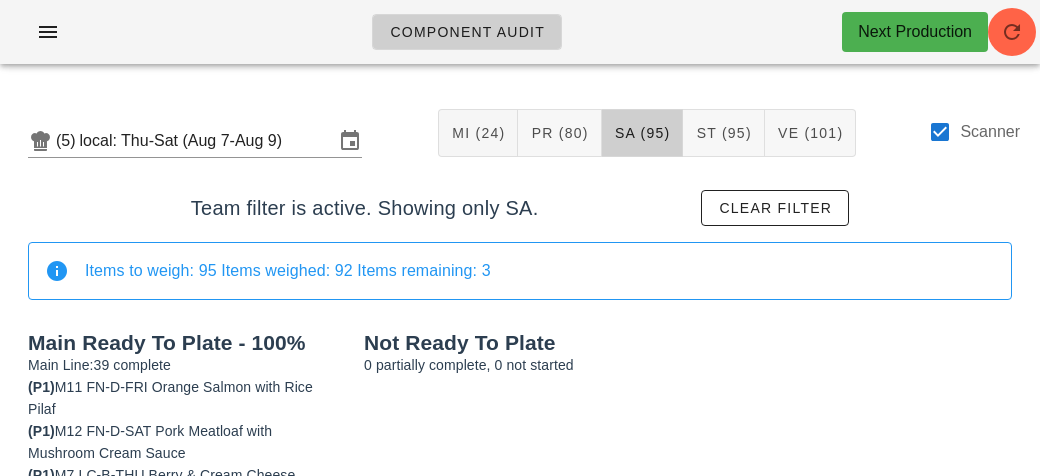 scroll, scrollTop: 0, scrollLeft: 0, axis: both 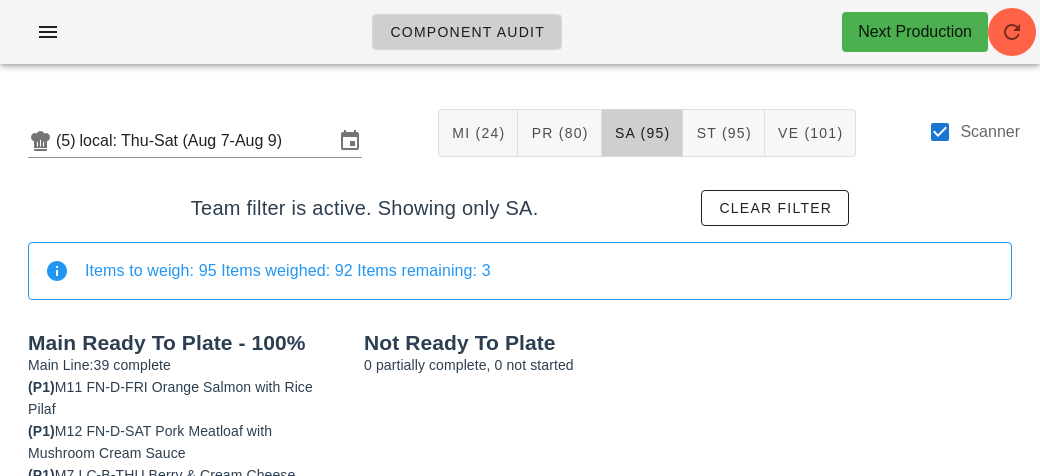 click on "Not Ready To Plate  0 partially complete, 0 not started" at bounding box center [688, 1058] 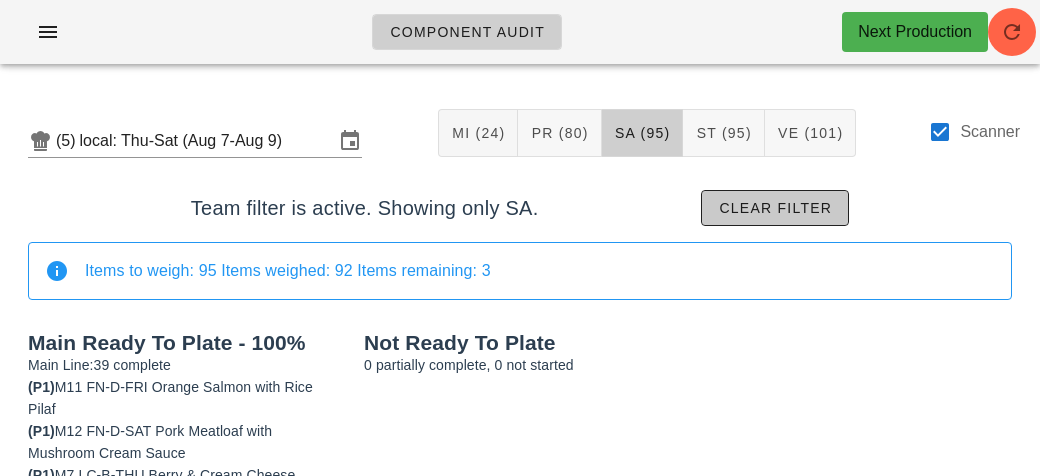 click on "Clear filter" at bounding box center [775, 208] 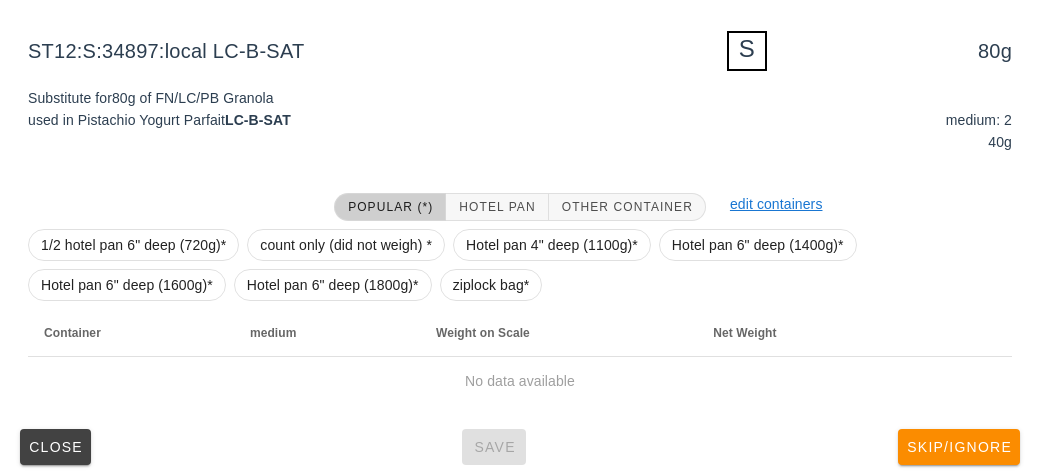 scroll, scrollTop: 240, scrollLeft: 0, axis: vertical 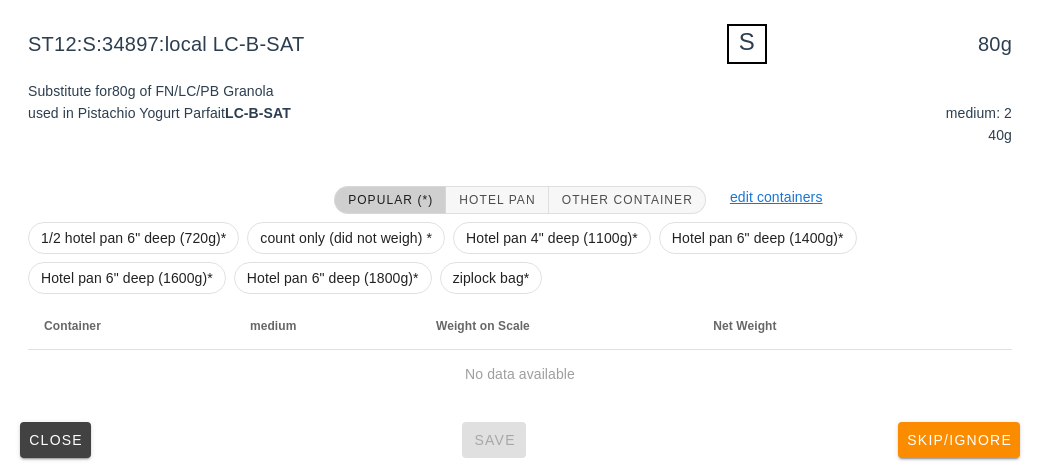 click at bounding box center [169, 200] 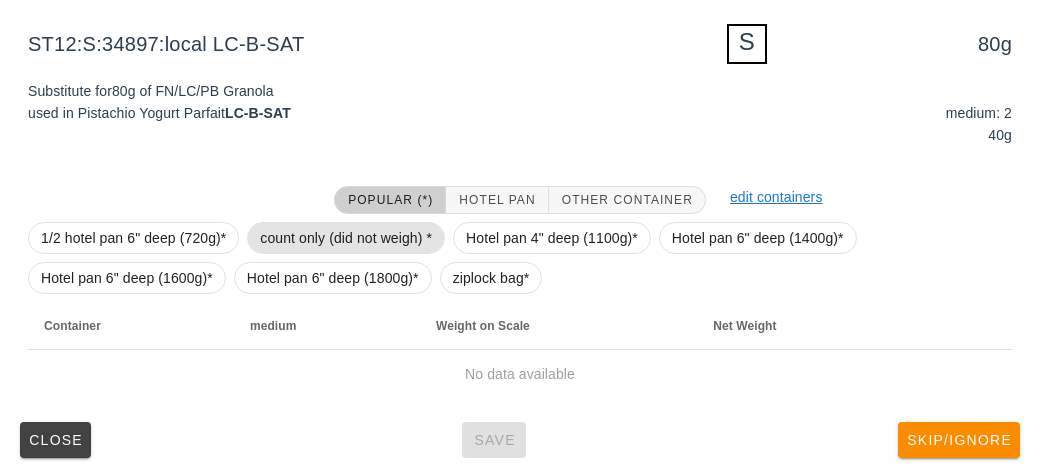 click on "count only (did not weigh) *" at bounding box center [346, 238] 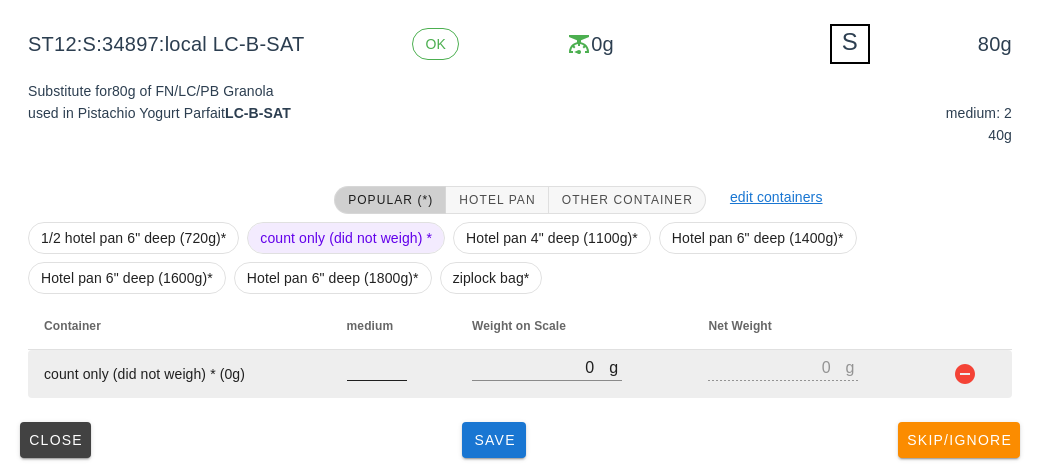 click at bounding box center (377, 367) 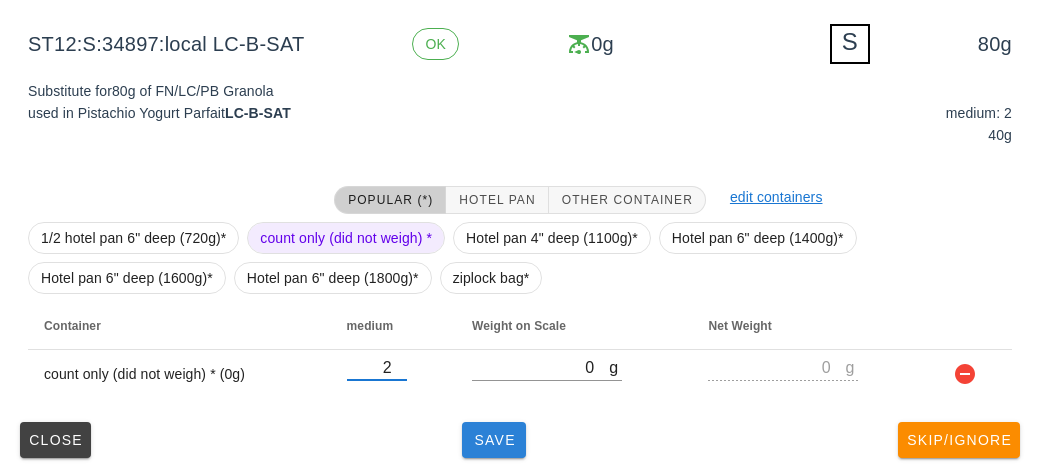 type on "2" 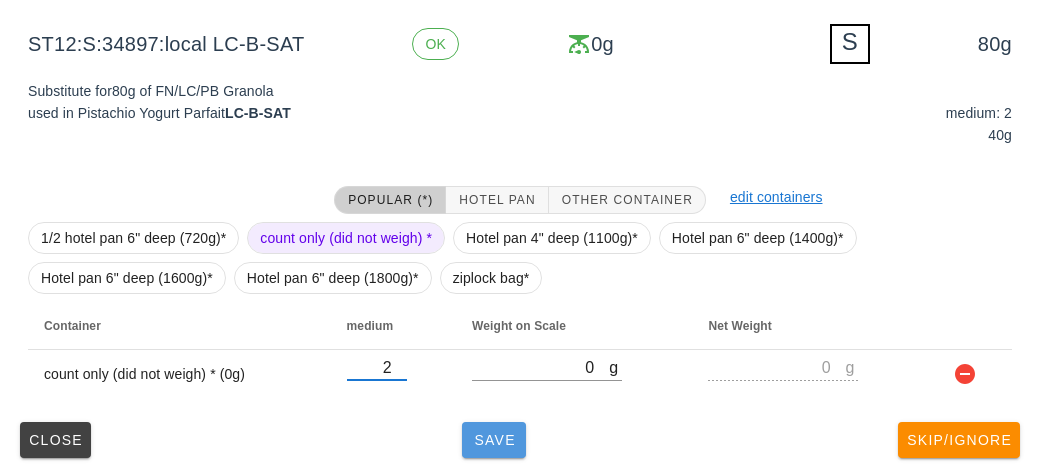 click on "Save" at bounding box center (494, 440) 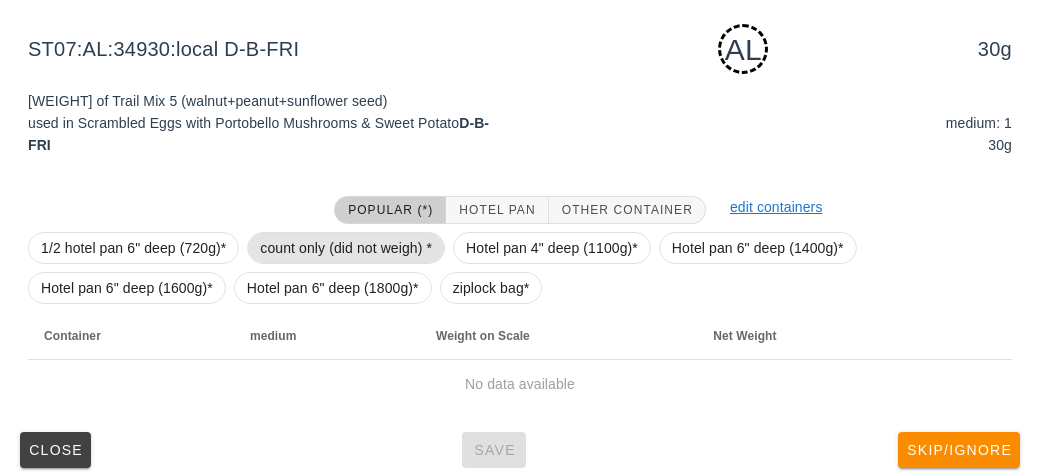 click on "count only (did not weigh) *" at bounding box center [346, 248] 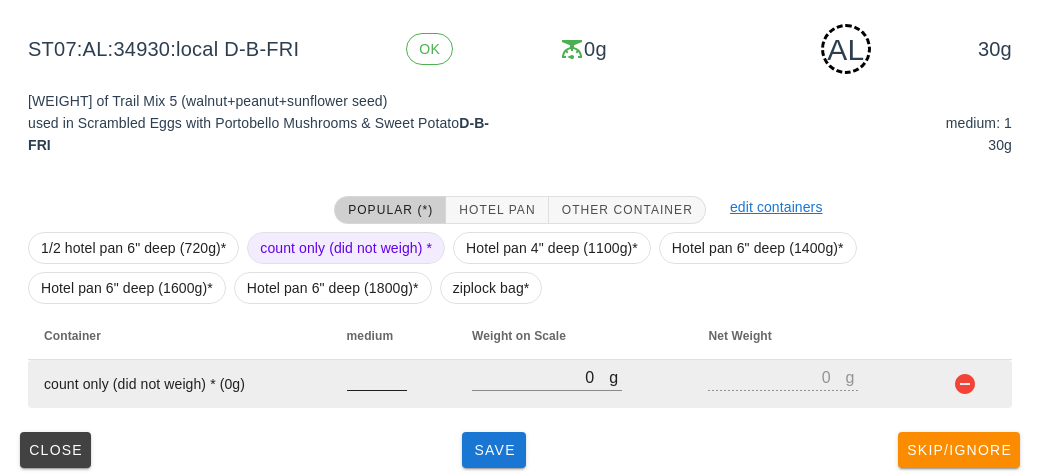 click at bounding box center [377, 377] 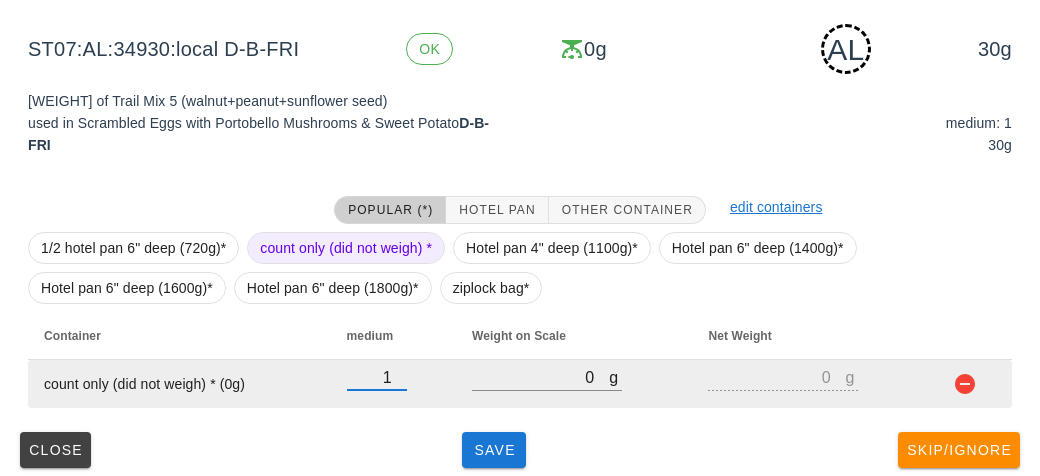 type on "1" 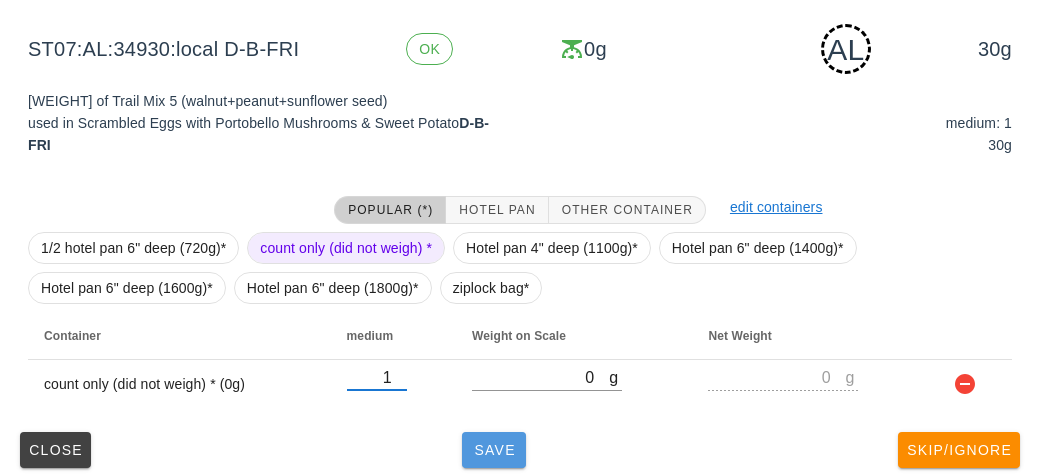 click on "Save" at bounding box center (494, 450) 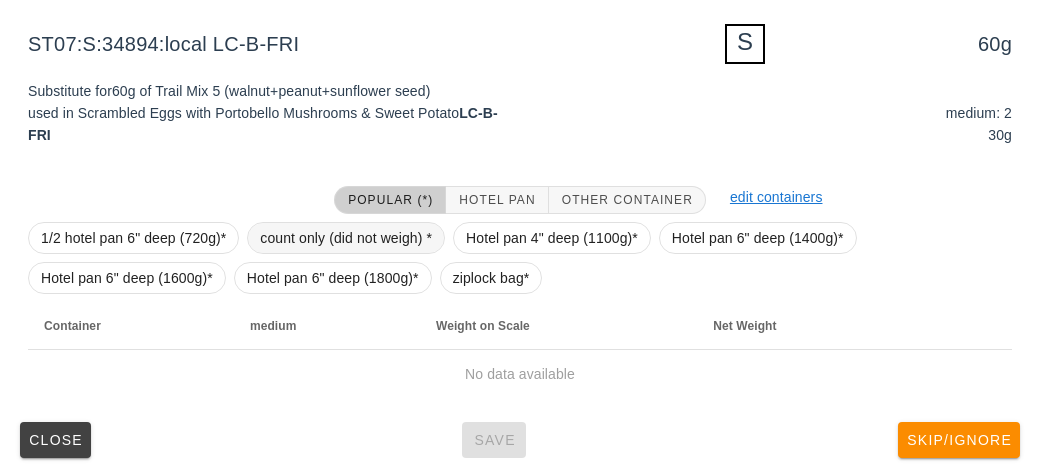 click on "count only (did not weigh) *" at bounding box center [346, 238] 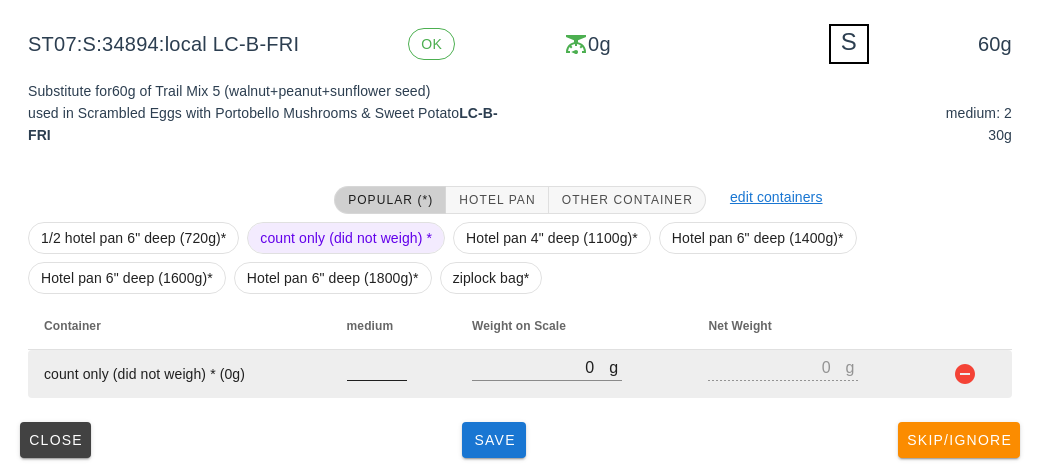 click at bounding box center [377, 367] 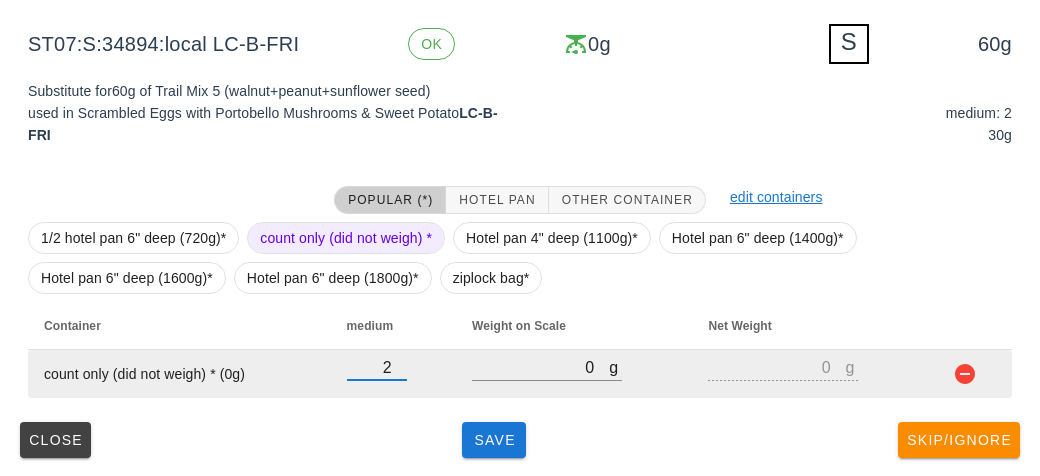type on "2" 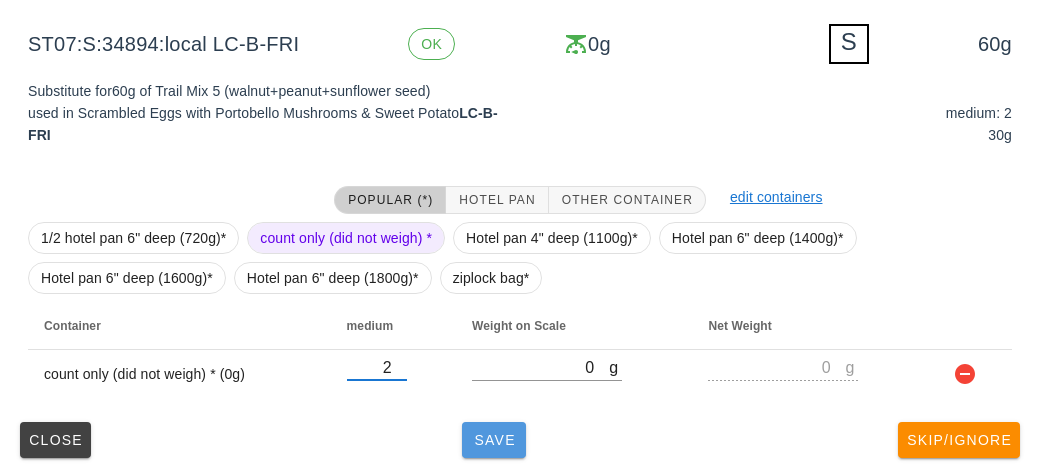 click on "Save" at bounding box center [494, 440] 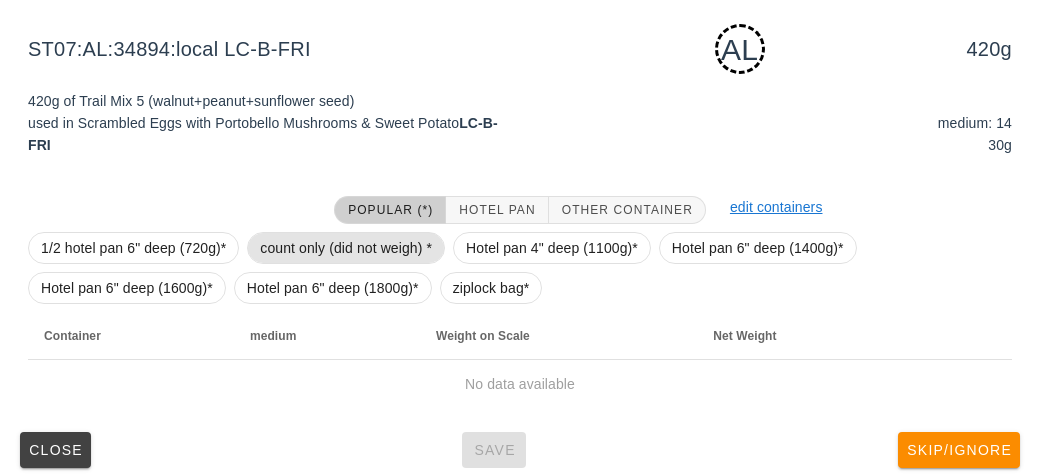 click on "count only (did not weigh) *" at bounding box center [346, 248] 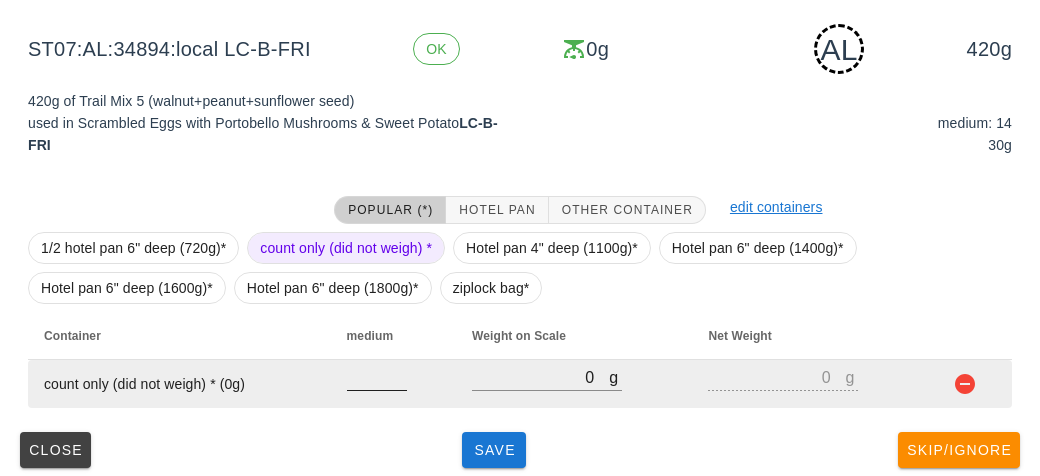 click at bounding box center (377, 377) 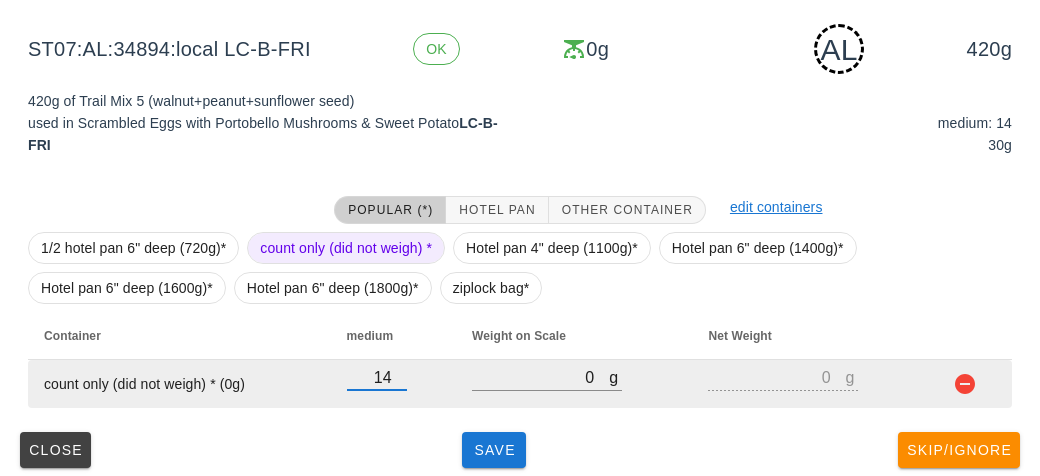 type on "14" 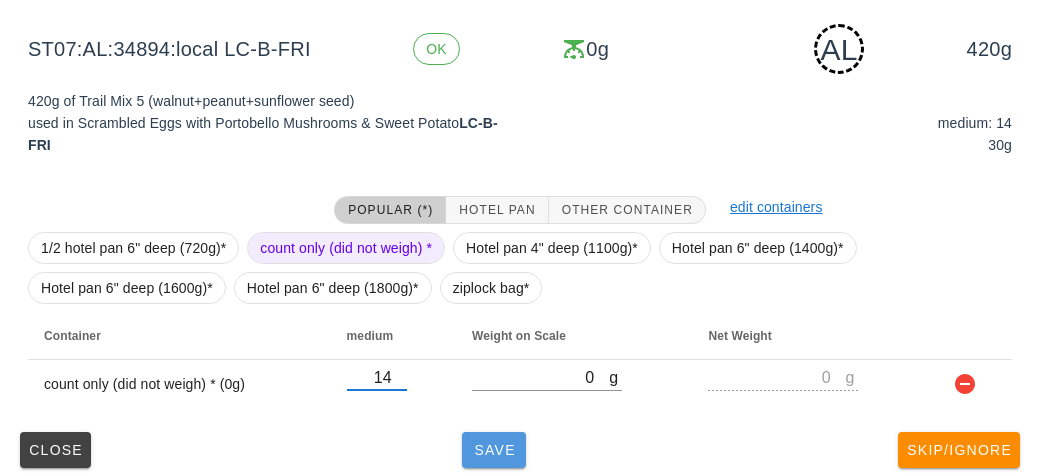 click on "Save" at bounding box center [494, 450] 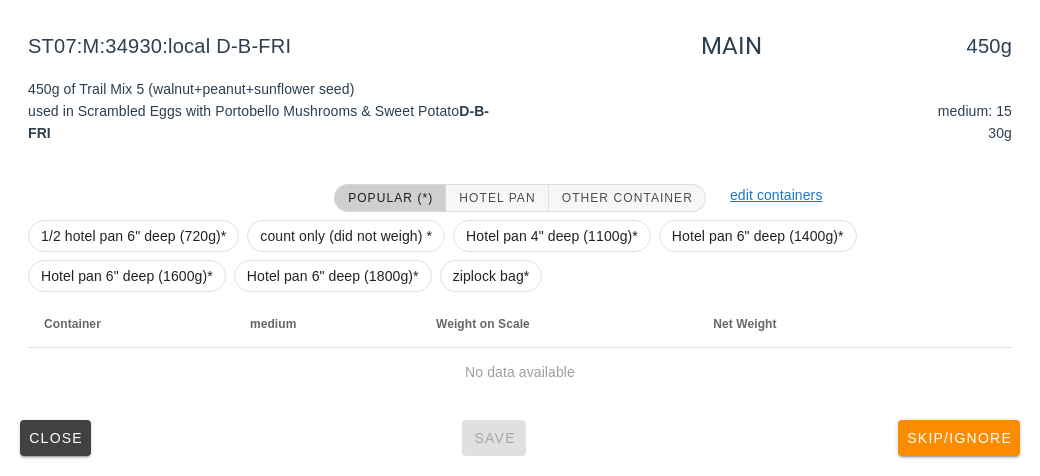 scroll, scrollTop: 232, scrollLeft: 0, axis: vertical 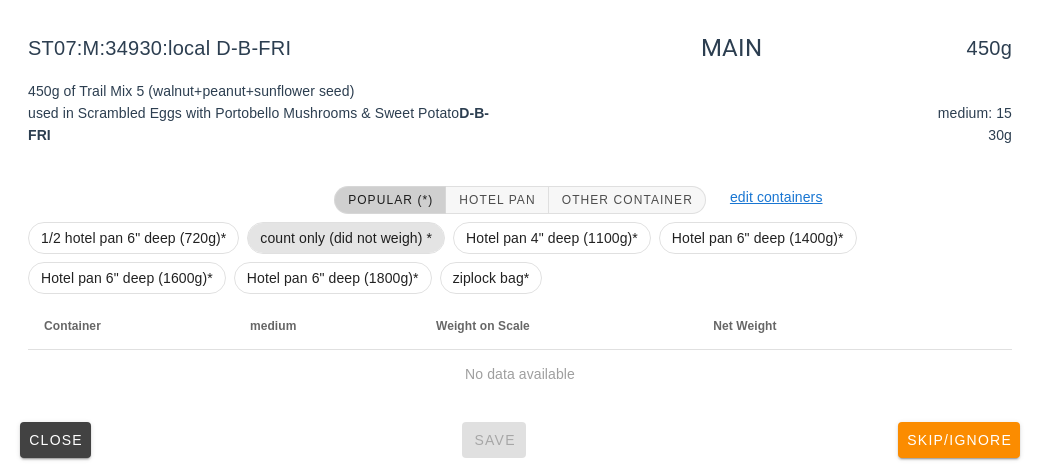 click on "count only (did not weigh) *" at bounding box center (346, 238) 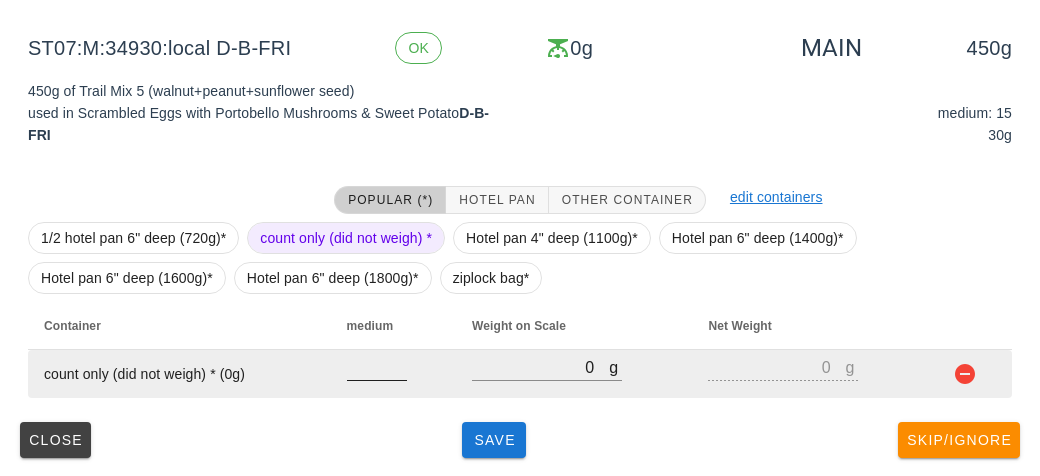 click at bounding box center (377, 367) 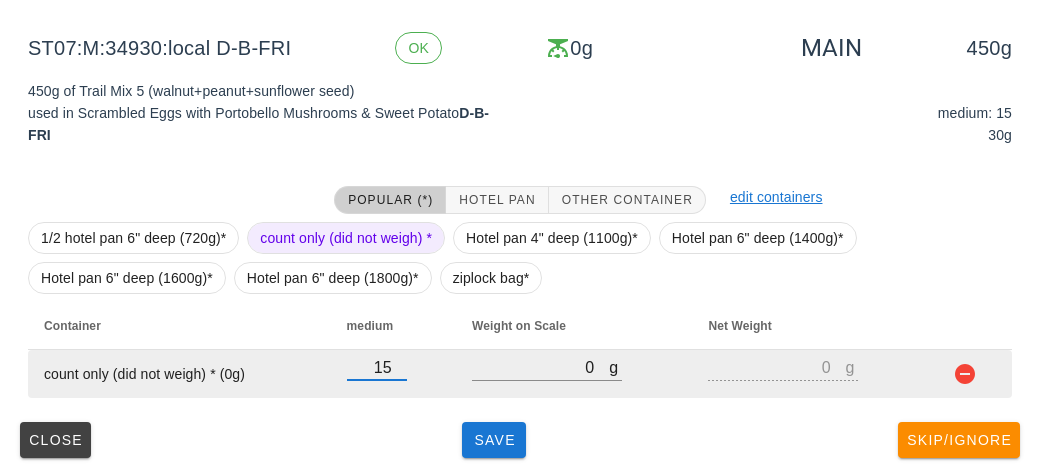 type on "15" 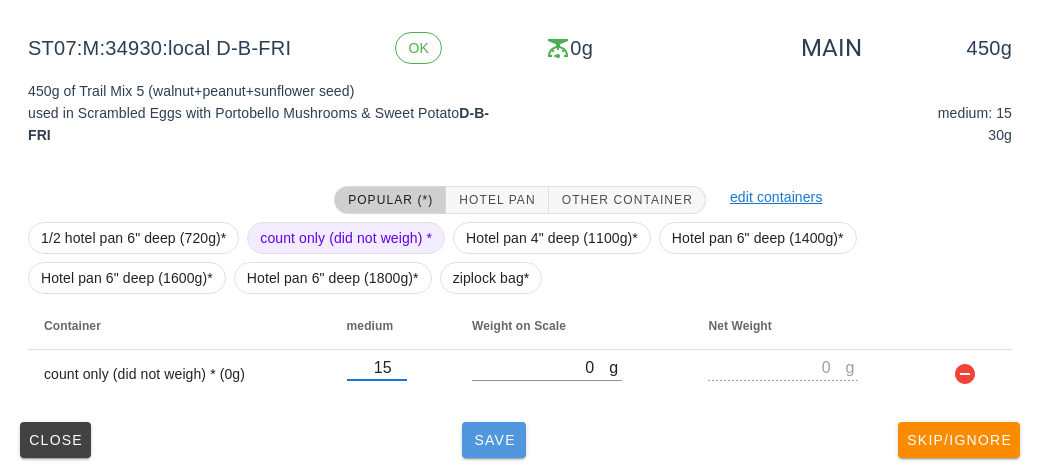 click on "Save" at bounding box center (494, 440) 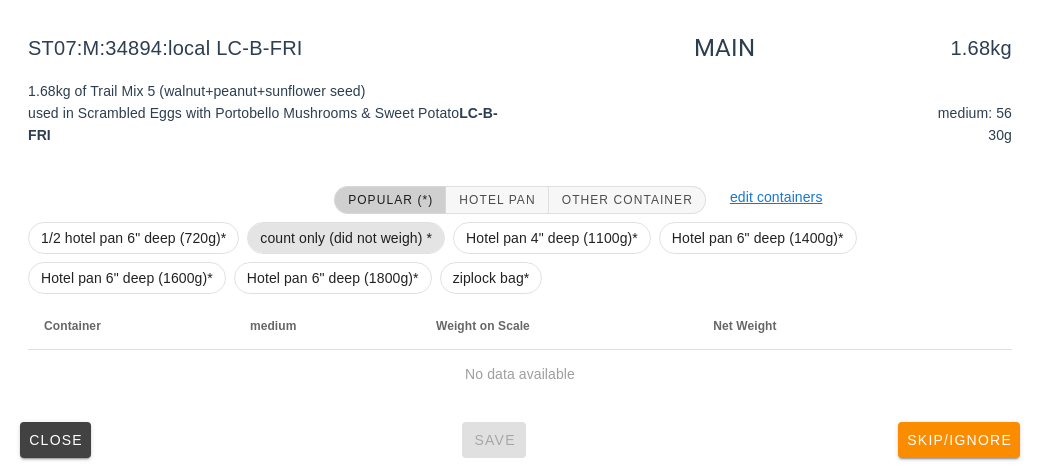 click on "count only (did not weigh) *" at bounding box center [346, 238] 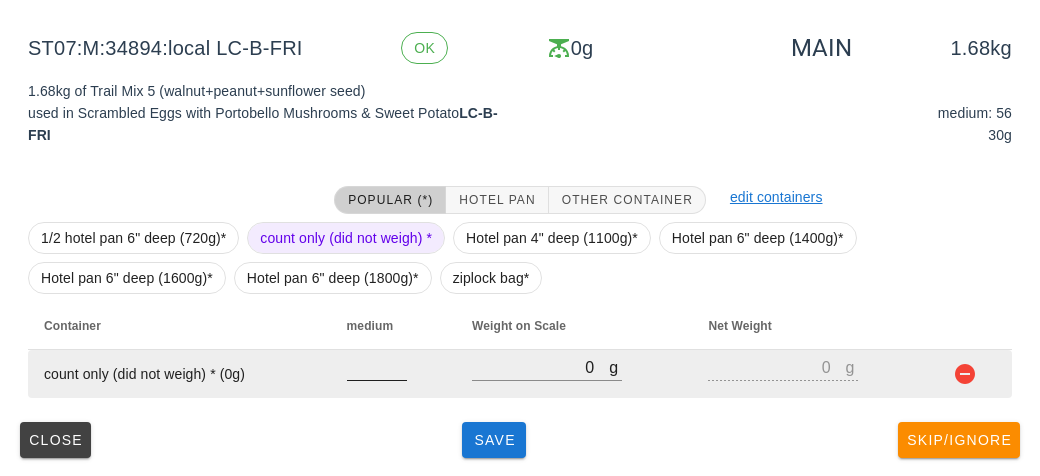 click at bounding box center [377, 391] 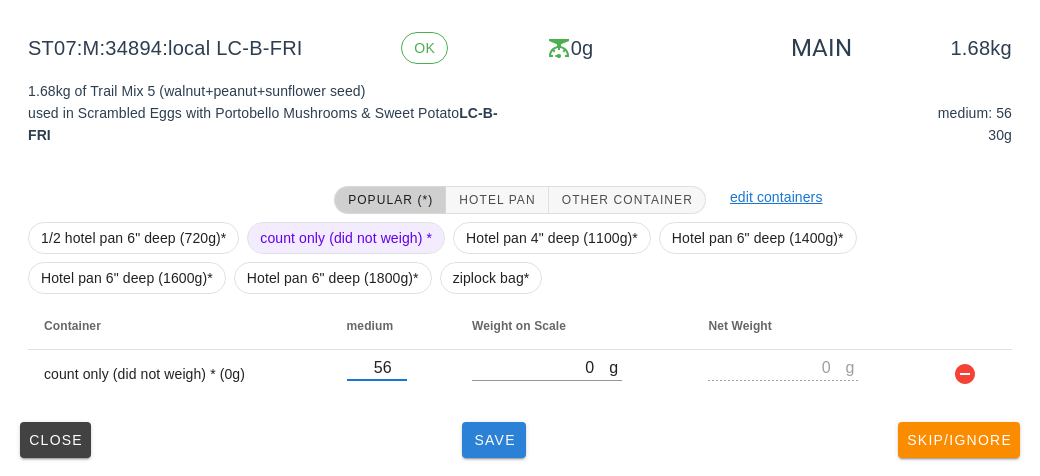 type on "56" 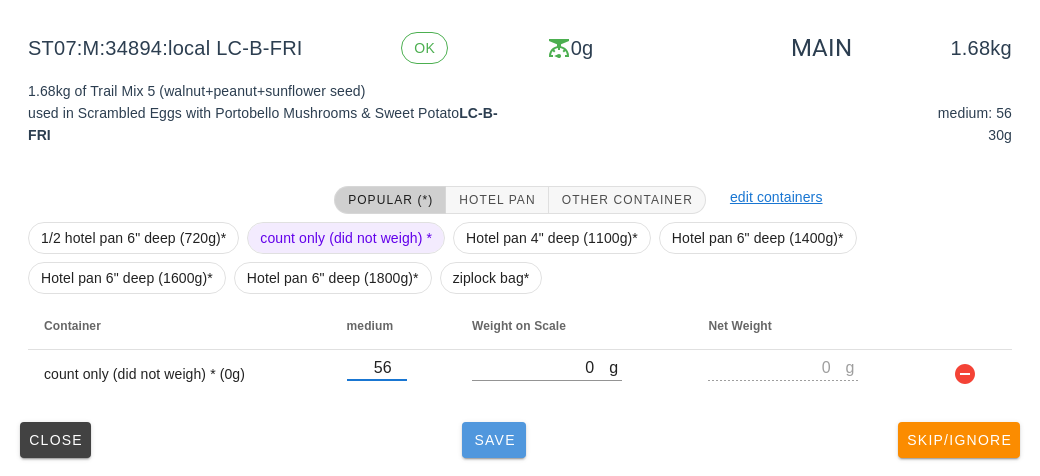 click on "Save" at bounding box center (494, 440) 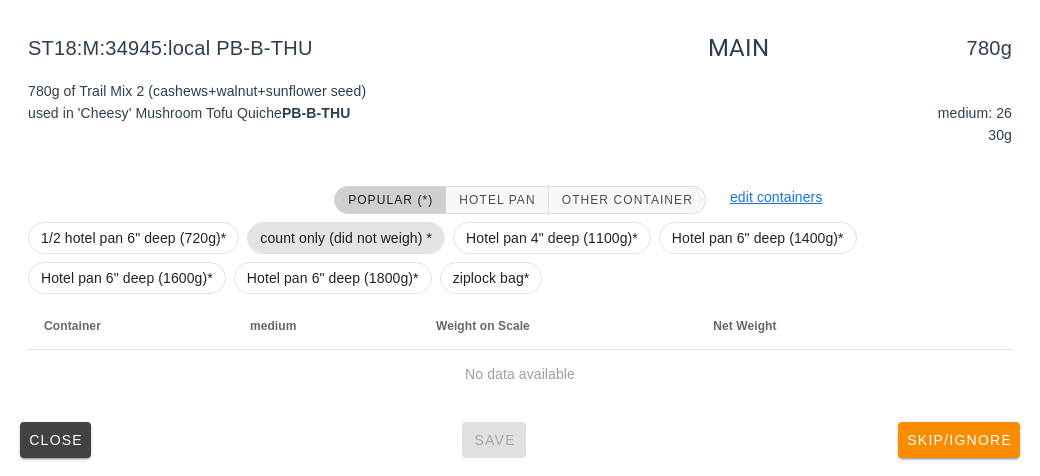 click on "count only (did not weigh) *" at bounding box center (346, 238) 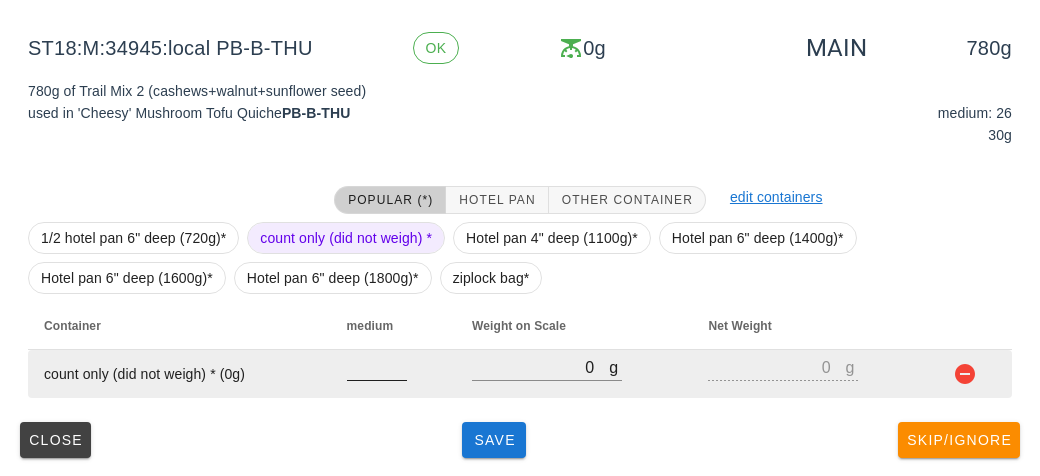 click at bounding box center (377, 367) 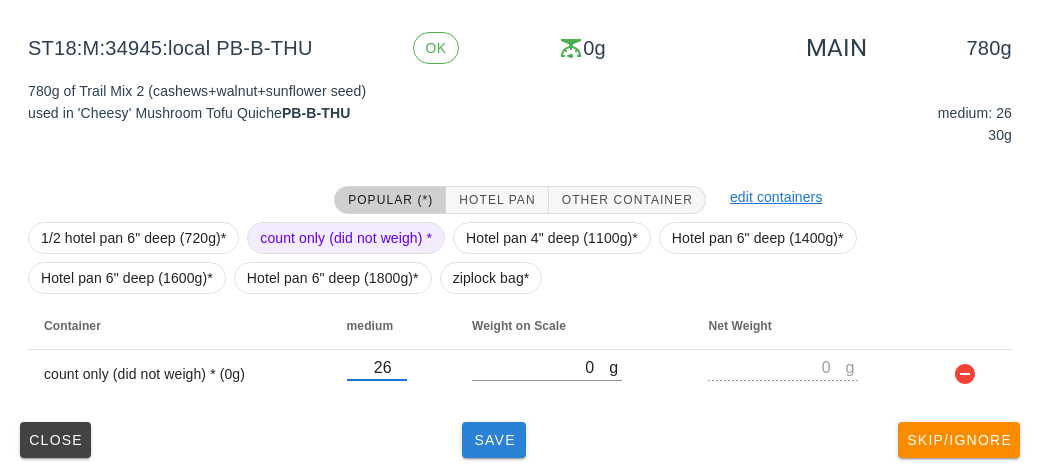 type on "26" 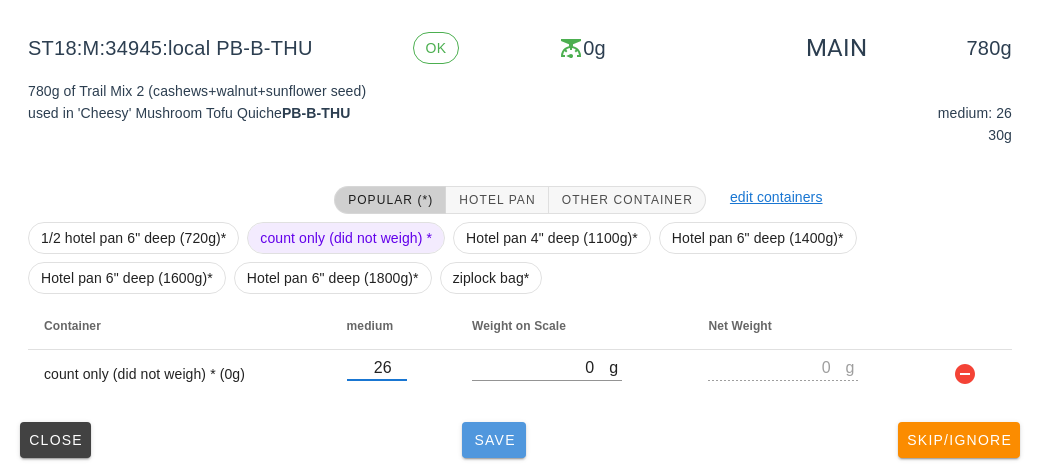 click on "Save" at bounding box center (494, 440) 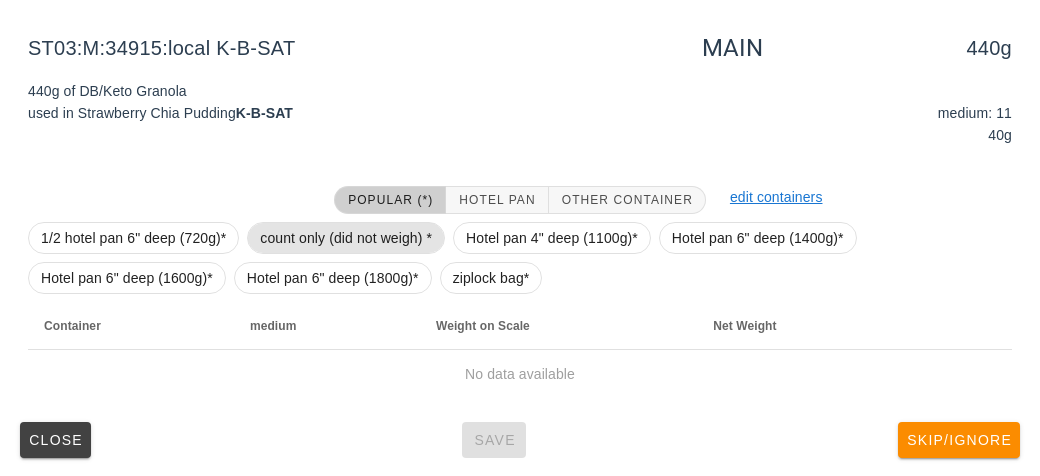 click on "count only (did not weigh) *" at bounding box center (346, 238) 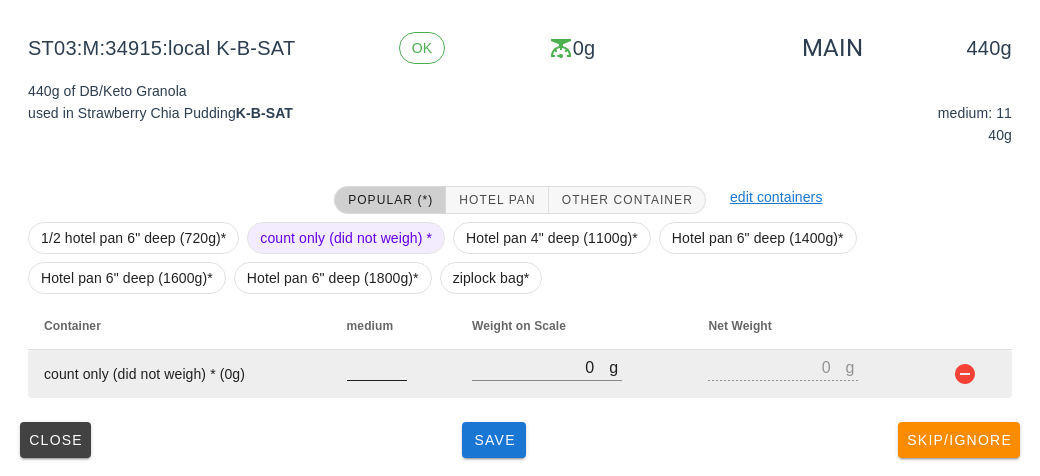 click at bounding box center [377, 367] 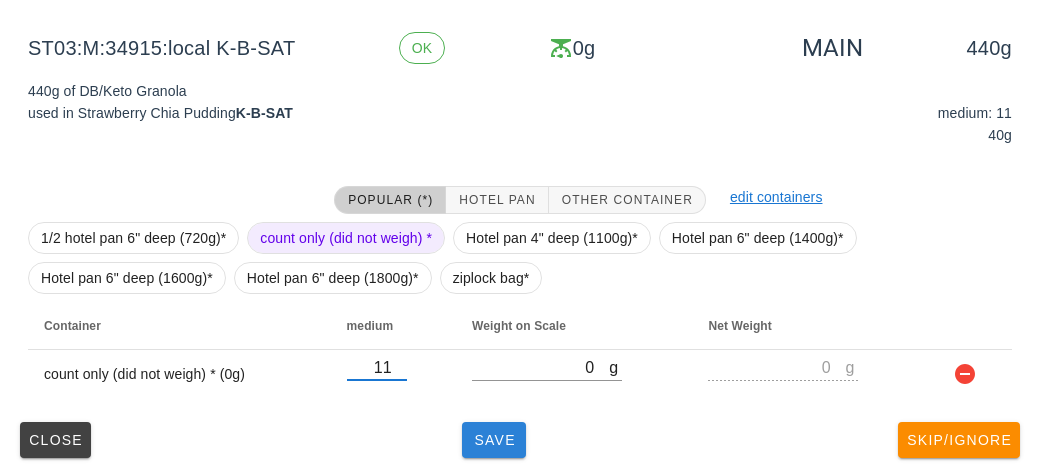 type on "11" 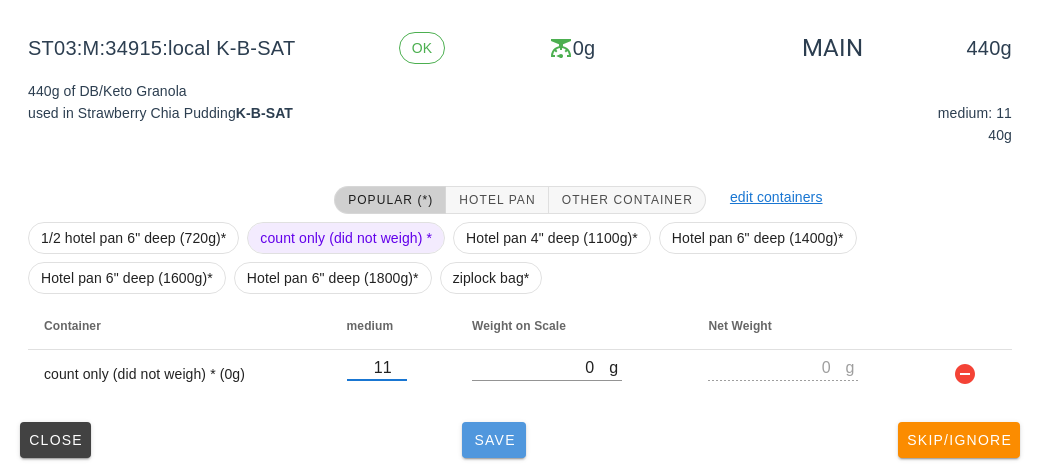 click on "Save" at bounding box center [494, 440] 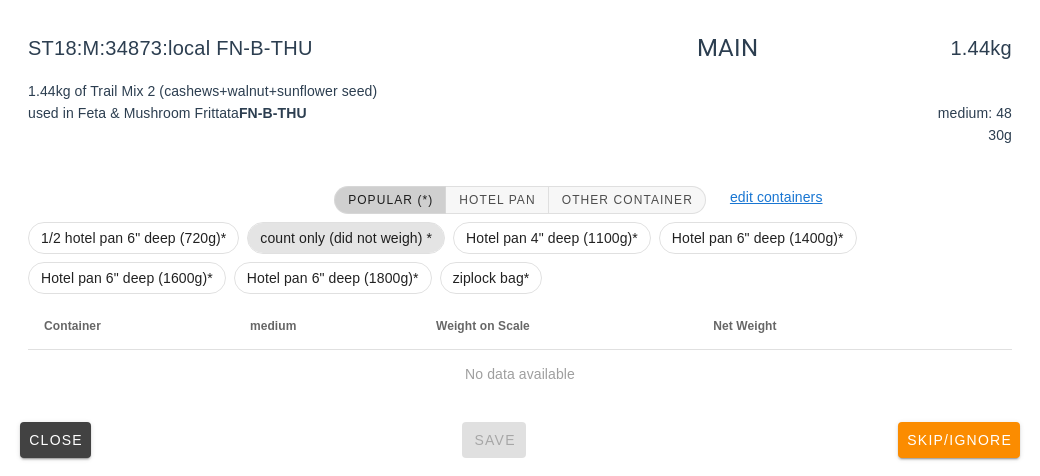 click on "count only (did not weigh) *" at bounding box center (346, 238) 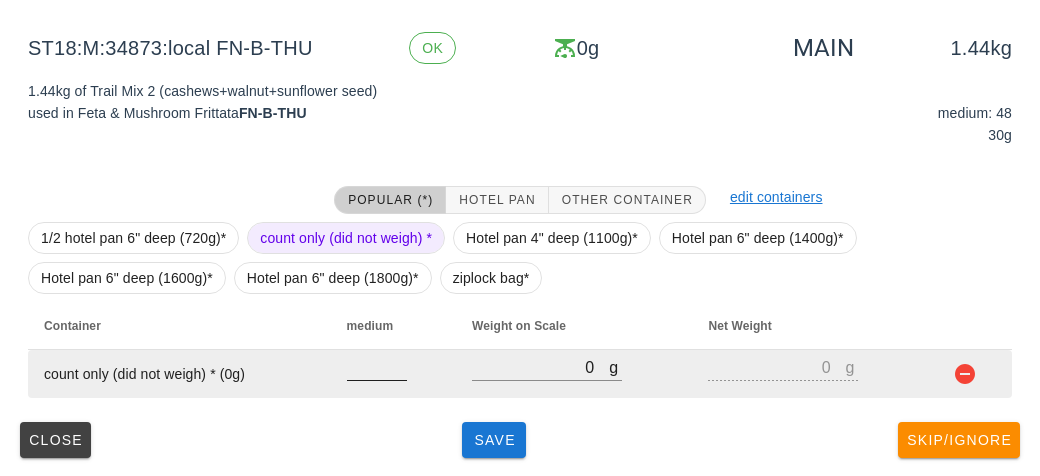 click at bounding box center (377, 367) 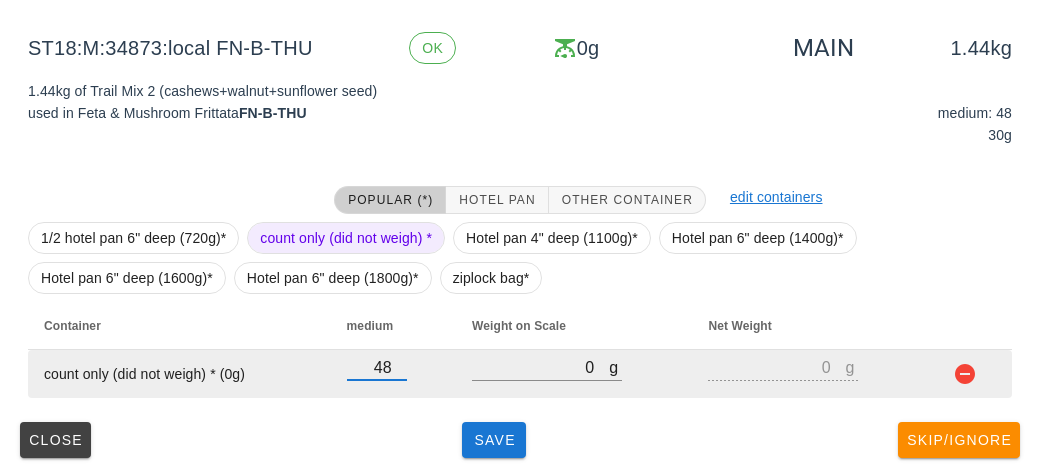 type on "48" 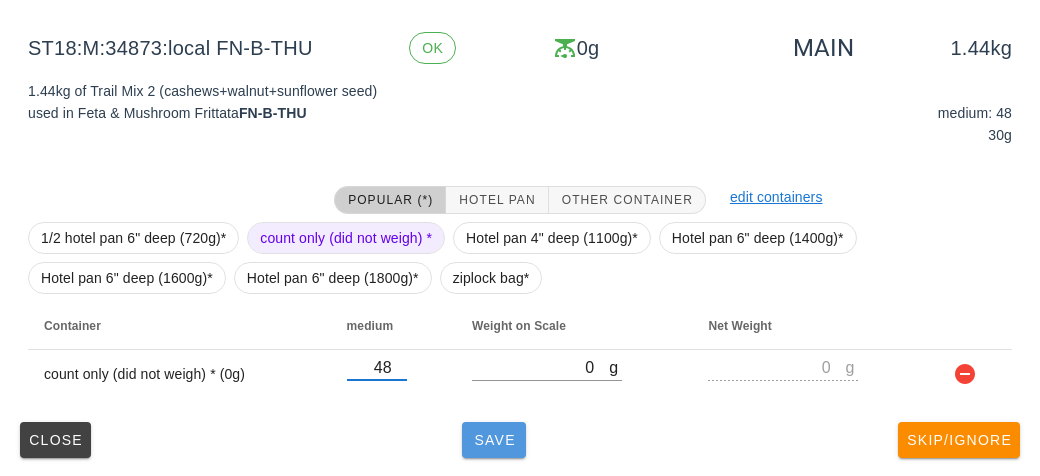 click on "Save" at bounding box center [494, 440] 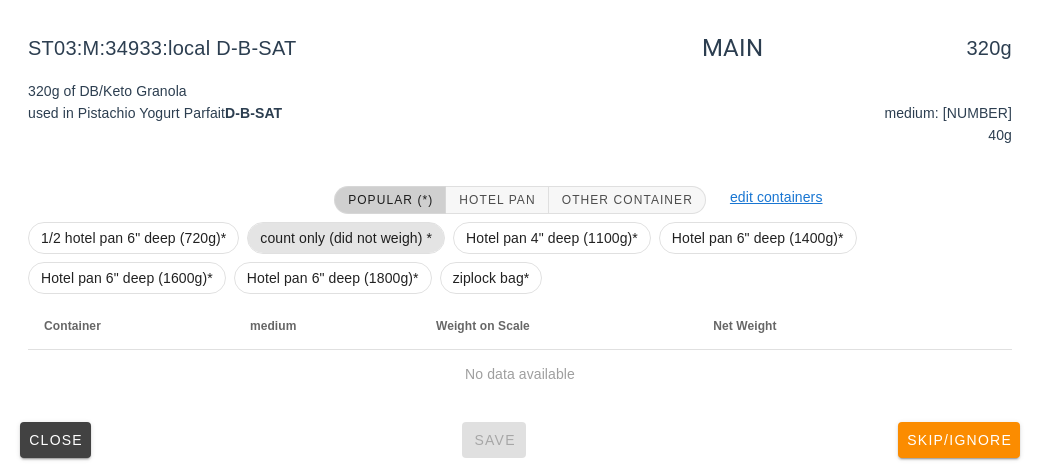 click on "count only (did not weigh) *" at bounding box center [346, 238] 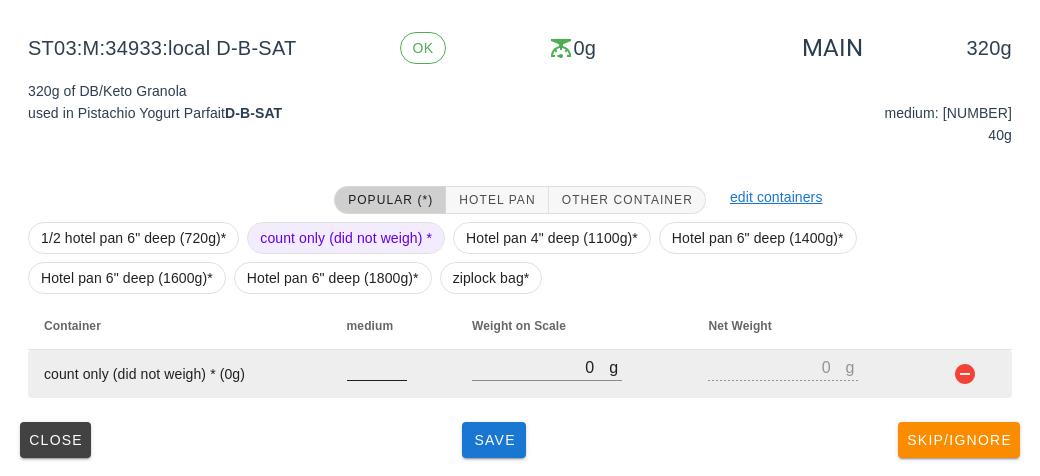 click at bounding box center (377, 367) 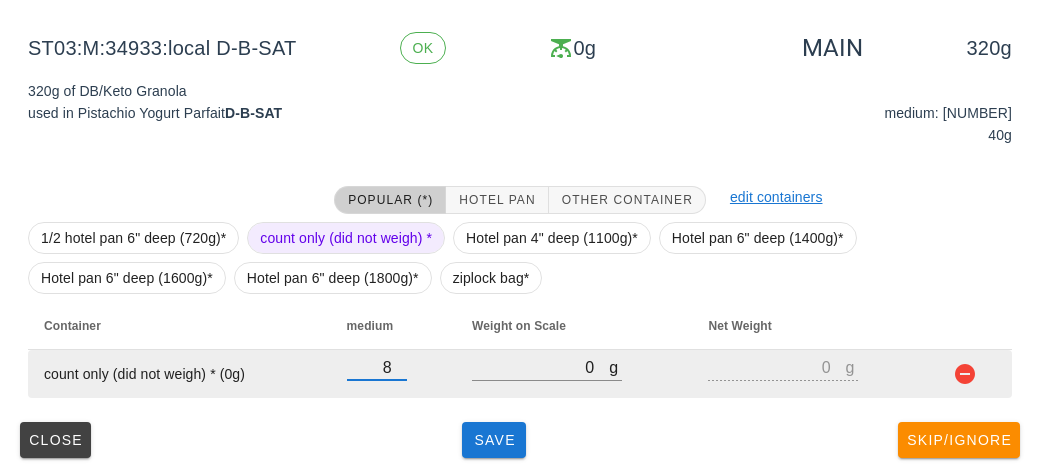 type on "8" 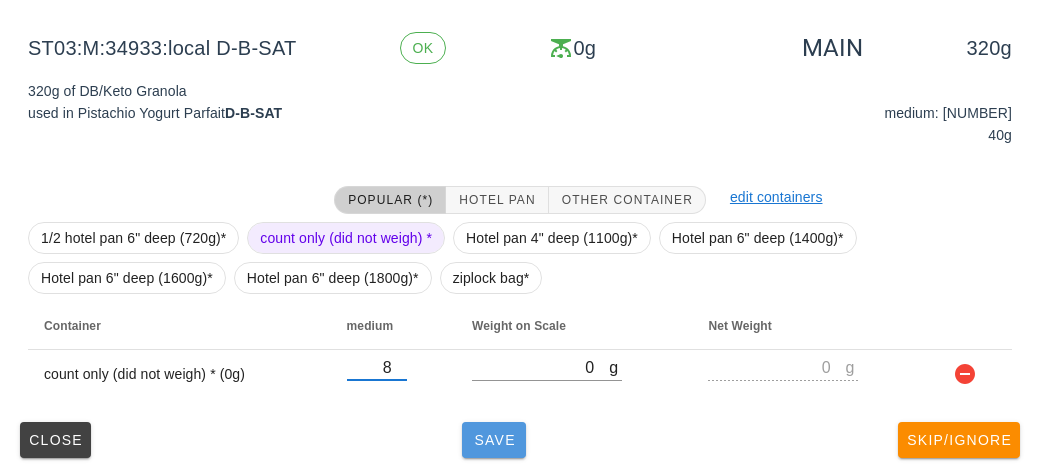 click on "Save" at bounding box center (494, 440) 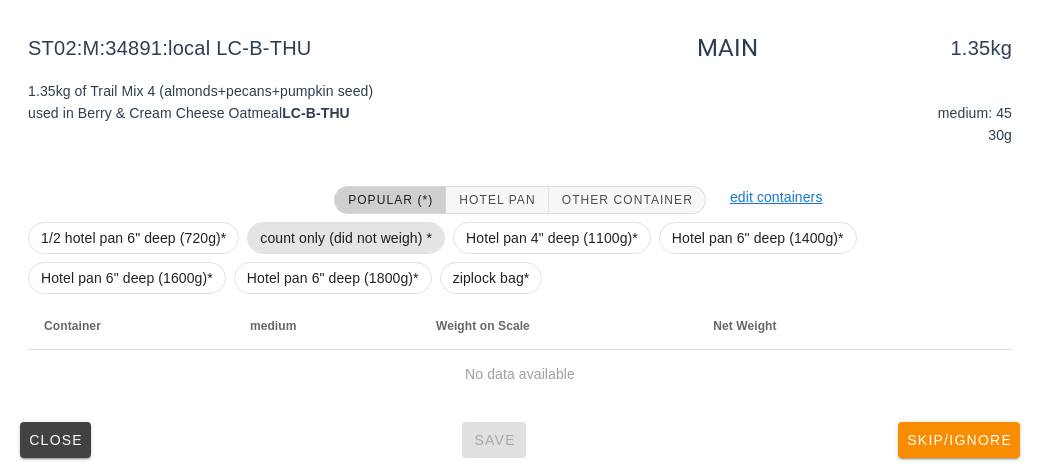 click on "count only (did not weigh) *" at bounding box center (346, 238) 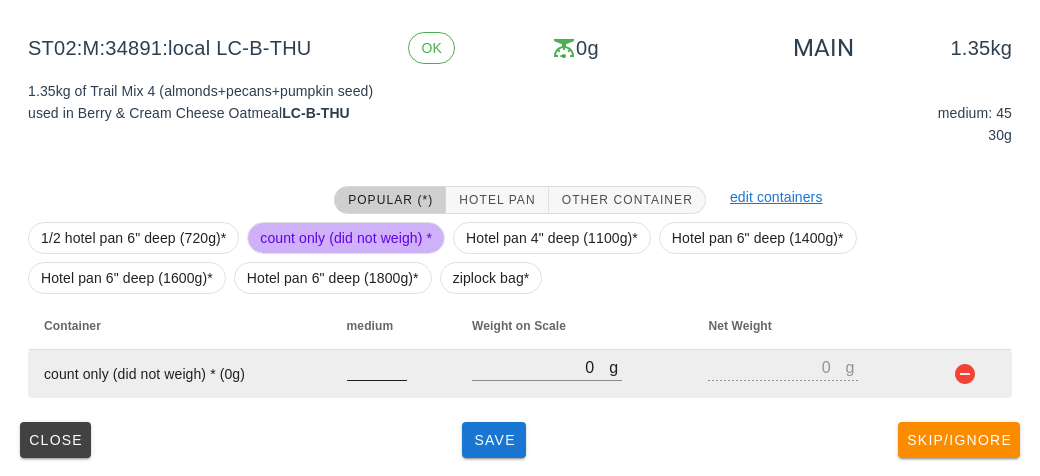 click at bounding box center (377, 367) 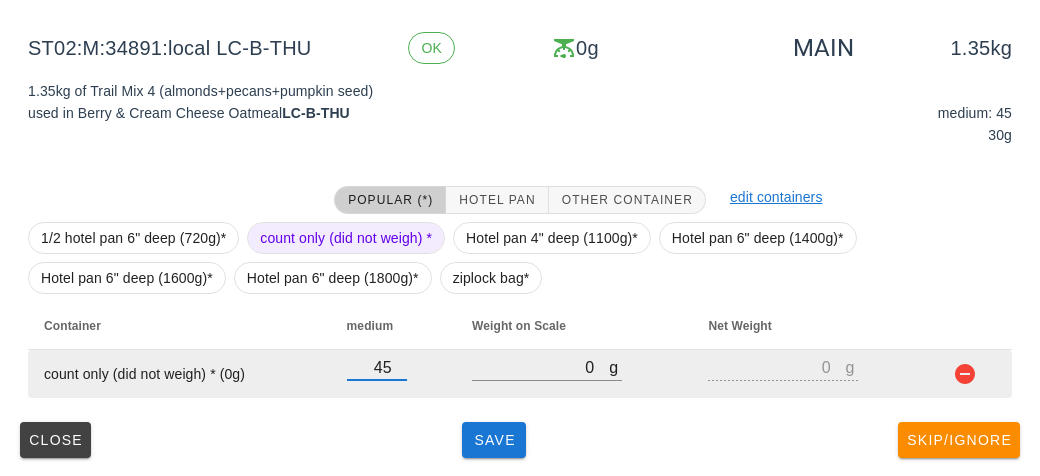 type on "45" 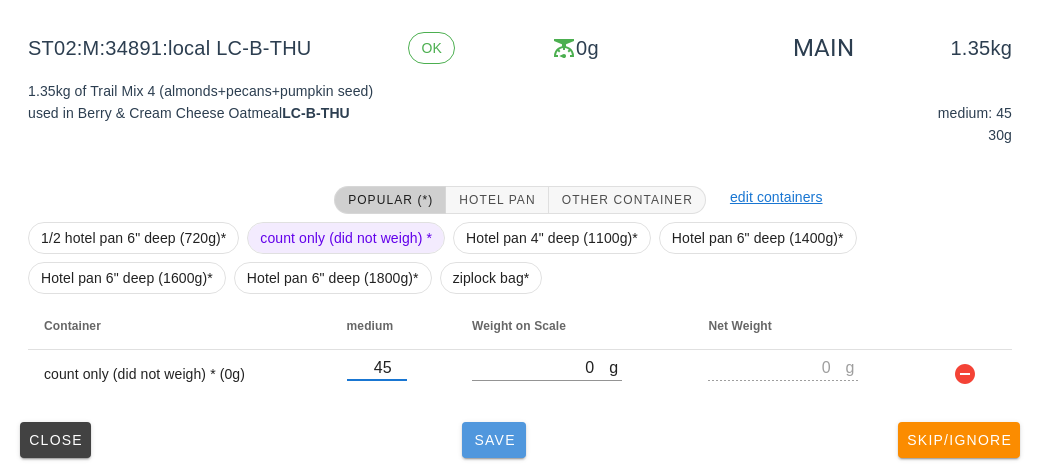 click on "Save" at bounding box center [494, 440] 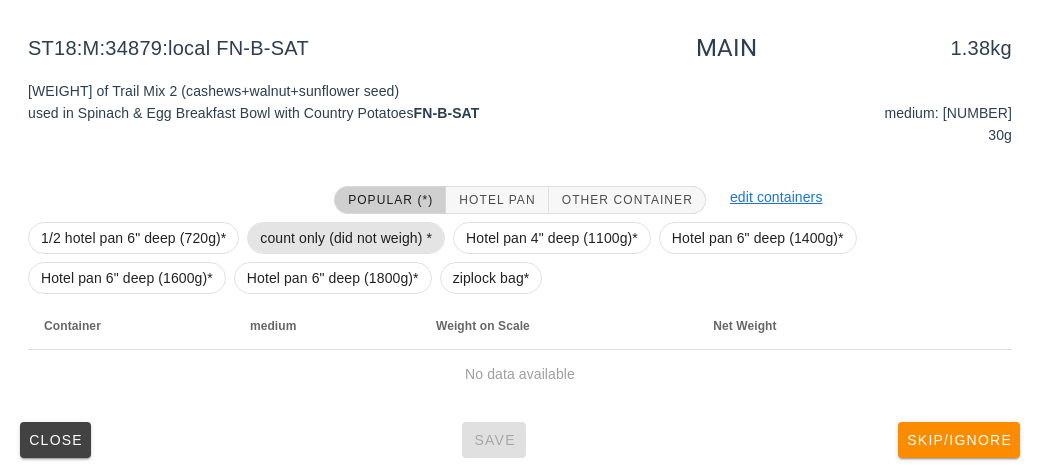 click on "count only (did not weigh) *" at bounding box center [346, 238] 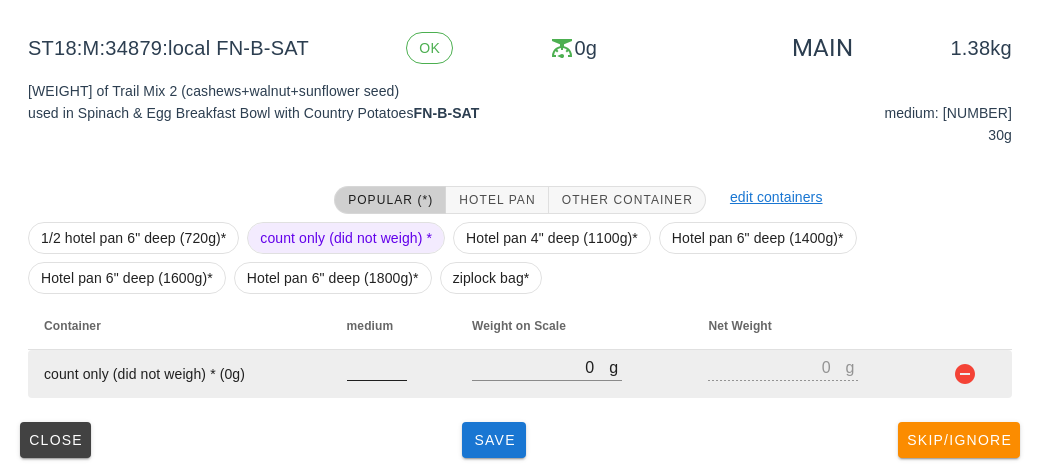 click at bounding box center [377, 367] 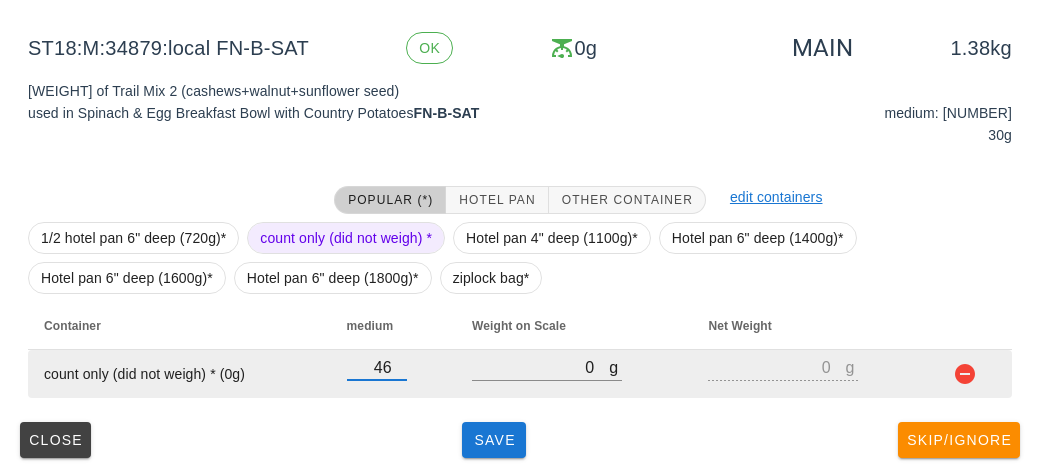 type on "46" 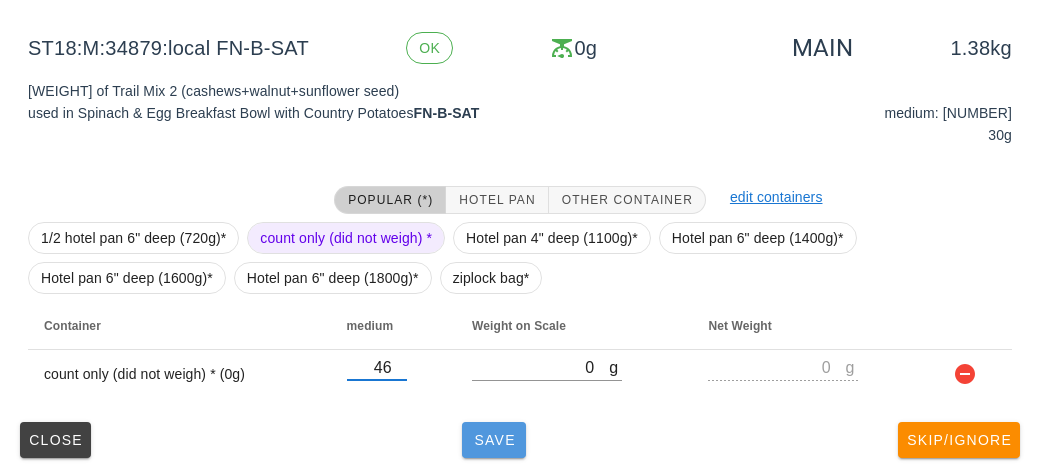 click on "Save" at bounding box center (494, 440) 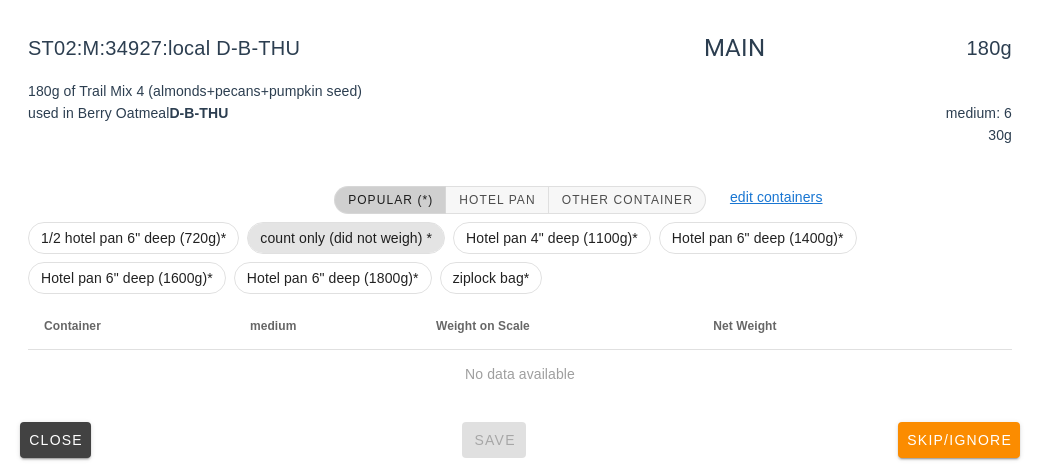 click on "count only (did not weigh) *" at bounding box center [346, 238] 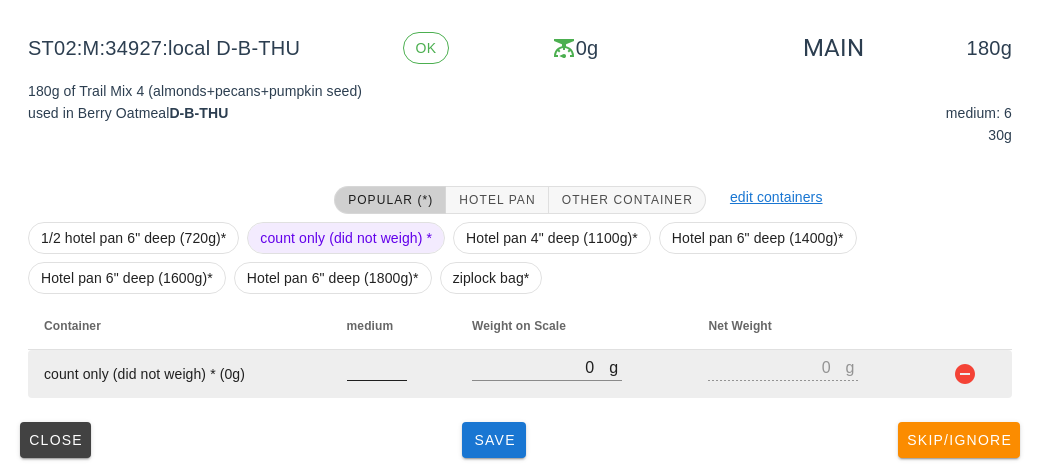 click at bounding box center (377, 367) 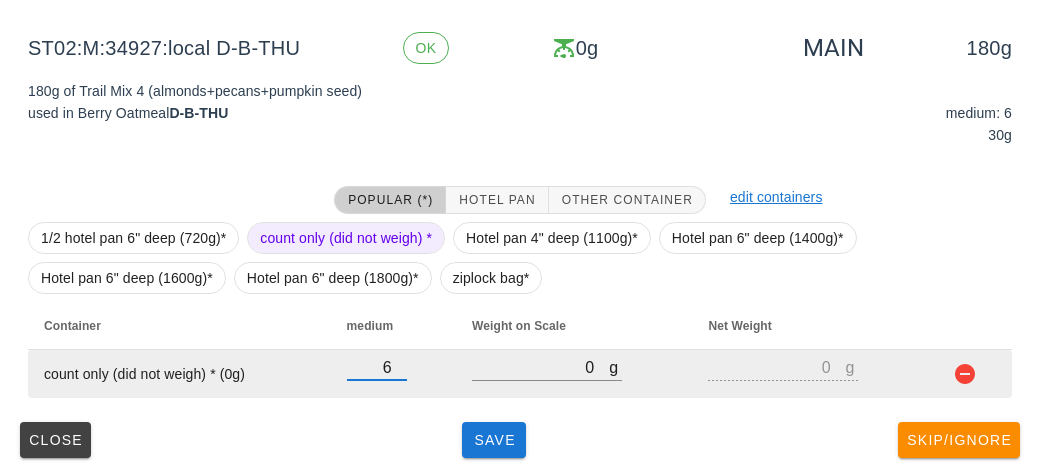 type on "6" 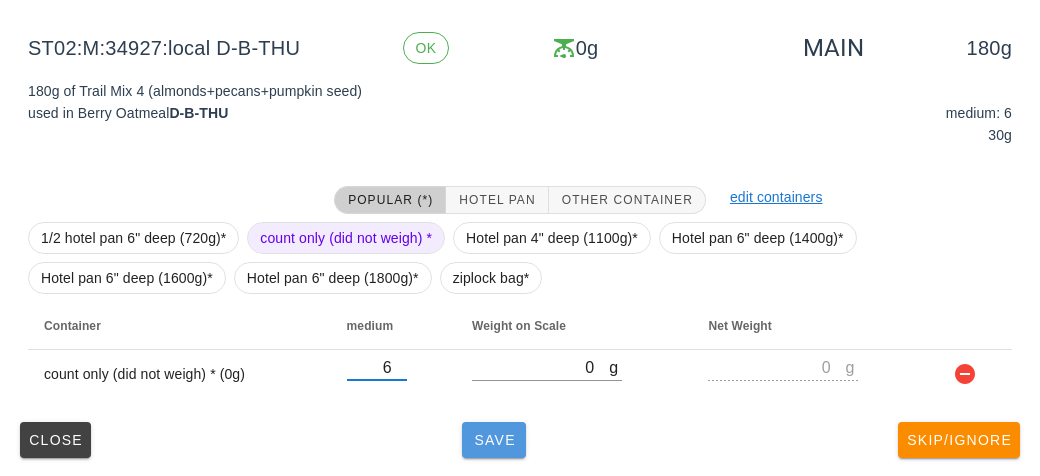 click on "Save" at bounding box center (494, 440) 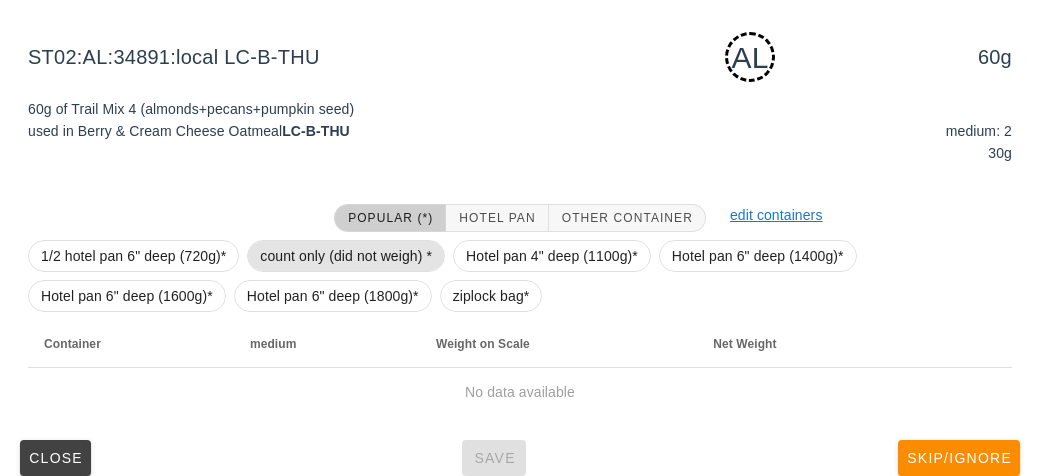 click on "count only (did not weigh) *" at bounding box center [346, 256] 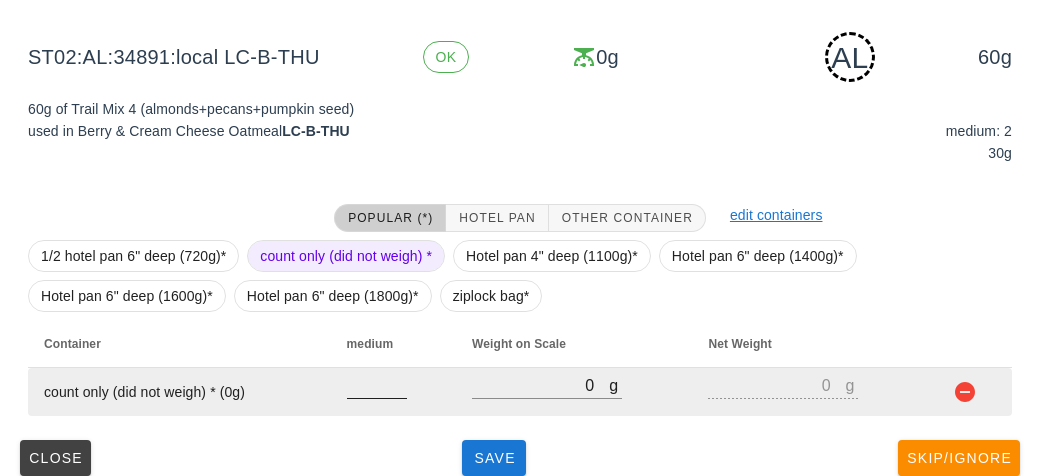 click at bounding box center [377, 385] 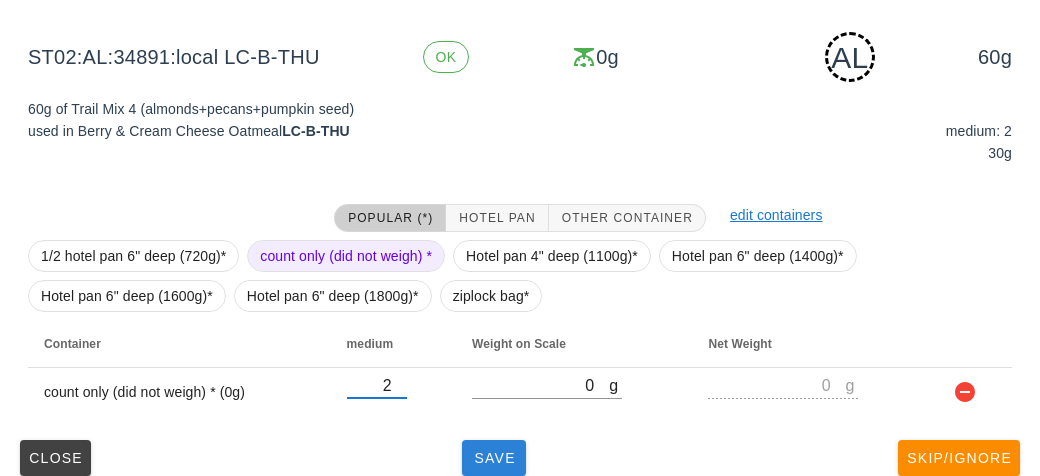 type on "2" 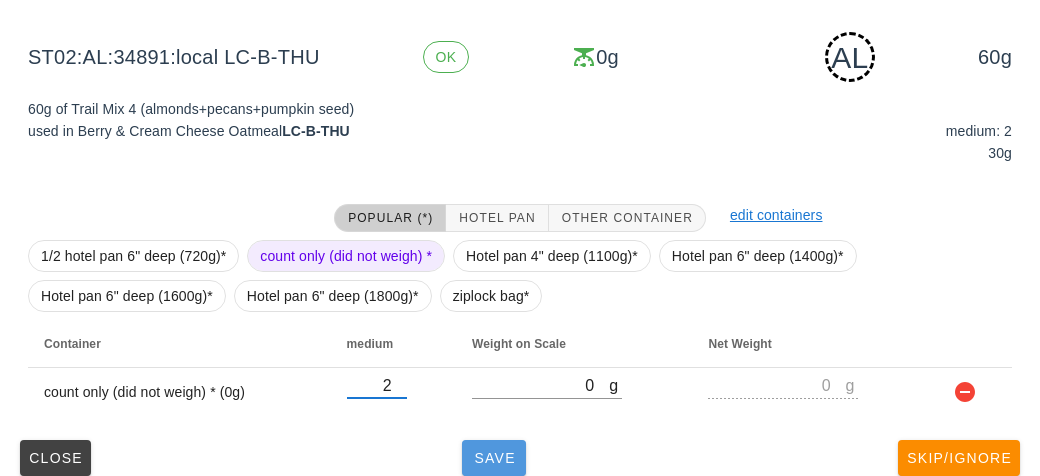 click on "Save" at bounding box center (494, 458) 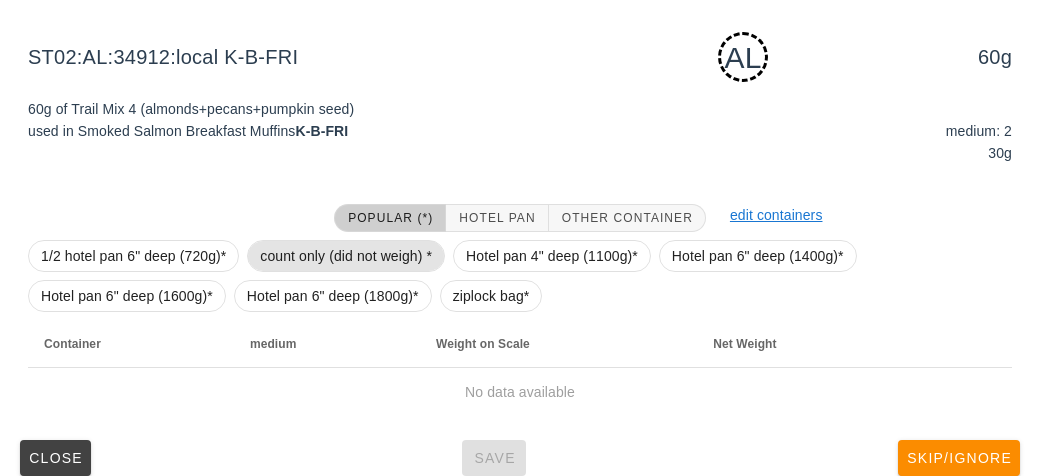 click on "count only (did not weigh) *" at bounding box center [346, 256] 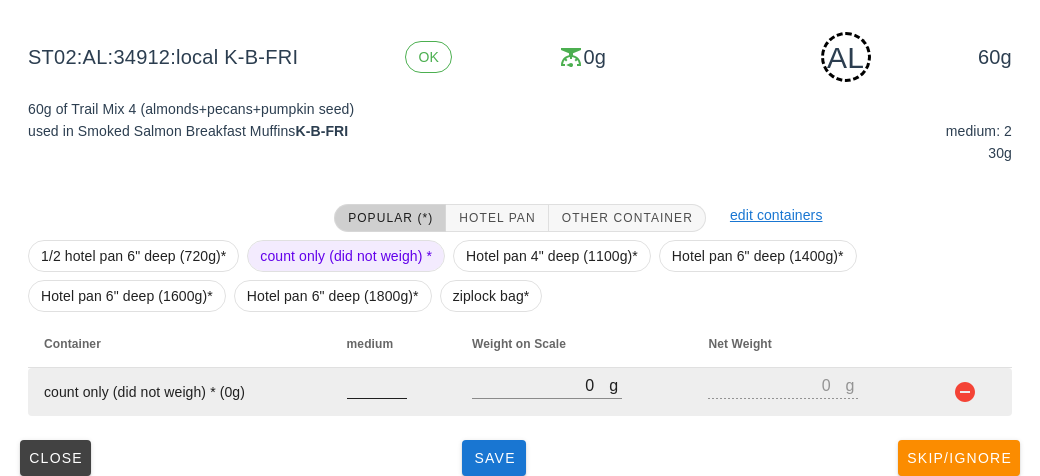 click at bounding box center [377, 385] 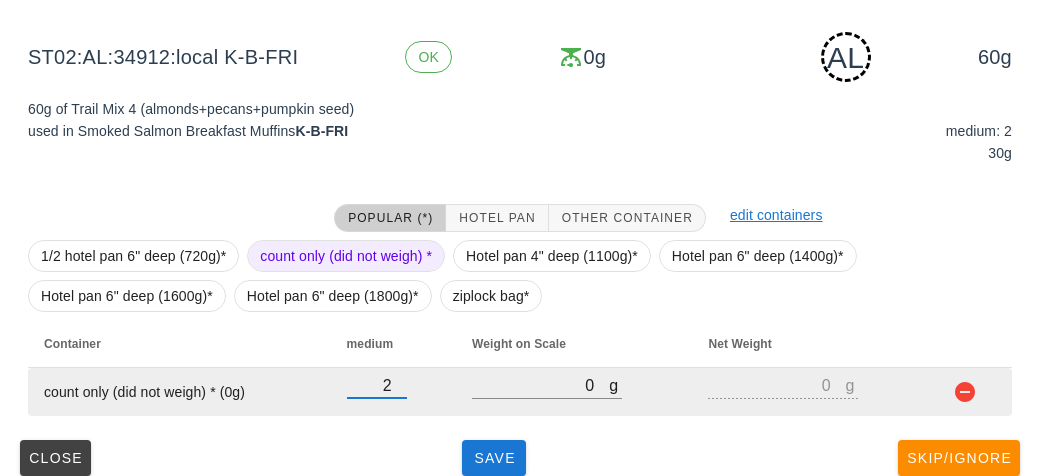 type on "2" 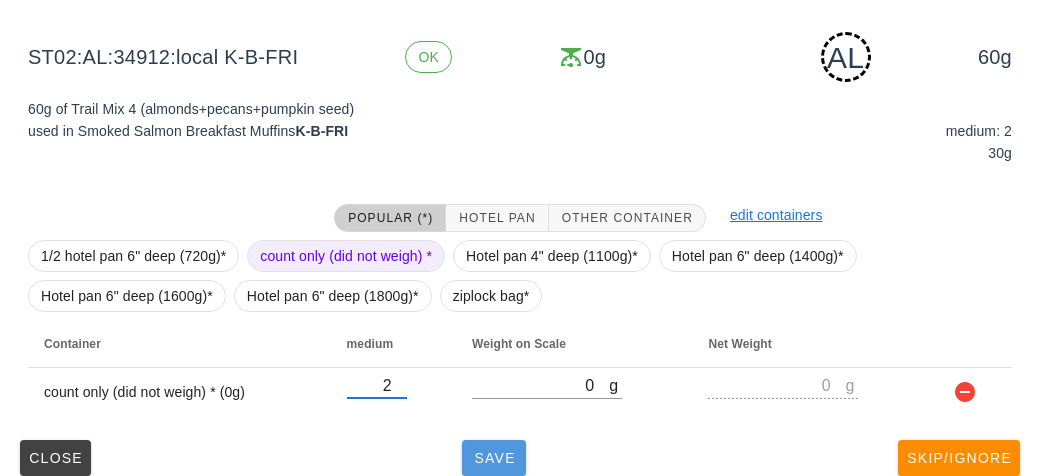 click on "Save" at bounding box center [494, 458] 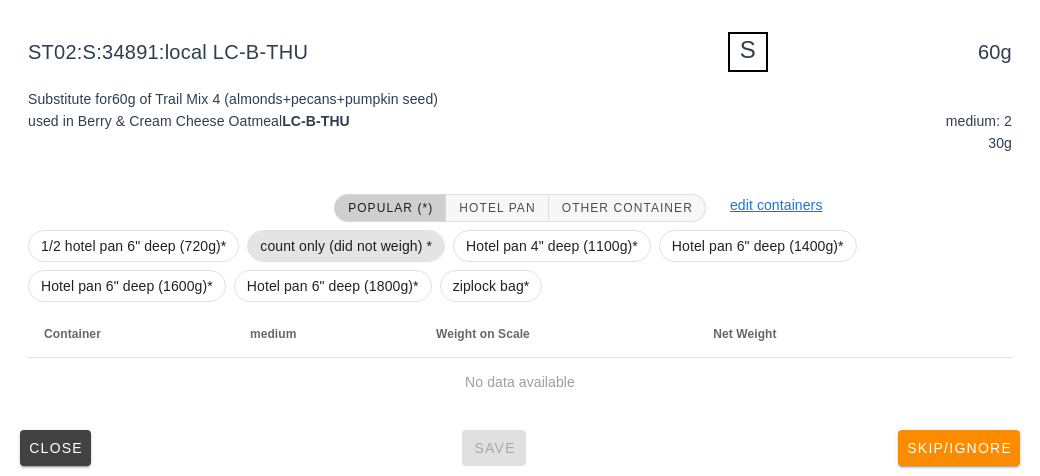 click on "count only (did not weigh) *" at bounding box center (346, 246) 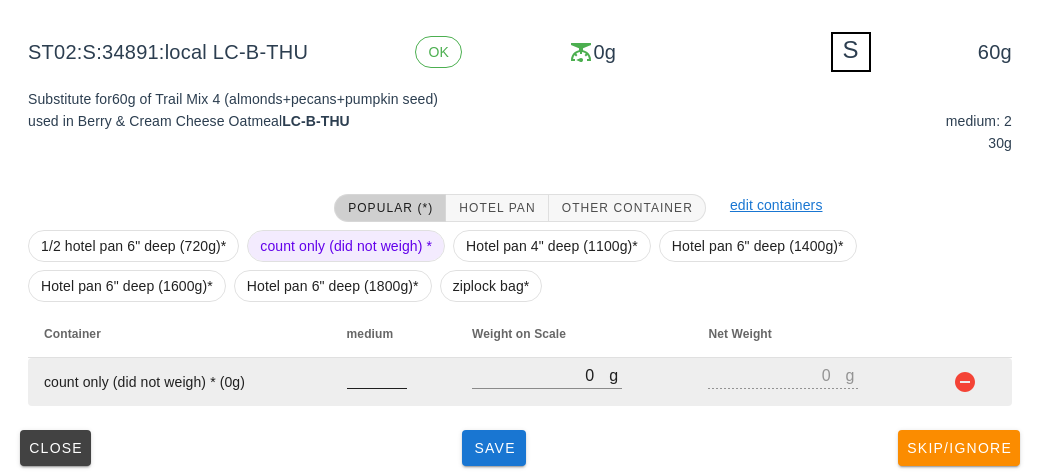 click at bounding box center [377, 375] 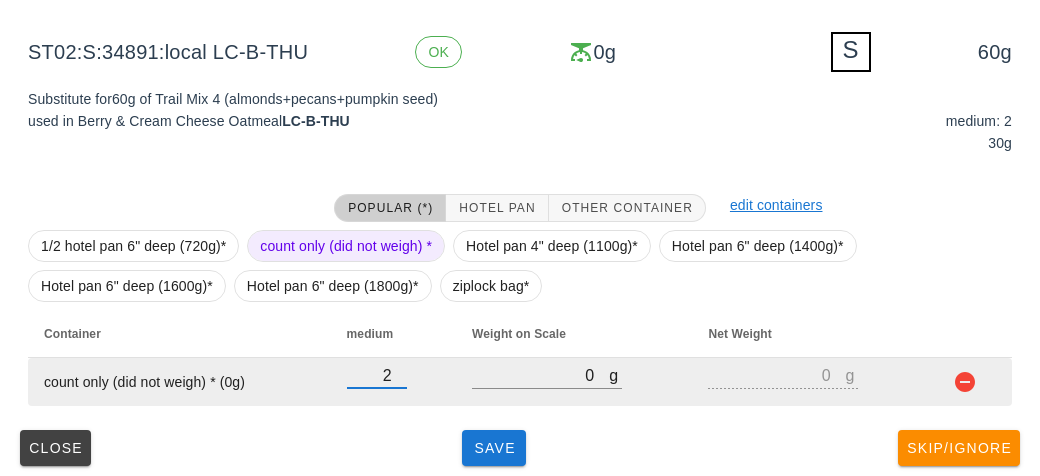 type on "2" 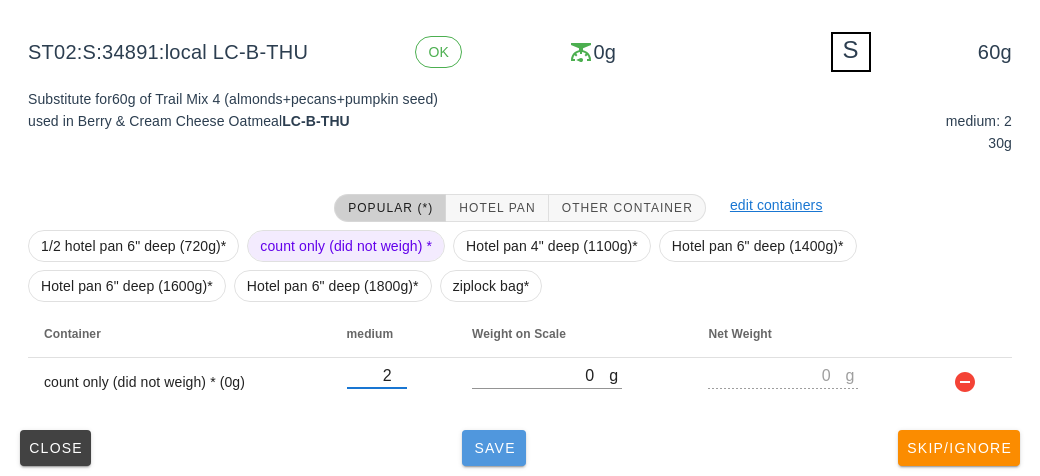 click on "Save" at bounding box center [494, 448] 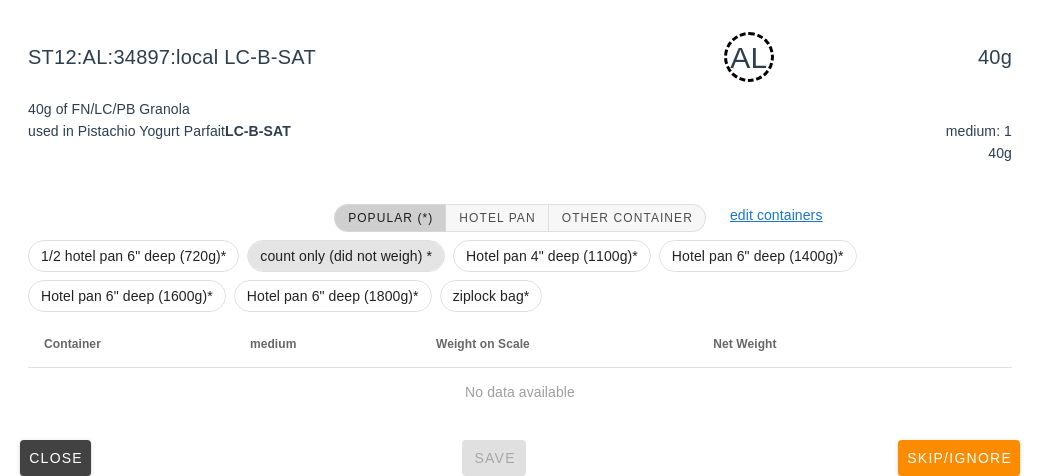 click on "count only (did not weigh) *" at bounding box center (346, 256) 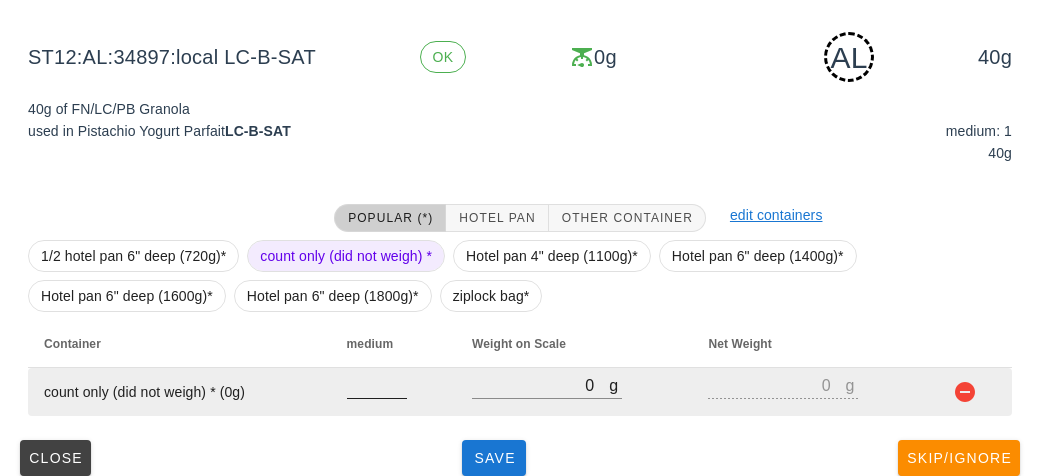 click at bounding box center (377, 385) 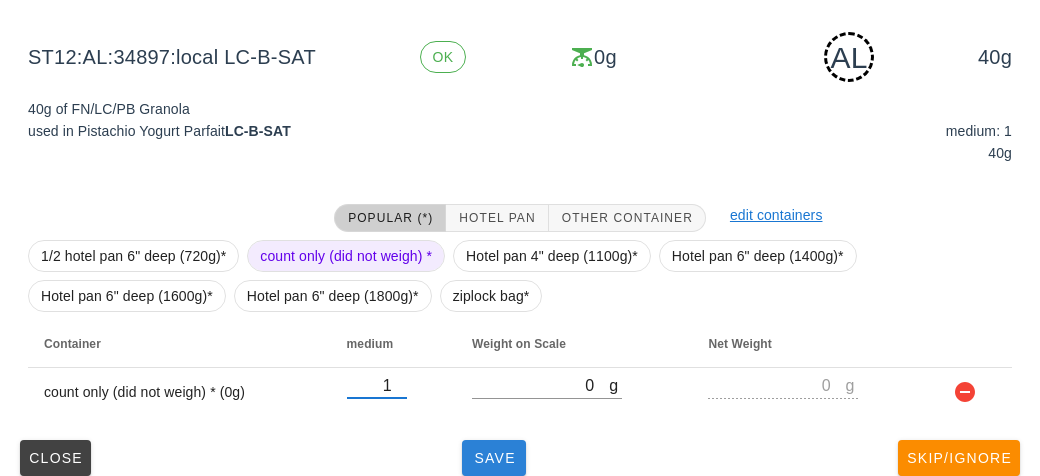 type on "1" 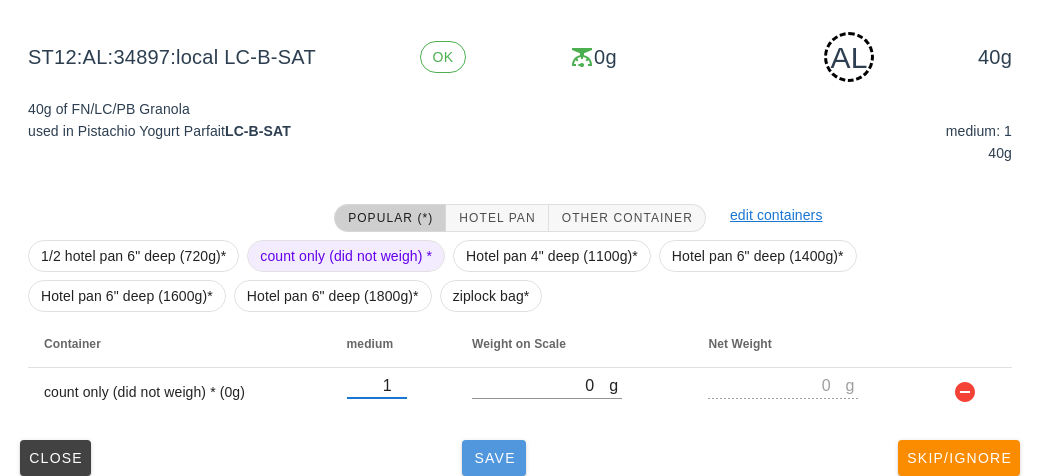 click on "Save" at bounding box center [494, 458] 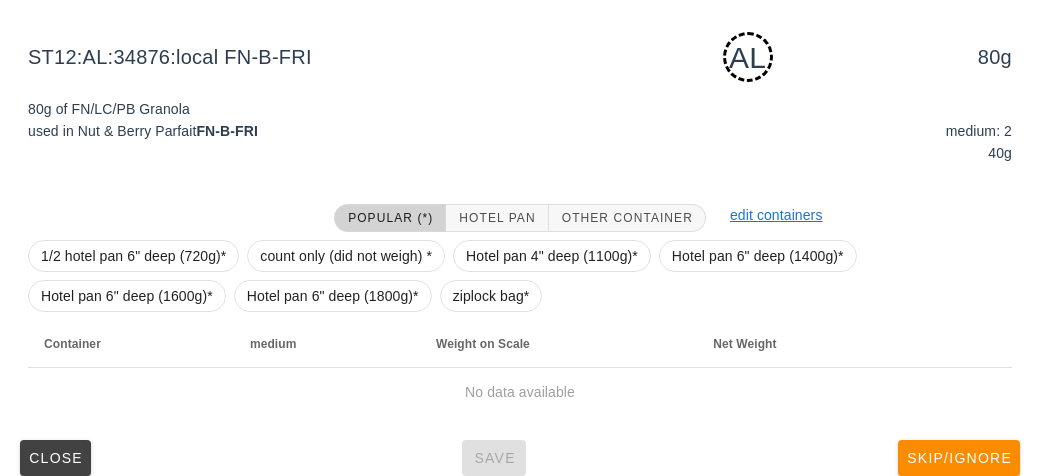 click on "Popular (*)" at bounding box center [390, 218] 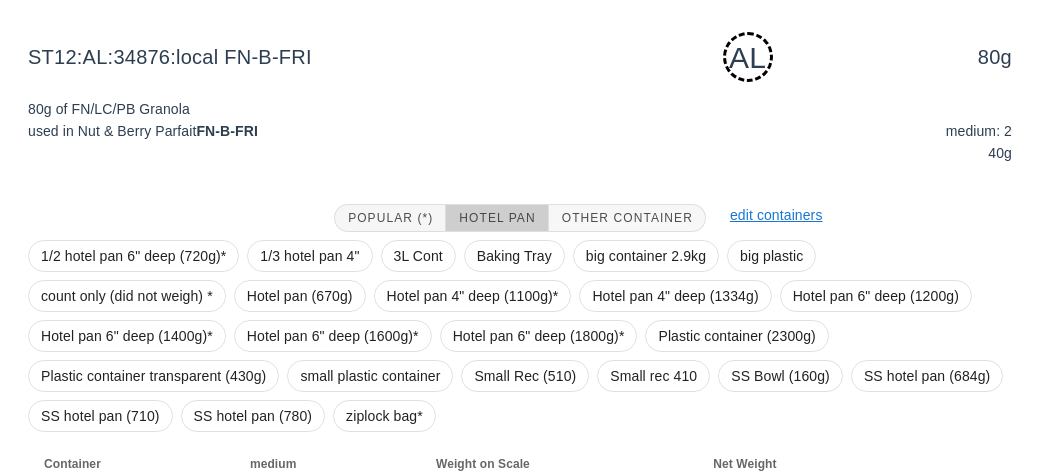 click on "Hotel Pan" at bounding box center (496, 218) 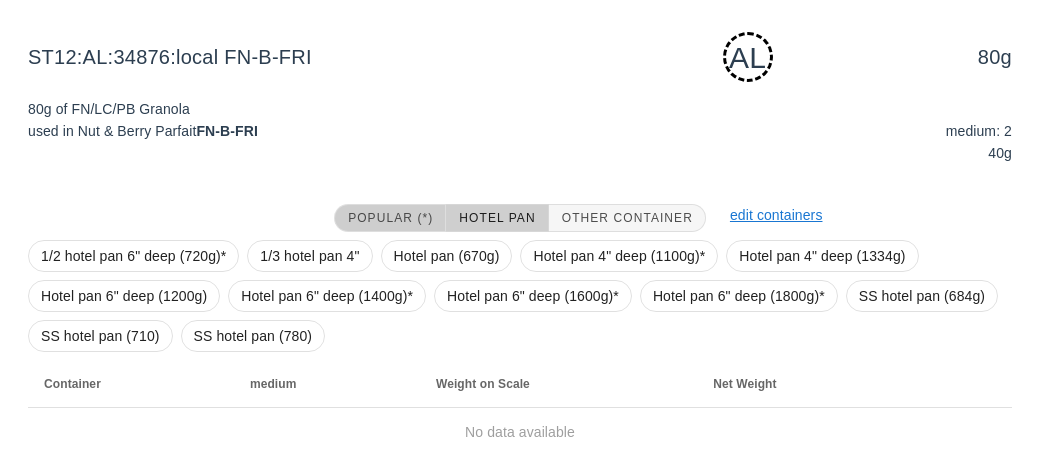 click on "Popular (*)" at bounding box center (390, 218) 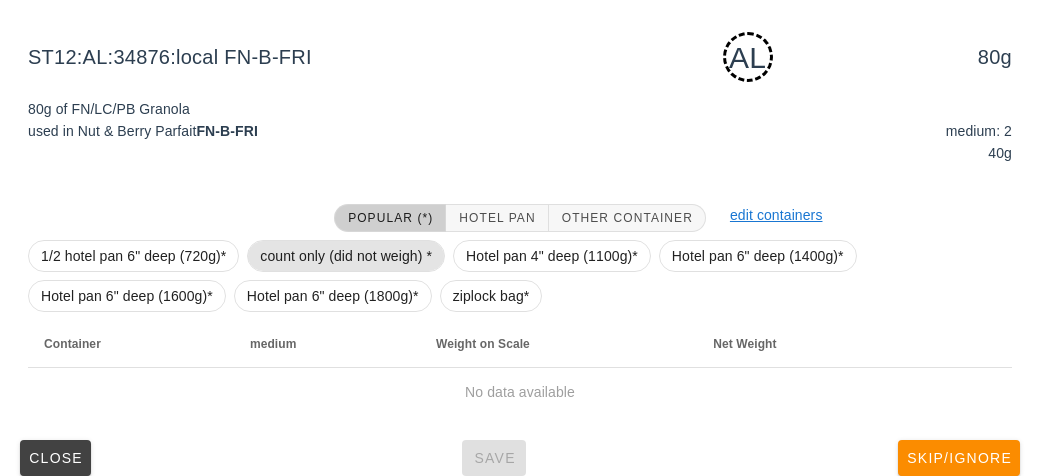 click on "count only (did not weigh) *" at bounding box center (346, 256) 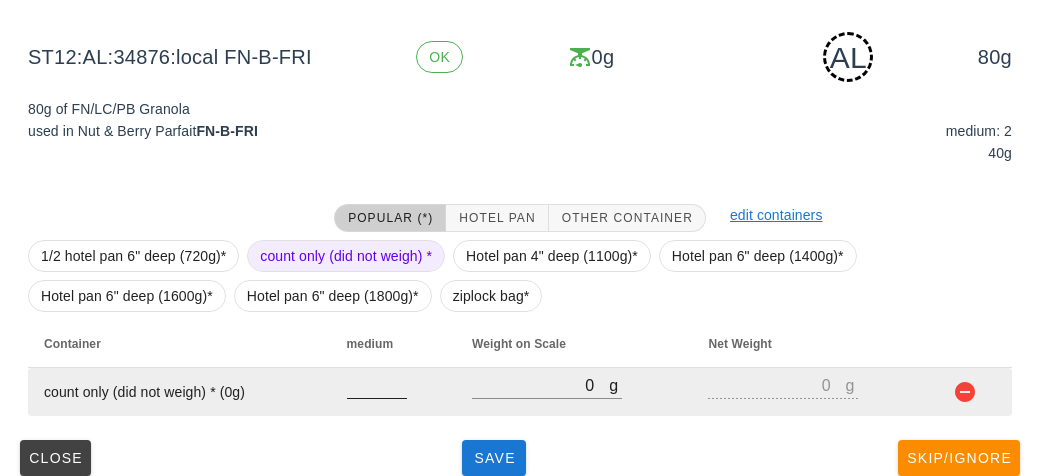 click at bounding box center [377, 385] 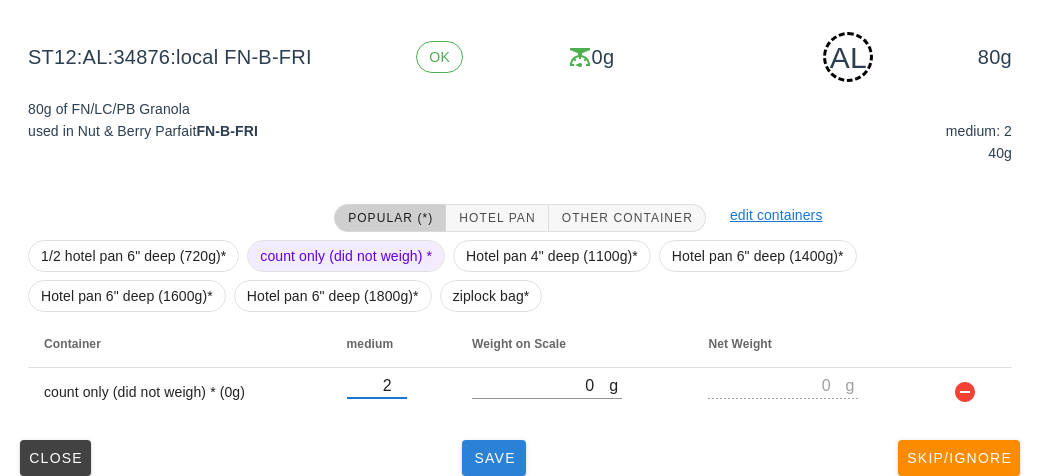 type on "2" 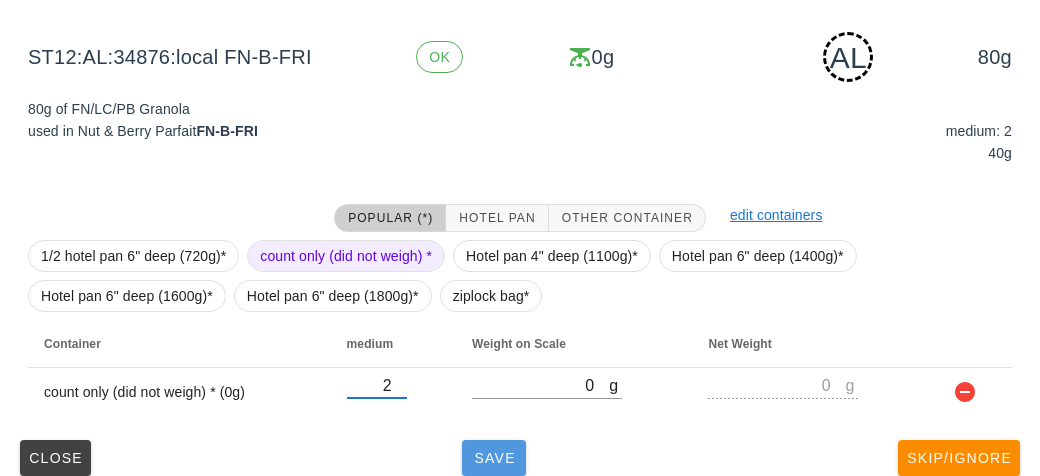 click on "Save" at bounding box center (494, 458) 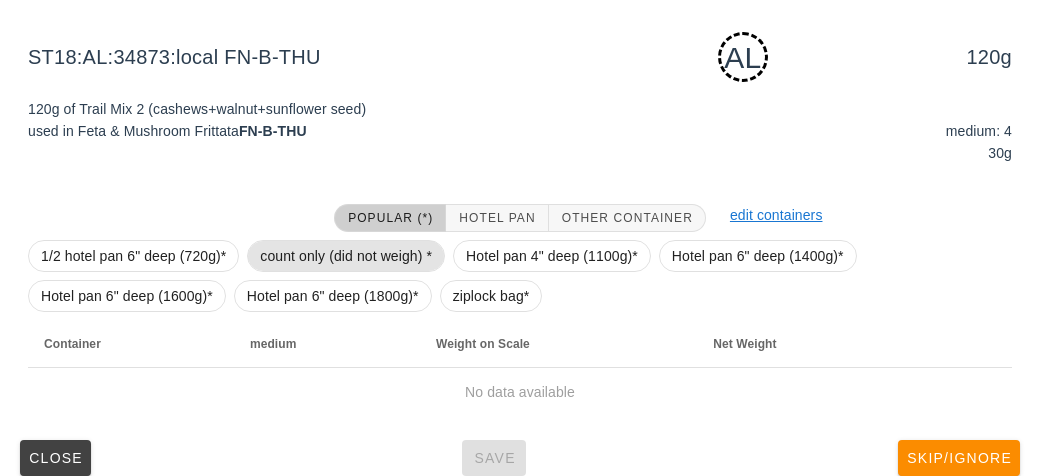 click on "count only (did not weigh) *" at bounding box center (346, 256) 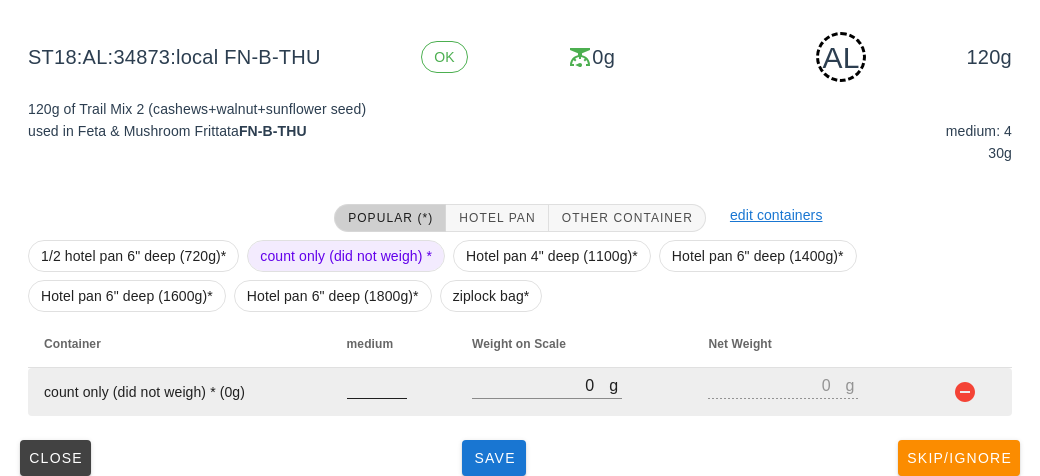 click at bounding box center (377, 385) 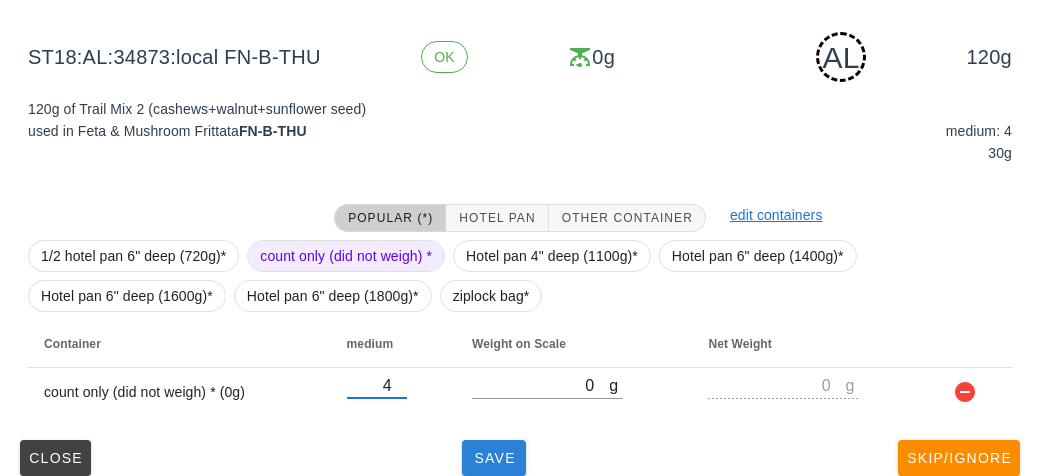 type on "4" 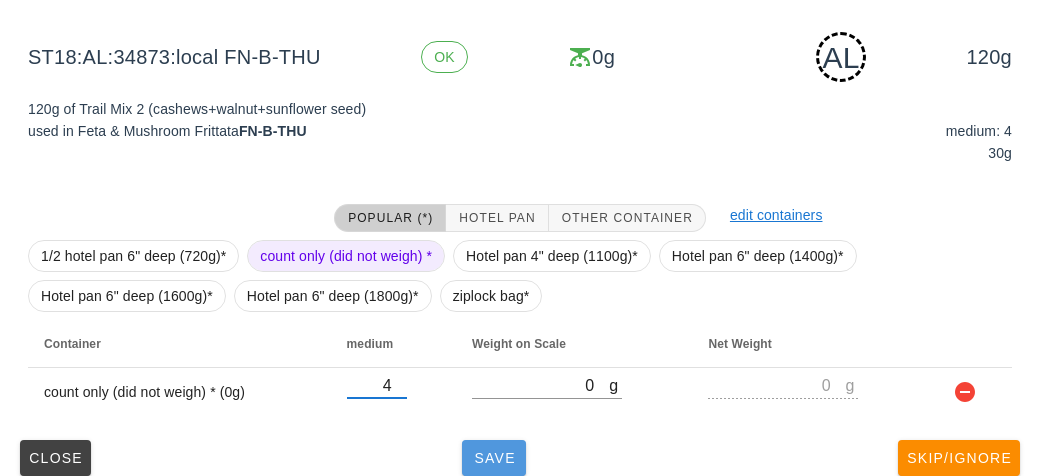 click on "Save" at bounding box center [494, 458] 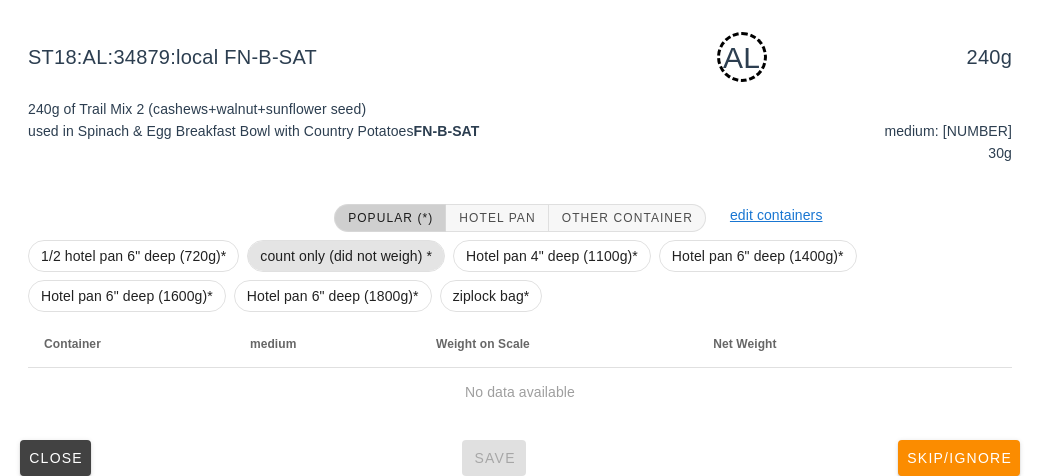 click on "count only (did not weigh) *" at bounding box center [346, 256] 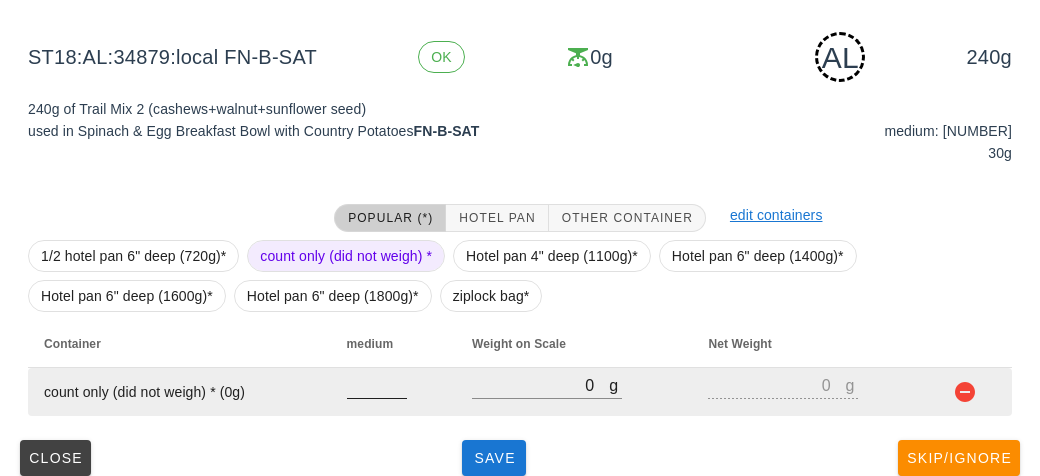 click at bounding box center (377, 385) 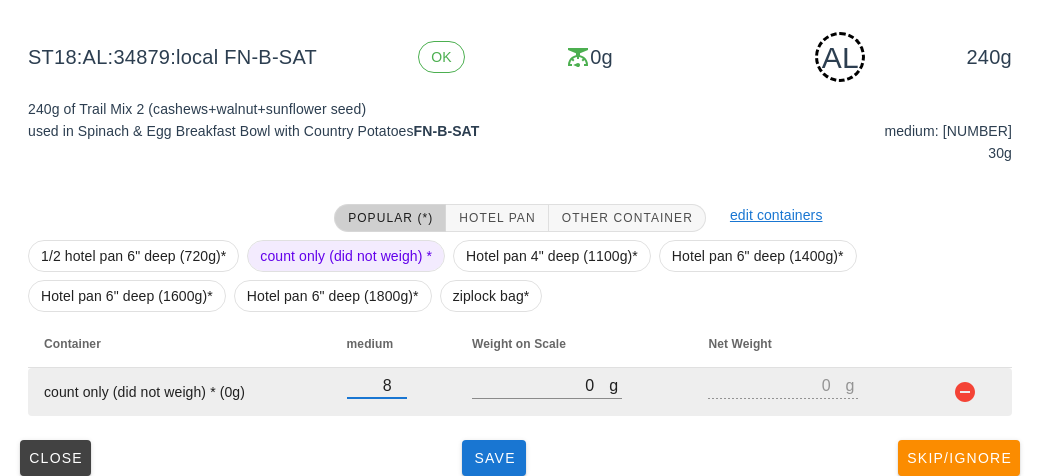 type on "8" 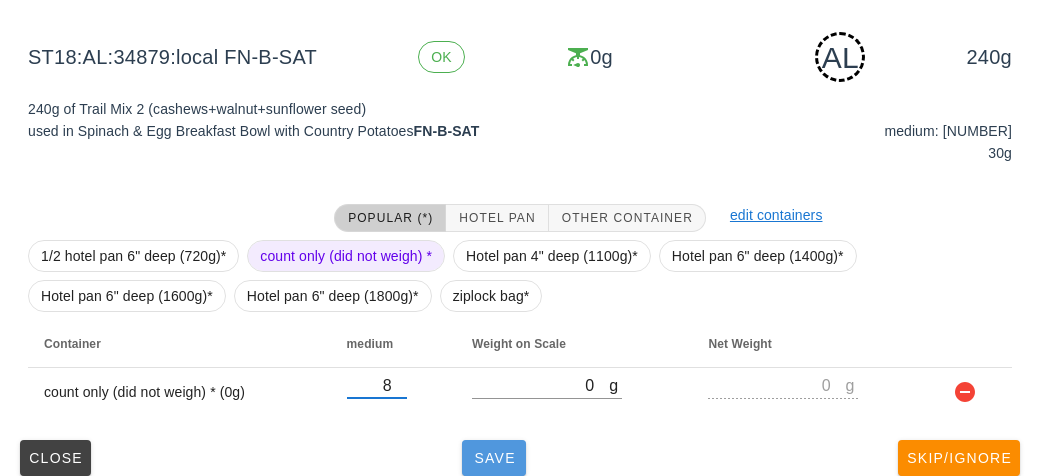 click on "Save" at bounding box center (494, 458) 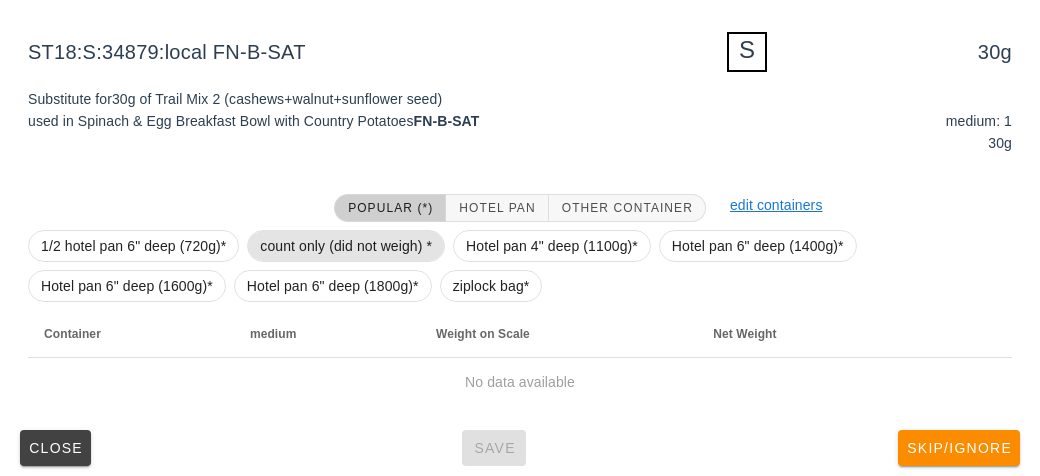 click on "count only (did not weigh) *" at bounding box center (346, 246) 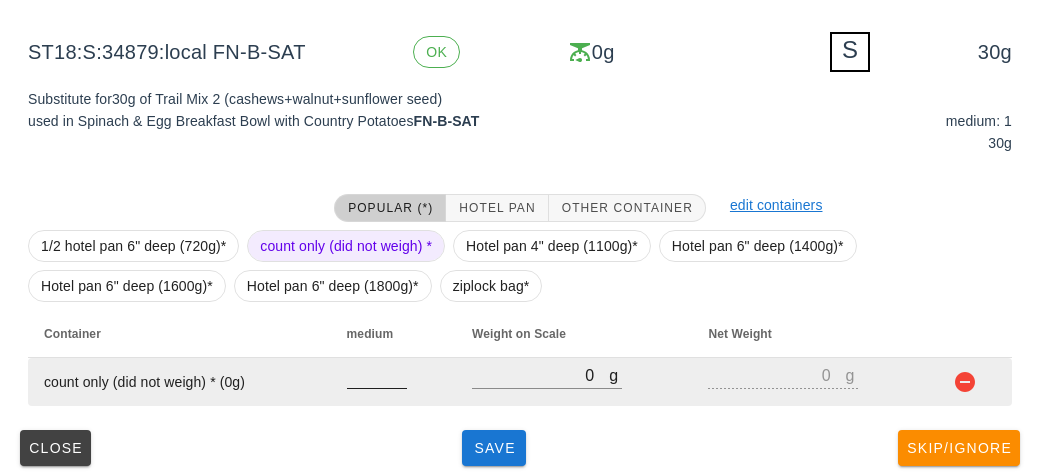 click at bounding box center [377, 375] 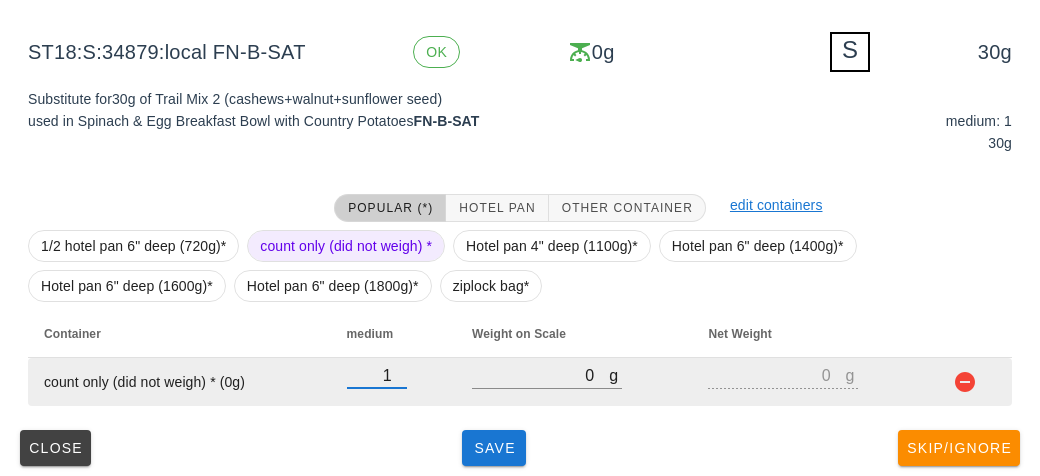 type on "1" 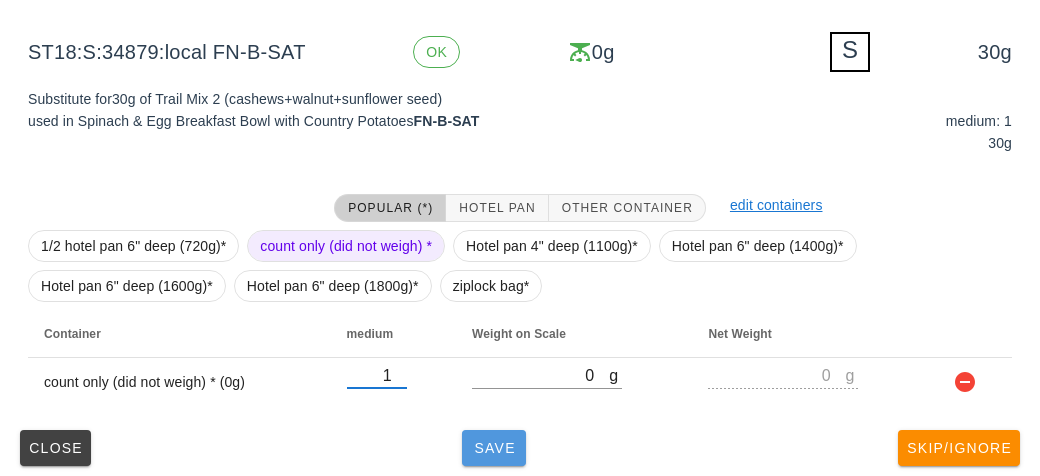 click on "Save" at bounding box center [494, 448] 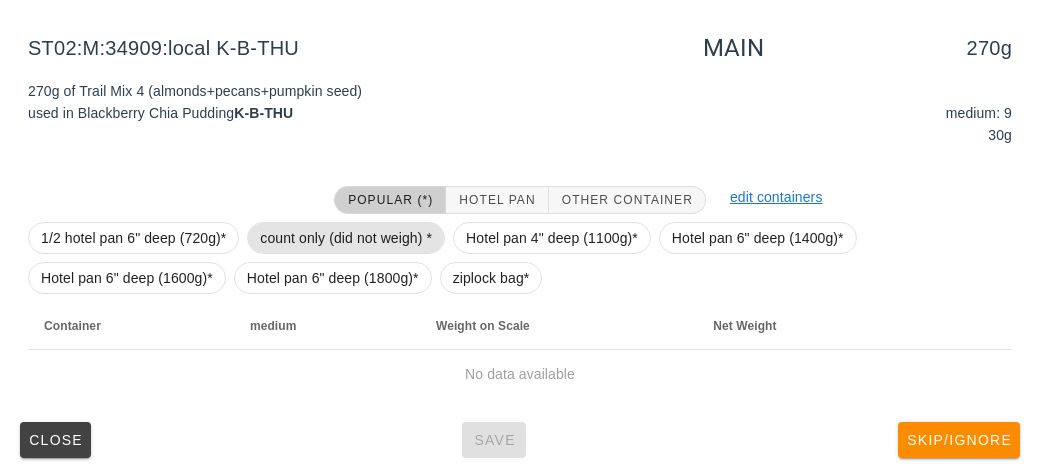 click on "count only (did not weigh) *" at bounding box center [346, 238] 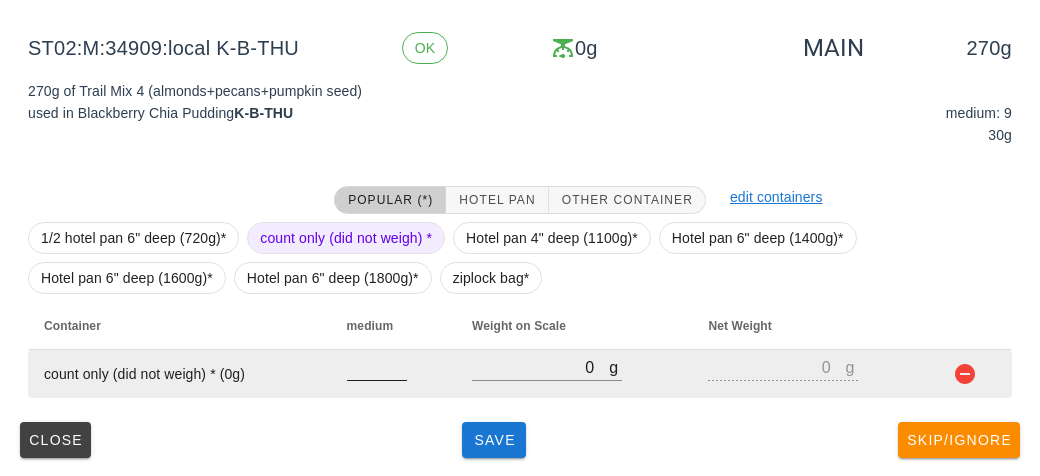 click at bounding box center [377, 367] 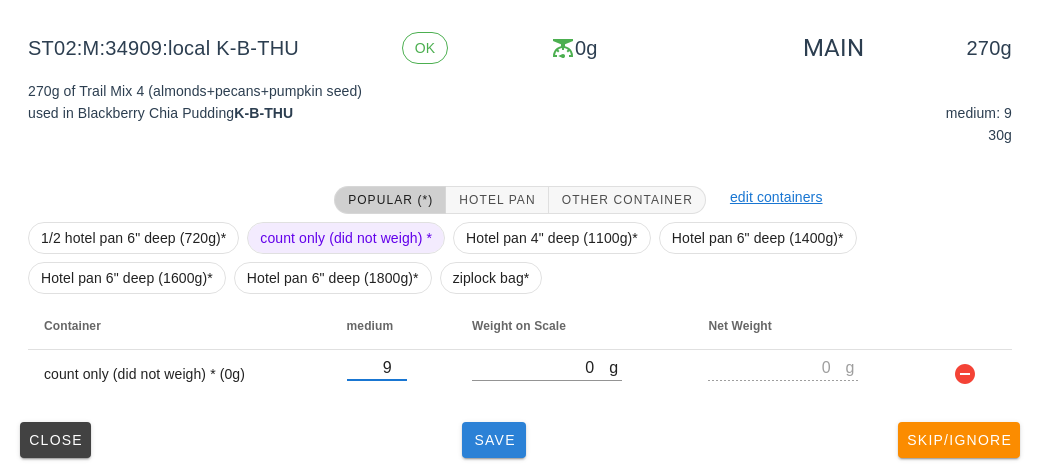 type on "9" 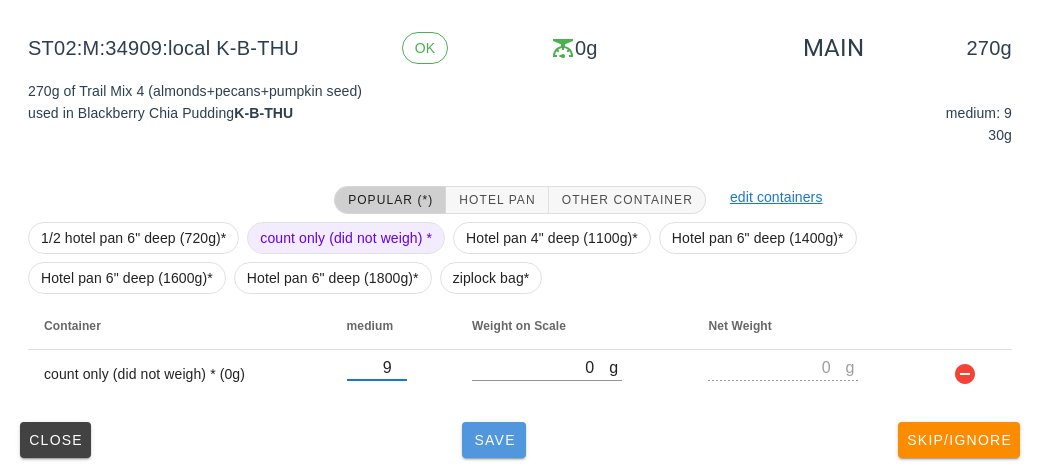 click on "Save" at bounding box center (494, 440) 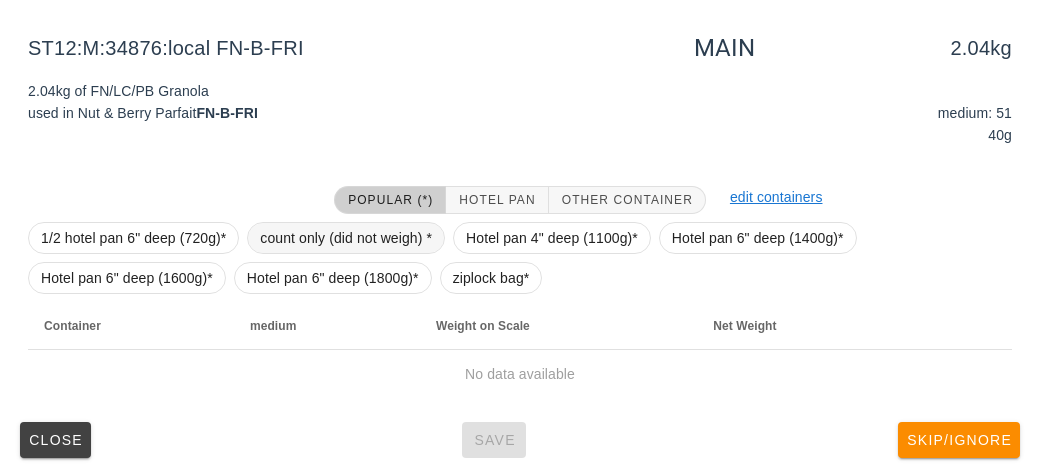 click on "count only (did not weigh) *" at bounding box center (346, 238) 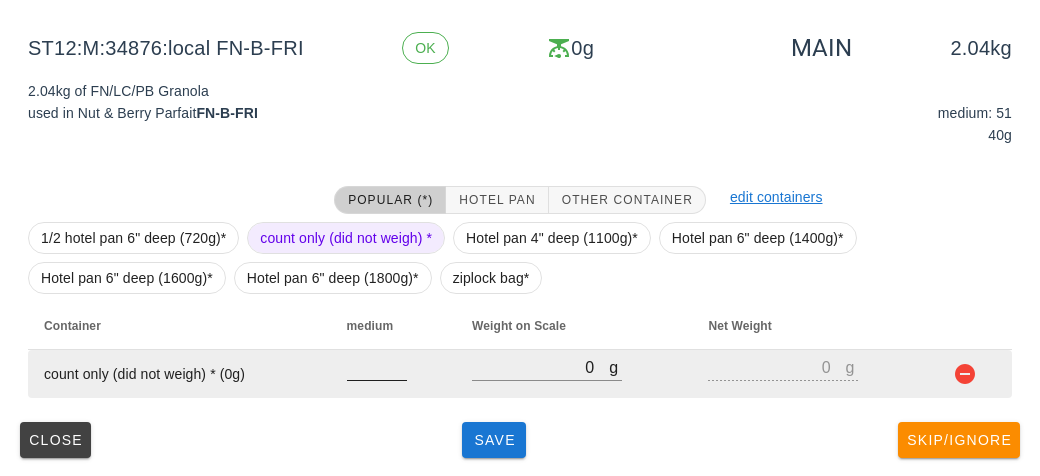 click at bounding box center [377, 367] 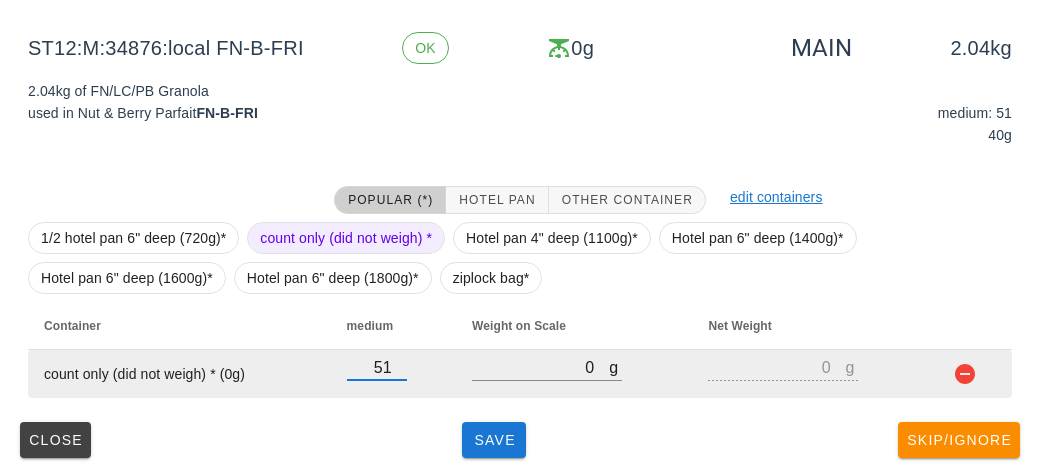 type on "51" 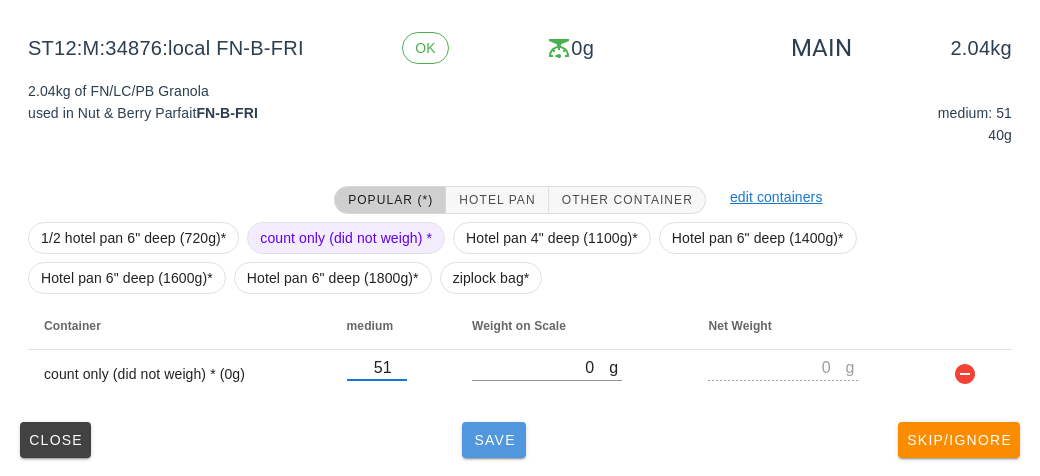 click on "Save" at bounding box center [494, 440] 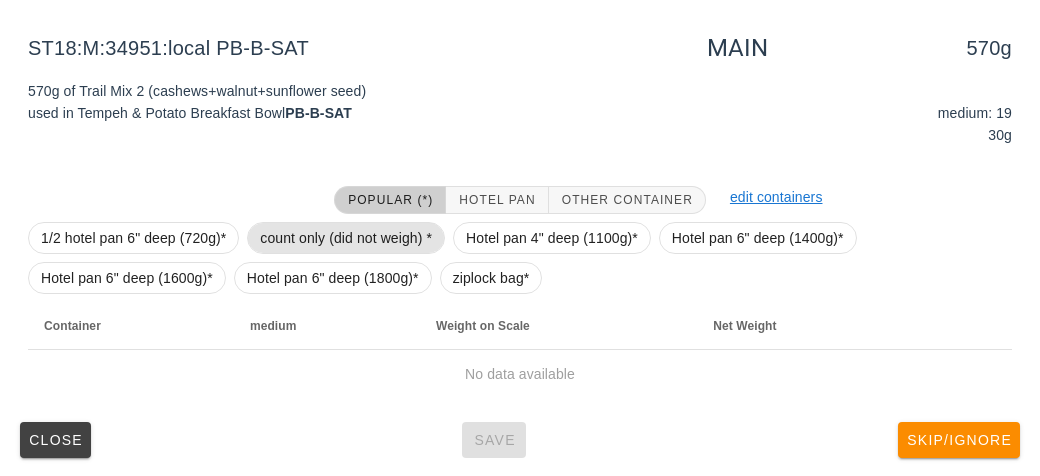 click on "count only (did not weigh) *" at bounding box center [346, 238] 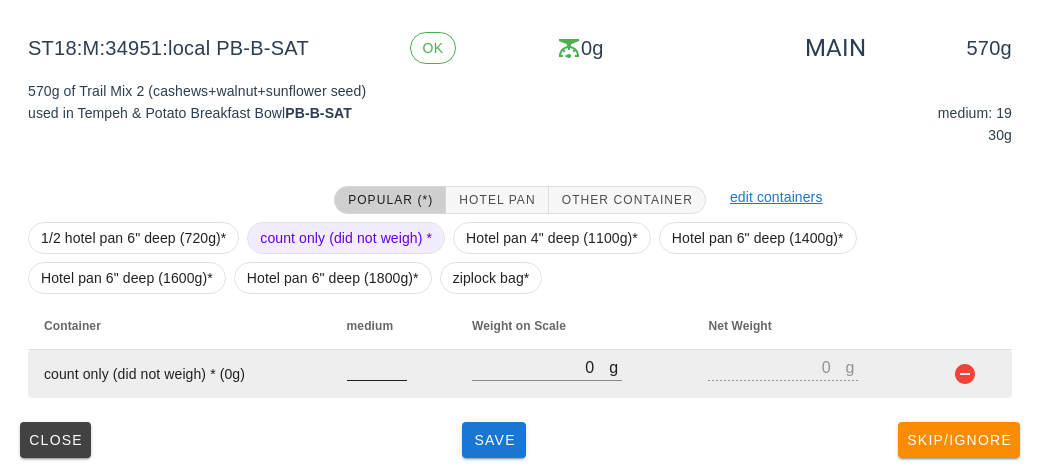 click at bounding box center [377, 367] 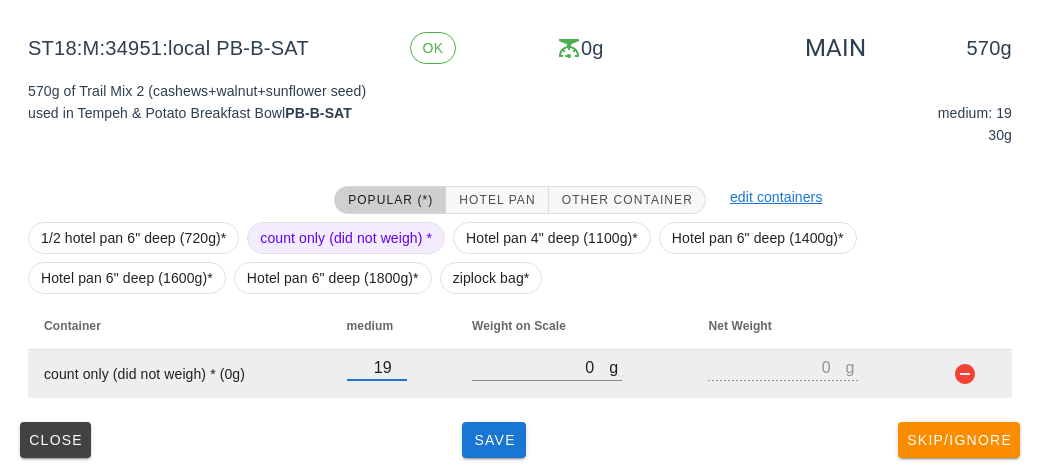 type on "19" 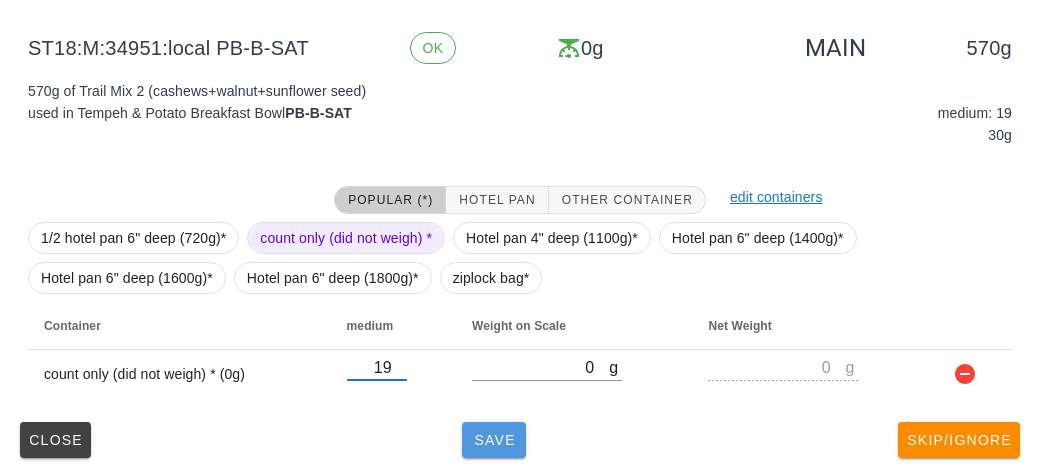 click on "Save" at bounding box center (494, 440) 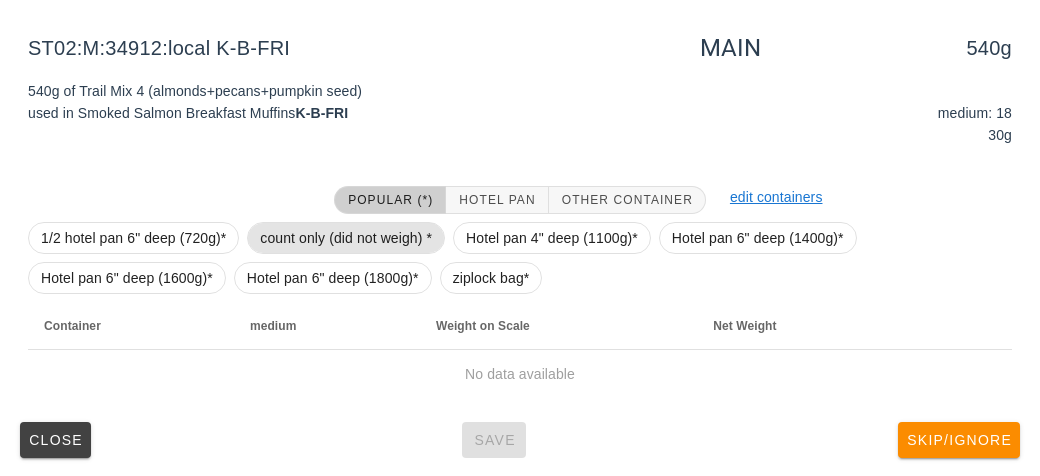 click on "count only (did not weigh) *" at bounding box center [346, 238] 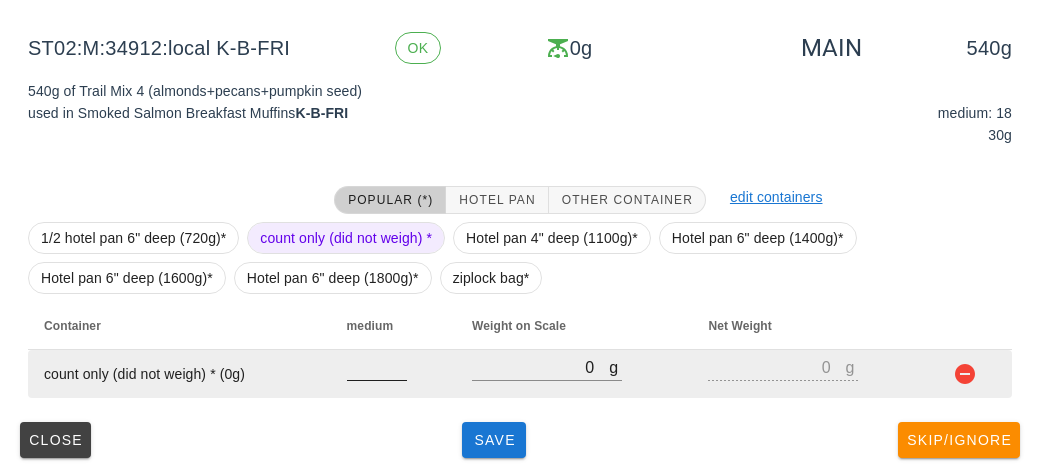 click at bounding box center (377, 367) 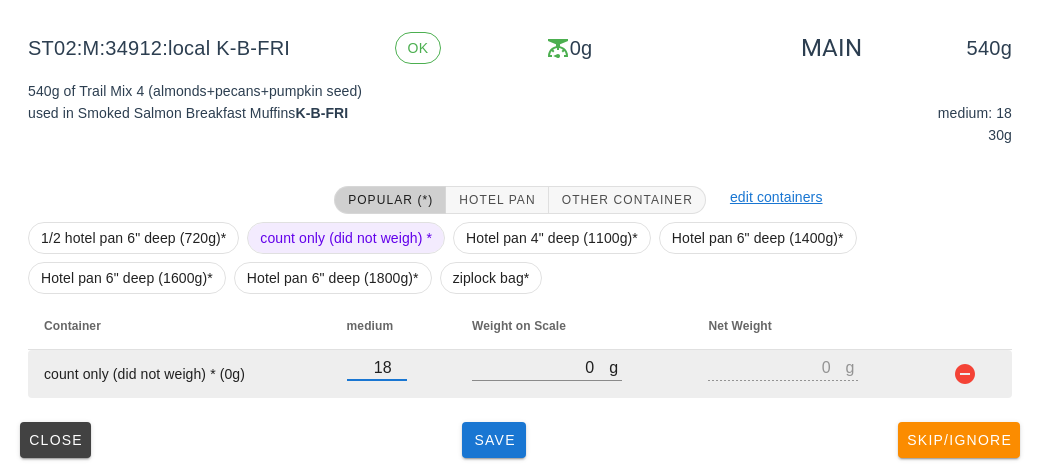type on "18" 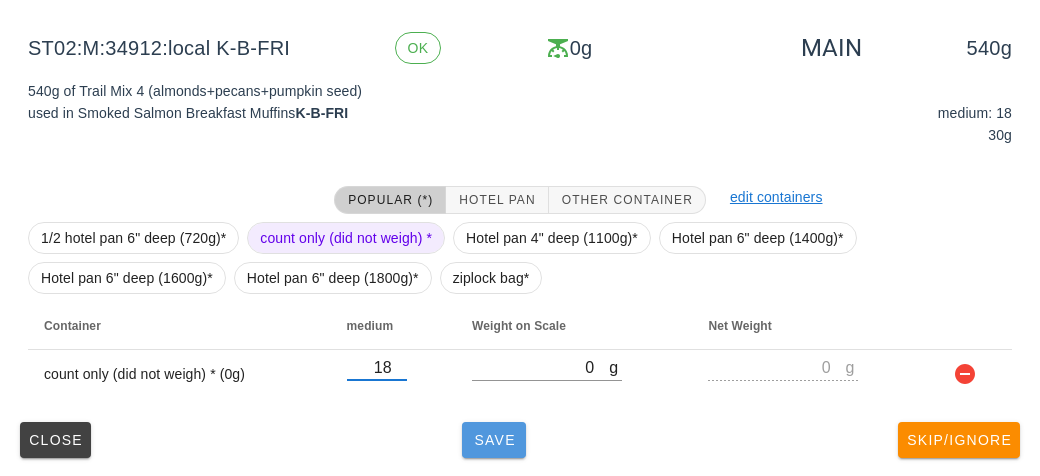 click on "Save" at bounding box center (494, 440) 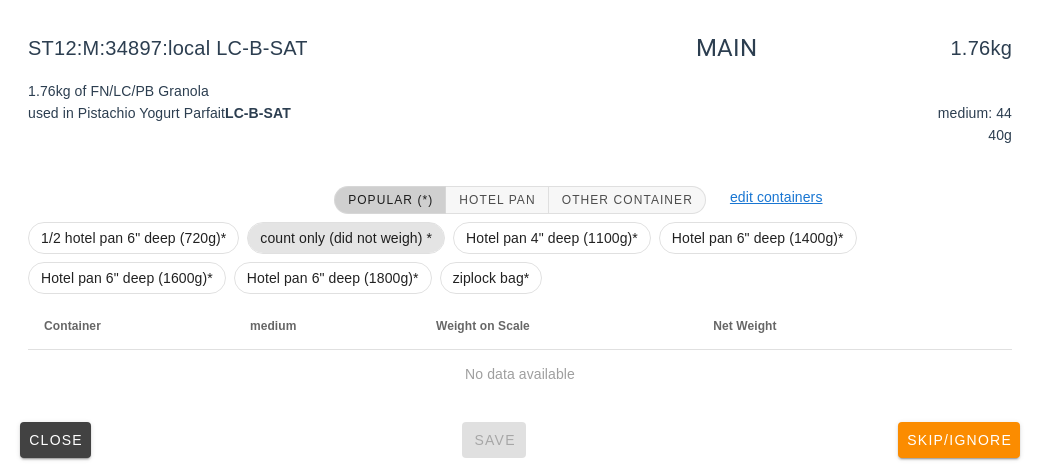 click on "count only (did not weigh) *" at bounding box center [346, 238] 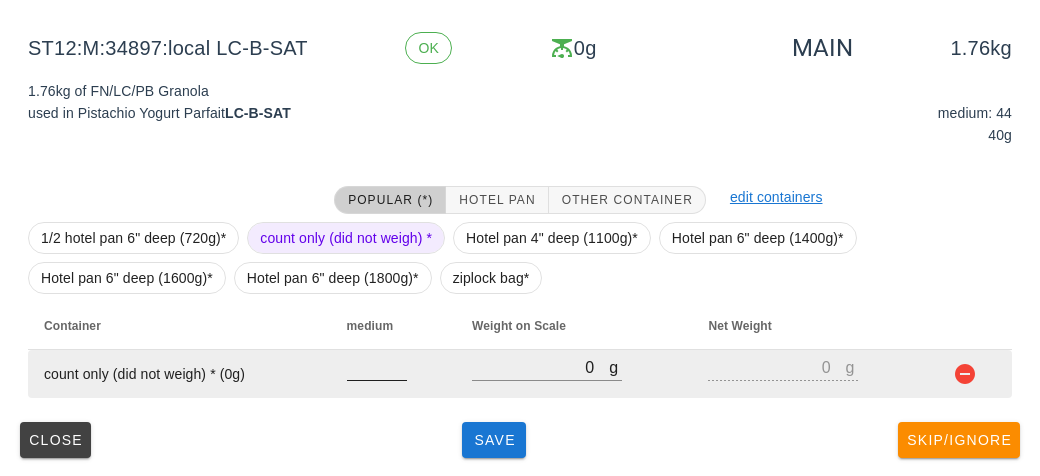 click at bounding box center [377, 367] 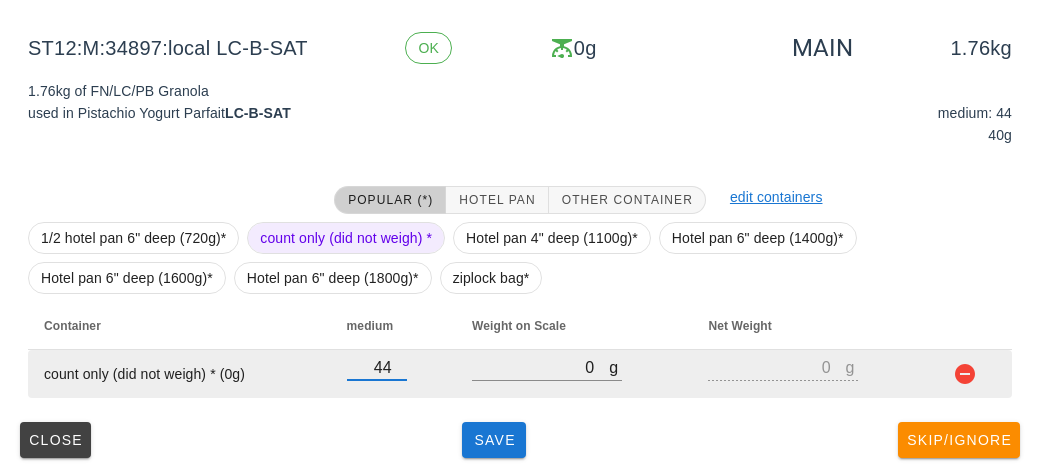 type on "44" 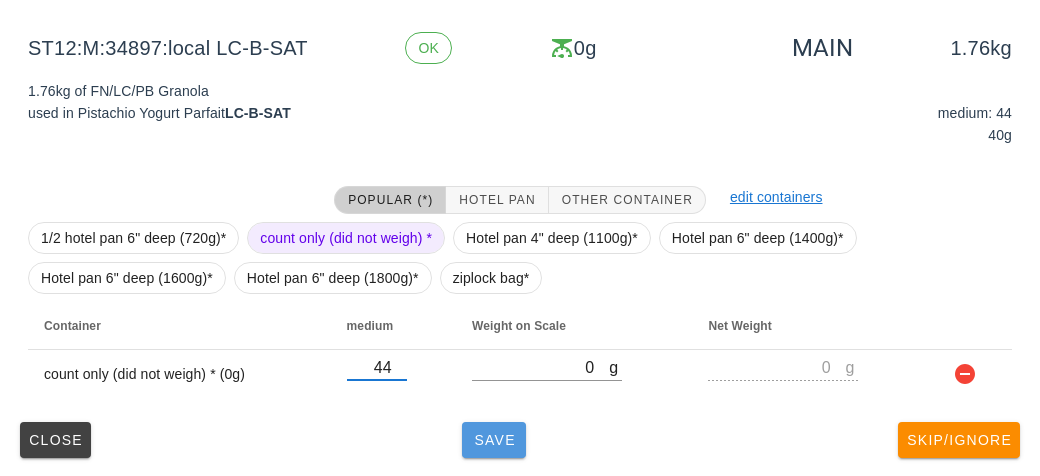 click on "Save" at bounding box center [494, 440] 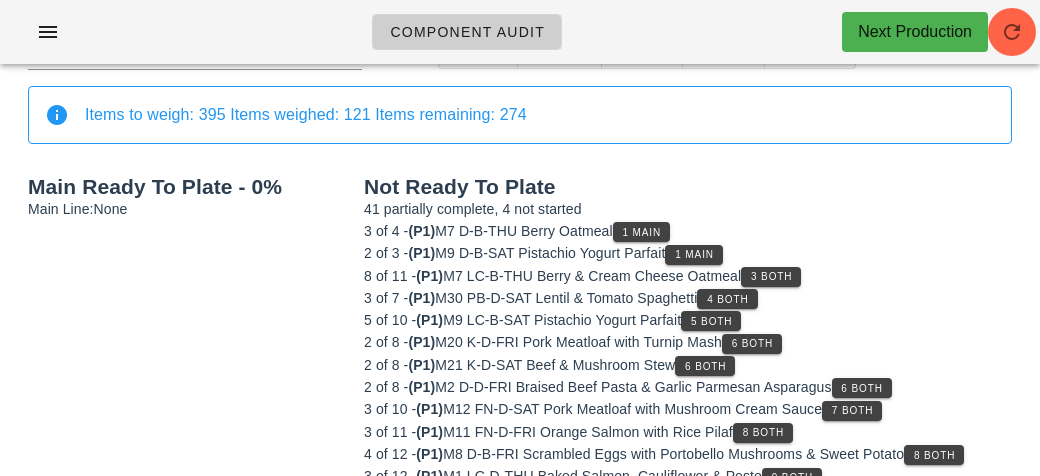 scroll, scrollTop: 0, scrollLeft: 0, axis: both 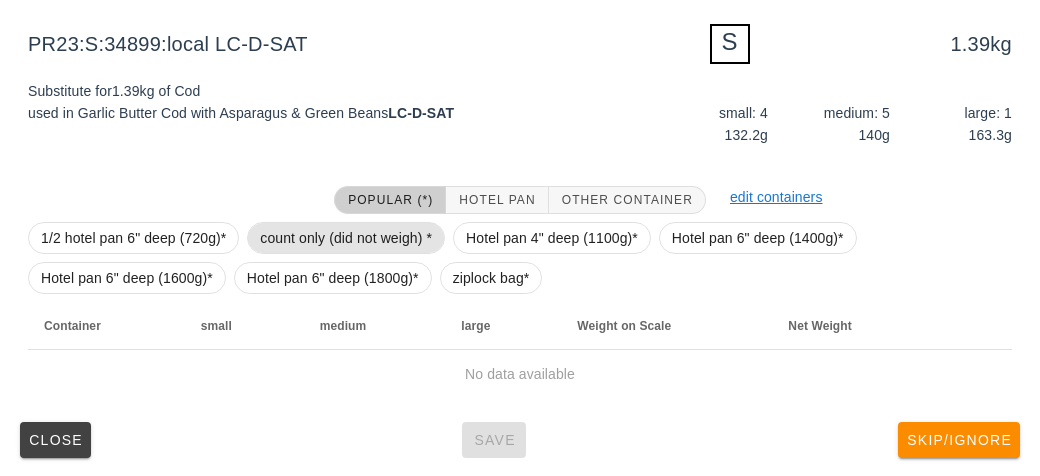 click on "count only (did not weigh) *" at bounding box center (346, 238) 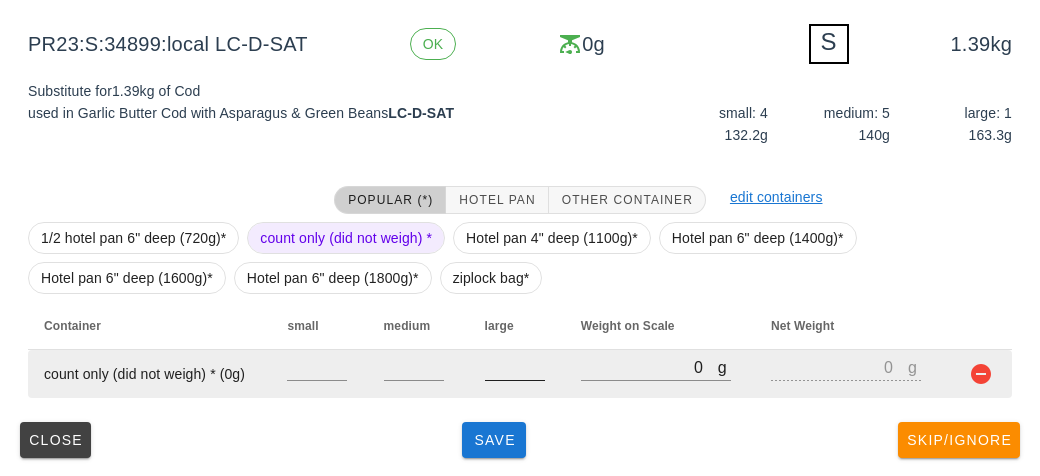 click at bounding box center [515, 367] 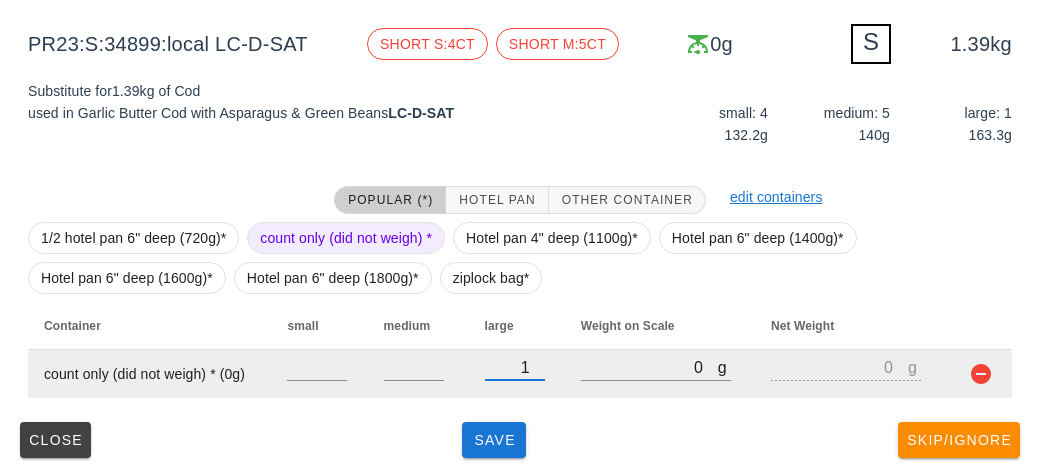 type on "1" 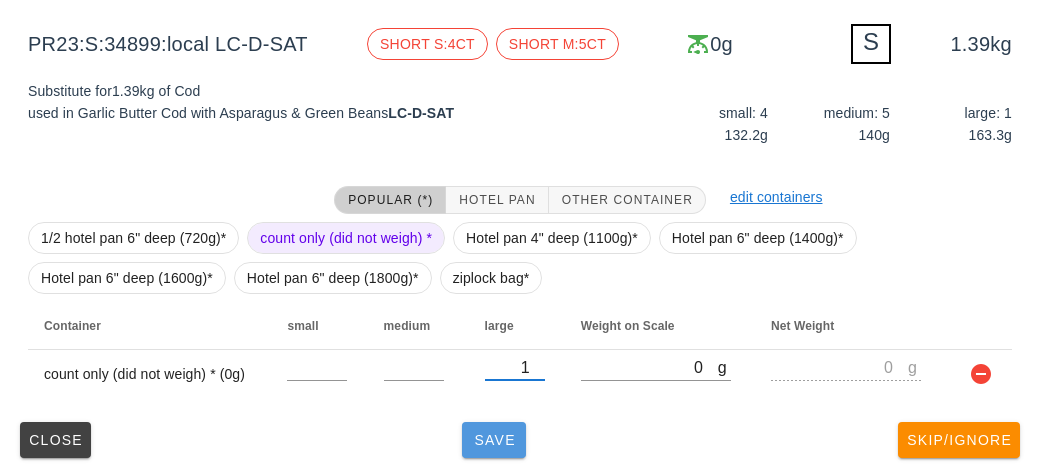 click on "Save" at bounding box center [494, 440] 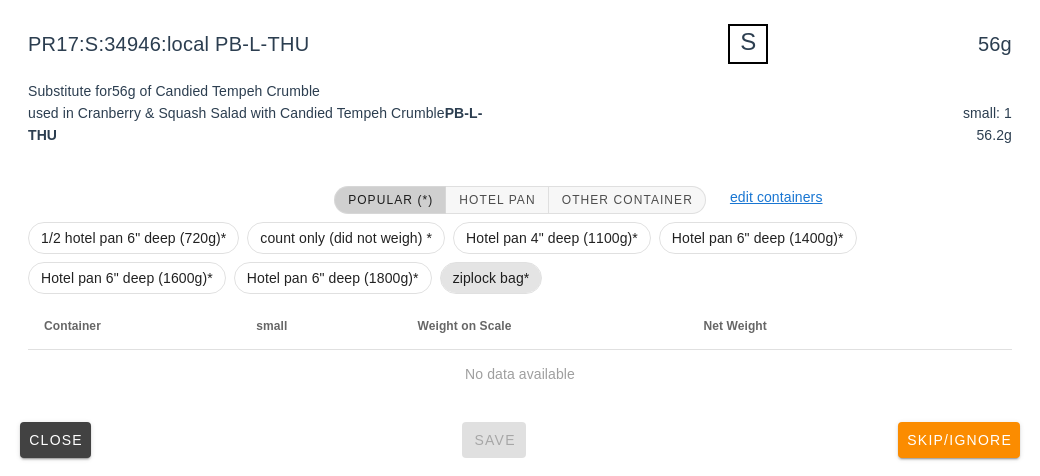 click on "ziplock bag*" at bounding box center (491, 278) 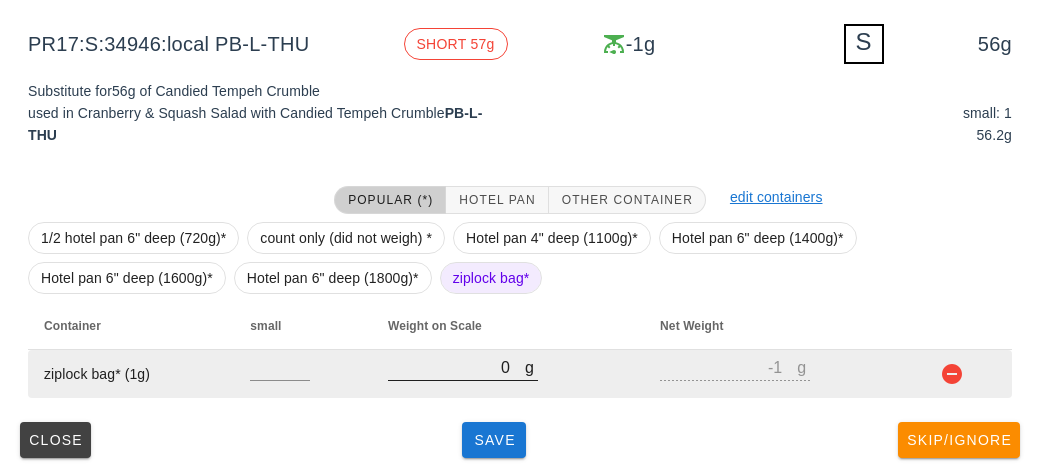 click on "0" at bounding box center (456, 367) 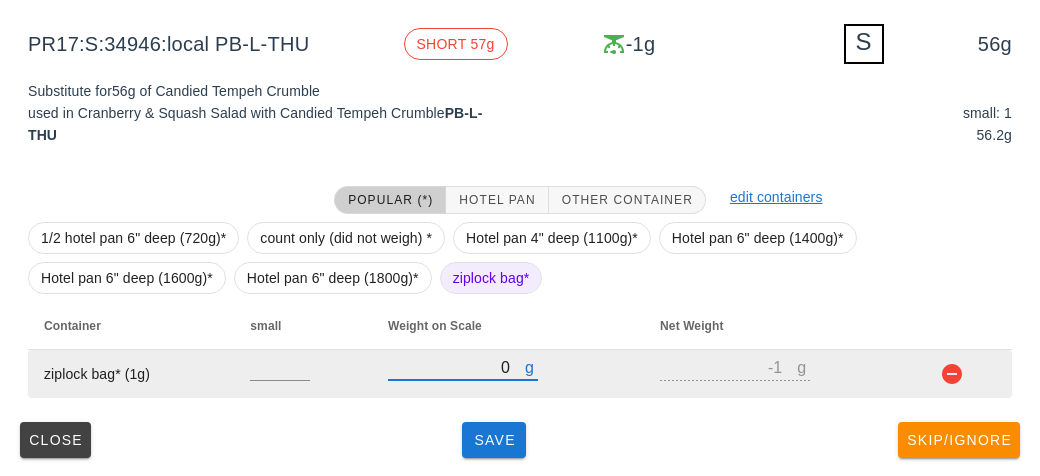 type on "20" 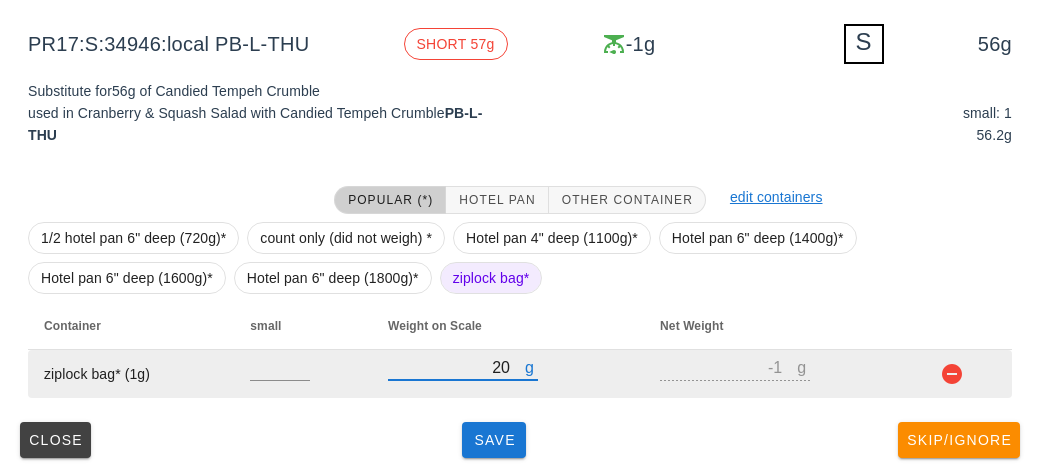 type on "19" 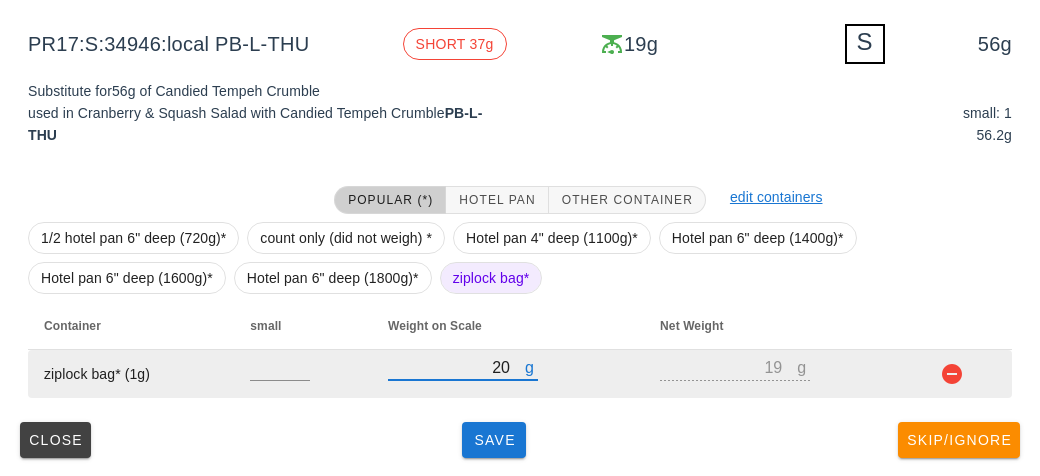 type on "220" 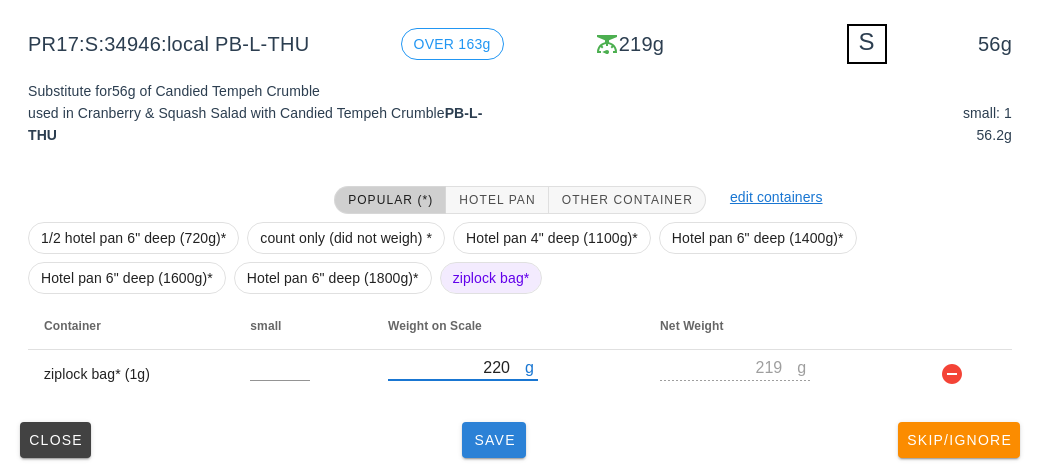 type on "220" 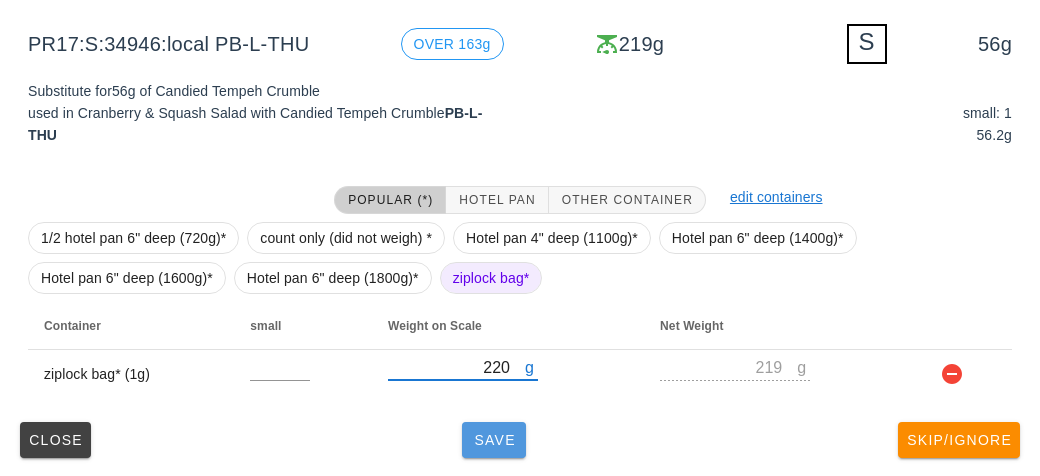 click on "Save" at bounding box center (494, 440) 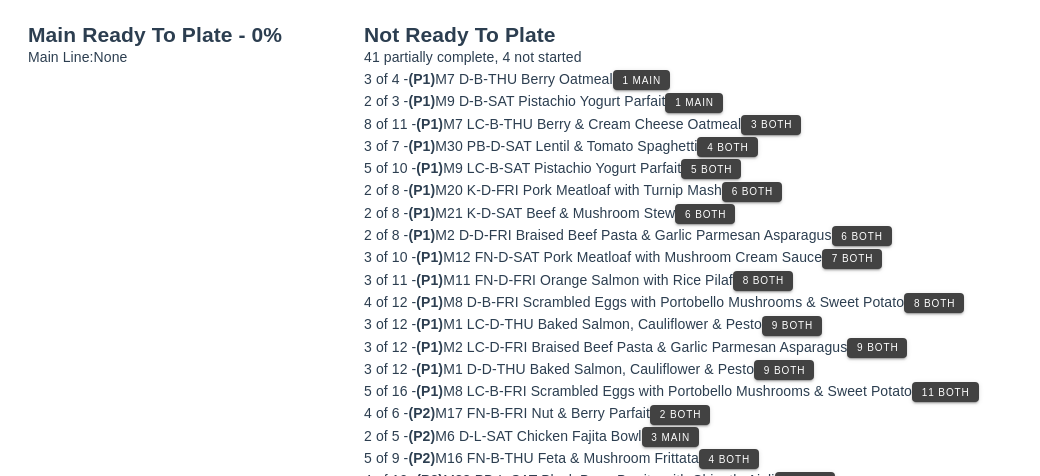 scroll, scrollTop: 232, scrollLeft: 0, axis: vertical 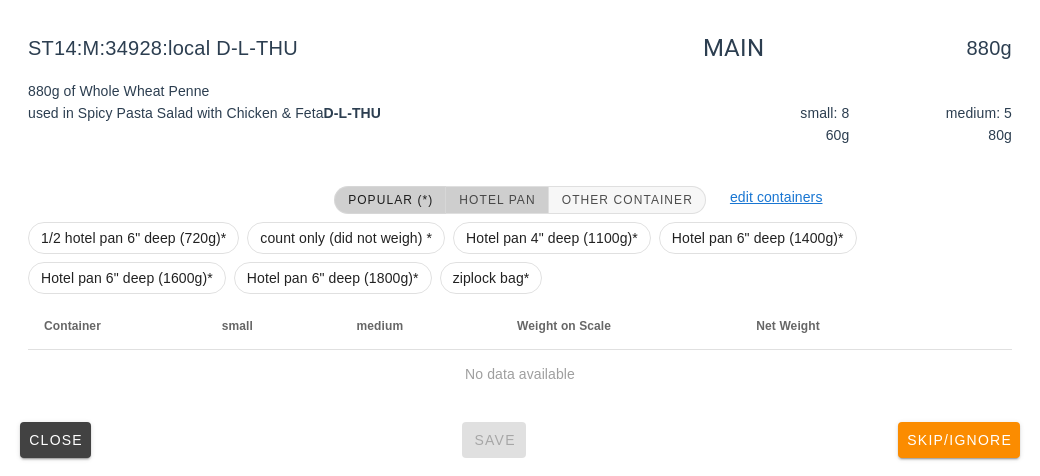 click on "Hotel Pan" at bounding box center (496, 200) 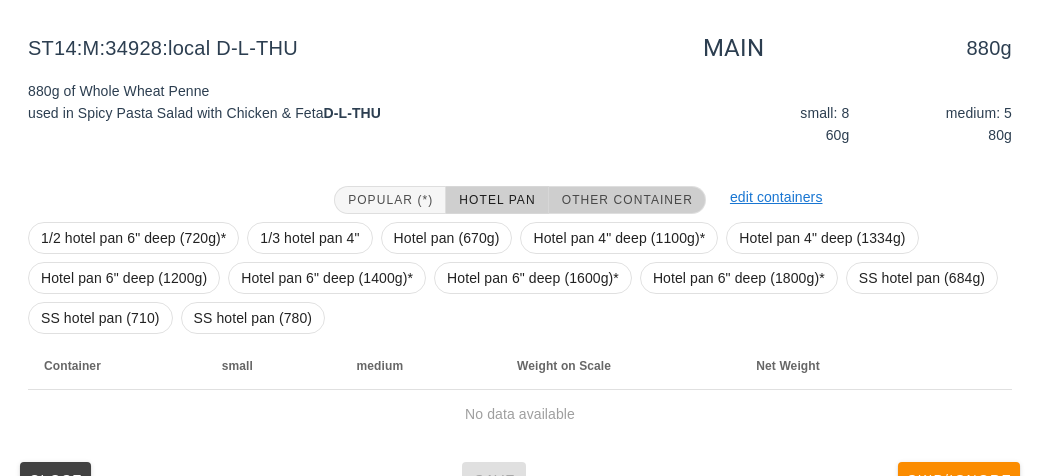 click on "Other Container" at bounding box center [627, 200] 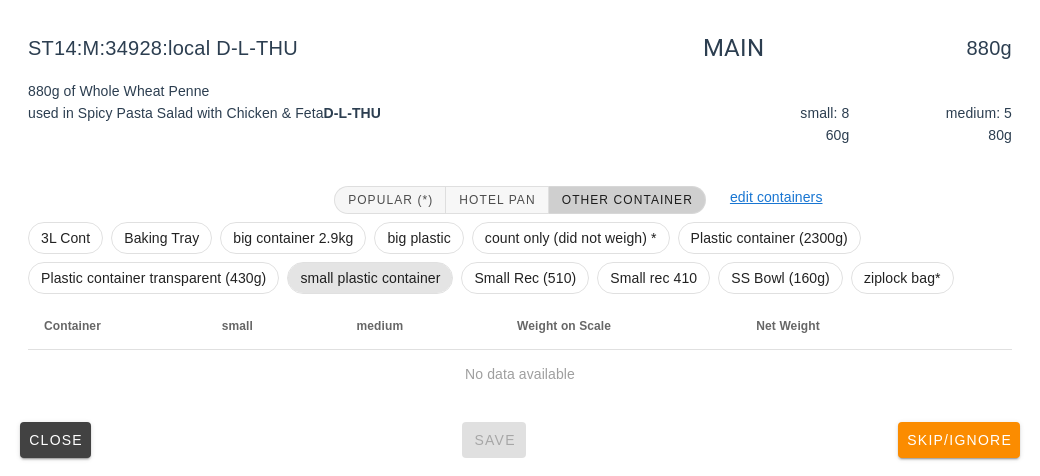 click on "small plastic container" at bounding box center (370, 278) 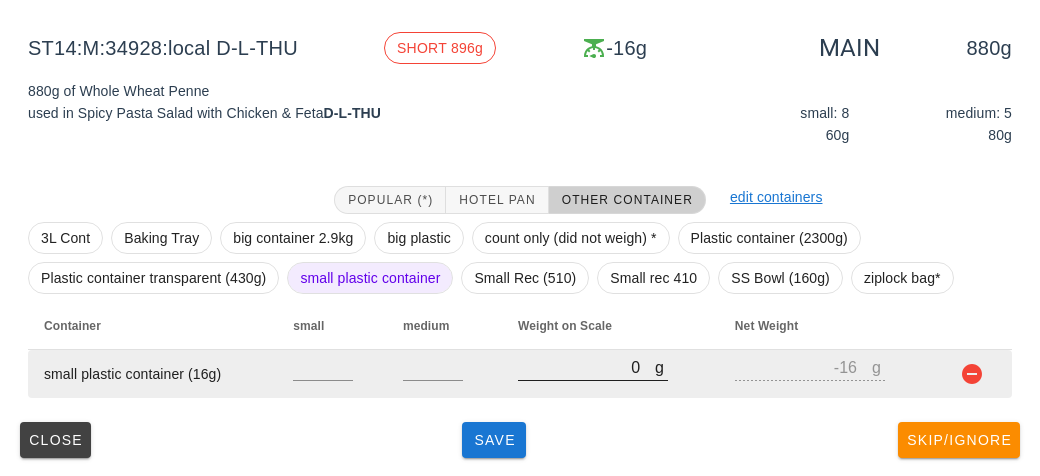 click on "0" at bounding box center [586, 367] 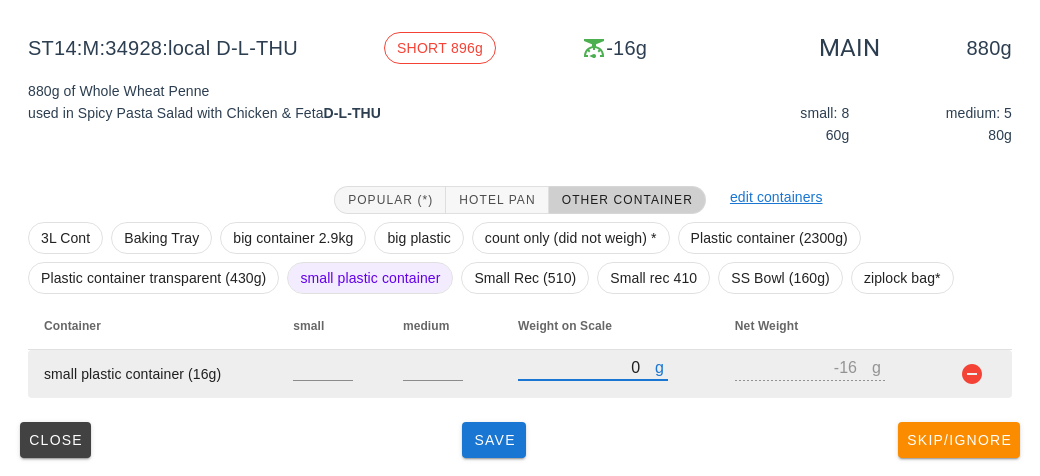 type on "90" 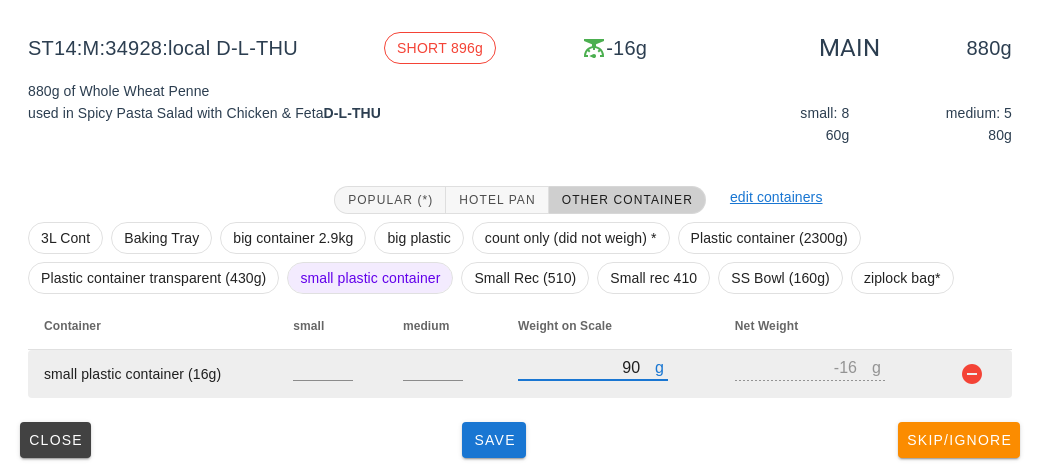 type on "74" 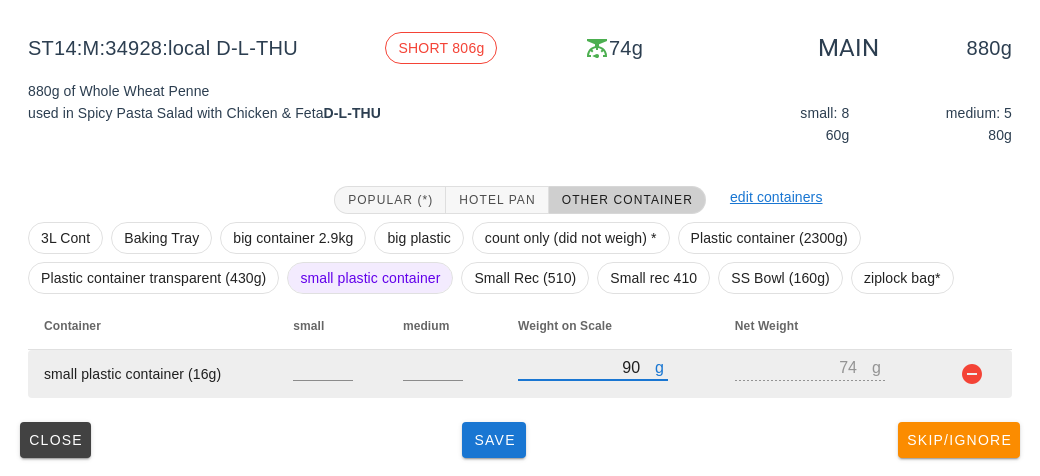 type on "950" 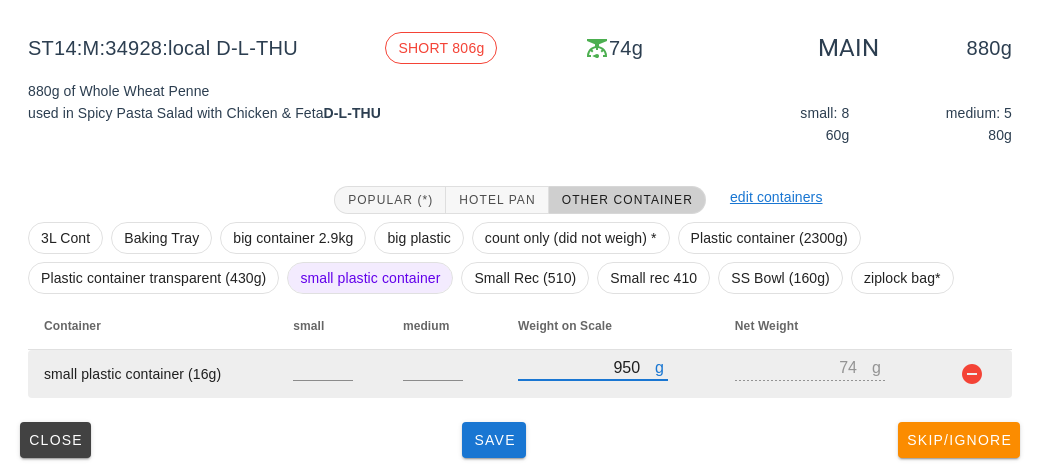 type on "934" 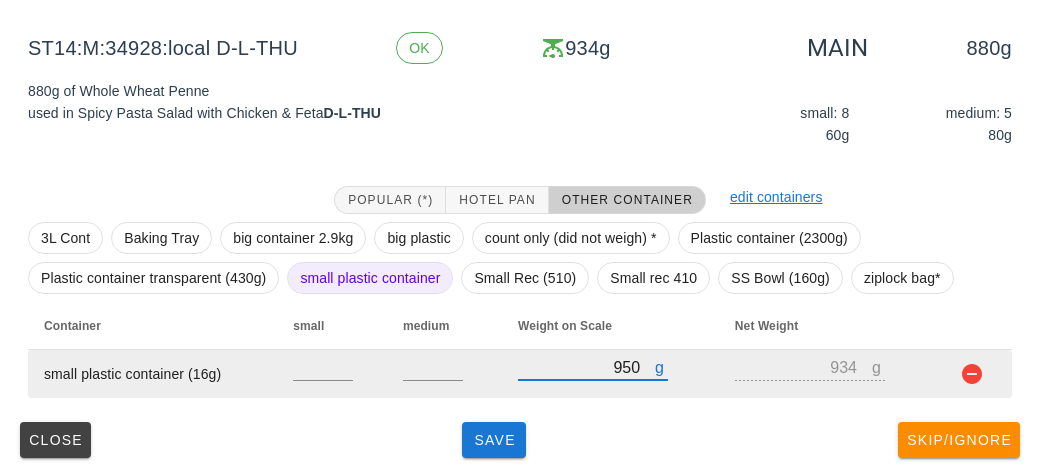 type on "950" 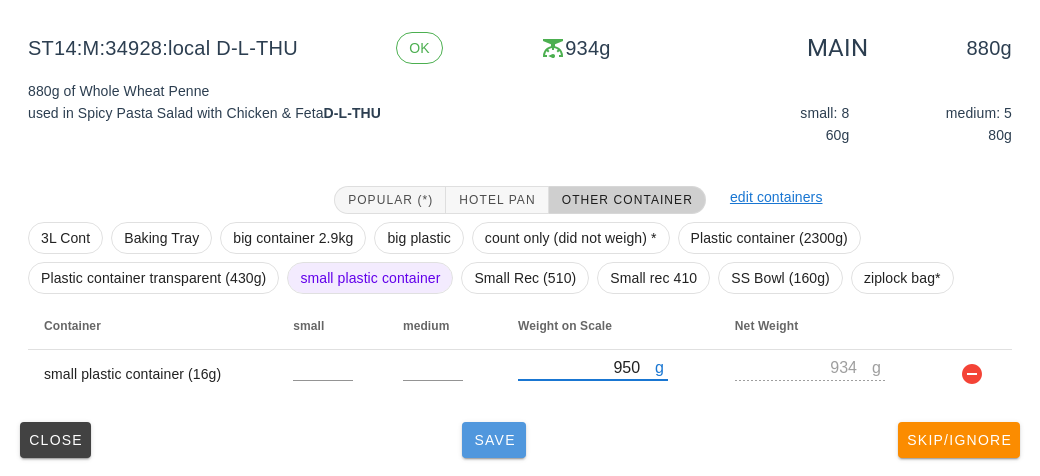 click on "Save" at bounding box center [494, 440] 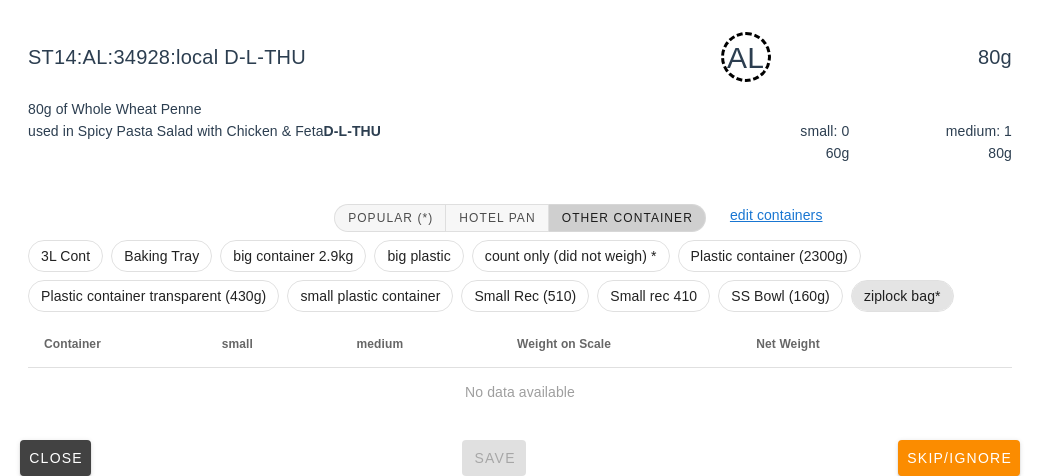 click on "ziplock bag*" at bounding box center (902, 296) 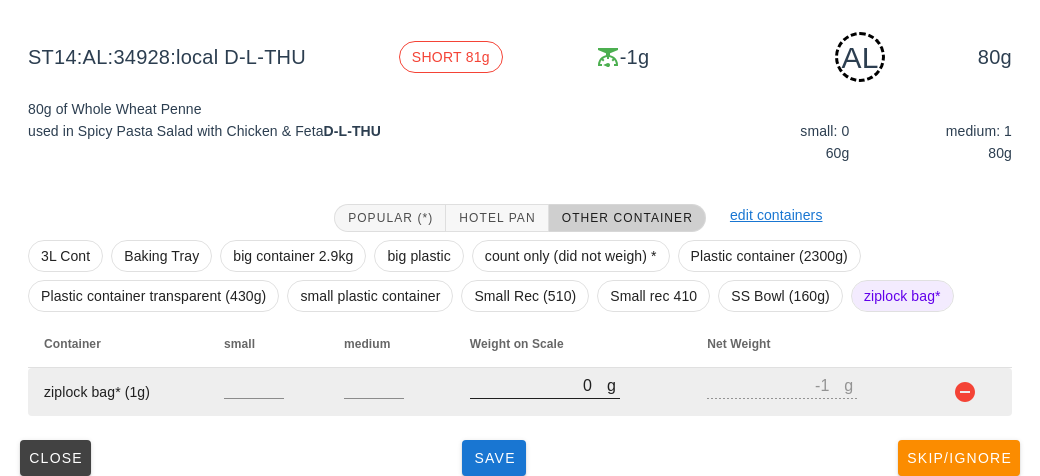 click on "0" at bounding box center [538, 385] 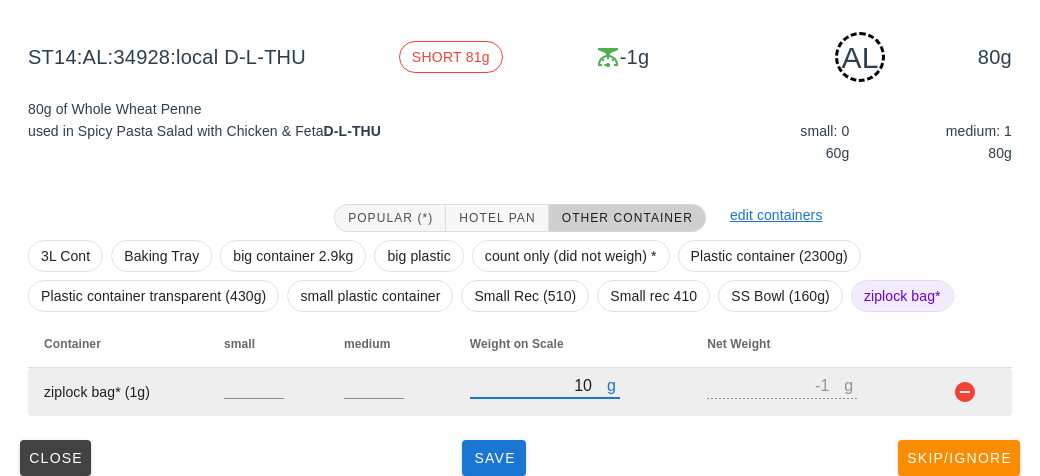 type on "120" 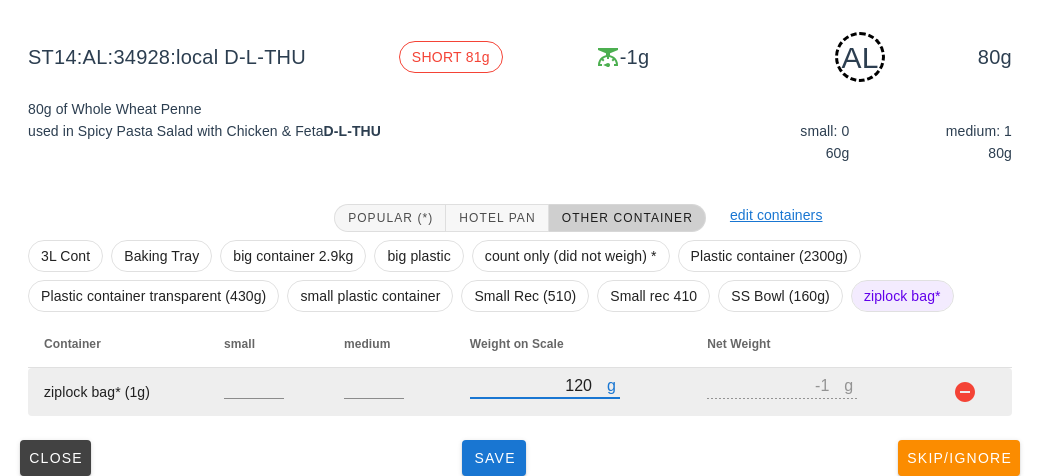 type on "119" 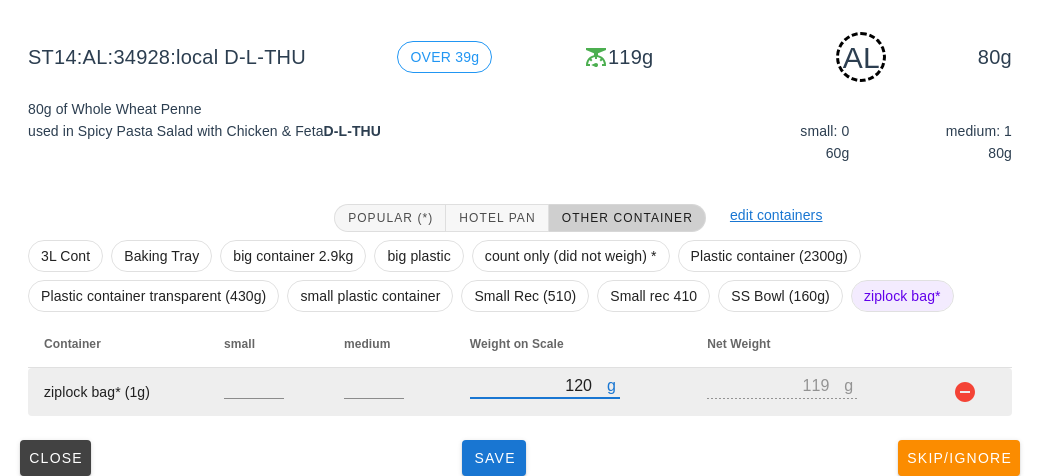 type on "120" 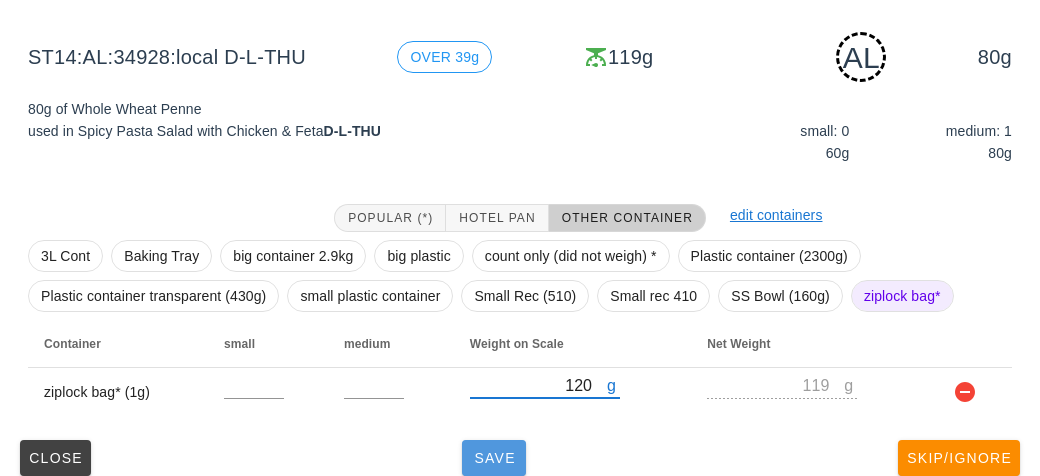 click on "Save" at bounding box center (494, 458) 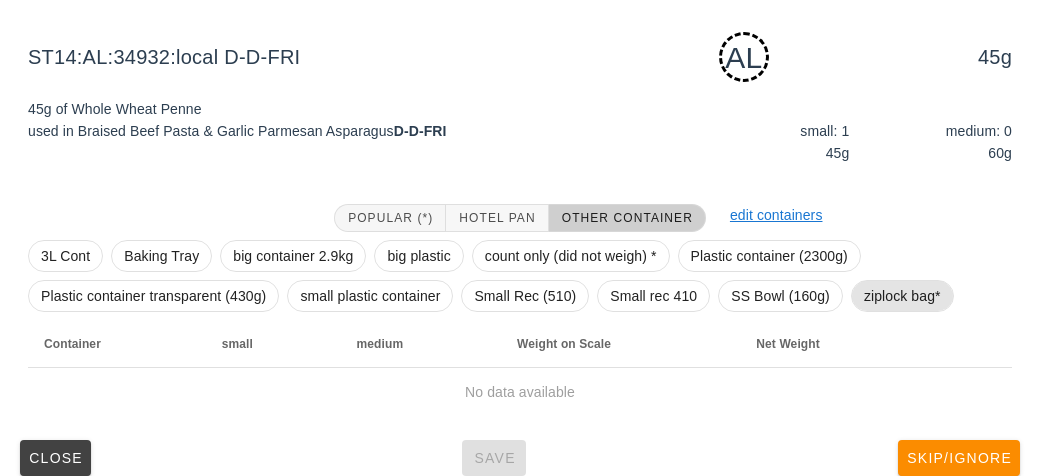 click on "ziplock bag*" at bounding box center (902, 296) 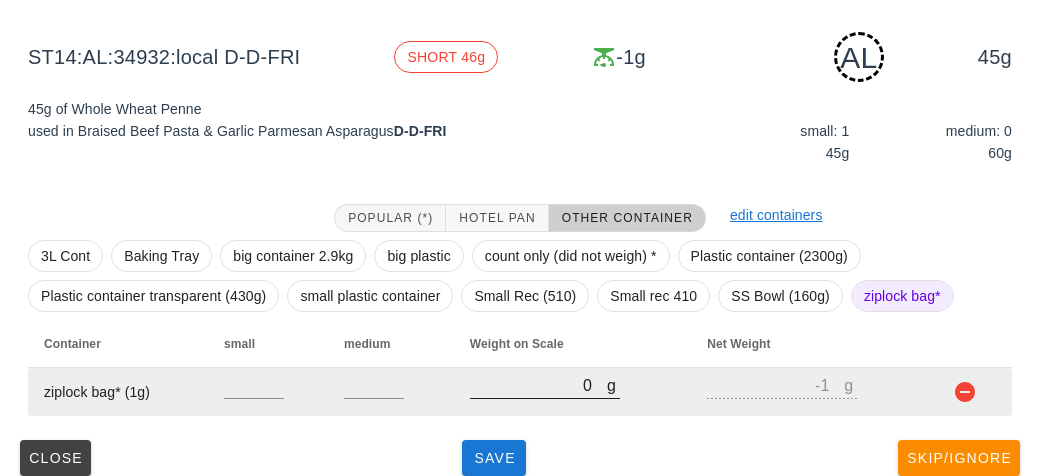 click on "0" at bounding box center [538, 385] 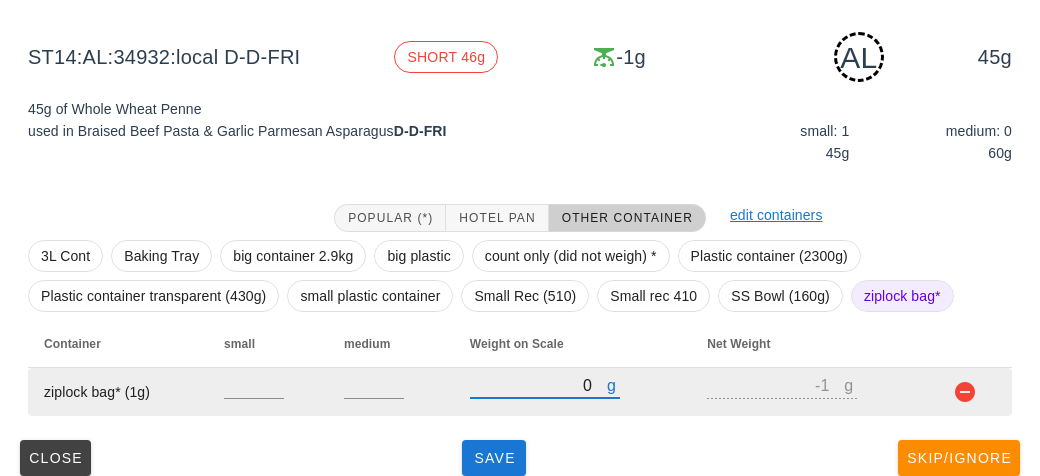 type on "90" 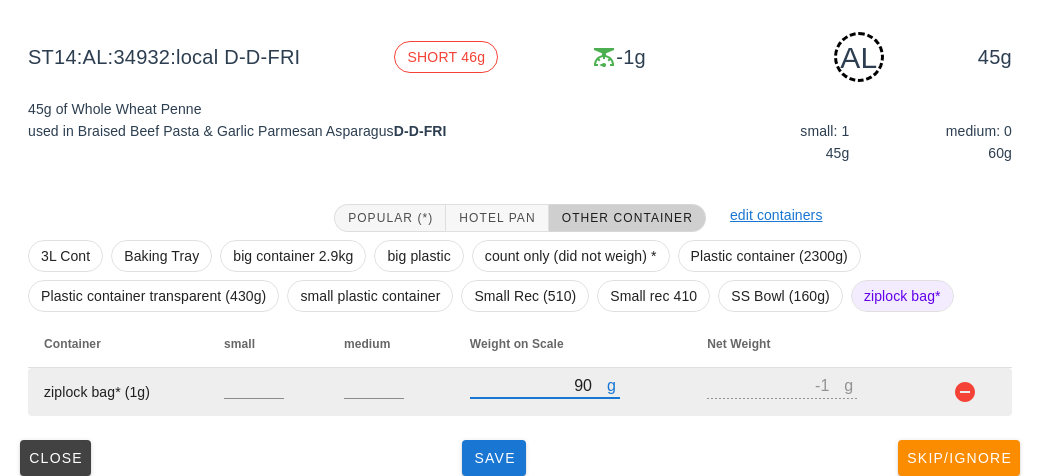 type on "89" 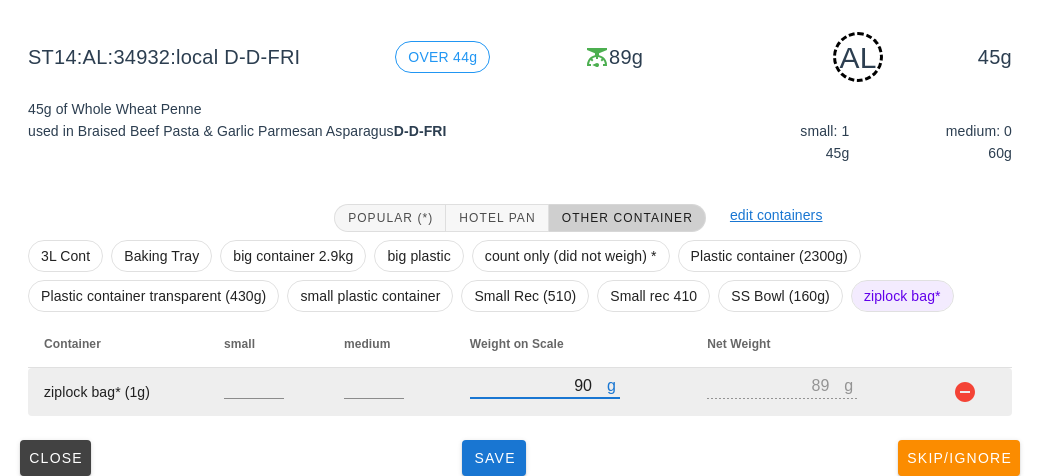 type on "90" 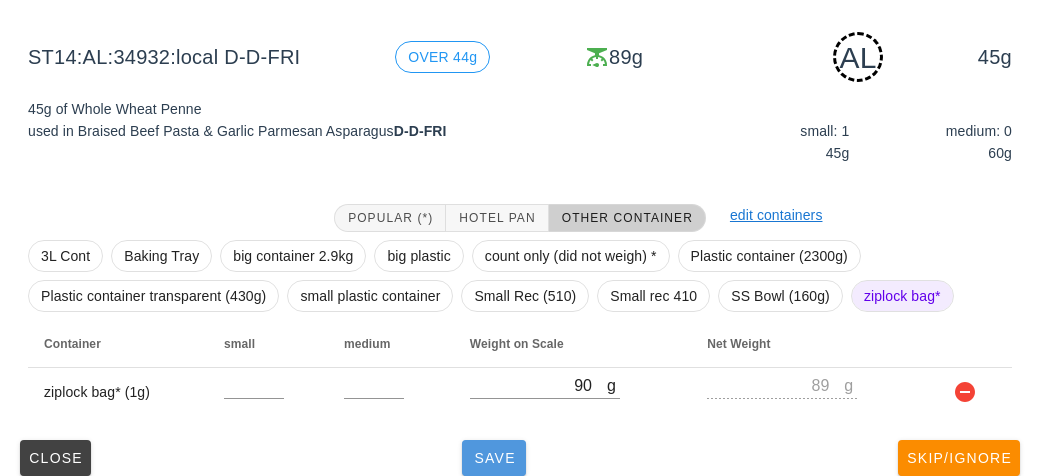 click on "Save" at bounding box center (494, 458) 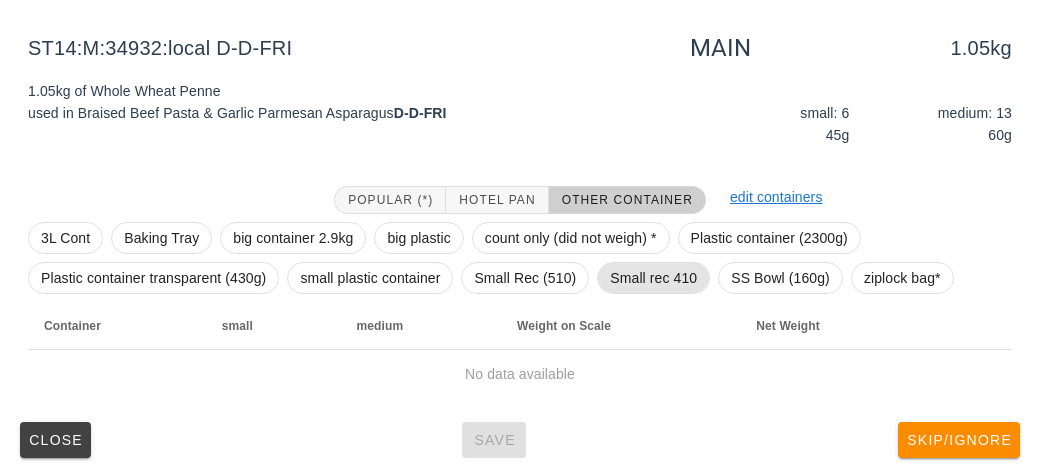 click on "Small rec 410" at bounding box center (653, 278) 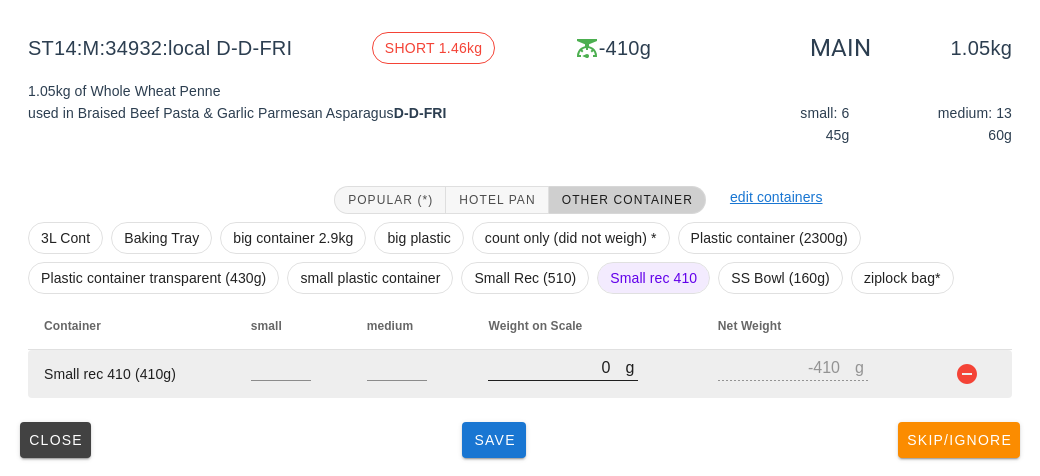 click on "0" at bounding box center [556, 367] 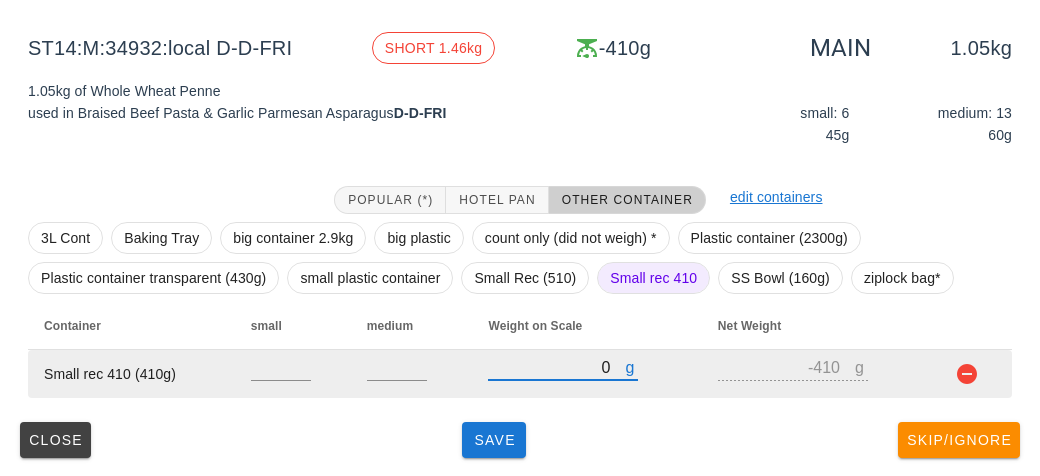 type on "10" 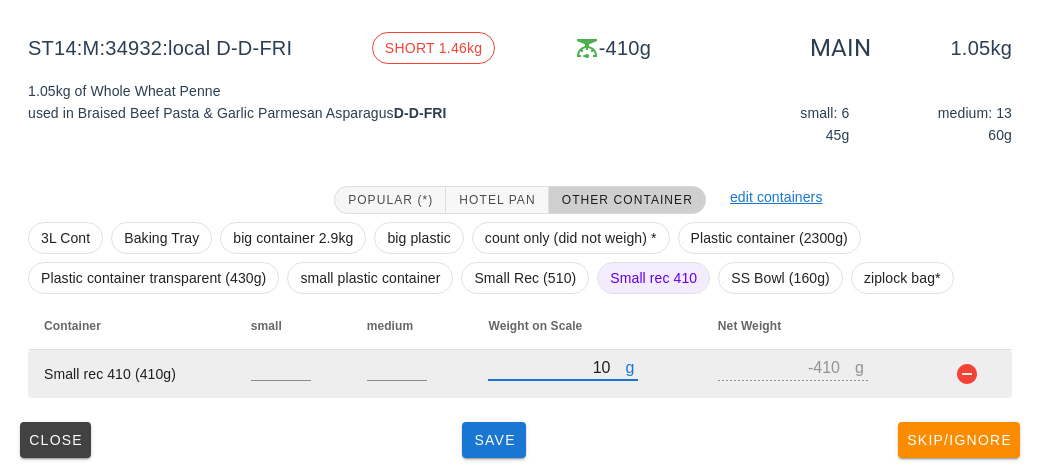 type on "-400" 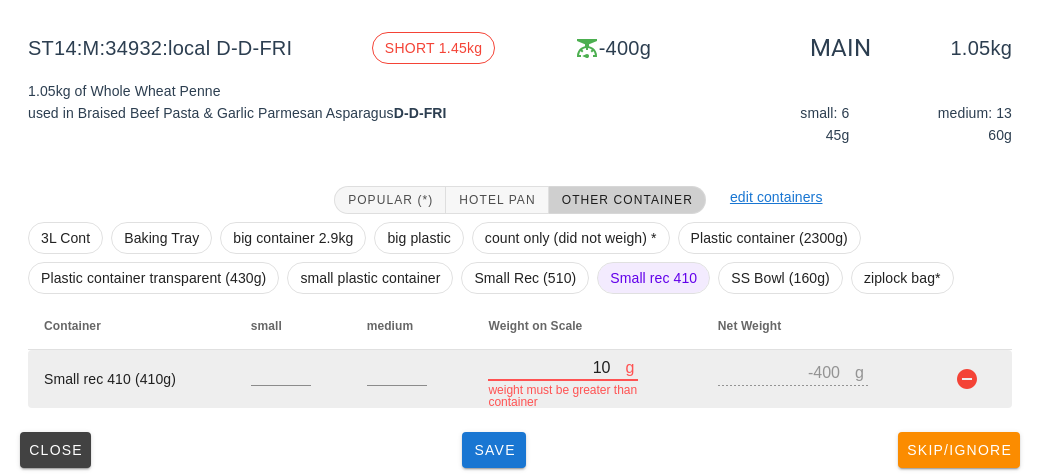 type on "140" 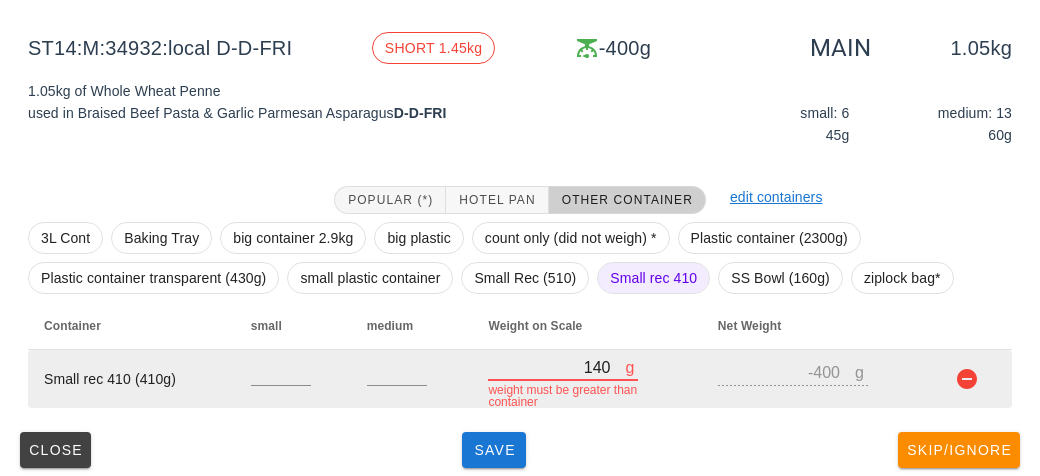 type on "-270" 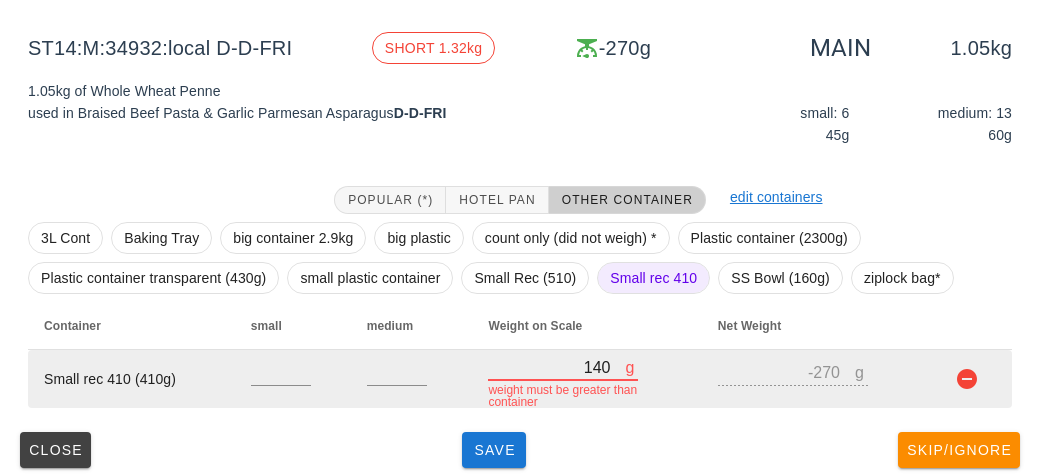 type on "1490" 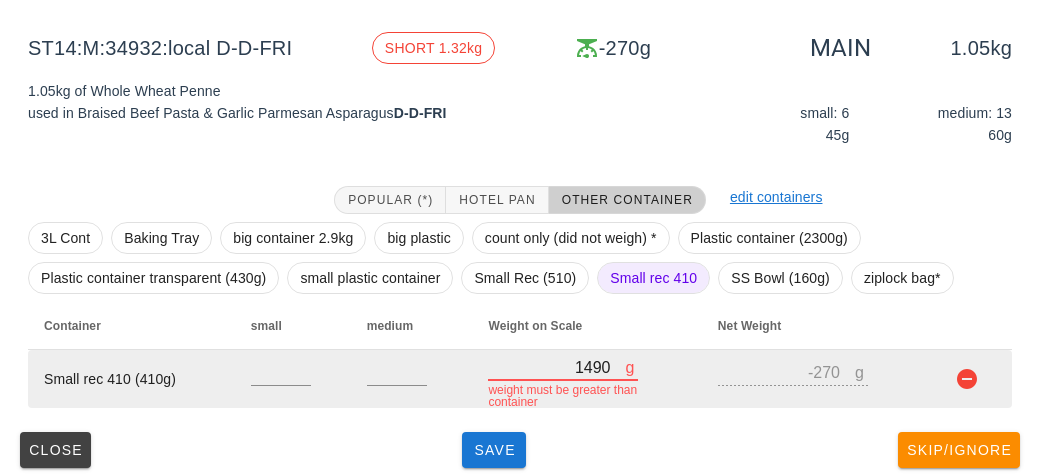 type on "1080" 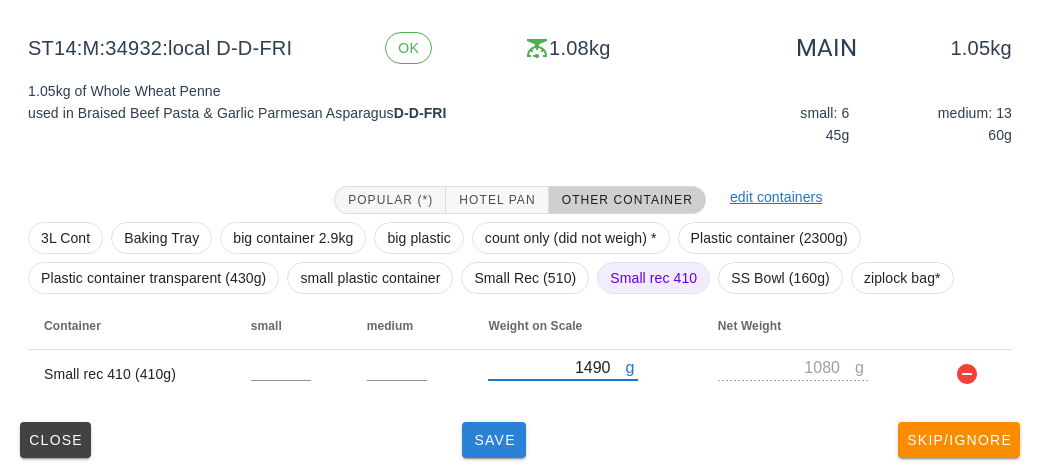 type on "1490" 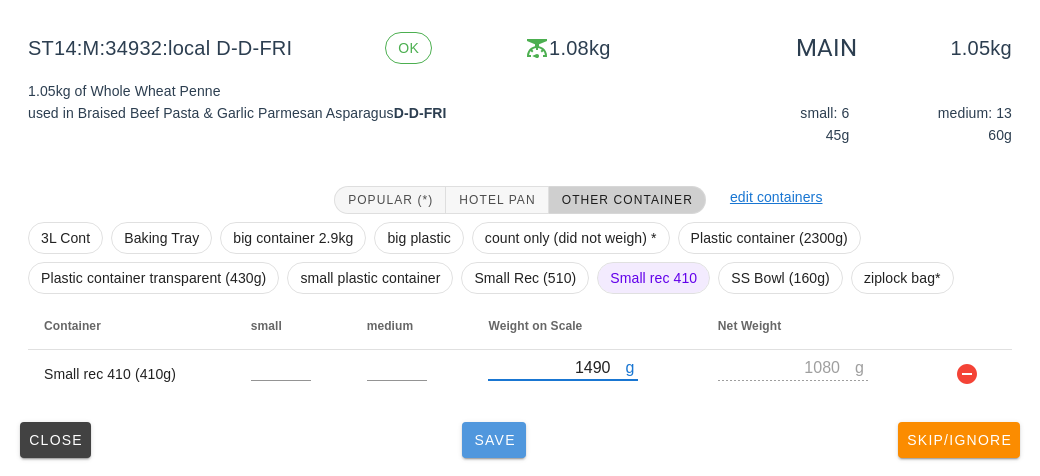 click on "Save" at bounding box center (494, 440) 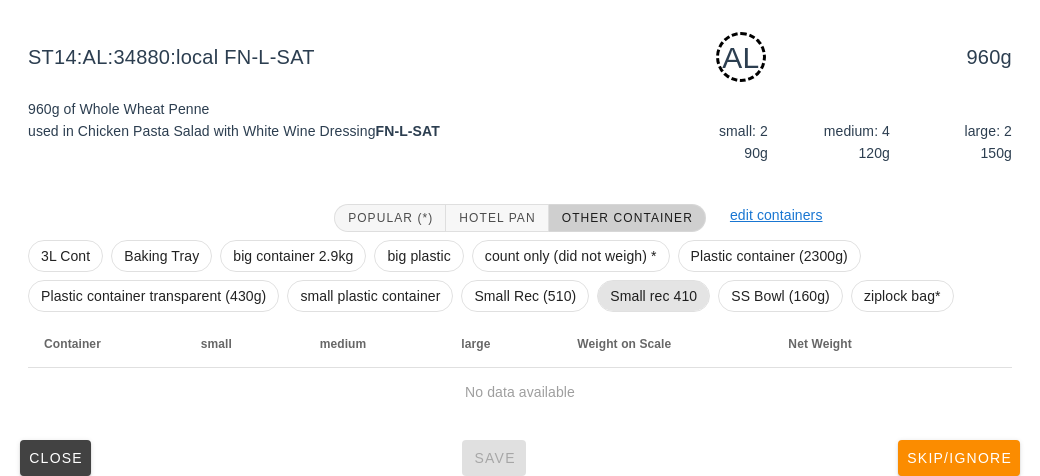 click on "Small rec 410" at bounding box center [653, 296] 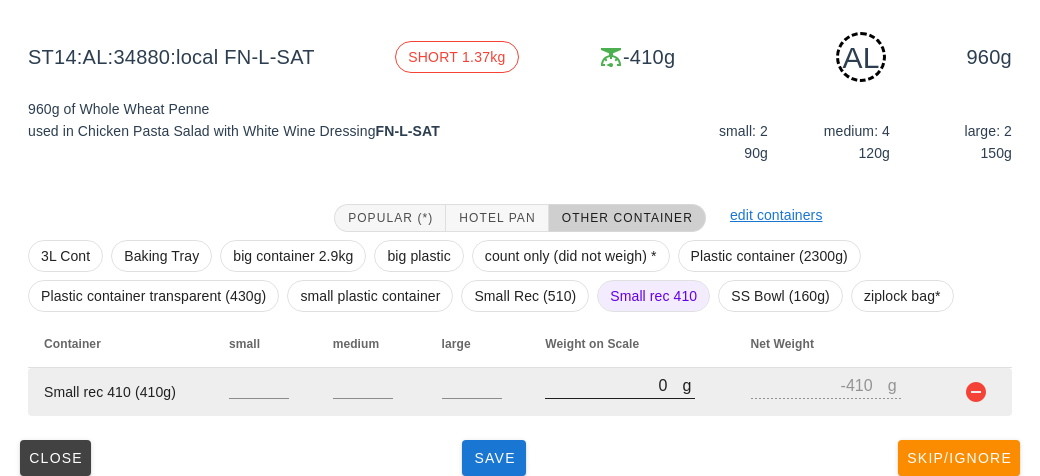 click on "0" at bounding box center [613, 385] 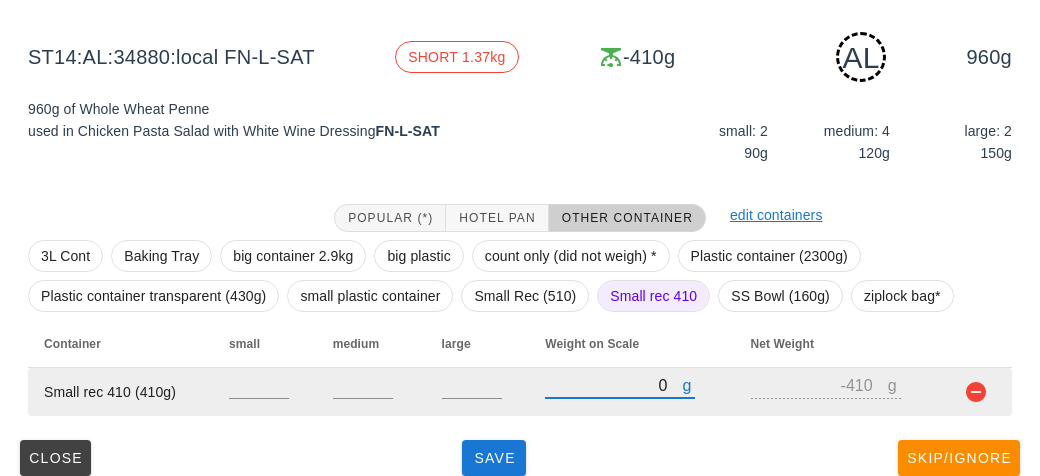 type on "10" 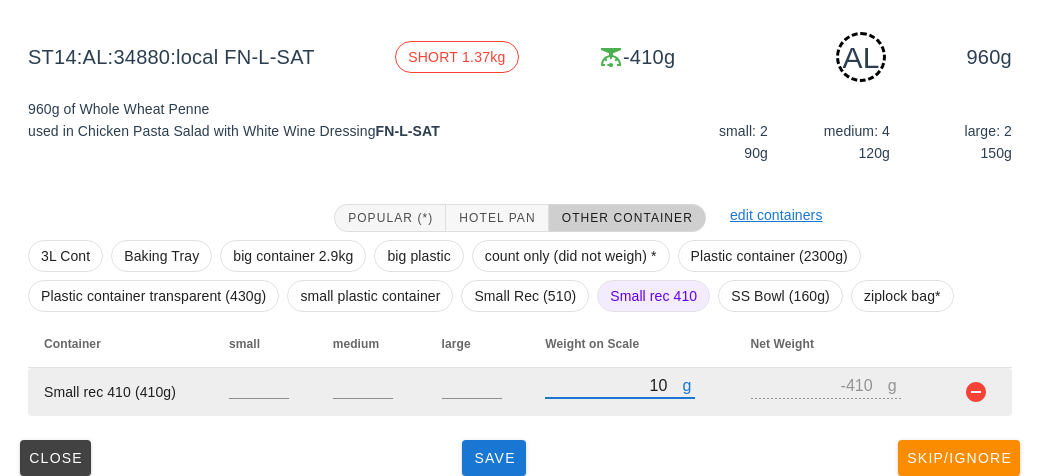 type on "-400" 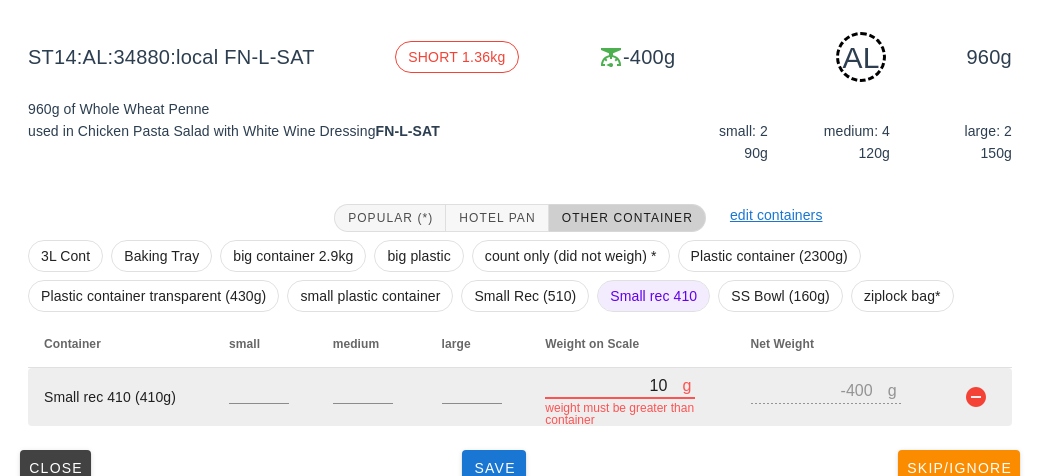 type on "140" 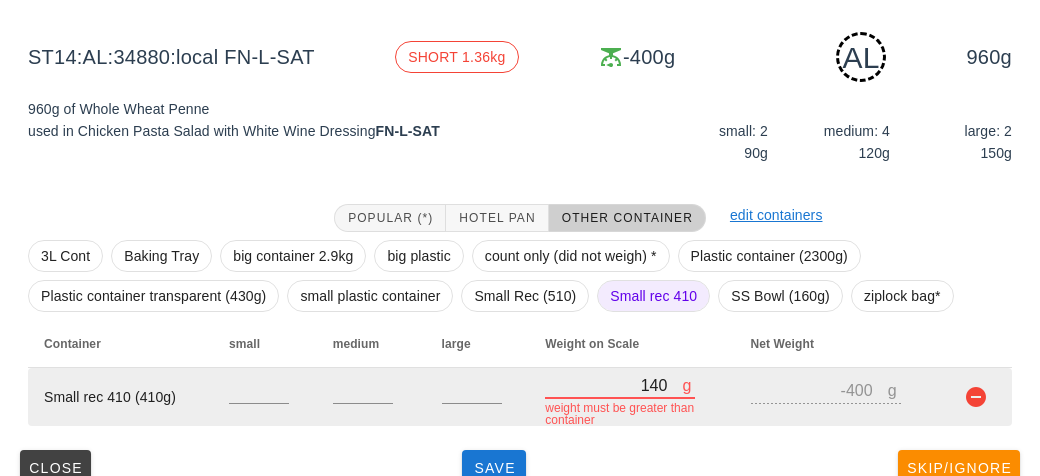type on "-270" 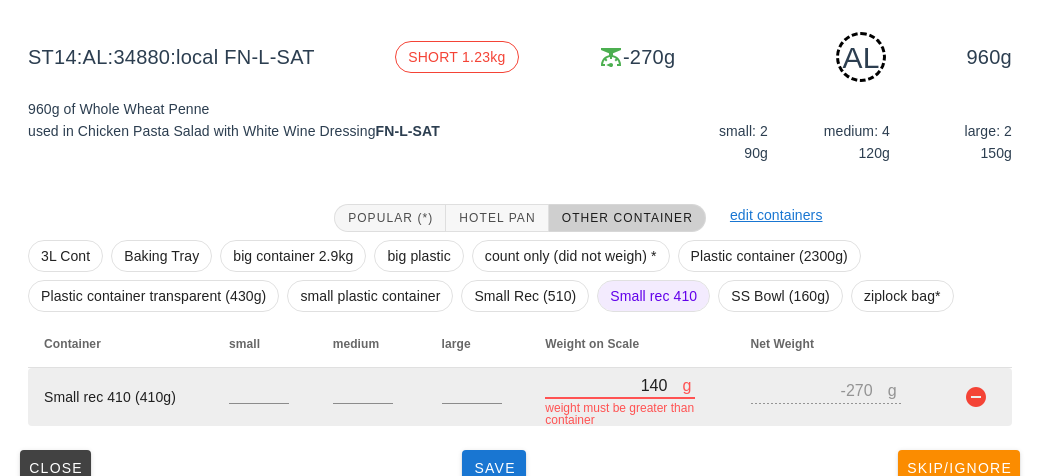 type on "1450" 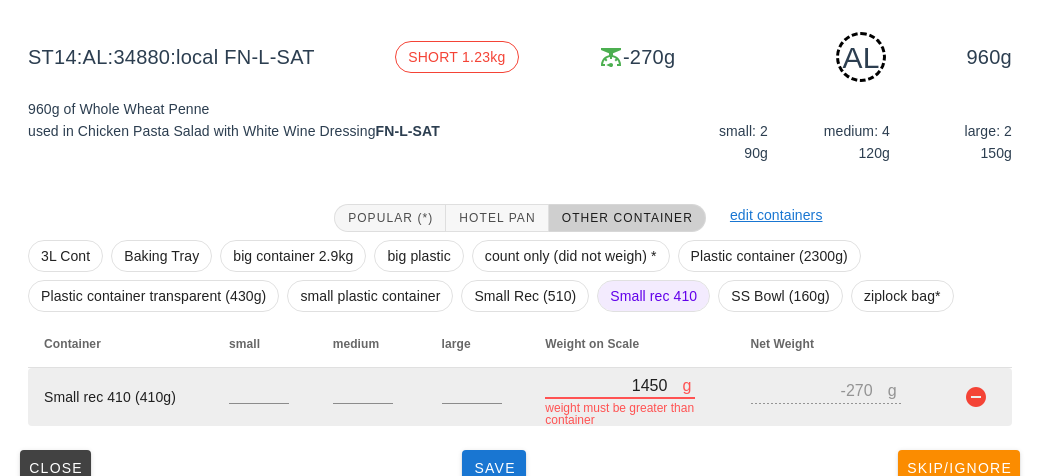 type on "1040" 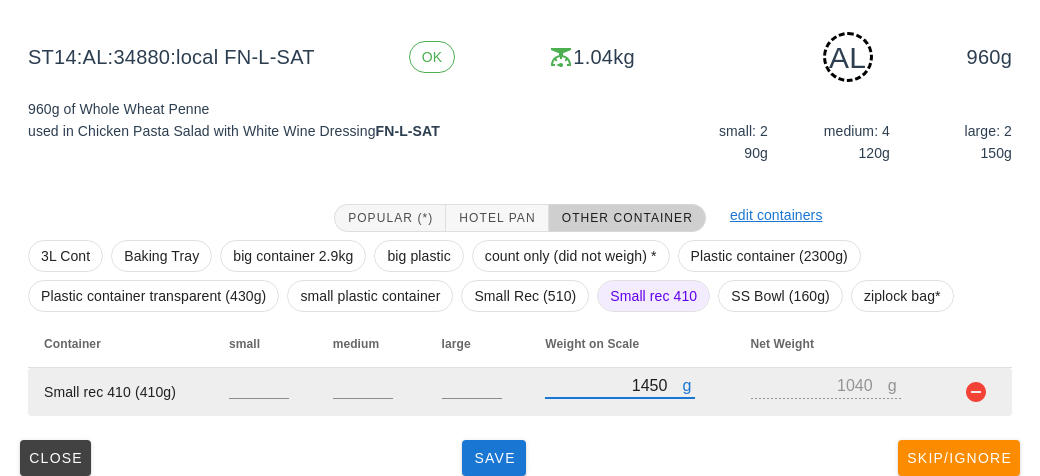 scroll, scrollTop: 250, scrollLeft: 0, axis: vertical 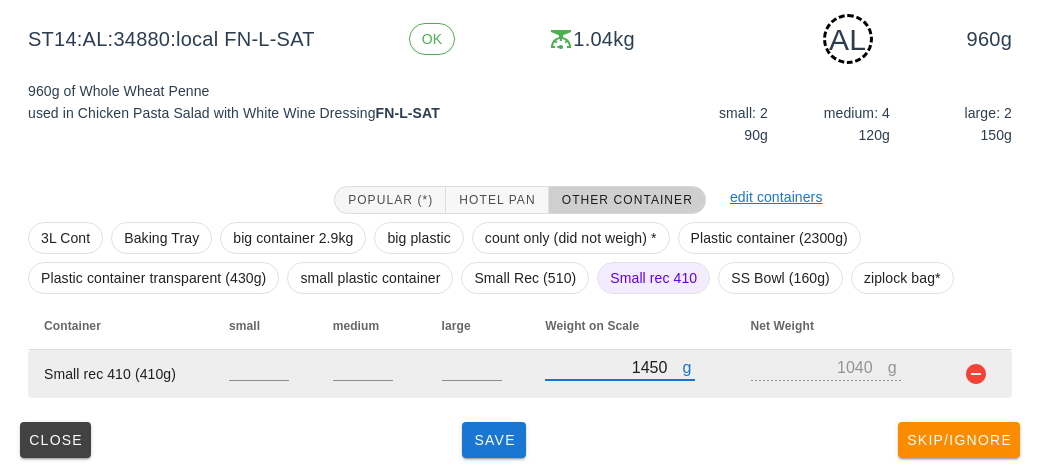 type on "1450" 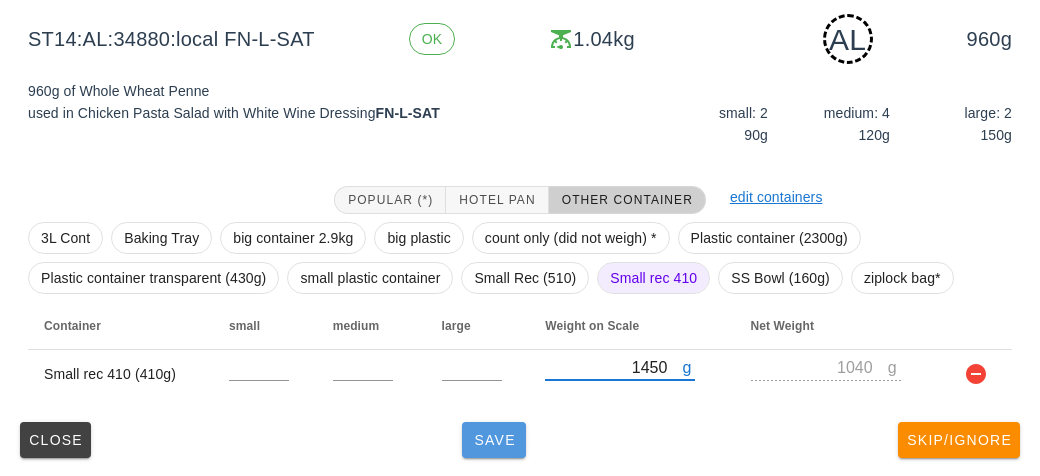 click on "Save" at bounding box center [494, 440] 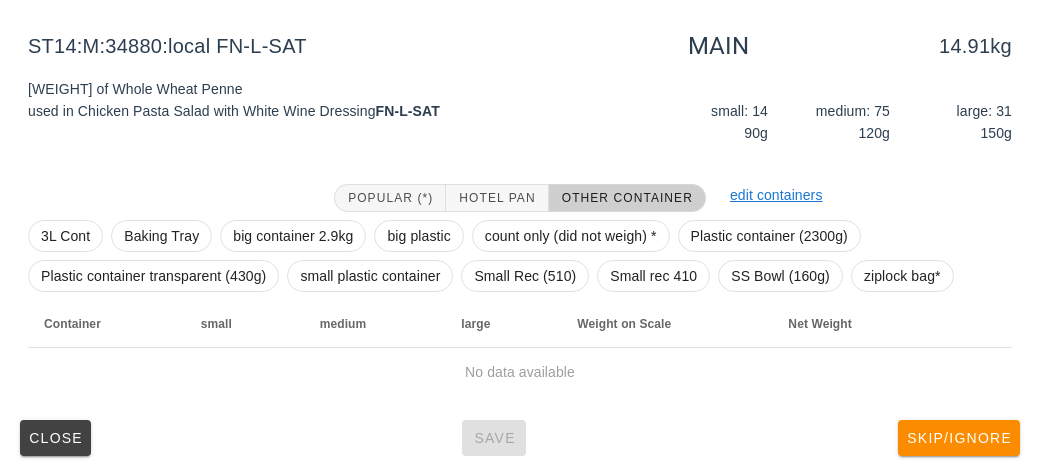 scroll, scrollTop: 232, scrollLeft: 0, axis: vertical 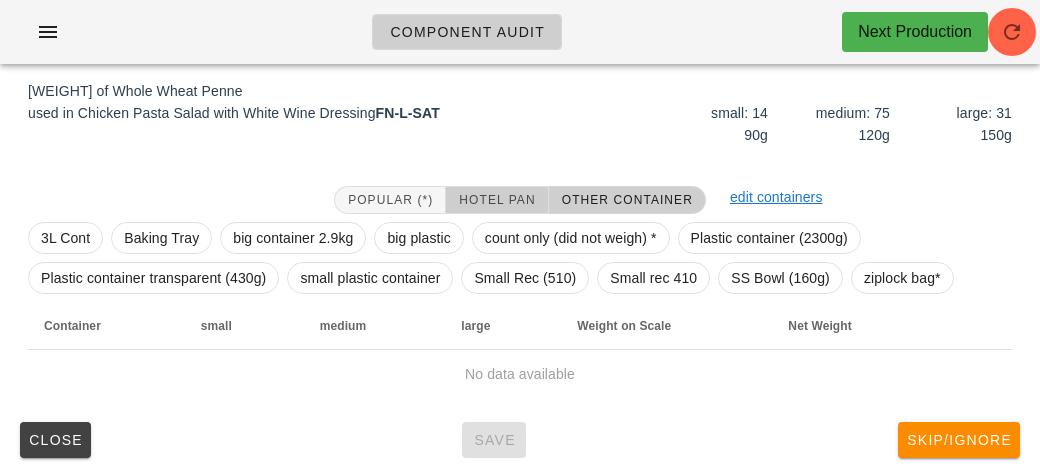 click on "Hotel Pan" at bounding box center [496, 200] 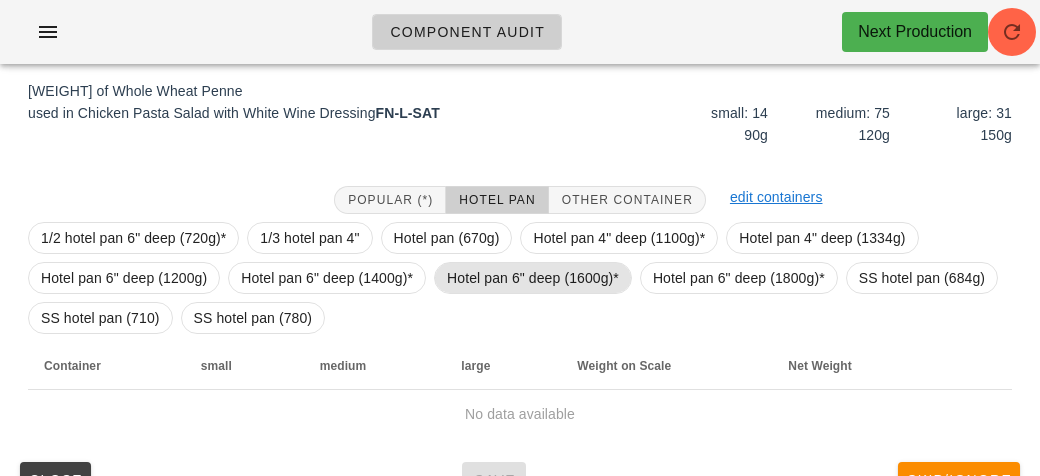 click on "Hotel pan 6" deep (1600g)*" at bounding box center (533, 278) 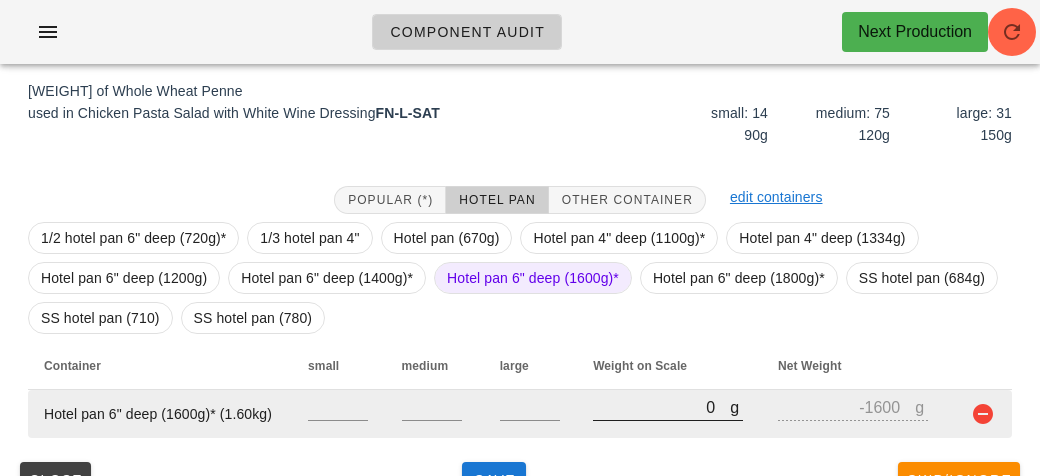 click on "0" at bounding box center (661, 407) 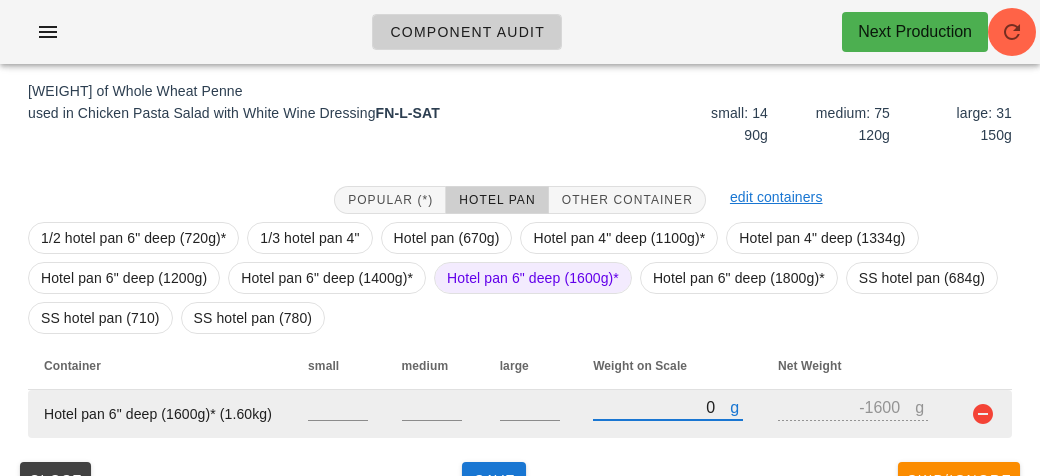 type on "40" 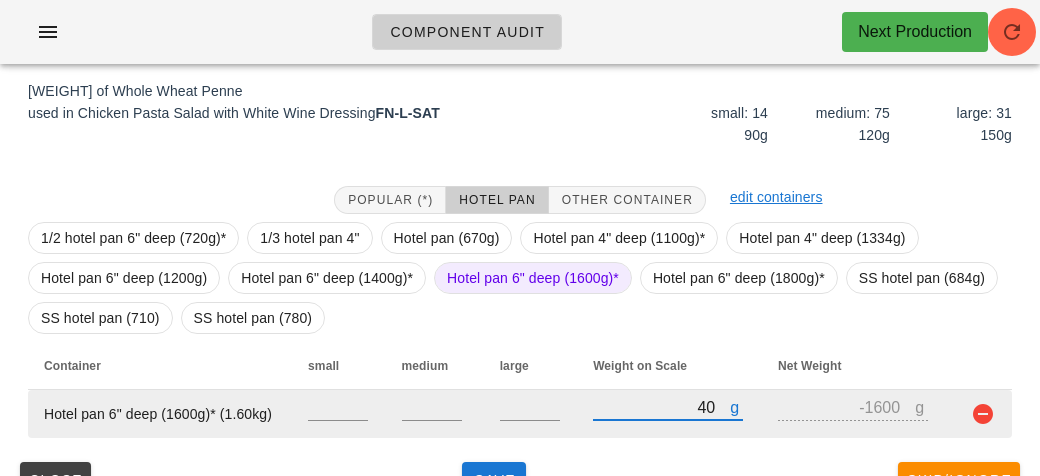 type on "-1560" 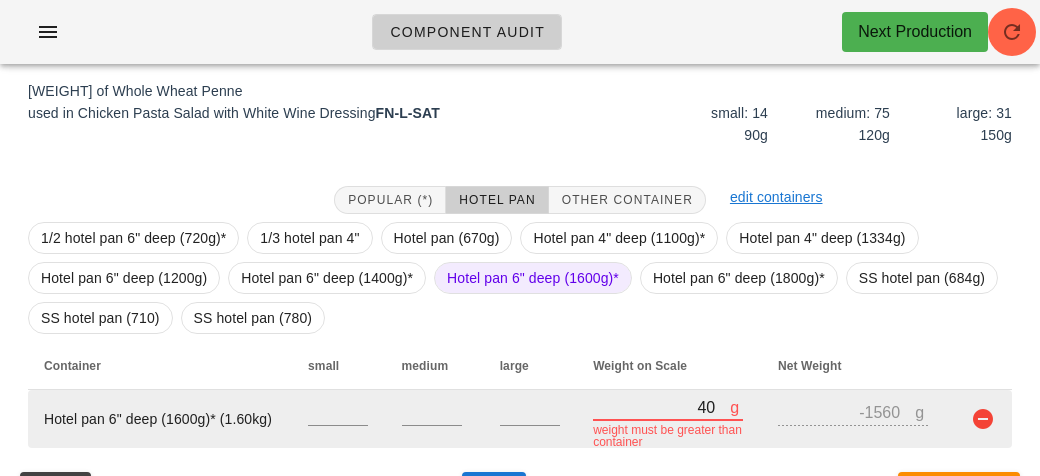type on "470" 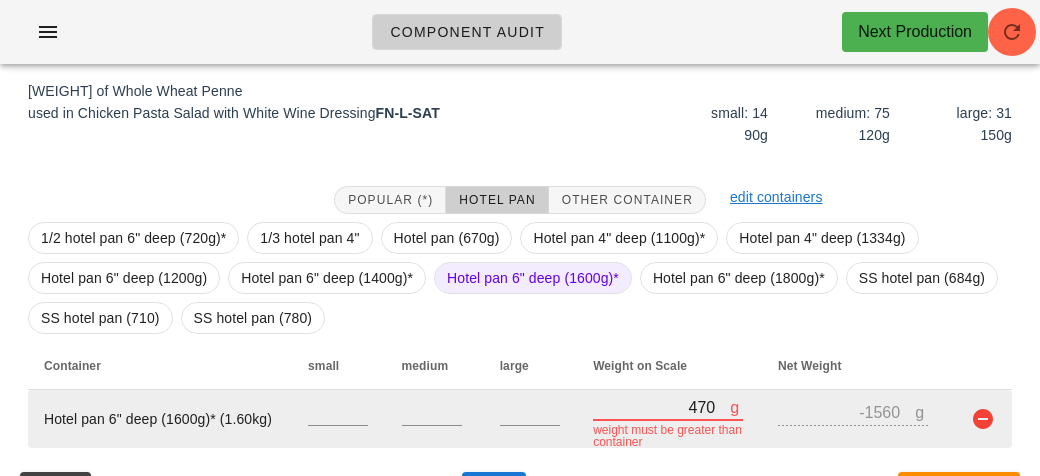 type on "-1130" 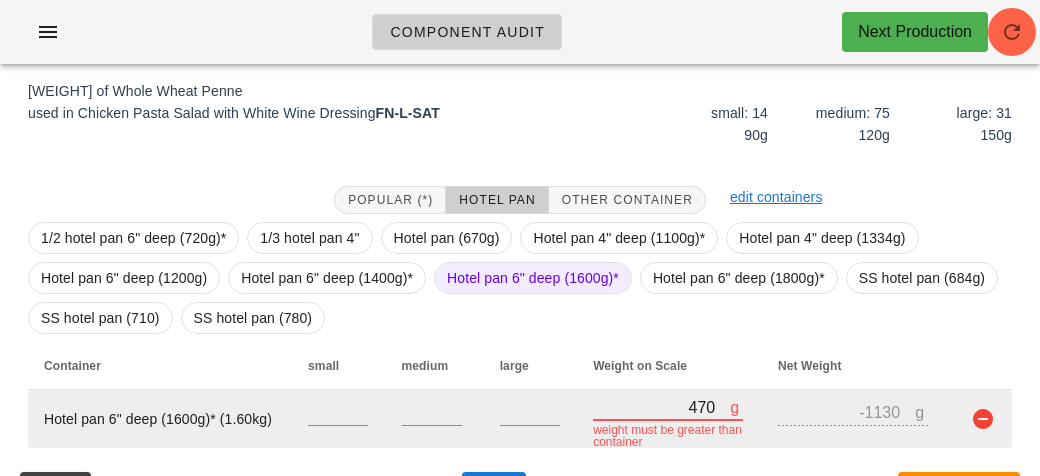 type on "4710" 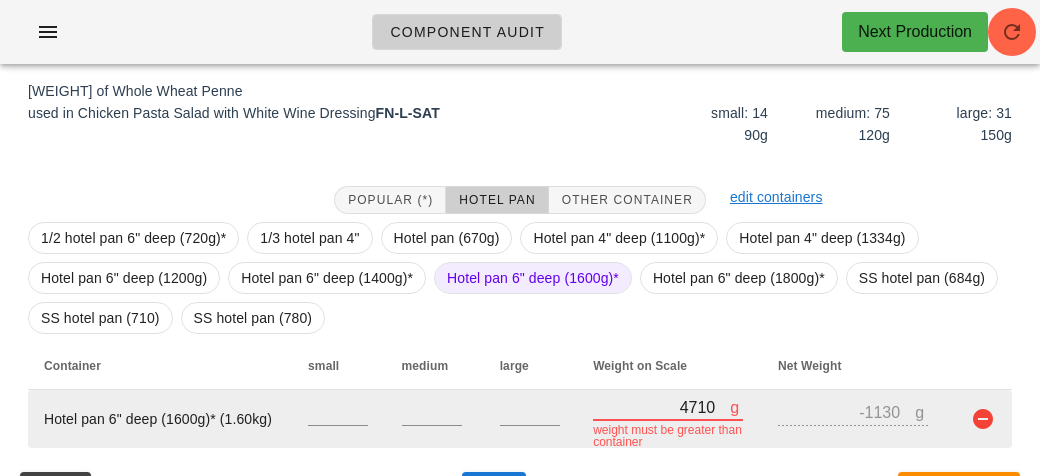 type on "3110" 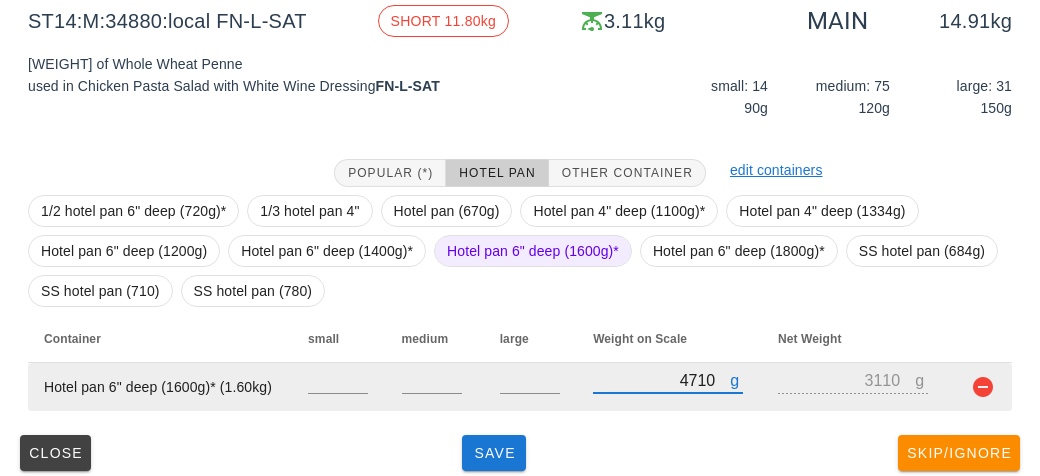scroll, scrollTop: 272, scrollLeft: 0, axis: vertical 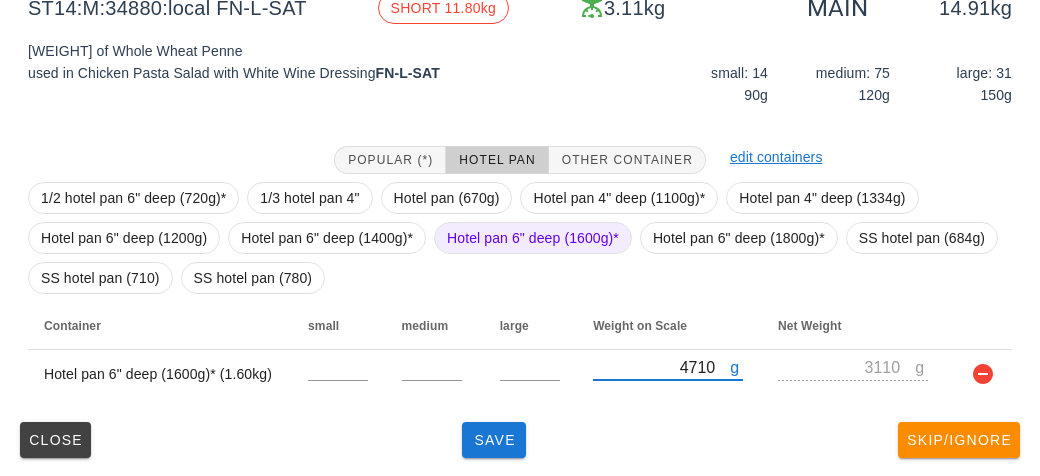 type on "4710" 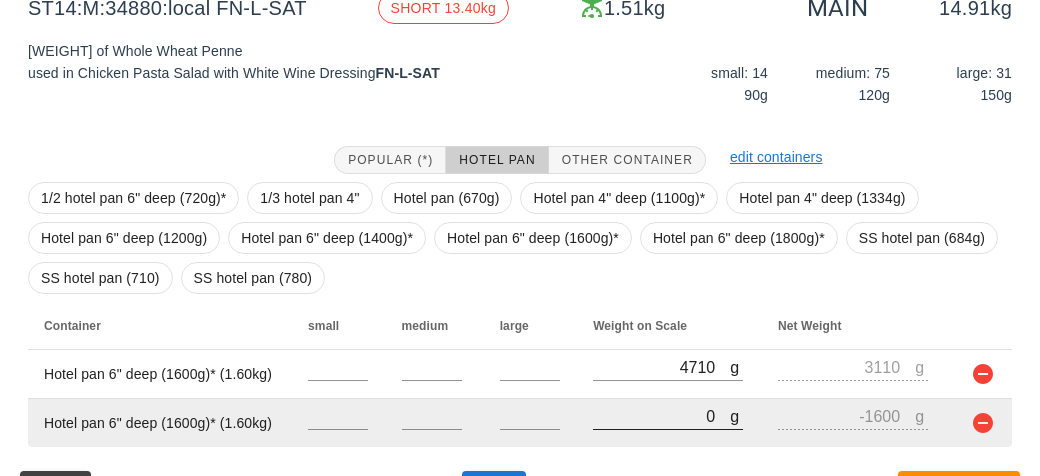 click on "0" at bounding box center (661, 416) 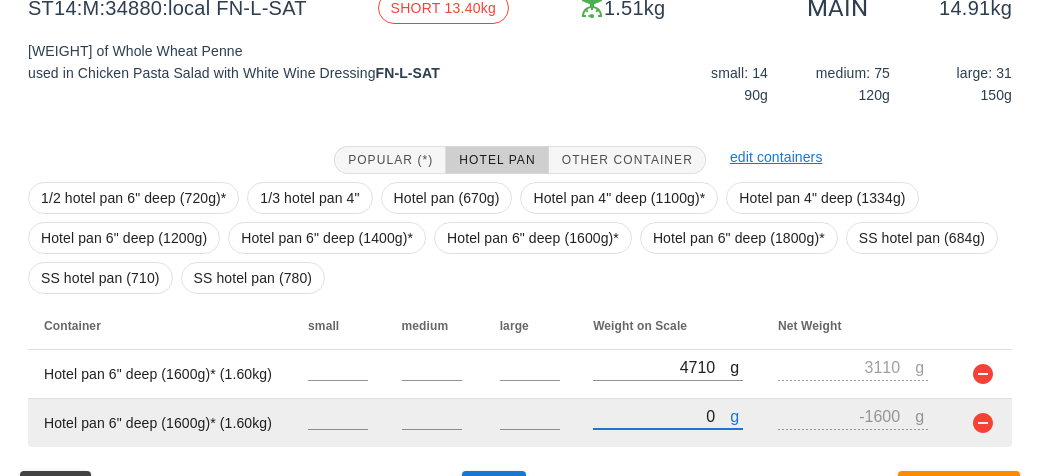 type on "10" 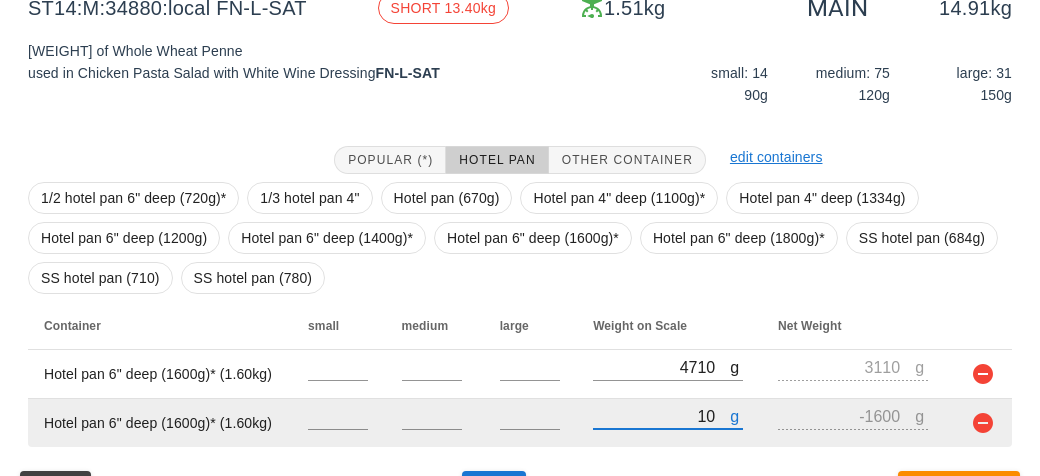 type on "-1590" 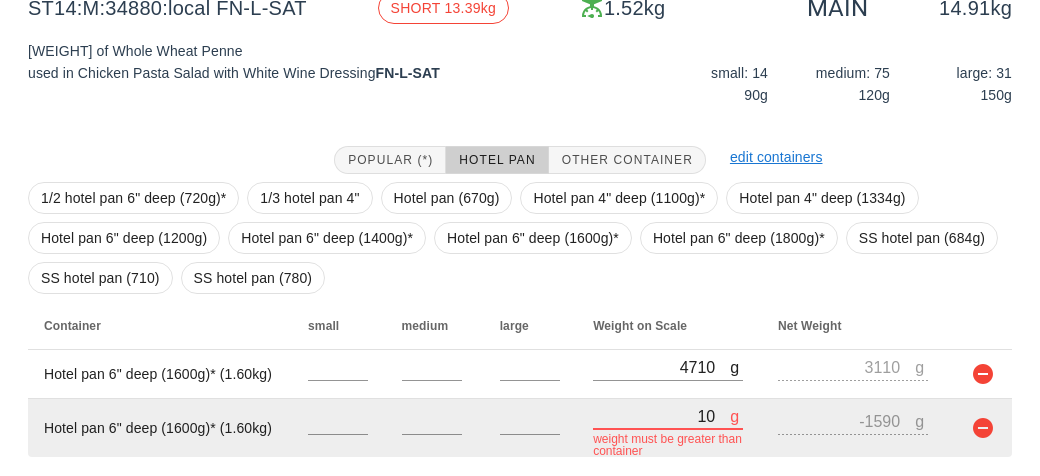 type on "100" 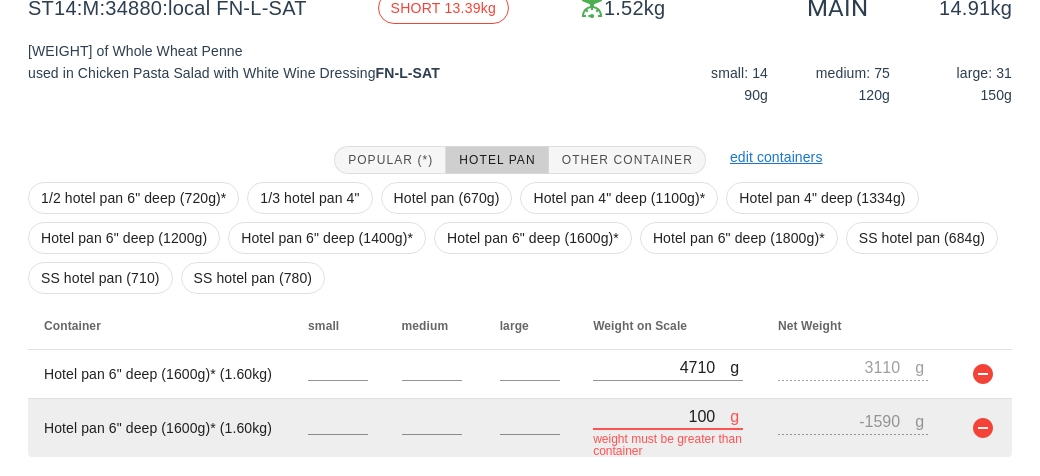 type on "-1500" 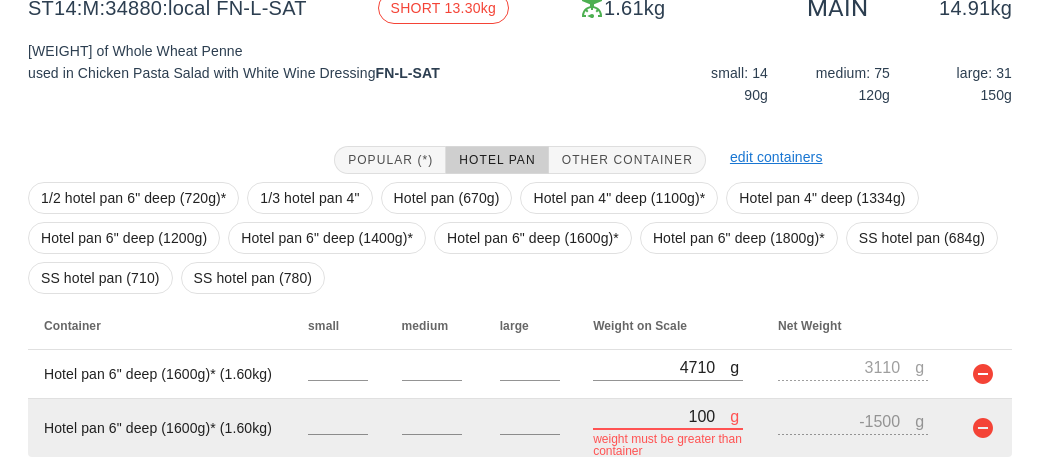 type on "1090" 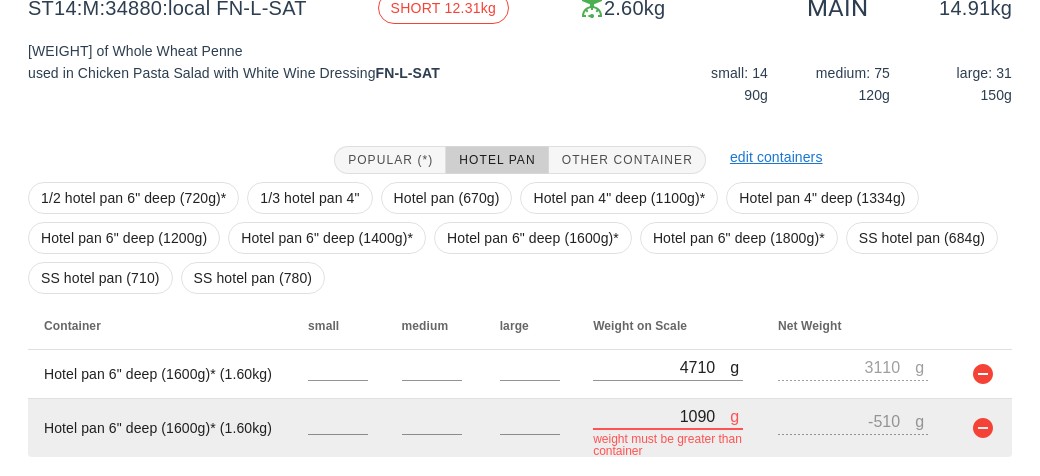 type on "10990" 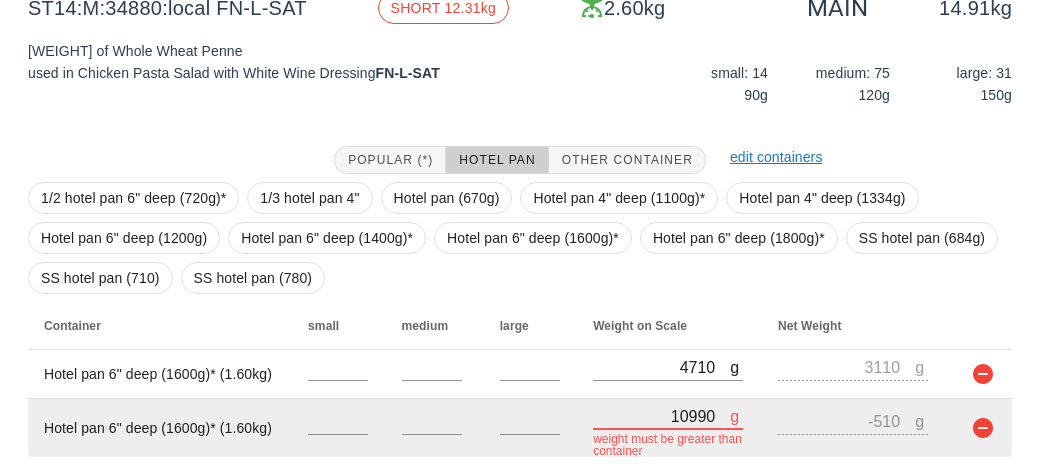 type on "9390" 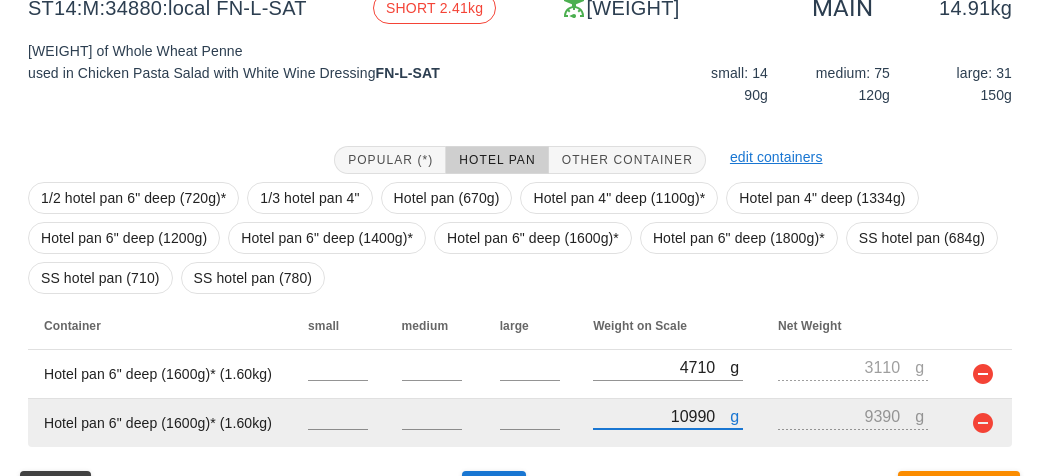 scroll, scrollTop: 321, scrollLeft: 0, axis: vertical 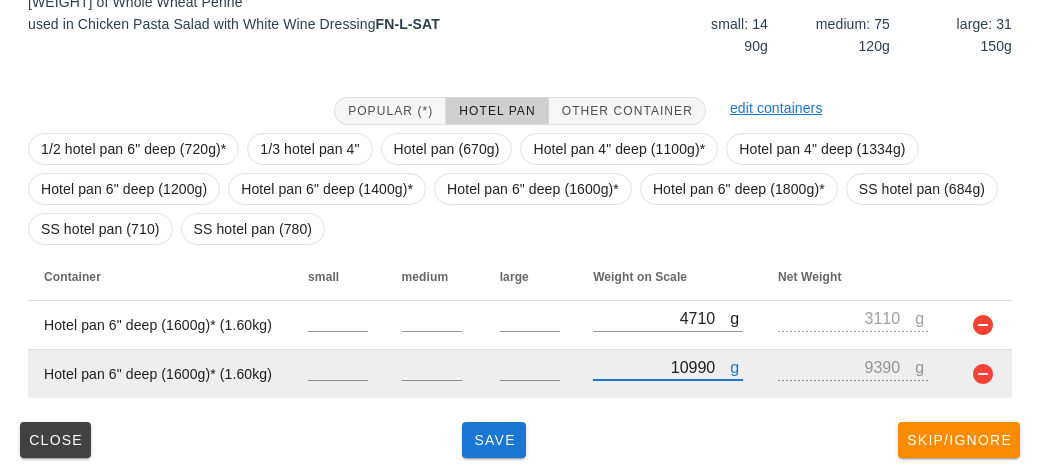 type on "10990" 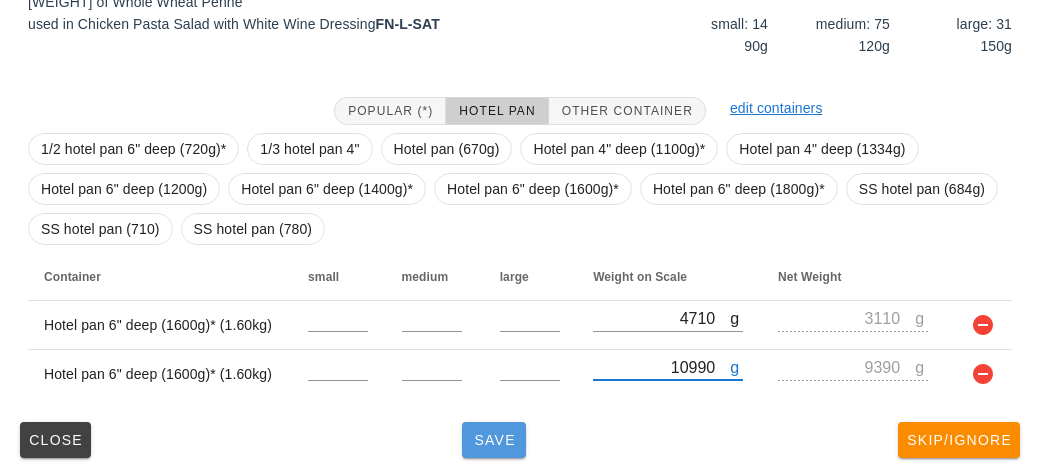 click on "Save" at bounding box center (494, 440) 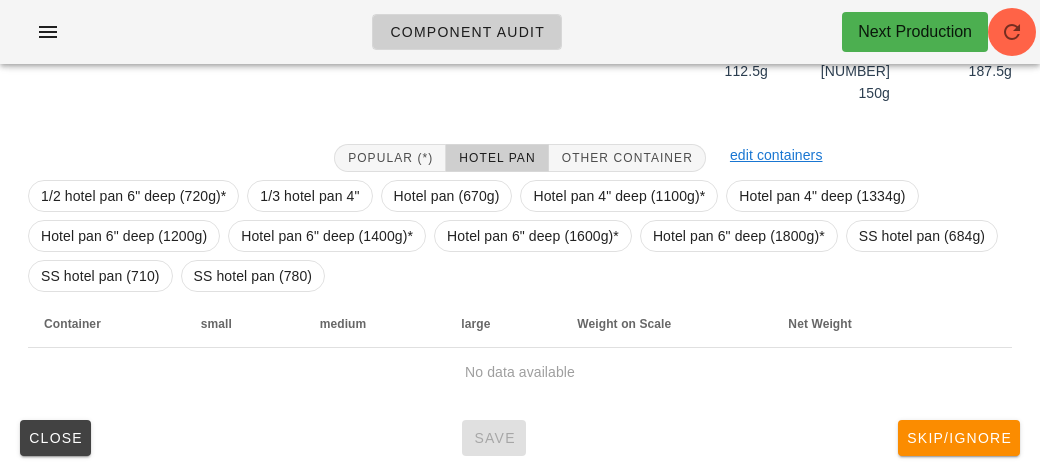 scroll, scrollTop: 280, scrollLeft: 0, axis: vertical 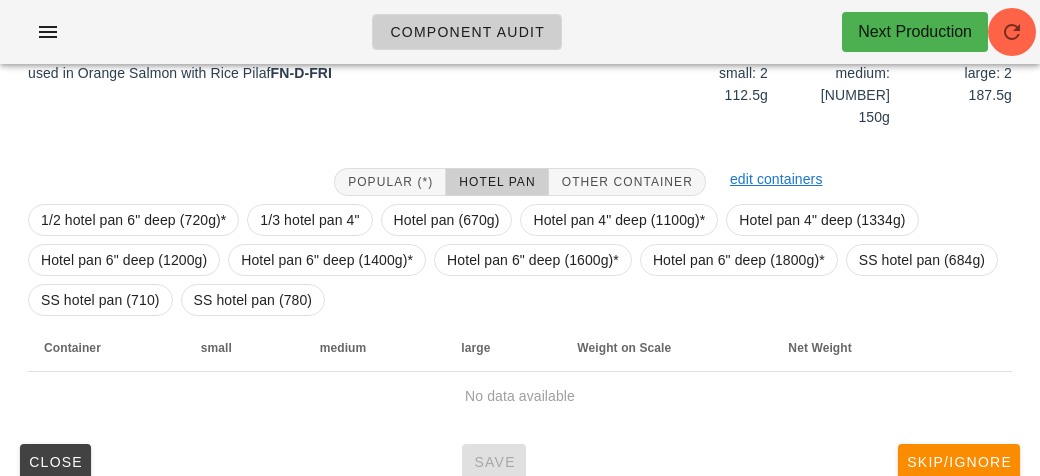 click on "Popular (*) Hotel Pan Other Container" at bounding box center [520, 182] 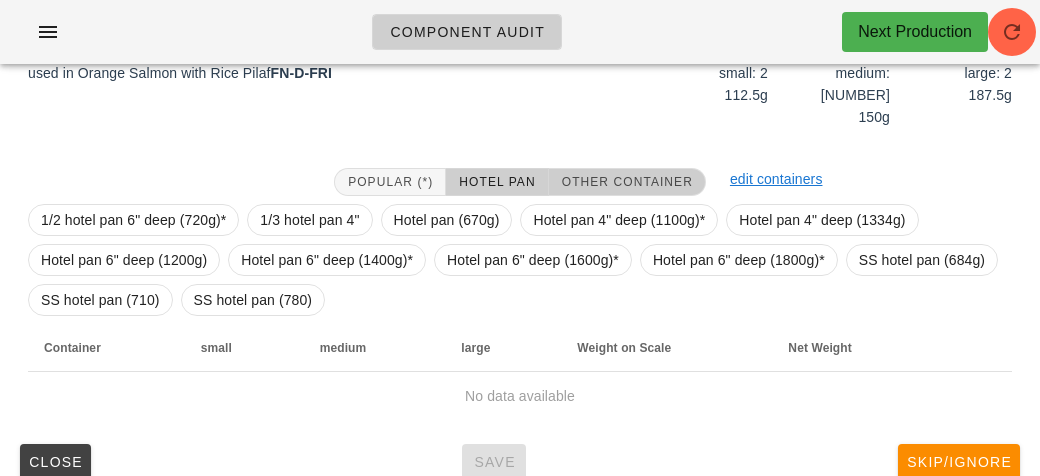 click on "Other Container" at bounding box center (627, 182) 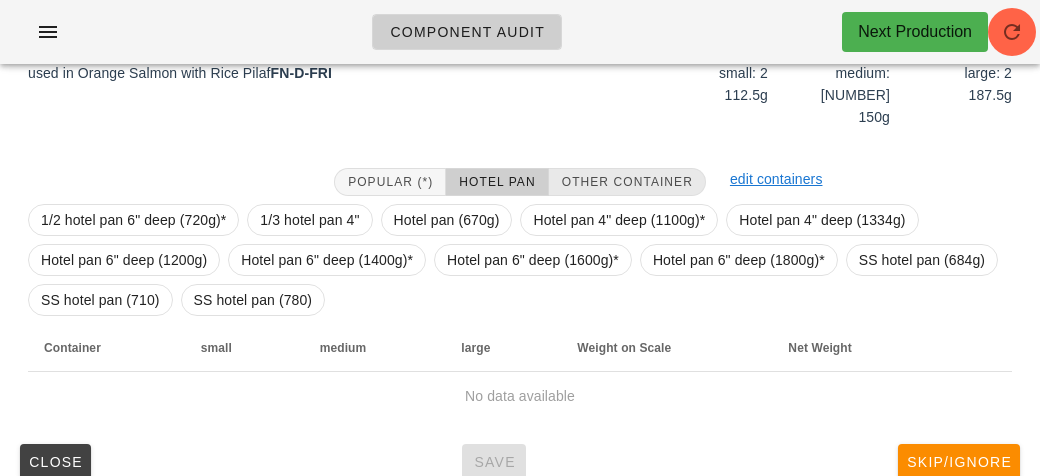 scroll, scrollTop: 240, scrollLeft: 0, axis: vertical 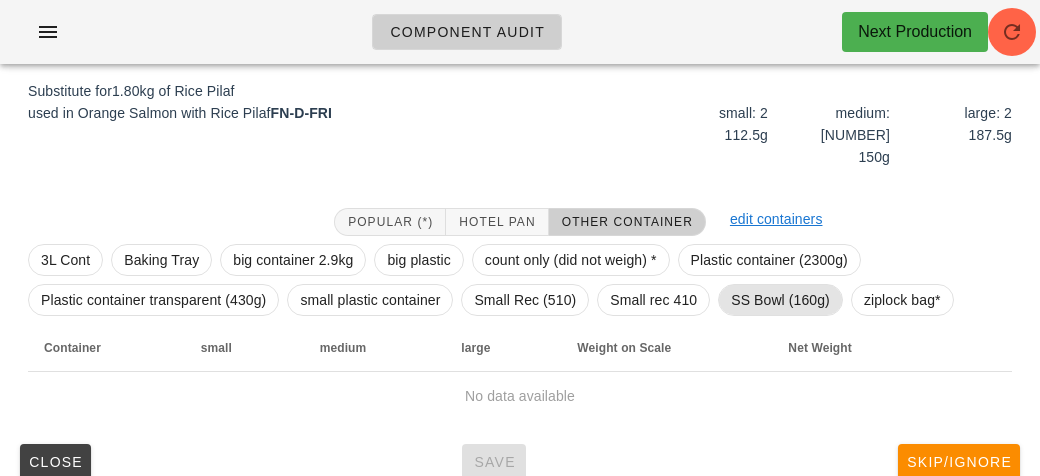click on "SS Bowl (160g)" at bounding box center [780, 300] 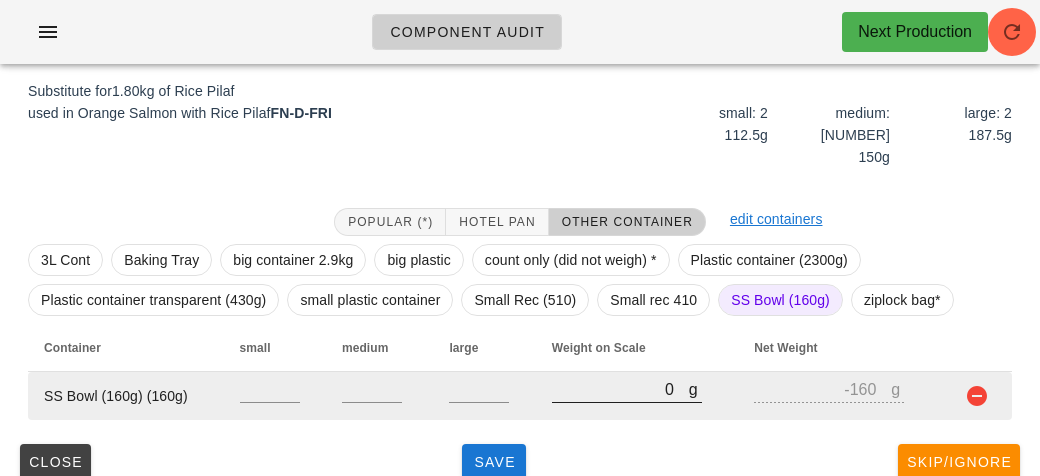 click on "0" at bounding box center (620, 389) 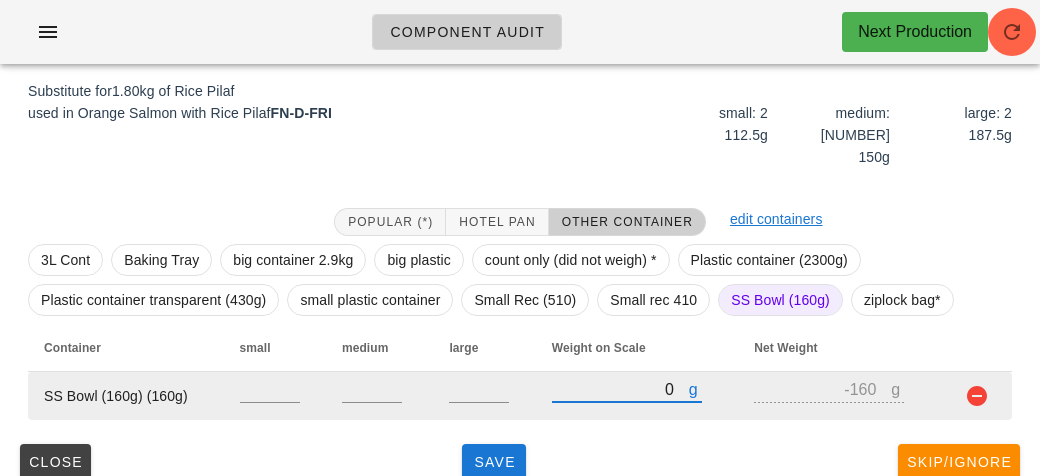 type on "20" 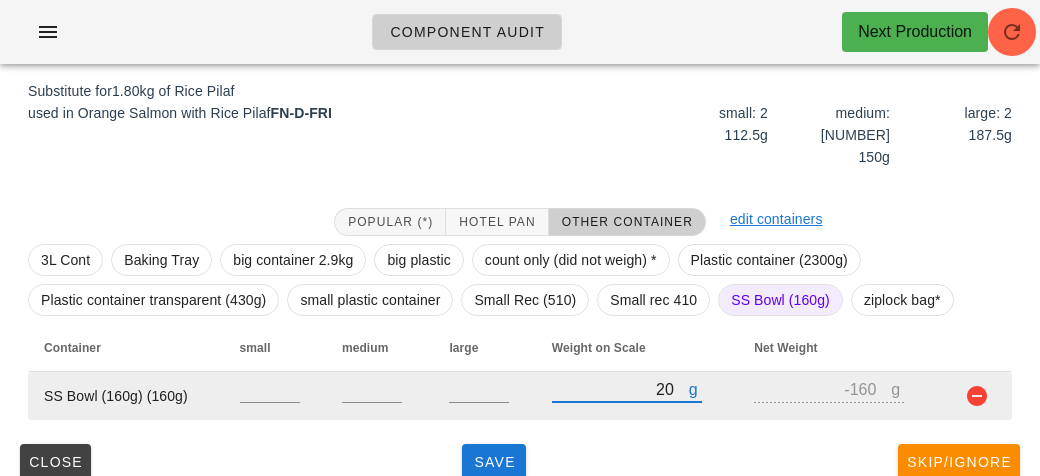 type on "-140" 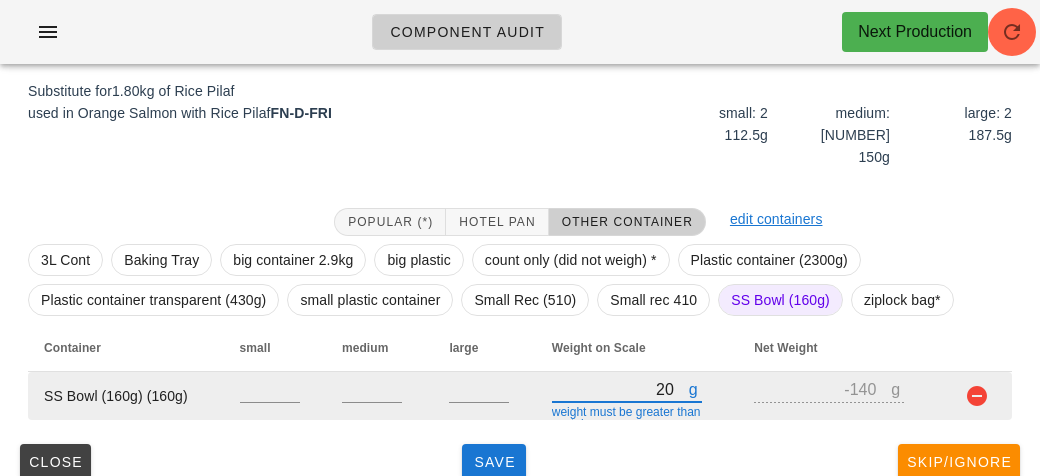type on "220" 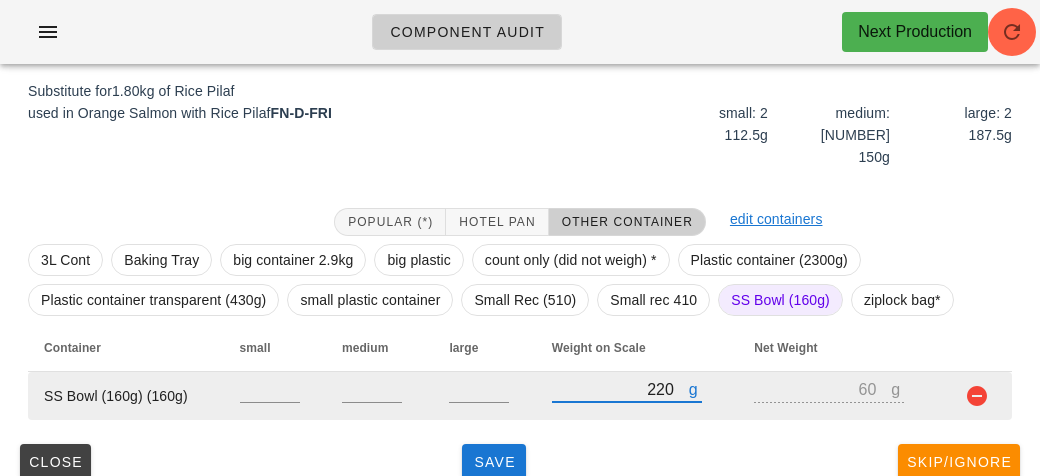 type on "2270" 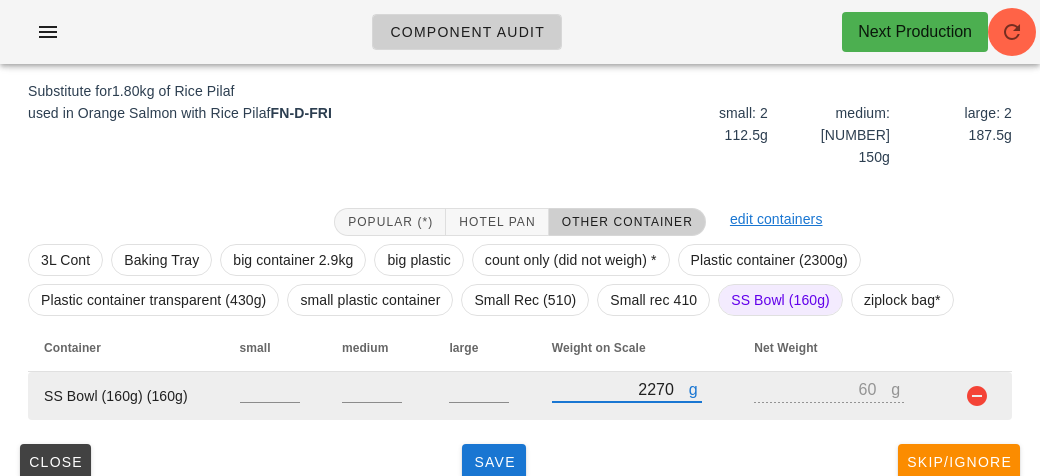 type on "2110" 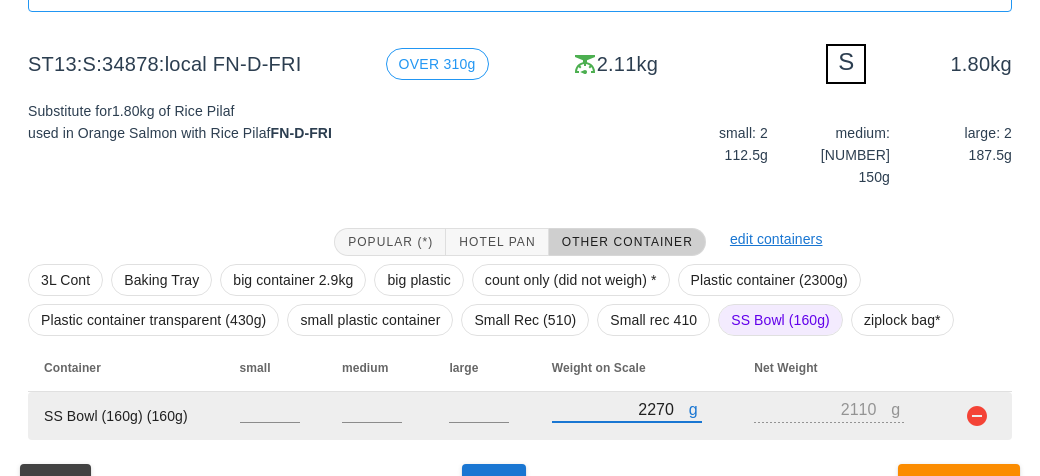 scroll, scrollTop: 223, scrollLeft: 0, axis: vertical 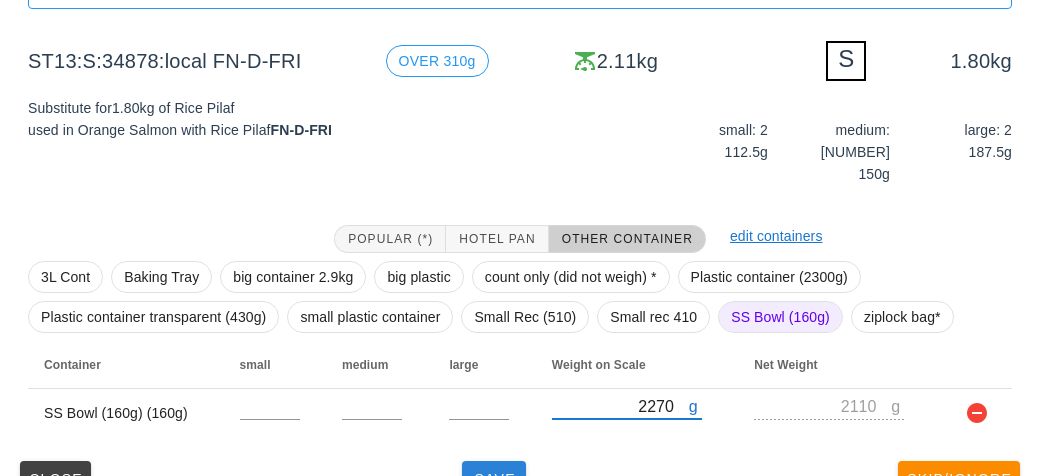 type on "2270" 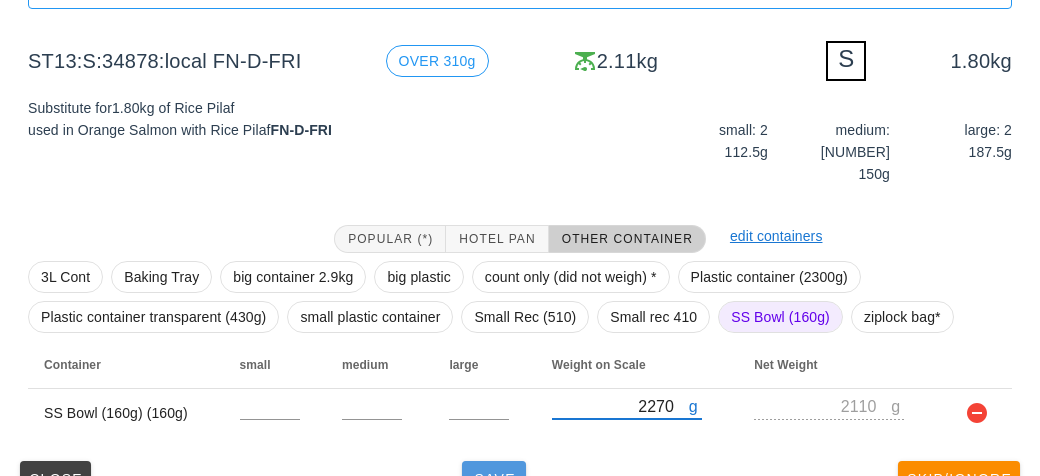 click on "Save" at bounding box center (494, 479) 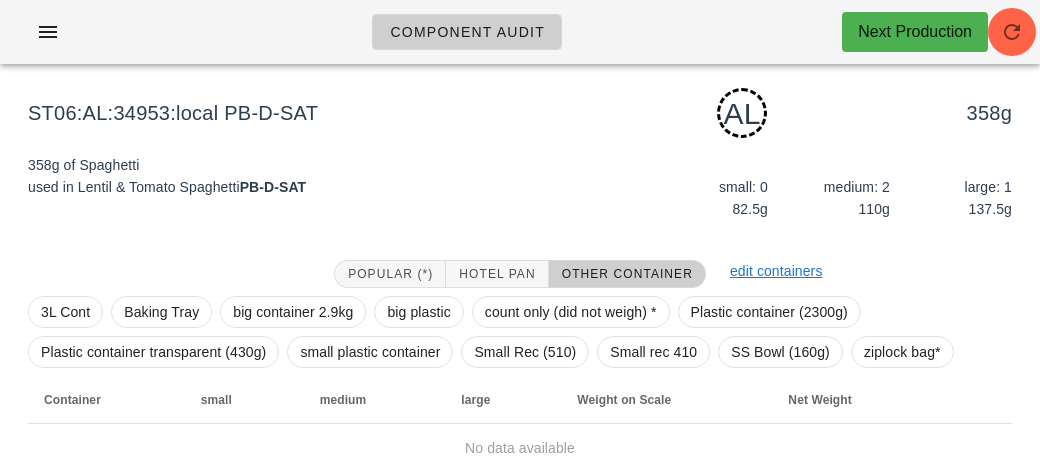 scroll, scrollTop: 174, scrollLeft: 0, axis: vertical 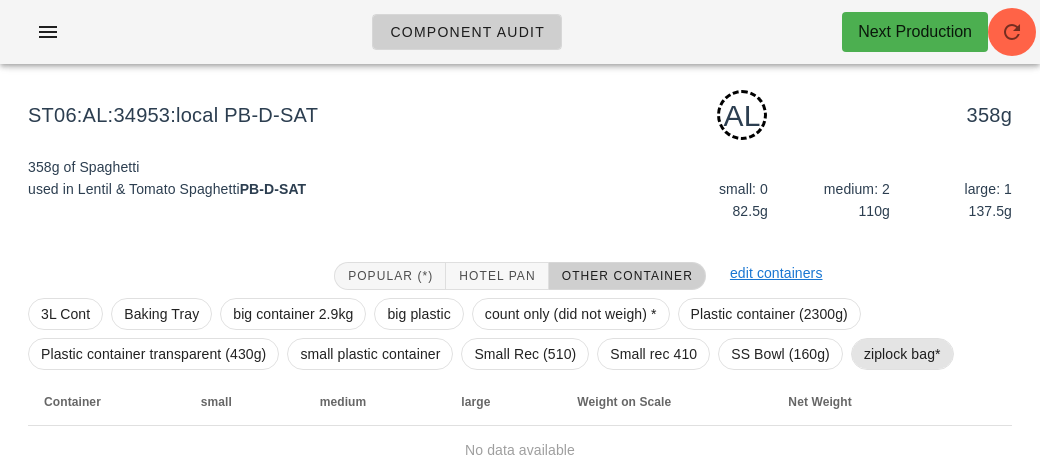 click on "ziplock bag*" at bounding box center (902, 354) 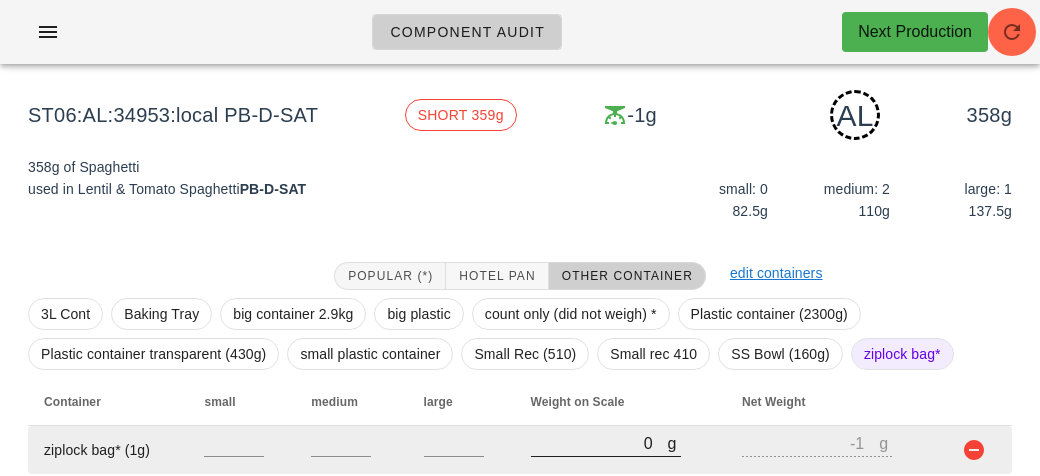 click on "0" at bounding box center [599, 443] 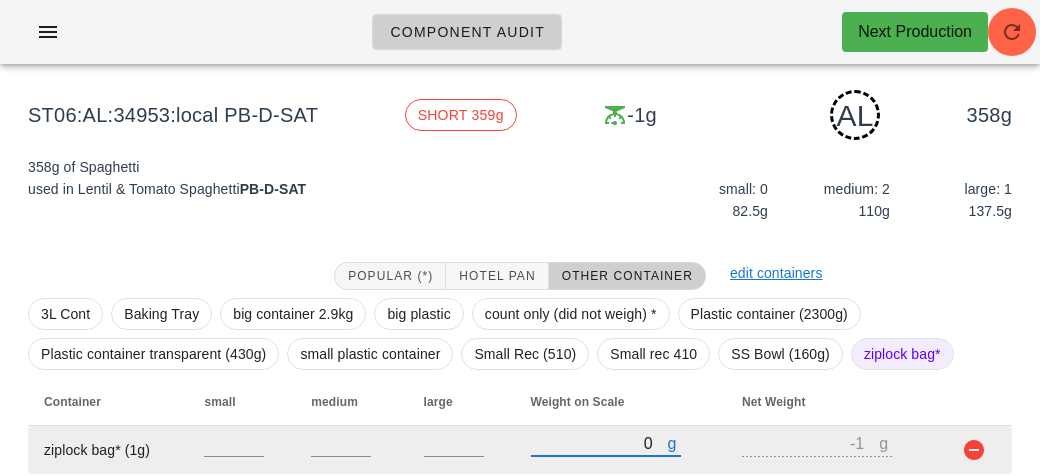 type on "40" 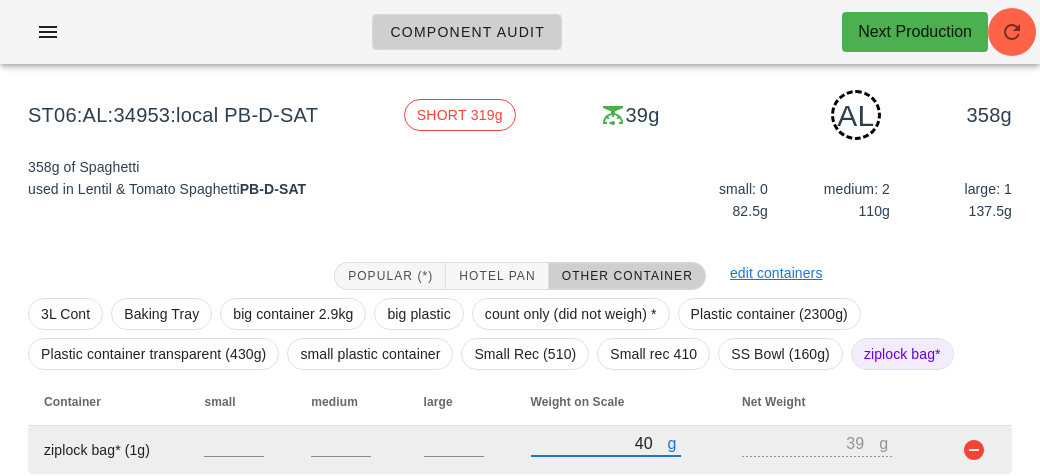 type on "470" 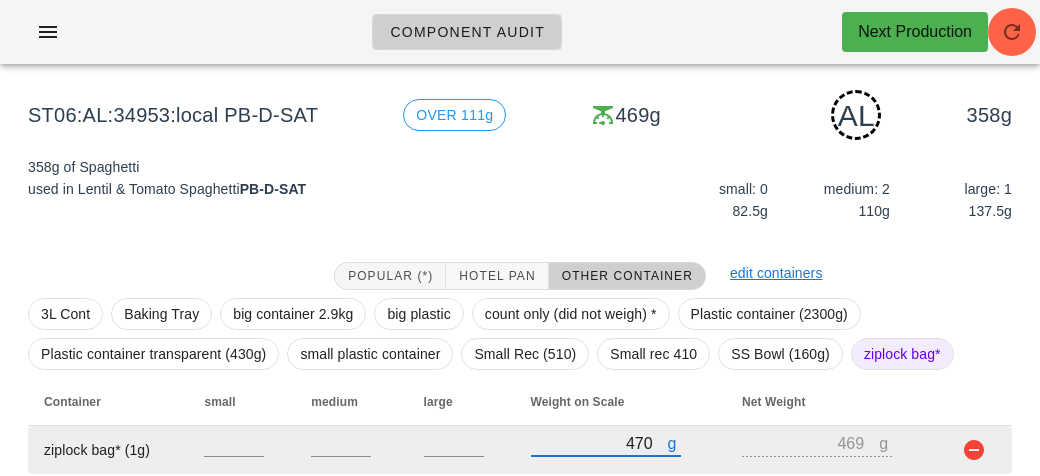 scroll, scrollTop: 250, scrollLeft: 0, axis: vertical 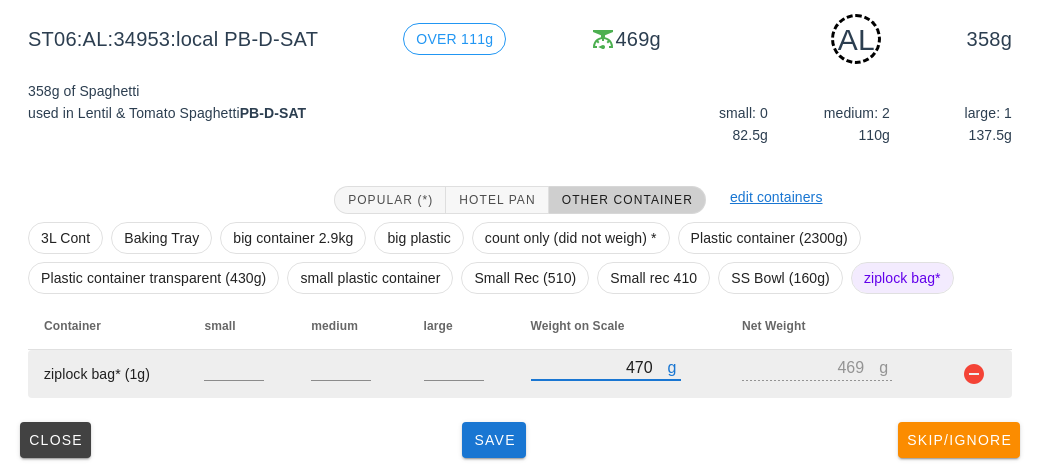 type on "470" 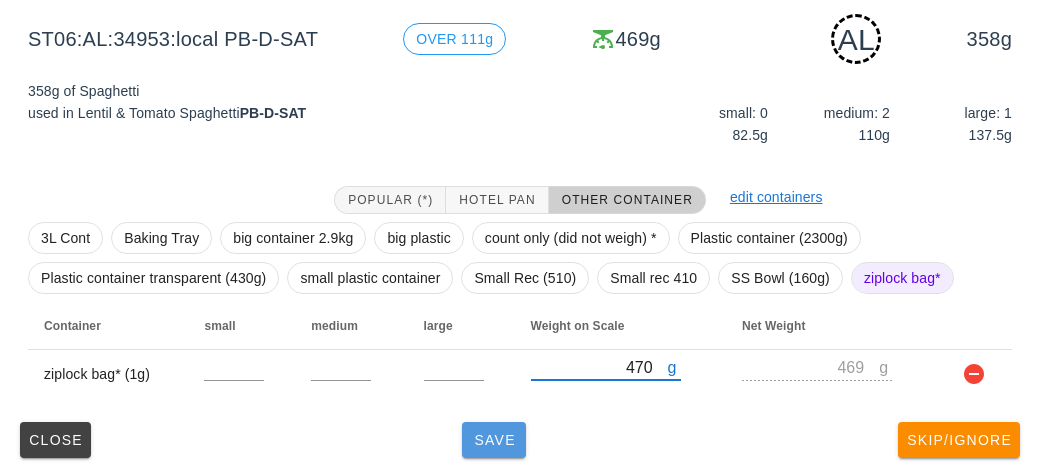 click on "Save" at bounding box center [494, 440] 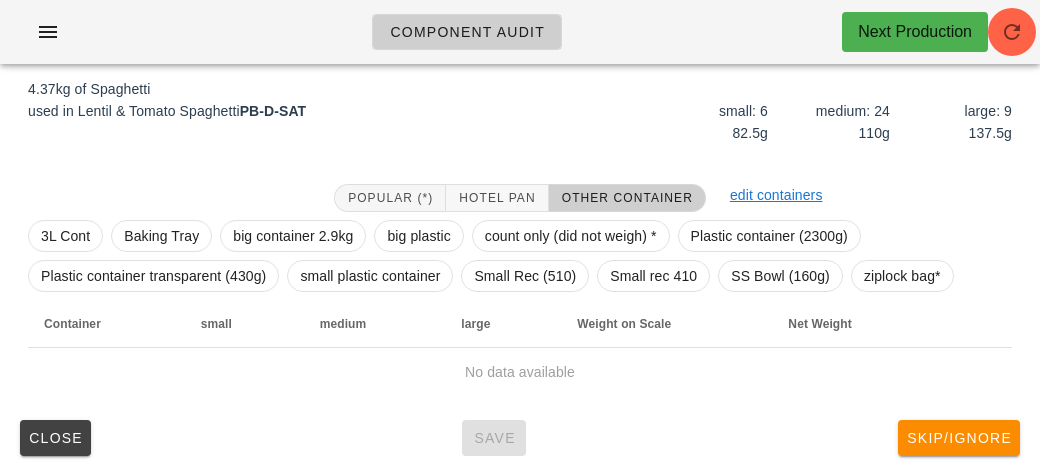 scroll, scrollTop: 232, scrollLeft: 0, axis: vertical 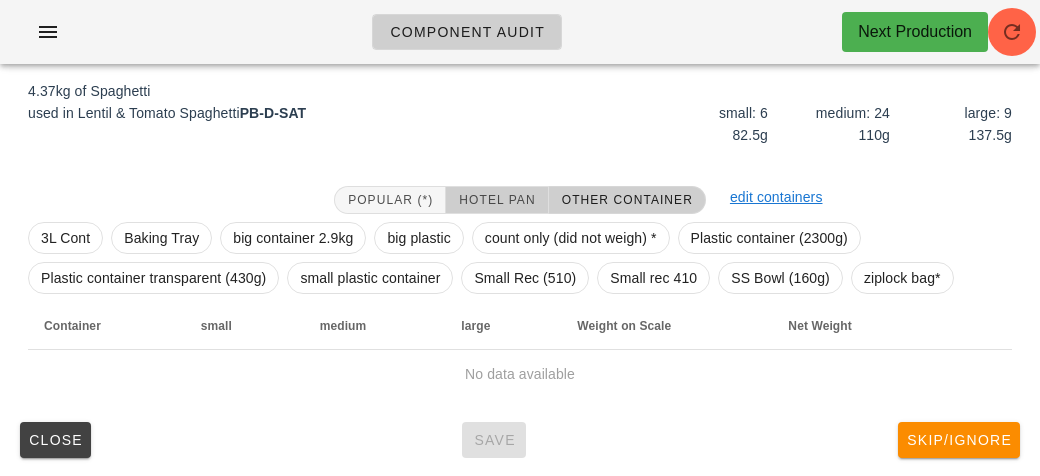 click on "Hotel Pan" at bounding box center (496, 200) 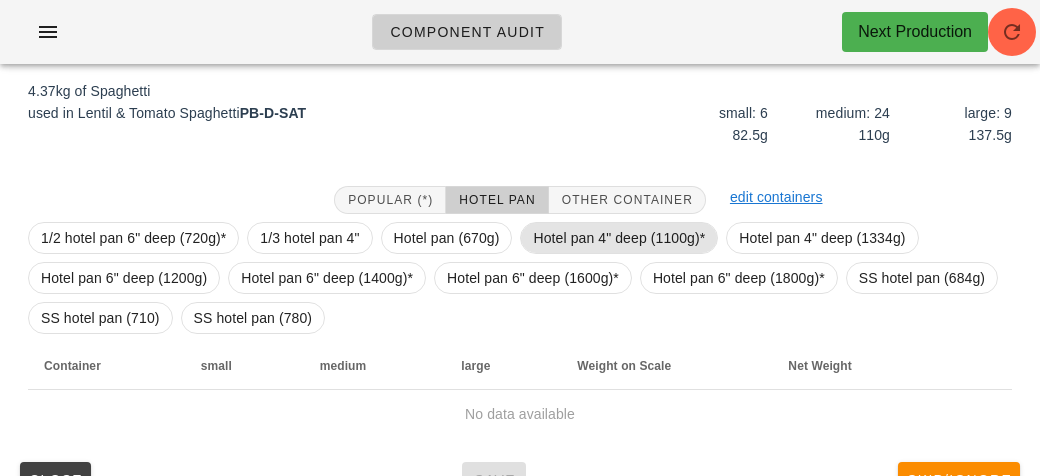 click on "Hotel pan 4" deep (1100g)*" at bounding box center (619, 238) 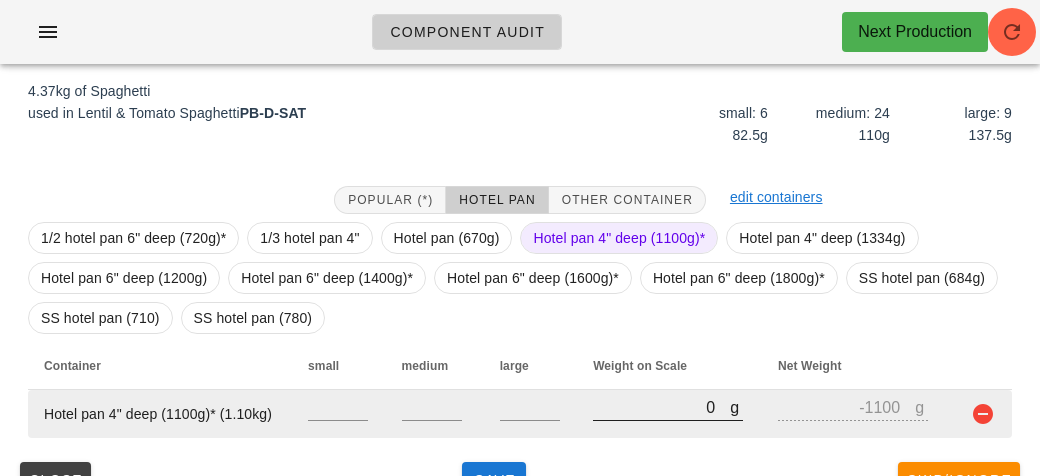 click on "0" at bounding box center (661, 407) 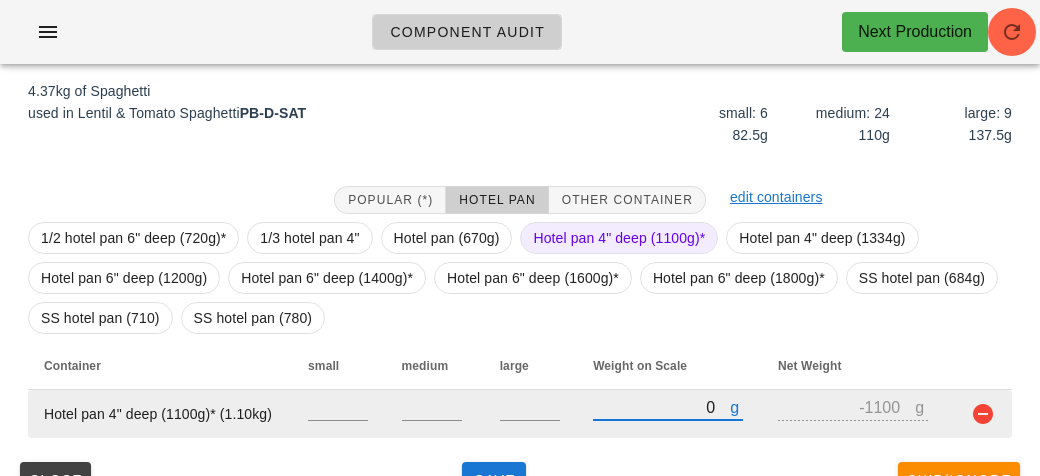 type on "60" 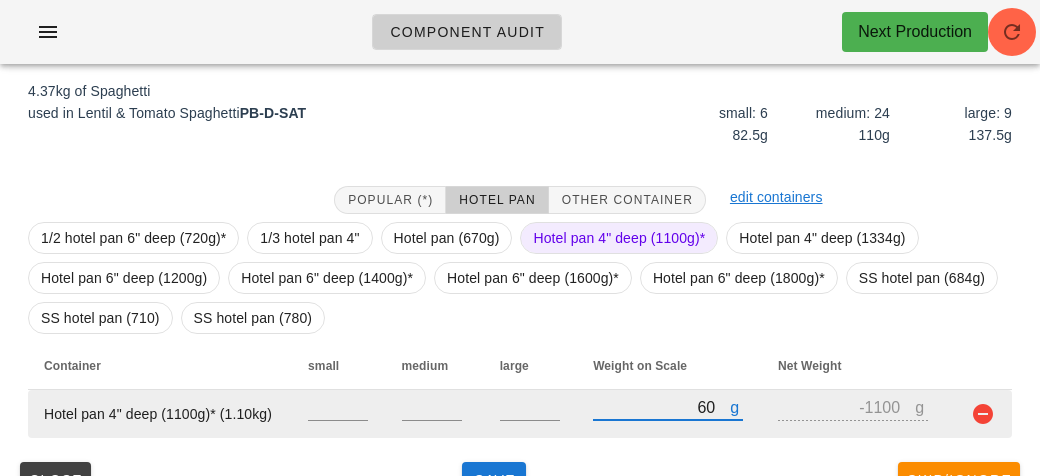 type on "-[NUMBER]" 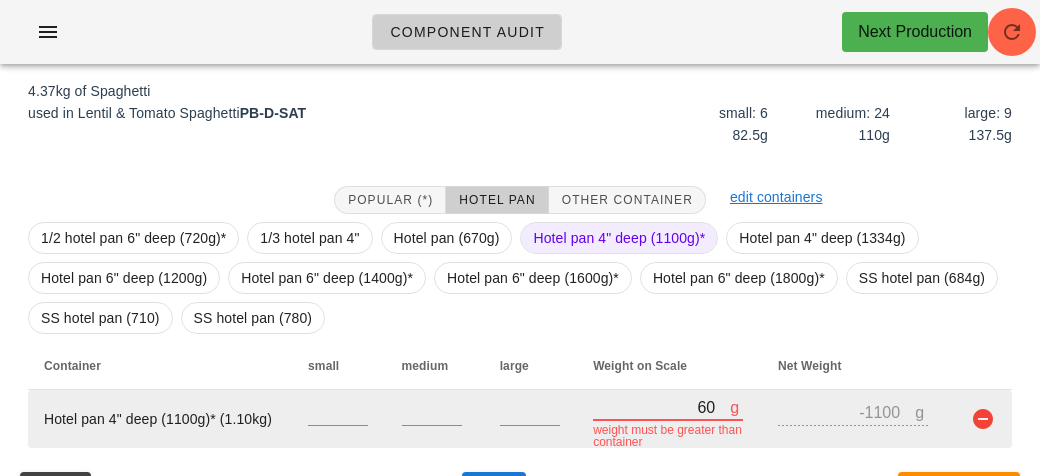type on "650" 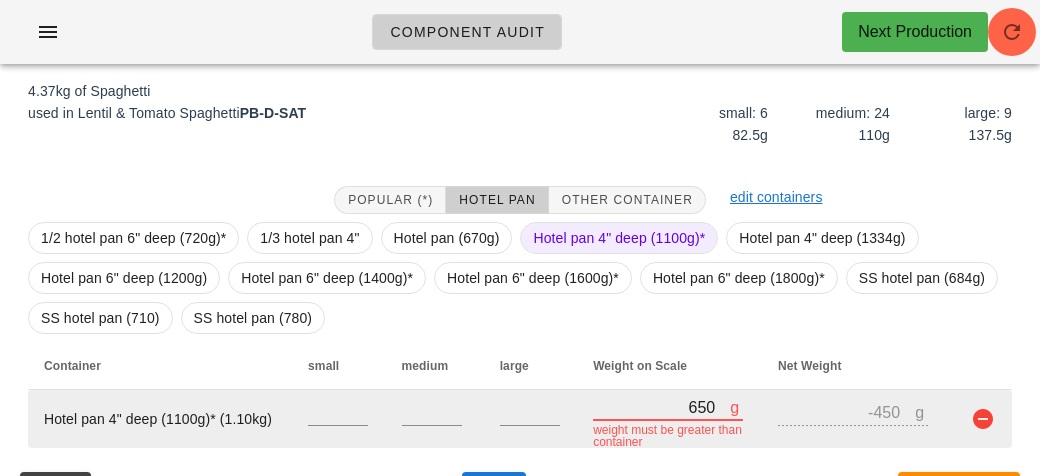 type on "6530" 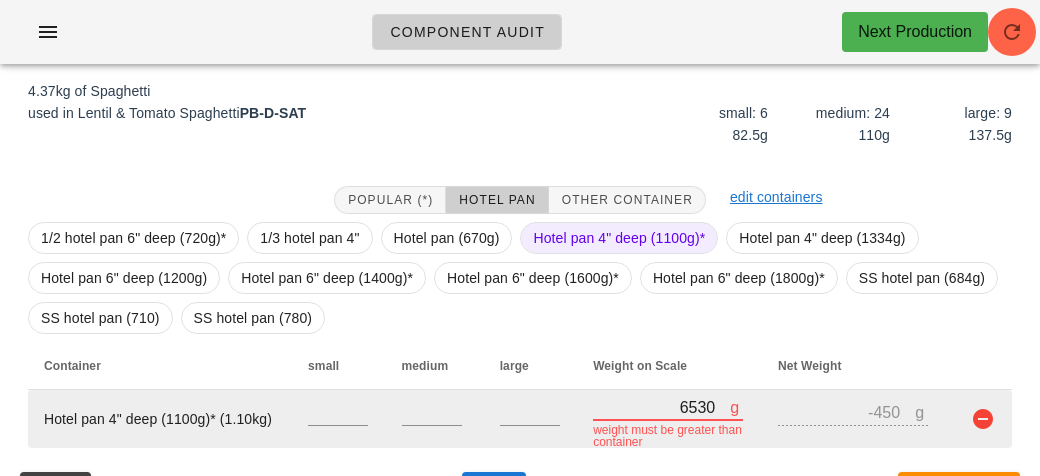 type on "5430" 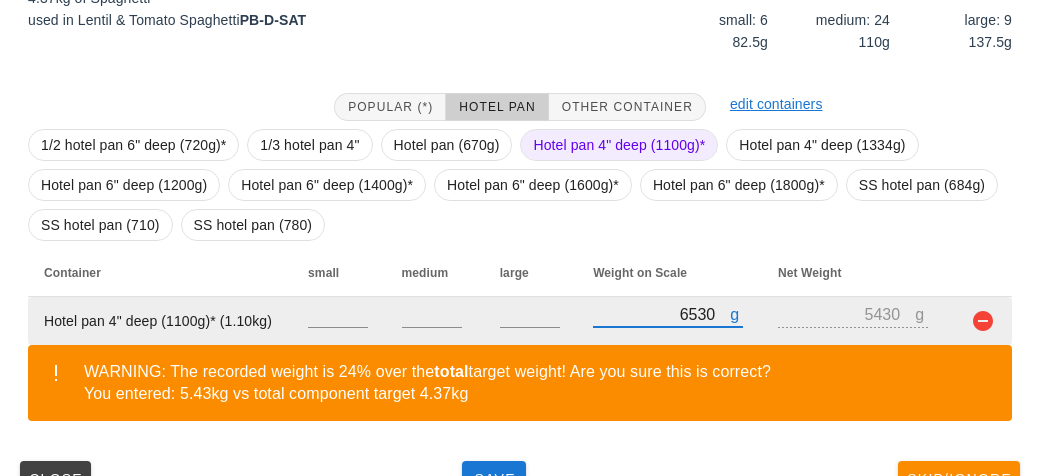 scroll, scrollTop: 364, scrollLeft: 0, axis: vertical 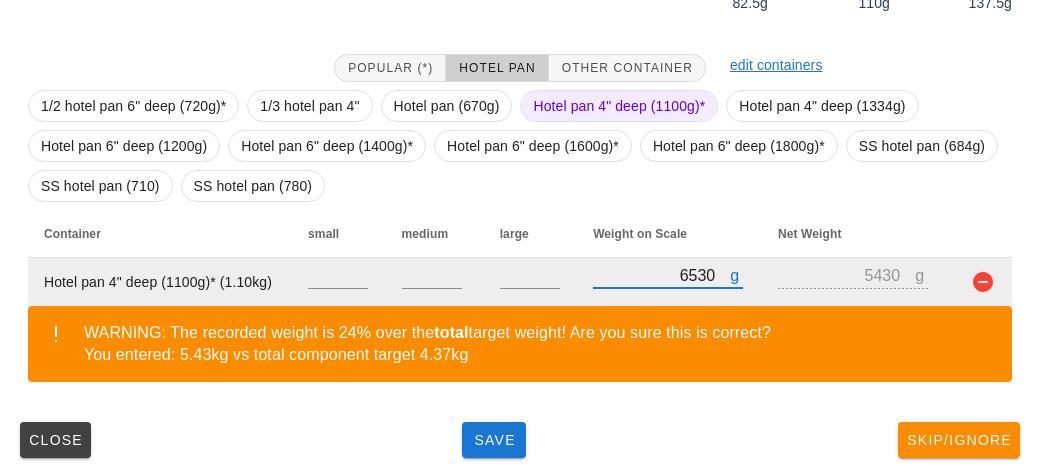 type on "6530" 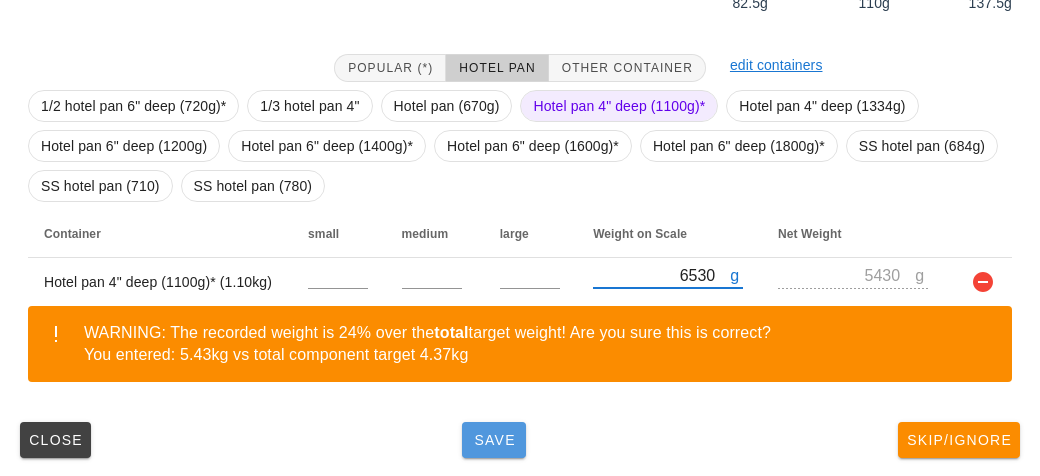 click on "Save" at bounding box center (494, 440) 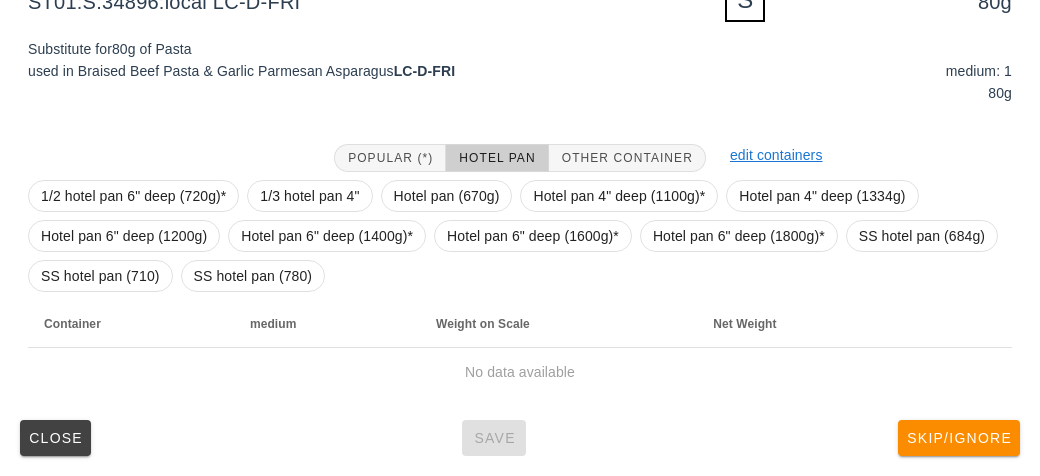 scroll, scrollTop: 280, scrollLeft: 0, axis: vertical 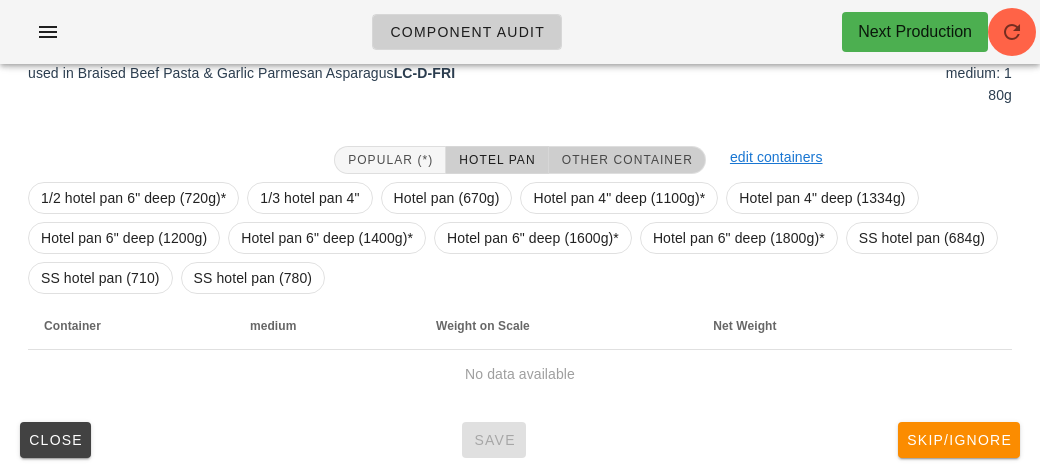 click on "Other Container" at bounding box center [627, 160] 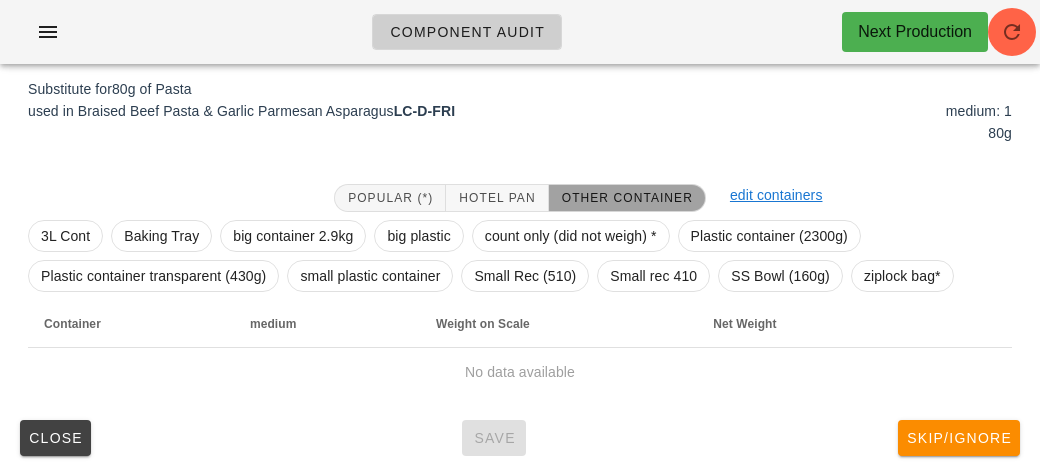 scroll, scrollTop: 240, scrollLeft: 0, axis: vertical 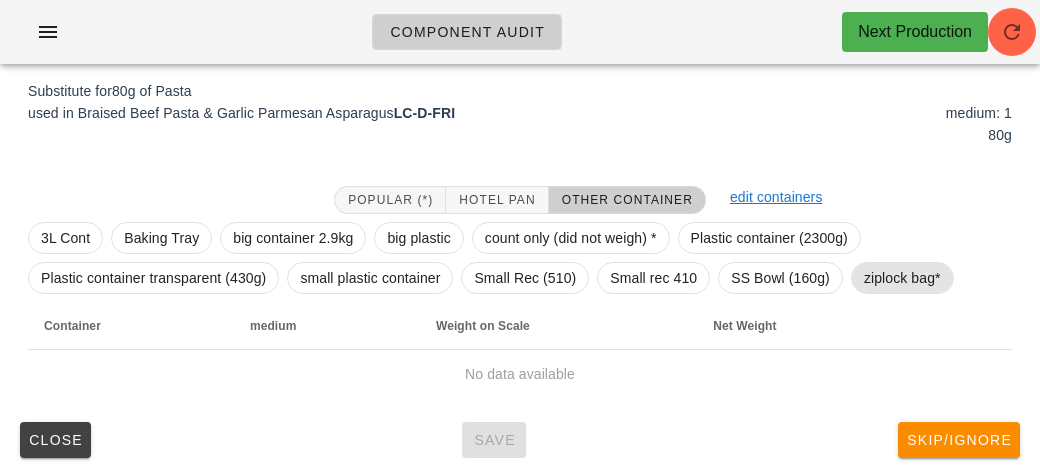click on "ziplock bag*" at bounding box center [902, 278] 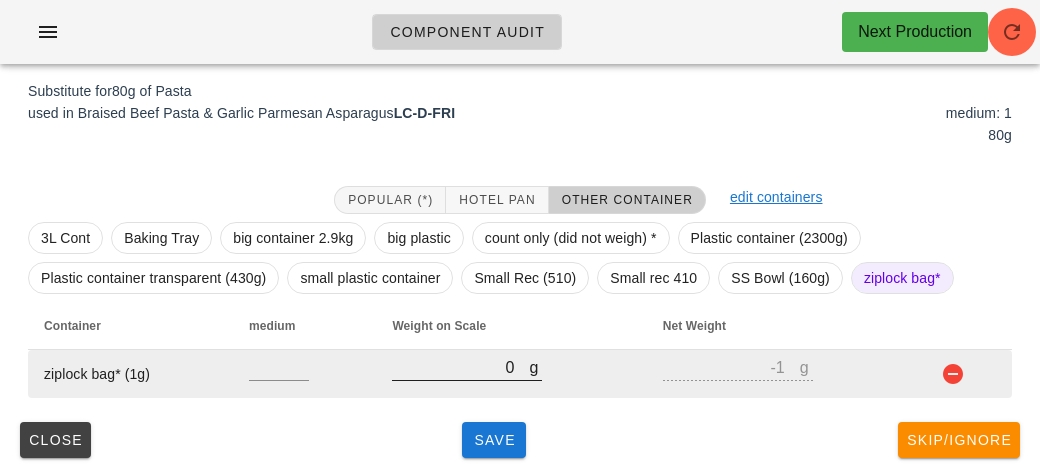 click on "0" at bounding box center [460, 367] 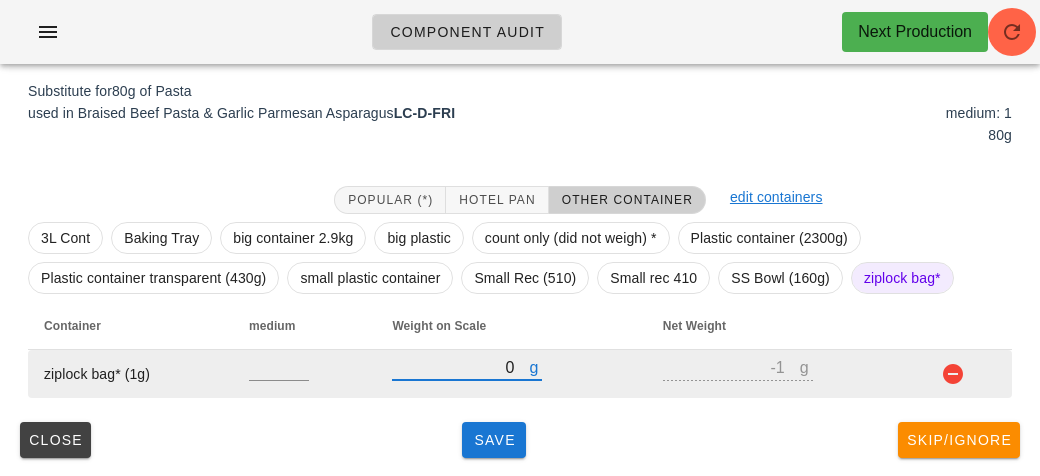 type on "10" 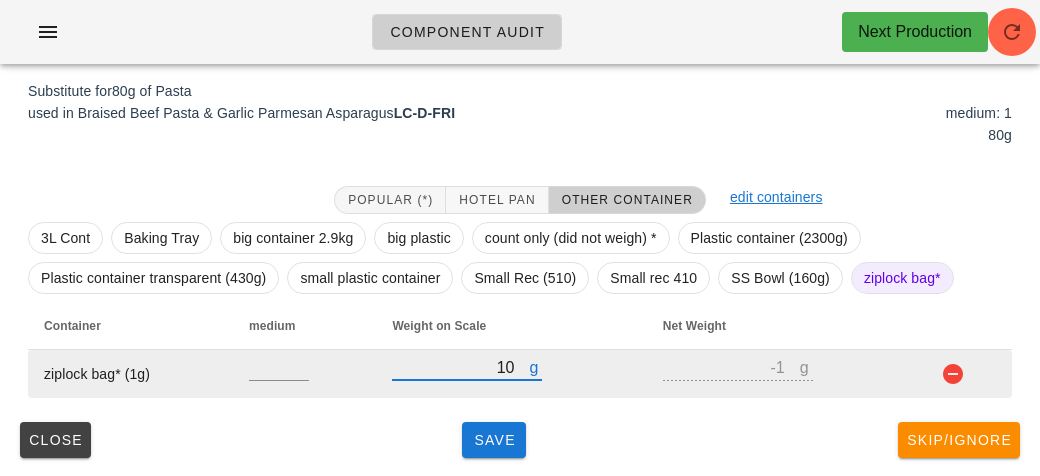 type on "9" 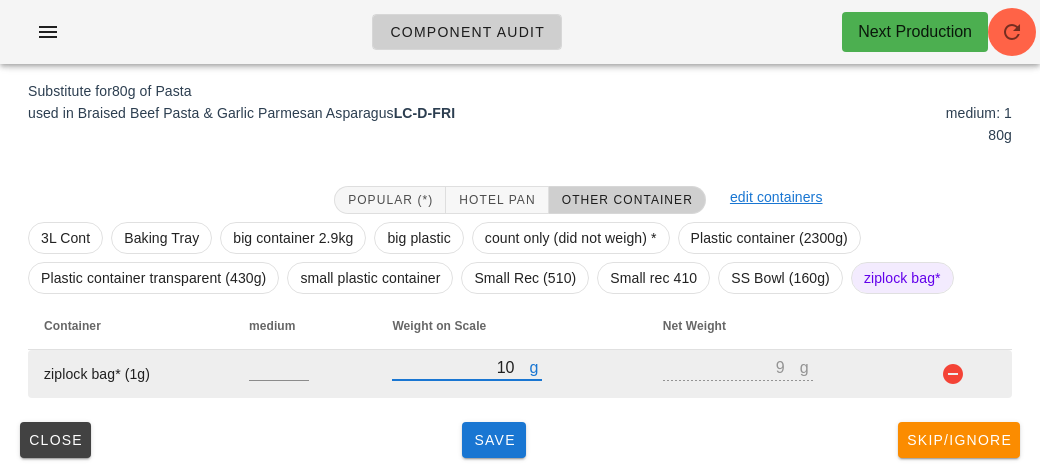 type on "110" 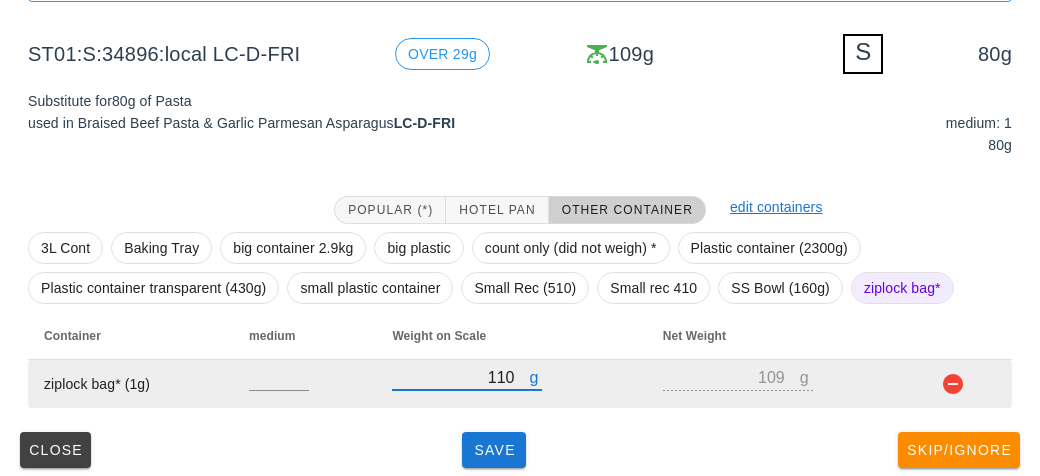 scroll, scrollTop: 240, scrollLeft: 0, axis: vertical 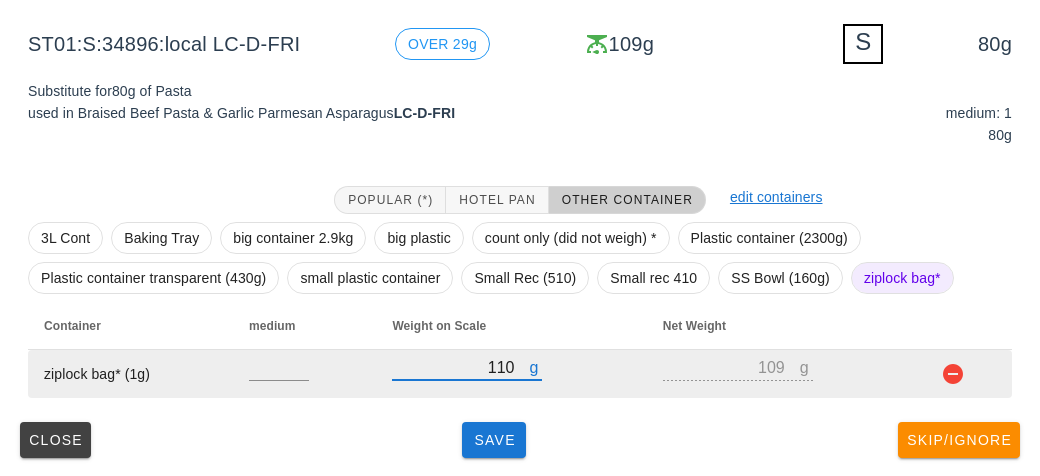 type on "110" 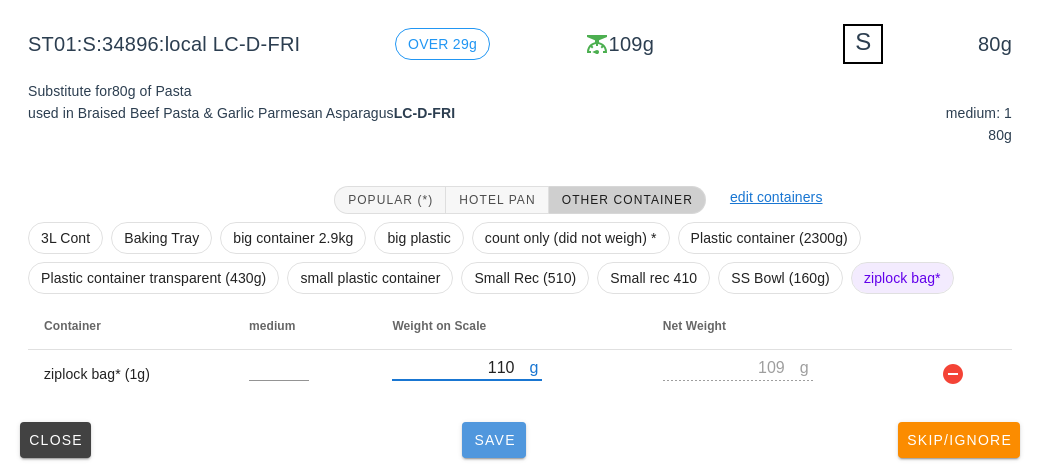 click on "Save" at bounding box center [494, 440] 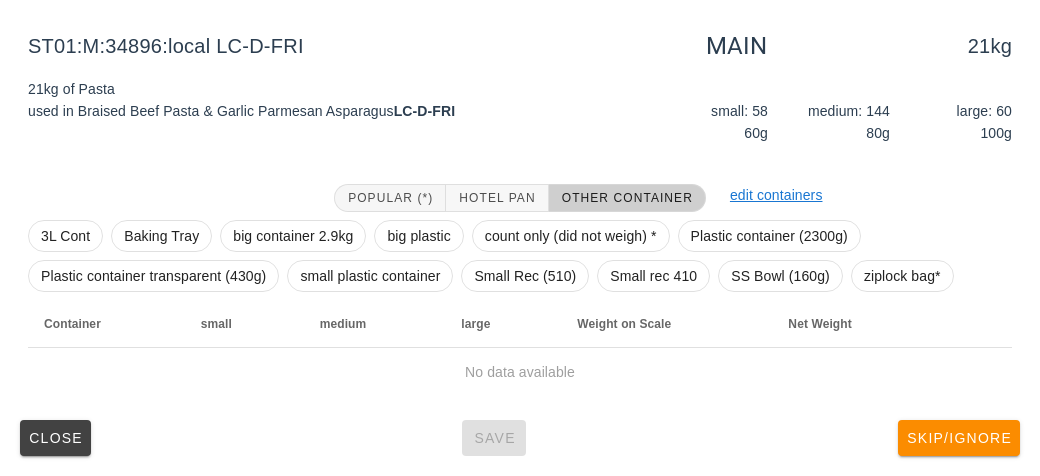 scroll, scrollTop: 232, scrollLeft: 0, axis: vertical 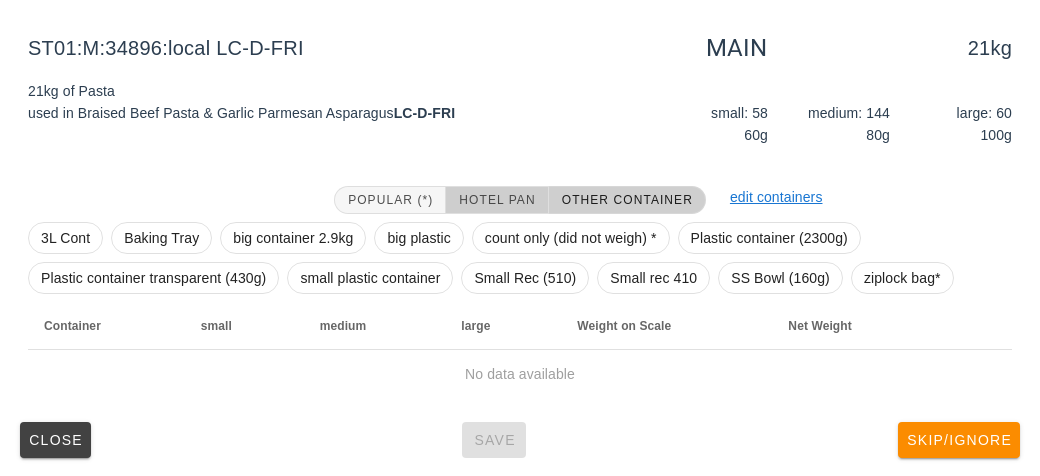 click on "Hotel Pan" at bounding box center [496, 200] 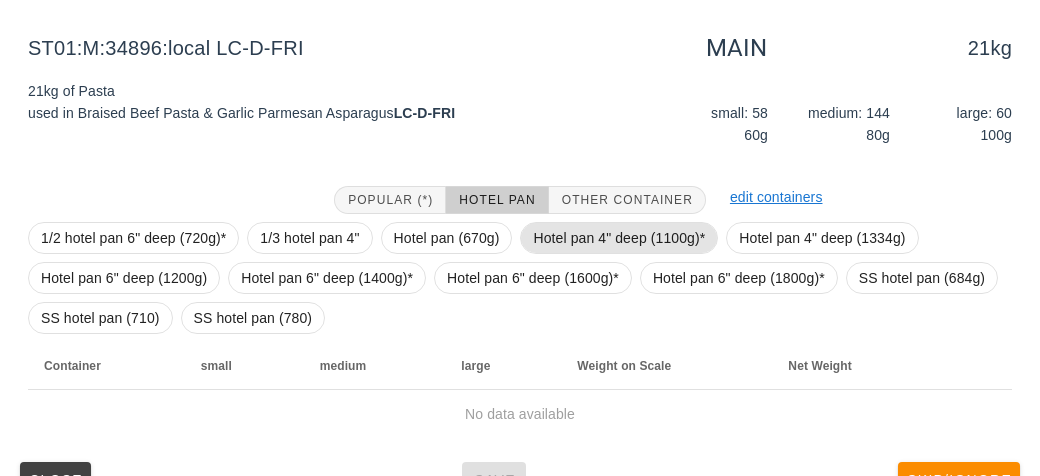 click on "Hotel pan 4" deep (1100g)*" at bounding box center [619, 238] 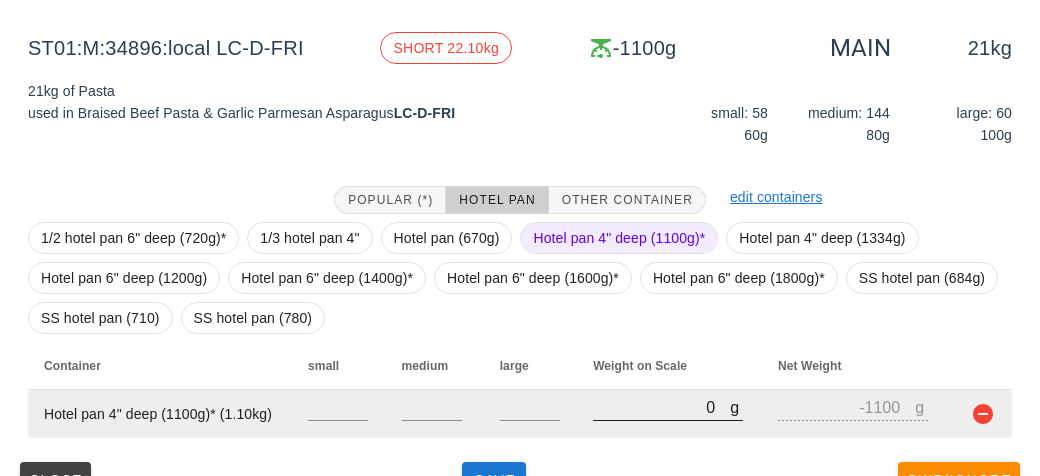 click on "0" at bounding box center (661, 407) 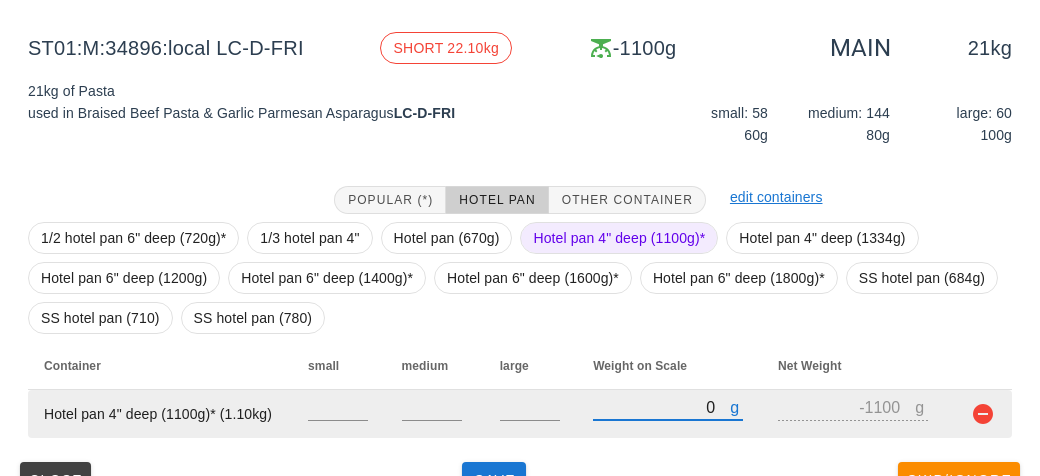 type on "60" 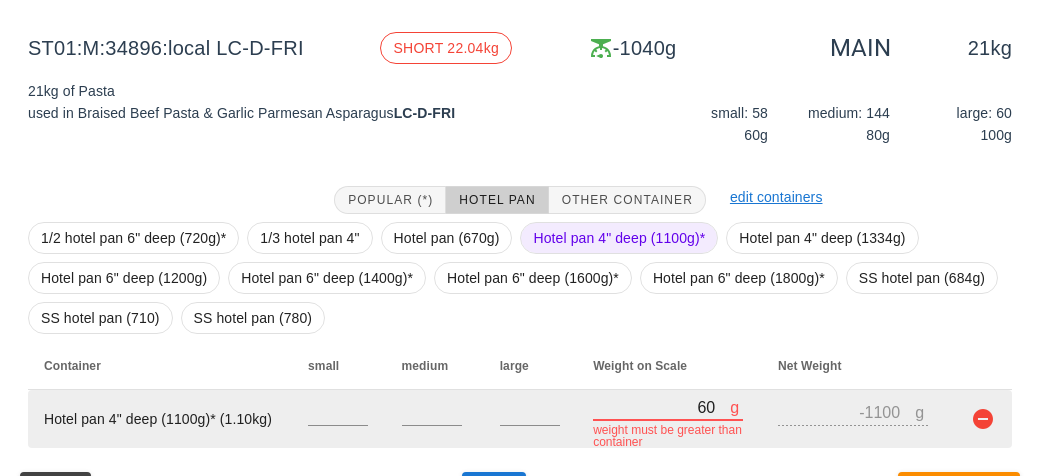 type on "670" 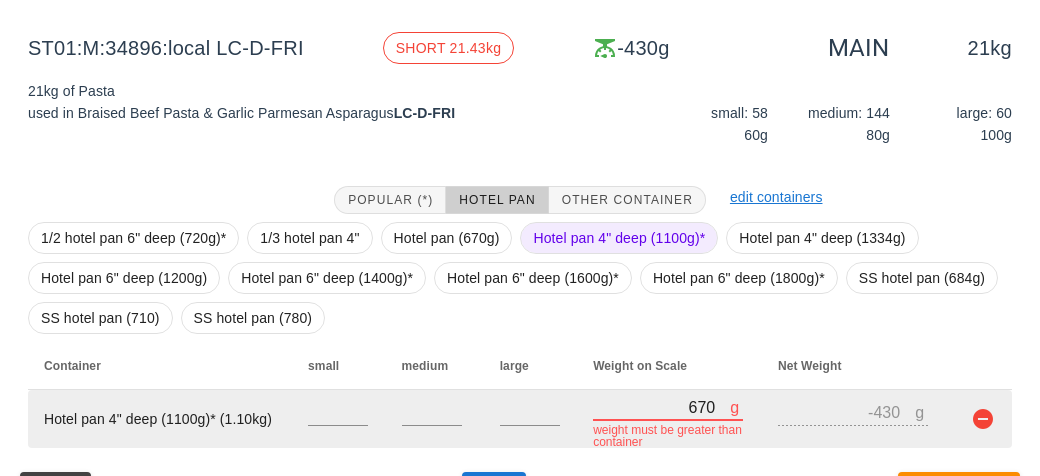 type on "6790" 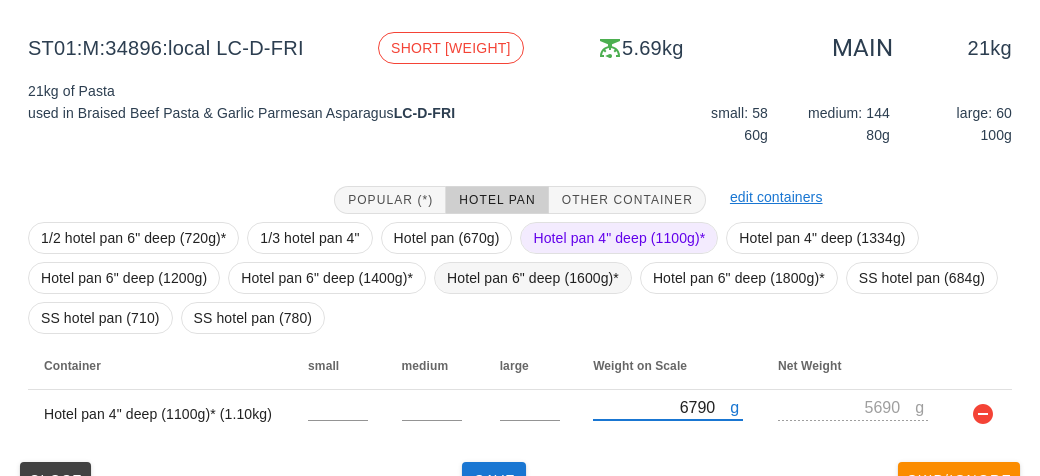 type on "6790" 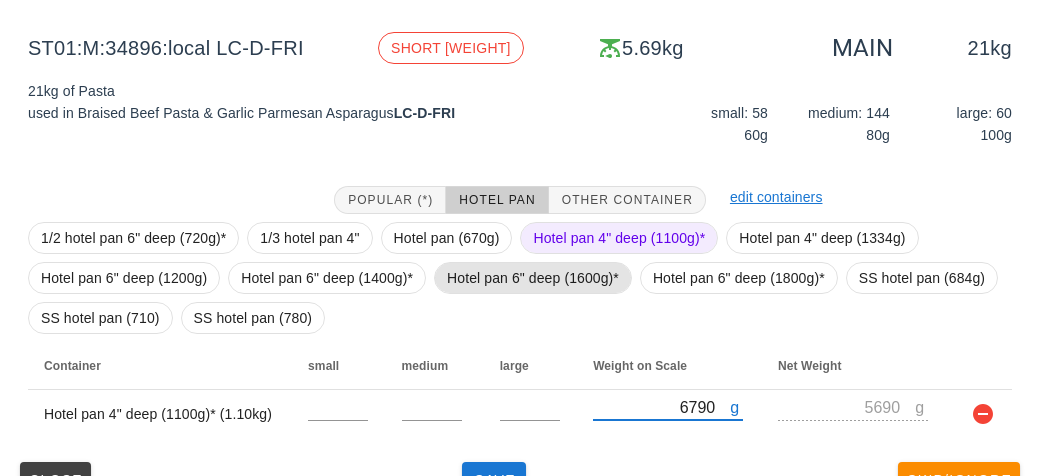 click on "Hotel pan 6" deep (1600g)*" at bounding box center [533, 278] 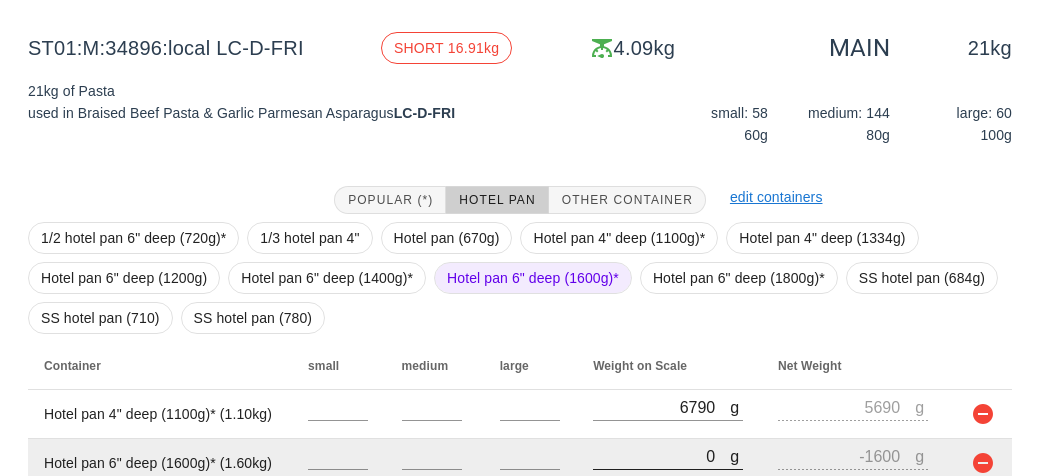 click on "0" at bounding box center (661, 456) 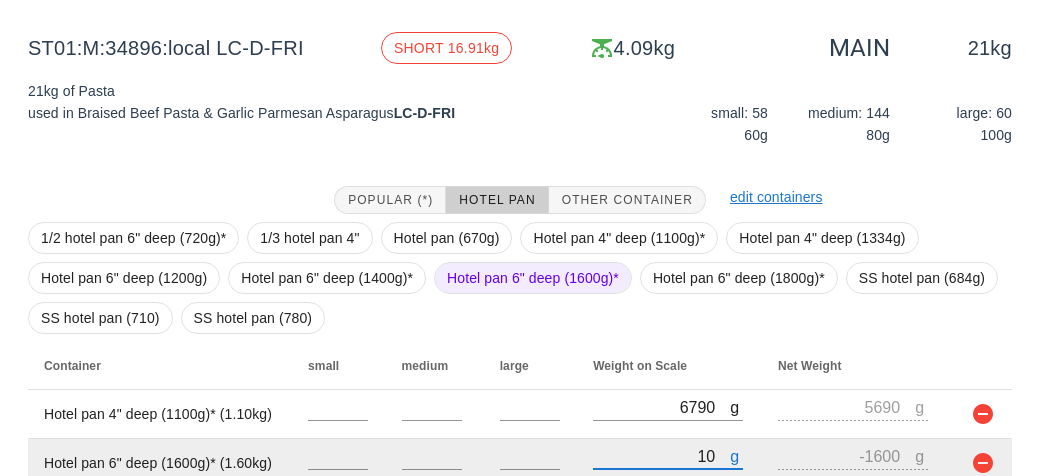 type on "120" 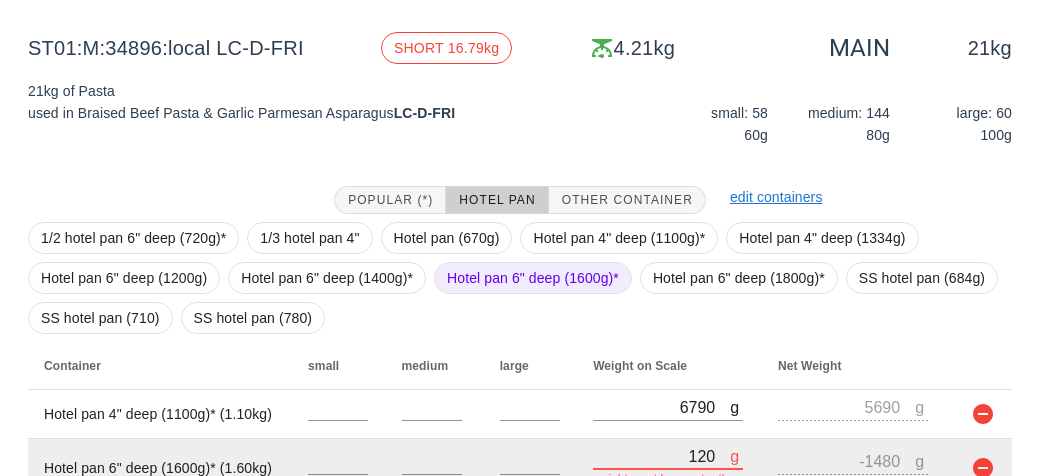 type on "1220" 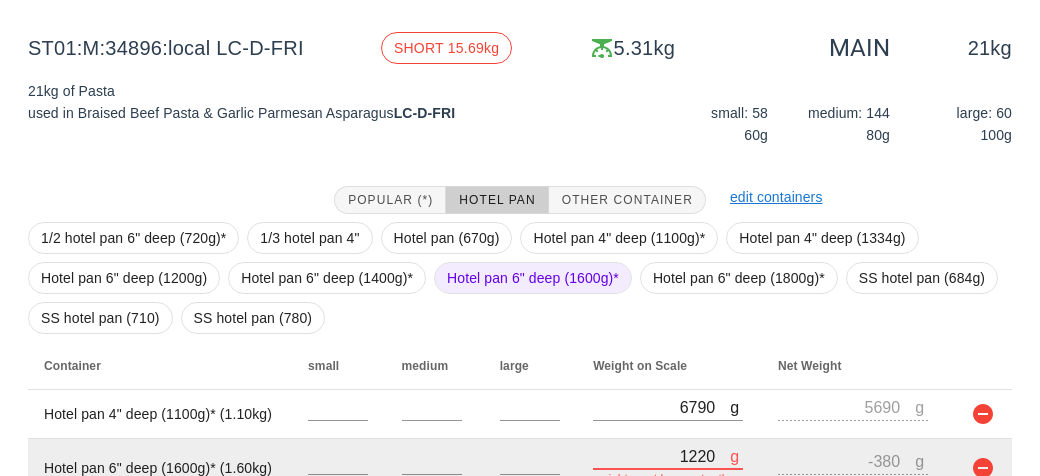 type on "12280" 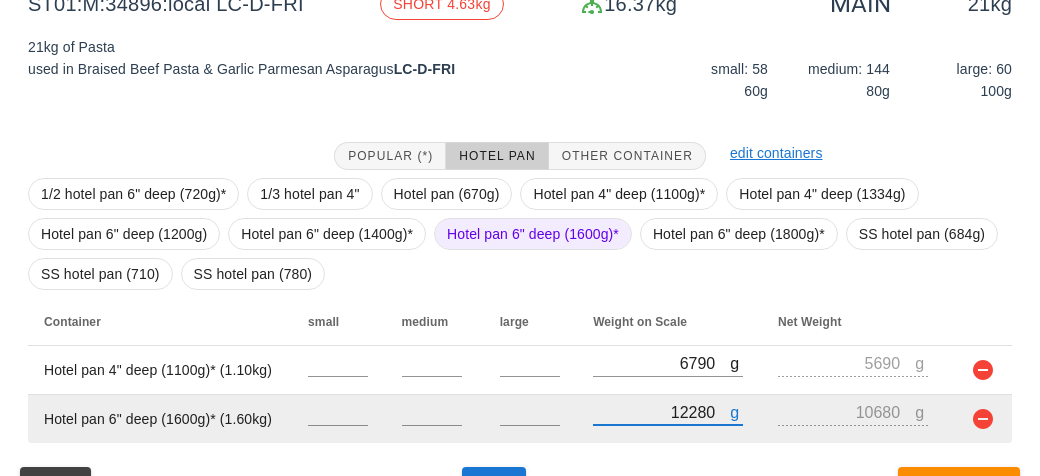 scroll, scrollTop: 321, scrollLeft: 0, axis: vertical 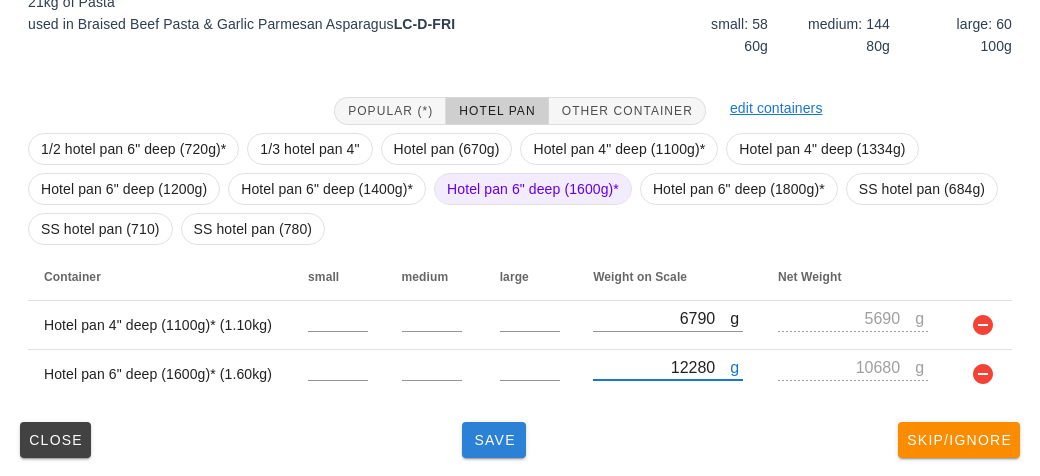 type on "12280" 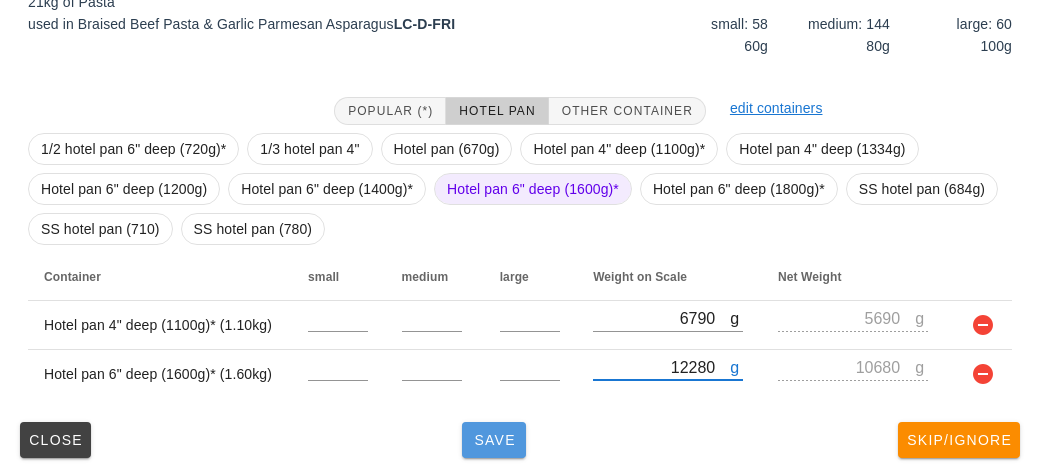 click on "Save" at bounding box center [494, 440] 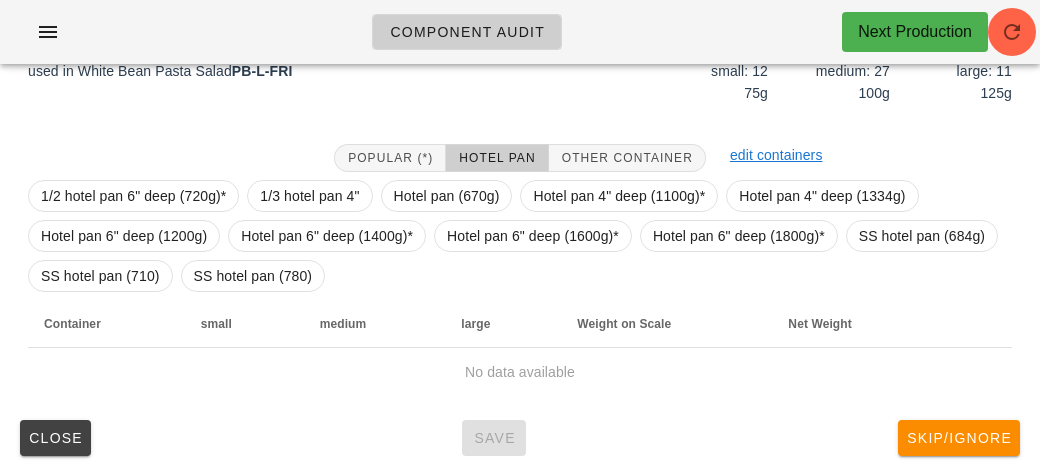 scroll, scrollTop: 272, scrollLeft: 0, axis: vertical 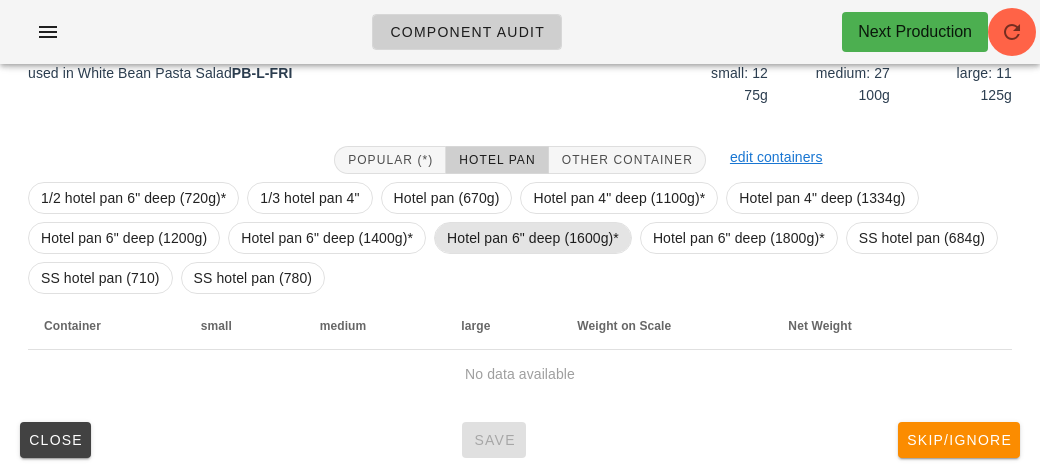 click on "Hotel pan 6" deep (1600g)*" at bounding box center (533, 238) 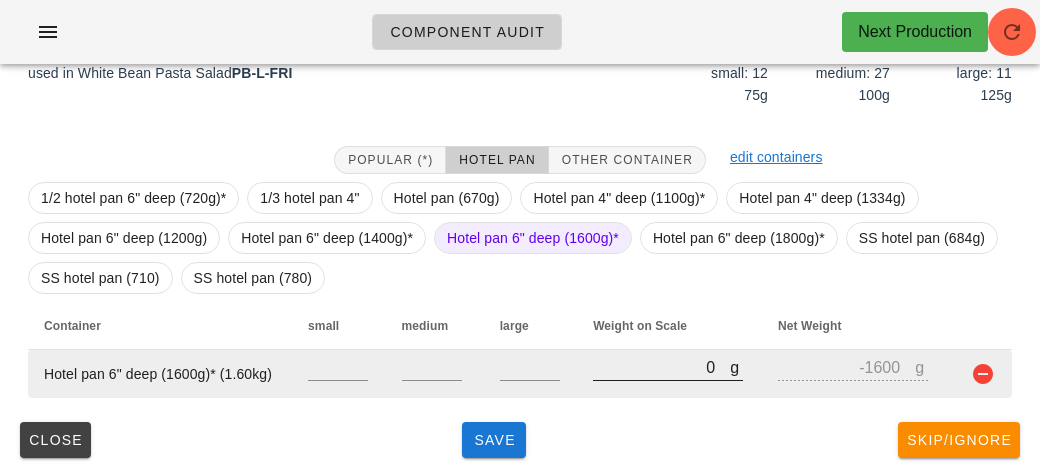 click on "0" at bounding box center (661, 367) 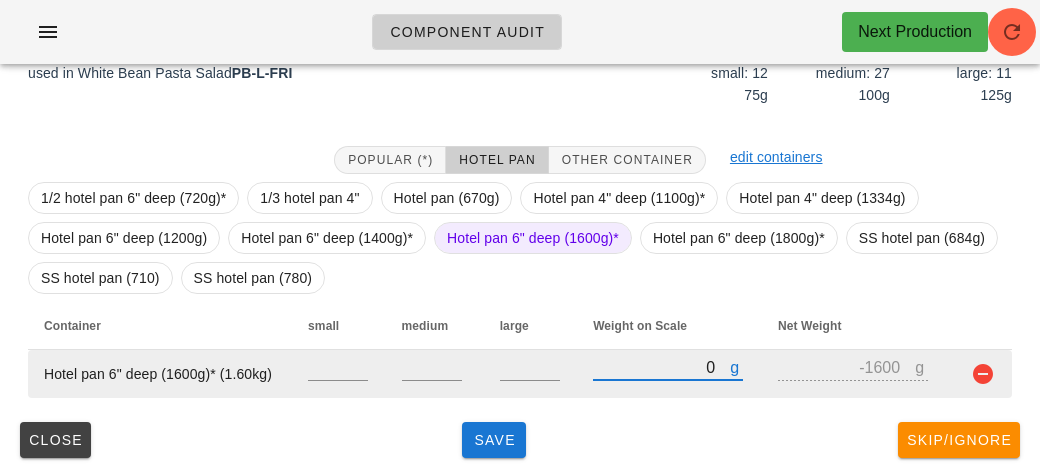 type on "60" 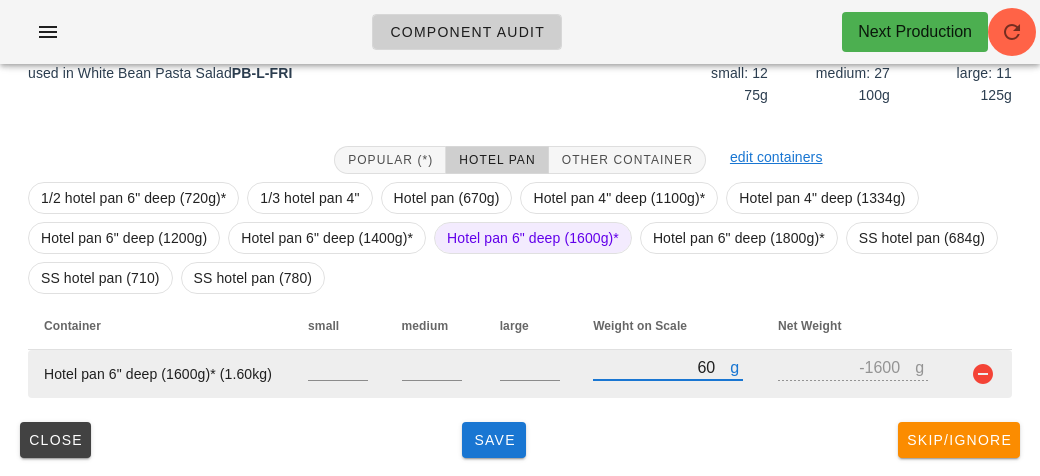 type on "-1540" 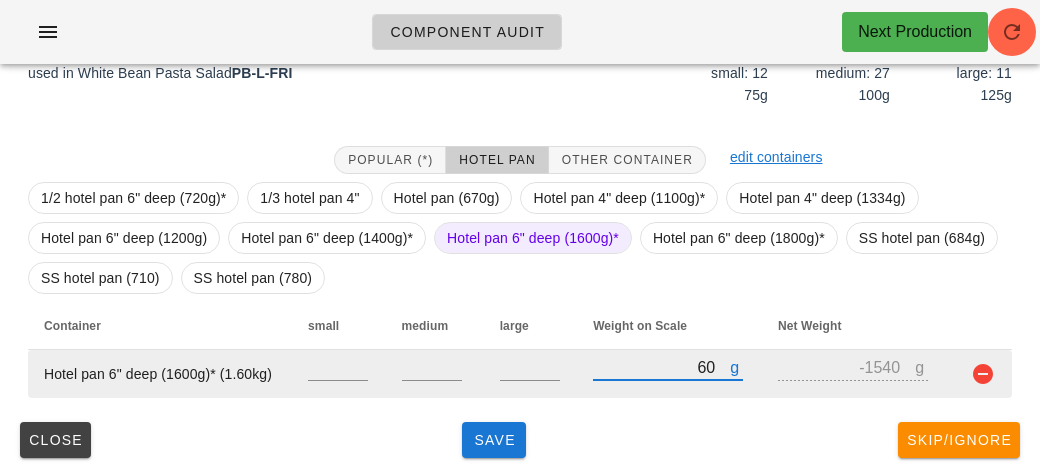 type on "670" 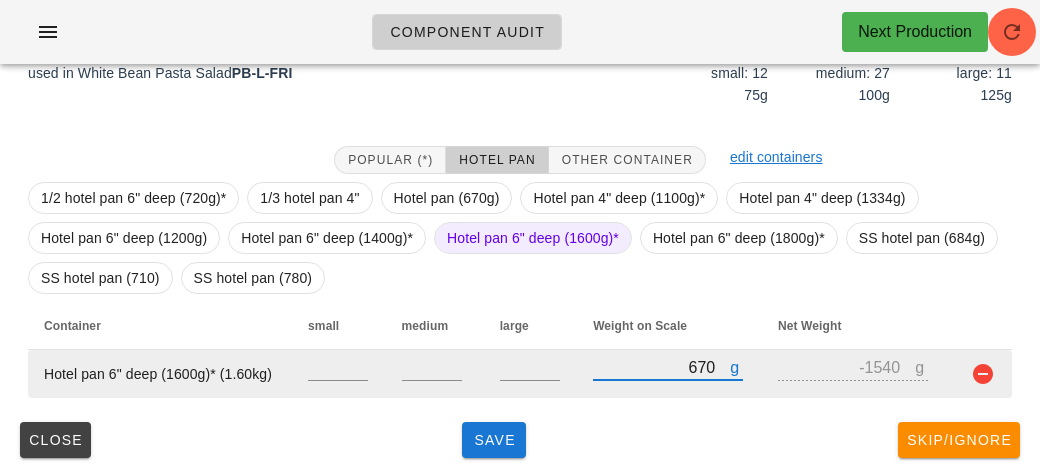 type on "-930" 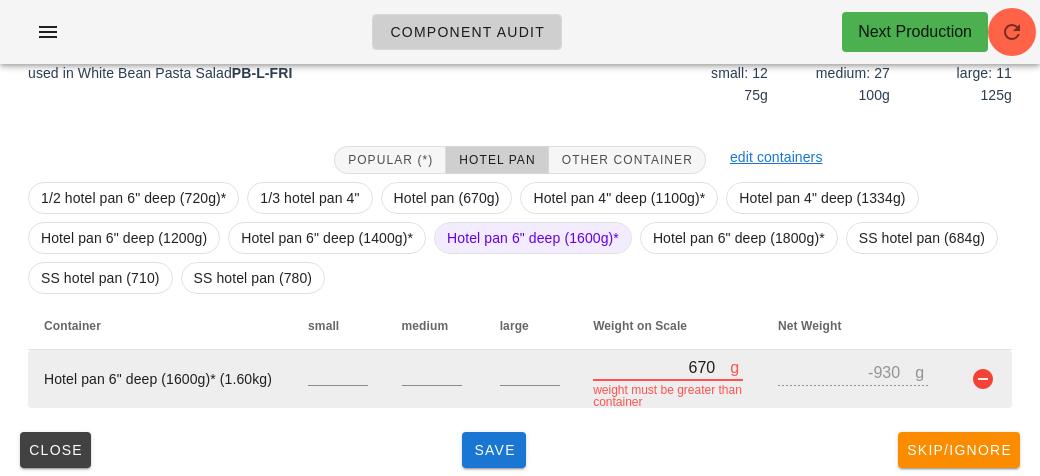 type on "6730" 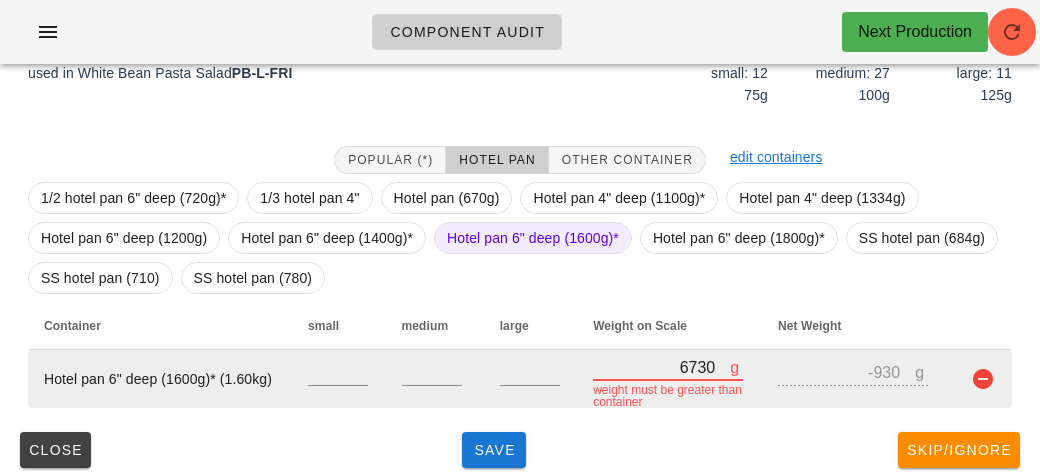 type on "5130" 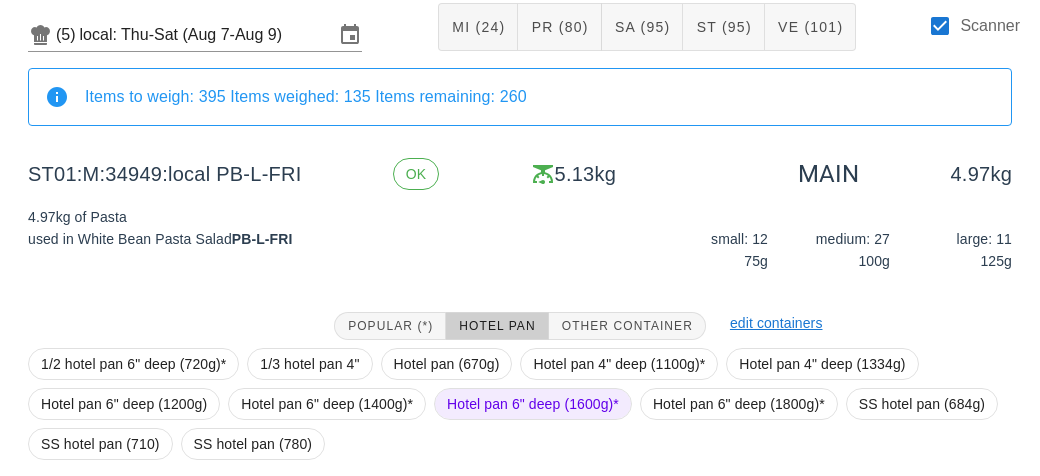 scroll, scrollTop: 272, scrollLeft: 0, axis: vertical 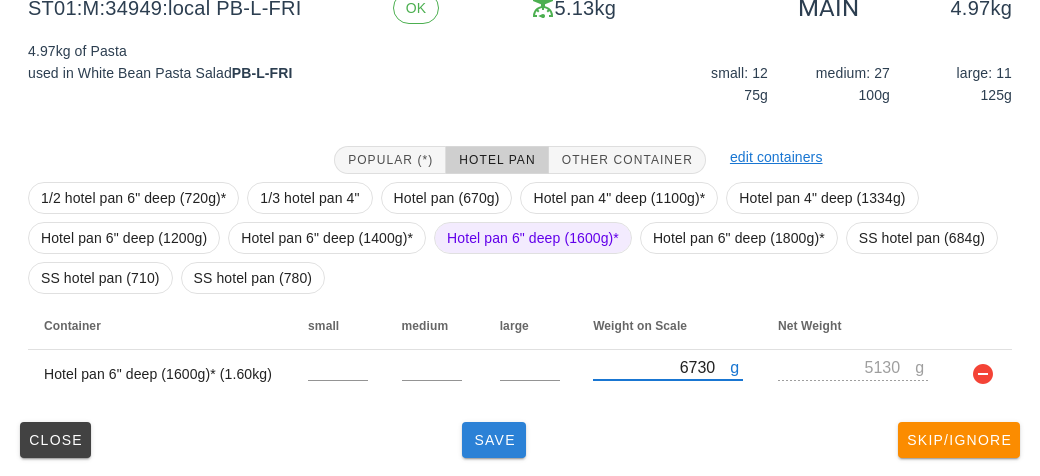 type on "6730" 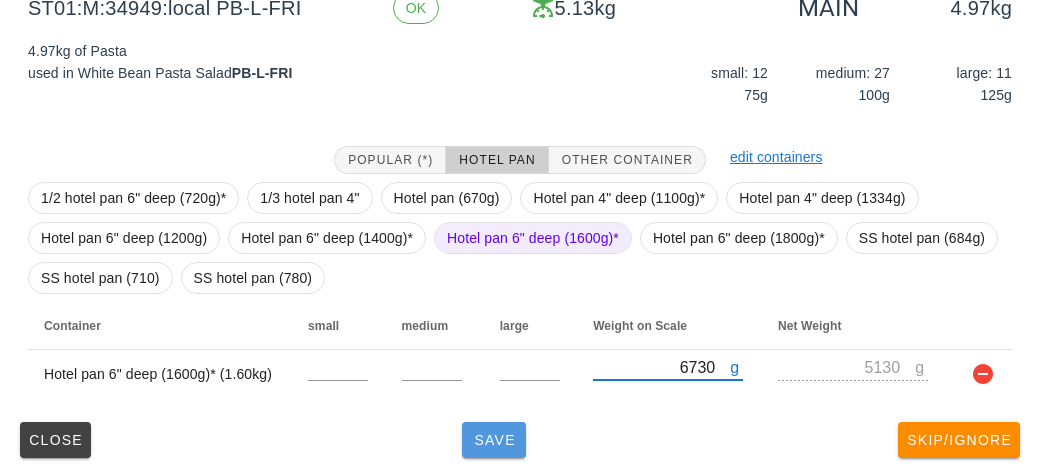 click on "Save" at bounding box center [494, 440] 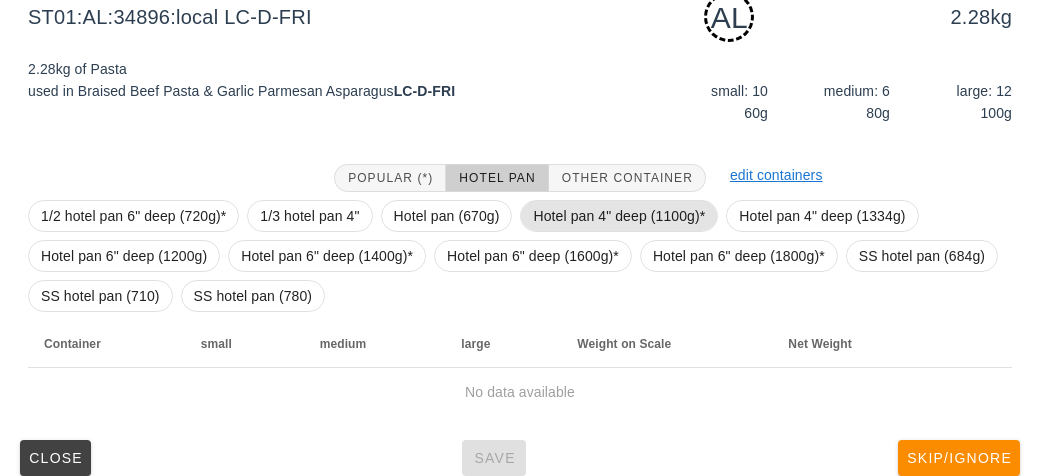 click on "Hotel pan 4" deep (1100g)*" at bounding box center (619, 216) 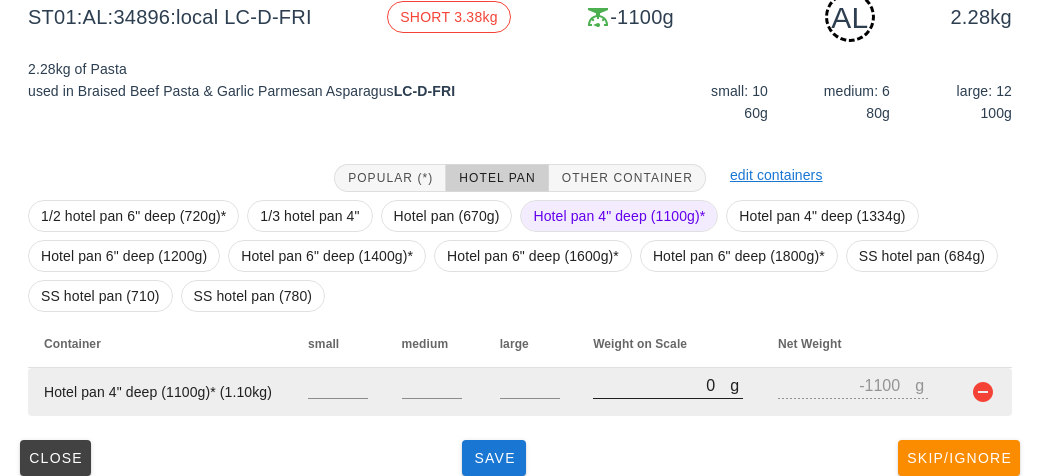click on "0" at bounding box center [661, 385] 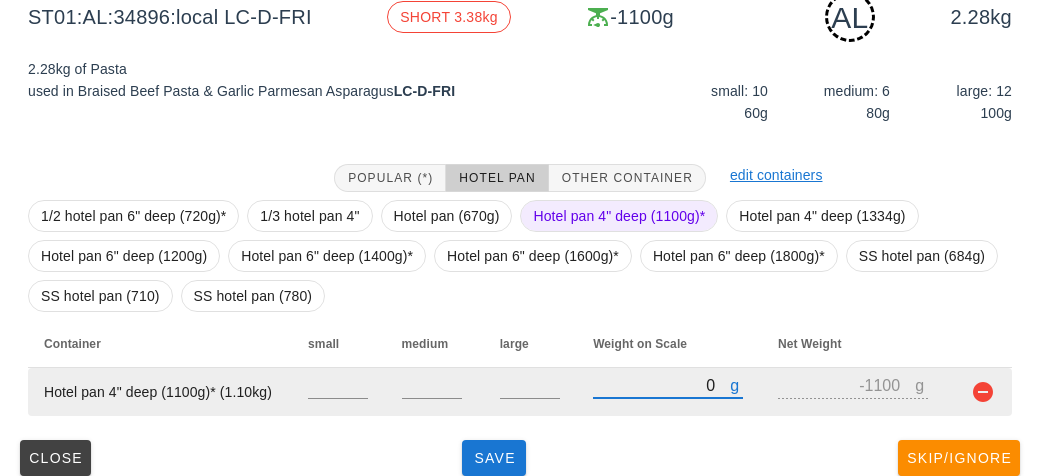type on "30" 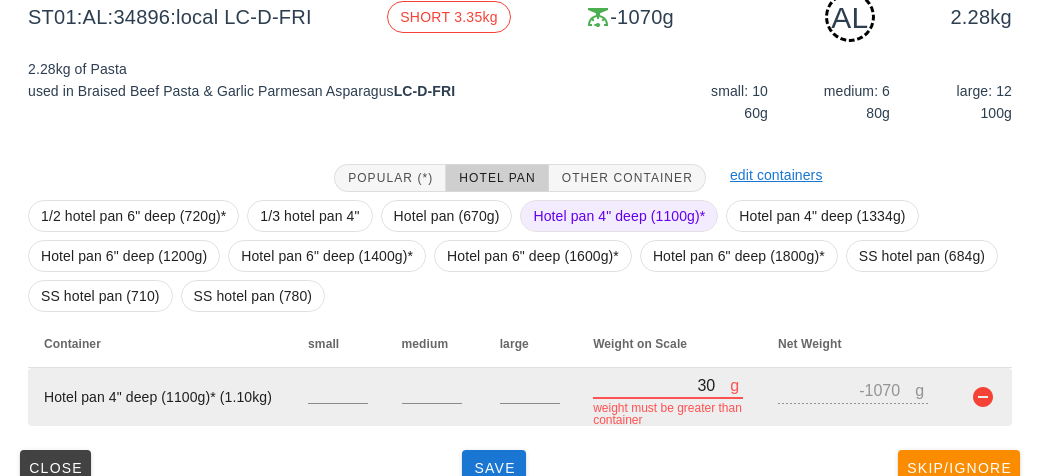 type on "330" 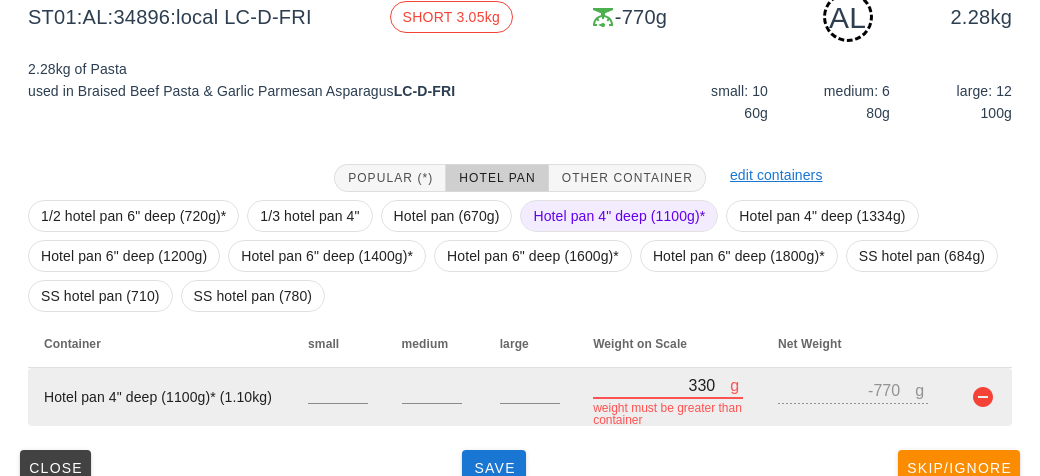 type on "3380" 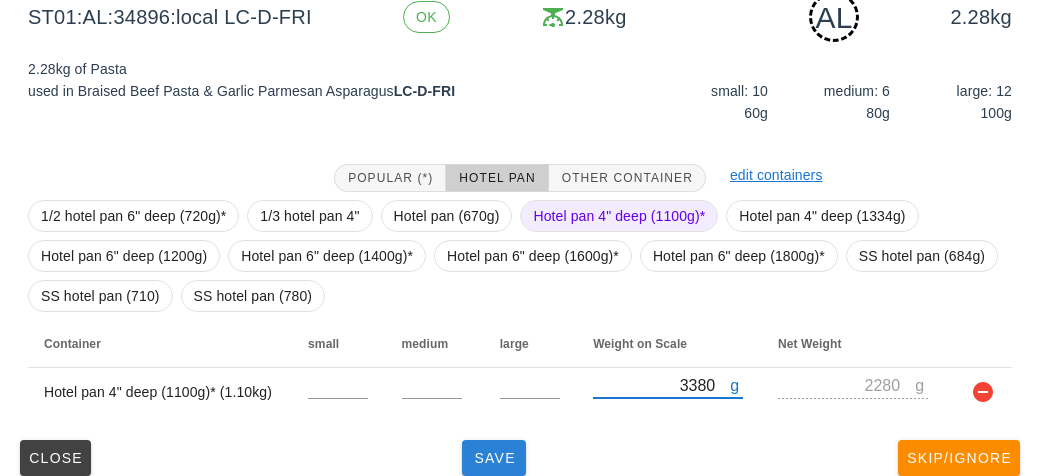 type on "3380" 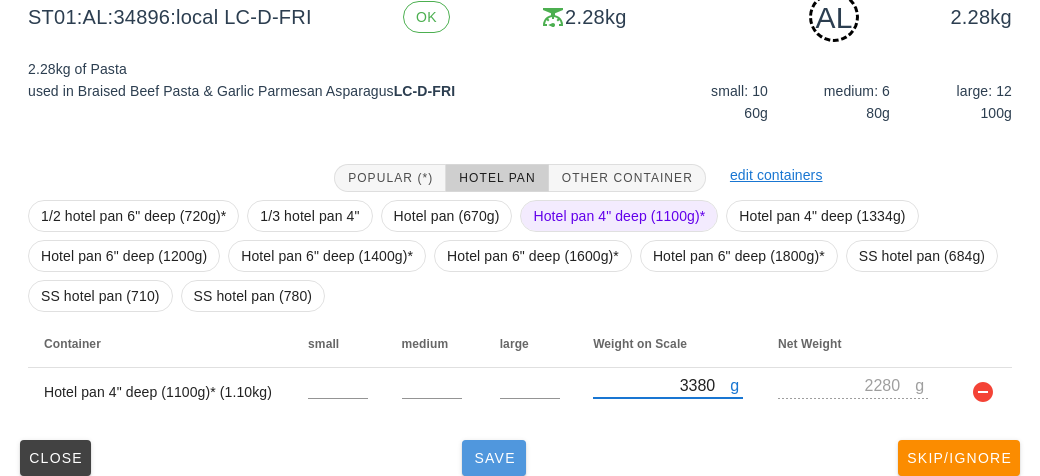 click on "Save" at bounding box center (494, 458) 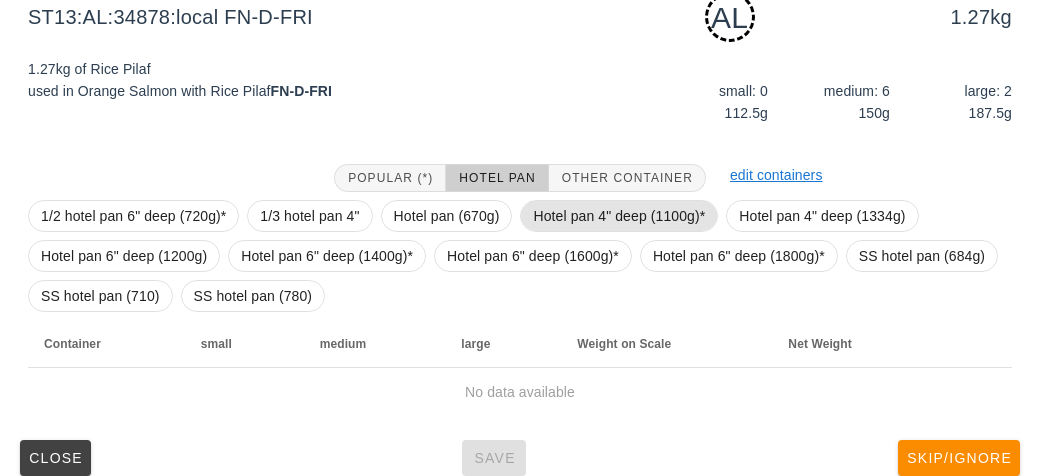 click on "Hotel pan 4" deep (1100g)*" at bounding box center (619, 216) 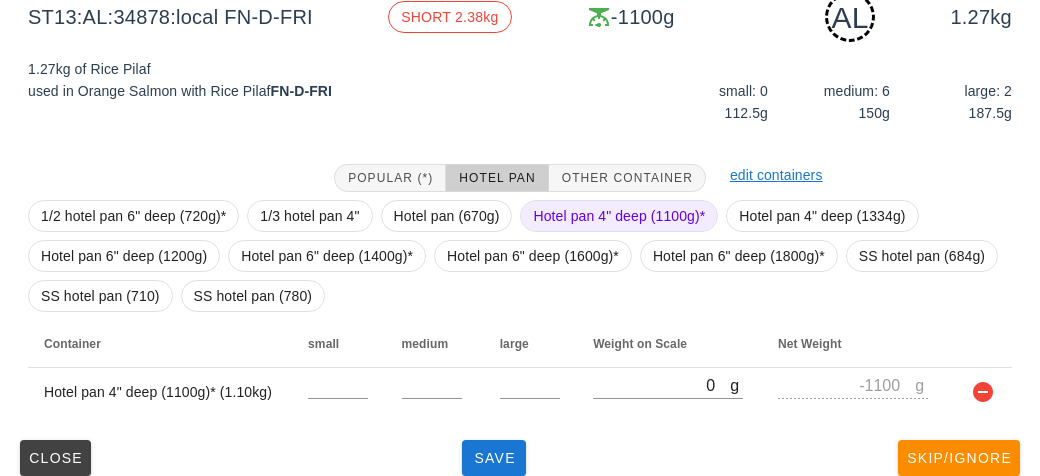 scroll, scrollTop: 274, scrollLeft: 0, axis: vertical 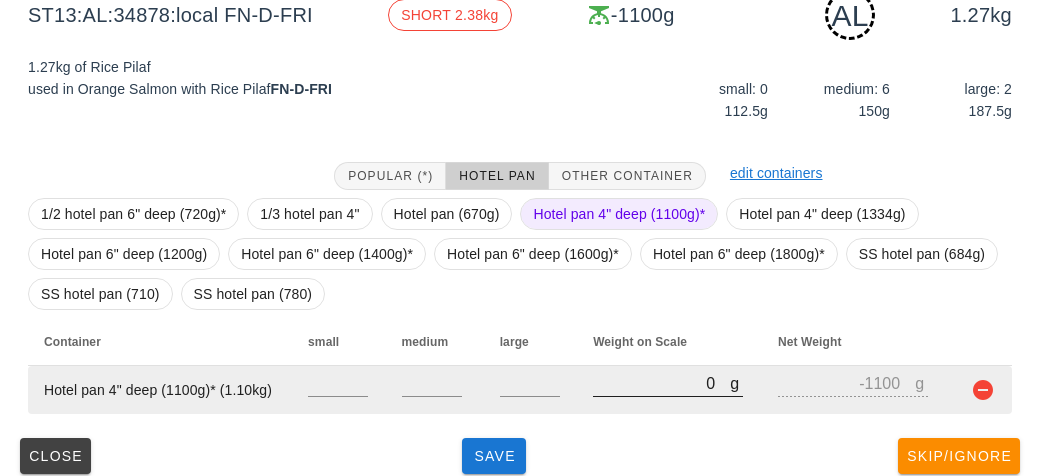 click on "0" at bounding box center (661, 383) 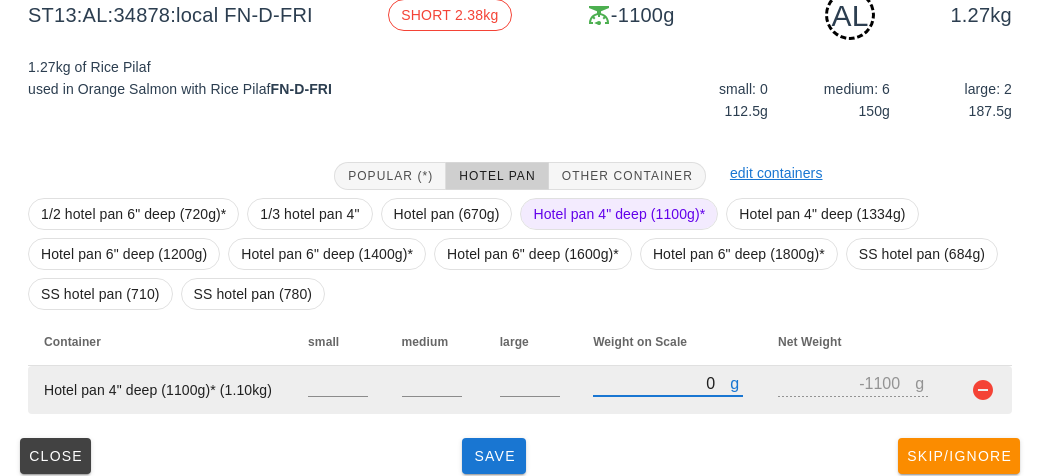 type on "20" 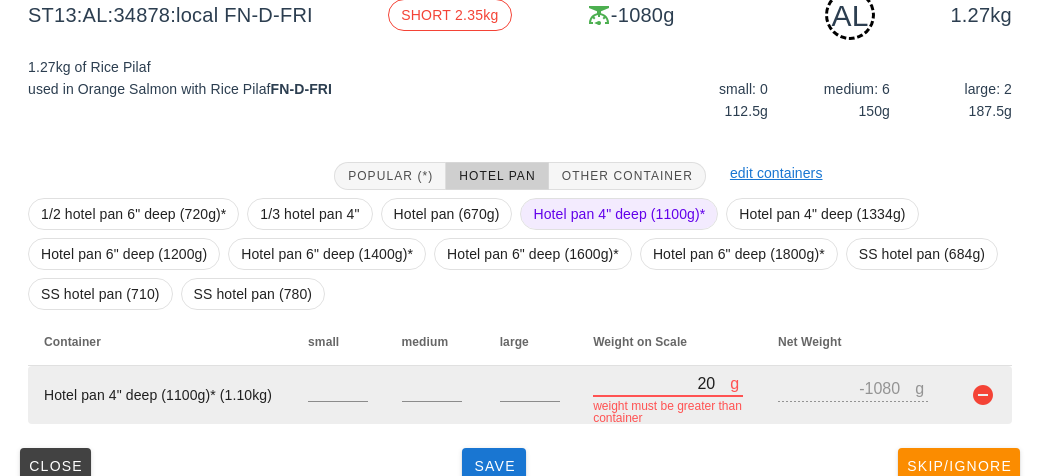 type on "230" 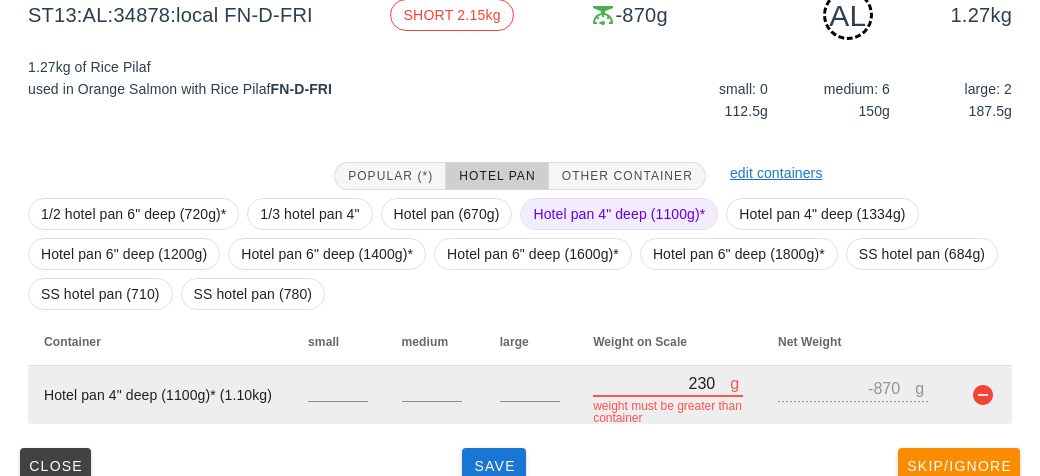 type on "2380" 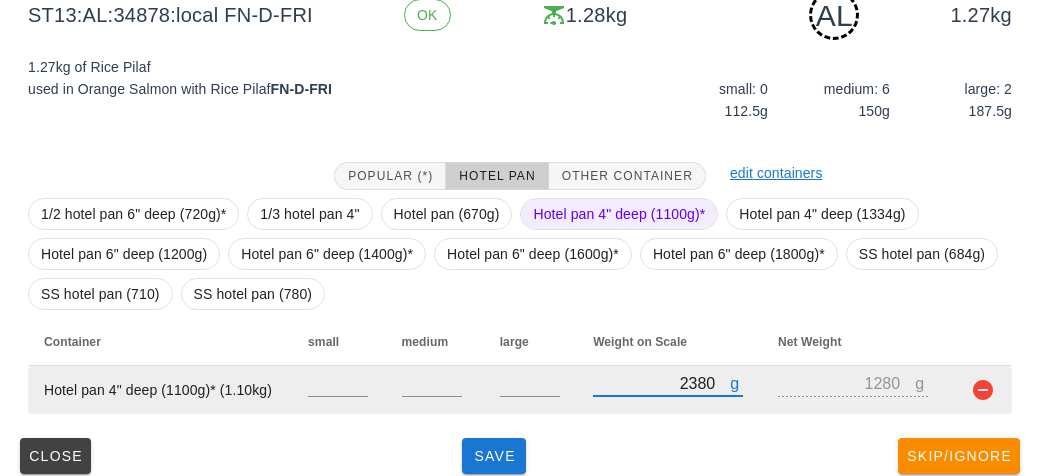 scroll, scrollTop: 290, scrollLeft: 0, axis: vertical 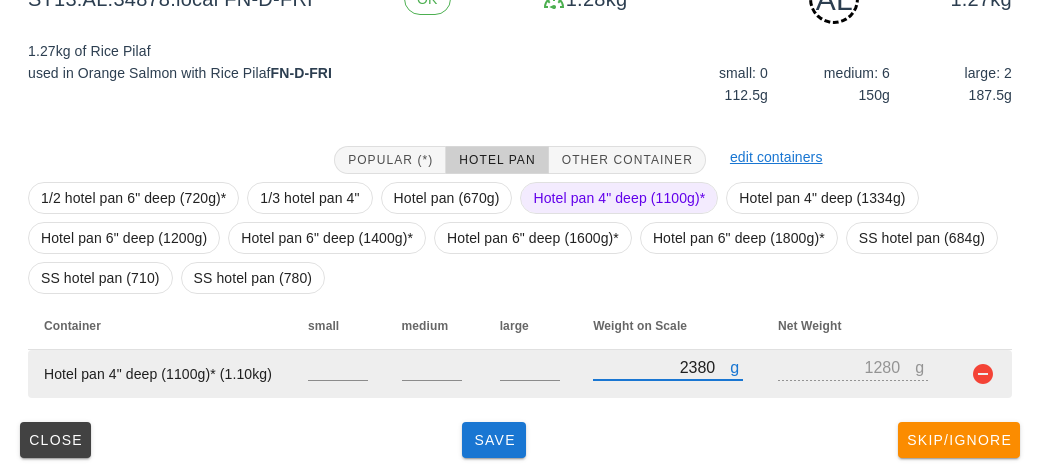 type on "2380" 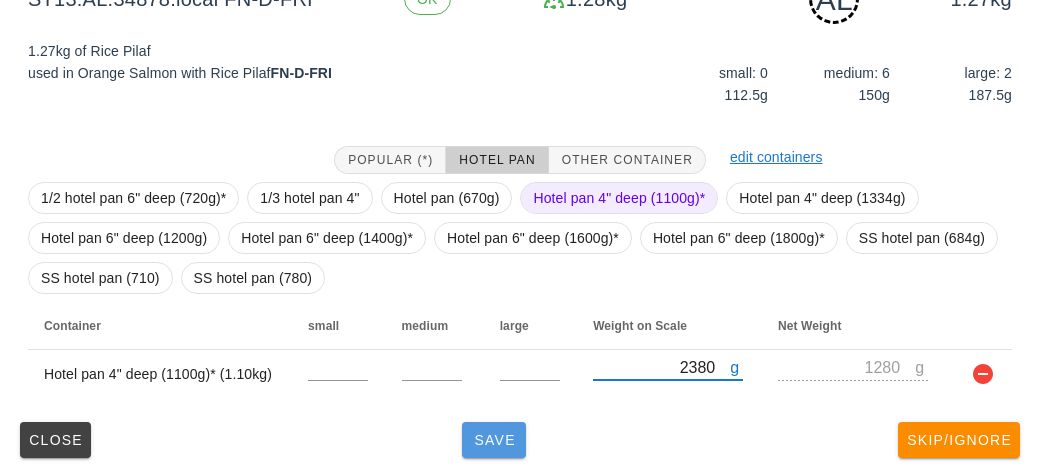 click on "Save" at bounding box center [494, 440] 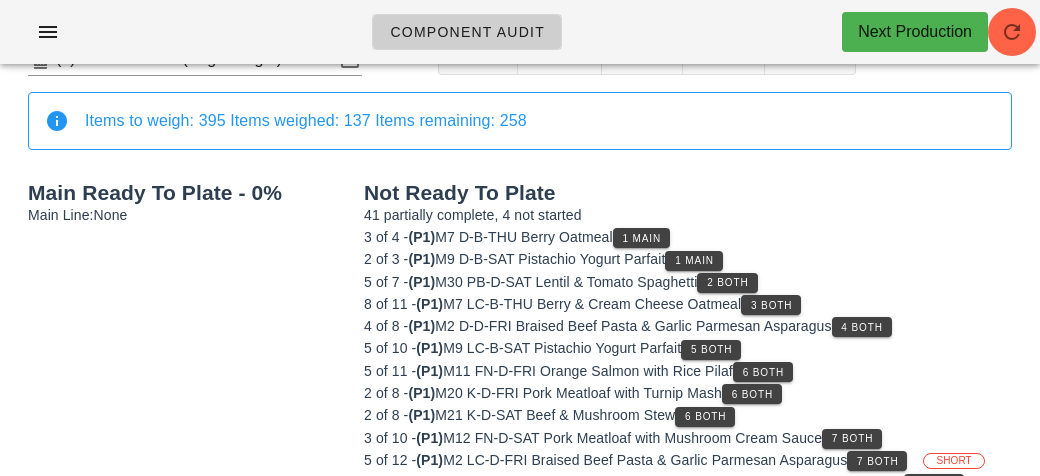 scroll, scrollTop: 0, scrollLeft: 0, axis: both 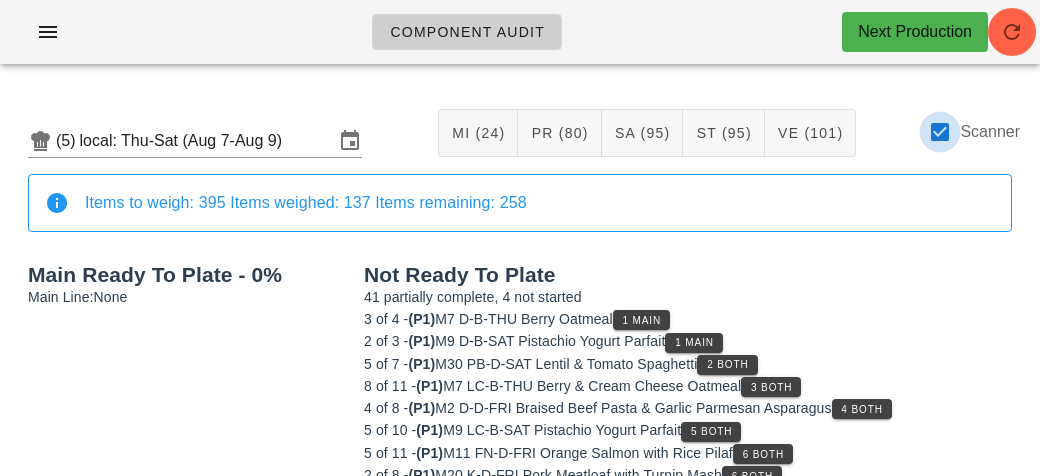 click at bounding box center [940, 132] 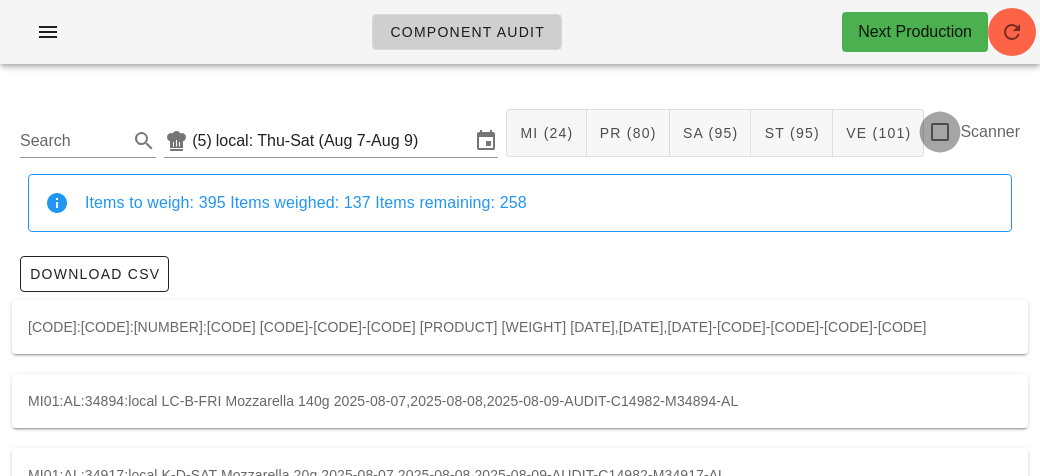 checkbox on "false" 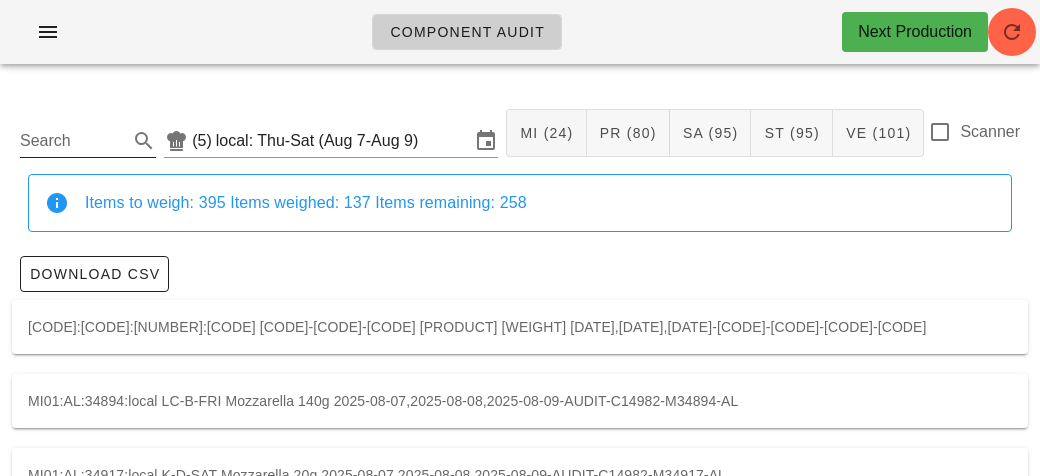 click on "Search" at bounding box center (72, 141) 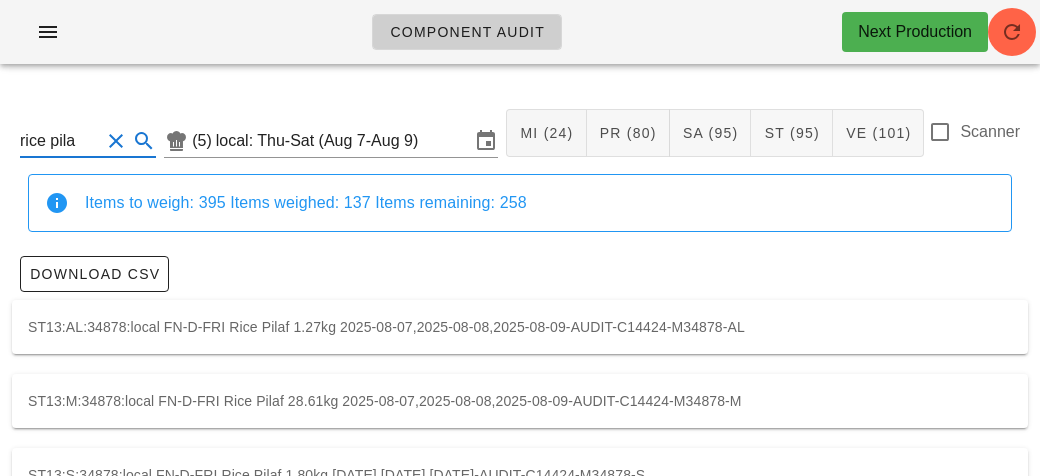 type on "rice pilaf" 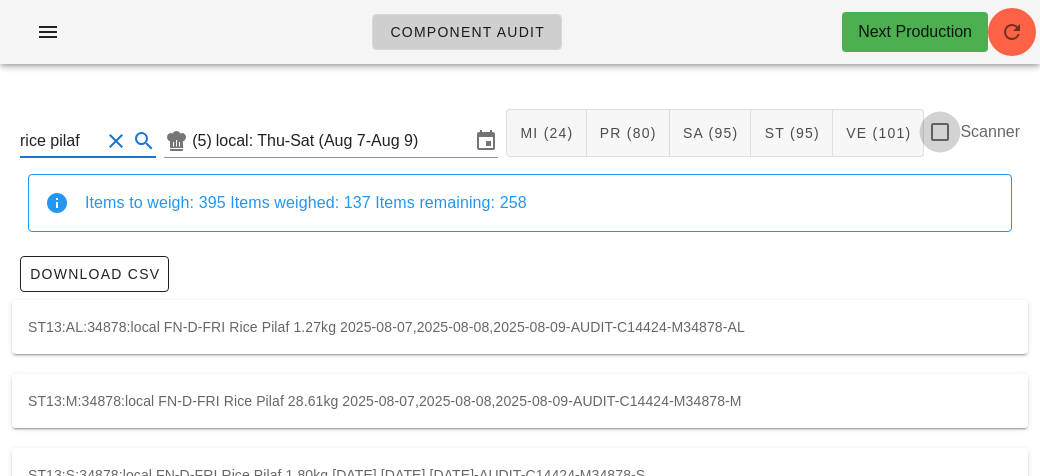 click at bounding box center [940, 132] 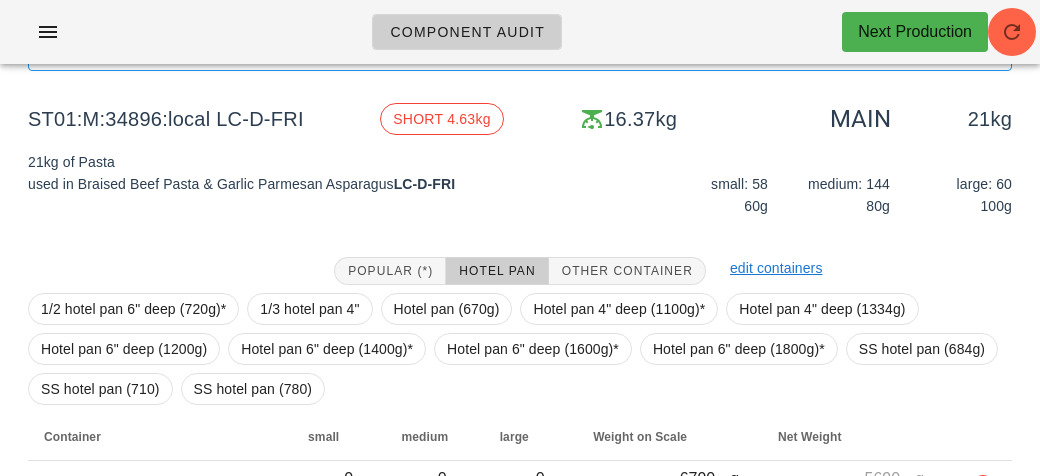 scroll, scrollTop: 321, scrollLeft: 0, axis: vertical 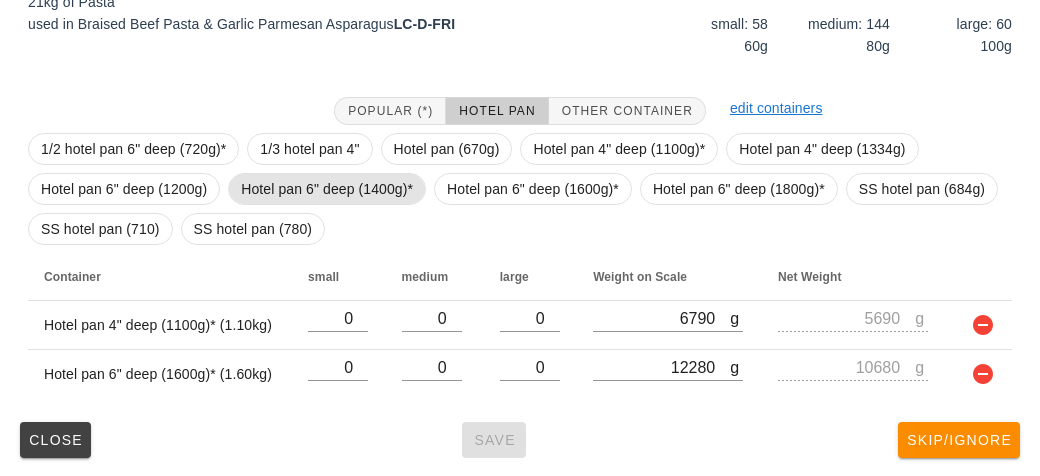 click on "Hotel pan 6" deep (1400g)*" at bounding box center [327, 189] 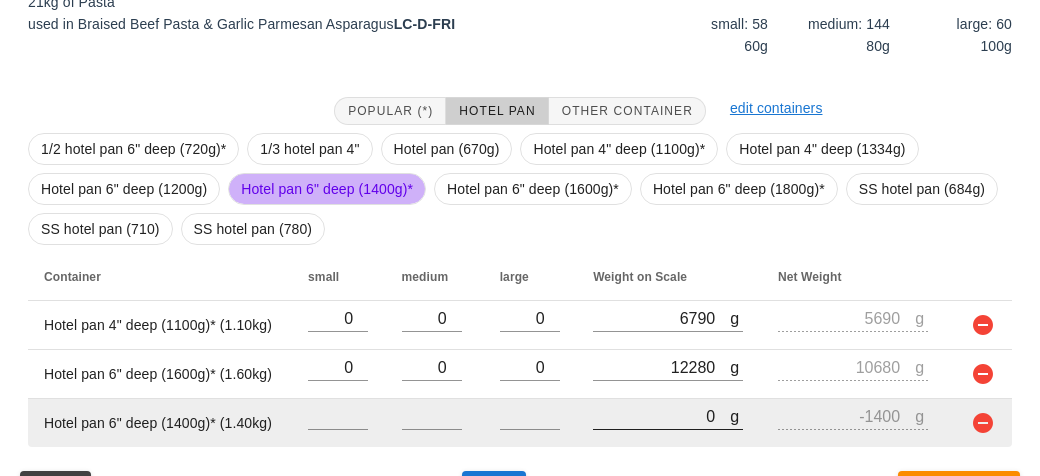 click on "0" at bounding box center (661, 416) 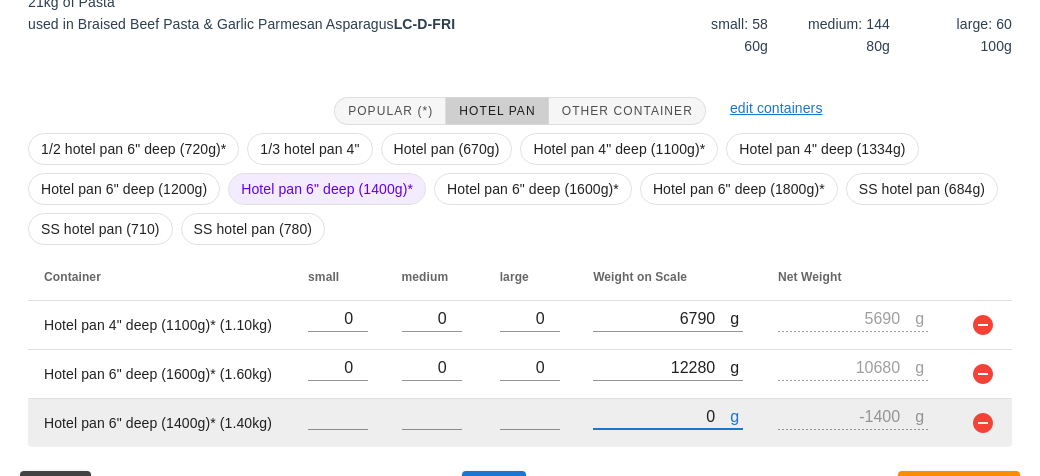 type on "80" 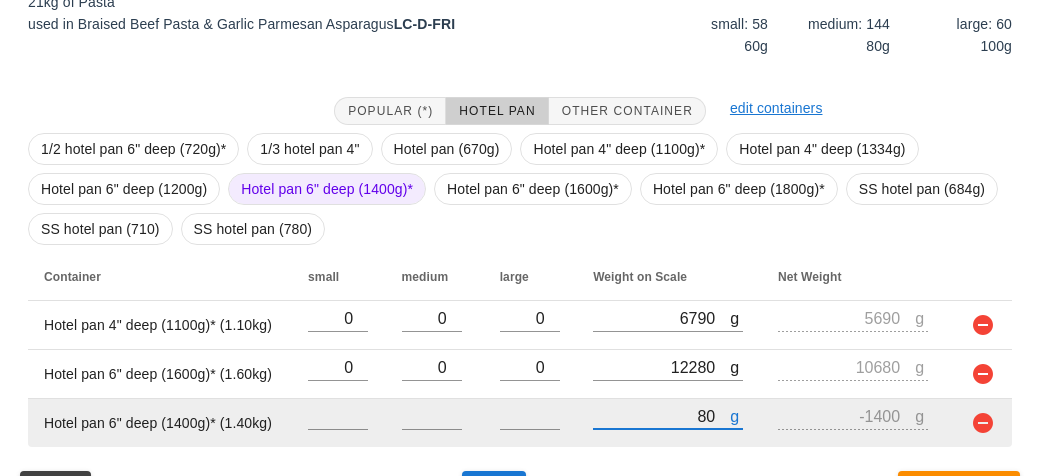 type on "-1320" 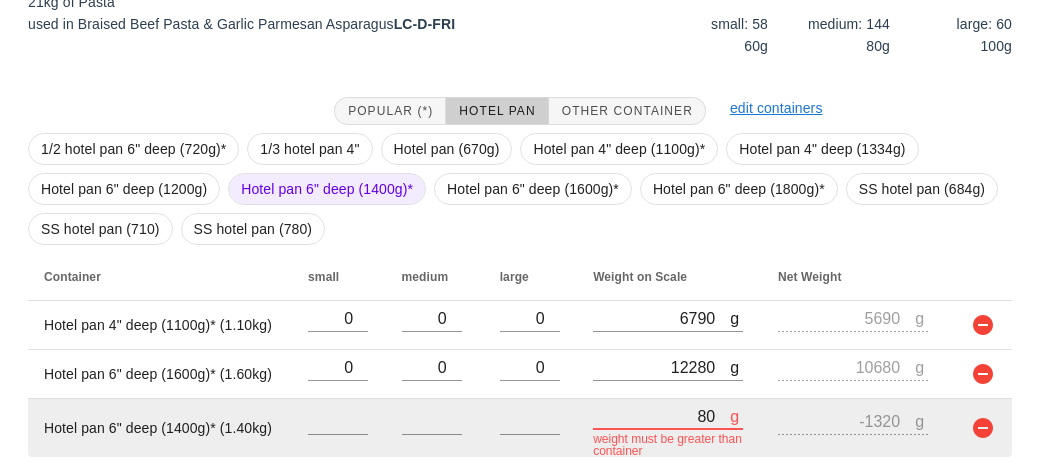 type on "850" 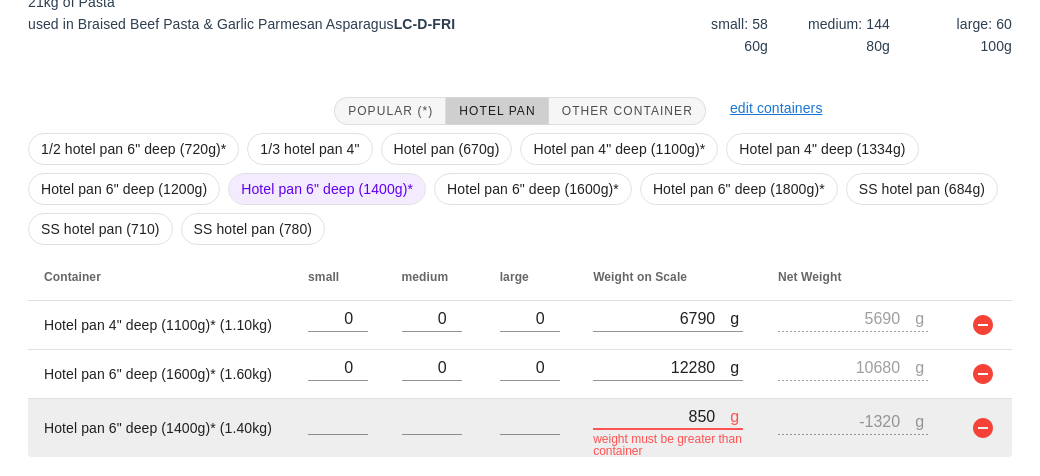 type on "-550" 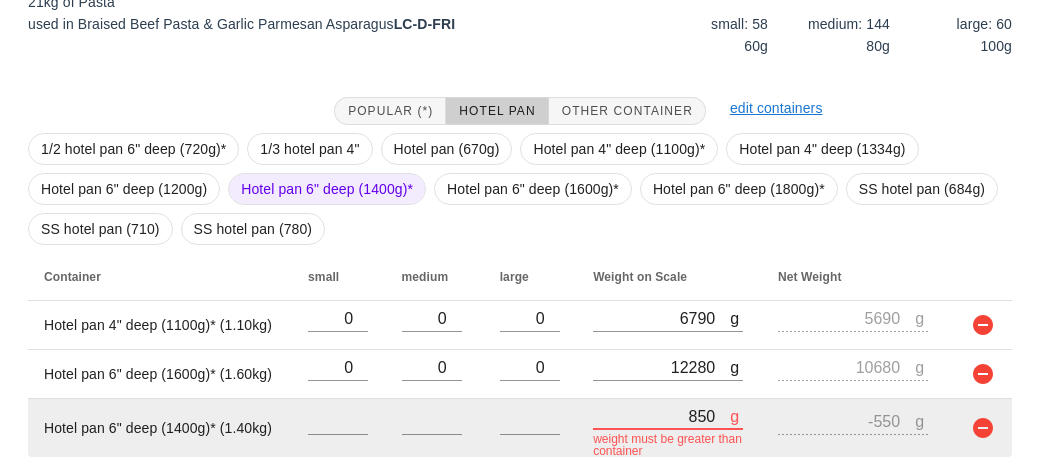 type on "8510" 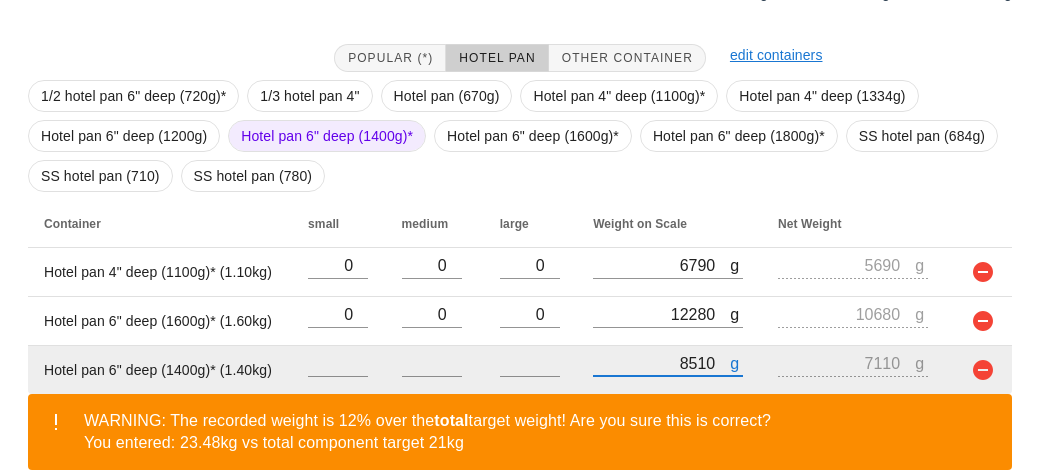 scroll, scrollTop: 462, scrollLeft: 0, axis: vertical 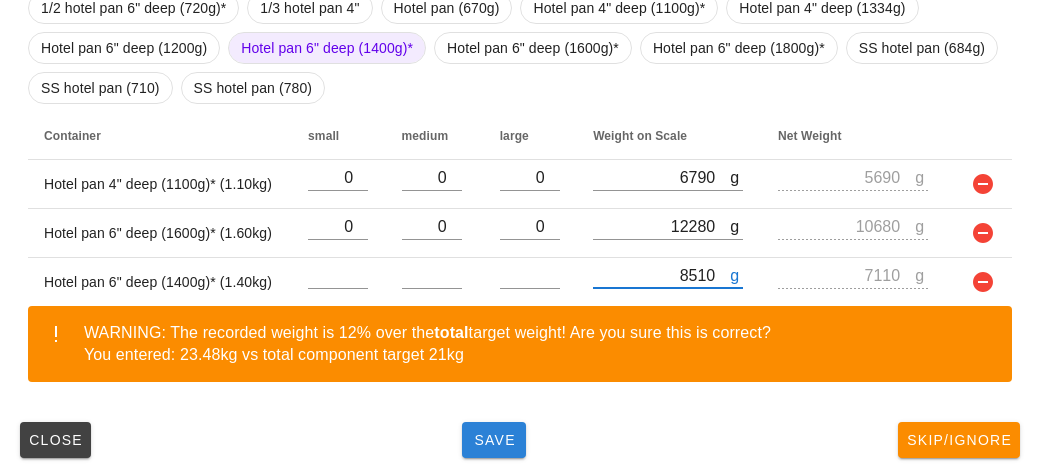 type on "8510" 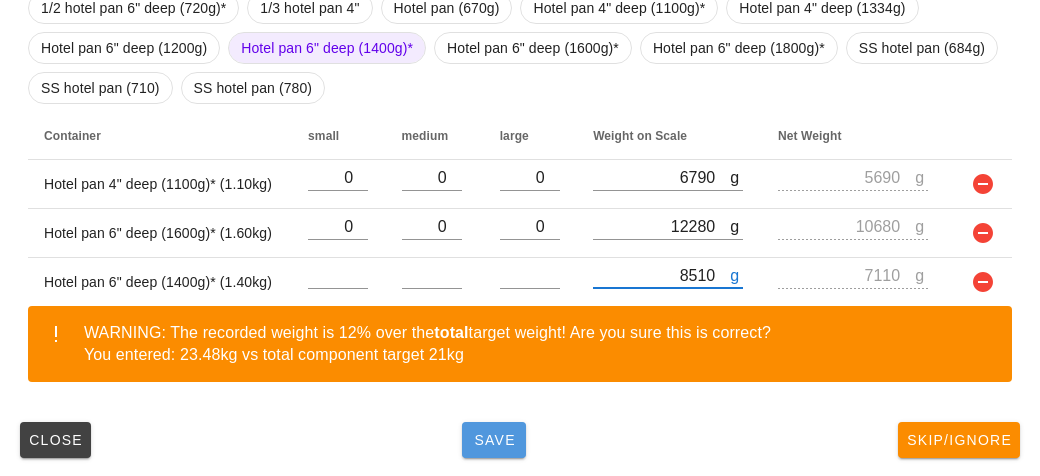 click on "Save" at bounding box center [494, 440] 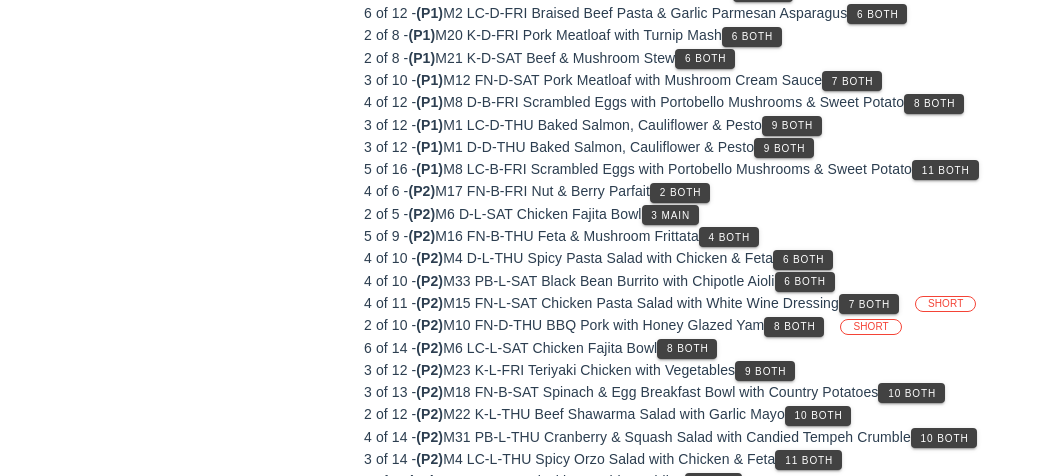 scroll, scrollTop: 272, scrollLeft: 0, axis: vertical 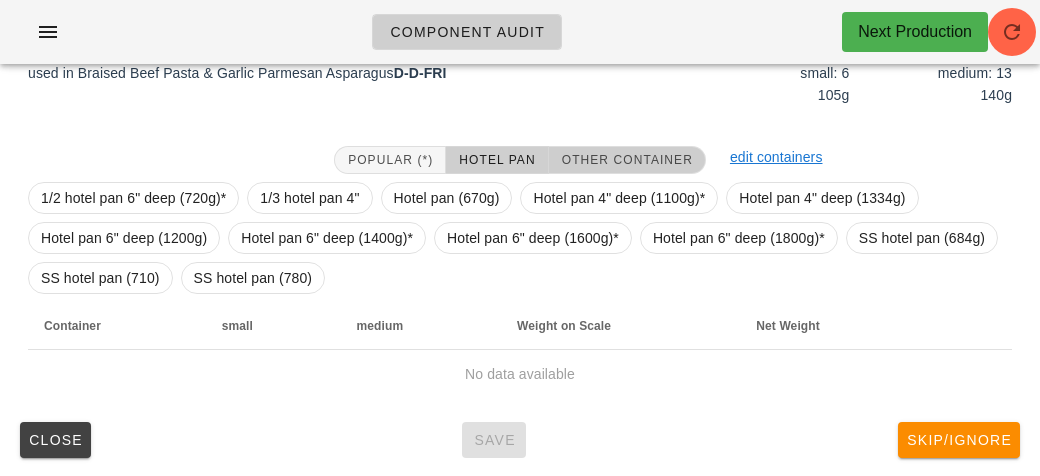 click on "Other Container" at bounding box center [627, 160] 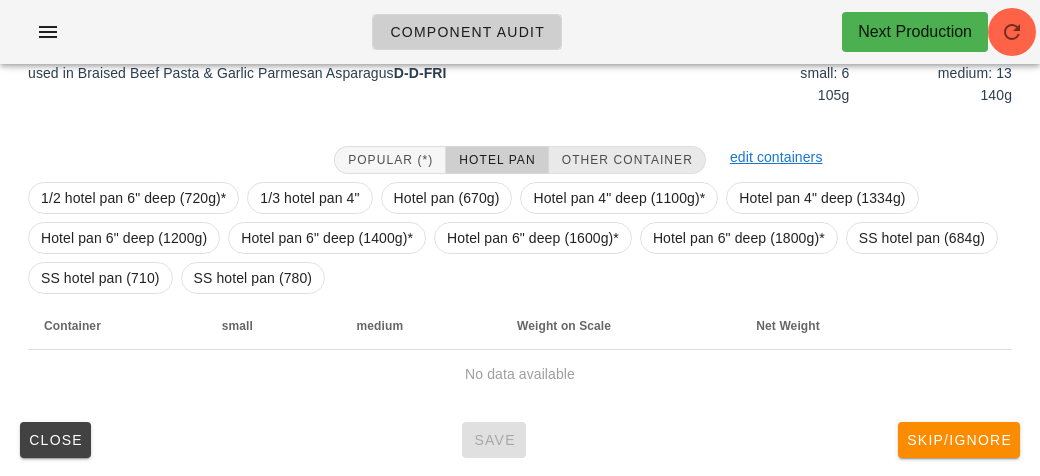 scroll, scrollTop: 232, scrollLeft: 0, axis: vertical 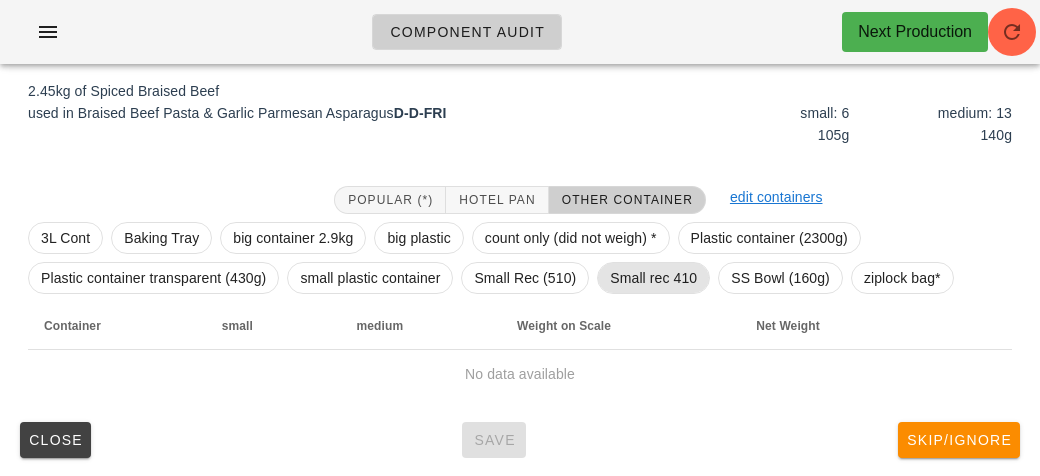 click on "Small rec 410" at bounding box center (653, 278) 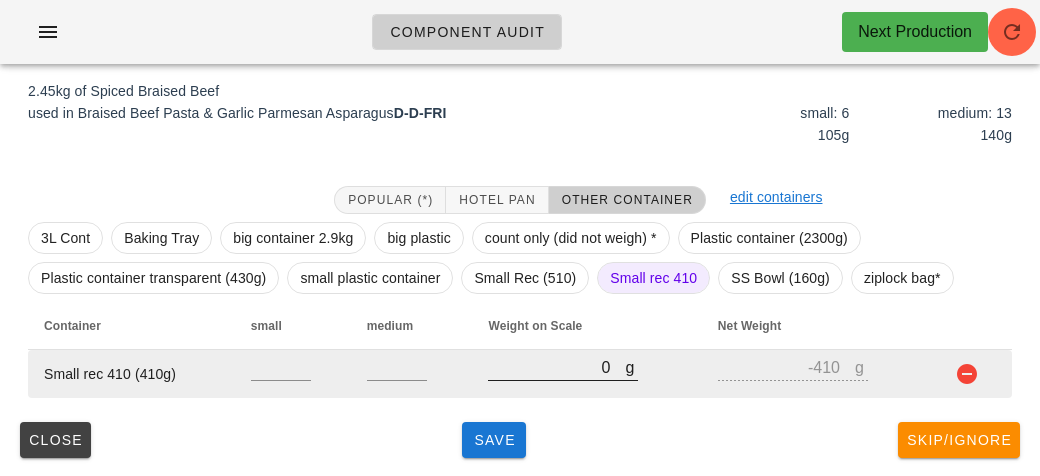 click on "0" at bounding box center (556, 367) 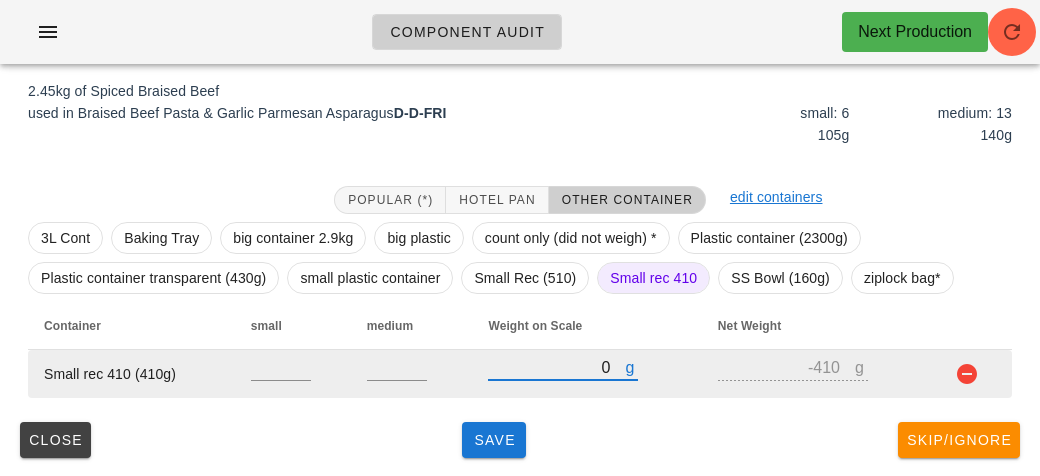 type on "30" 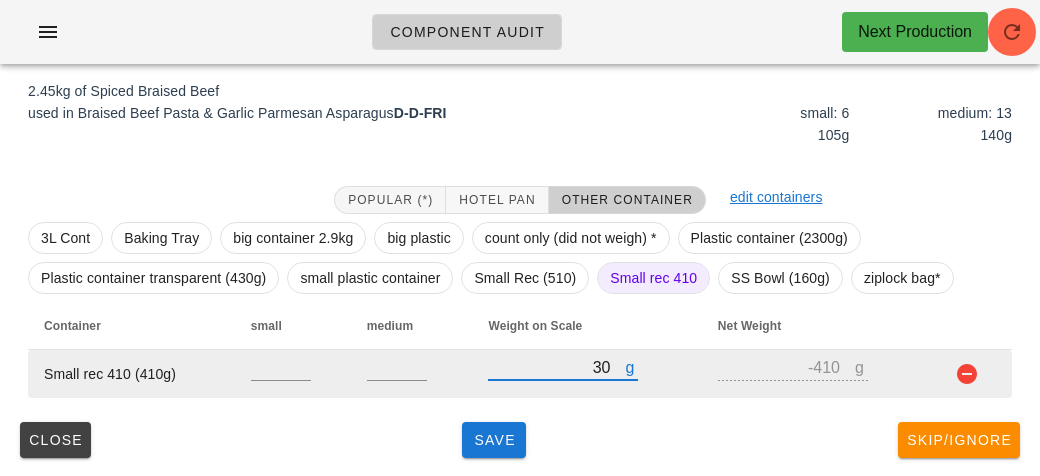 type on "-380" 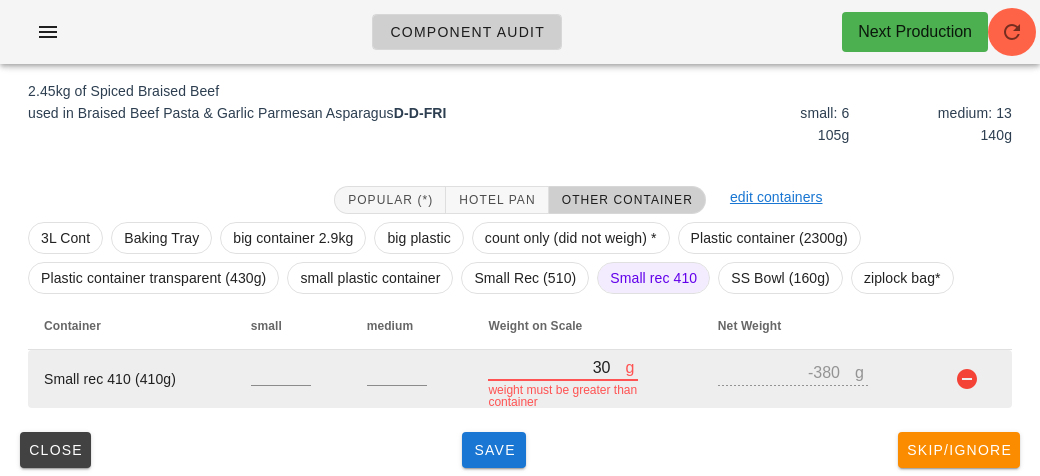 type on "350" 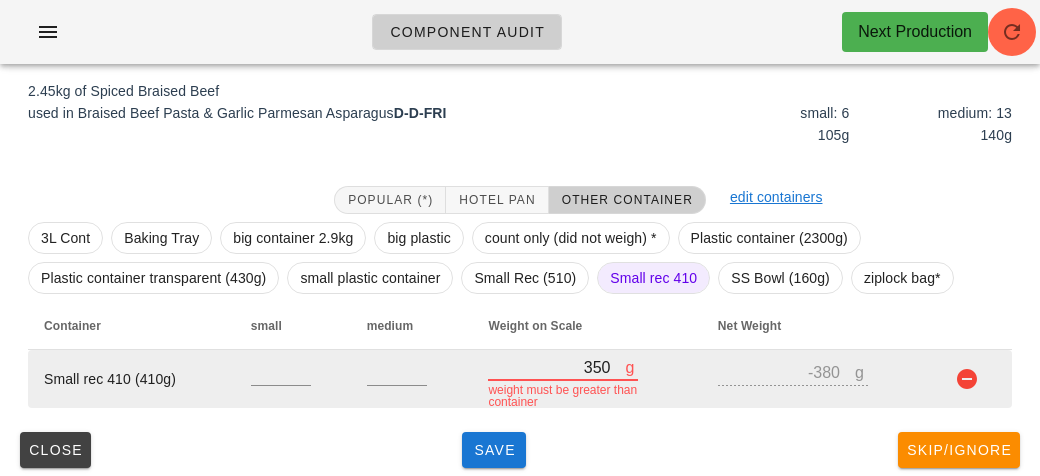 type on "-60" 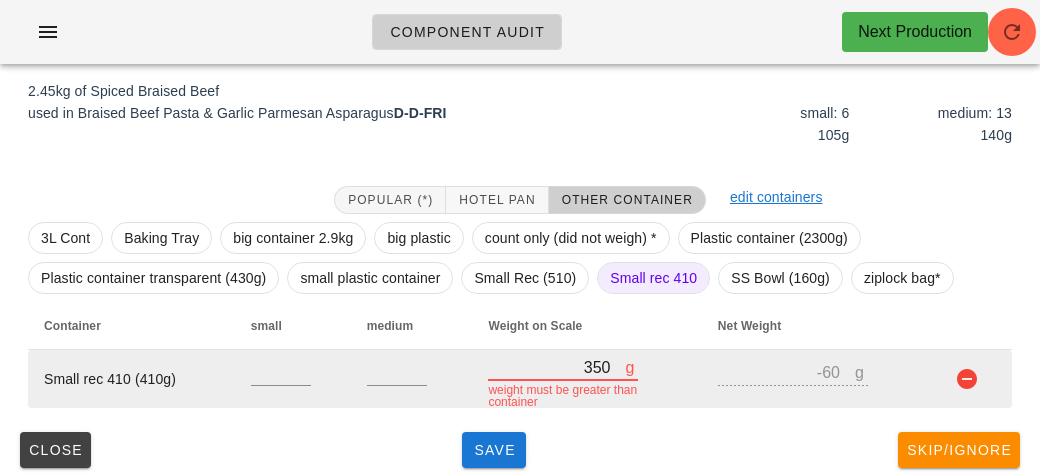 type on "3580" 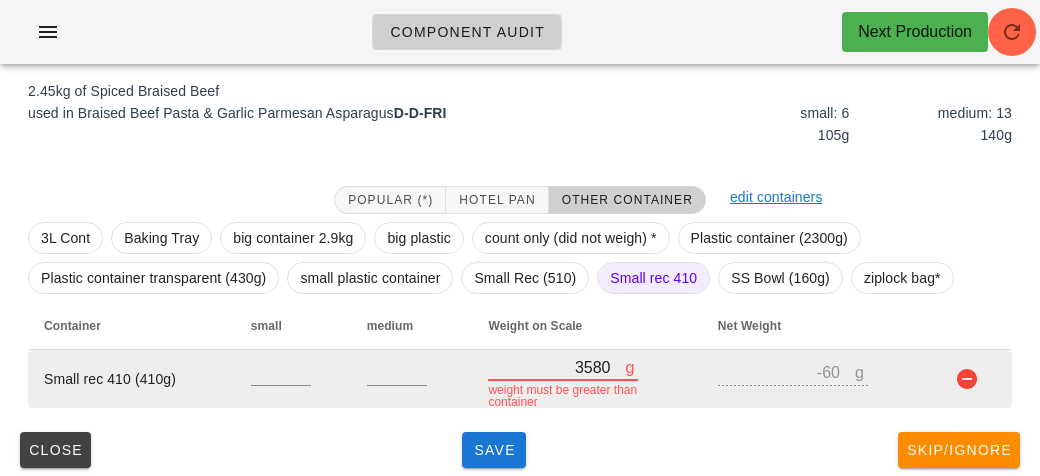 type on "3170" 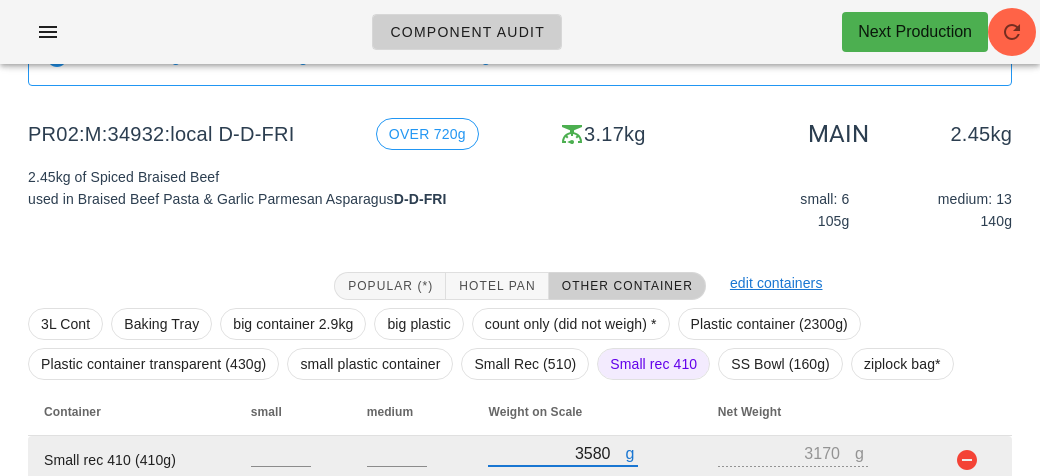 scroll, scrollTop: 232, scrollLeft: 0, axis: vertical 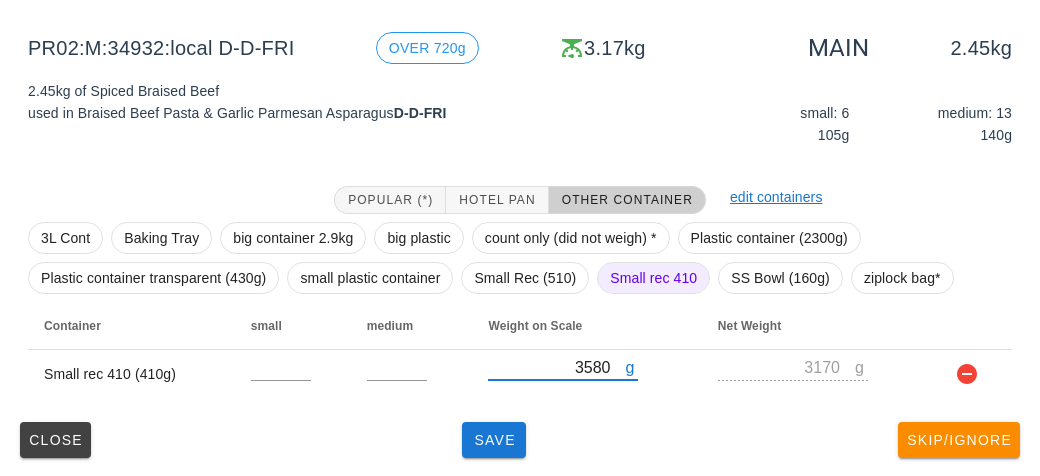 type on "3580" 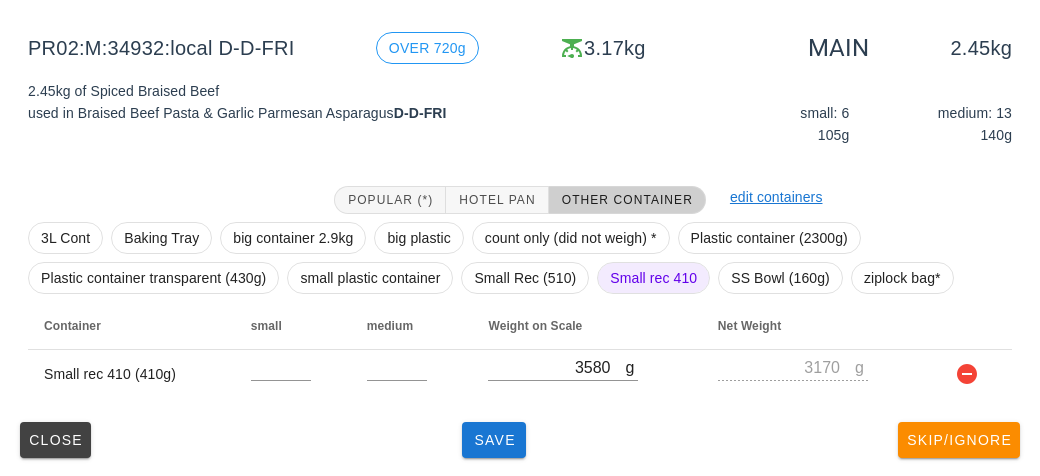 click on "Close Save Skip/Ignore" at bounding box center [520, 440] 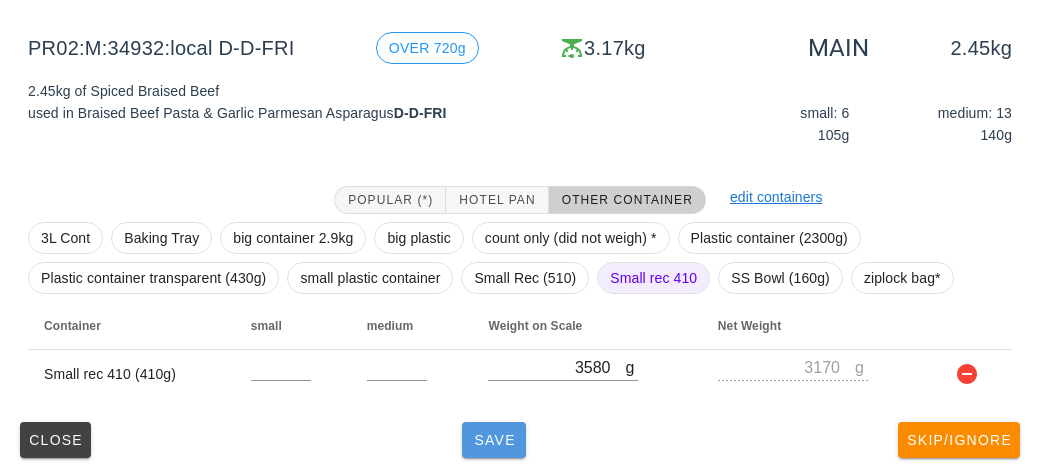 click on "Save" at bounding box center (494, 440) 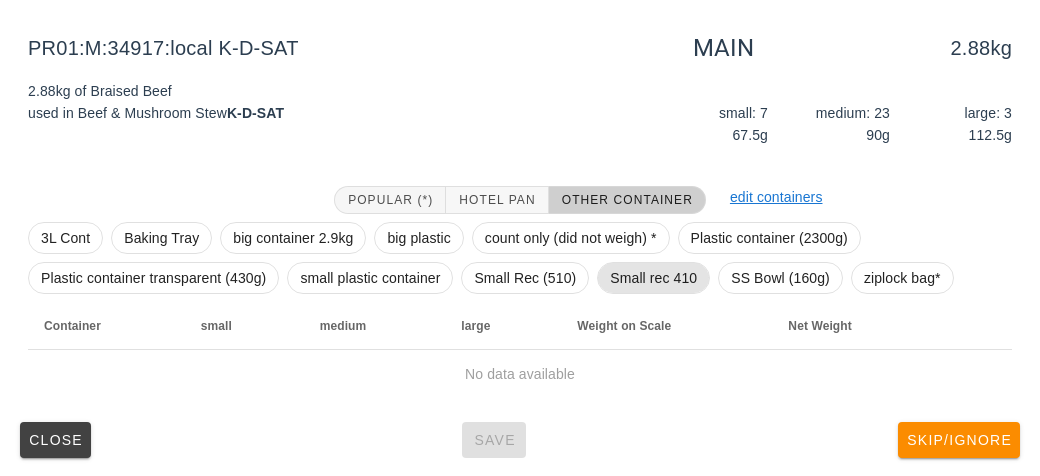 click on "Small rec 410" at bounding box center (653, 278) 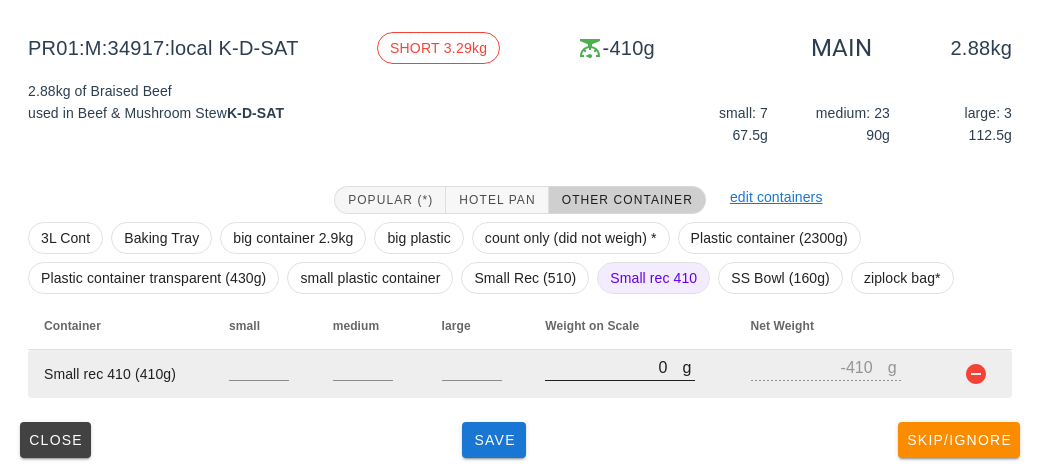 click on "0" at bounding box center [613, 367] 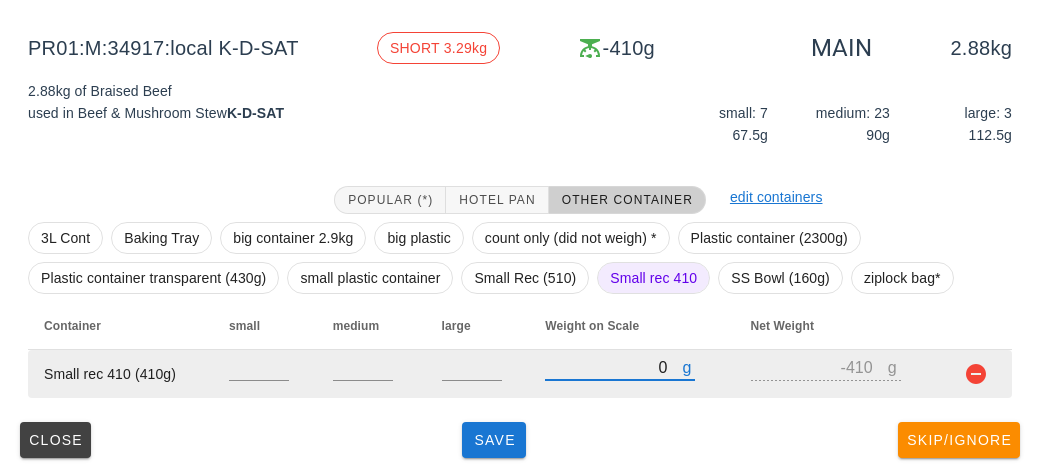 type on "40" 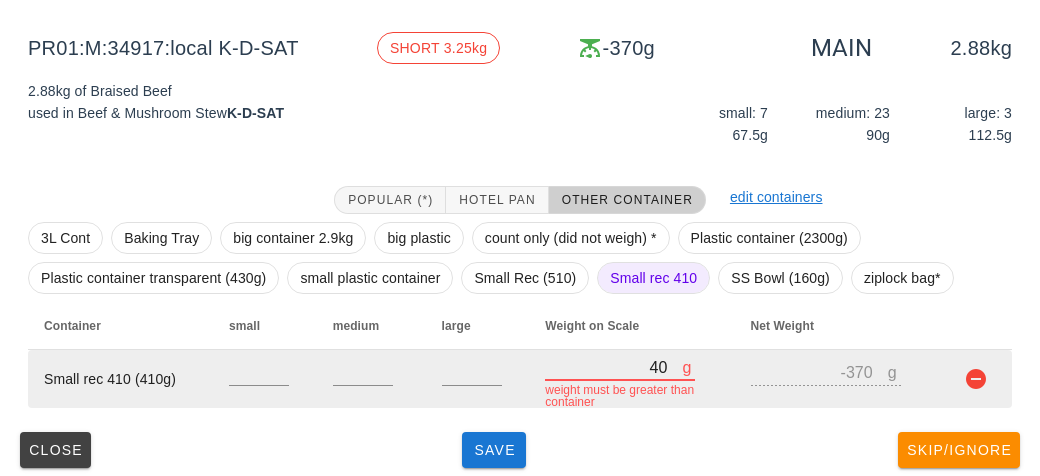 type on "400" 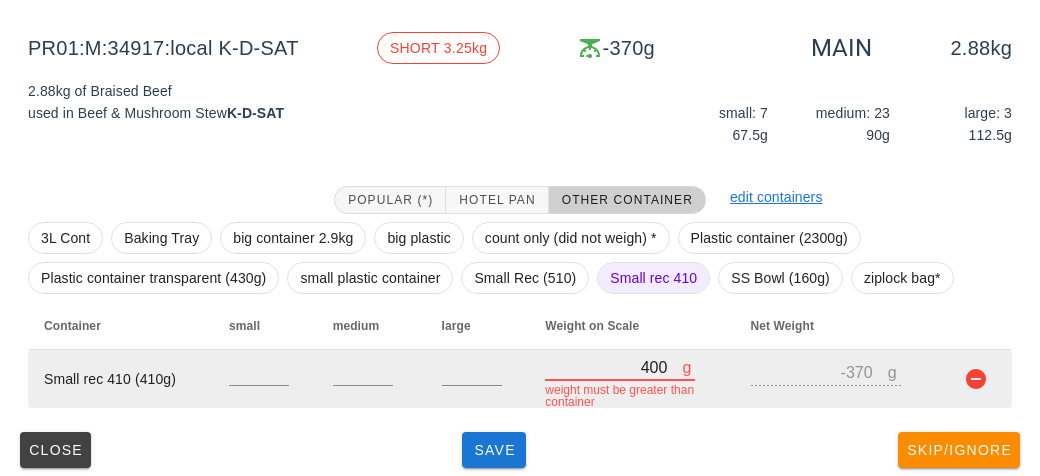 type on "-10" 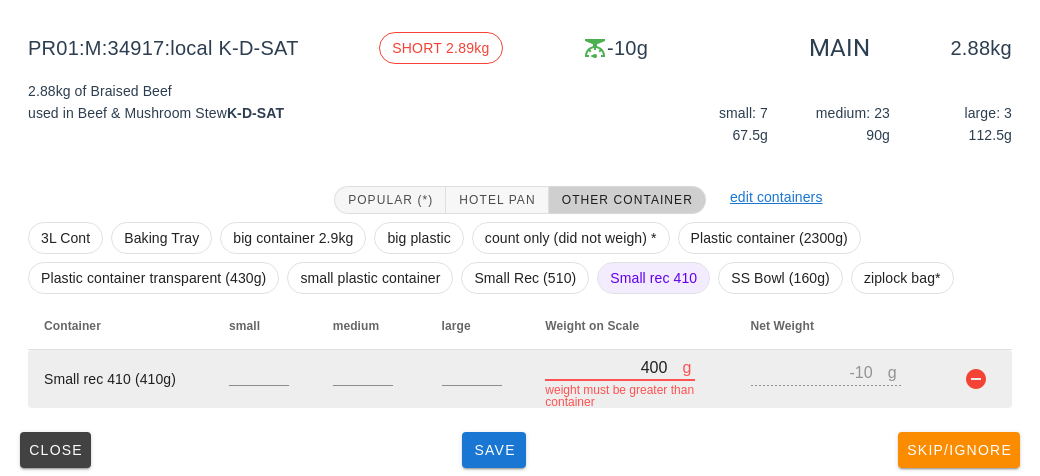type on "4000" 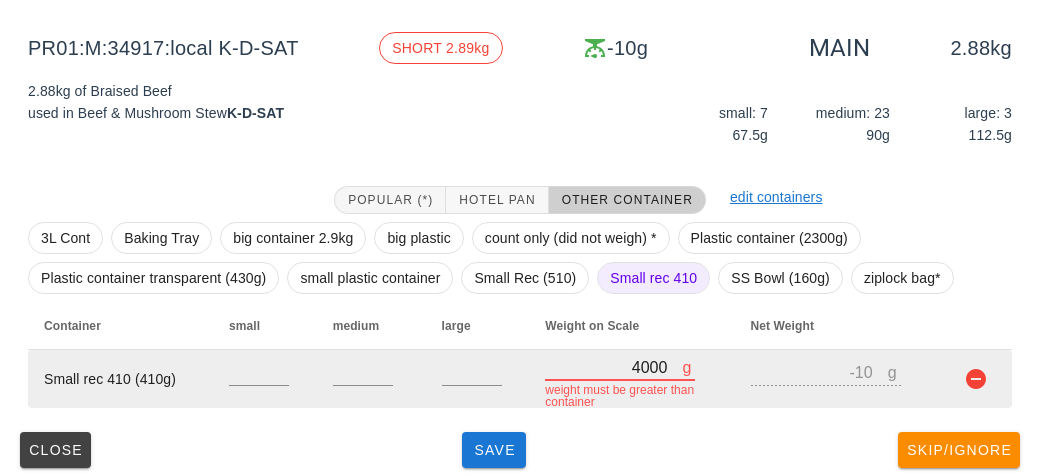 type on "3590" 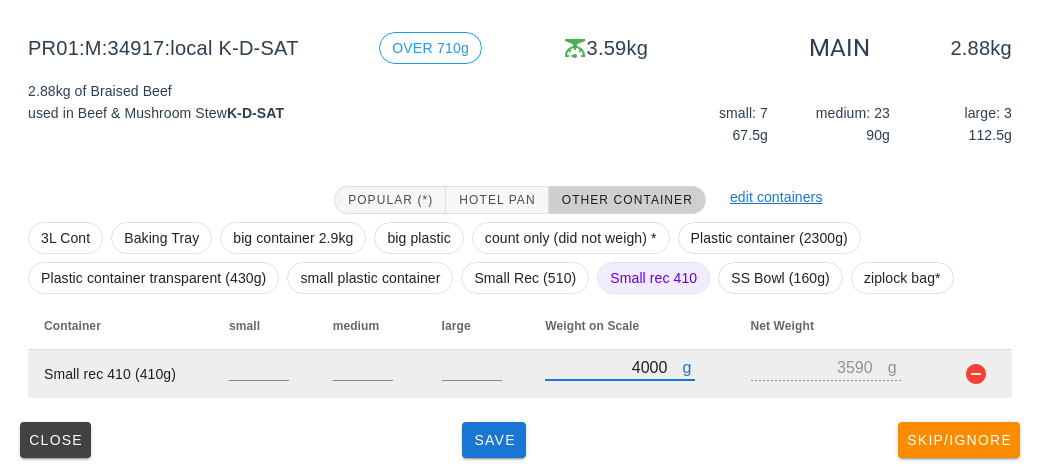 type on "4000" 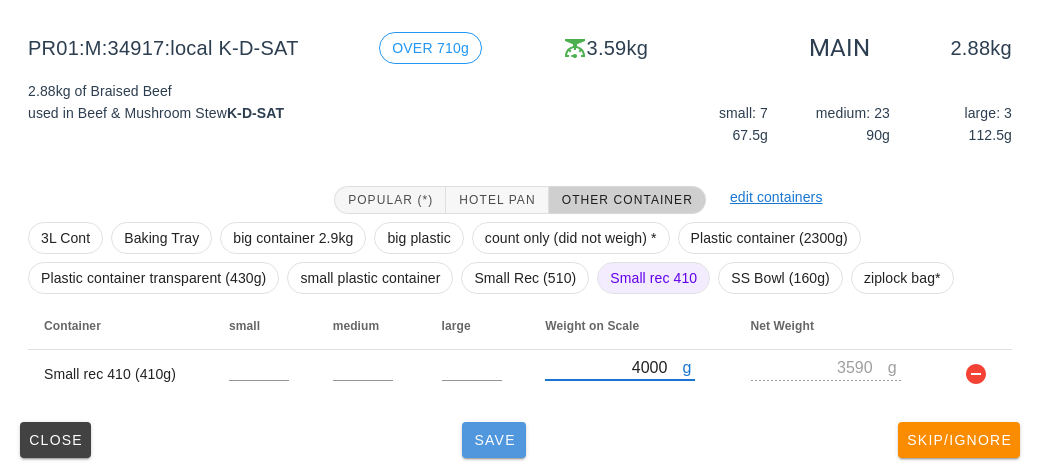 click on "Save" at bounding box center (494, 440) 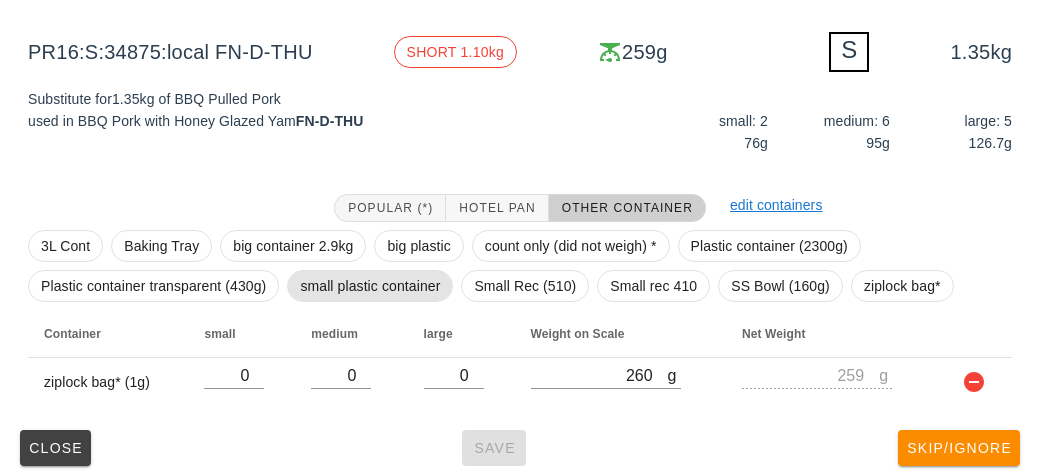 click on "small plastic container" at bounding box center [370, 286] 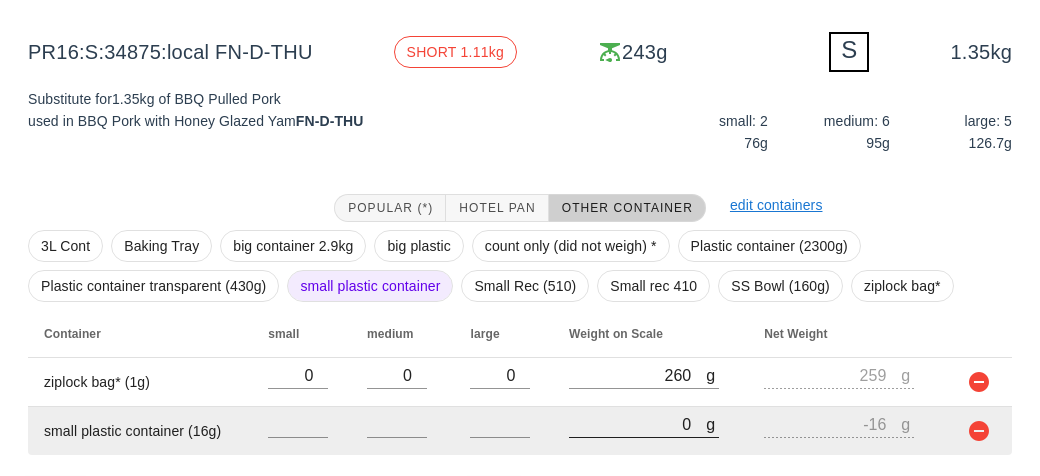 click on "0" at bounding box center (637, 424) 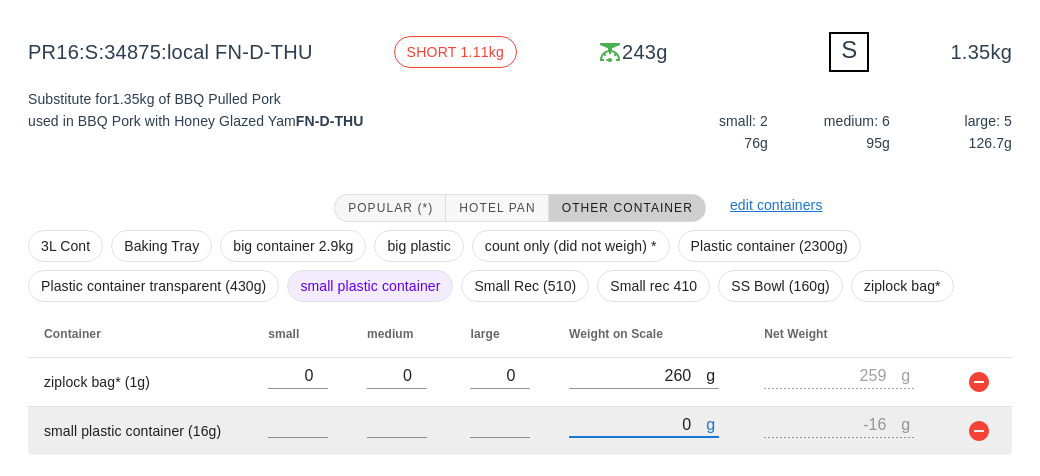 type on "10" 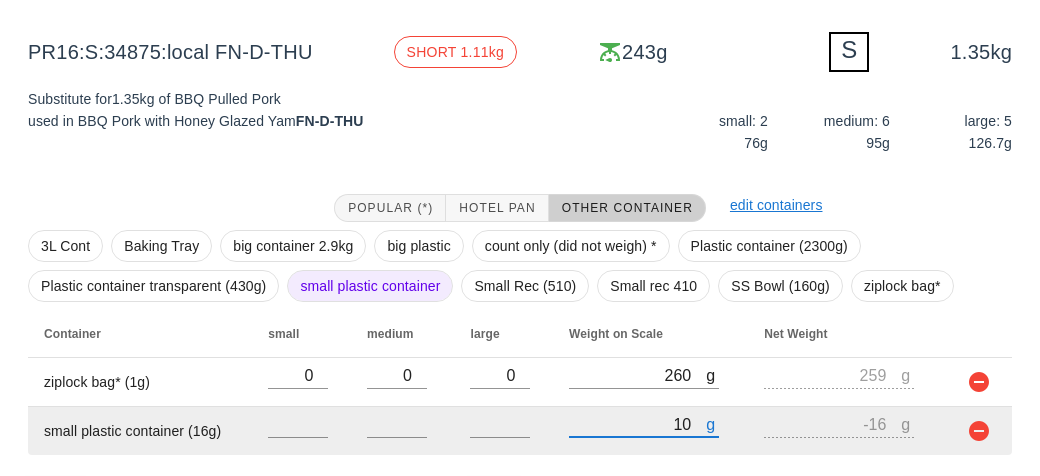 type on "-6" 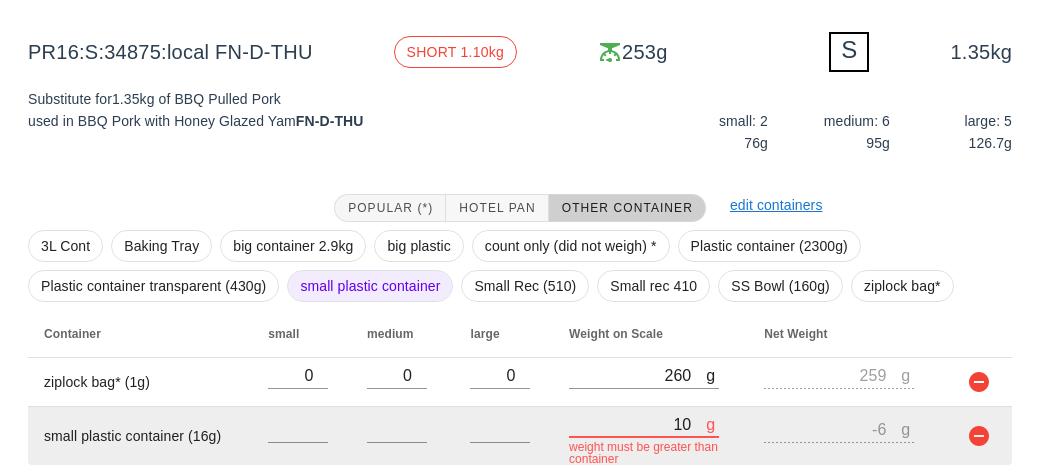 type on "150" 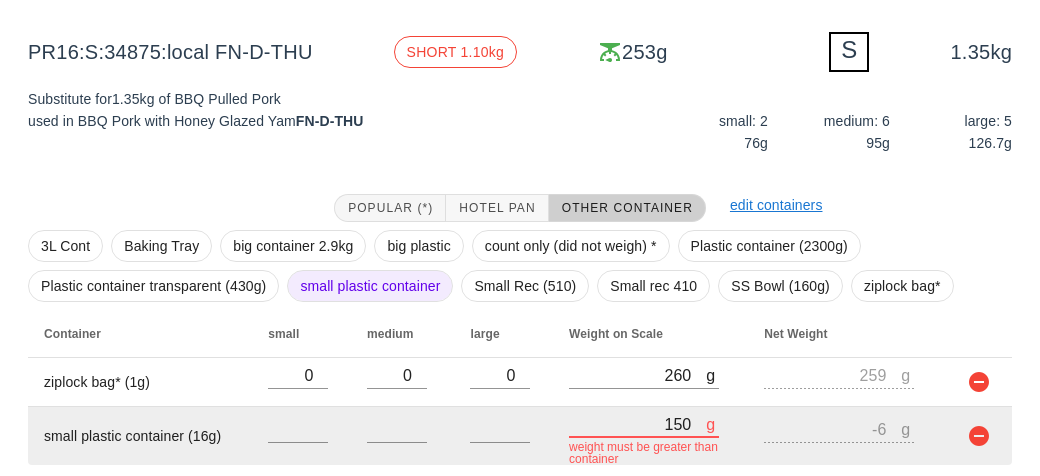 type on "134" 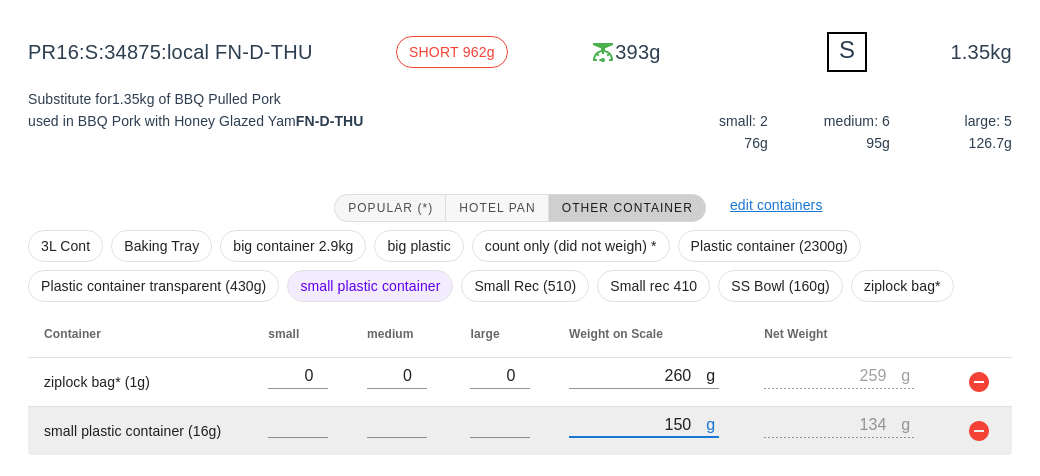 type on "1500" 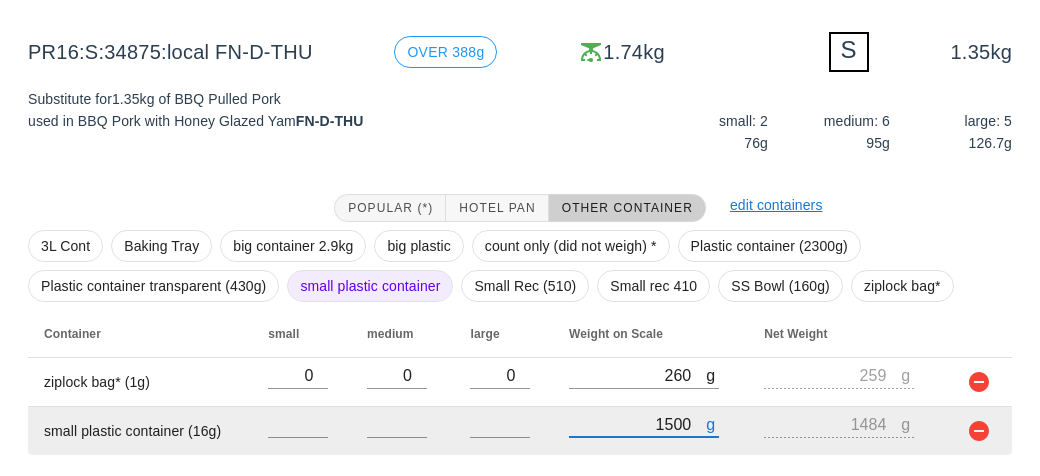 scroll, scrollTop: 289, scrollLeft: 0, axis: vertical 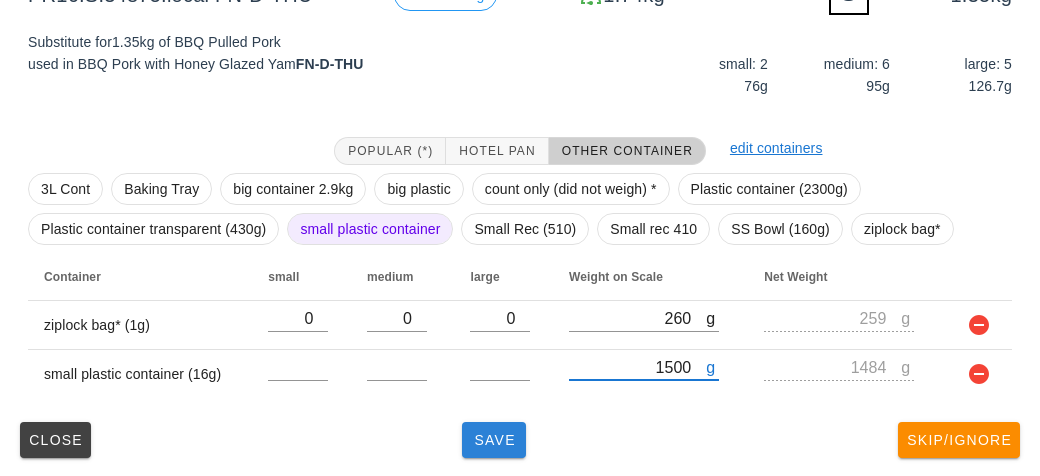 type on "1500" 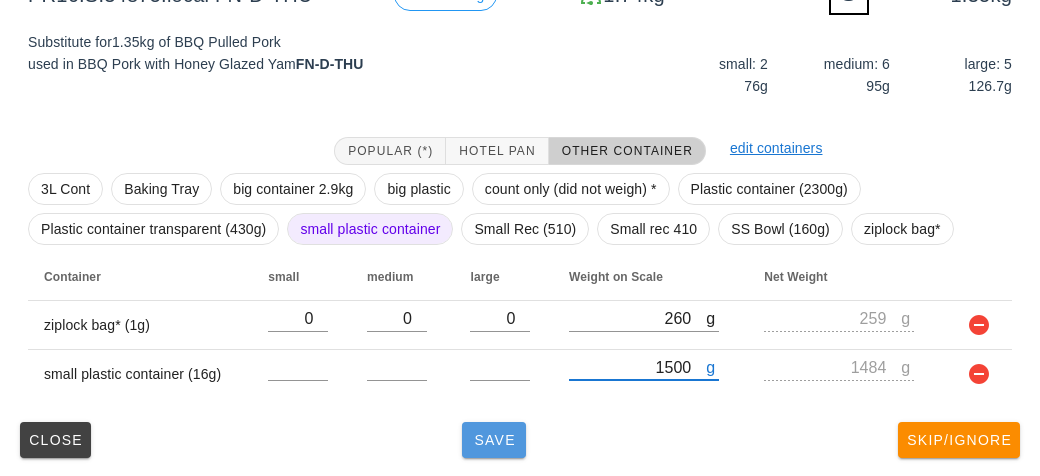 click on "Save" at bounding box center [494, 440] 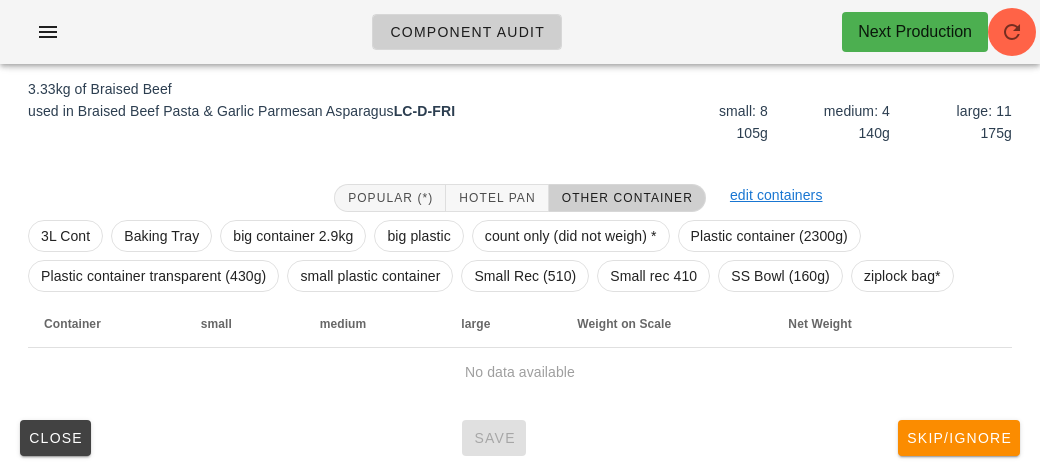 scroll, scrollTop: 250, scrollLeft: 0, axis: vertical 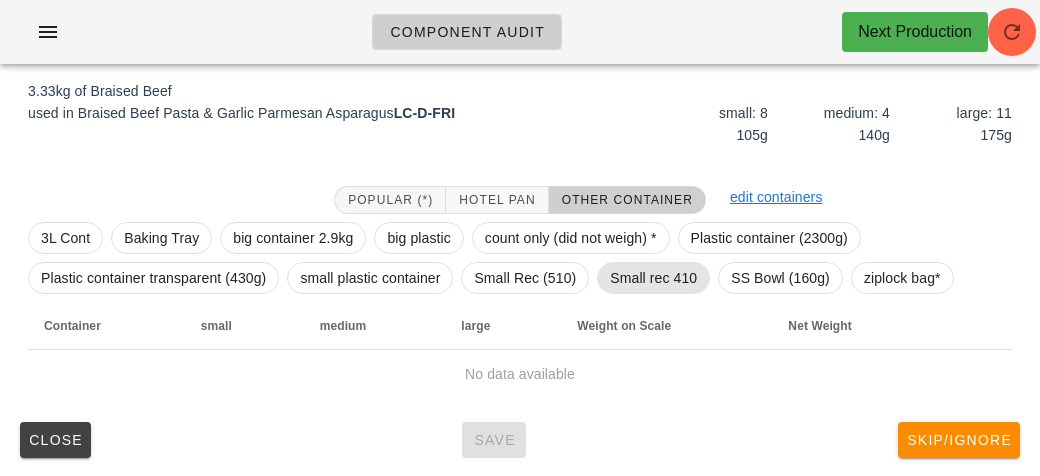 click on "Small rec 410" at bounding box center [653, 278] 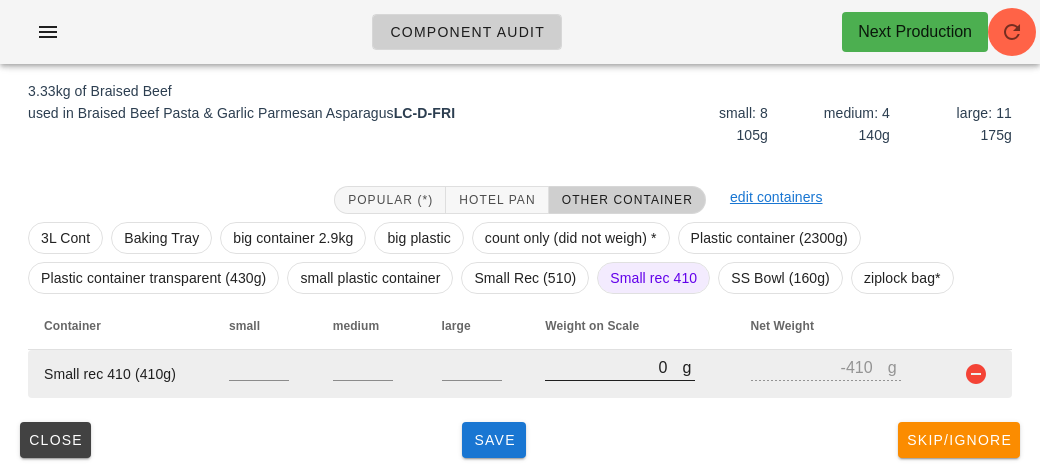 click on "0" at bounding box center [613, 367] 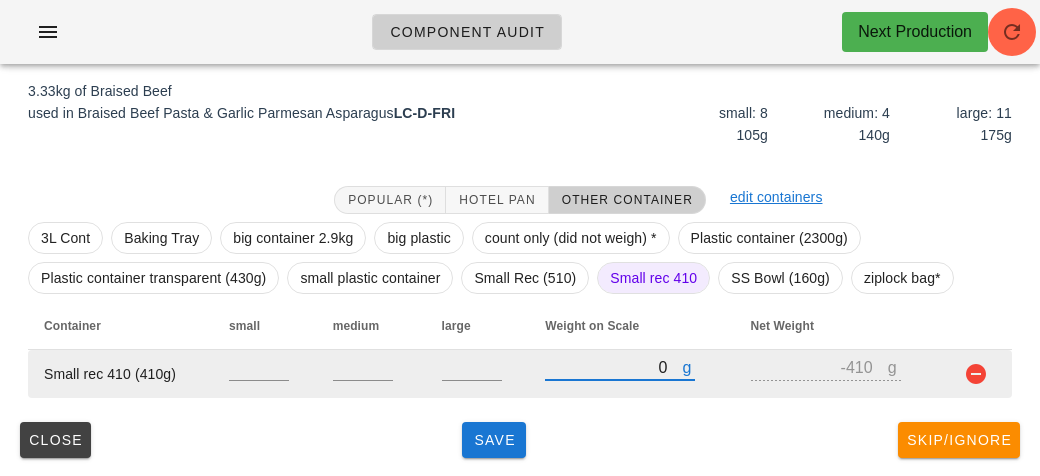 type on "40" 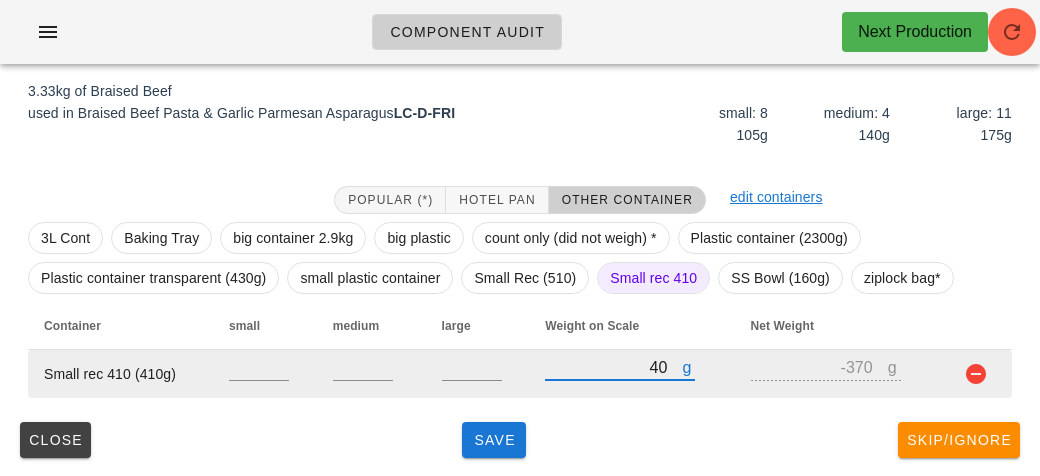 type on "450" 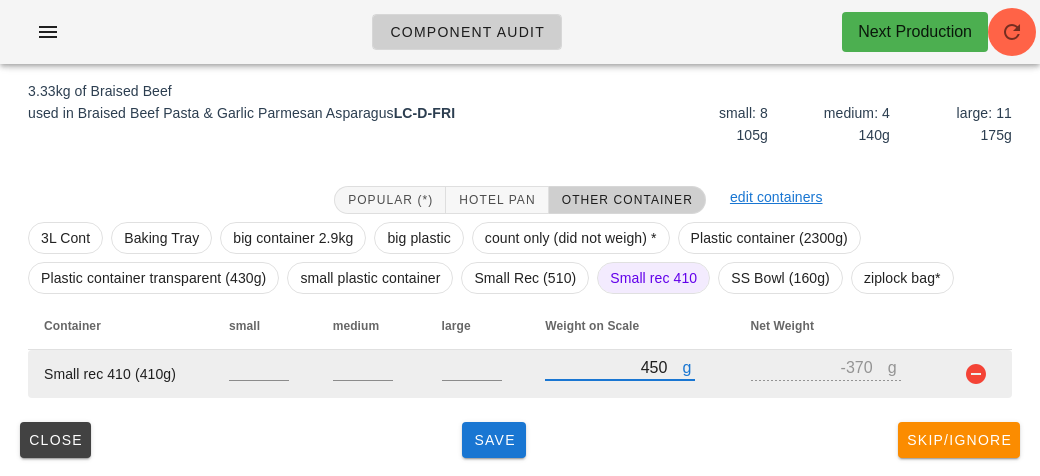 type on "40" 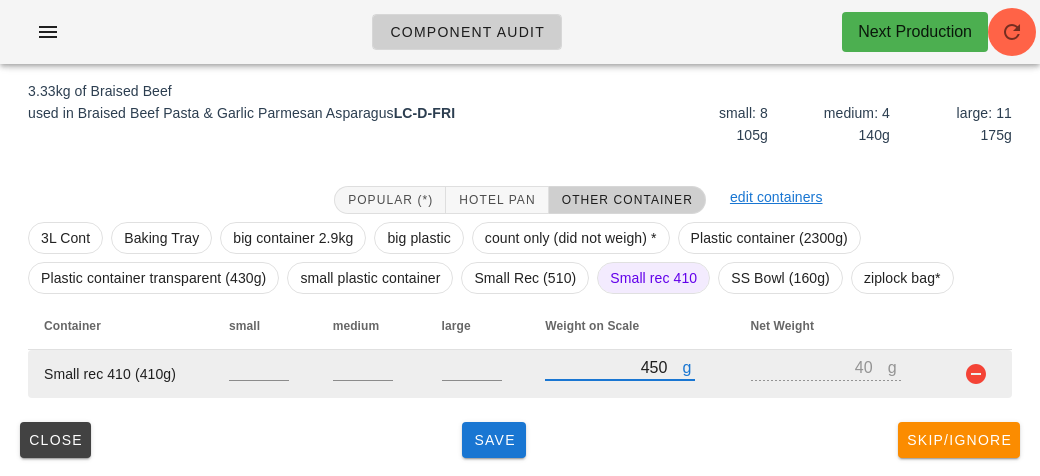 type on "4560" 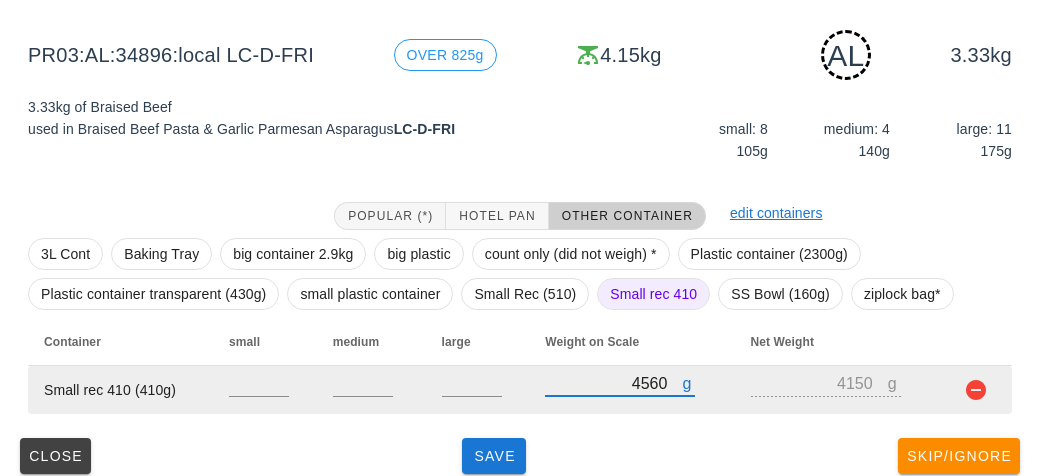 scroll, scrollTop: 250, scrollLeft: 0, axis: vertical 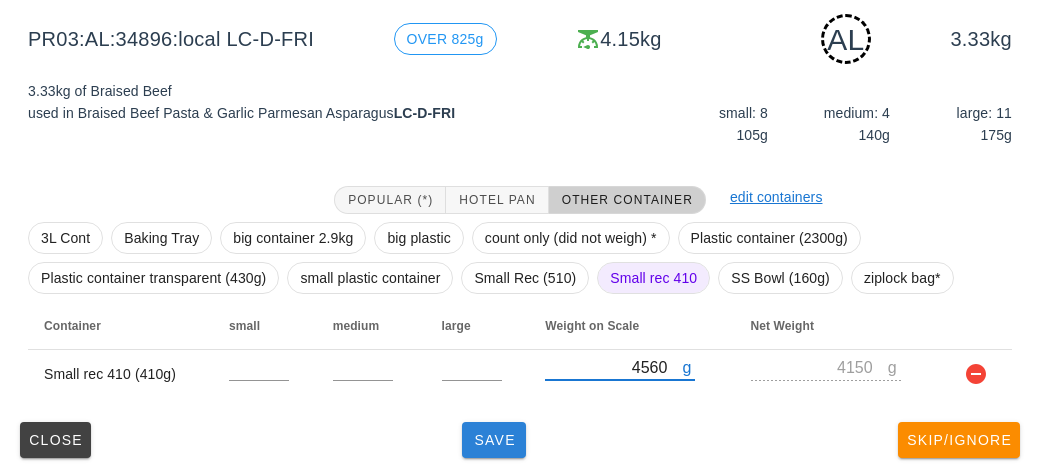 type on "4560" 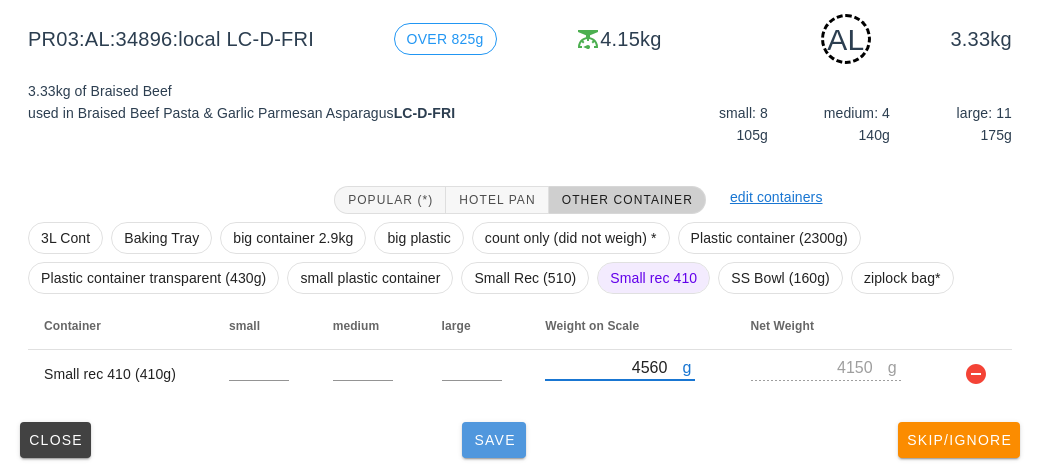 click on "Save" at bounding box center [494, 440] 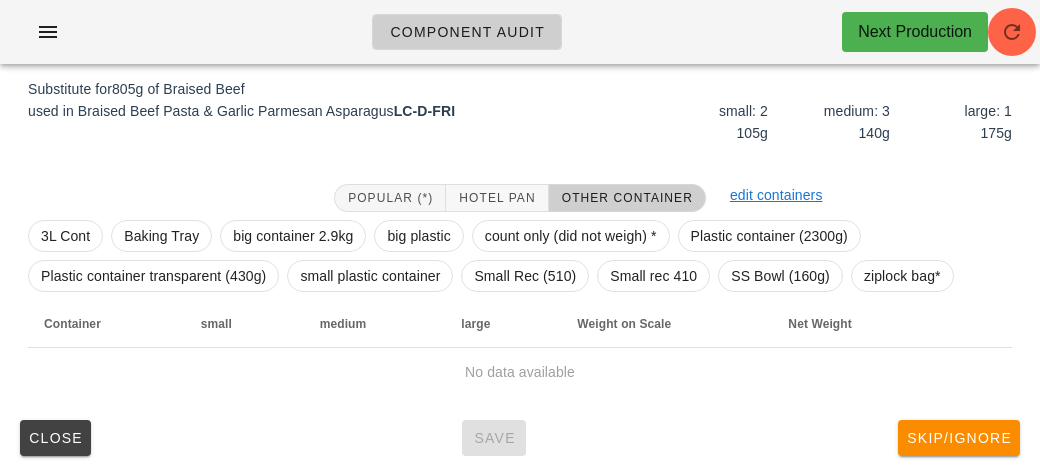 scroll, scrollTop: 240, scrollLeft: 0, axis: vertical 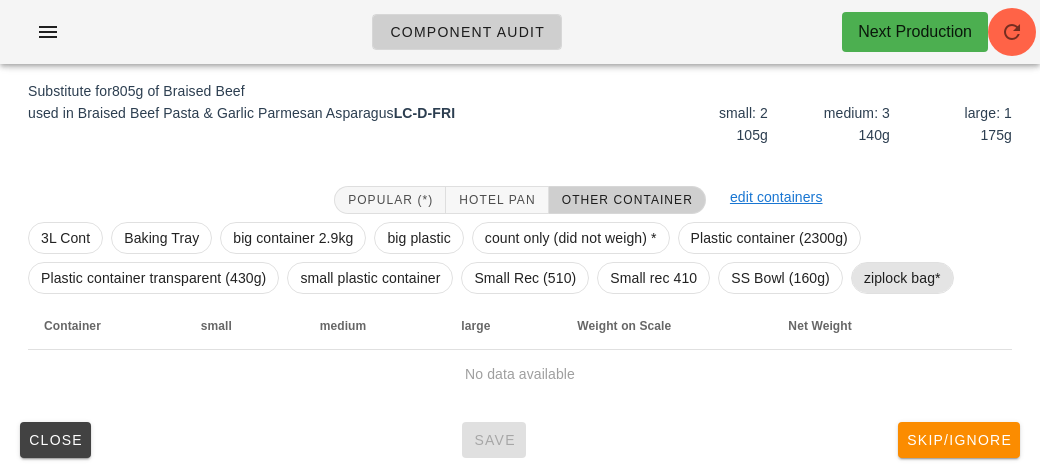 click on "ziplock bag*" at bounding box center (902, 278) 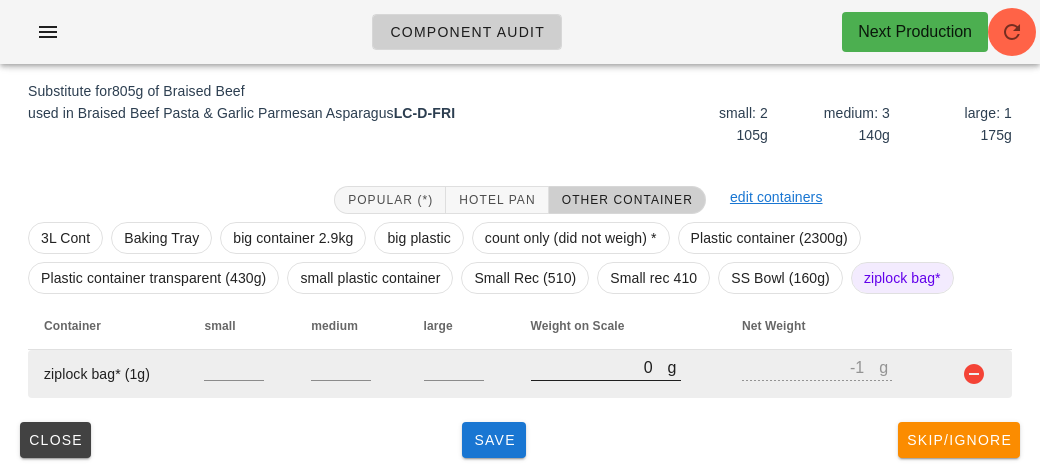 click at bounding box center [606, 391] 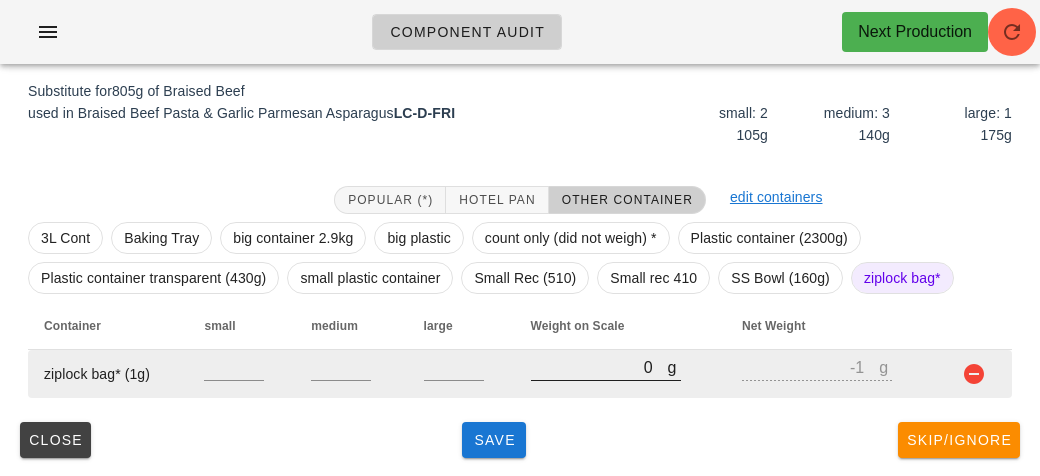 click on "0" at bounding box center (599, 367) 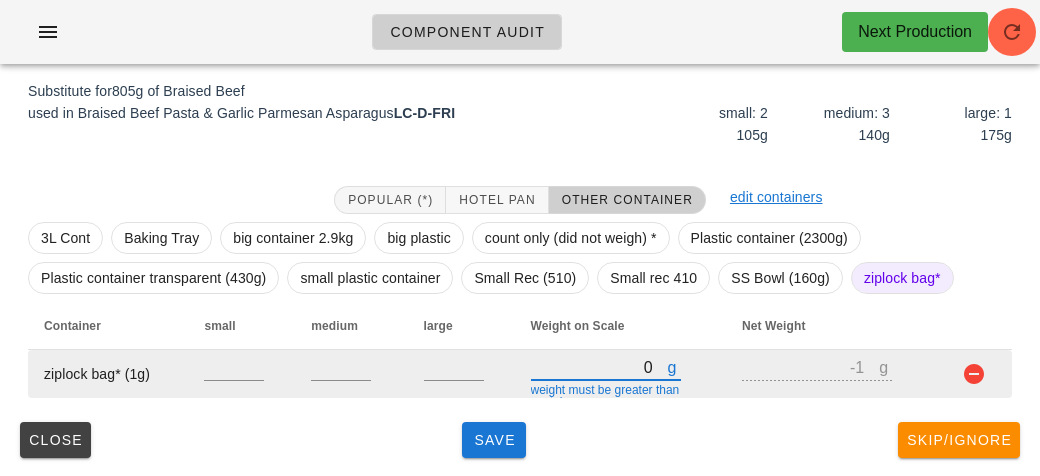 type on "10" 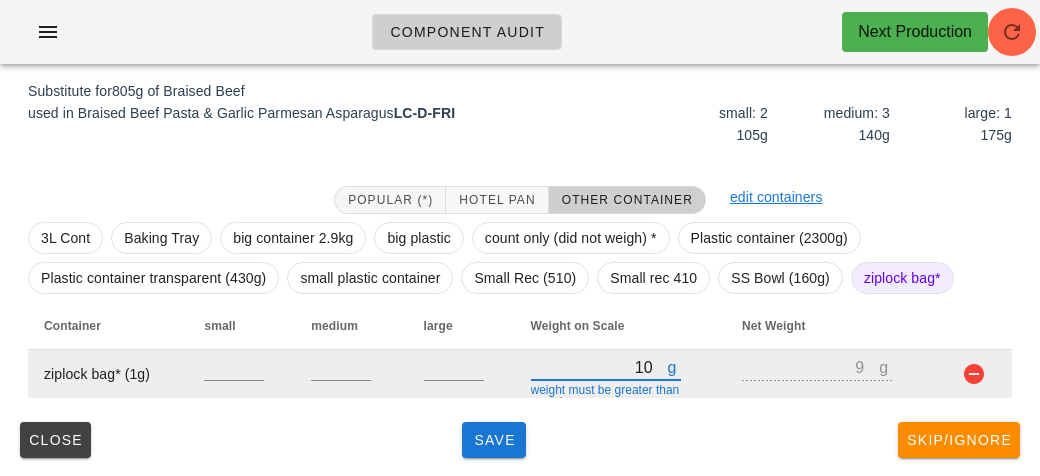 type on "110" 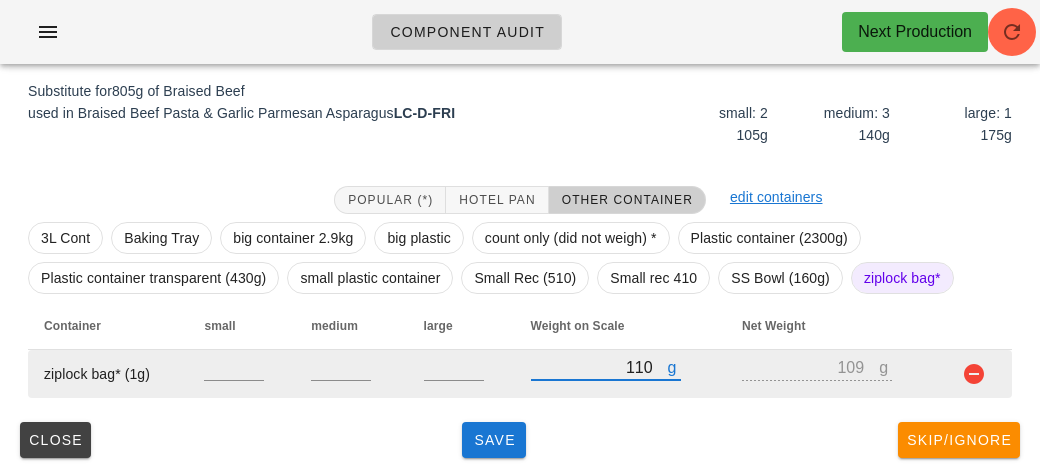 type on "1150" 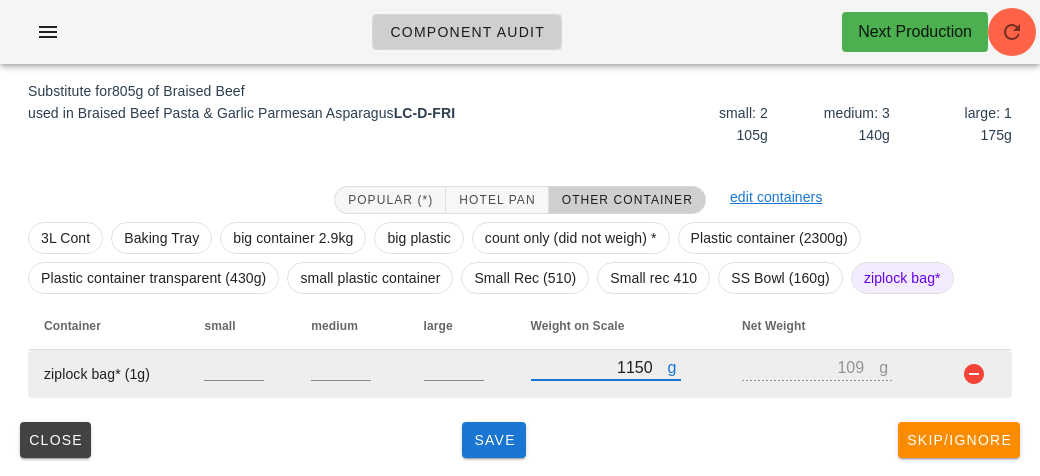 type on "1149" 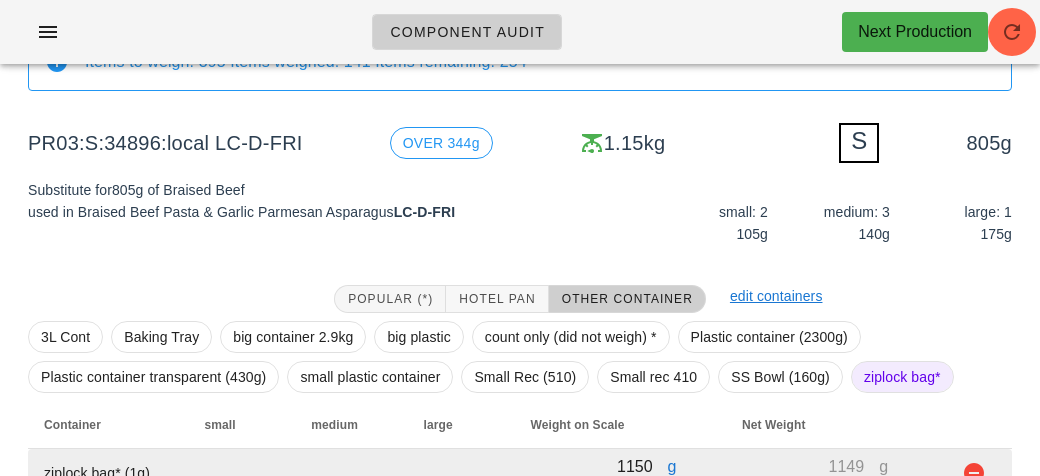 scroll, scrollTop: 240, scrollLeft: 0, axis: vertical 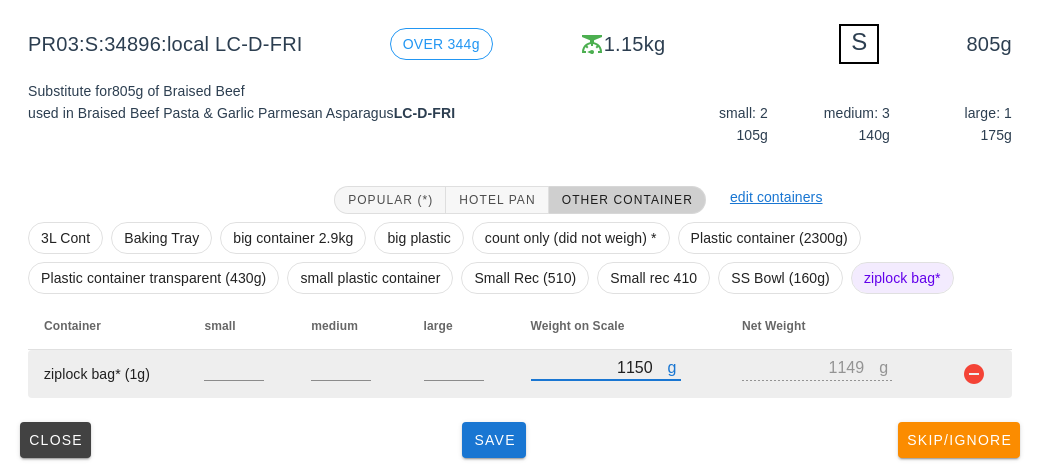 type on "1150" 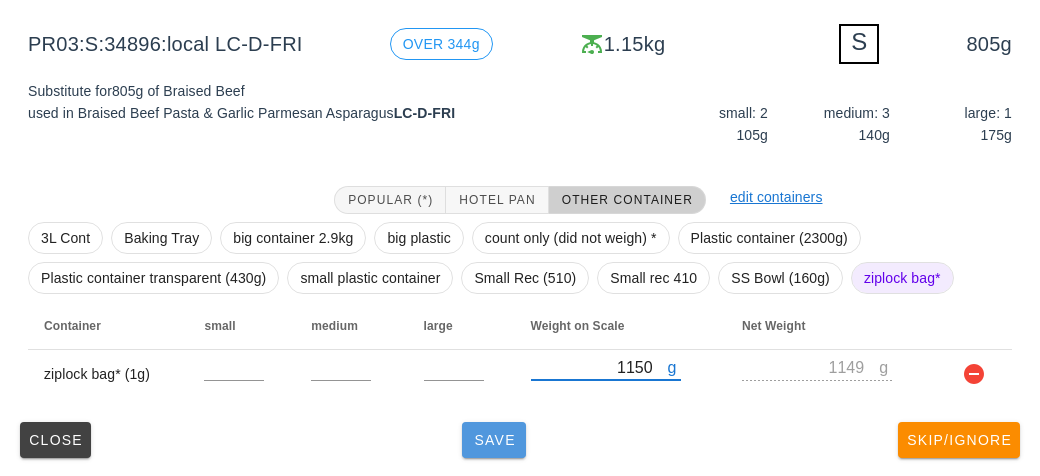 click on "Save" at bounding box center [494, 440] 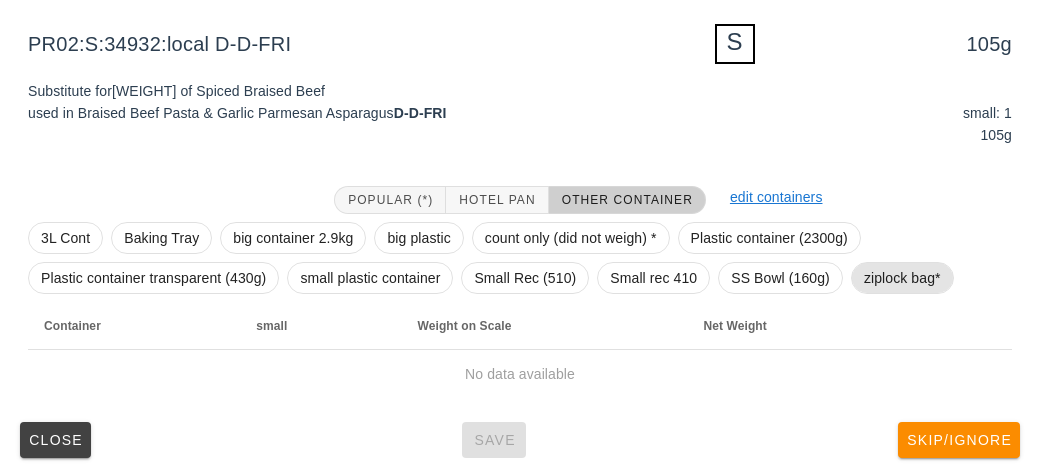 click on "ziplock bag*" at bounding box center (902, 278) 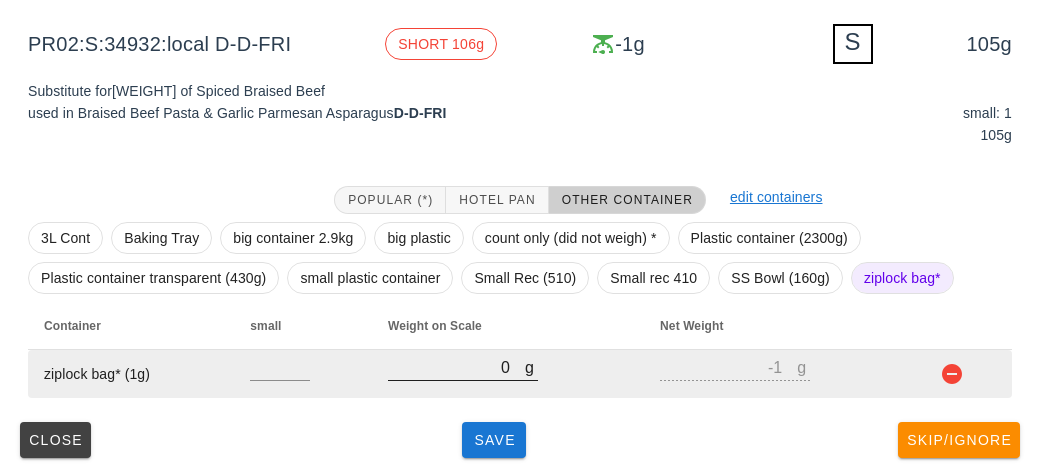 click on "0" at bounding box center (456, 367) 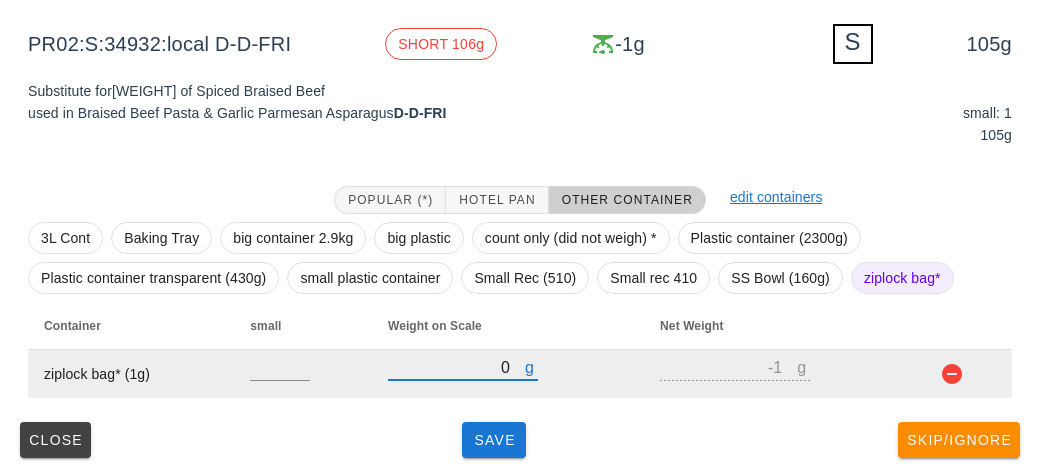 type on "30" 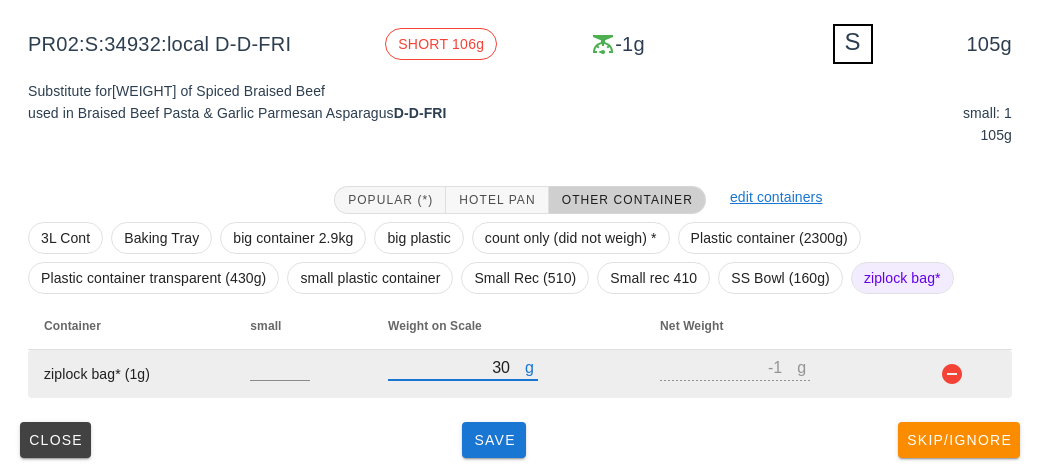 type on "29" 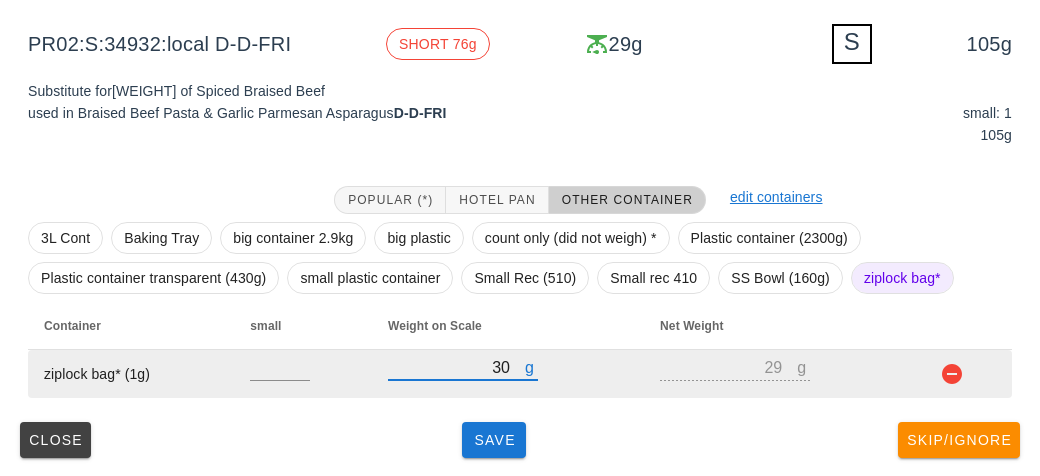 type on "300" 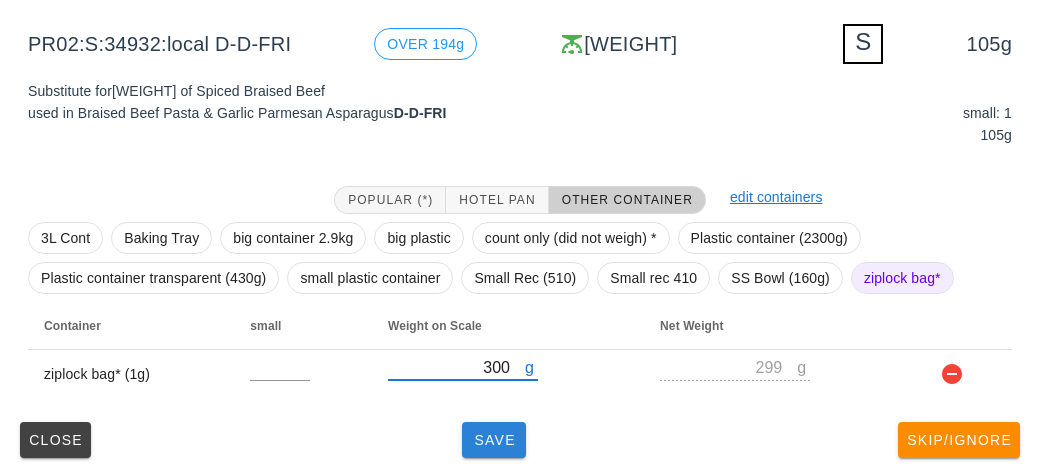 type on "300" 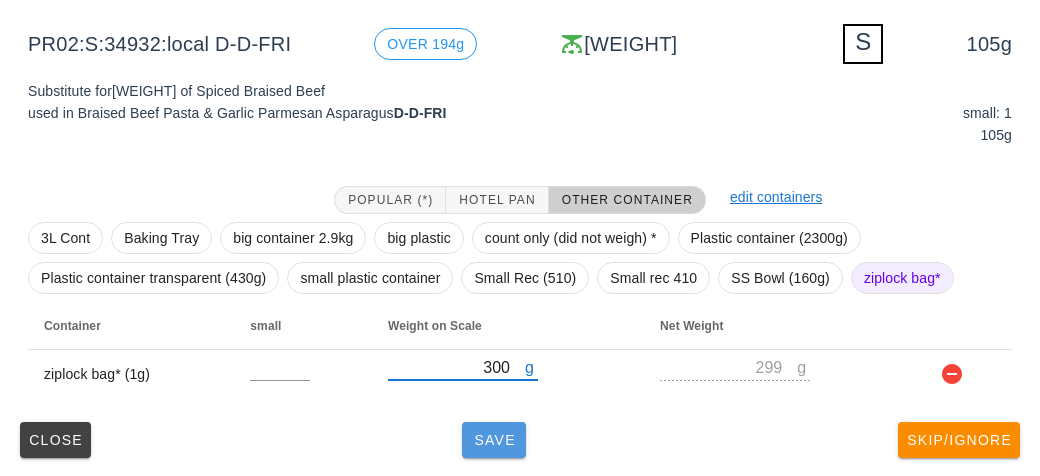 click on "Save" at bounding box center (494, 440) 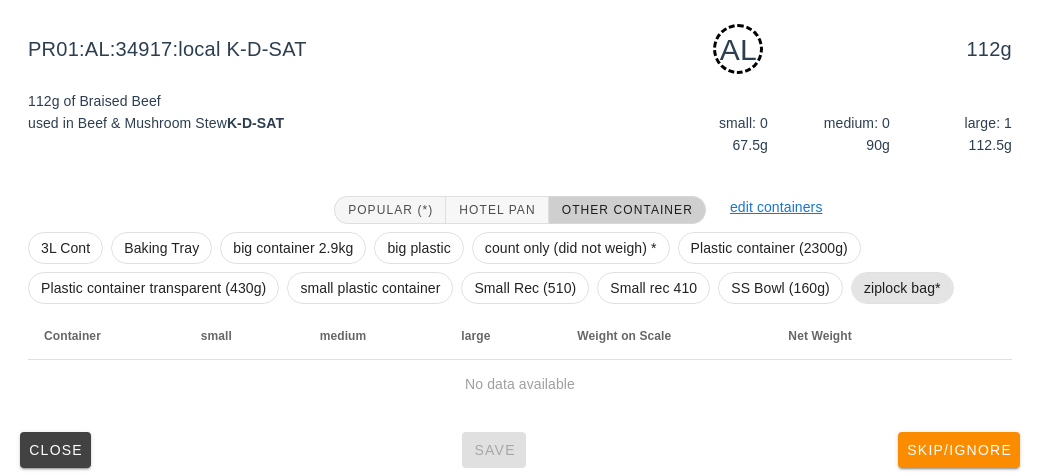 click on "ziplock bag*" at bounding box center (902, 288) 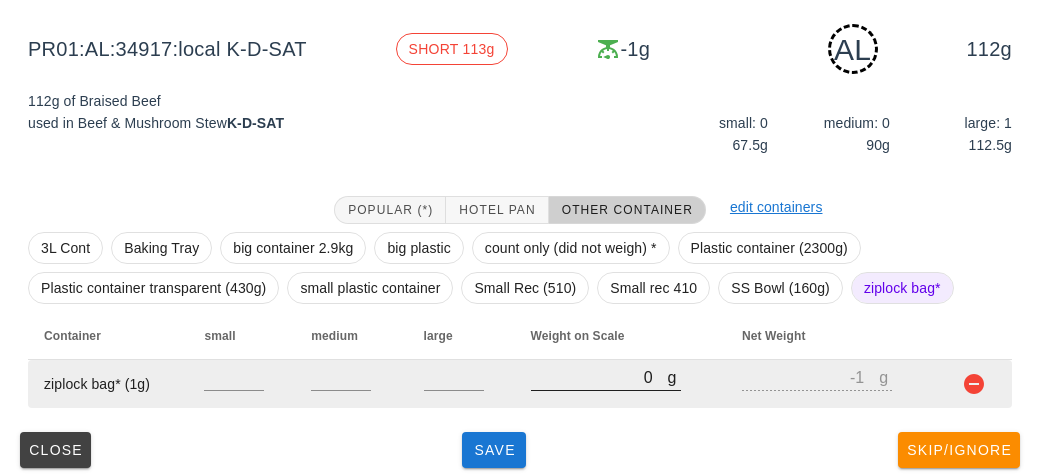 click on "0" at bounding box center (599, 377) 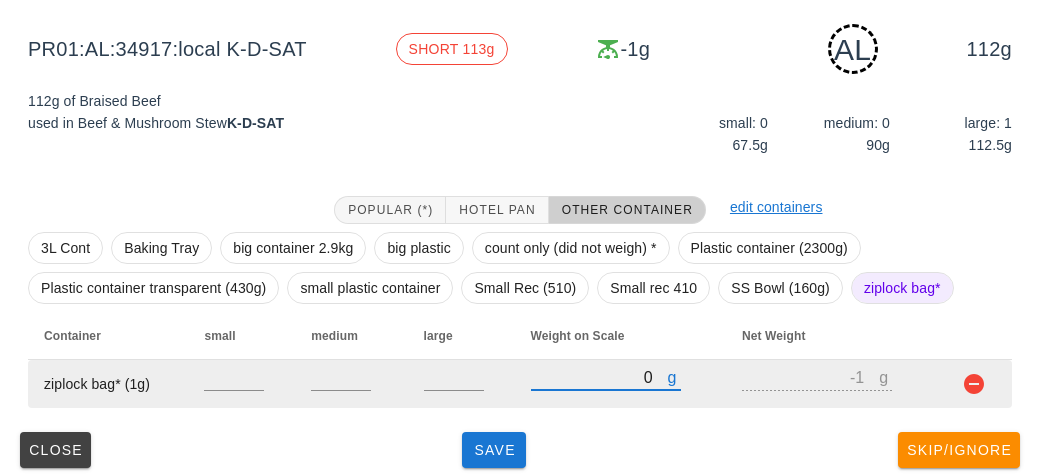type on "50" 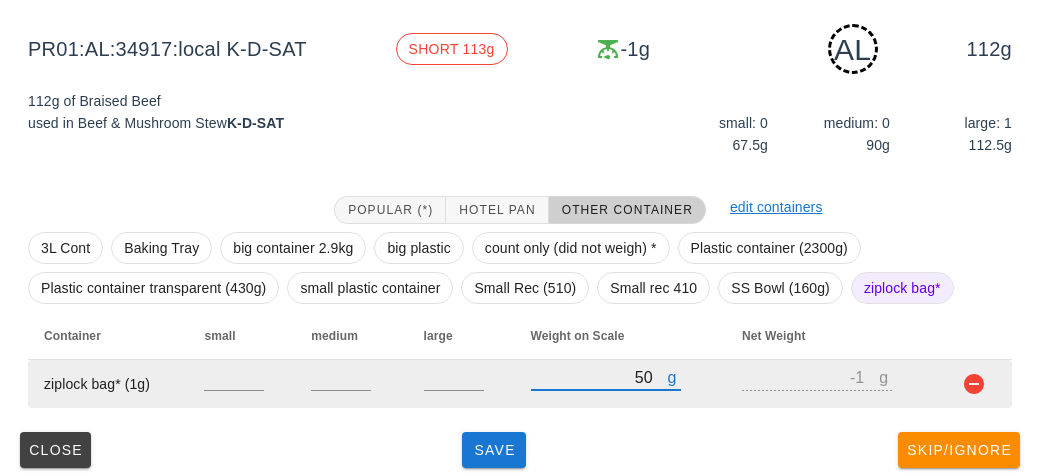 type on "49" 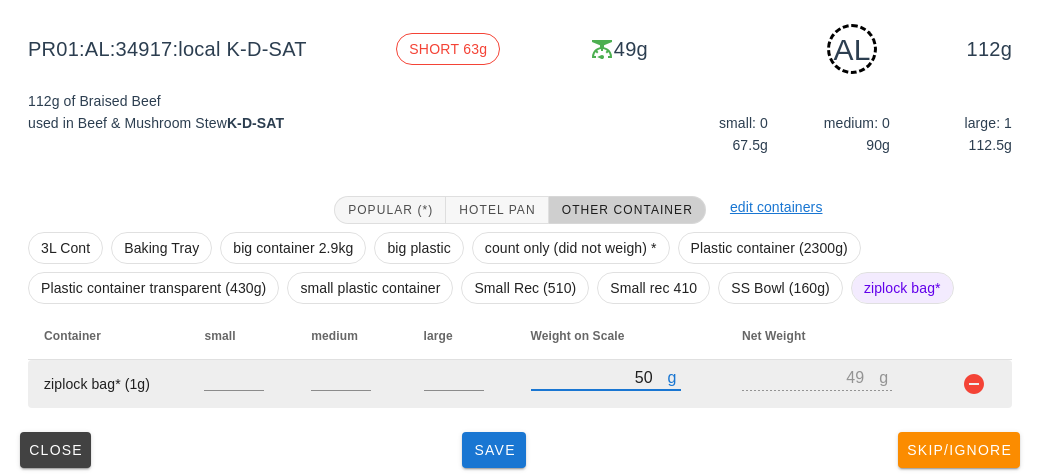 type on "0" 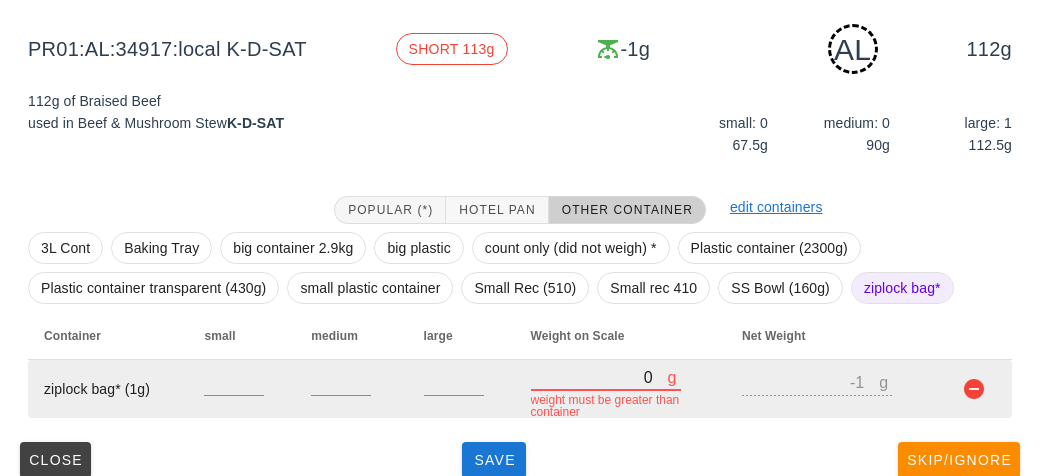 type on "10" 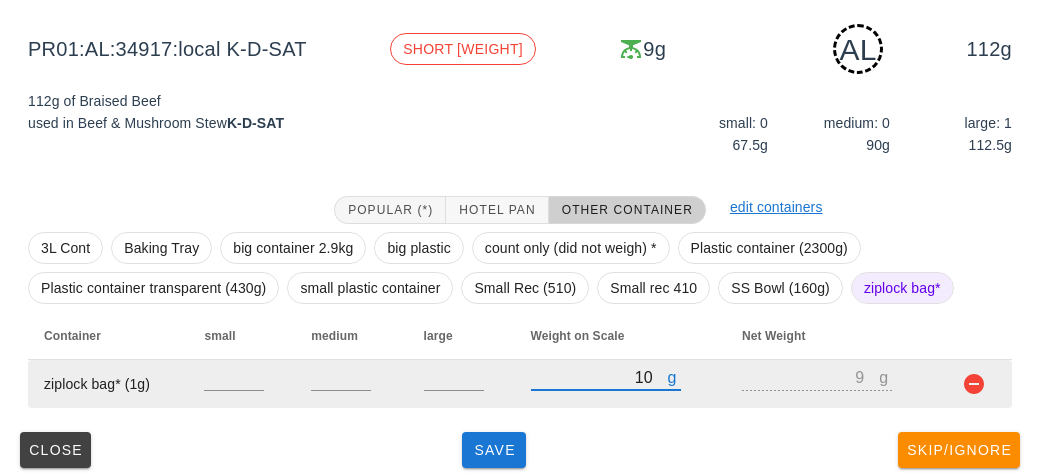 type on "150" 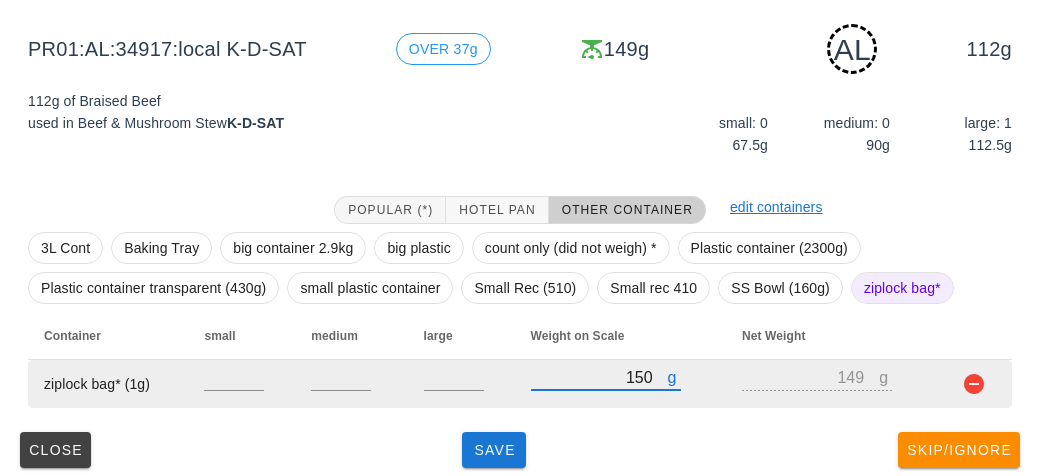 type on "150" 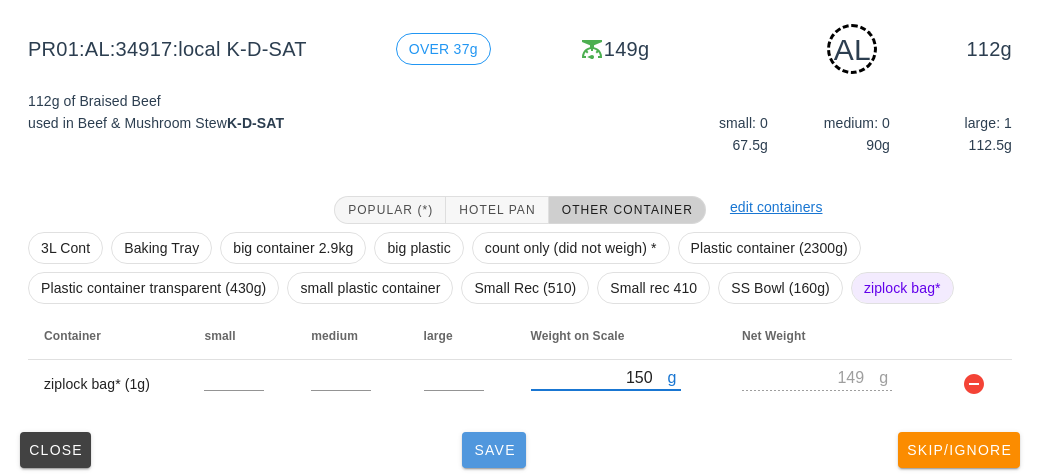 click on "Save" at bounding box center (494, 450) 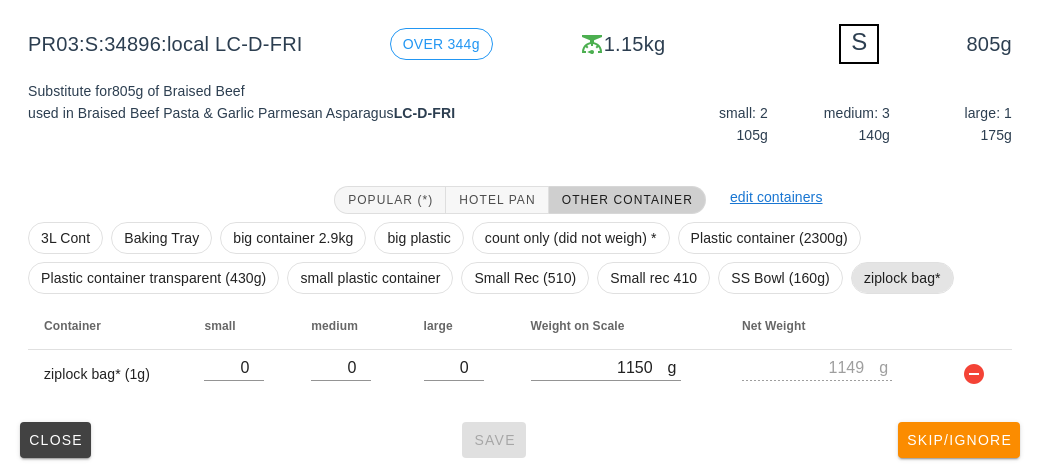 click on "ziplock bag*" at bounding box center [902, 278] 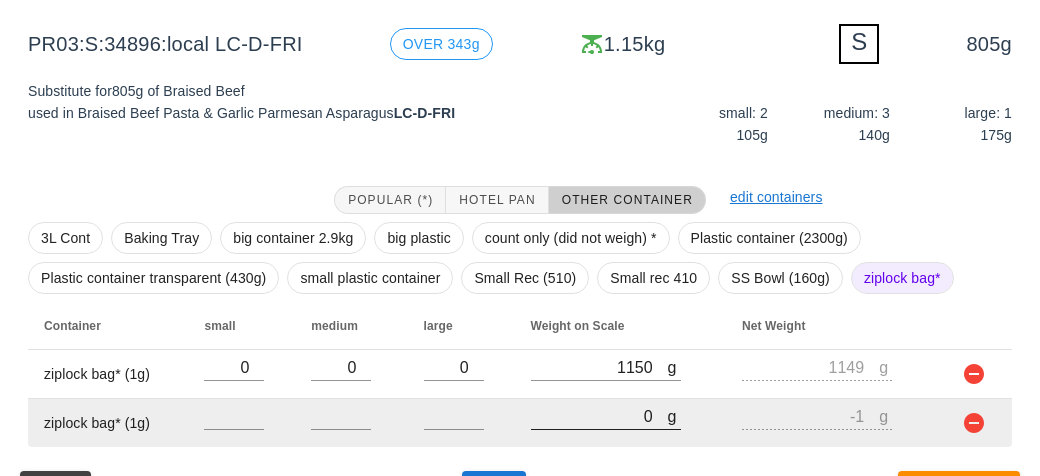 click on "0" at bounding box center [599, 416] 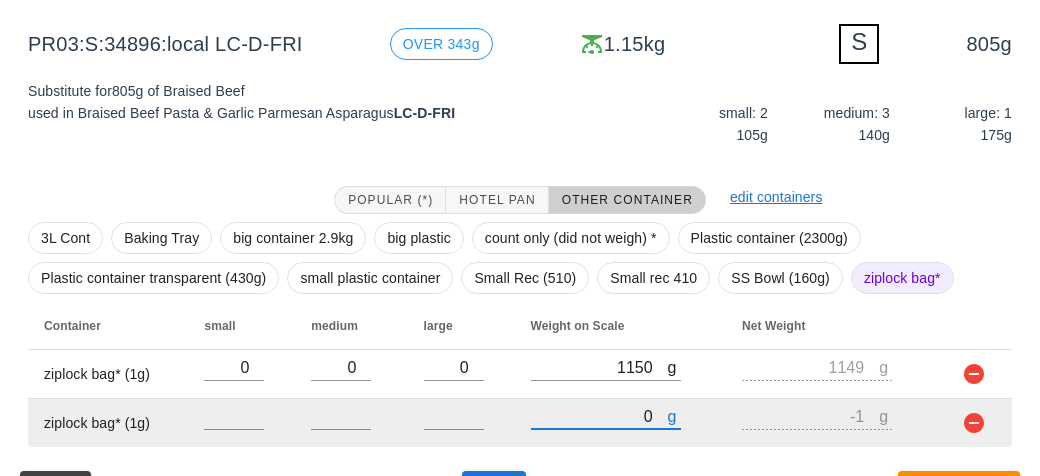 type on "30" 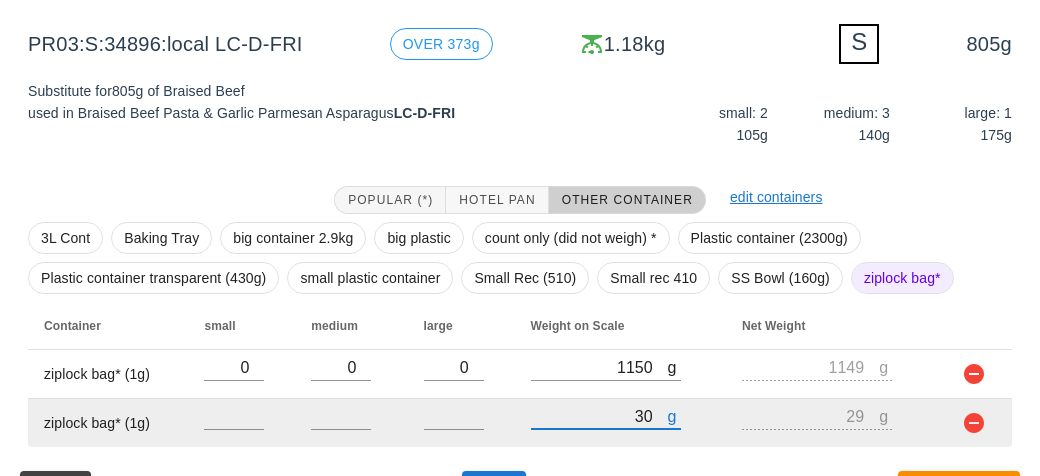 type on "350" 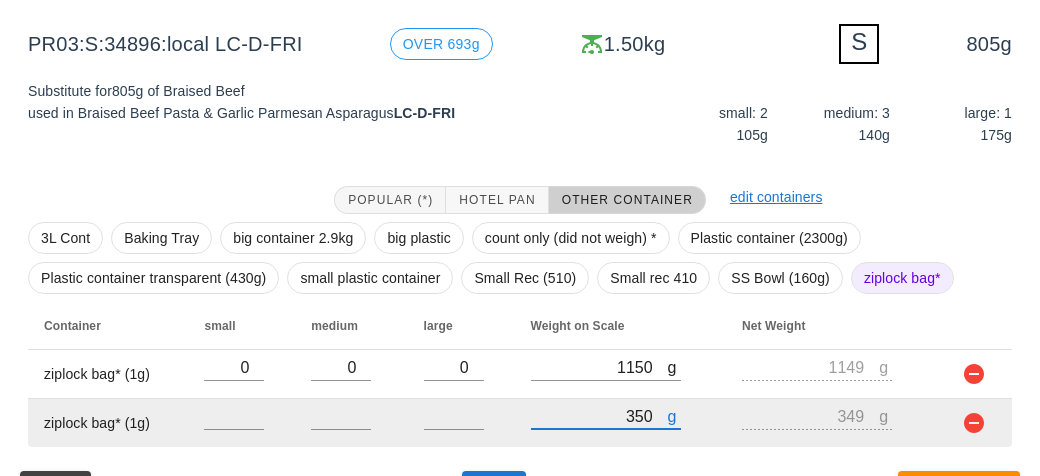 scroll, scrollTop: 289, scrollLeft: 0, axis: vertical 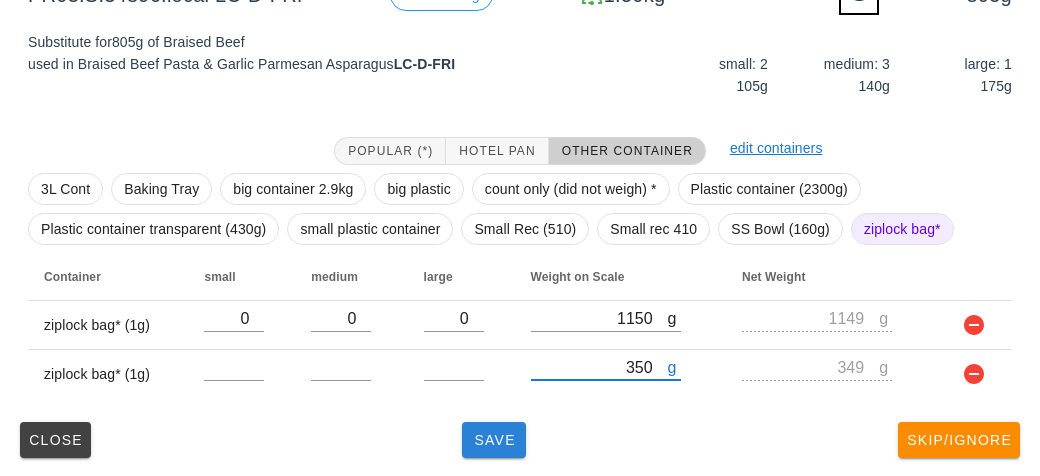 type on "350" 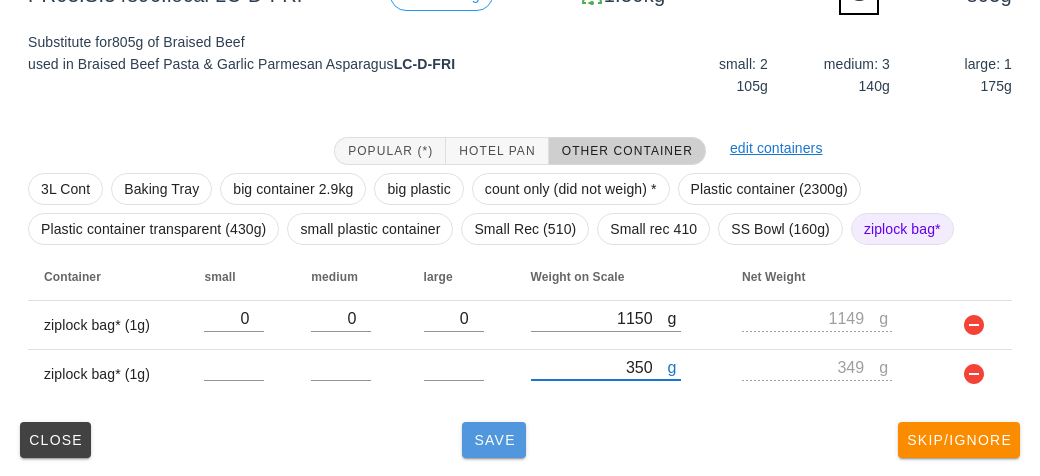 click on "Save" at bounding box center (494, 440) 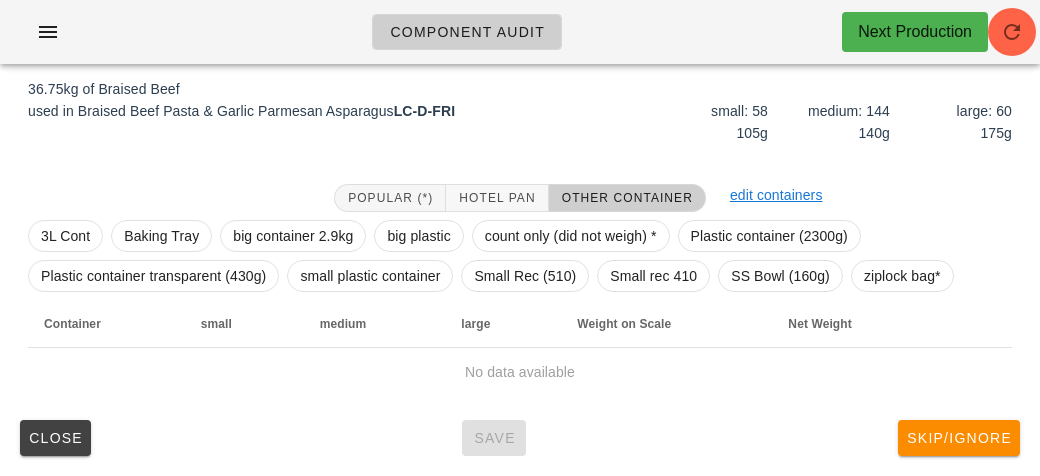 scroll, scrollTop: 232, scrollLeft: 0, axis: vertical 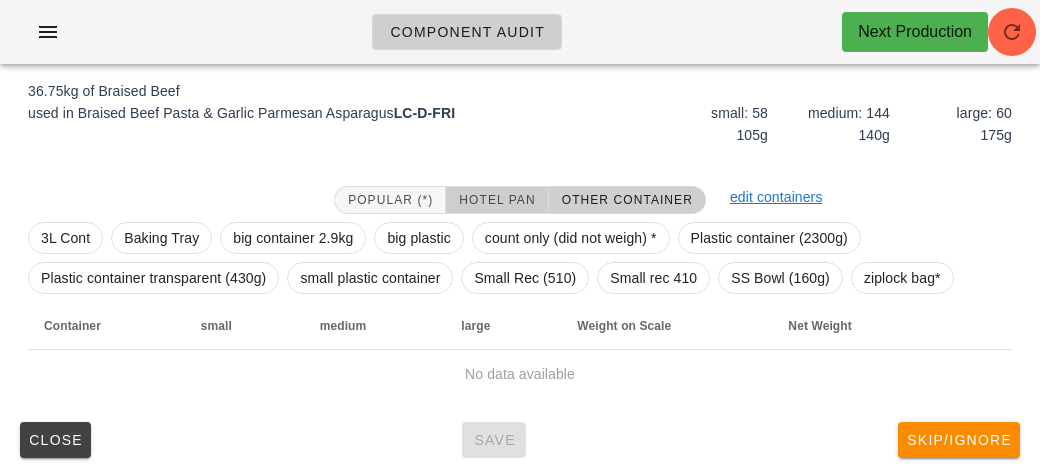 click on "Hotel Pan" at bounding box center [496, 200] 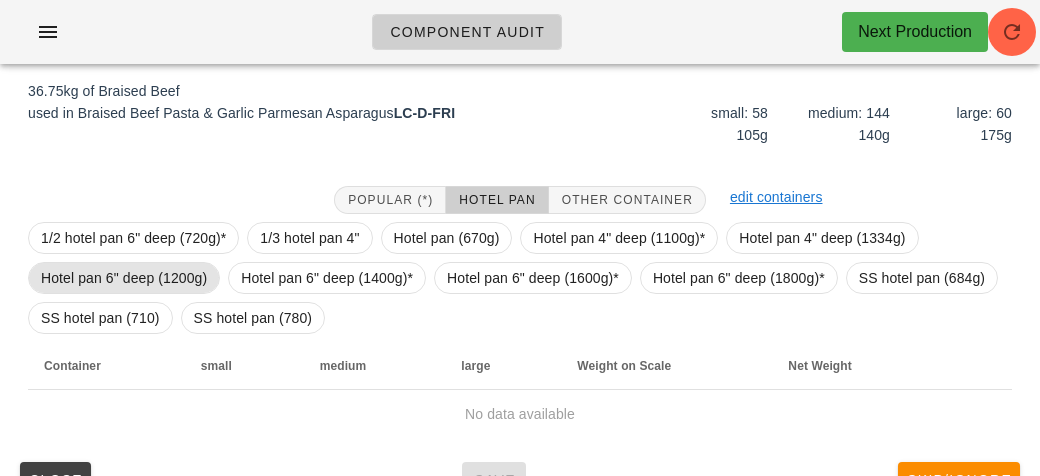click on "Hotel pan 6" deep (1200g)" at bounding box center [124, 278] 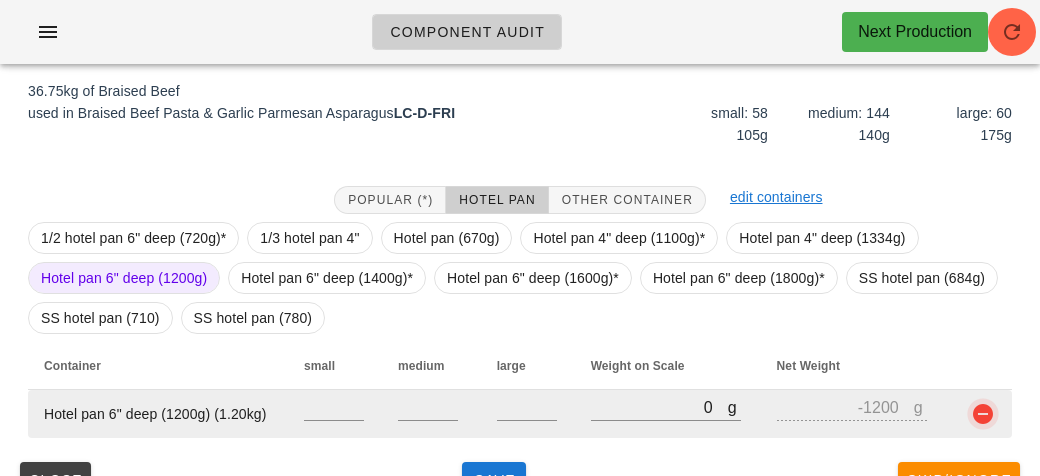 click at bounding box center [983, 414] 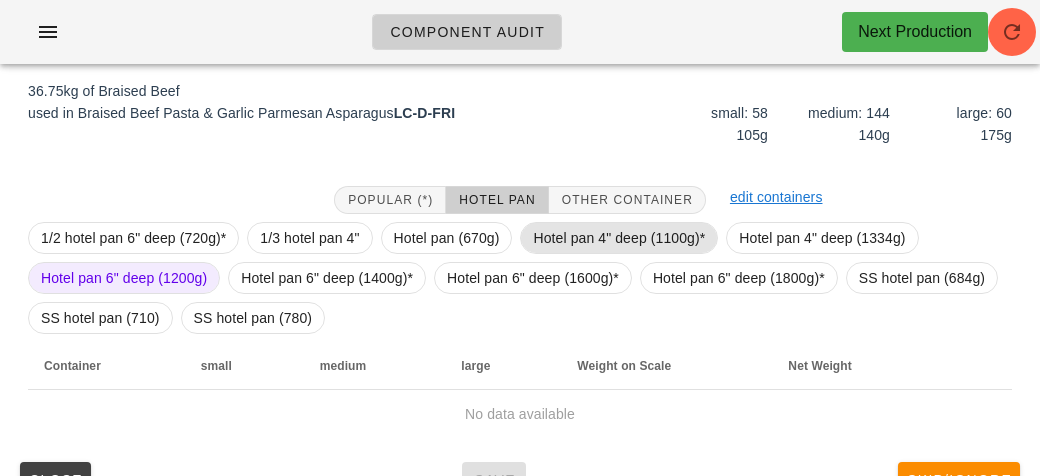 click on "Hotel pan 4" deep (1100g)*" at bounding box center [619, 238] 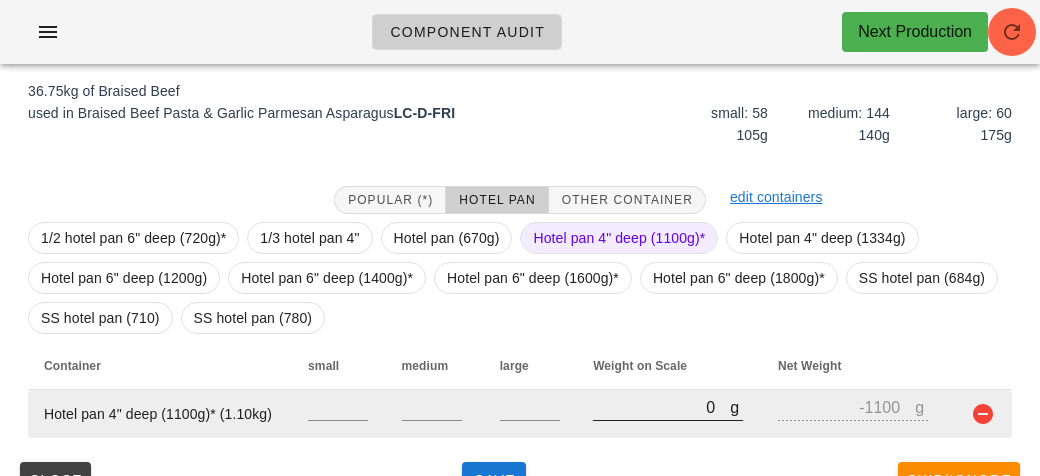 click on "0" at bounding box center [661, 407] 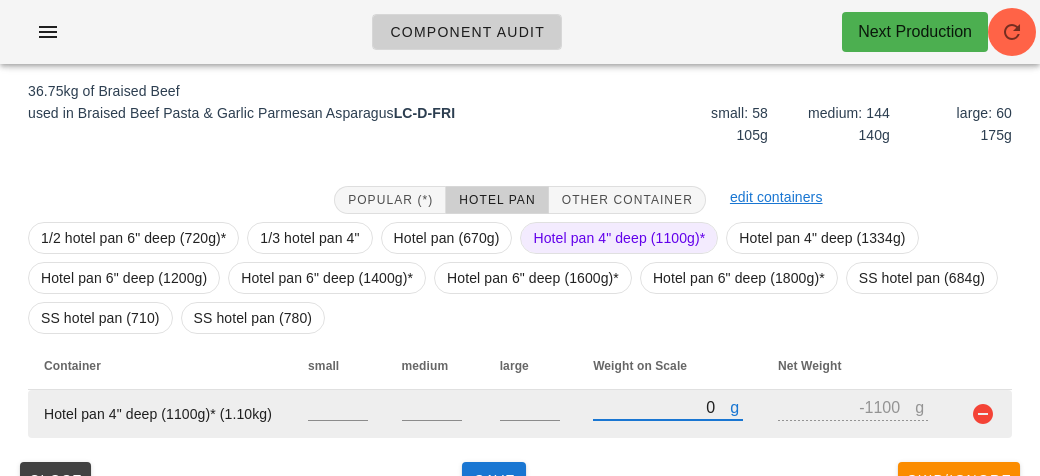 type on "10" 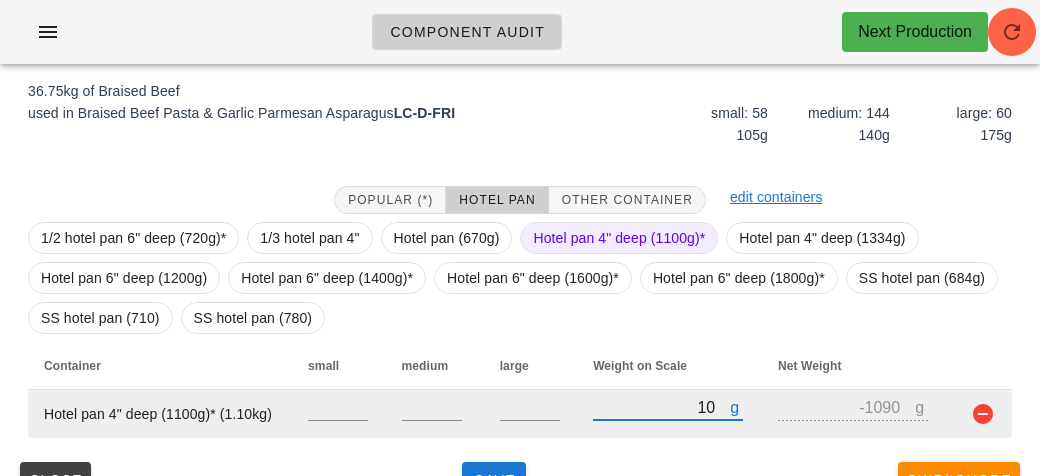 type on "130" 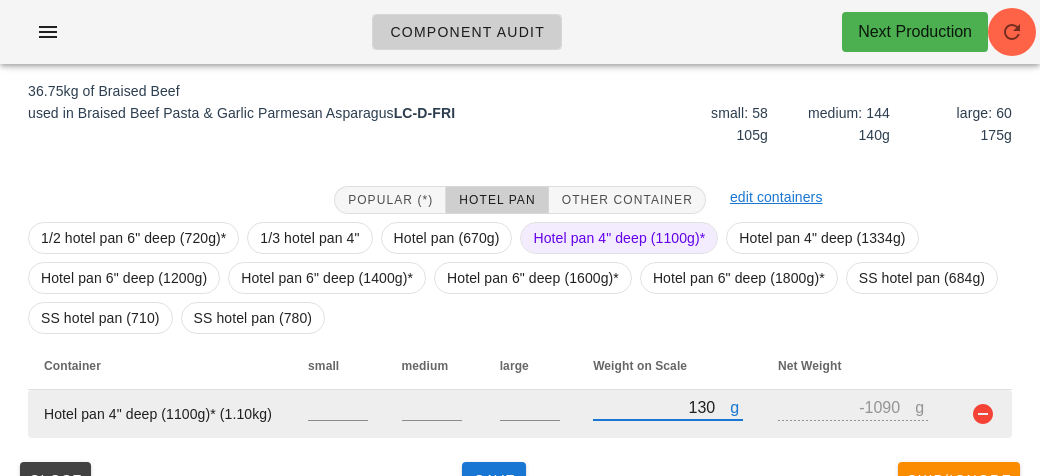 type on "-970" 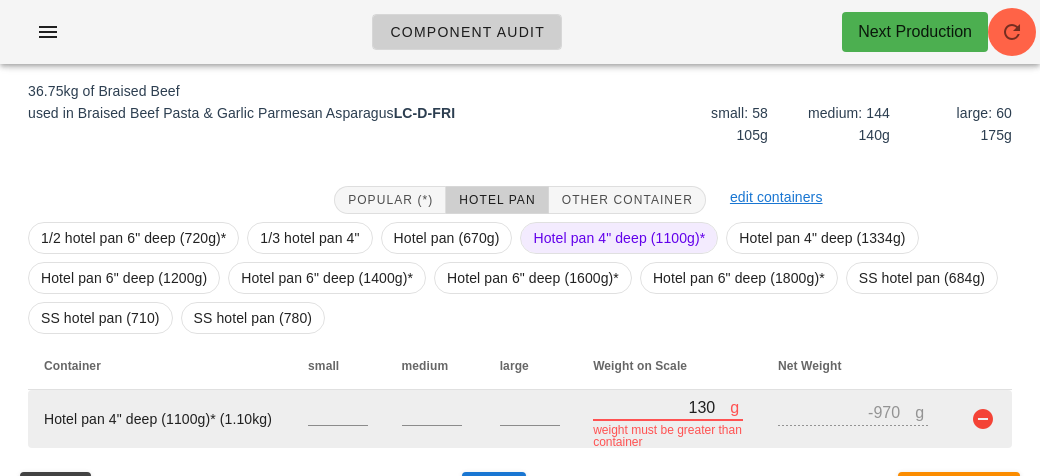 type 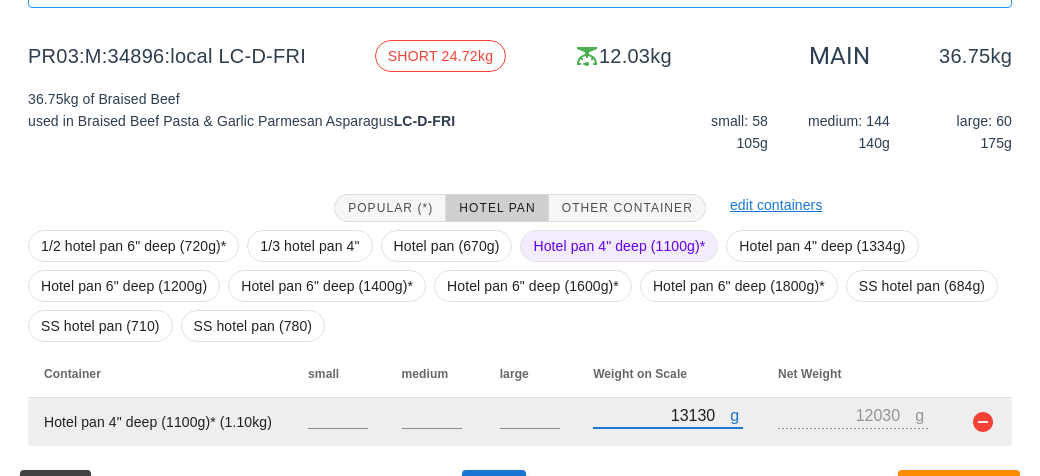 scroll, scrollTop: 230, scrollLeft: 0, axis: vertical 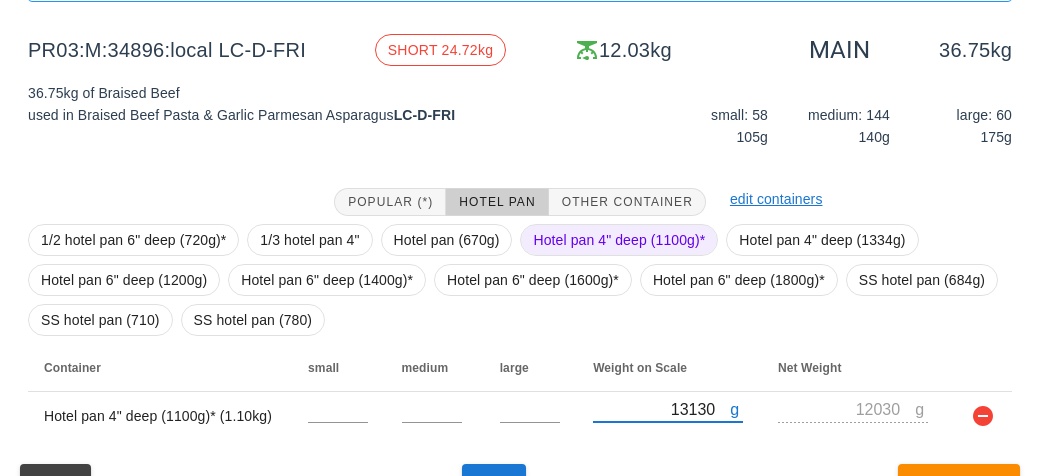 click on "Hotel pan 4" deep (1100g)*" at bounding box center [619, 240] 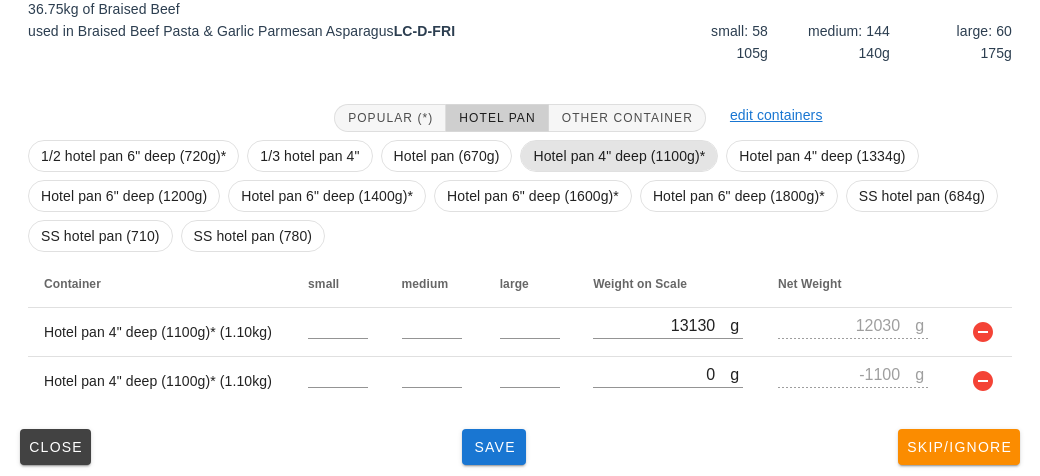 scroll, scrollTop: 321, scrollLeft: 0, axis: vertical 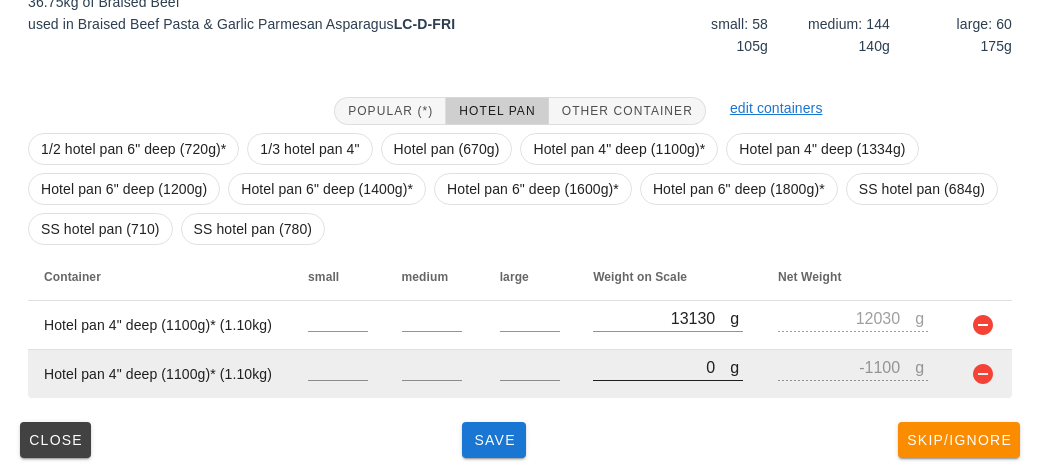 click on "0" at bounding box center (661, 367) 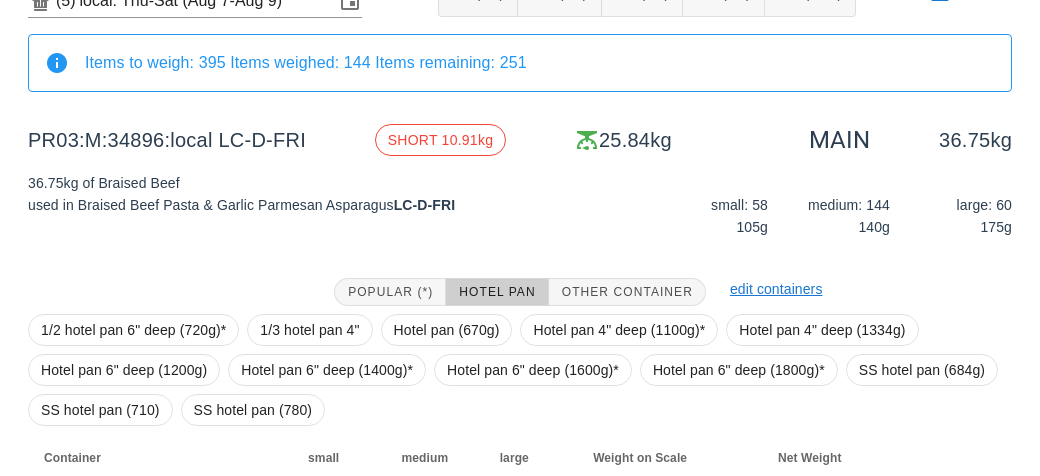 scroll, scrollTop: 145, scrollLeft: 0, axis: vertical 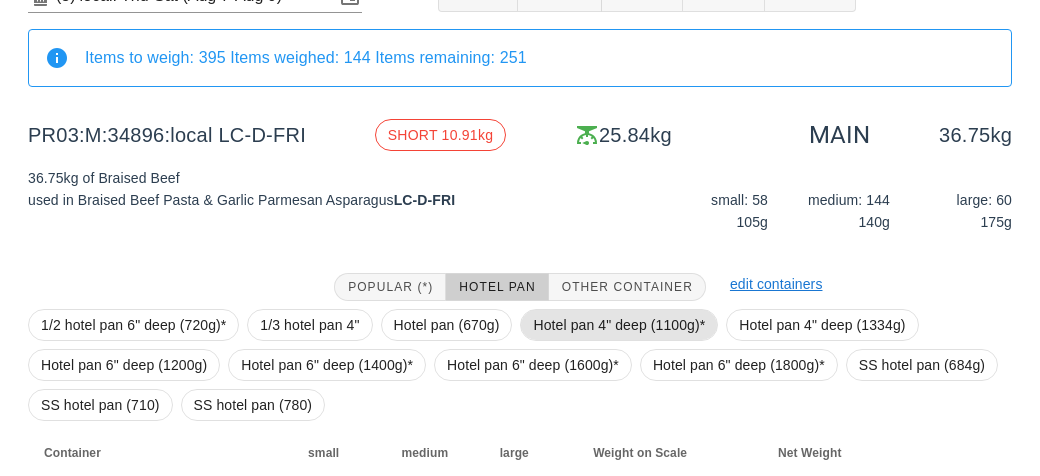 click on "Hotel pan 4" deep (1100g)*" at bounding box center (619, 325) 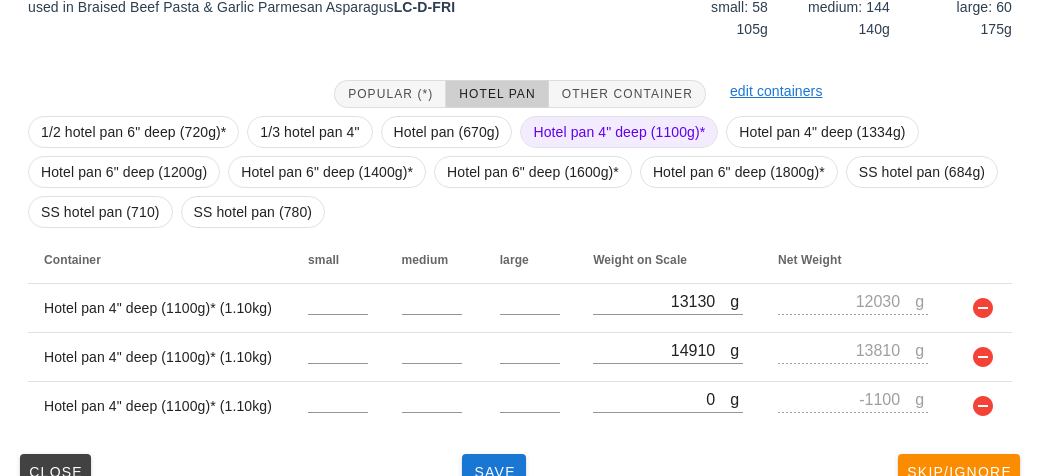 scroll, scrollTop: 370, scrollLeft: 0, axis: vertical 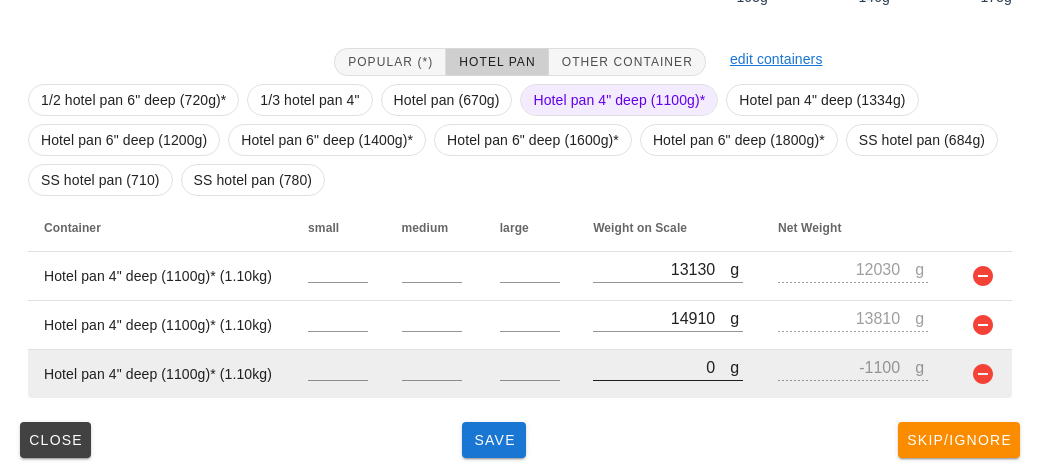 click on "0" at bounding box center (661, 367) 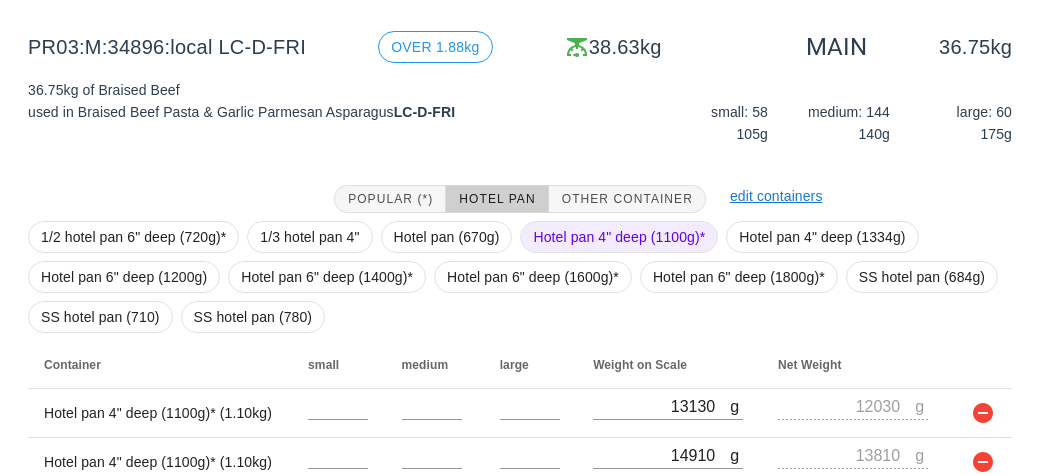scroll, scrollTop: 370, scrollLeft: 0, axis: vertical 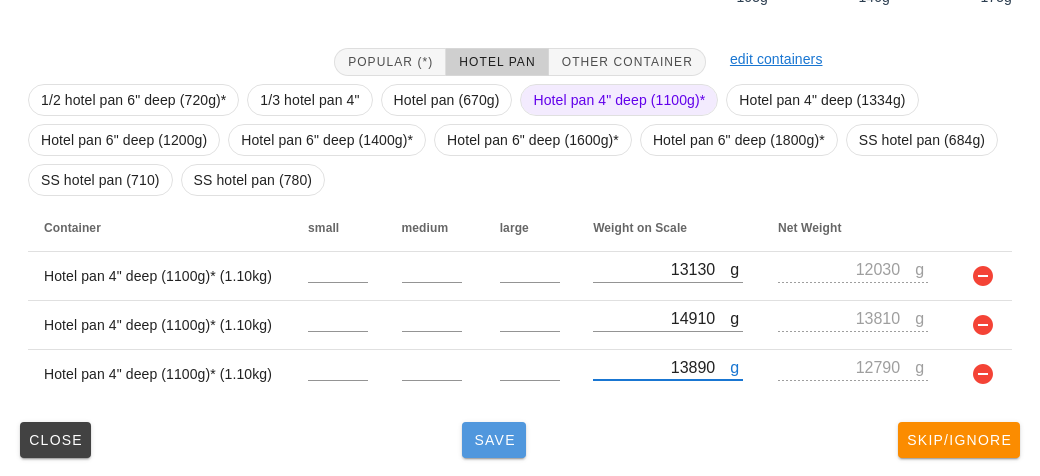 click on "Save" at bounding box center [494, 440] 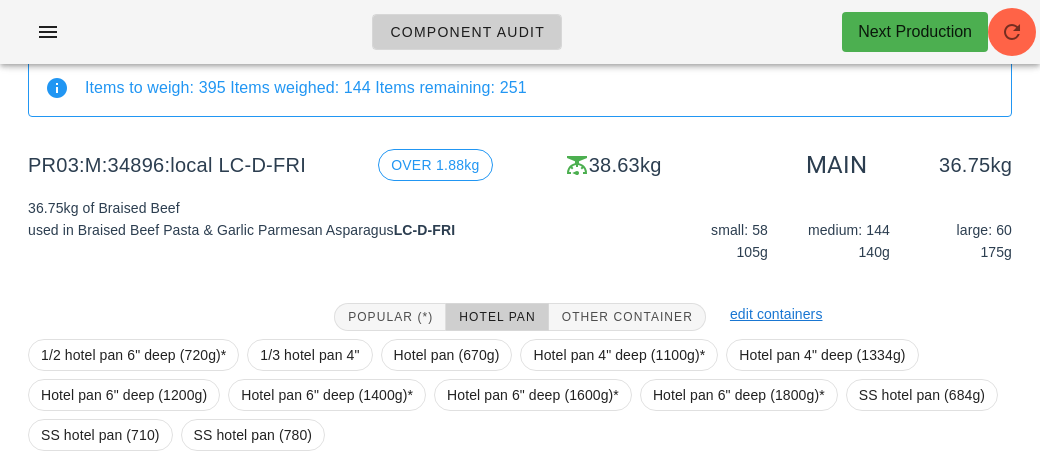 scroll, scrollTop: 370, scrollLeft: 0, axis: vertical 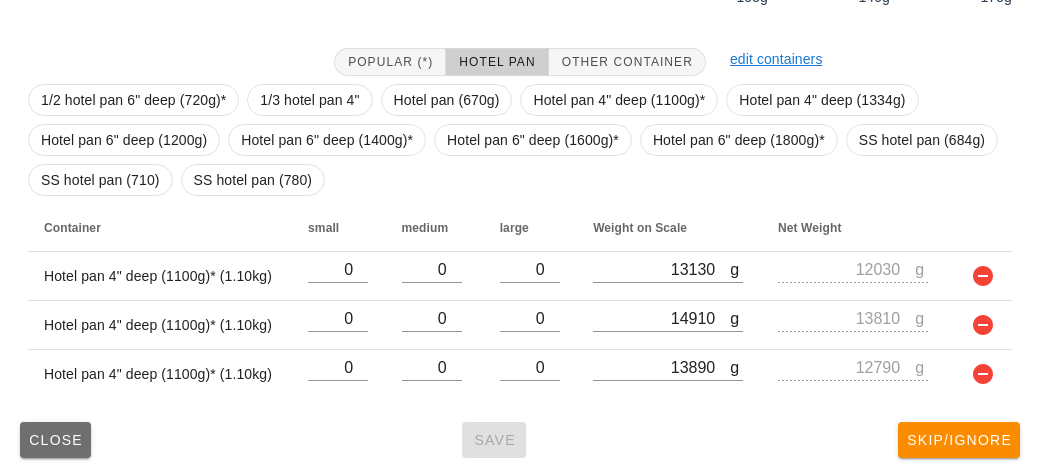 click on "Close" at bounding box center (55, 440) 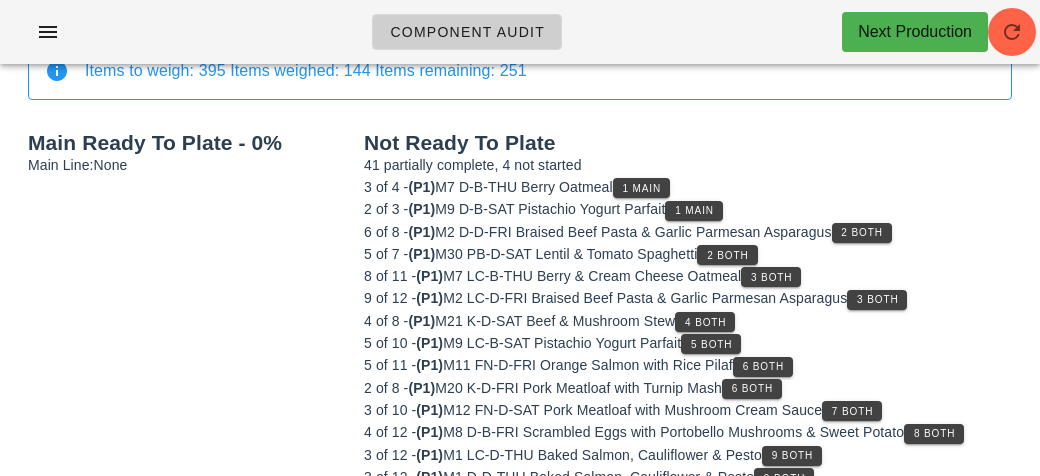 scroll, scrollTop: 0, scrollLeft: 0, axis: both 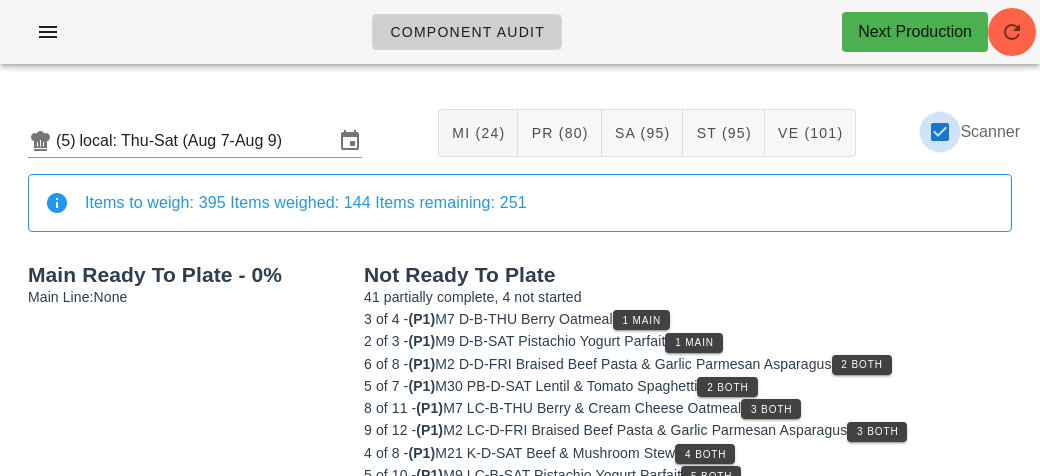 click at bounding box center [940, 132] 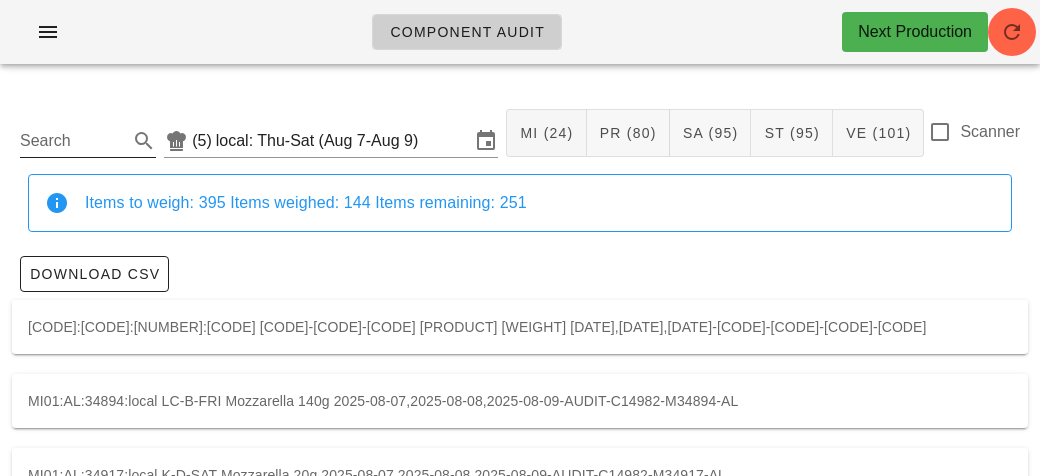click on "Search" at bounding box center [72, 141] 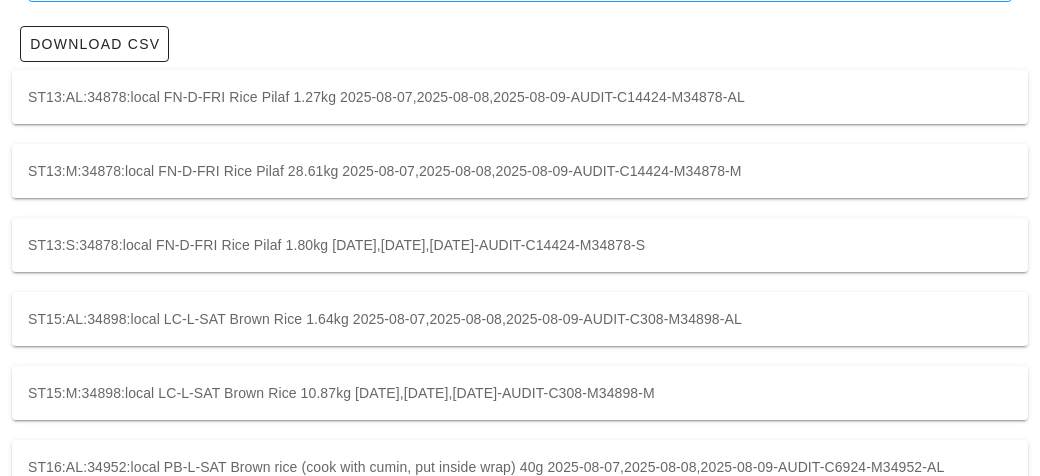 scroll, scrollTop: 239, scrollLeft: 0, axis: vertical 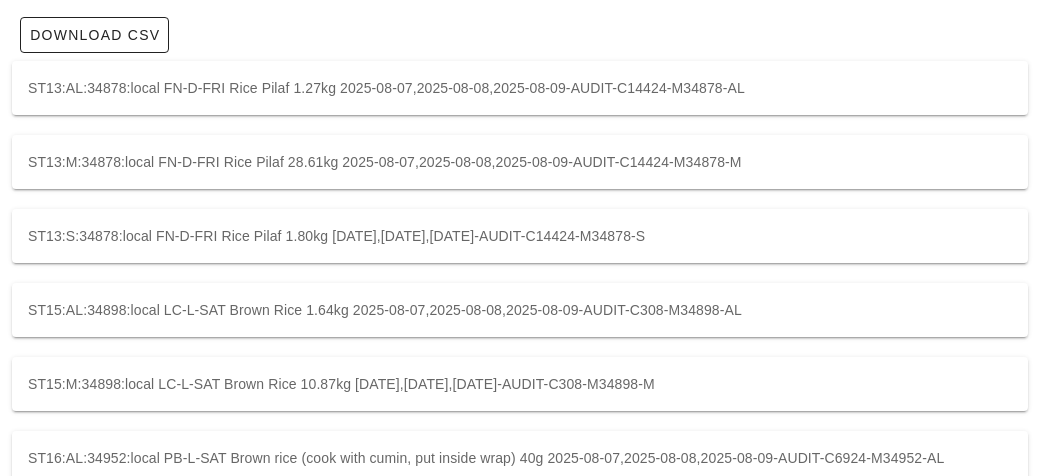 click on "ST13:S:34878:local FN-D-FRI Rice Pilaf 1.80kg [DATE],[DATE],[DATE]-AUDIT-C14424-M34878-S" at bounding box center [520, 236] 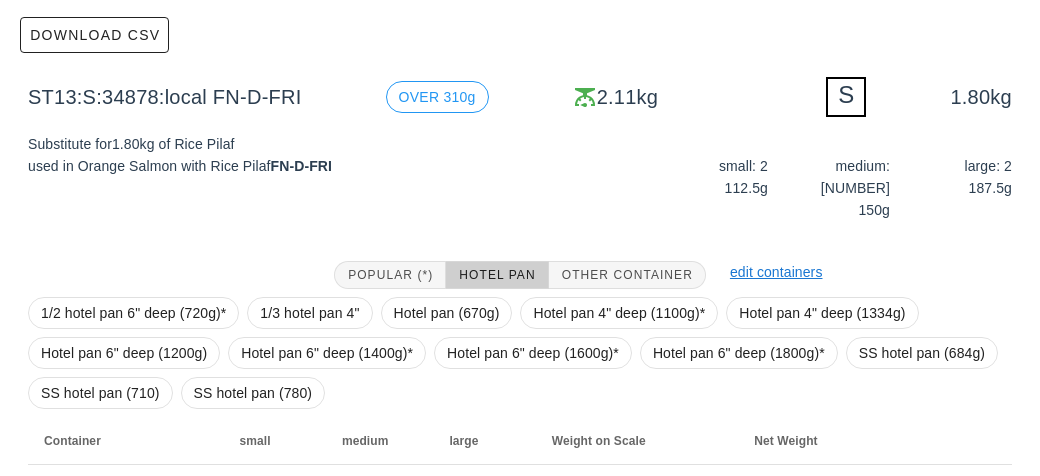 scroll, scrollTop: 332, scrollLeft: 0, axis: vertical 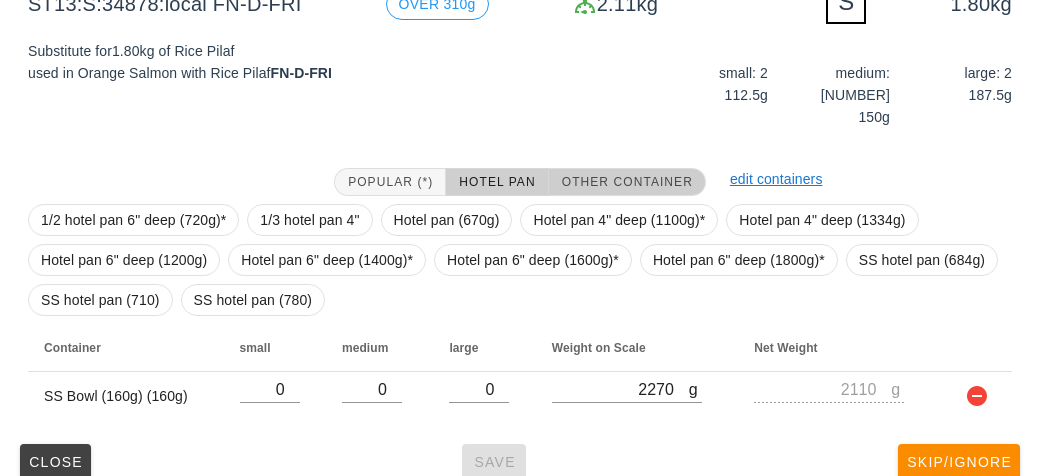 click on "Other Container" at bounding box center [627, 182] 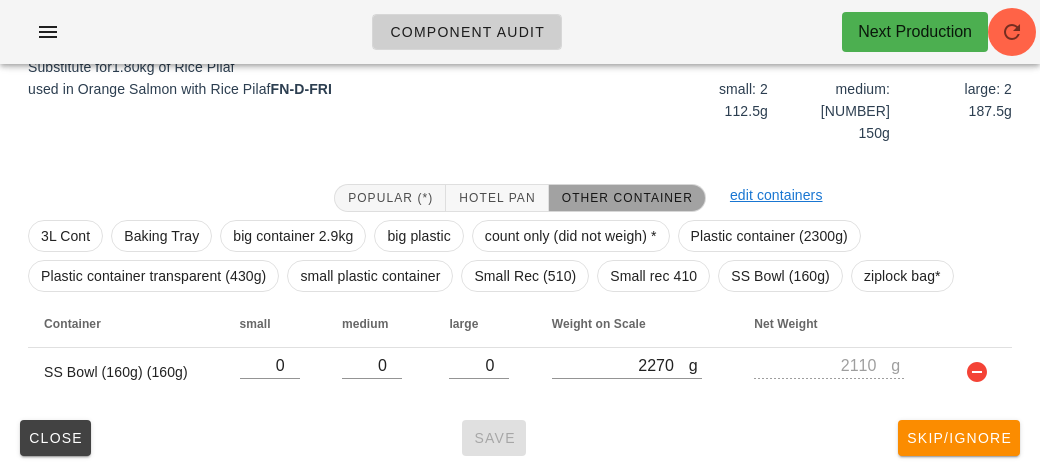 scroll, scrollTop: 292, scrollLeft: 0, axis: vertical 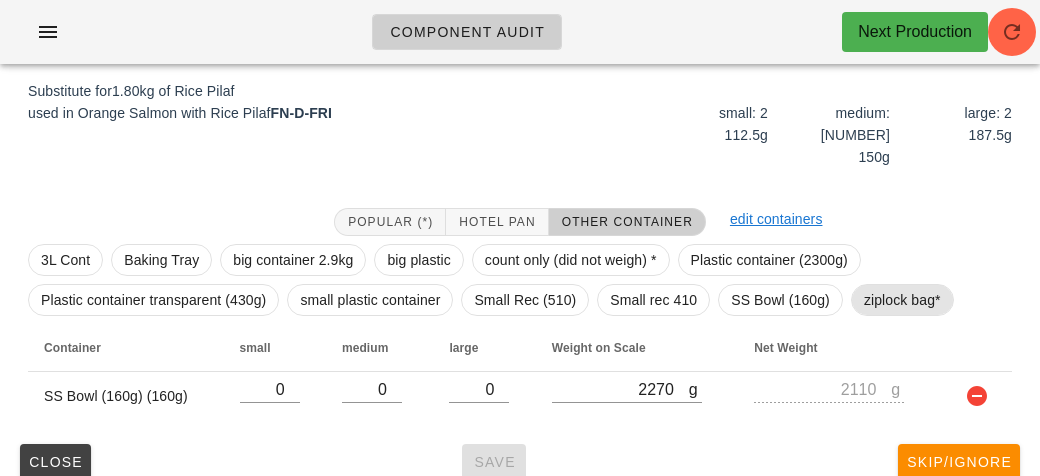 click on "ziplock bag*" at bounding box center (902, 300) 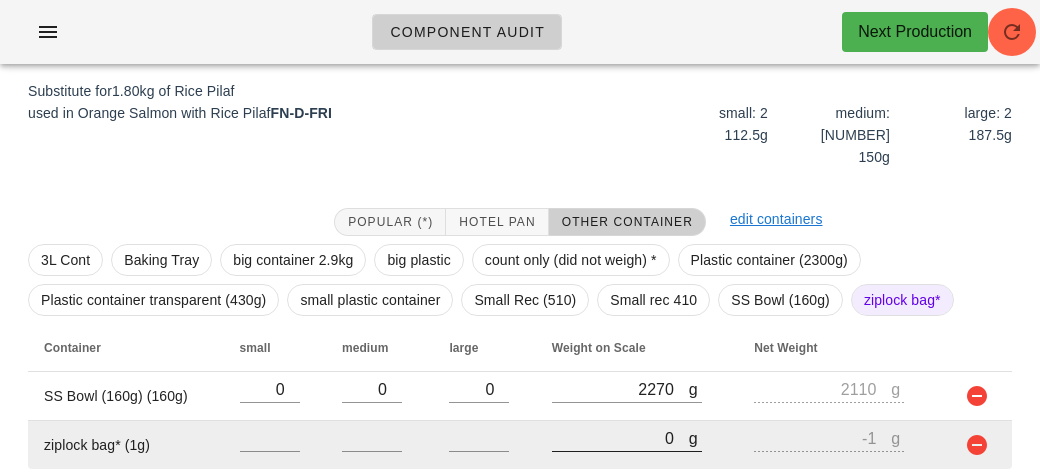 click on "0" at bounding box center (620, 438) 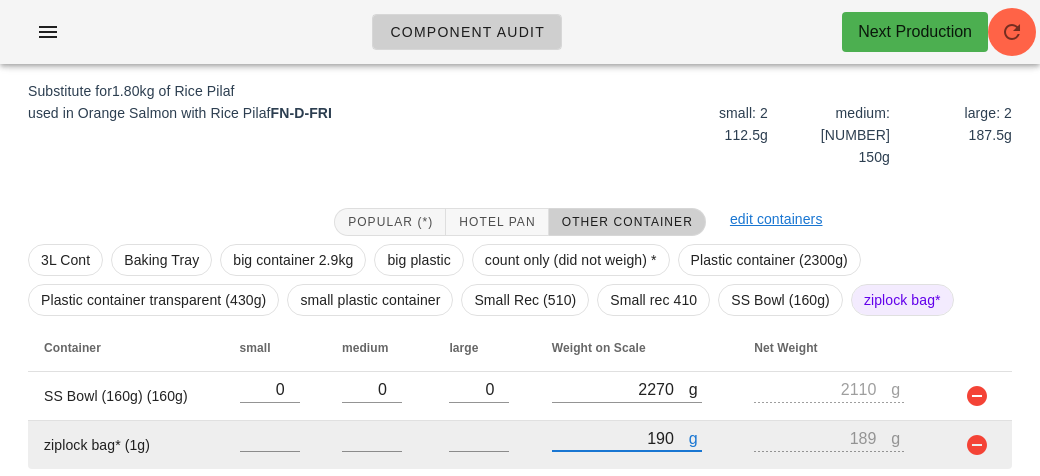 scroll, scrollTop: 341, scrollLeft: 0, axis: vertical 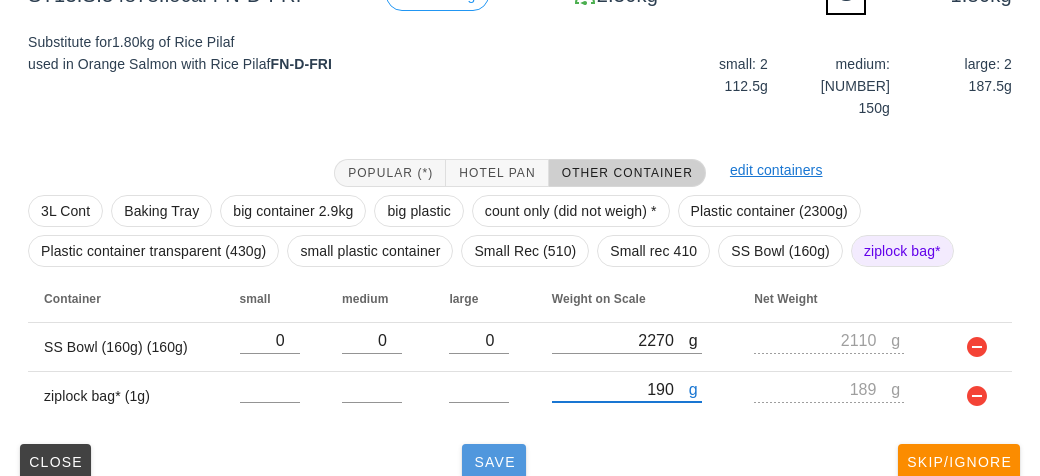 click on "Save" at bounding box center (494, 462) 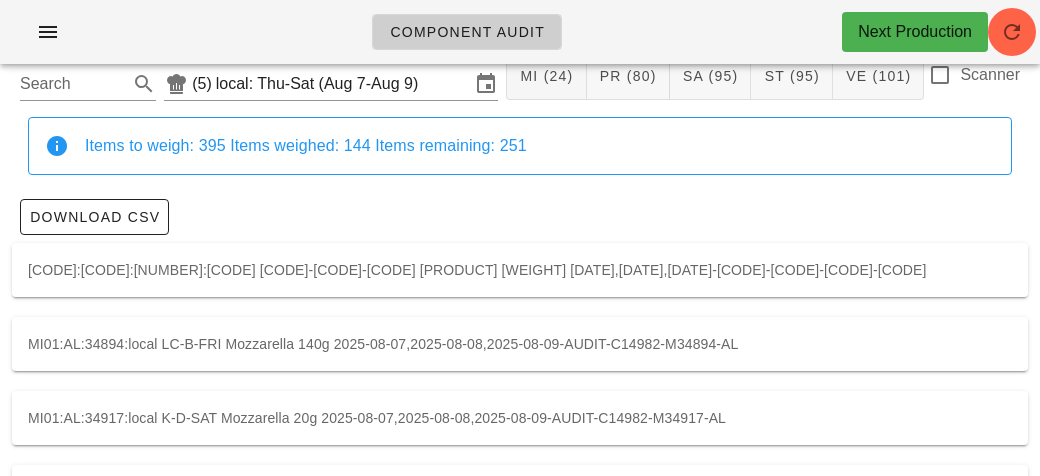 scroll, scrollTop: 0, scrollLeft: 0, axis: both 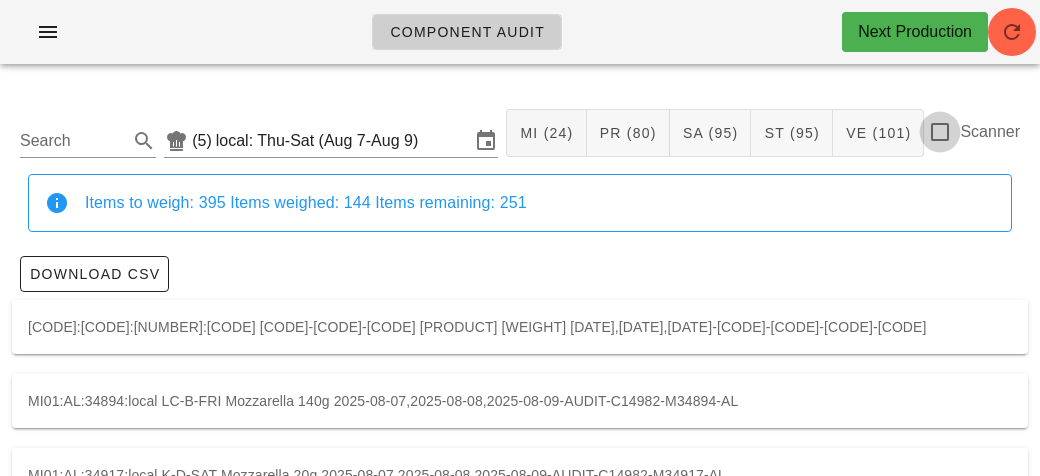 click at bounding box center (940, 132) 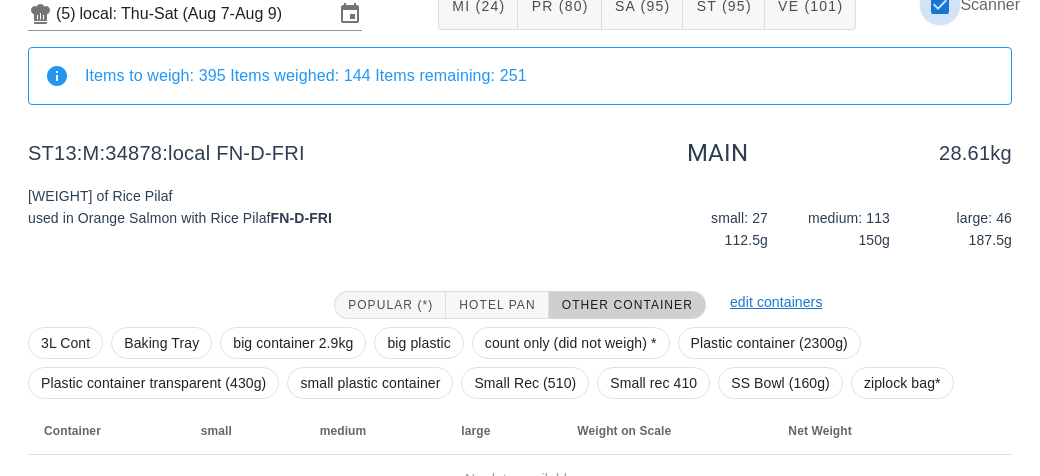 scroll, scrollTop: 232, scrollLeft: 0, axis: vertical 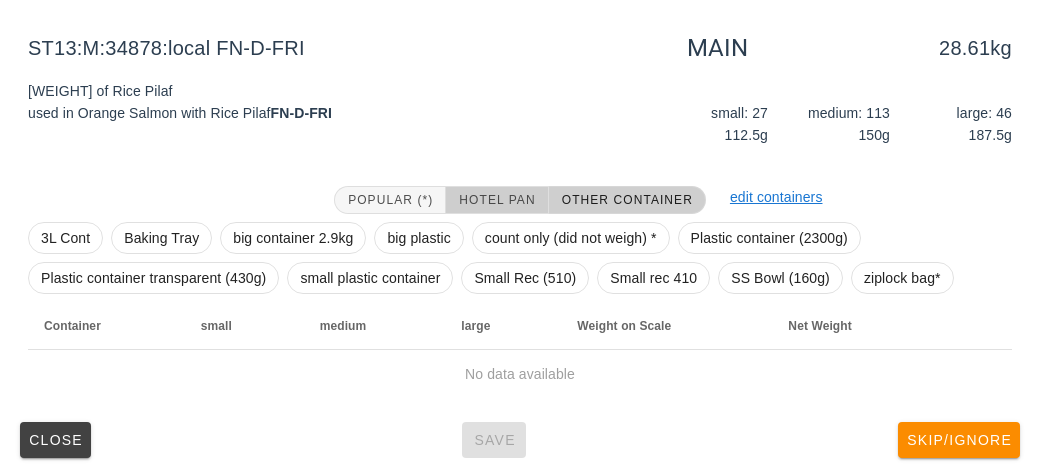 click on "Hotel Pan" at bounding box center [496, 200] 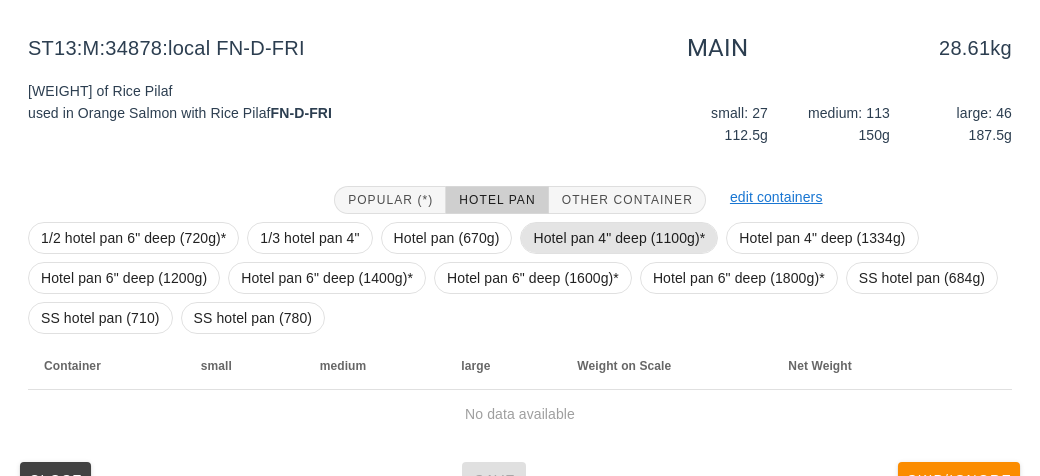 click on "Hotel pan 4" deep (1100g)*" at bounding box center (619, 238) 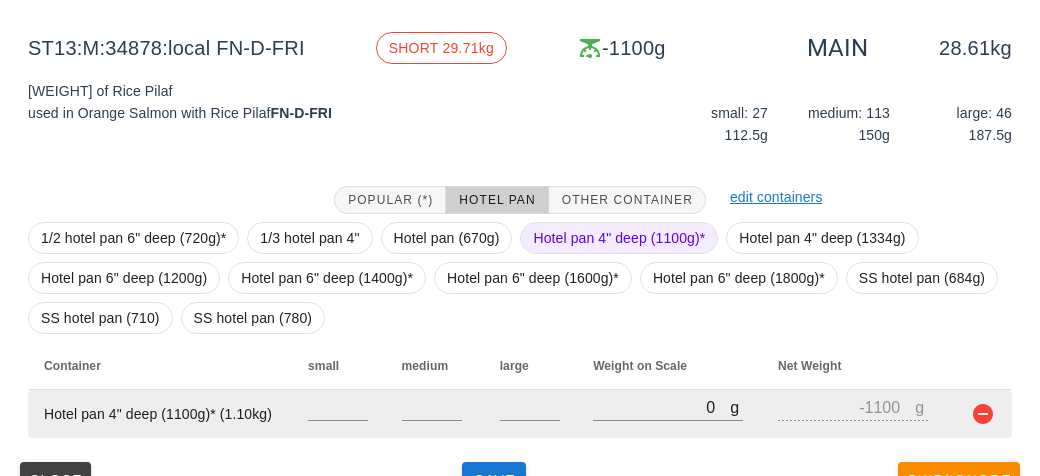 click at bounding box center [983, 414] 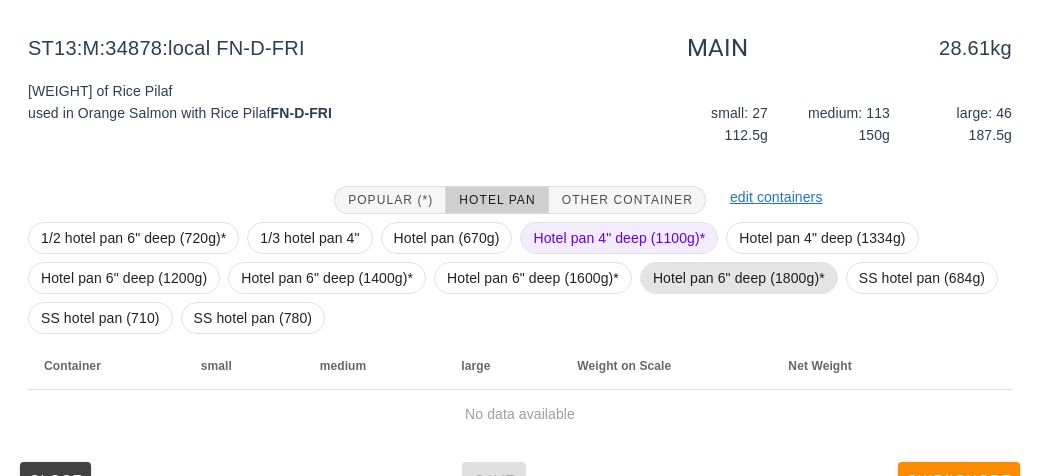 click on "Hotel pan 6" deep (1800g)*" at bounding box center [739, 278] 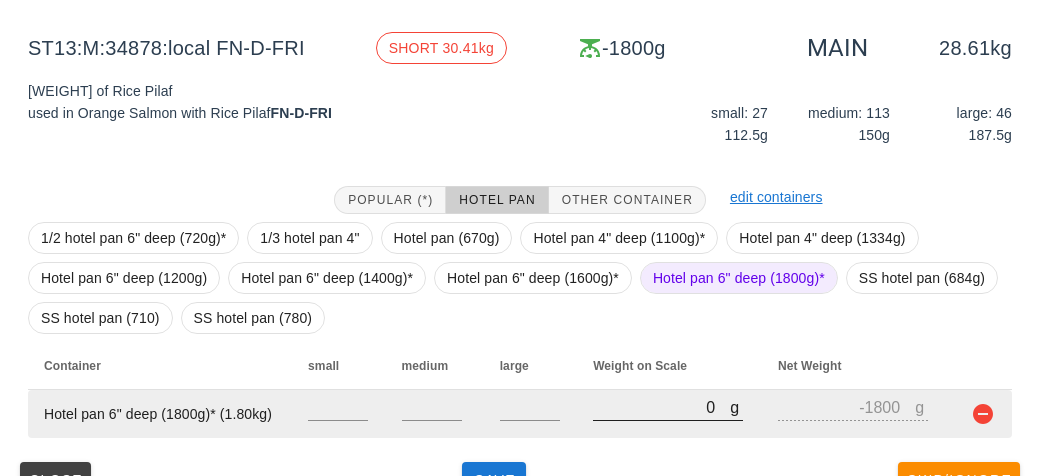 click on "0" at bounding box center (661, 407) 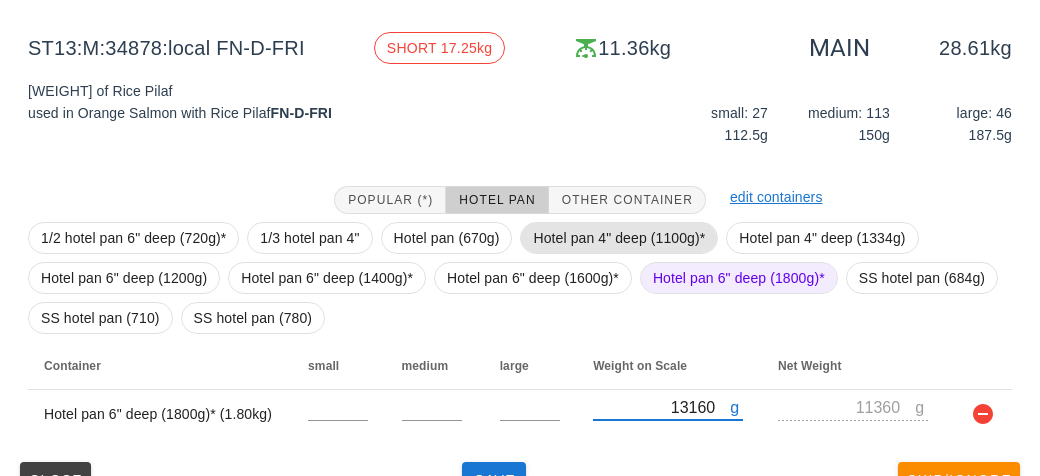 click on "Hotel pan 4" deep (1100g)*" at bounding box center (619, 238) 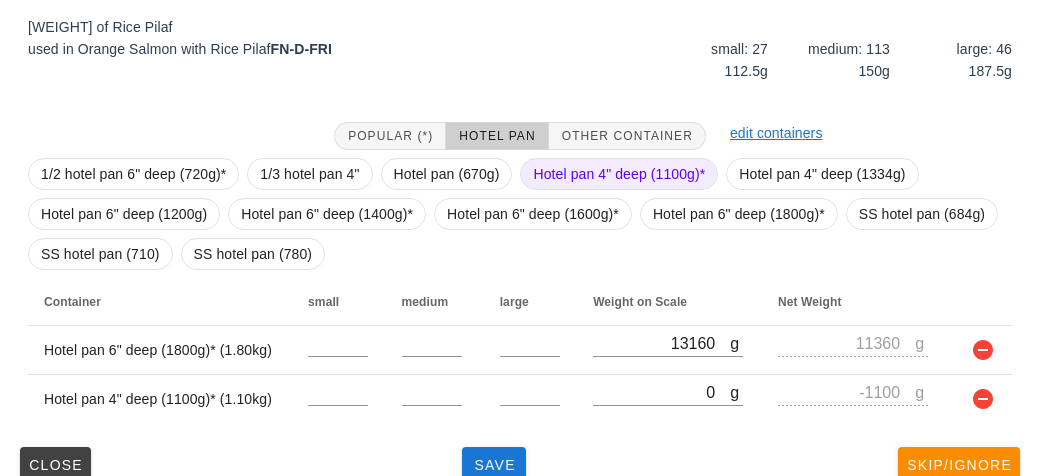 scroll, scrollTop: 321, scrollLeft: 0, axis: vertical 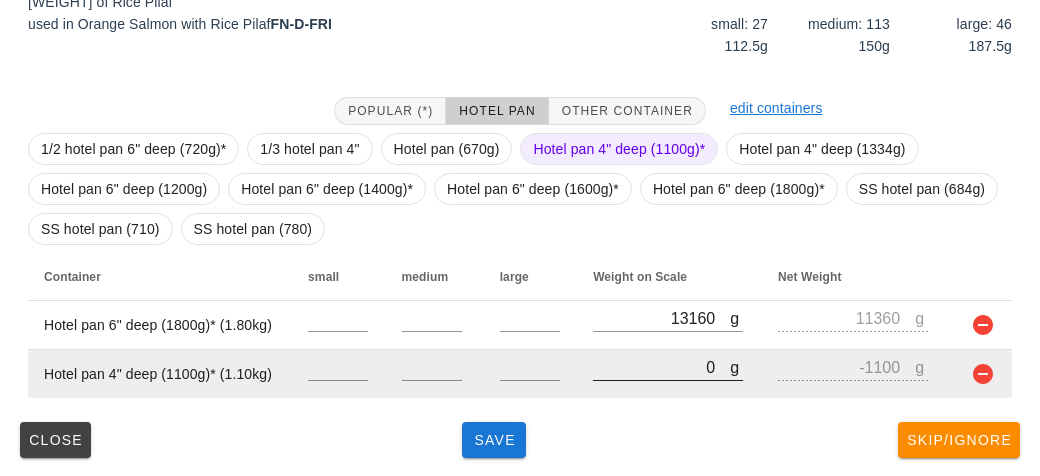 click on "0" at bounding box center (661, 367) 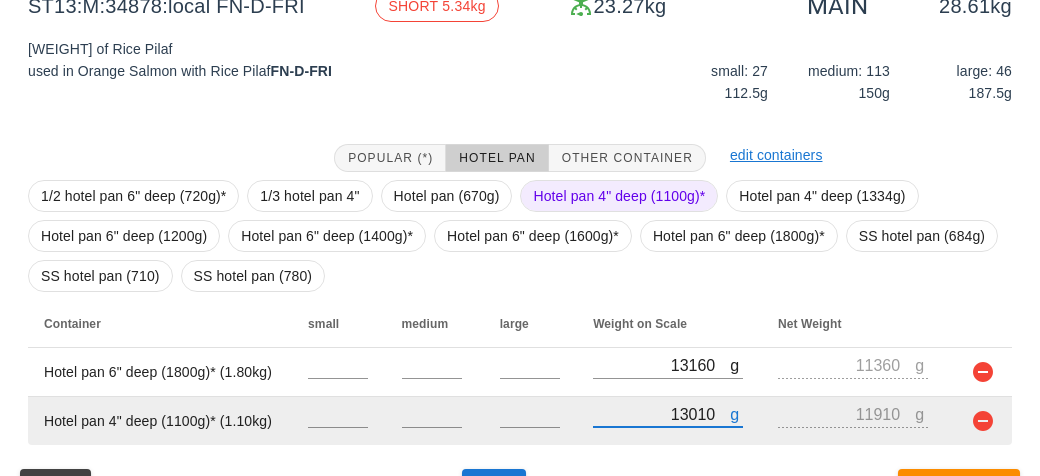 scroll, scrollTop: 280, scrollLeft: 0, axis: vertical 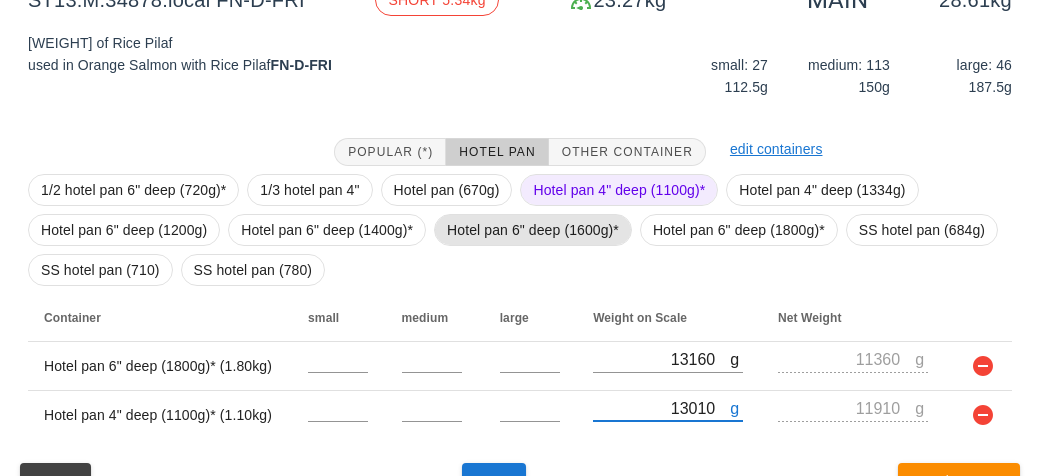 click on "Hotel pan 6" deep (1600g)*" at bounding box center (533, 230) 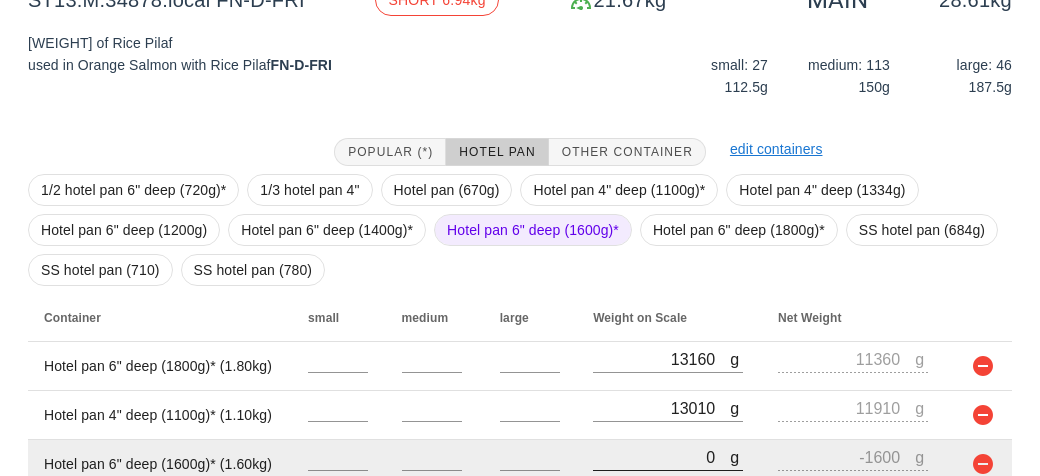 click on "0" at bounding box center (661, 457) 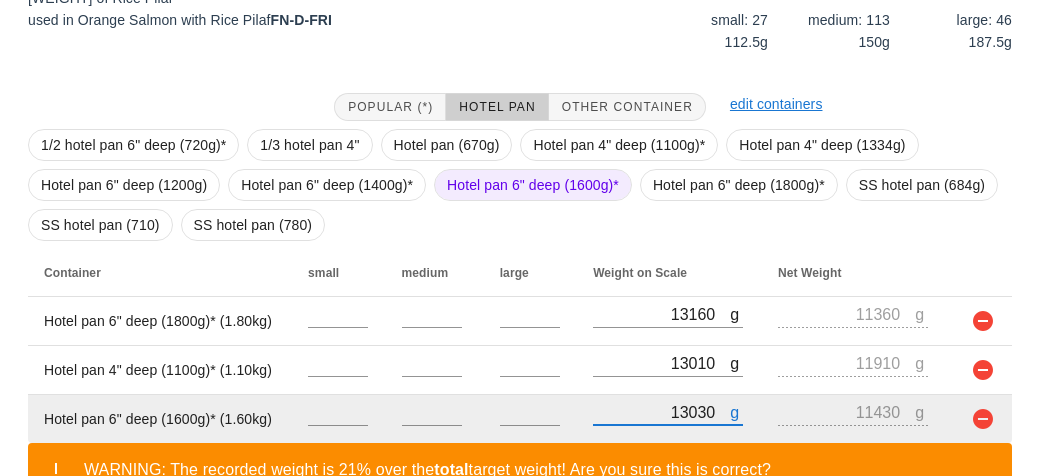 scroll, scrollTop: 462, scrollLeft: 0, axis: vertical 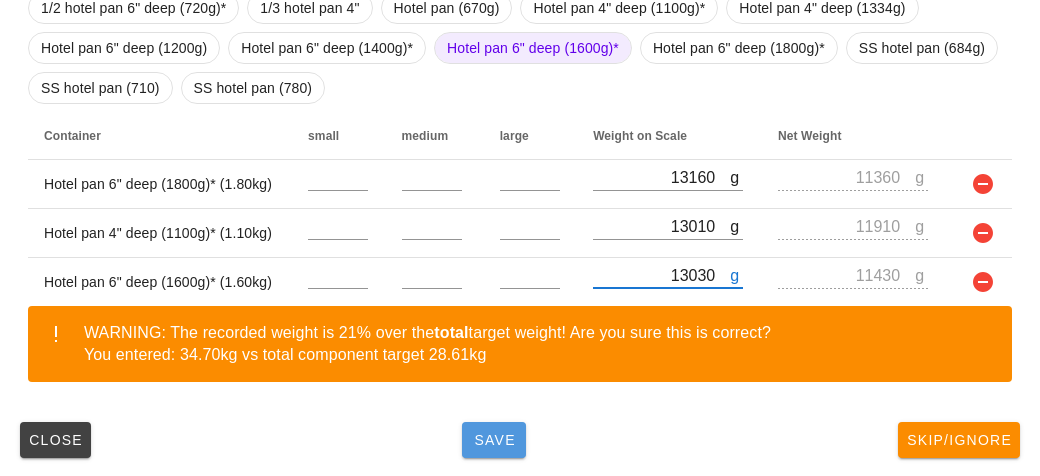 click on "Save" at bounding box center [494, 440] 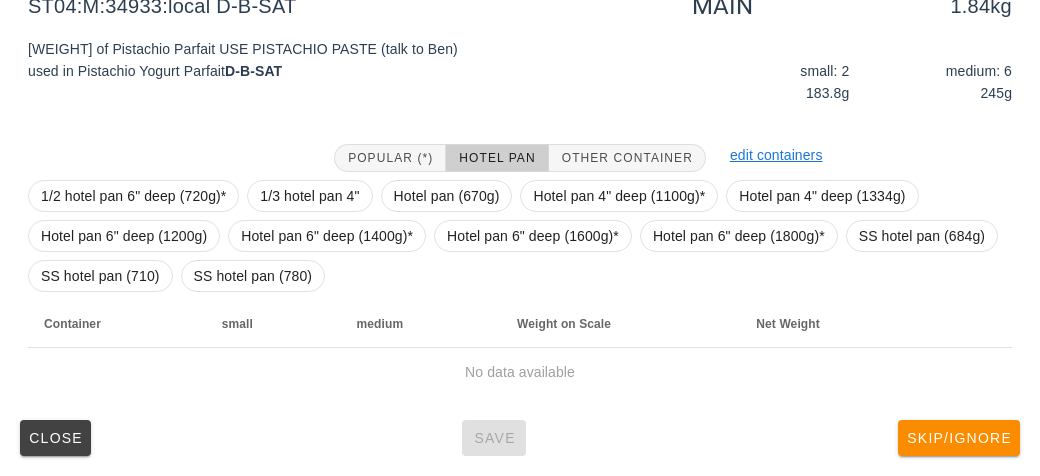 scroll, scrollTop: 272, scrollLeft: 0, axis: vertical 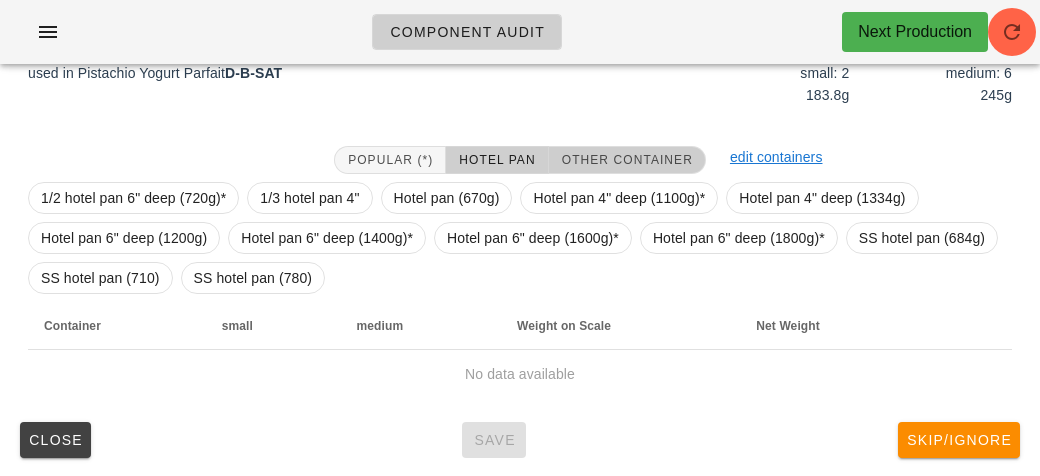 click on "Other Container" at bounding box center (627, 160) 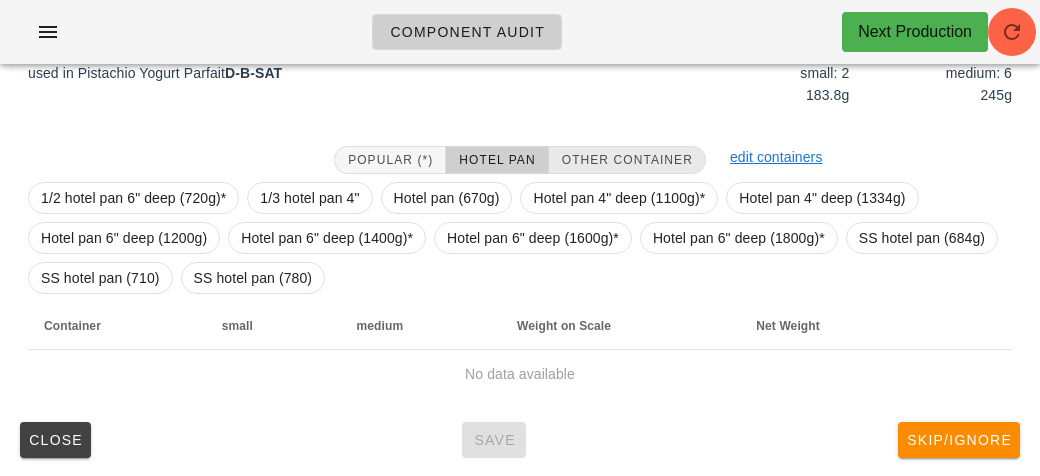 scroll, scrollTop: 232, scrollLeft: 0, axis: vertical 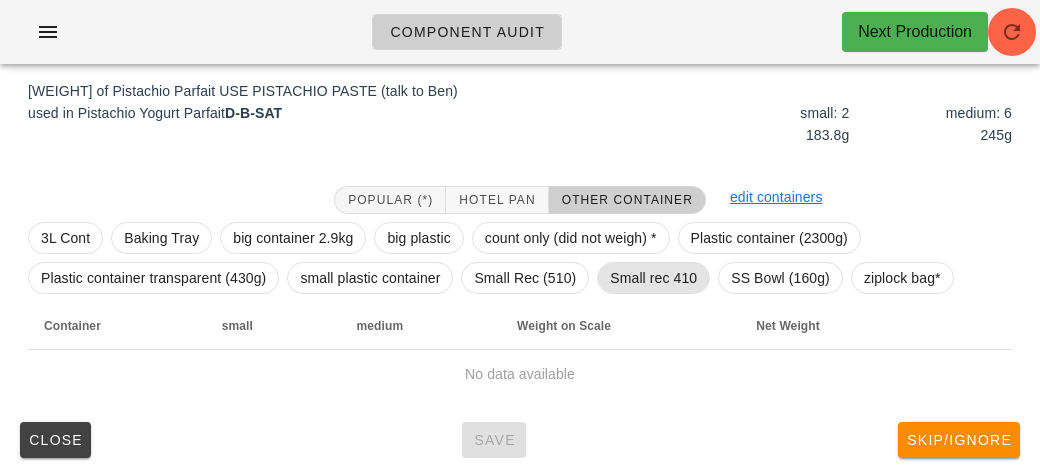 click on "Small rec 410" at bounding box center (653, 278) 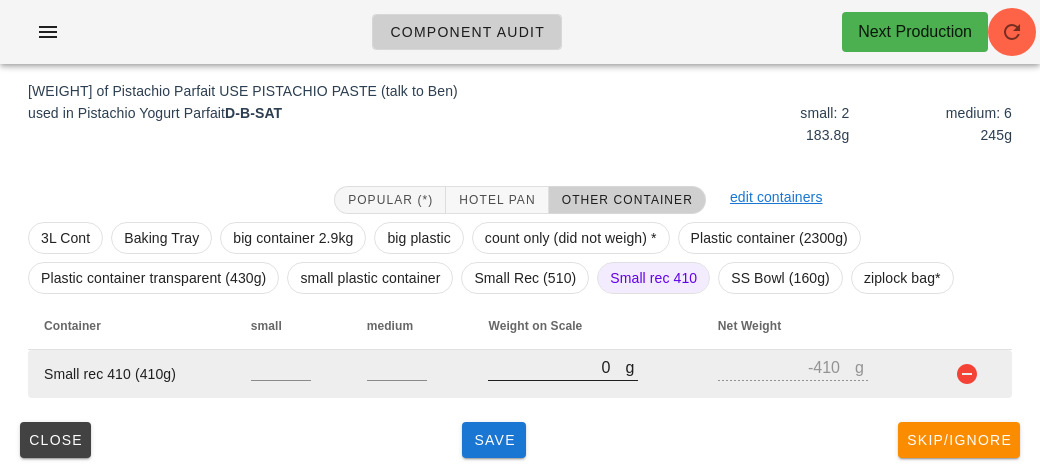 click on "0" at bounding box center [556, 367] 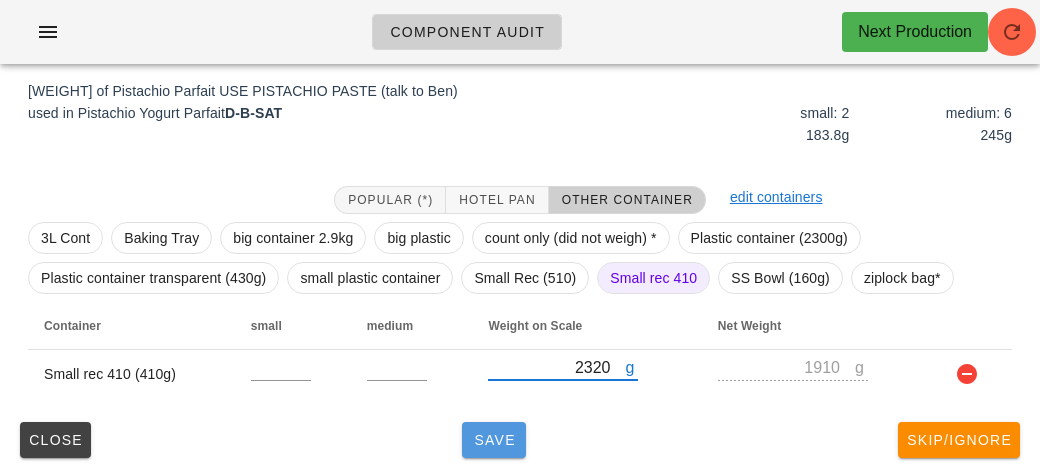 click on "Save" at bounding box center (494, 440) 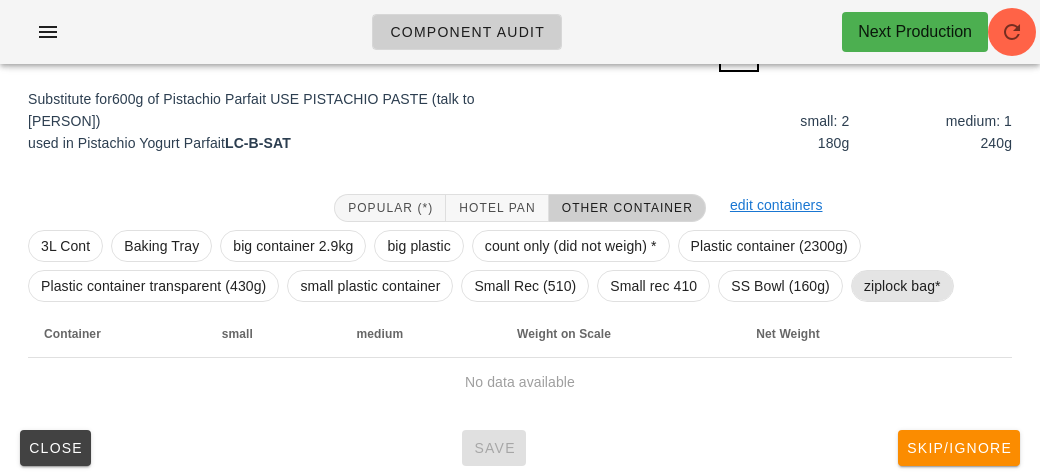 click on "ziplock bag*" at bounding box center (902, 286) 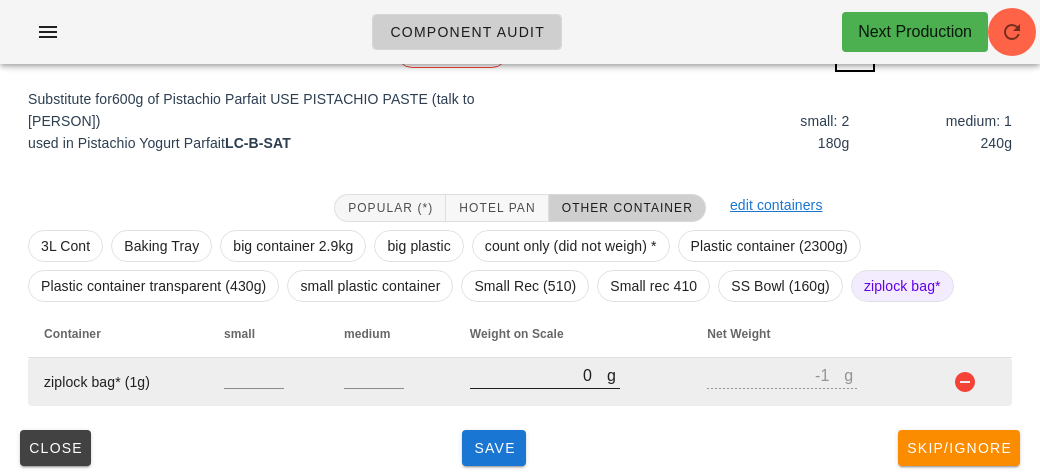 click on "0" at bounding box center (538, 375) 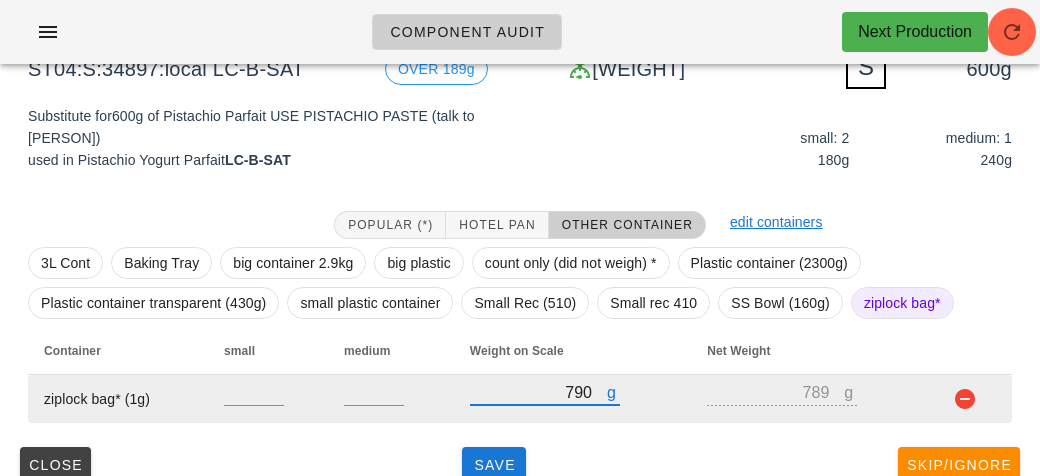 scroll, scrollTop: 240, scrollLeft: 0, axis: vertical 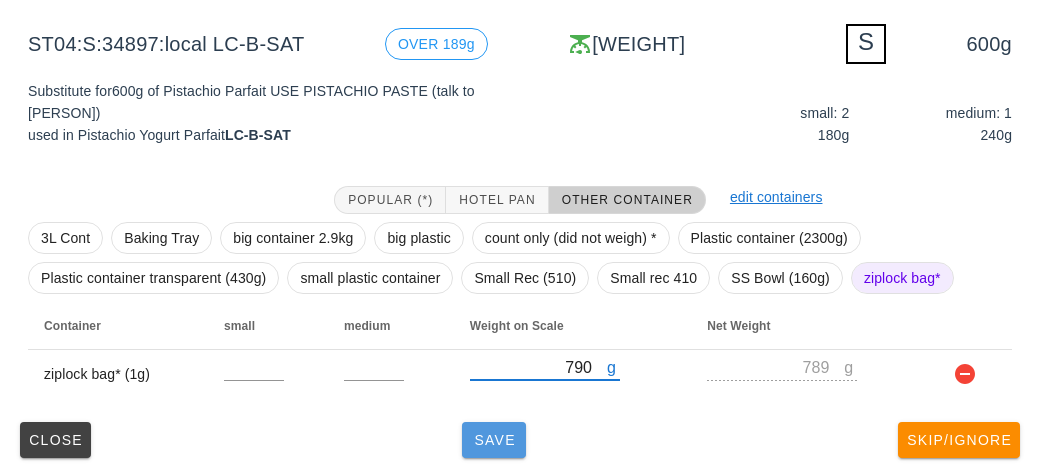 click on "Save" at bounding box center [494, 440] 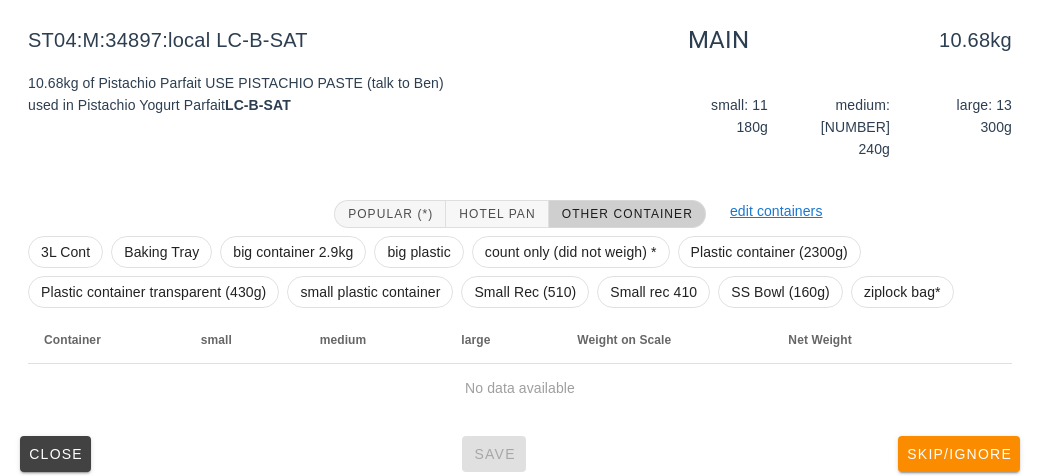 scroll, scrollTop: 232, scrollLeft: 0, axis: vertical 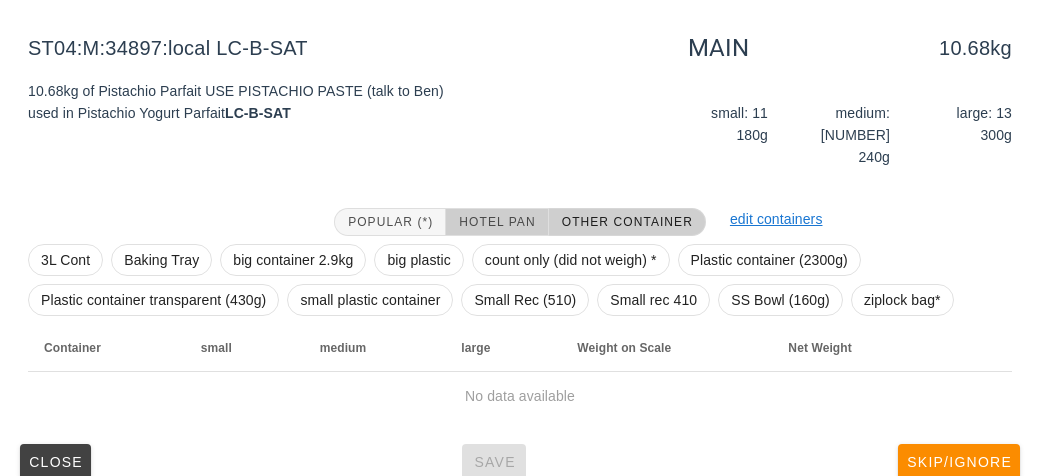 click on "Hotel Pan" at bounding box center [496, 222] 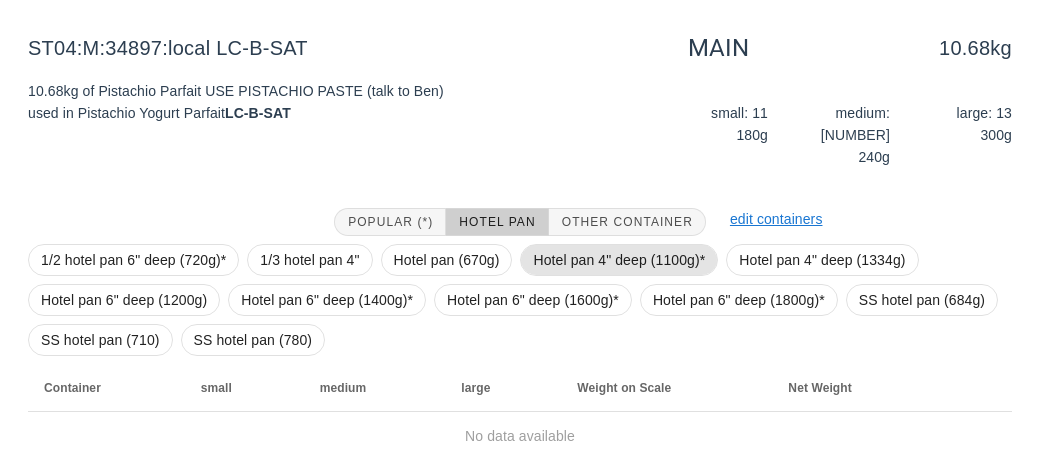 click on "Hotel pan 4" deep (1100g)*" at bounding box center (619, 260) 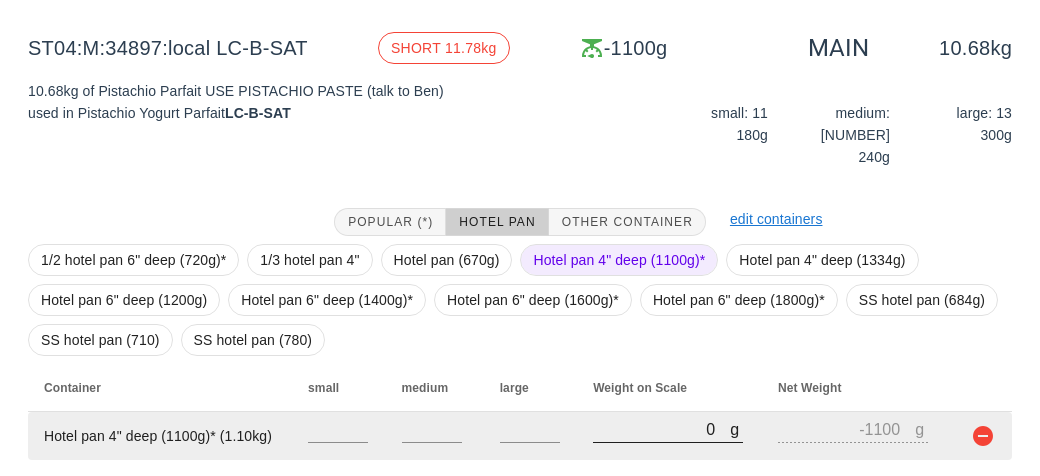 click on "0" at bounding box center [661, 429] 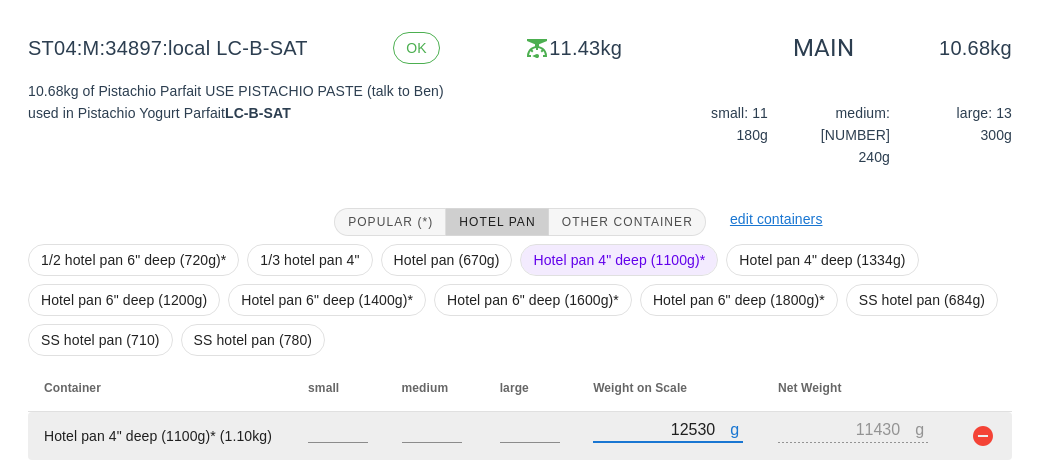 scroll, scrollTop: 272, scrollLeft: 0, axis: vertical 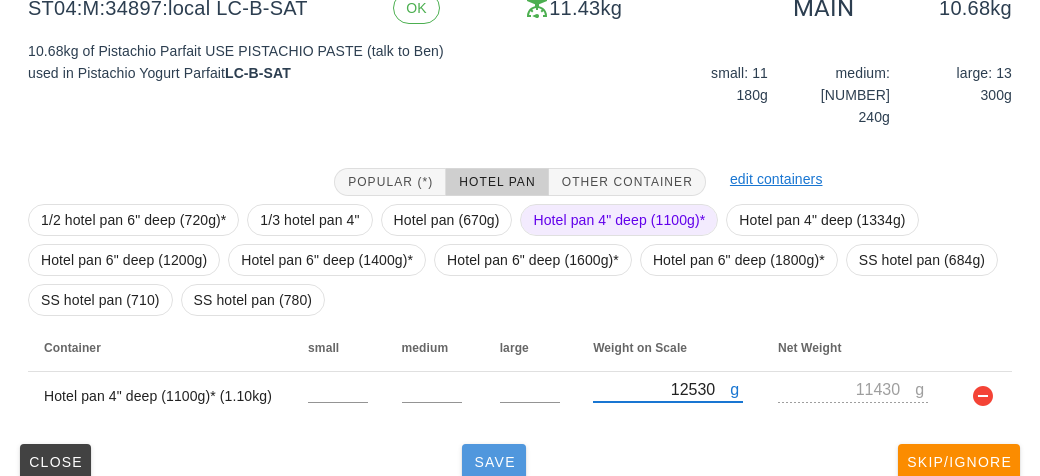 click on "Save" at bounding box center (494, 462) 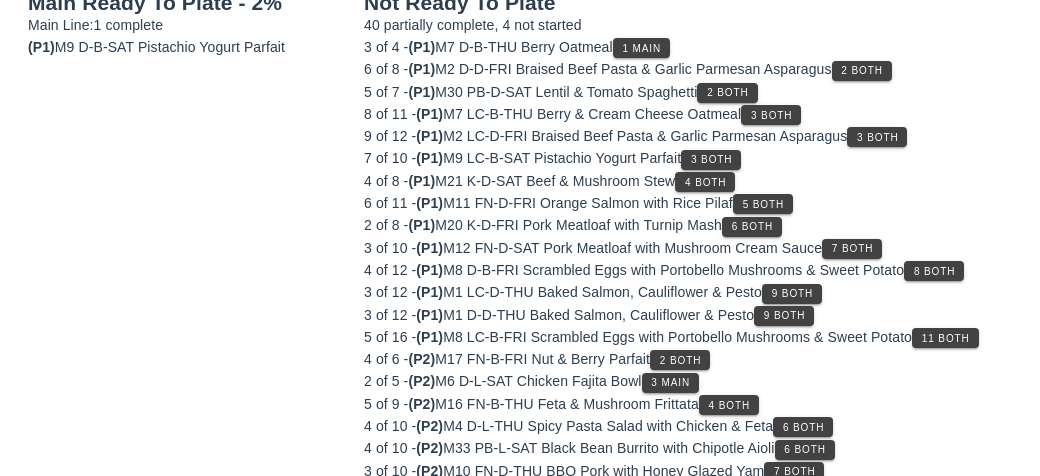 scroll, scrollTop: 0, scrollLeft: 0, axis: both 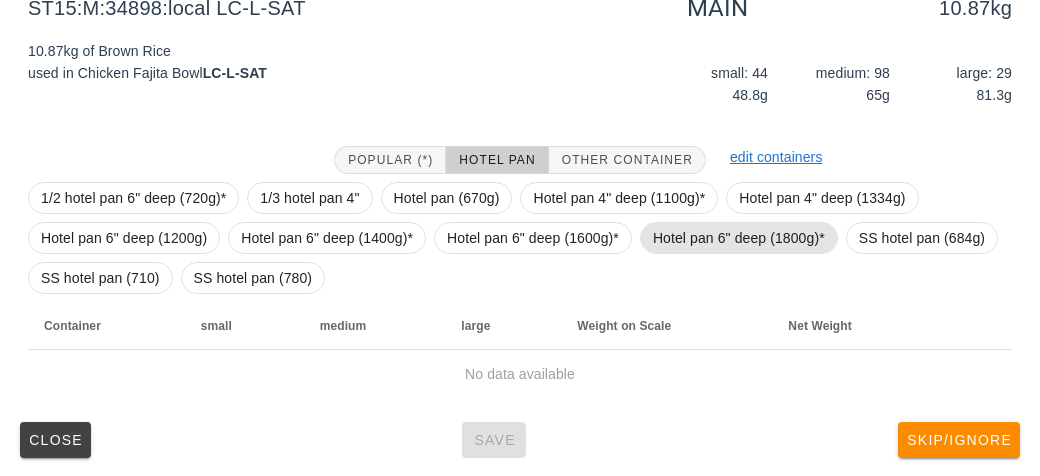 click on "Hotel pan 6" deep (1800g)*" at bounding box center (739, 238) 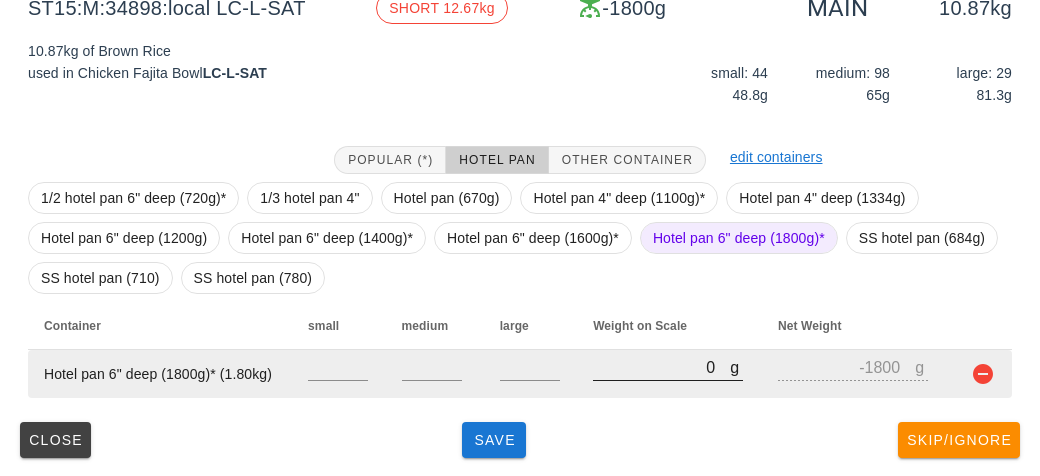 click on "0" at bounding box center [661, 367] 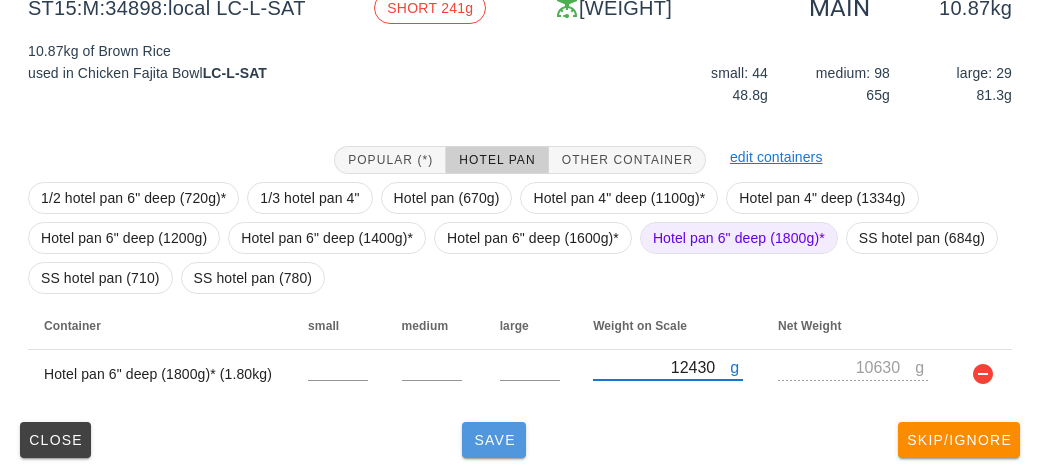 click on "Save" at bounding box center (494, 440) 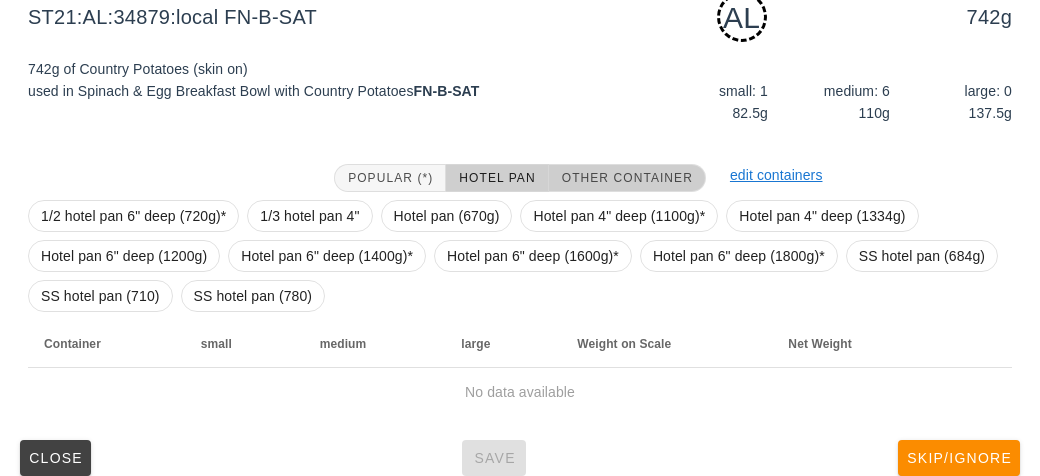 click on "Other Container" at bounding box center [627, 178] 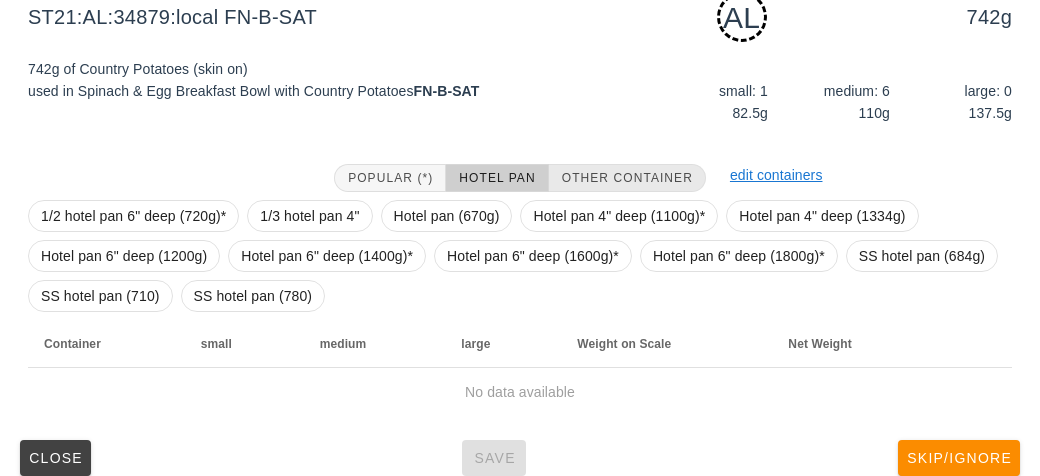 scroll, scrollTop: 250, scrollLeft: 0, axis: vertical 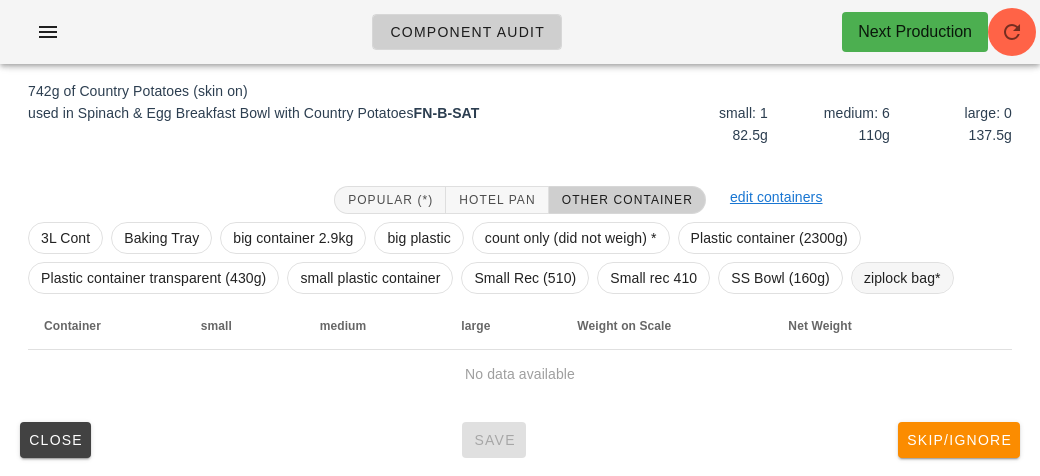 click on "ziplock bag*" at bounding box center [902, 278] 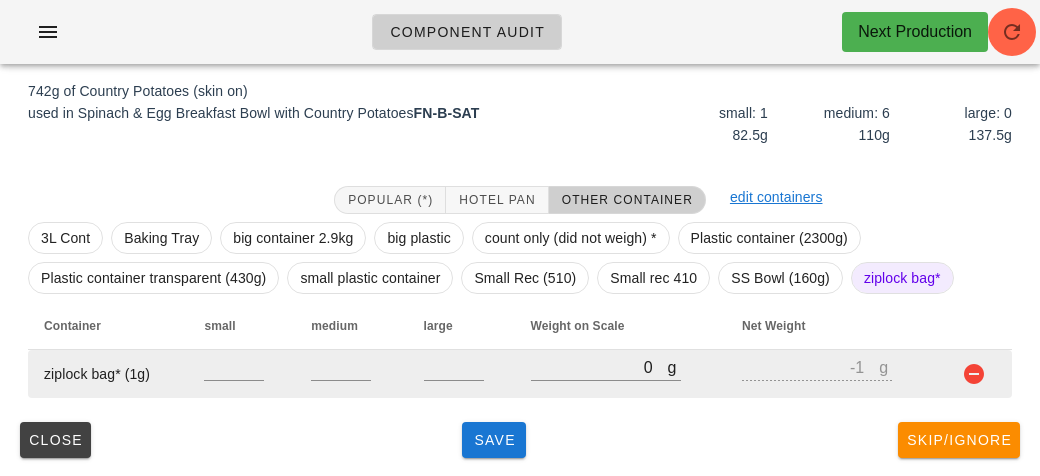click on "g 0" at bounding box center [621, 374] 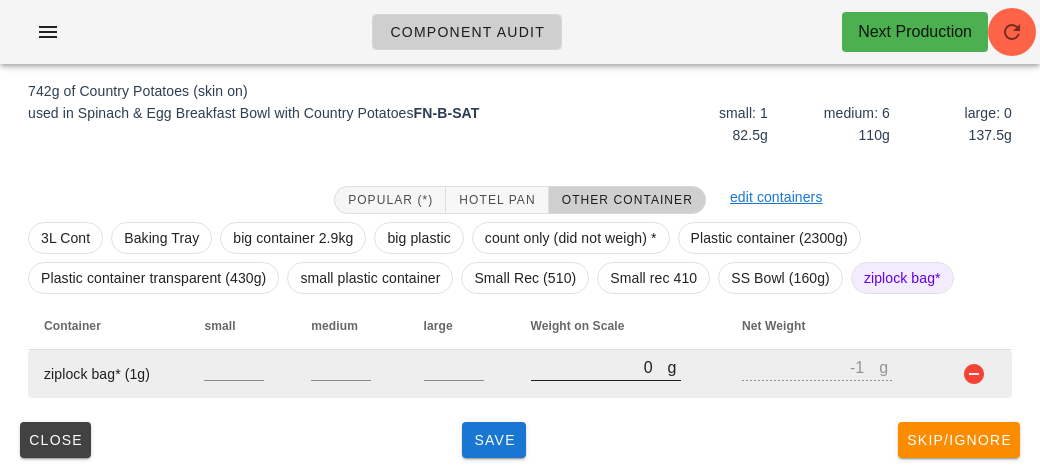 click on "0" at bounding box center (599, 367) 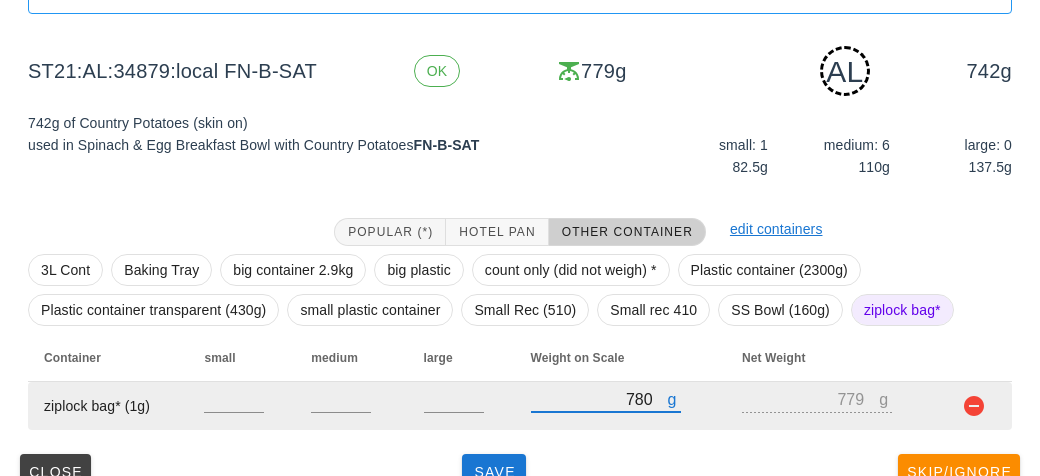 scroll, scrollTop: 250, scrollLeft: 0, axis: vertical 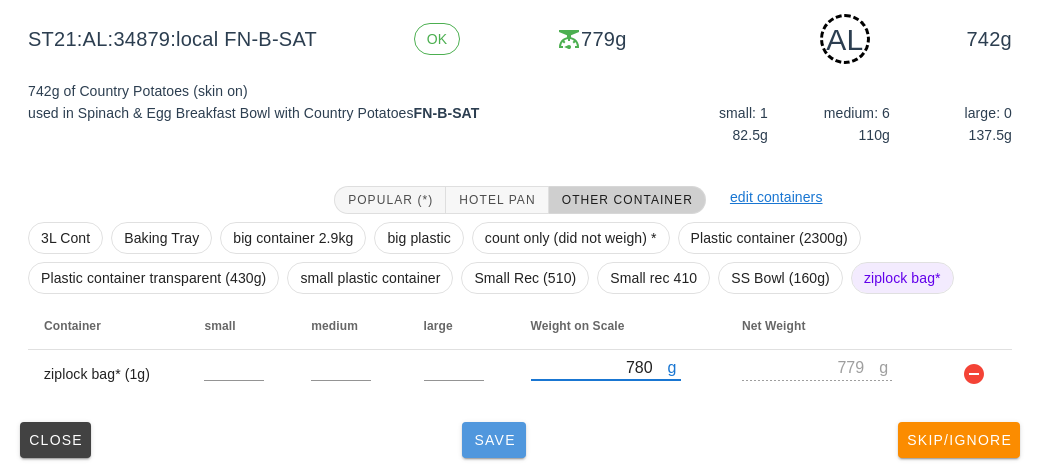 click on "Save" at bounding box center (494, 440) 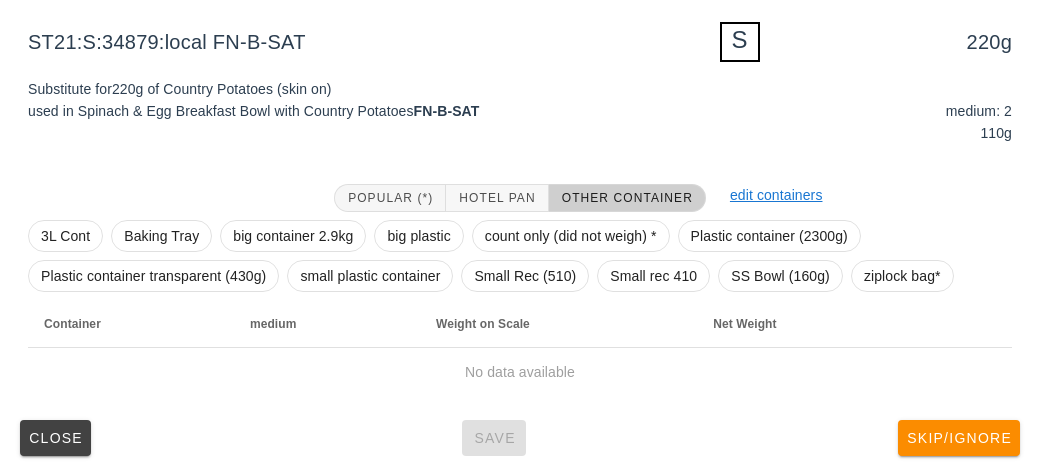 scroll, scrollTop: 240, scrollLeft: 0, axis: vertical 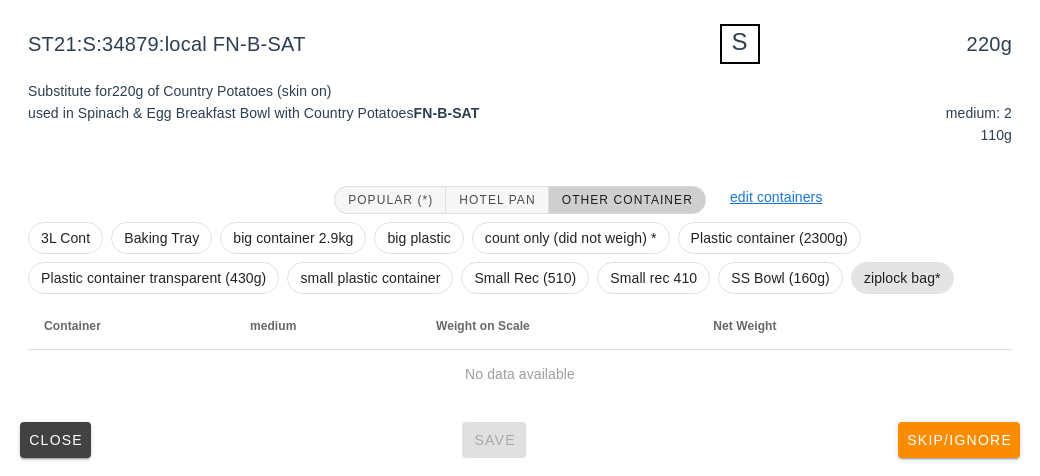 click on "ziplock bag*" at bounding box center (902, 278) 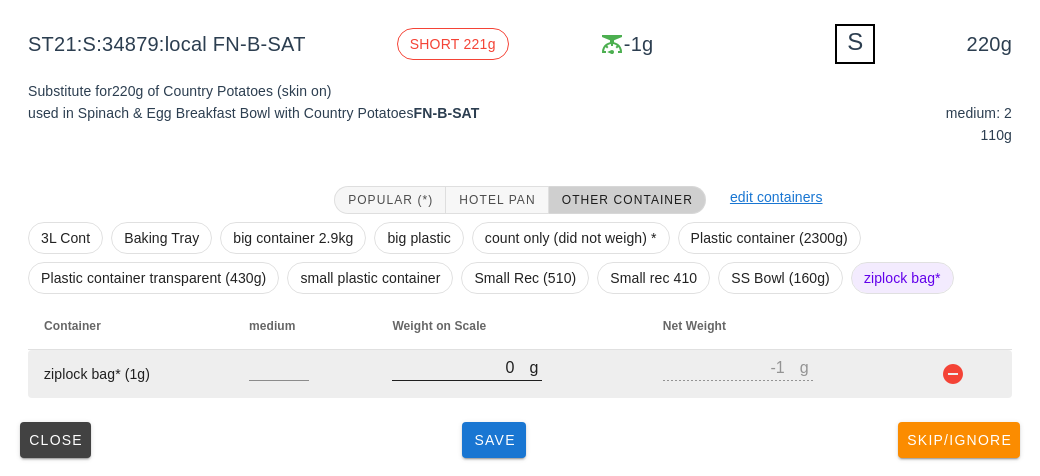 click on "0" at bounding box center (460, 367) 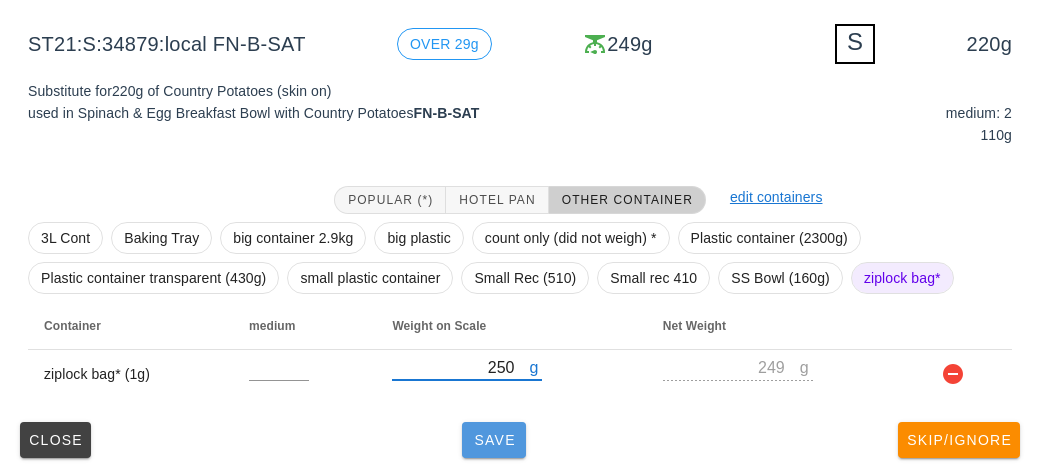 click on "Save" at bounding box center (494, 440) 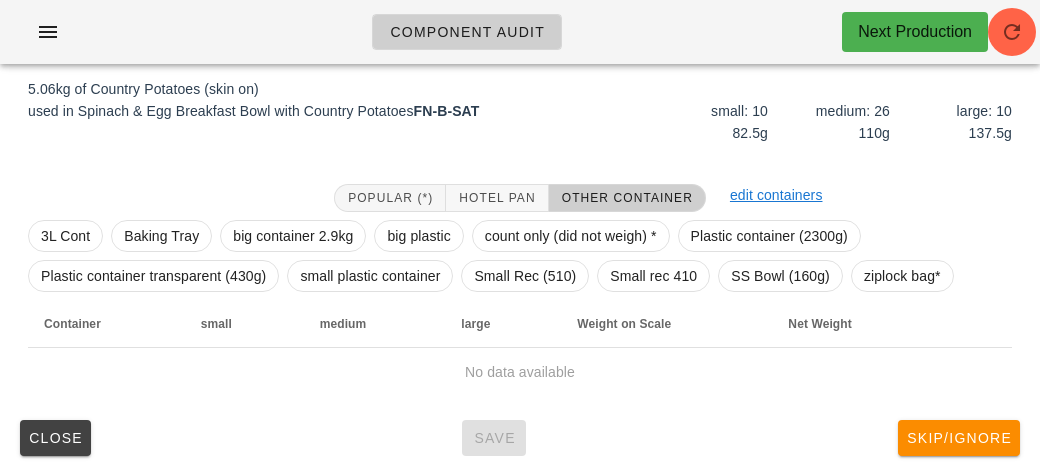 scroll, scrollTop: 232, scrollLeft: 0, axis: vertical 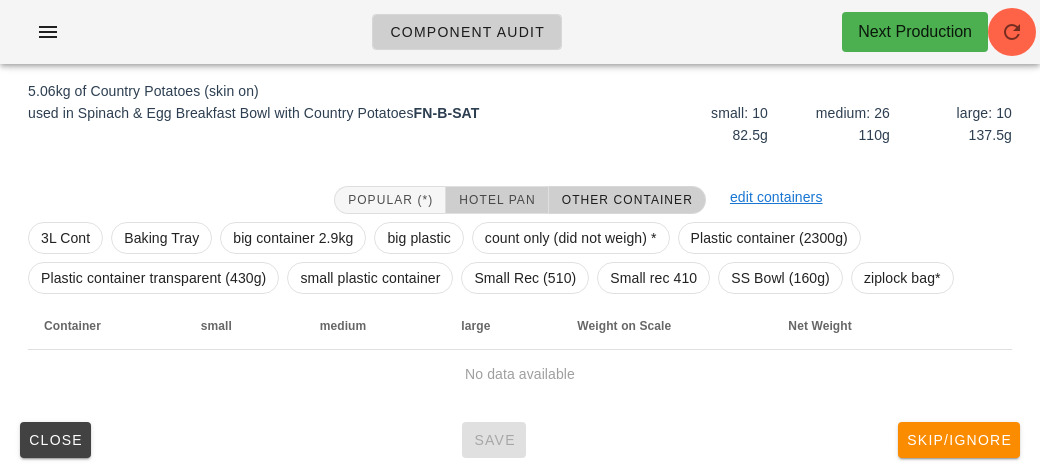 click on "Hotel Pan" at bounding box center [497, 200] 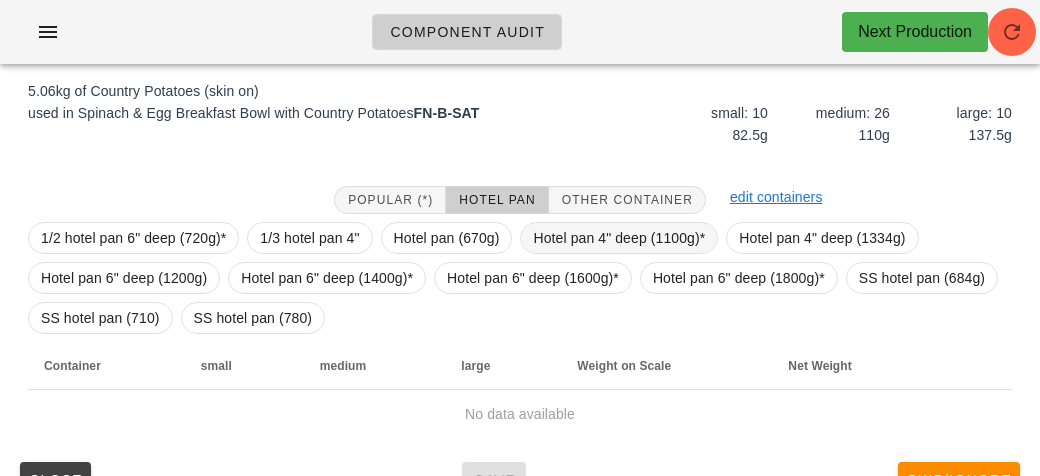 click on "Hotel pan 4" deep (1100g)*" at bounding box center [619, 238] 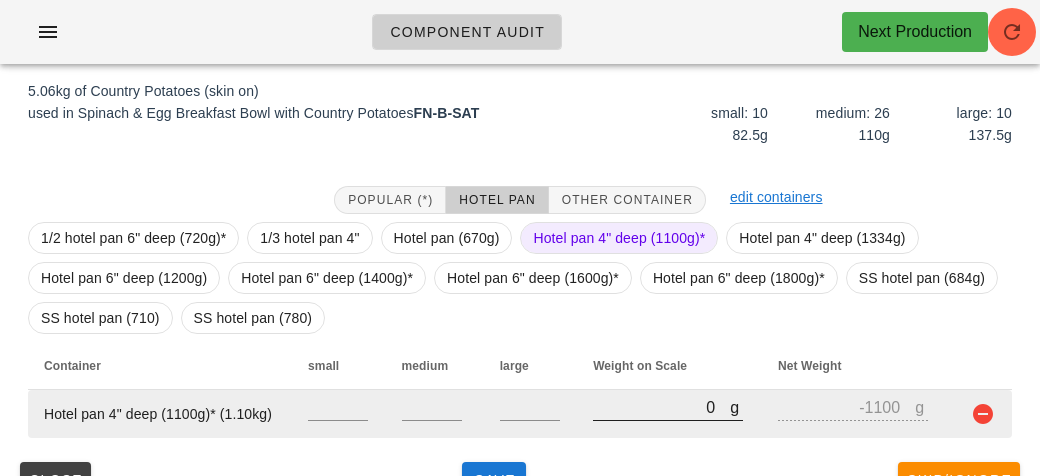 click on "0" at bounding box center [661, 407] 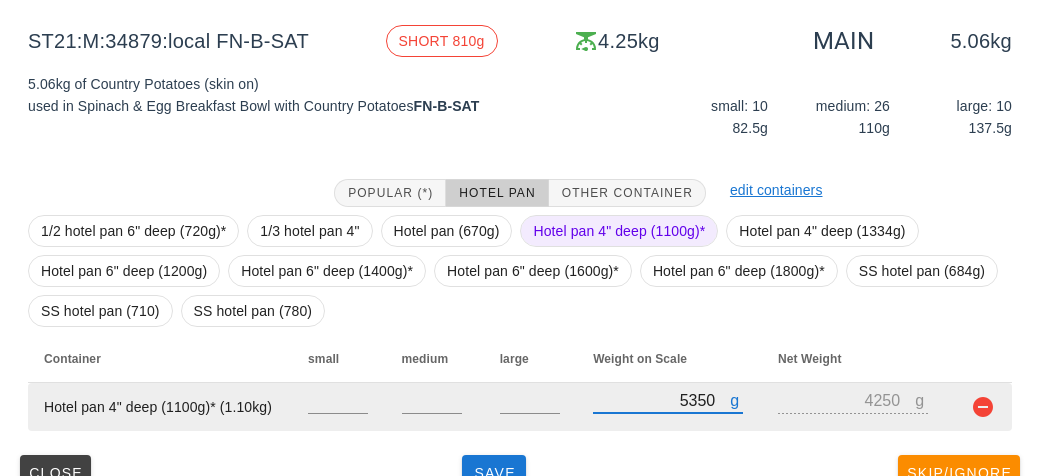 scroll, scrollTop: 272, scrollLeft: 0, axis: vertical 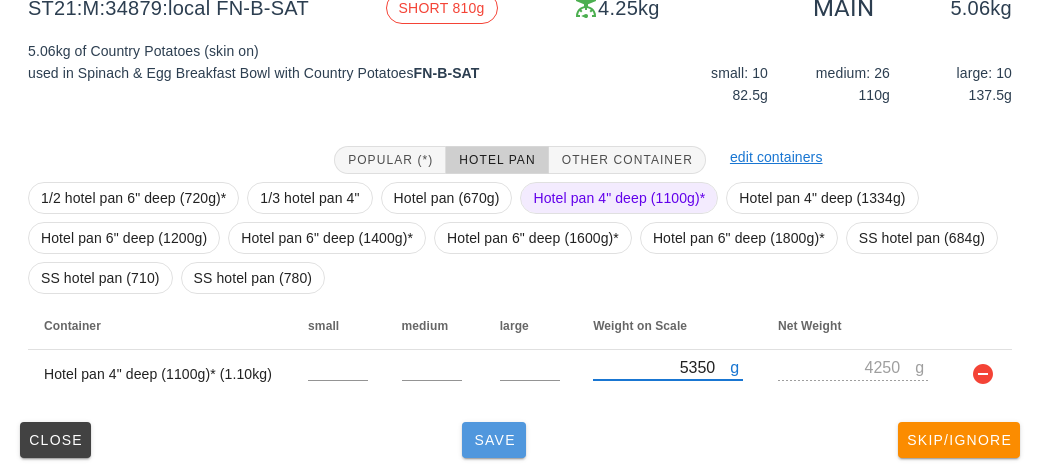 click on "Save" at bounding box center (494, 440) 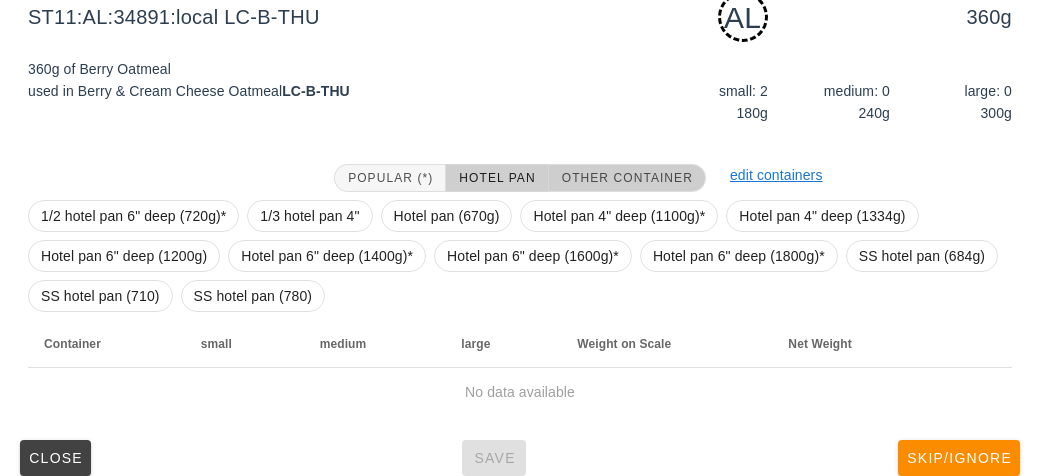 click on "Other Container" at bounding box center (627, 178) 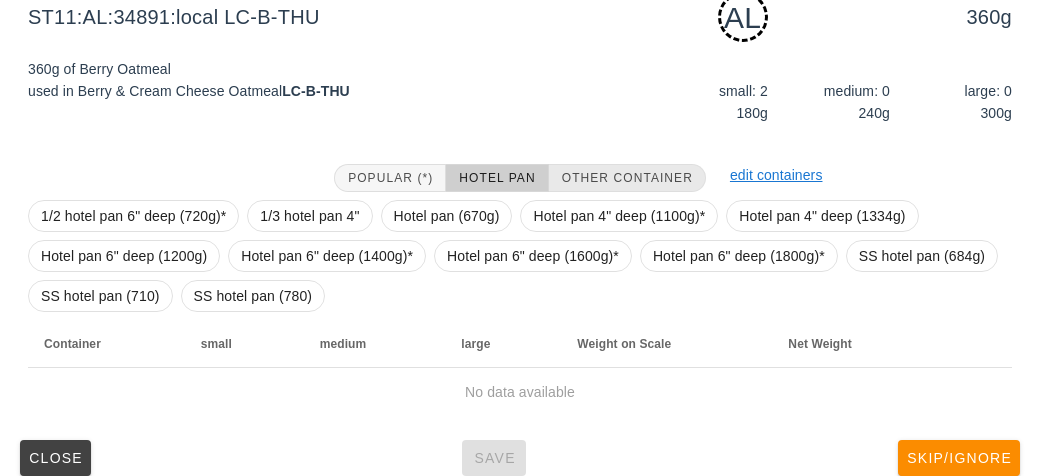 scroll, scrollTop: 250, scrollLeft: 0, axis: vertical 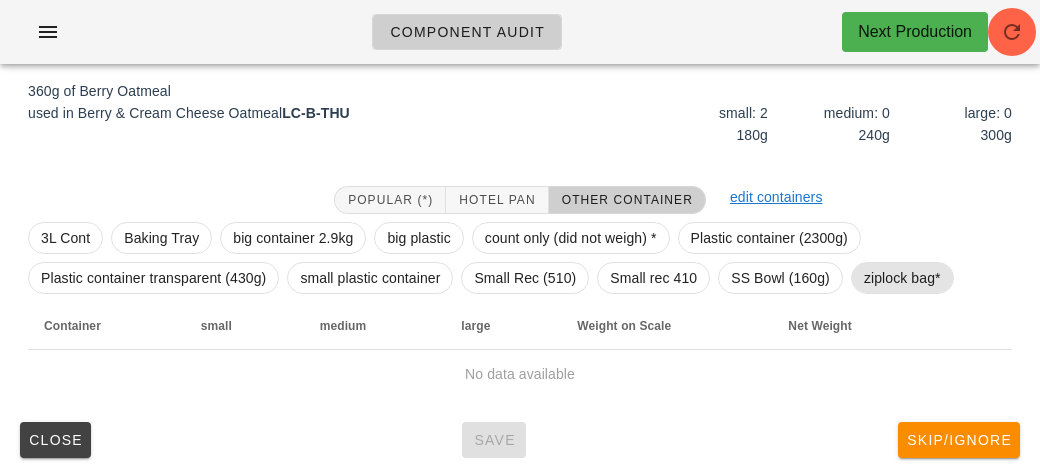 click on "ziplock bag*" at bounding box center (902, 278) 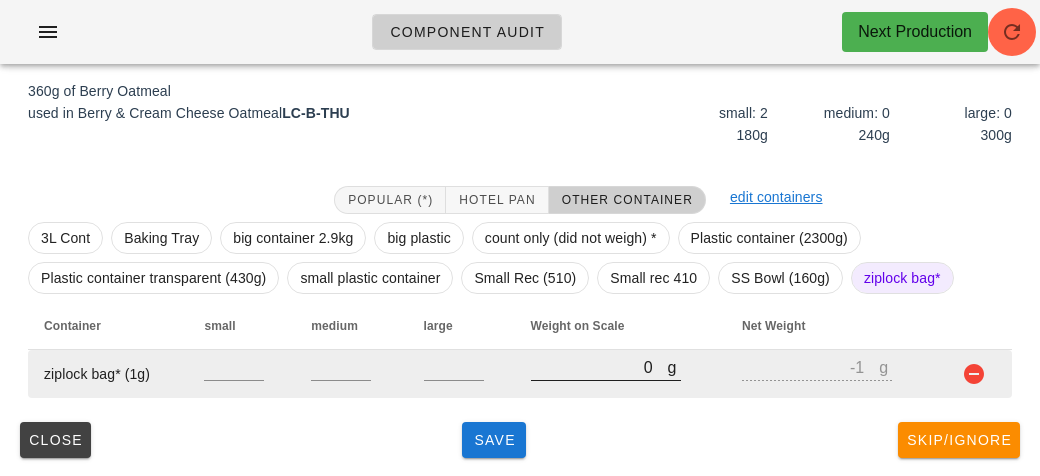 click at bounding box center [606, 391] 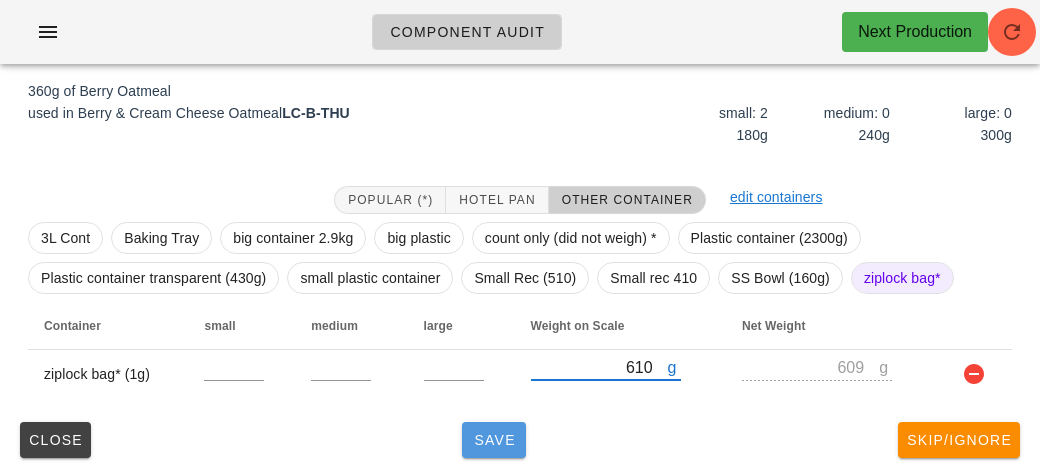 click on "Save" at bounding box center [494, 440] 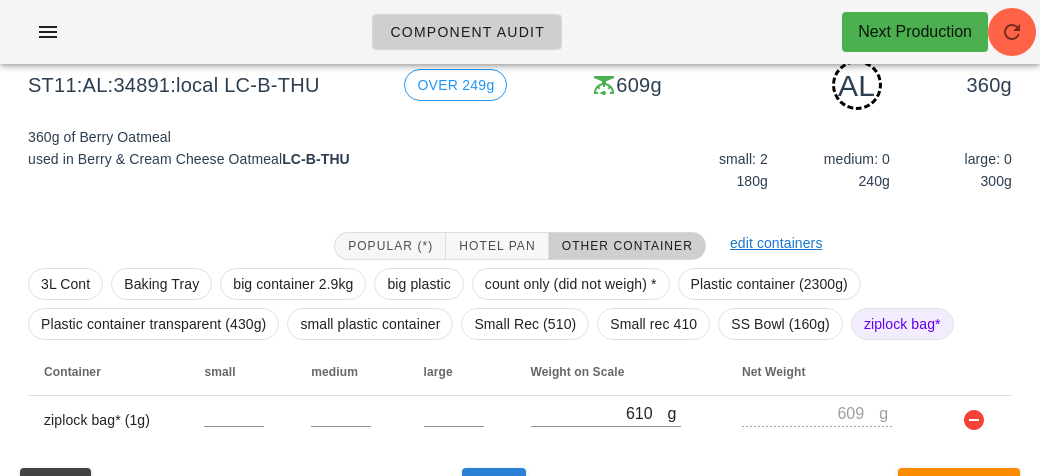 scroll, scrollTop: 250, scrollLeft: 0, axis: vertical 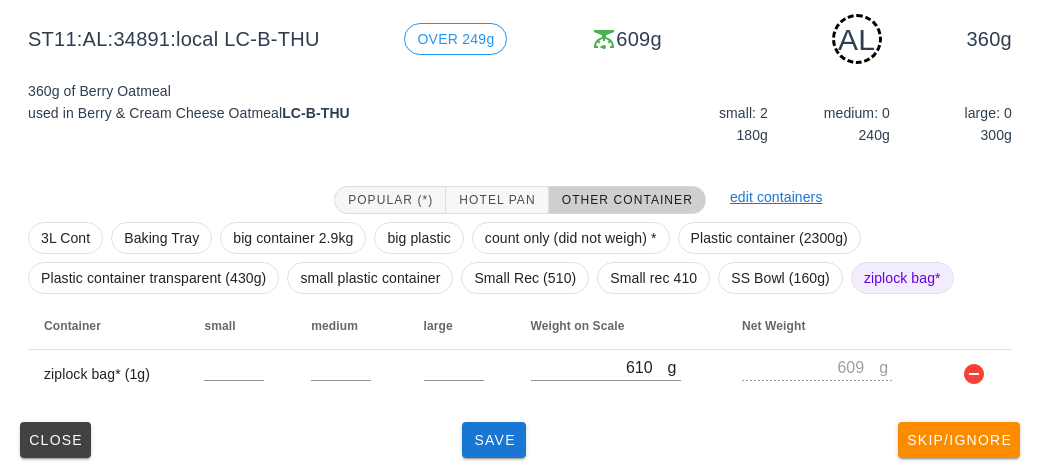 click on "(5) local: [DATE]-[DATE] MI (24) PR (80) SA (95) ST (95) VE (101) Scanner Items to weigh: 395 Items weighed: 153 Items remaining: 242 ST11:AL:34891:local LC-B-THU OVER 249g 609g AL 360g 360g of Berry Oatmeal used in Berry & Cream Cheese Oatmeal LC-B-THU small: 2 180g medium: 0 240g large: 0 300g Popular (*) Hotel Pan Other Container edit containers 3L Cont Baking Tray big container 2.9kg big plastic count only (did not weigh) * Plastic container (2300g) Plastic container transparent (430g) small plastic container Small Rec (510) Small rec 410 SS Bowl (160g) ziplock bag* Container small medium large Weight on Scale Net Weight ziplock bag* (1g) g 610 g 609 Close Save Skip/Ignore" at bounding box center [520, 154] 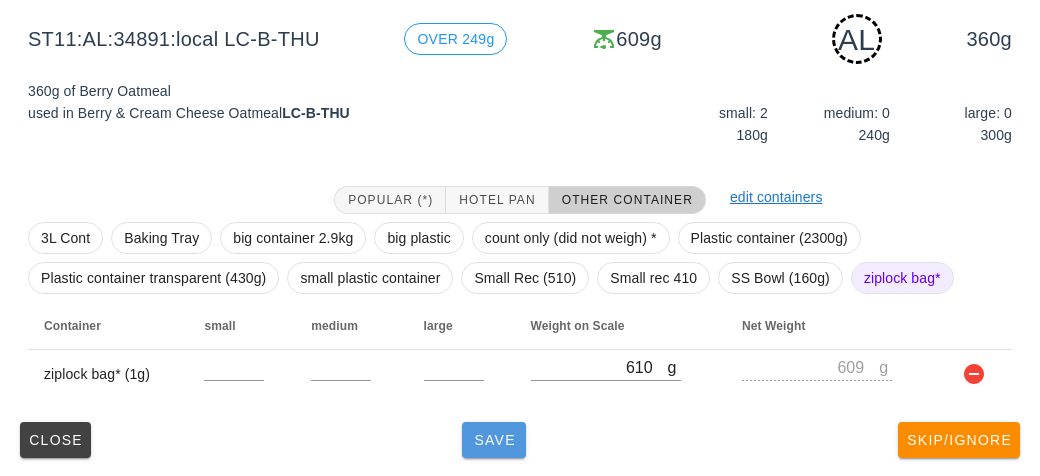 click on "Save" at bounding box center [494, 440] 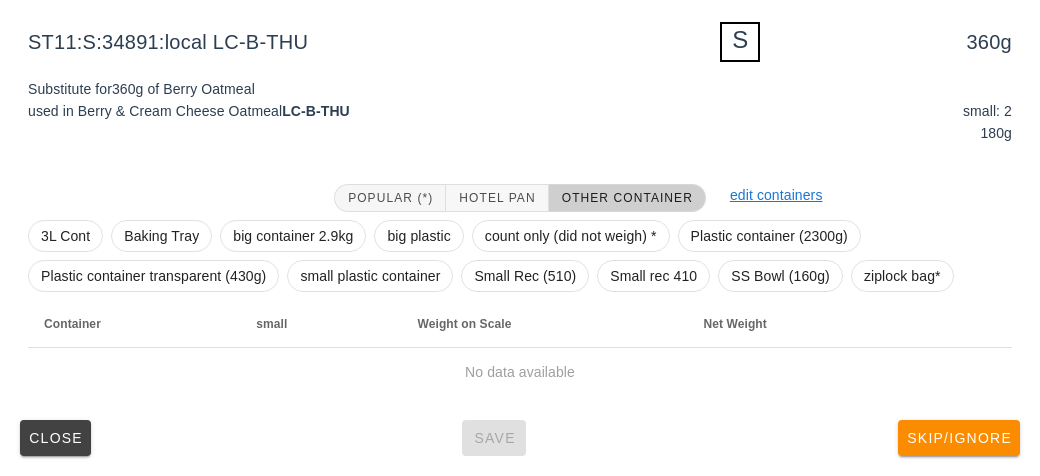 scroll, scrollTop: 240, scrollLeft: 0, axis: vertical 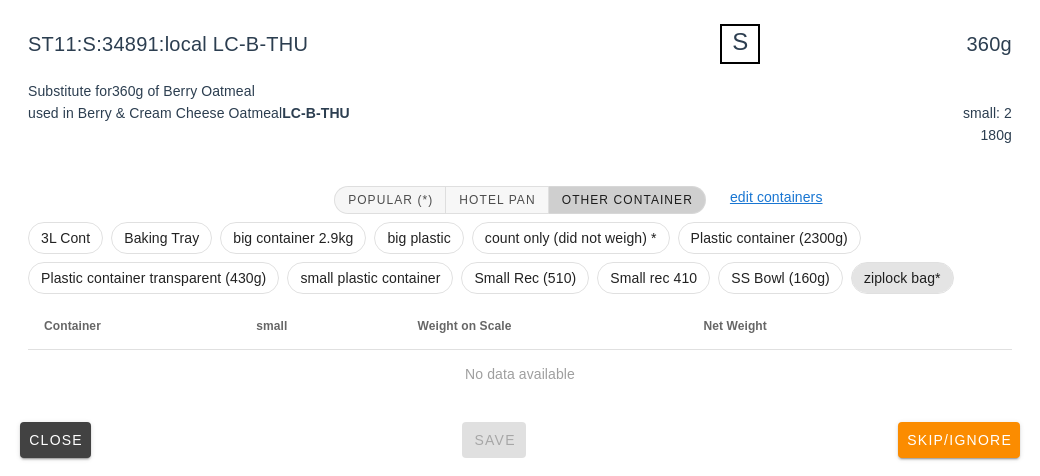 click on "ziplock bag*" at bounding box center [902, 278] 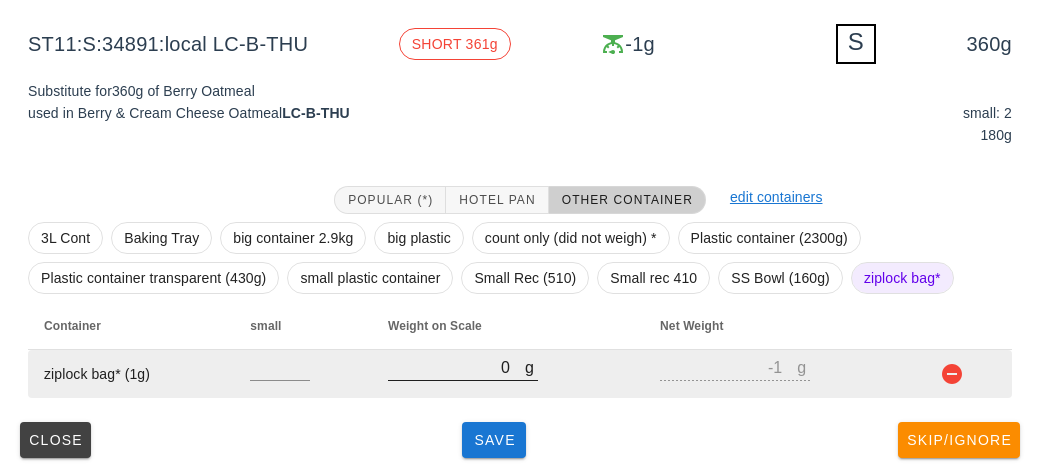 click on "0" at bounding box center (456, 367) 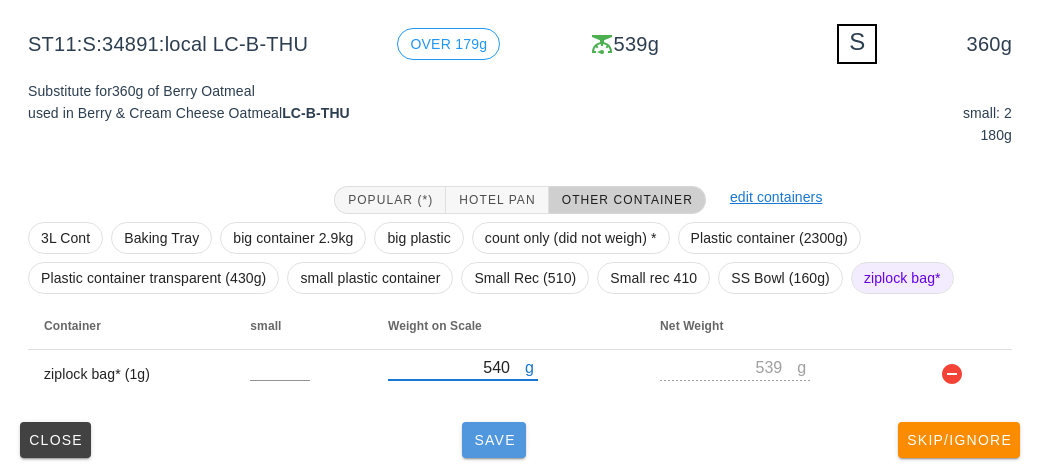 click on "Save" at bounding box center (494, 440) 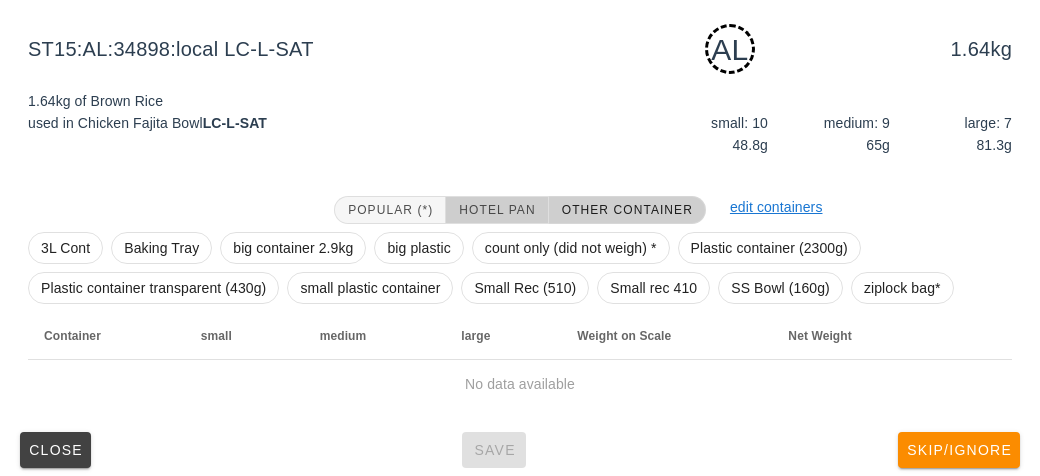 click on "Hotel Pan" at bounding box center (497, 210) 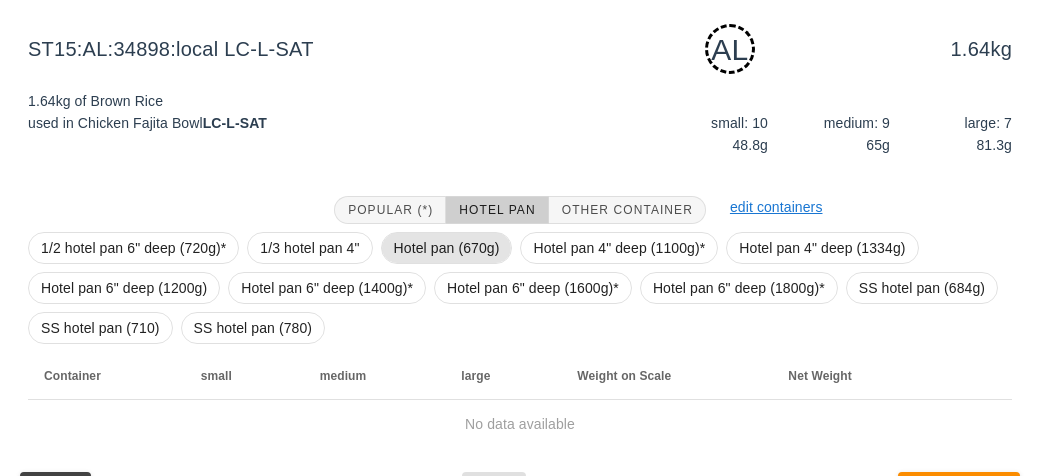 click on "Hotel pan (670g)" at bounding box center (447, 248) 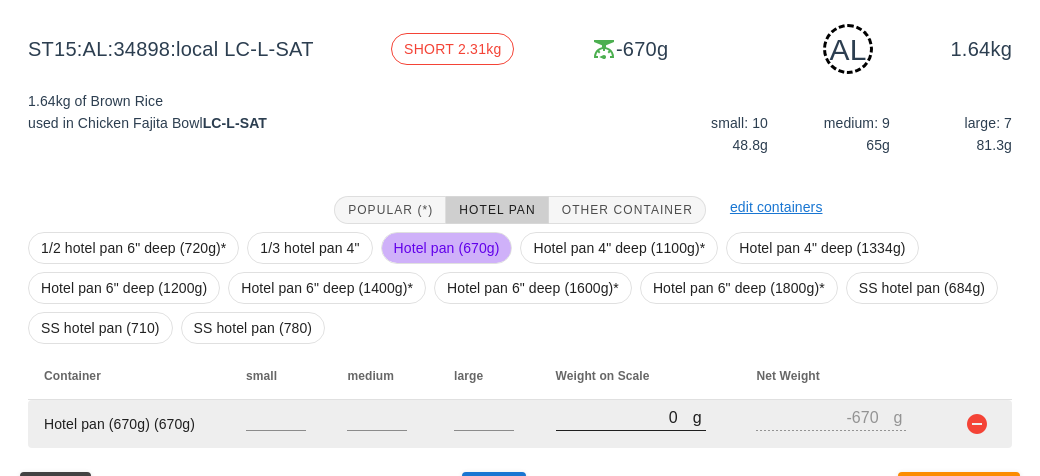click on "0" at bounding box center [624, 417] 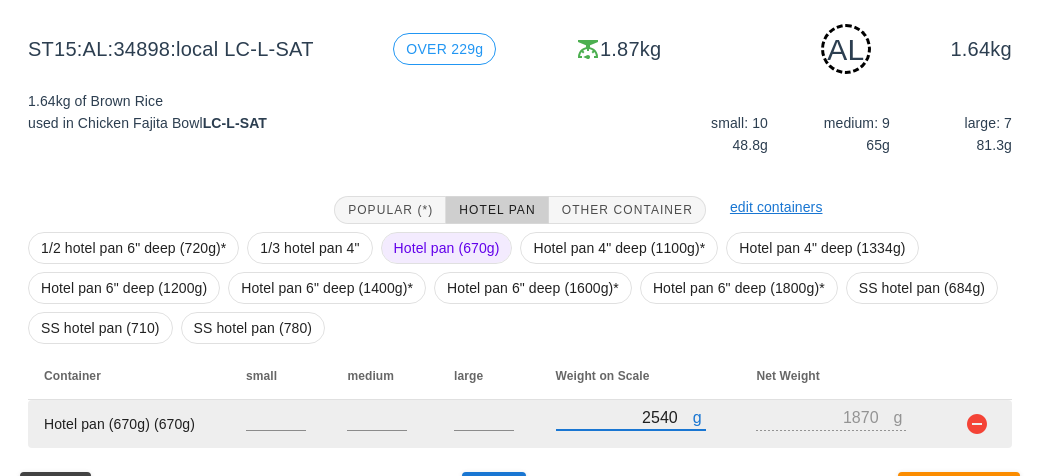 scroll, scrollTop: 290, scrollLeft: 0, axis: vertical 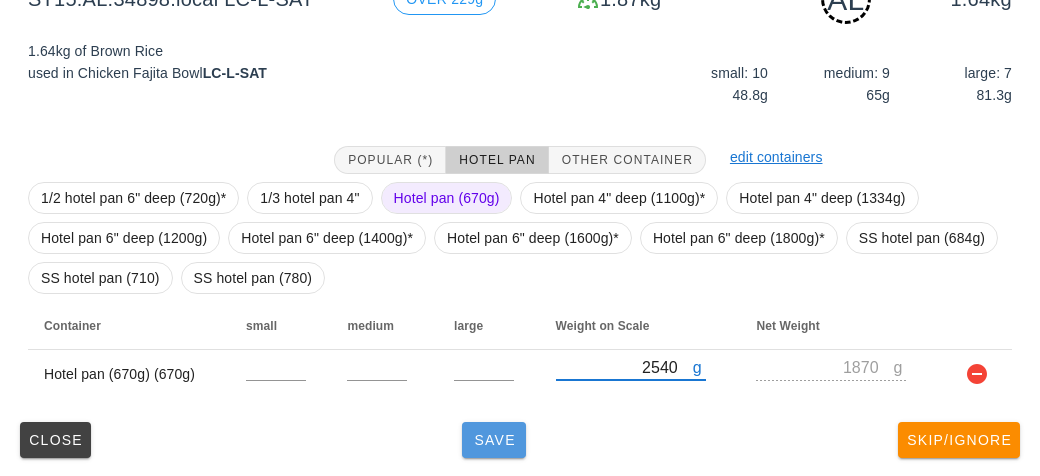 click on "Save" at bounding box center (494, 440) 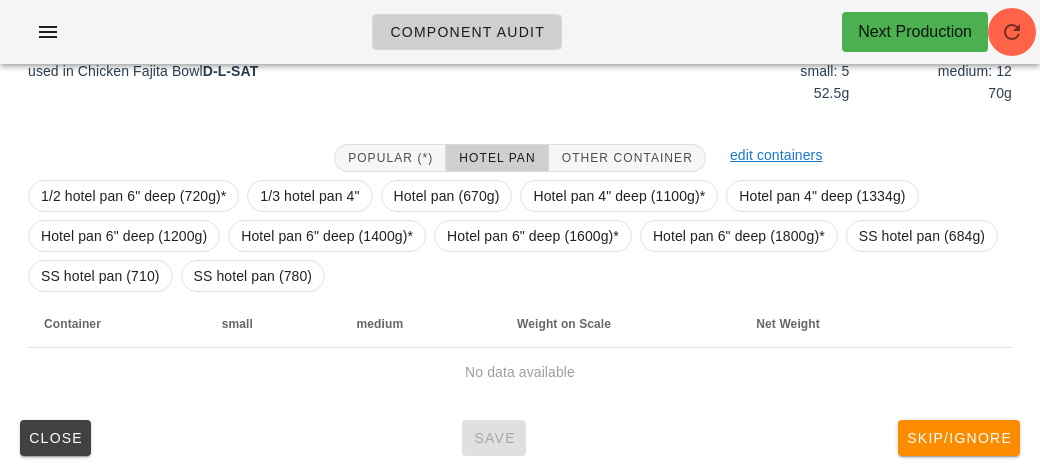 scroll, scrollTop: 272, scrollLeft: 0, axis: vertical 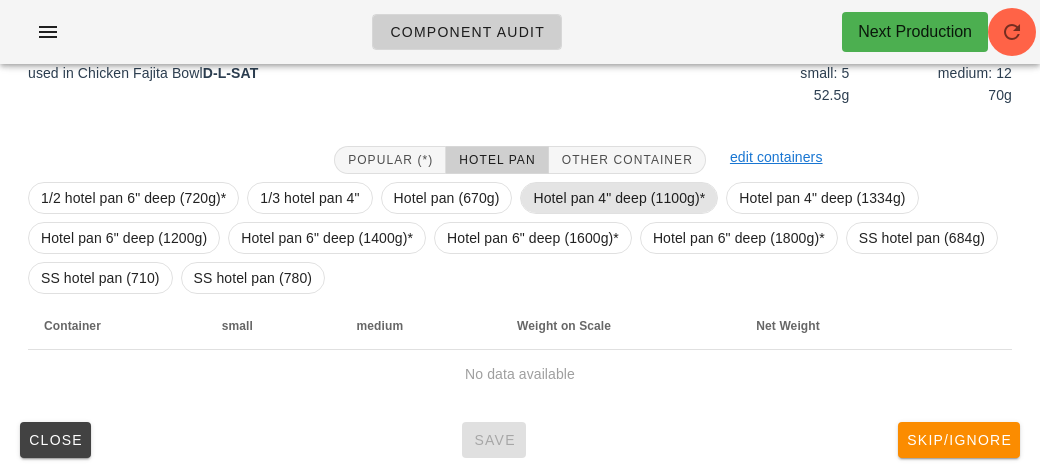click on "Hotel pan 4" deep (1100g)*" at bounding box center (619, 198) 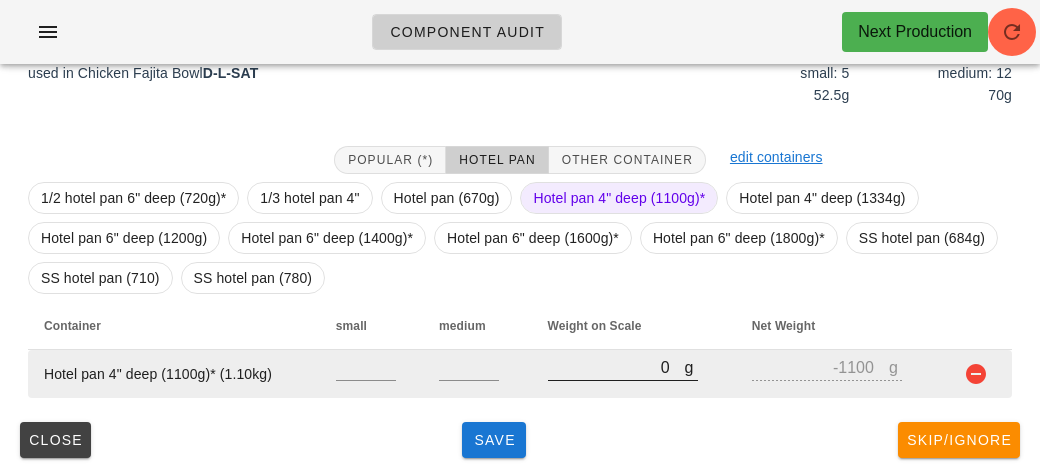 click on "0" at bounding box center [616, 367] 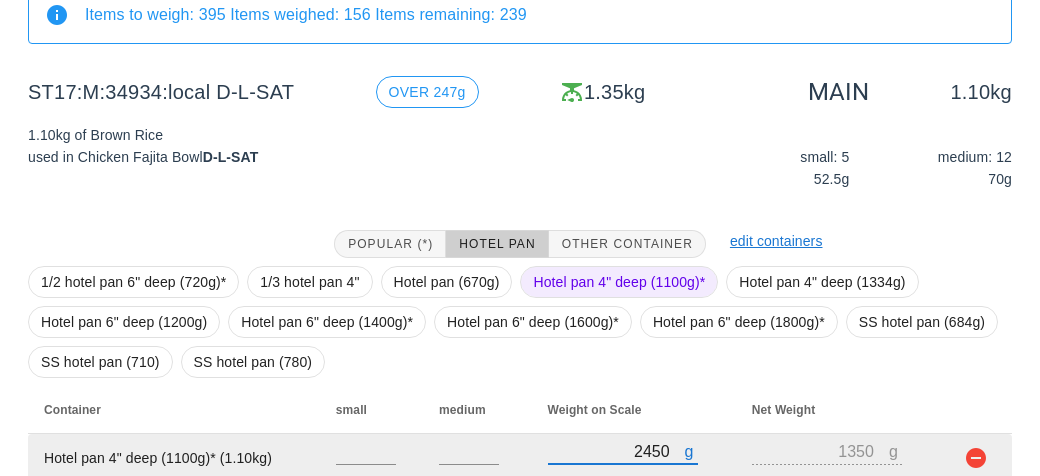 scroll, scrollTop: 272, scrollLeft: 0, axis: vertical 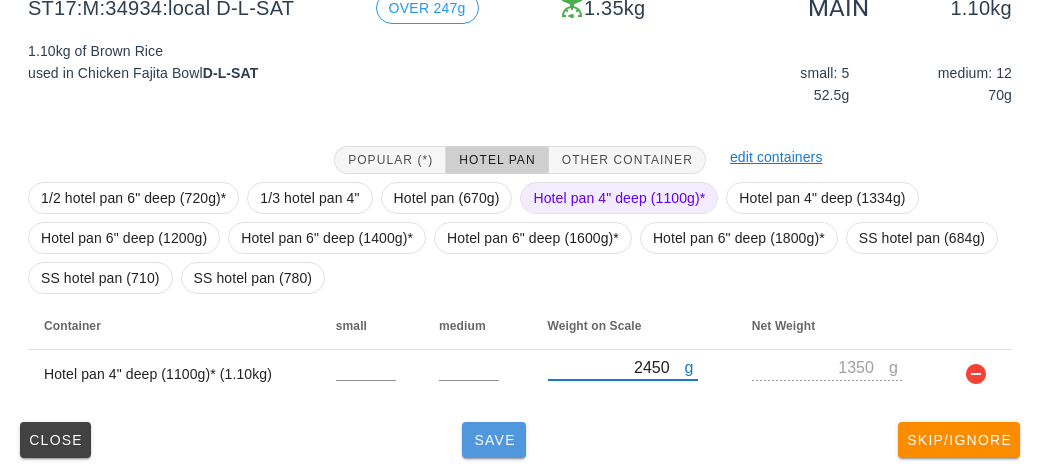 click on "Save" at bounding box center [494, 440] 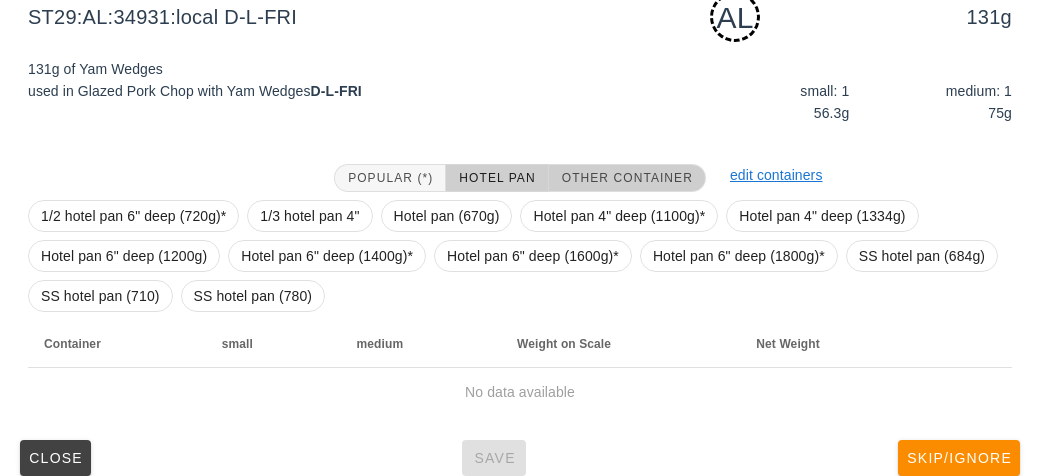 click on "Other Container" at bounding box center [627, 178] 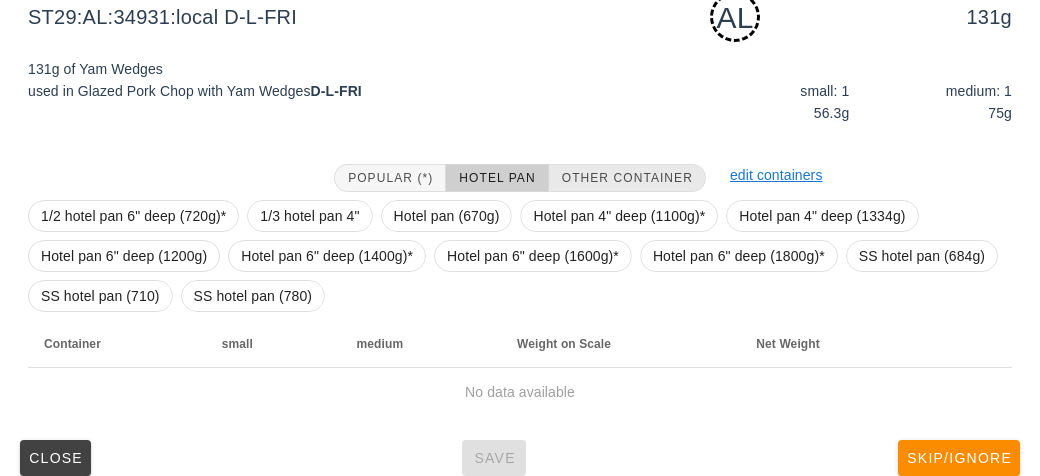 scroll, scrollTop: 250, scrollLeft: 0, axis: vertical 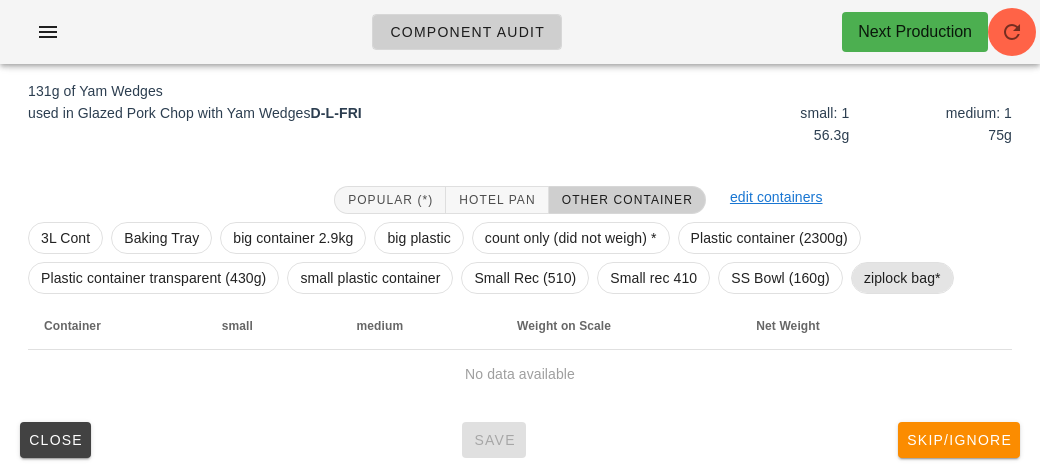 click on "ziplock bag*" at bounding box center [902, 278] 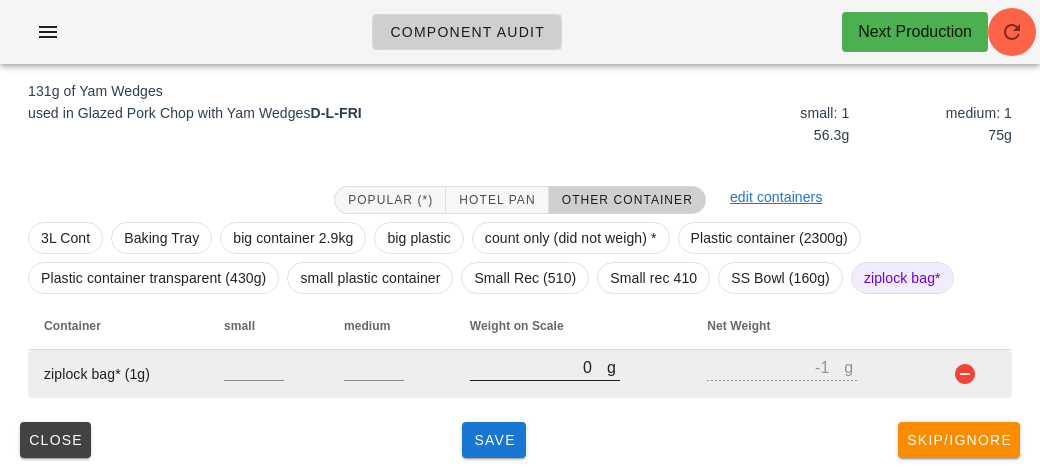 click on "0" at bounding box center (538, 367) 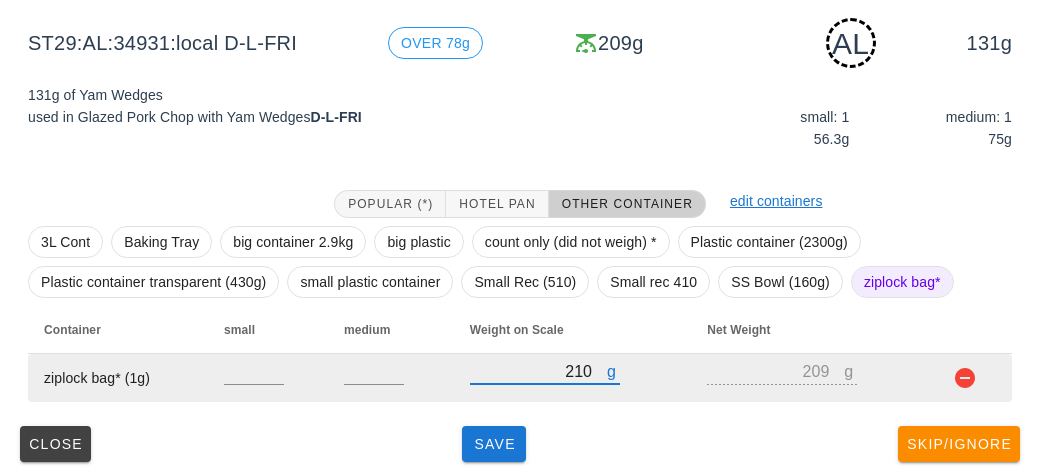 scroll, scrollTop: 250, scrollLeft: 0, axis: vertical 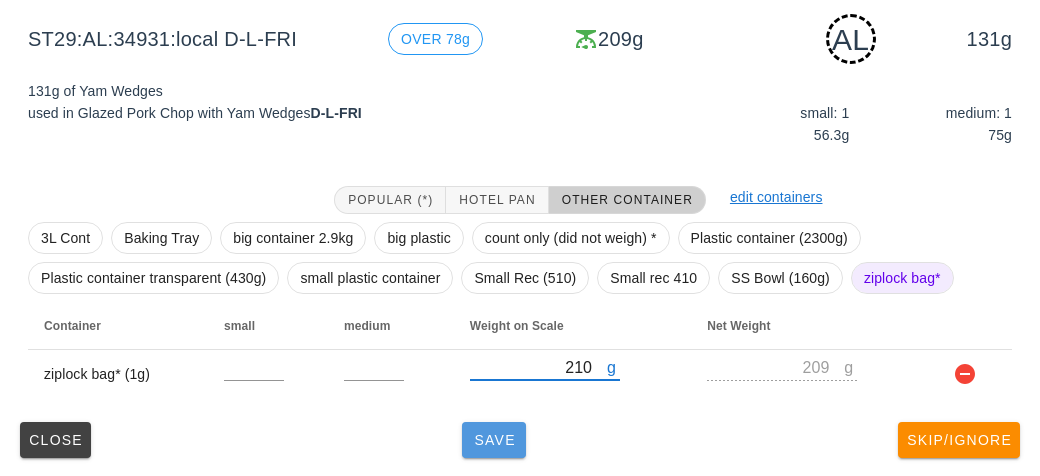 click on "Save" at bounding box center [494, 440] 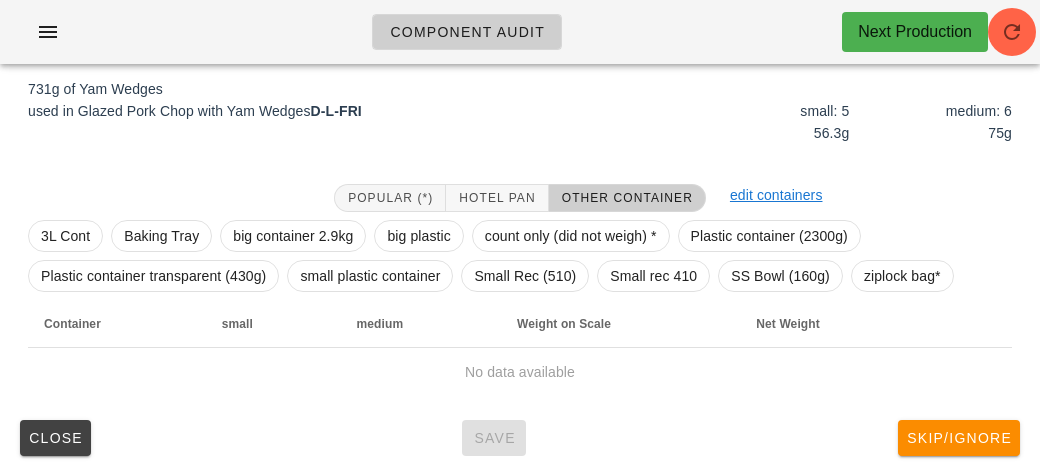 scroll, scrollTop: 232, scrollLeft: 0, axis: vertical 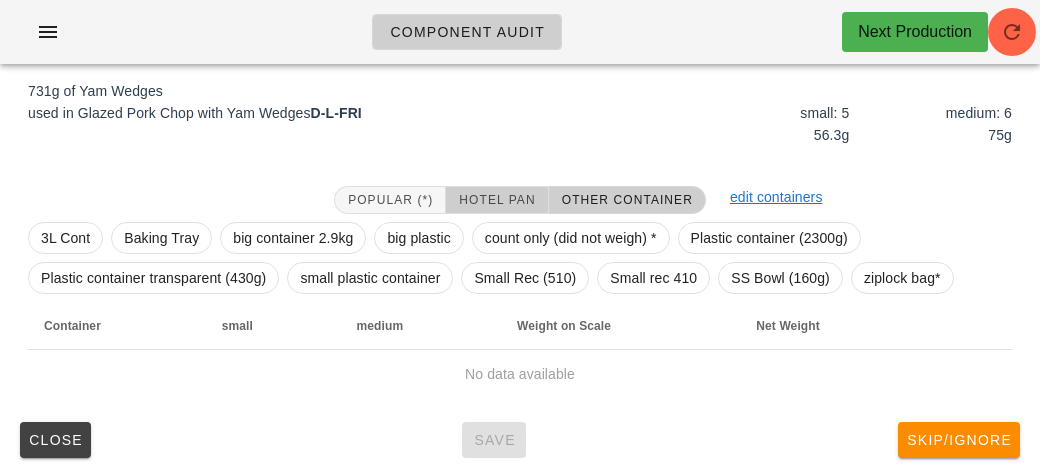 click on "Hotel Pan" at bounding box center (496, 200) 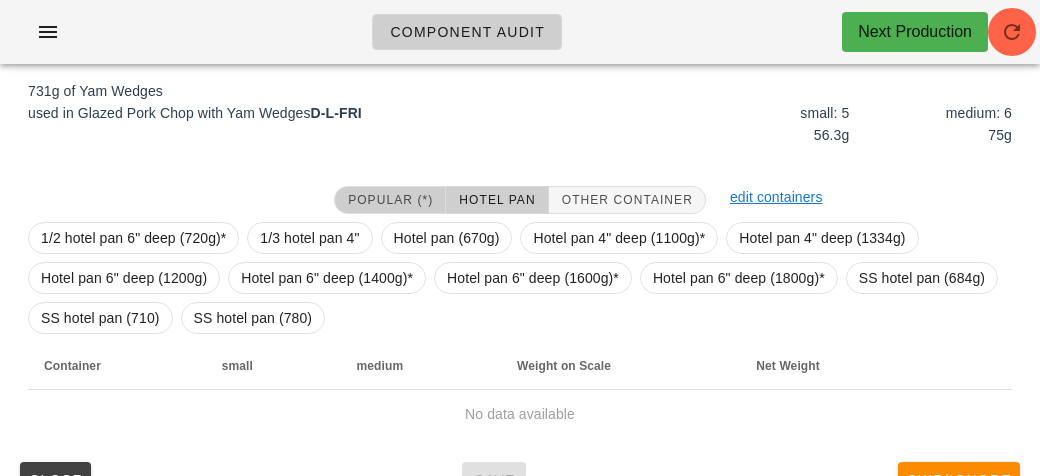 click on "Popular (*)" at bounding box center (390, 200) 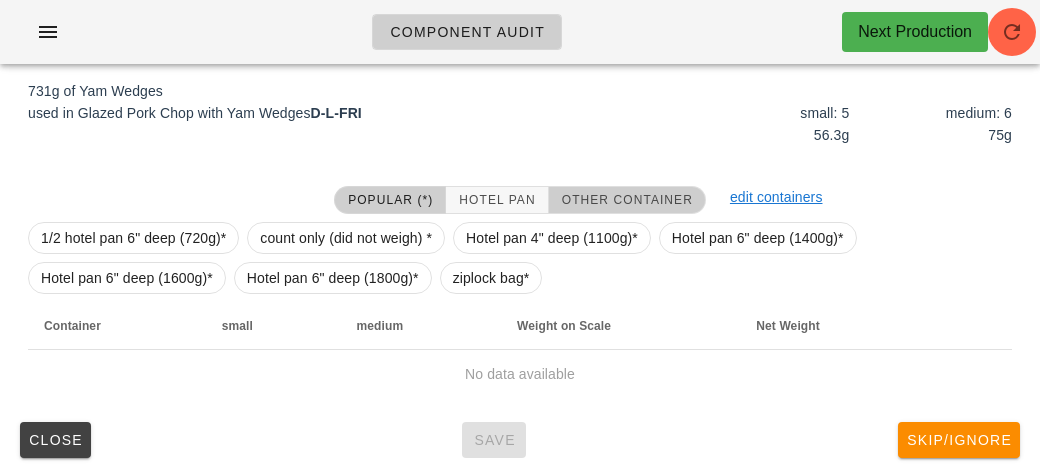 click on "Other Container" at bounding box center [627, 200] 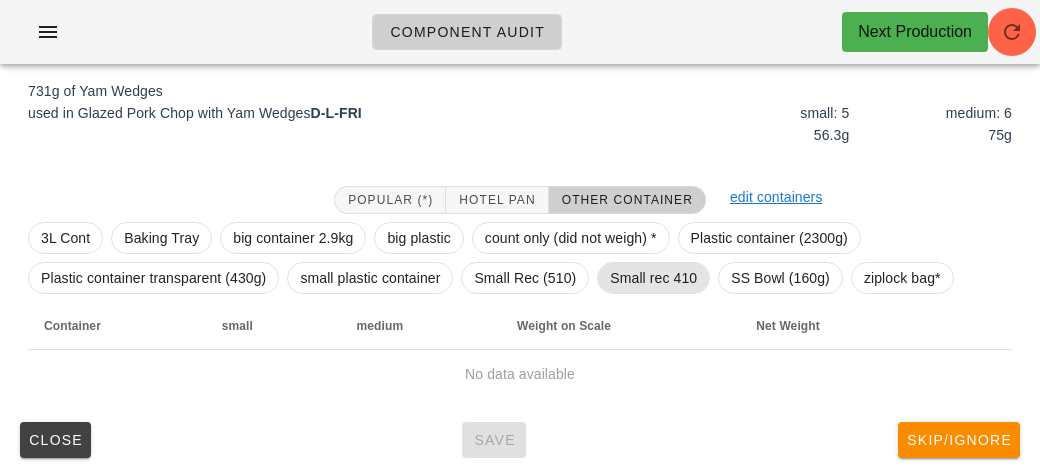 click on "Small rec 410" at bounding box center (653, 278) 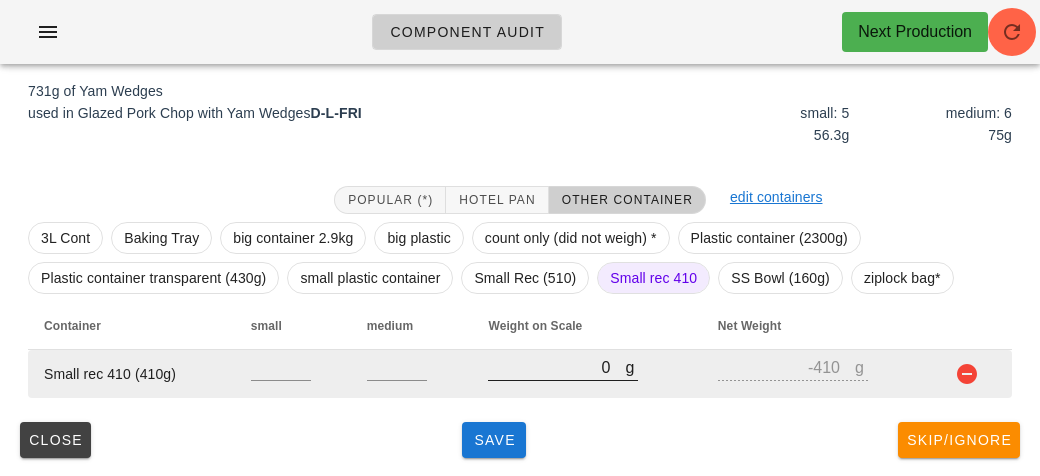 click on "0" at bounding box center [556, 367] 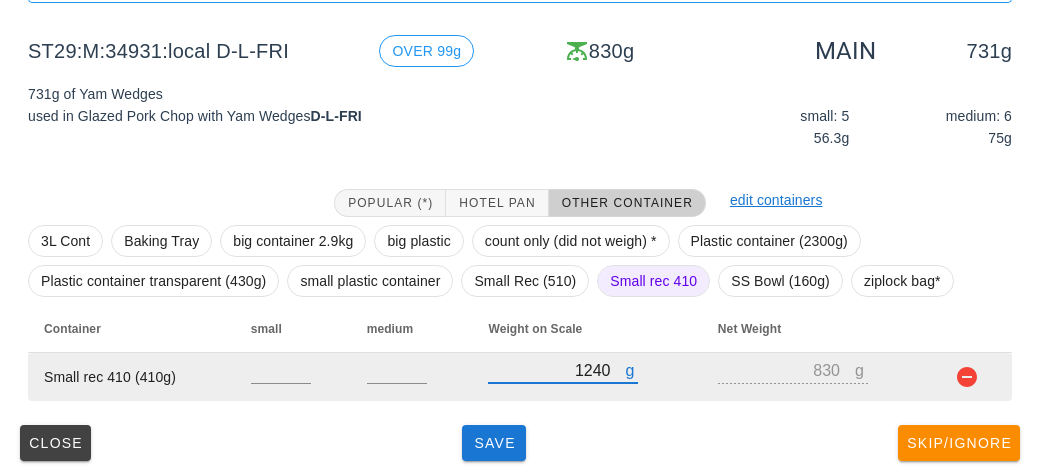 scroll, scrollTop: 232, scrollLeft: 0, axis: vertical 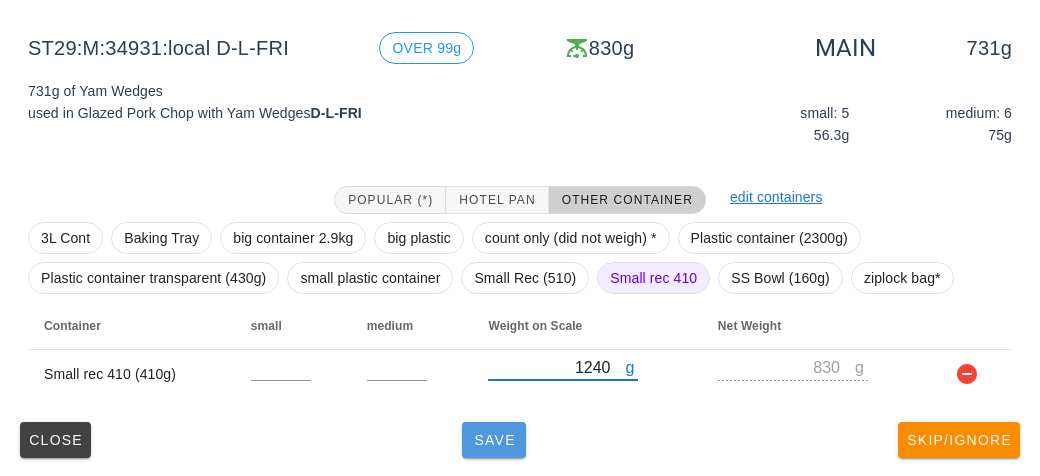 click on "Save" at bounding box center (494, 440) 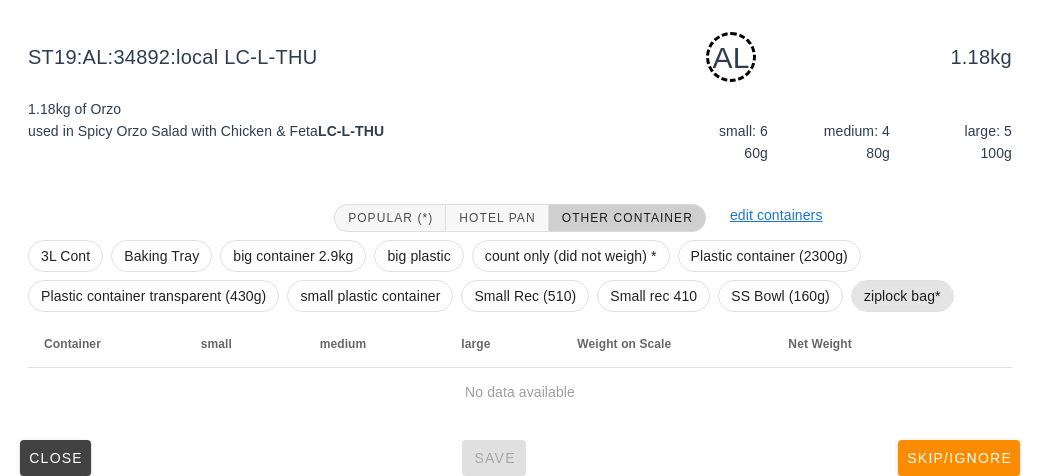 click on "ziplock bag*" at bounding box center [902, 296] 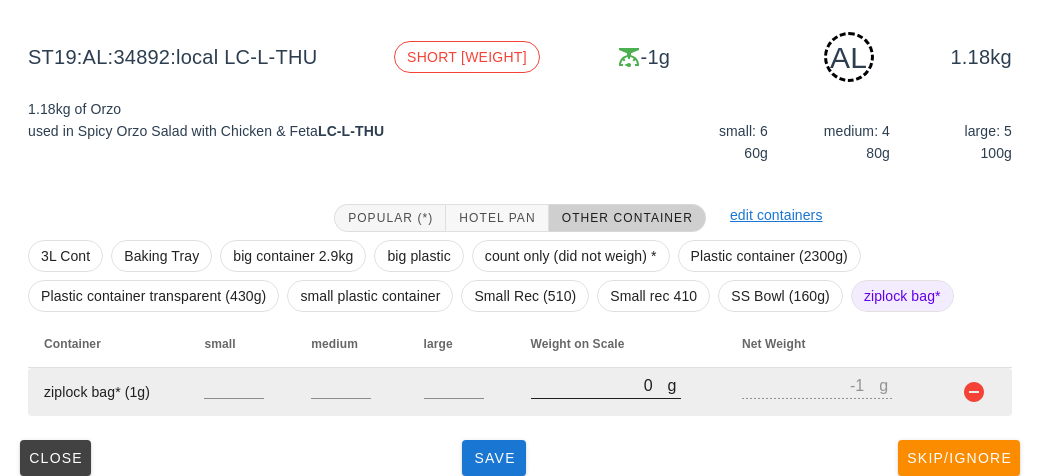 click on "0" at bounding box center [599, 385] 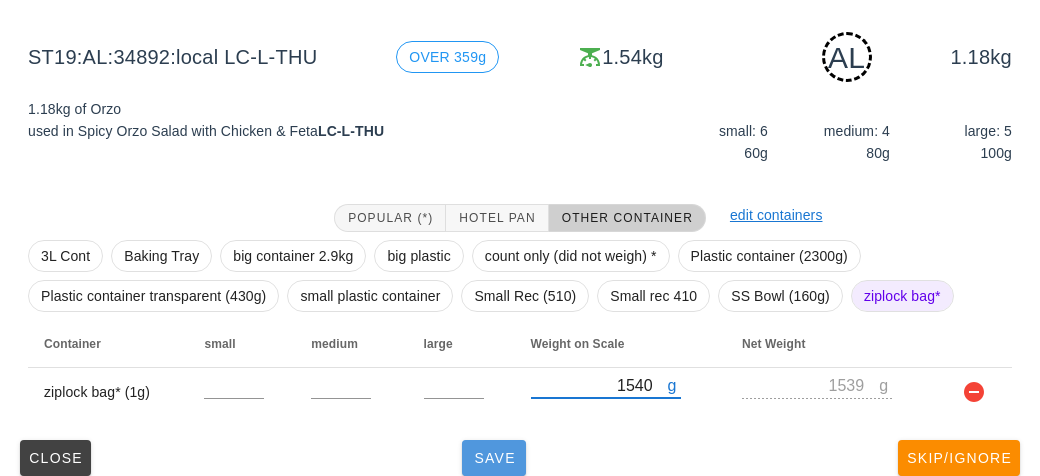 click on "Save" at bounding box center [494, 458] 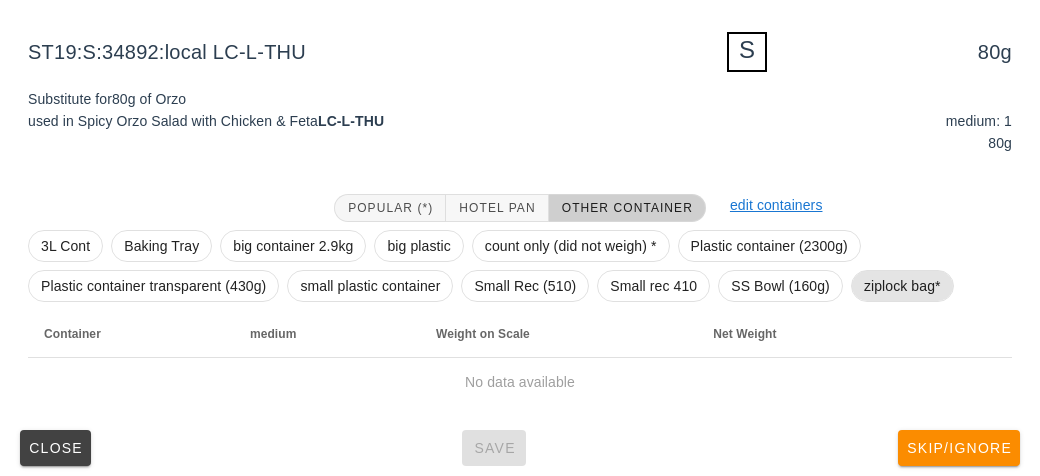 click on "ziplock bag*" at bounding box center [902, 286] 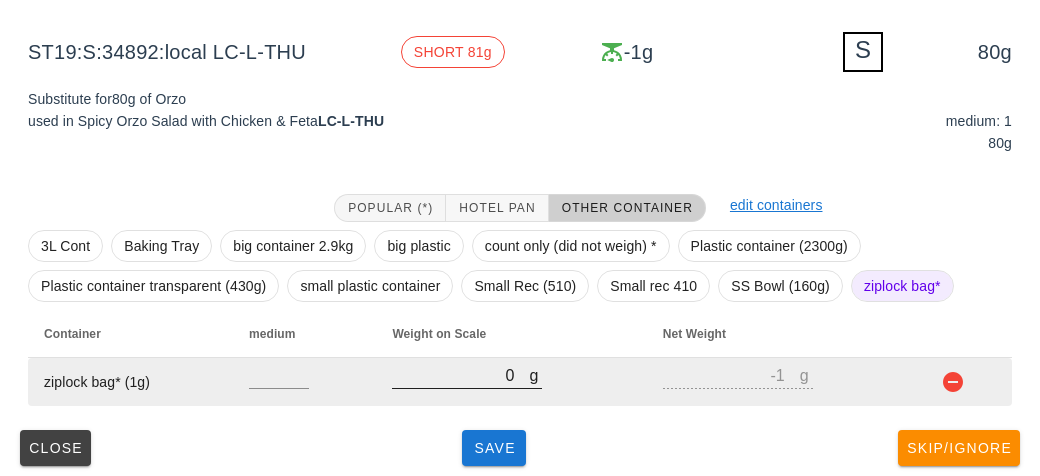 click on "0" at bounding box center (460, 375) 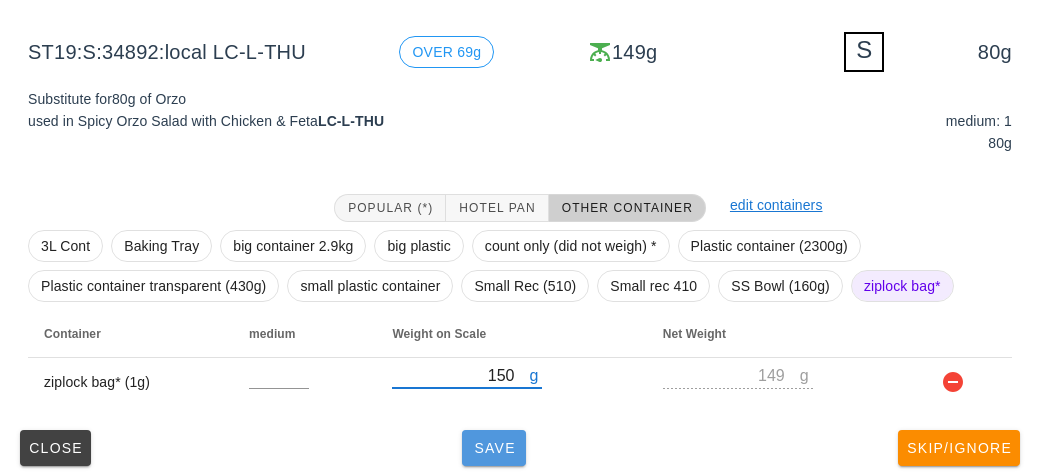 click on "Save" at bounding box center [494, 448] 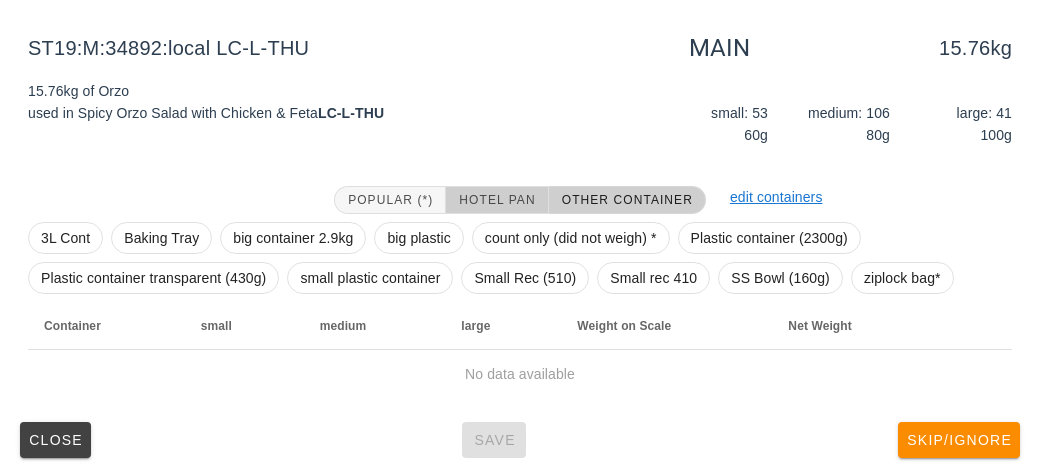 click on "Hotel Pan" at bounding box center [496, 200] 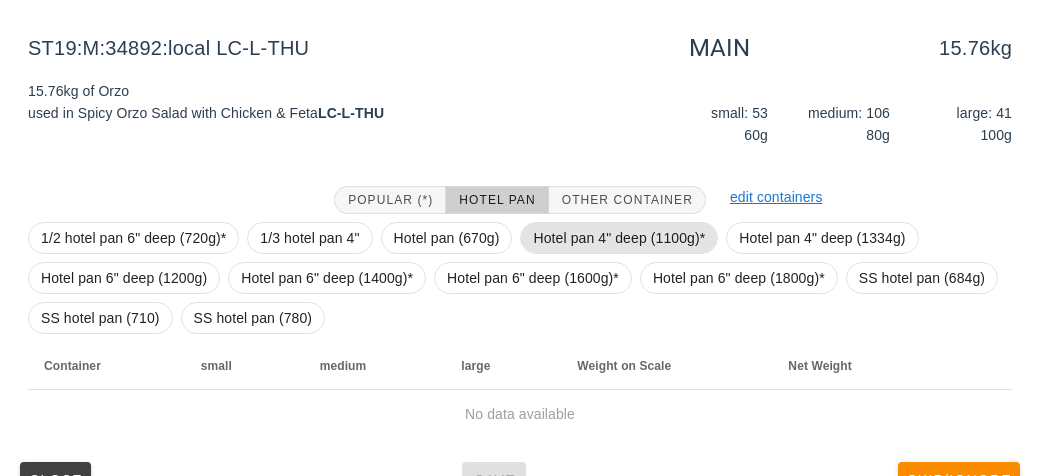 click on "Hotel pan 4" deep (1100g)*" at bounding box center [619, 238] 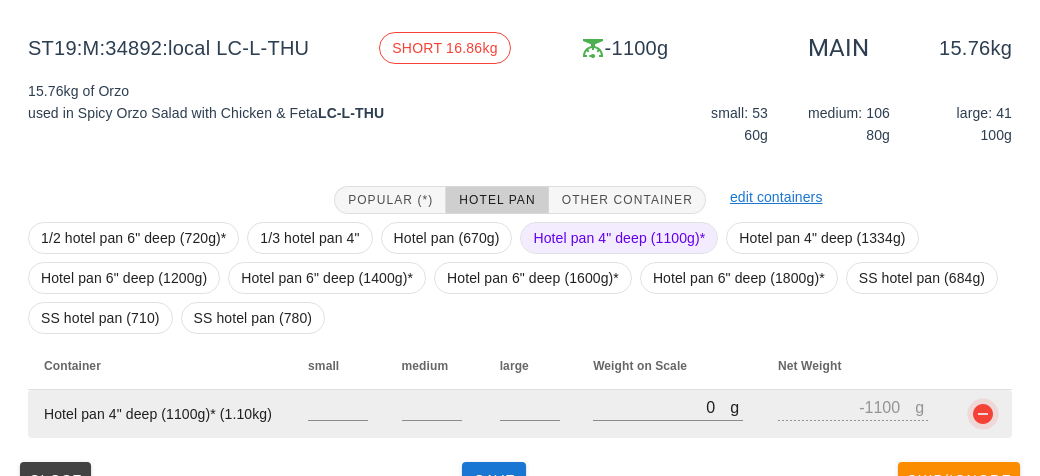 click at bounding box center [983, 414] 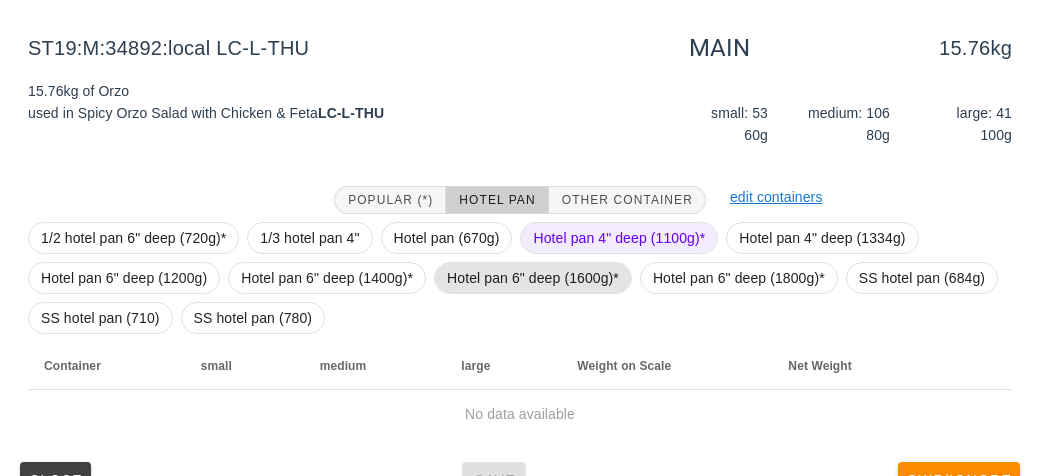 click on "Hotel pan 6" deep (1600g)*" at bounding box center (533, 278) 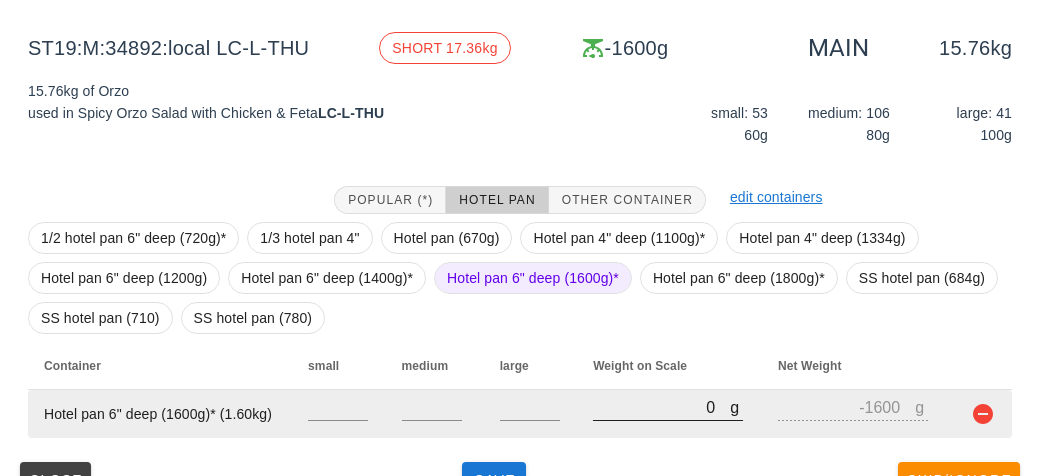 click on "0" at bounding box center (661, 407) 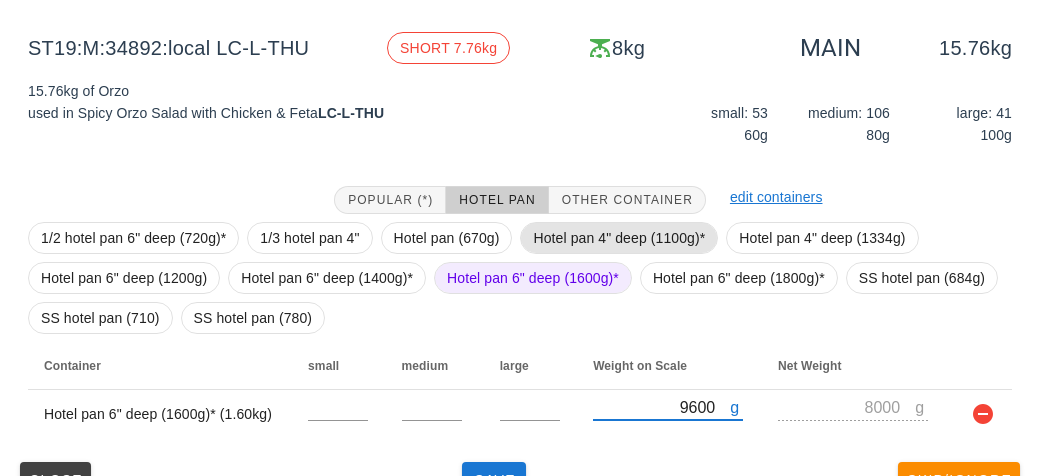 click on "Hotel pan 4" deep (1100g)*" at bounding box center (619, 238) 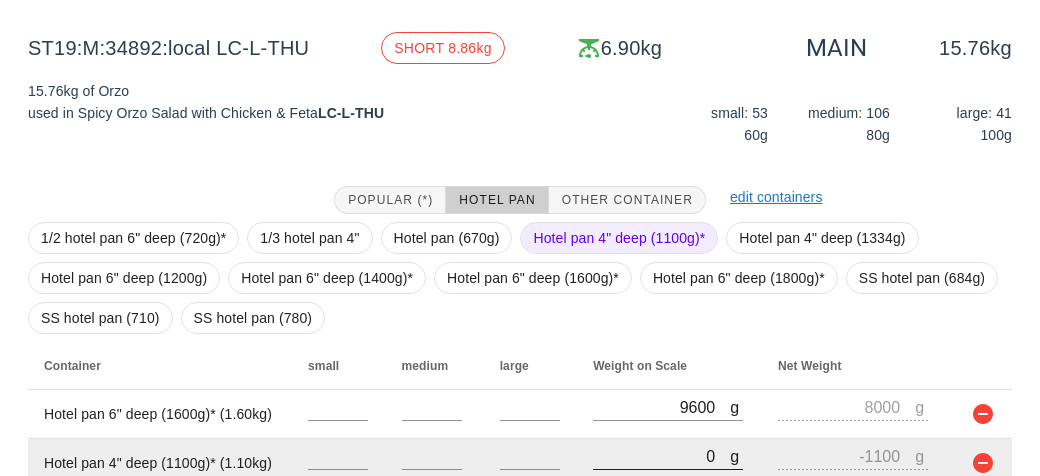 click on "0" at bounding box center (661, 456) 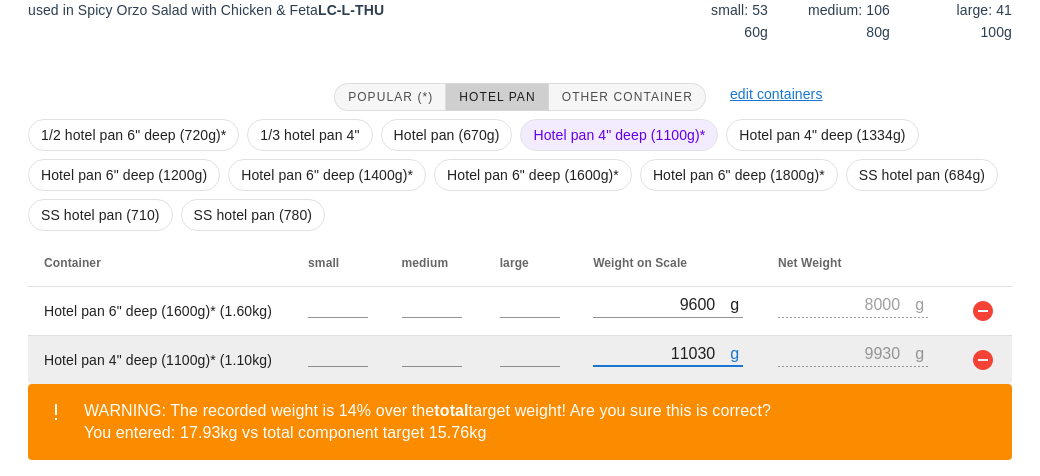 scroll, scrollTop: 413, scrollLeft: 0, axis: vertical 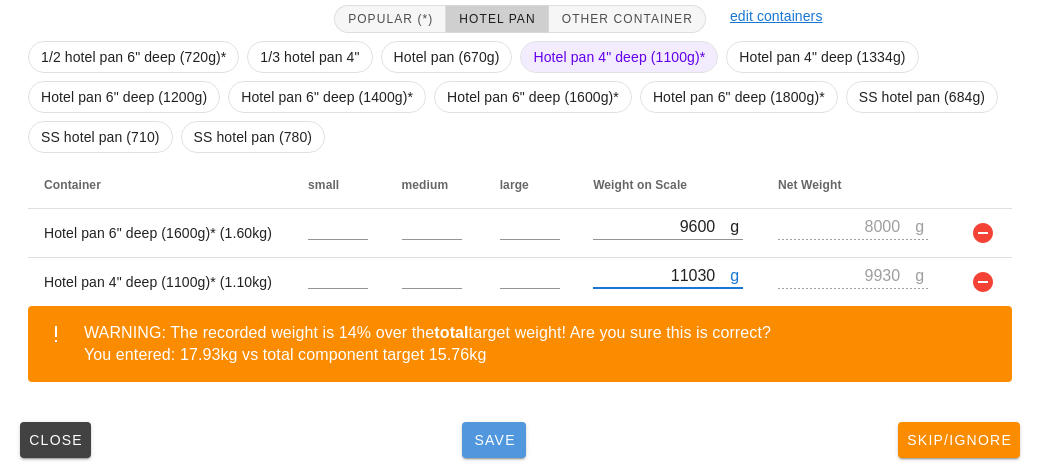 click on "Save" at bounding box center (494, 440) 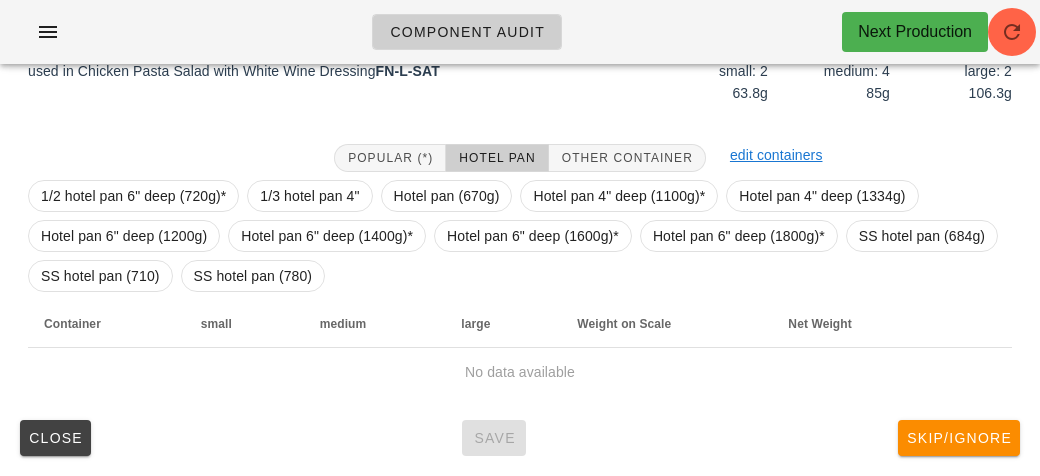 scroll, scrollTop: 290, scrollLeft: 0, axis: vertical 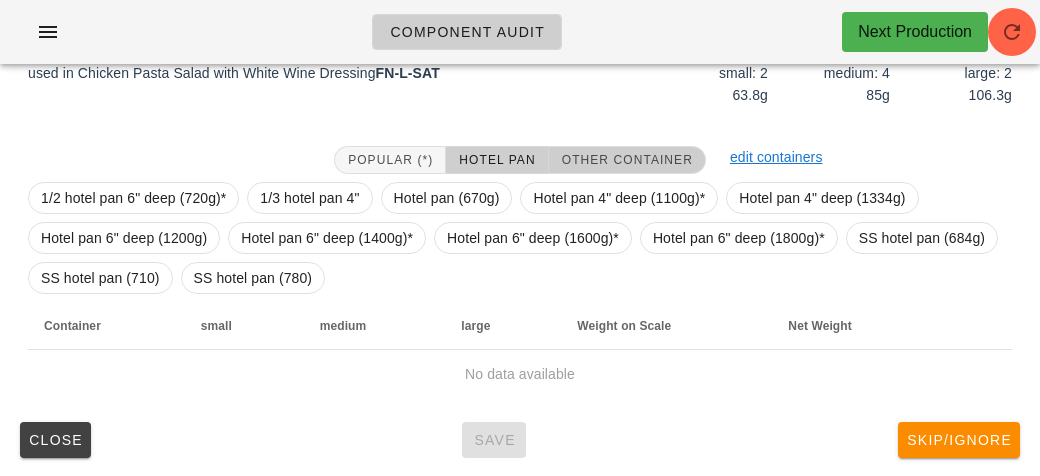 click on "Other Container" at bounding box center (627, 160) 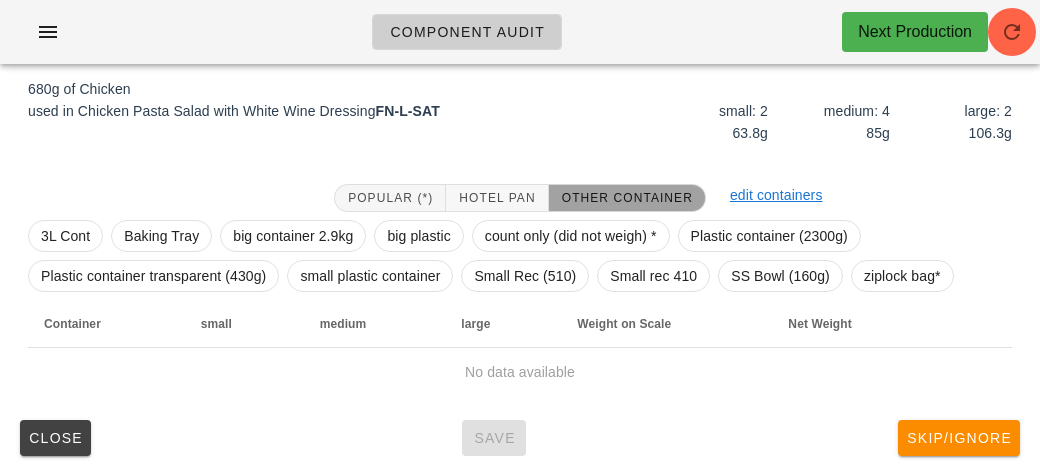 scroll, scrollTop: 250, scrollLeft: 0, axis: vertical 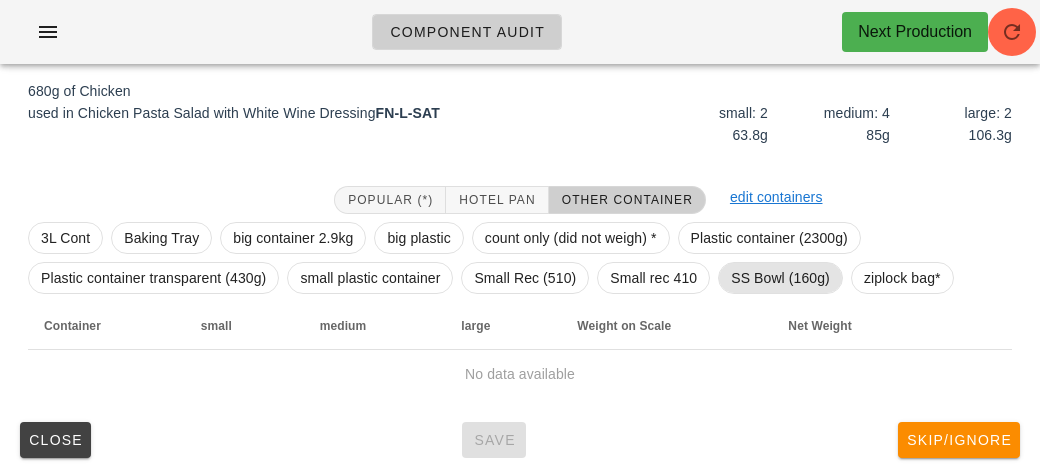 click on "SS Bowl (160g)" at bounding box center [780, 278] 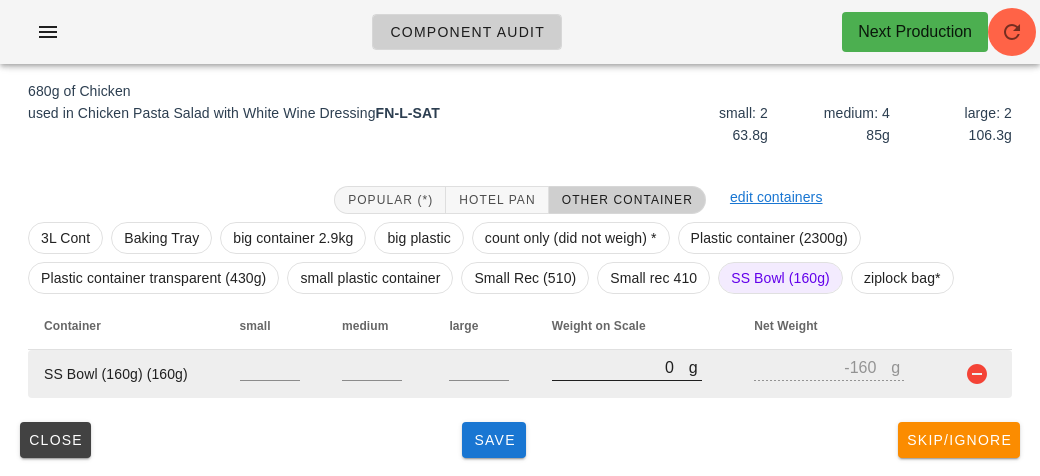 click on "0" at bounding box center (620, 367) 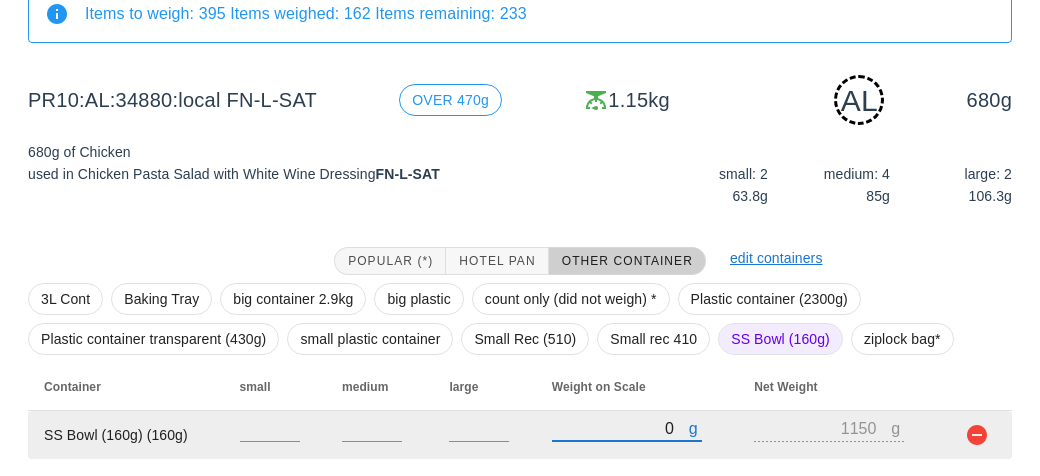 scroll, scrollTop: 250, scrollLeft: 0, axis: vertical 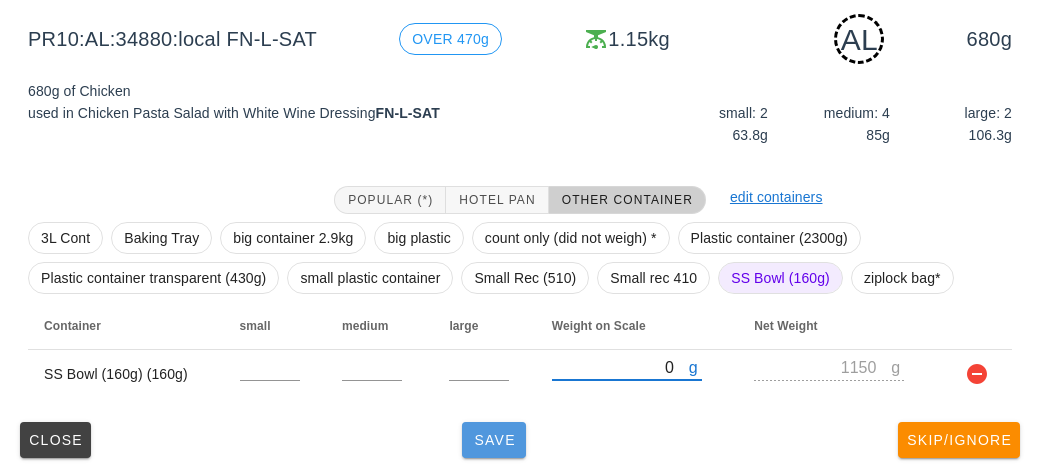 click on "Save" at bounding box center [494, 440] 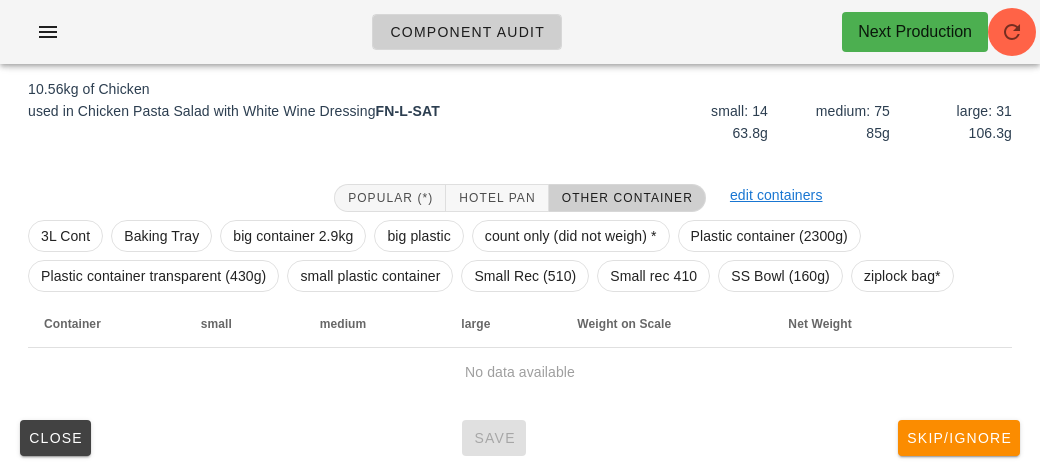 scroll, scrollTop: 232, scrollLeft: 0, axis: vertical 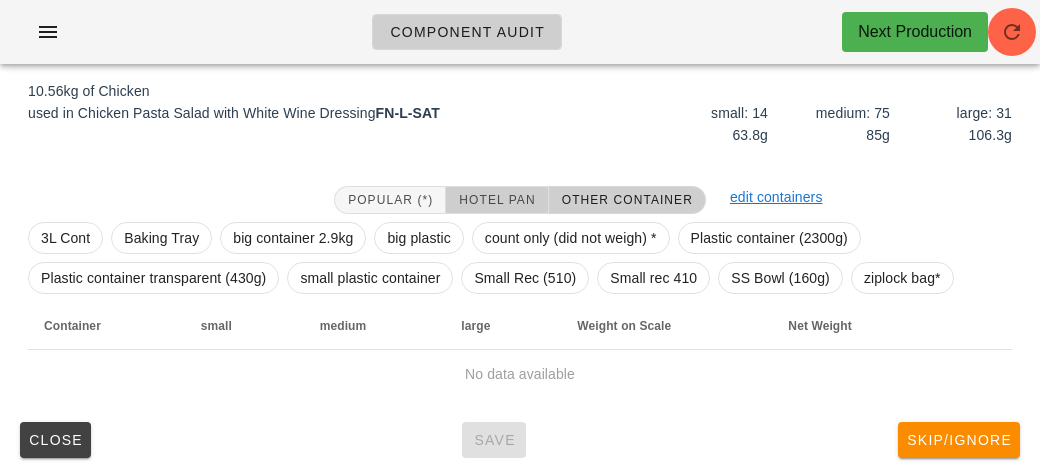 click on "Hotel Pan" at bounding box center [497, 200] 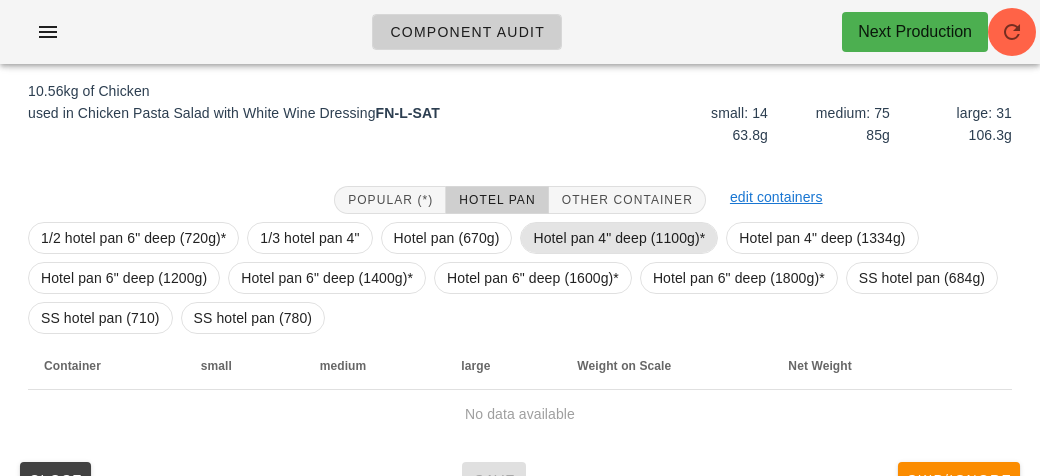 click on "Hotel pan 4" deep (1100g)*" at bounding box center (619, 238) 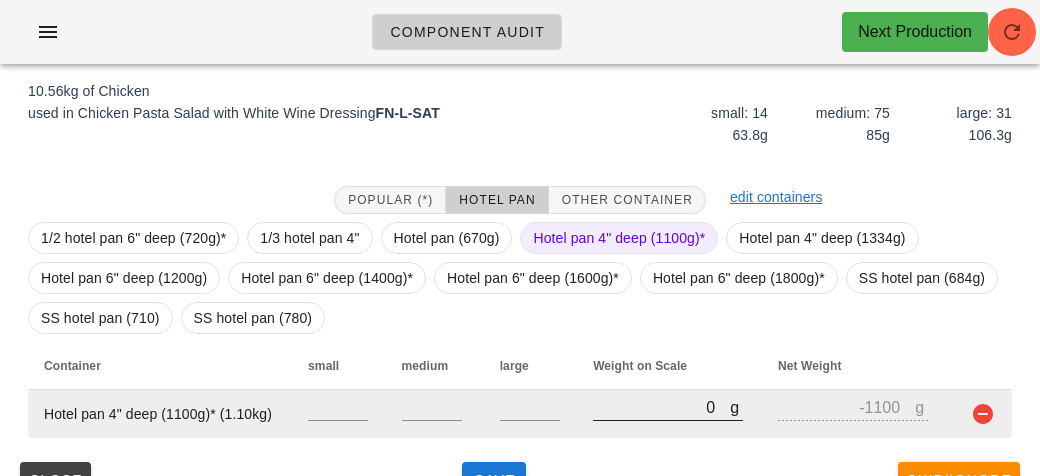click on "0" at bounding box center [661, 407] 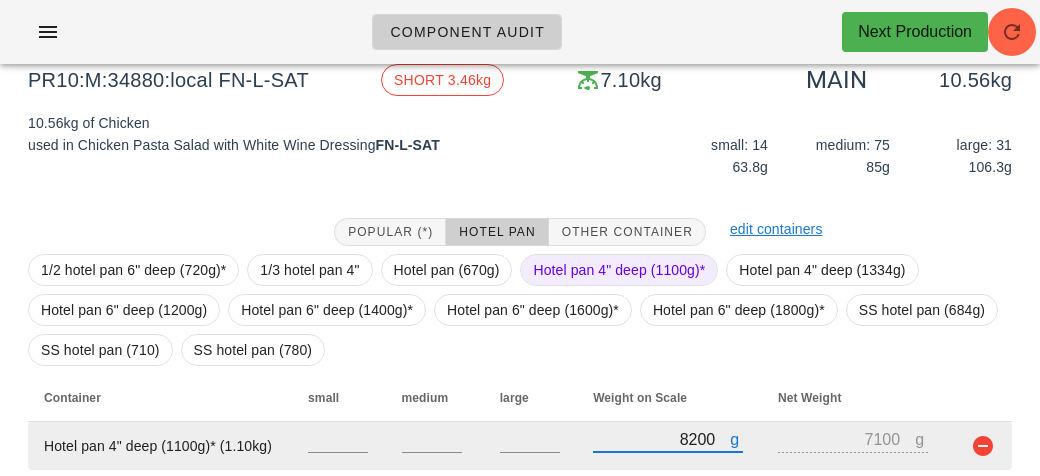 scroll, scrollTop: 127, scrollLeft: 0, axis: vertical 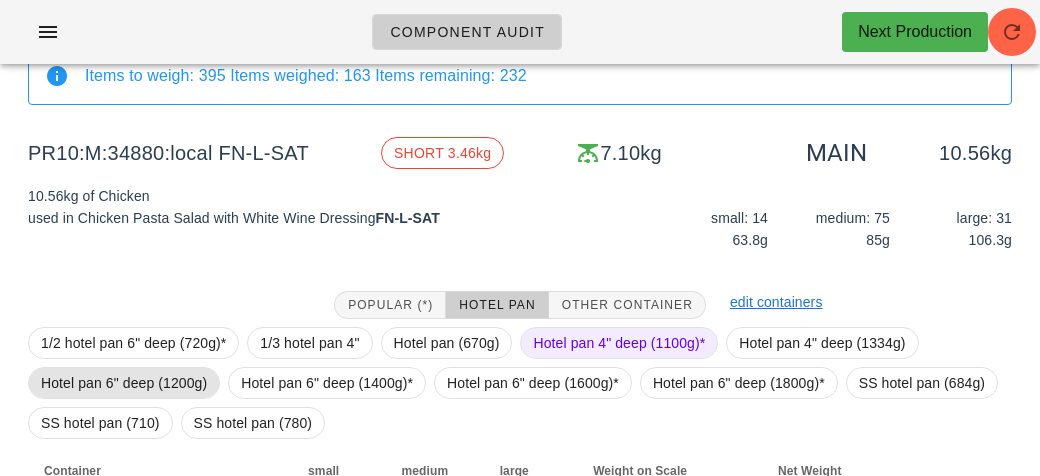 click on "Hotel pan 6" deep (1200g)" at bounding box center [124, 383] 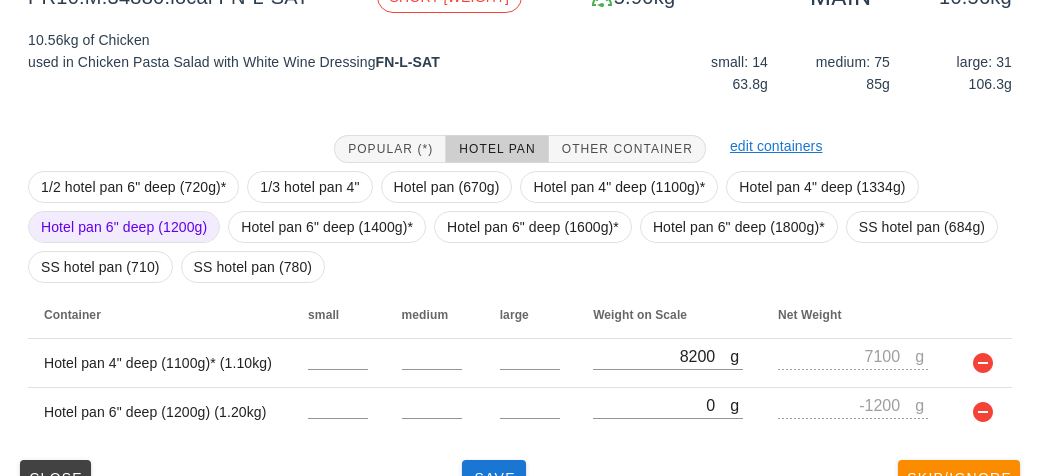 scroll, scrollTop: 321, scrollLeft: 0, axis: vertical 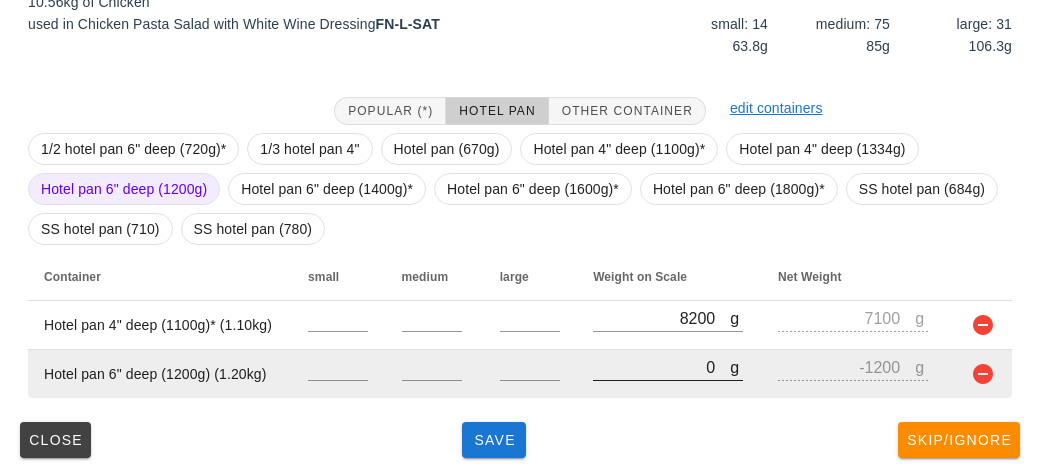 click on "0" at bounding box center (661, 367) 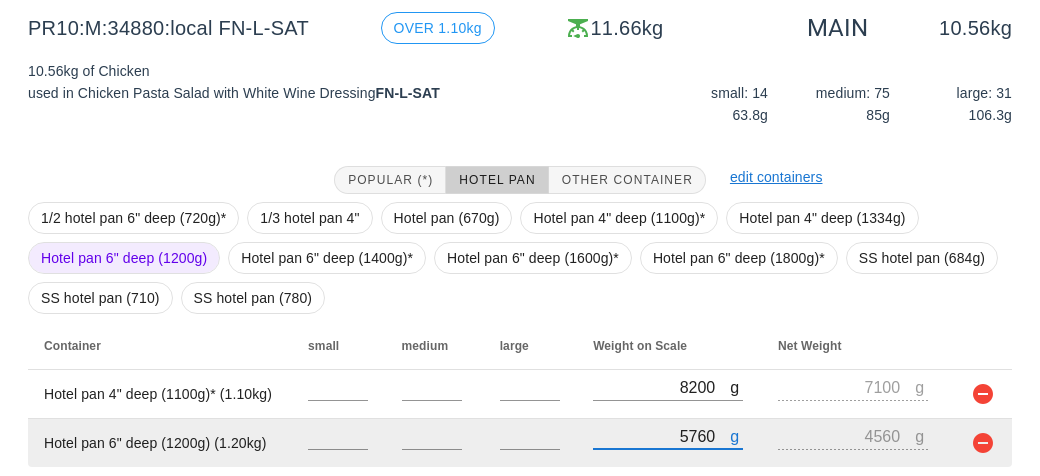 scroll, scrollTop: 321, scrollLeft: 0, axis: vertical 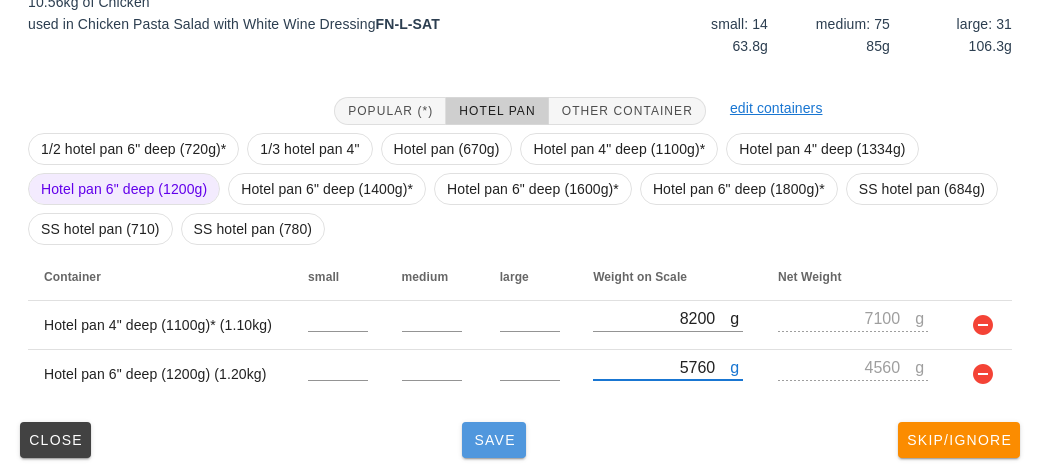 click on "Save" at bounding box center [494, 440] 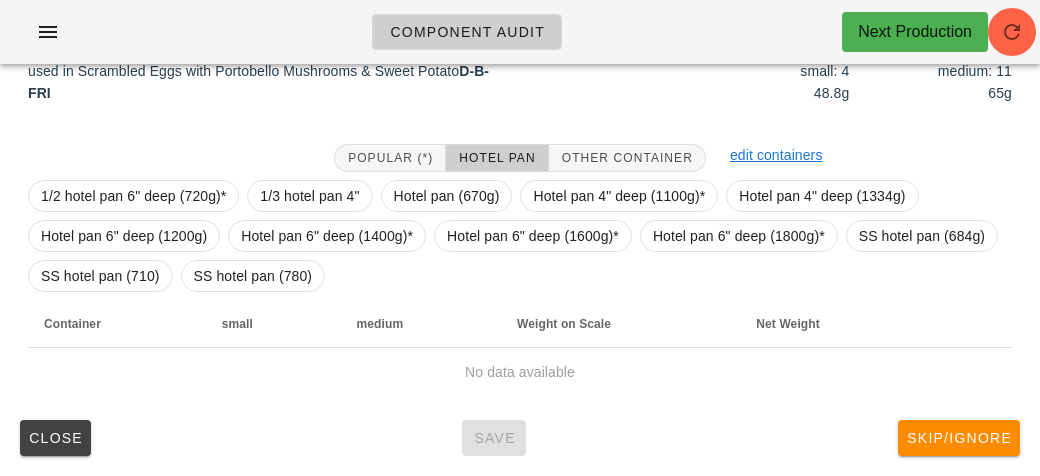 scroll, scrollTop: 272, scrollLeft: 0, axis: vertical 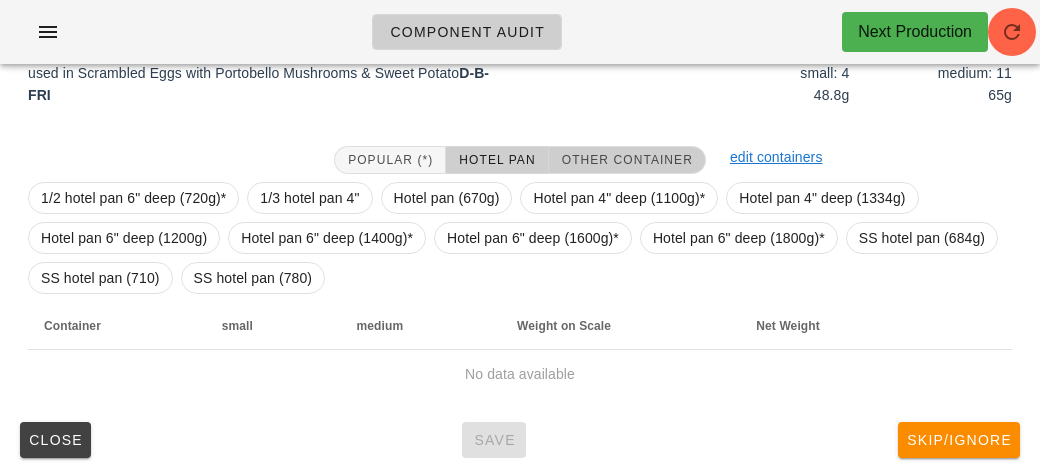 click on "Other Container" at bounding box center [627, 160] 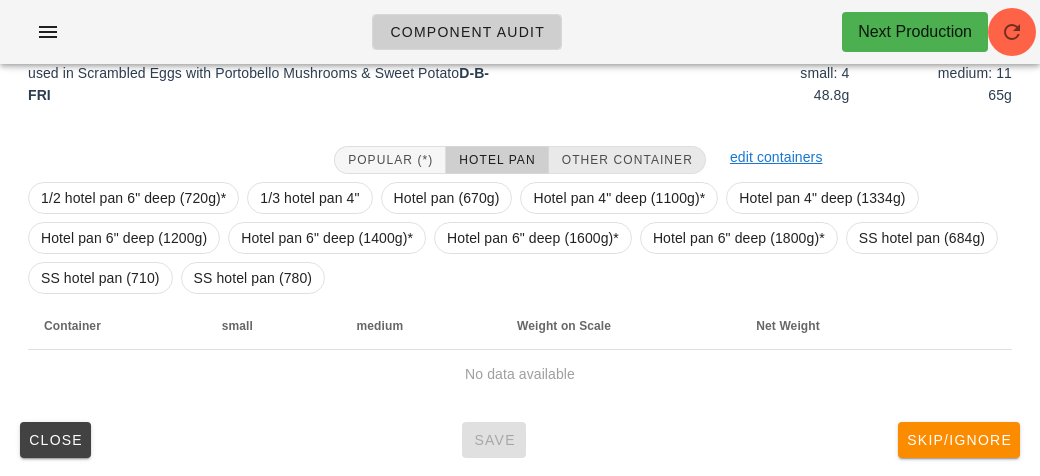 scroll, scrollTop: 232, scrollLeft: 0, axis: vertical 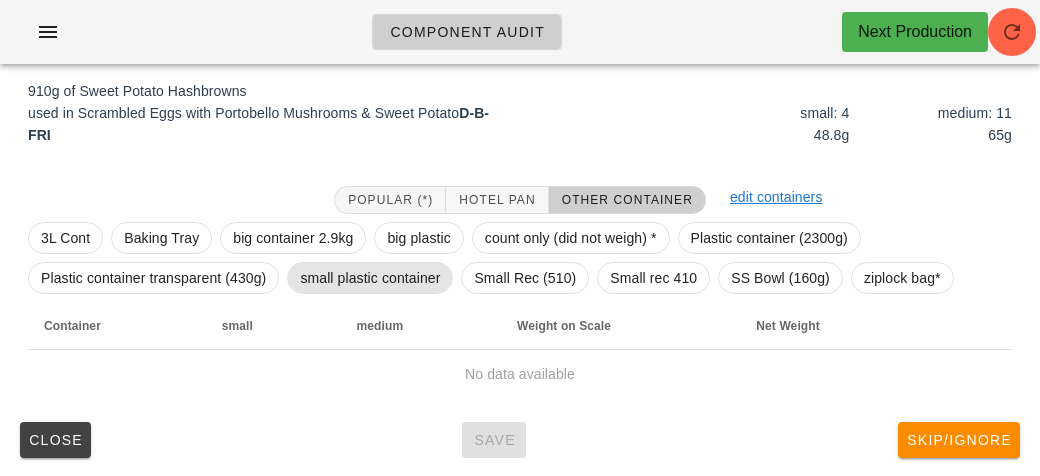 click on "small plastic container" at bounding box center [370, 278] 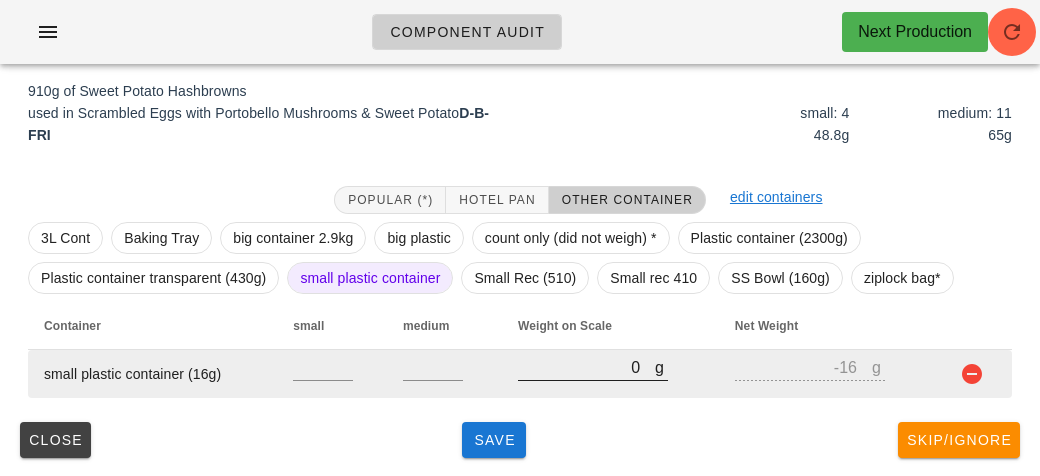 click on "0" at bounding box center [586, 367] 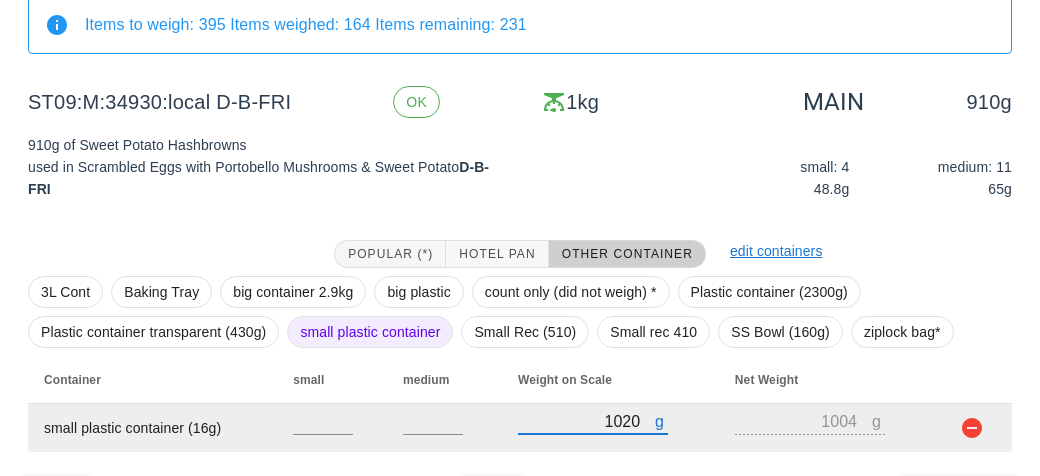 scroll, scrollTop: 232, scrollLeft: 0, axis: vertical 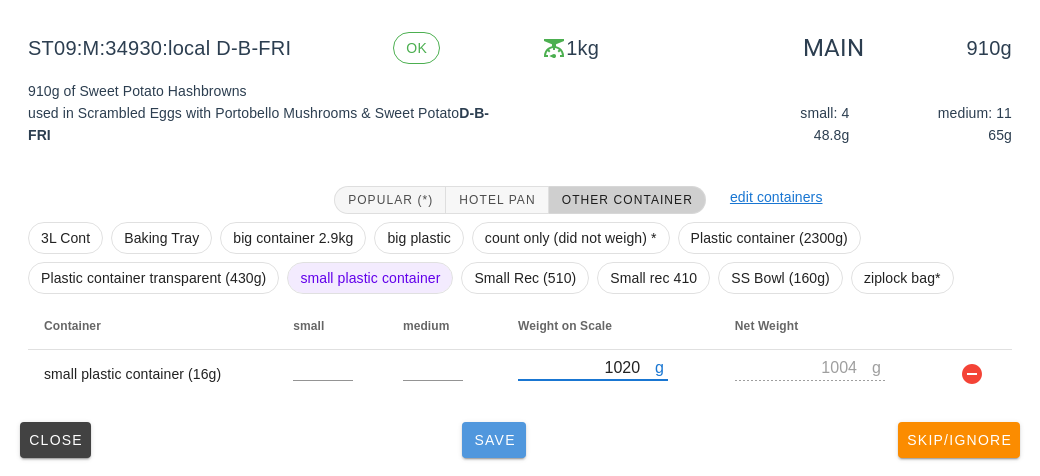 click on "Save" at bounding box center (494, 440) 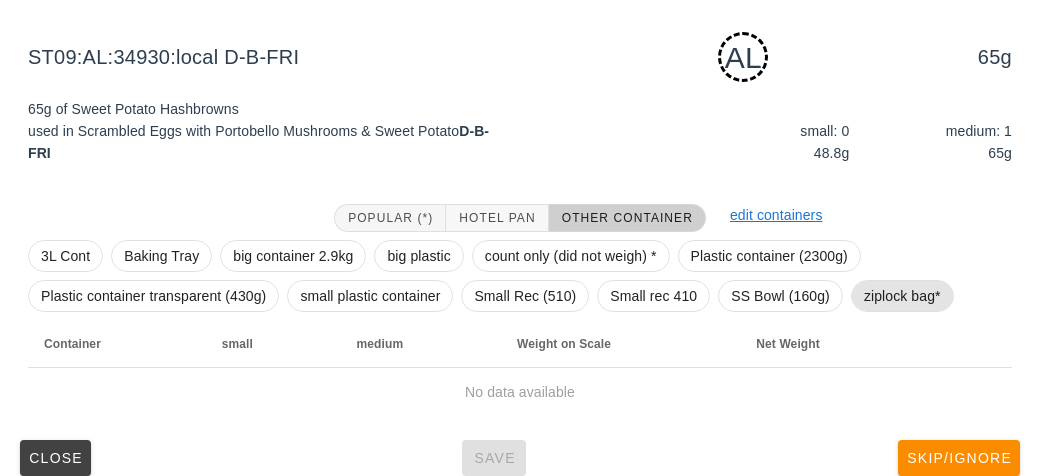 click on "ziplock bag*" at bounding box center [902, 296] 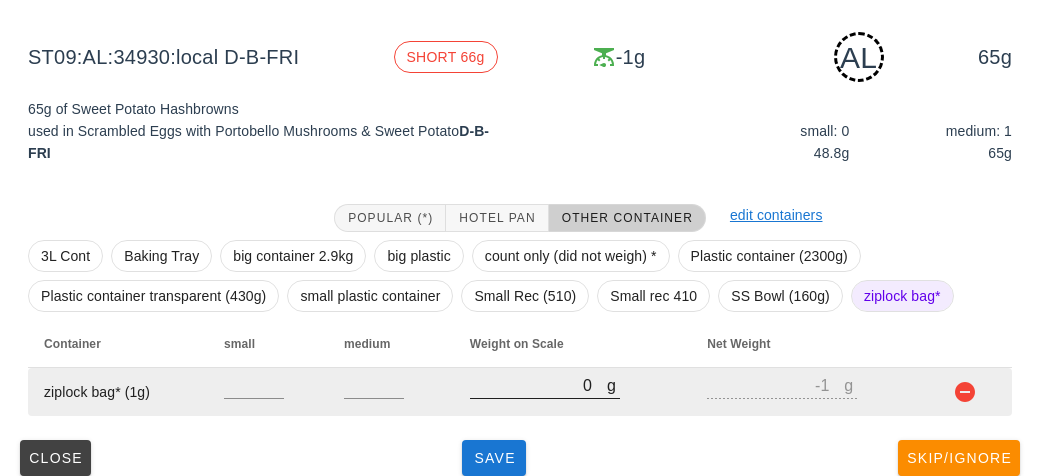 click on "0" at bounding box center [538, 385] 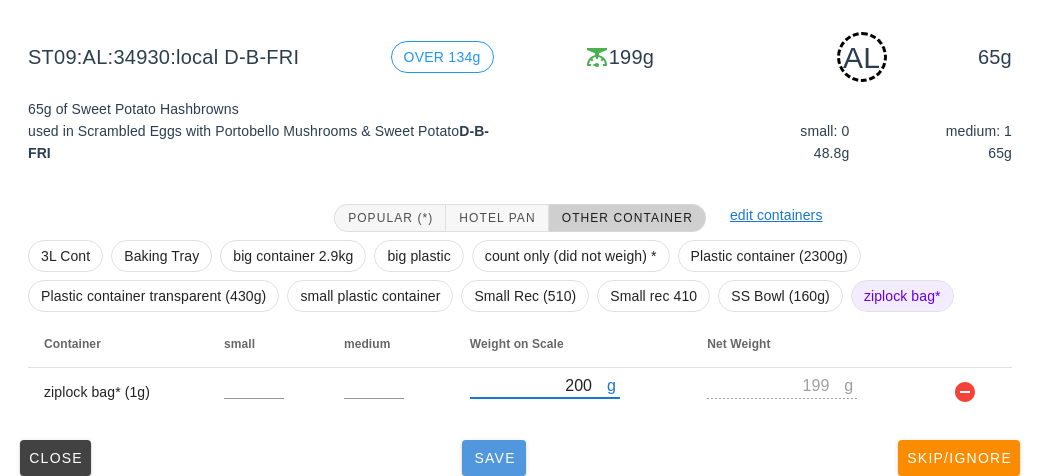 click on "Save" at bounding box center [494, 458] 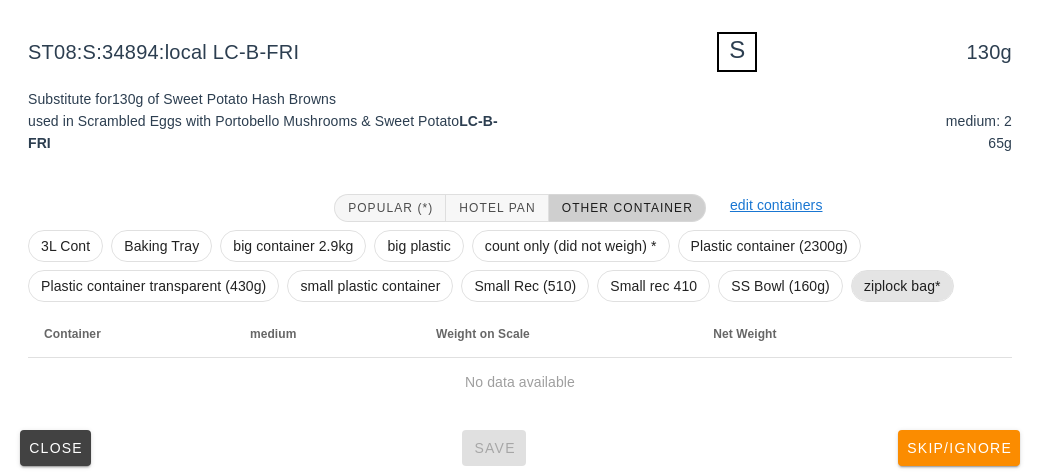 click on "ziplock bag*" at bounding box center (902, 286) 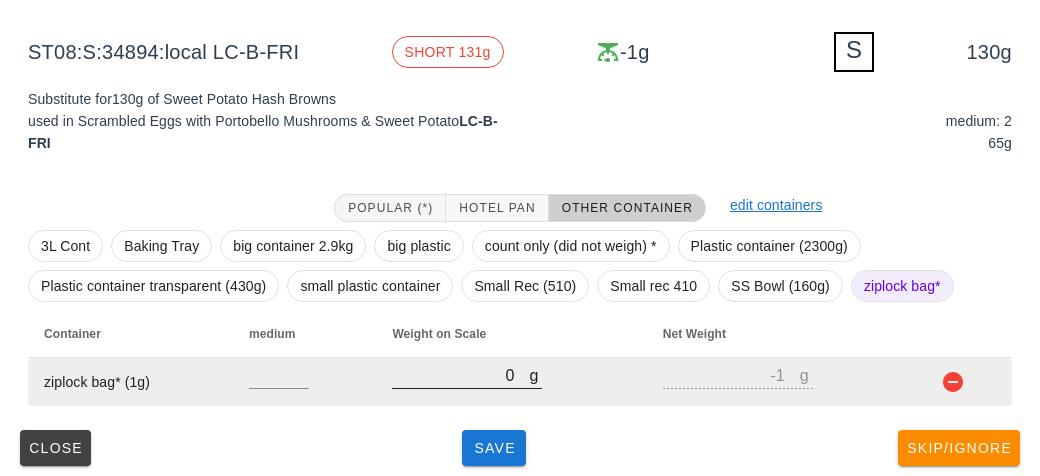 click on "0" at bounding box center (460, 375) 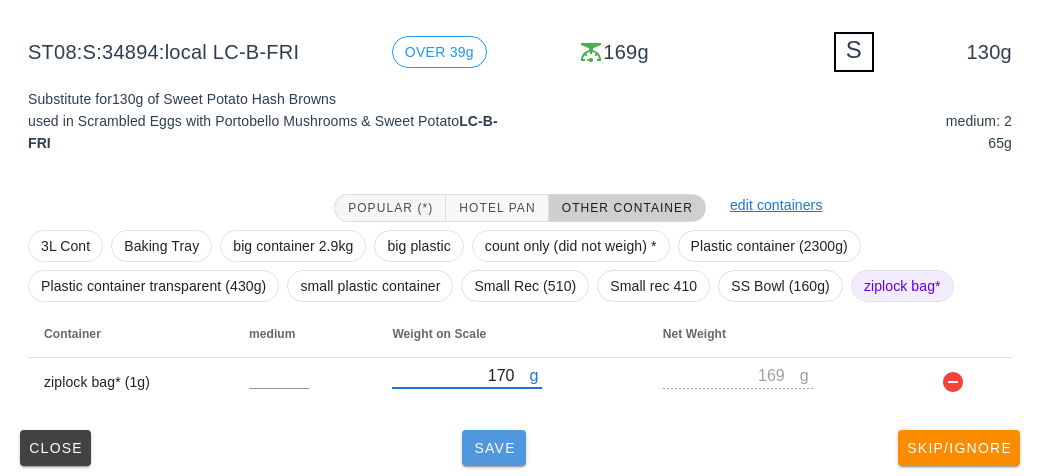 click on "Save" at bounding box center [494, 448] 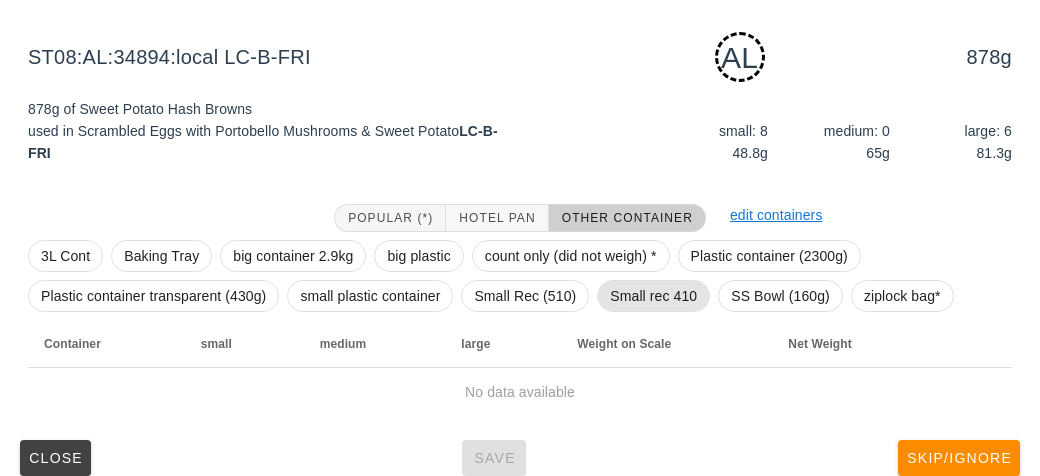click on "Small rec 410" at bounding box center [653, 296] 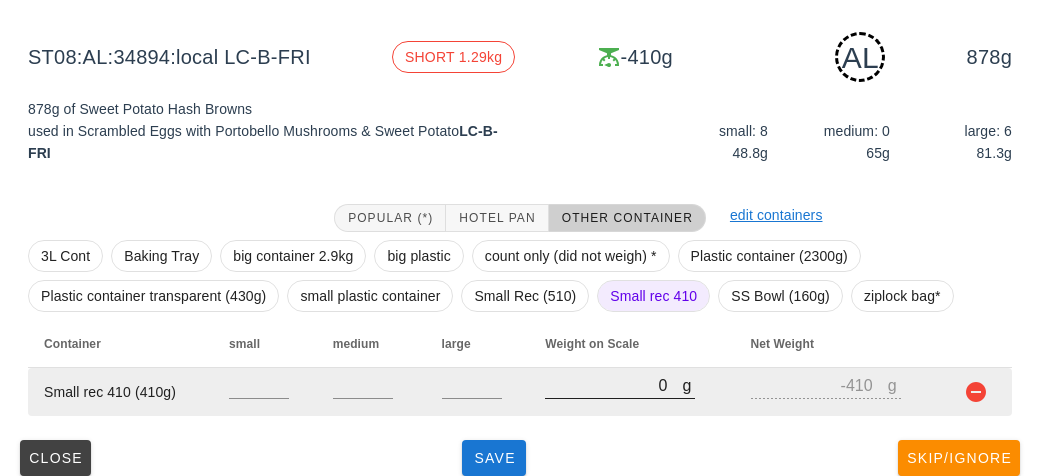click on "0" at bounding box center [613, 385] 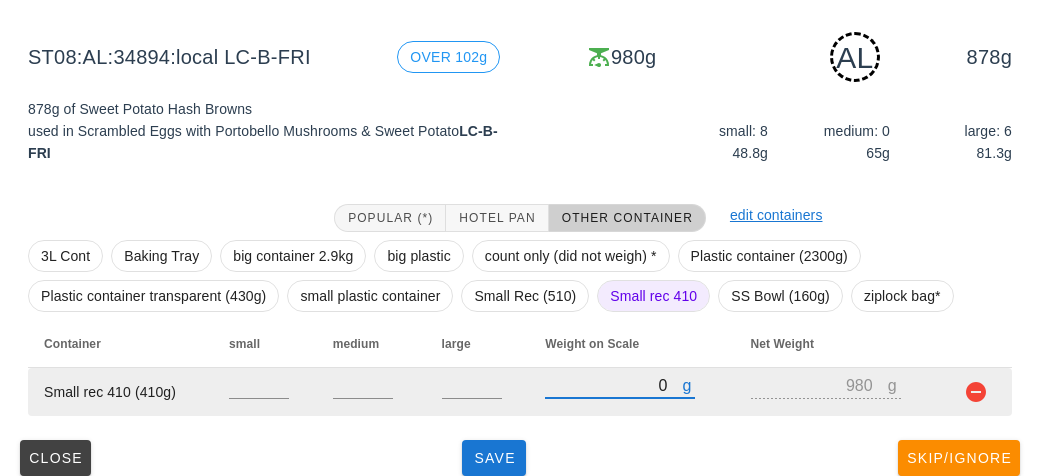 scroll, scrollTop: 250, scrollLeft: 0, axis: vertical 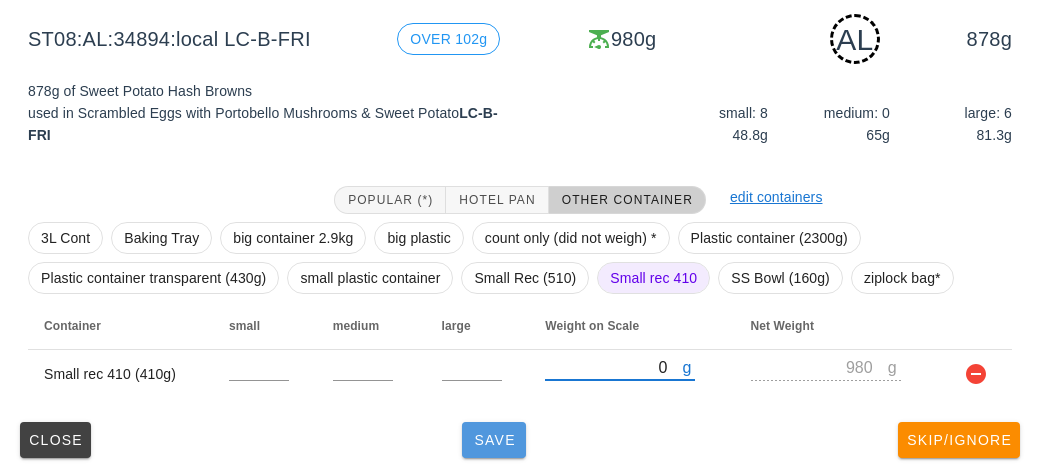 click on "Save" at bounding box center [494, 440] 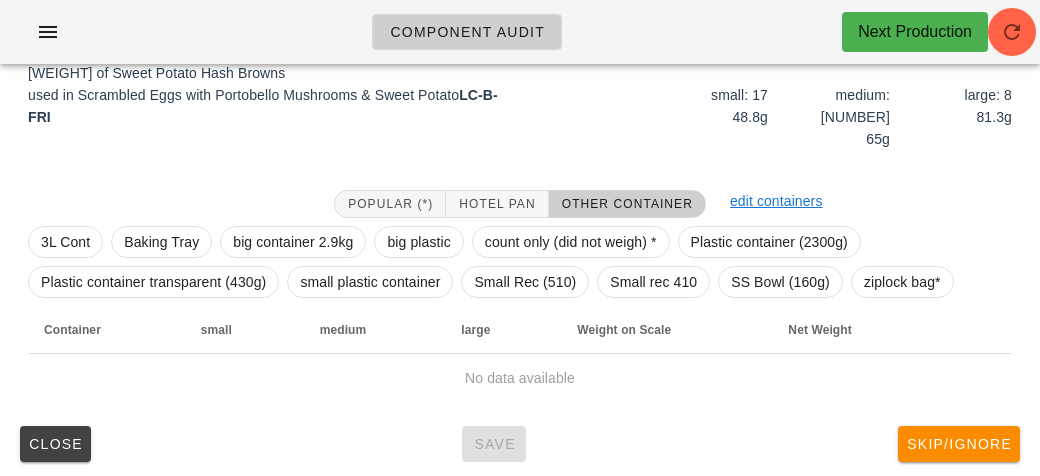 scroll, scrollTop: 232, scrollLeft: 0, axis: vertical 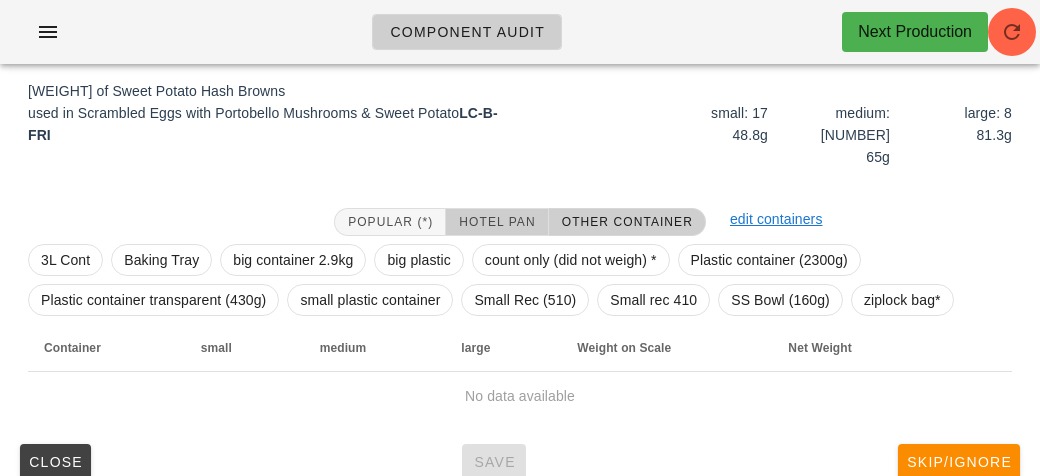 click on "Hotel Pan" at bounding box center (496, 222) 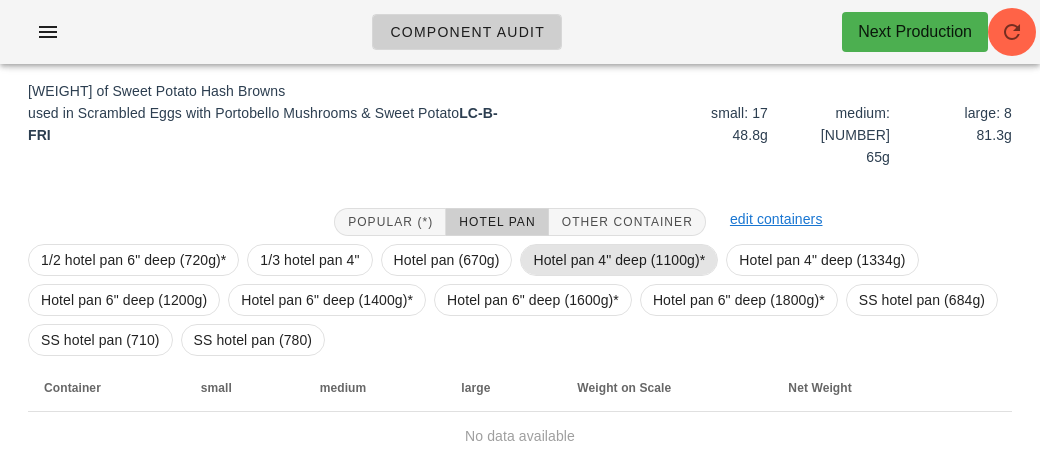 click on "Hotel pan 4" deep (1100g)*" at bounding box center [619, 260] 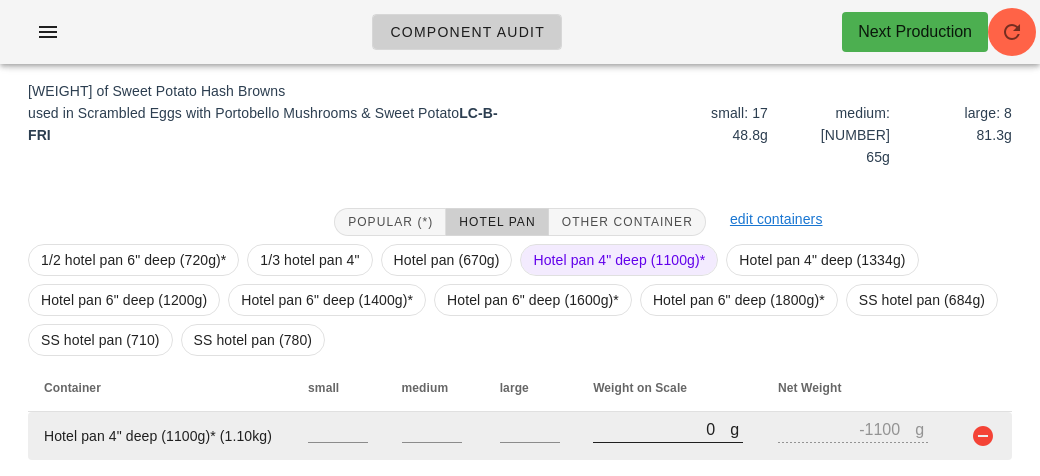 click on "0" at bounding box center (661, 429) 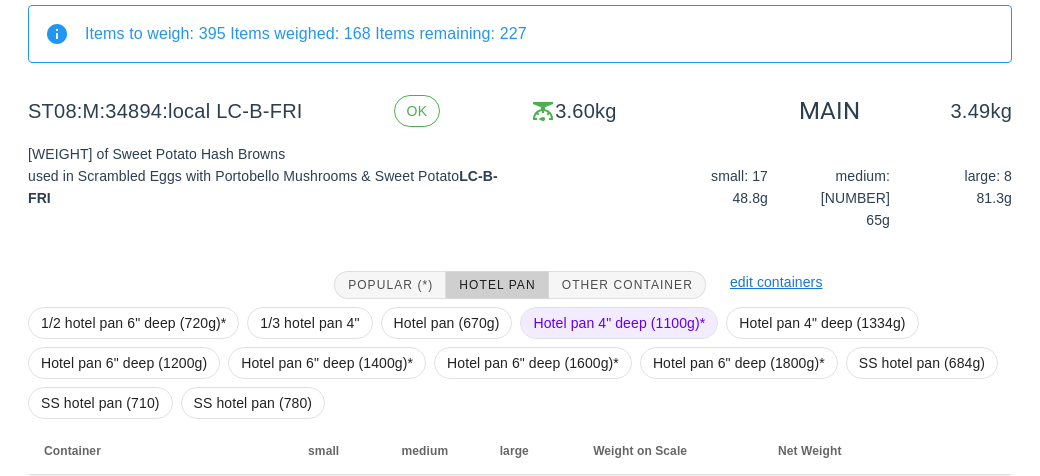 scroll, scrollTop: 272, scrollLeft: 0, axis: vertical 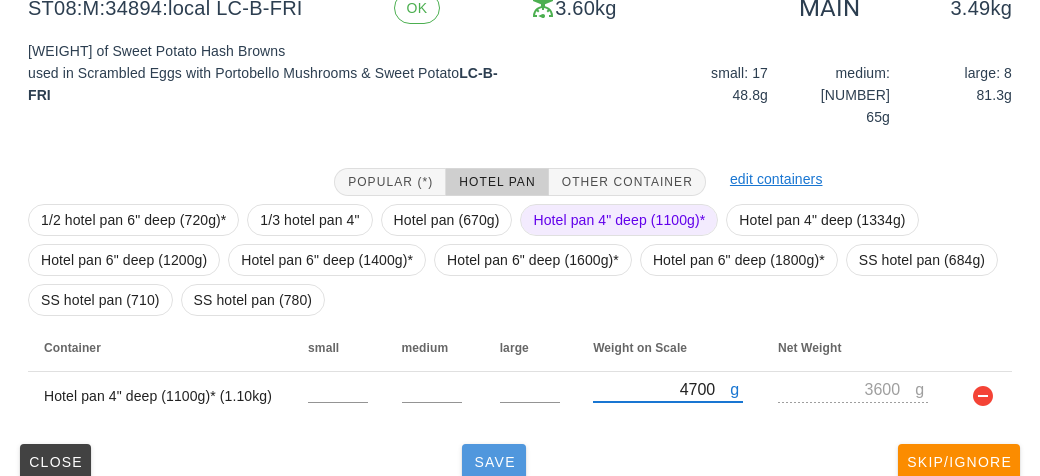 click on "Save" at bounding box center [494, 462] 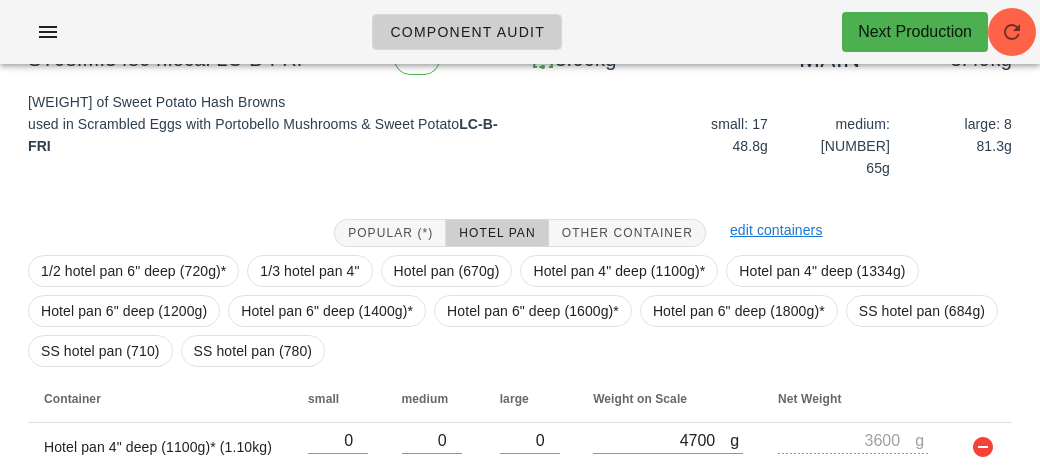 scroll, scrollTop: 272, scrollLeft: 0, axis: vertical 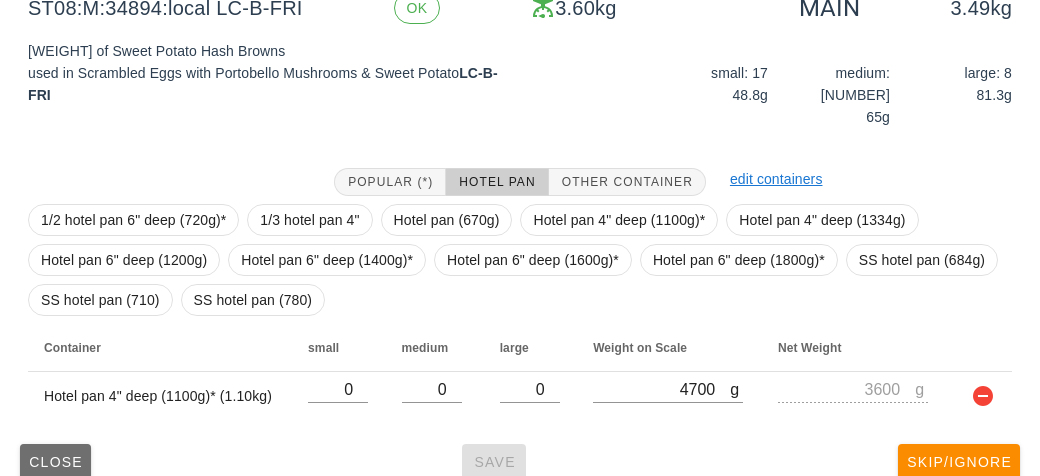 click on "Close" at bounding box center [55, 462] 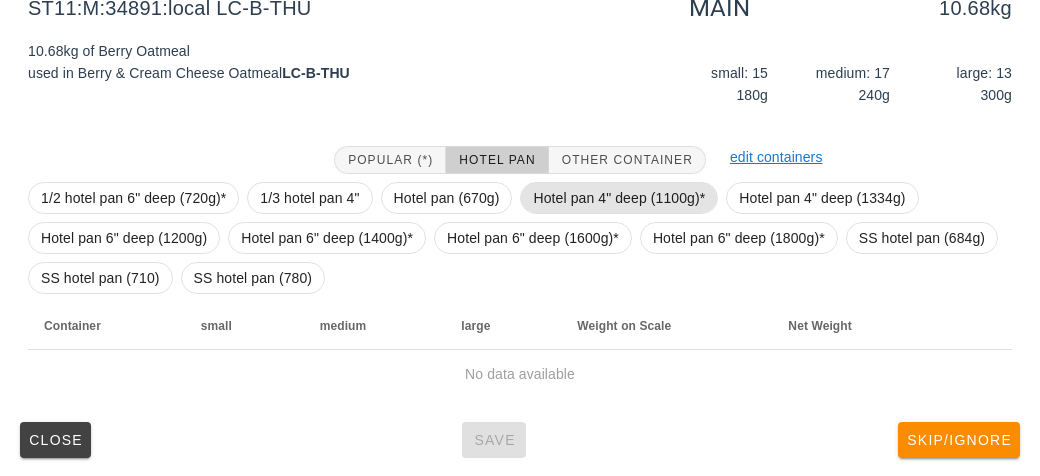 click on "Hotel pan 4" deep (1100g)*" at bounding box center (619, 198) 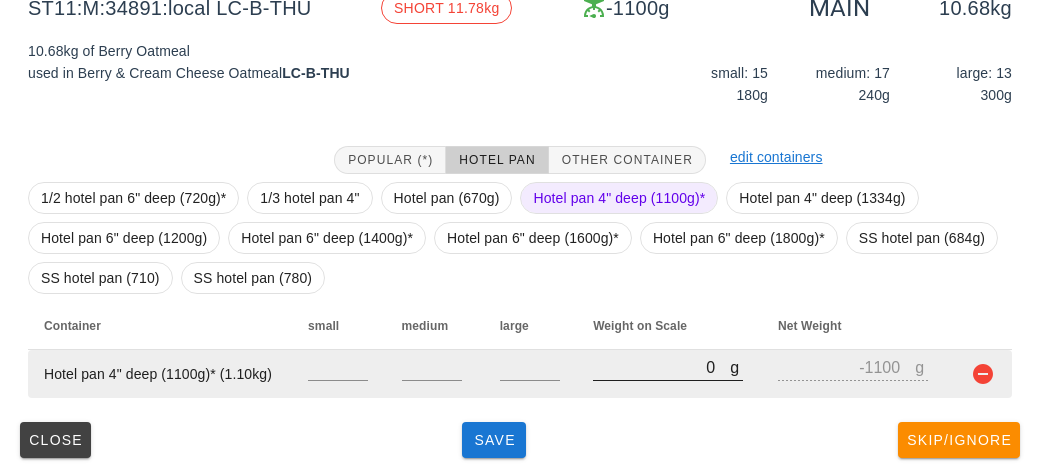 click on "g 0" at bounding box center (668, 367) 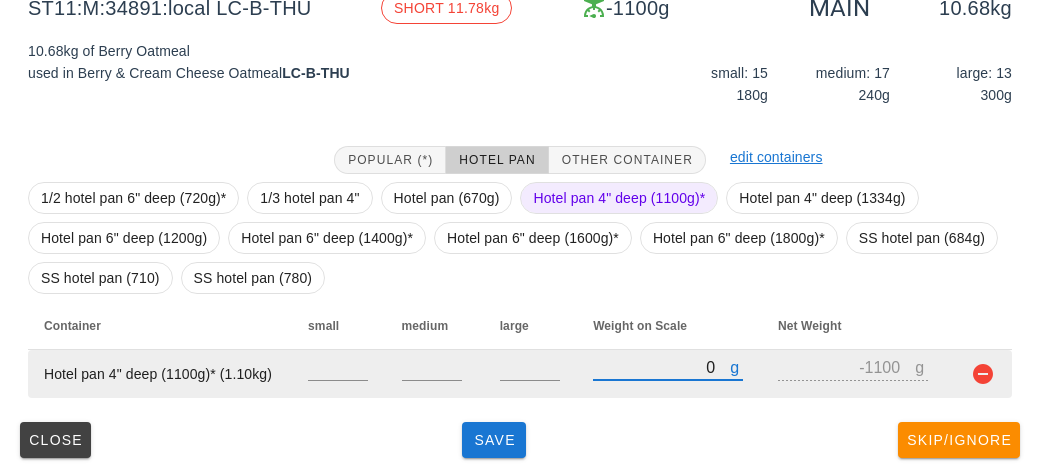 click on "0" at bounding box center (661, 367) 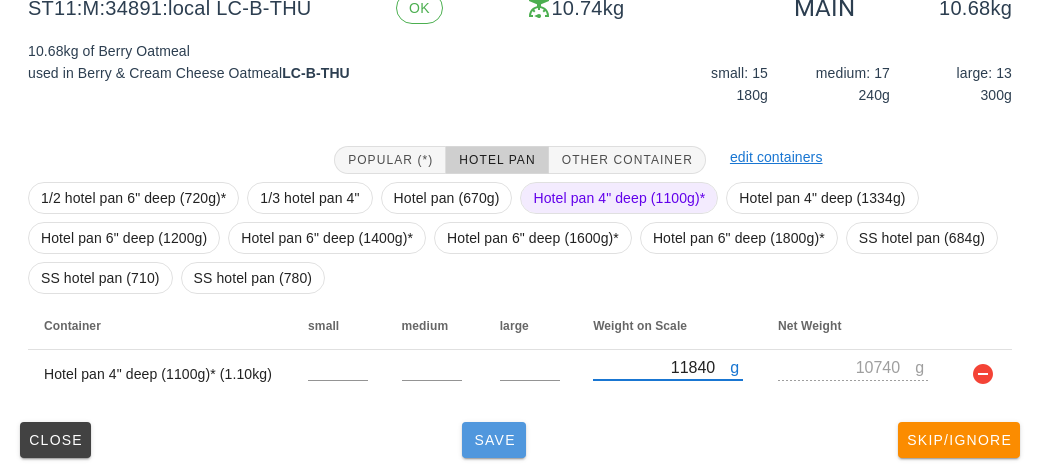 click on "Save" at bounding box center [494, 440] 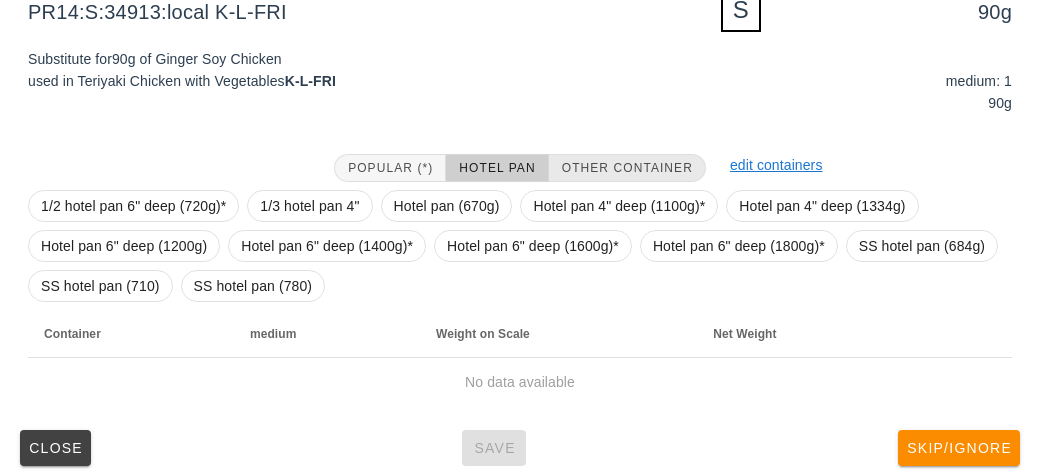 click on "Other Container" at bounding box center (627, 168) 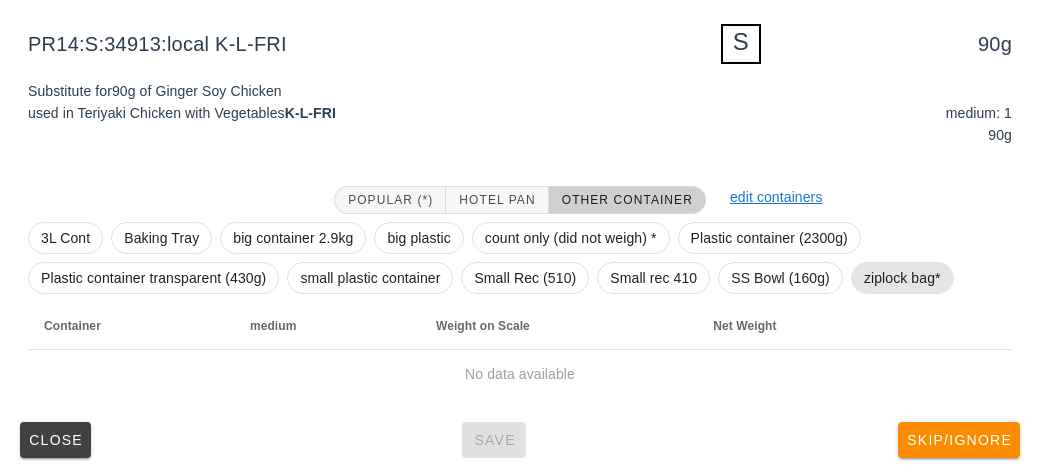 click on "ziplock bag*" at bounding box center (902, 278) 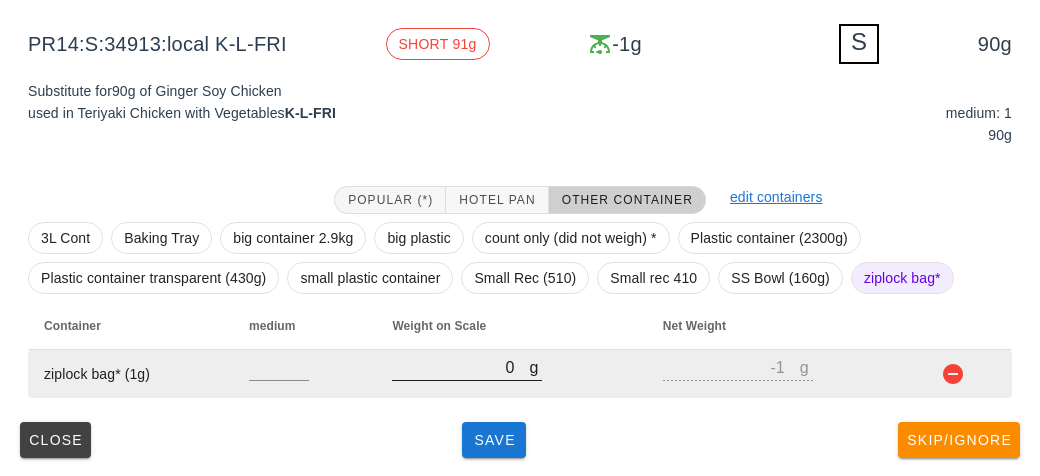 click on "0" at bounding box center [460, 367] 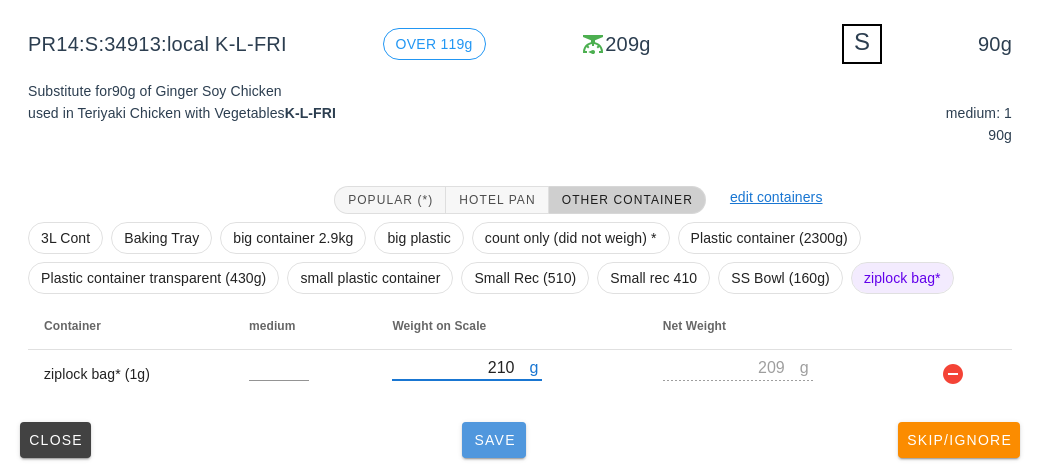 click on "Save" at bounding box center [494, 440] 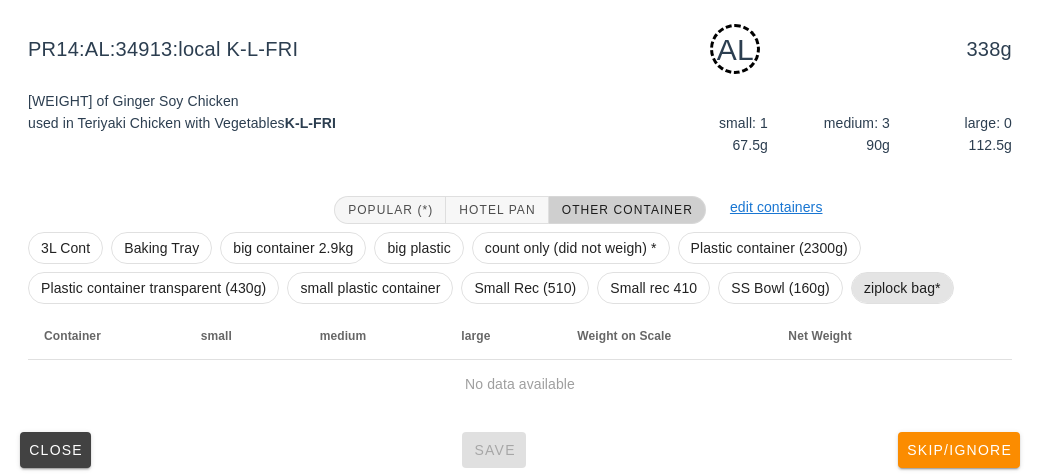 click on "ziplock bag*" at bounding box center [902, 288] 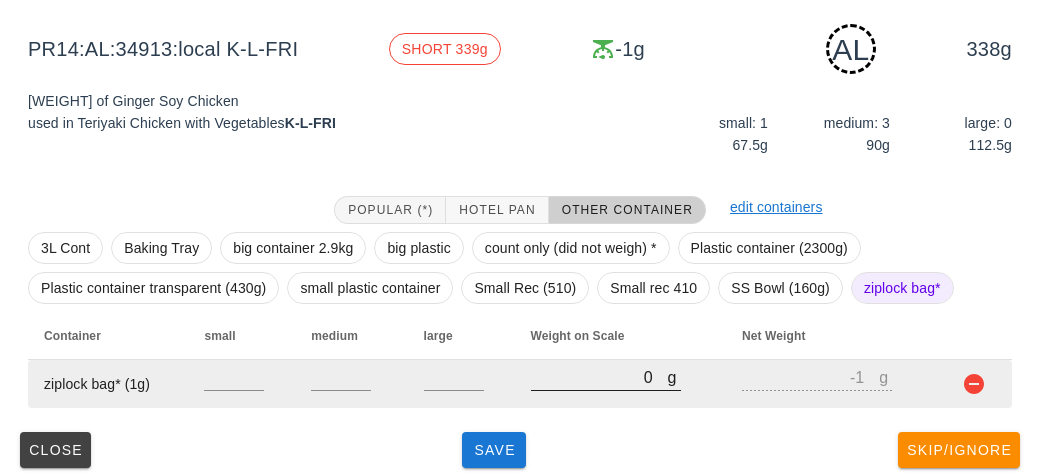 click on "0" at bounding box center [599, 377] 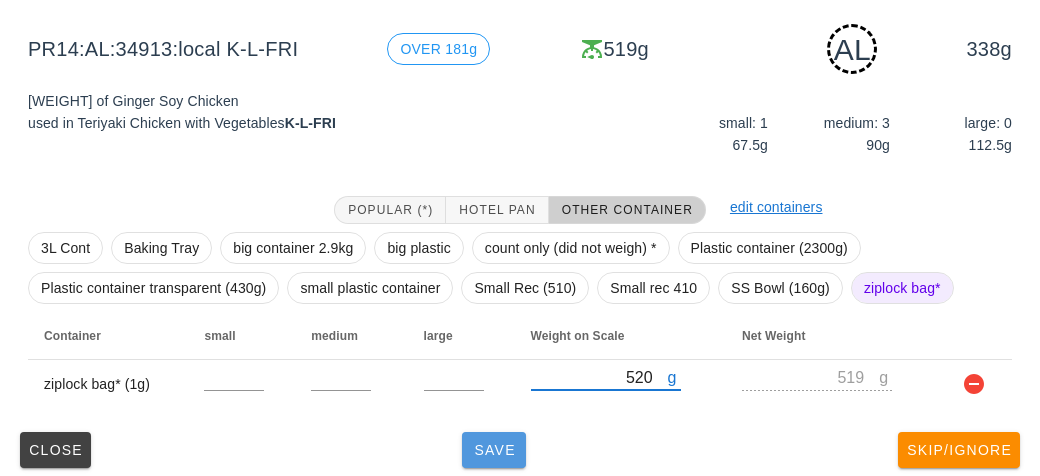 click on "Save" at bounding box center (494, 450) 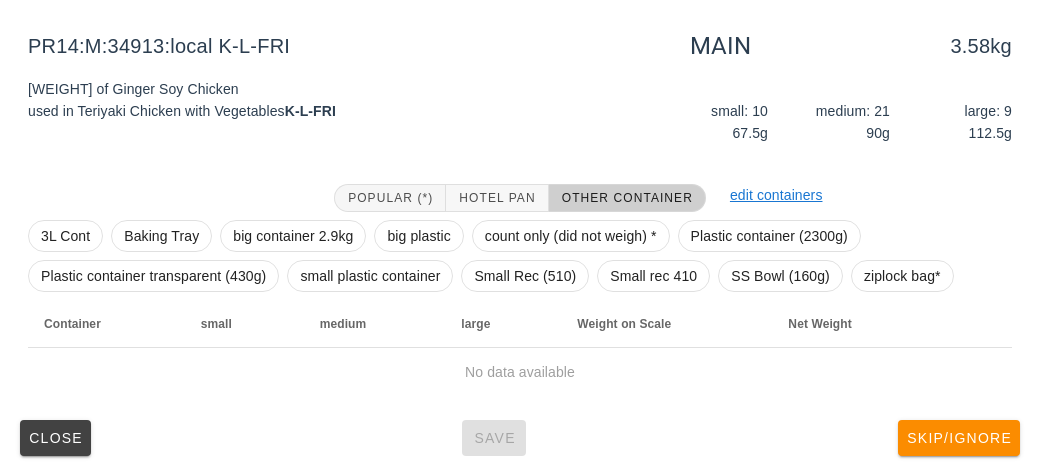 scroll, scrollTop: 232, scrollLeft: 0, axis: vertical 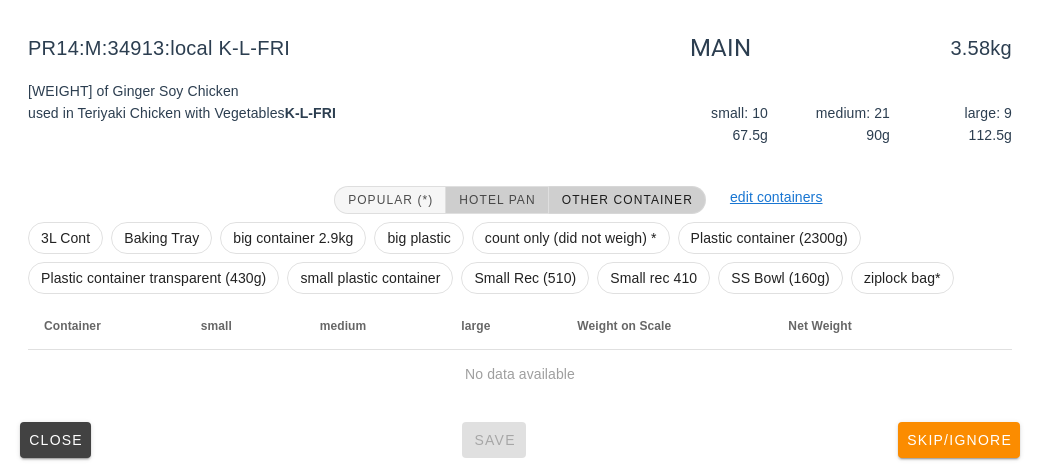 click on "Hotel Pan" at bounding box center (497, 200) 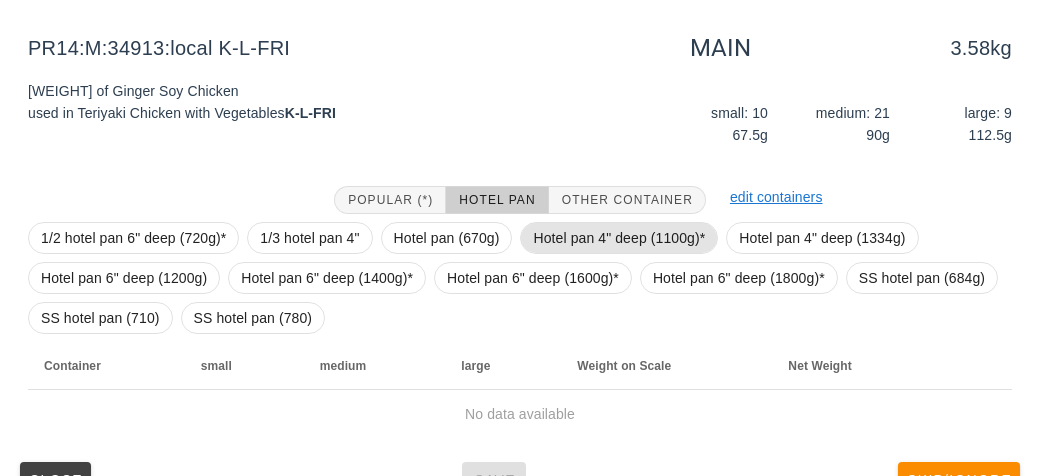 click on "Hotel pan 4" deep (1100g)*" at bounding box center [619, 238] 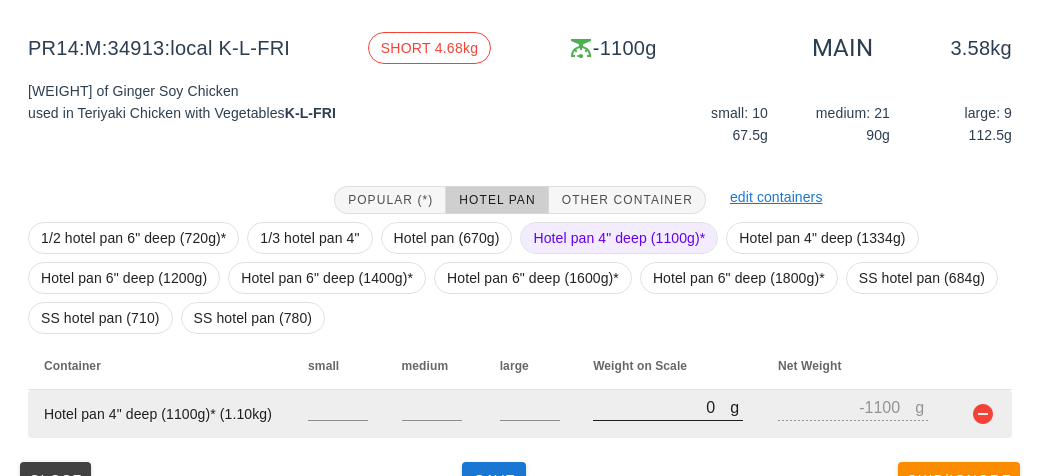 click on "0" at bounding box center [661, 407] 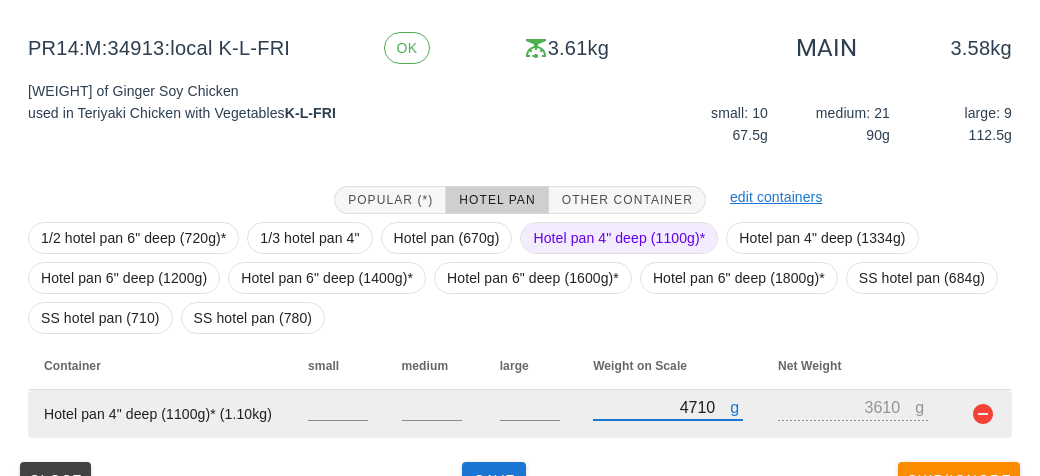 scroll, scrollTop: 272, scrollLeft: 0, axis: vertical 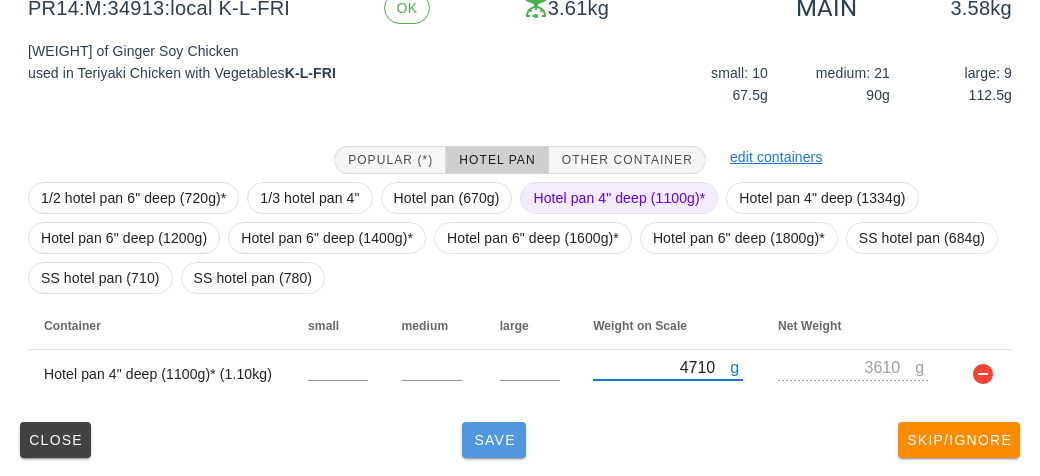 click on "Save" at bounding box center [494, 440] 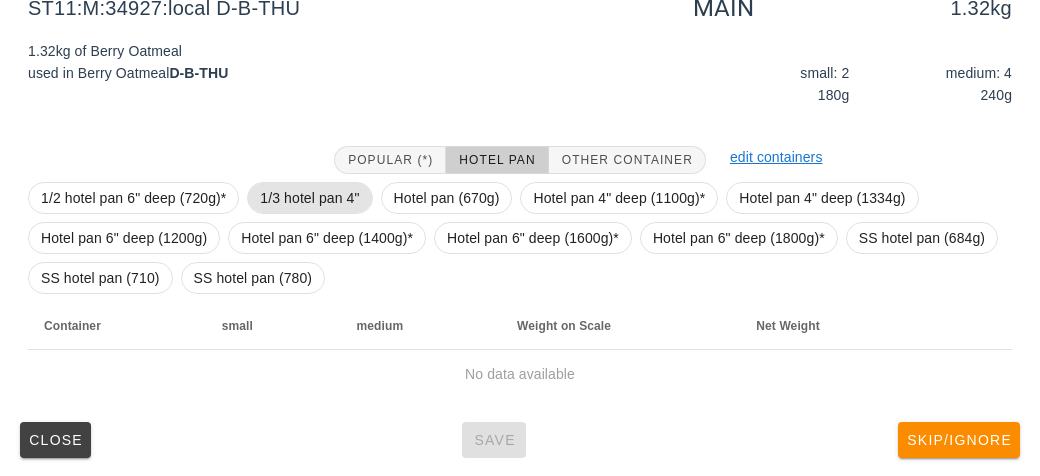 click on "1/3 hotel pan 4"" at bounding box center (309, 198) 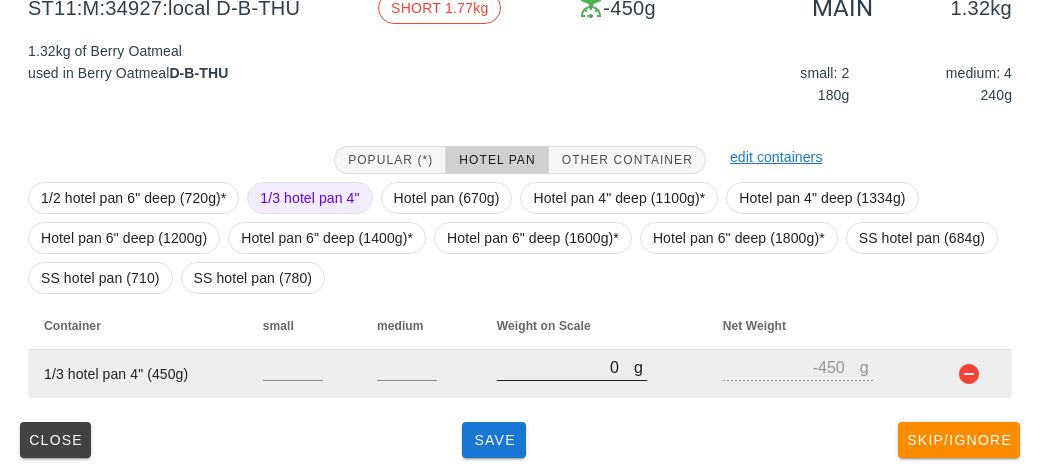 click on "0" at bounding box center [565, 367] 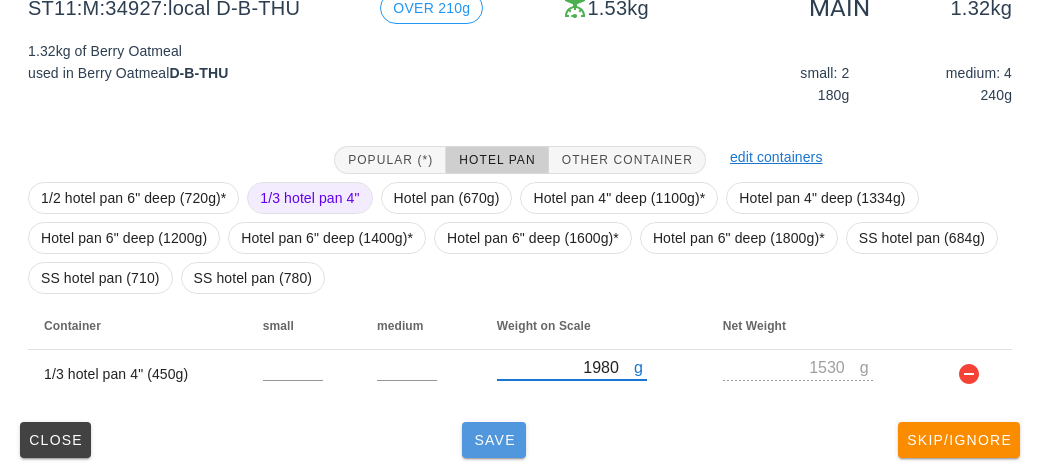 click on "Save" at bounding box center (494, 440) 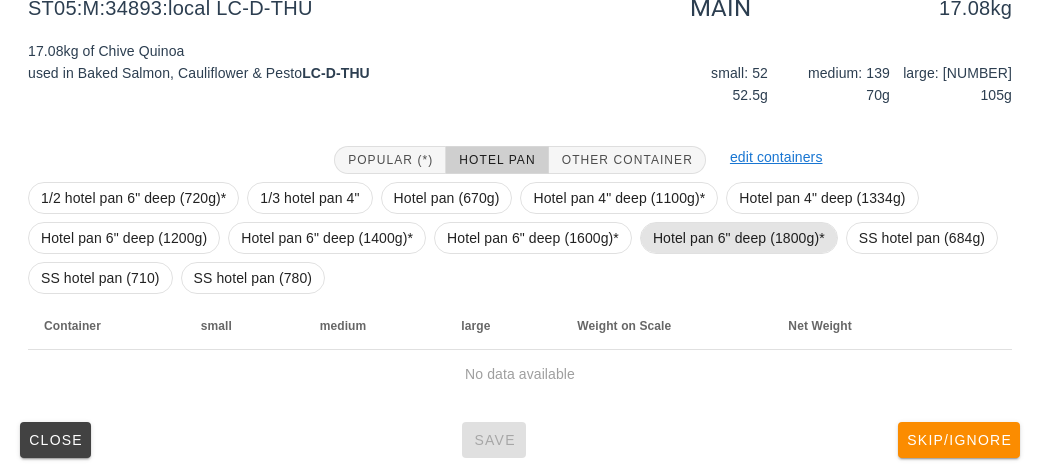 click on "Hotel pan 6" deep (1800g)*" at bounding box center [739, 238] 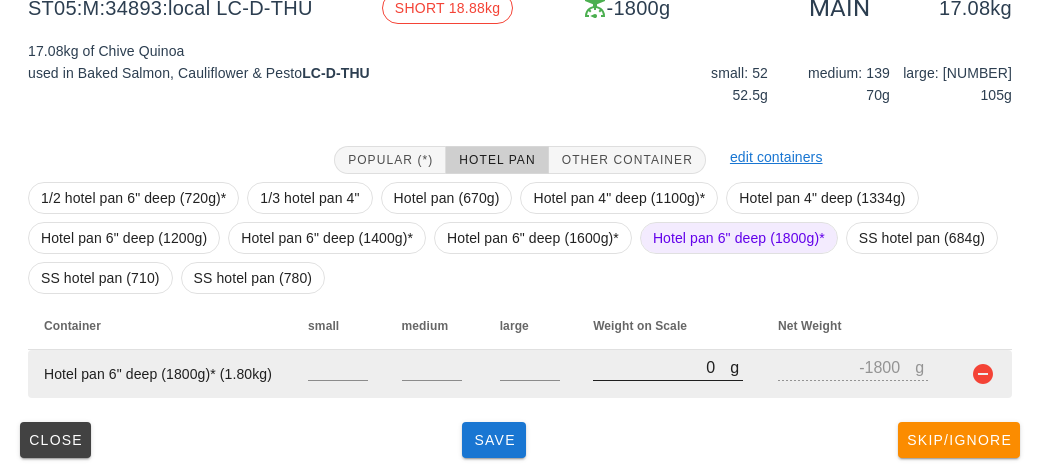 click on "0" at bounding box center [661, 367] 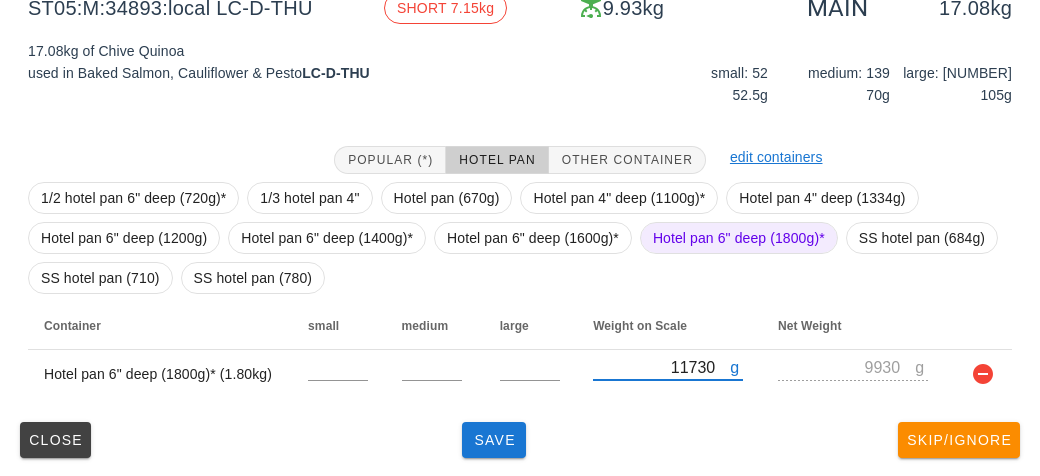 click on "Hotel pan 6" deep (1800g)*" at bounding box center (739, 238) 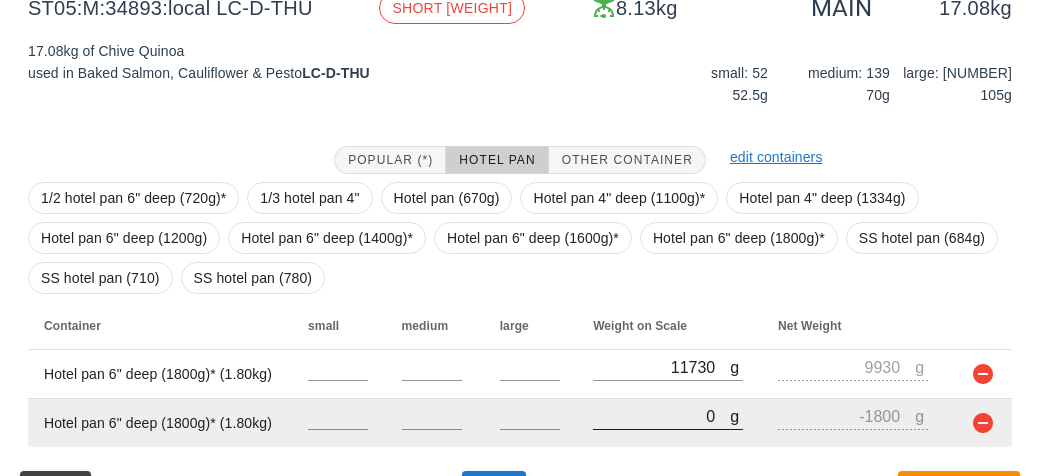 click on "0" at bounding box center [661, 416] 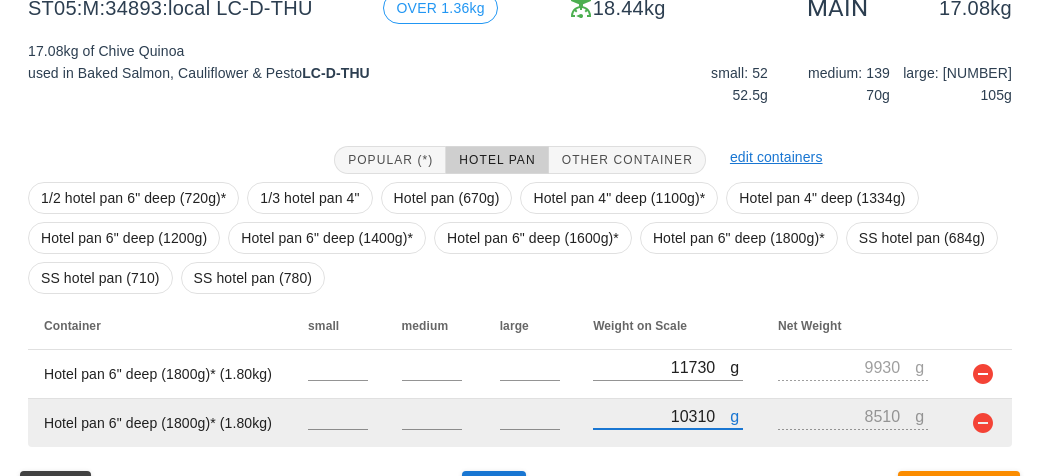 scroll, scrollTop: 321, scrollLeft: 0, axis: vertical 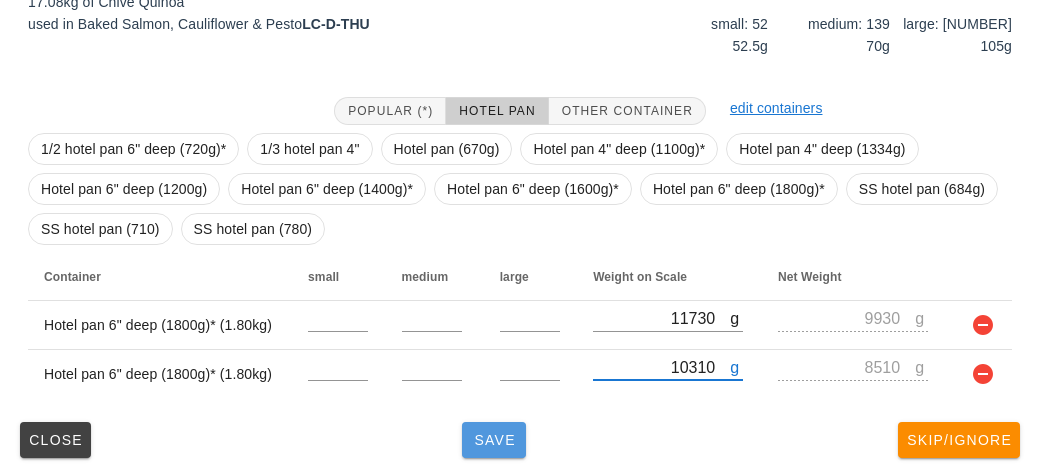 click on "Save" at bounding box center [494, 440] 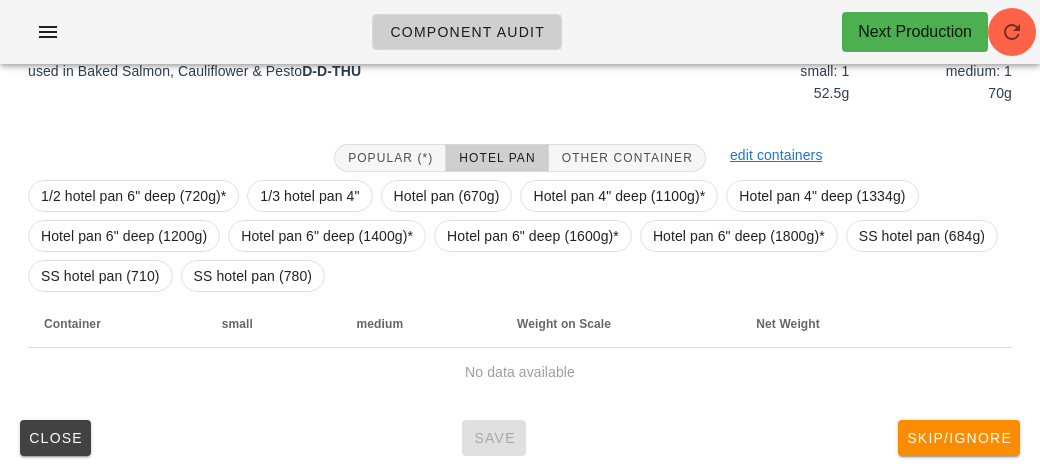 scroll, scrollTop: 290, scrollLeft: 0, axis: vertical 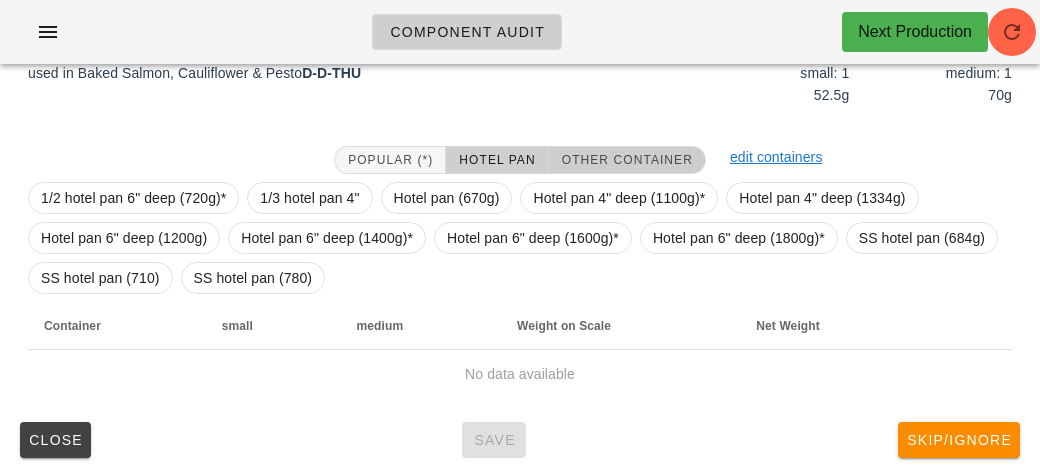 click on "Other Container" at bounding box center (627, 160) 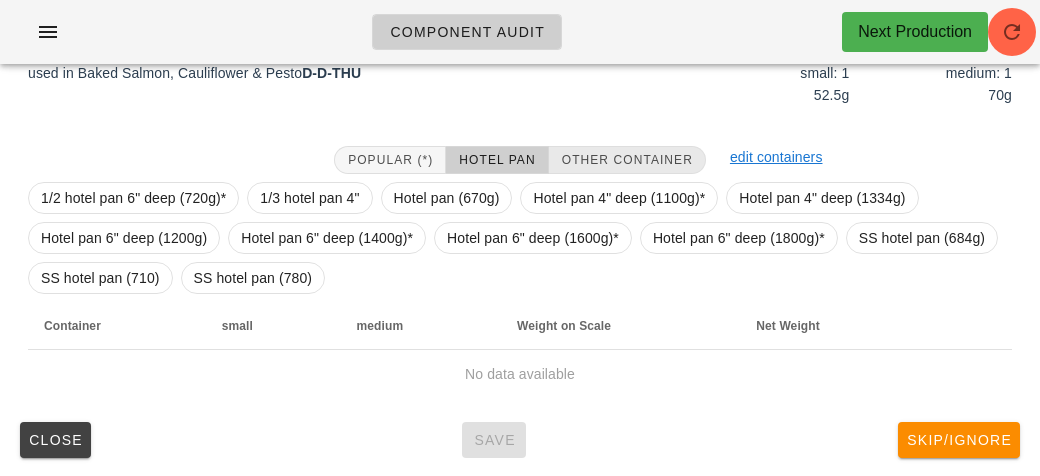 scroll, scrollTop: 250, scrollLeft: 0, axis: vertical 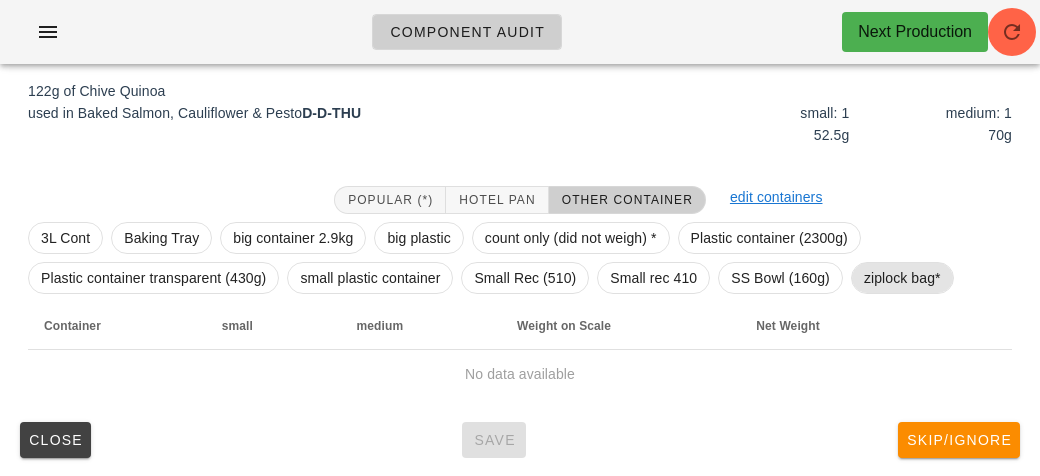 click on "ziplock bag*" at bounding box center [902, 278] 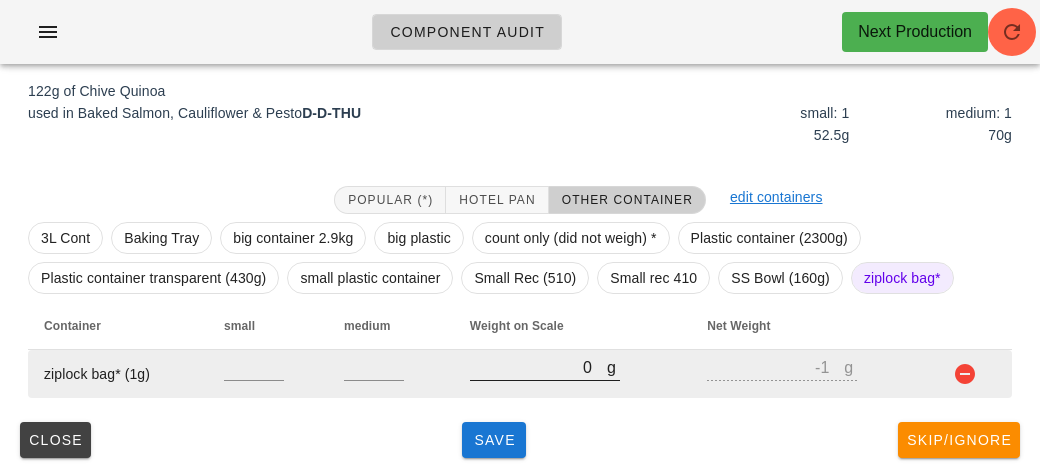 click on "0" at bounding box center [538, 367] 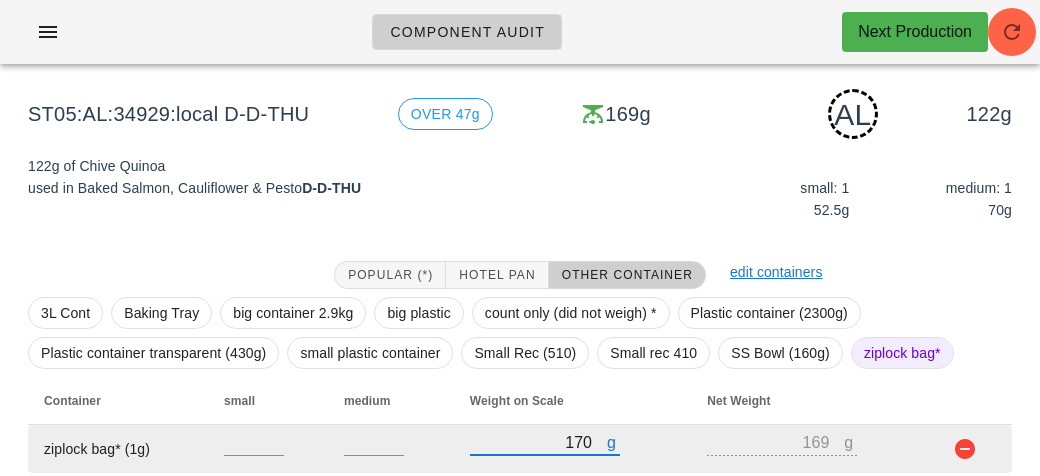 scroll, scrollTop: 250, scrollLeft: 0, axis: vertical 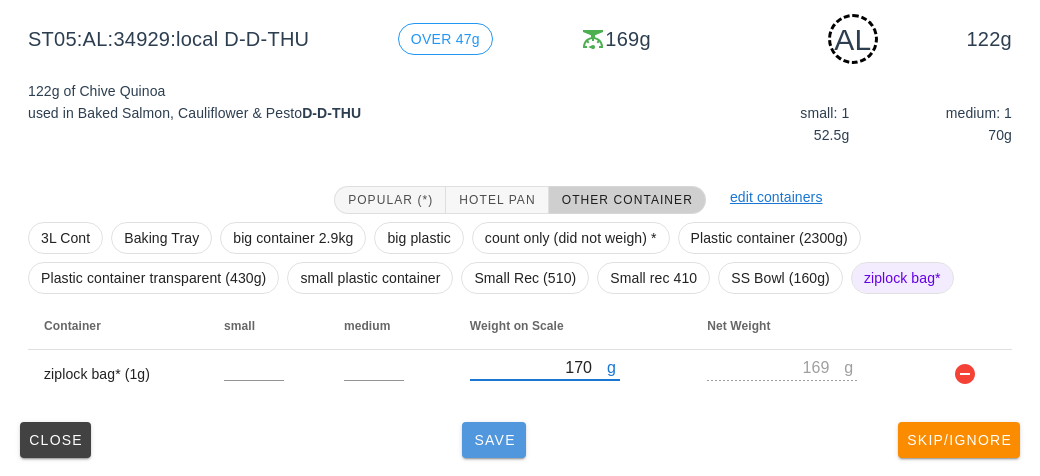 click on "Save" at bounding box center [494, 440] 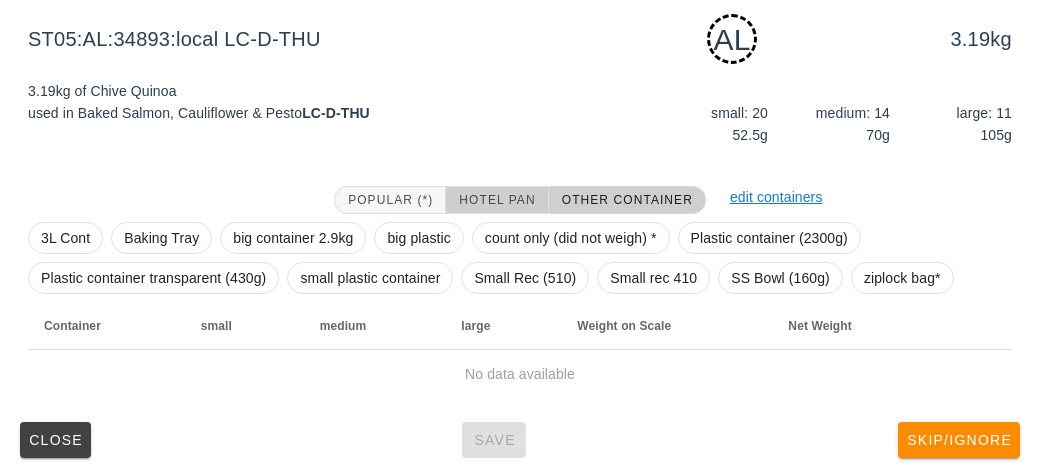 click on "Hotel Pan" at bounding box center [496, 200] 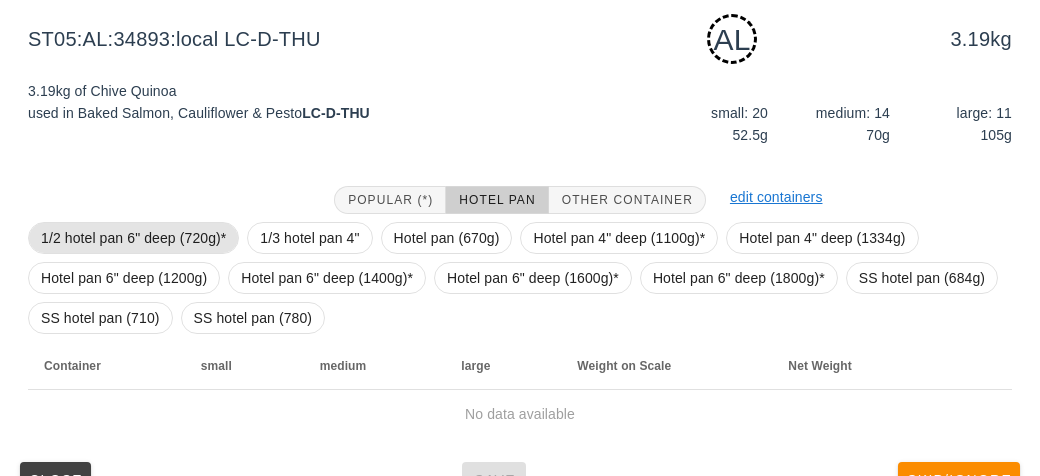 click on "1/2 hotel pan 6" deep (720g)*" at bounding box center [133, 238] 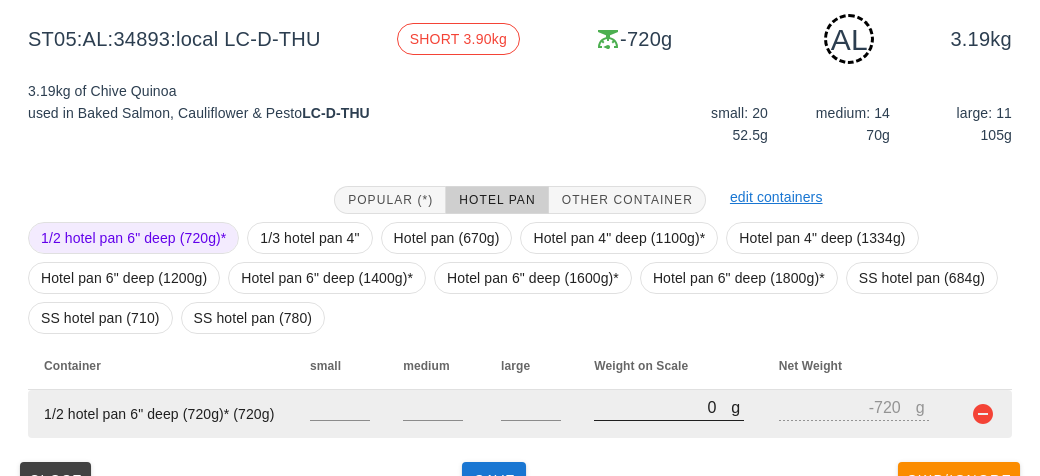 click on "0" at bounding box center (662, 407) 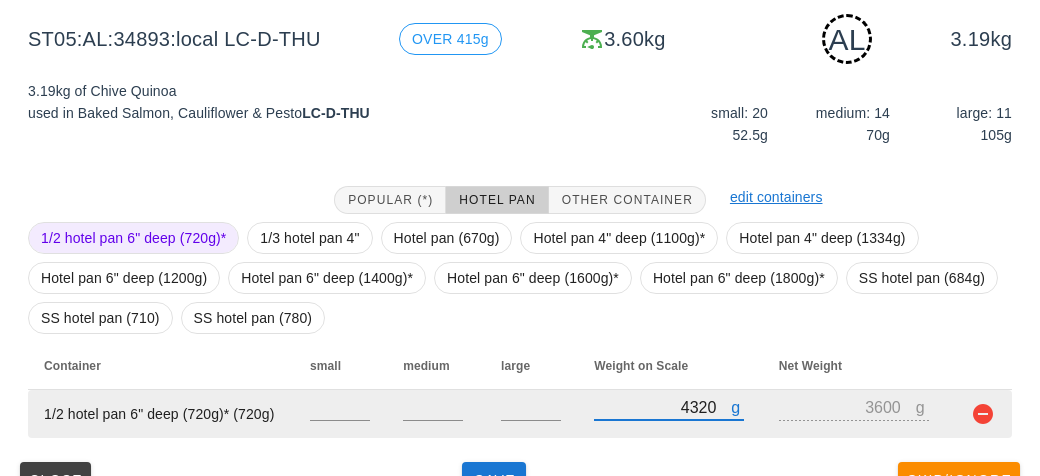 scroll, scrollTop: 290, scrollLeft: 0, axis: vertical 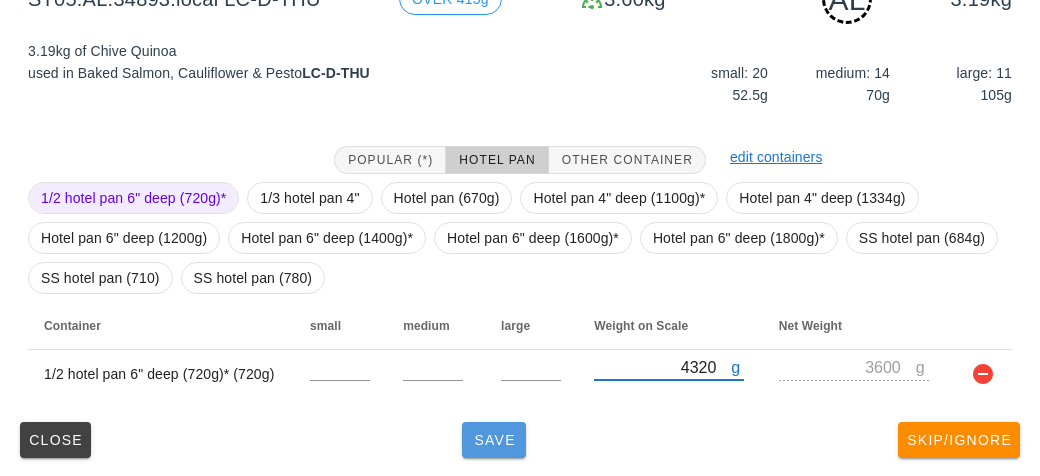 click on "Save" at bounding box center (494, 440) 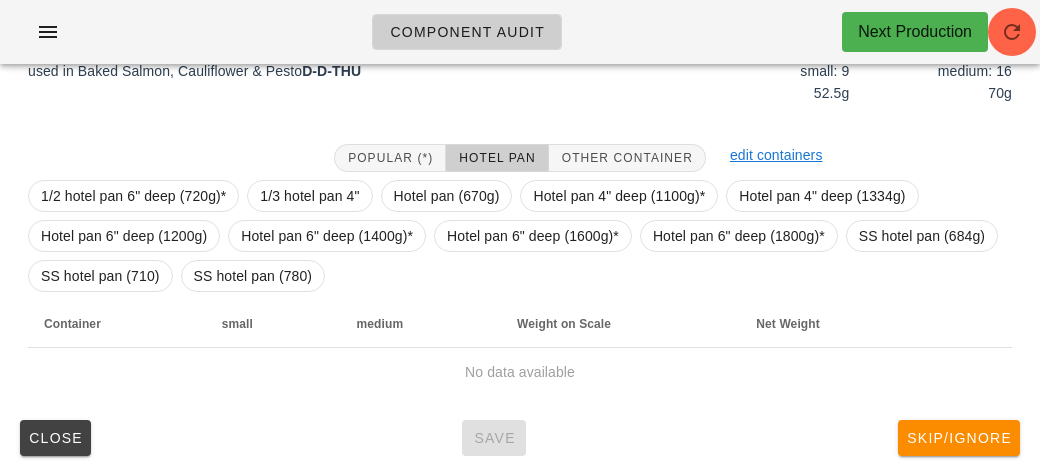 scroll, scrollTop: 272, scrollLeft: 0, axis: vertical 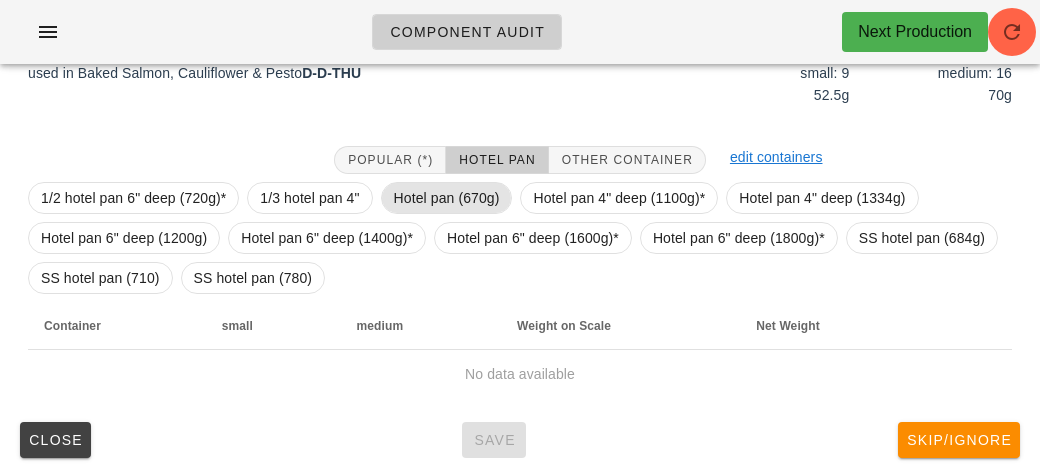 click on "Hotel pan (670g)" at bounding box center [447, 198] 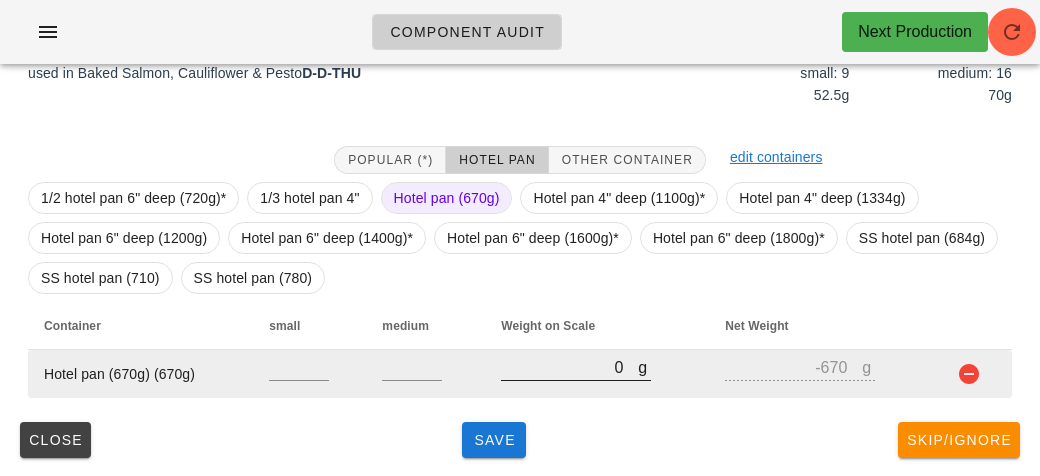 click on "0" at bounding box center (569, 367) 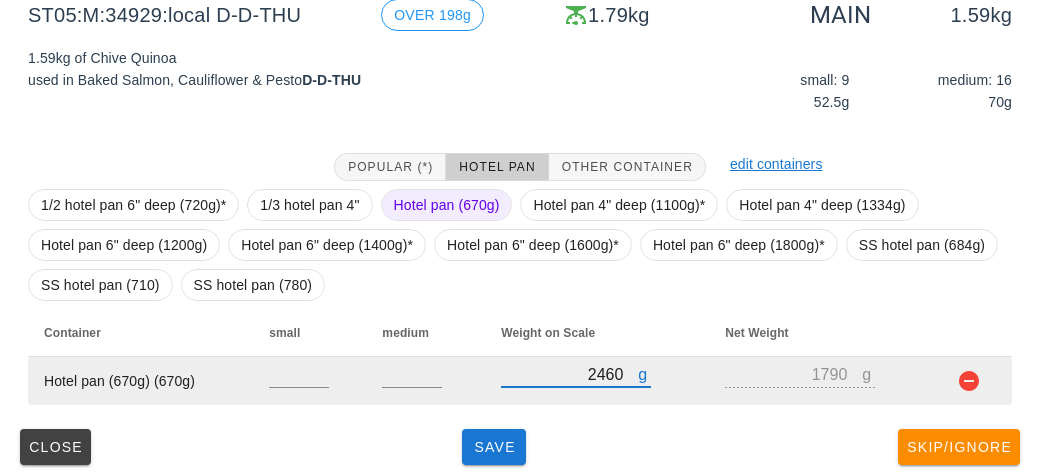 scroll, scrollTop: 271, scrollLeft: 0, axis: vertical 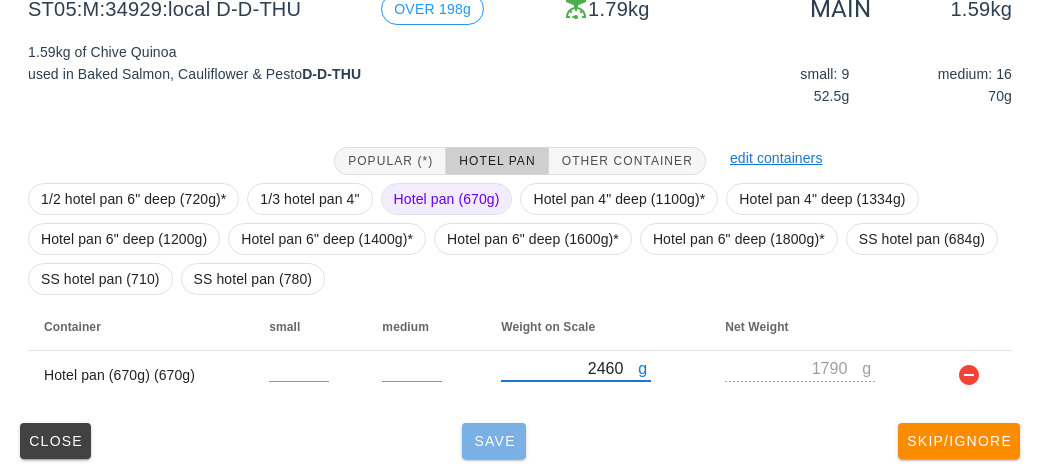 click on "Save" at bounding box center (494, 441) 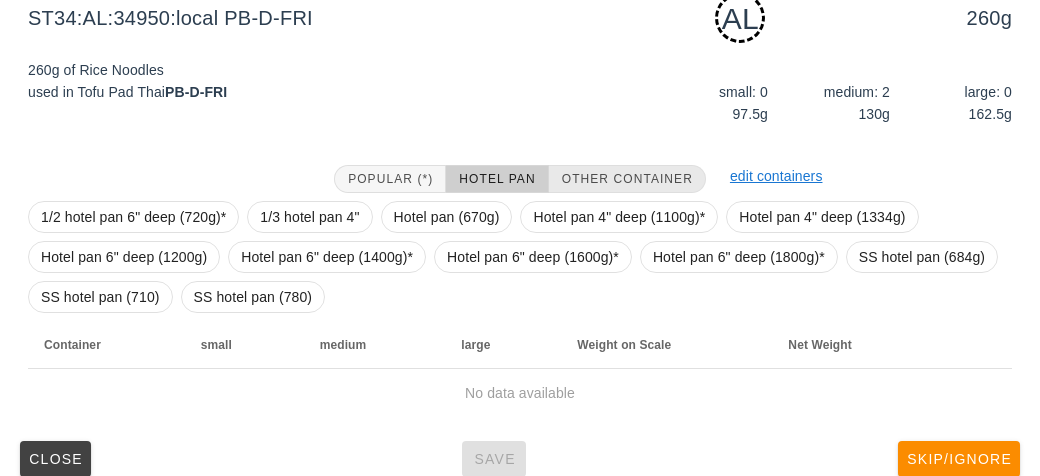 click on "Other Container" at bounding box center (627, 179) 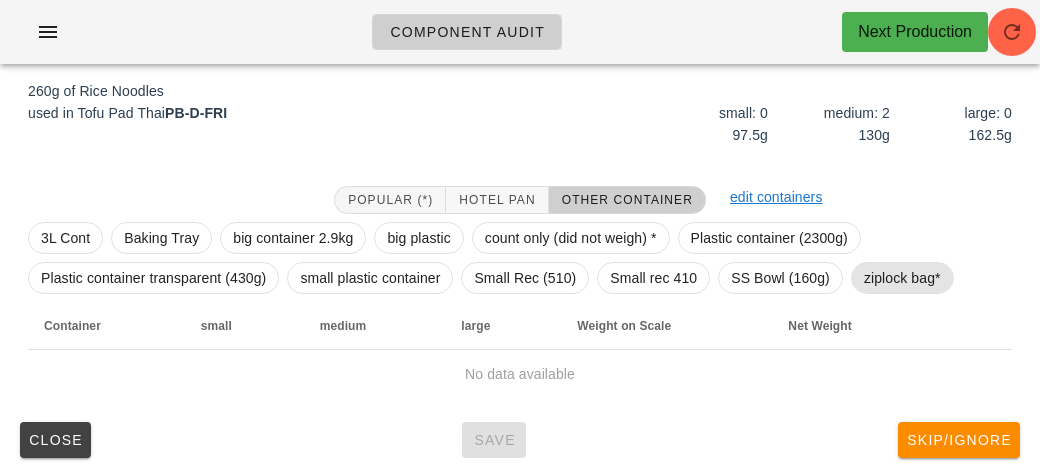 click on "ziplock bag*" at bounding box center (902, 278) 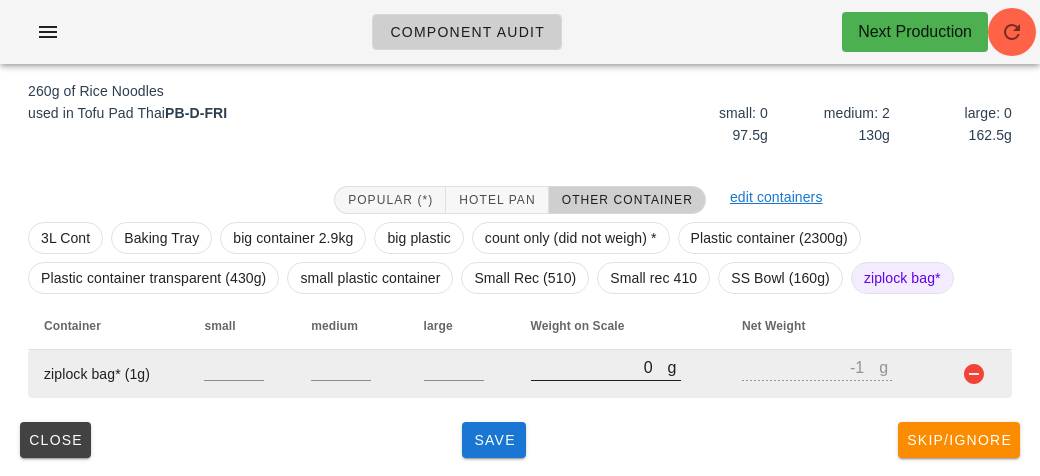 click at bounding box center [606, 391] 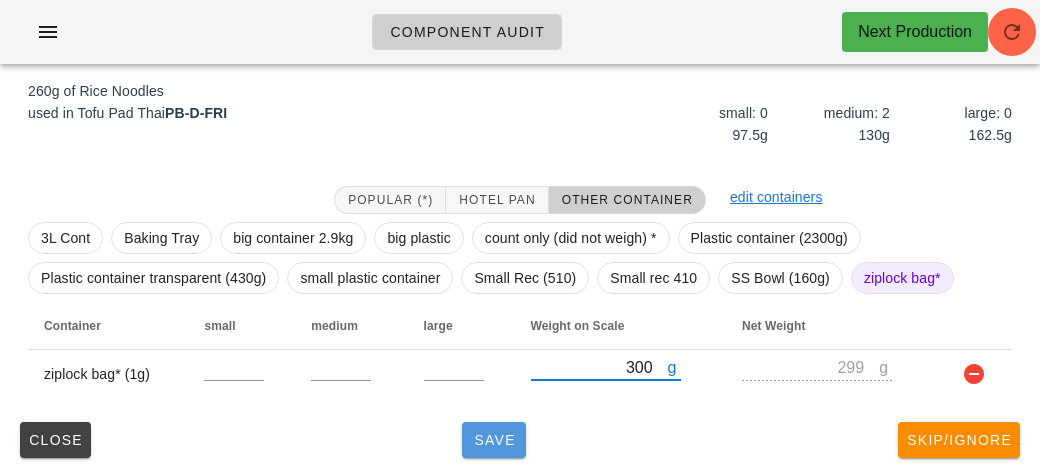 click on "Save" at bounding box center [494, 440] 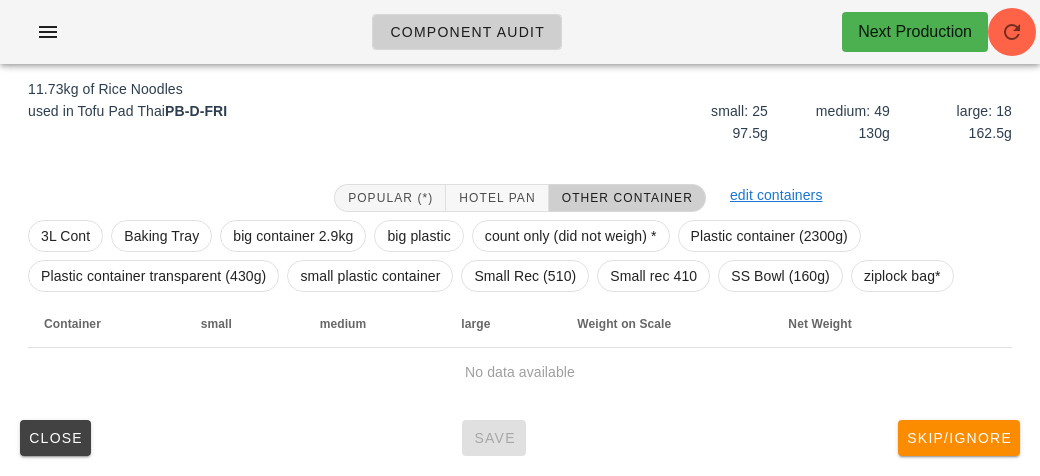 scroll, scrollTop: 232, scrollLeft: 0, axis: vertical 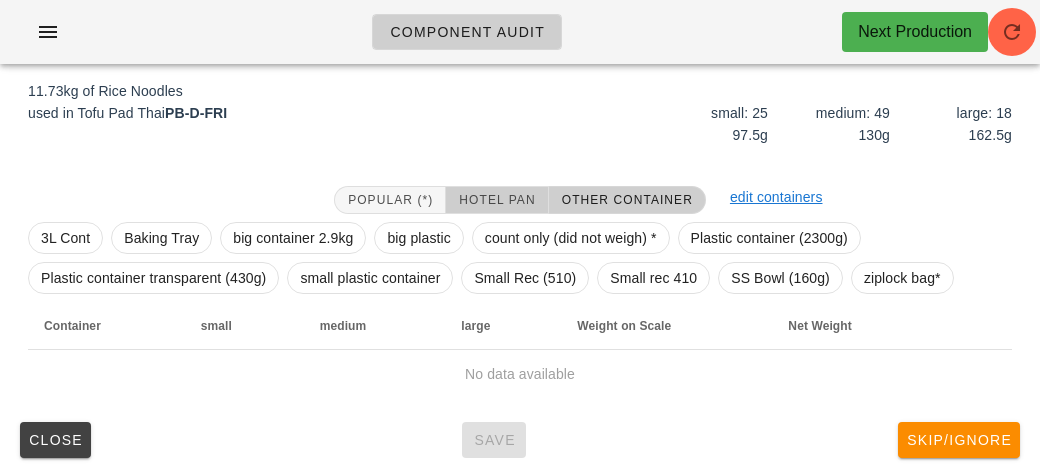 click on "Hotel Pan" at bounding box center [497, 200] 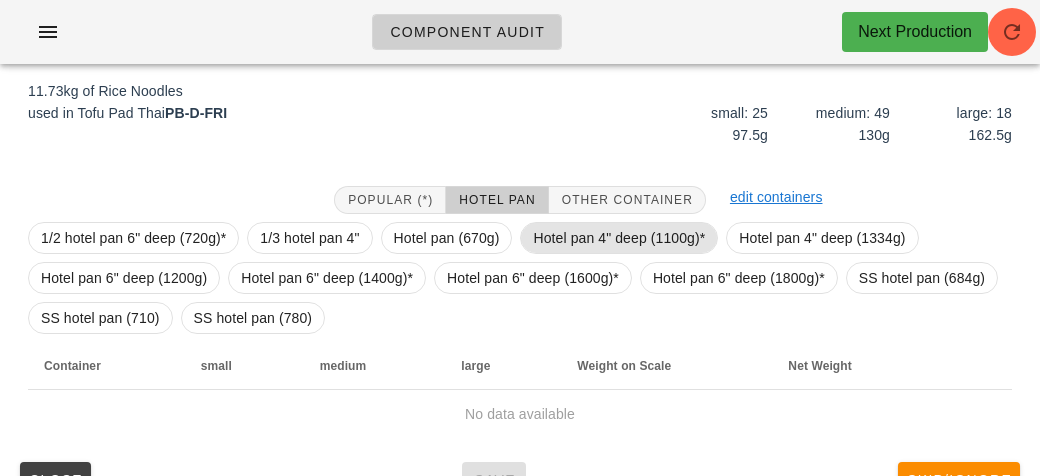 click on "Hotel pan 4" deep (1100g)*" at bounding box center [619, 238] 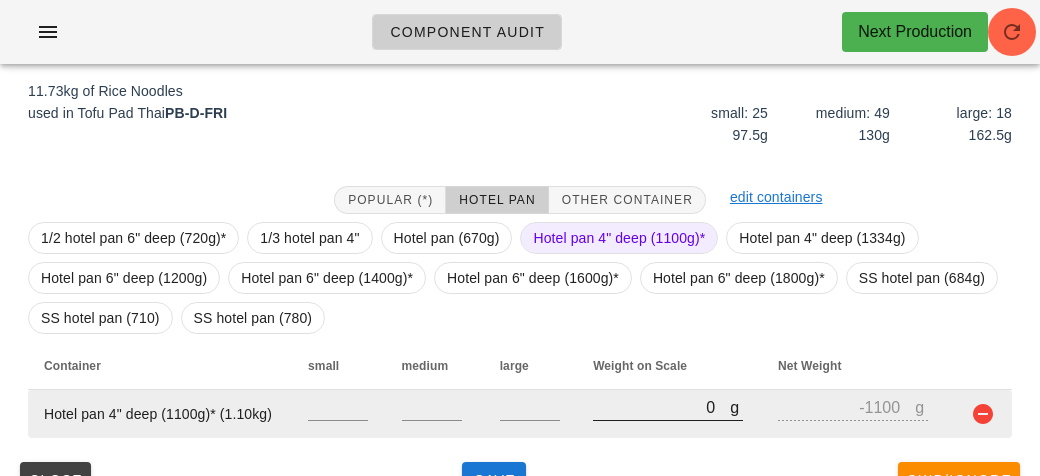 click on "0" at bounding box center (661, 407) 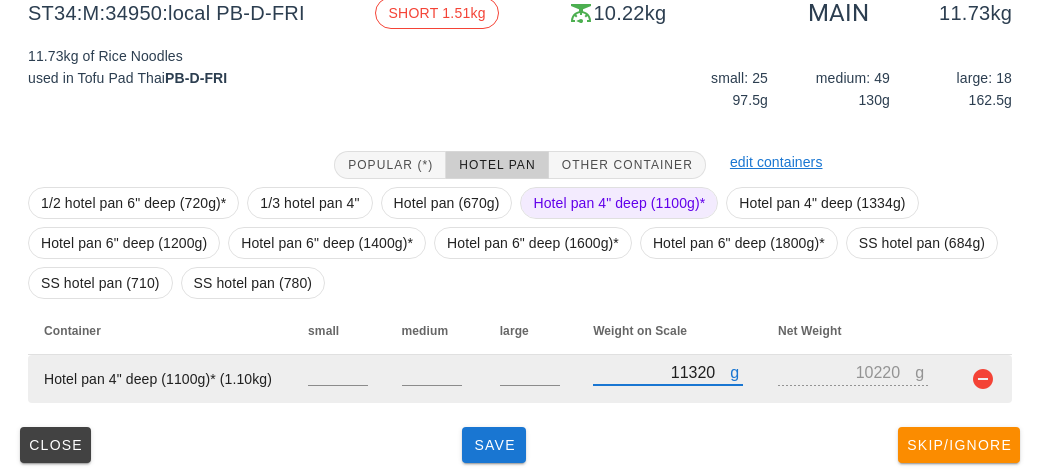 scroll, scrollTop: 272, scrollLeft: 0, axis: vertical 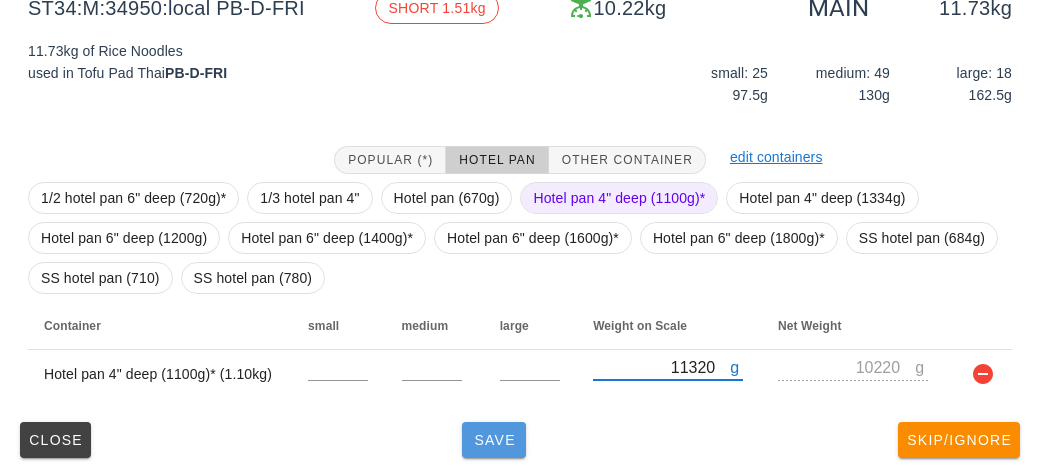 click on "Save" at bounding box center (494, 440) 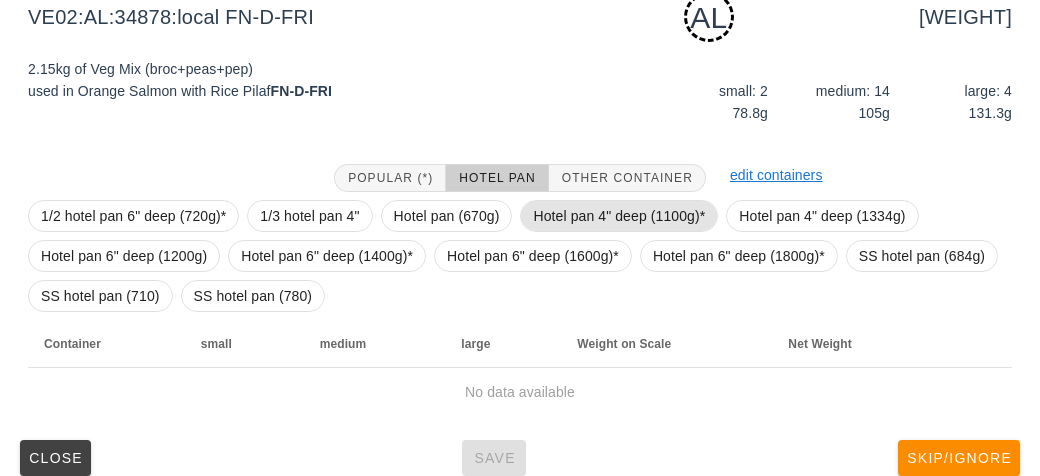 click on "Hotel pan 4" deep (1100g)*" at bounding box center (619, 216) 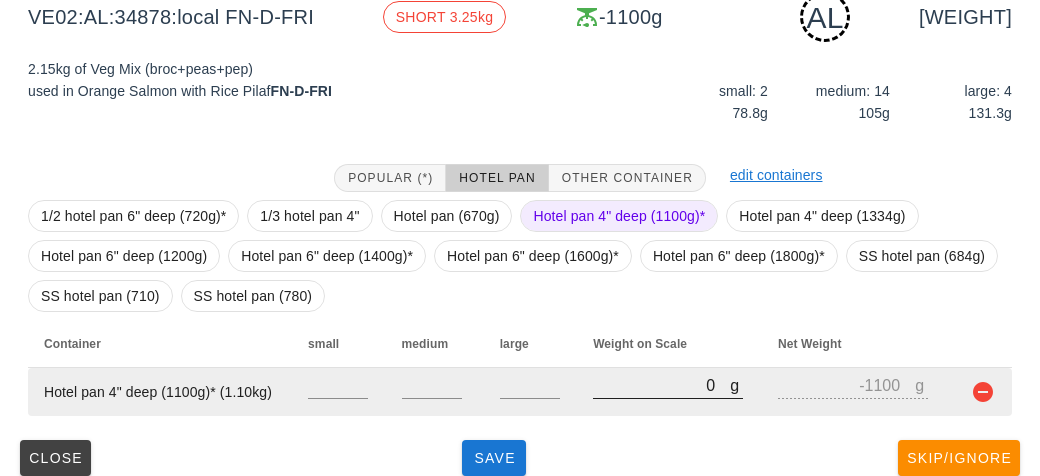 click on "0" at bounding box center (661, 385) 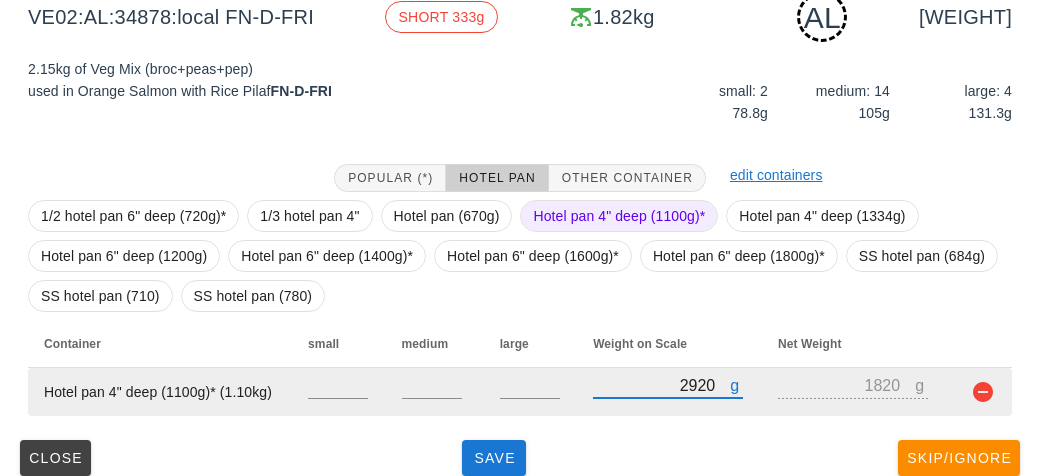 scroll, scrollTop: 290, scrollLeft: 0, axis: vertical 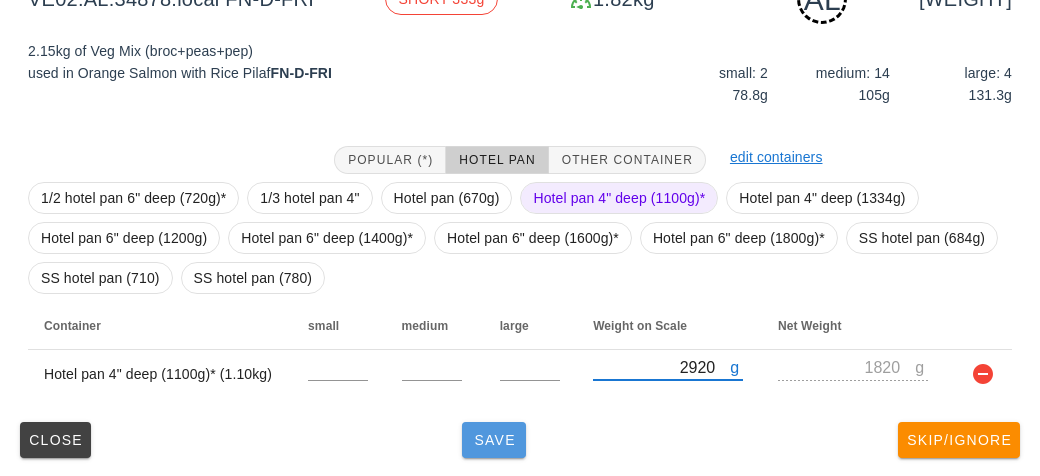 click on "Save" at bounding box center (494, 440) 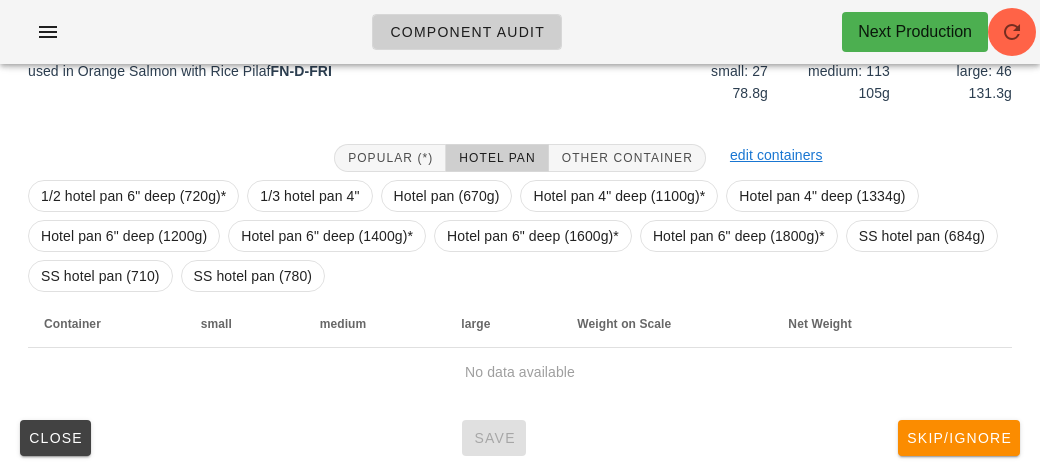 scroll, scrollTop: 272, scrollLeft: 0, axis: vertical 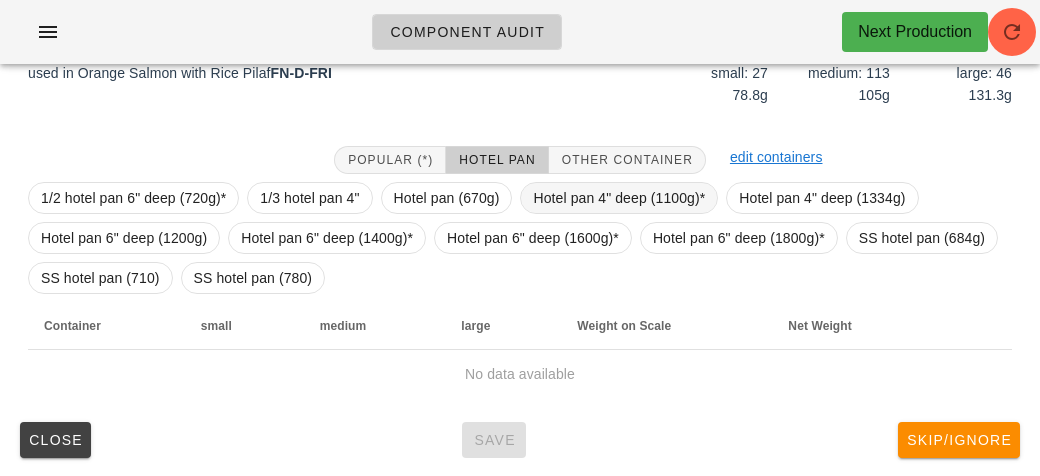 click on "Hotel pan 4" deep (1100g)*" at bounding box center [619, 198] 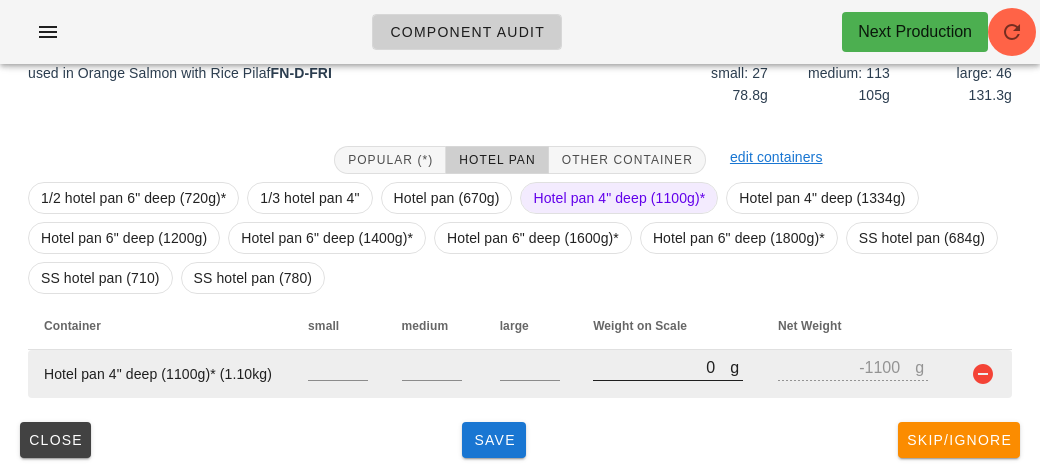 click on "0" at bounding box center [661, 367] 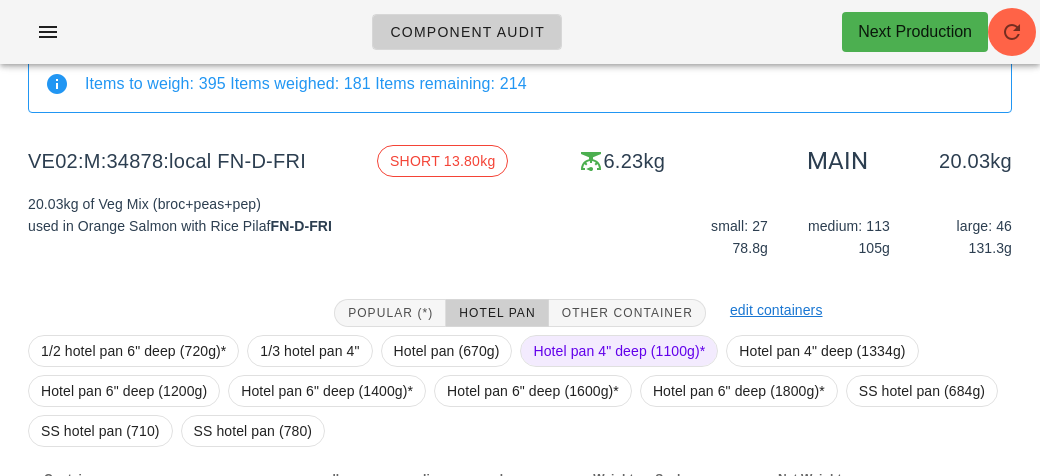 scroll, scrollTop: 120, scrollLeft: 0, axis: vertical 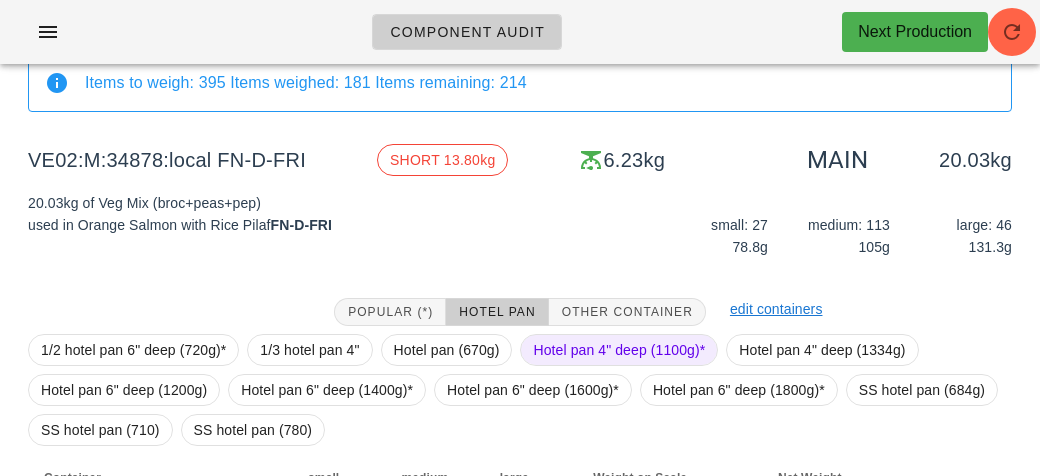 click on "Hotel pan 4" deep (1100g)*" at bounding box center [619, 350] 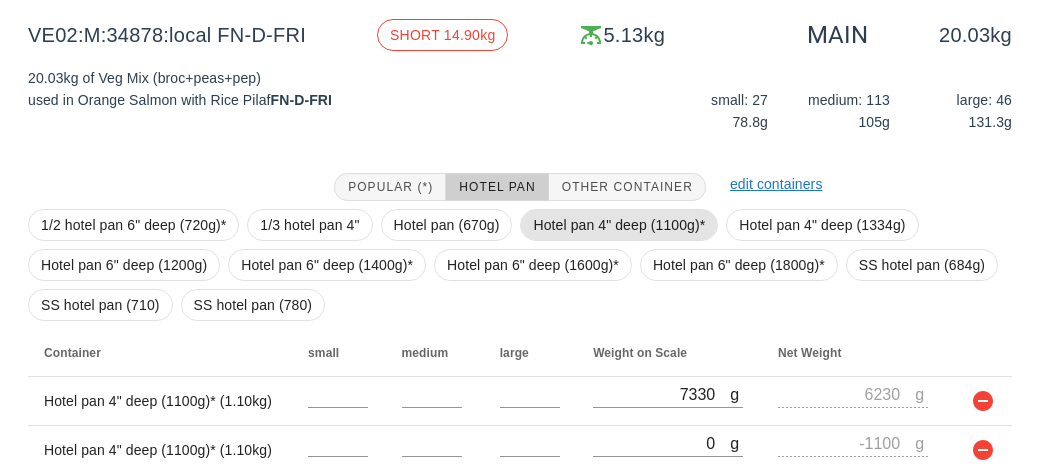 scroll, scrollTop: 321, scrollLeft: 0, axis: vertical 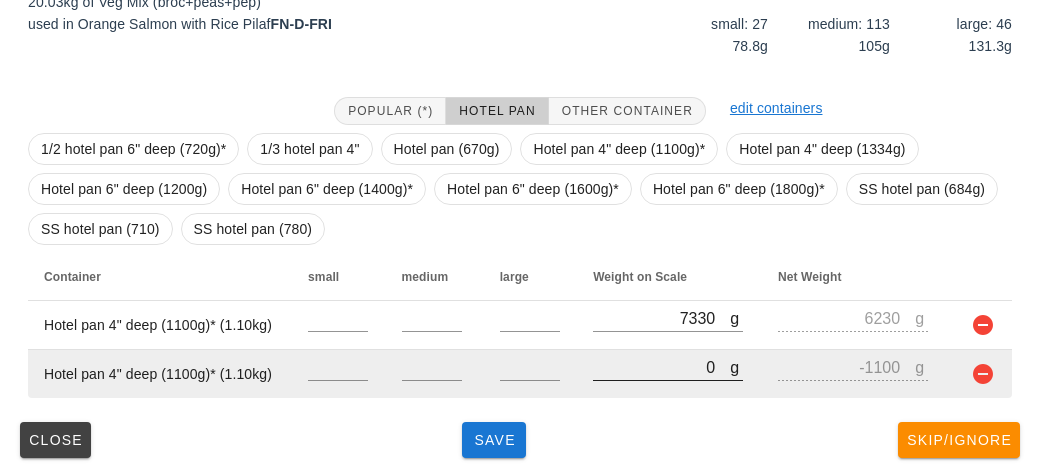 click on "0" at bounding box center (661, 367) 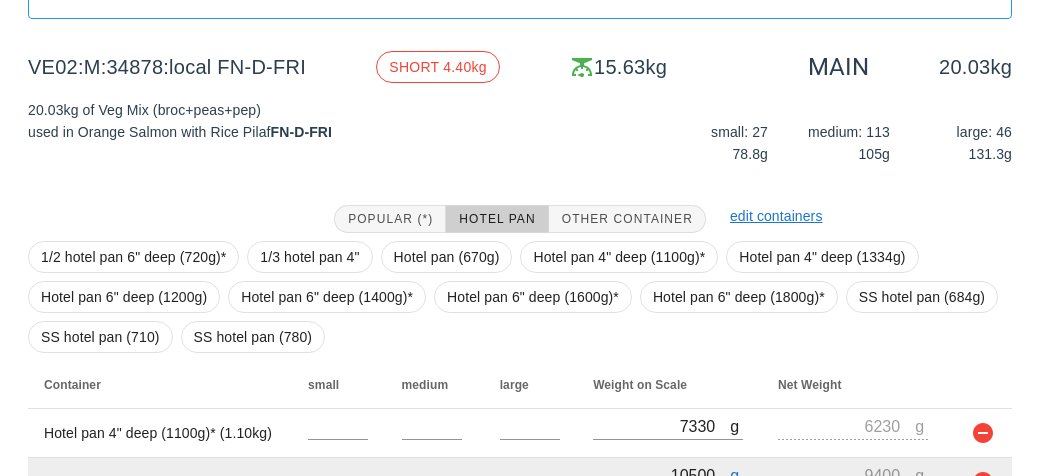scroll, scrollTop: 214, scrollLeft: 0, axis: vertical 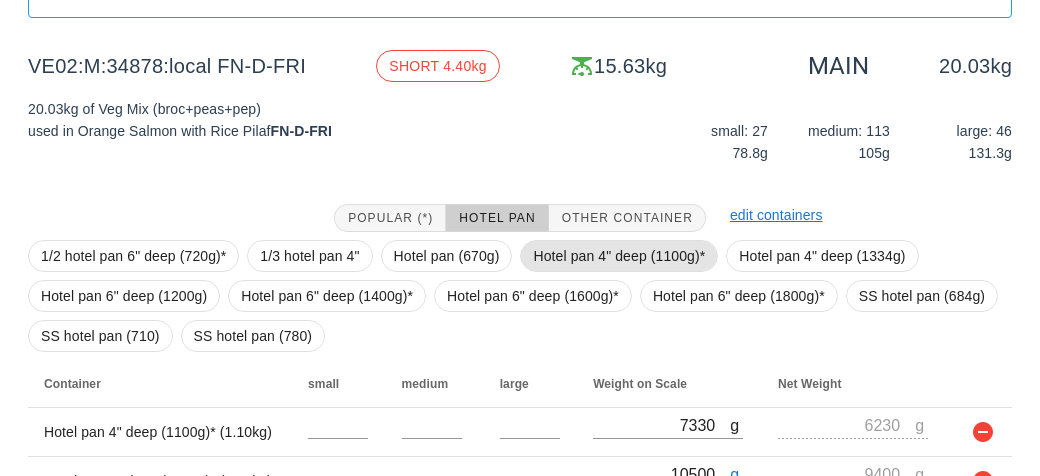 click on "Hotel pan 4" deep (1100g)*" at bounding box center (619, 256) 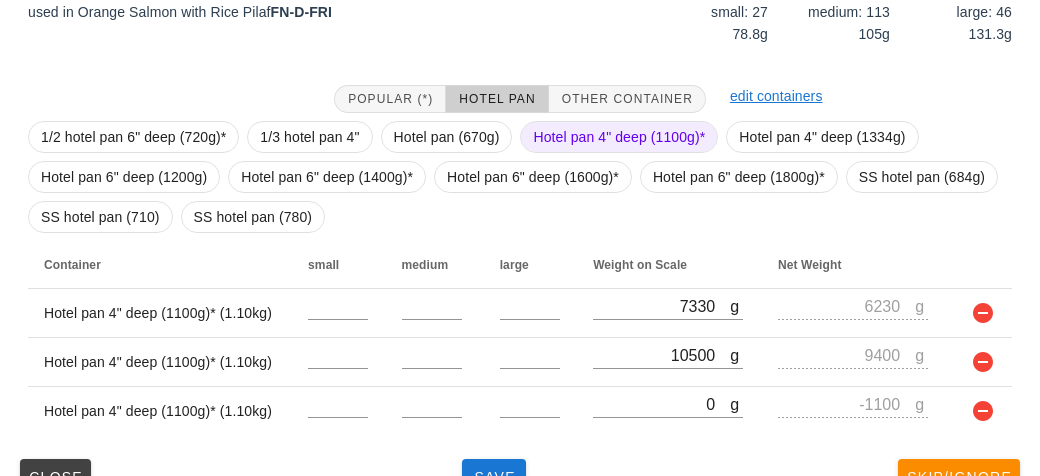 scroll, scrollTop: 370, scrollLeft: 0, axis: vertical 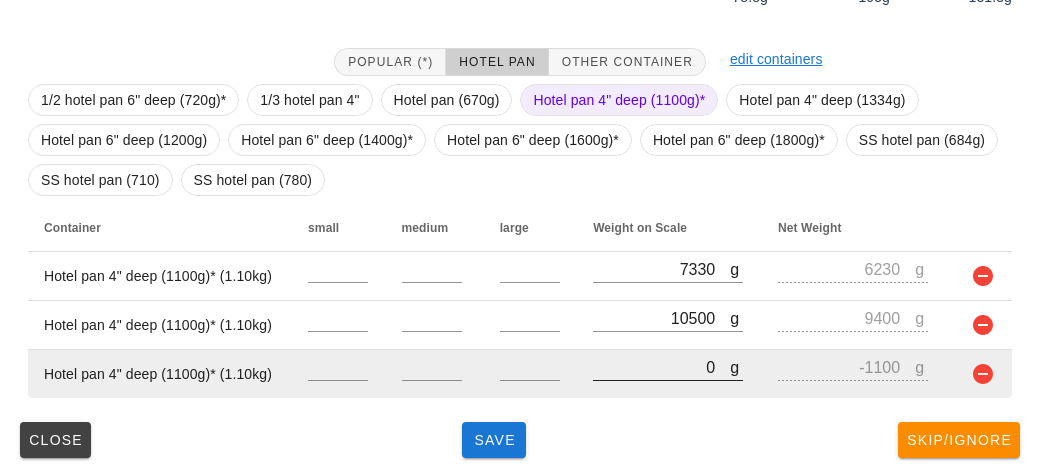 click at bounding box center (668, 391) 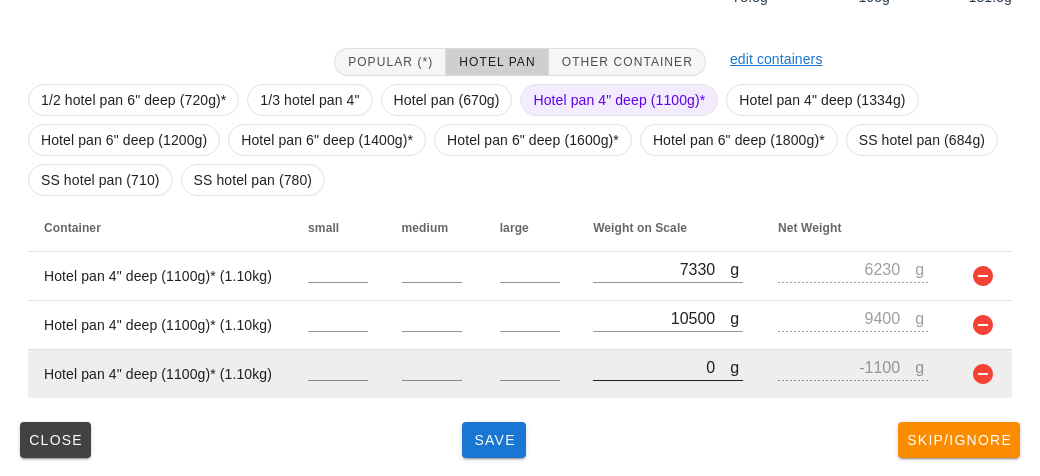 click on "0" at bounding box center (661, 367) 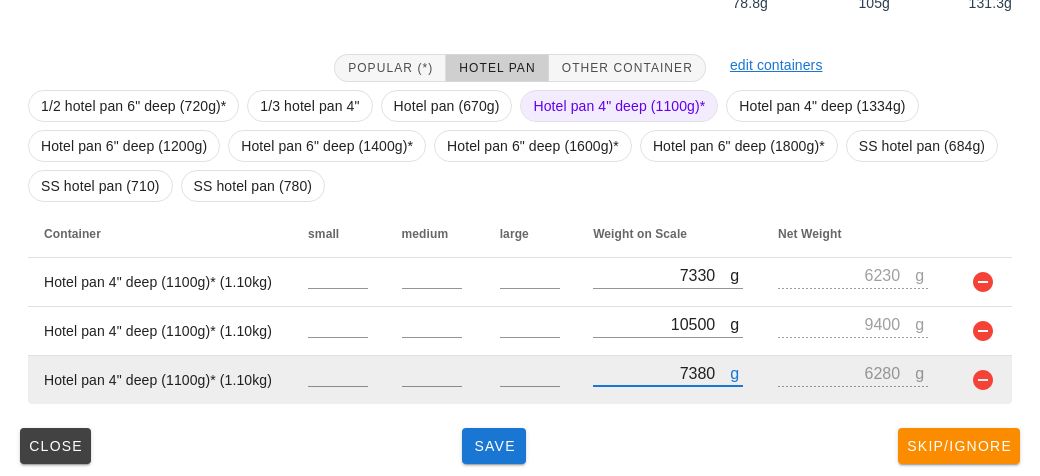 scroll, scrollTop: 370, scrollLeft: 0, axis: vertical 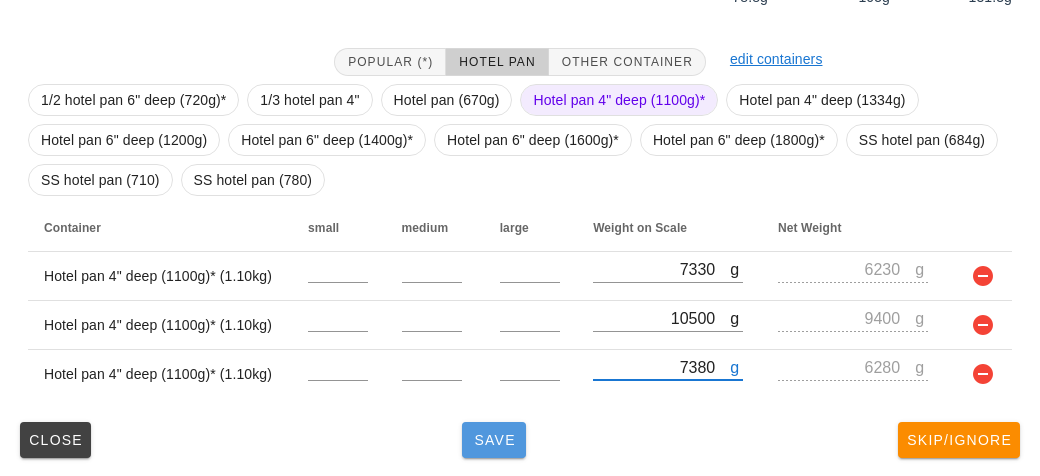 click on "Save" at bounding box center (494, 440) 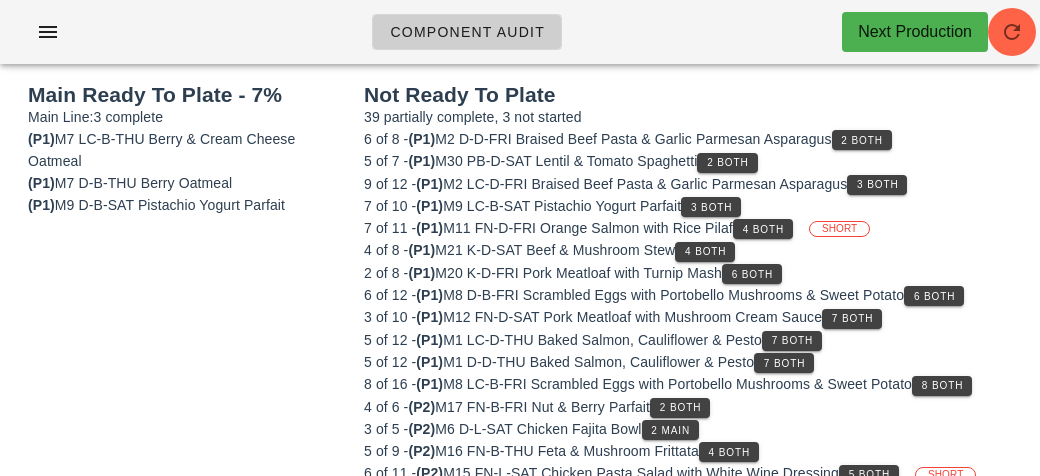 scroll, scrollTop: 0, scrollLeft: 0, axis: both 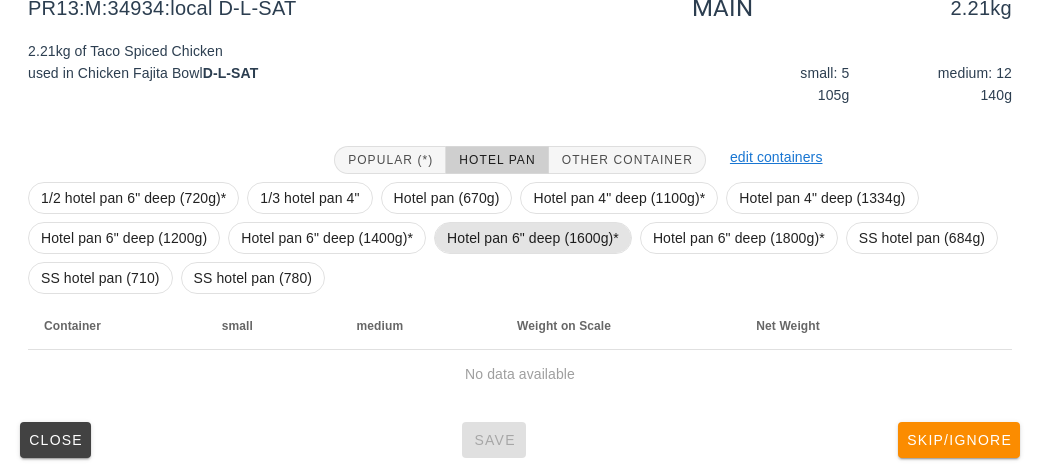 click on "Hotel pan 6" deep (1600g)*" at bounding box center (533, 238) 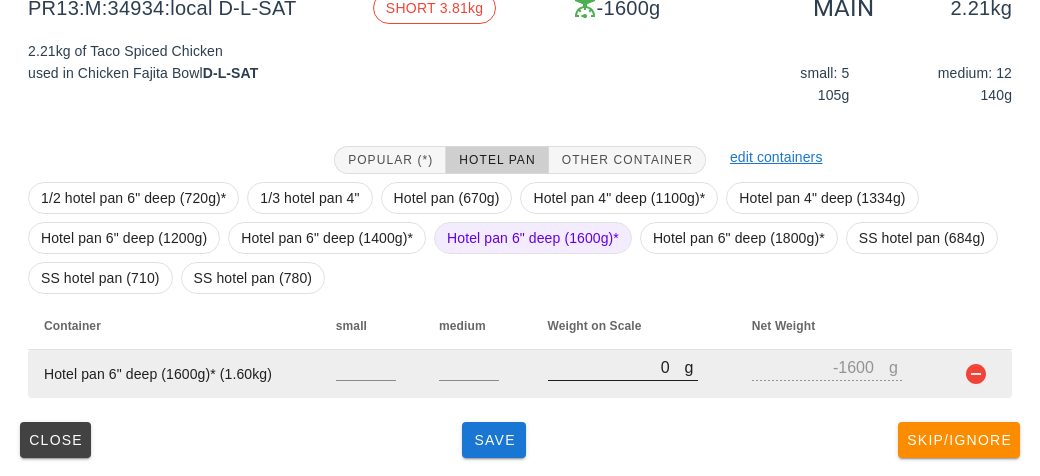 click on "0" at bounding box center (616, 367) 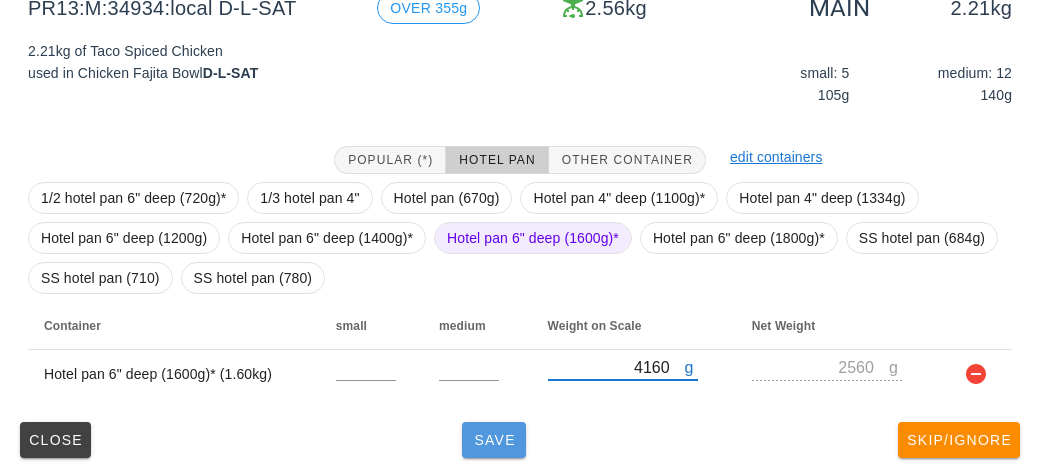 click on "Save" at bounding box center (494, 440) 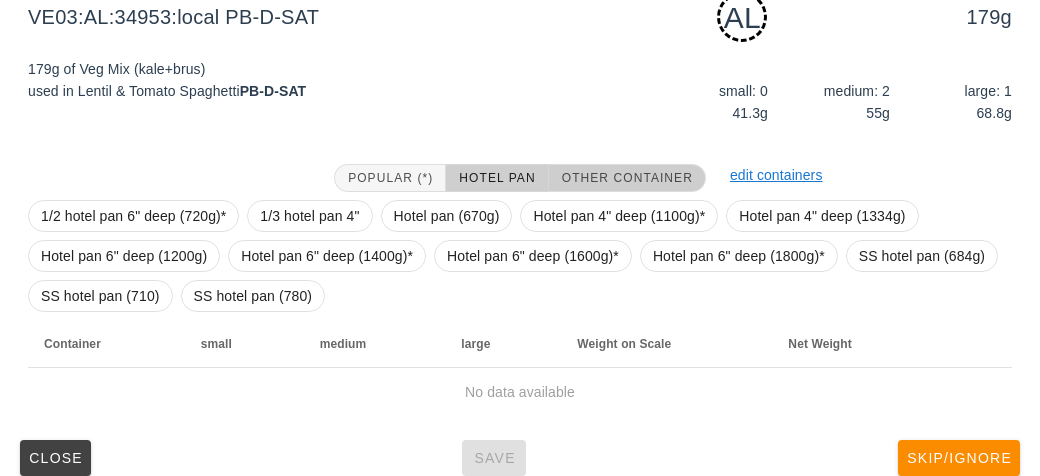 click on "Other Container" at bounding box center (627, 178) 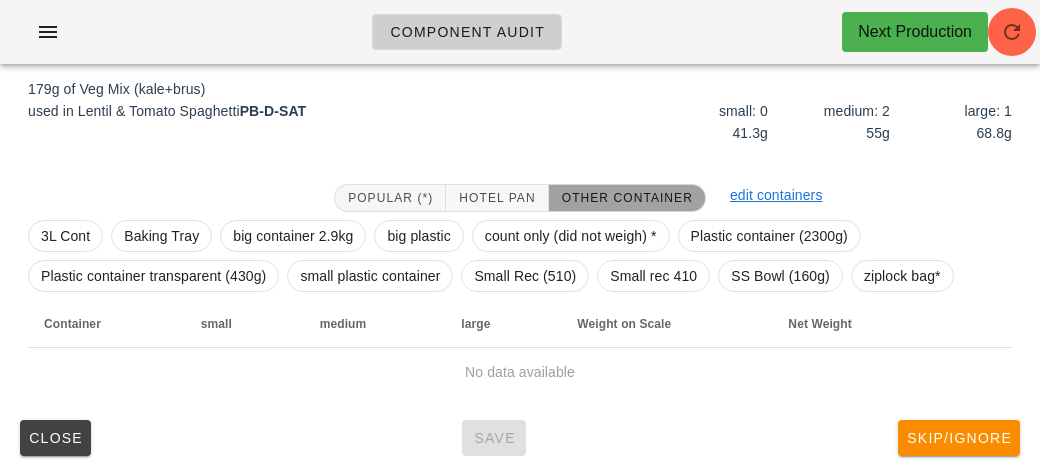 scroll, scrollTop: 250, scrollLeft: 0, axis: vertical 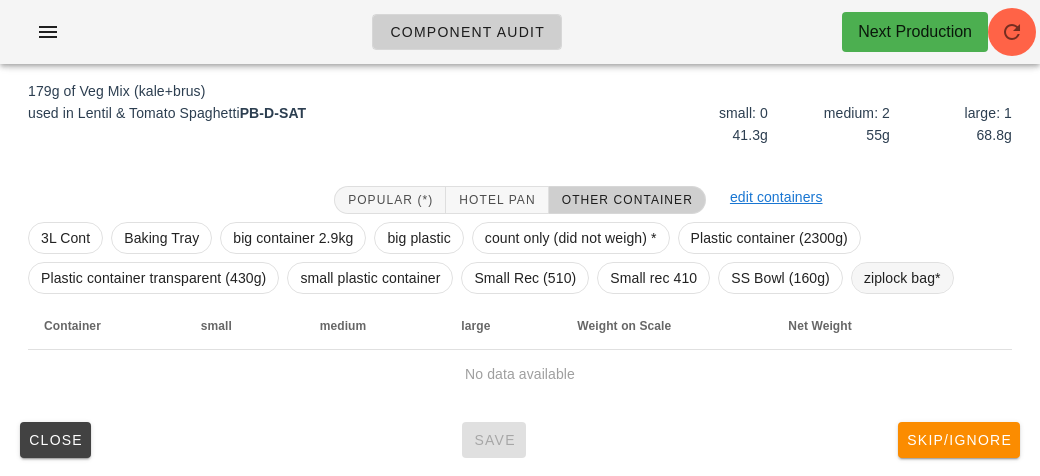 click on "ziplock bag*" at bounding box center [902, 278] 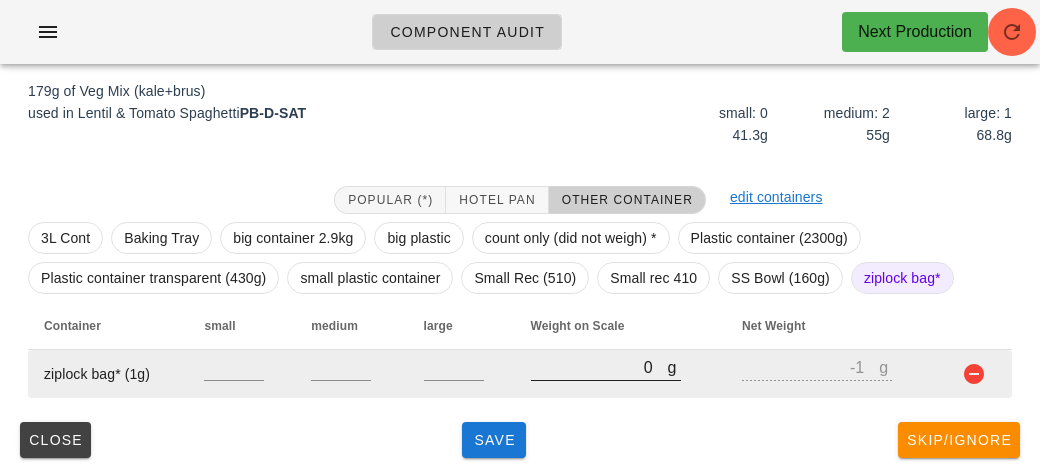 click on "0" at bounding box center [599, 367] 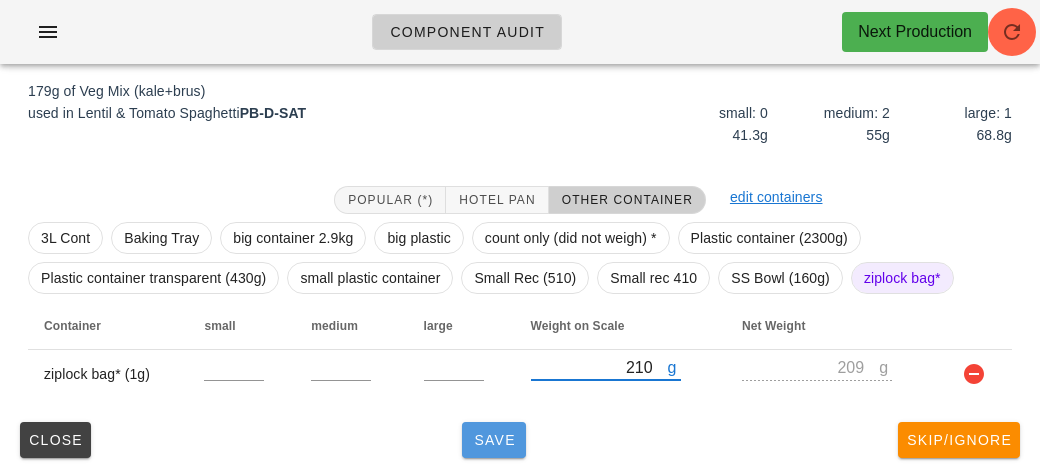 click on "Save" at bounding box center [494, 440] 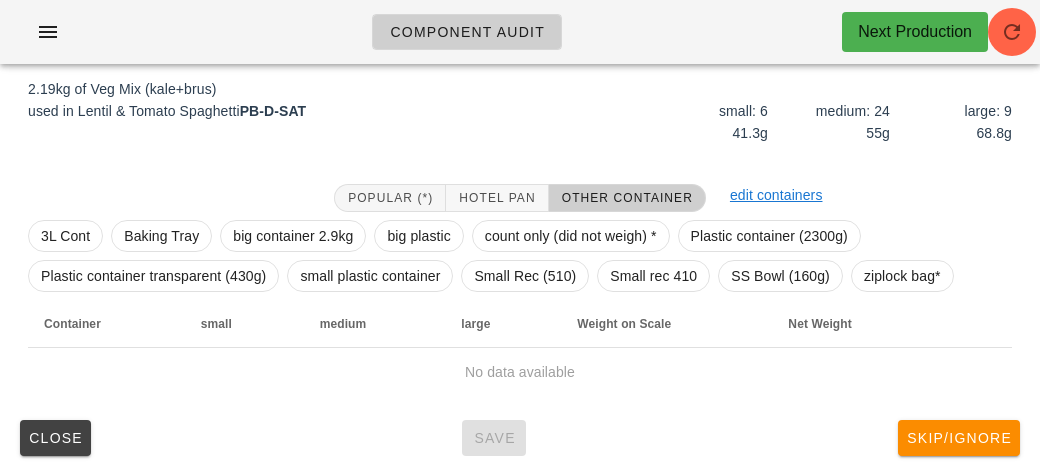 scroll, scrollTop: 232, scrollLeft: 0, axis: vertical 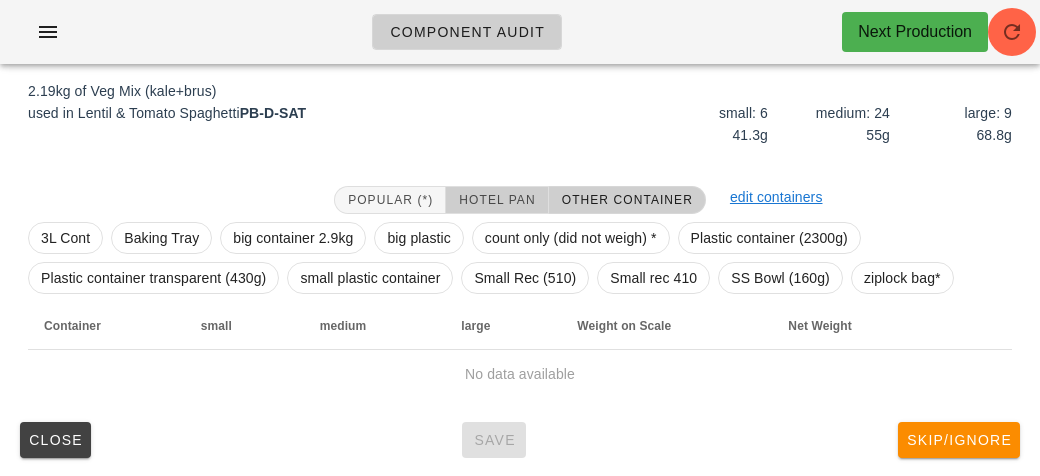 click on "Hotel Pan" at bounding box center (497, 200) 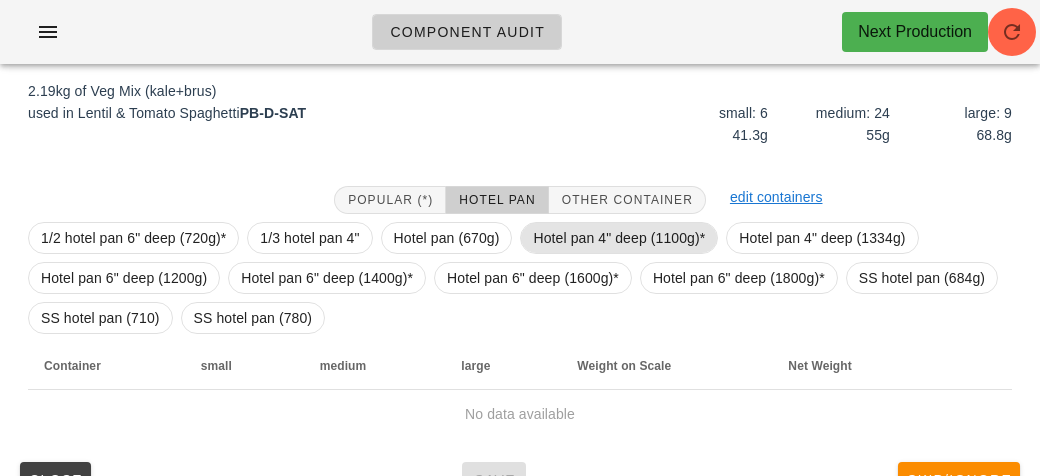 click on "Hotel pan 4" deep (1100g)*" at bounding box center (619, 238) 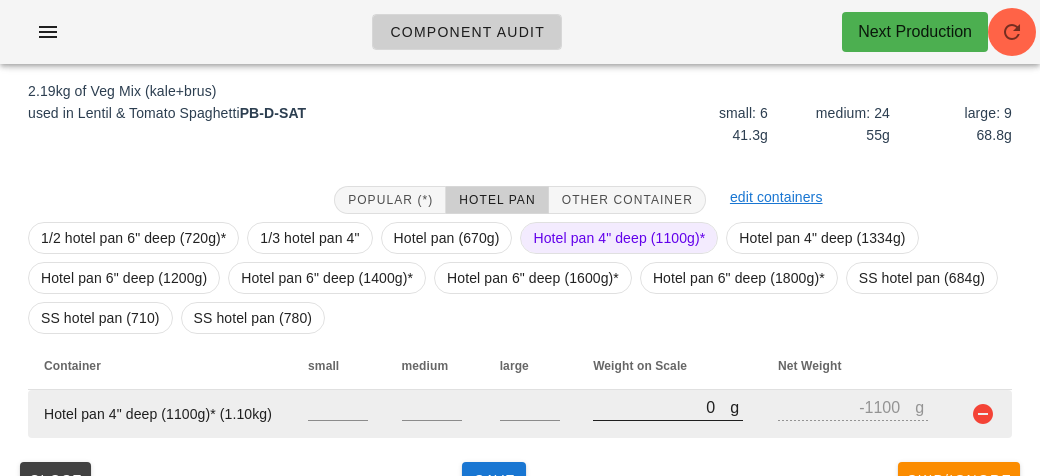 click on "0" at bounding box center (661, 407) 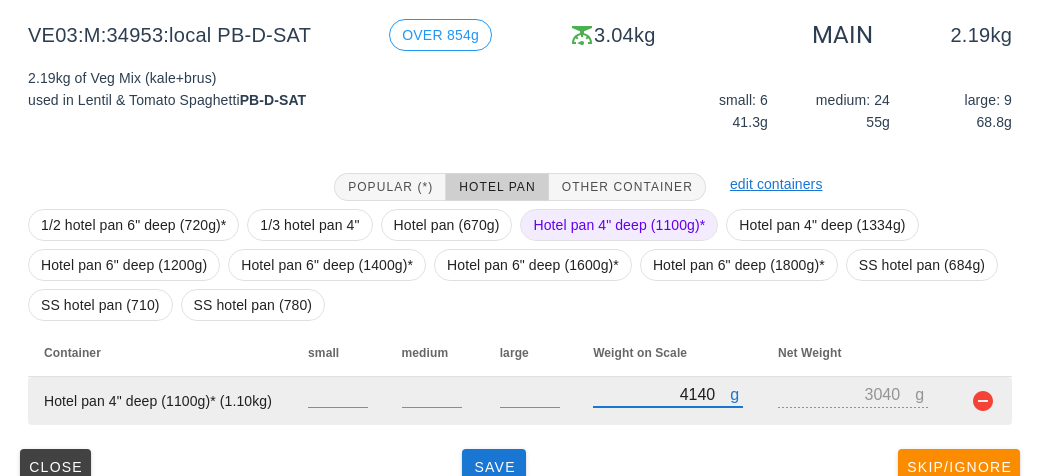 scroll, scrollTop: 272, scrollLeft: 0, axis: vertical 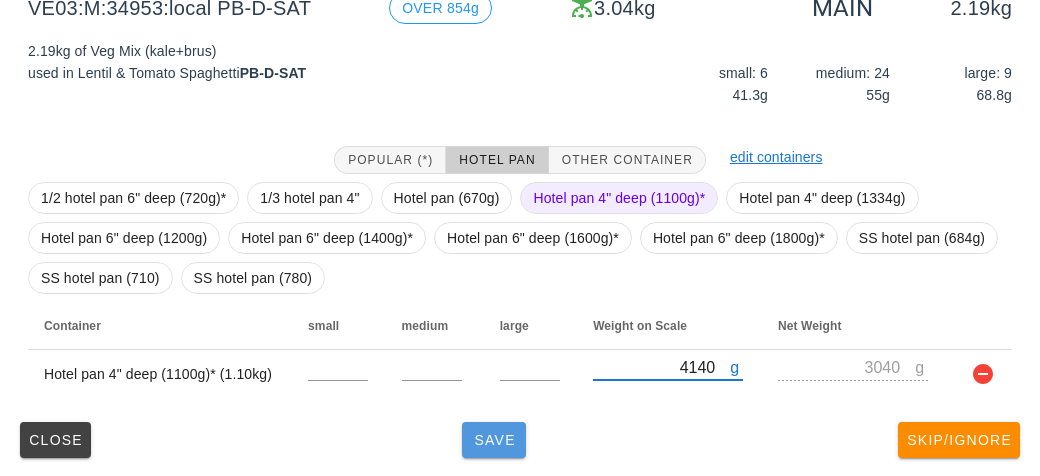 click on "Save" at bounding box center [494, 440] 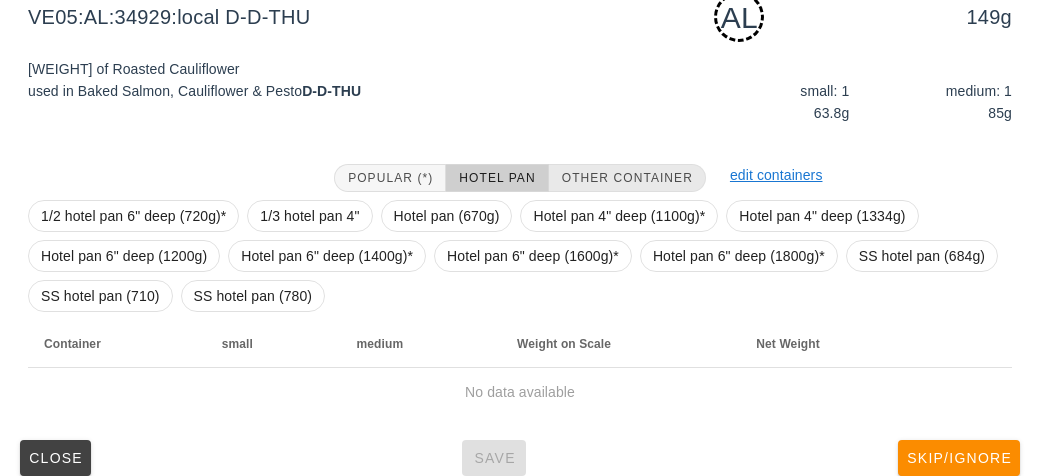click on "Other Container" at bounding box center [627, 178] 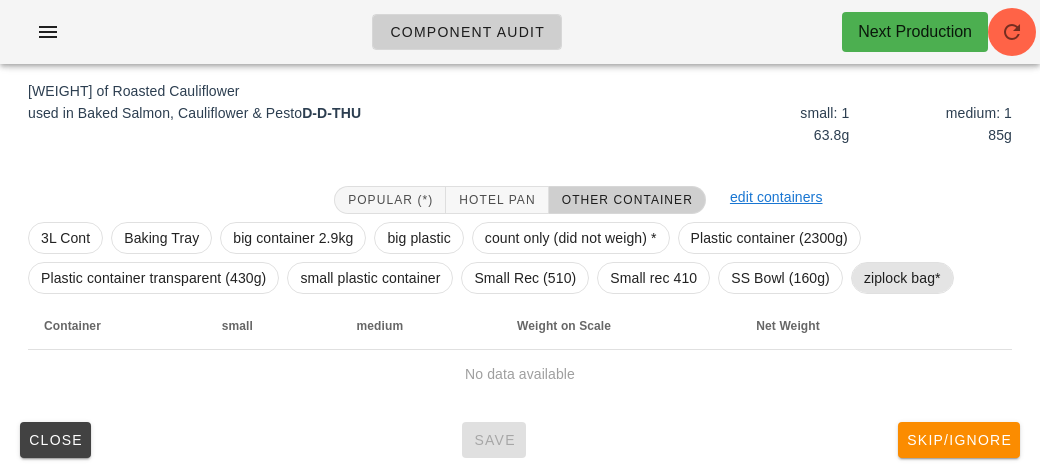 click on "ziplock bag*" at bounding box center (902, 278) 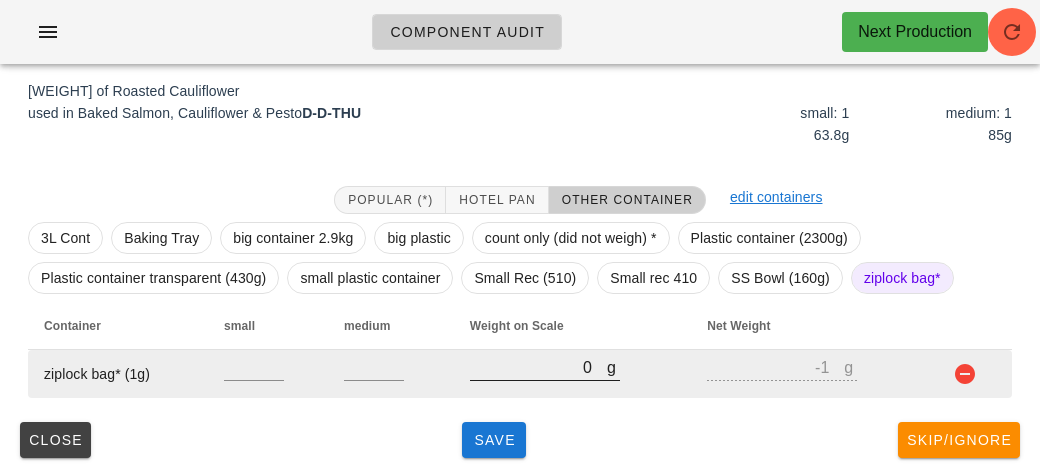 click on "0" at bounding box center [538, 367] 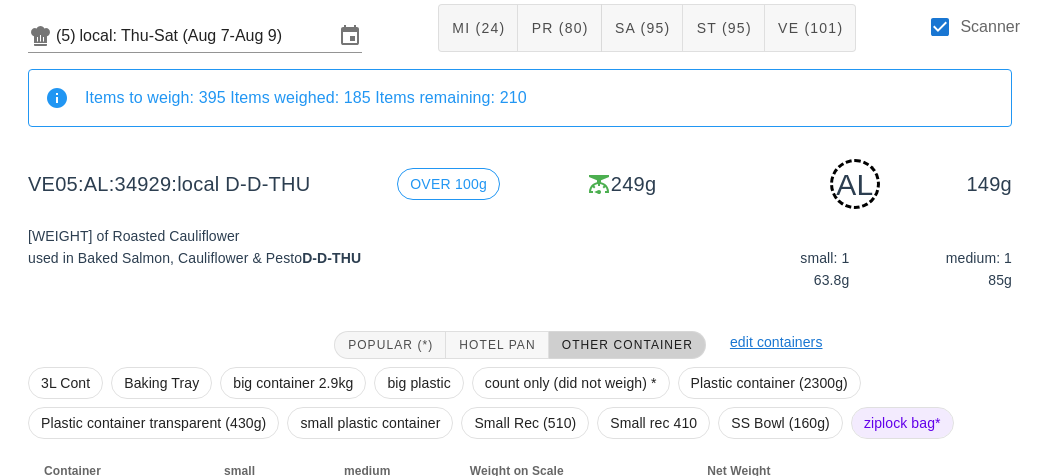 scroll, scrollTop: 250, scrollLeft: 0, axis: vertical 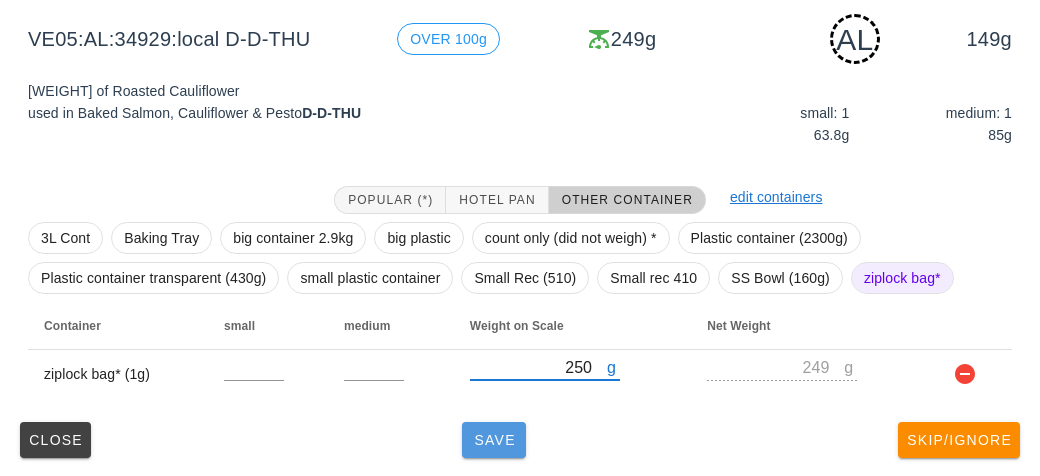 click on "Save" at bounding box center [494, 440] 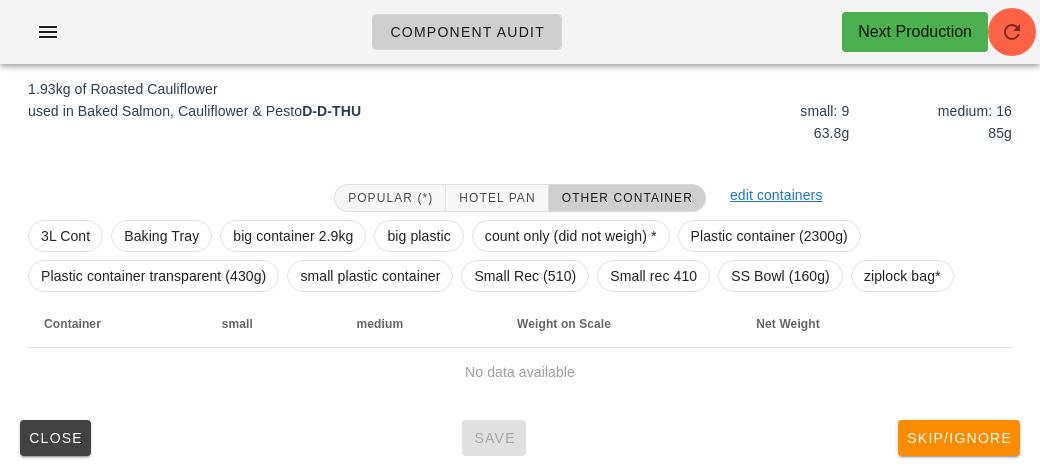 scroll, scrollTop: 232, scrollLeft: 0, axis: vertical 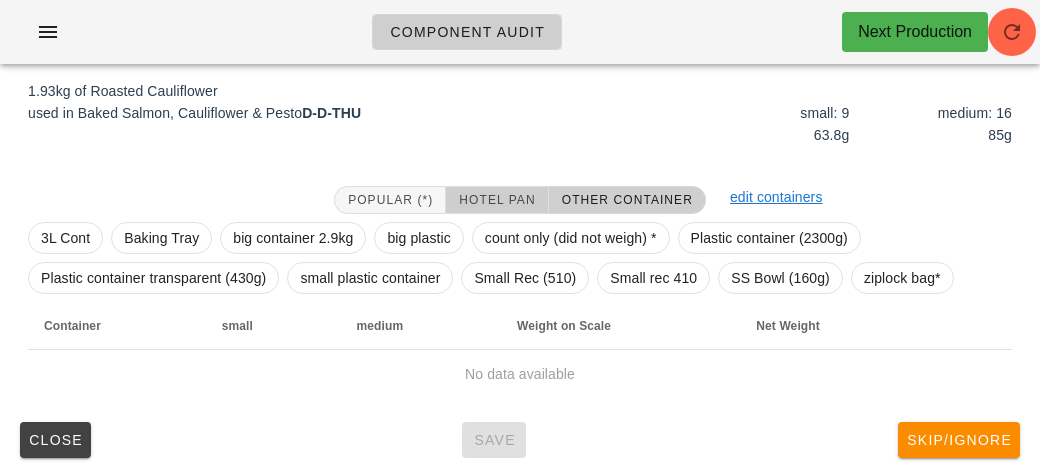 click on "Hotel Pan" at bounding box center [496, 200] 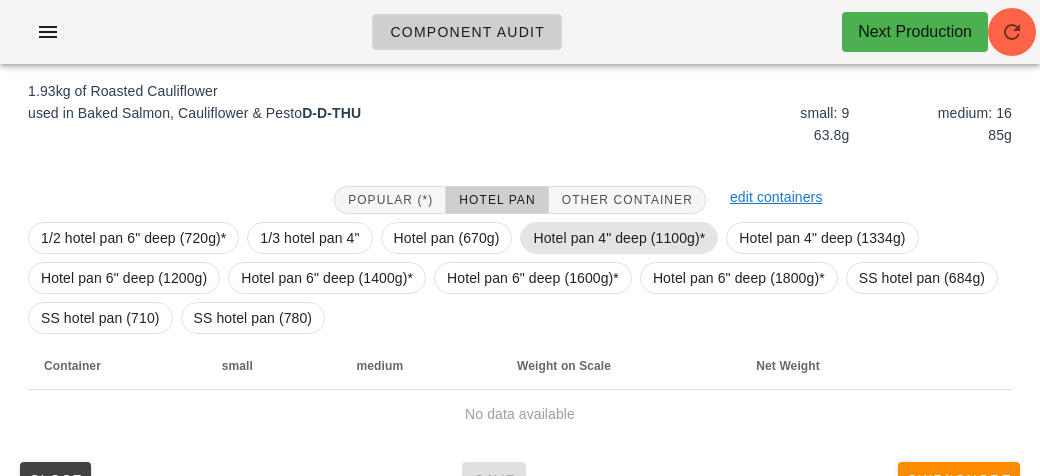 click on "Hotel pan 4" deep (1100g)*" at bounding box center [619, 238] 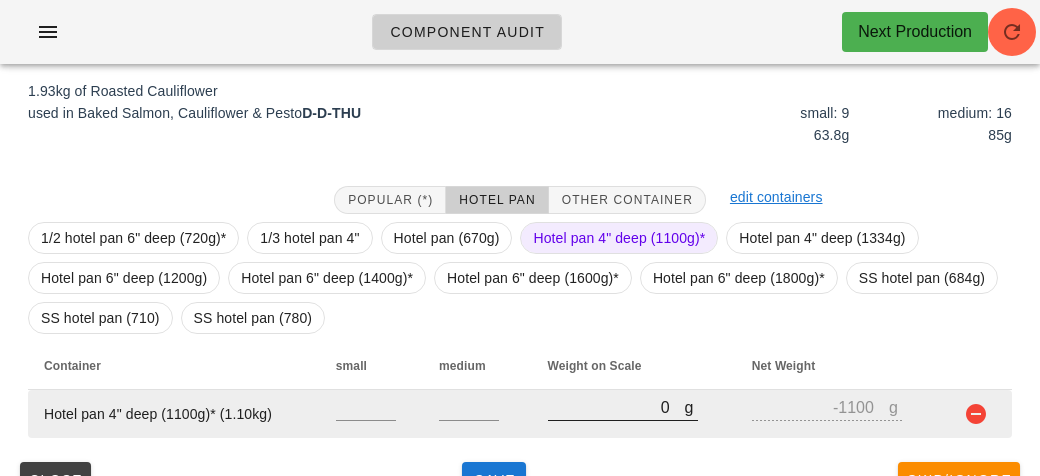 click on "0" at bounding box center [616, 407] 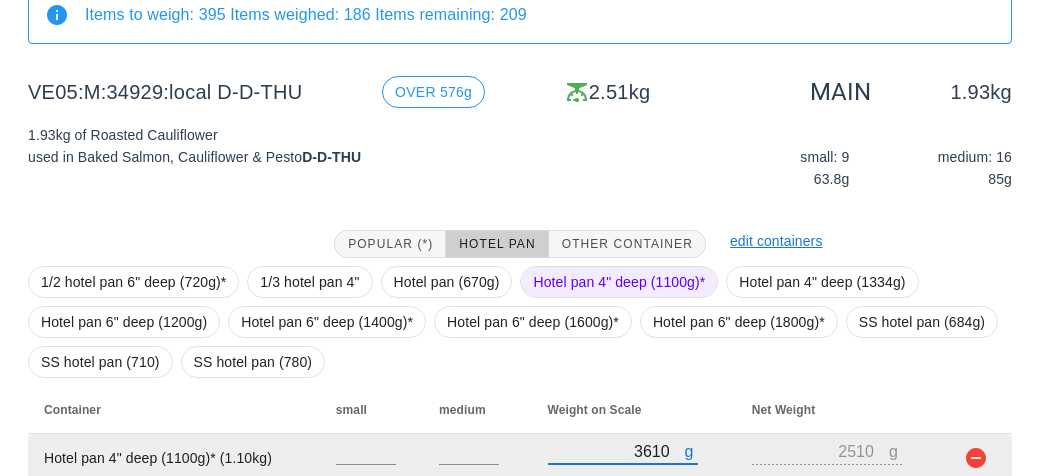 scroll, scrollTop: 272, scrollLeft: 0, axis: vertical 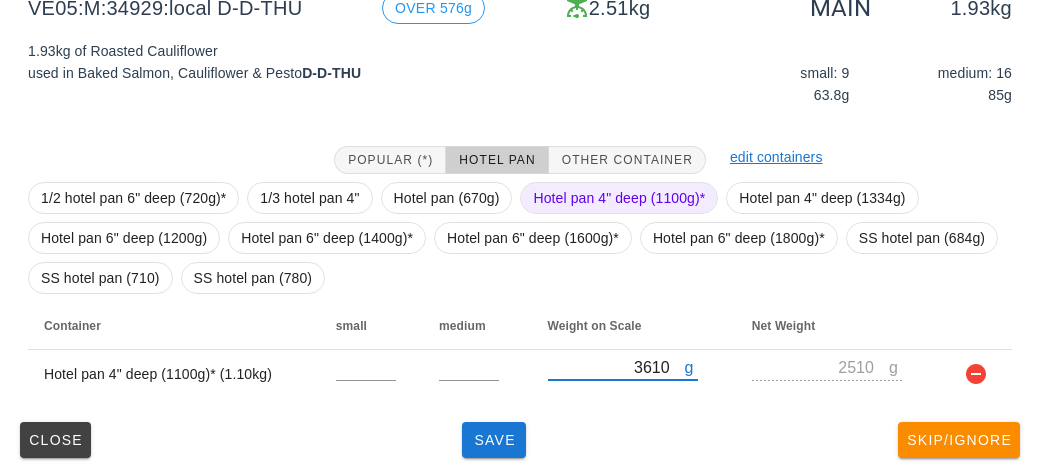 click on "(5) local: [DATE]-[DATE] MI (24) PR (80) SA (95) ST (95) VE (101) Scanner Items to weigh: 395 Items weighed: 186 Items remaining: 209 VE05:M:34929:local D-D-THU OVER 576g 2.51kg MAIN 1.93kg 1.93kg of Roasted Cauliflower used in Baked Salmon, Cauliflower & Pesto D-D-THU small: 9 63.8g medium: 16 85g Popular (*) Hotel Pan Other Container edit containers 1/2 hotel pan 6" deep (720g)* 1/3 hotel pan 4" Hotel pan (670g) Hotel pan 4" deep (1100g)* Hotel pan 4" deep (1334g) Hotel pan 6" deep (1200g) Hotel pan 6" deep (1400g)* Hotel pan 6" deep (1600g)* Hotel pan 6" deep (1800g)* SS hotel pan (684g) SS hotel pan (710) SS hotel pan (780) Container small medium Weight on Scale Net Weight Hotel pan 4" deep (1100g)* (1.10kg) g 3610 g 2510 Close Save Skip/Ignore" at bounding box center [520, 143] 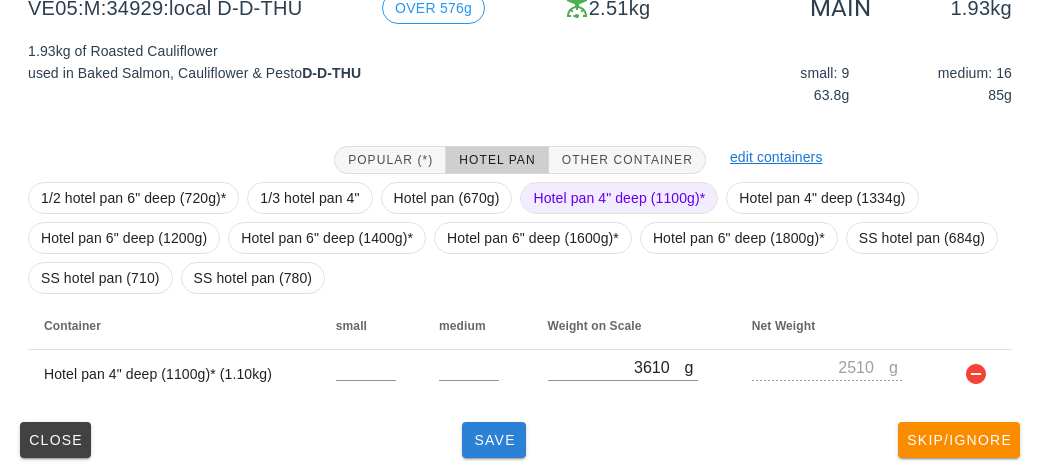 click on "Save" at bounding box center [494, 440] 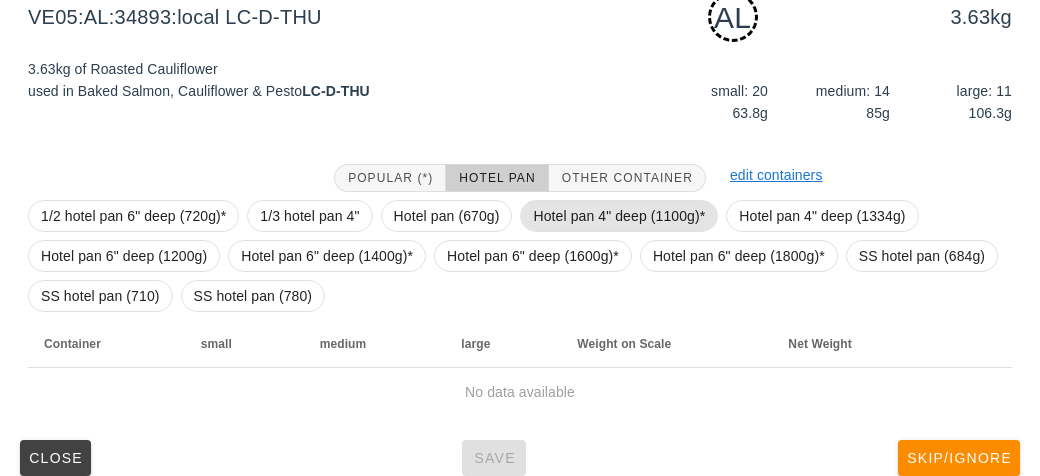 click on "Hotel pan 4" deep (1100g)*" at bounding box center (619, 216) 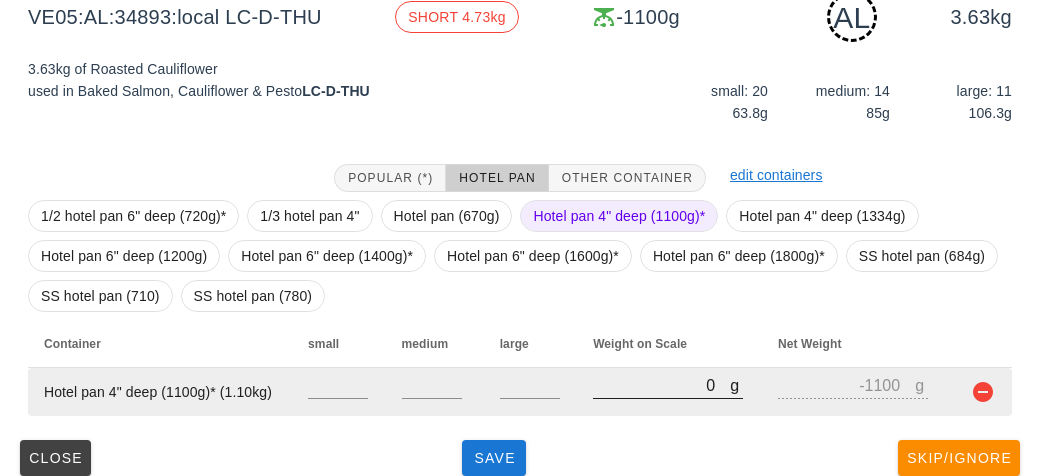 click on "0" at bounding box center (661, 385) 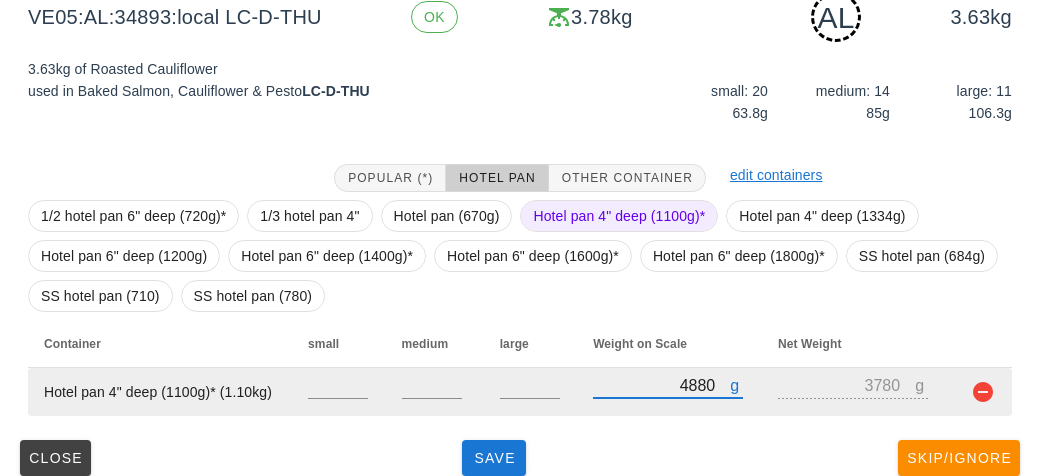 scroll, scrollTop: 290, scrollLeft: 0, axis: vertical 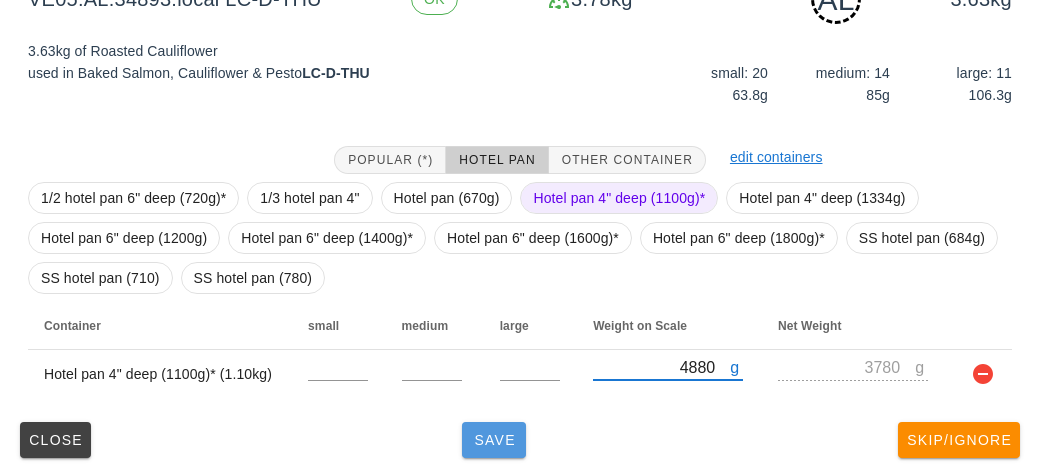 click on "Save" at bounding box center (494, 440) 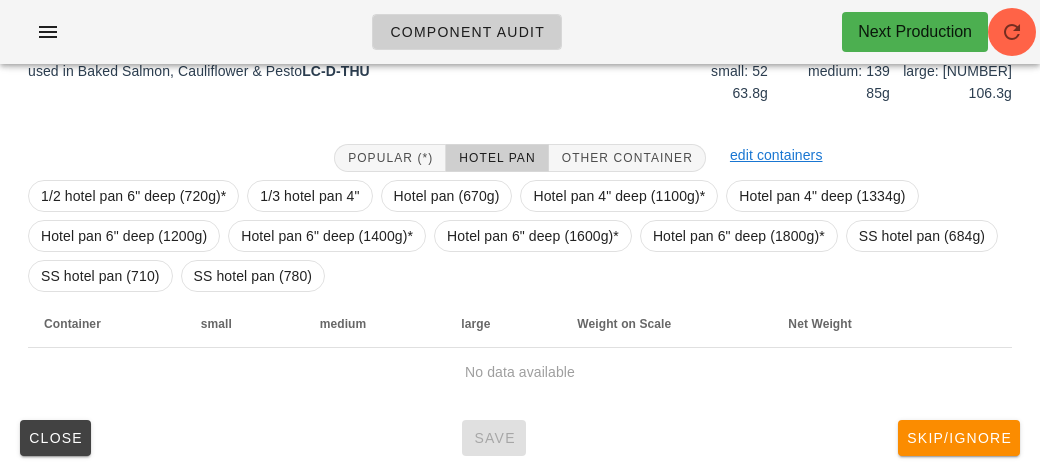 scroll, scrollTop: 272, scrollLeft: 0, axis: vertical 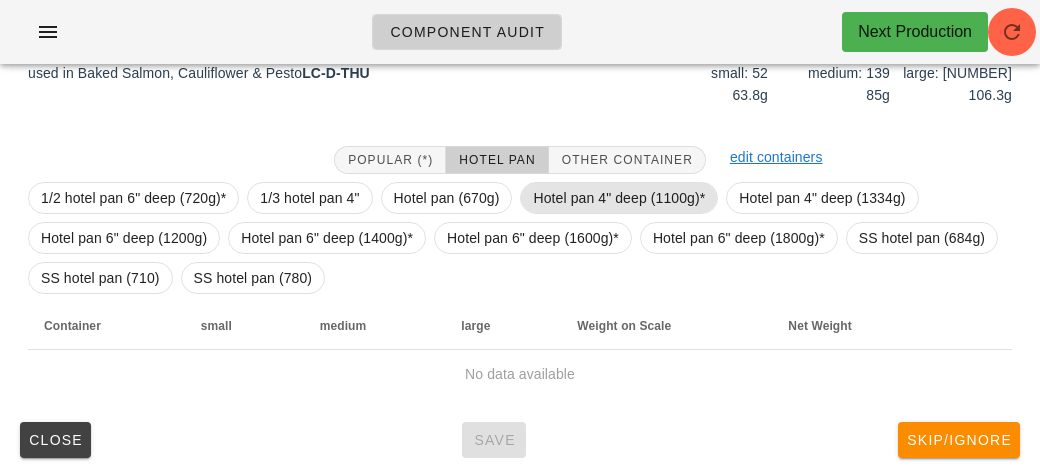 click on "Hotel pan 4" deep (1100g)*" at bounding box center [619, 198] 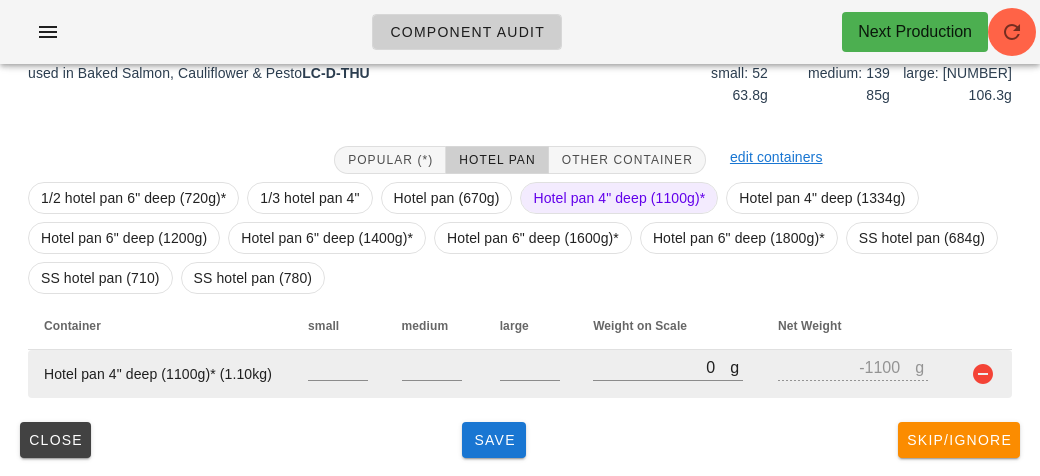 click on "g 0" at bounding box center (669, 374) 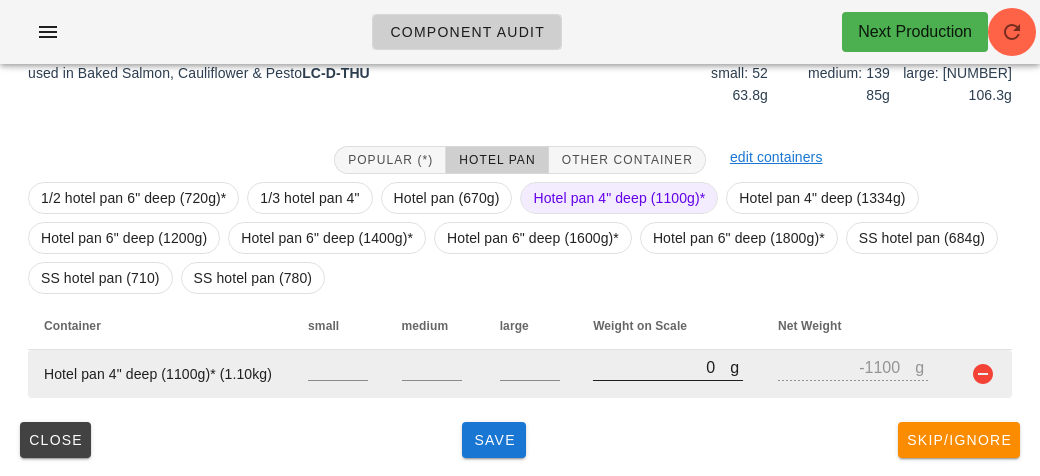 click on "0" at bounding box center (661, 367) 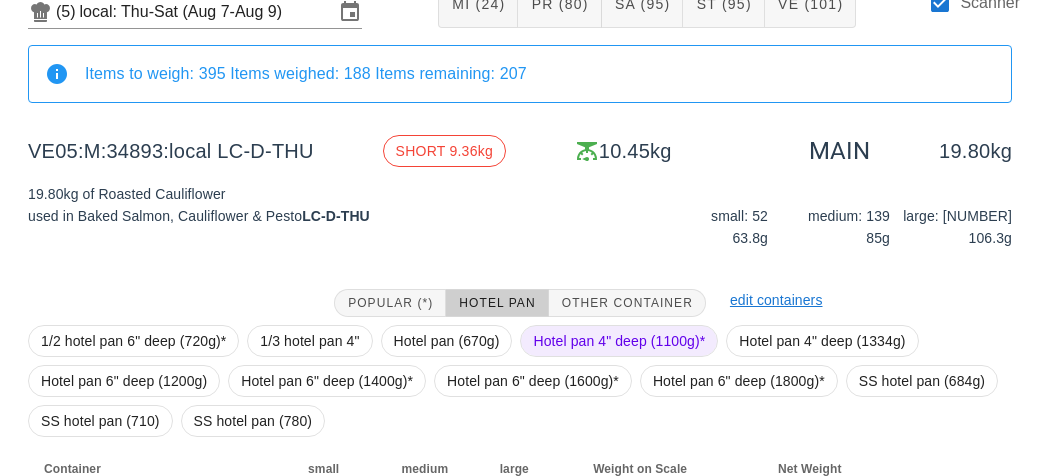 scroll, scrollTop: 272, scrollLeft: 0, axis: vertical 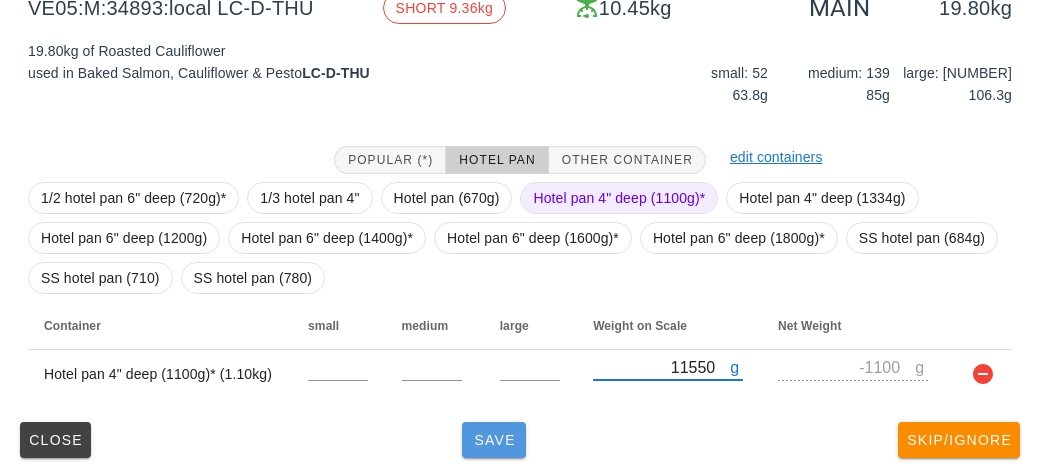 click on "Save" at bounding box center (494, 440) 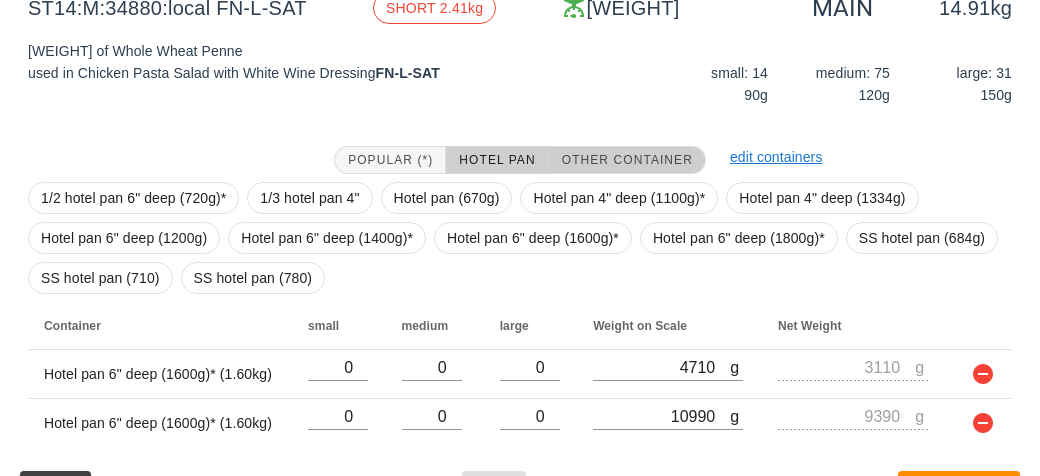 click on "Other Container" at bounding box center (627, 160) 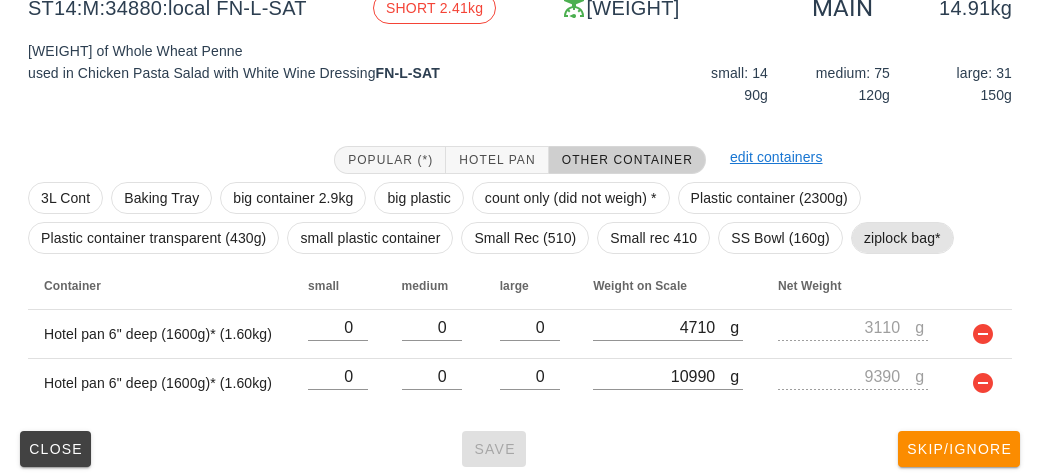 click on "ziplock bag*" at bounding box center [902, 238] 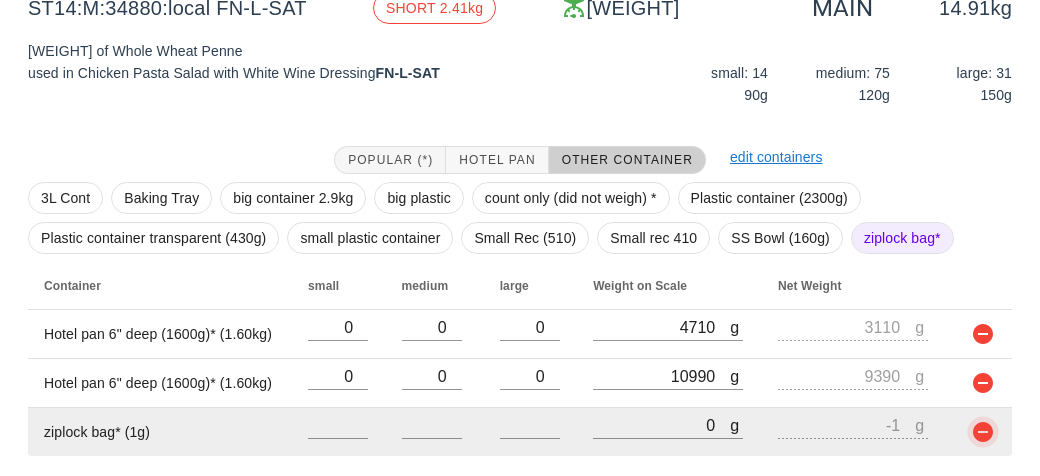 click at bounding box center (983, 432) 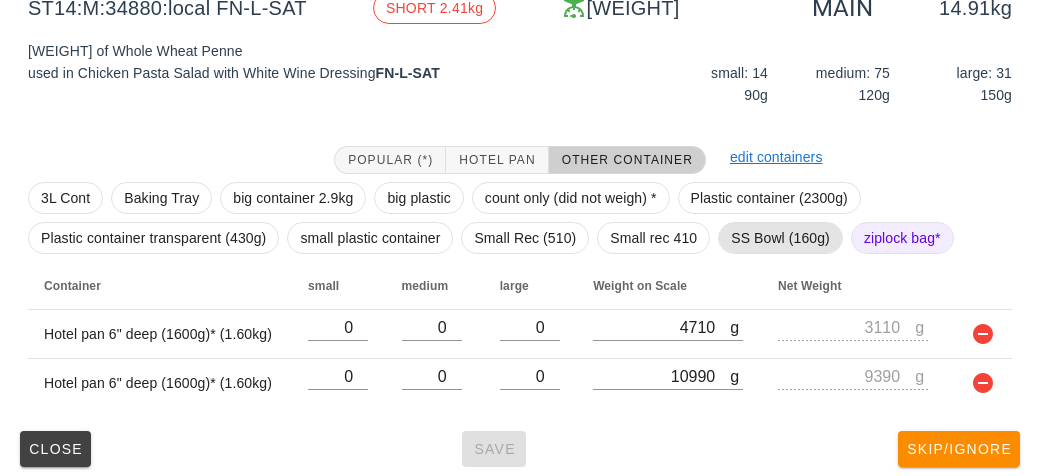click on "SS Bowl (160g)" at bounding box center [780, 238] 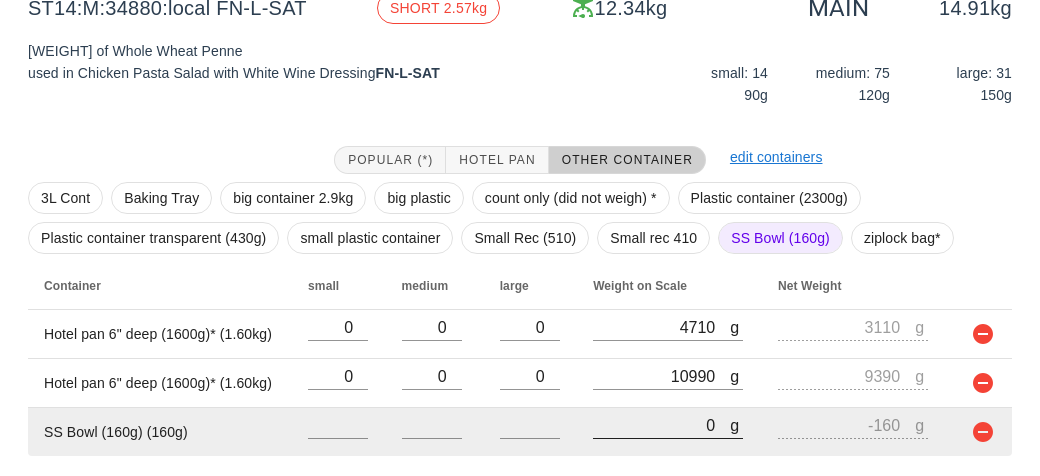 click on "0" at bounding box center (661, 425) 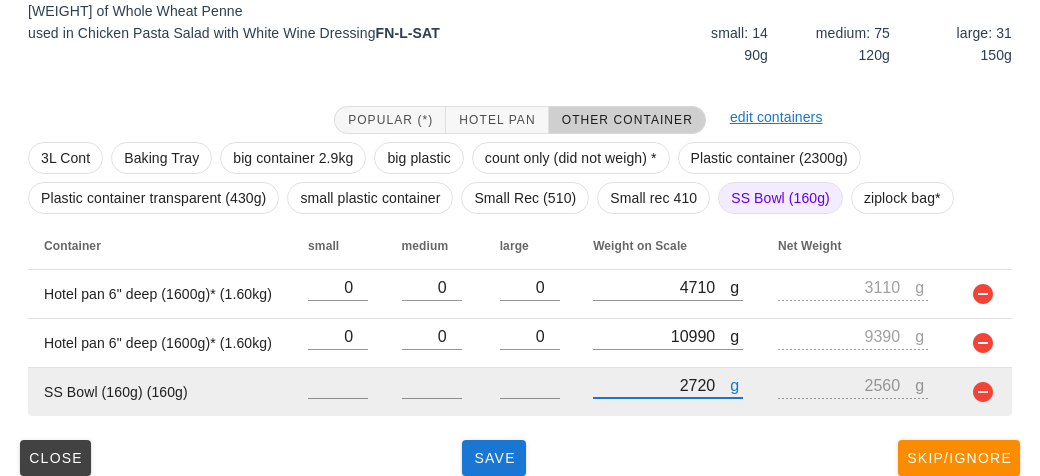 scroll, scrollTop: 330, scrollLeft: 0, axis: vertical 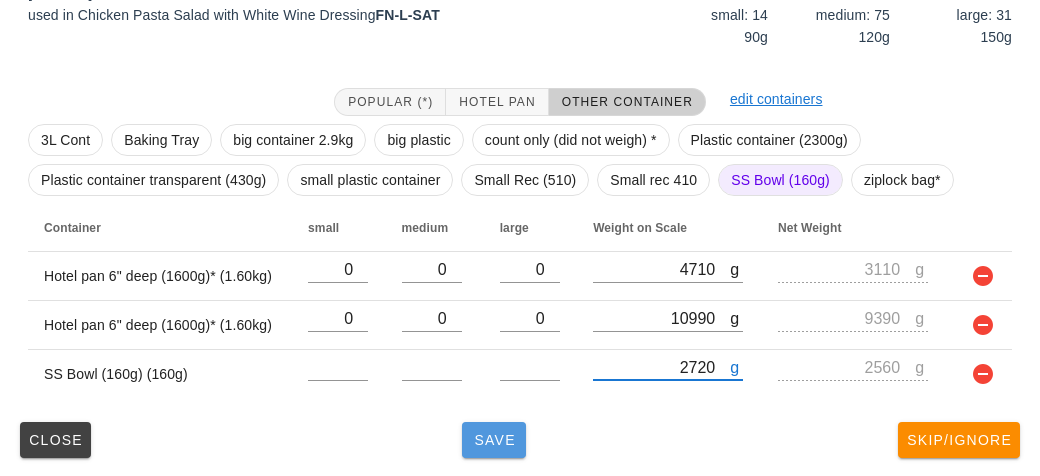 click on "Save" at bounding box center [494, 440] 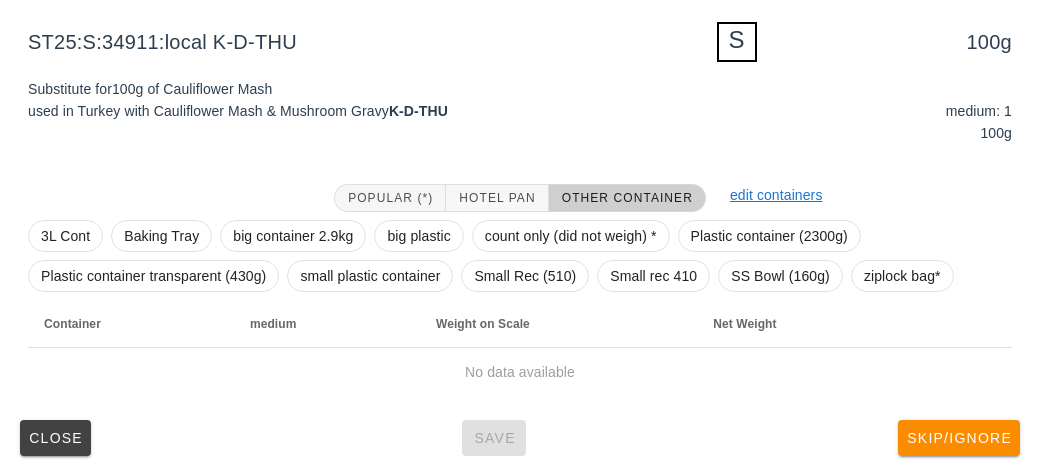 scroll, scrollTop: 240, scrollLeft: 0, axis: vertical 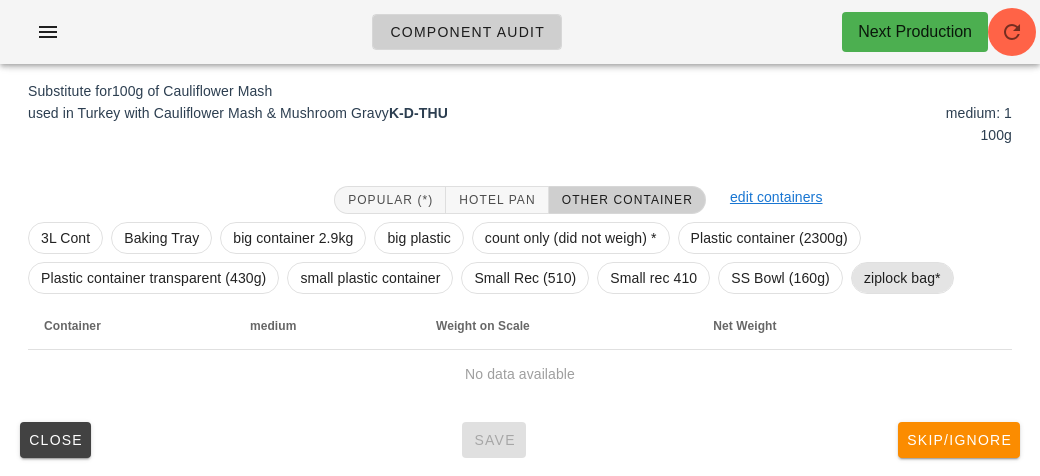 click on "ziplock bag*" at bounding box center [902, 278] 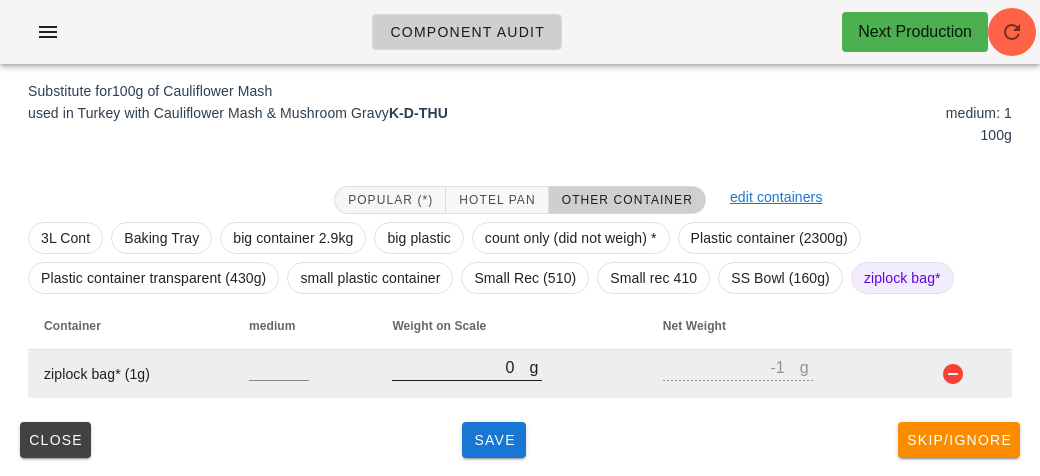 click on "0" at bounding box center (460, 367) 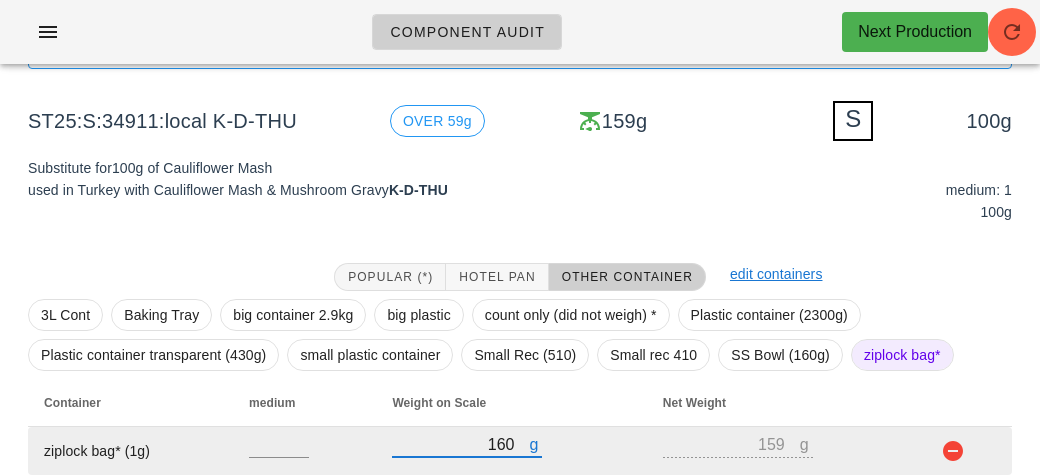 scroll, scrollTop: 240, scrollLeft: 0, axis: vertical 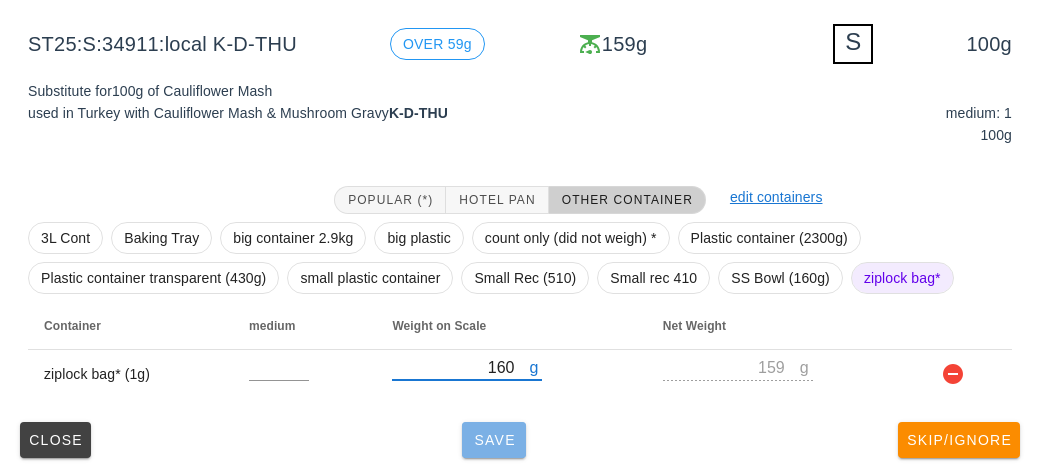 click on "Save" at bounding box center (494, 440) 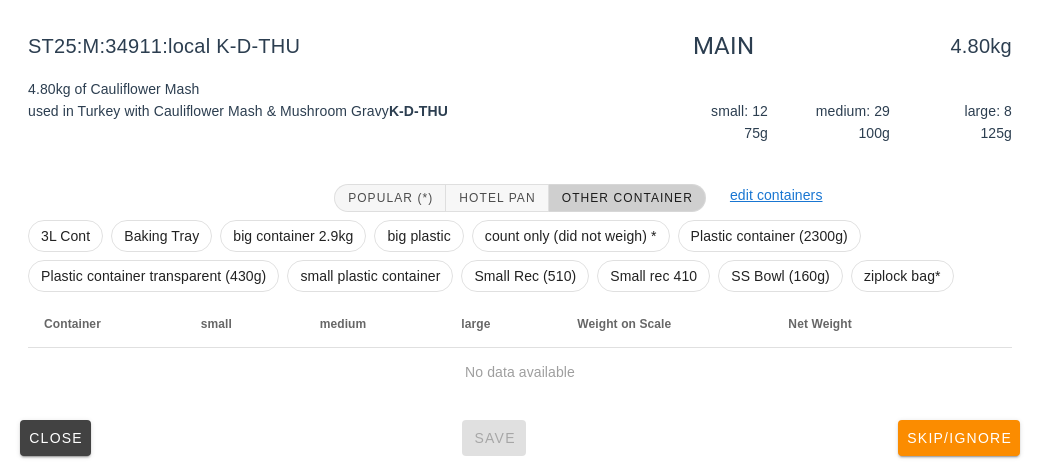 scroll, scrollTop: 232, scrollLeft: 0, axis: vertical 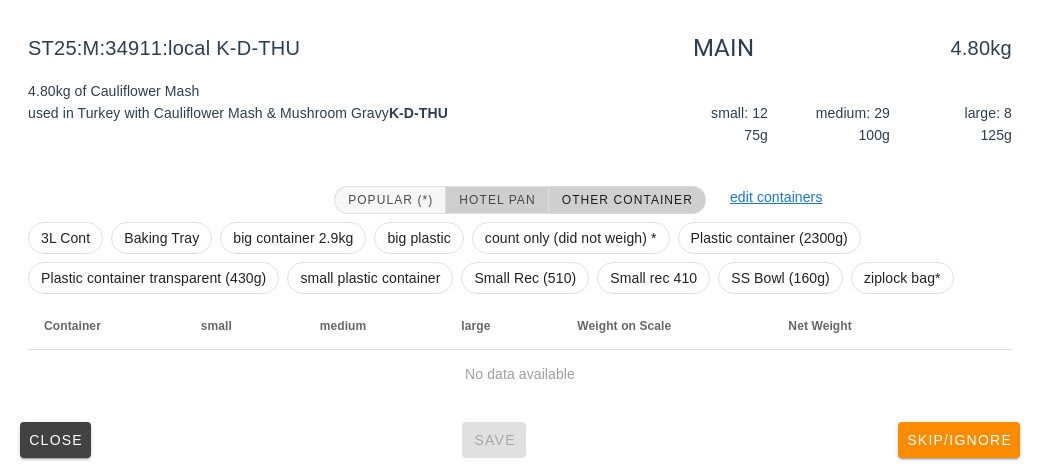 click on "Hotel Pan" at bounding box center (496, 200) 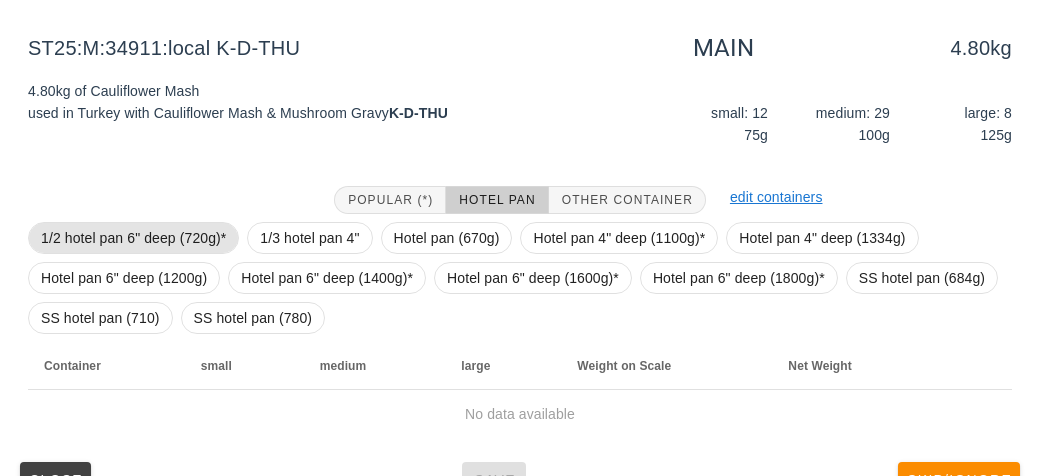 click on "1/2 hotel pan 6" deep (720g)*" at bounding box center [133, 238] 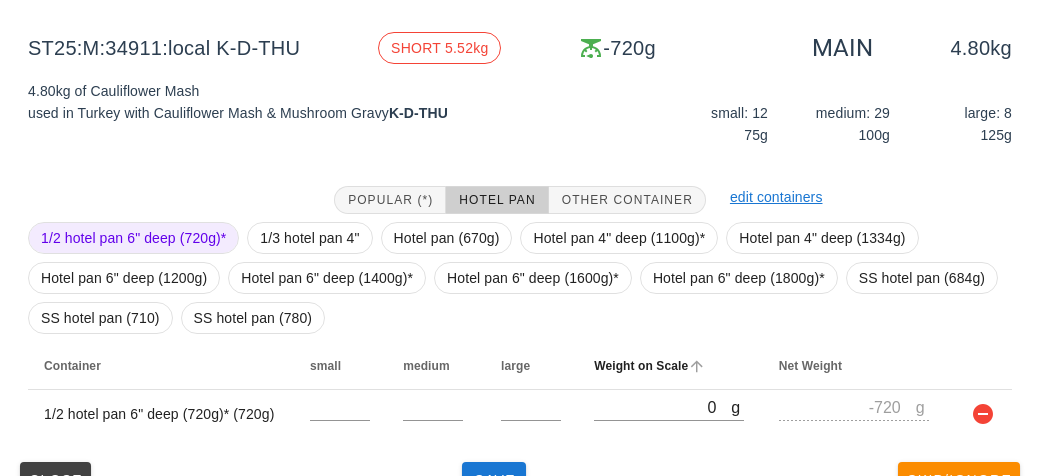click on "Weight on Scale" at bounding box center (670, 366) 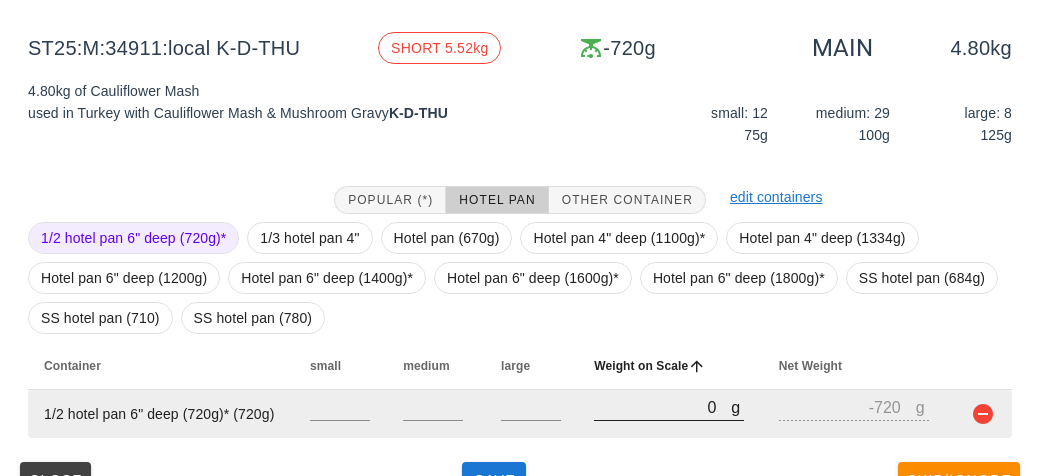 click on "0" at bounding box center [662, 407] 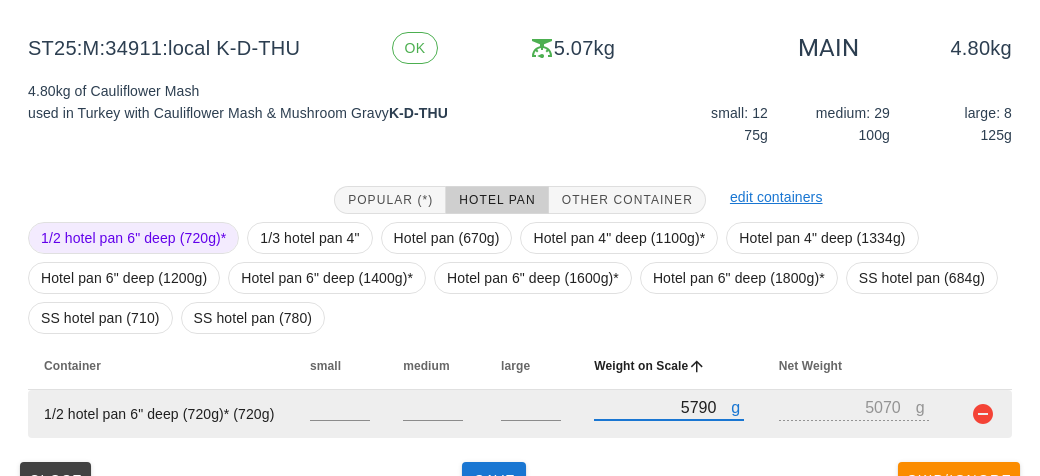 scroll, scrollTop: 272, scrollLeft: 0, axis: vertical 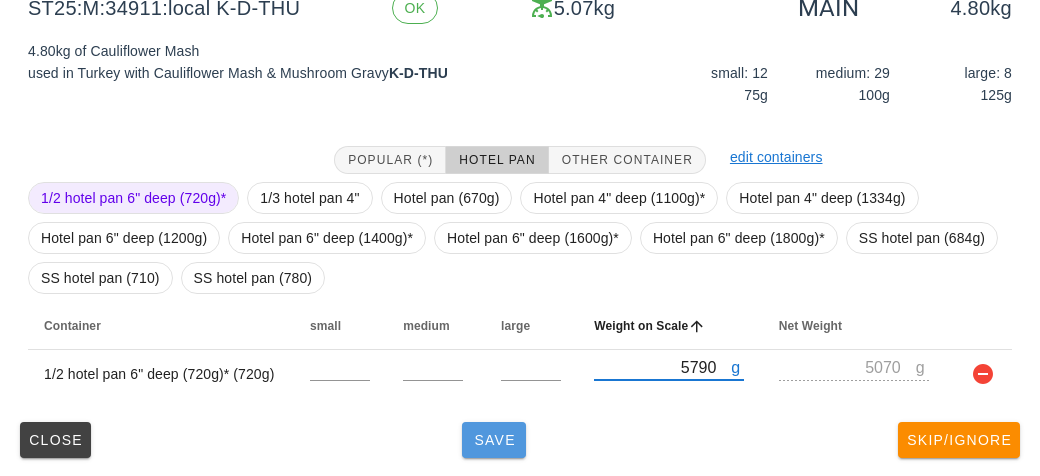 click on "Save" at bounding box center (494, 440) 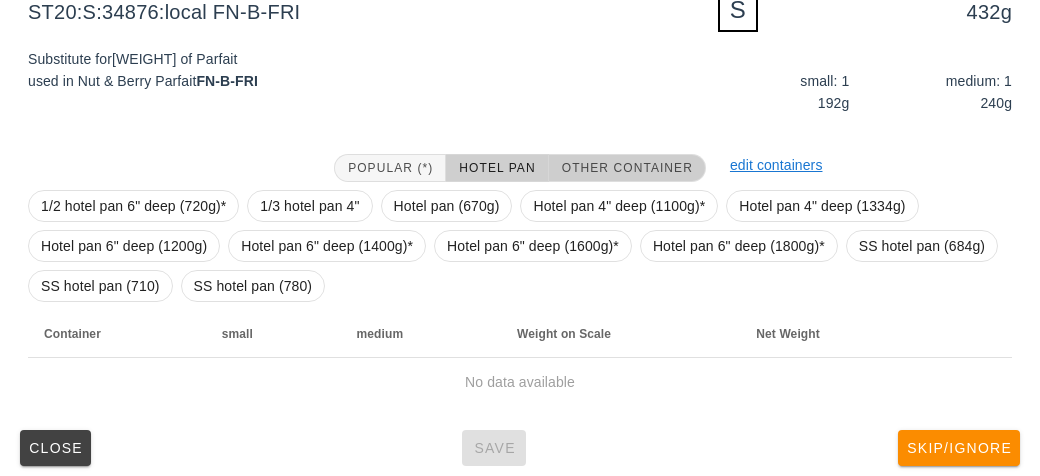 click on "Other Container" at bounding box center (627, 168) 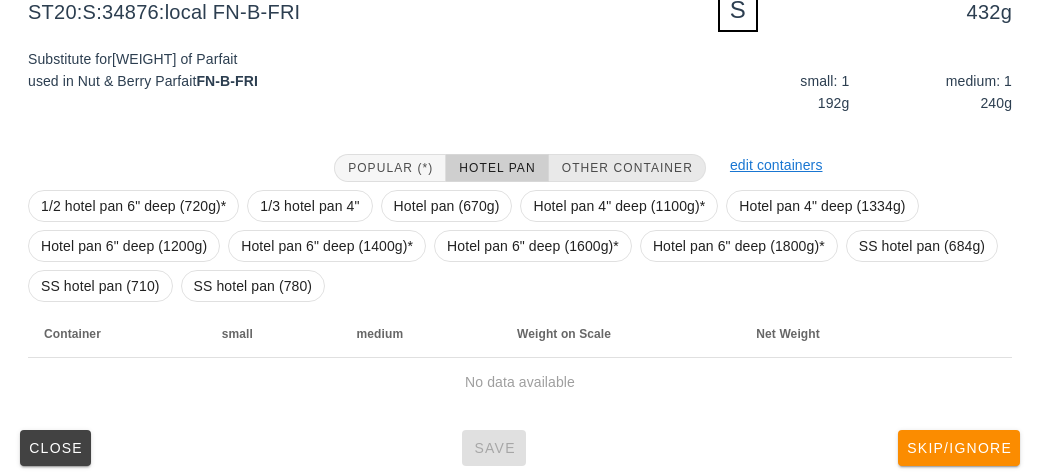 scroll, scrollTop: 240, scrollLeft: 0, axis: vertical 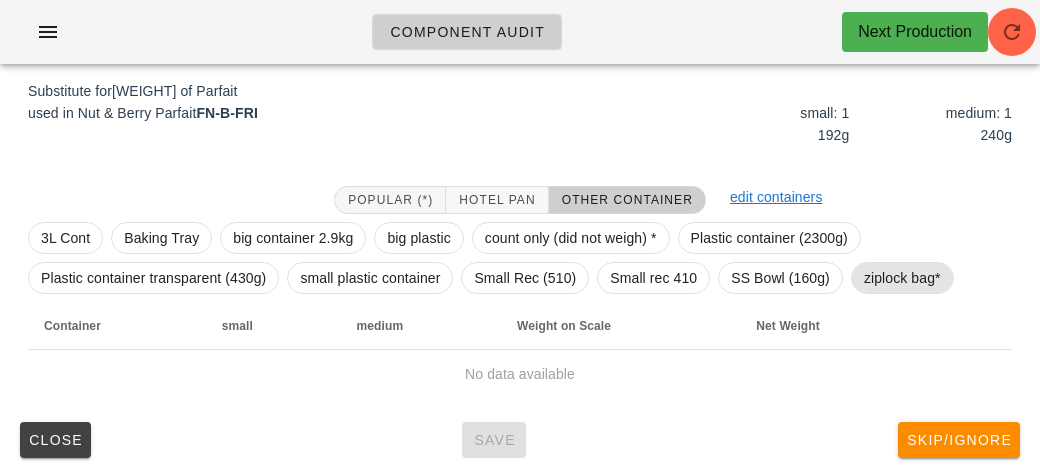click on "ziplock bag*" at bounding box center [902, 278] 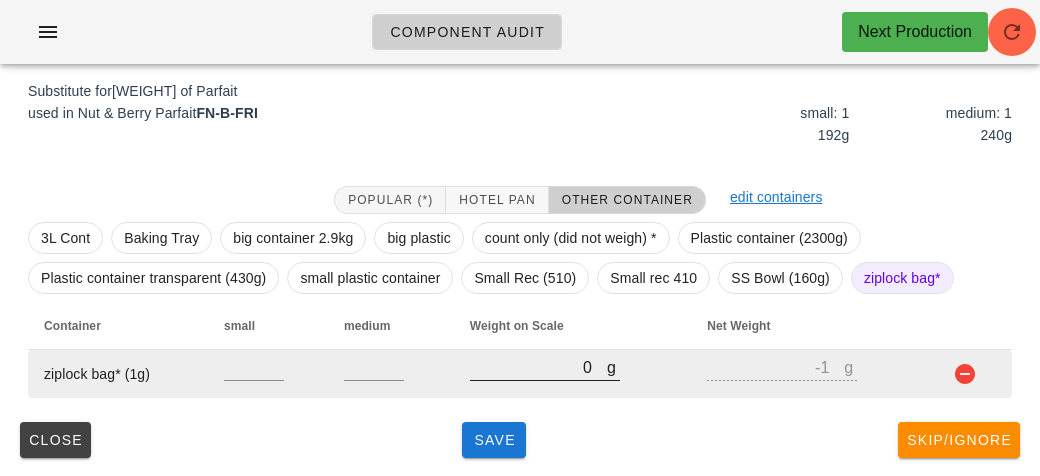 click on "0" at bounding box center (538, 367) 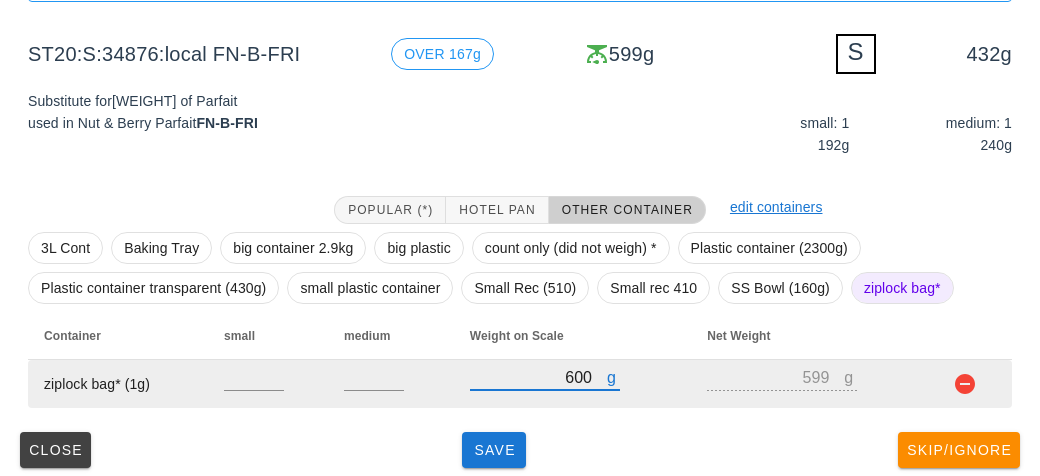 scroll, scrollTop: 240, scrollLeft: 0, axis: vertical 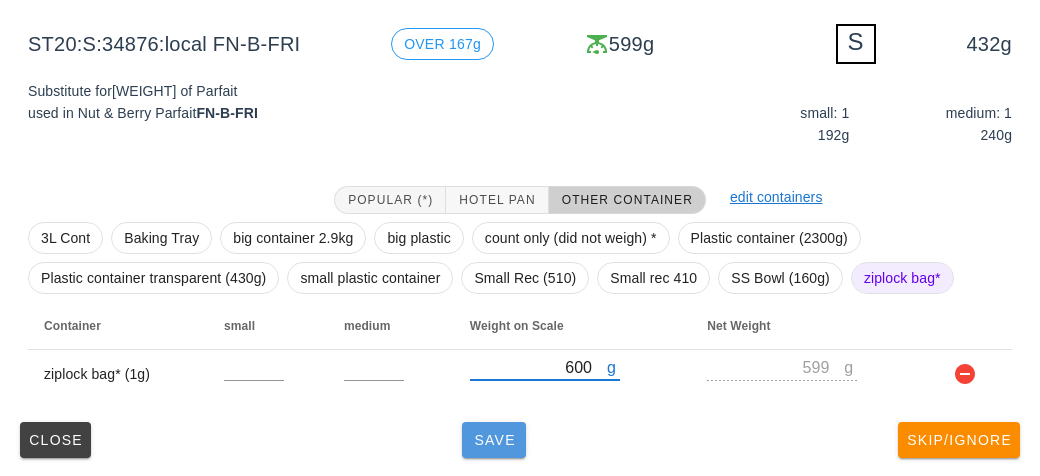 click on "Save" at bounding box center (494, 440) 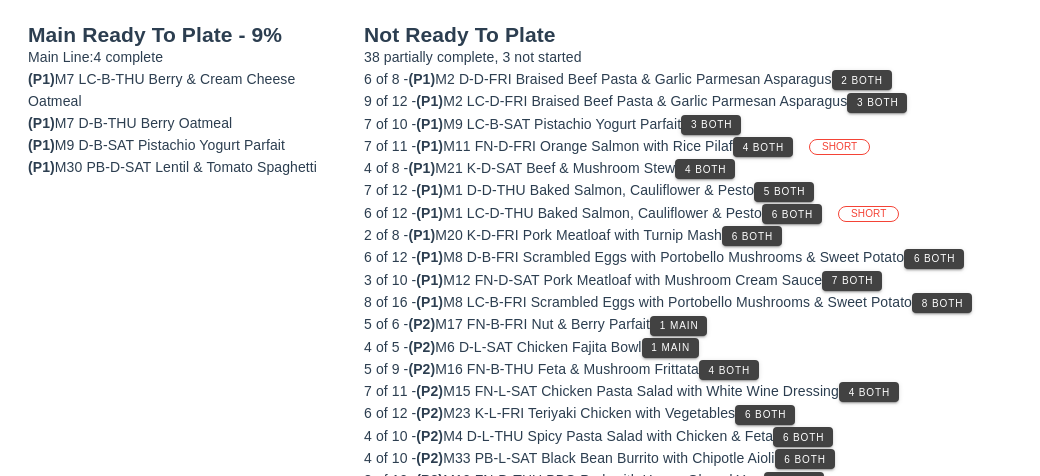 scroll, scrollTop: 232, scrollLeft: 0, axis: vertical 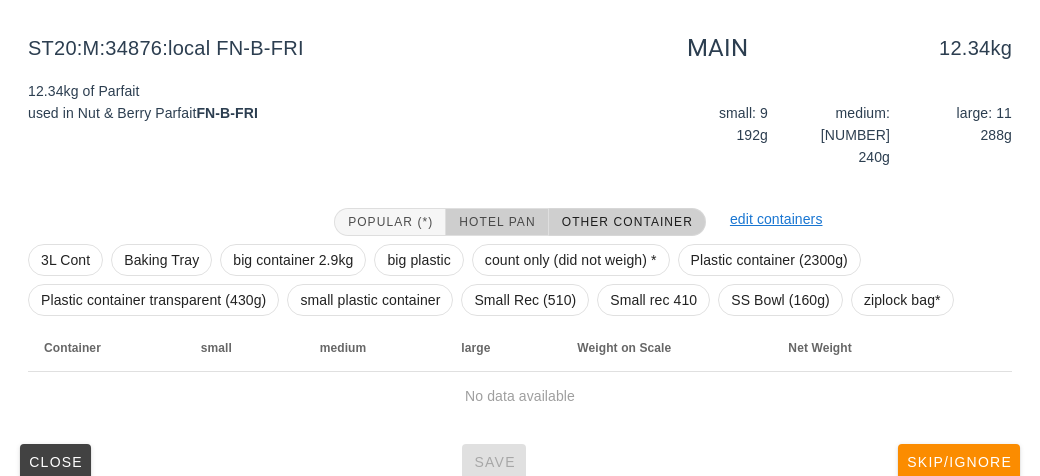 click on "Hotel Pan" at bounding box center (496, 222) 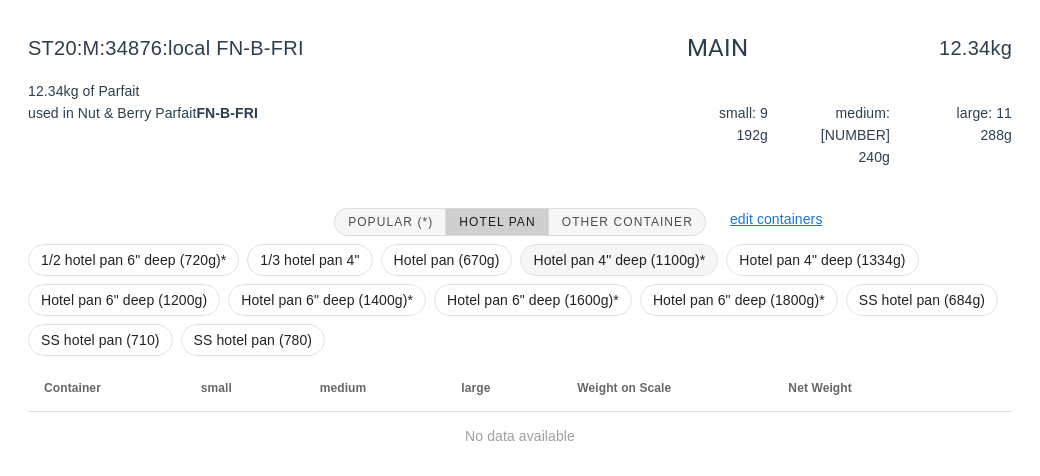 click on "Hotel pan 4" deep (1100g)*" at bounding box center [619, 260] 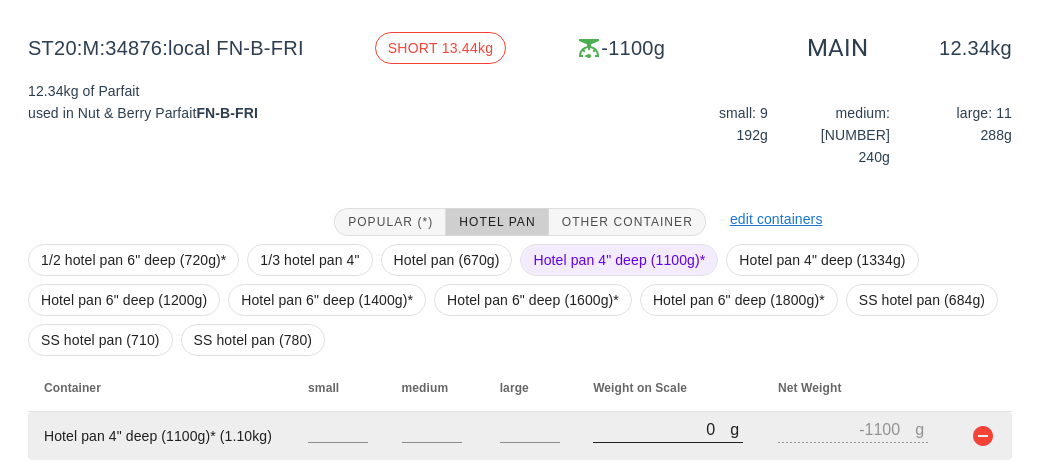 click on "0" at bounding box center (661, 429) 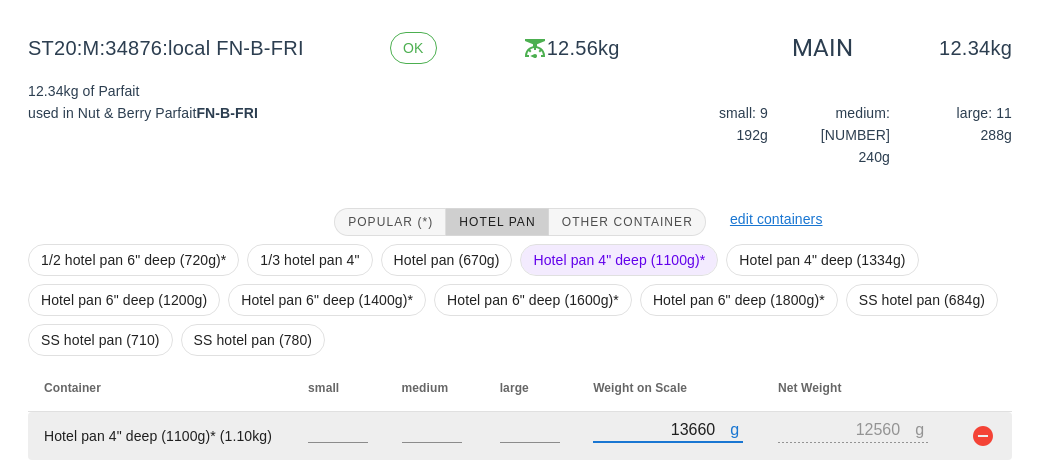 scroll, scrollTop: 272, scrollLeft: 0, axis: vertical 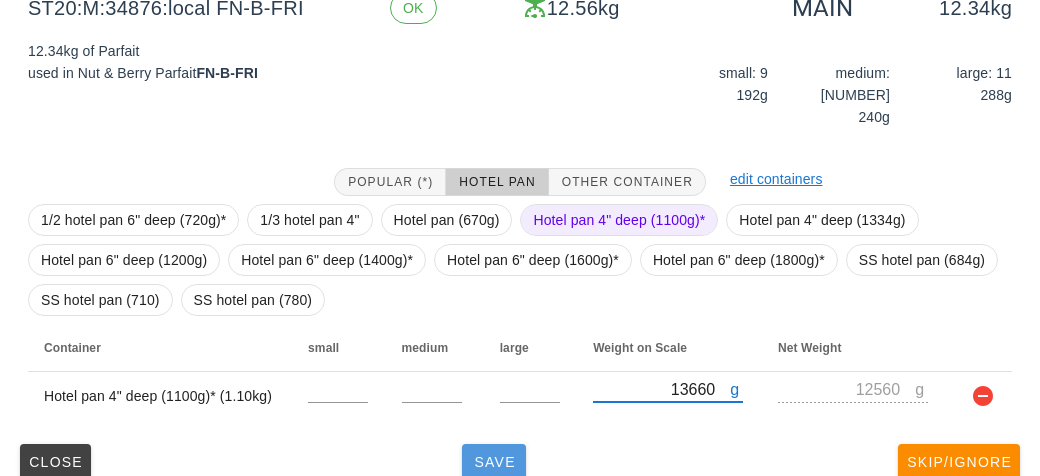 click on "Save" at bounding box center (494, 462) 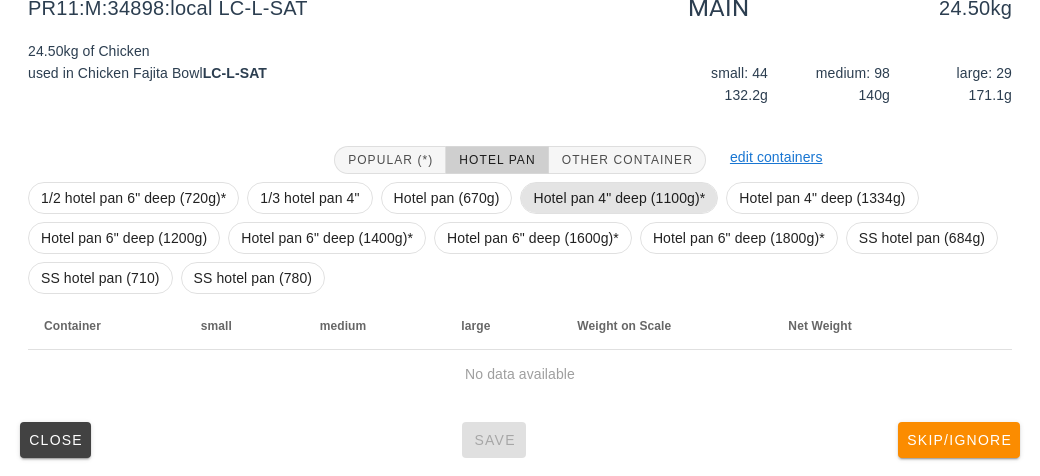 click on "Hotel pan 4" deep (1100g)*" at bounding box center [619, 198] 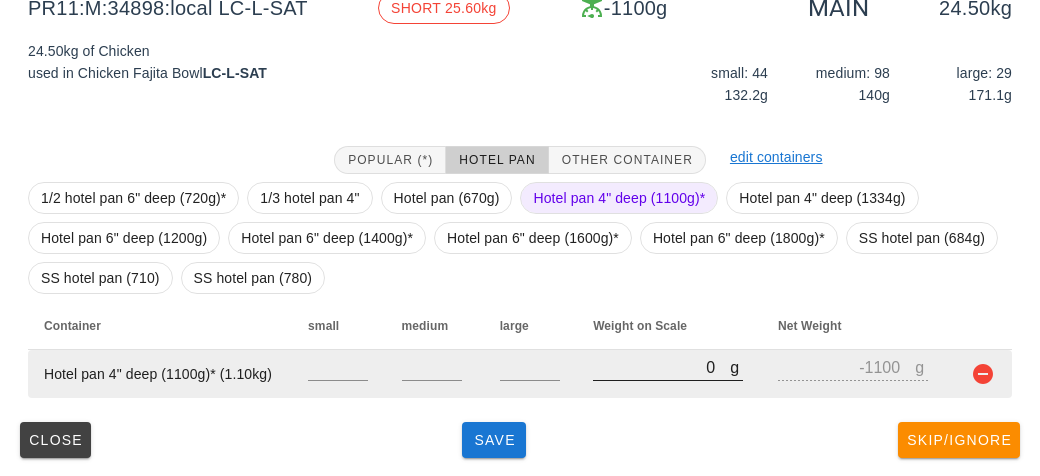 click on "0" at bounding box center [661, 367] 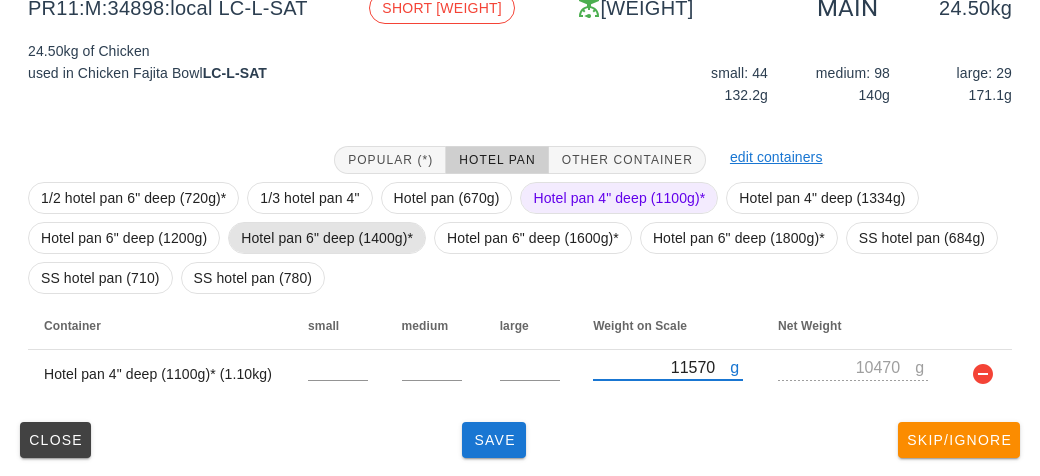 click on "Hotel pan 6" deep (1400g)*" at bounding box center (327, 238) 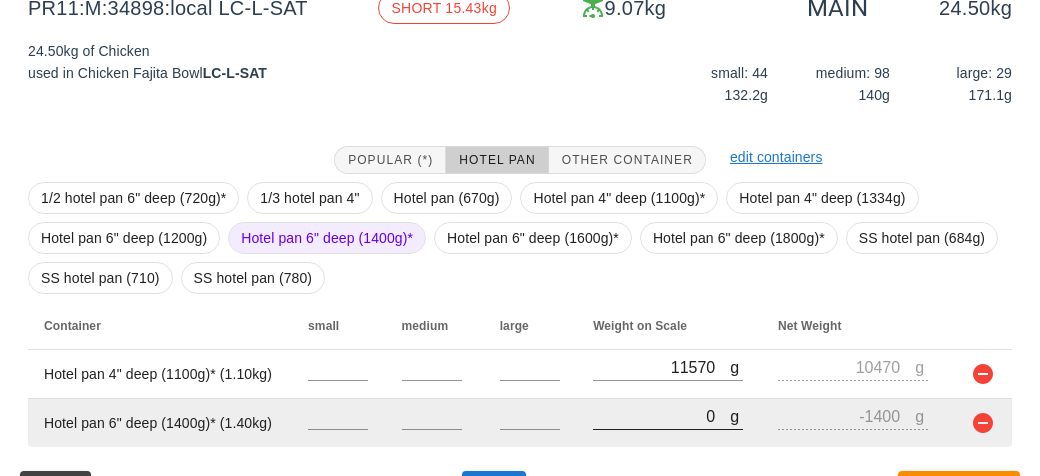 click on "0" at bounding box center (661, 416) 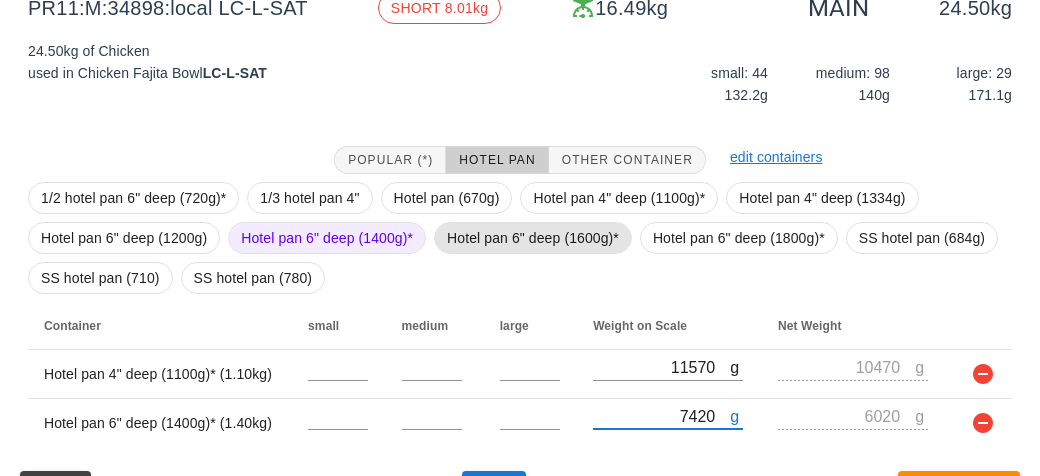click on "Hotel pan 6" deep (1600g)*" at bounding box center (533, 238) 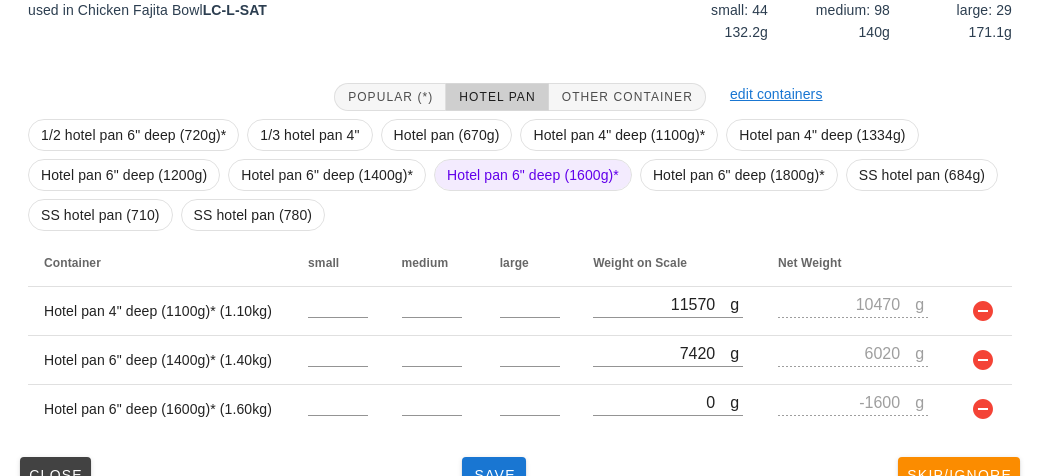 scroll, scrollTop: 370, scrollLeft: 0, axis: vertical 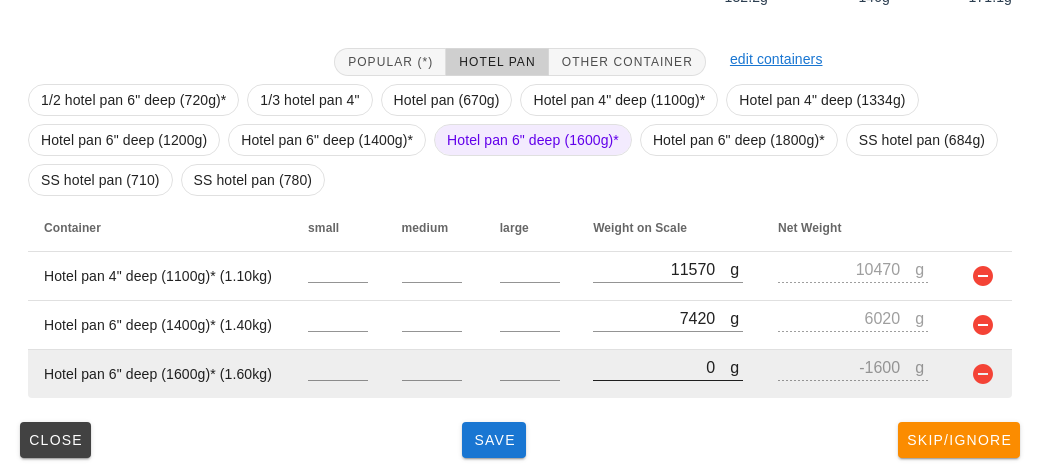 click on "0" at bounding box center (661, 367) 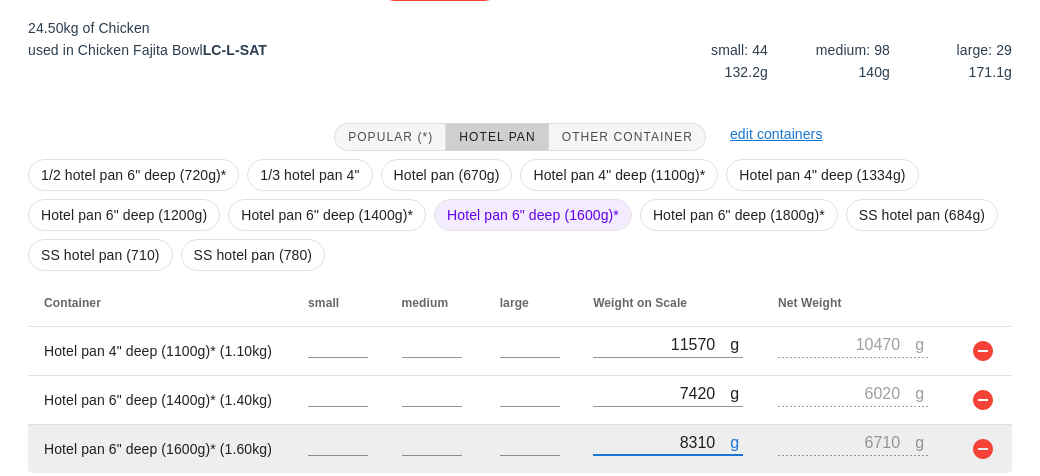 scroll, scrollTop: 370, scrollLeft: 0, axis: vertical 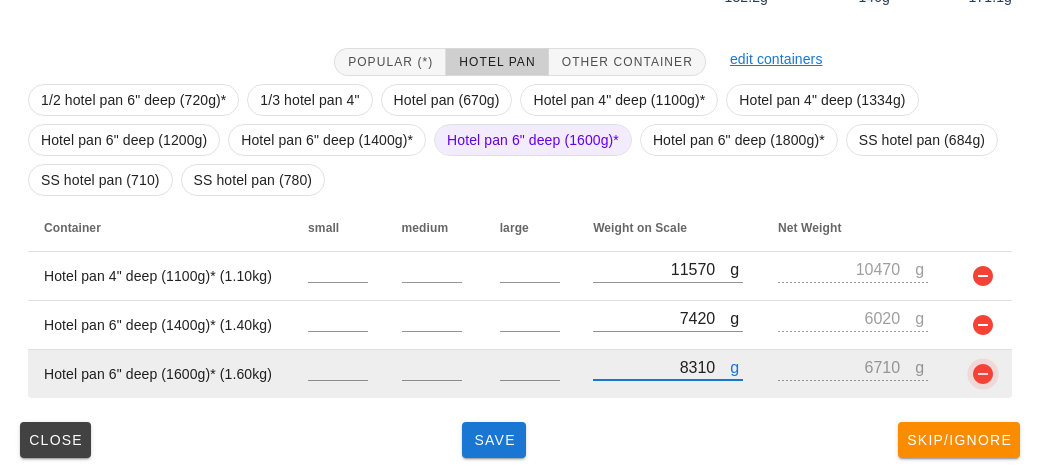 click at bounding box center (983, 374) 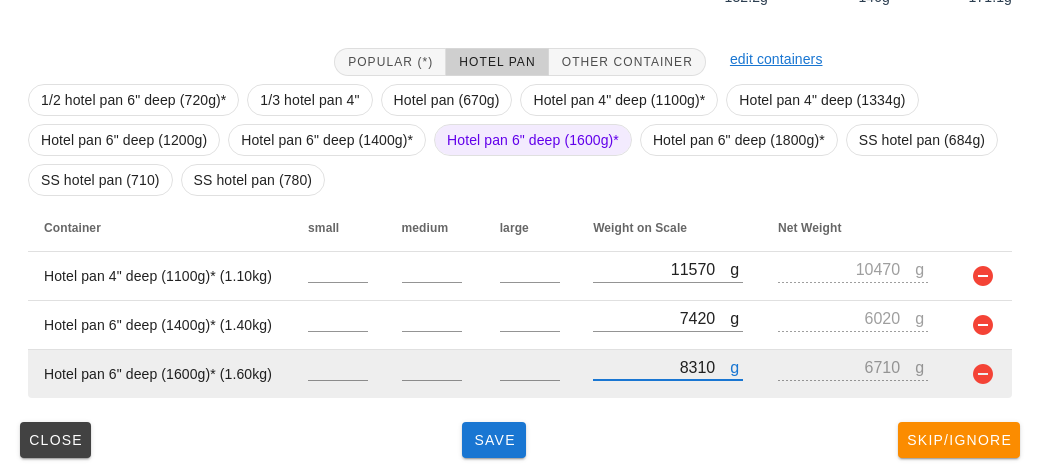 scroll, scrollTop: 321, scrollLeft: 0, axis: vertical 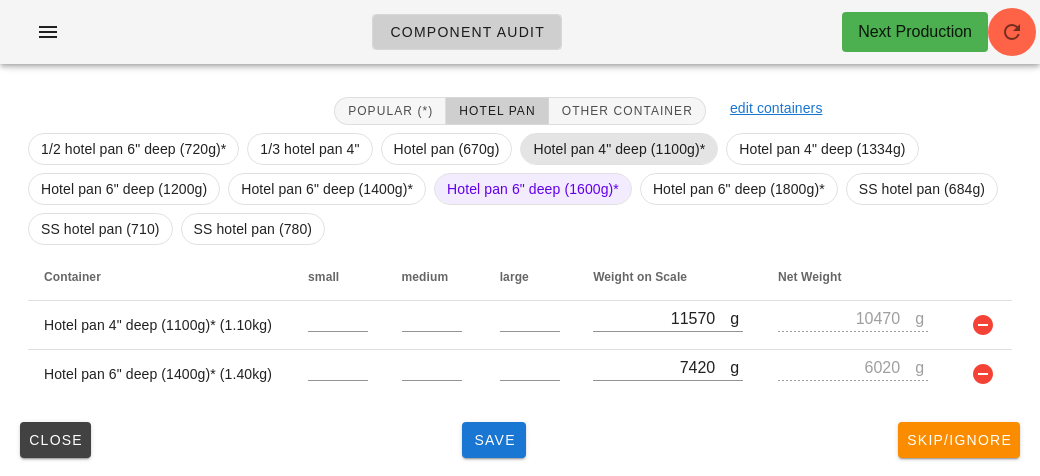 click on "Hotel pan 4" deep (1100g)*" at bounding box center [619, 149] 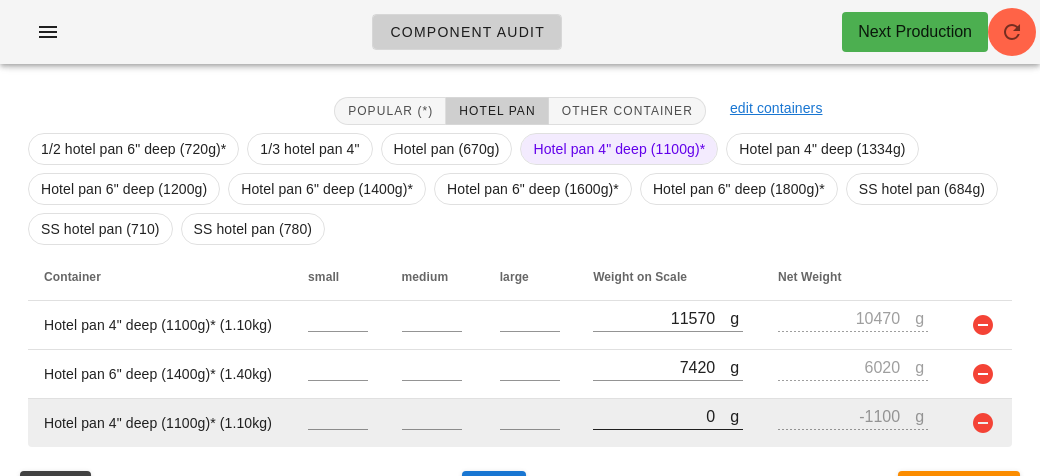 click on "0" at bounding box center [661, 416] 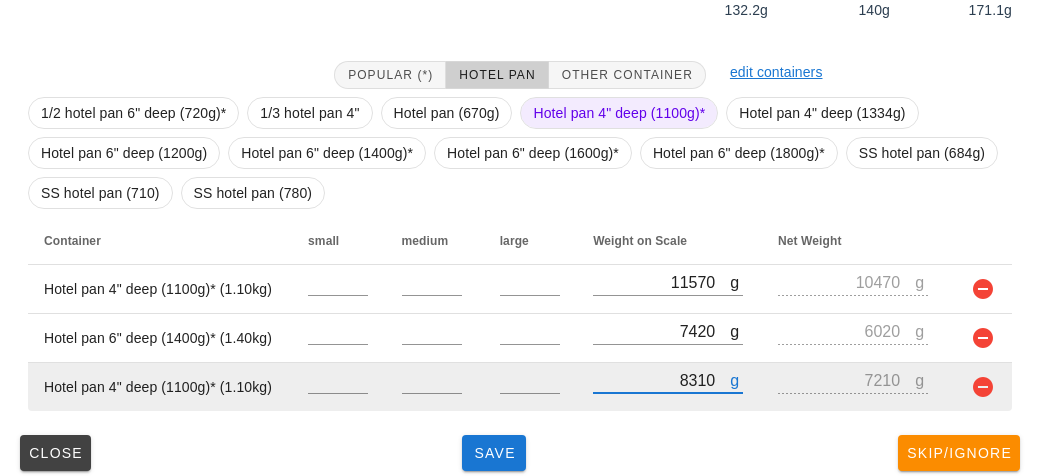 scroll, scrollTop: 370, scrollLeft: 0, axis: vertical 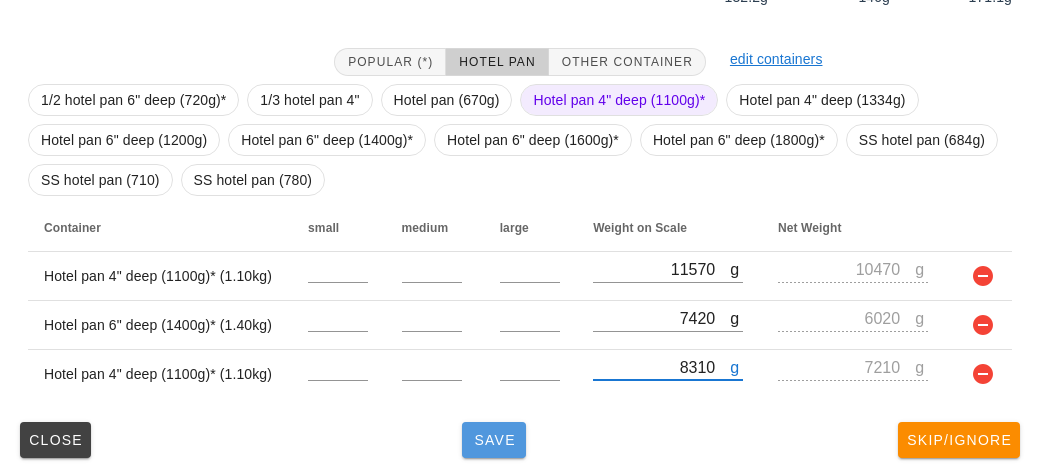 click on "Save" at bounding box center (494, 440) 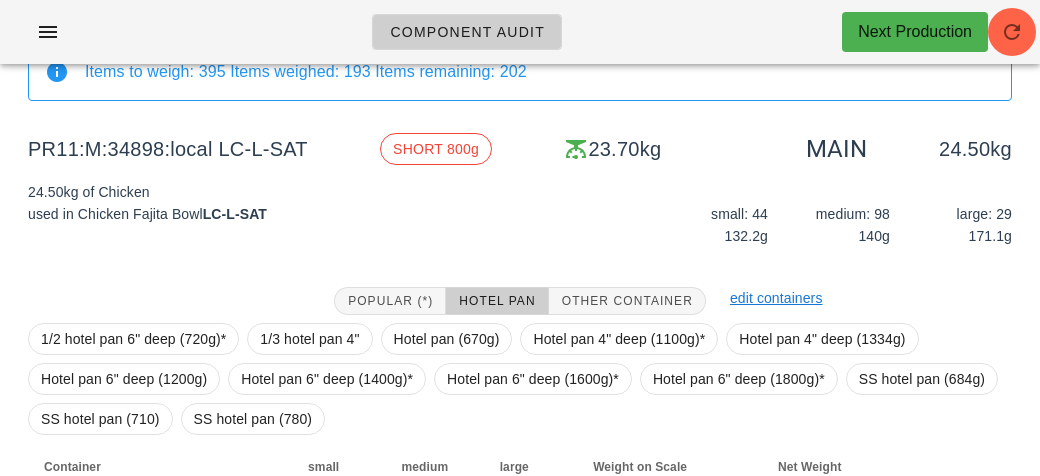 scroll, scrollTop: 128, scrollLeft: 0, axis: vertical 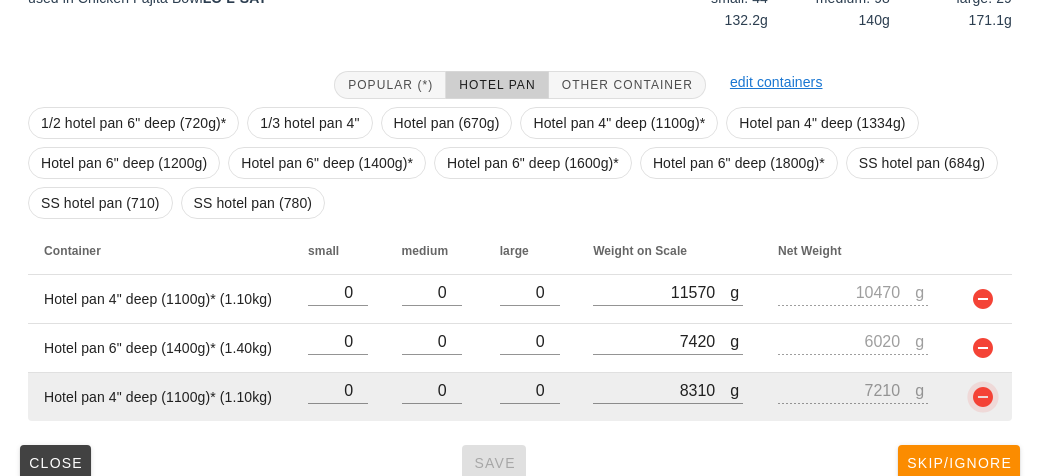 click at bounding box center [983, 397] 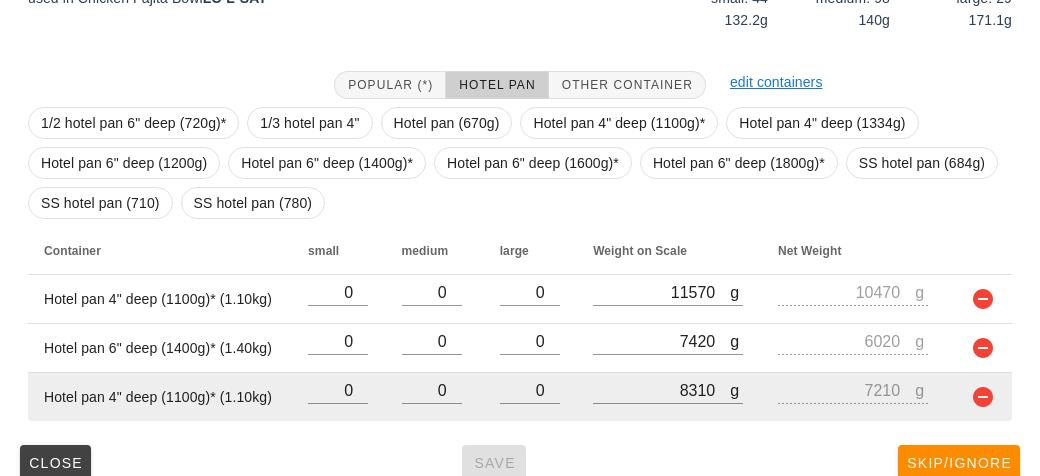 scroll, scrollTop: 321, scrollLeft: 0, axis: vertical 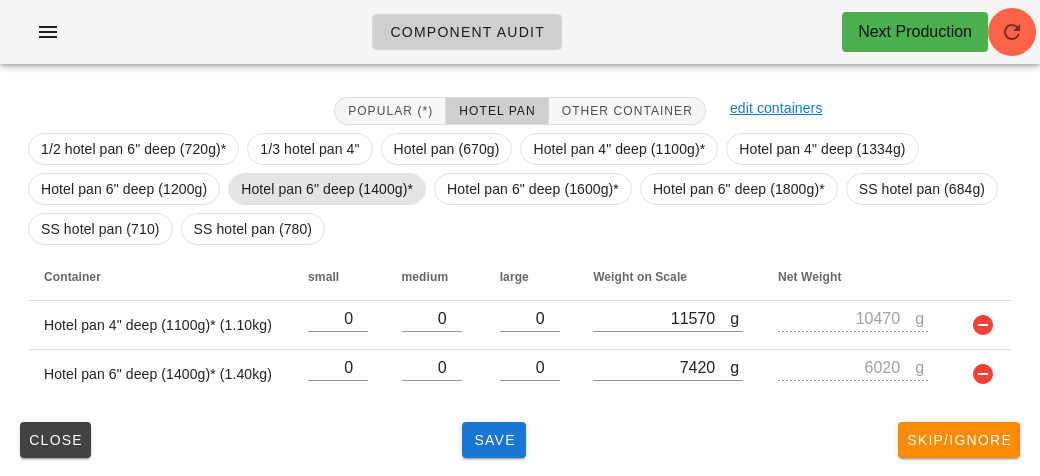 click on "Hotel pan 6" deep (1400g)*" at bounding box center (327, 189) 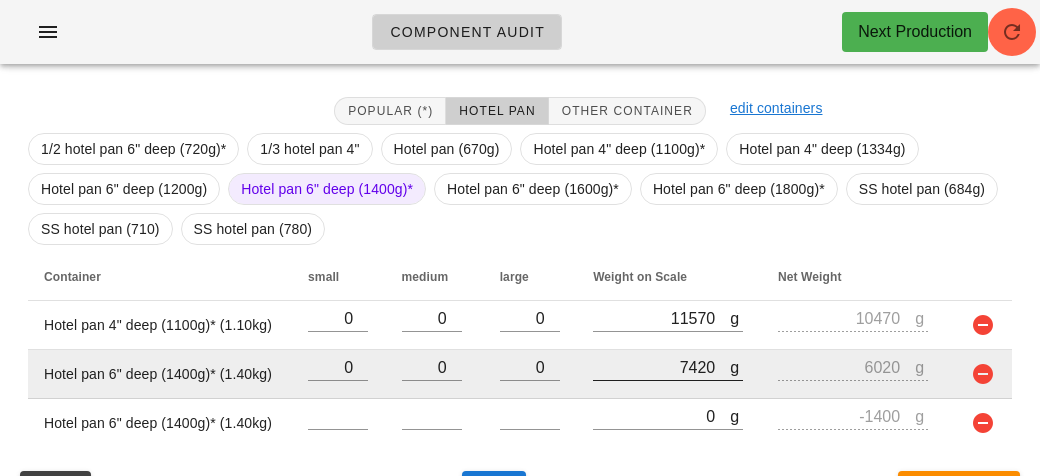 click at bounding box center (668, 391) 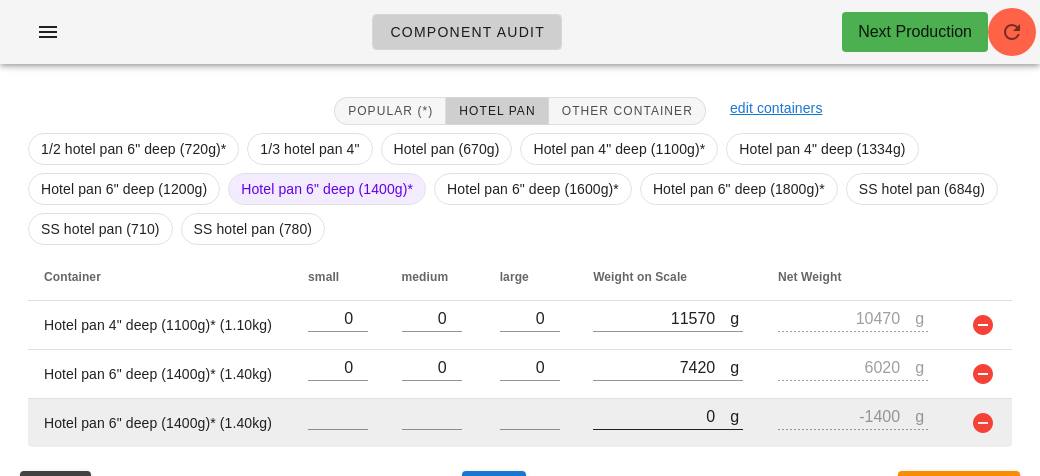 click on "0" at bounding box center [661, 416] 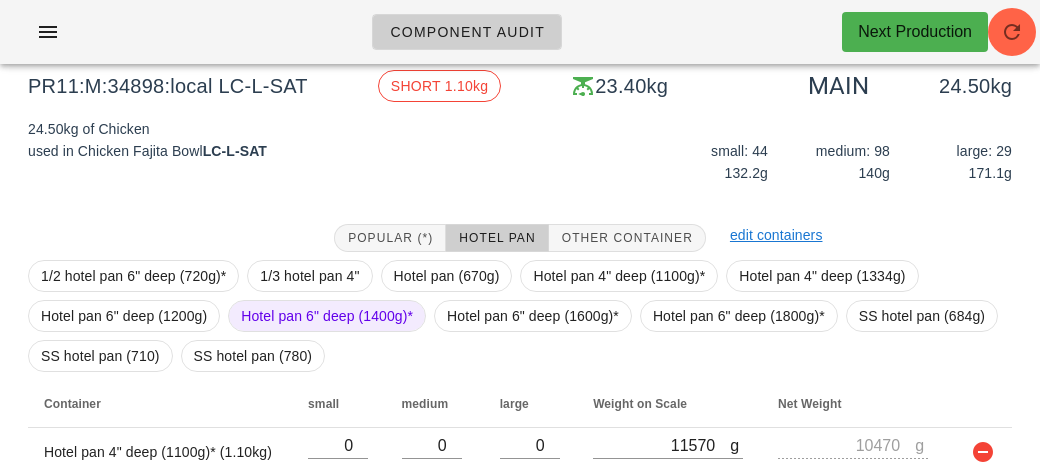scroll, scrollTop: 370, scrollLeft: 0, axis: vertical 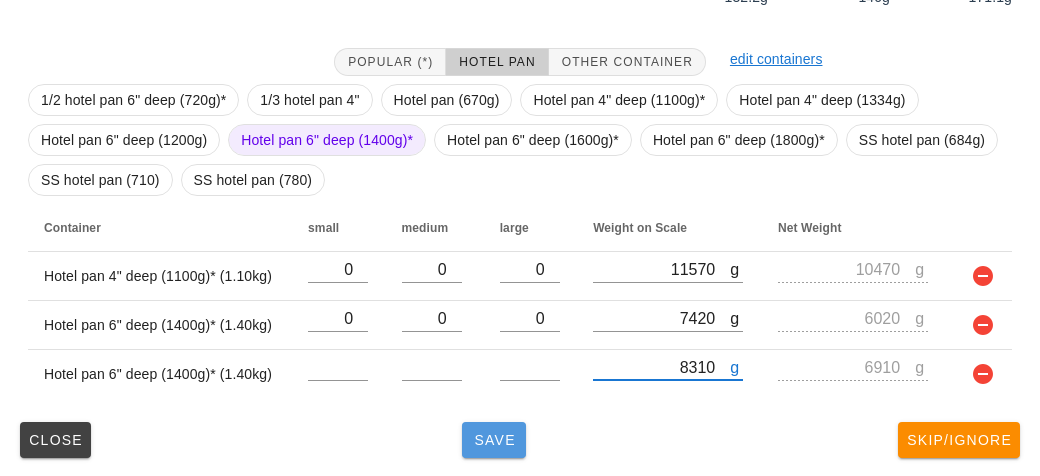 click on "Save" at bounding box center [494, 440] 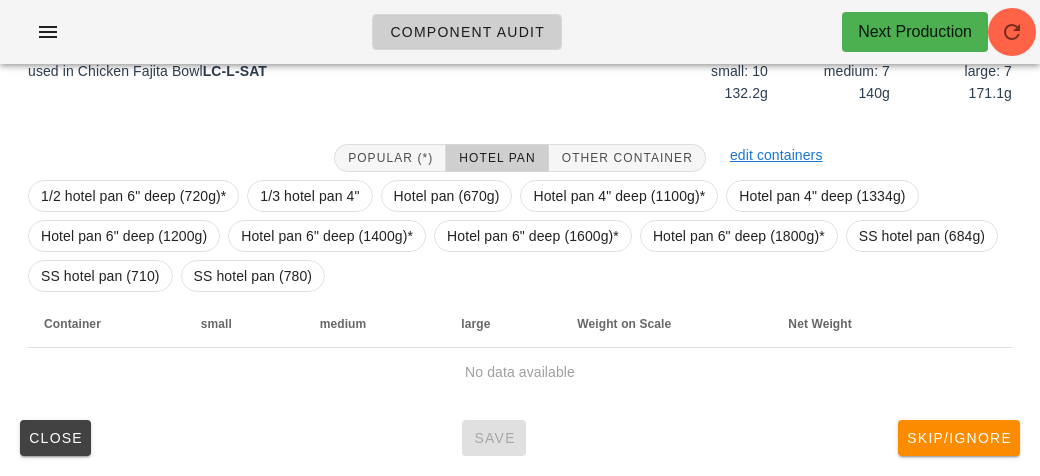 scroll, scrollTop: 290, scrollLeft: 0, axis: vertical 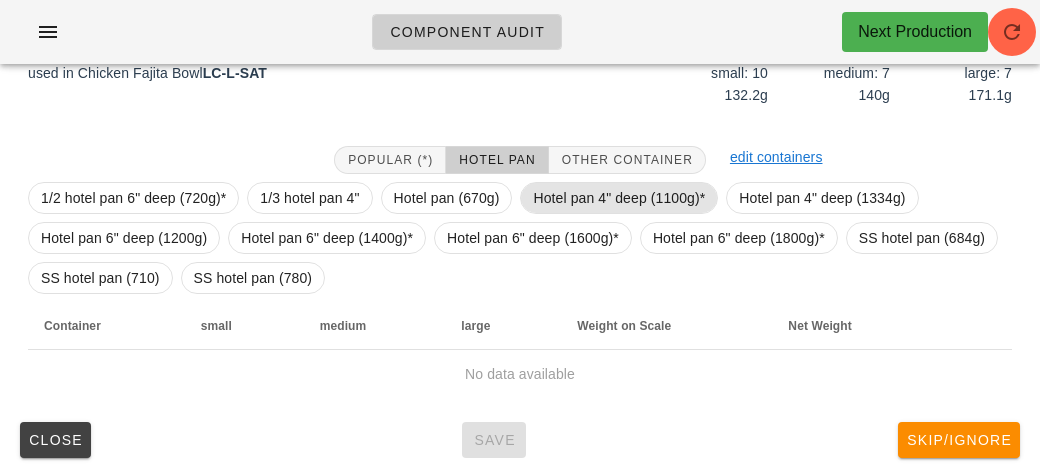 click on "Hotel pan 4" deep (1100g)*" at bounding box center (619, 198) 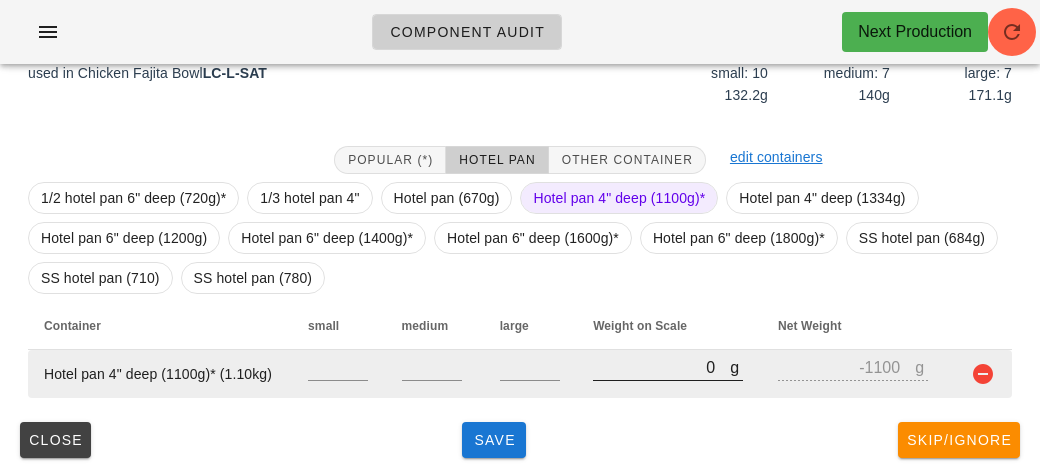 click on "0" at bounding box center (661, 367) 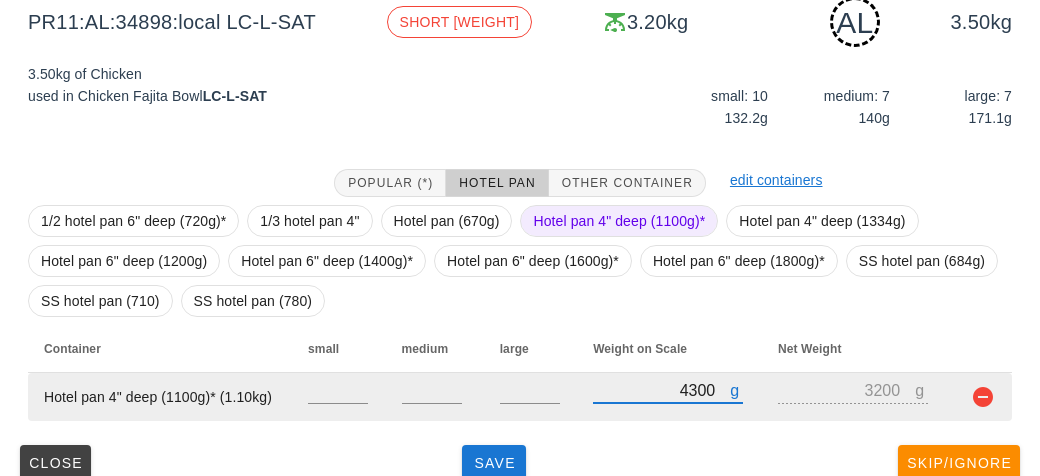 scroll, scrollTop: 268, scrollLeft: 0, axis: vertical 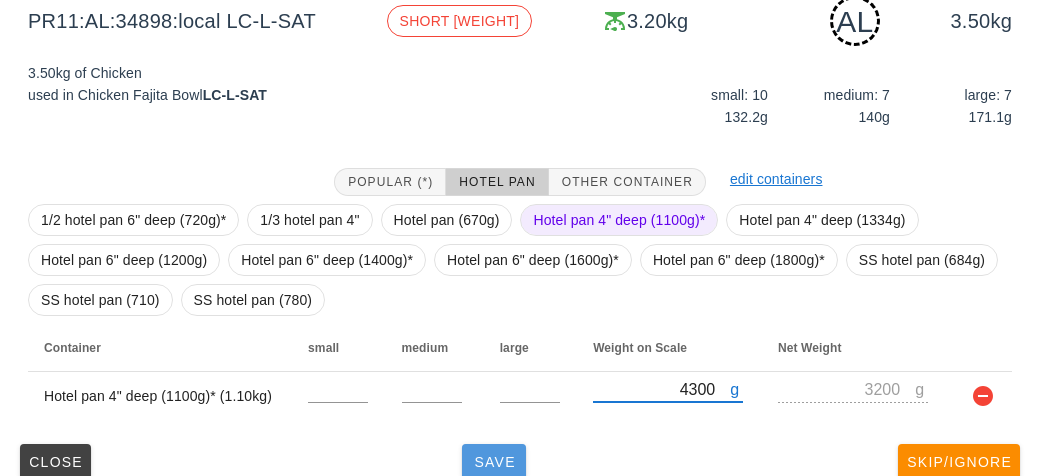 click on "Save" at bounding box center [494, 462] 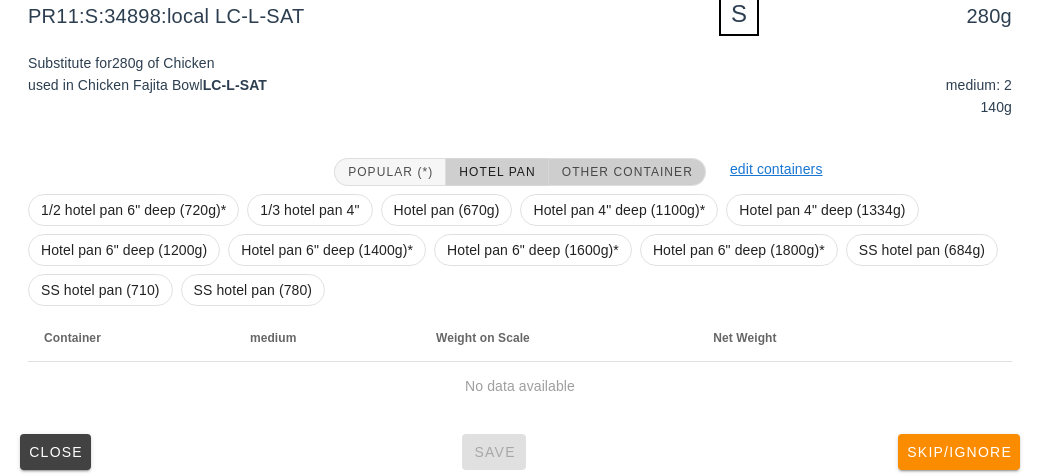 click on "Other Container" at bounding box center [627, 172] 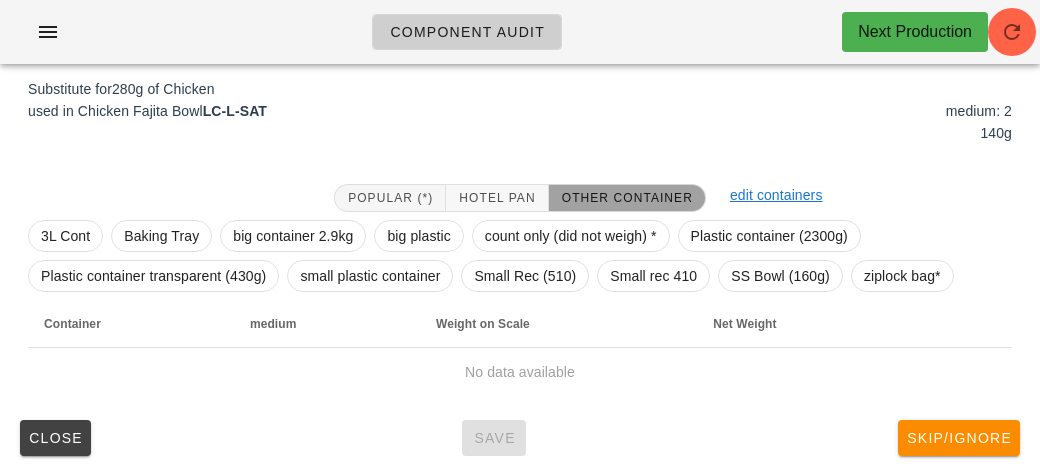 scroll, scrollTop: 240, scrollLeft: 0, axis: vertical 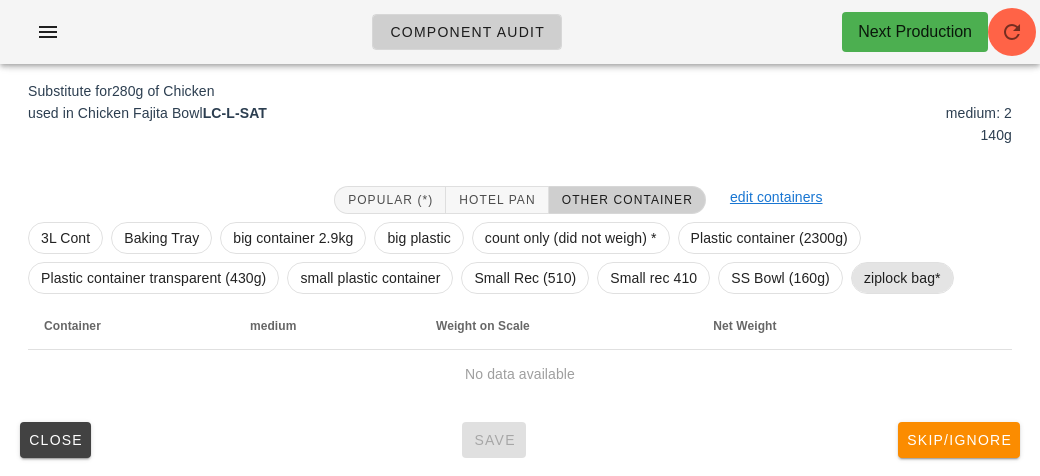 click on "ziplock bag*" at bounding box center [902, 278] 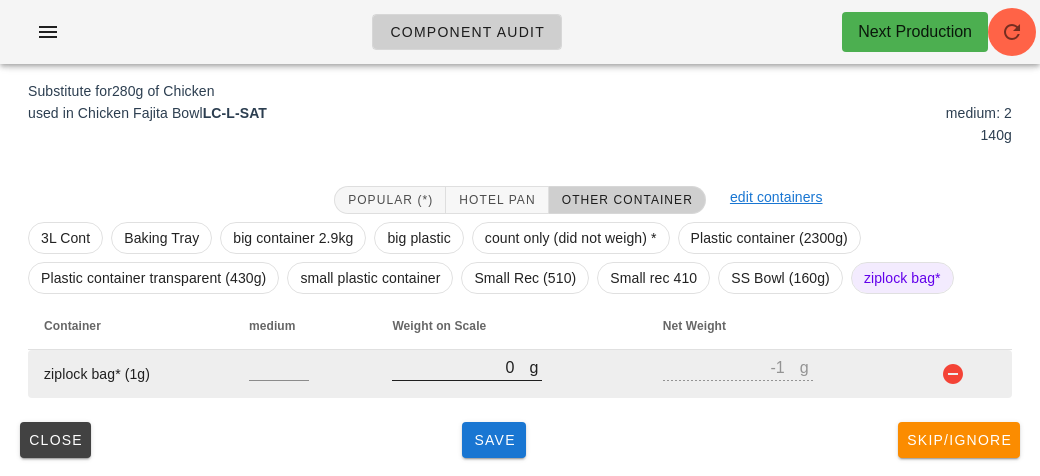 click at bounding box center [467, 391] 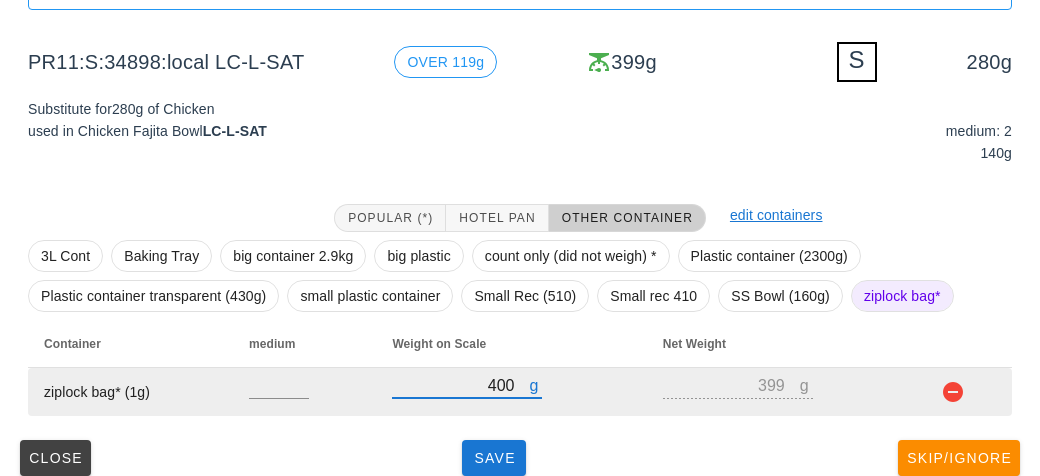 scroll, scrollTop: 240, scrollLeft: 0, axis: vertical 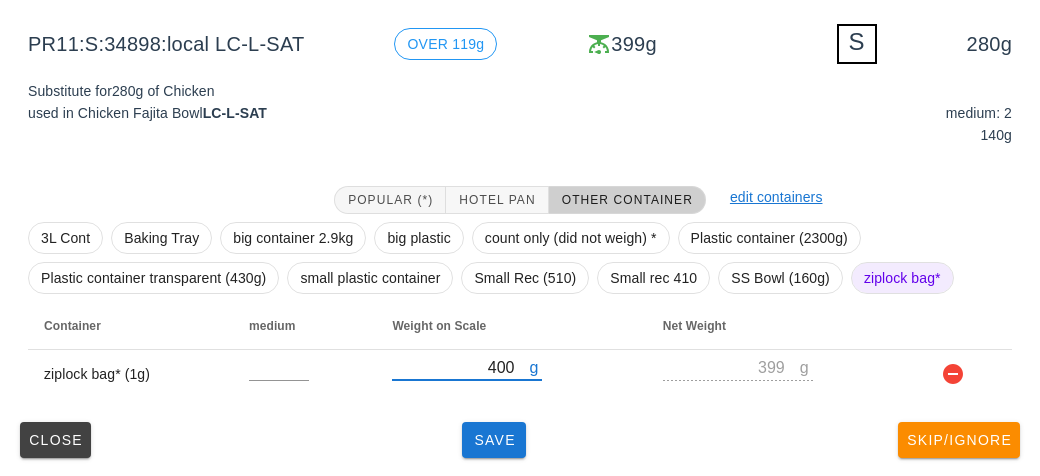 click on "(5) local: Thu-Sat ([DATE]-[DATE]) MI (24) PR (80) SA (95) ST (95) VE (101) Scanner Items to weigh: 395 Items weighed: 195 Items remaining: 200 PR11:S:34898:local LC-L-SAT OVER 119g 399g S 280g Substitute for 280g of Chicken used in Chicken Fajita Bowl LC-L-SAT medium: 2 140g Popular (*) Hotel Pan Other Container edit containers 3L Cont Baking Tray big container 2.9kg big plastic count only (did not weigh) * Plastic container (2300g) Plastic container transparent (430g) small plastic container Small Rec (510) Small rec 410 SS Bowl (160g) ziplock bag* Container medium Weight on Scale Net Weight ziplock bag* (1g) g 400 g 399 Close Save Skip/Ignore" at bounding box center (520, 159) 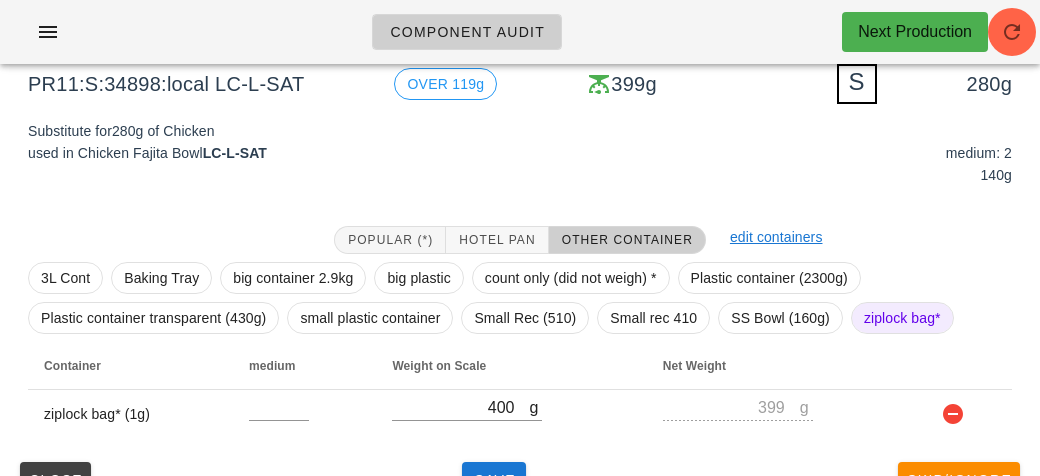 scroll, scrollTop: 240, scrollLeft: 0, axis: vertical 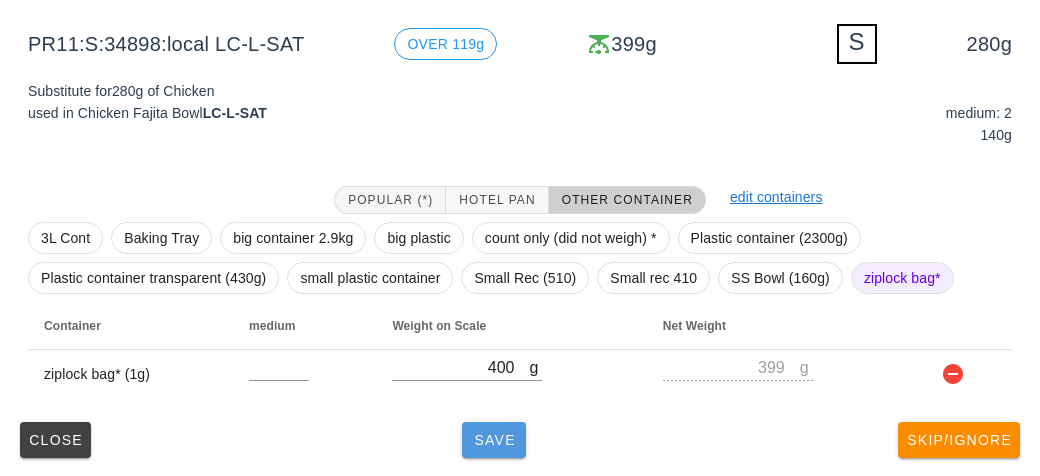 click on "Save" at bounding box center (494, 440) 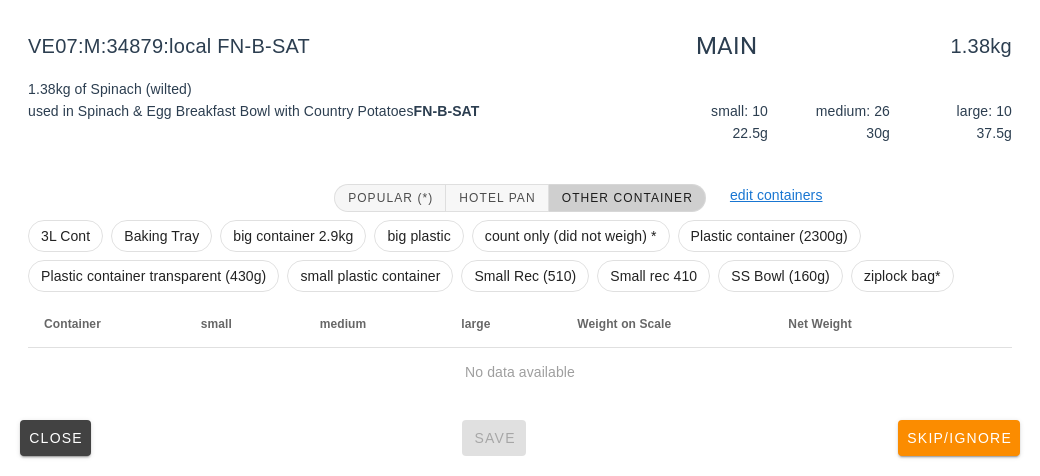 scroll, scrollTop: 232, scrollLeft: 0, axis: vertical 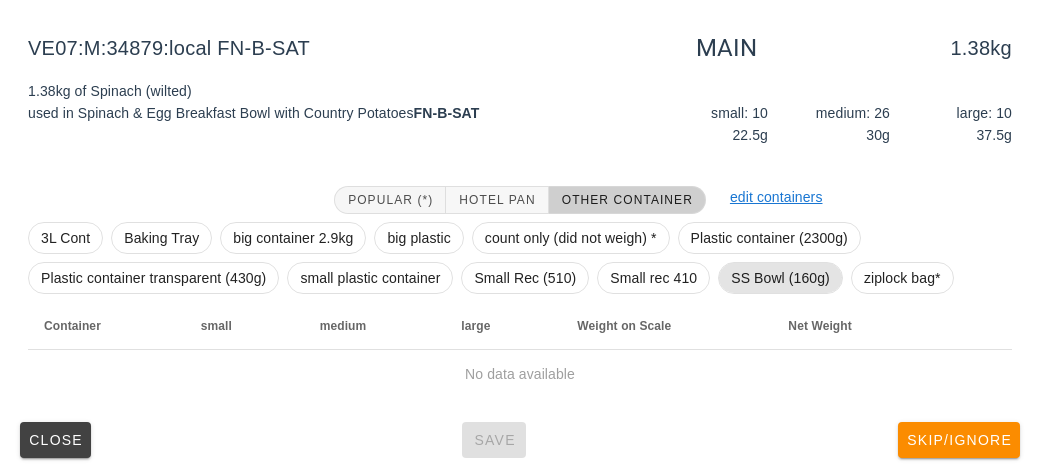 click on "SS Bowl (160g)" at bounding box center [780, 278] 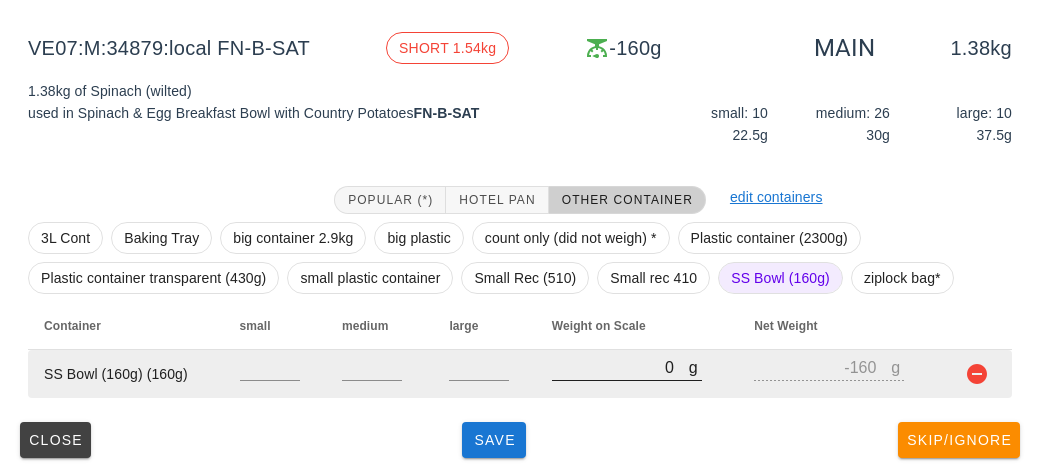 click on "0" at bounding box center [620, 367] 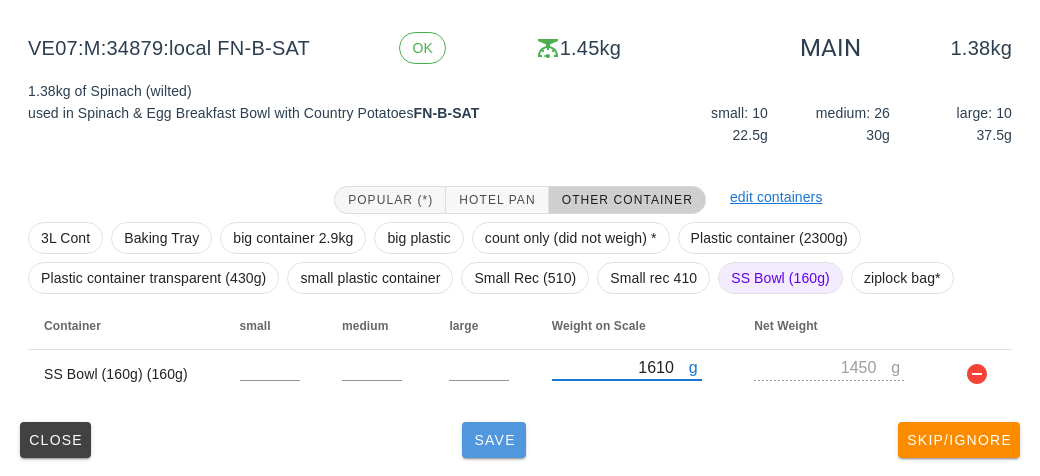 click on "Save" at bounding box center [494, 440] 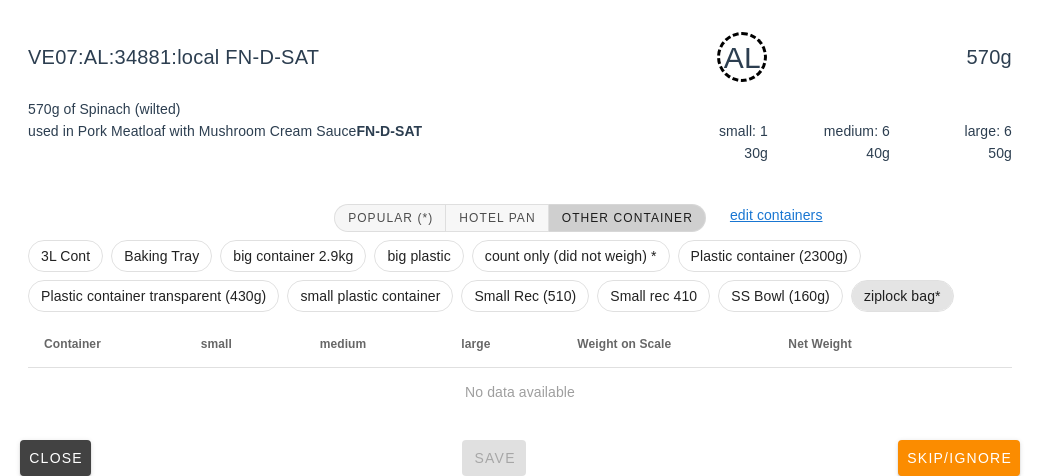 click on "ziplock bag*" at bounding box center [902, 296] 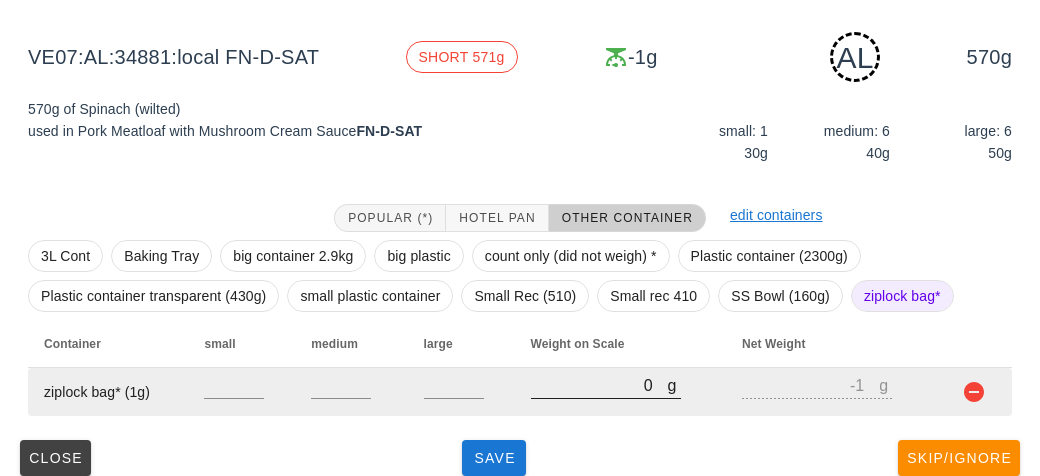 click on "0" at bounding box center [599, 385] 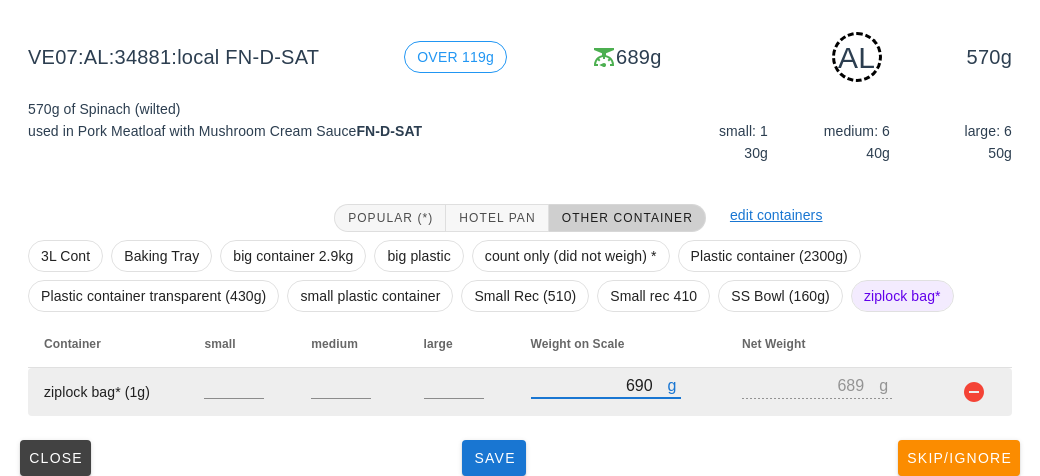 scroll, scrollTop: 250, scrollLeft: 0, axis: vertical 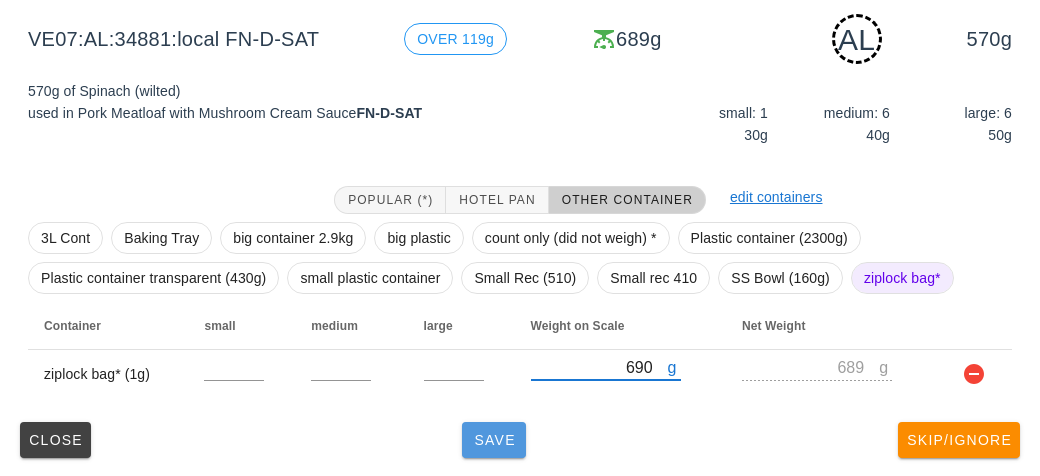 click on "Save" at bounding box center (494, 440) 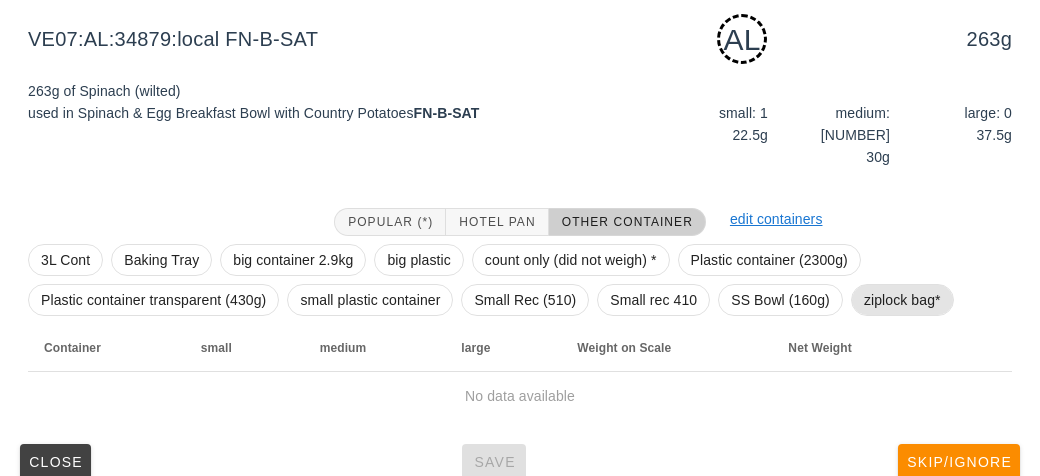 click on "ziplock bag*" at bounding box center [902, 300] 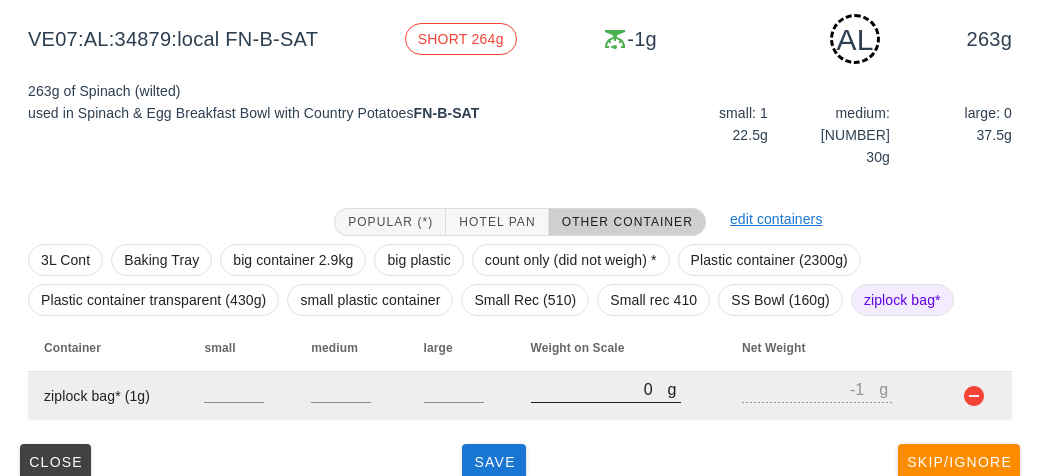 click on "0" at bounding box center (599, 389) 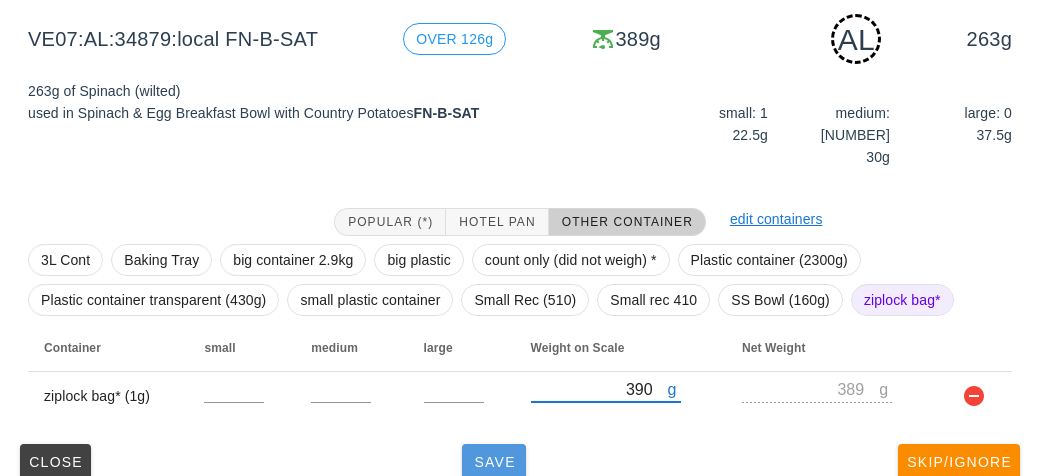click on "Save" at bounding box center (494, 462) 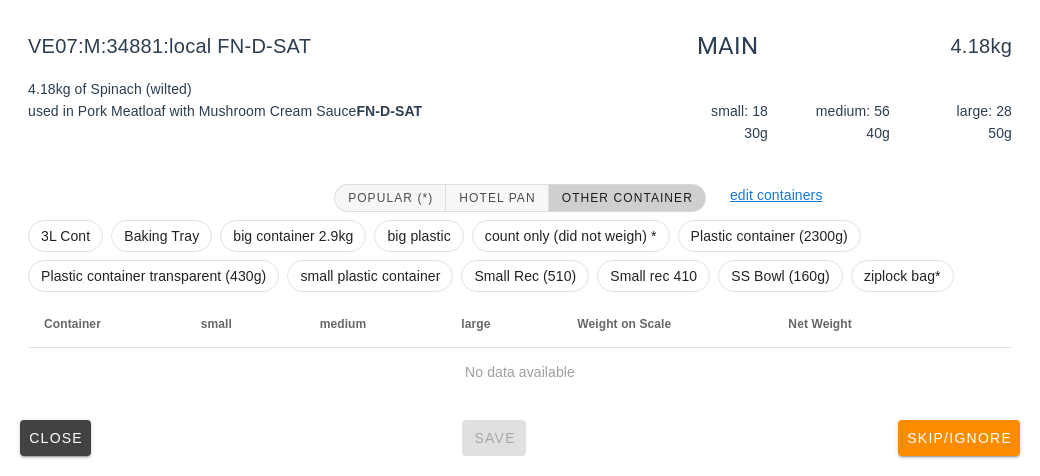 scroll, scrollTop: 232, scrollLeft: 0, axis: vertical 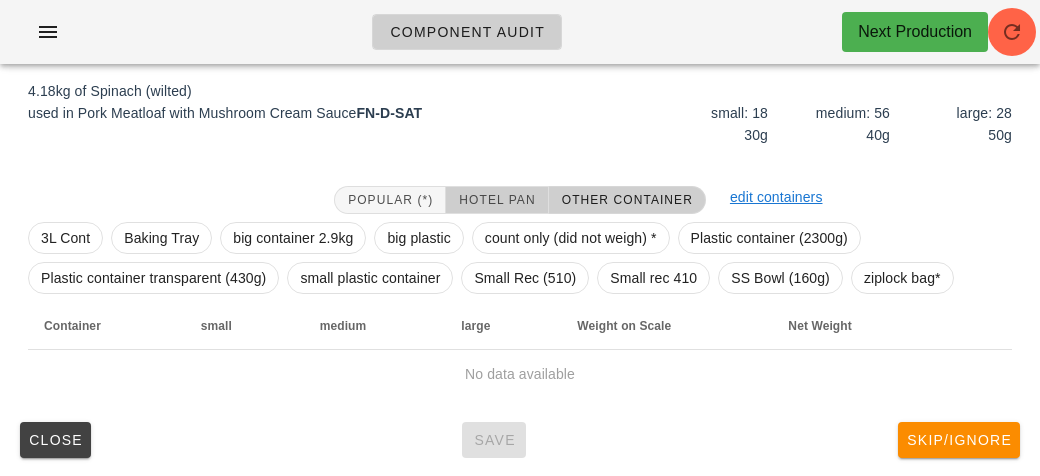 click on "Hotel Pan" at bounding box center [496, 200] 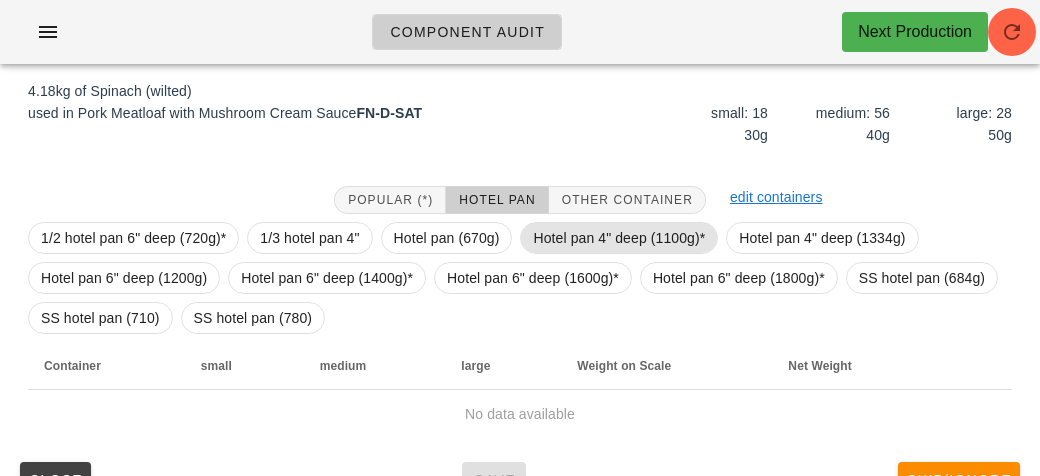 click on "Hotel pan 4" deep (1100g)*" at bounding box center [619, 238] 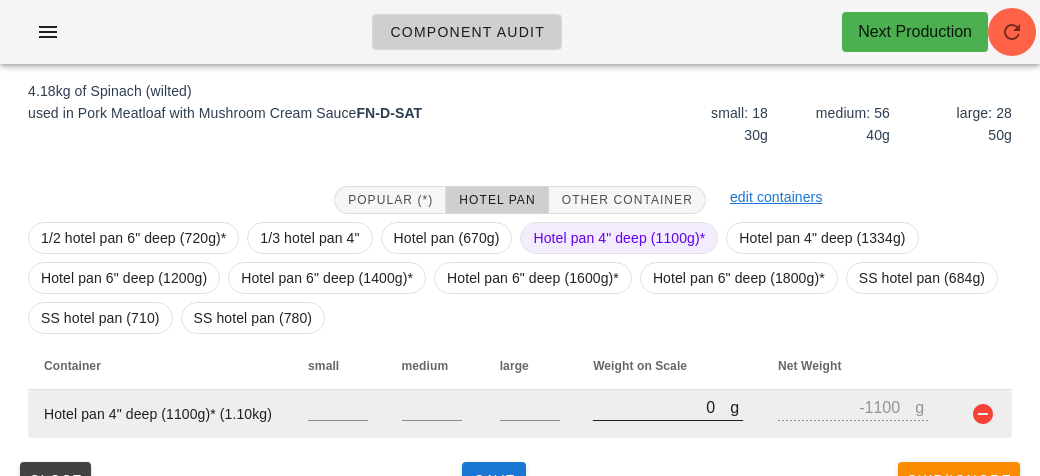 click on "0" at bounding box center (661, 407) 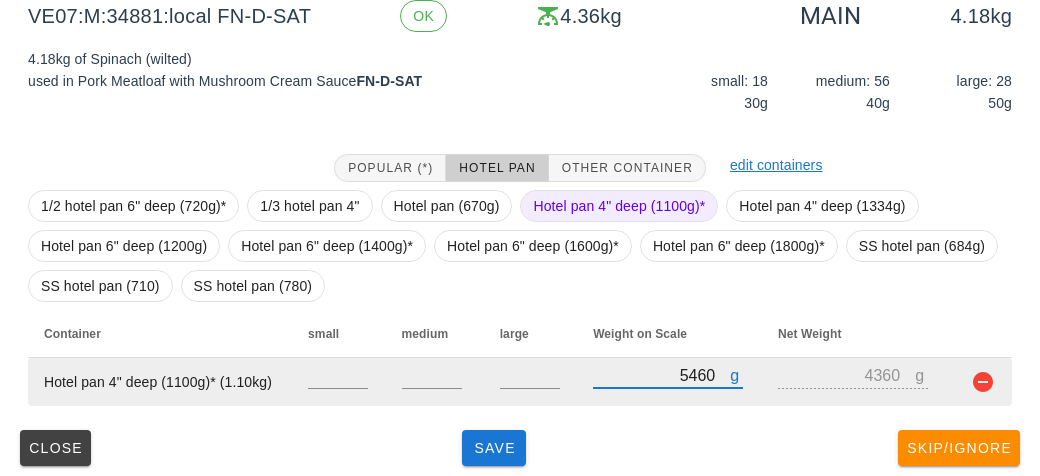 scroll, scrollTop: 272, scrollLeft: 0, axis: vertical 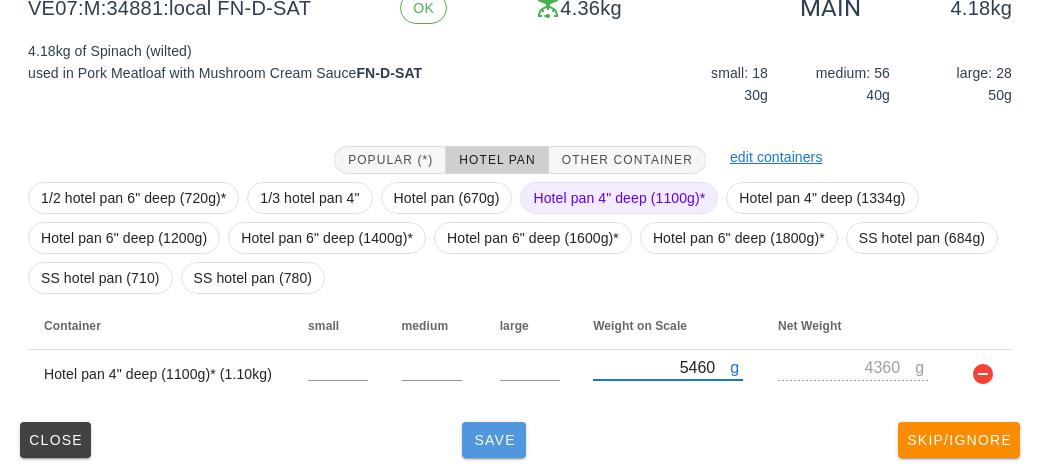 click on "Save" at bounding box center (494, 440) 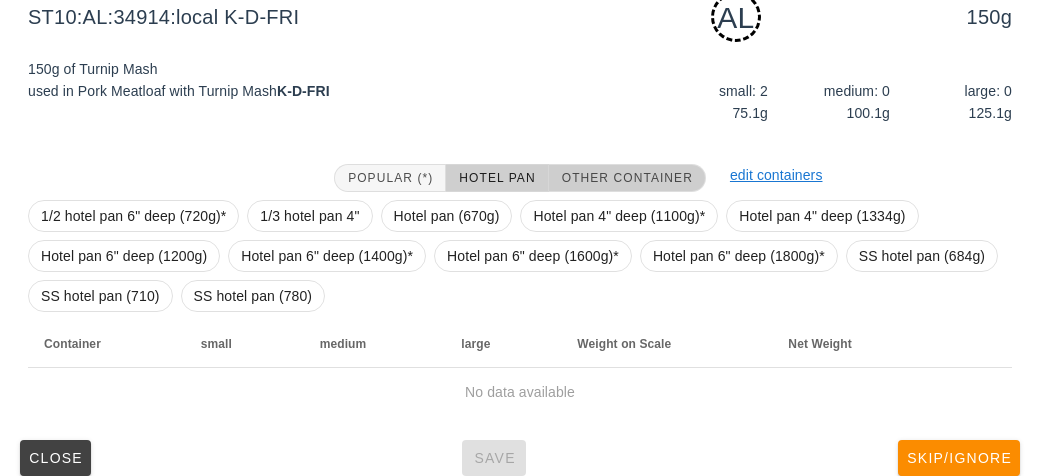 click on "Other Container" at bounding box center [627, 178] 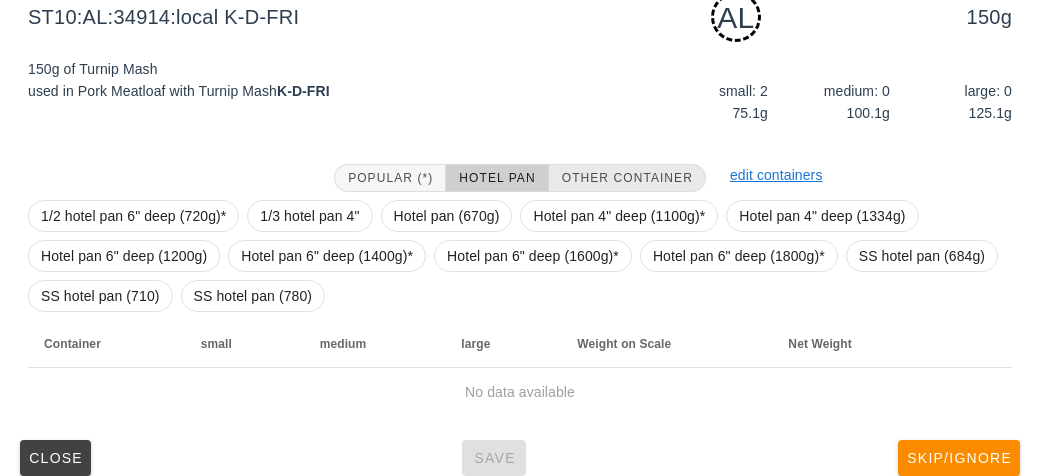 scroll, scrollTop: 250, scrollLeft: 0, axis: vertical 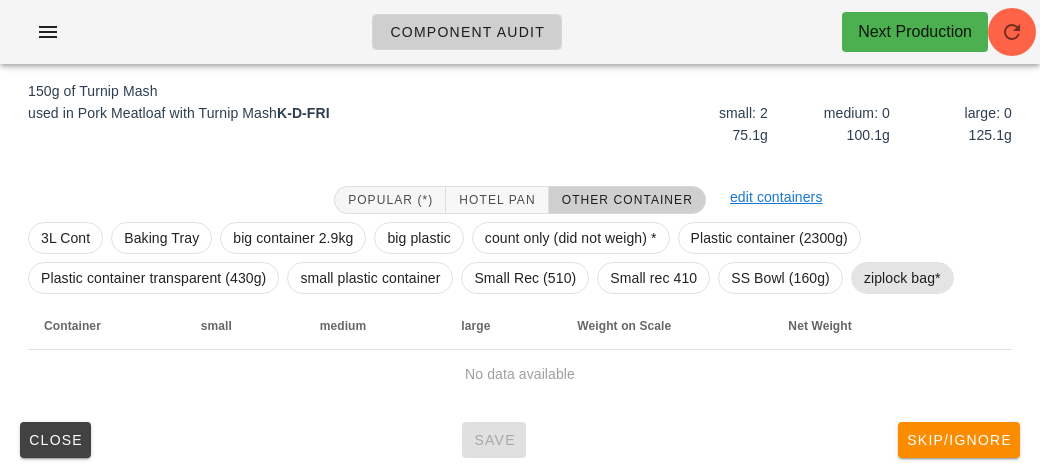 click on "ziplock bag*" at bounding box center (902, 278) 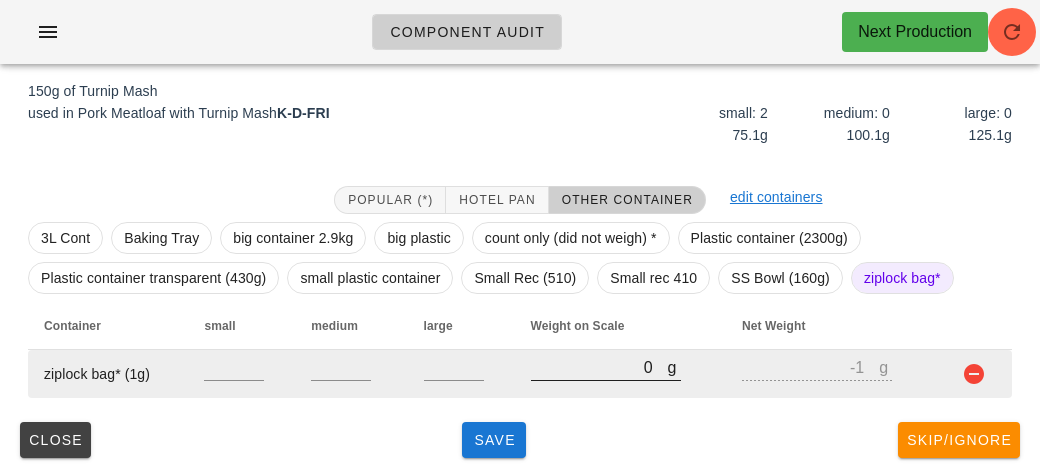 click on "0" at bounding box center (599, 367) 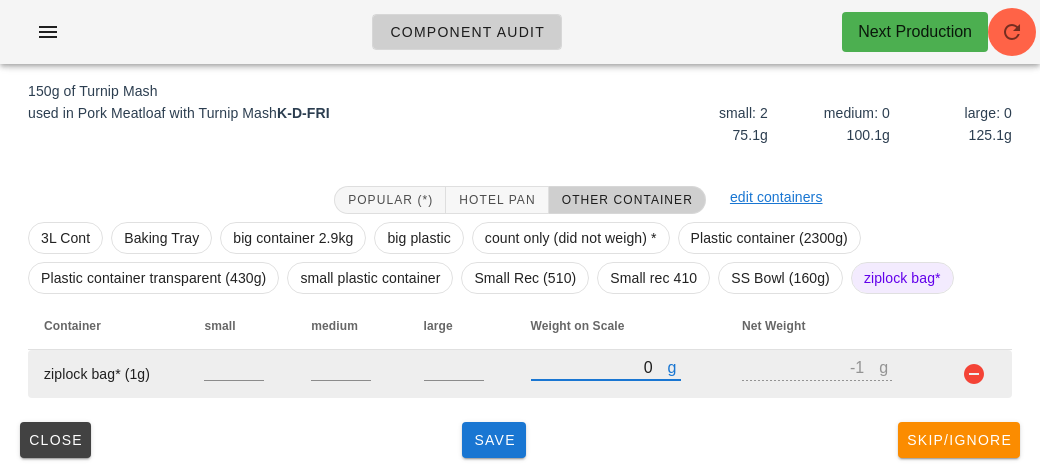 click on "0" at bounding box center [599, 367] 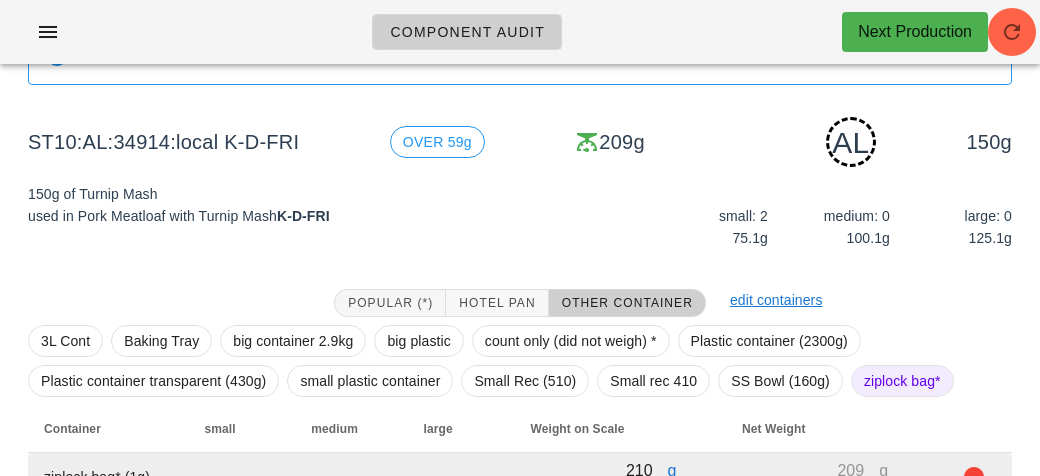 scroll, scrollTop: 250, scrollLeft: 0, axis: vertical 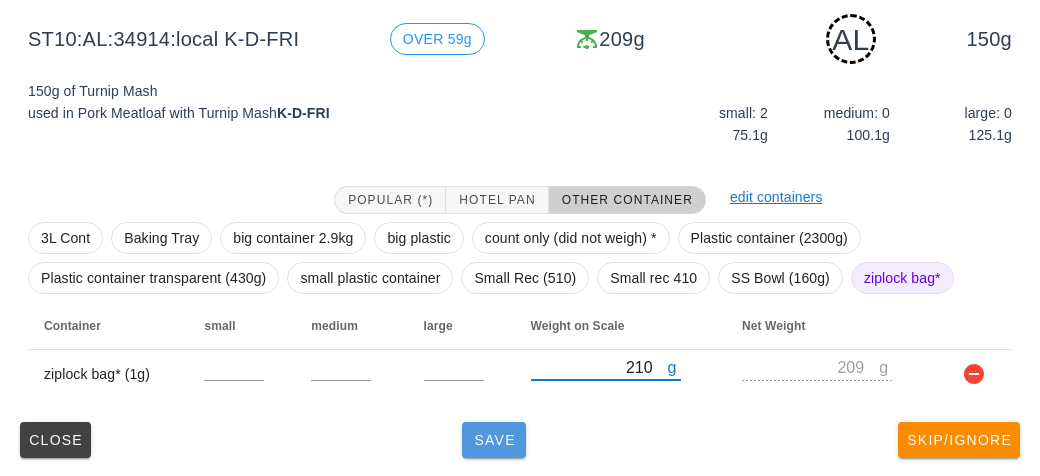 click on "Save" at bounding box center [494, 440] 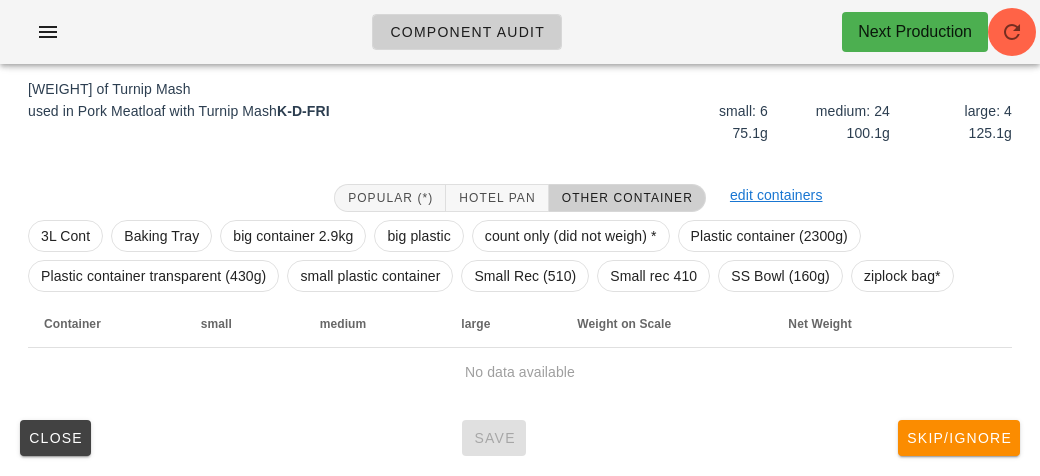 scroll, scrollTop: 232, scrollLeft: 0, axis: vertical 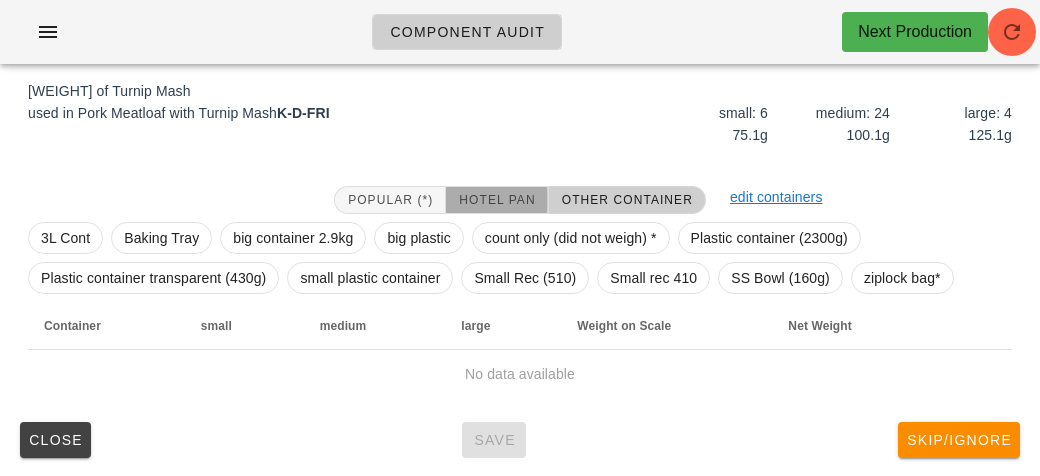 click on "Hotel Pan" at bounding box center [497, 200] 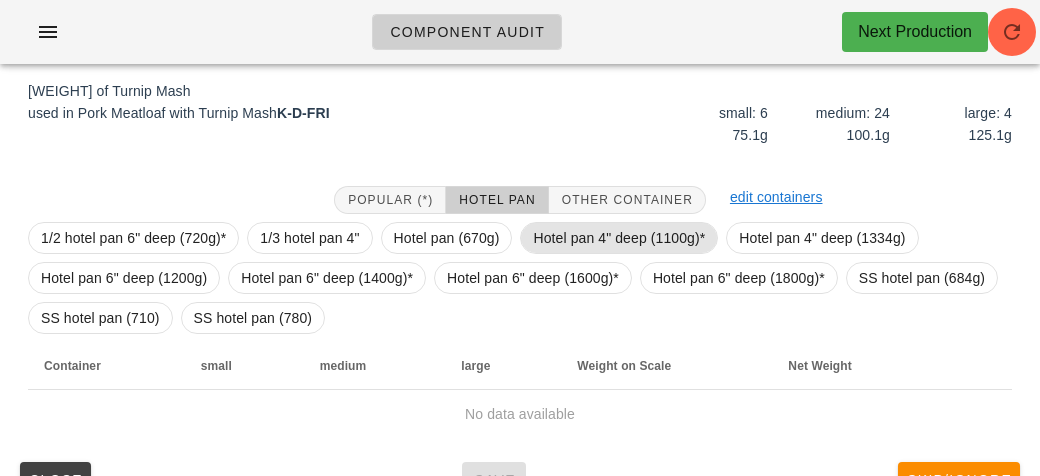 click on "Hotel pan 4" deep (1100g)*" at bounding box center (619, 238) 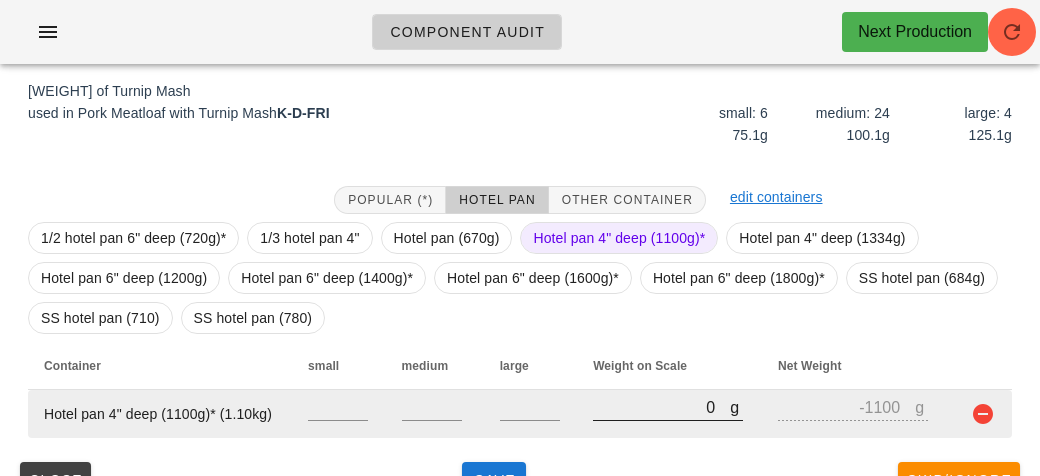 click on "0" at bounding box center (661, 407) 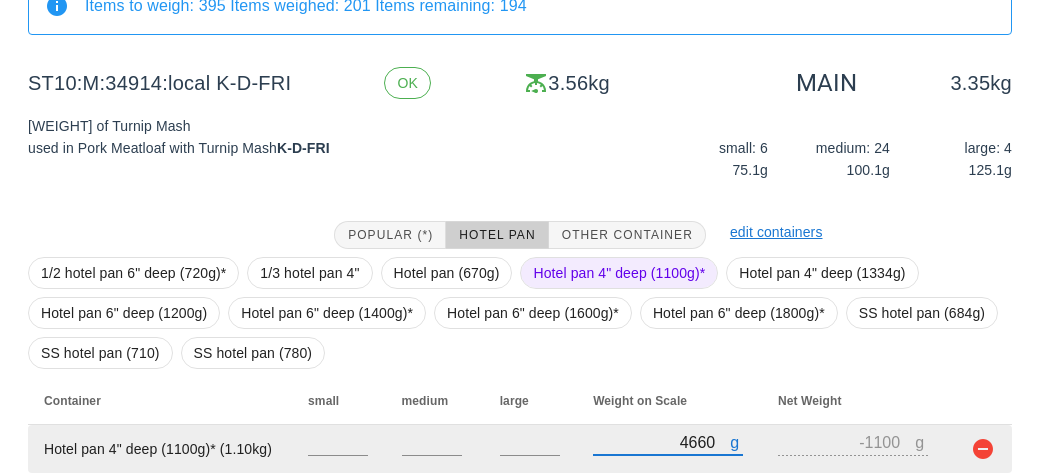 scroll, scrollTop: 272, scrollLeft: 0, axis: vertical 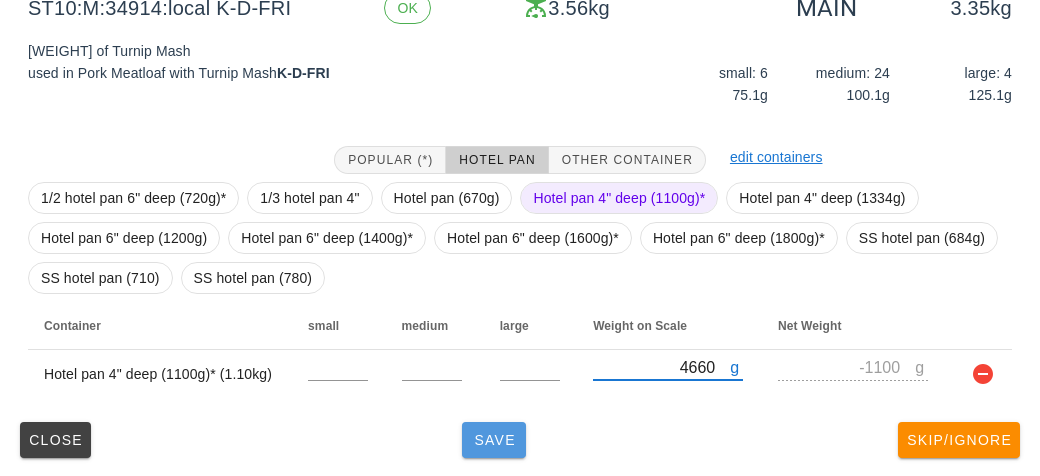 click on "Save" at bounding box center (494, 440) 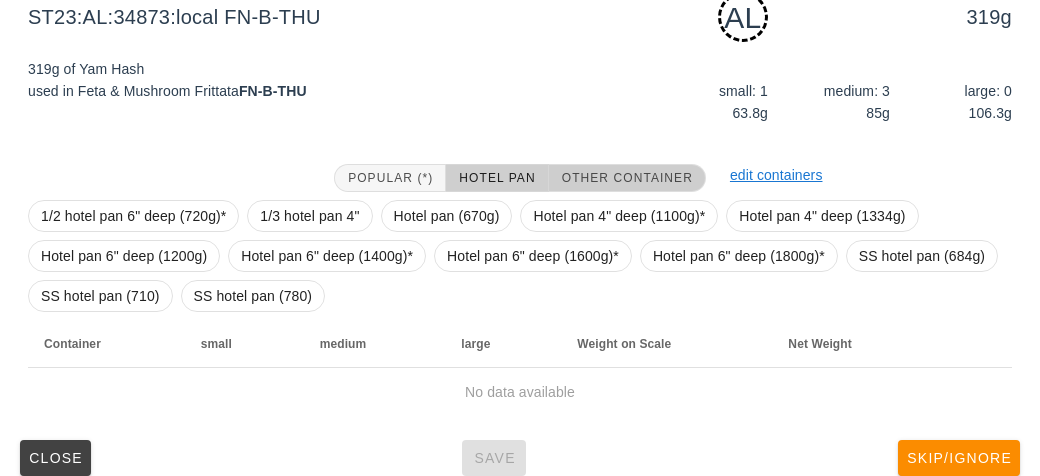 click on "Other Container" at bounding box center [627, 178] 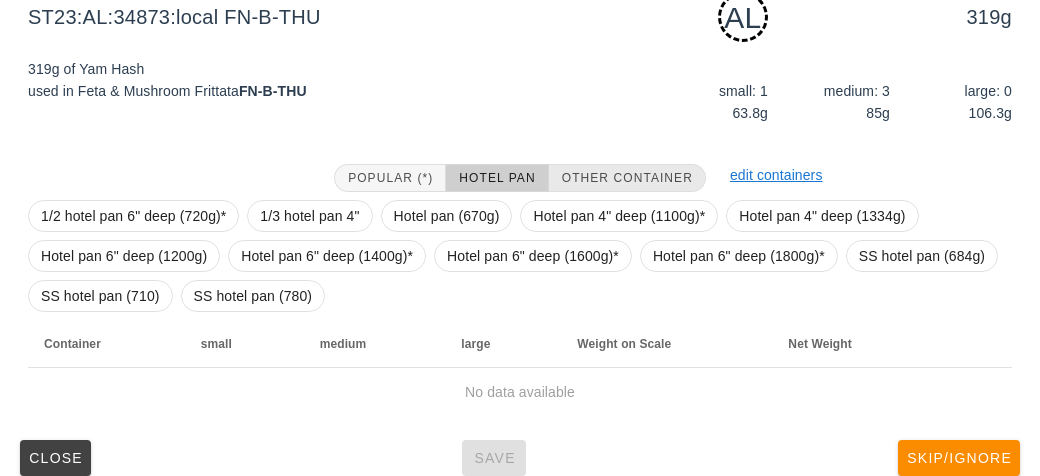scroll, scrollTop: 250, scrollLeft: 0, axis: vertical 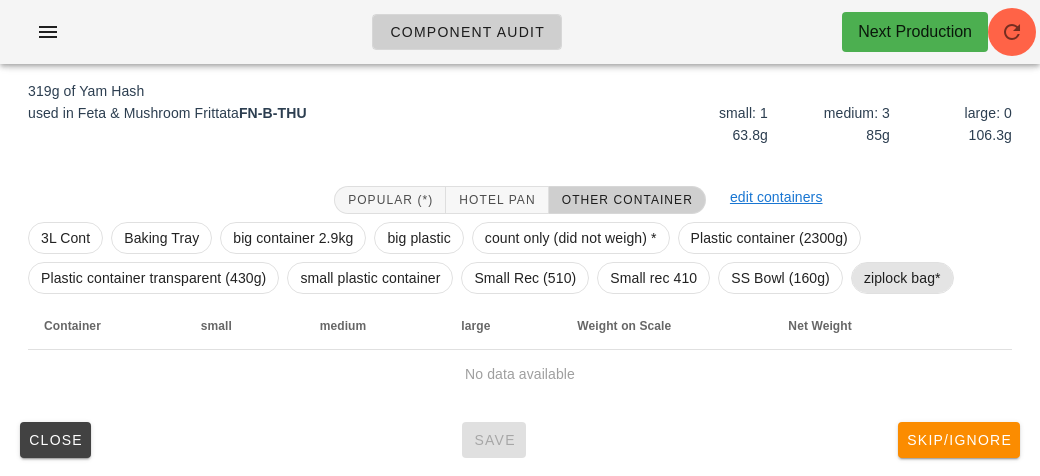 click on "ziplock bag*" at bounding box center [902, 278] 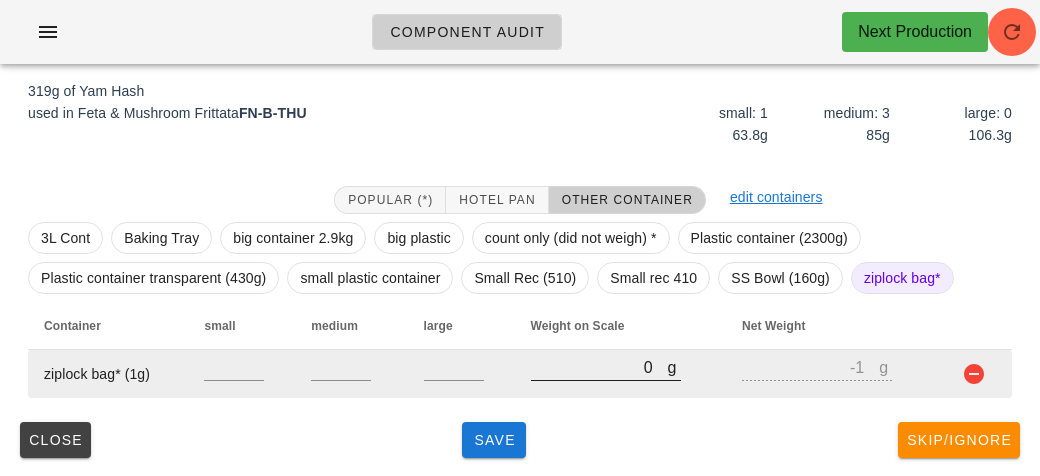 click on "0" at bounding box center [599, 367] 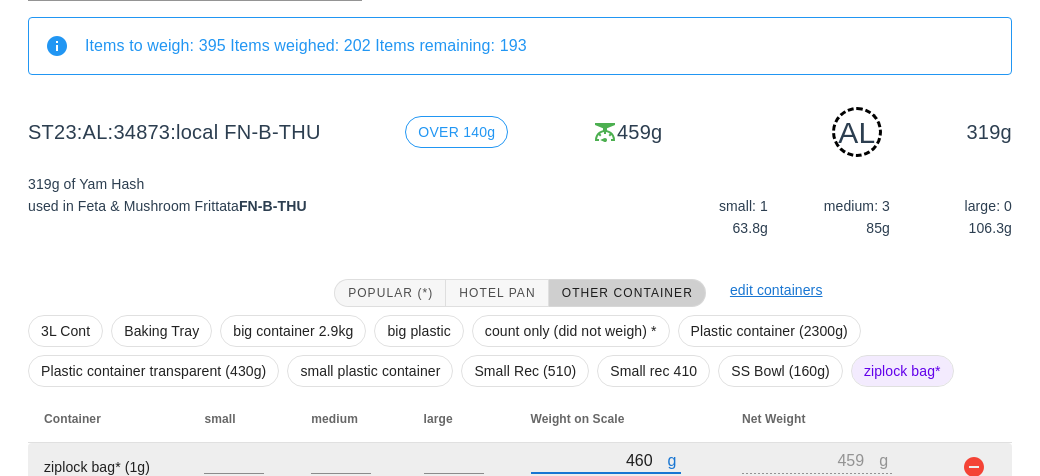 scroll, scrollTop: 250, scrollLeft: 0, axis: vertical 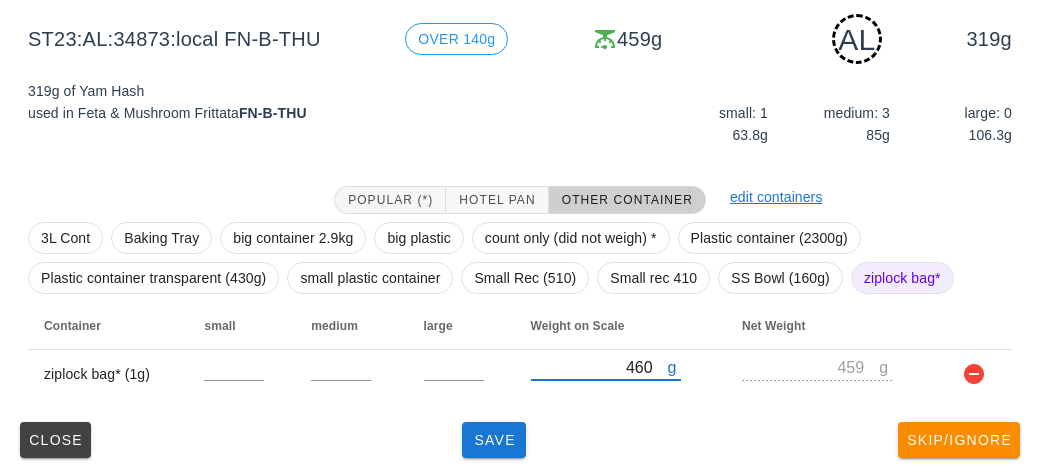 click on "(5) local: Thu-Sat (Aug 7-Aug 9) MI (24) PR (80) SA (95) ST (95) VE (101) Scanner Items to weigh: 395 Items weighed: 202 Items remaining: 193 ST23:AL:34873:local FN-B-THU OVER 140g 459g AL 319g 319g of Yam Hash used in Feta & Mushroom Frittata FN-B-THU small: 1 63.8g medium: 3 85g large: 0 106.3g Popular (*) Hotel Pan Other Container edit containers 3L Cont Baking Tray big container 2.9kg big plastic count only (did not weigh) * Plastic container (2300g) Plastic container transparent (430g) small plastic container Small Rec (510) Small rec 410 SS Bowl (160g) ziplock bag* Container small medium large Weight on Scale Net Weight ziplock bag* (1g) g 460 g 459 Close Save Skip/Ignore" at bounding box center (520, 154) 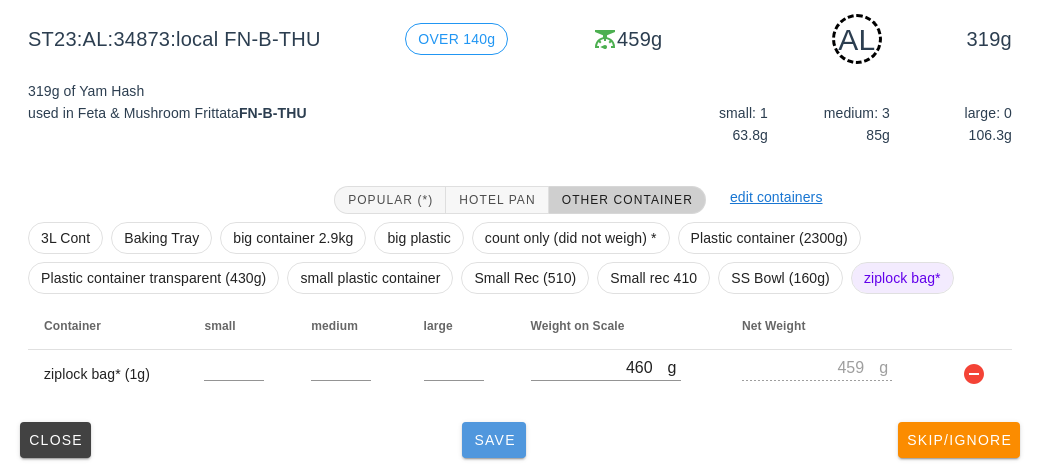 click on "Save" at bounding box center [494, 440] 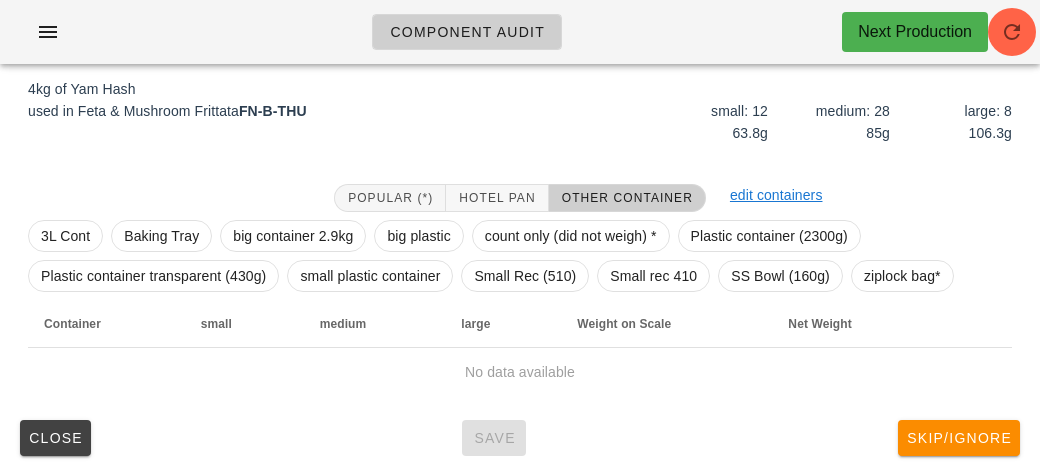 scroll, scrollTop: 232, scrollLeft: 0, axis: vertical 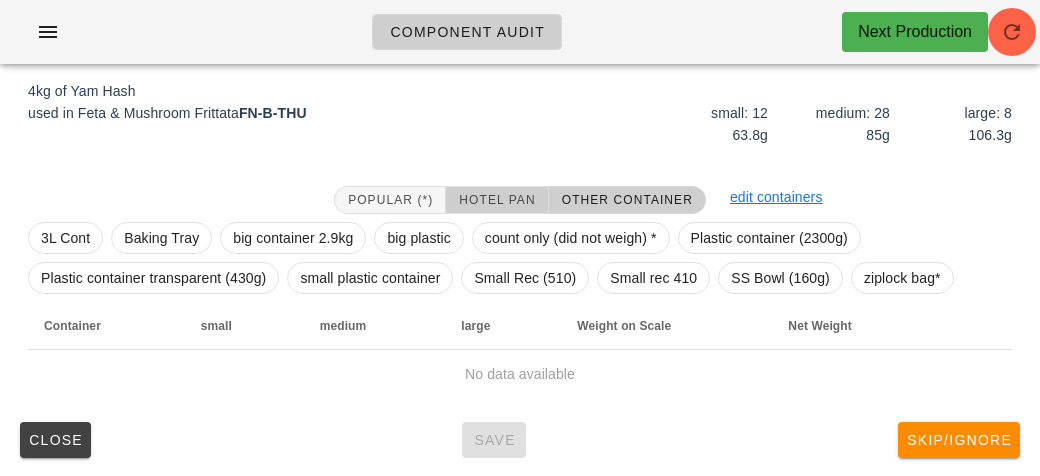click on "Hotel Pan" at bounding box center [496, 200] 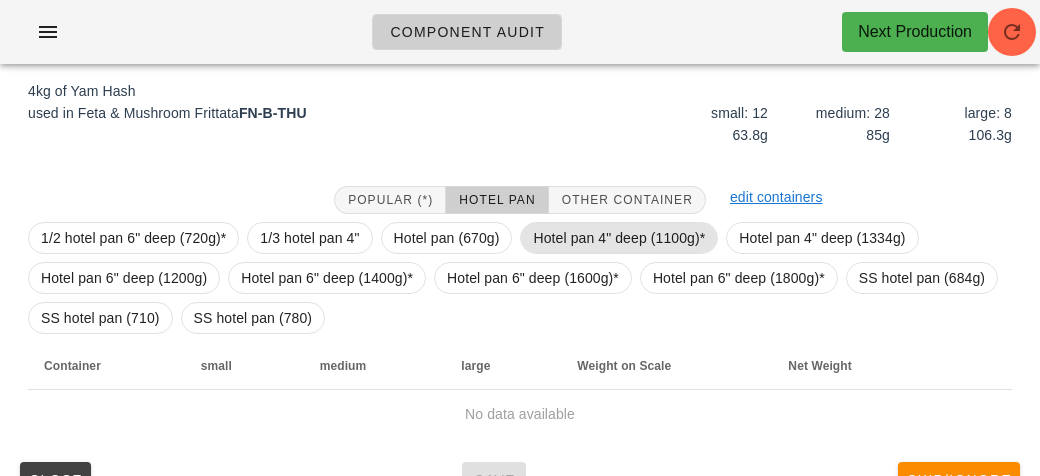 click on "Hotel pan 4" deep (1100g)*" at bounding box center (619, 238) 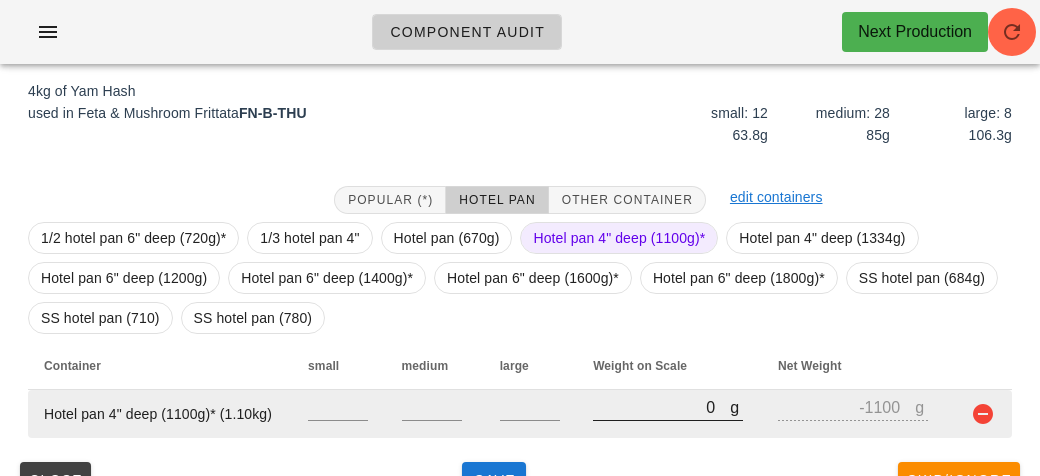 click on "0" at bounding box center [661, 407] 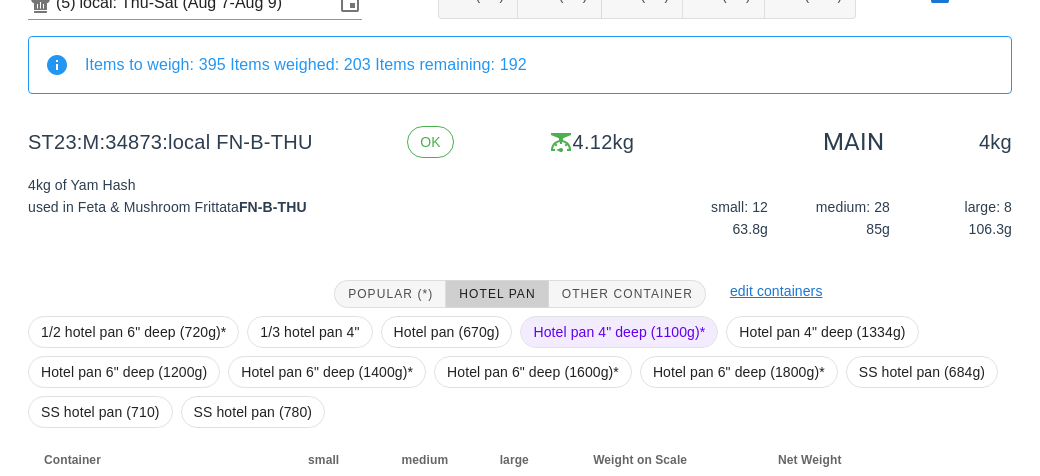 scroll, scrollTop: 272, scrollLeft: 0, axis: vertical 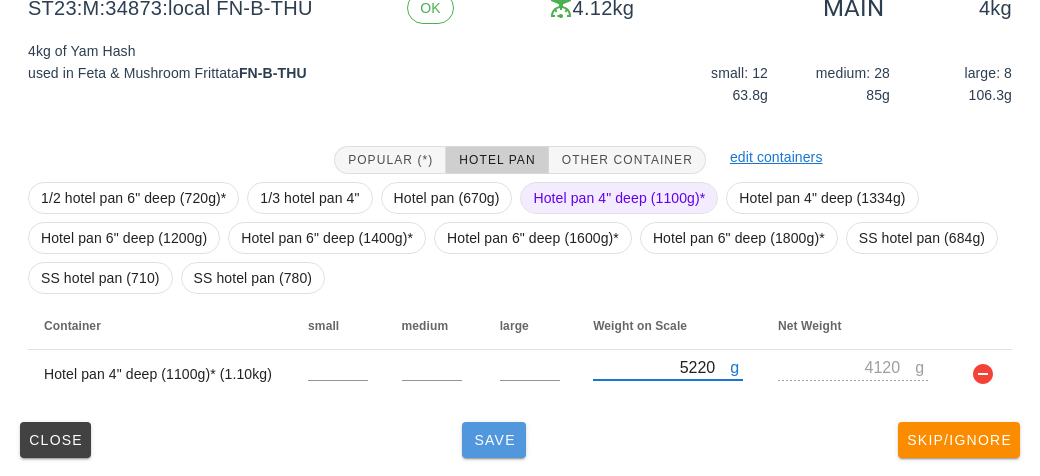 click on "Save" at bounding box center [494, 440] 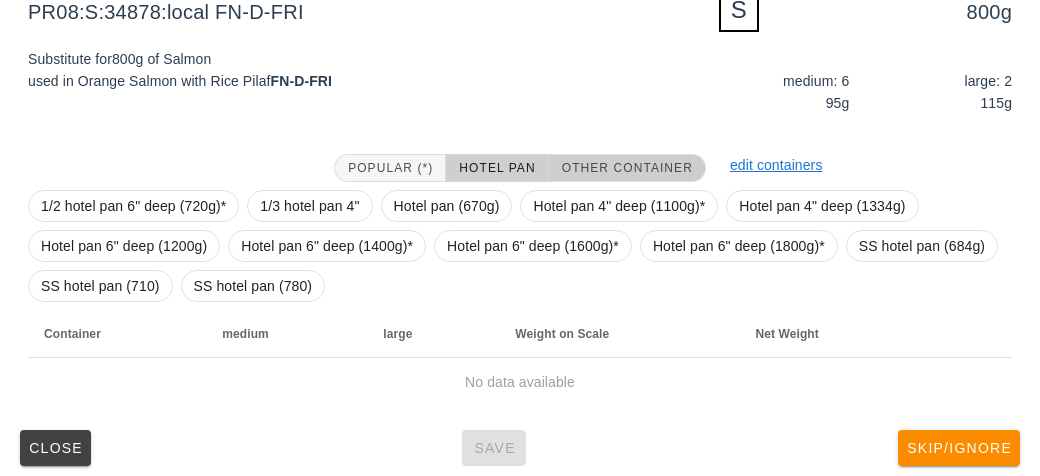 click on "Other Container" at bounding box center (627, 168) 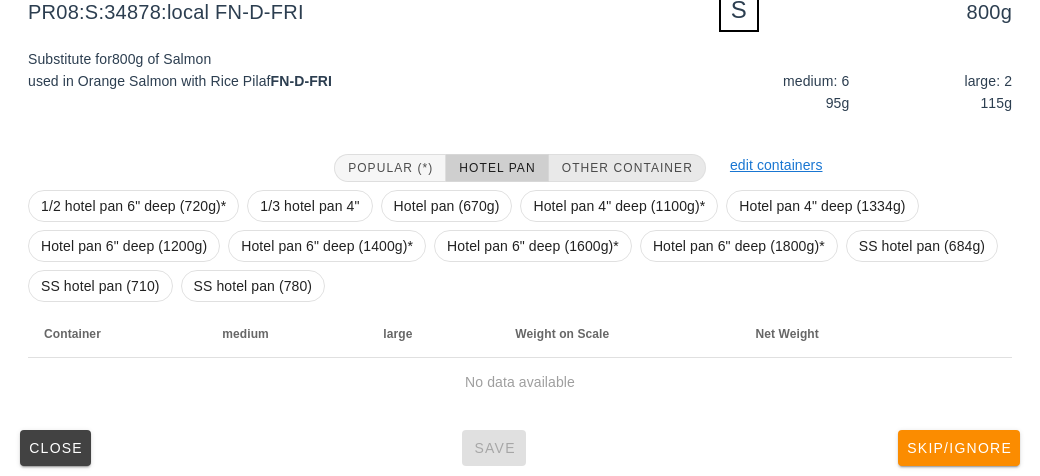 scroll, scrollTop: 240, scrollLeft: 0, axis: vertical 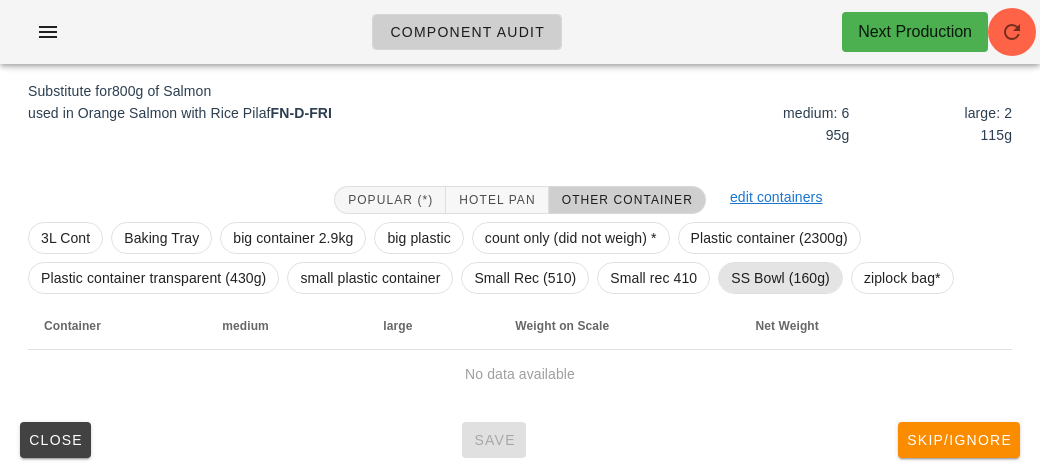 click on "SS Bowl (160g)" at bounding box center (780, 278) 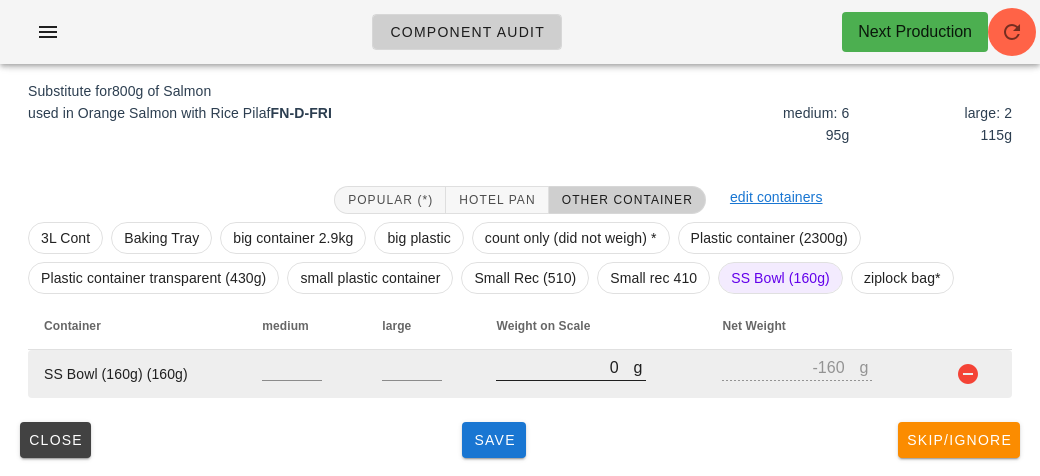 click on "0" at bounding box center (564, 367) 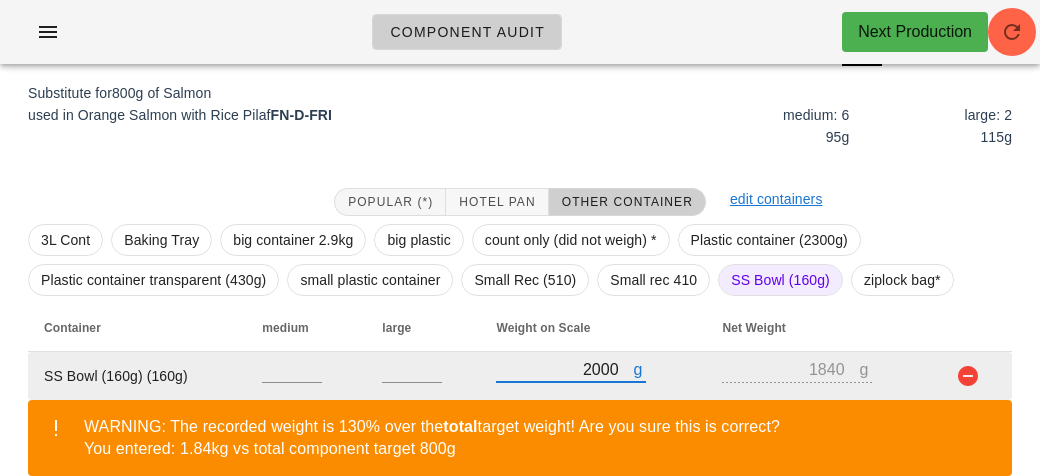scroll, scrollTop: 332, scrollLeft: 0, axis: vertical 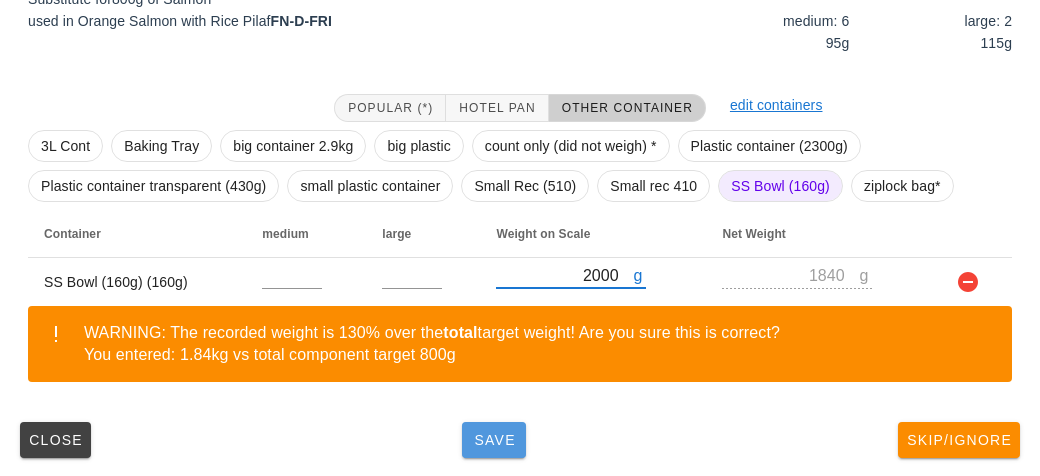 click on "Save" at bounding box center [494, 440] 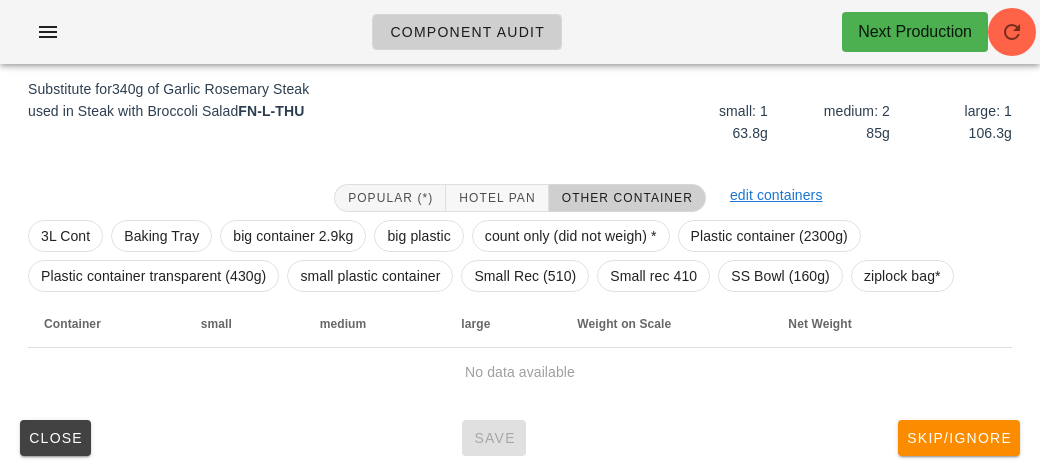 scroll, scrollTop: 240, scrollLeft: 0, axis: vertical 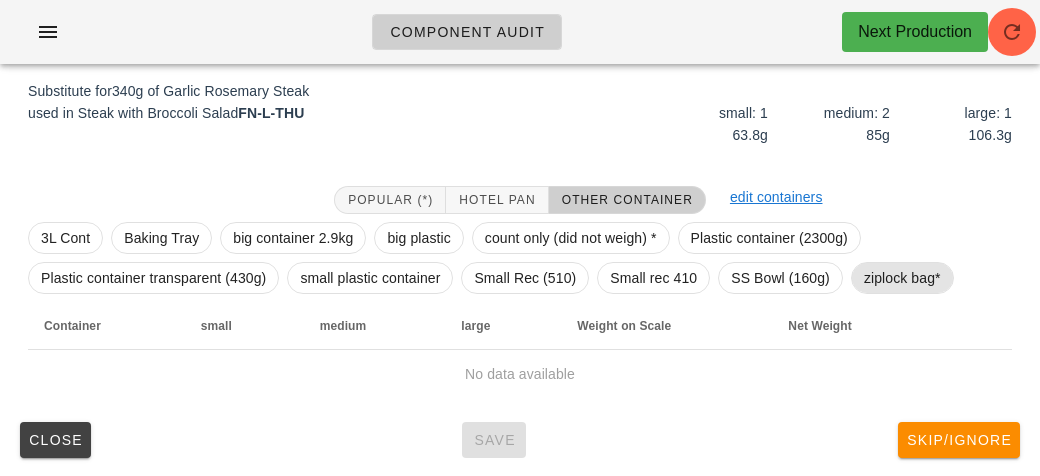 click on "ziplock bag*" at bounding box center [902, 278] 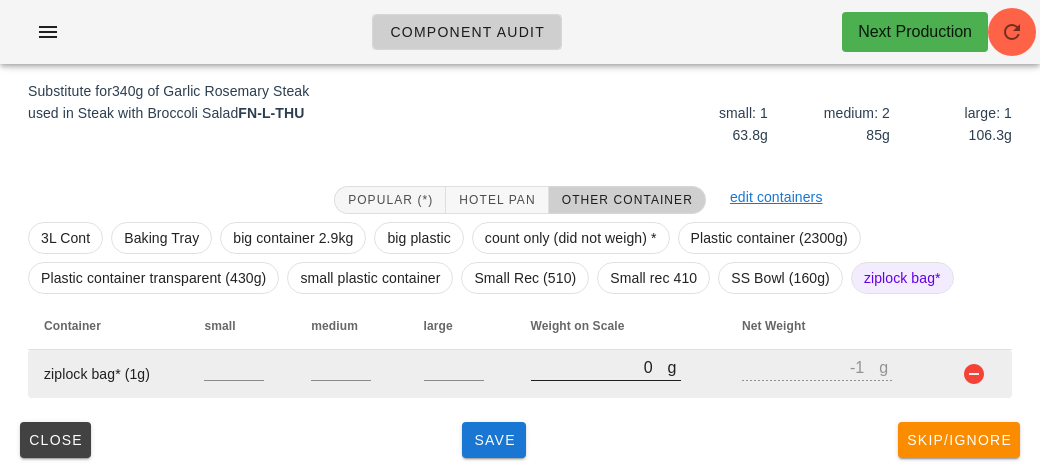 click on "0" at bounding box center (599, 367) 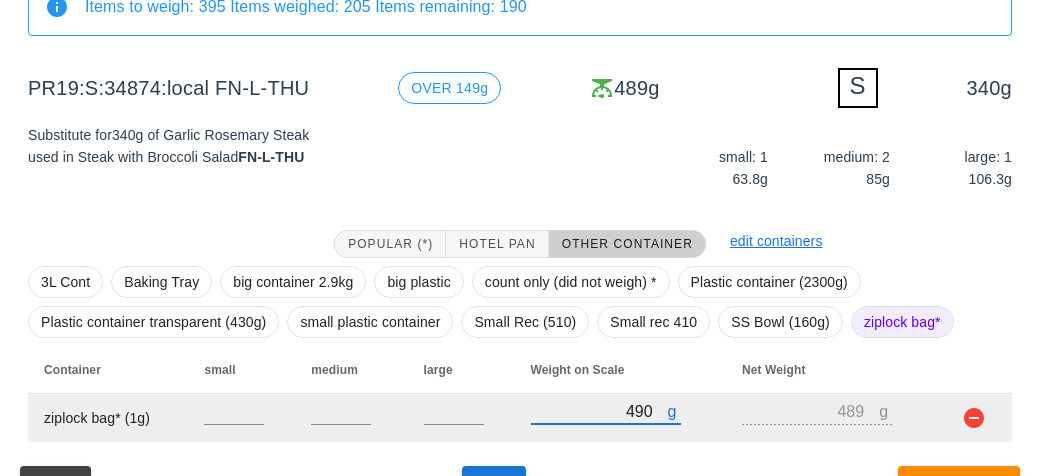 scroll, scrollTop: 240, scrollLeft: 0, axis: vertical 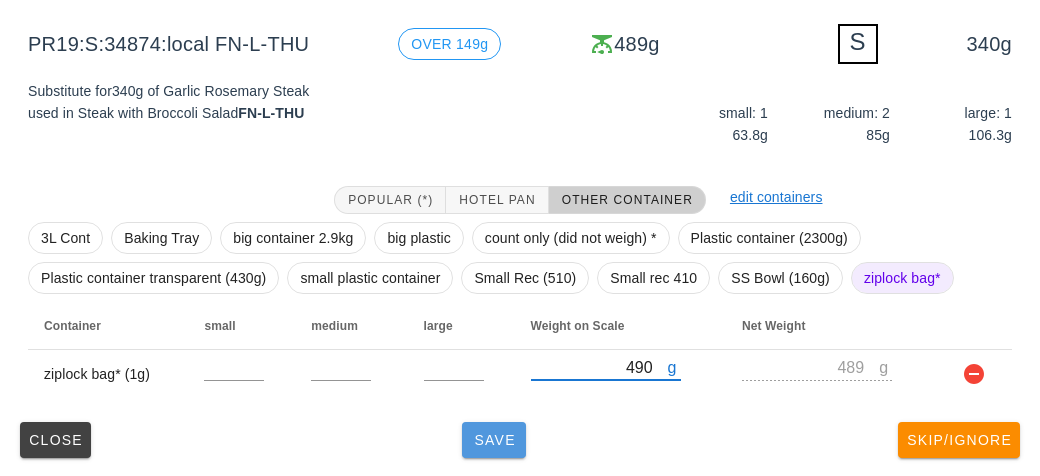 click on "Save" at bounding box center (494, 440) 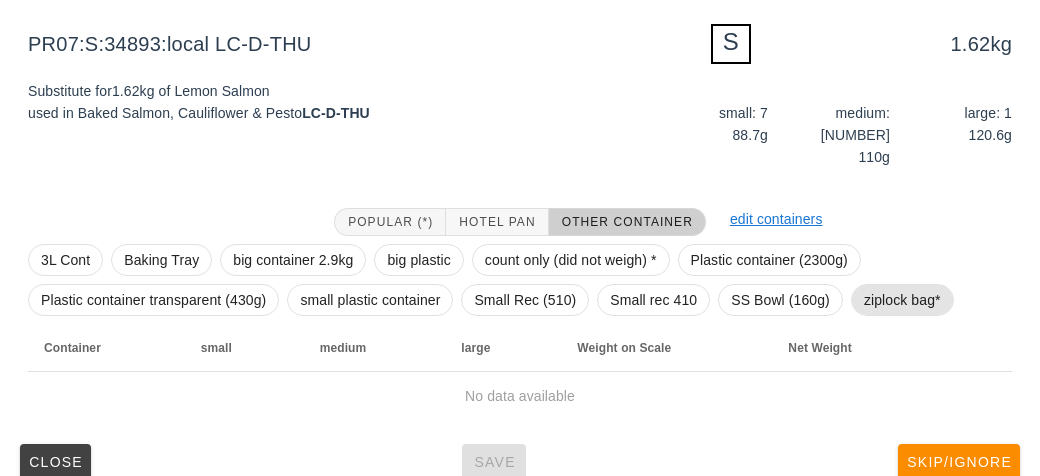 click on "ziplock bag*" at bounding box center [902, 300] 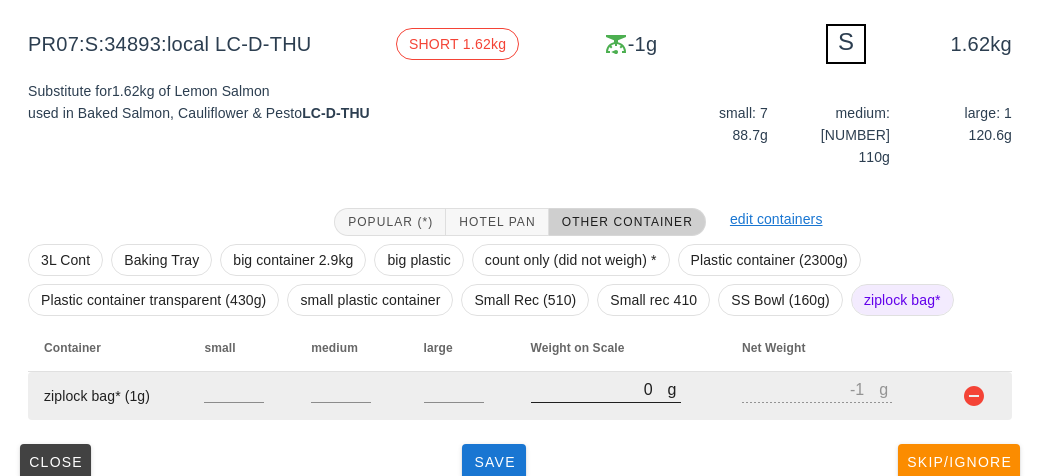 click on "0" at bounding box center [599, 389] 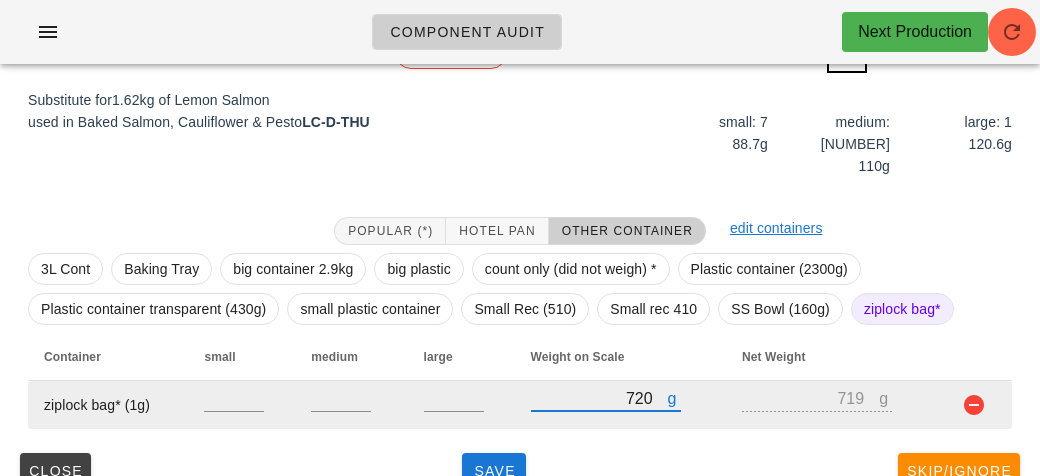 scroll, scrollTop: 240, scrollLeft: 0, axis: vertical 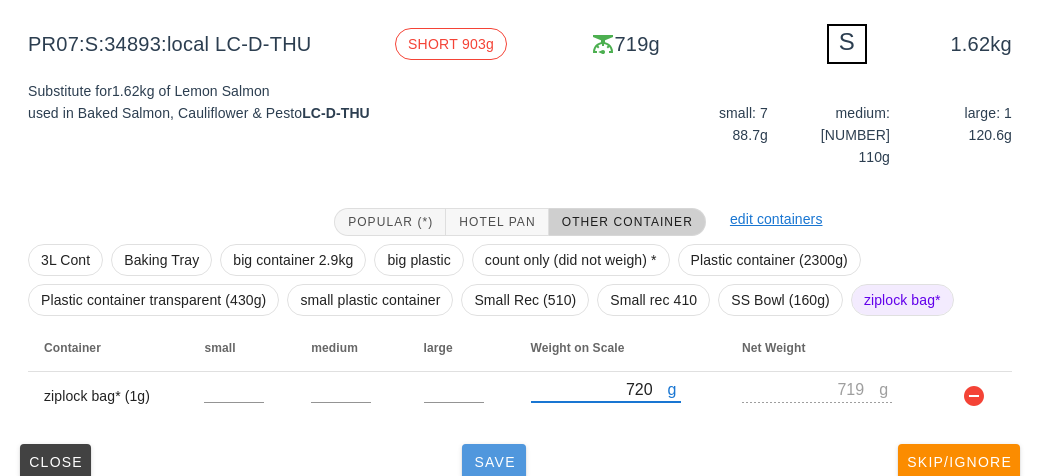 click on "Save" at bounding box center [494, 462] 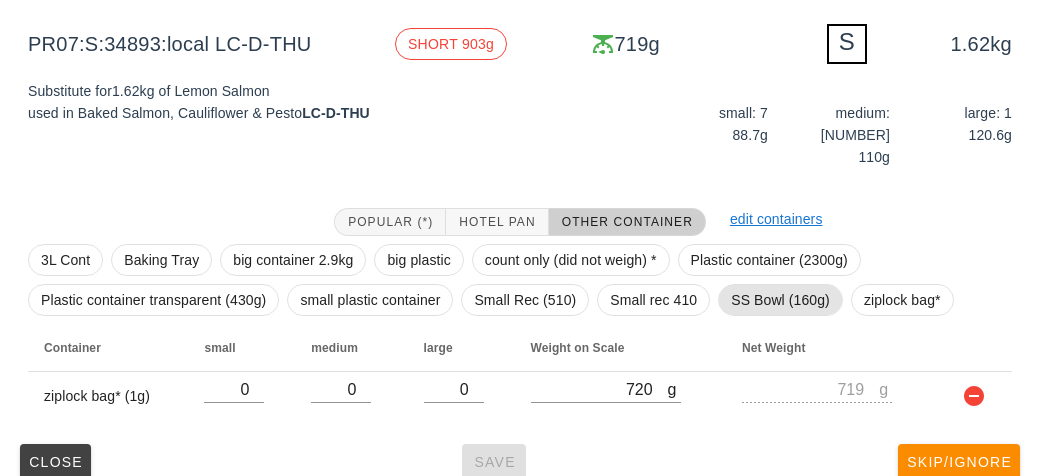 click on "SS Bowl (160g)" at bounding box center [780, 300] 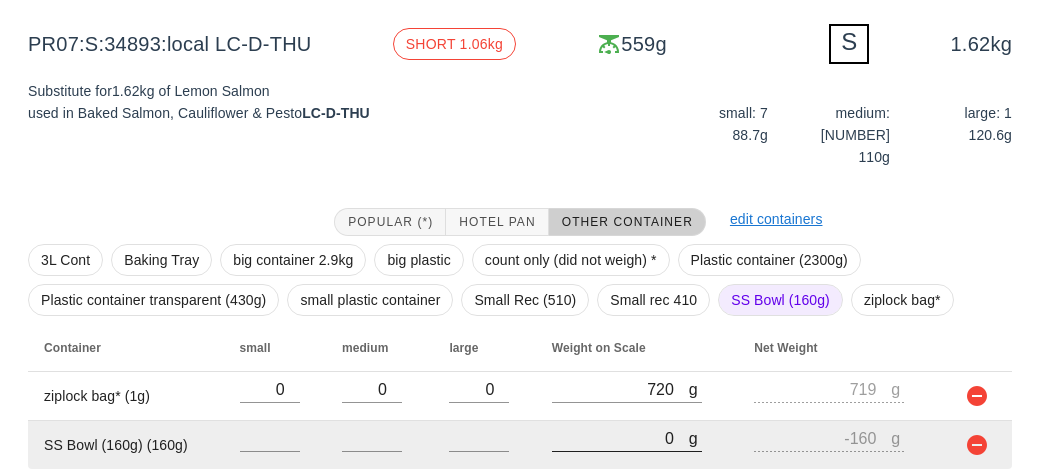 click on "0" at bounding box center [620, 438] 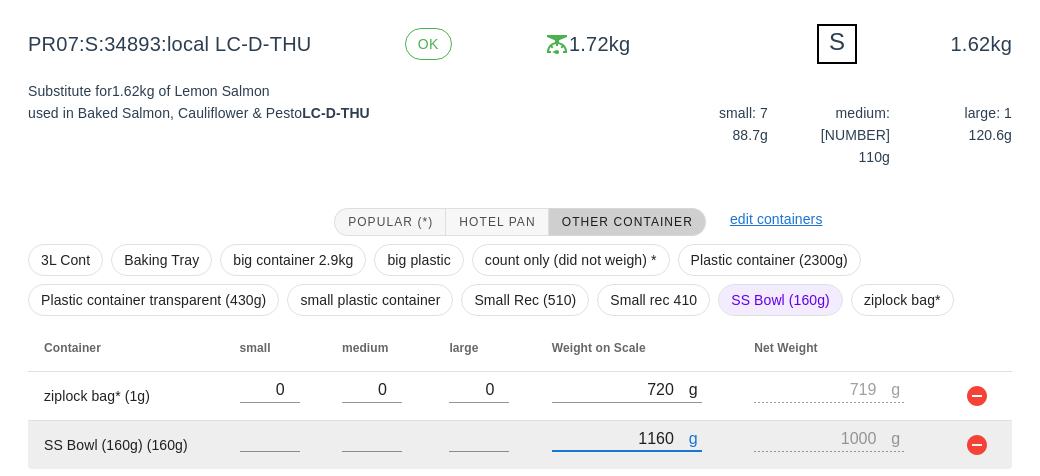 scroll, scrollTop: 289, scrollLeft: 0, axis: vertical 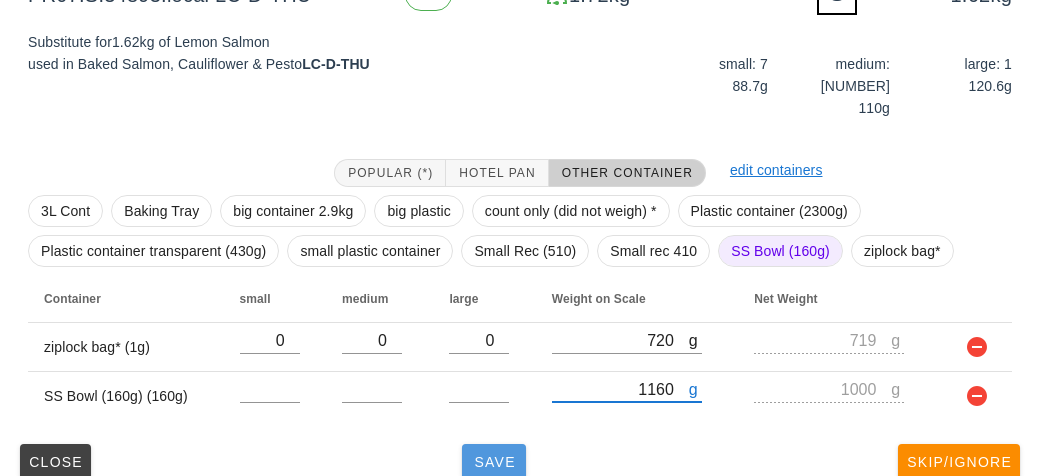click on "Save" at bounding box center [494, 462] 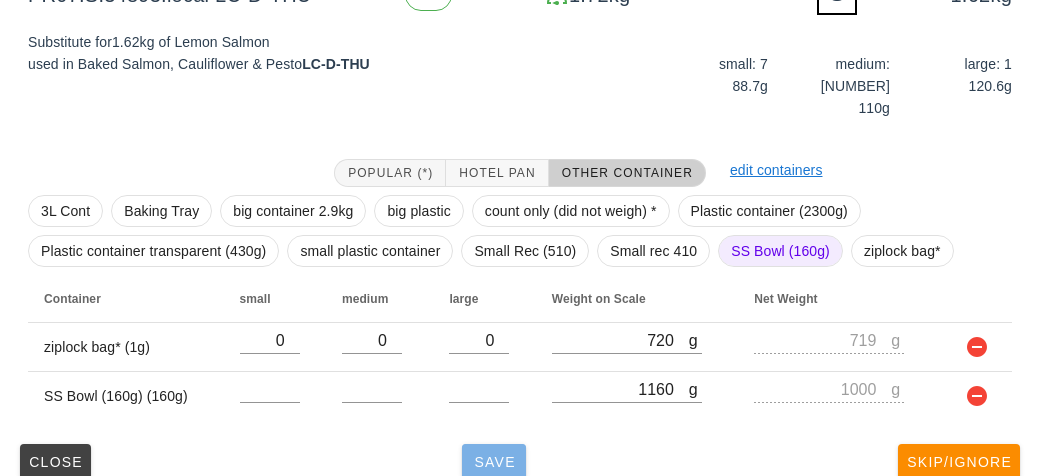 click on "Save" at bounding box center (494, 462) 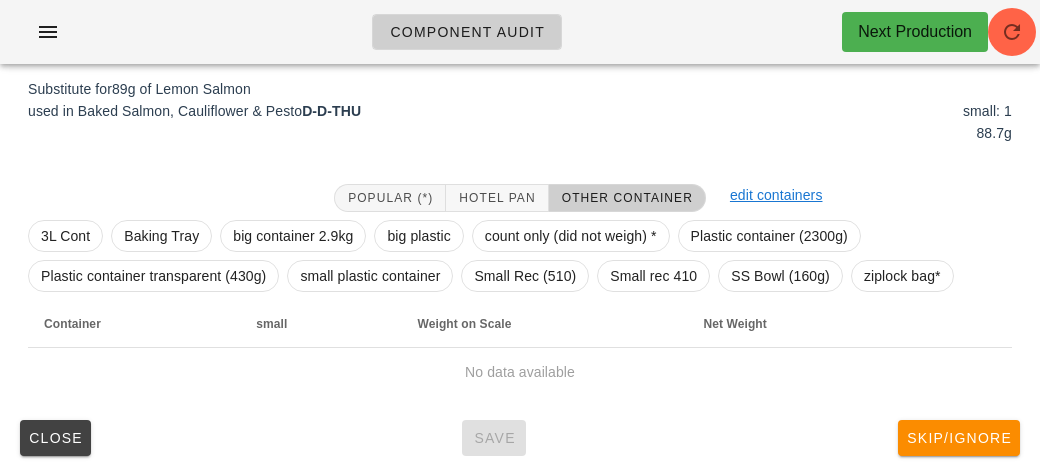 scroll, scrollTop: 240, scrollLeft: 0, axis: vertical 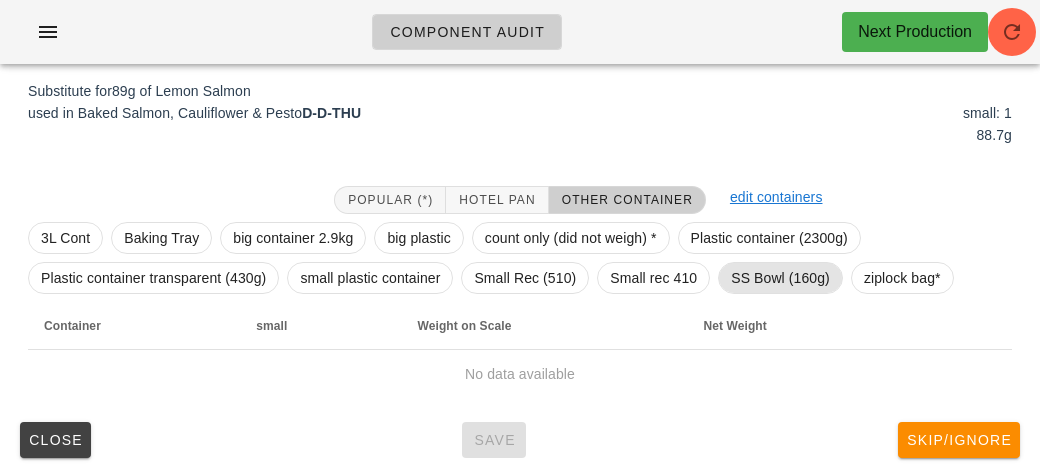 click on "SS Bowl (160g)" at bounding box center (780, 278) 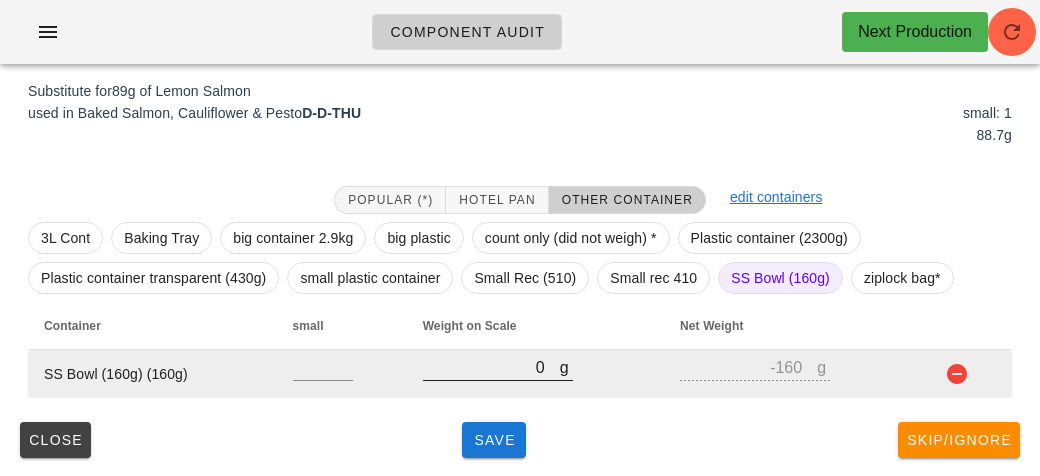 click on "0" at bounding box center [491, 367] 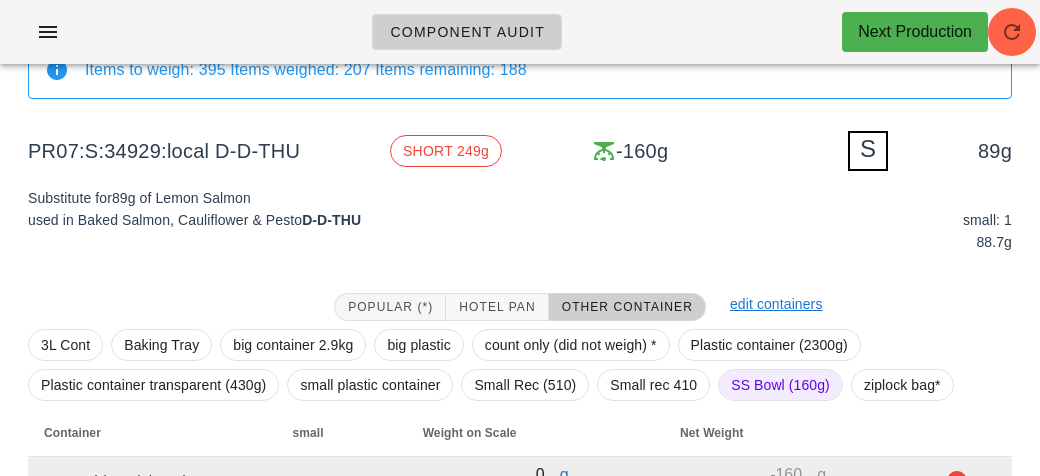 scroll, scrollTop: 240, scrollLeft: 0, axis: vertical 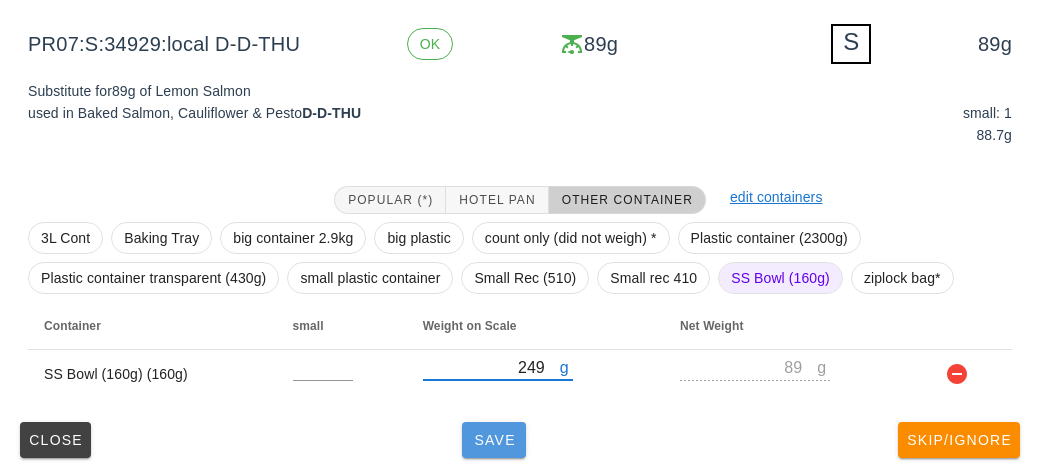 click on "Save" at bounding box center [494, 440] 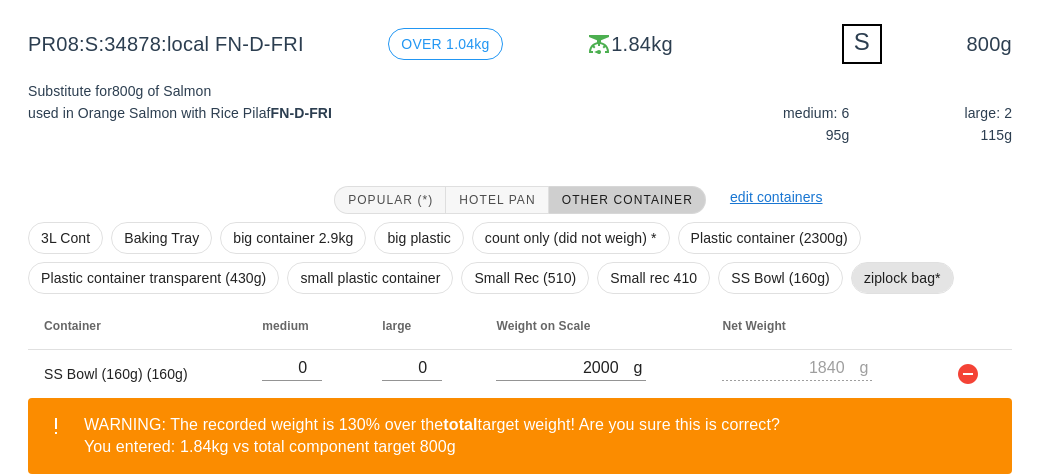 click on "ziplock bag*" at bounding box center (902, 278) 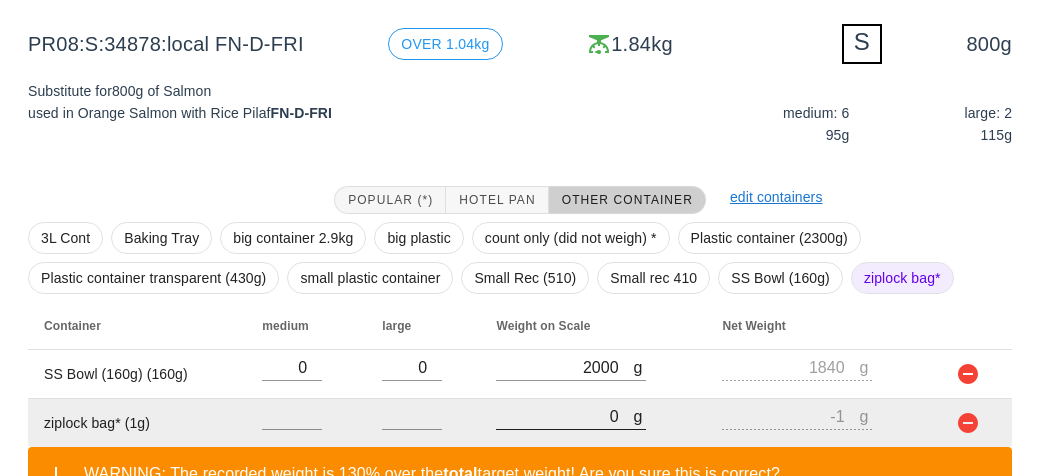 click on "0" at bounding box center [564, 416] 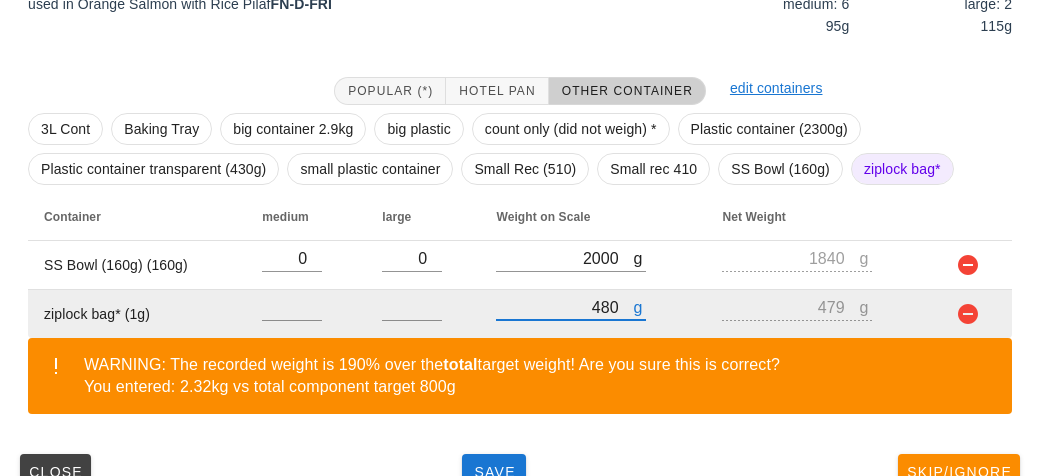 scroll, scrollTop: 381, scrollLeft: 0, axis: vertical 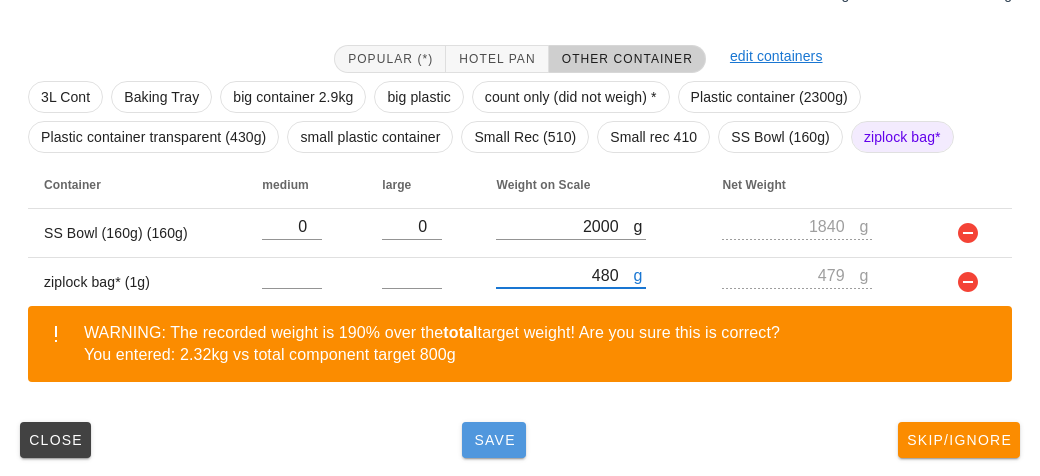 click on "Save" at bounding box center (494, 440) 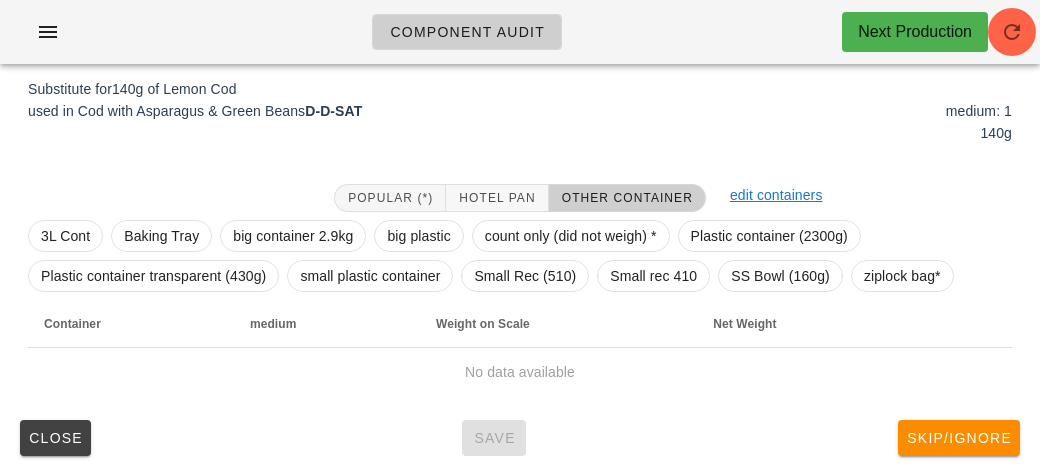 scroll, scrollTop: 240, scrollLeft: 0, axis: vertical 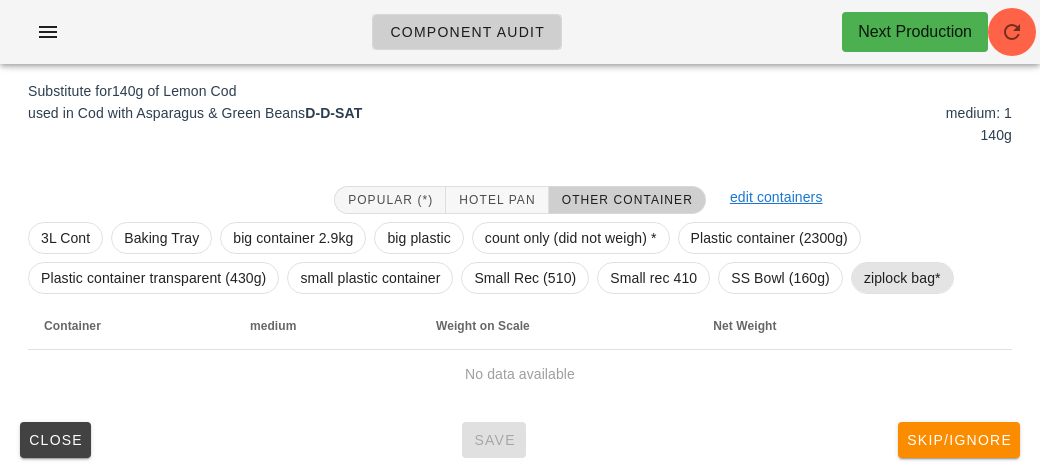click on "ziplock bag*" at bounding box center [902, 278] 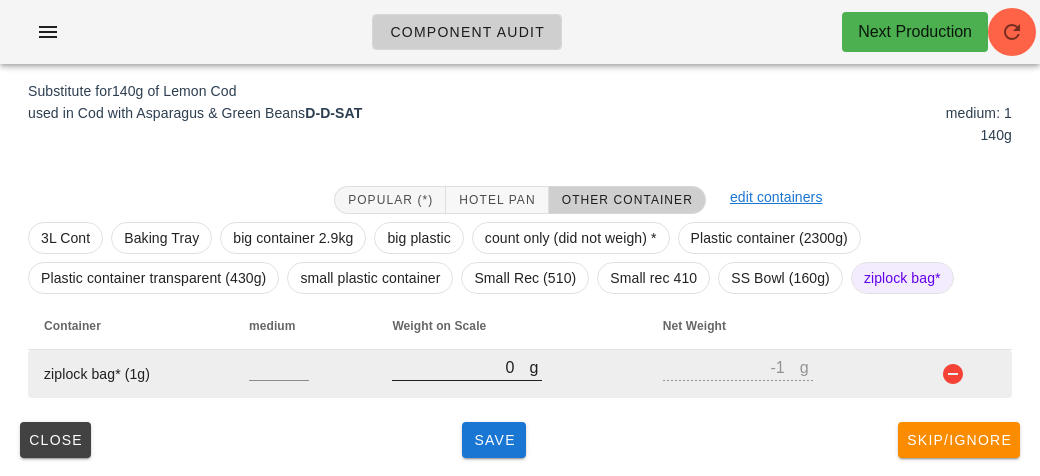click on "0" at bounding box center (460, 367) 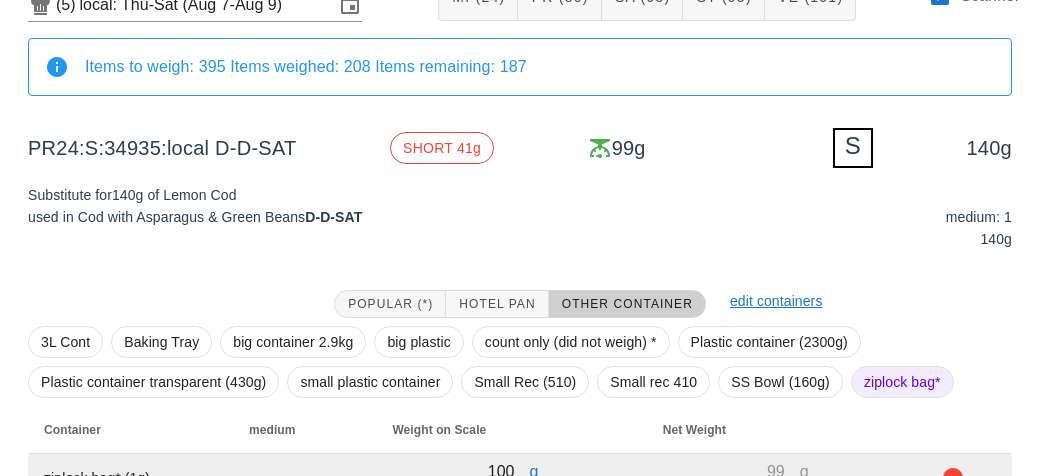 scroll, scrollTop: 240, scrollLeft: 0, axis: vertical 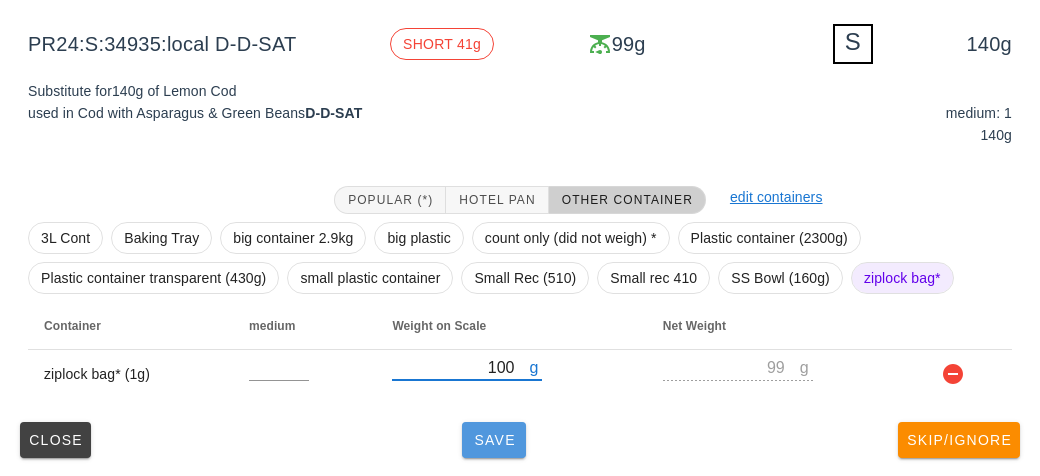 click on "Save" at bounding box center (494, 440) 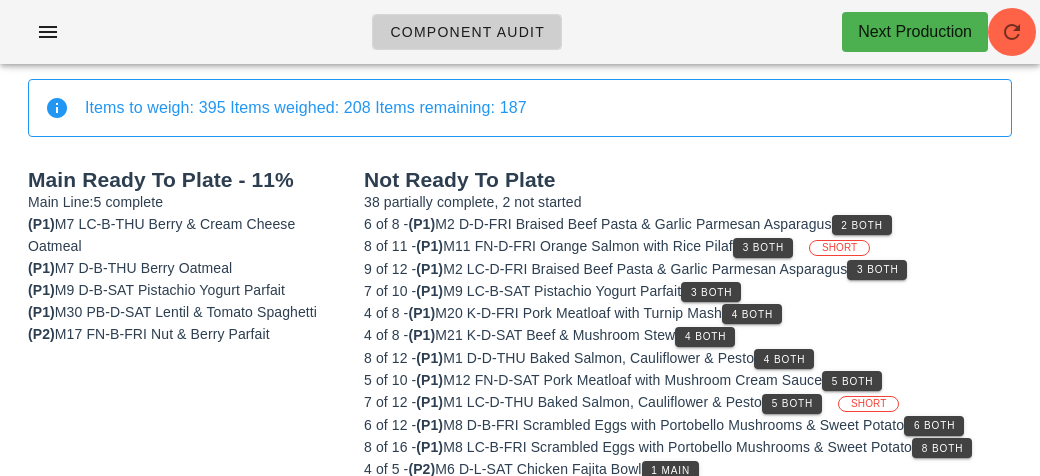 scroll, scrollTop: 0, scrollLeft: 0, axis: both 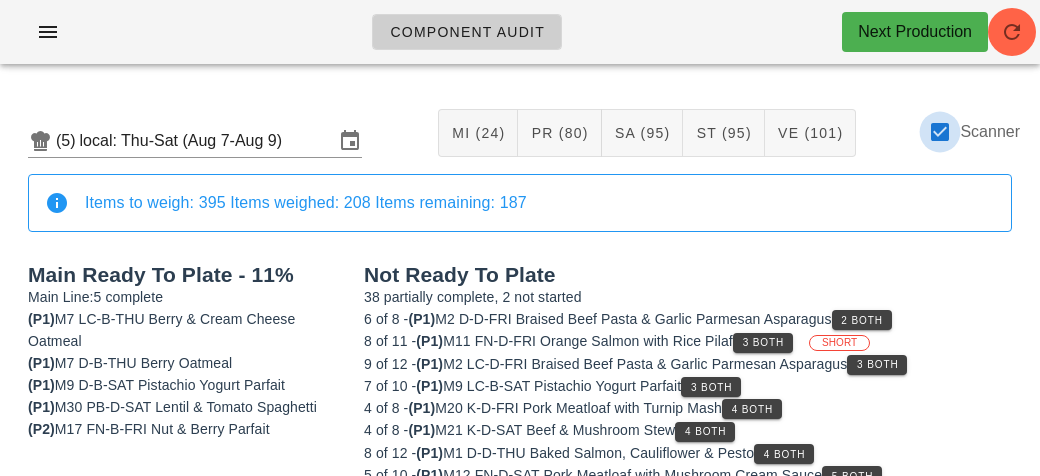 click at bounding box center (940, 132) 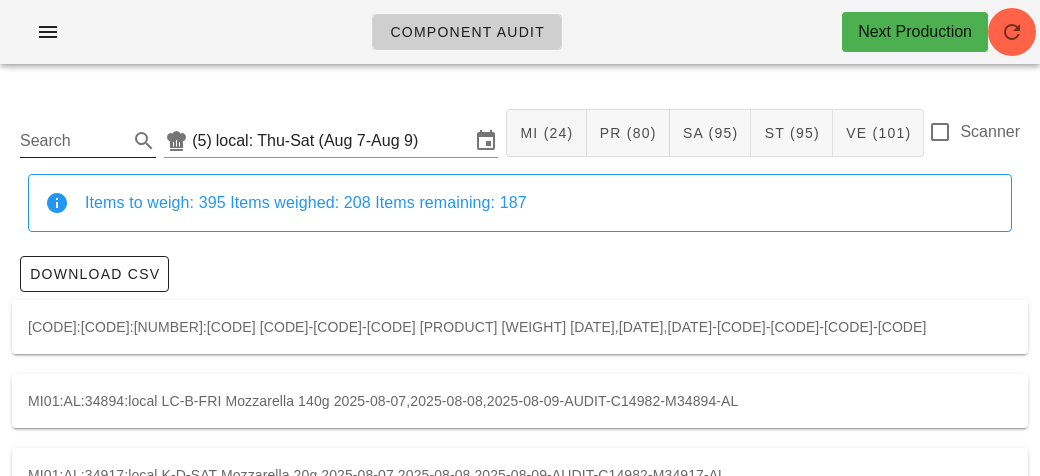 click on "Search" at bounding box center [72, 141] 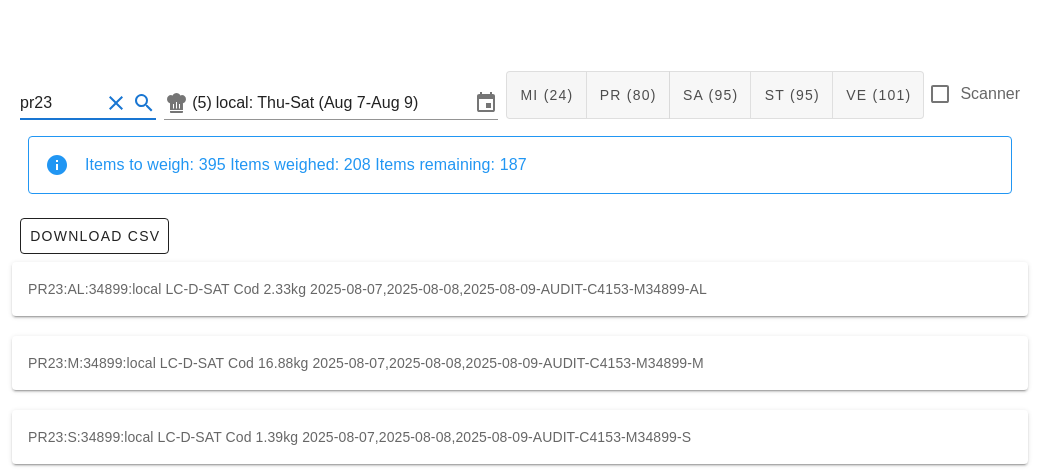 scroll, scrollTop: 56, scrollLeft: 0, axis: vertical 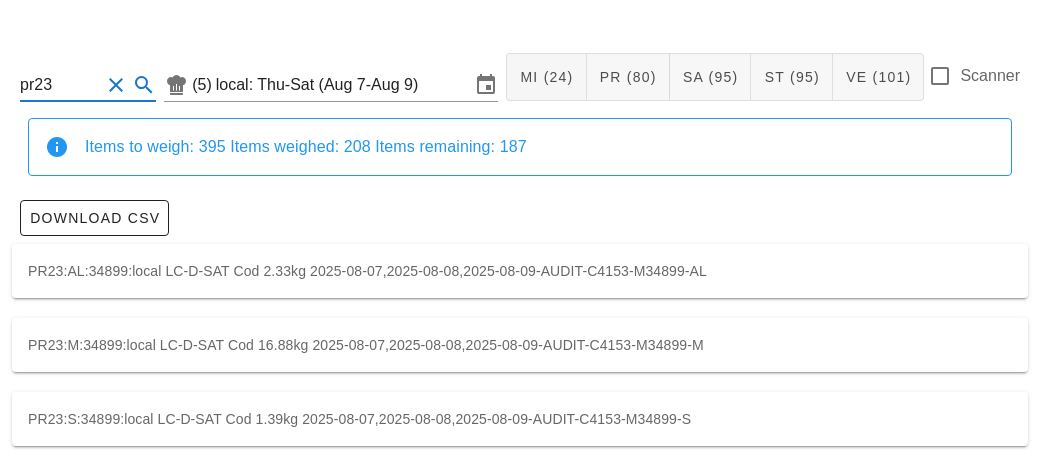 click on "PR23:S:34899:local LC-D-SAT Cod 1.39kg 2025-08-07,2025-08-08,2025-08-09-AUDIT-C4153-M34899-S" at bounding box center (520, 419) 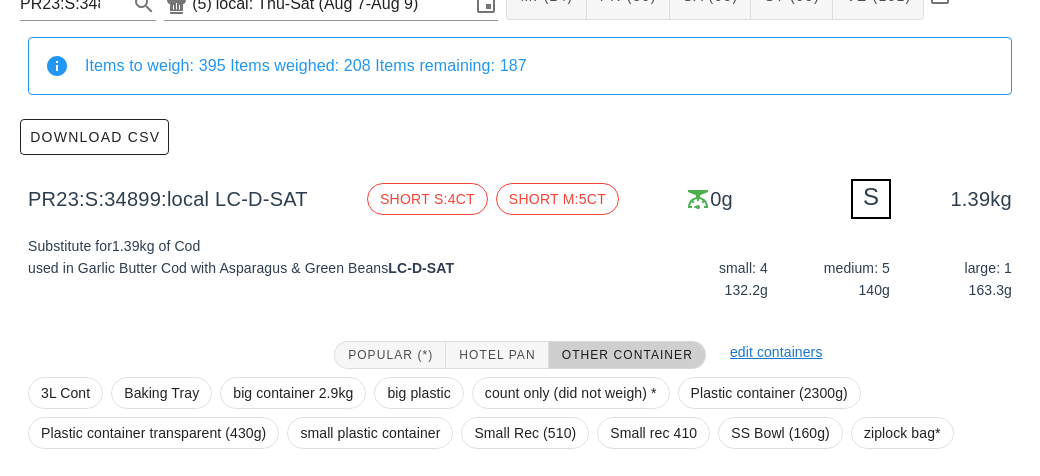 scroll, scrollTop: 292, scrollLeft: 0, axis: vertical 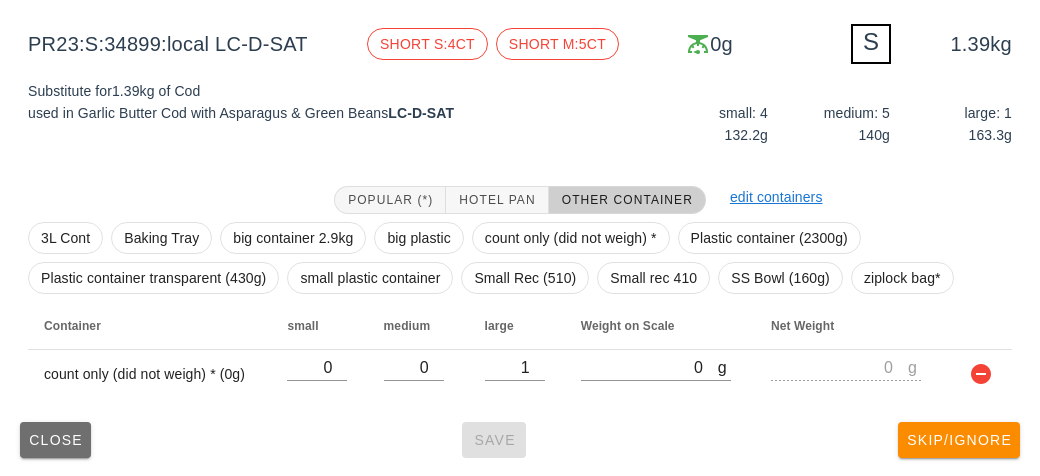 click on "Close" at bounding box center (55, 440) 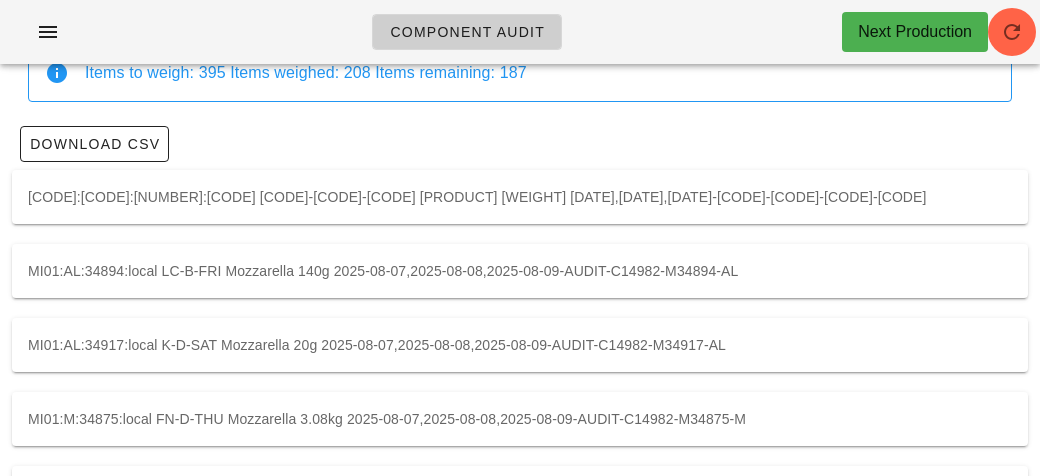 scroll, scrollTop: 0, scrollLeft: 0, axis: both 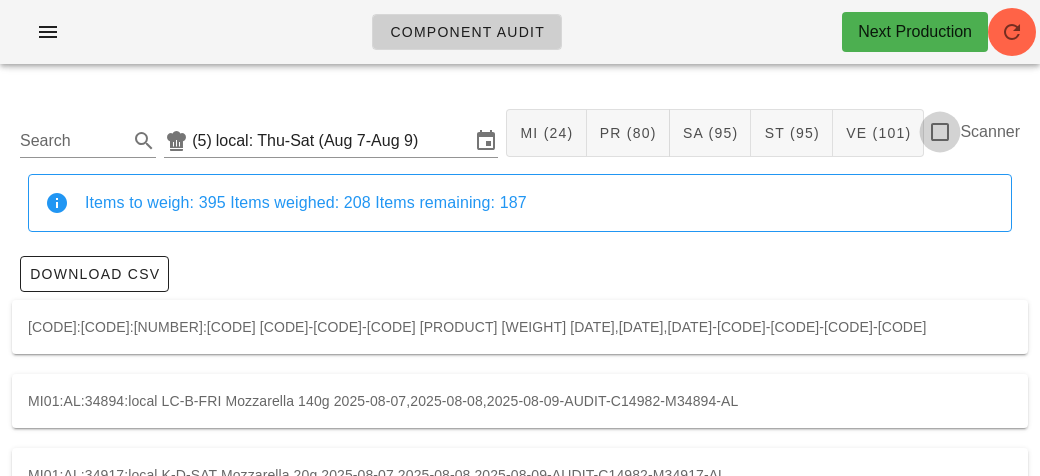 click at bounding box center [940, 132] 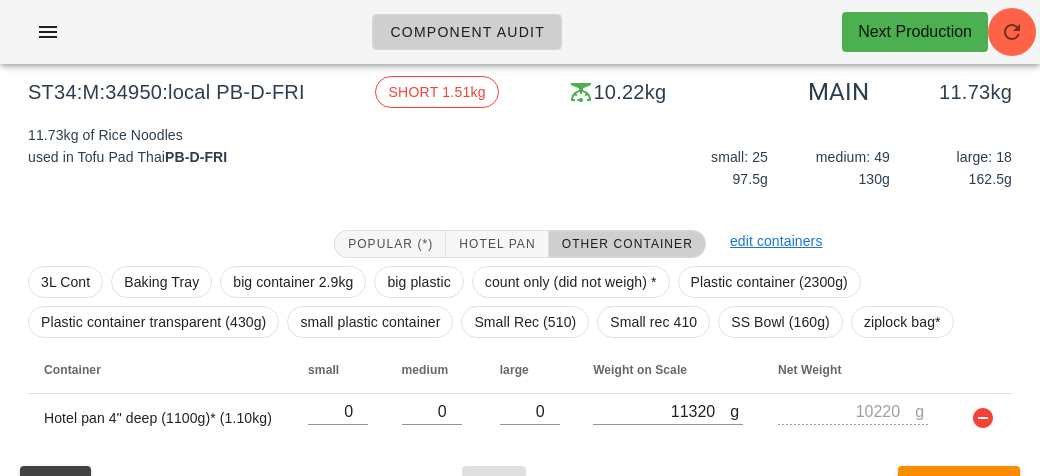 scroll, scrollTop: 232, scrollLeft: 0, axis: vertical 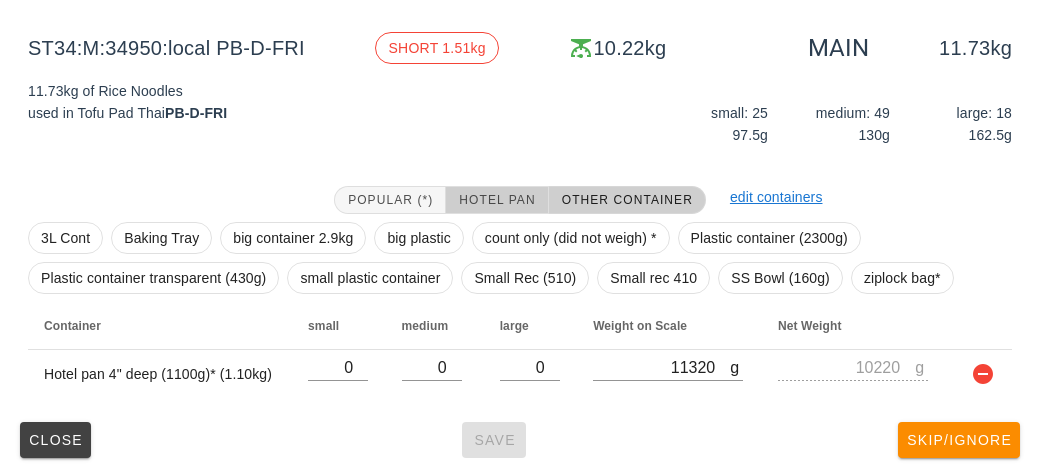 click on "Hotel Pan" at bounding box center [496, 200] 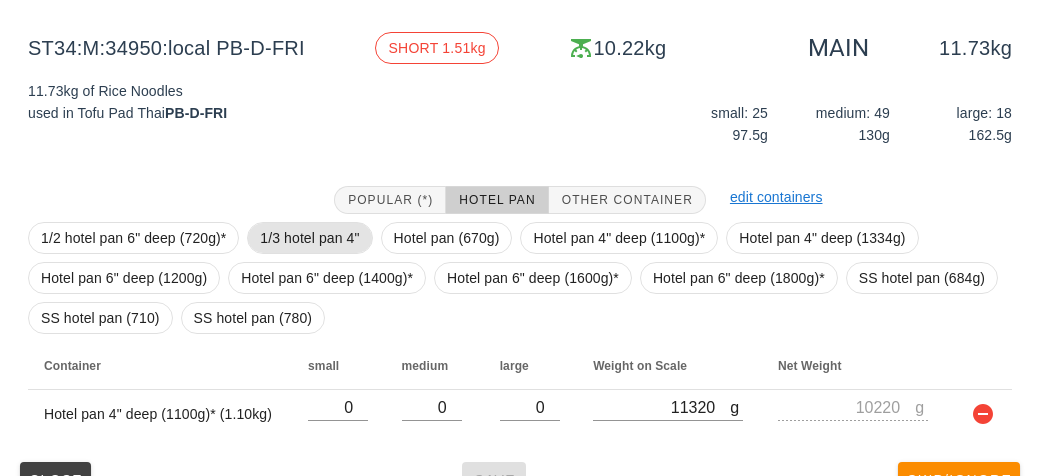 click on "1/3 hotel pan 4"" at bounding box center [309, 238] 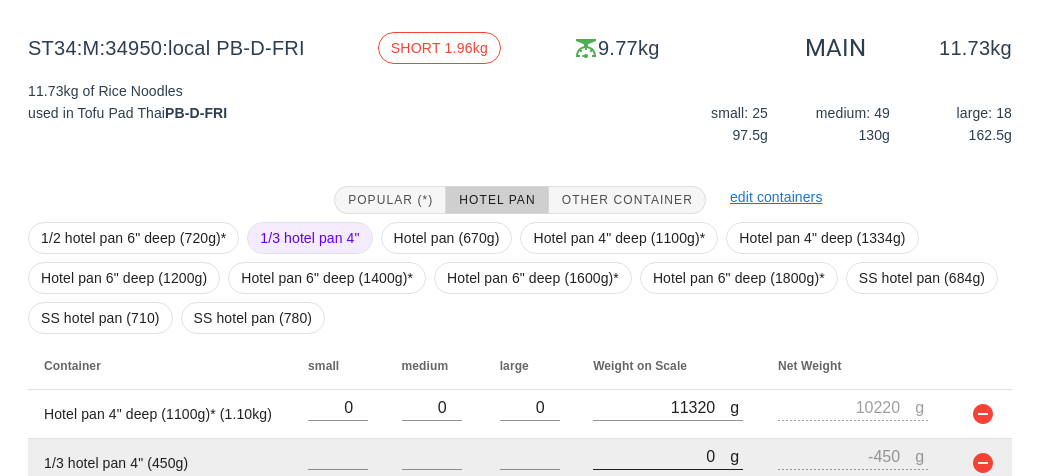 click on "0" at bounding box center (661, 456) 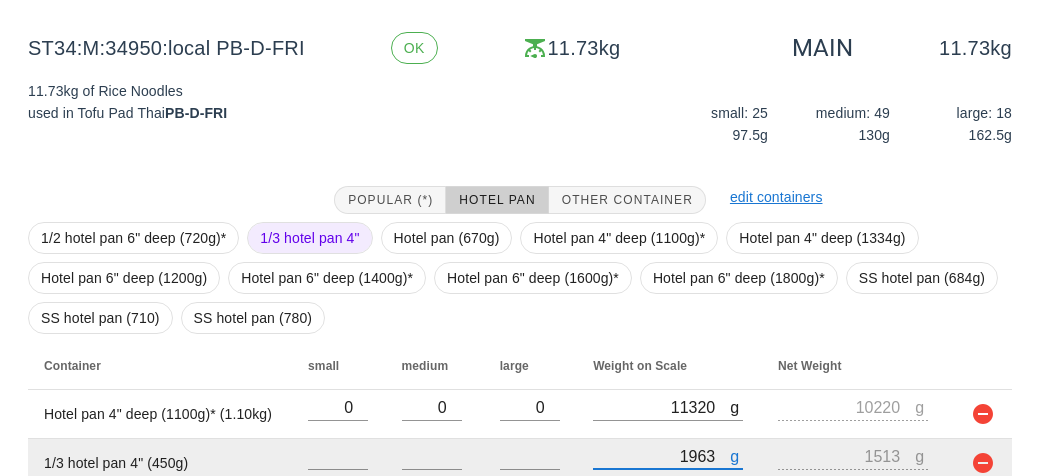 scroll, scrollTop: 321, scrollLeft: 0, axis: vertical 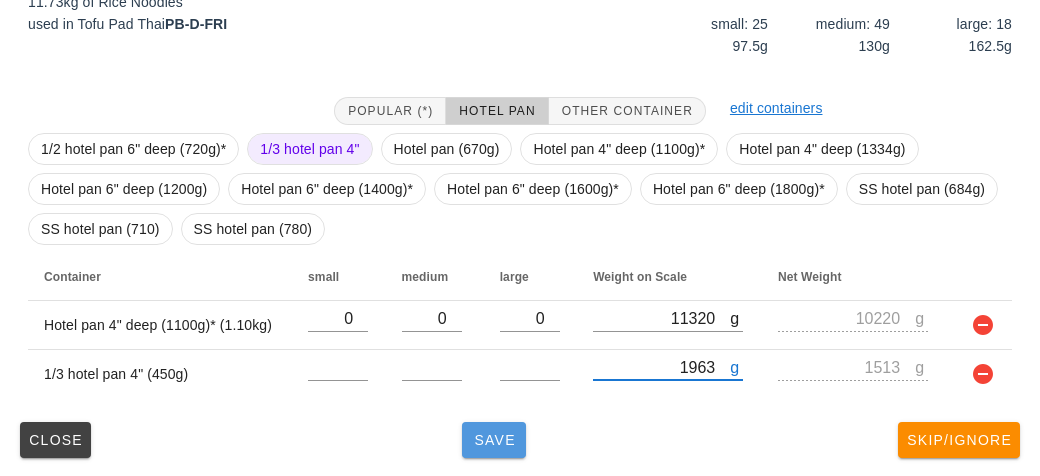 click on "Save" at bounding box center [494, 440] 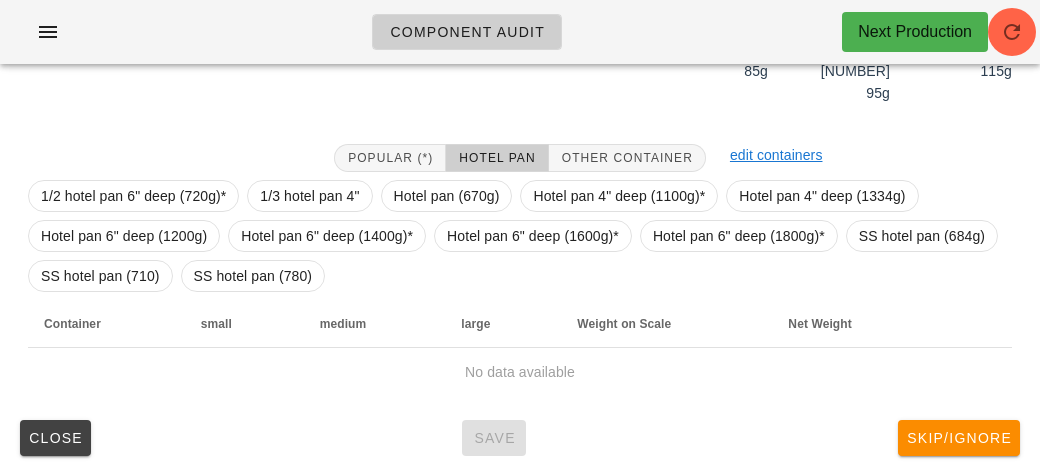 scroll, scrollTop: 290, scrollLeft: 0, axis: vertical 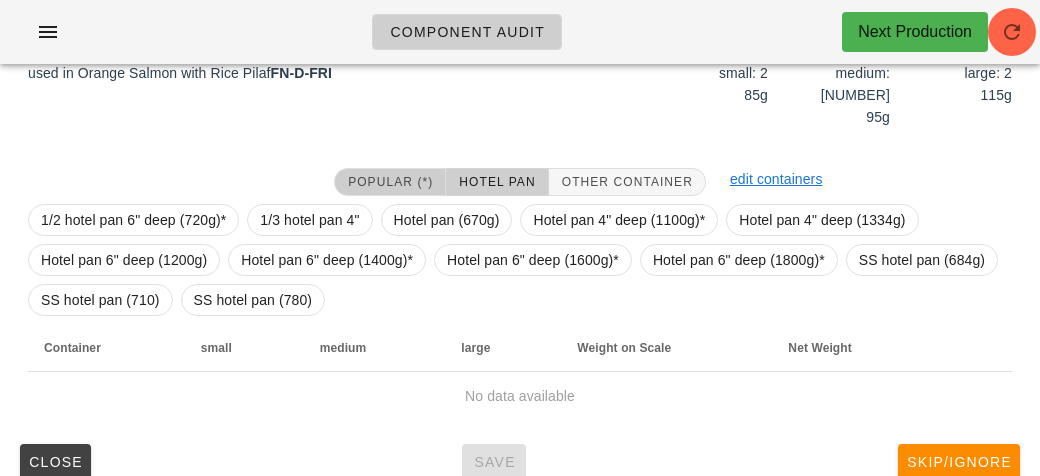 click on "Popular (*)" at bounding box center (390, 182) 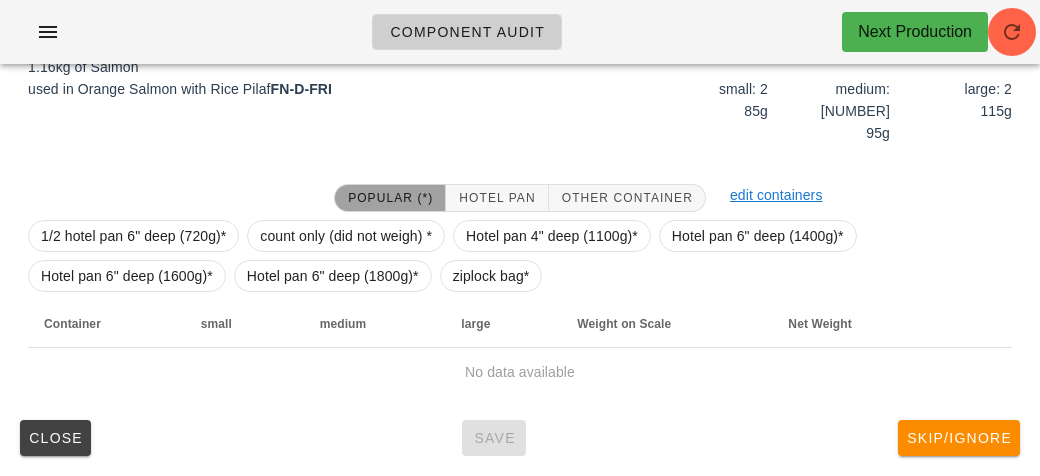 scroll, scrollTop: 250, scrollLeft: 0, axis: vertical 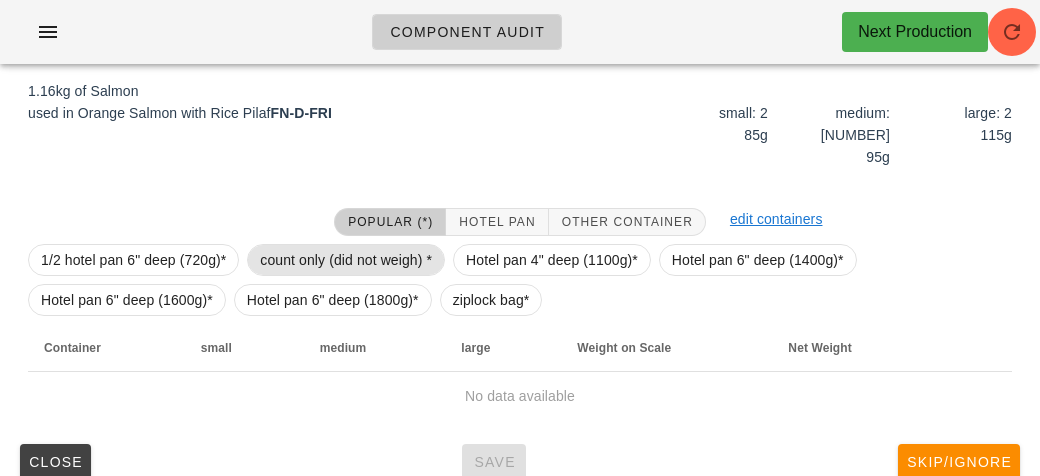 click on "count only (did not weigh) *" at bounding box center (346, 260) 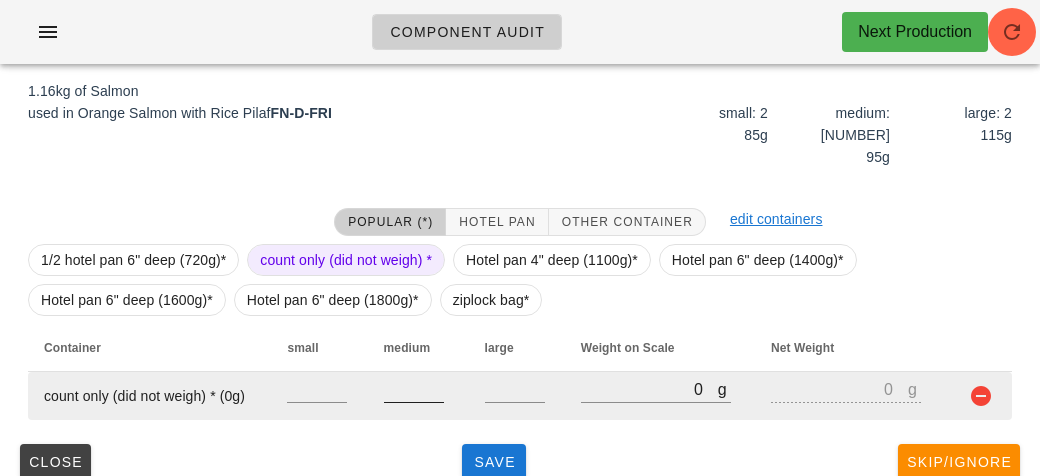 click at bounding box center (414, 389) 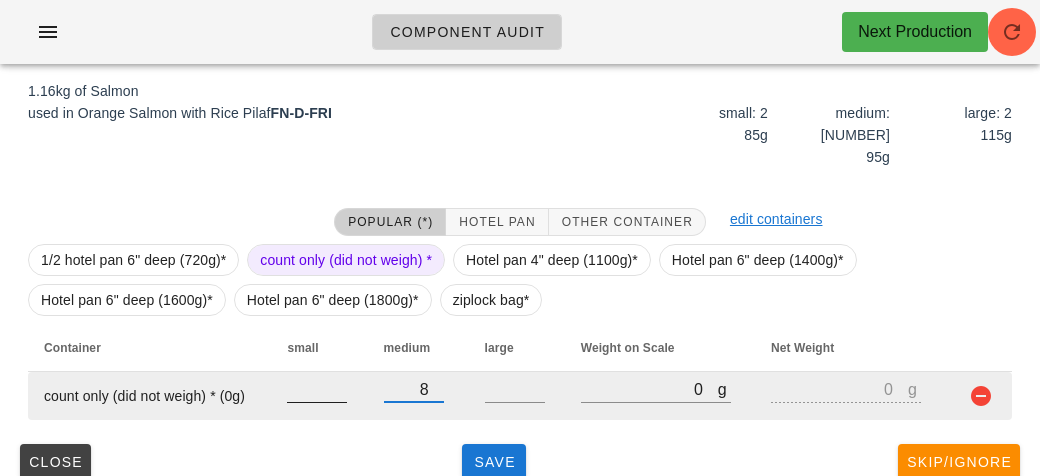 click at bounding box center (317, 389) 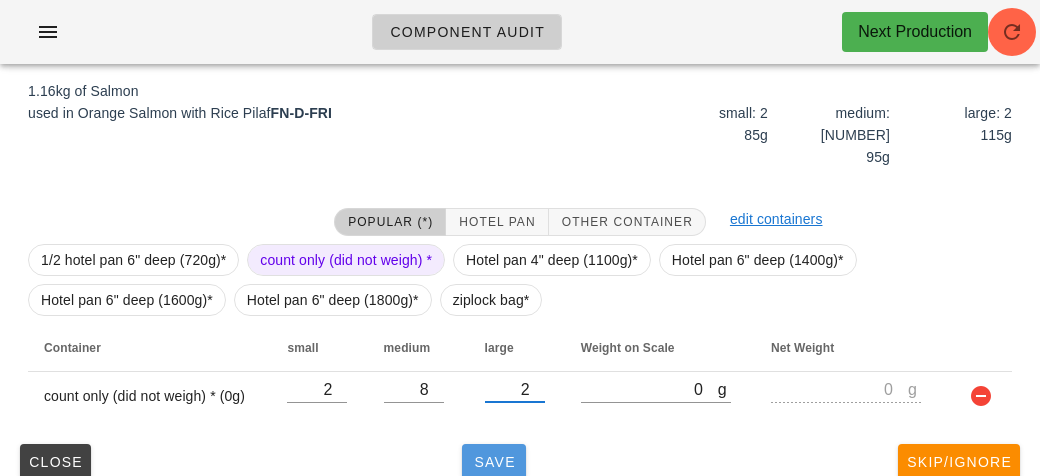 click on "Save" at bounding box center (494, 462) 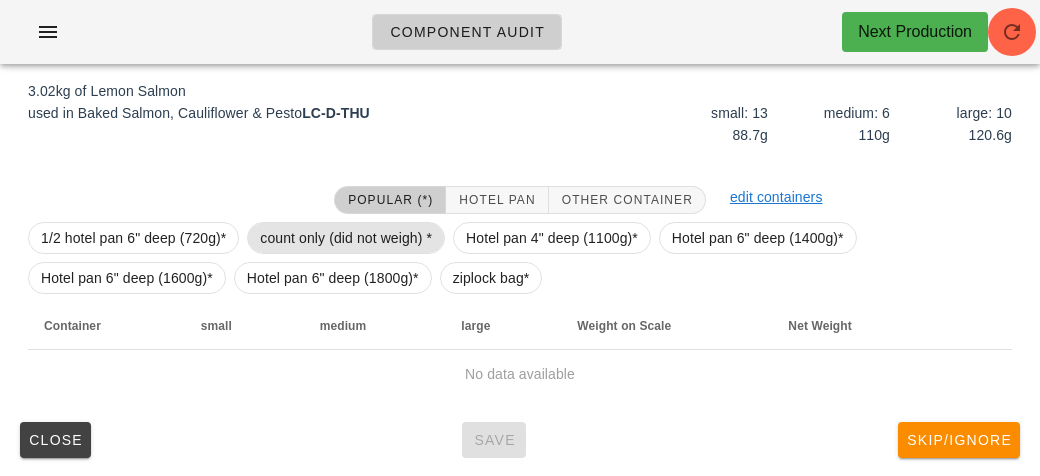 click on "count only (did not weigh) *" at bounding box center (346, 238) 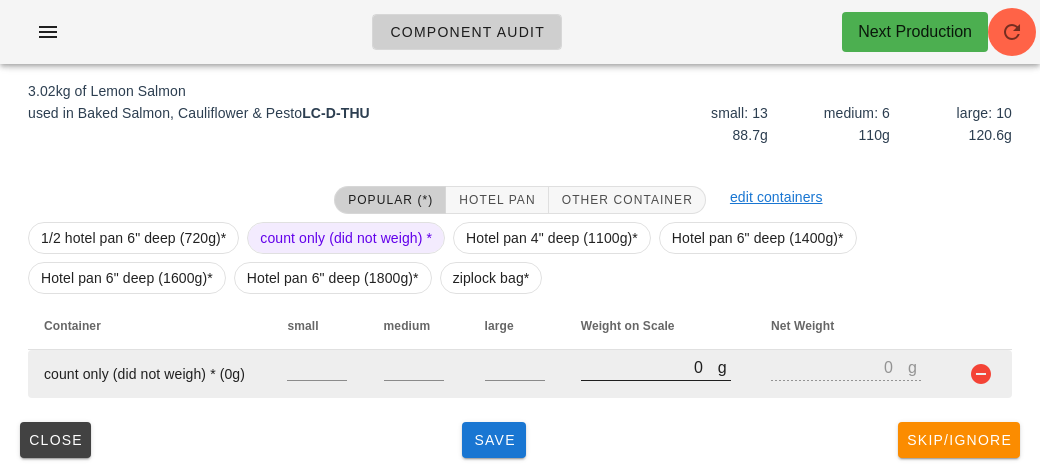 click on "0" at bounding box center [649, 367] 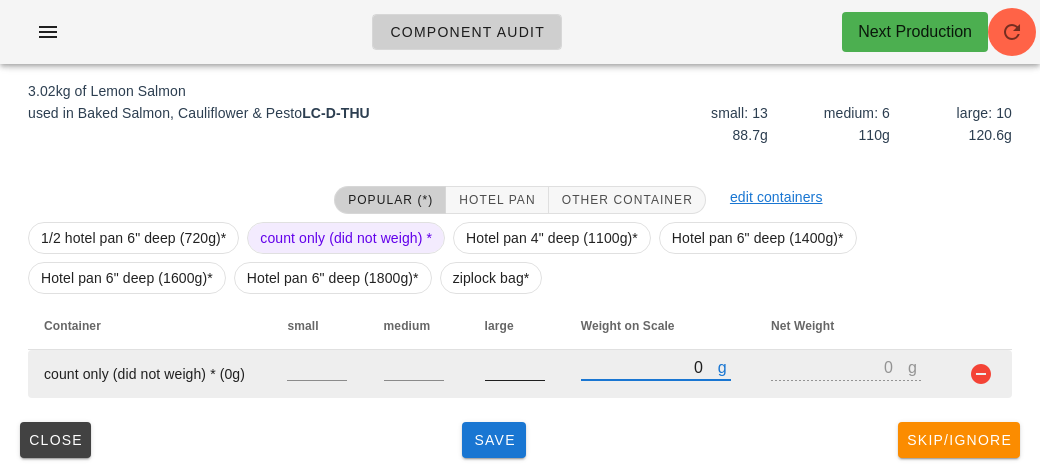 click at bounding box center [515, 367] 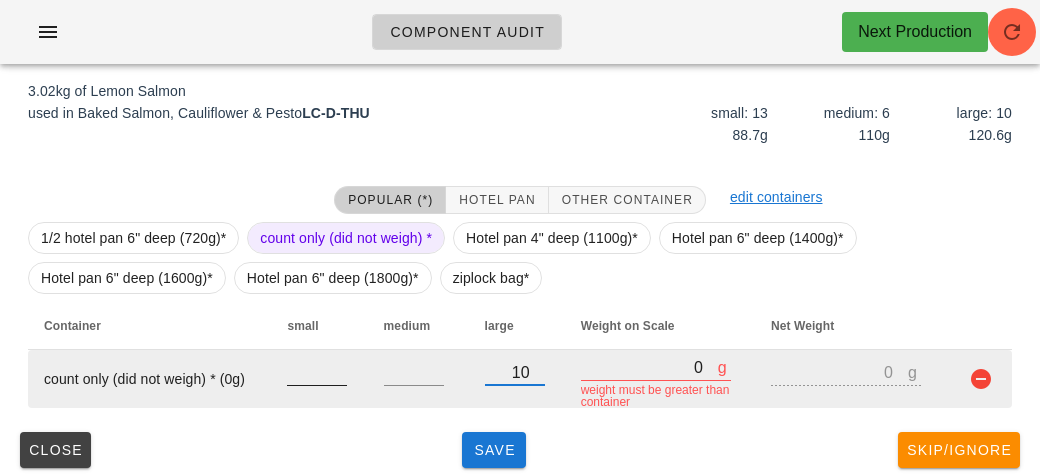 click at bounding box center [317, 372] 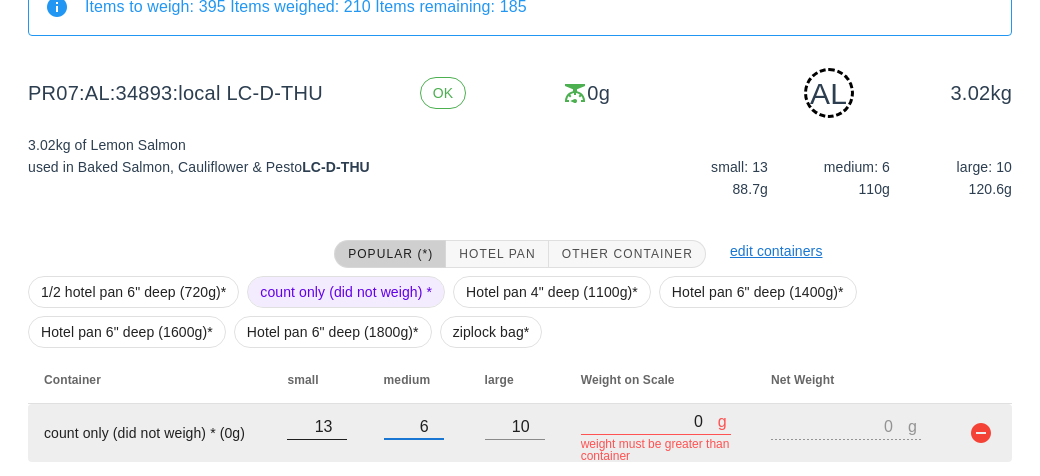 scroll, scrollTop: 260, scrollLeft: 0, axis: vertical 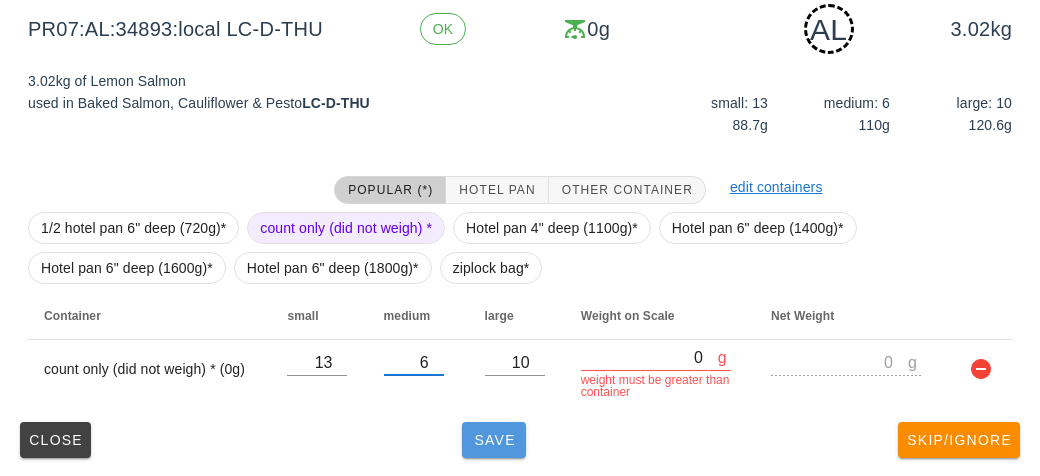 click on "Save" at bounding box center [494, 440] 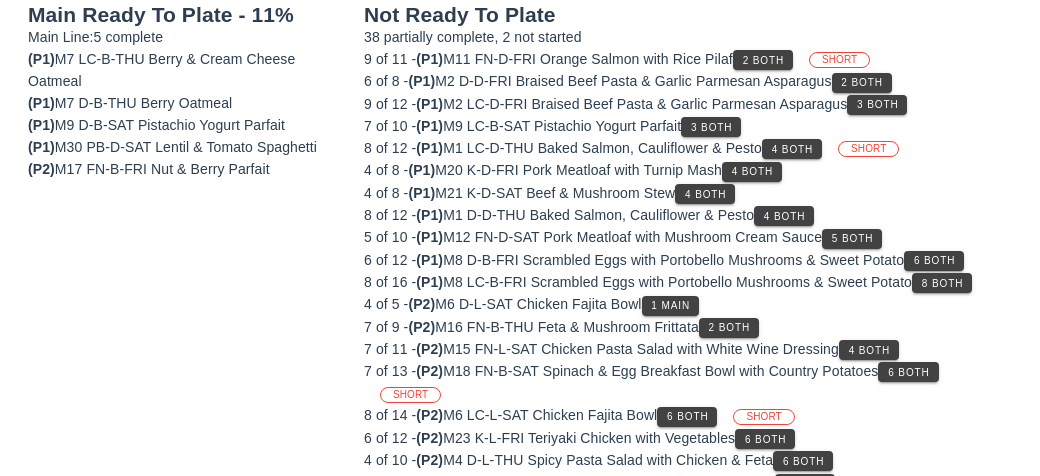 scroll, scrollTop: 240, scrollLeft: 0, axis: vertical 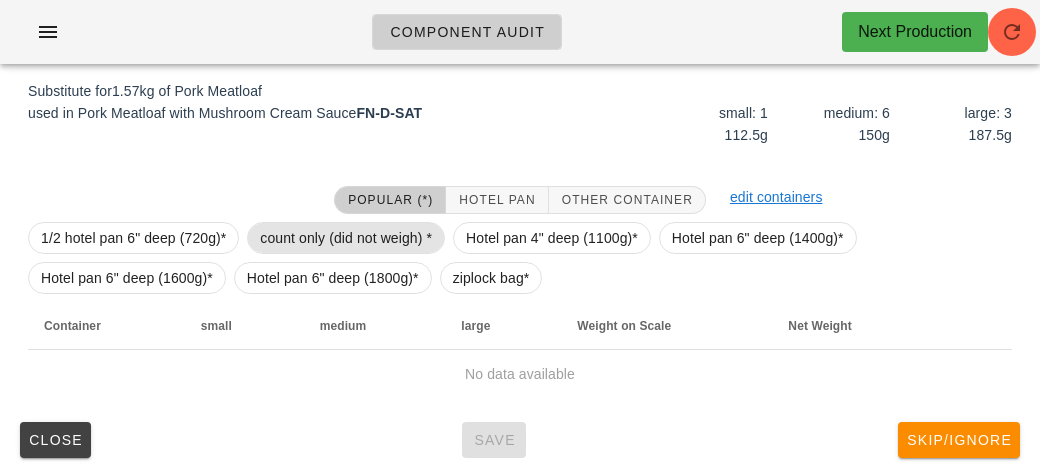 click on "count only (did not weigh) *" at bounding box center (346, 238) 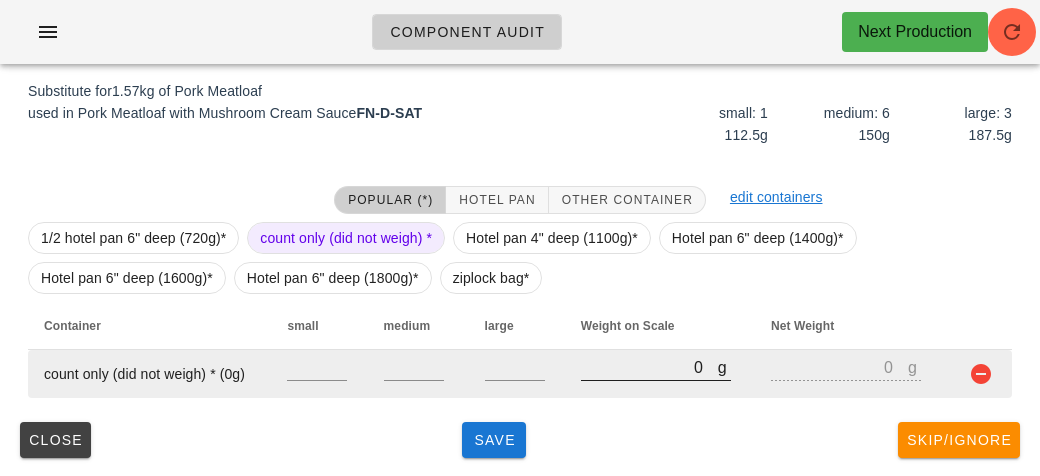 click on "0" at bounding box center [649, 367] 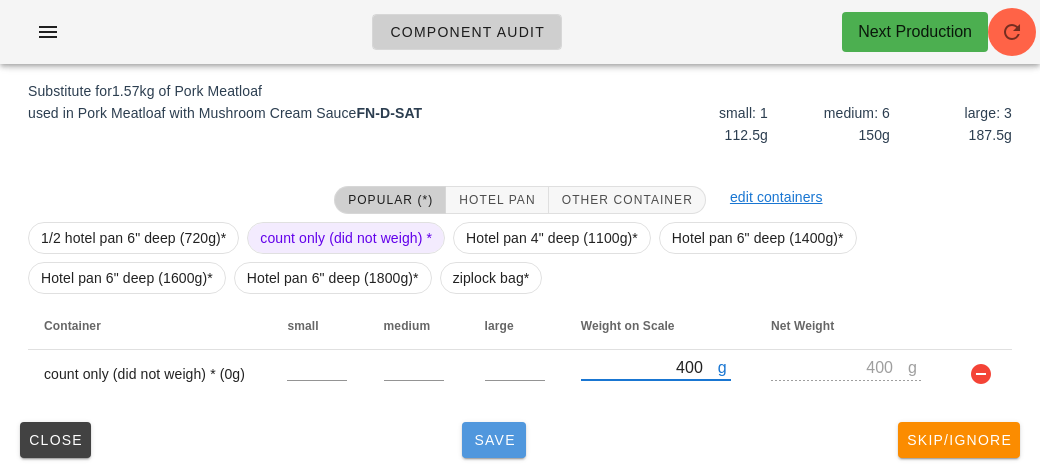 click on "Save" at bounding box center (494, 440) 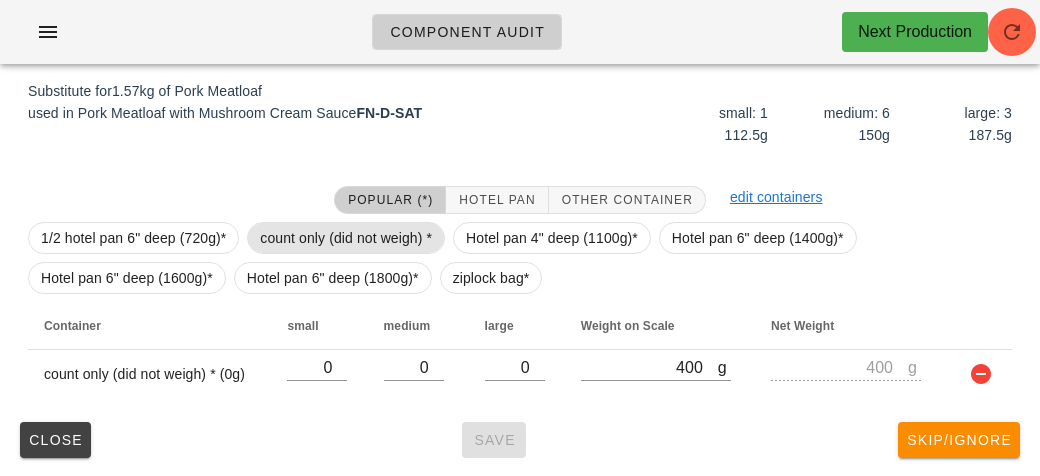click on "count only (did not weigh) *" at bounding box center (346, 238) 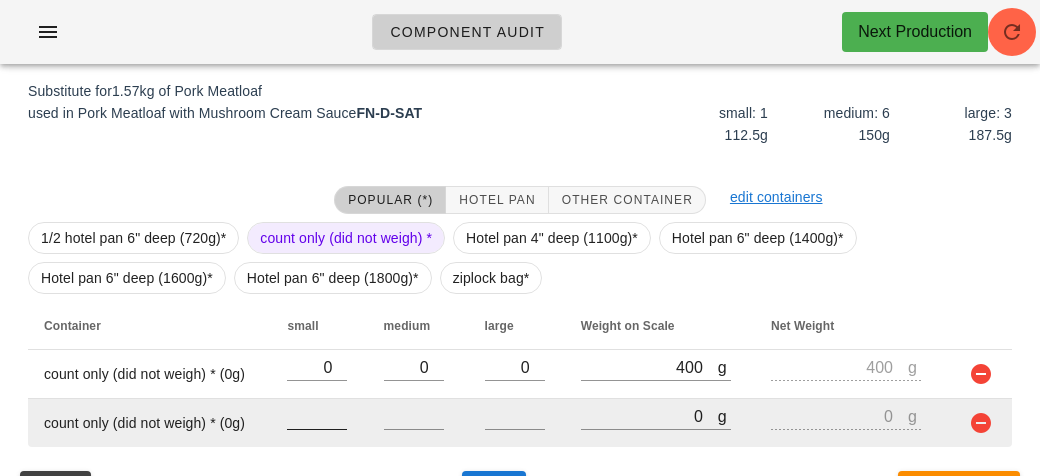 click at bounding box center [317, 416] 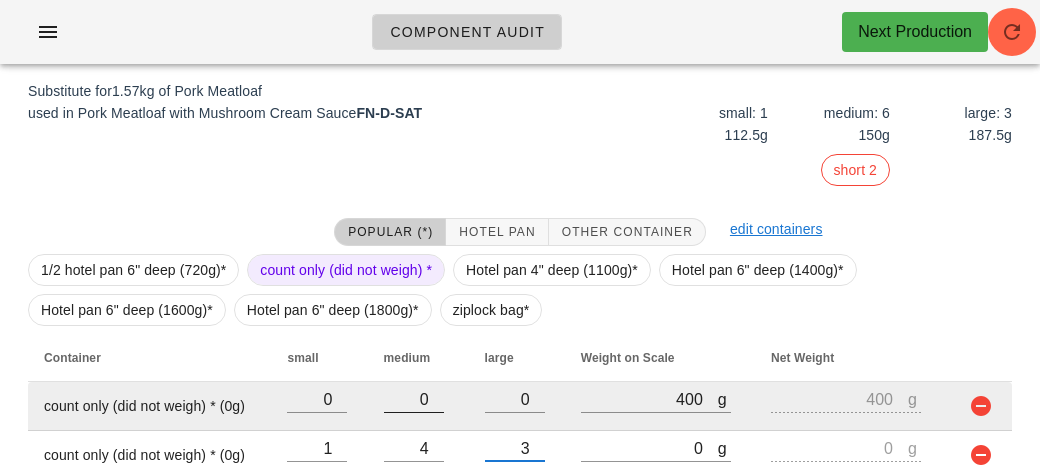 click on "0" at bounding box center [414, 399] 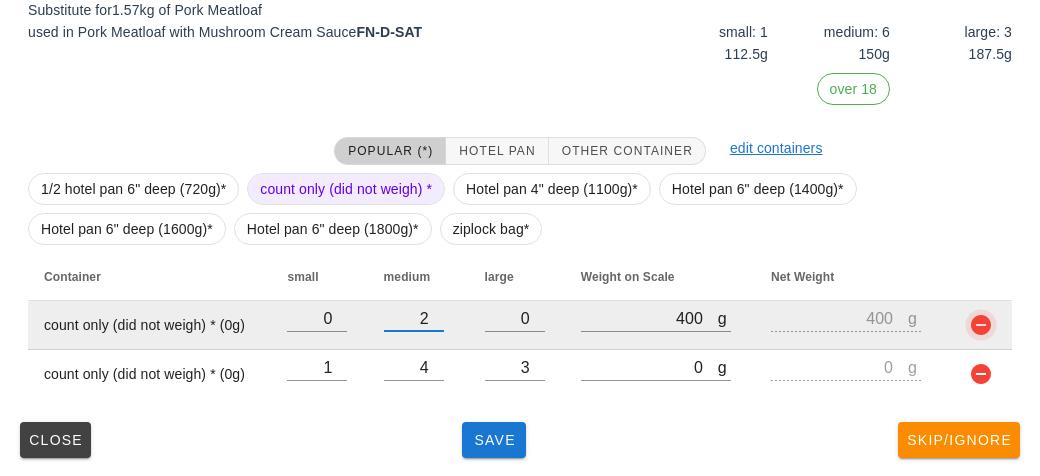 click at bounding box center [981, 325] 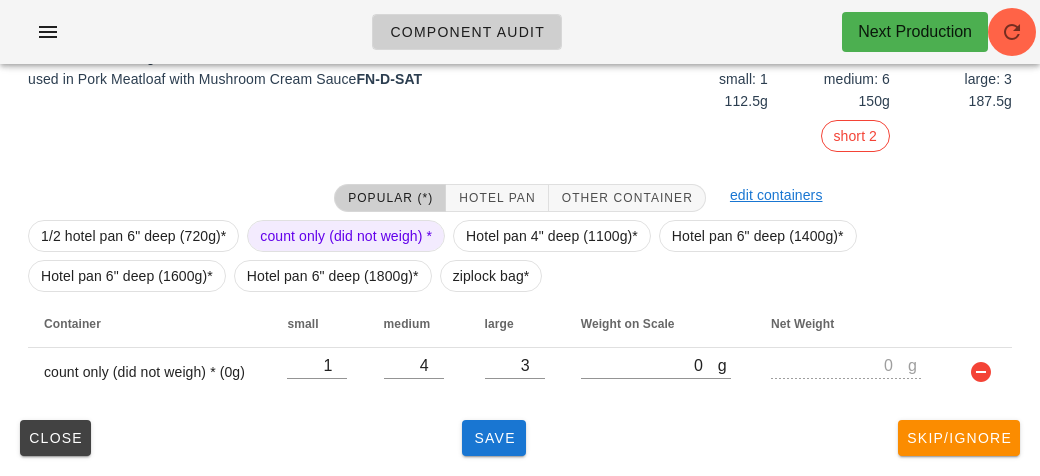 scroll, scrollTop: 272, scrollLeft: 0, axis: vertical 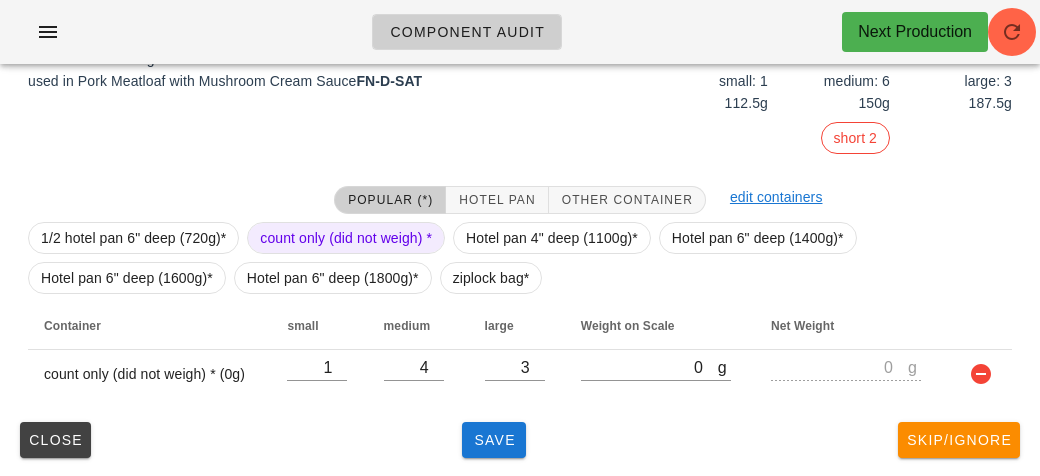 click on "count only (did not weigh) *" at bounding box center [346, 238] 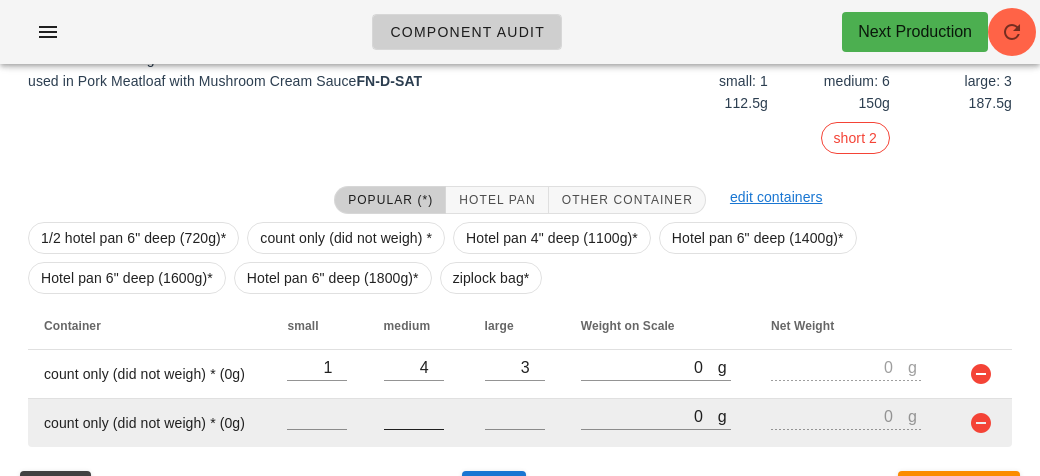 click at bounding box center (414, 416) 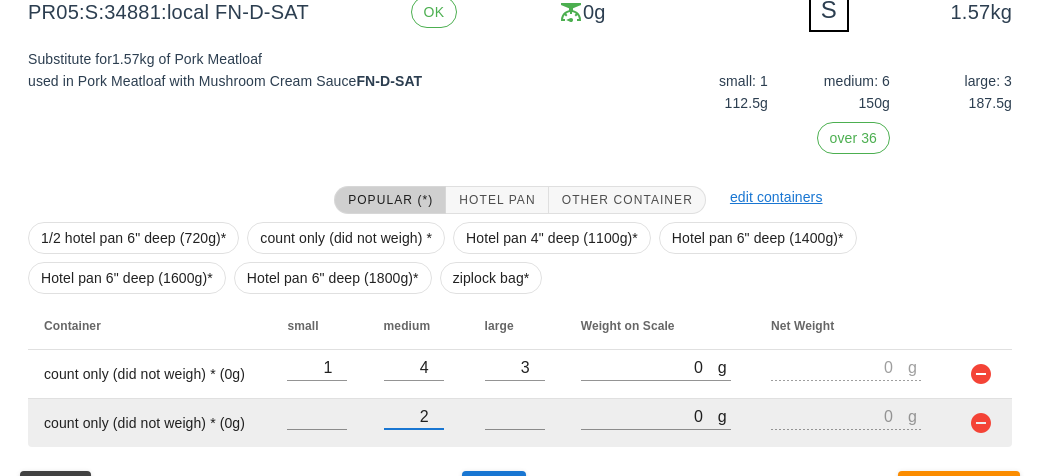 scroll, scrollTop: 321, scrollLeft: 0, axis: vertical 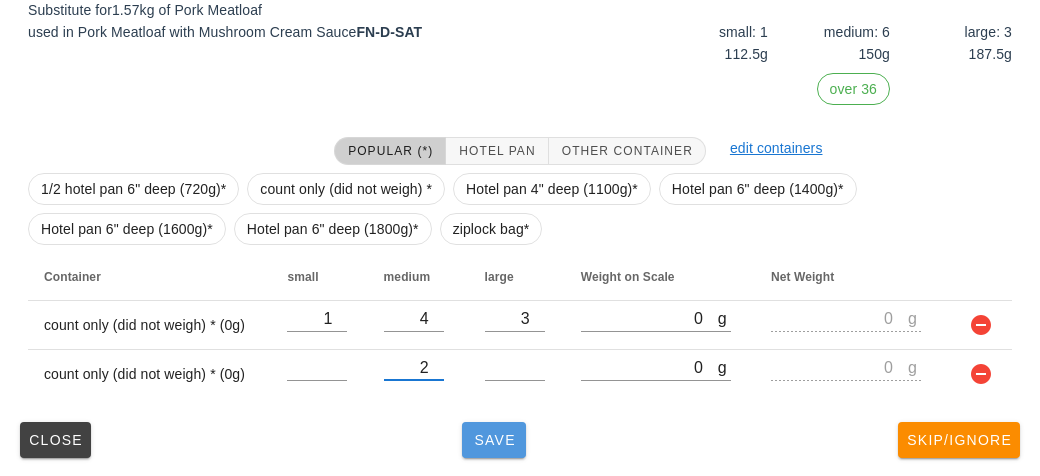 click on "Save" at bounding box center (494, 440) 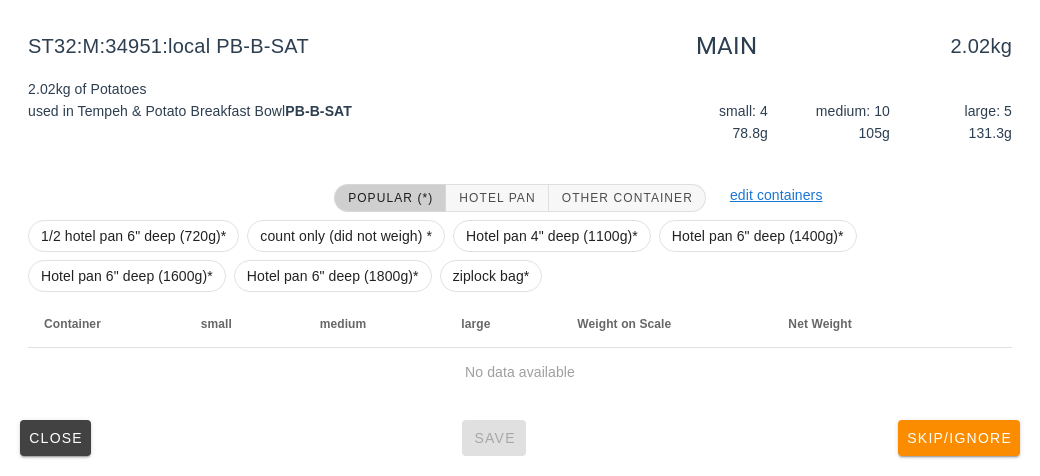 scroll, scrollTop: 232, scrollLeft: 0, axis: vertical 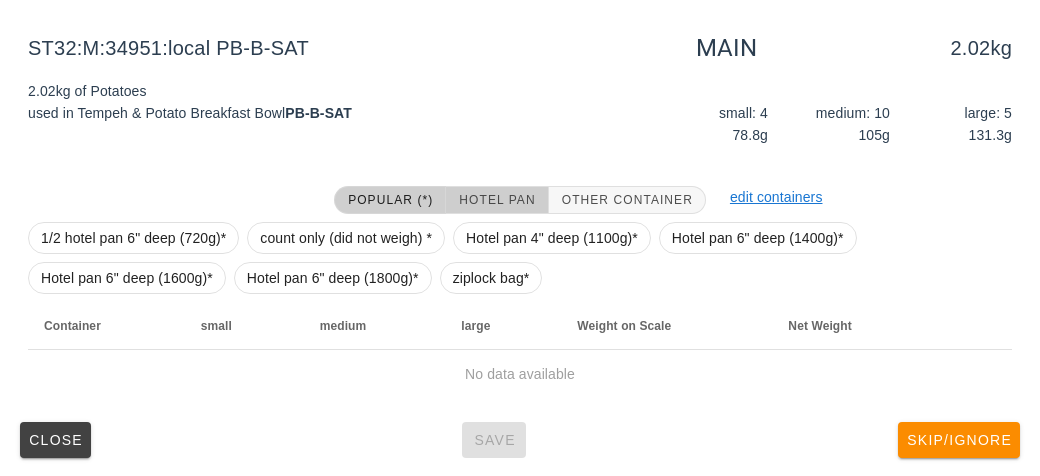 click on "Hotel Pan" at bounding box center [496, 200] 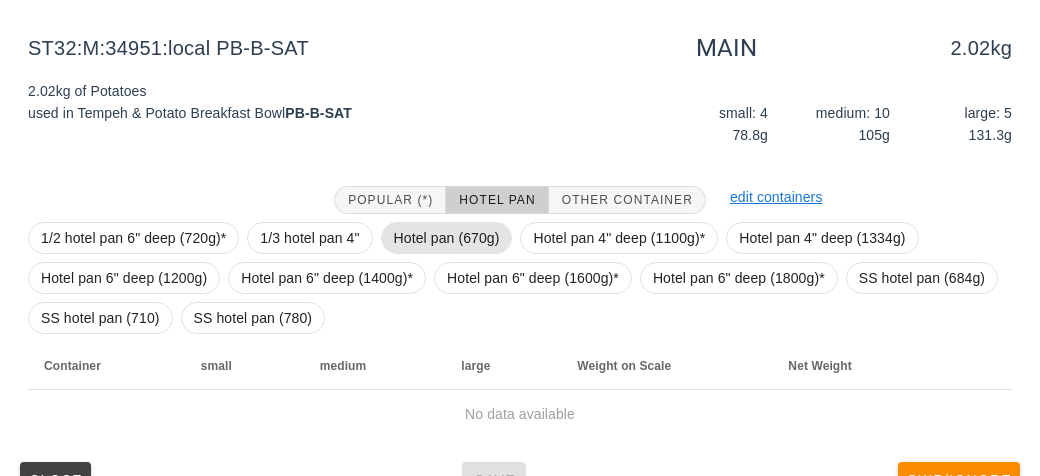 click on "Hotel pan (670g)" at bounding box center [447, 238] 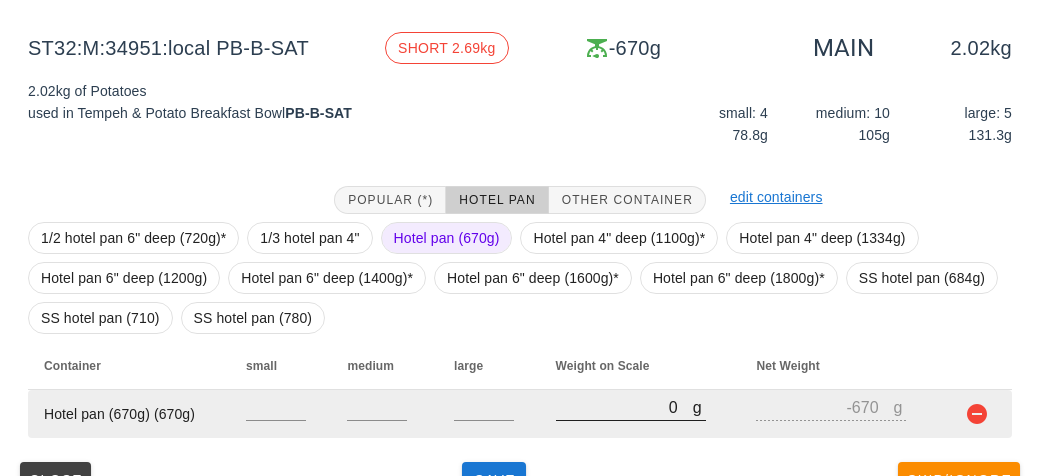 click on "0" at bounding box center (624, 407) 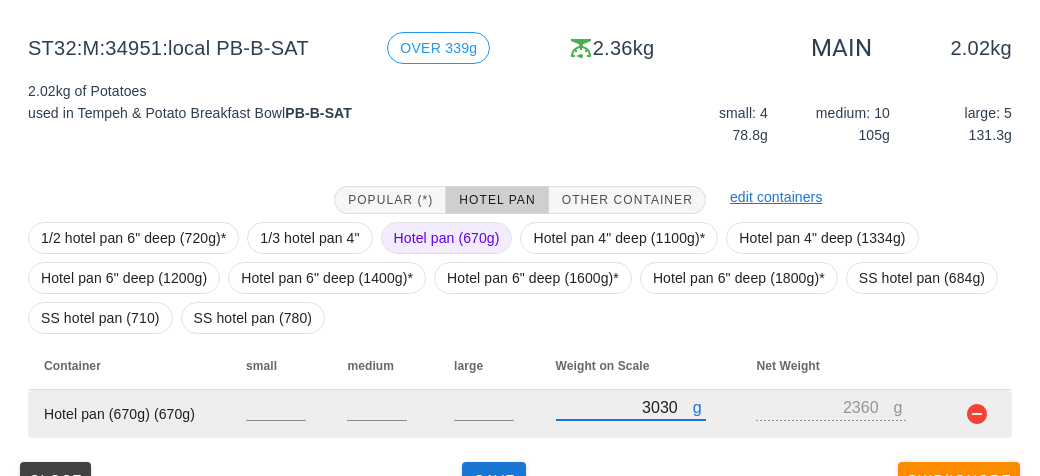 scroll, scrollTop: 266, scrollLeft: 0, axis: vertical 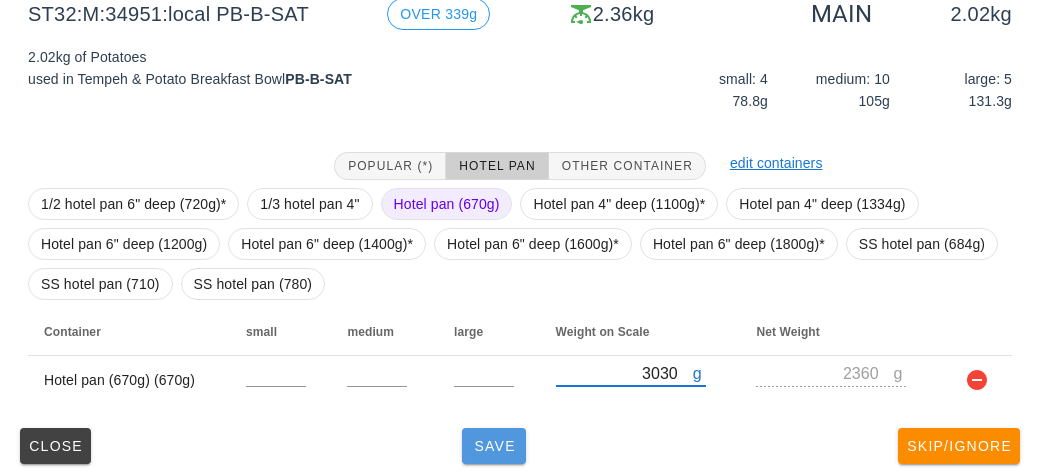 click on "Save" at bounding box center (494, 446) 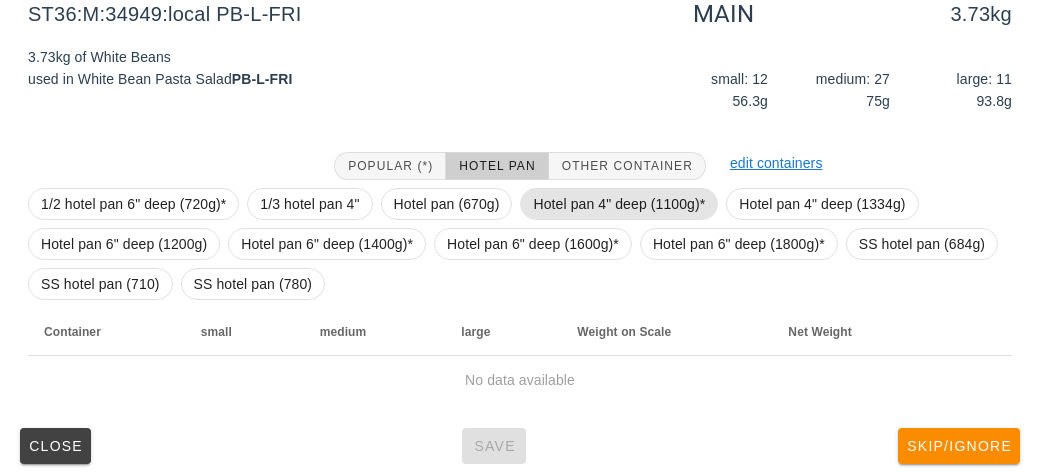 click on "Hotel pan 4" deep (1100g)*" at bounding box center (619, 204) 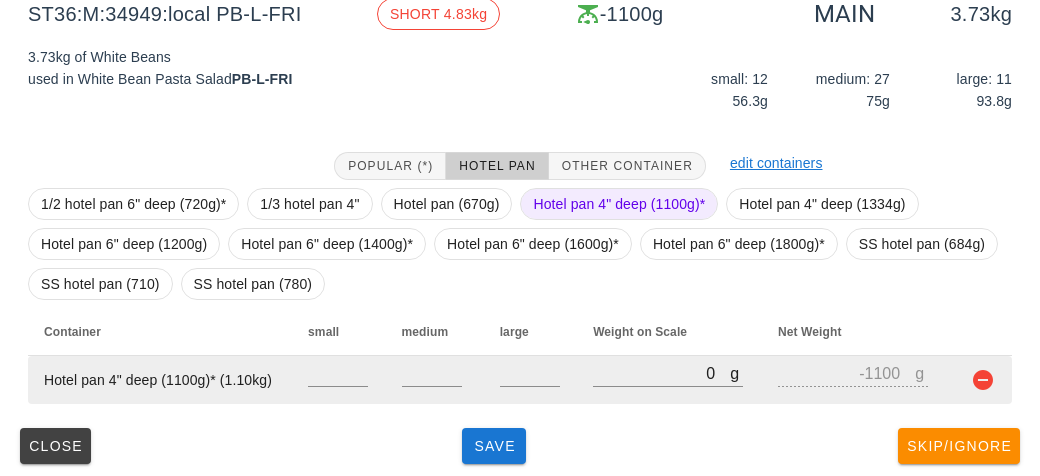 click on "g 0" at bounding box center (669, 380) 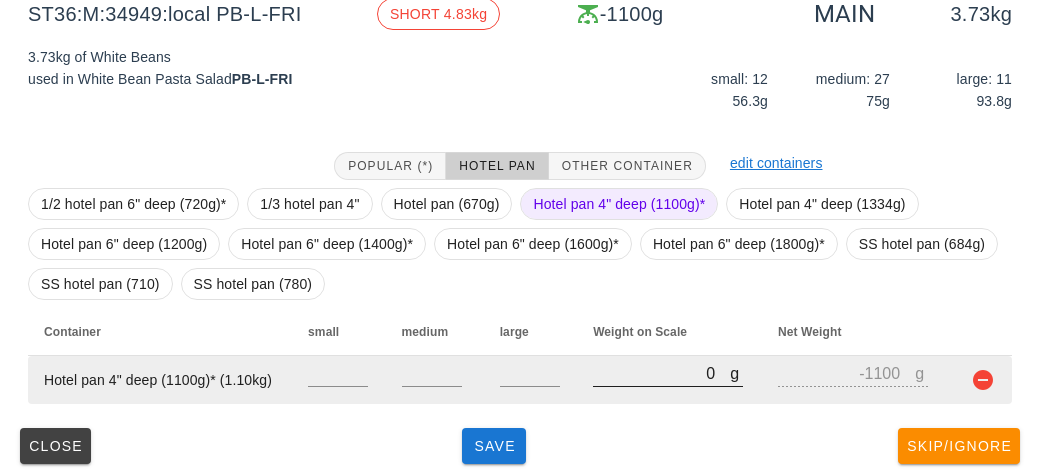 click on "0" at bounding box center (661, 373) 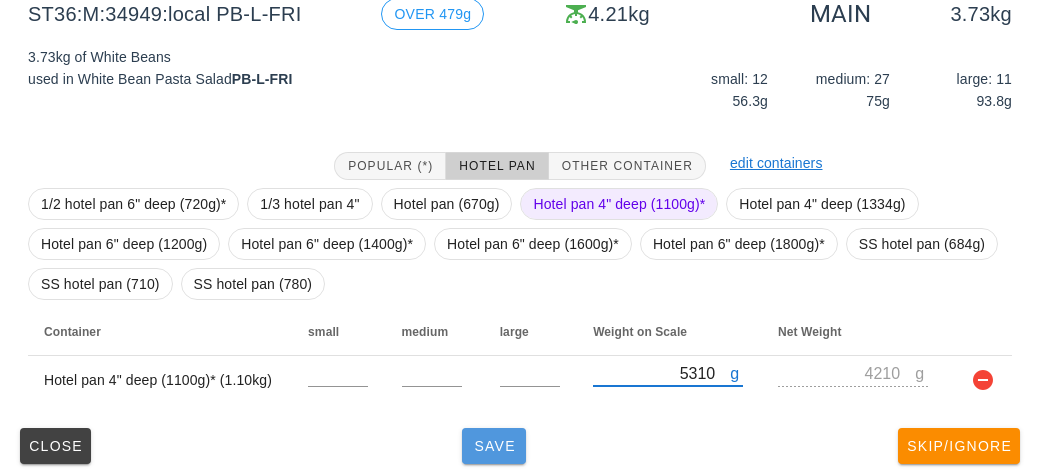 click on "Save" at bounding box center [494, 446] 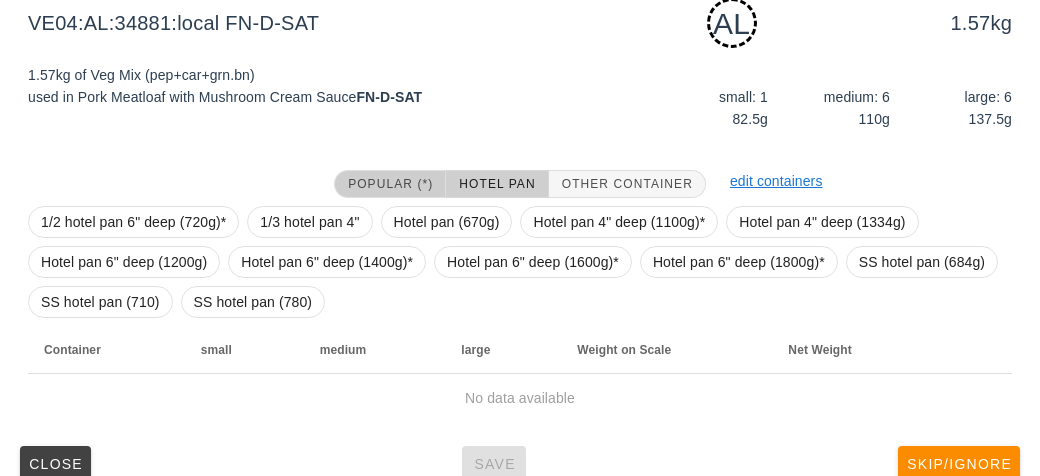 click on "Popular (*)" at bounding box center (390, 184) 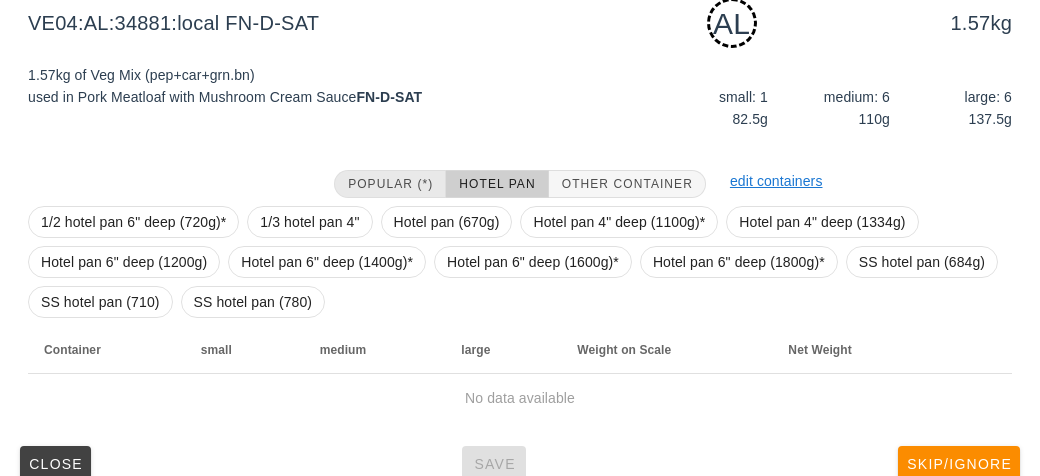 scroll, scrollTop: 250, scrollLeft: 0, axis: vertical 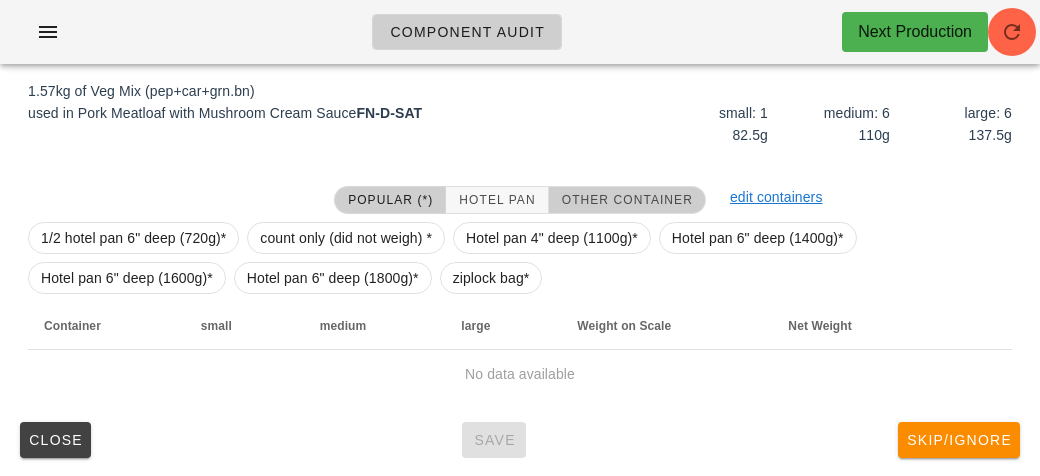 click on "Other Container" at bounding box center (627, 200) 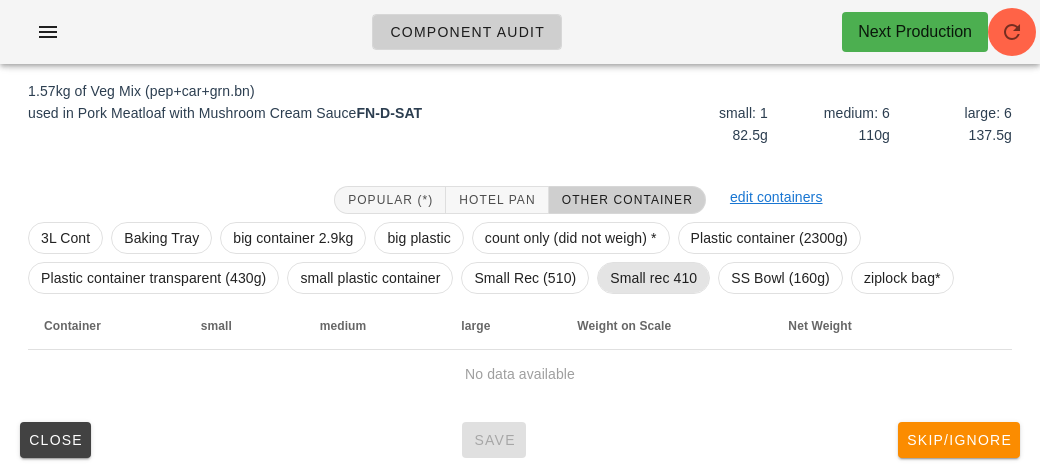 click on "Small rec 410" at bounding box center [653, 278] 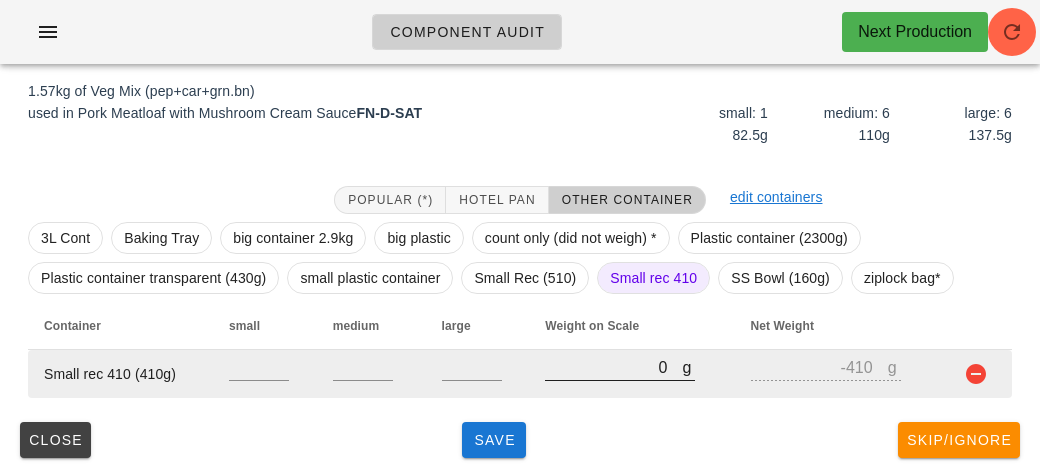 click on "0" at bounding box center [613, 367] 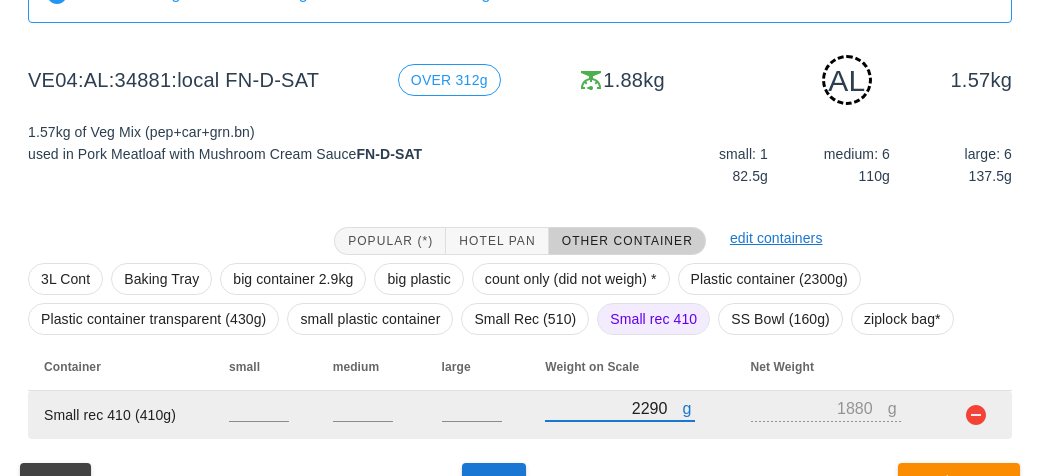 scroll, scrollTop: 250, scrollLeft: 0, axis: vertical 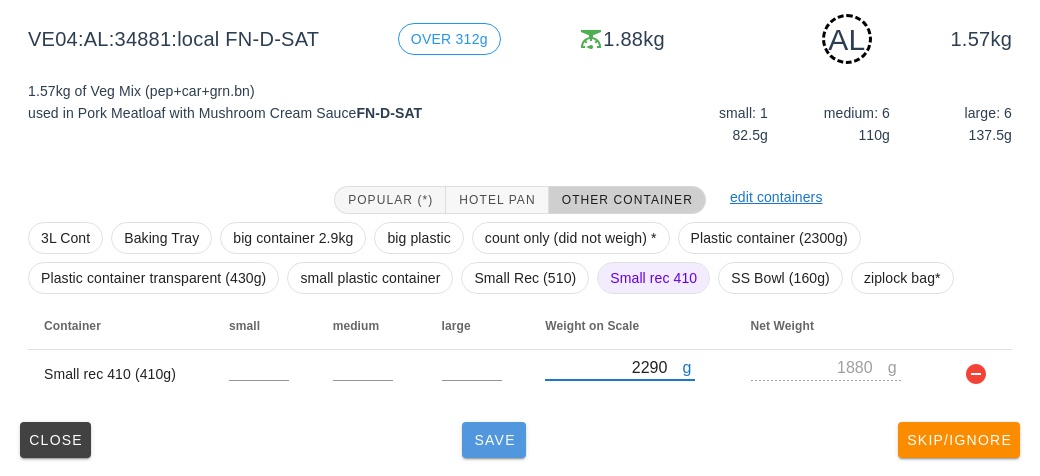 click on "Save" at bounding box center [494, 440] 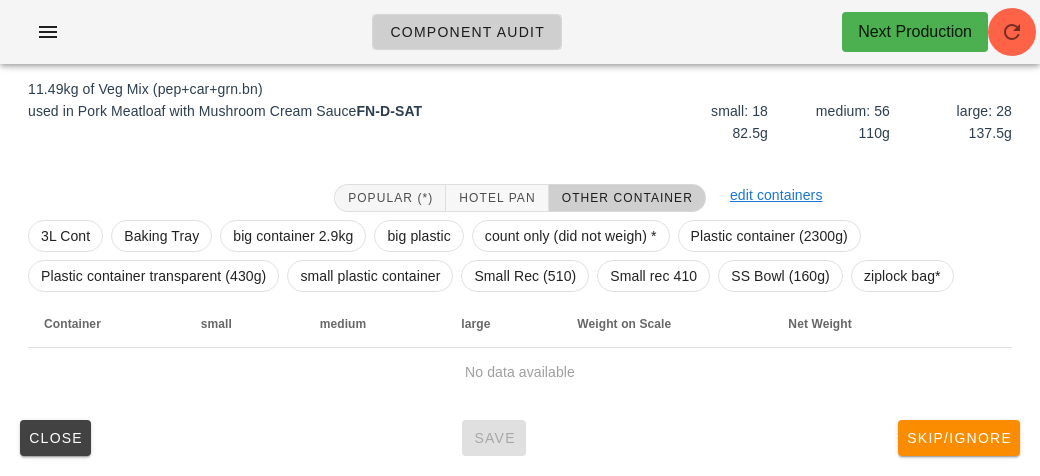 scroll, scrollTop: 232, scrollLeft: 0, axis: vertical 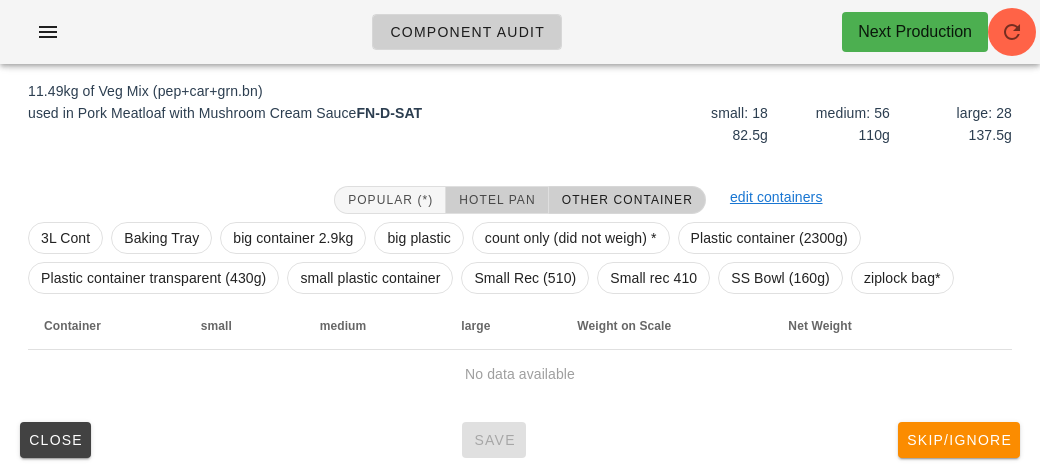 click on "Hotel Pan" at bounding box center [496, 200] 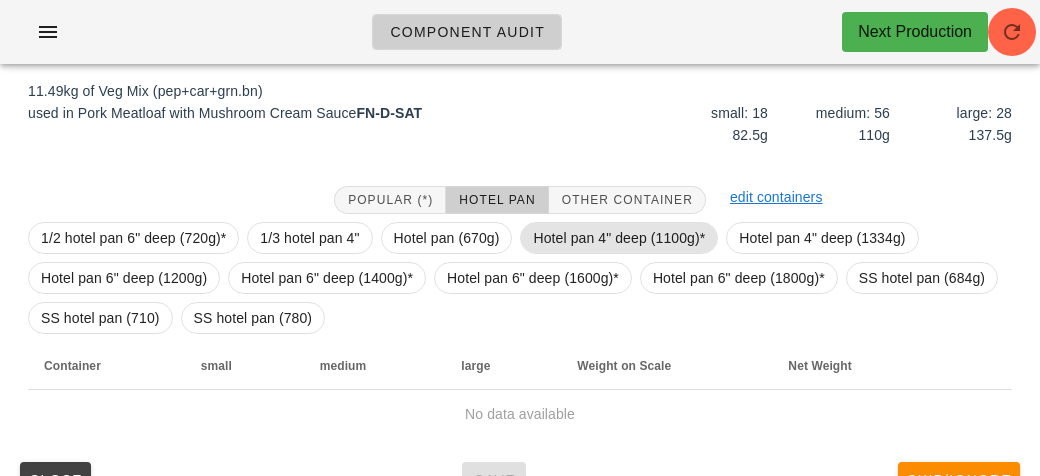 click on "Hotel pan 4" deep (1100g)*" at bounding box center (619, 238) 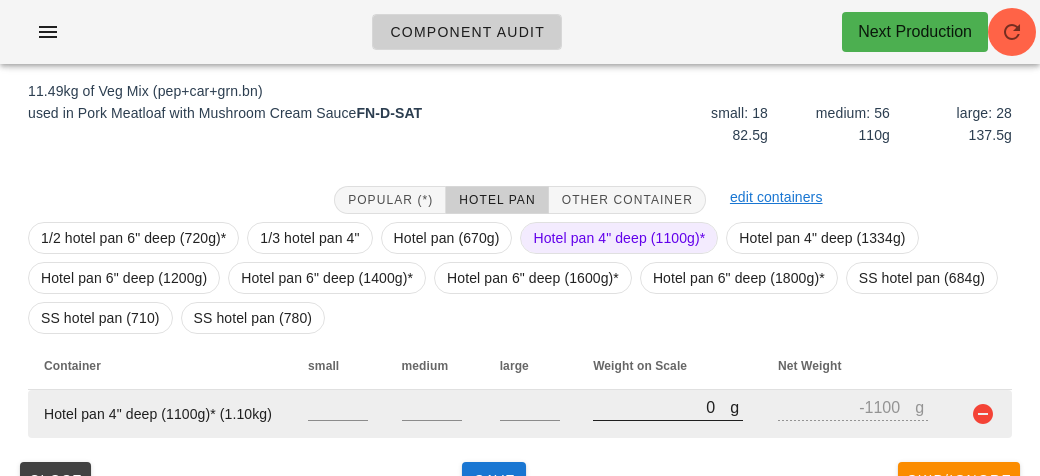 click on "0" at bounding box center [661, 407] 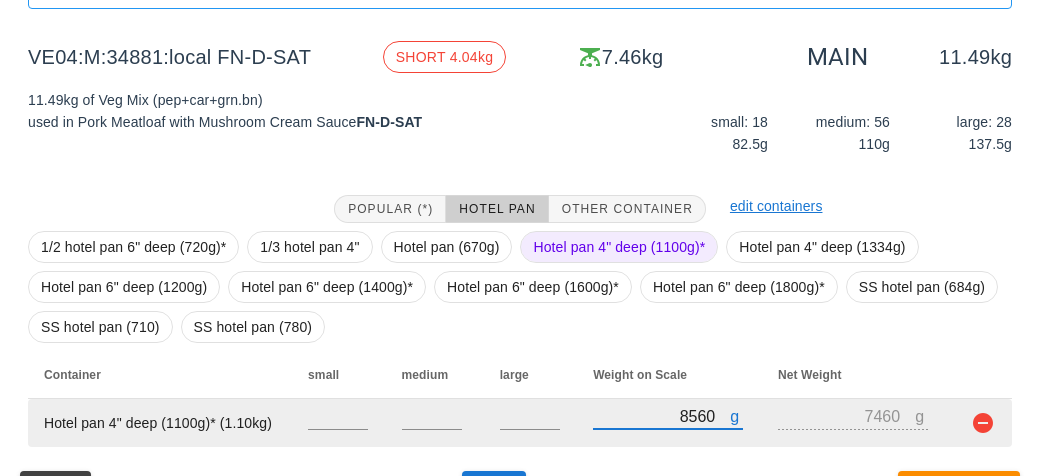 scroll, scrollTop: 238, scrollLeft: 0, axis: vertical 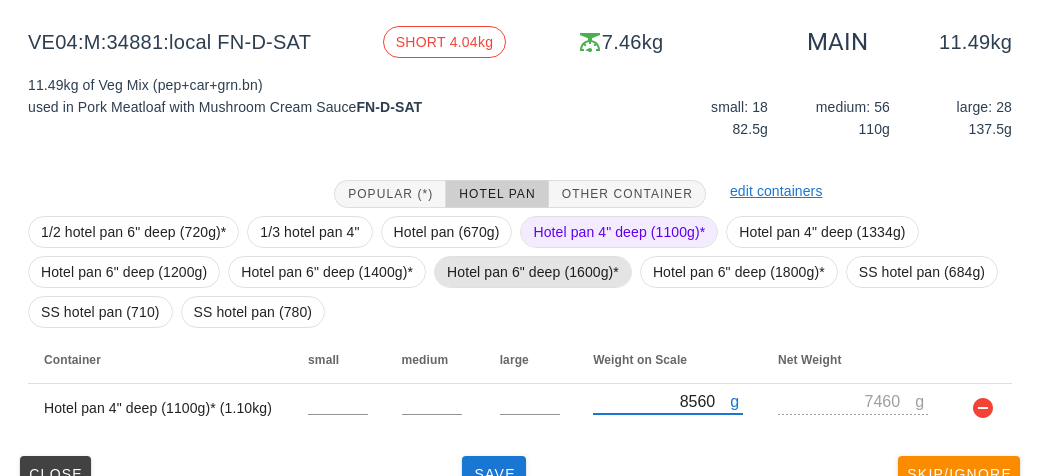 click on "Hotel pan 6" deep (1600g)*" at bounding box center (533, 272) 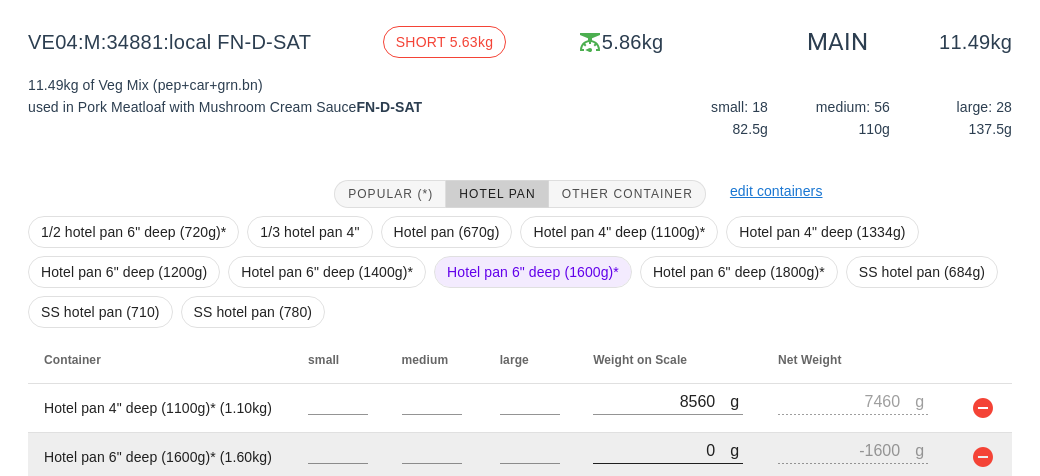 click on "0" at bounding box center [661, 450] 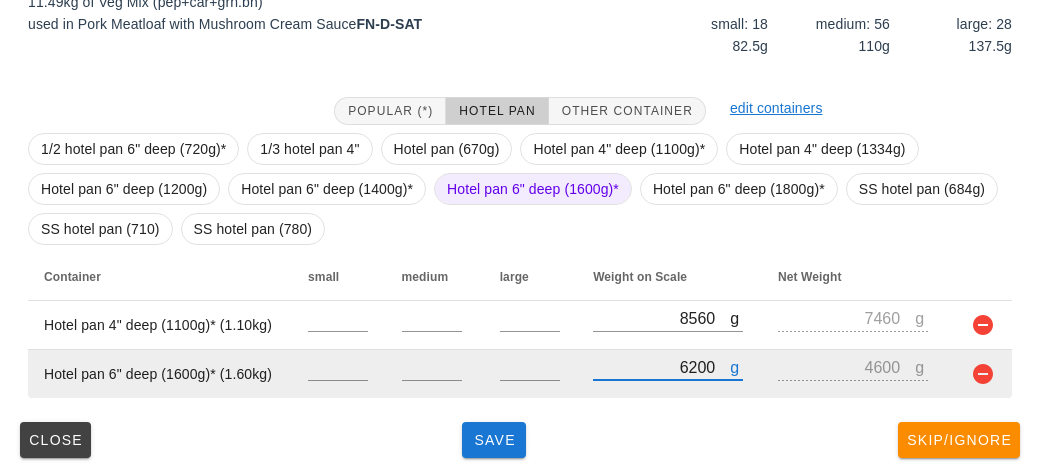 scroll, scrollTop: 317, scrollLeft: 0, axis: vertical 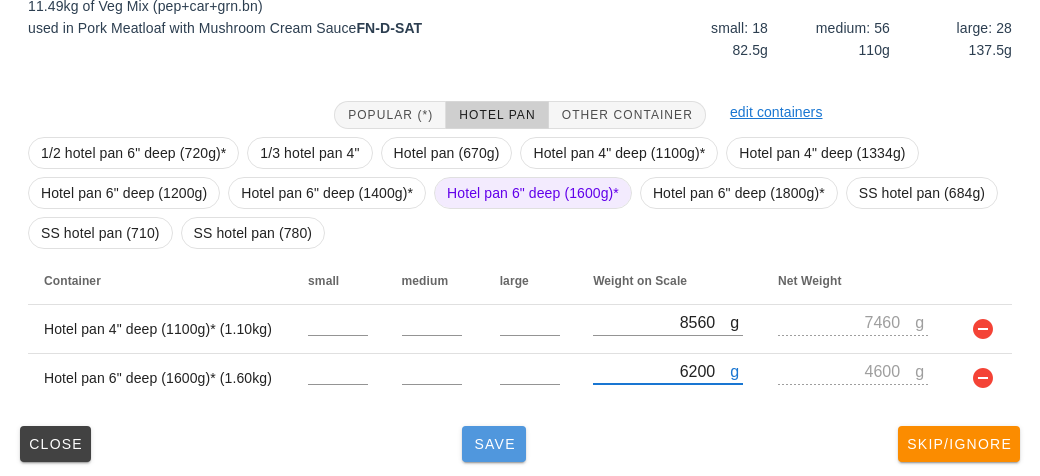 click on "Save" at bounding box center [494, 444] 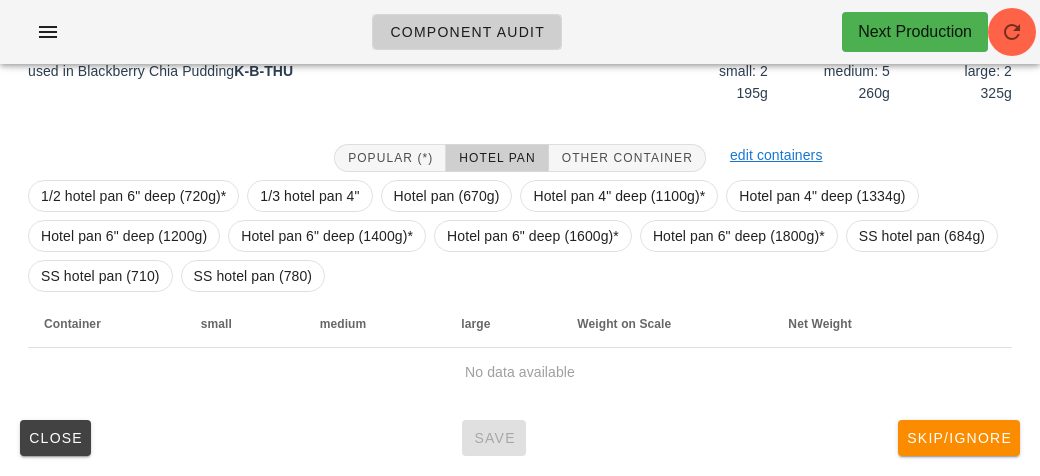 scroll, scrollTop: 272, scrollLeft: 0, axis: vertical 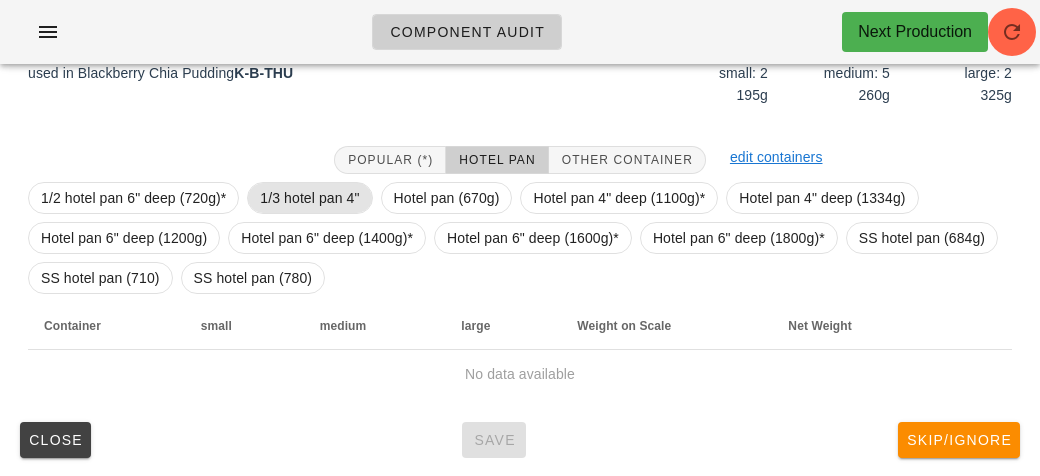 click on "1/3 hotel pan 4"" at bounding box center (309, 198) 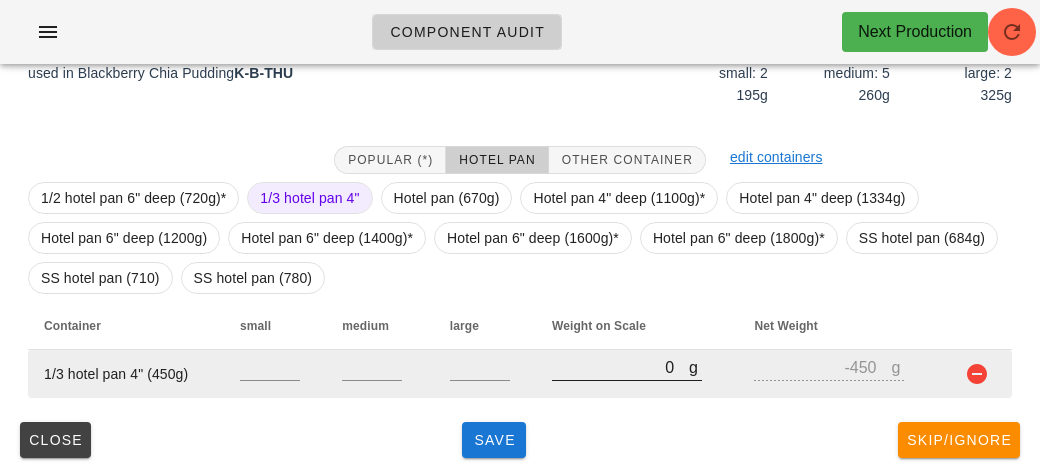 click on "0" at bounding box center (620, 367) 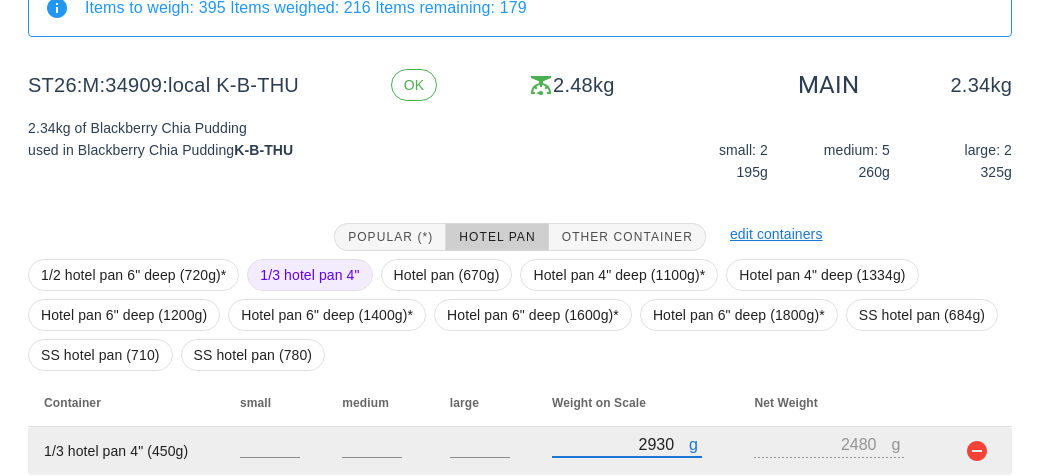 scroll, scrollTop: 272, scrollLeft: 0, axis: vertical 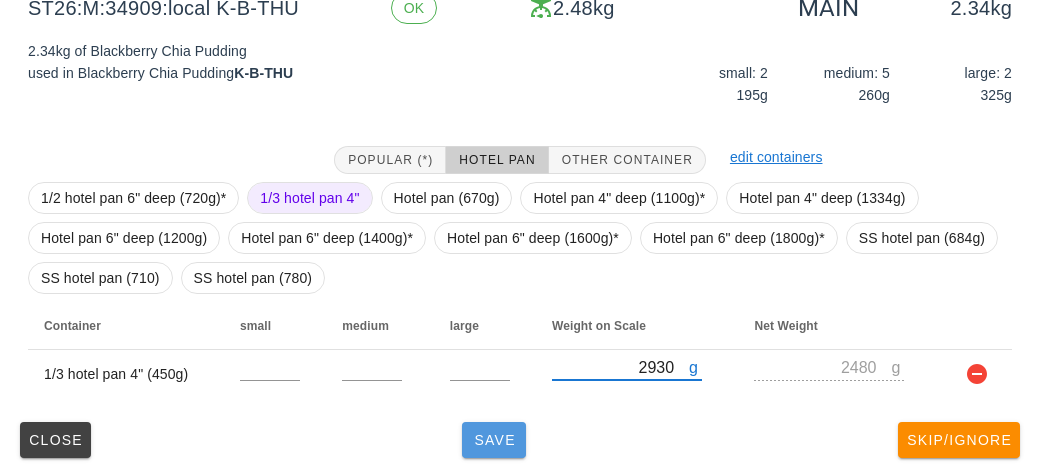 click on "Save" at bounding box center [494, 440] 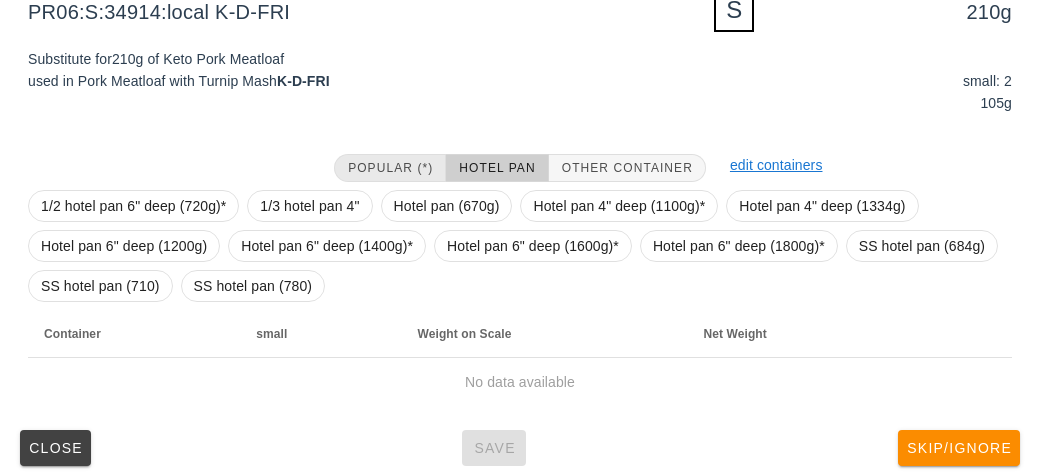 click on "Popular (*)" at bounding box center [390, 168] 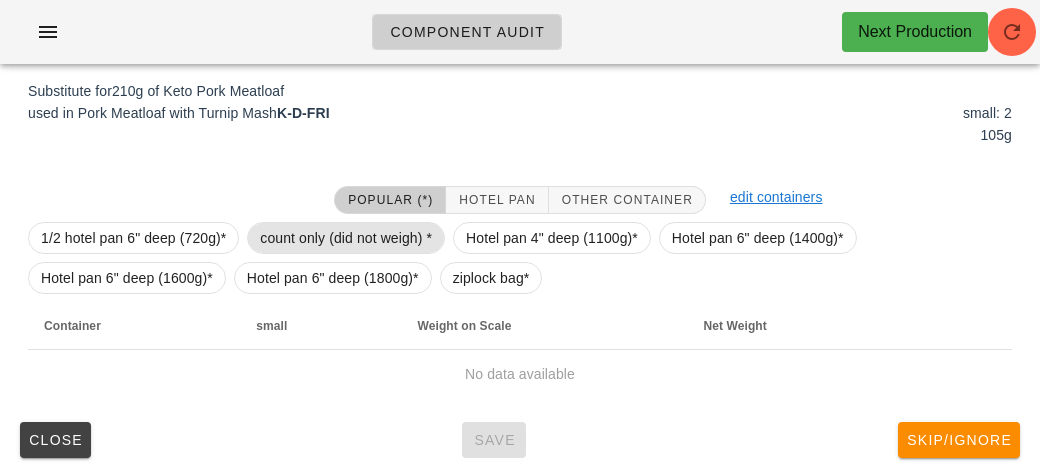 click on "count only (did not weigh) *" at bounding box center (346, 238) 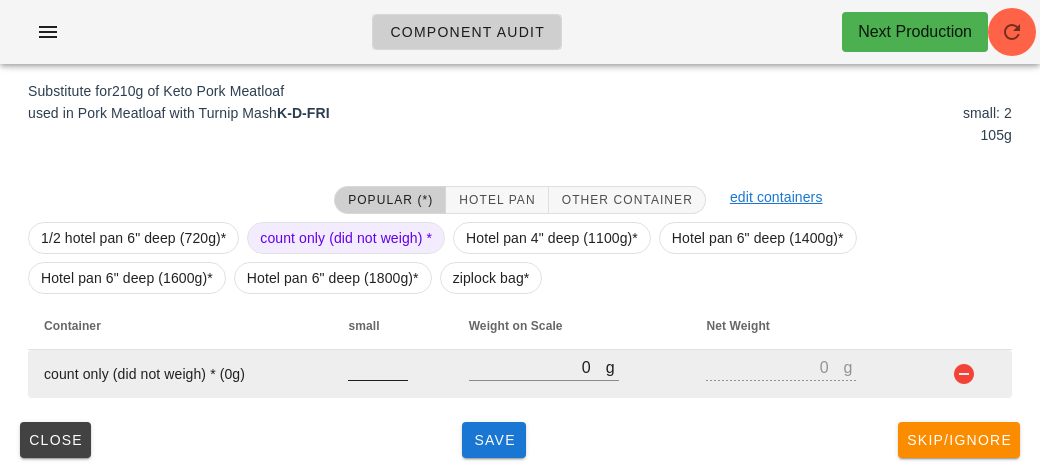 click at bounding box center (378, 367) 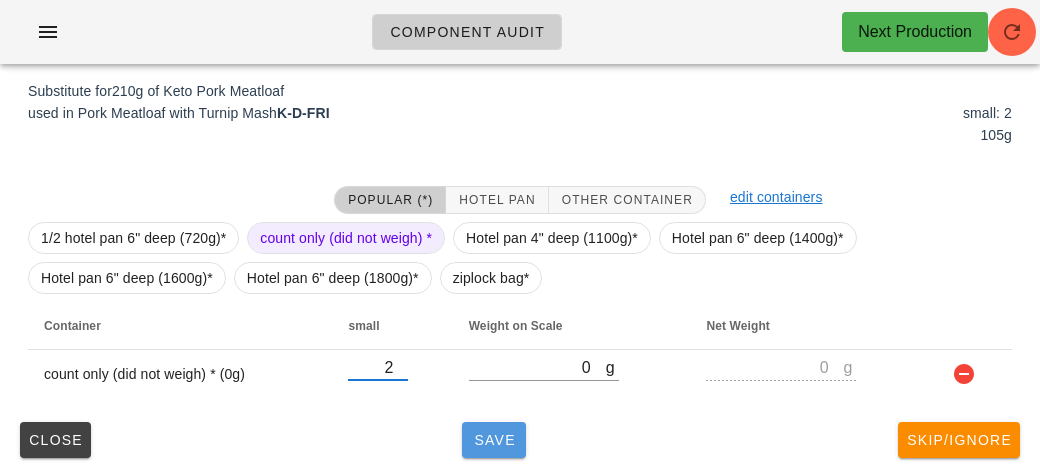 click on "Save" at bounding box center (494, 440) 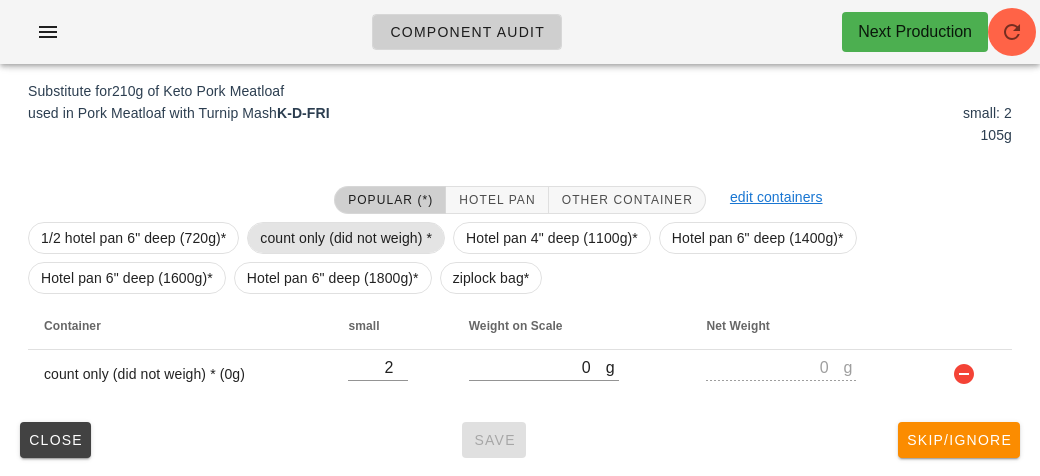 click on "count only (did not weigh) *" at bounding box center [346, 238] 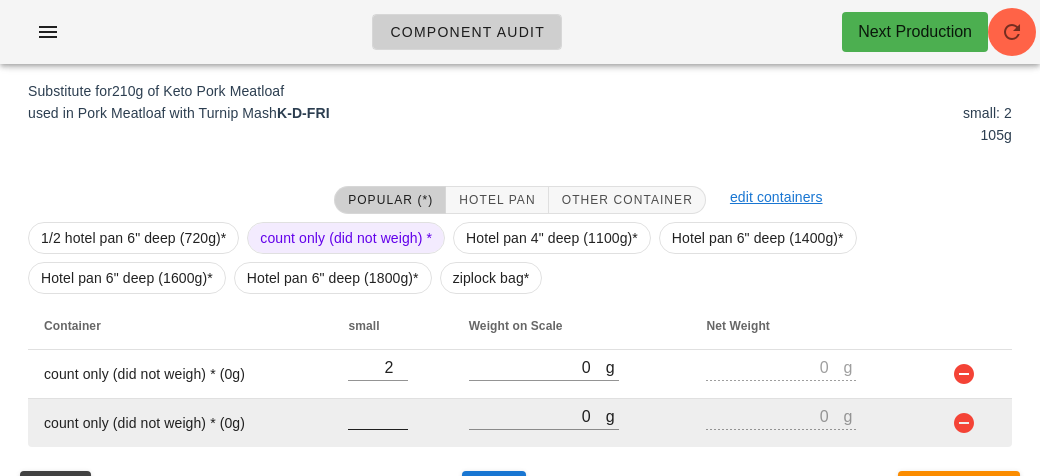 click at bounding box center [378, 416] 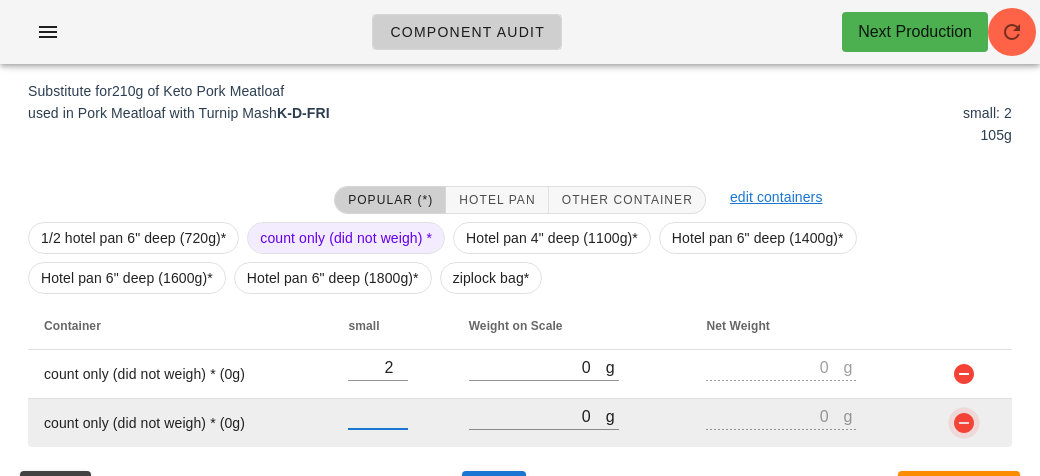click at bounding box center [964, 423] 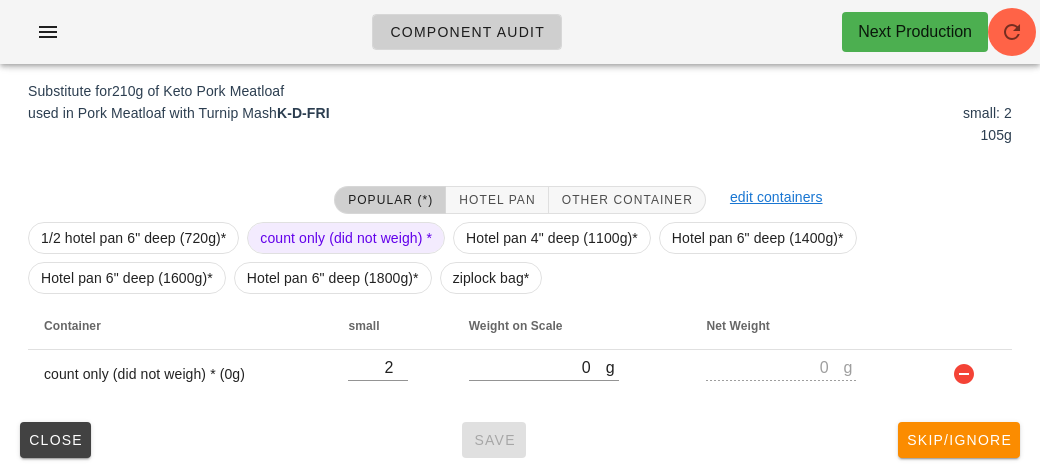 click on "Close Save Skip/Ignore" at bounding box center (520, 440) 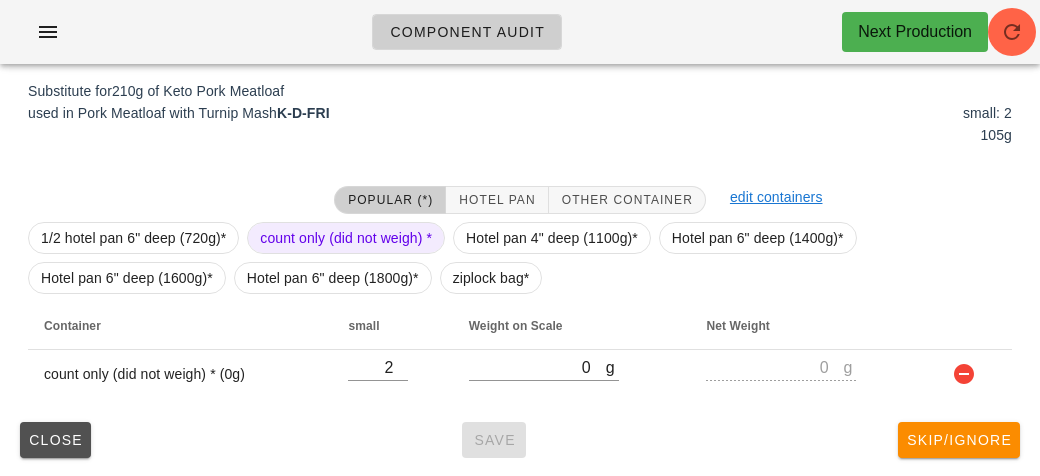 click on "Close" at bounding box center (55, 440) 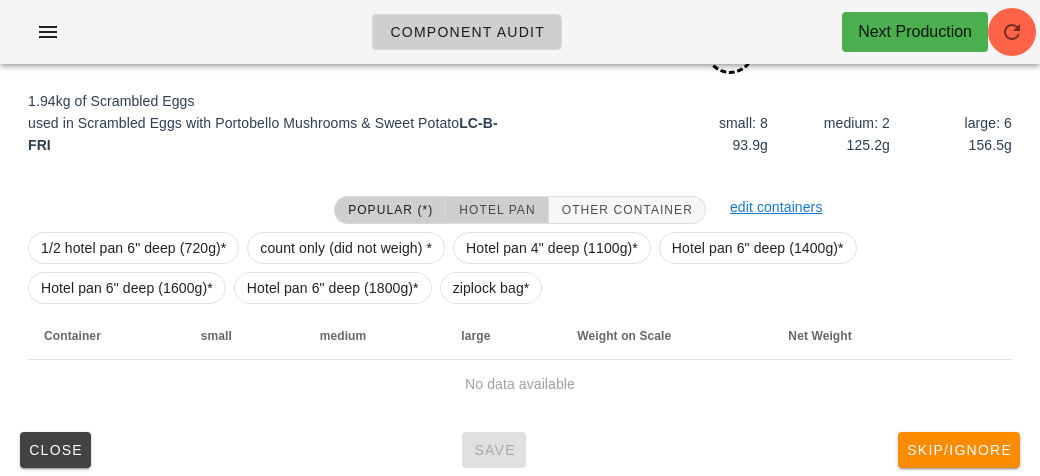 click on "Hotel Pan" at bounding box center [497, 210] 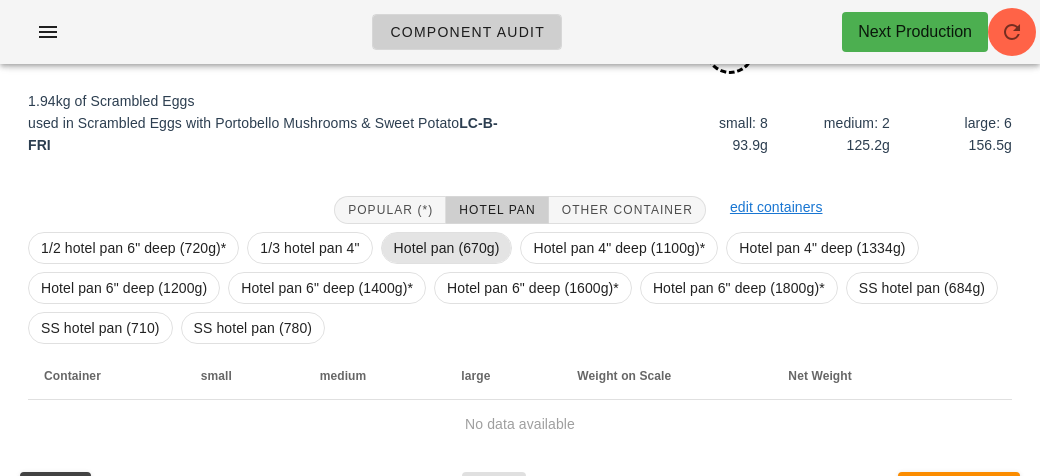 click on "Hotel pan (670g)" at bounding box center (447, 248) 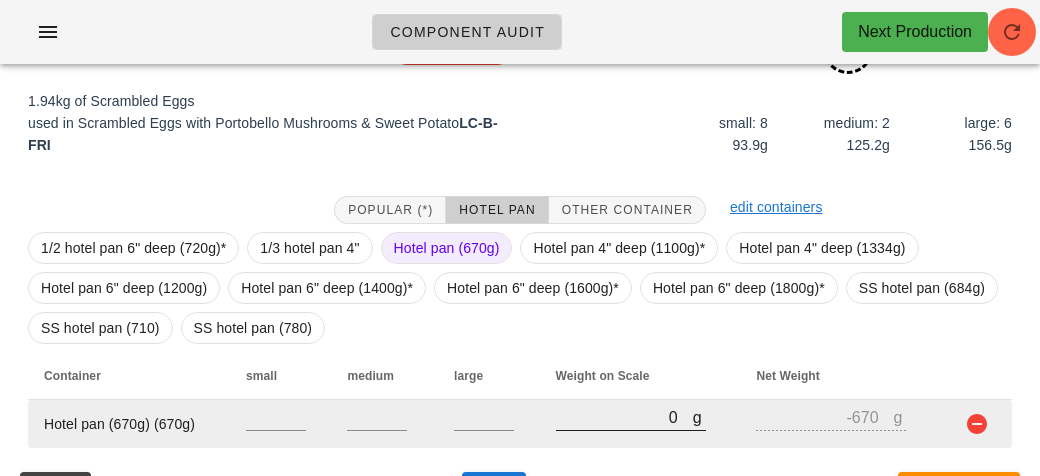 click on "0" at bounding box center (624, 417) 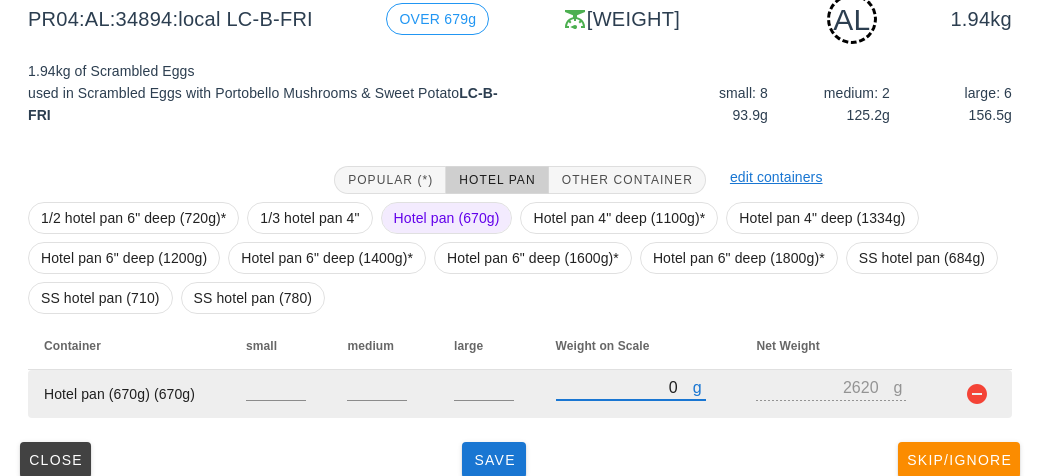 scroll, scrollTop: 290, scrollLeft: 0, axis: vertical 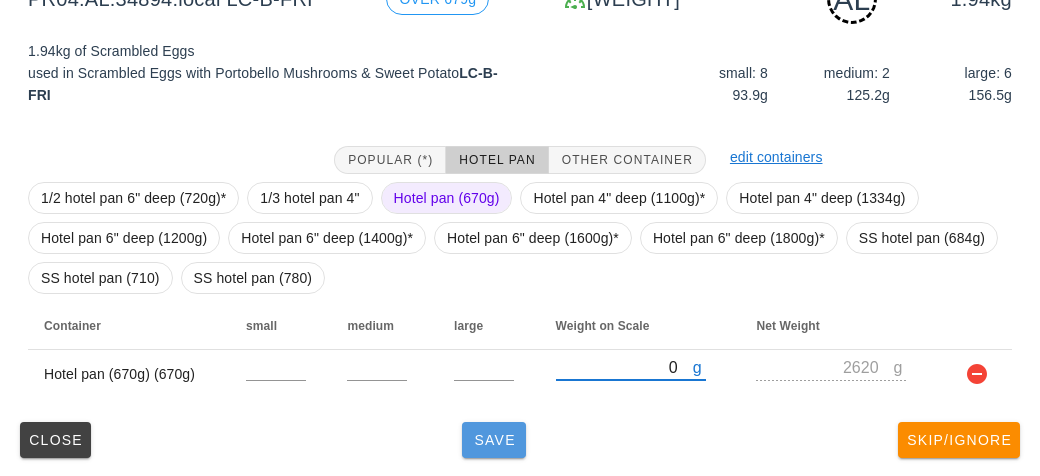 click on "Save" at bounding box center (494, 440) 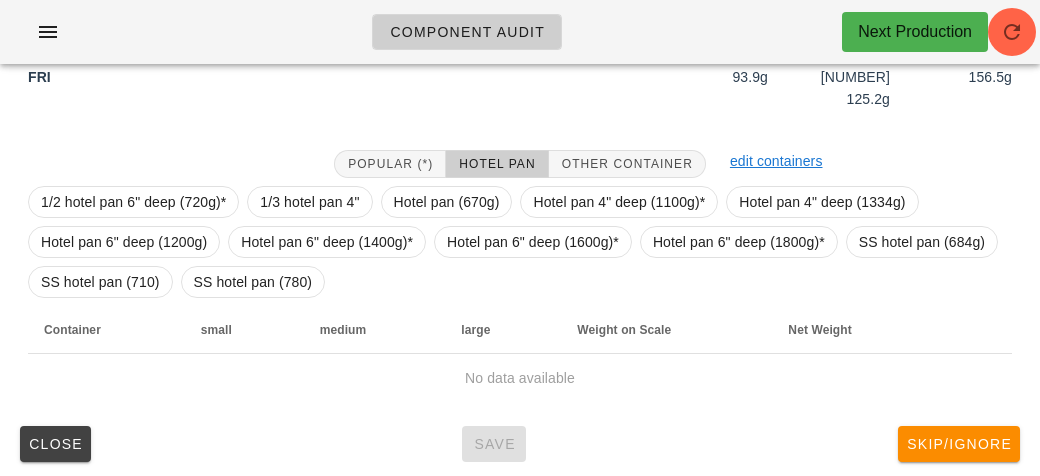 scroll, scrollTop: 272, scrollLeft: 0, axis: vertical 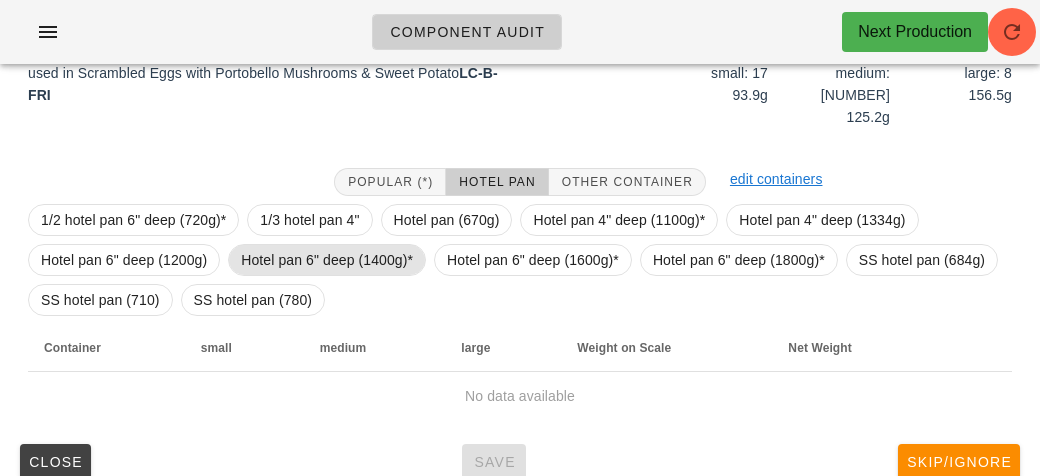 click on "Hotel pan 6" deep (1400g)*" at bounding box center (327, 260) 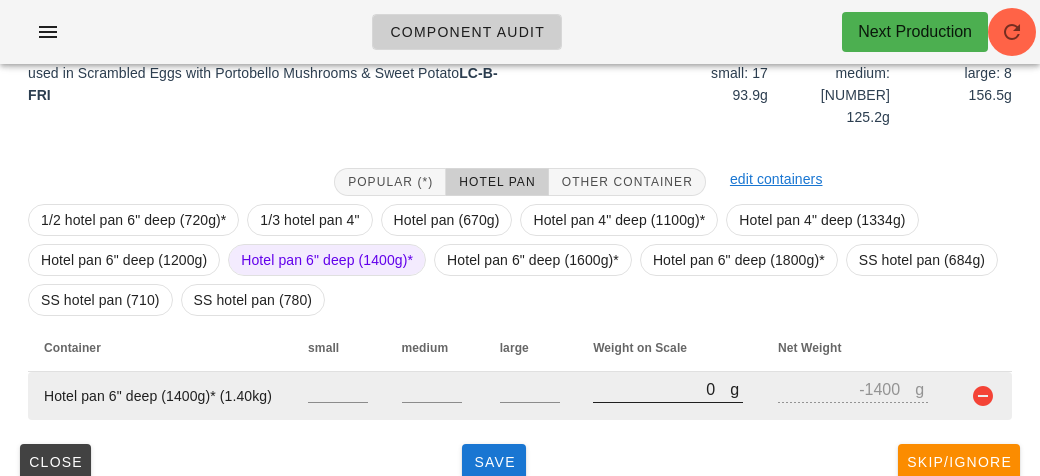 click on "0" at bounding box center [661, 389] 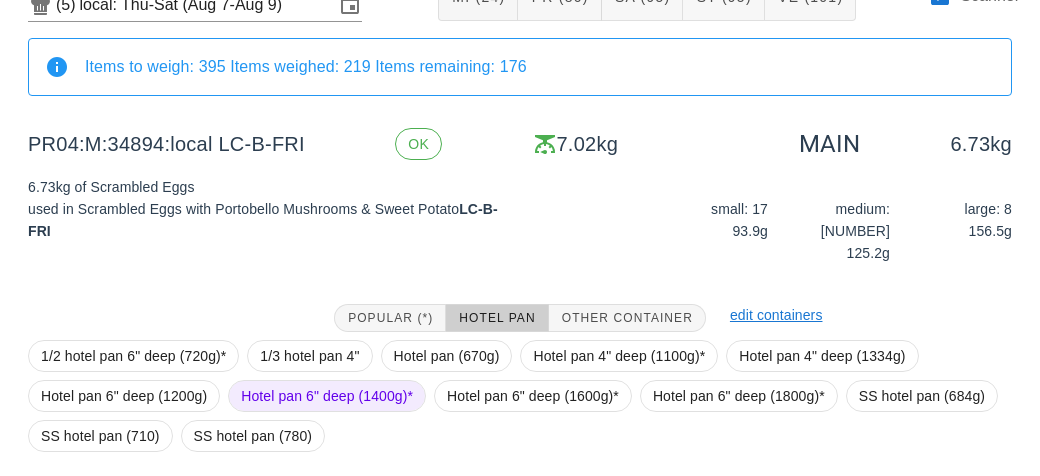 scroll, scrollTop: 272, scrollLeft: 0, axis: vertical 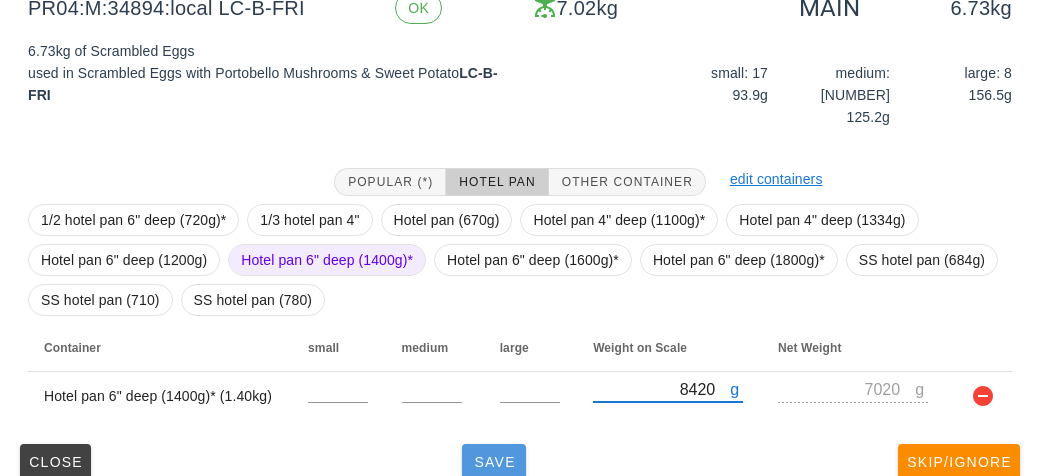 click on "Save" at bounding box center (494, 462) 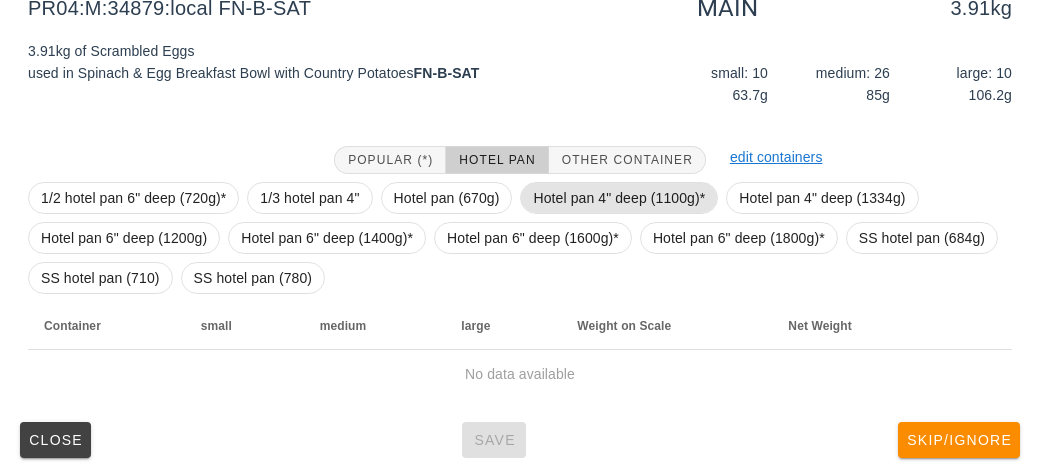 click on "Hotel pan 4" deep (1100g)*" at bounding box center [619, 198] 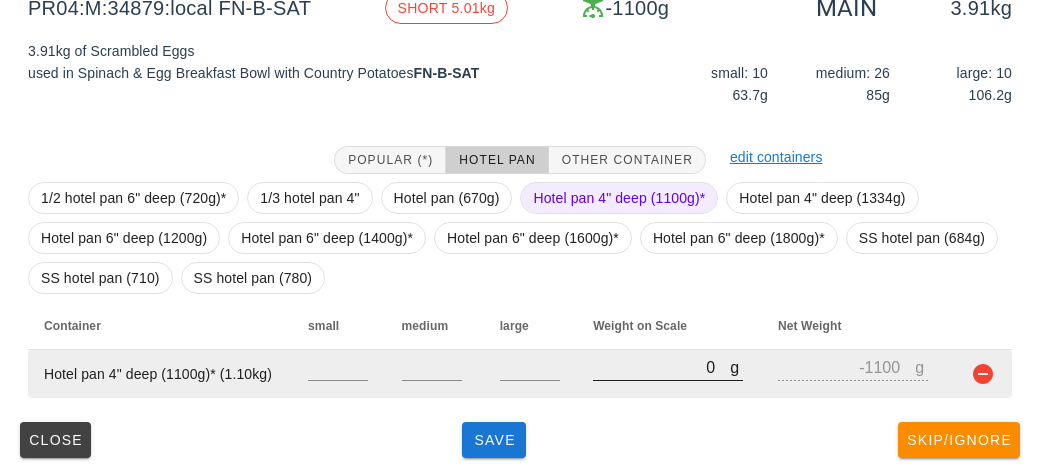 click on "0" at bounding box center [661, 367] 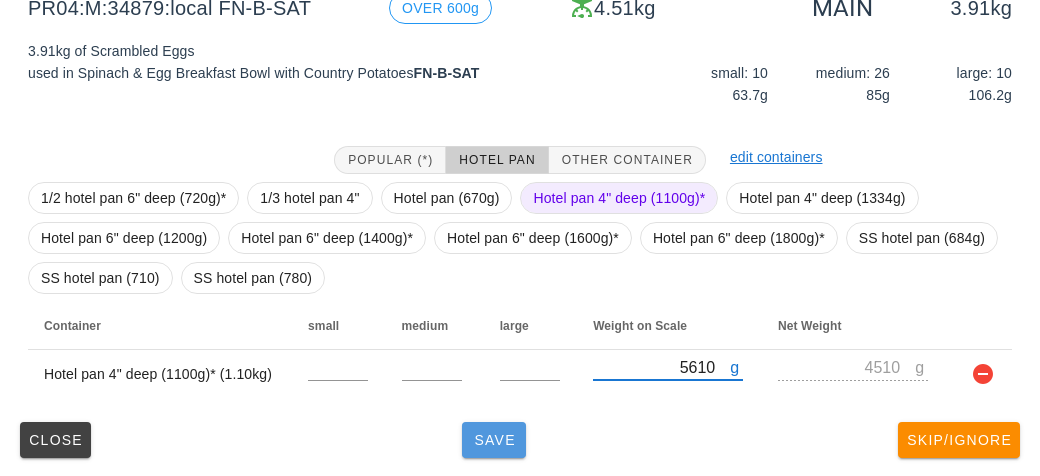 click on "Save" at bounding box center (494, 440) 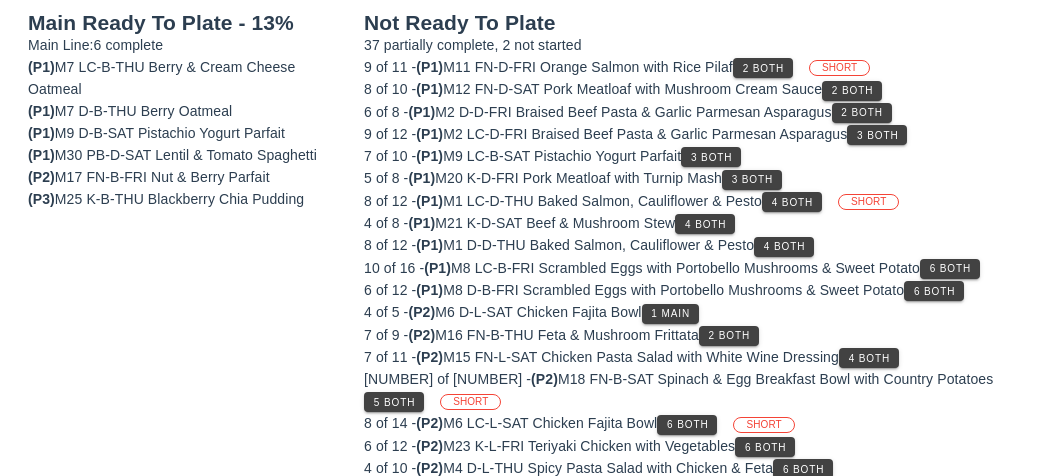 scroll, scrollTop: 0, scrollLeft: 0, axis: both 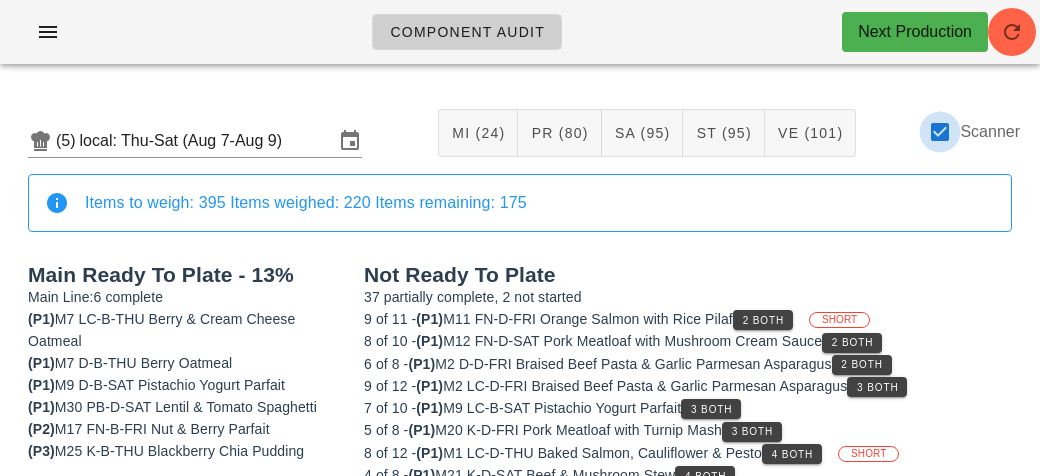 click at bounding box center (940, 132) 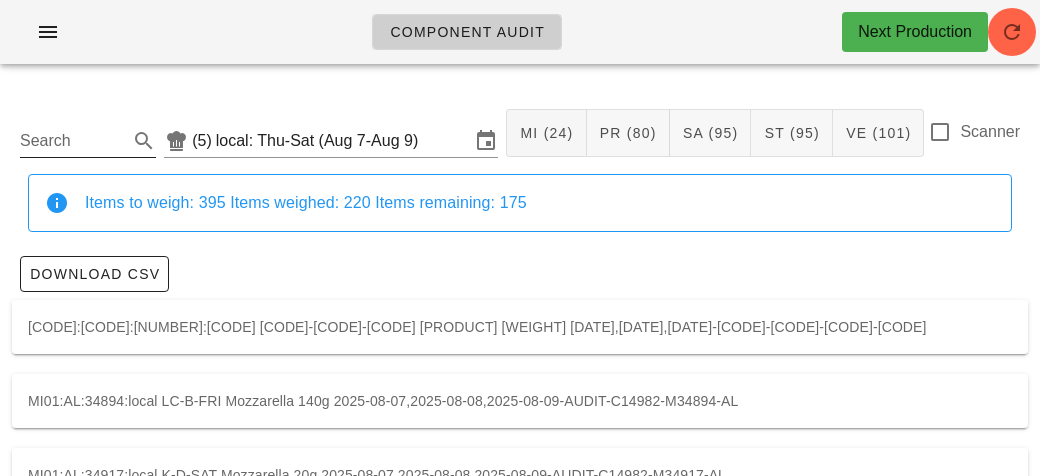 click on "Search" at bounding box center [72, 141] 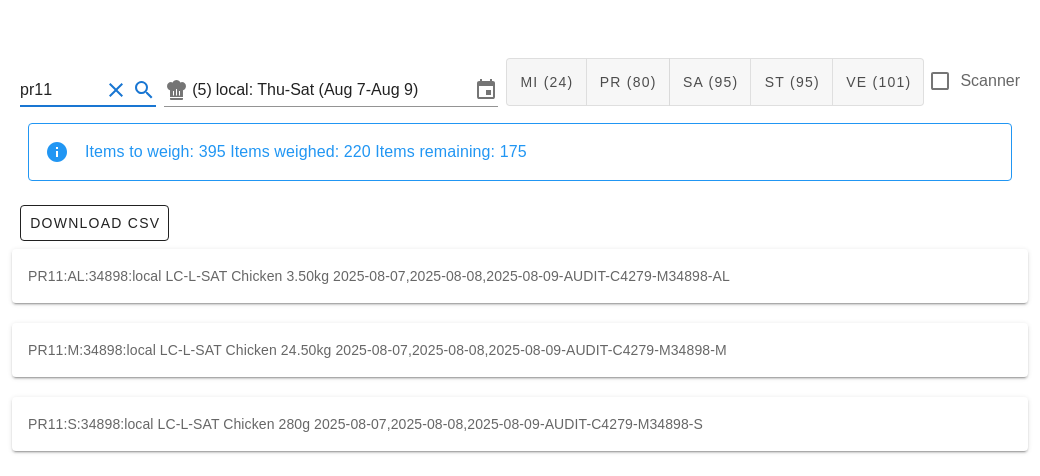 scroll, scrollTop: 56, scrollLeft: 0, axis: vertical 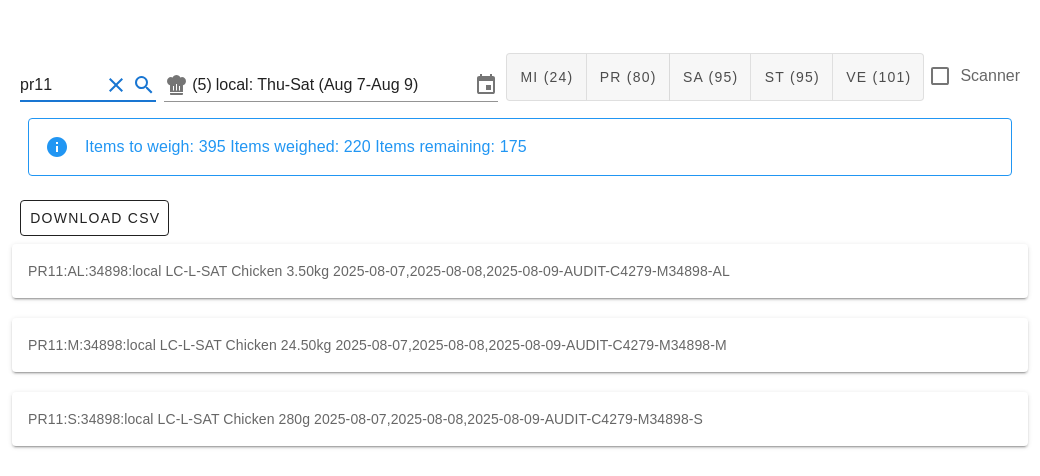 click on "PR11:M:34898:local LC-L-SAT Chicken 24.50kg 2025-08-07,2025-08-08,2025-08-09-AUDIT-C4279-M34898-M" at bounding box center [520, 345] 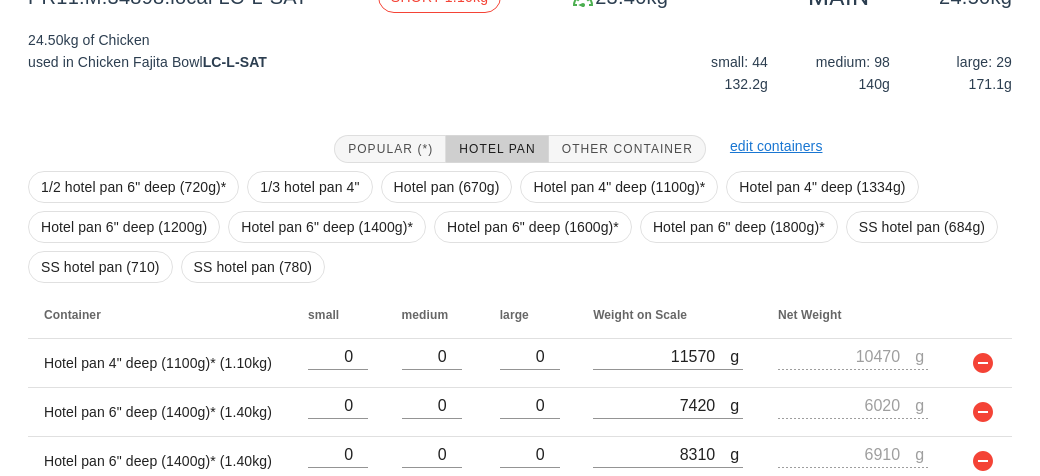 scroll, scrollTop: 421, scrollLeft: 0, axis: vertical 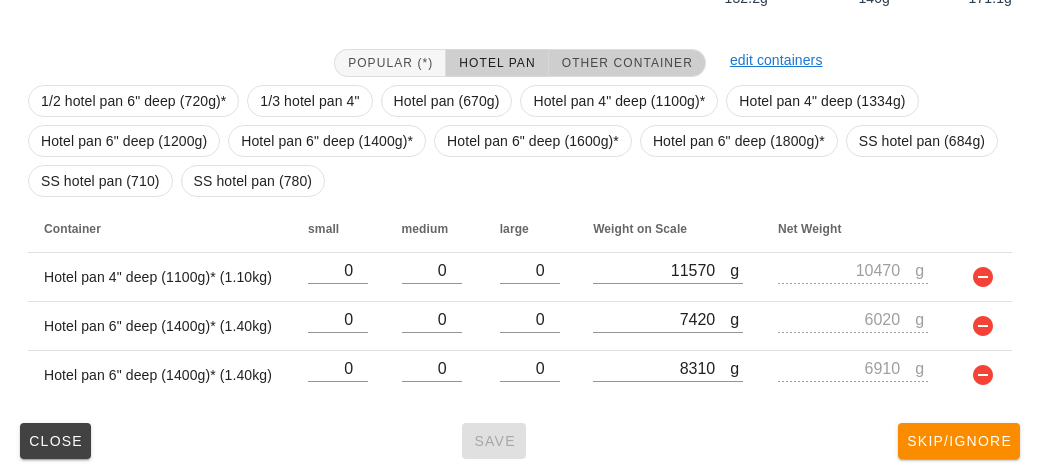 click on "Other Container" at bounding box center (627, 63) 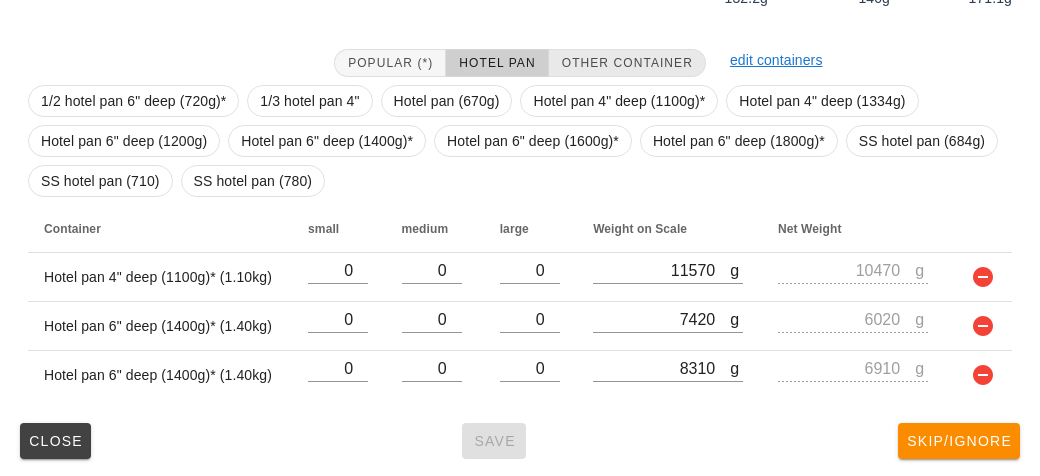 scroll, scrollTop: 382, scrollLeft: 0, axis: vertical 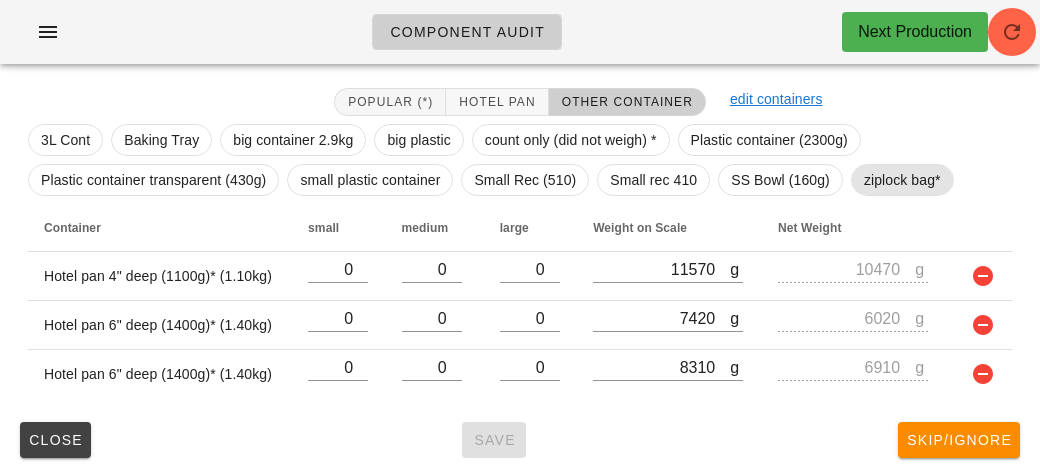 click on "ziplock bag*" at bounding box center [902, 180] 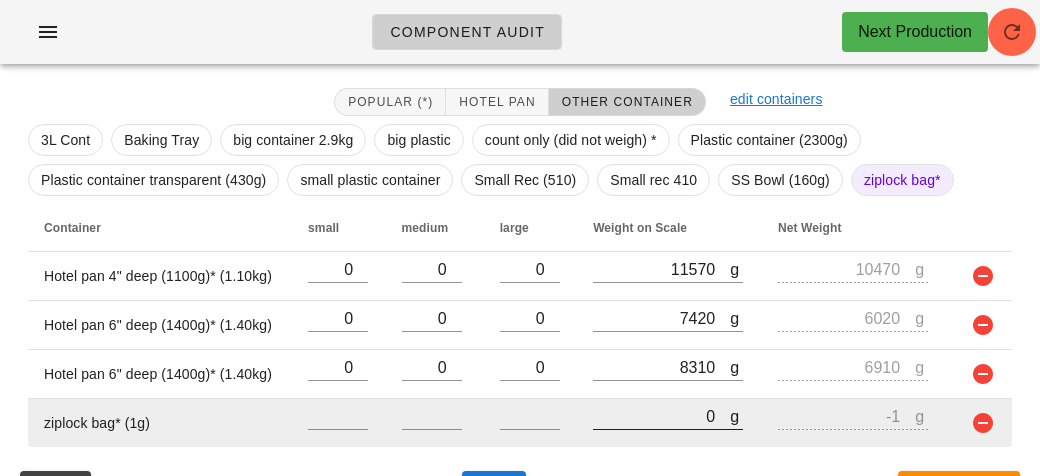 click on "0" at bounding box center (661, 416) 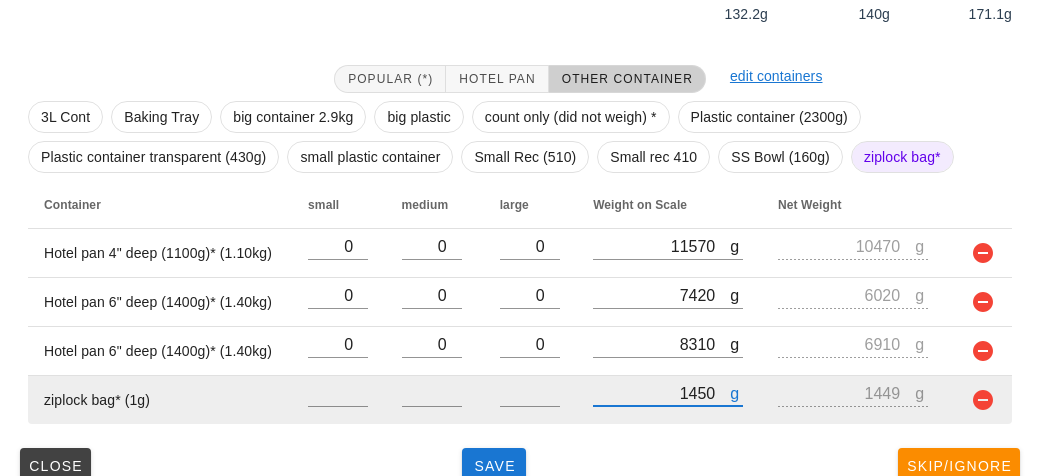 scroll, scrollTop: 430, scrollLeft: 0, axis: vertical 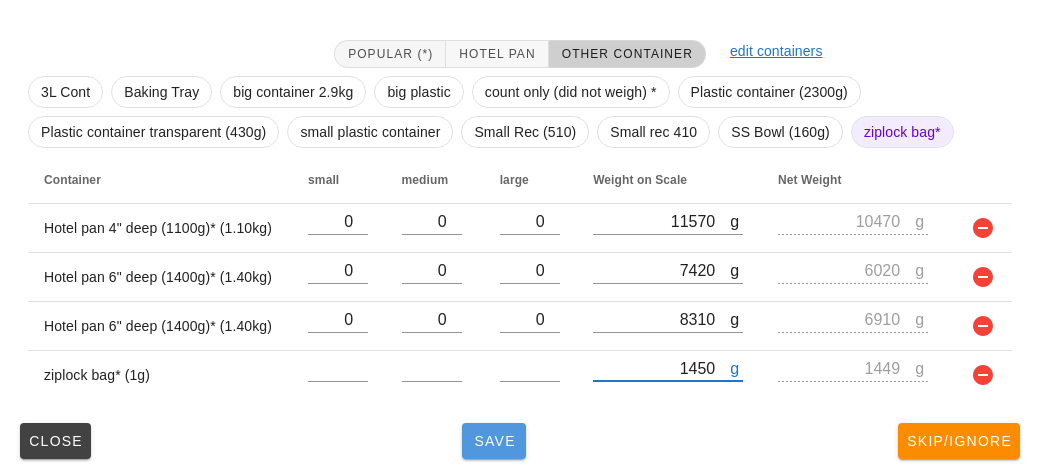 click on "Save" at bounding box center (494, 441) 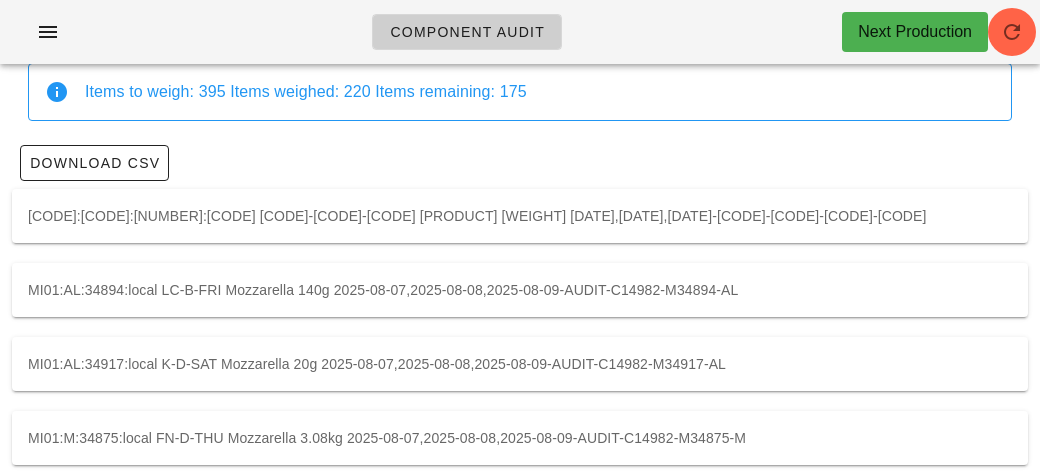 scroll, scrollTop: 0, scrollLeft: 0, axis: both 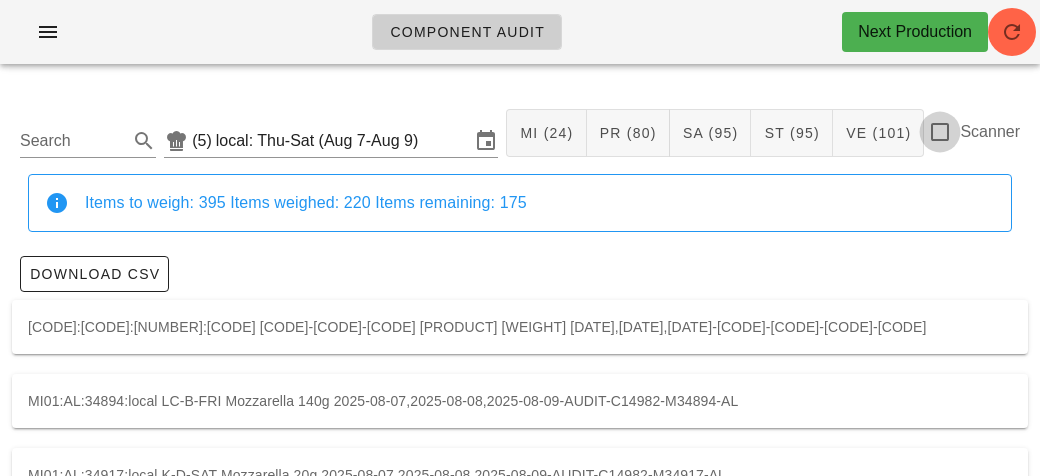 click at bounding box center (940, 132) 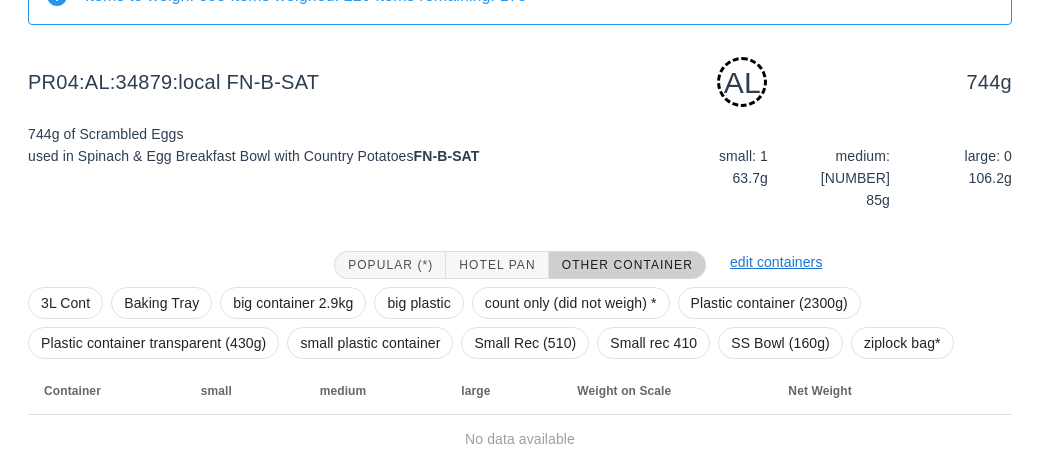 scroll, scrollTop: 250, scrollLeft: 0, axis: vertical 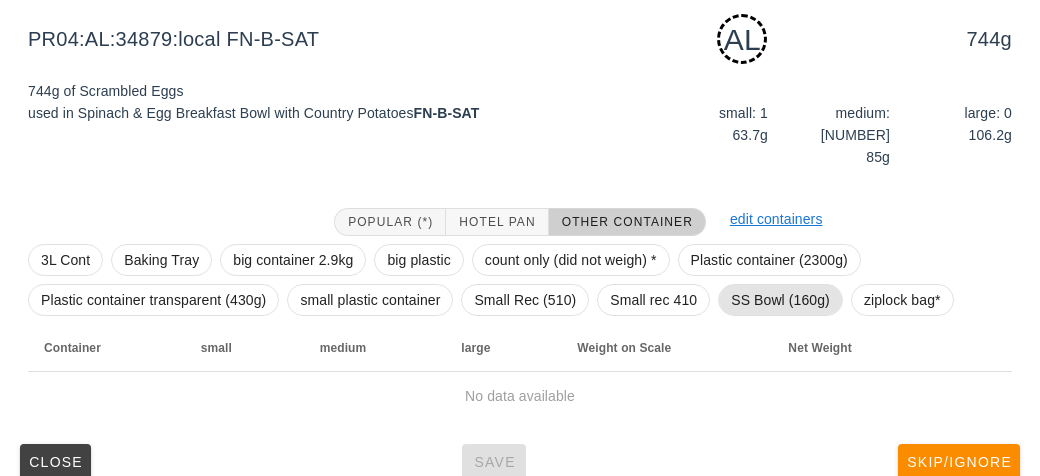 click on "SS Bowl (160g)" at bounding box center (780, 300) 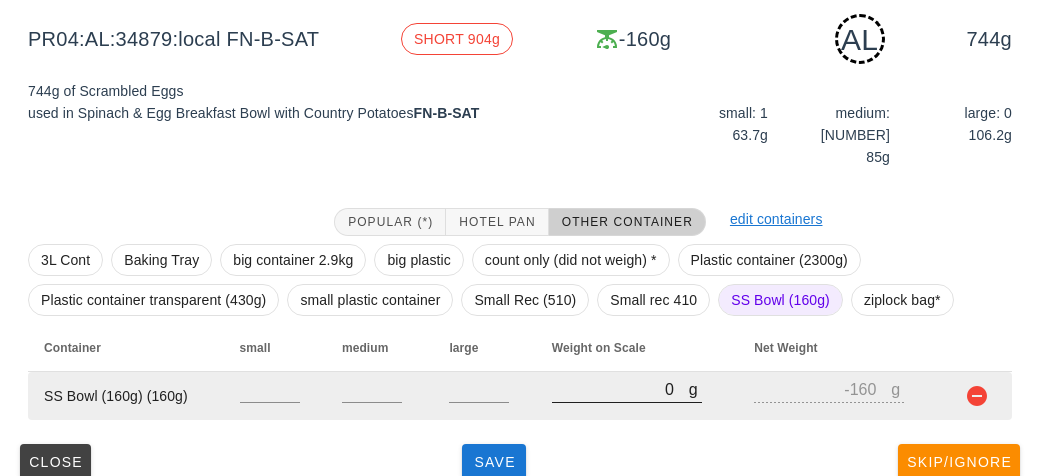 click on "0" at bounding box center [620, 389] 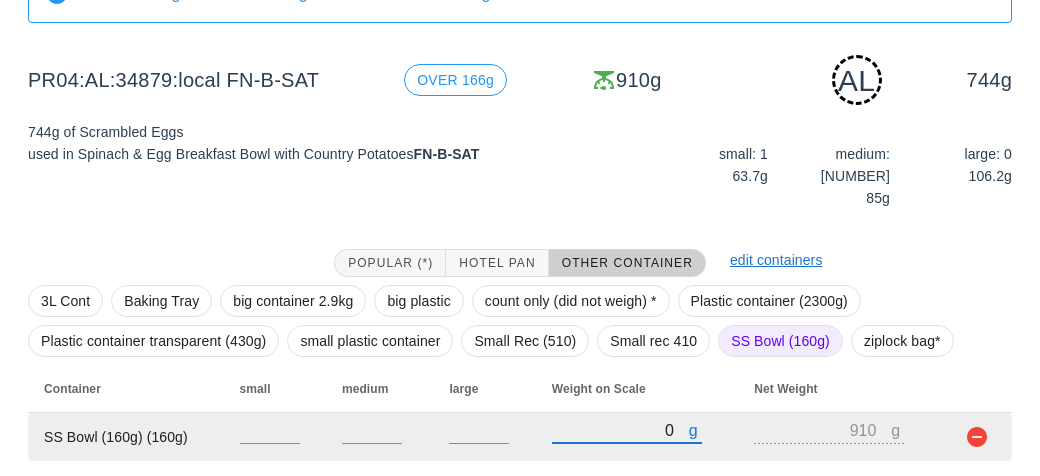 scroll, scrollTop: 250, scrollLeft: 0, axis: vertical 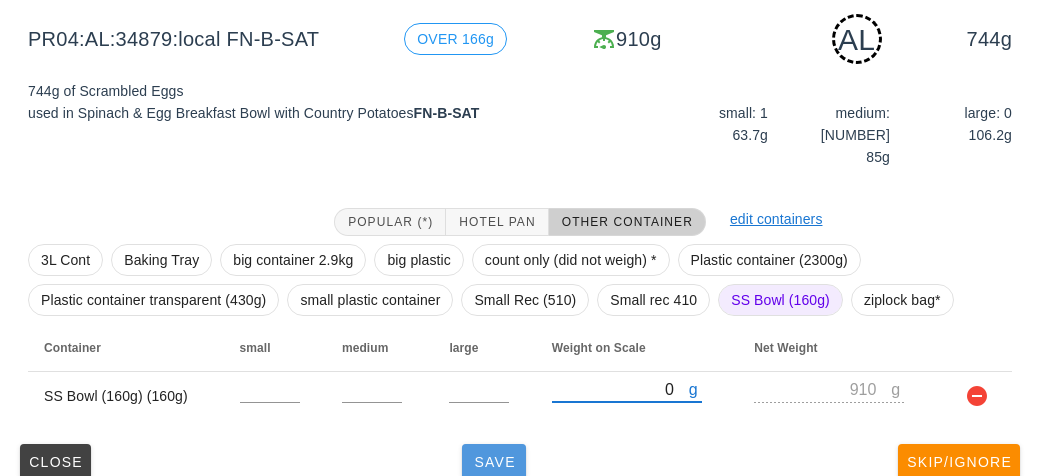 click on "Save" at bounding box center [494, 462] 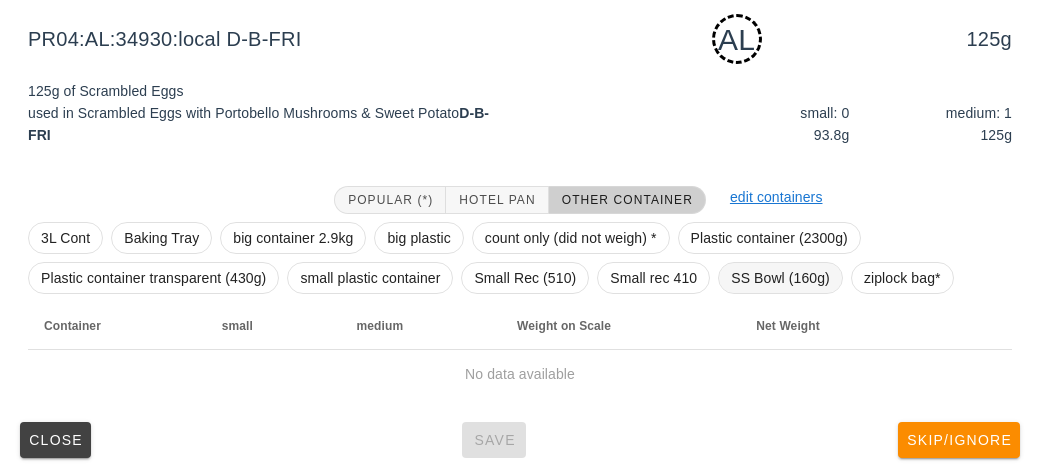 click on "SS Bowl (160g)" at bounding box center (780, 278) 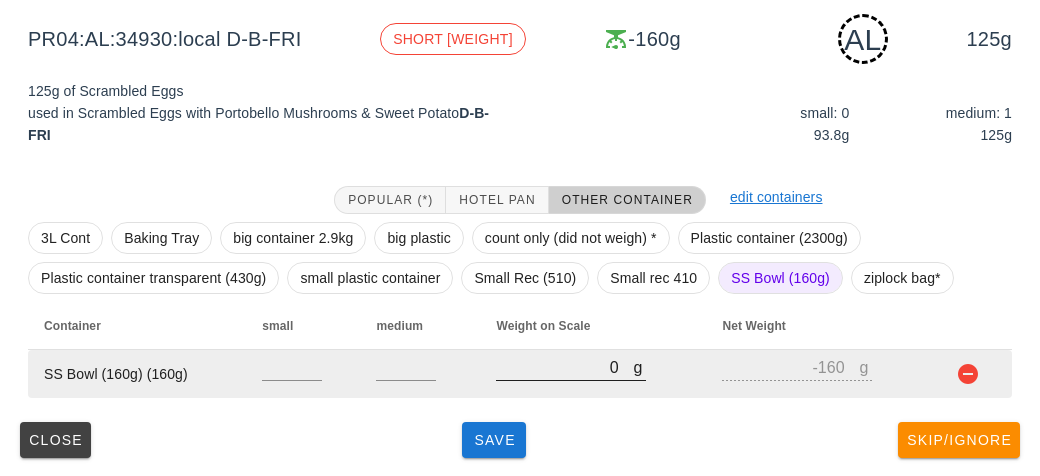 click at bounding box center [571, 391] 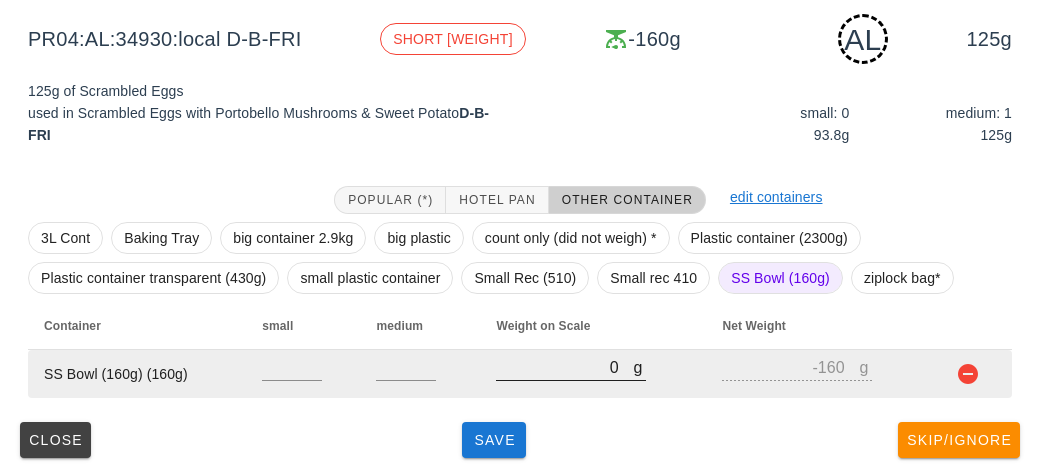 click on "0" at bounding box center (564, 367) 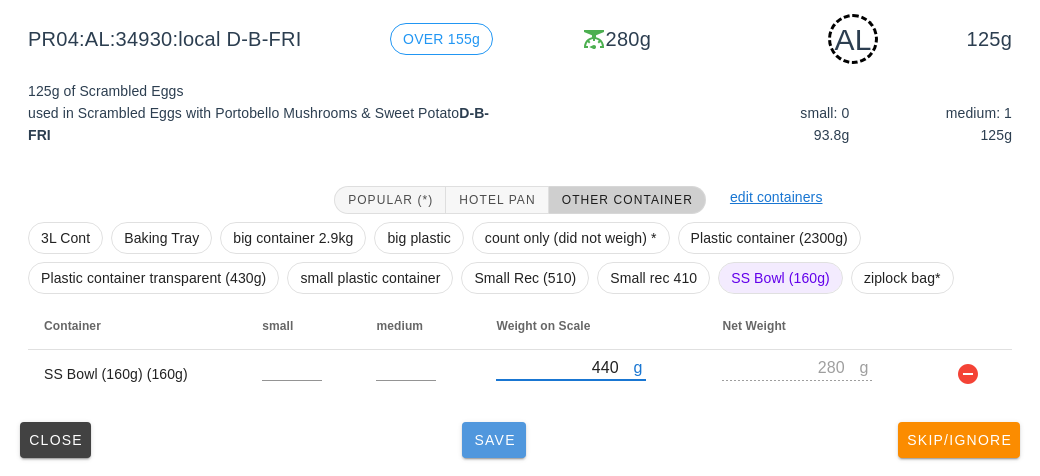 click on "Save" at bounding box center [494, 440] 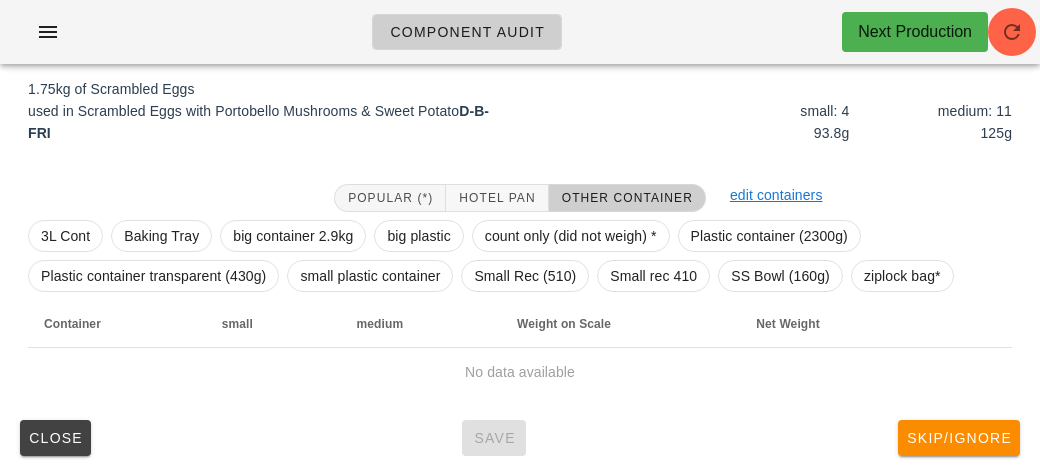 scroll, scrollTop: 232, scrollLeft: 0, axis: vertical 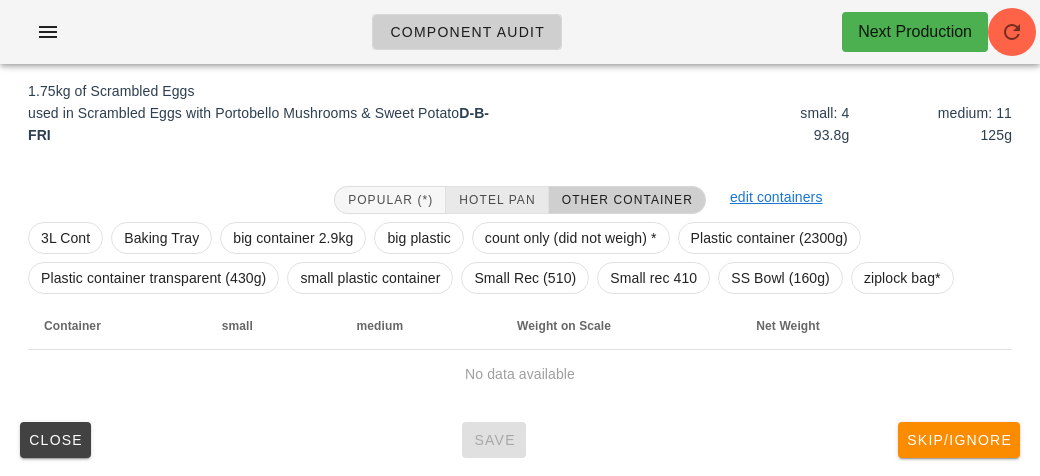 click on "Hotel Pan" at bounding box center [496, 200] 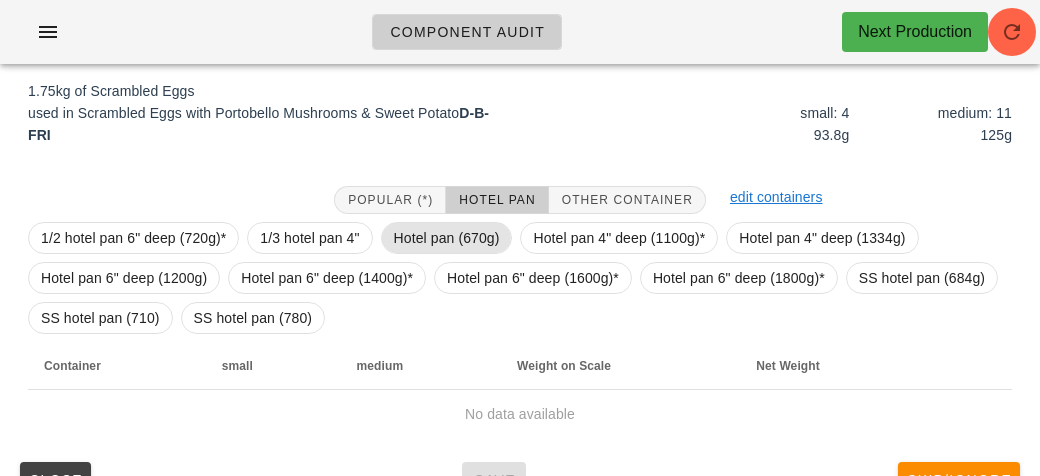 click on "Hotel pan (670g)" at bounding box center [447, 238] 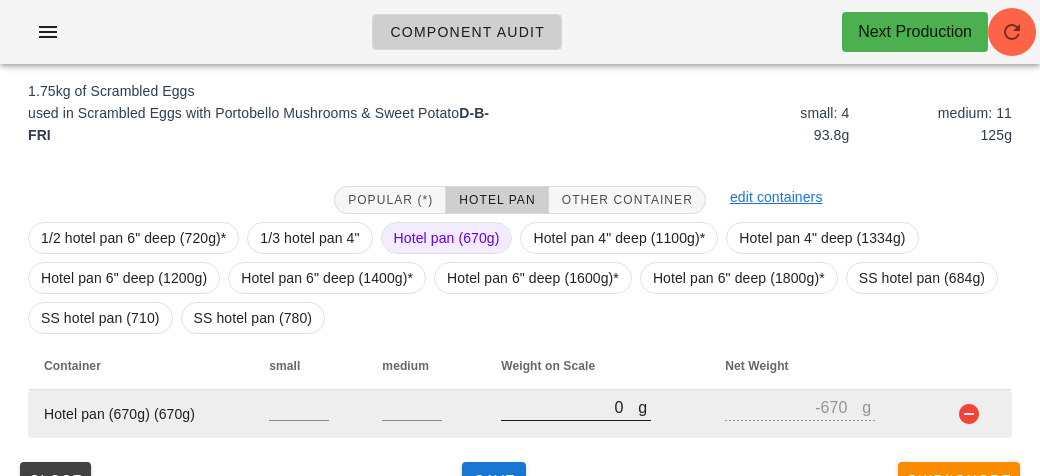 click on "0" at bounding box center [569, 407] 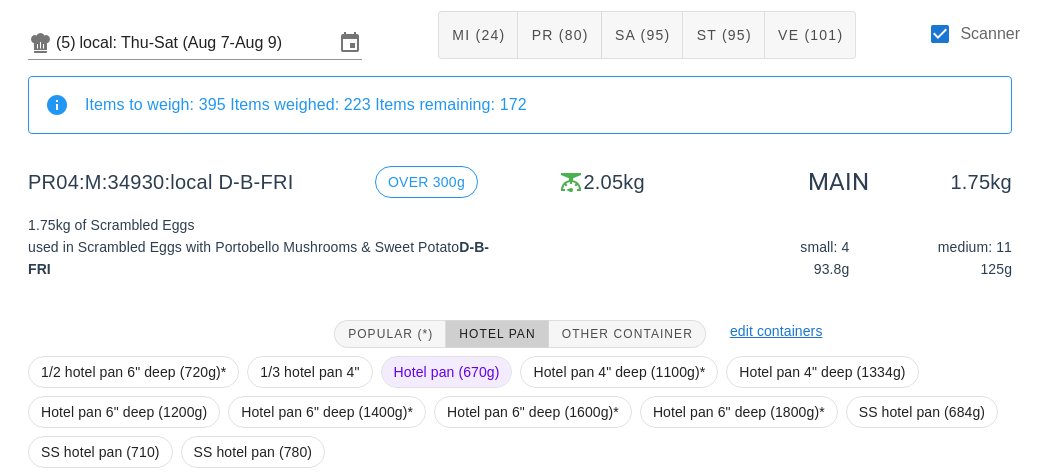 scroll, scrollTop: 272, scrollLeft: 0, axis: vertical 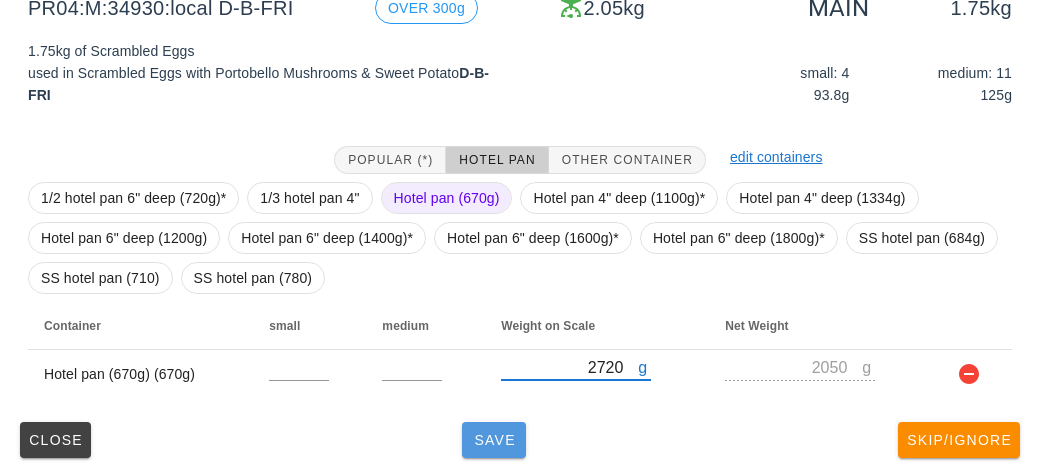 click on "Save" at bounding box center [494, 440] 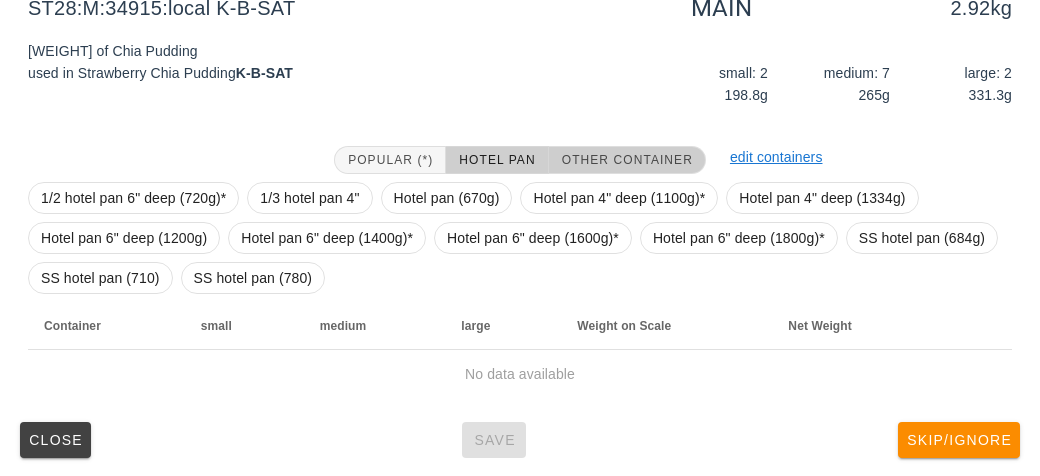 click on "Other Container" at bounding box center [627, 160] 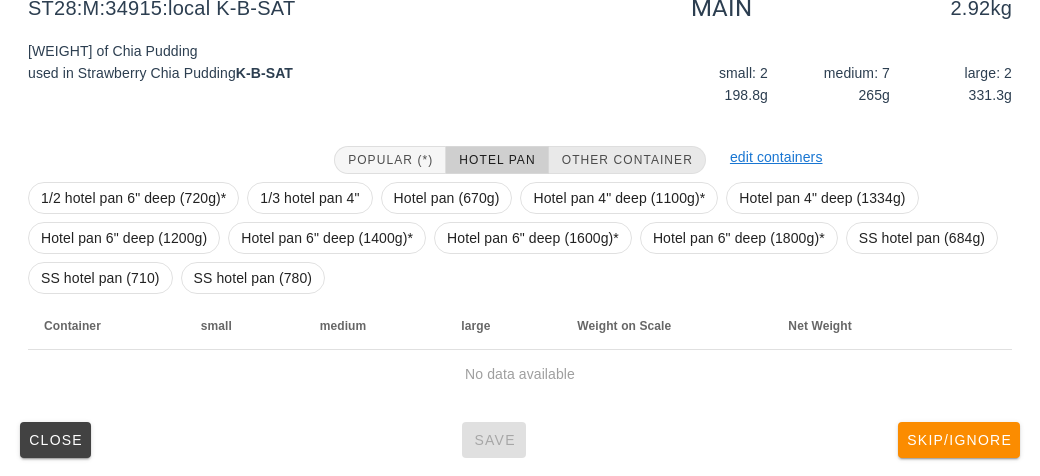 scroll, scrollTop: 232, scrollLeft: 0, axis: vertical 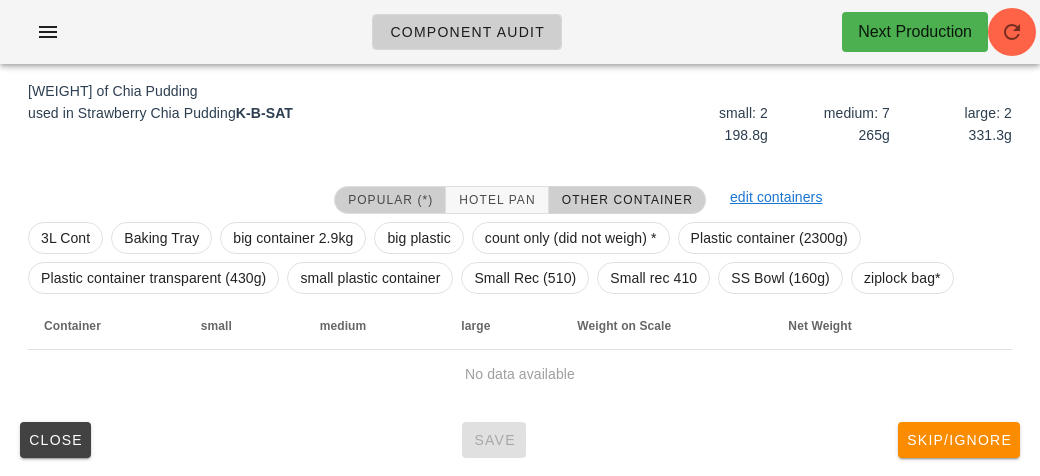 click on "Popular (*)" at bounding box center [390, 200] 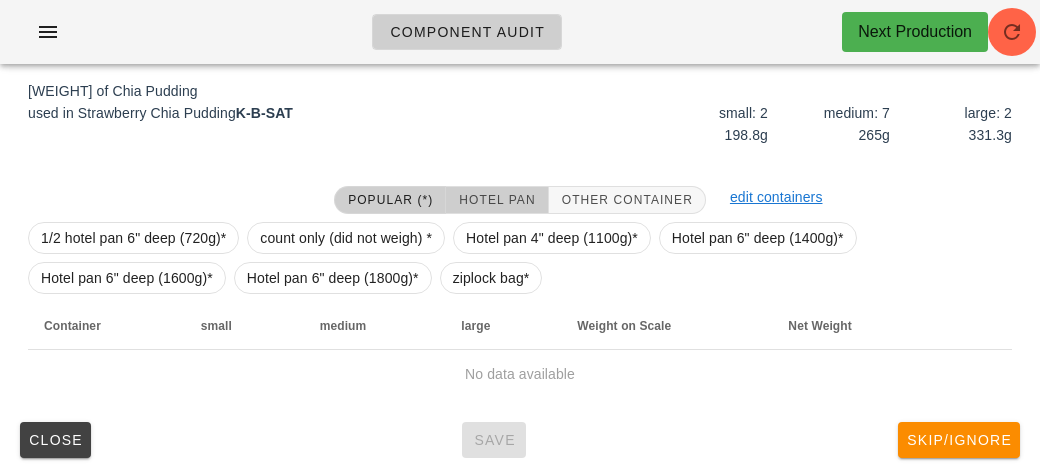 click on "Hotel Pan" at bounding box center (496, 200) 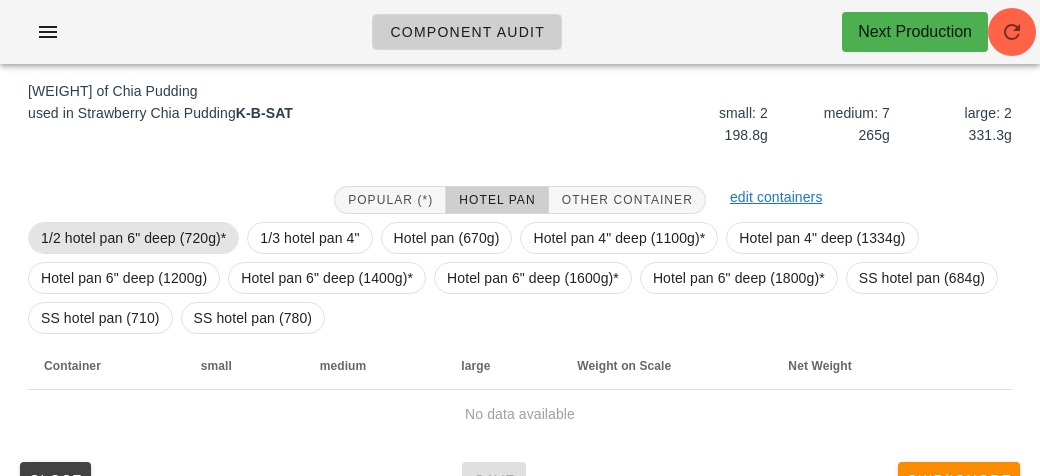 click on "1/2 hotel pan 6" deep (720g)*" at bounding box center (133, 238) 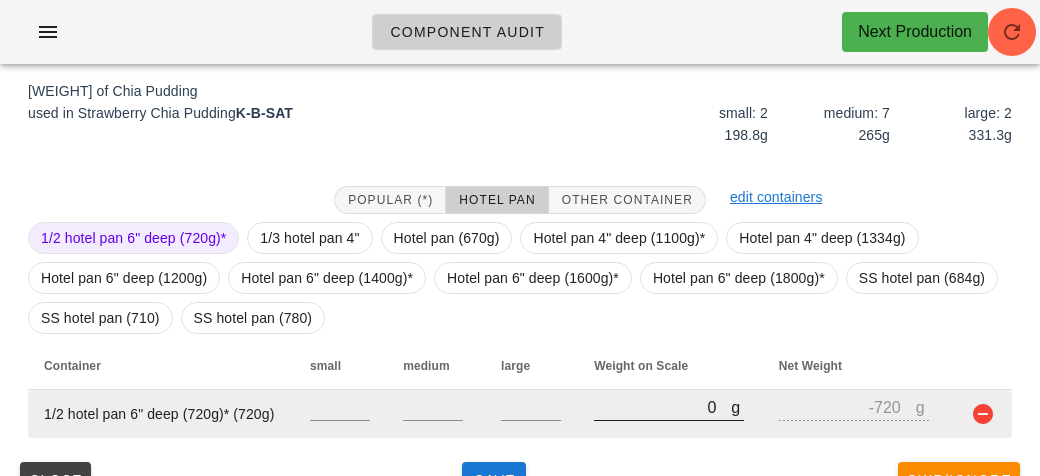 click on "0" at bounding box center [662, 407] 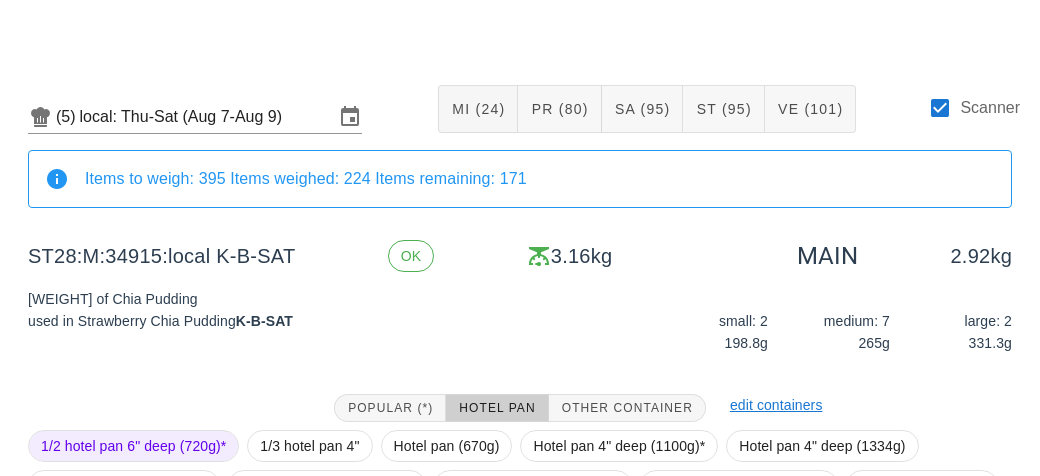 scroll, scrollTop: 272, scrollLeft: 0, axis: vertical 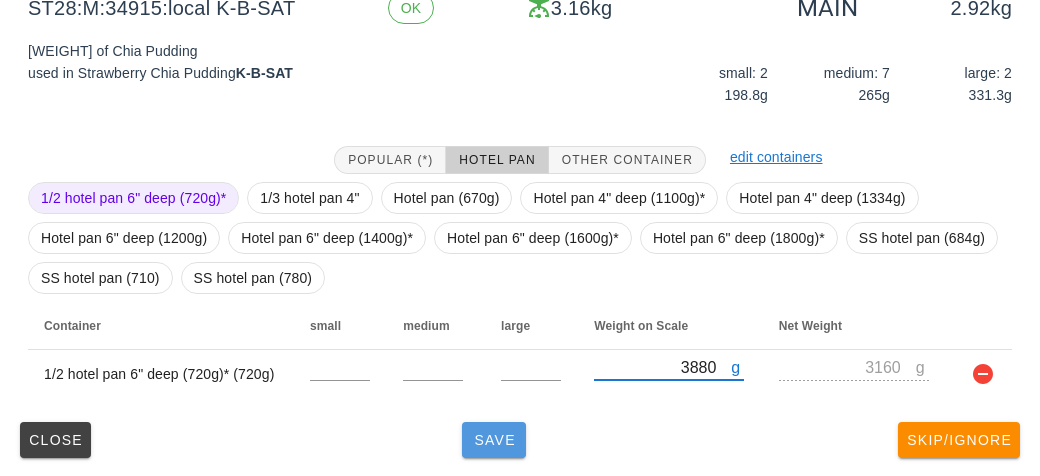 click on "Save" at bounding box center (494, 440) 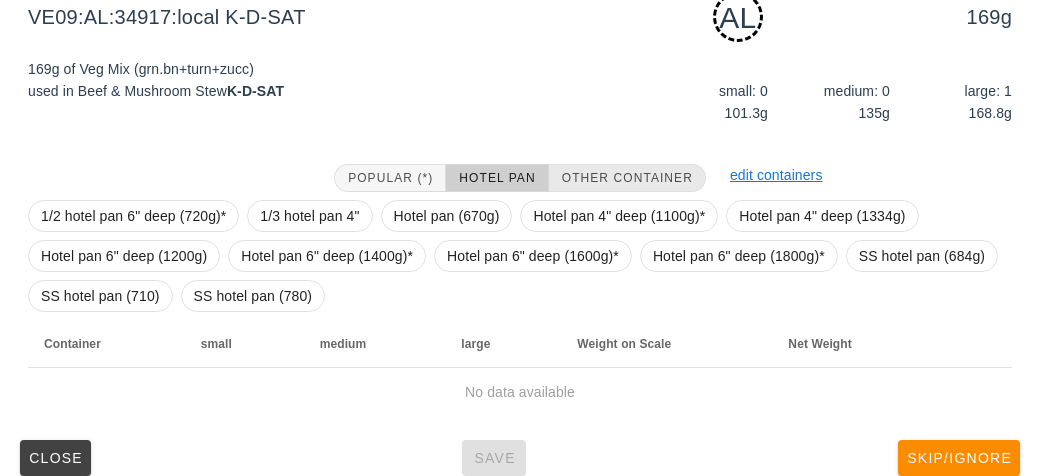 click on "Other Container" at bounding box center [627, 178] 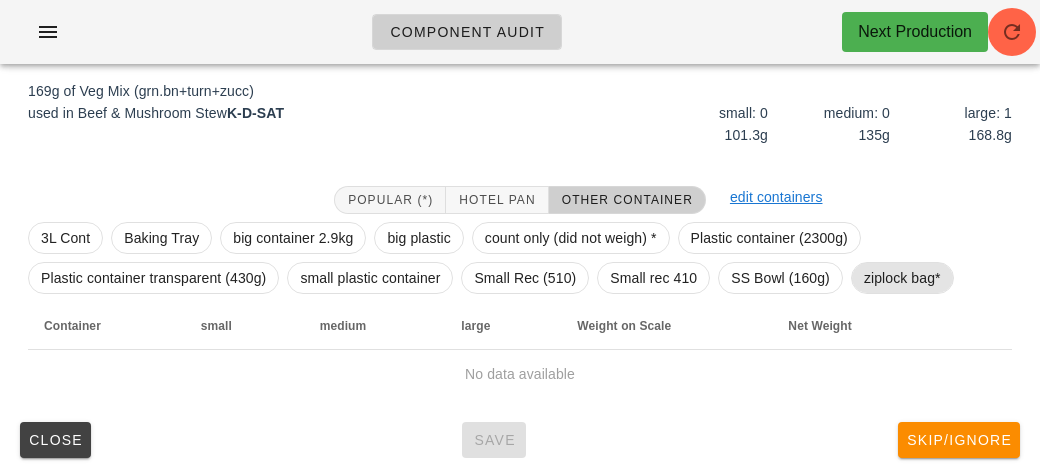 click on "ziplock bag*" at bounding box center (902, 278) 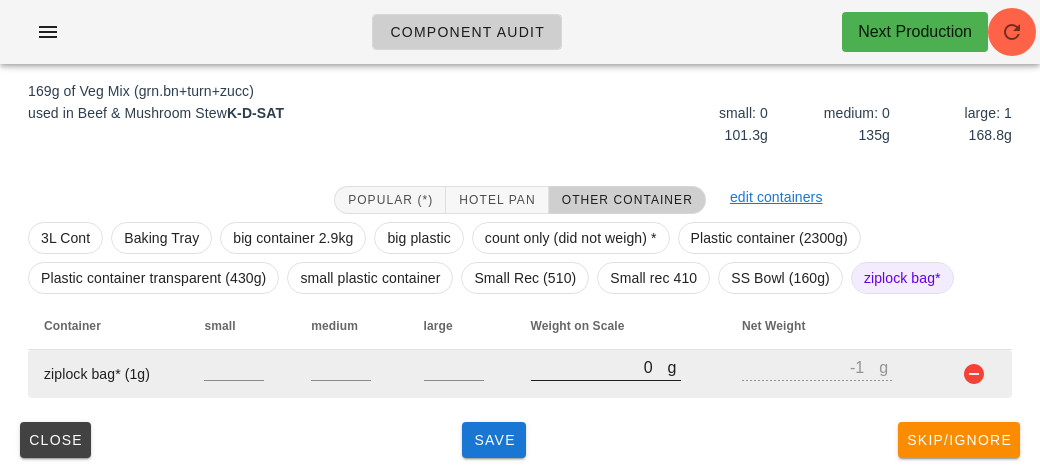 click on "0" at bounding box center [599, 367] 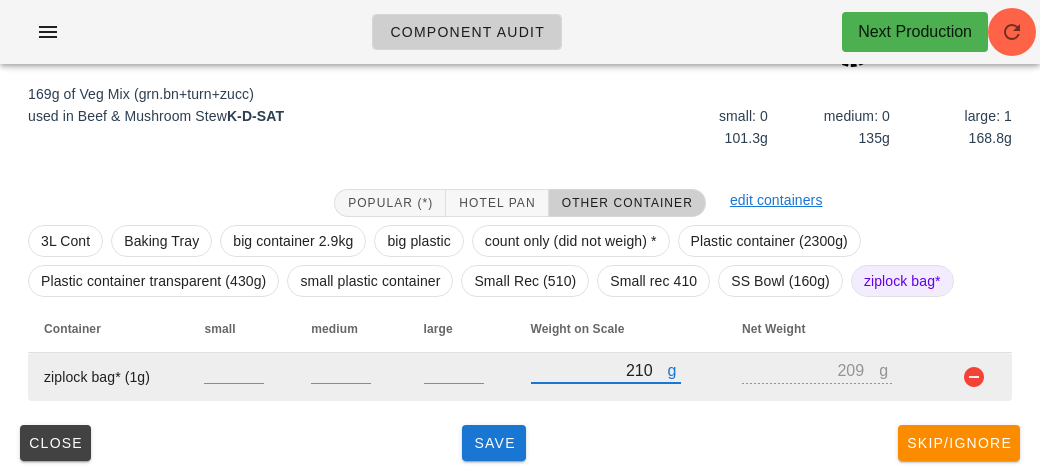 scroll, scrollTop: 250, scrollLeft: 0, axis: vertical 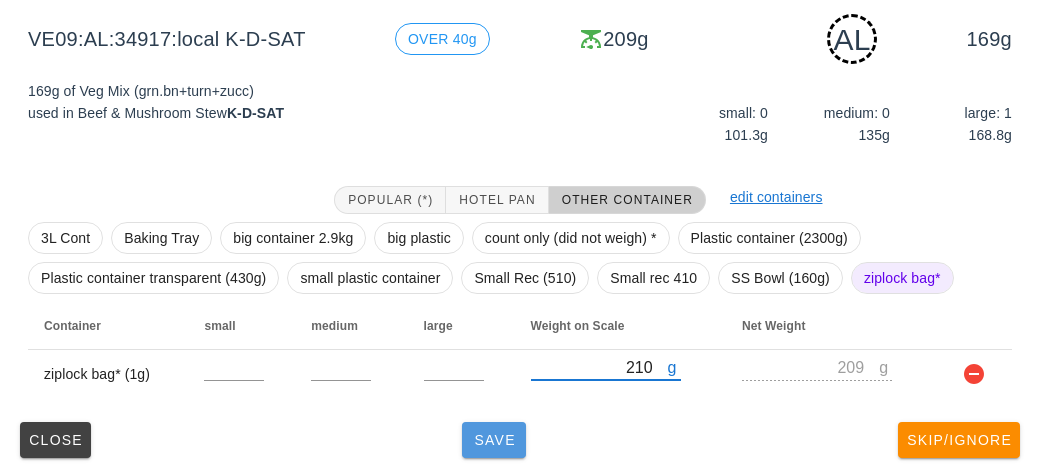 click on "Save" at bounding box center (494, 440) 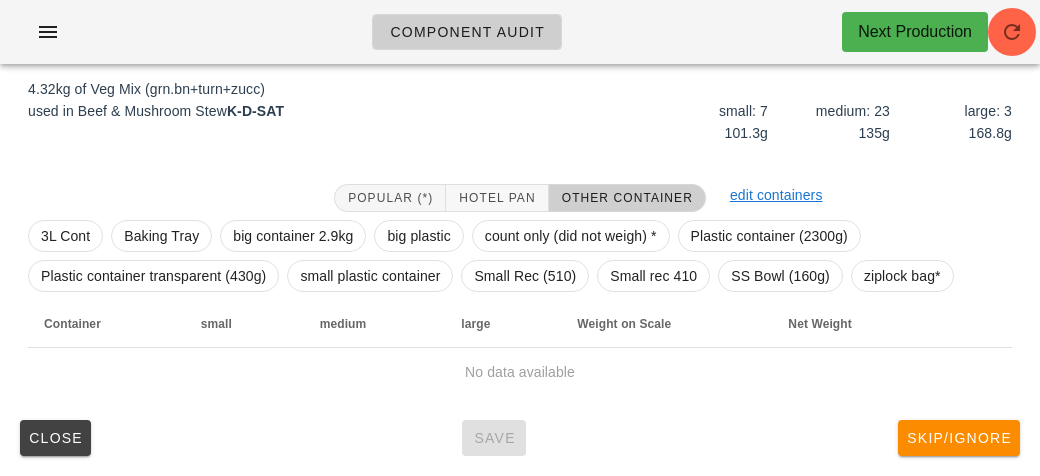 scroll, scrollTop: 232, scrollLeft: 0, axis: vertical 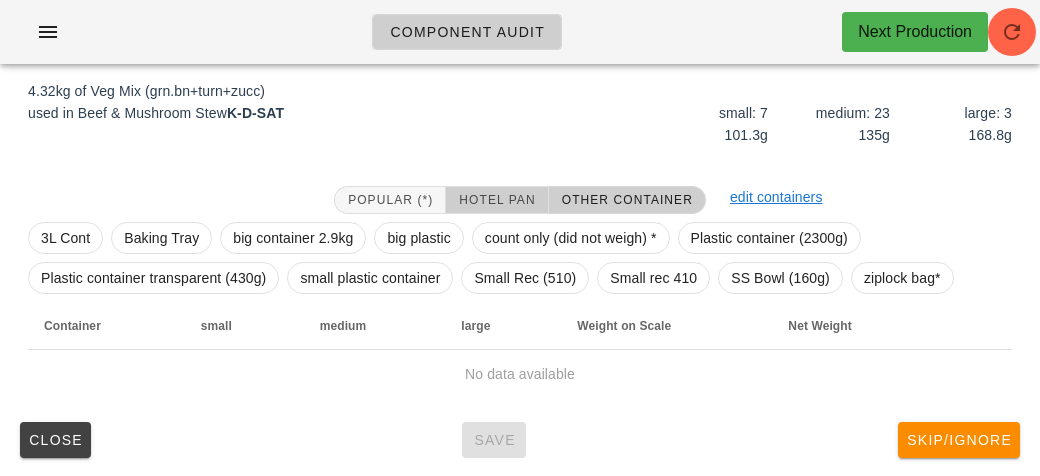 click on "Hotel Pan" at bounding box center (496, 200) 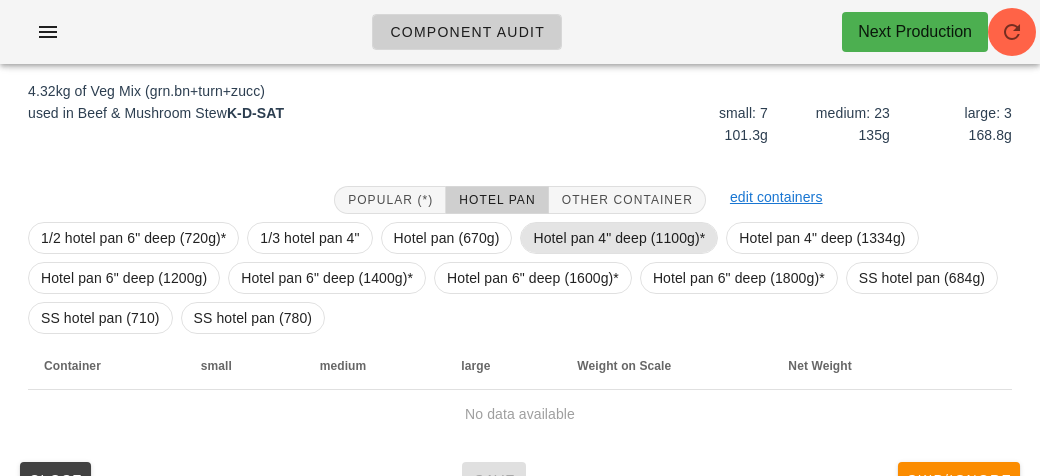 click on "Hotel pan 4" deep (1100g)*" at bounding box center (619, 238) 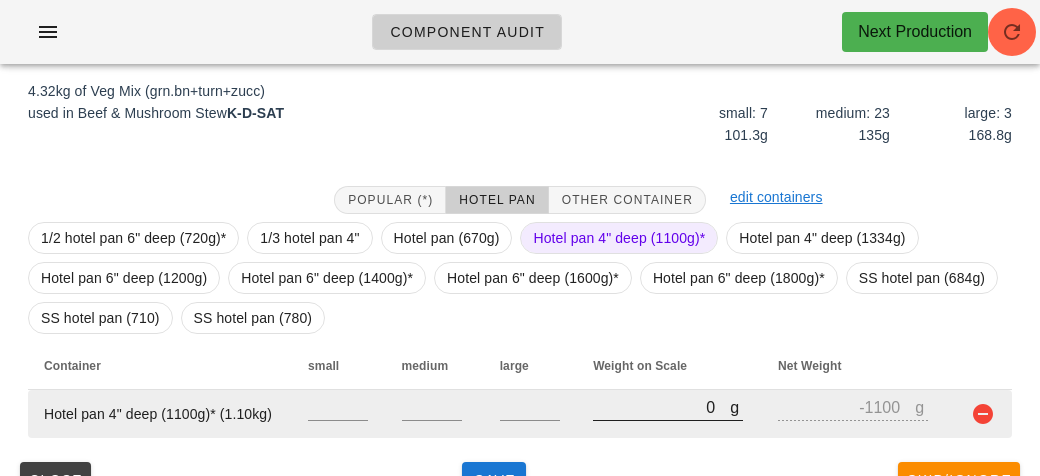 click on "0" at bounding box center [661, 407] 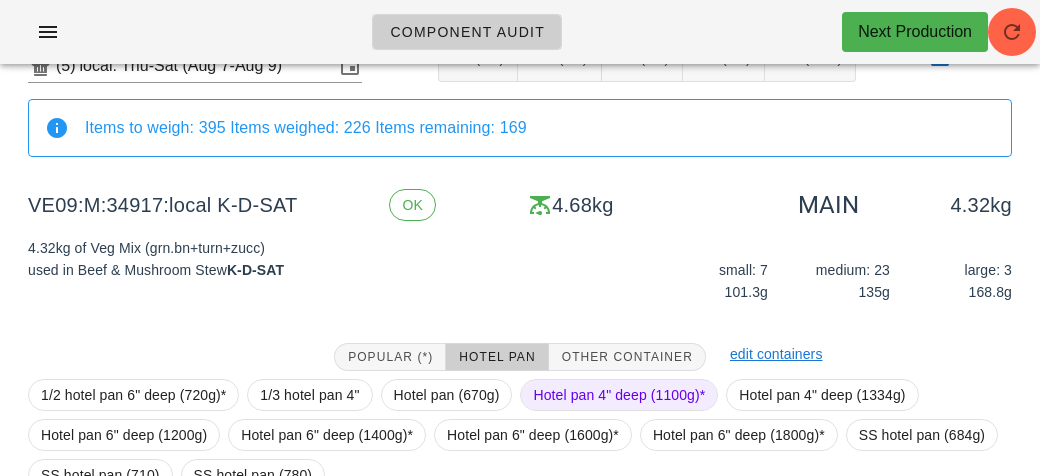 scroll, scrollTop: 77, scrollLeft: 0, axis: vertical 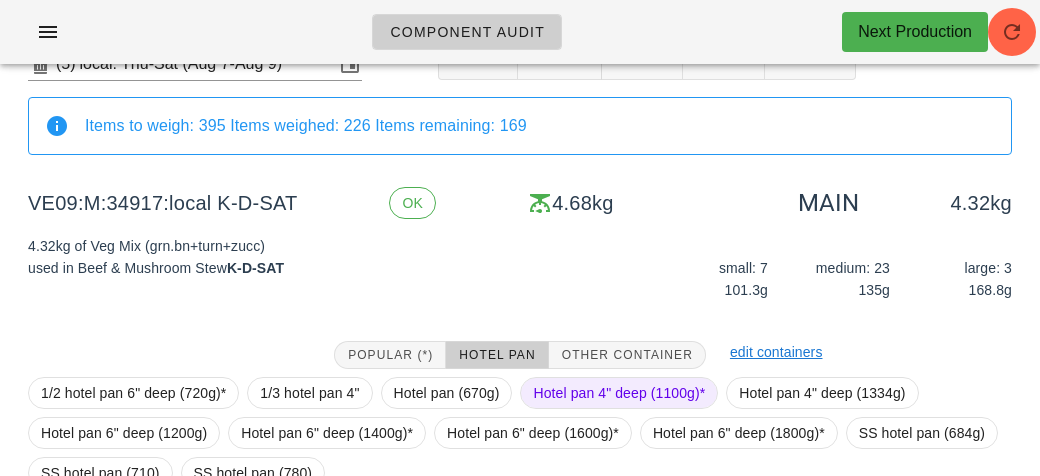 click on "4.32kg of Veg Mix (grn.bn+turn+zucc) used in Beef & Mushroom Stew K-D-SAT" at bounding box center [268, 272] 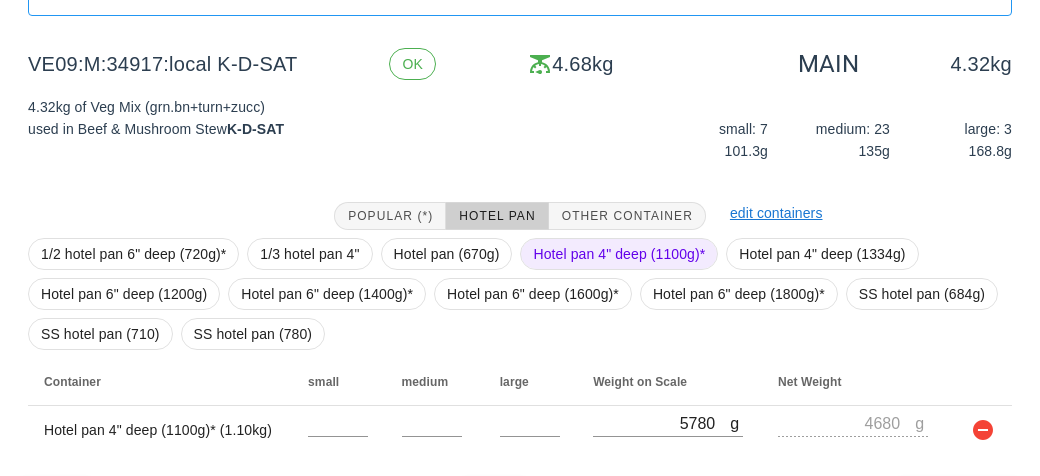 scroll, scrollTop: 272, scrollLeft: 0, axis: vertical 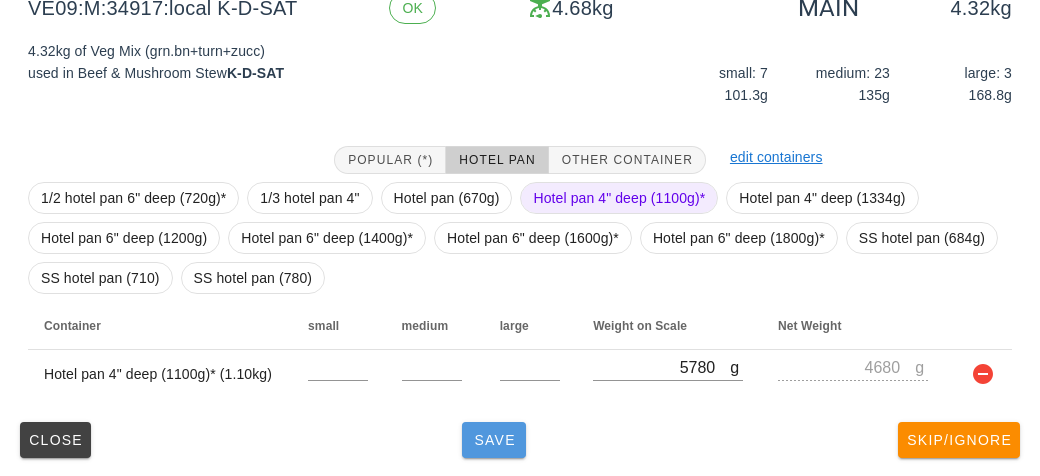 click on "Save" at bounding box center [494, 440] 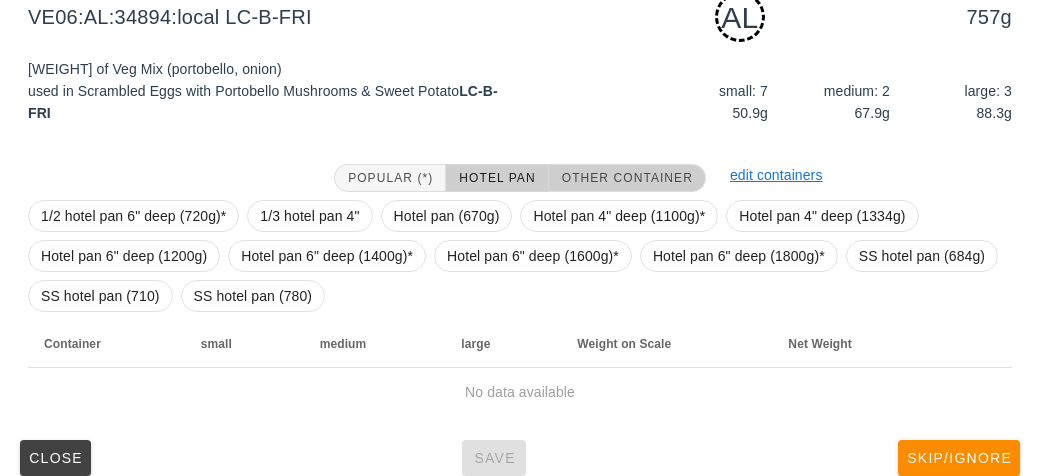 click on "Other Container" at bounding box center (627, 178) 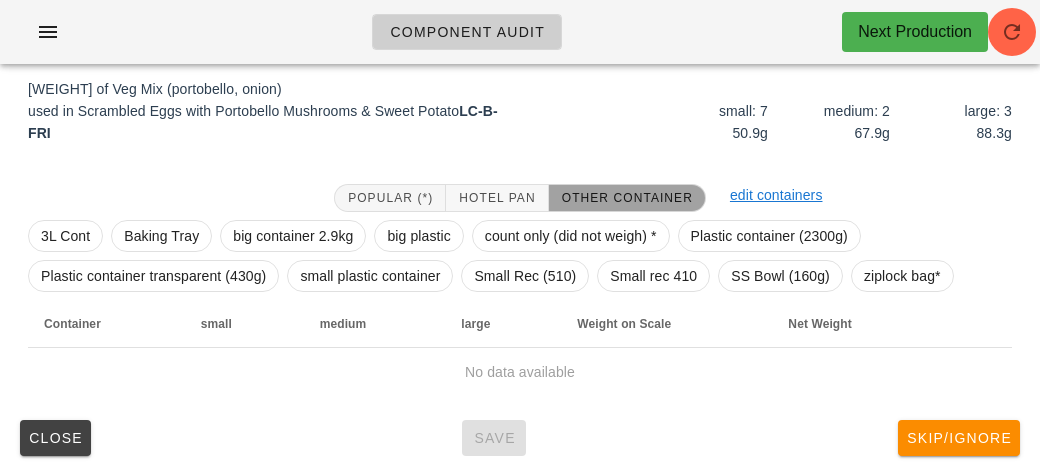 scroll, scrollTop: 250, scrollLeft: 0, axis: vertical 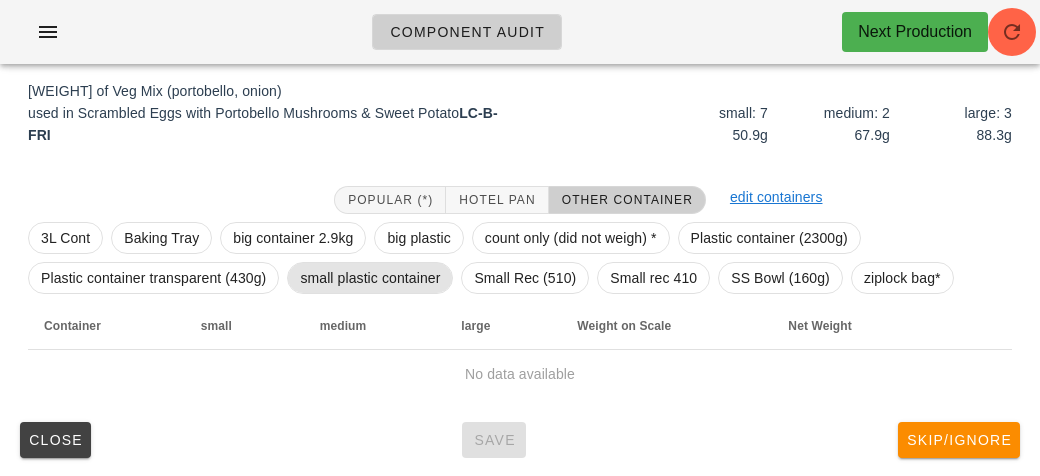 click on "small plastic container" at bounding box center (370, 278) 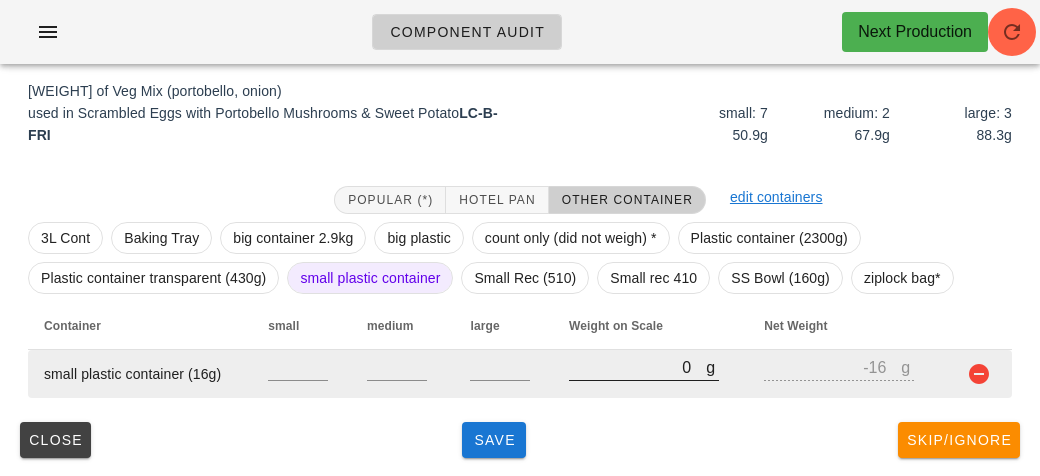 click on "0" at bounding box center (637, 367) 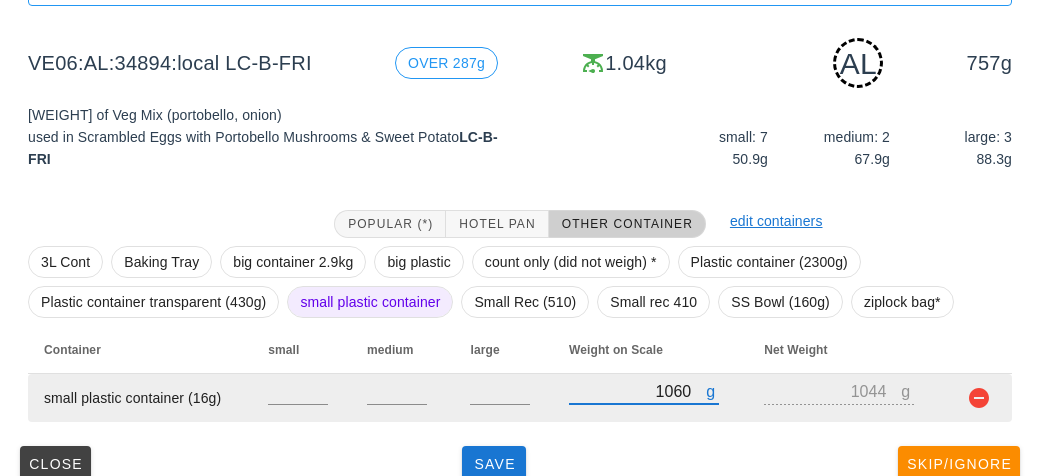 scroll, scrollTop: 250, scrollLeft: 0, axis: vertical 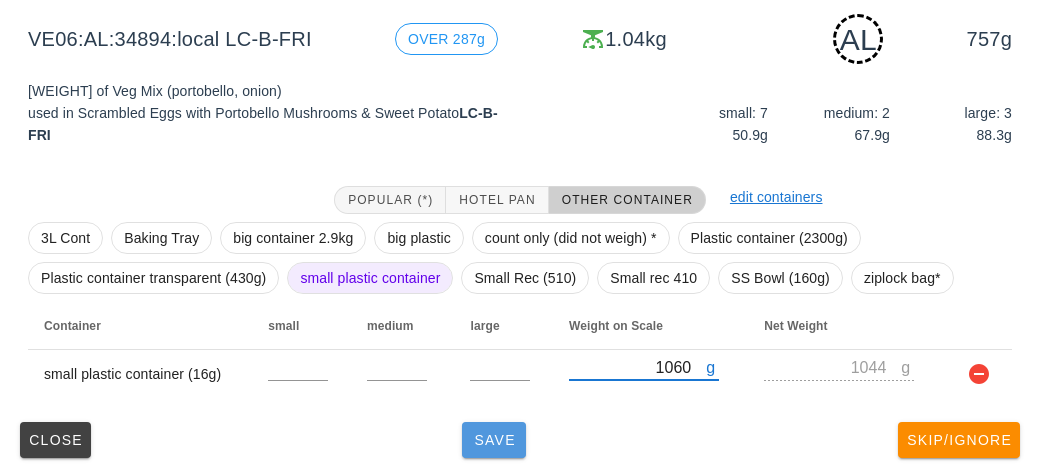 click on "Save" at bounding box center [494, 440] 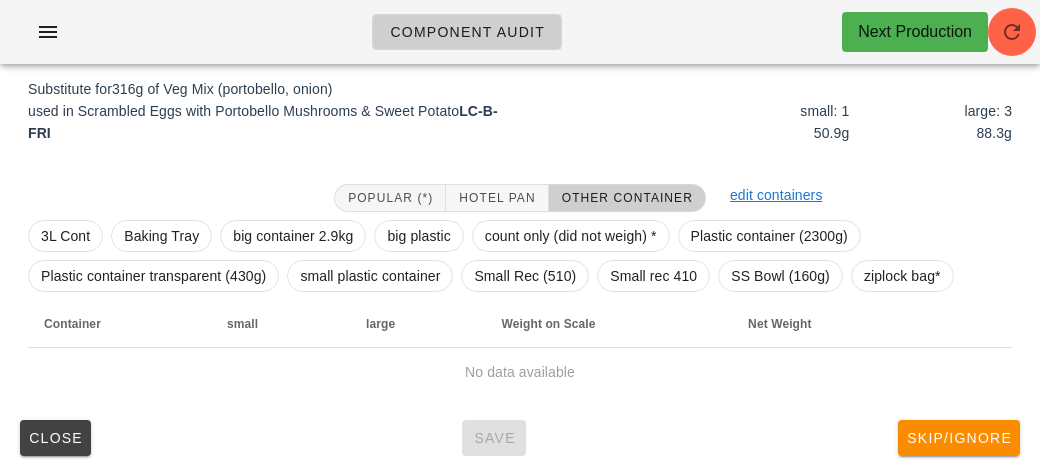 scroll, scrollTop: 240, scrollLeft: 0, axis: vertical 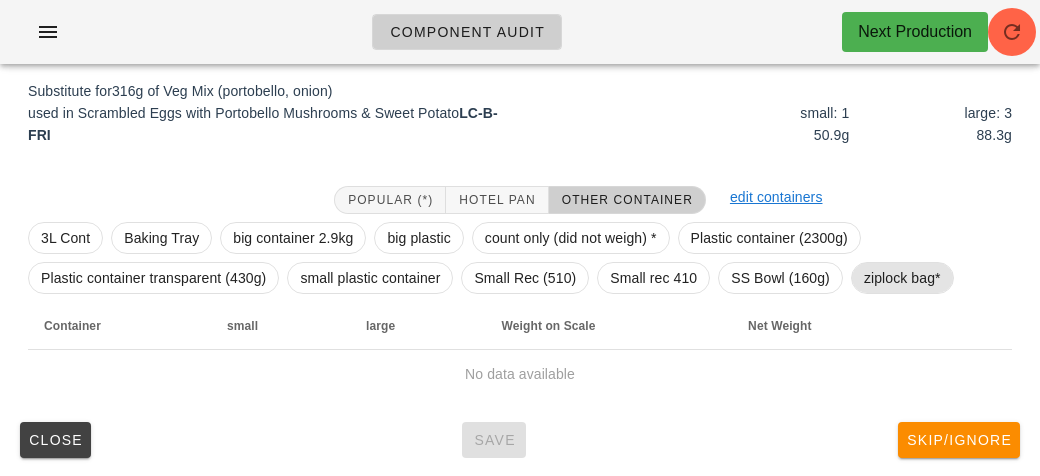 click on "ziplock bag*" at bounding box center (902, 278) 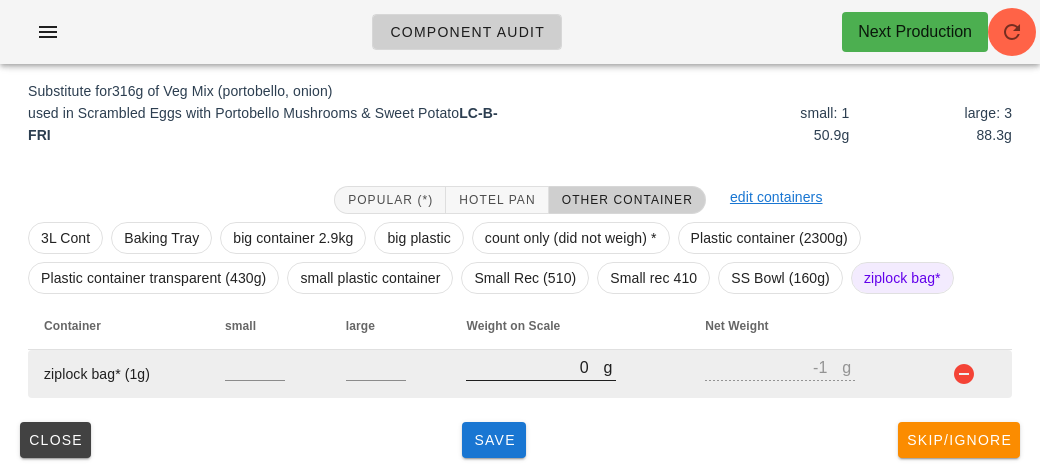 click on "0" at bounding box center (534, 367) 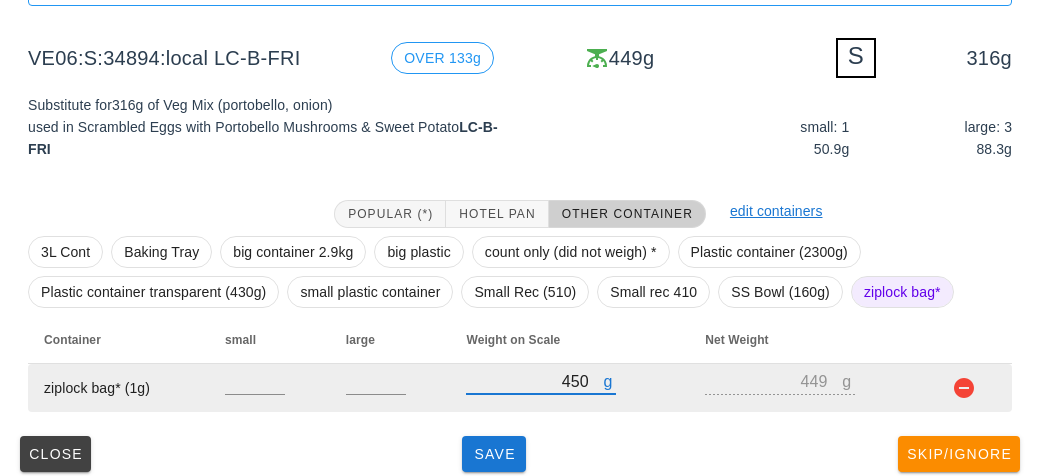 scroll, scrollTop: 240, scrollLeft: 0, axis: vertical 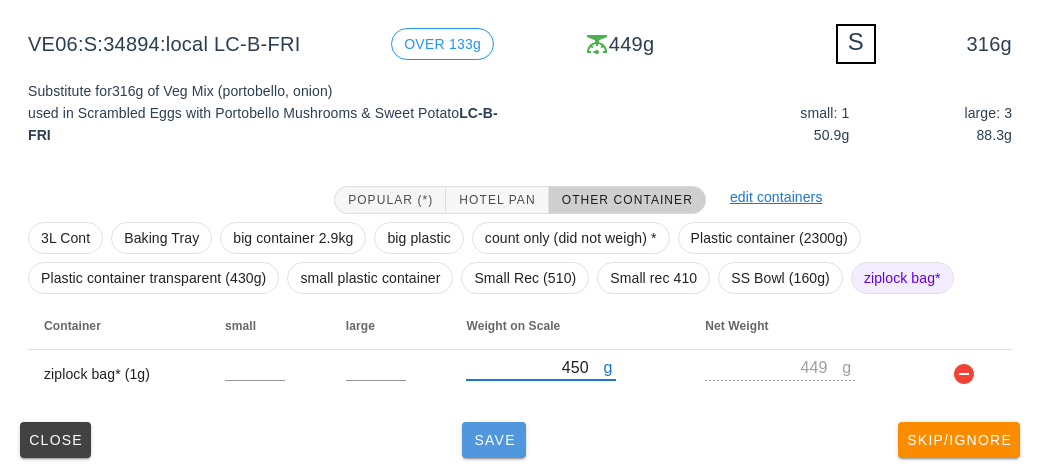 click on "Save" at bounding box center [494, 440] 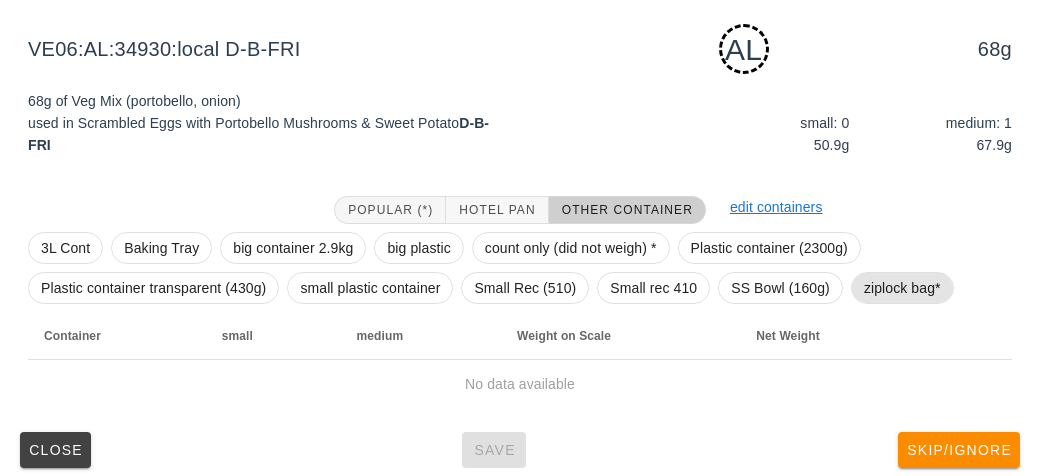 click on "ziplock bag*" at bounding box center [902, 288] 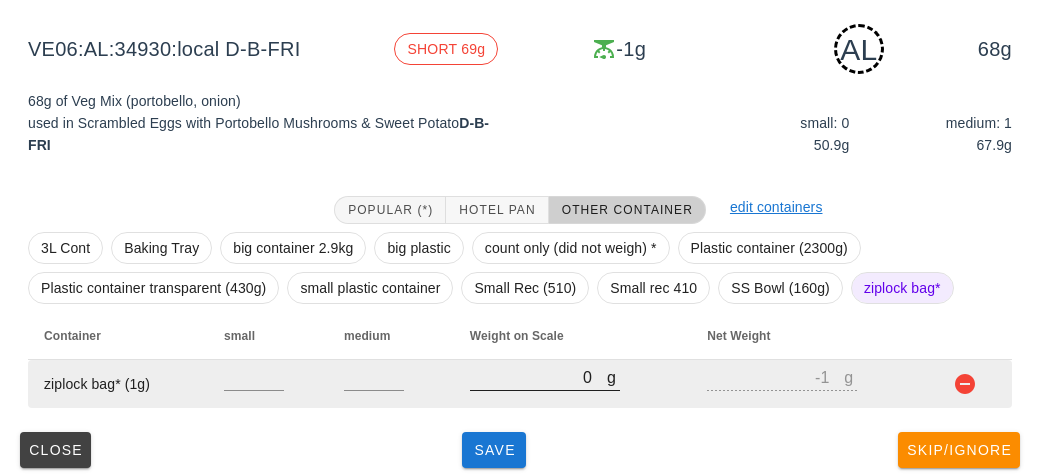 click on "0" at bounding box center (538, 377) 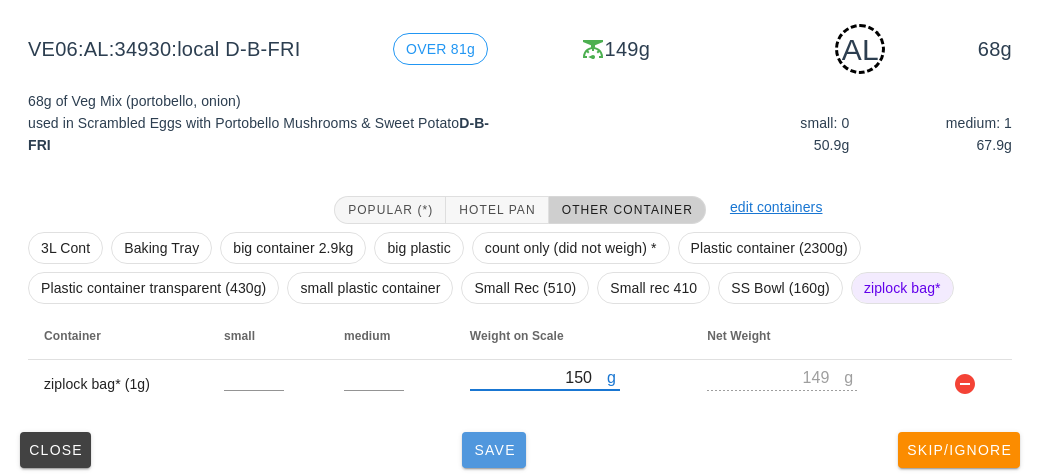 click on "Save" at bounding box center [494, 450] 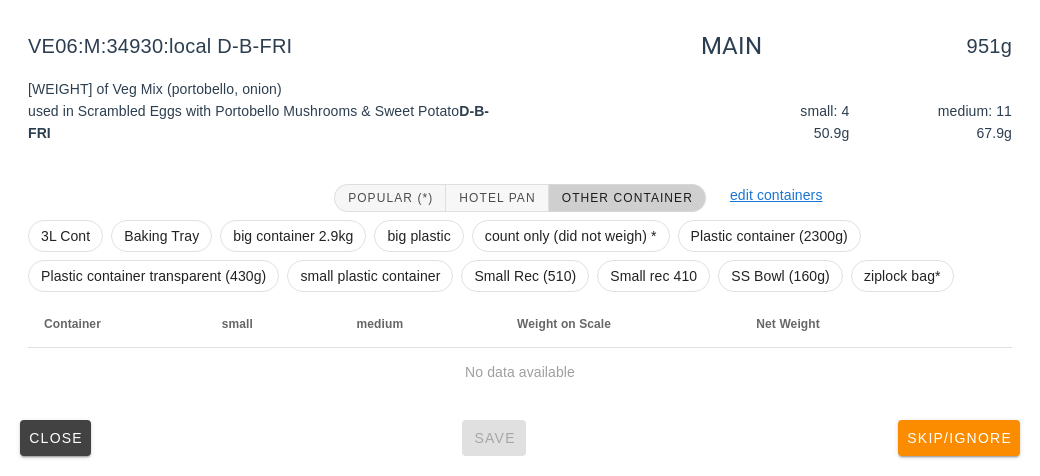 scroll, scrollTop: 232, scrollLeft: 0, axis: vertical 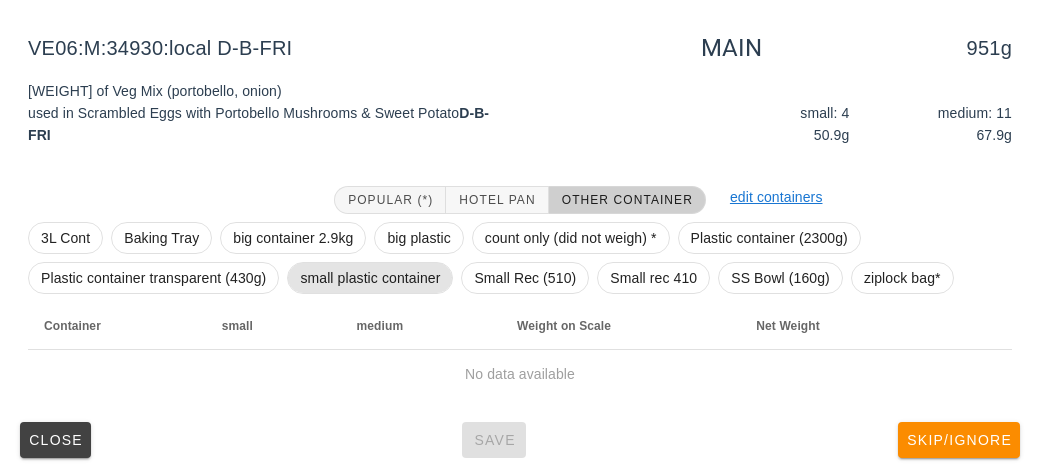 click on "small plastic container" at bounding box center [370, 278] 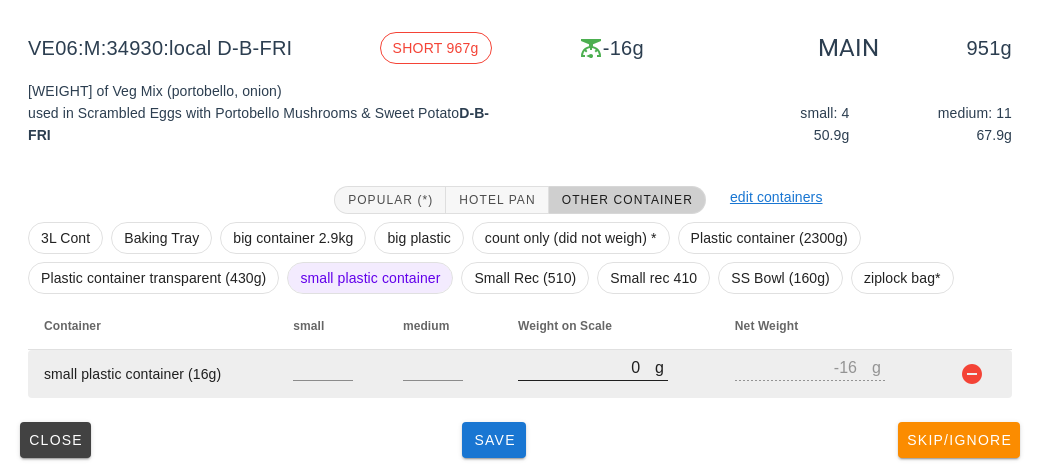 click on "0" at bounding box center [586, 367] 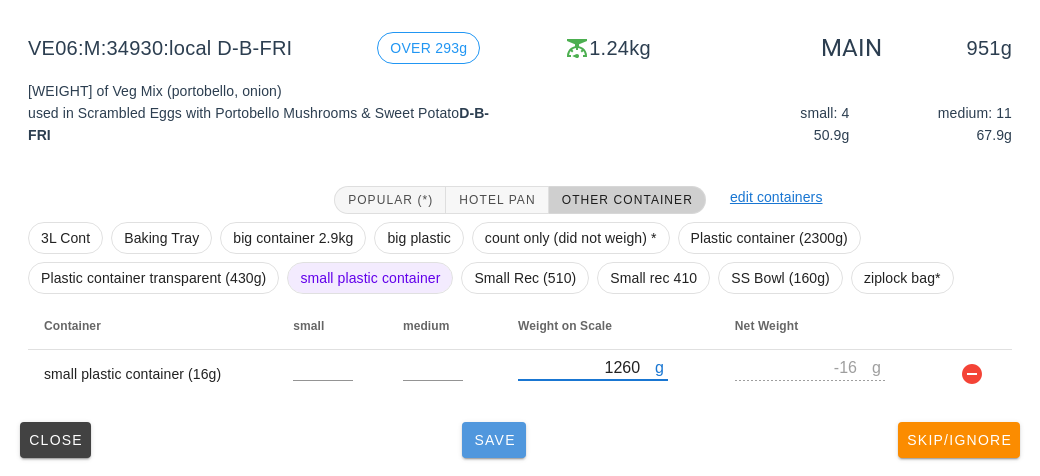 click on "Save" at bounding box center (494, 440) 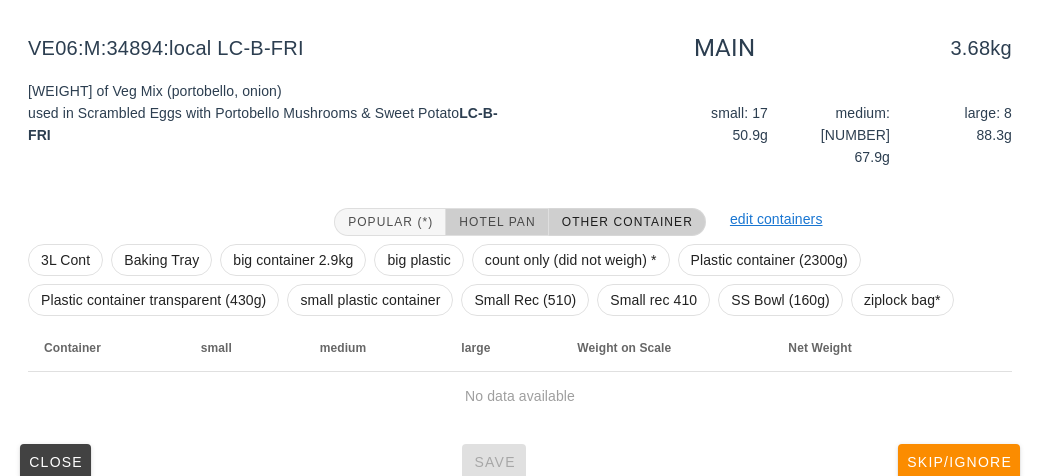 click on "Hotel Pan" at bounding box center [496, 222] 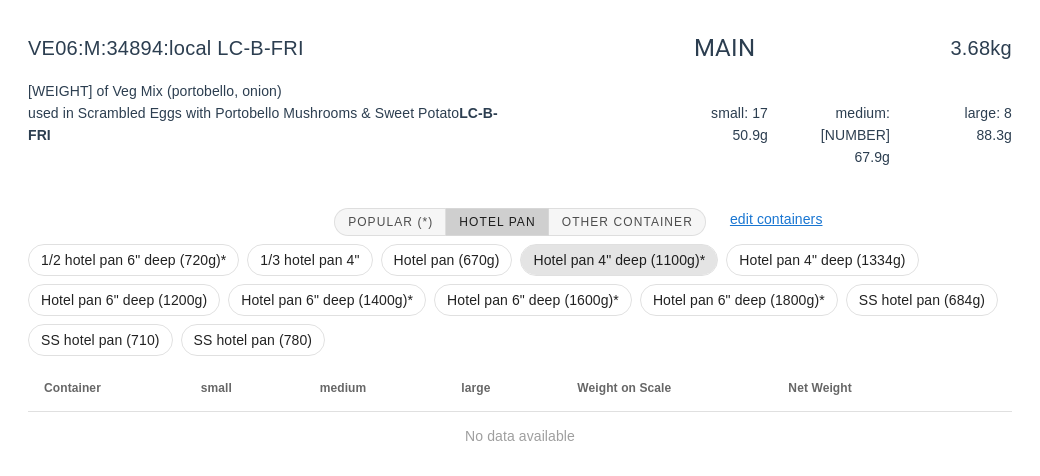 click on "Hotel pan 4" deep (1100g)*" at bounding box center [619, 260] 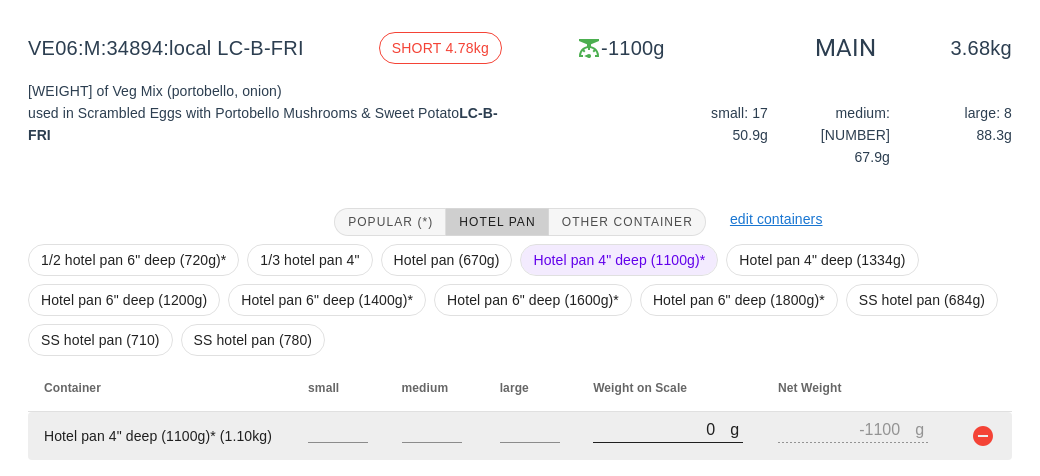 click on "0" at bounding box center (661, 429) 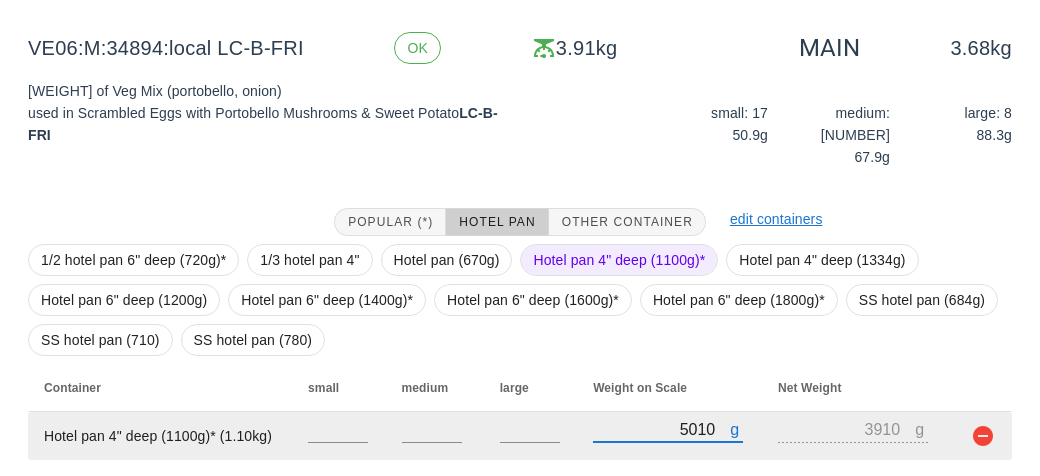 scroll, scrollTop: 272, scrollLeft: 0, axis: vertical 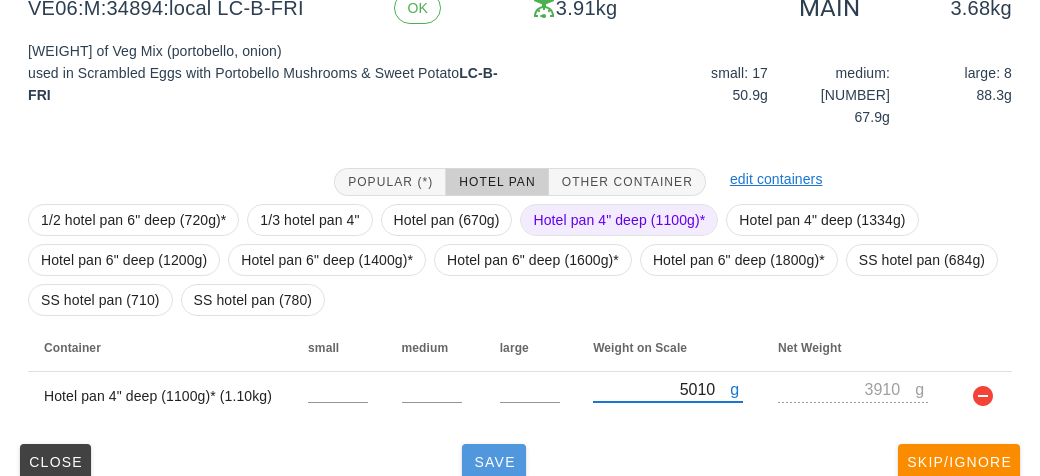 click on "Save" at bounding box center [494, 462] 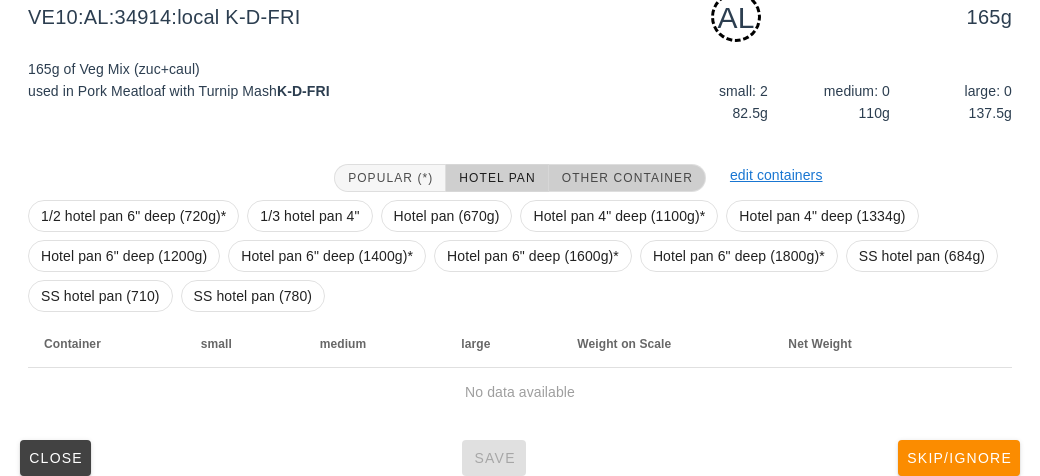 click on "Other Container" at bounding box center [627, 178] 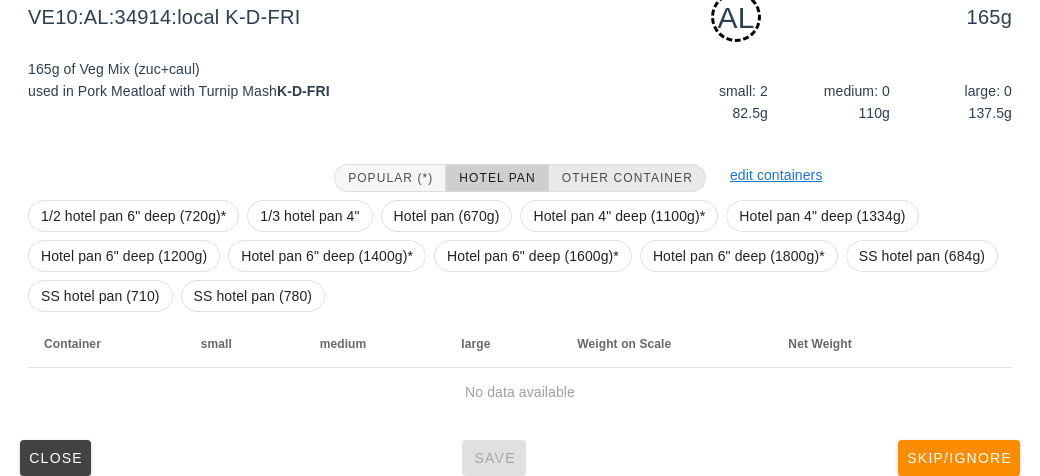 scroll, scrollTop: 250, scrollLeft: 0, axis: vertical 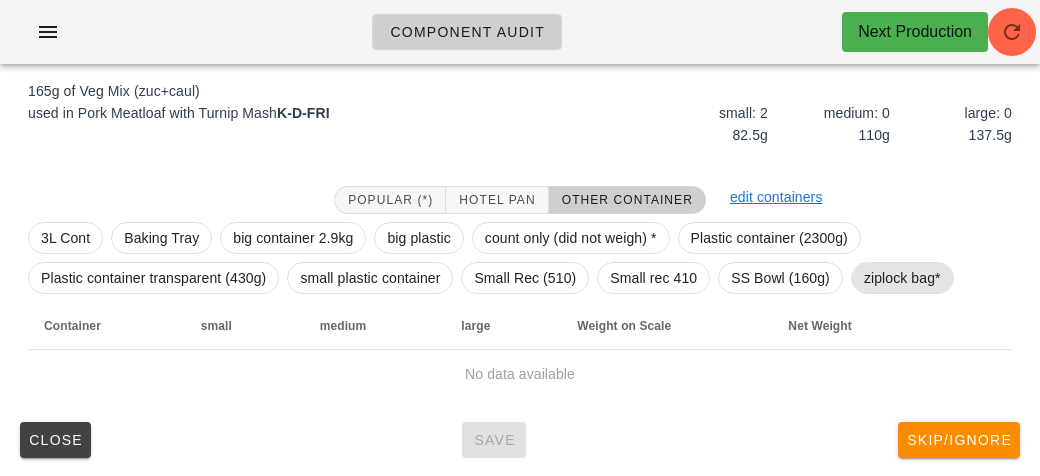 click on "ziplock bag*" at bounding box center (902, 278) 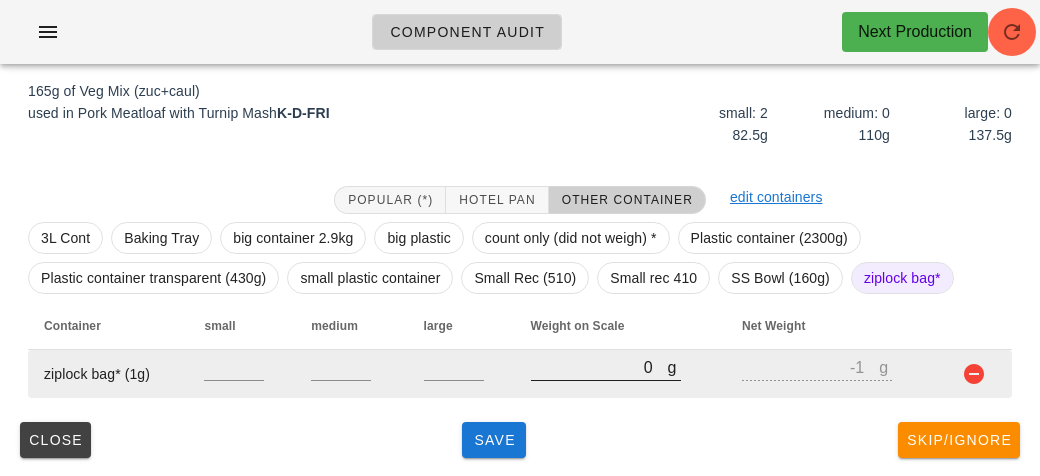 click on "0" at bounding box center [599, 367] 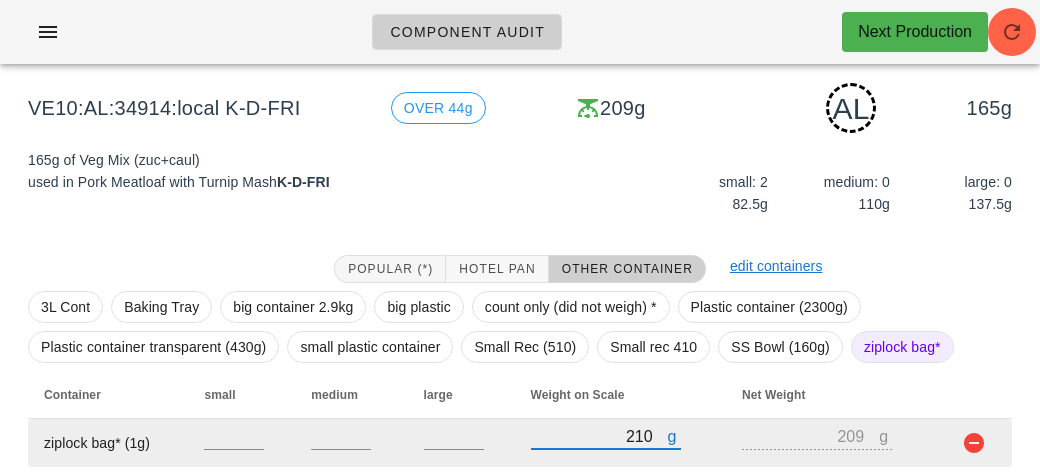 scroll, scrollTop: 250, scrollLeft: 0, axis: vertical 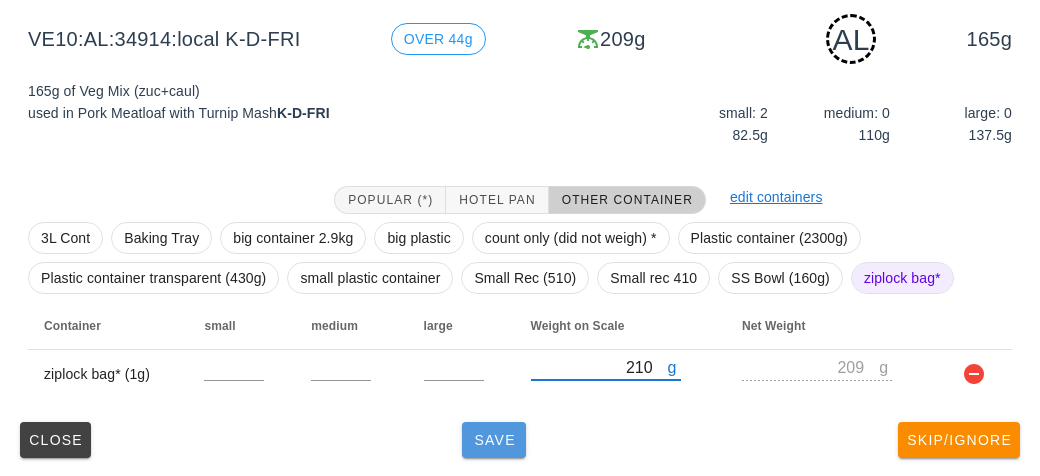 click on "Save" at bounding box center (494, 440) 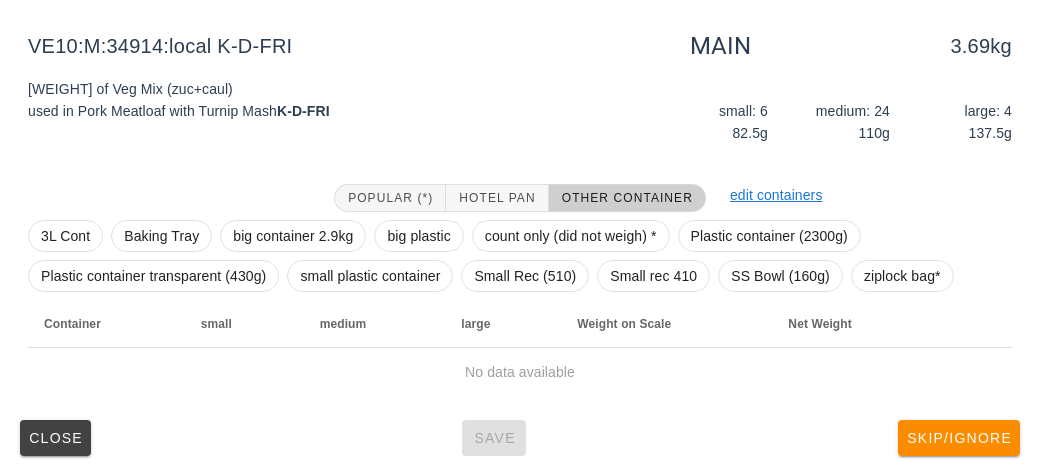 scroll, scrollTop: 232, scrollLeft: 0, axis: vertical 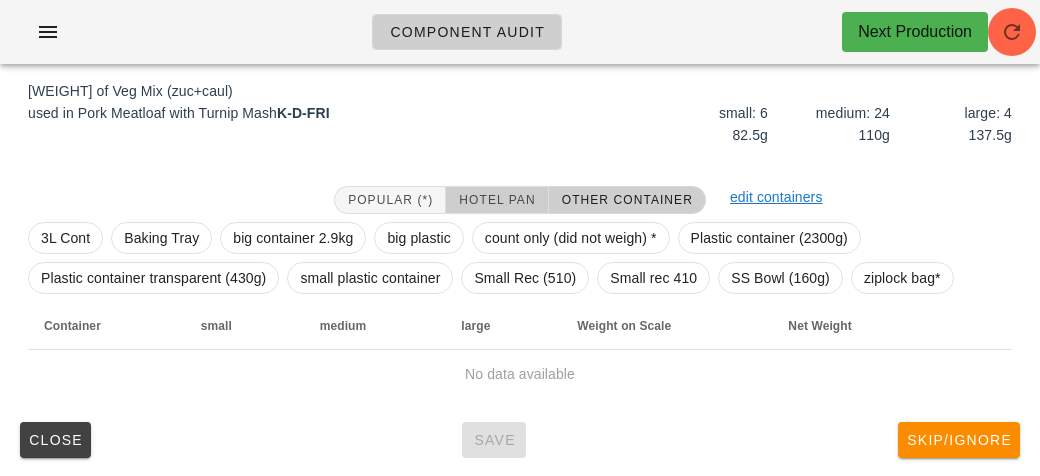 click on "Hotel Pan" at bounding box center (497, 200) 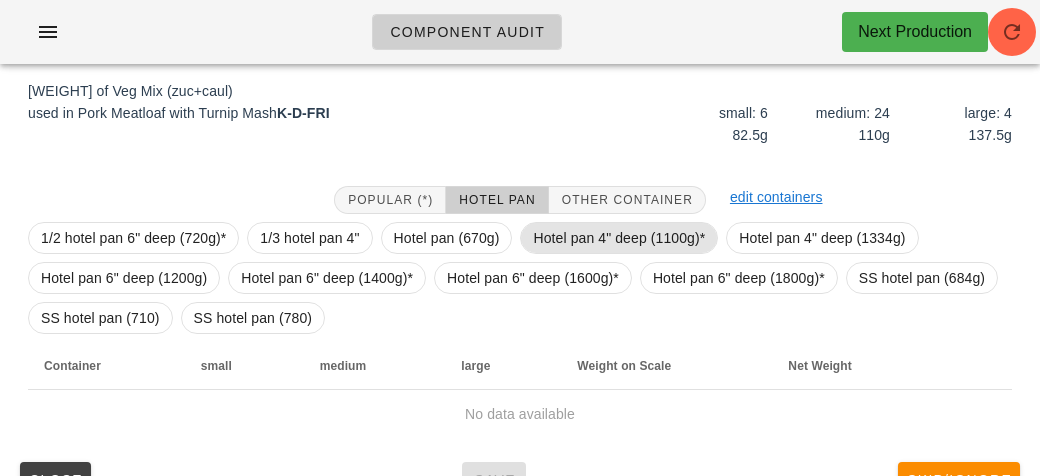 click on "Hotel pan 4" deep (1100g)*" at bounding box center [619, 238] 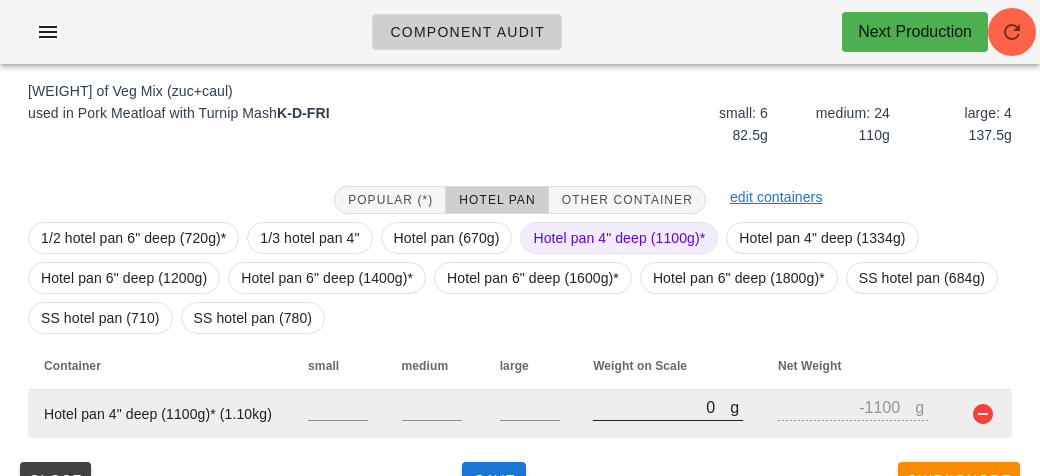 click on "0" at bounding box center (661, 407) 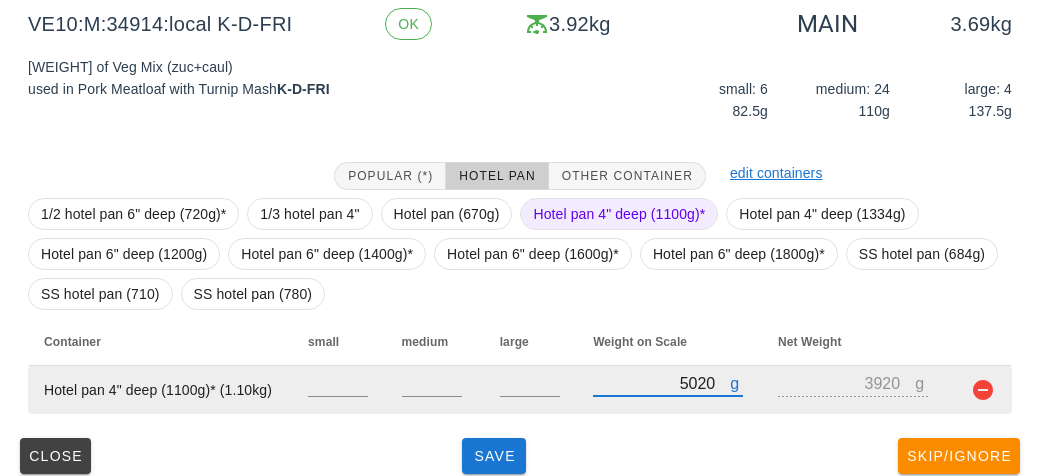 scroll, scrollTop: 272, scrollLeft: 0, axis: vertical 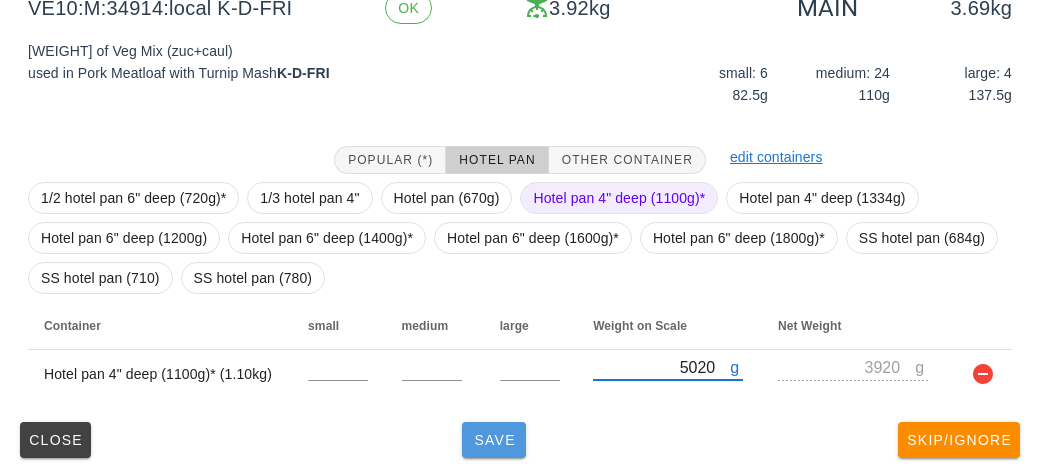 click on "Save" at bounding box center (494, 440) 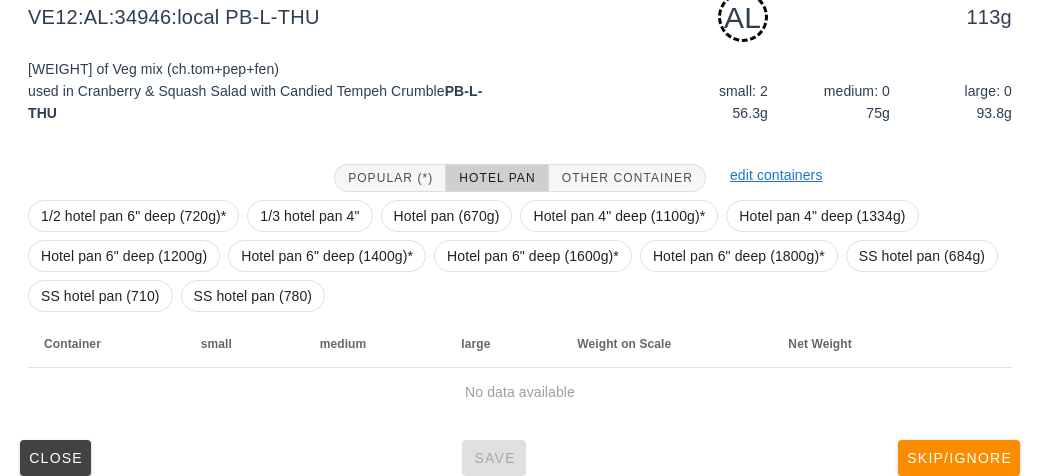 click on "Popular (*) Hotel Pan Other Container" at bounding box center [520, 178] 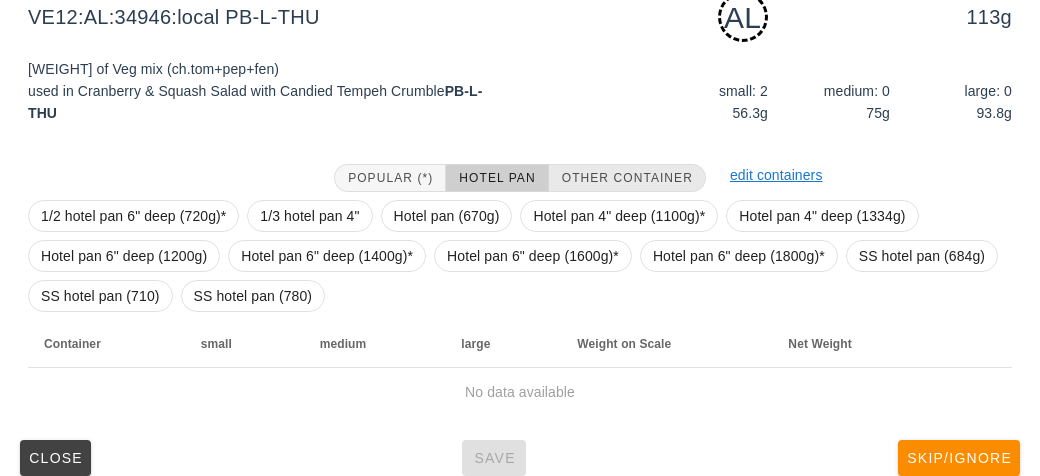 click on "Other Container" at bounding box center (627, 178) 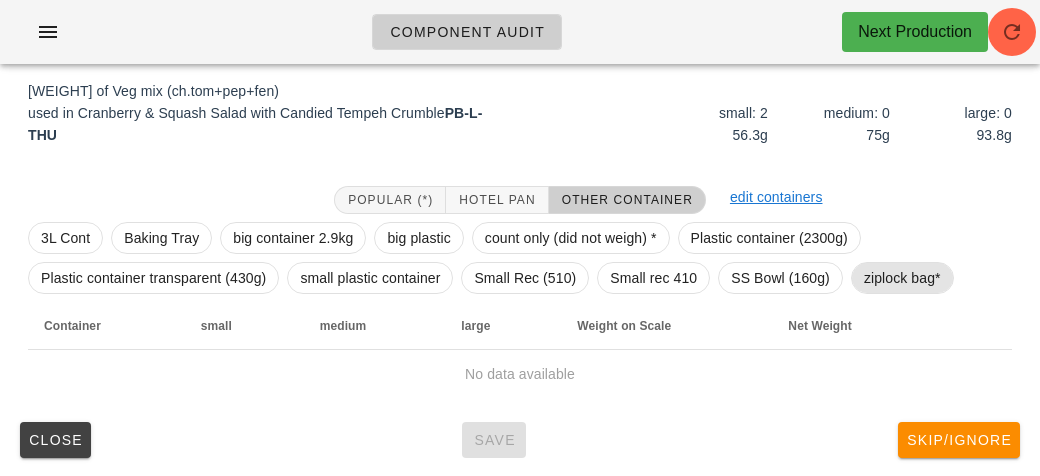 click on "ziplock bag*" at bounding box center [902, 278] 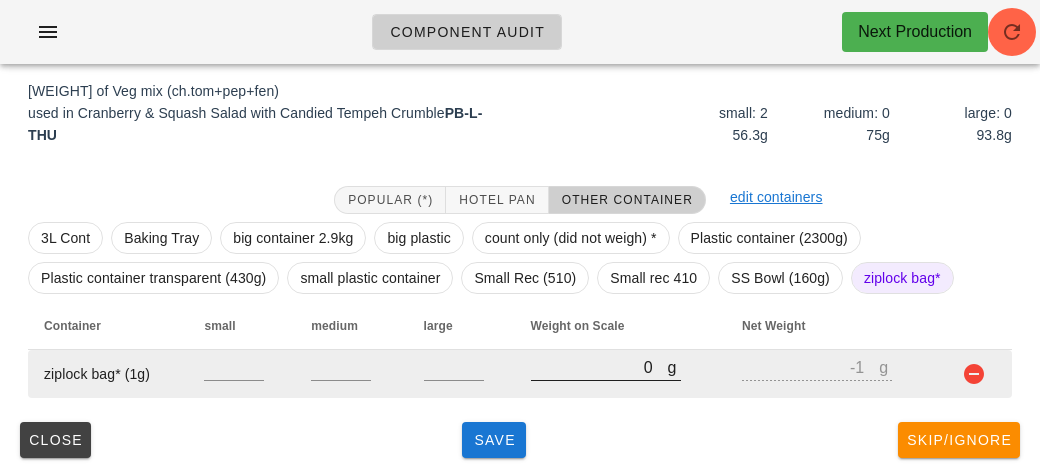 click on "0" at bounding box center (599, 367) 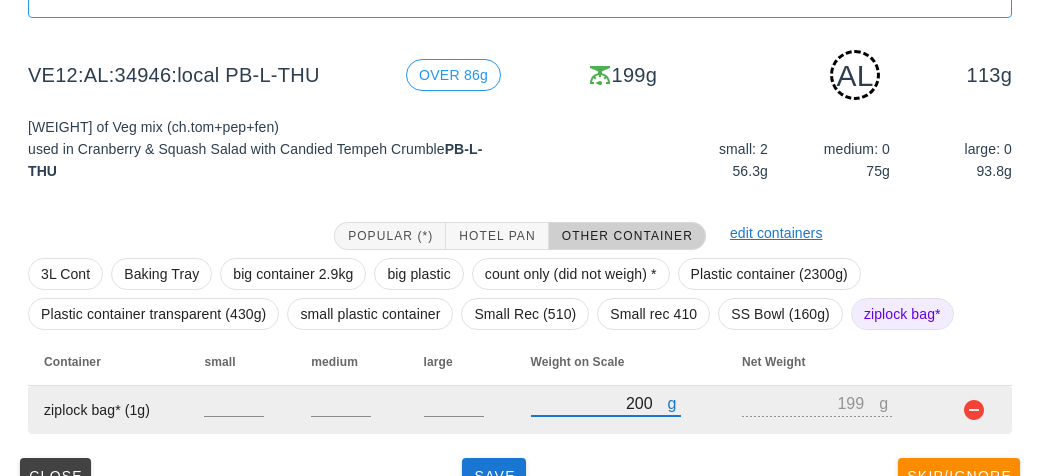 scroll, scrollTop: 250, scrollLeft: 0, axis: vertical 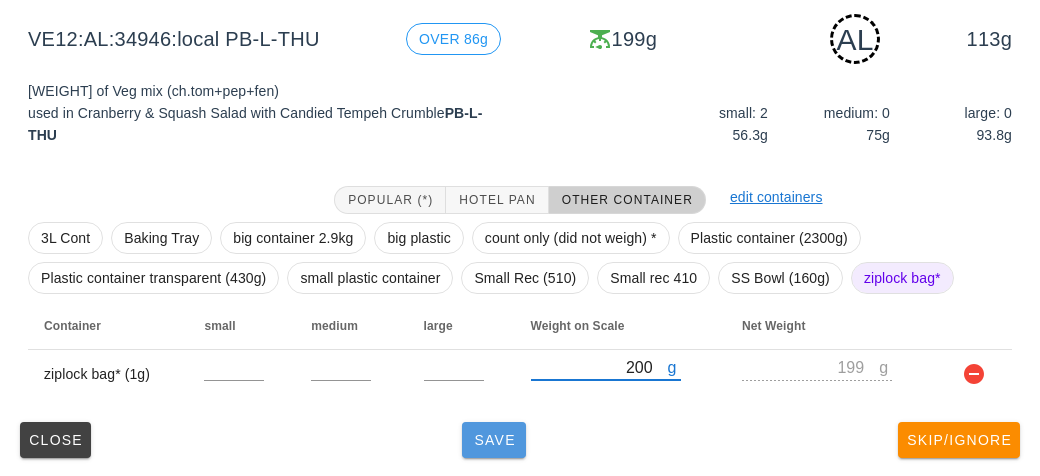 click on "Save" at bounding box center (494, 440) 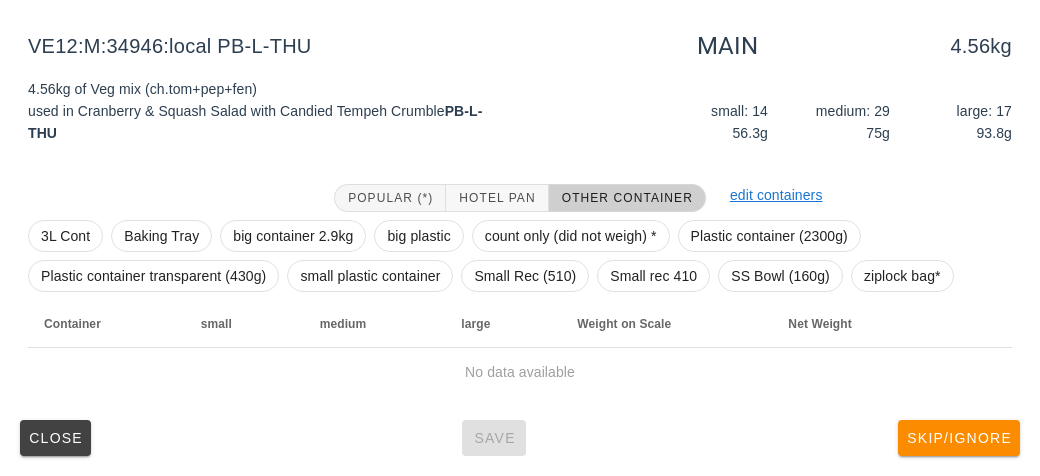 scroll, scrollTop: 232, scrollLeft: 0, axis: vertical 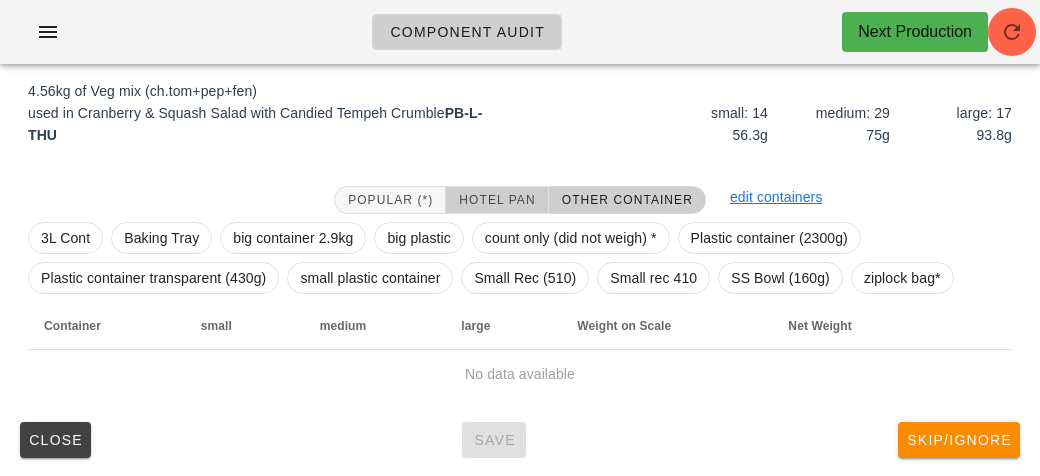 click on "Hotel Pan" at bounding box center (497, 200) 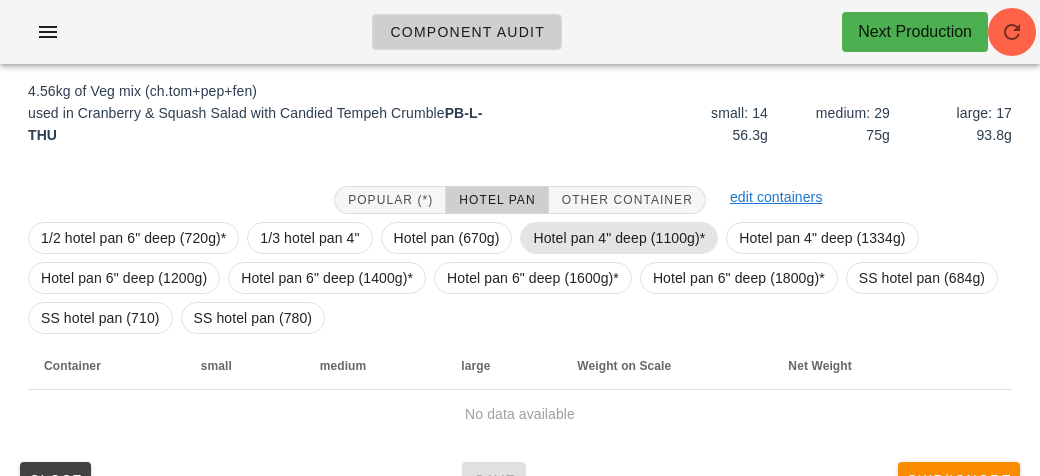 click on "Hotel pan 4" deep (1100g)*" at bounding box center (619, 238) 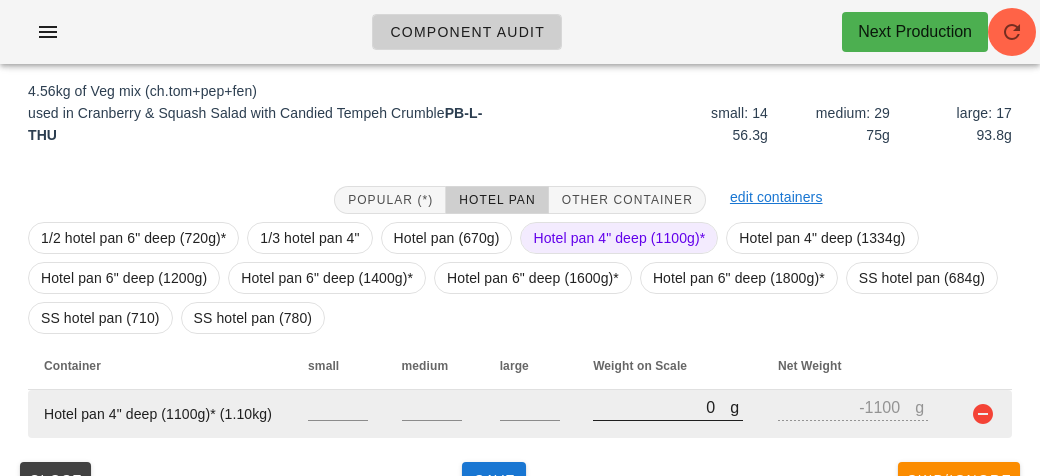 click on "0" at bounding box center (661, 407) 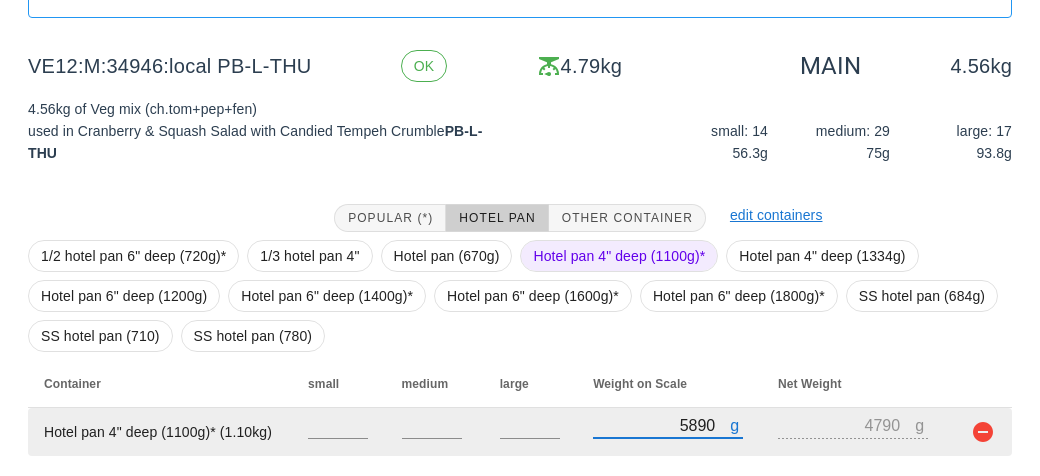 scroll, scrollTop: 272, scrollLeft: 0, axis: vertical 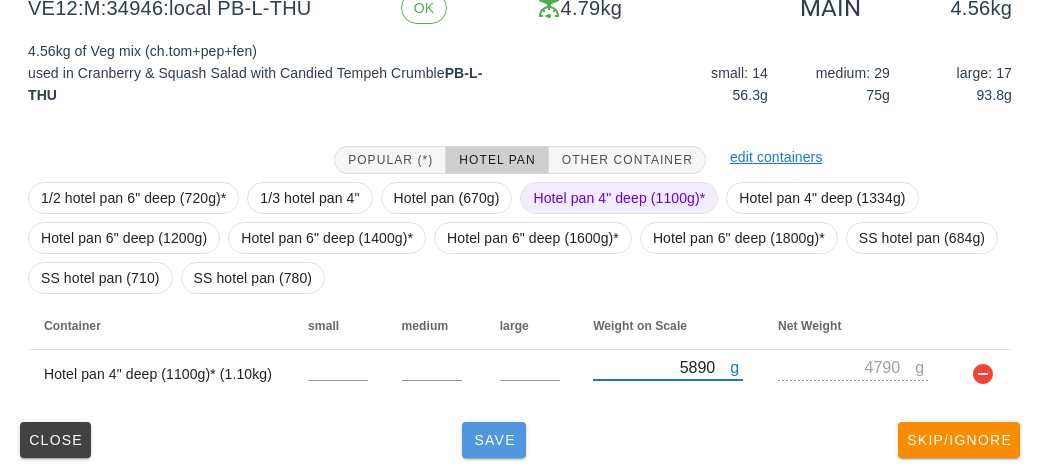 click on "Save" at bounding box center (494, 440) 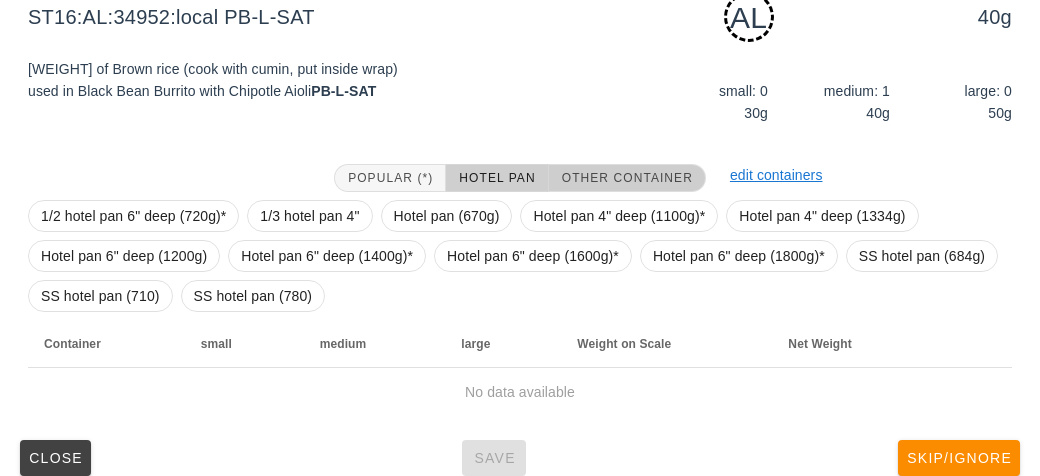 click on "Other Container" at bounding box center (627, 178) 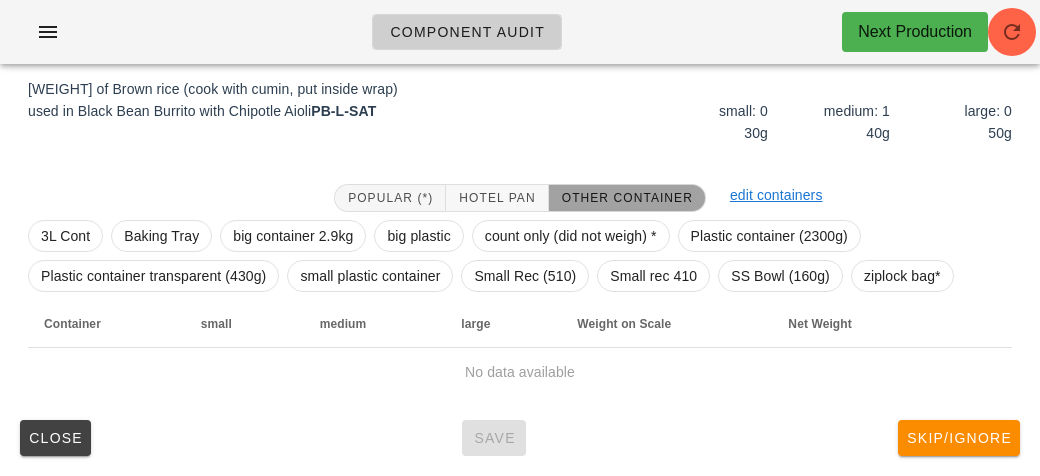 scroll, scrollTop: 250, scrollLeft: 0, axis: vertical 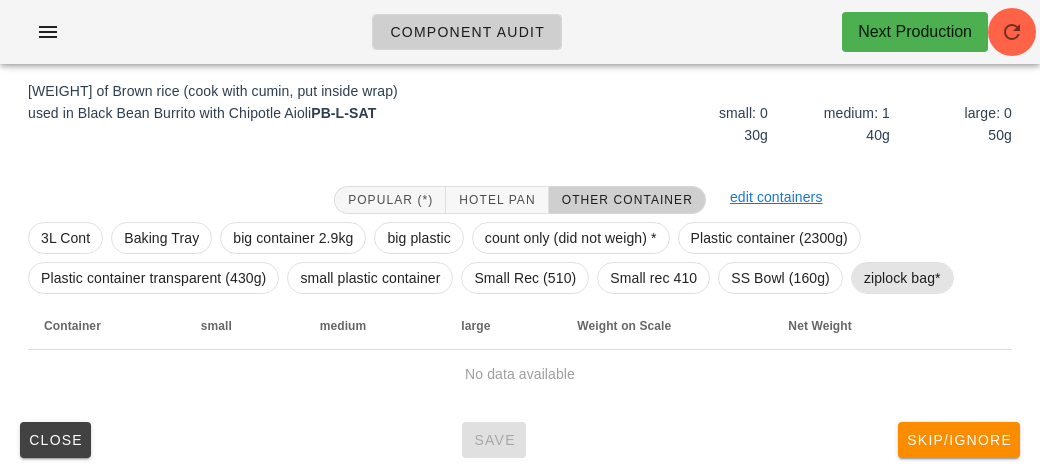 click on "ziplock bag*" at bounding box center [902, 278] 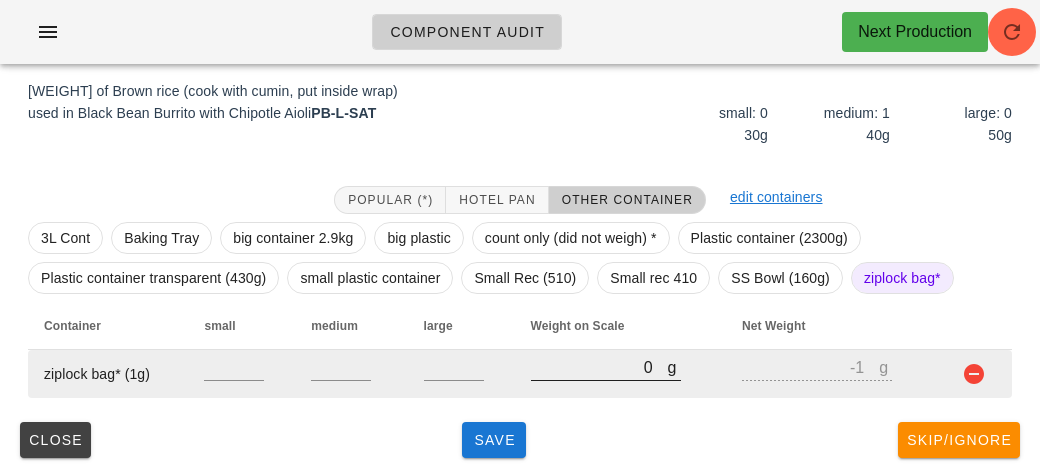 click on "0" at bounding box center [599, 367] 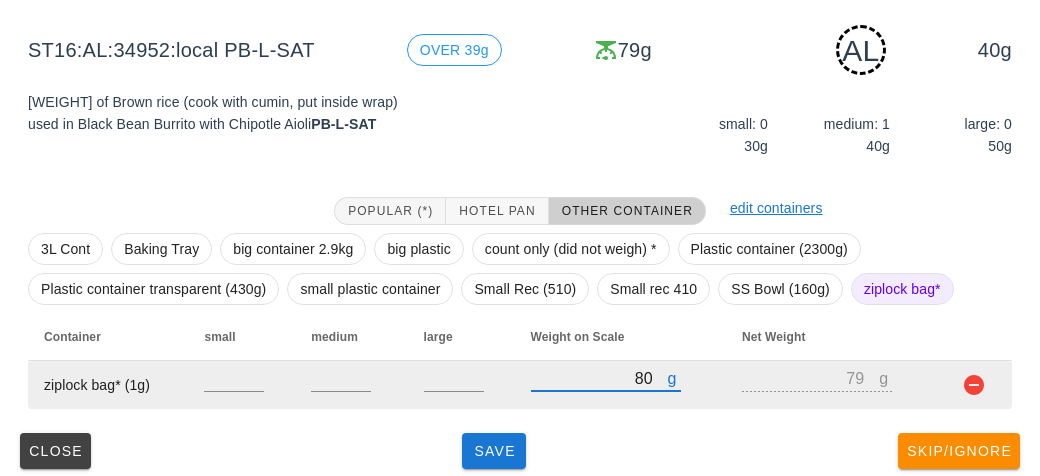 scroll, scrollTop: 250, scrollLeft: 0, axis: vertical 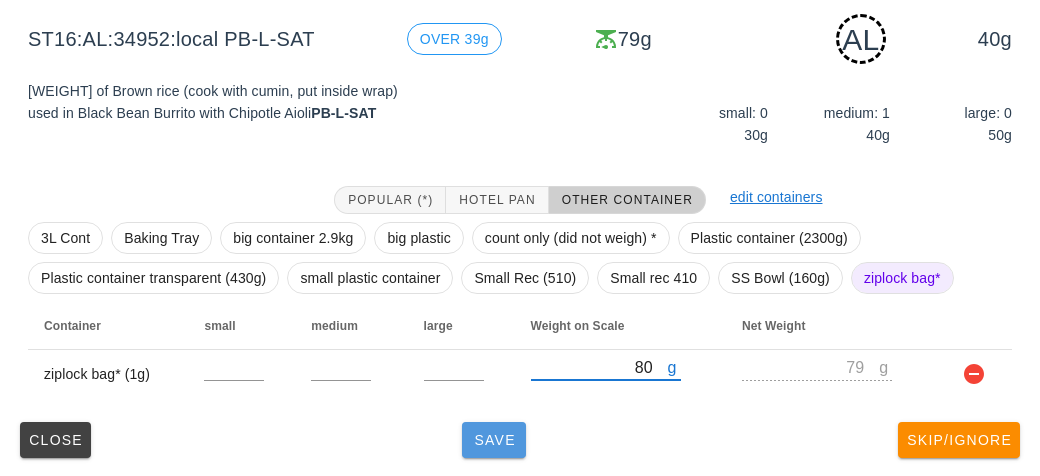 click on "Save" at bounding box center [494, 440] 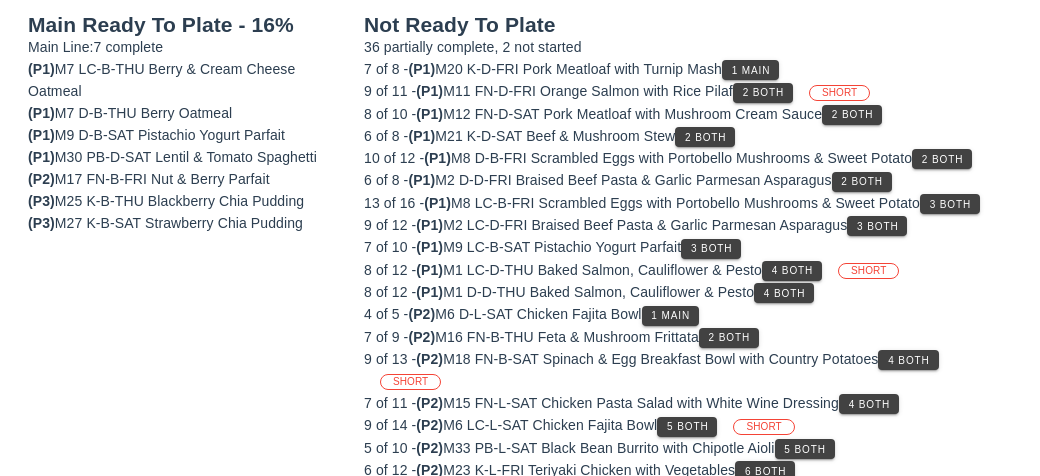 scroll, scrollTop: 232, scrollLeft: 0, axis: vertical 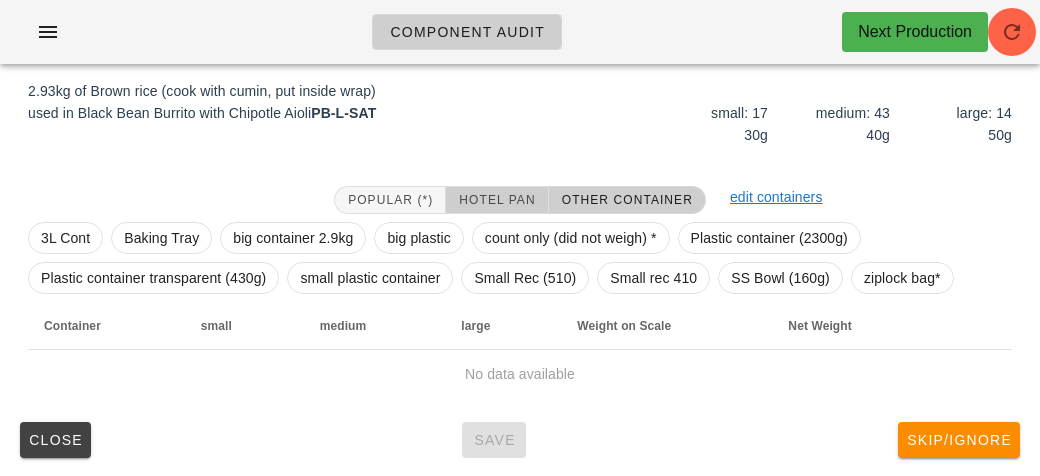 click on "Hotel Pan" at bounding box center [496, 200] 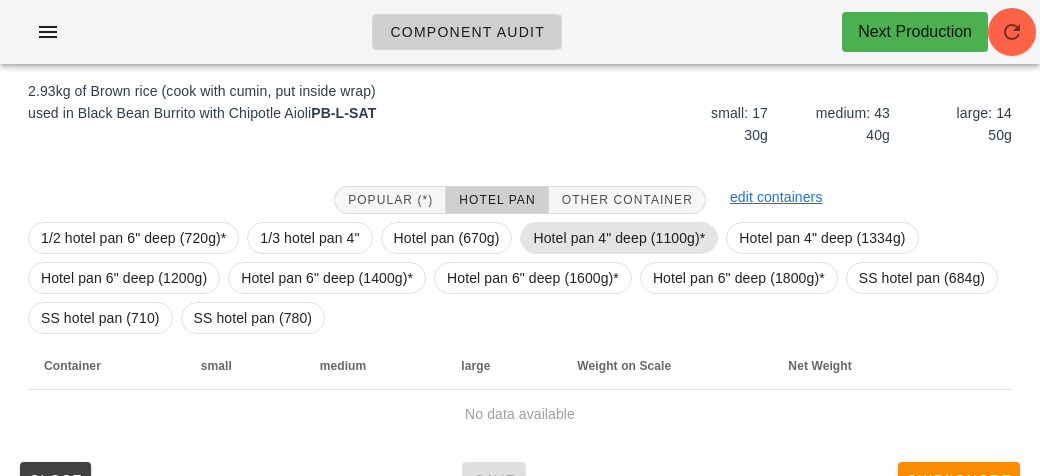 click on "Hotel pan 4" deep (1100g)*" at bounding box center [619, 238] 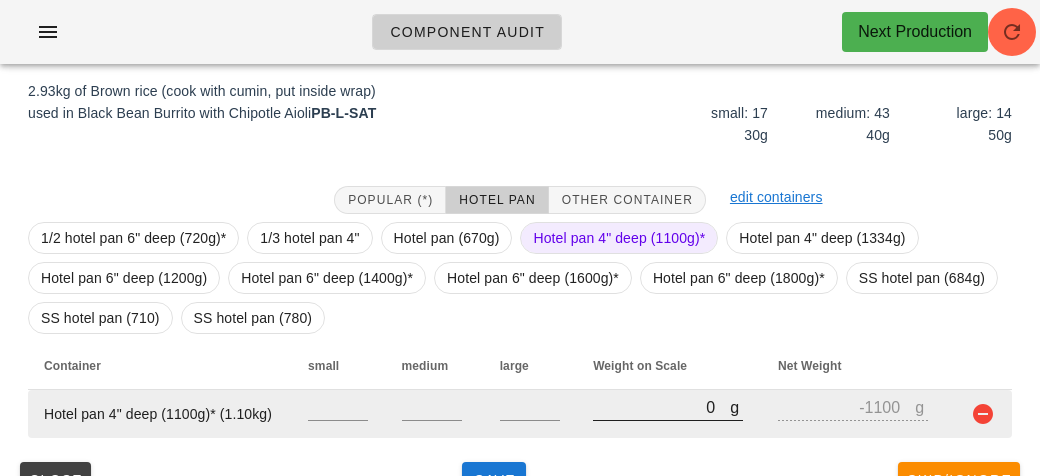 click on "0" at bounding box center [661, 407] 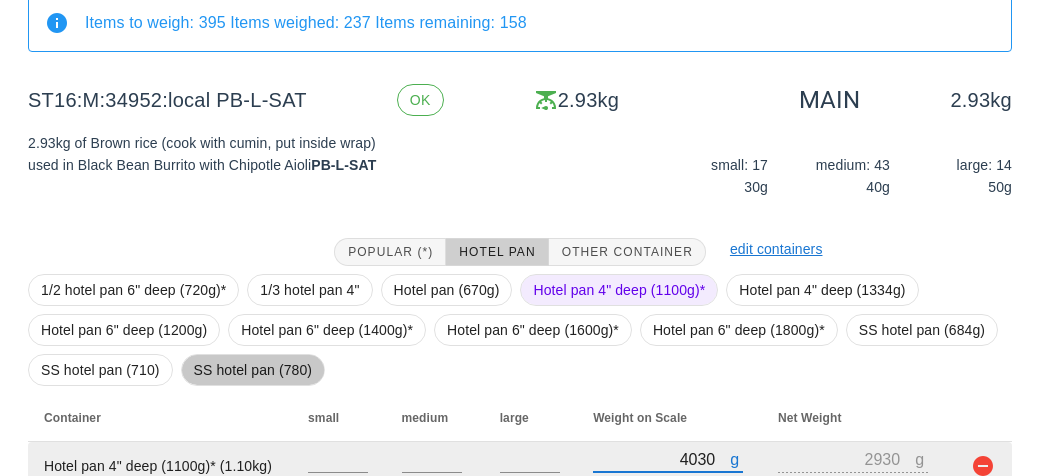 scroll, scrollTop: 272, scrollLeft: 0, axis: vertical 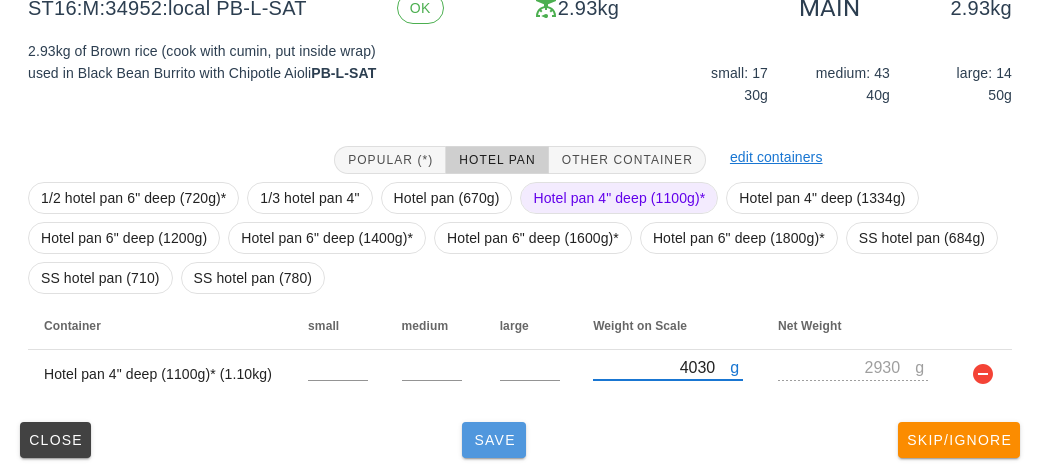 click on "Save" at bounding box center (494, 440) 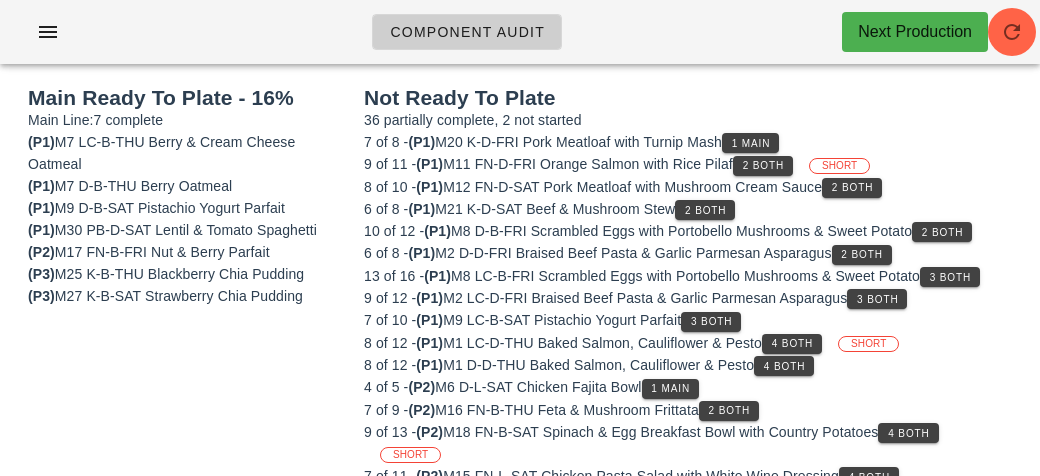 scroll, scrollTop: 0, scrollLeft: 0, axis: both 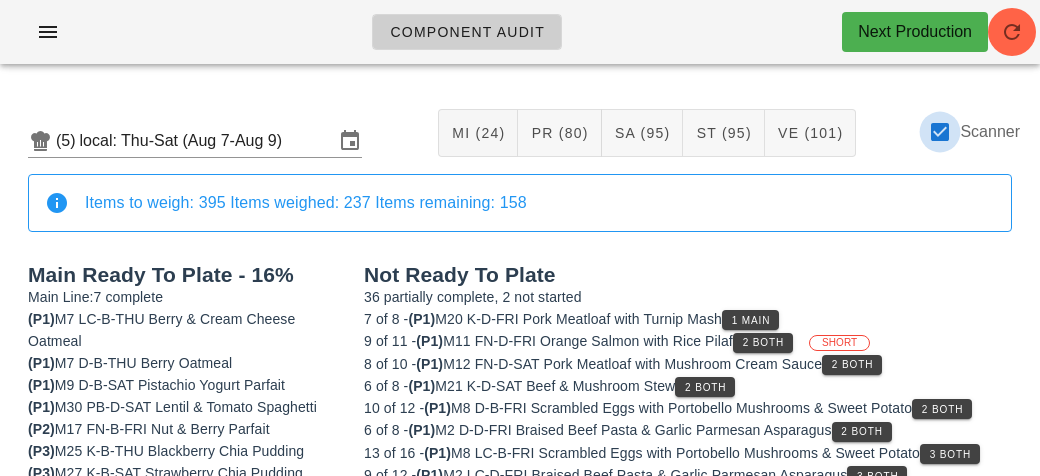 click at bounding box center (940, 132) 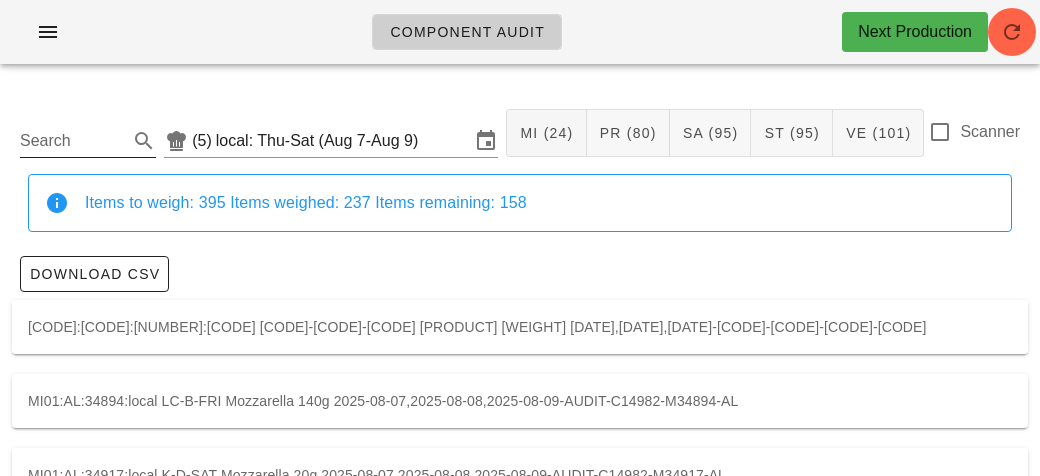 click on "Search" at bounding box center [72, 141] 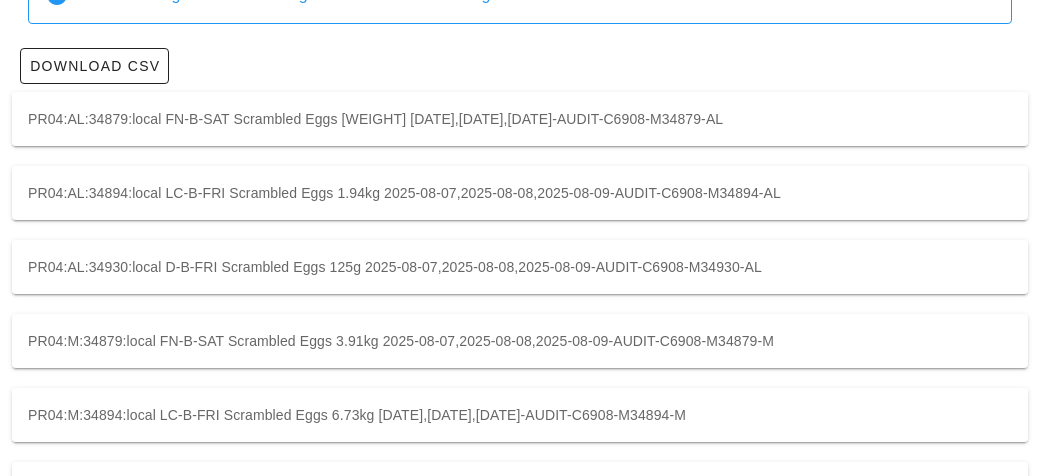 scroll, scrollTop: 278, scrollLeft: 0, axis: vertical 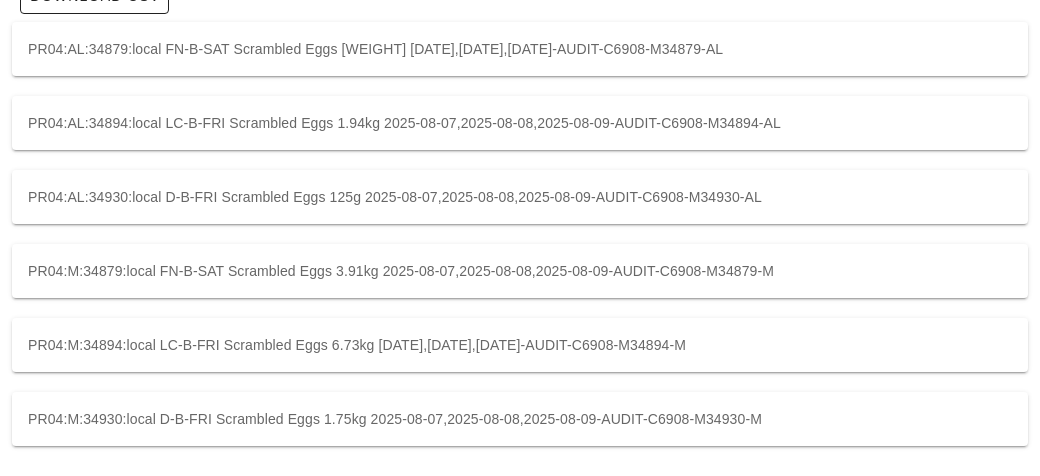 click on "PR04:M:34879:local FN-B-SAT Scrambled Eggs 3.91kg 2025-08-07,2025-08-08,2025-08-09-AUDIT-C6908-M34879-M" at bounding box center [520, 271] 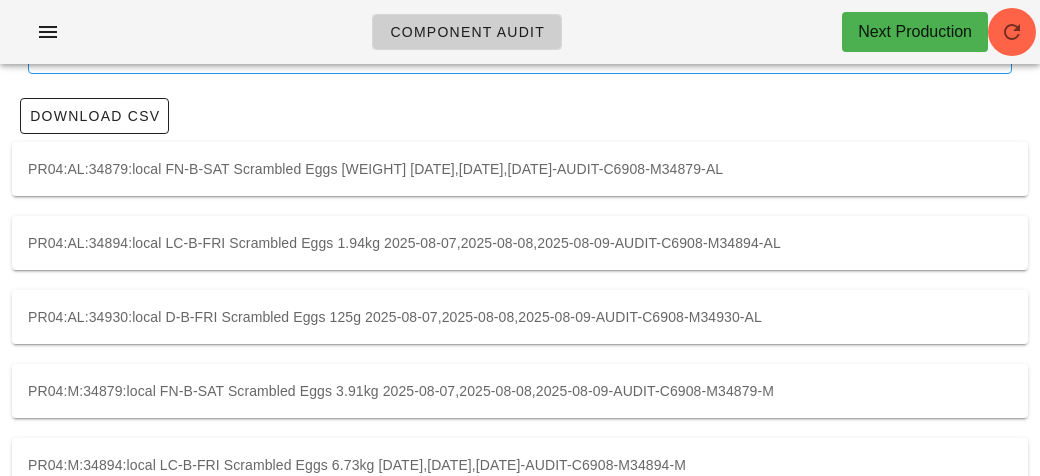 scroll, scrollTop: 0, scrollLeft: 0, axis: both 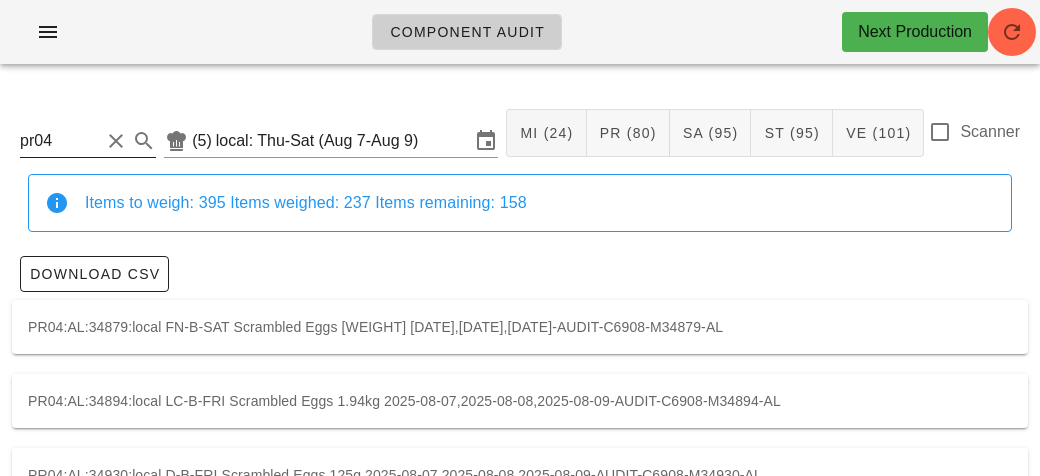 click on "pr04" at bounding box center (60, 141) 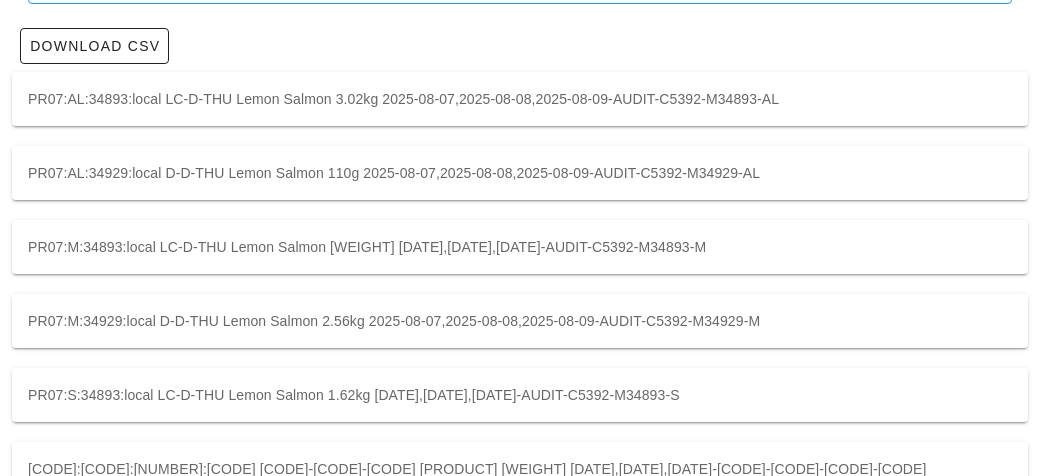 scroll, scrollTop: 278, scrollLeft: 0, axis: vertical 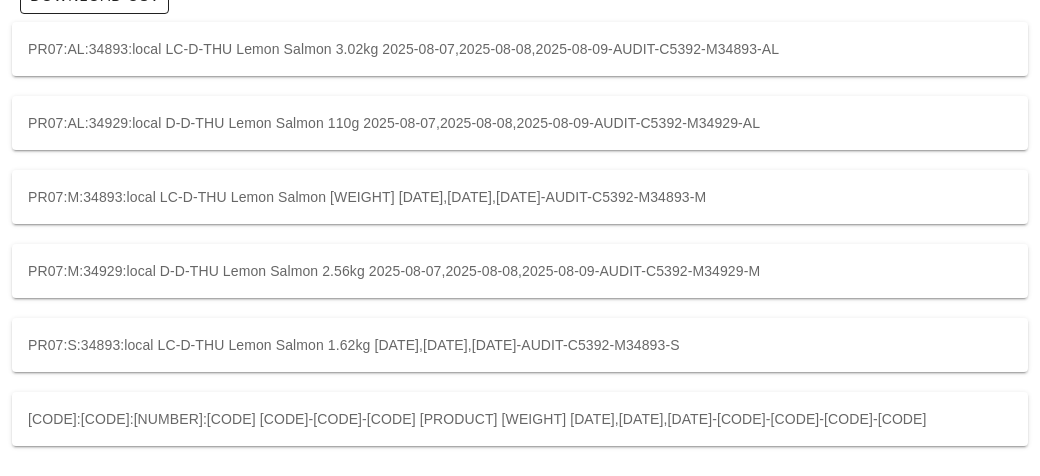 click on "PR07:M:34893:local LC-D-THU Lemon Salmon [WEIGHT] [DATE],[DATE],[DATE]-AUDIT-C5392-M34893-M" at bounding box center (520, 197) 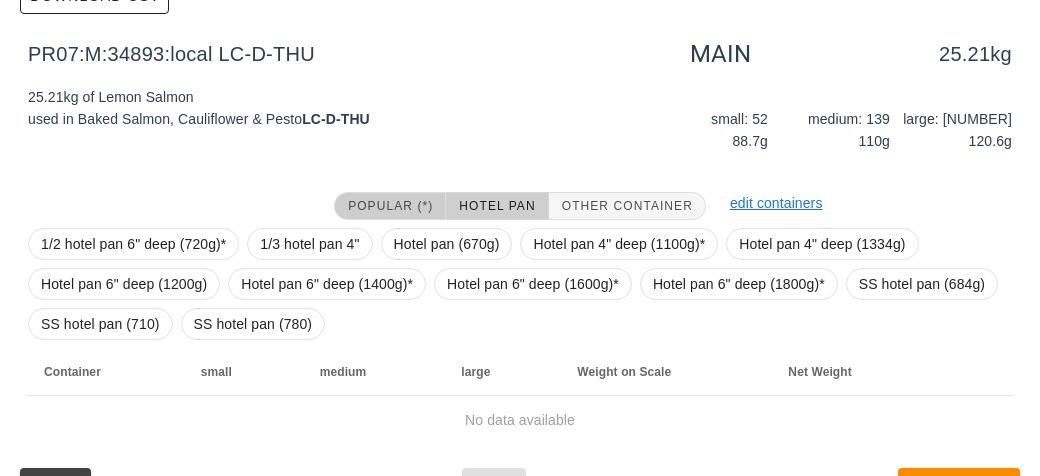 click on "Popular (*)" at bounding box center (390, 206) 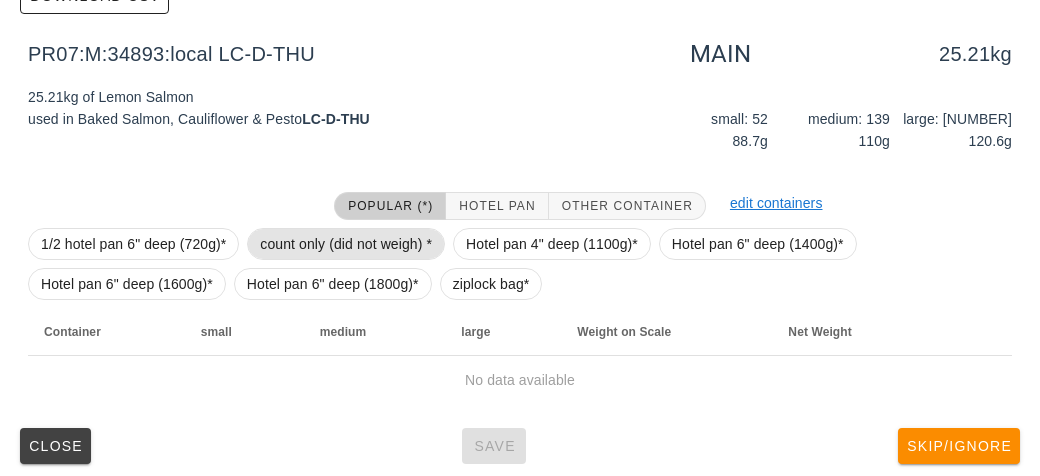 click on "count only (did not weigh) *" at bounding box center (346, 244) 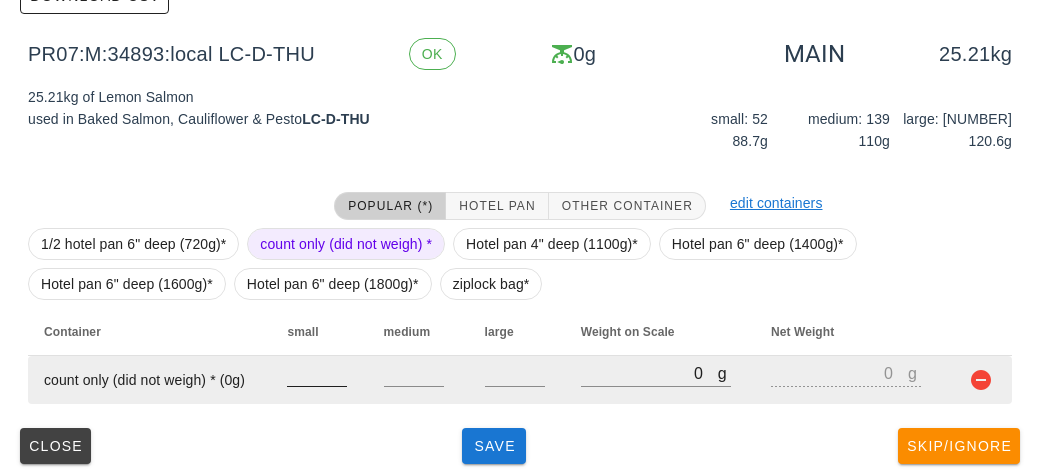 click at bounding box center [317, 373] 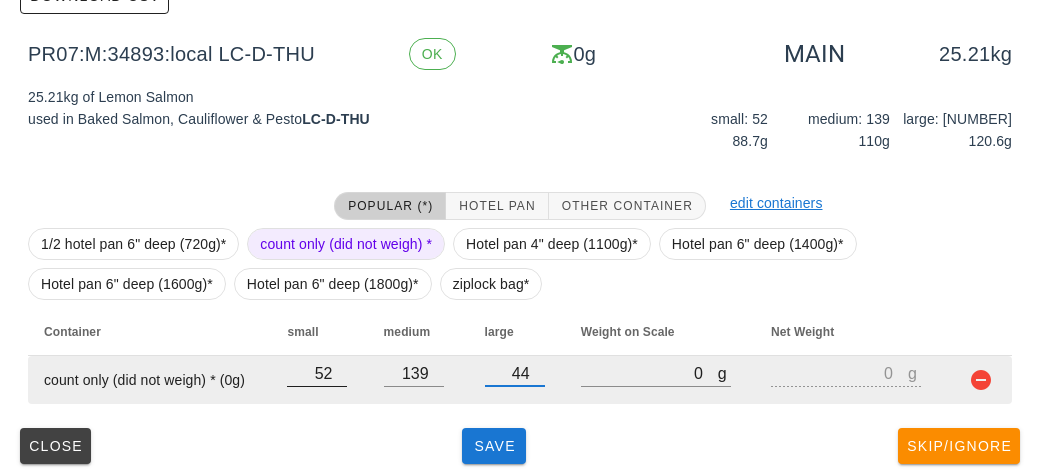 click on "52" at bounding box center [317, 373] 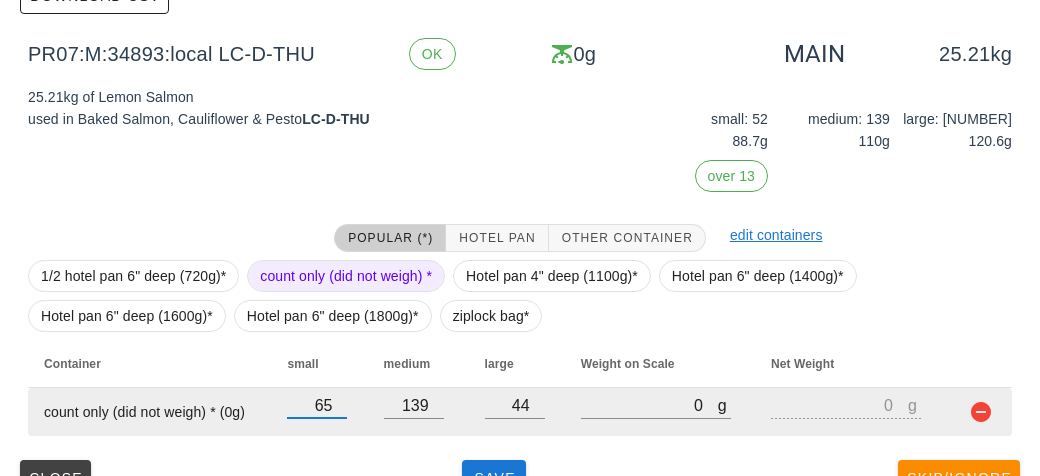 scroll, scrollTop: 316, scrollLeft: 0, axis: vertical 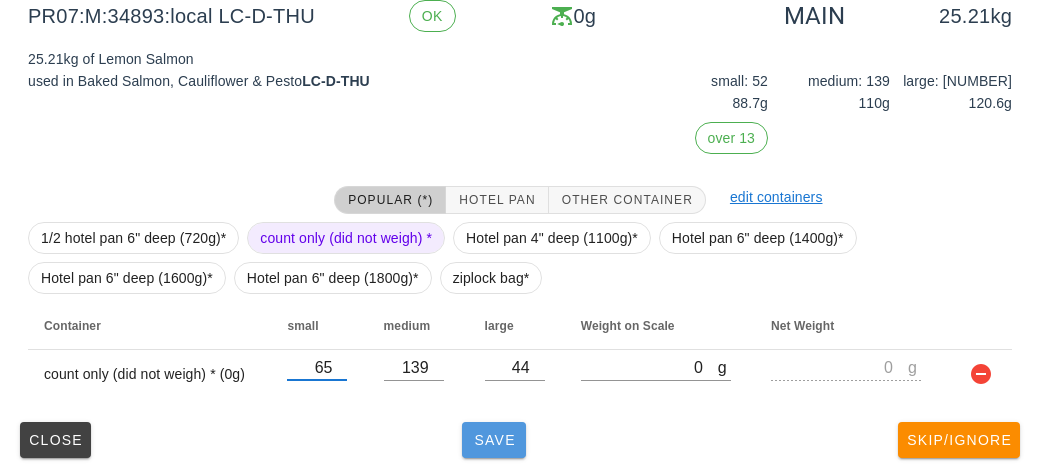 click on "Save" at bounding box center (494, 440) 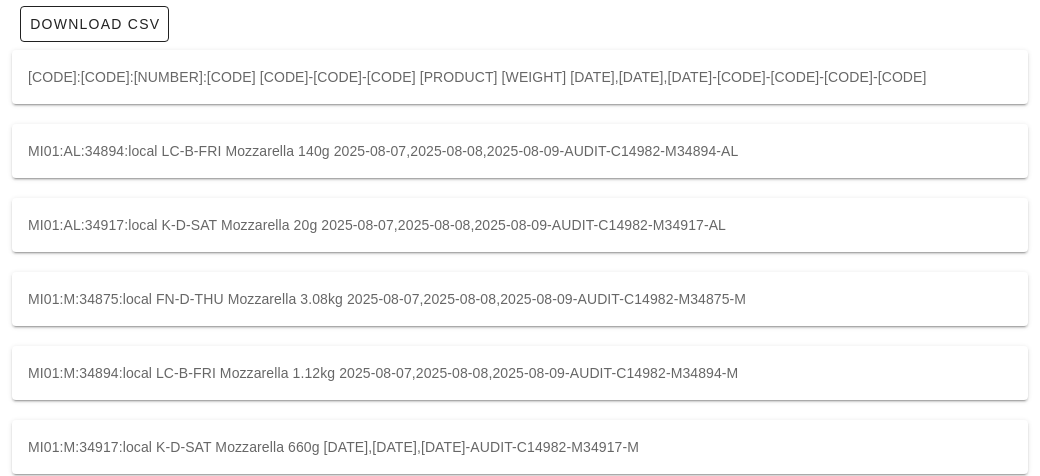 scroll, scrollTop: 0, scrollLeft: 0, axis: both 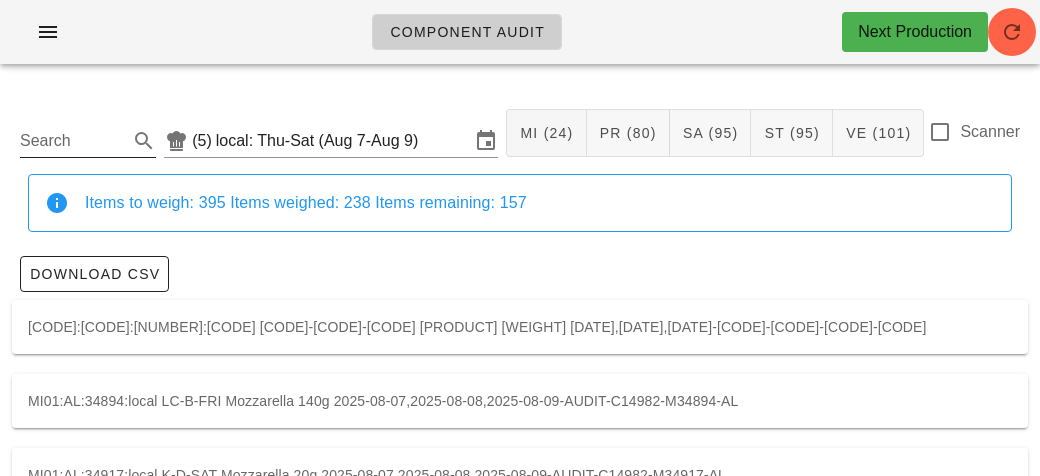 click on "Search" at bounding box center (72, 141) 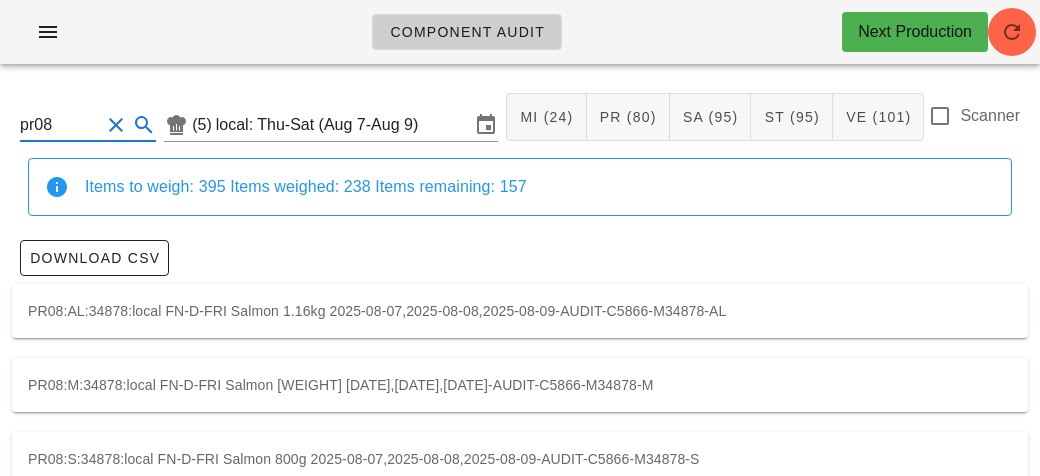 scroll, scrollTop: 56, scrollLeft: 0, axis: vertical 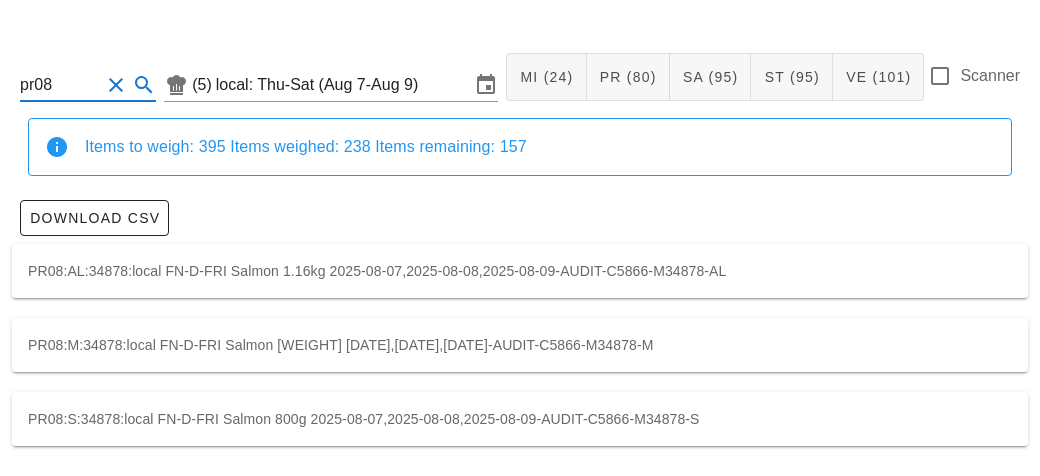 click on "PR08:M:34878:local FN-D-FRI Salmon [WEIGHT] [DATE],[DATE],[DATE]-AUDIT-C5866-M34878-M" at bounding box center [520, 345] 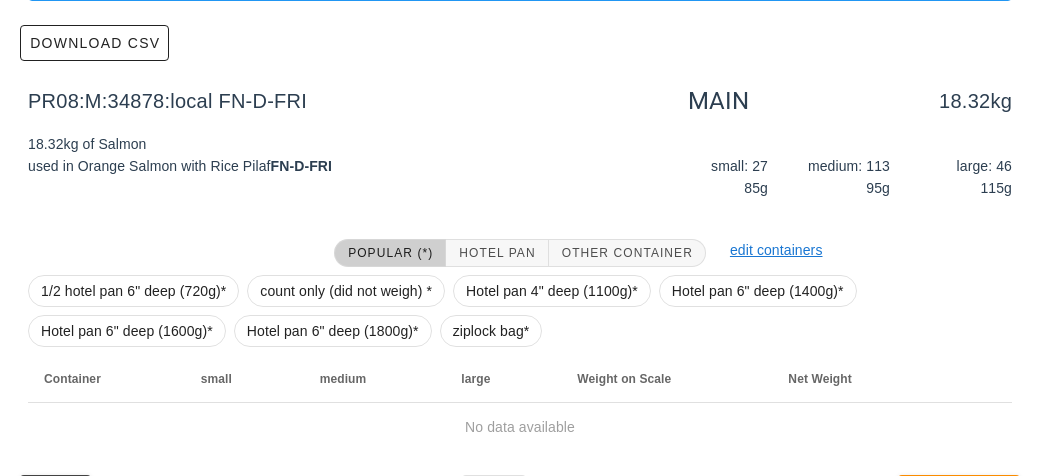 scroll, scrollTop: 284, scrollLeft: 0, axis: vertical 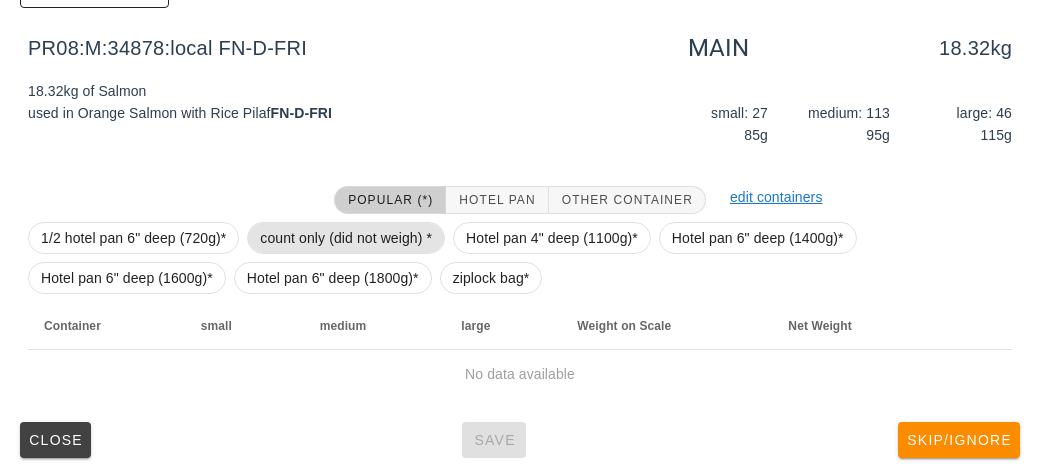 click on "count only (did not weigh) *" at bounding box center [346, 238] 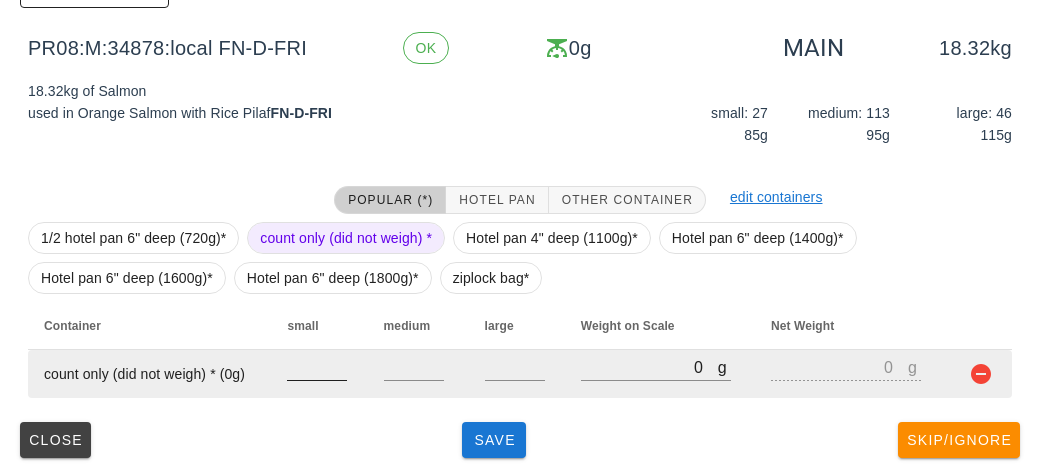 click at bounding box center [317, 367] 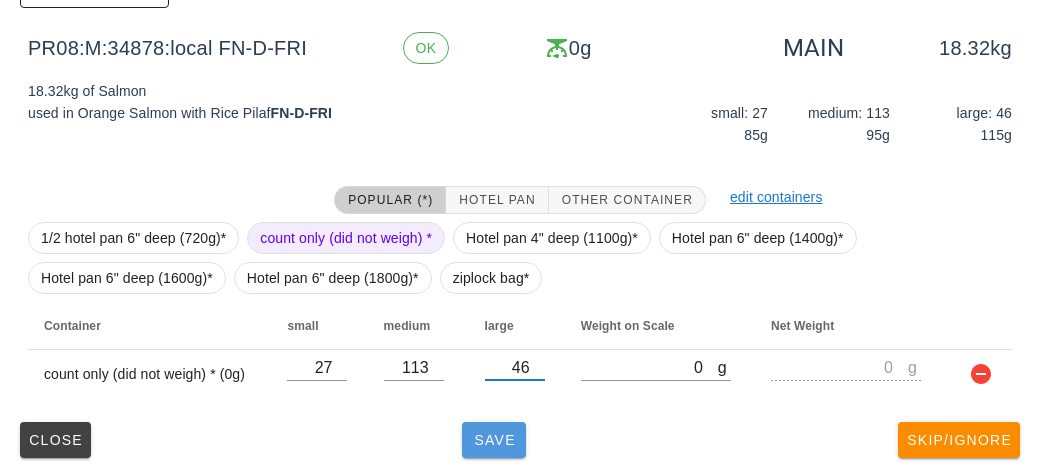 click on "Save" at bounding box center (494, 440) 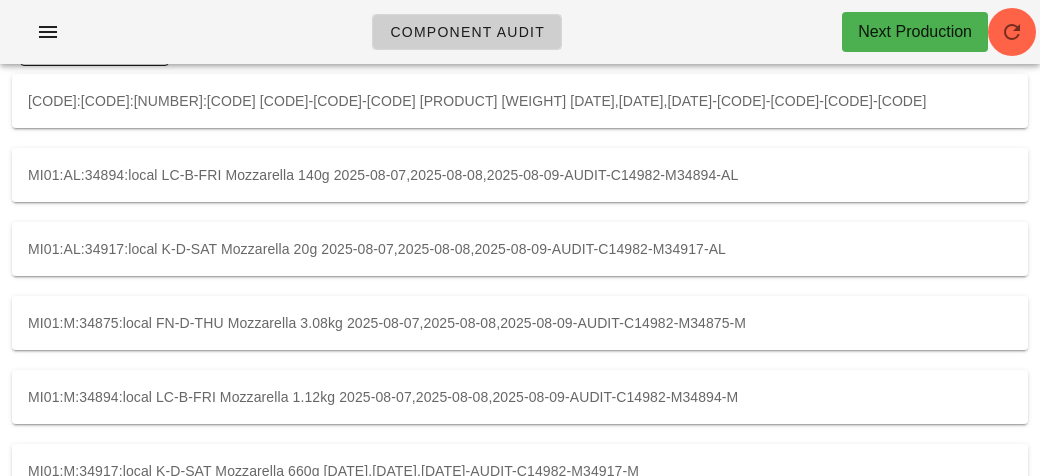 scroll, scrollTop: 0, scrollLeft: 0, axis: both 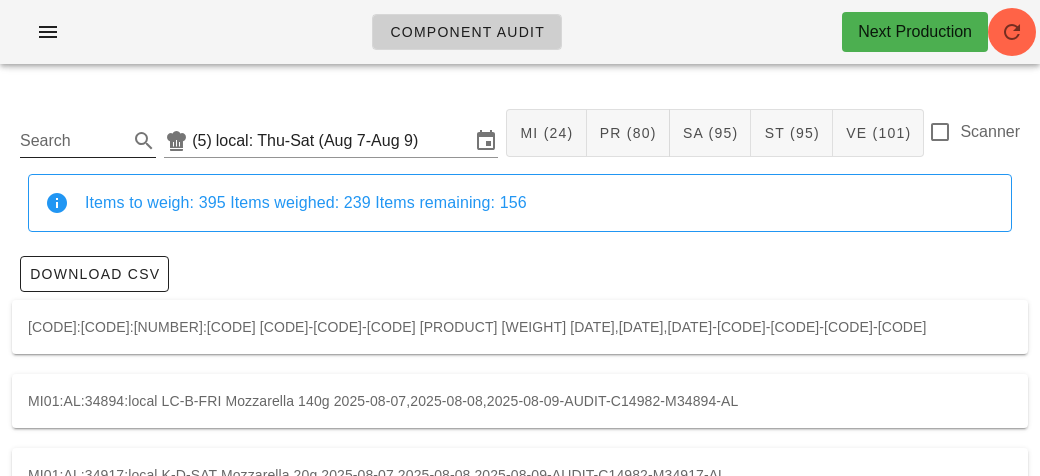 click on "Search" at bounding box center [72, 141] 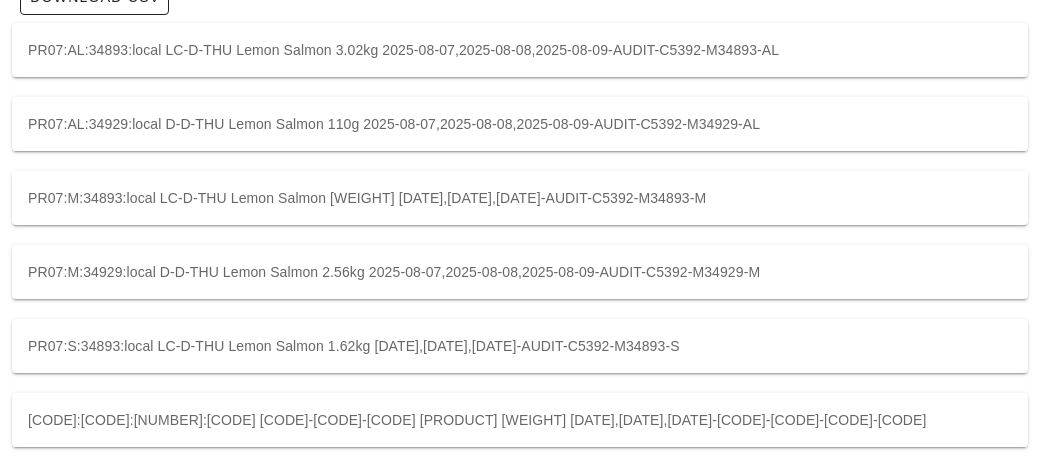 scroll, scrollTop: 278, scrollLeft: 0, axis: vertical 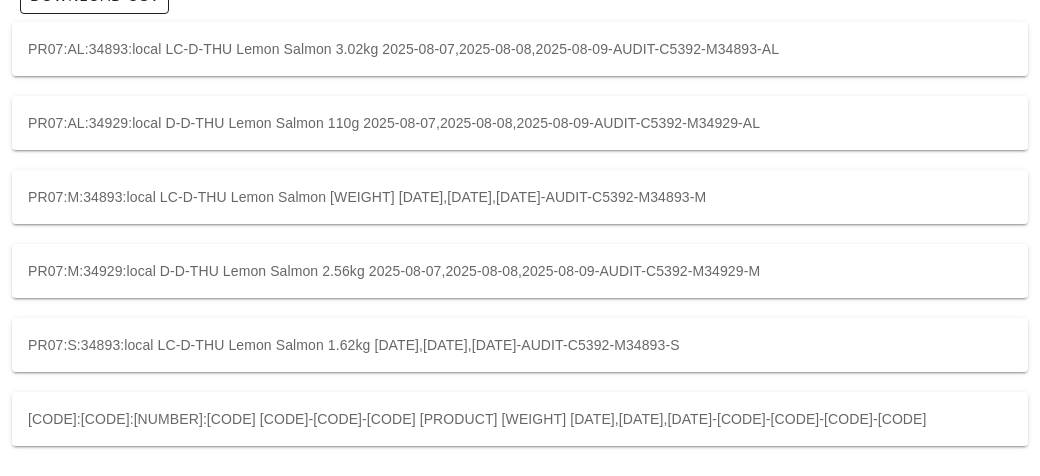 click on "PR07:M:34929:local D-D-THU Lemon Salmon 2.56kg 2025-08-07,2025-08-08,2025-08-09-AUDIT-C5392-M34929-M" at bounding box center (520, 271) 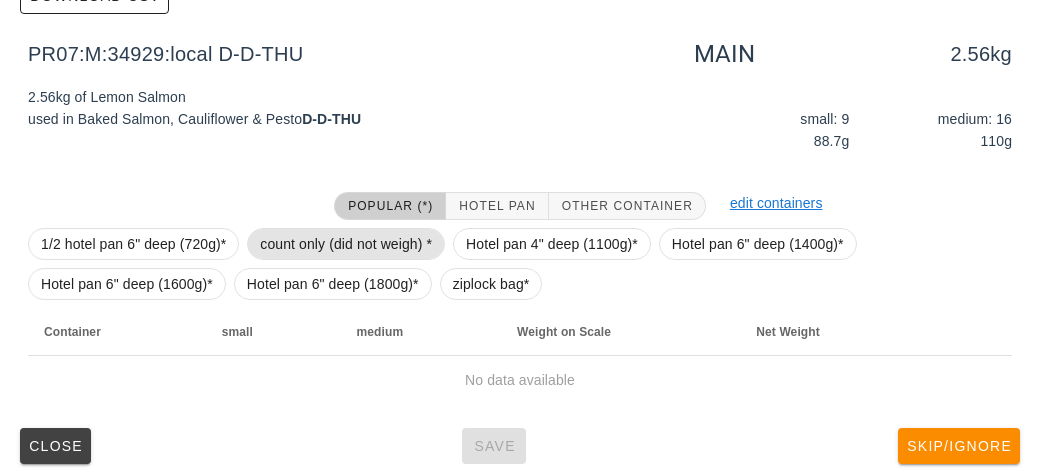 click on "count only (did not weigh) *" at bounding box center [346, 244] 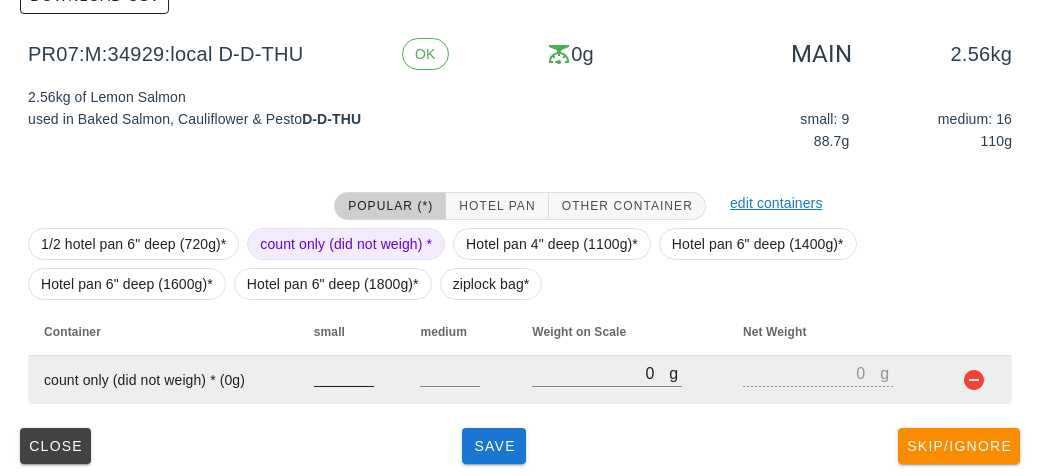 click at bounding box center (344, 373) 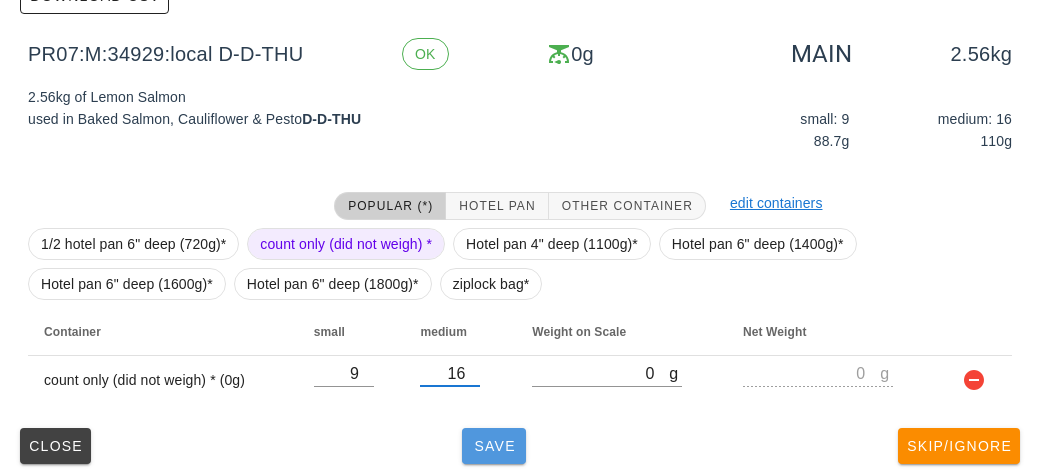 click on "Save" at bounding box center [494, 446] 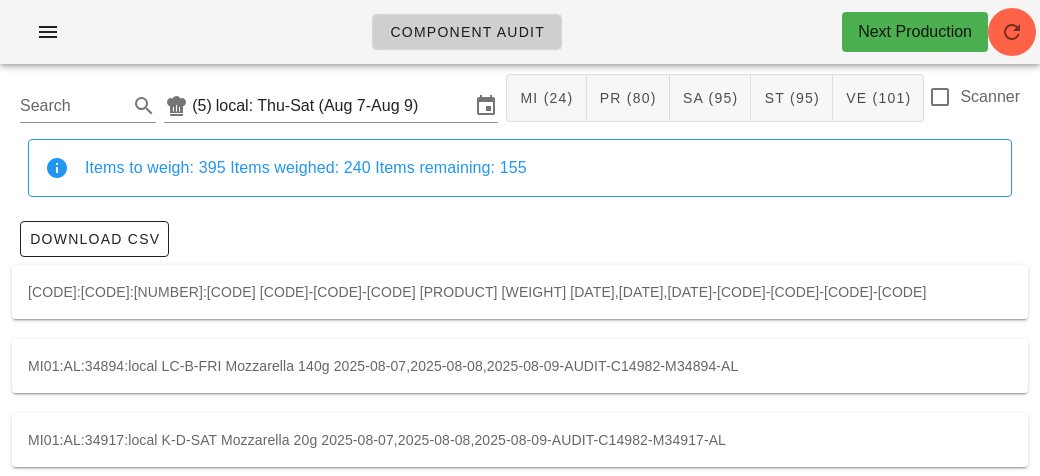 scroll, scrollTop: 0, scrollLeft: 0, axis: both 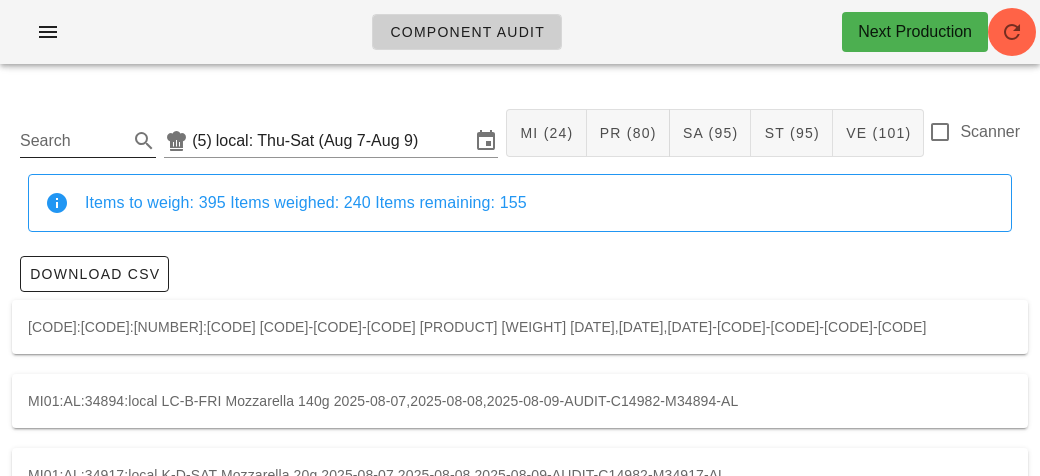 click on "Search" at bounding box center (72, 141) 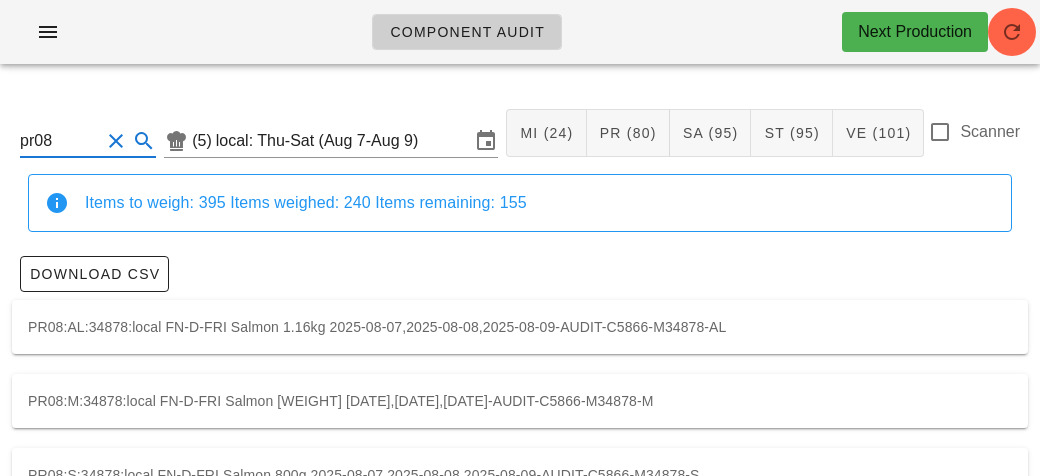 scroll, scrollTop: 56, scrollLeft: 0, axis: vertical 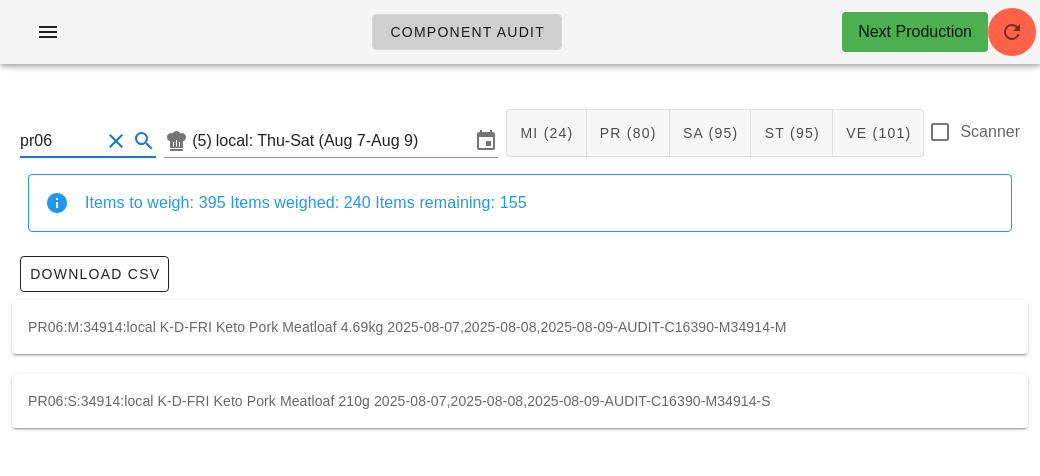 click on "PR06:M:34914:local K-D-FRI Keto Pork Meatloaf 4.69kg 2025-08-07,2025-08-08,2025-08-09-AUDIT-C16390-M34914-M" at bounding box center [520, 327] 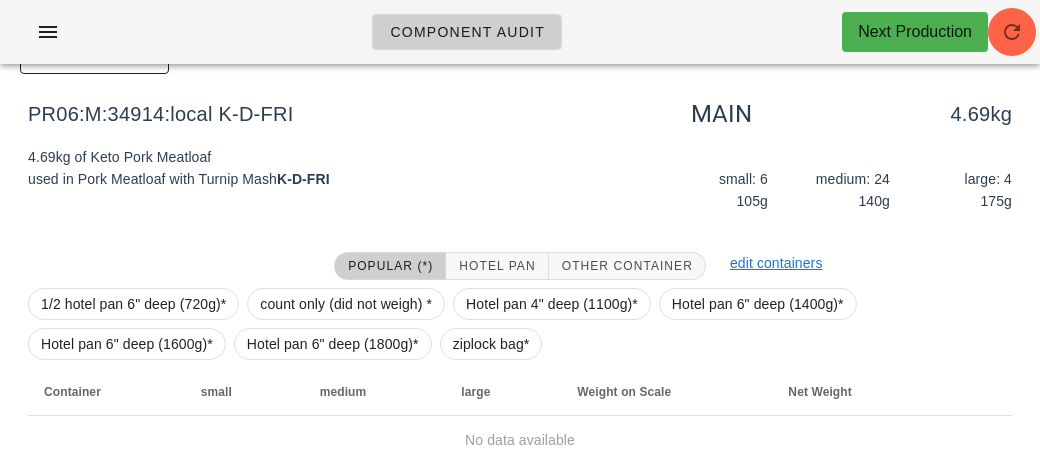 scroll, scrollTop: 284, scrollLeft: 0, axis: vertical 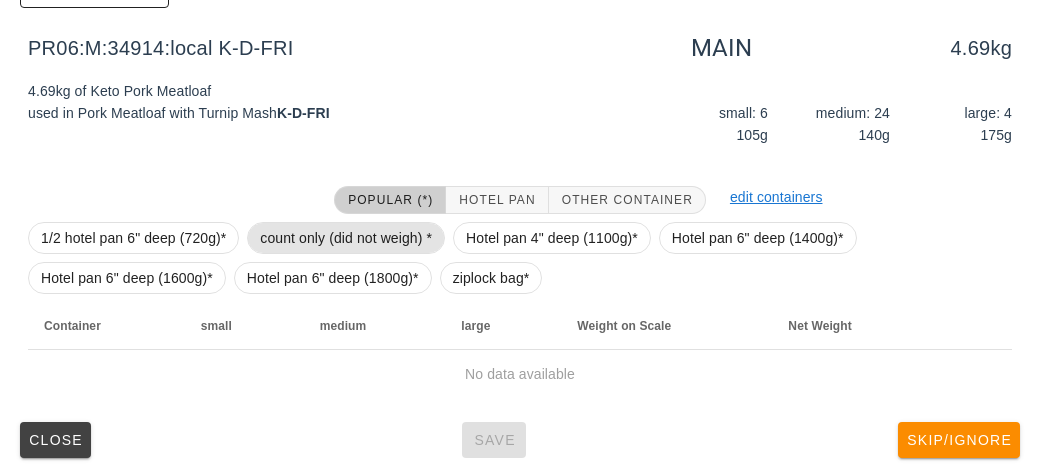 click on "count only (did not weigh) *" at bounding box center [346, 238] 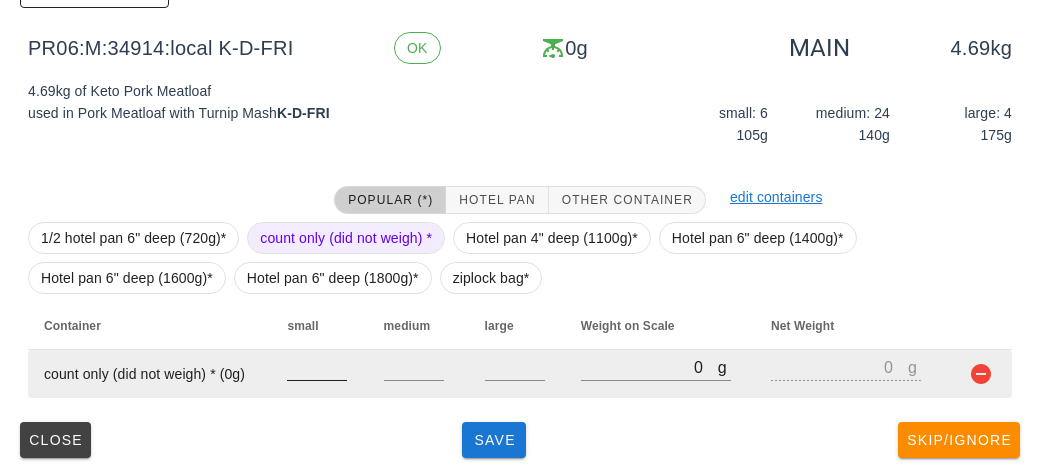 click at bounding box center [317, 367] 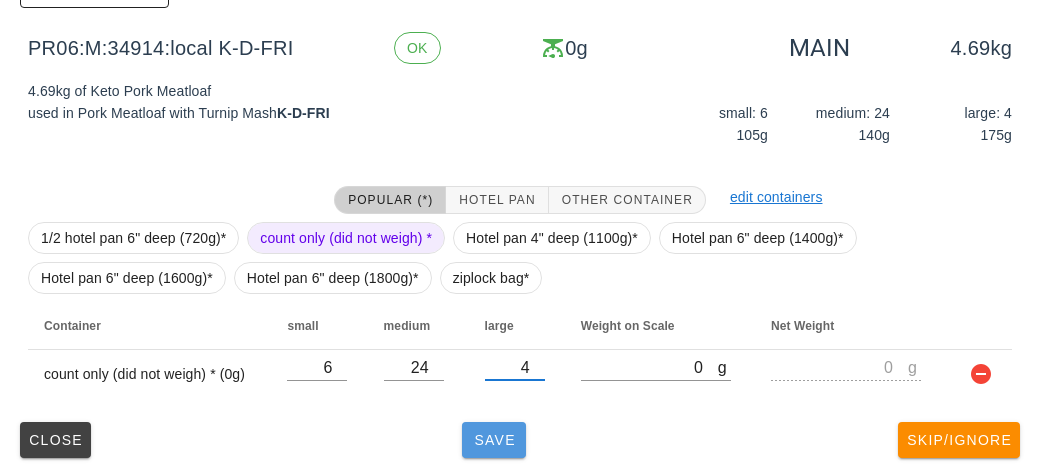 click on "Save" at bounding box center (494, 440) 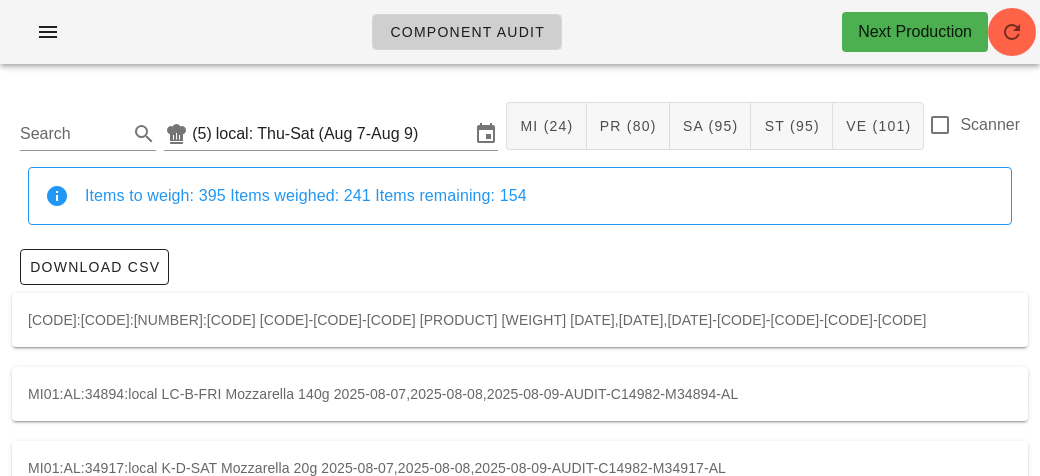 scroll, scrollTop: 0, scrollLeft: 0, axis: both 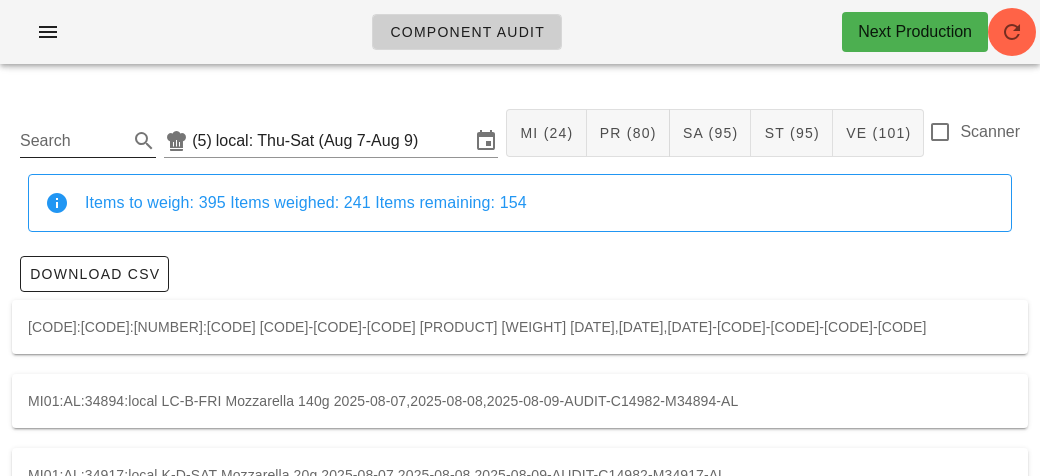 click on "Search" at bounding box center (72, 141) 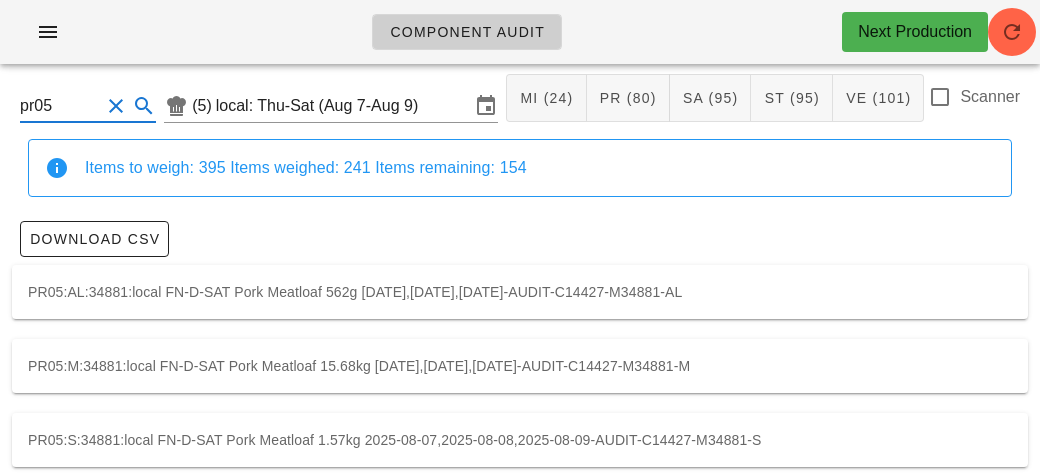 scroll, scrollTop: 56, scrollLeft: 0, axis: vertical 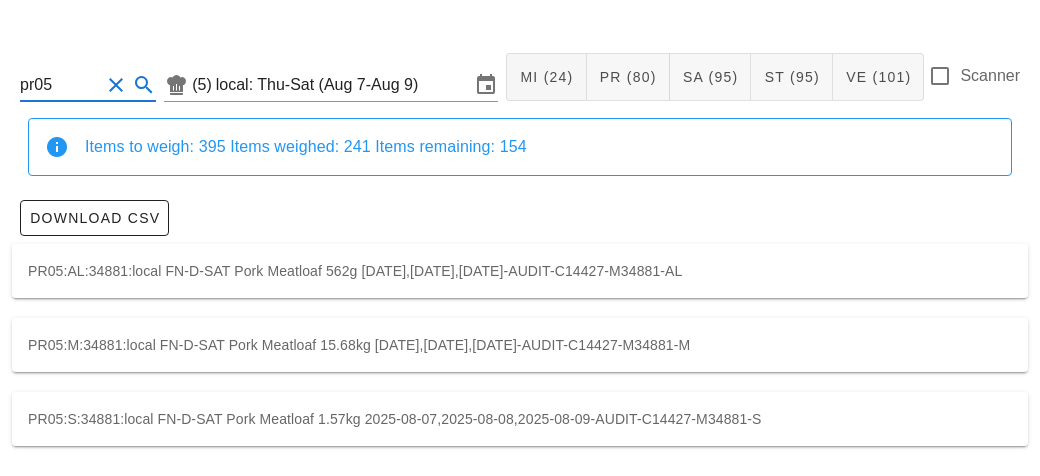 click on "PR05:M:34881:local FN-D-SAT Pork Meatloaf 15.68kg [DATE],[DATE],[DATE]-AUDIT-C14427-M34881-M" at bounding box center (520, 345) 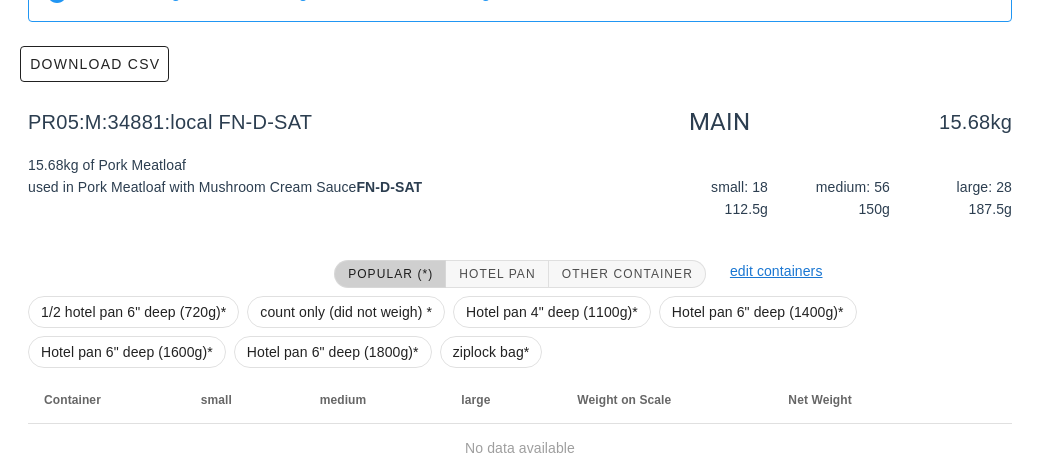scroll, scrollTop: 284, scrollLeft: 0, axis: vertical 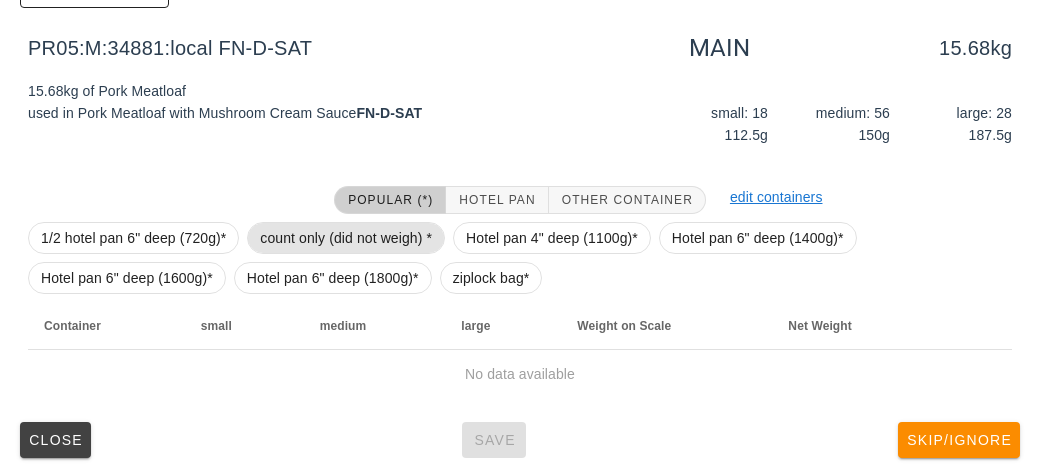 click on "count only (did not weigh) *" at bounding box center (346, 238) 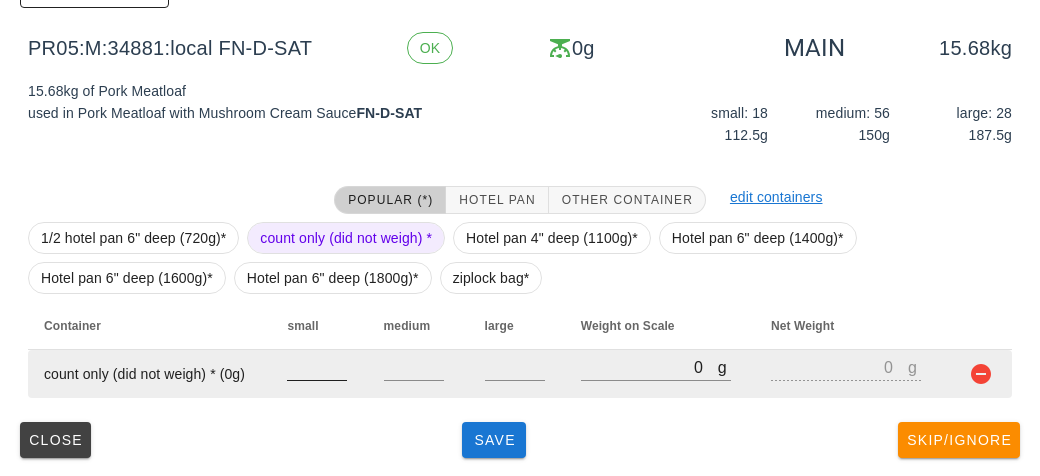 click at bounding box center [317, 367] 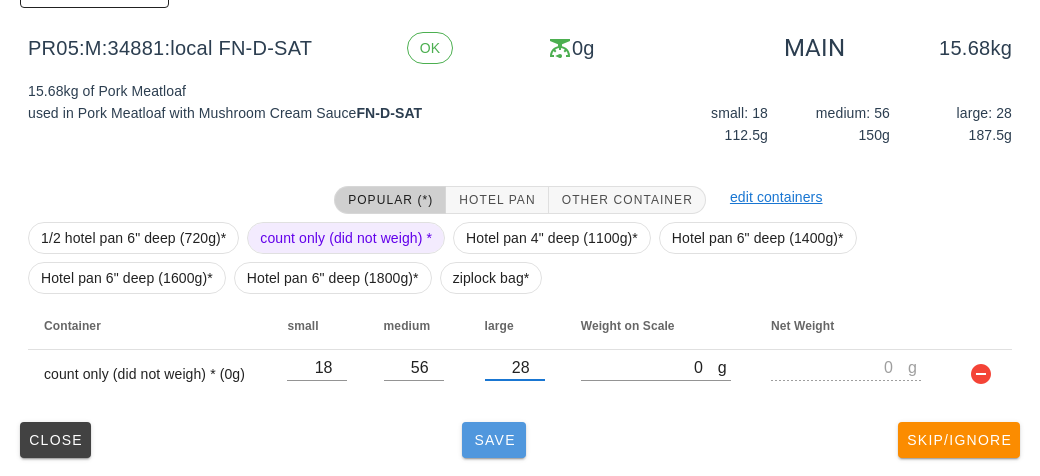 click on "Save" at bounding box center (494, 440) 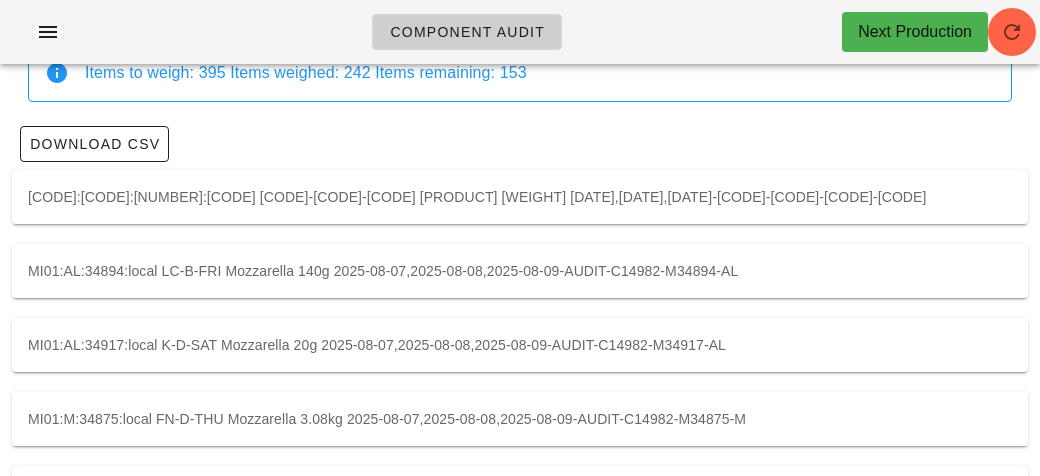 scroll, scrollTop: 0, scrollLeft: 0, axis: both 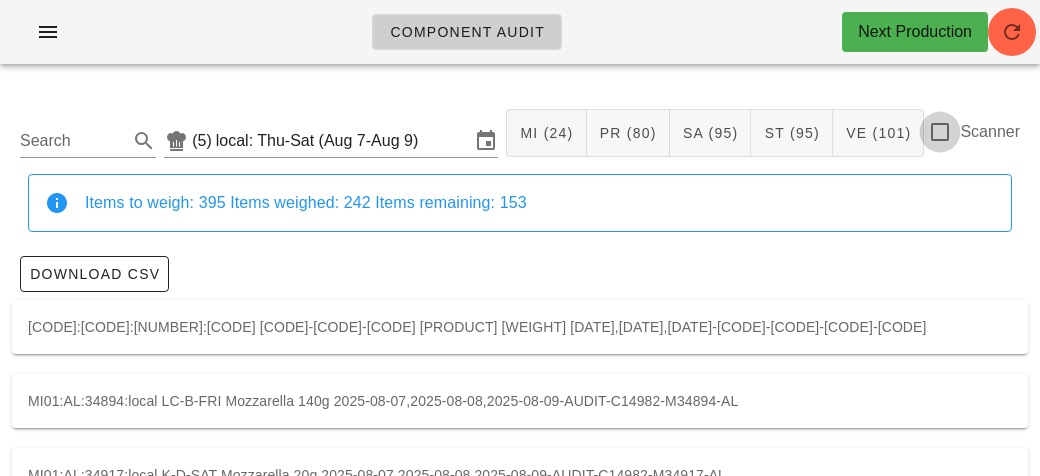 click at bounding box center [940, 132] 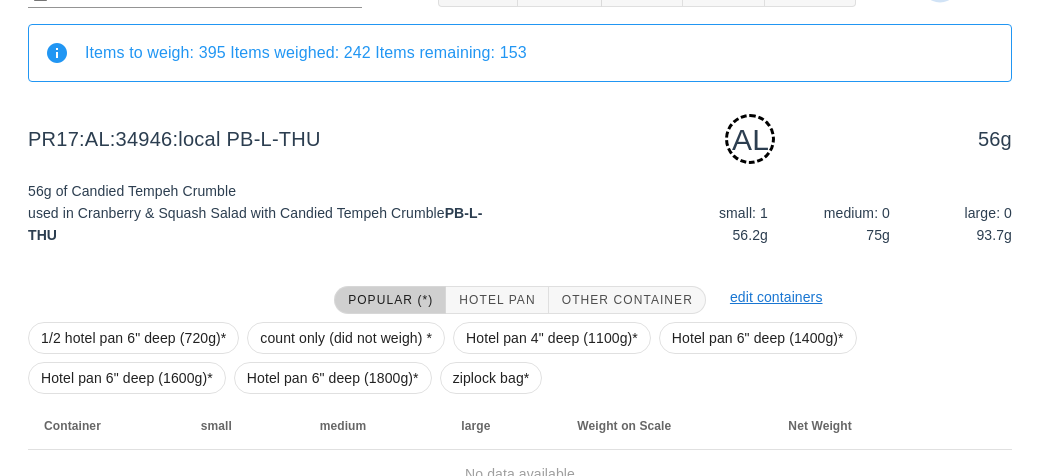 scroll, scrollTop: 250, scrollLeft: 0, axis: vertical 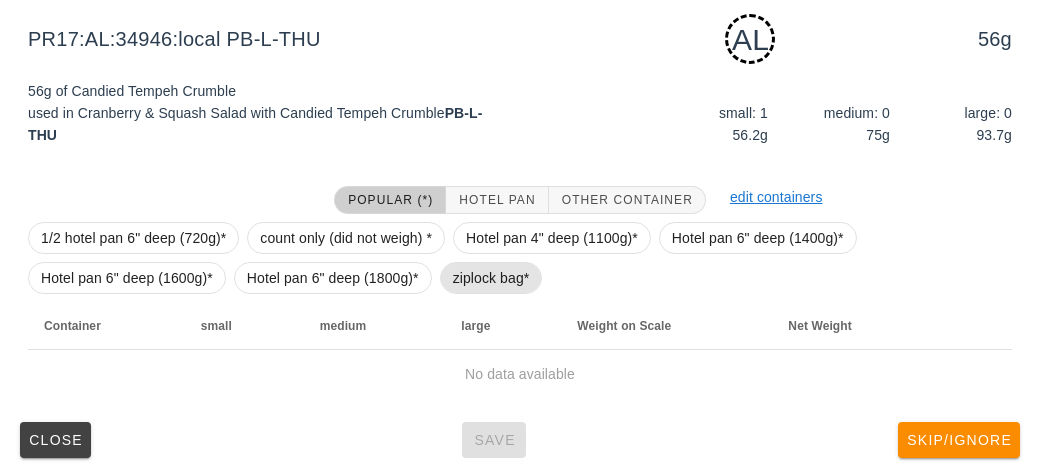 click on "ziplock bag*" at bounding box center [491, 278] 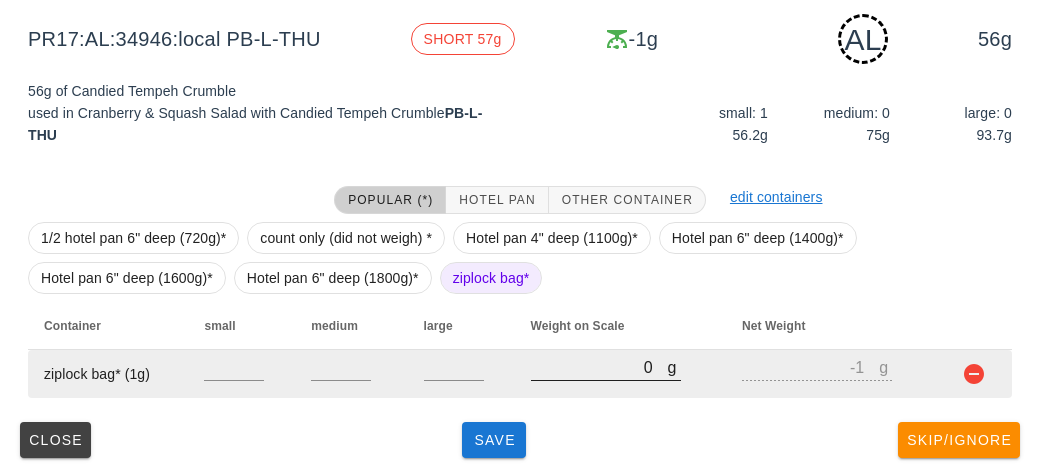 click on "0" at bounding box center [599, 367] 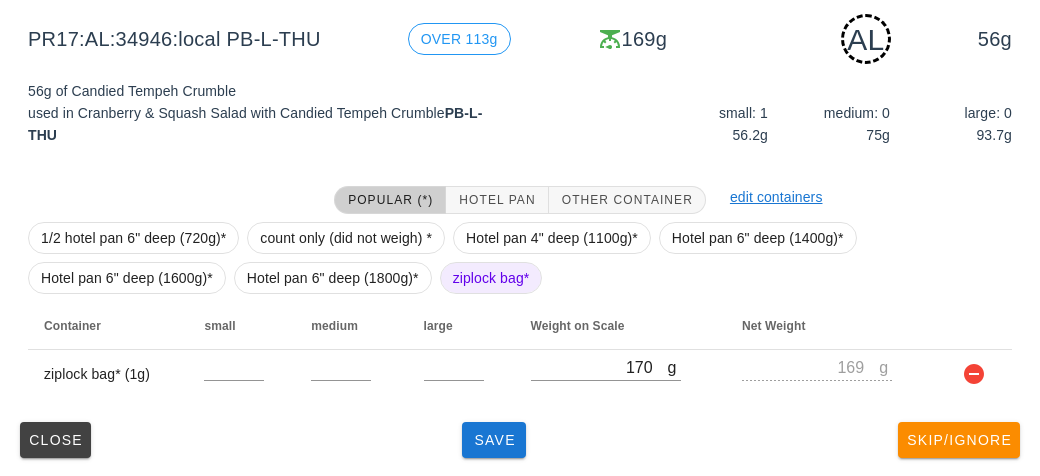 click on "Close Save Skip/Ignore" at bounding box center [520, 440] 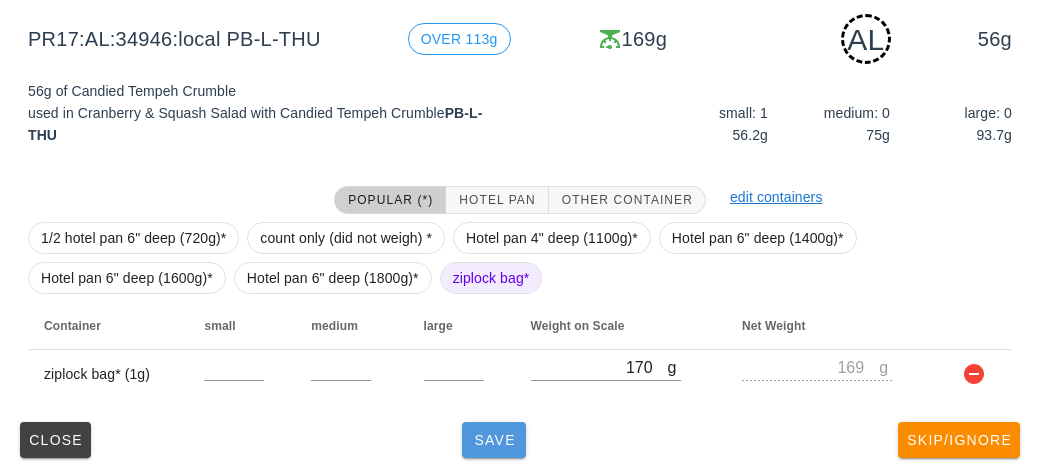 click on "Save" at bounding box center (494, 440) 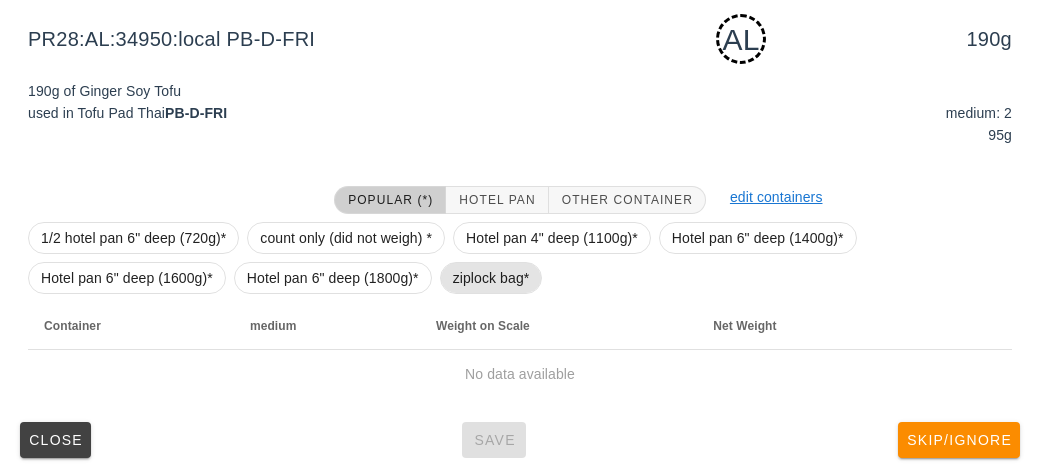 click on "ziplock bag*" at bounding box center [491, 278] 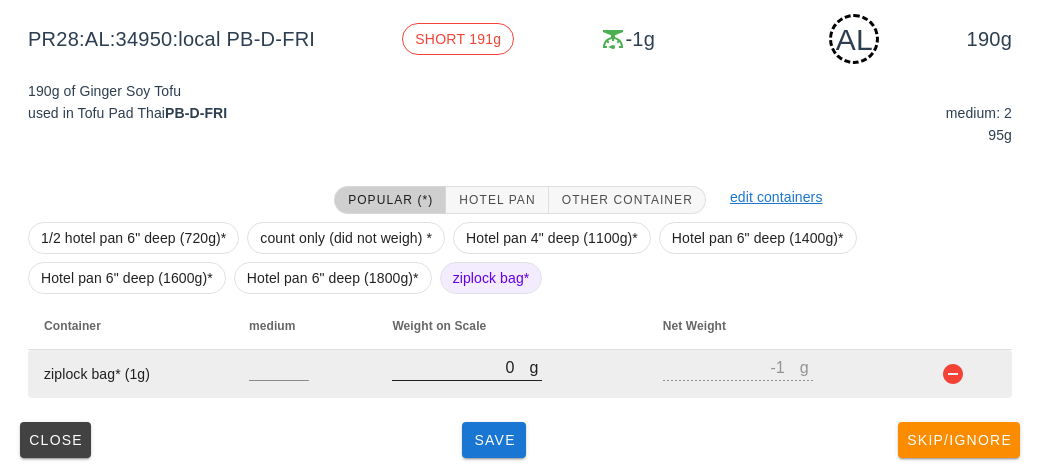 click on "0" at bounding box center [460, 367] 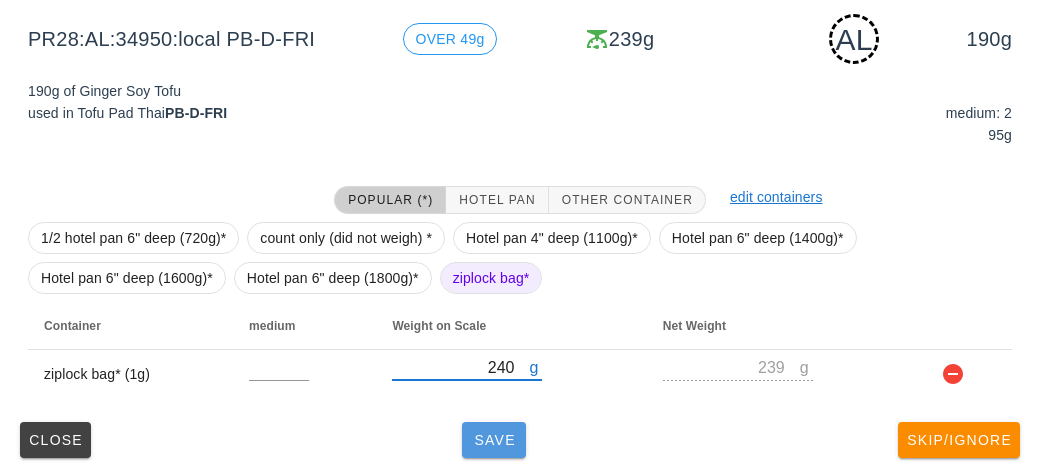 click on "Save" at bounding box center [494, 440] 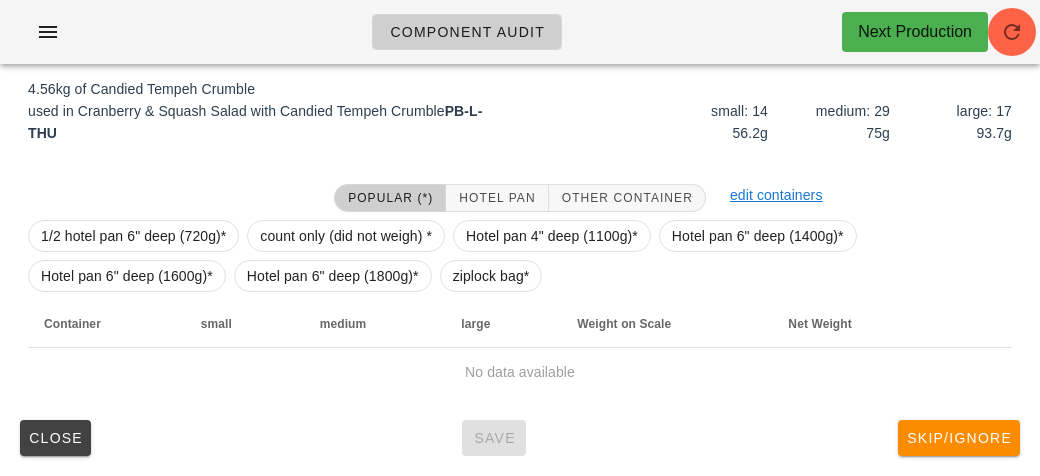 scroll, scrollTop: 232, scrollLeft: 0, axis: vertical 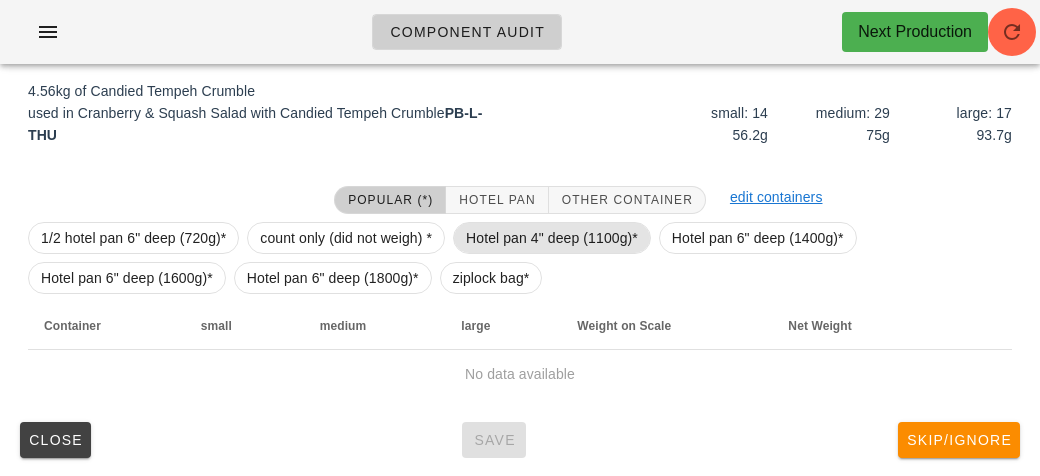 click on "Hotel pan 4" deep (1100g)*" at bounding box center (552, 238) 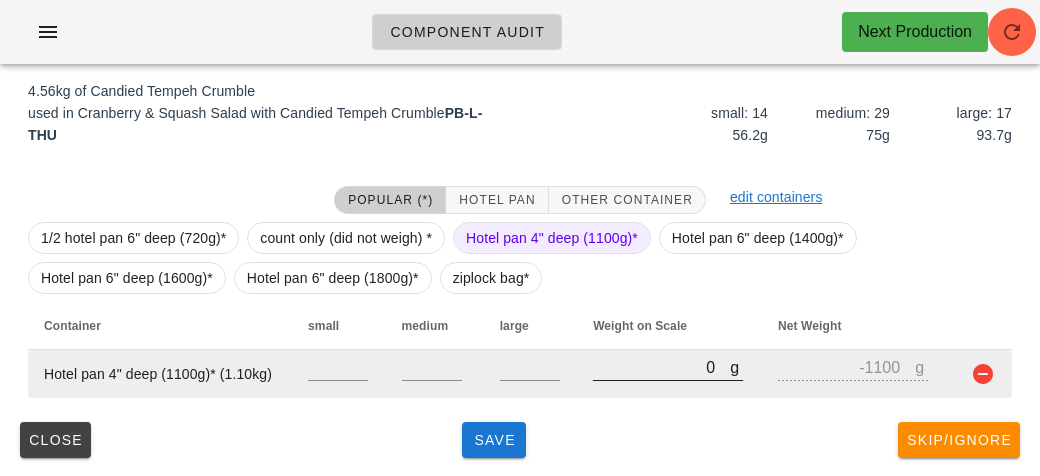 click on "0" at bounding box center [661, 367] 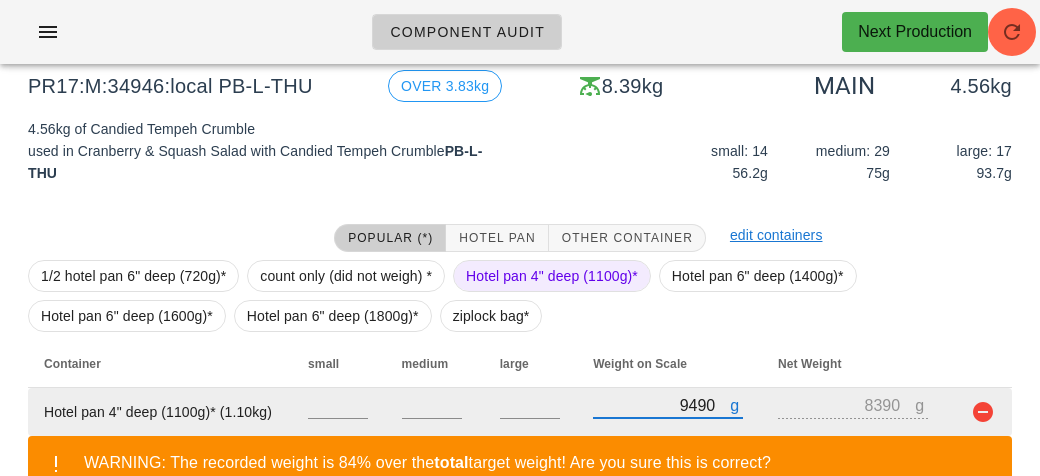 scroll, scrollTop: 324, scrollLeft: 0, axis: vertical 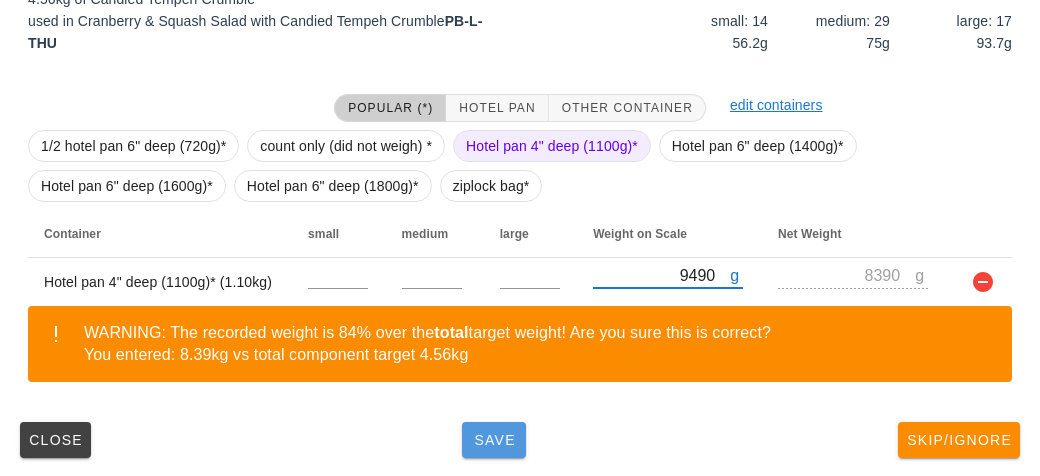 click on "Save" at bounding box center (494, 440) 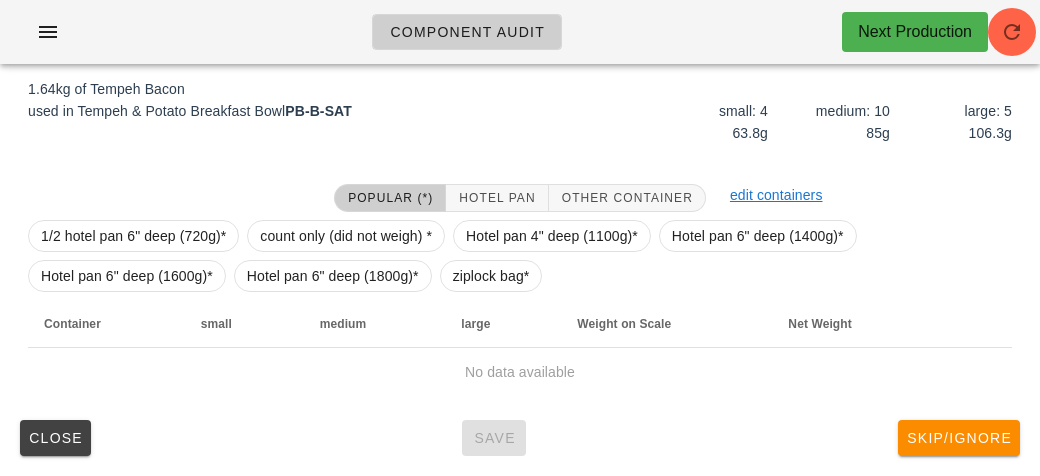 scroll, scrollTop: 232, scrollLeft: 0, axis: vertical 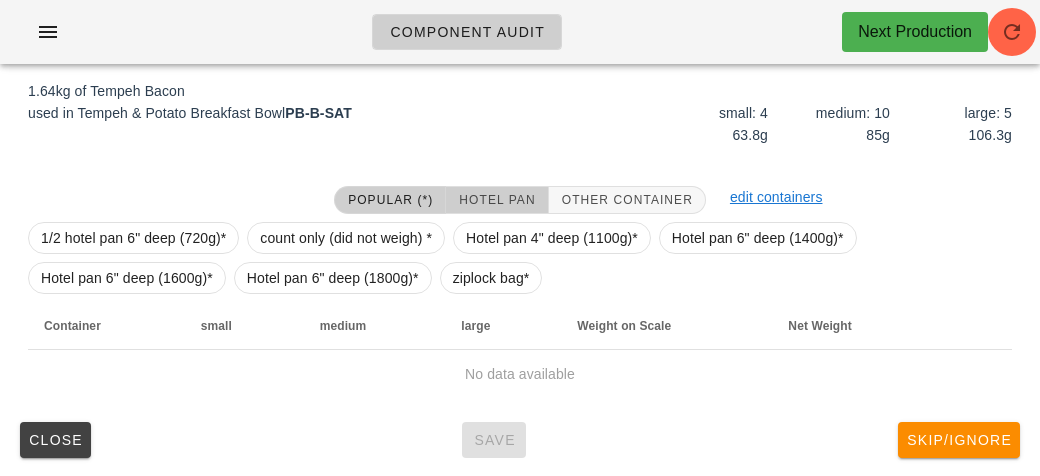 click on "Hotel Pan" at bounding box center (496, 200) 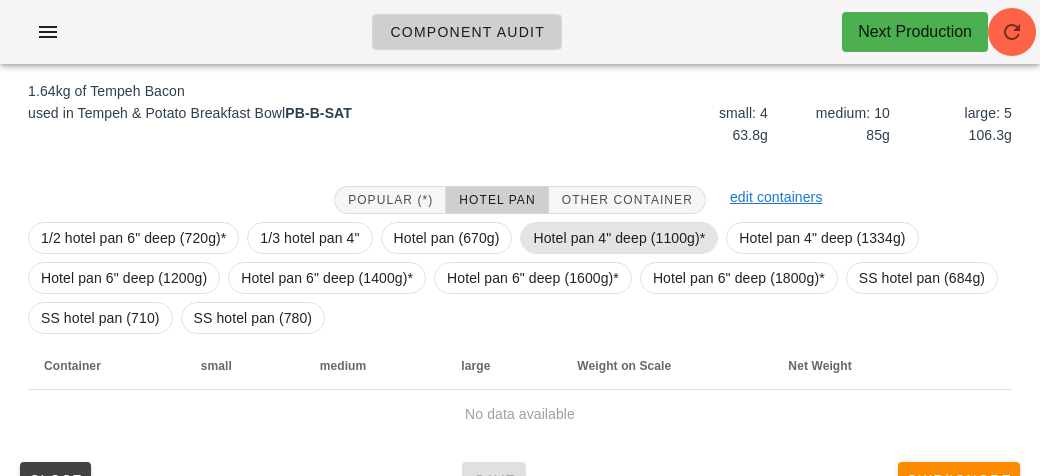 click on "Hotel pan 4" deep (1100g)*" at bounding box center [619, 238] 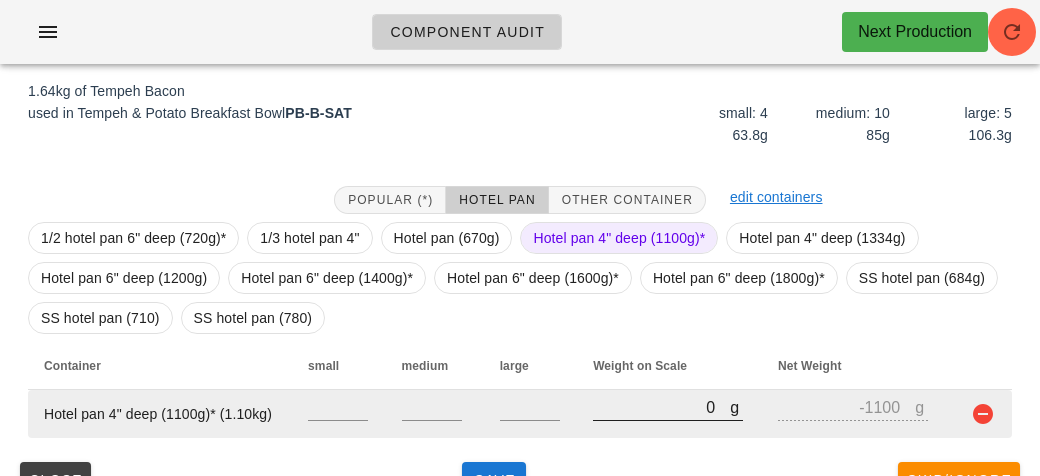 click on "0" at bounding box center (661, 407) 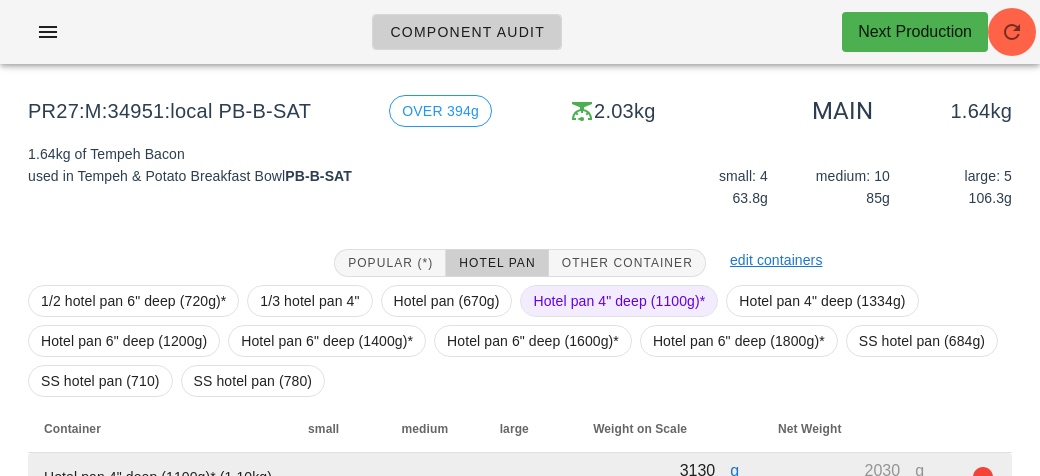 scroll, scrollTop: 272, scrollLeft: 0, axis: vertical 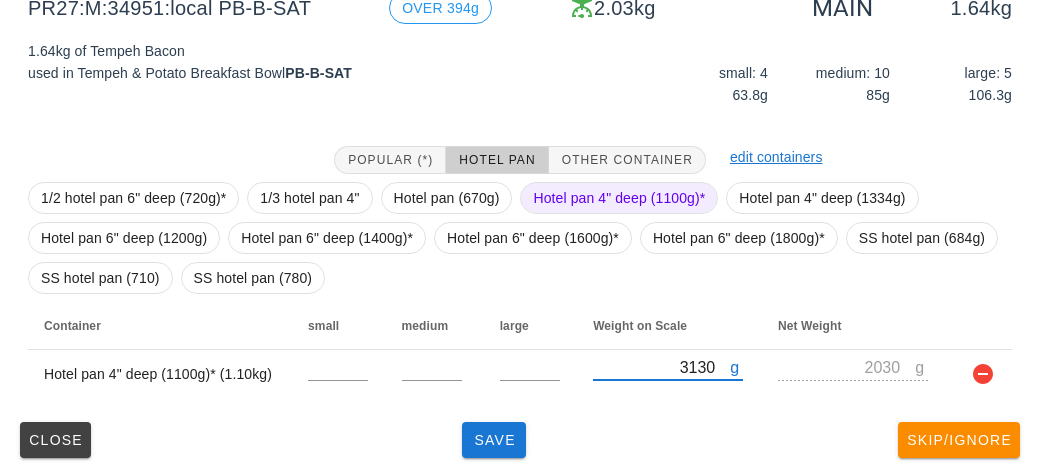 click on "Close Save Skip/Ignore" at bounding box center (520, 440) 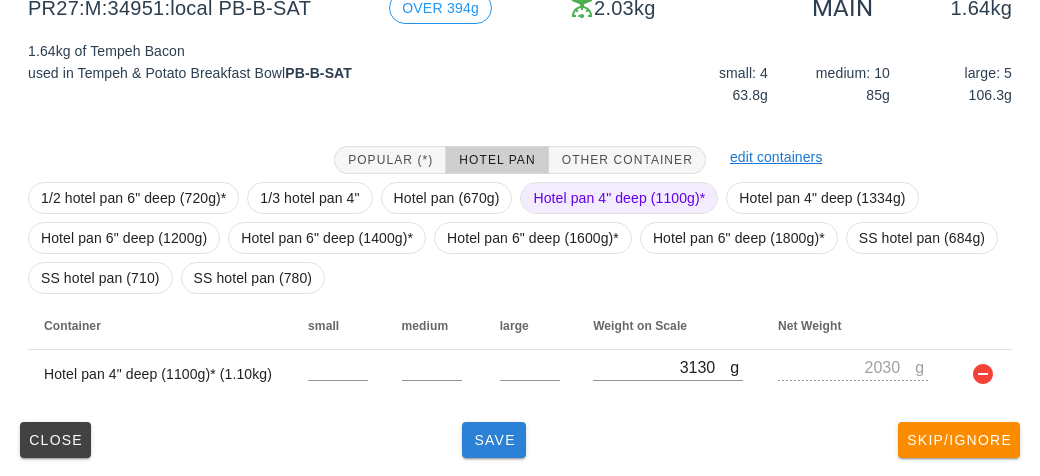 click on "Save" at bounding box center (494, 440) 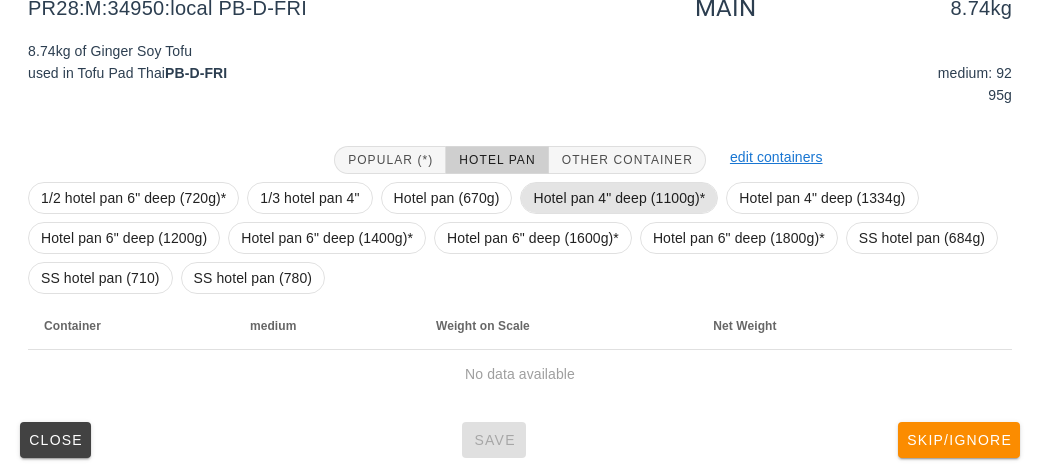 click on "Hotel pan 4" deep (1100g)*" at bounding box center [619, 198] 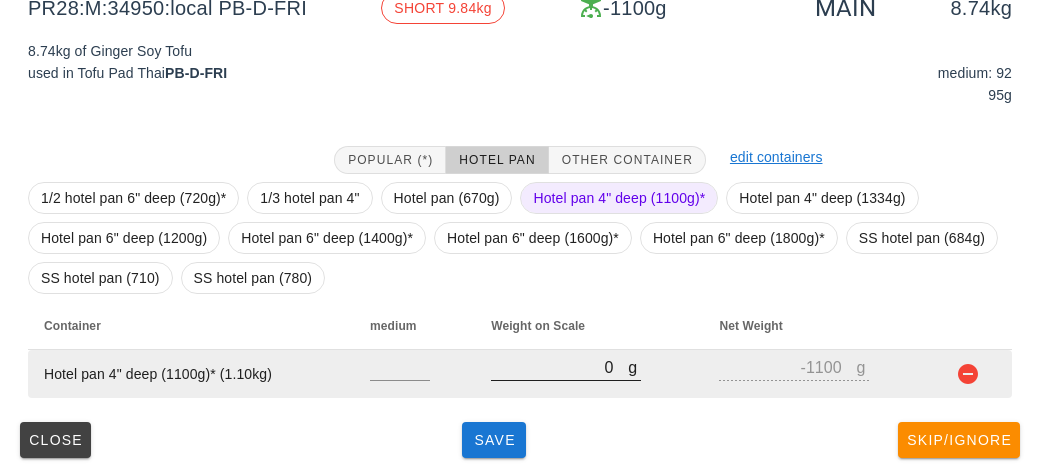 click on "g" at bounding box center [634, 367] 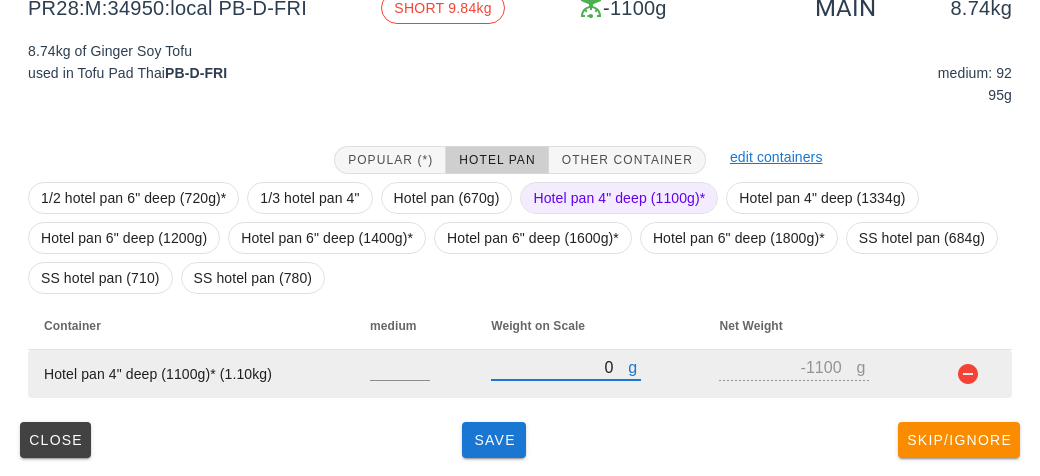 click on "0" at bounding box center [559, 367] 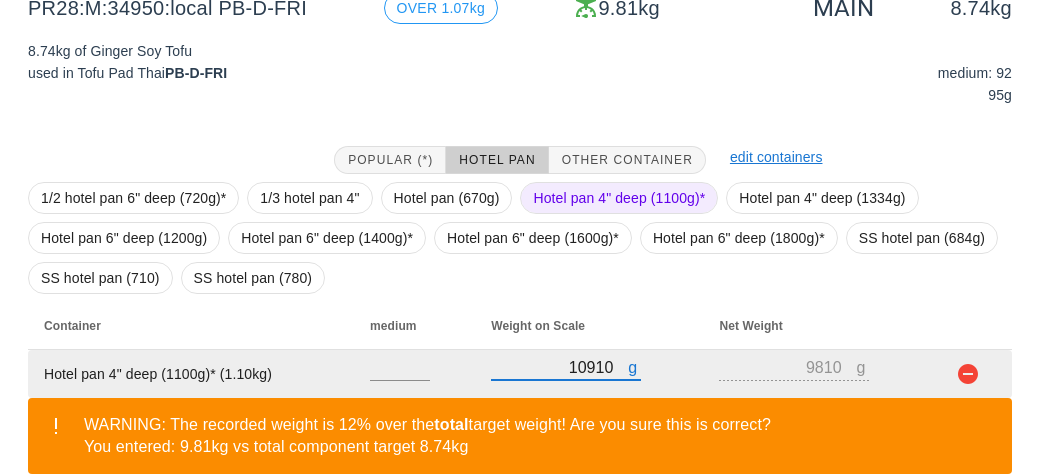 scroll, scrollTop: 364, scrollLeft: 0, axis: vertical 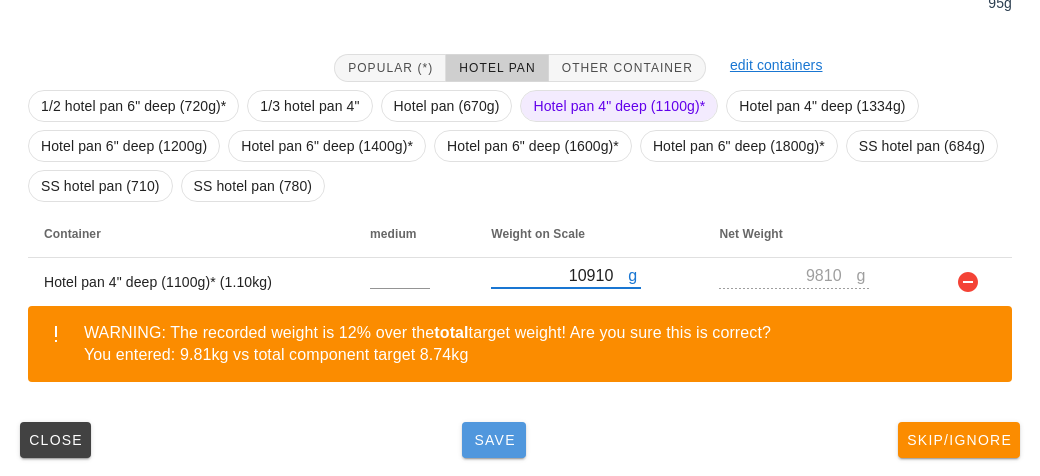click on "Save" at bounding box center (494, 440) 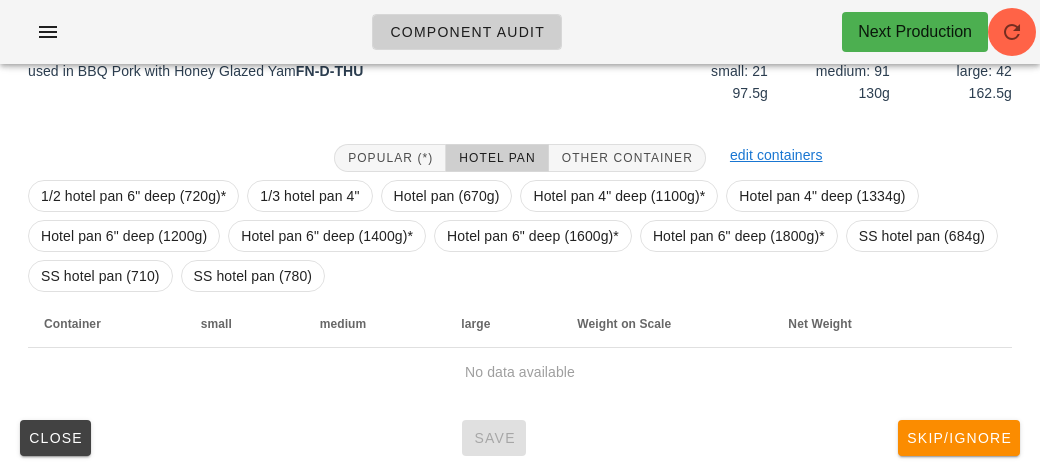 scroll, scrollTop: 272, scrollLeft: 0, axis: vertical 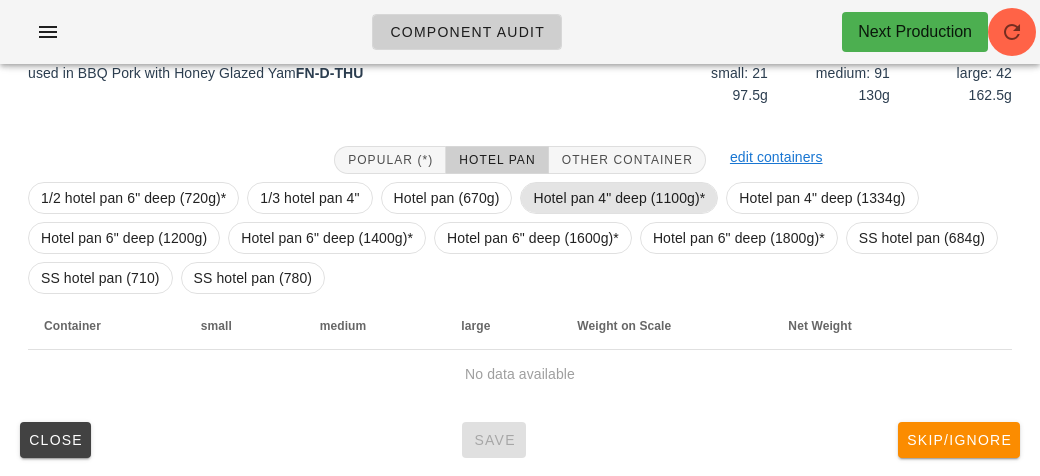 click on "Hotel pan 4" deep (1100g)*" at bounding box center (619, 198) 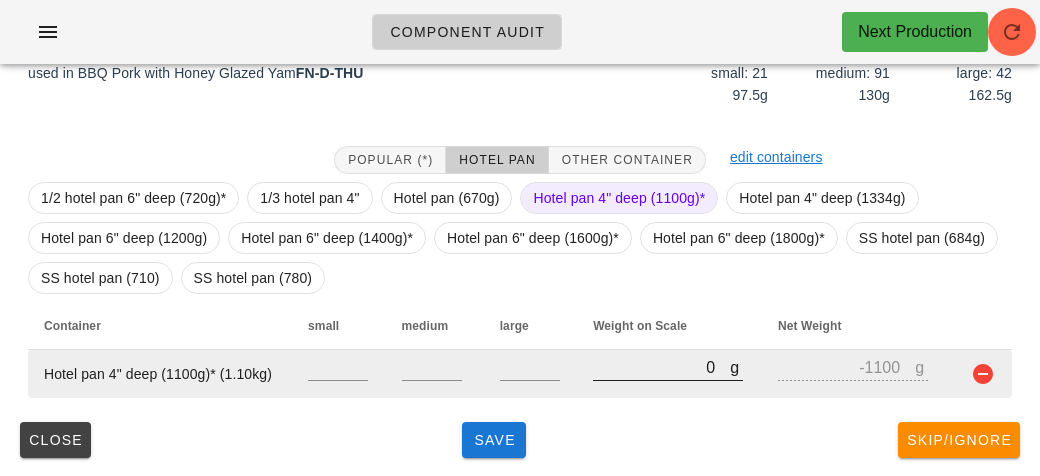 click on "0" at bounding box center (661, 367) 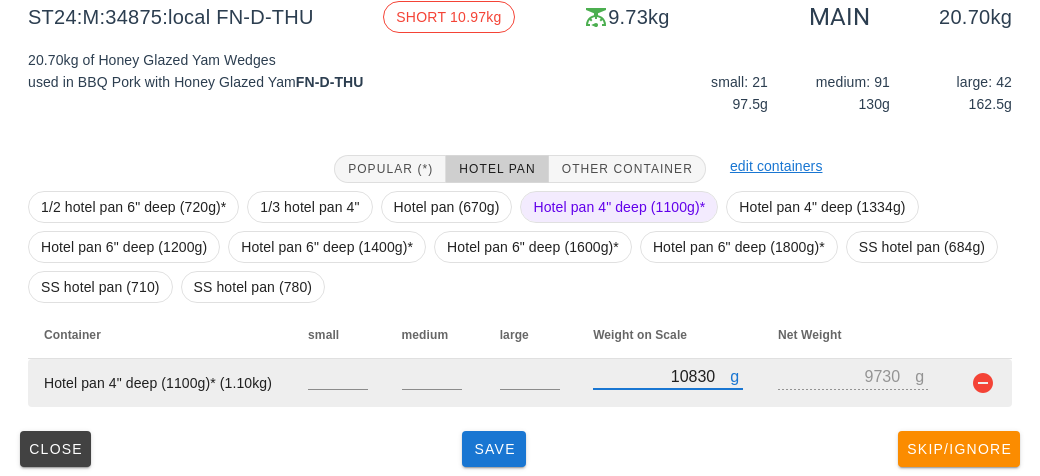 scroll, scrollTop: 272, scrollLeft: 0, axis: vertical 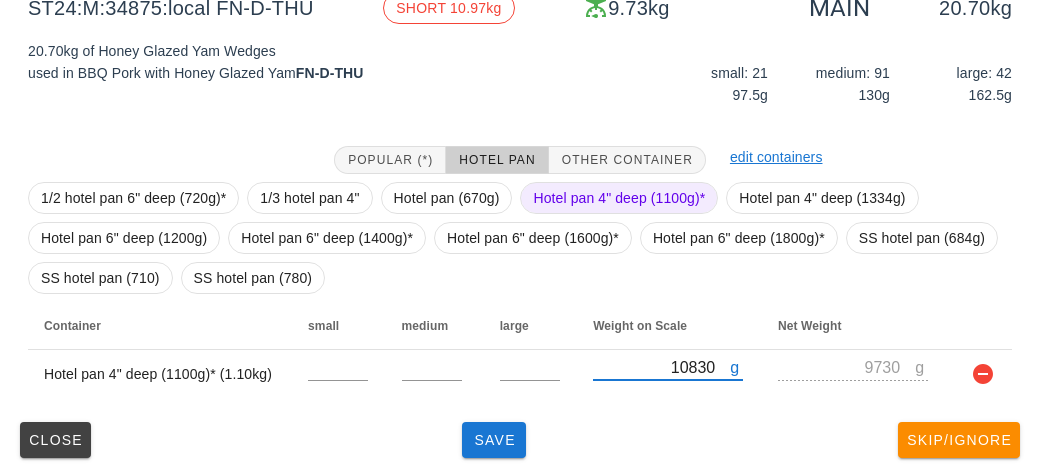 click on "Hotel pan 4" deep (1100g)*" at bounding box center (619, 198) 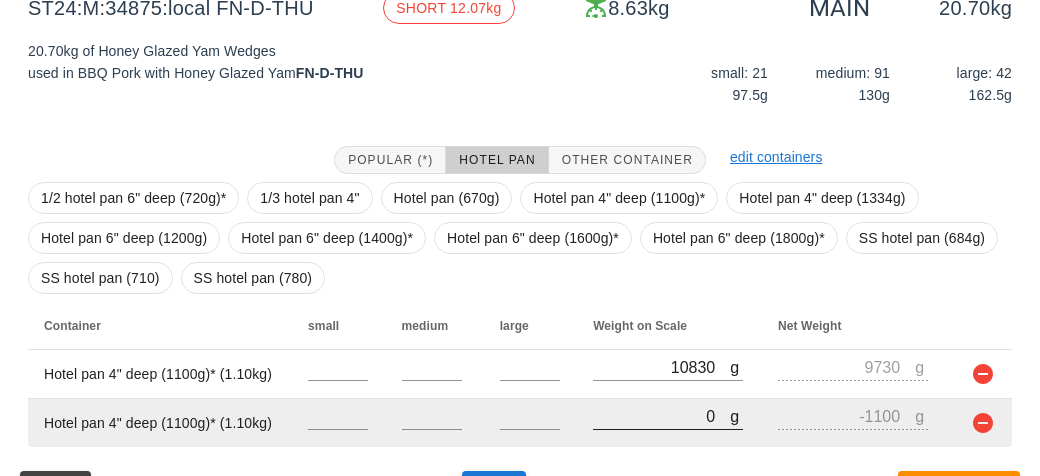 click on "0" at bounding box center (661, 416) 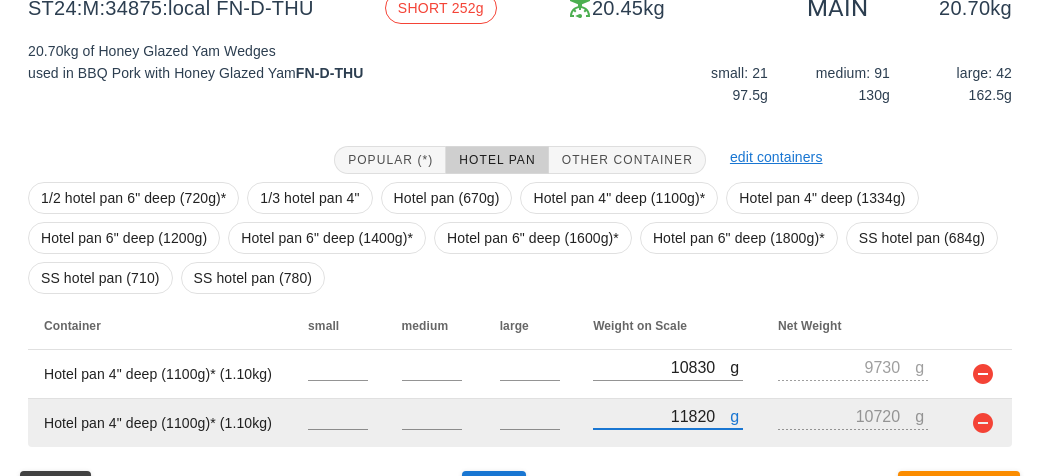 scroll, scrollTop: 321, scrollLeft: 0, axis: vertical 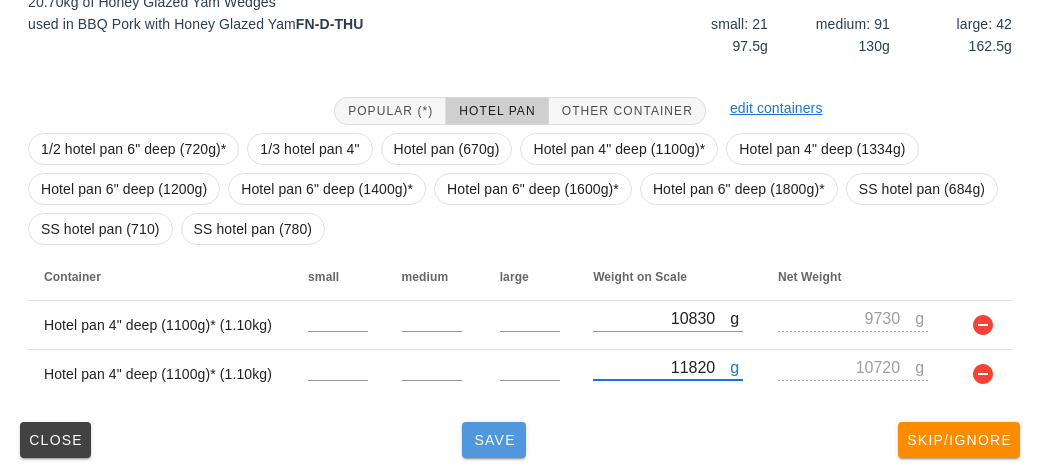 click on "Save" at bounding box center (494, 440) 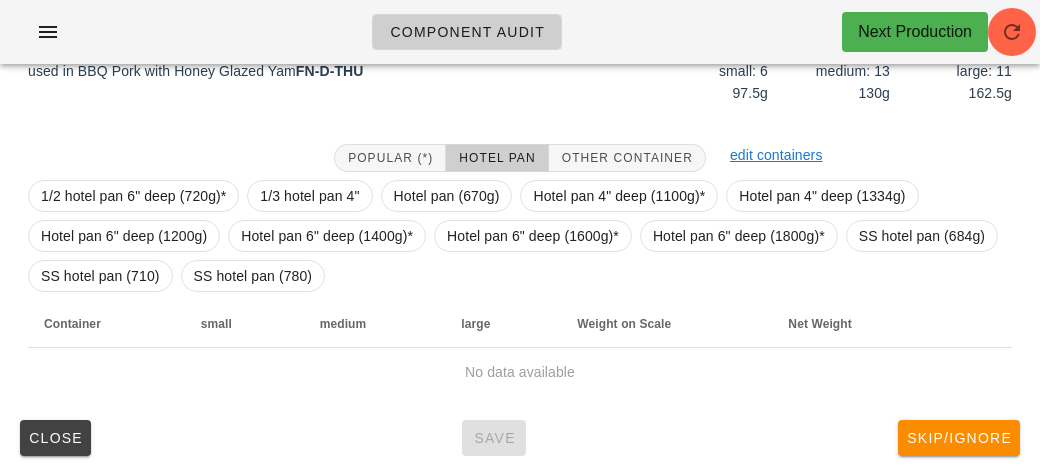 scroll, scrollTop: 290, scrollLeft: 0, axis: vertical 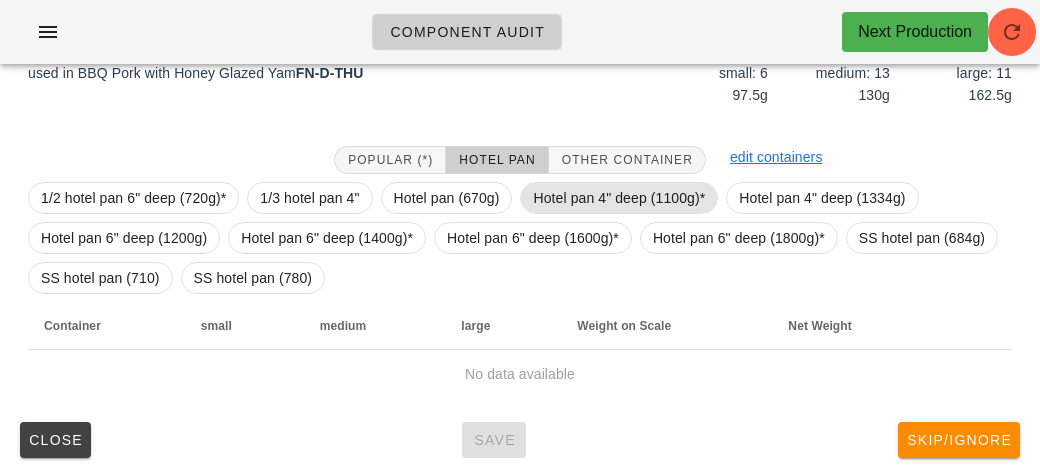 click on "Hotel pan 4" deep (1100g)*" at bounding box center (619, 198) 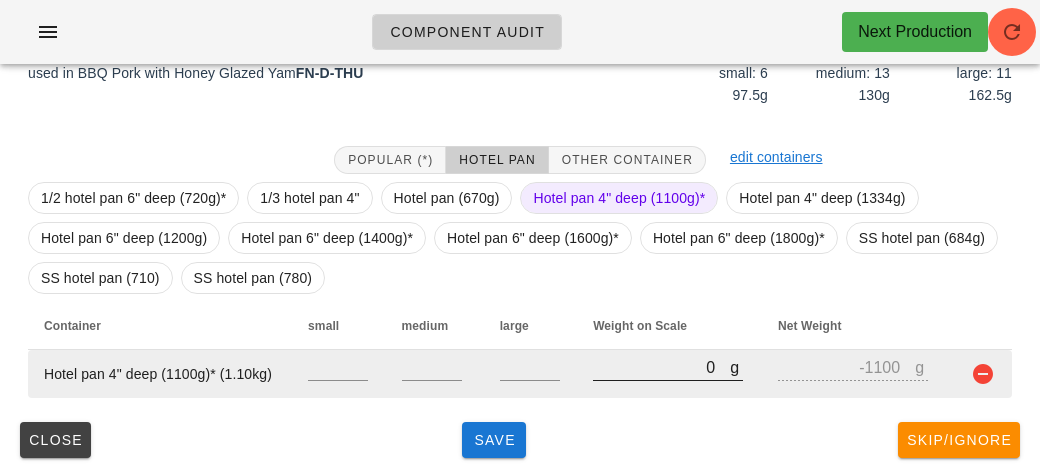 click on "0" at bounding box center [661, 367] 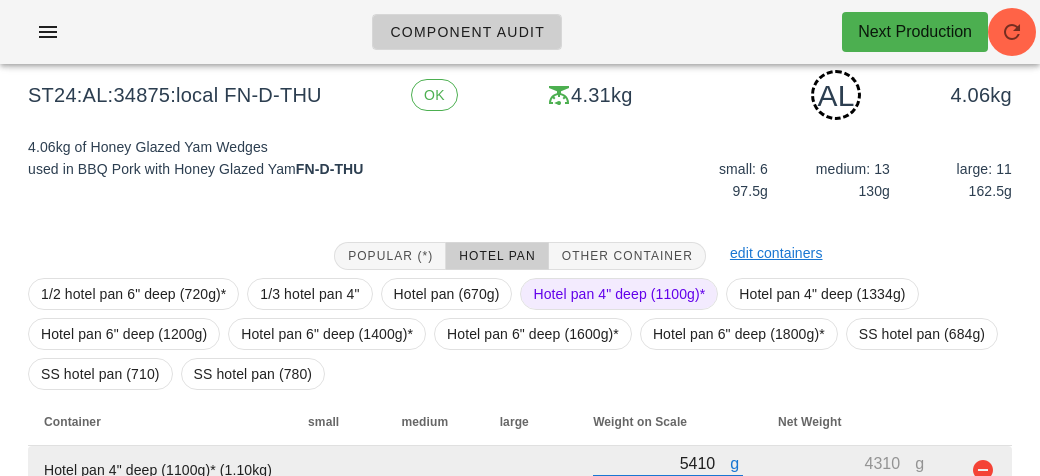 scroll, scrollTop: 290, scrollLeft: 0, axis: vertical 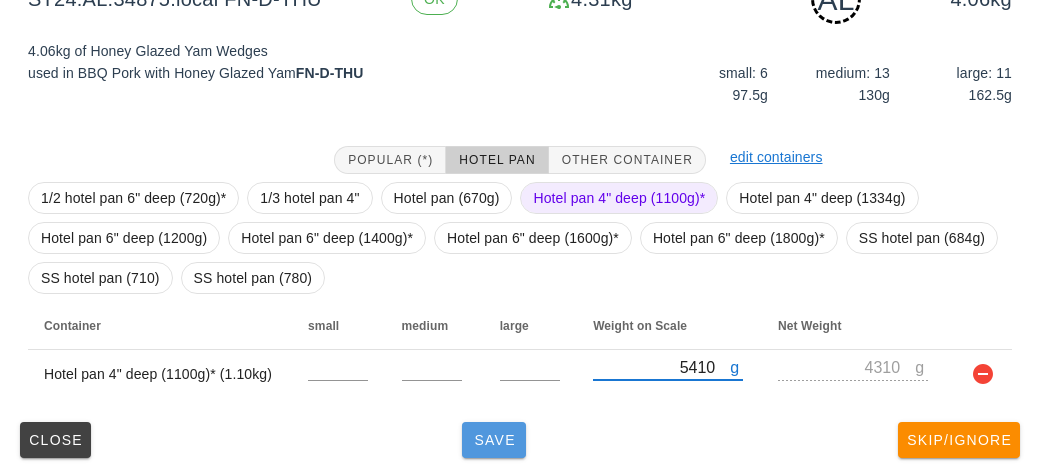 click on "Save" at bounding box center (494, 440) 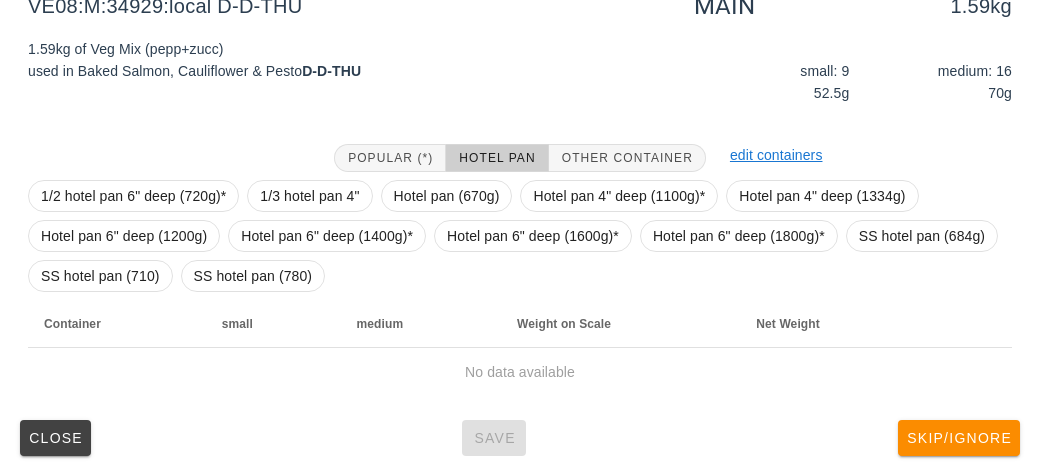 scroll, scrollTop: 272, scrollLeft: 0, axis: vertical 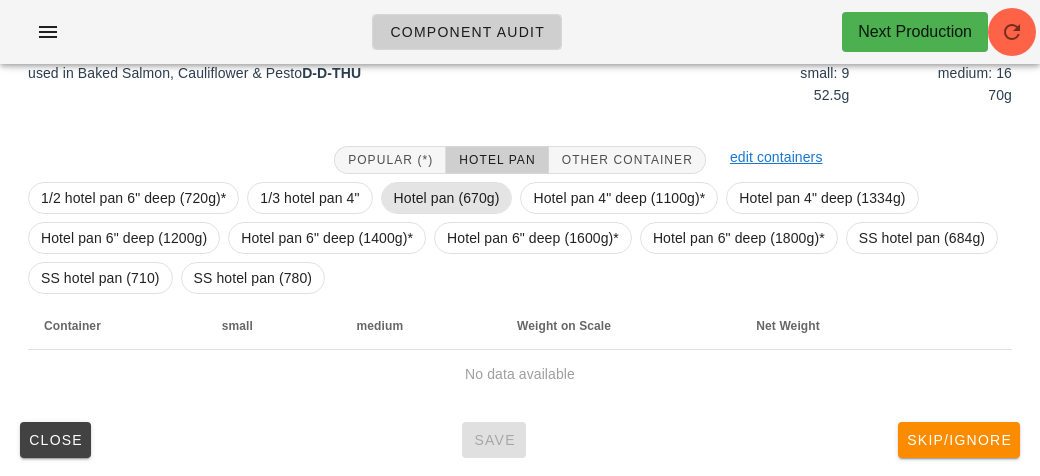 click on "Hotel pan (670g)" at bounding box center (447, 198) 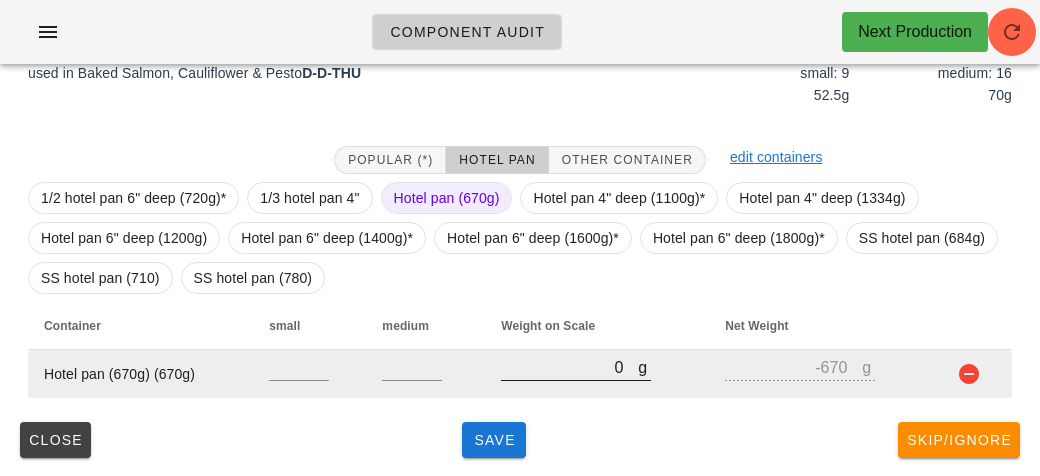 click on "0" at bounding box center (569, 367) 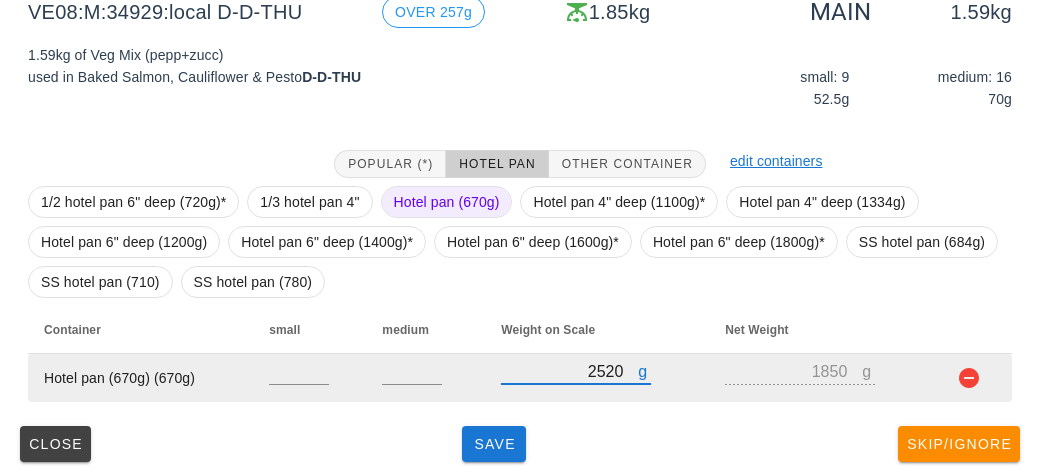 scroll, scrollTop: 272, scrollLeft: 0, axis: vertical 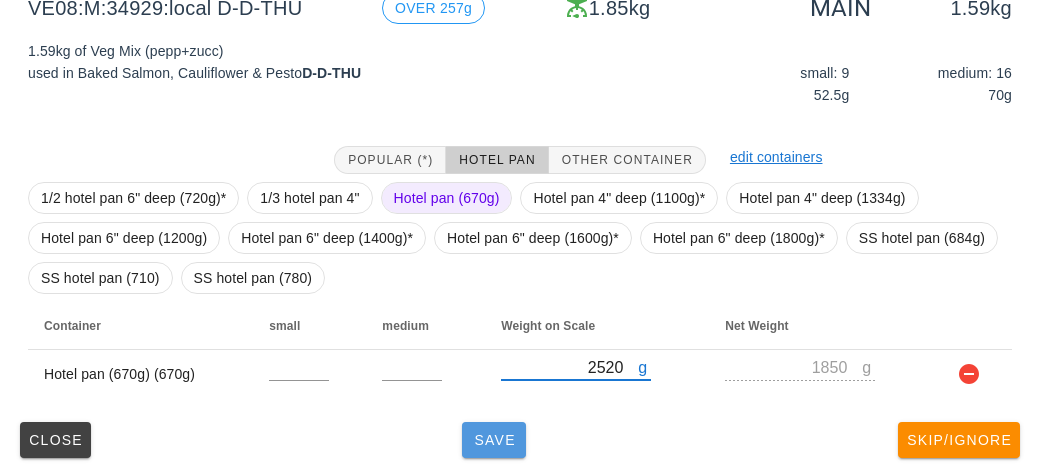 click on "Save" at bounding box center [494, 440] 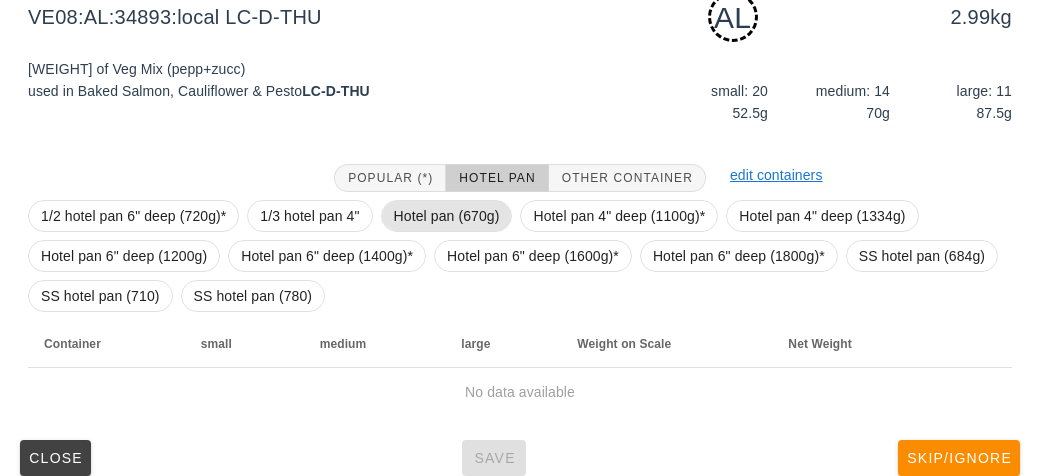 click on "Hotel pan (670g)" at bounding box center (447, 216) 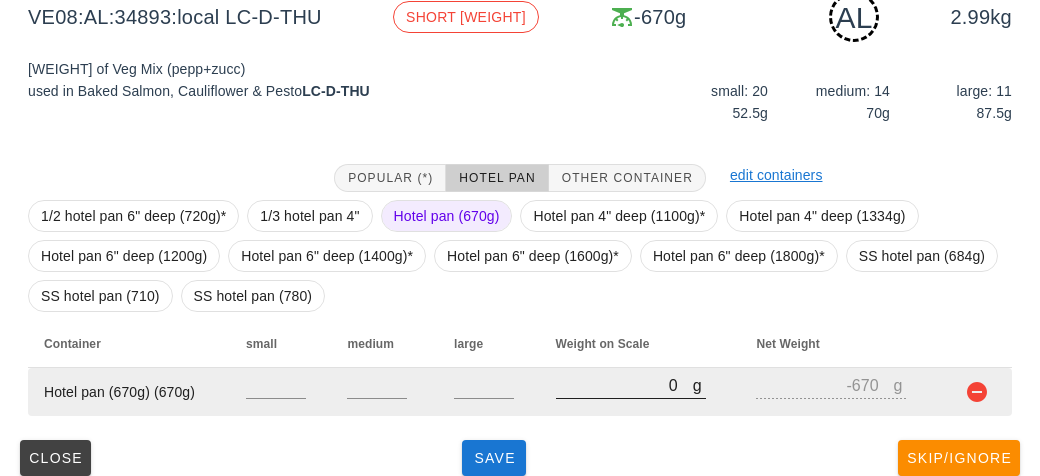click on "0" at bounding box center (624, 385) 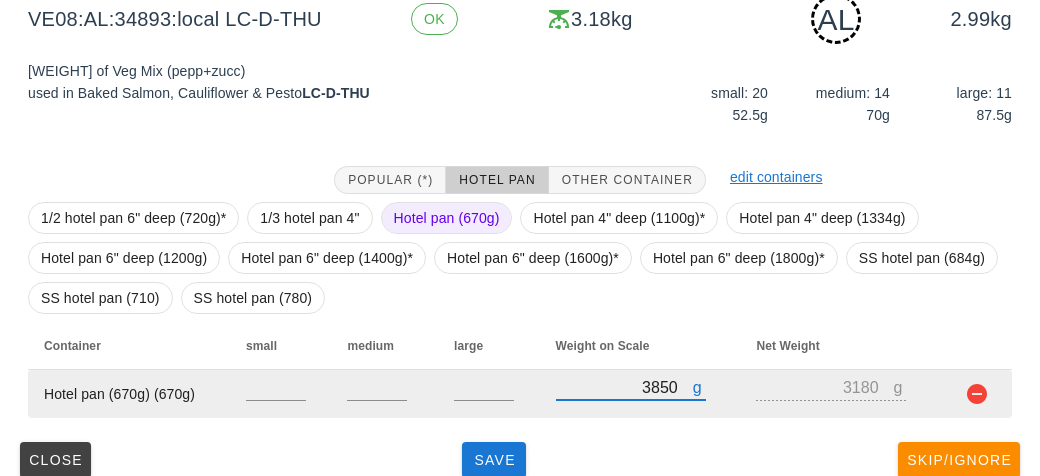 scroll, scrollTop: 290, scrollLeft: 0, axis: vertical 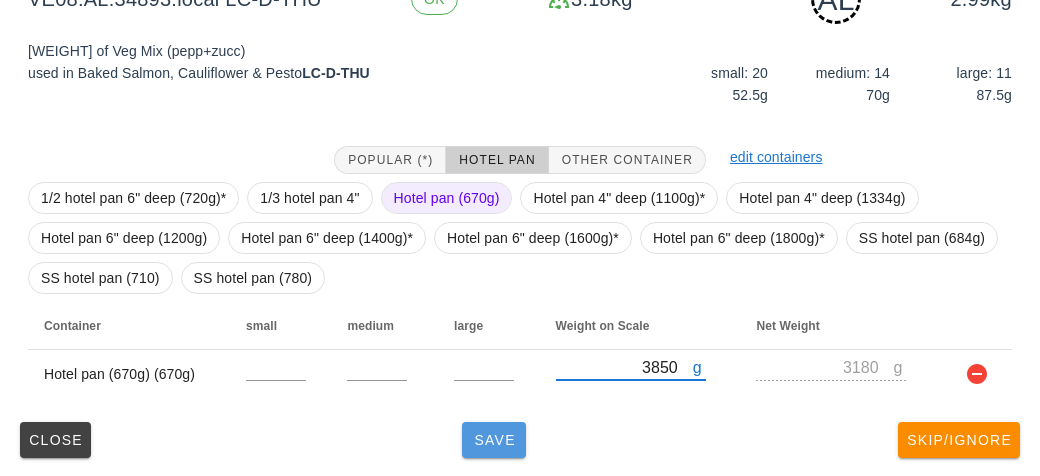 click on "Save" at bounding box center (494, 440) 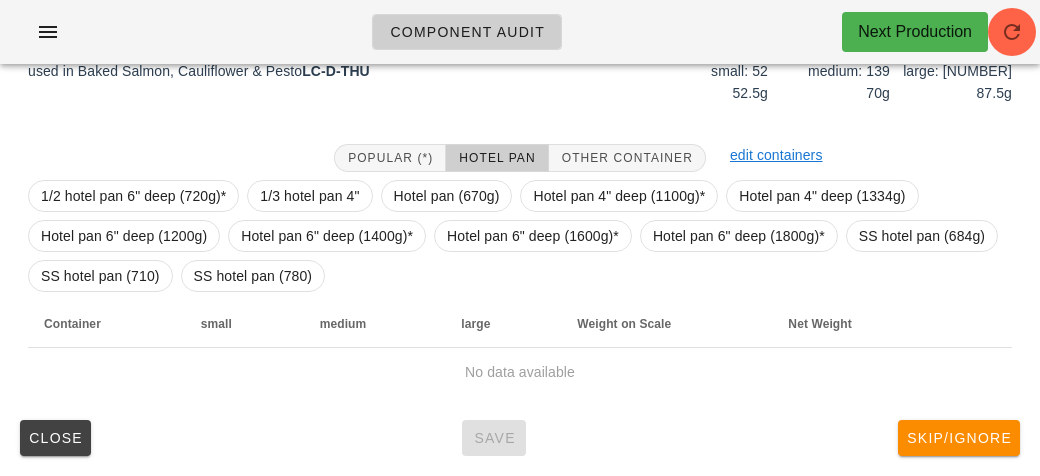 scroll, scrollTop: 272, scrollLeft: 0, axis: vertical 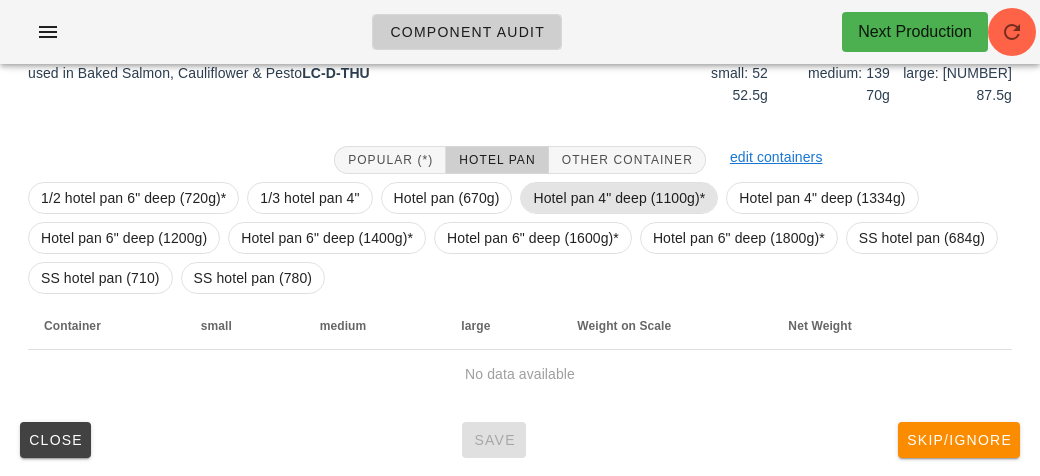 click on "Hotel pan 4" deep (1100g)*" at bounding box center [619, 198] 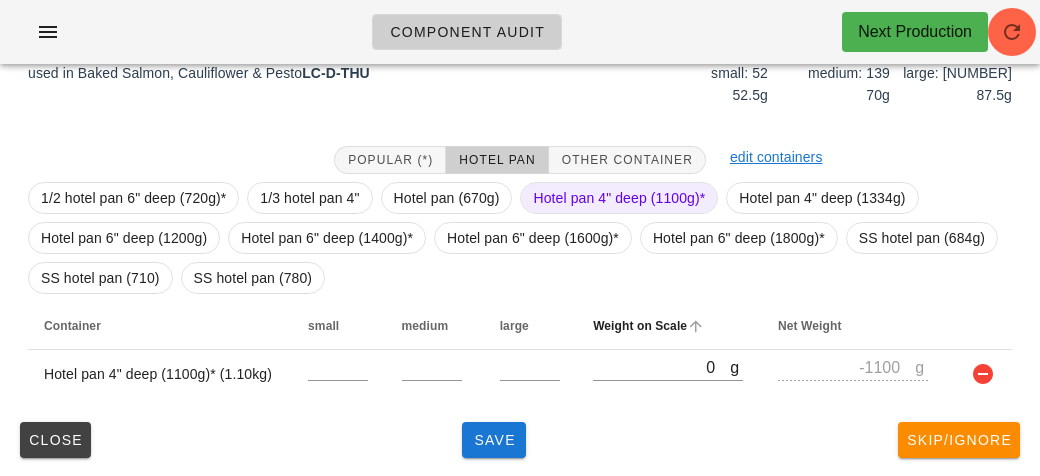 click on "Weight on Scale" at bounding box center [669, 326] 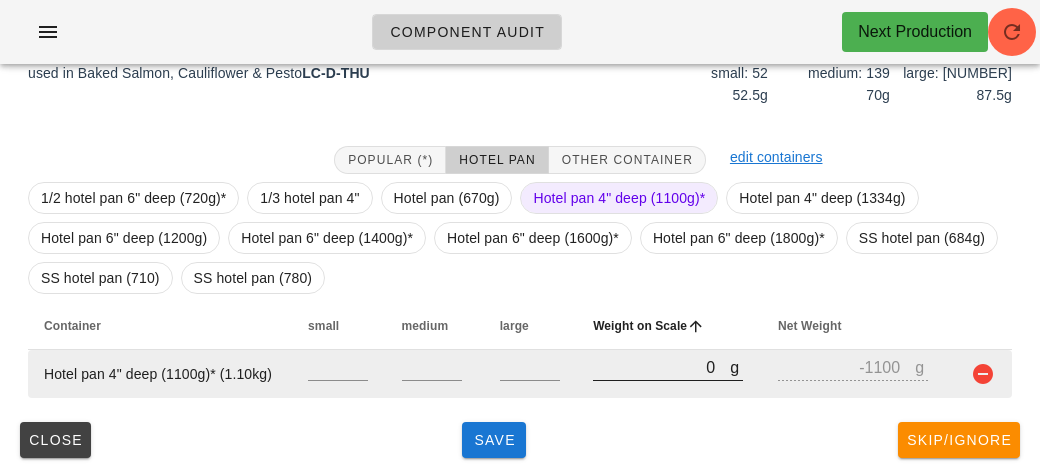 click on "0" at bounding box center (661, 367) 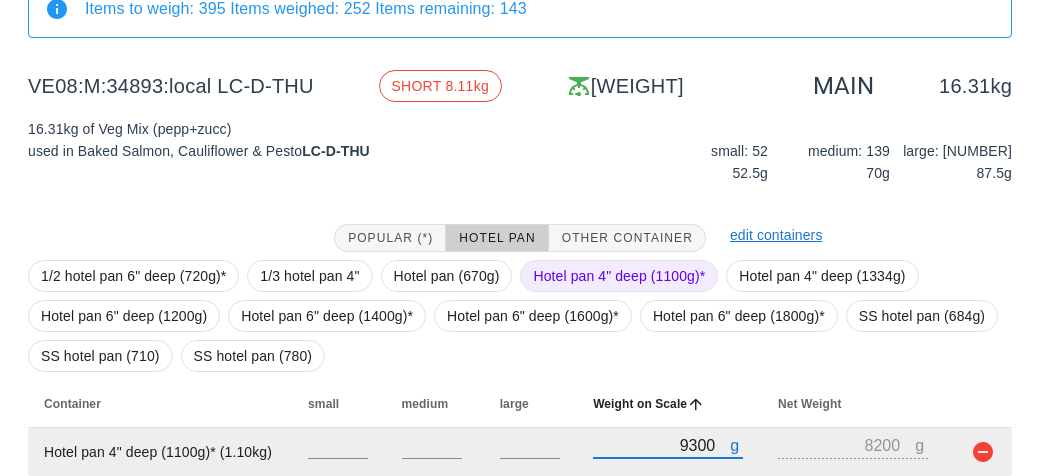 scroll, scrollTop: 272, scrollLeft: 0, axis: vertical 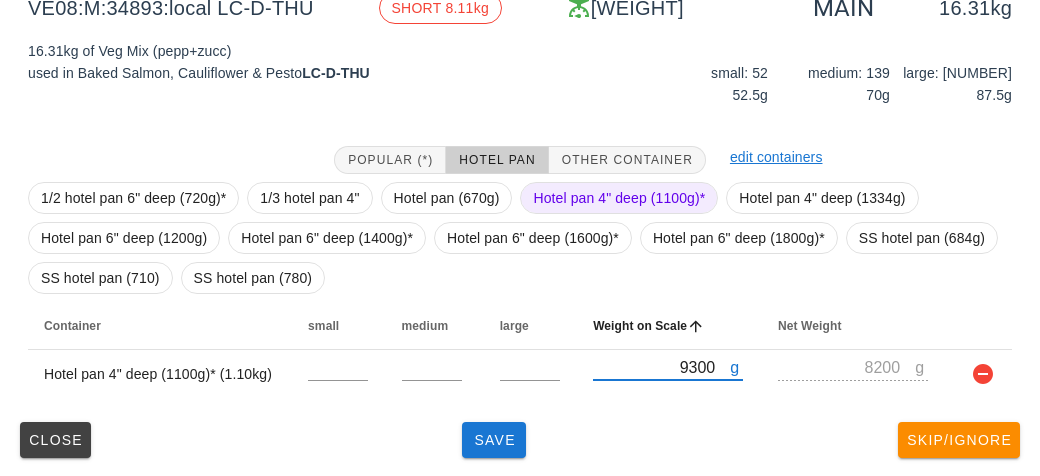 click on "Hotel pan 4" deep (1100g)*" at bounding box center (619, 198) 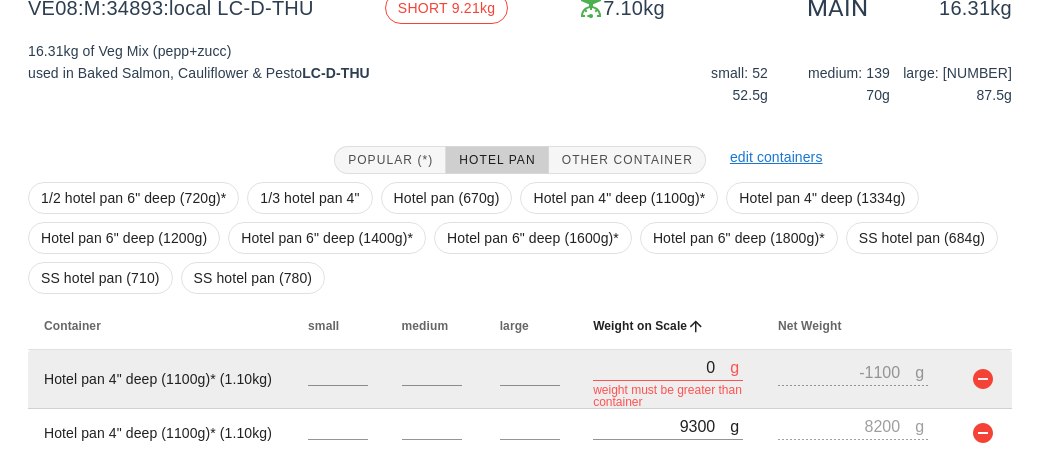 click on "0" at bounding box center (661, 367) 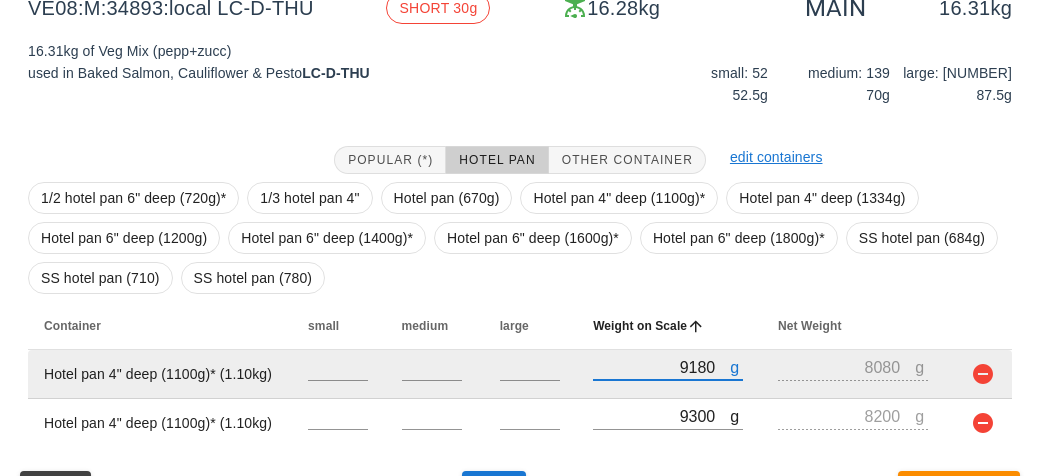 scroll, scrollTop: 321, scrollLeft: 0, axis: vertical 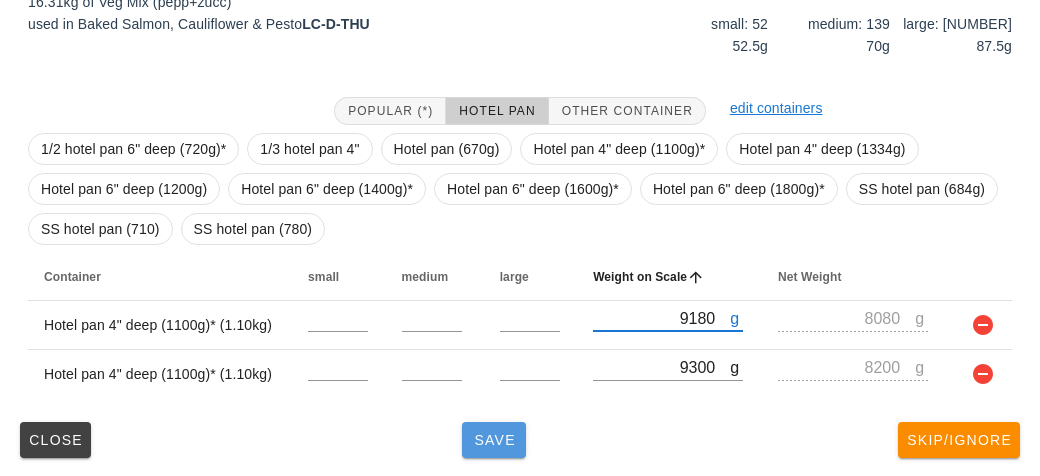 click on "Save" at bounding box center (494, 440) 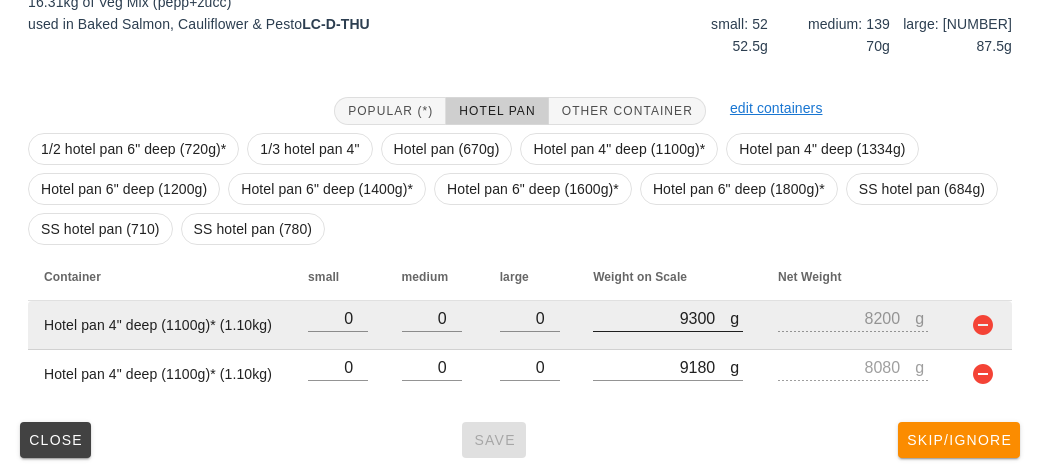 click on "9299" at bounding box center [661, 318] 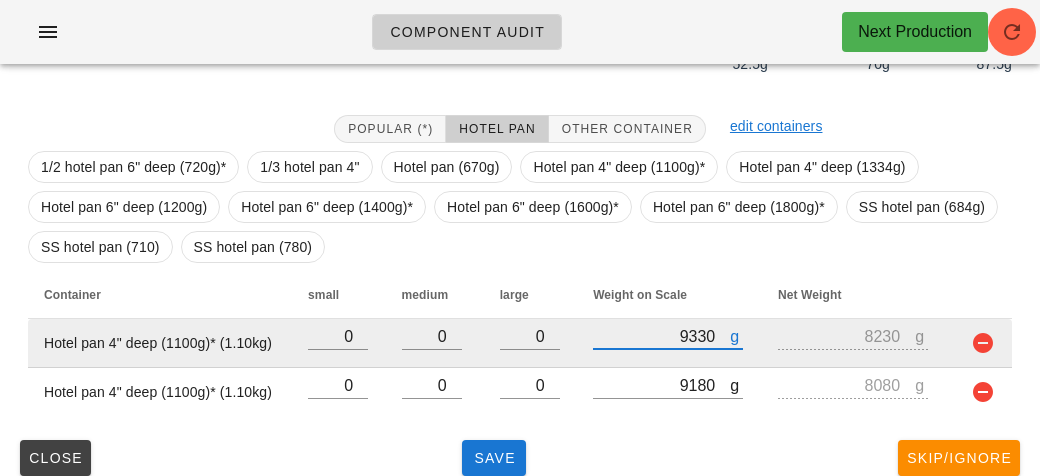 scroll, scrollTop: 321, scrollLeft: 0, axis: vertical 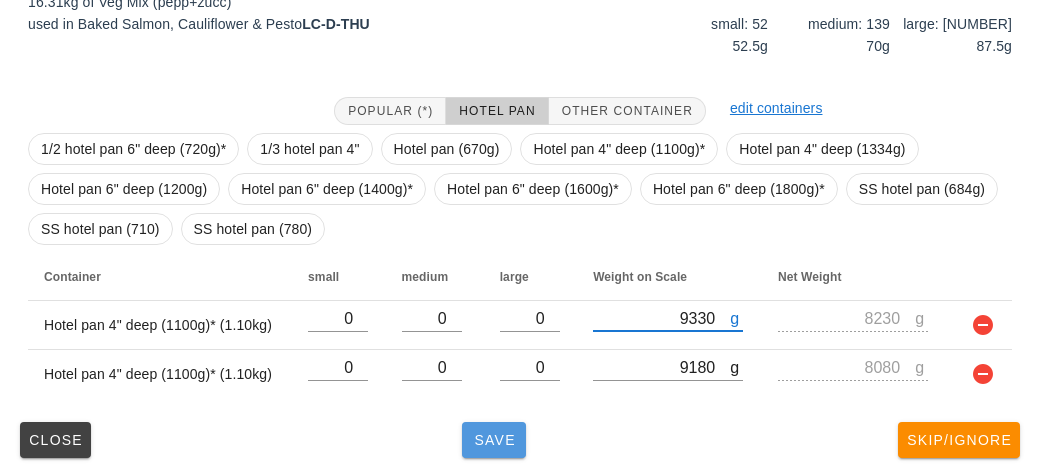 click on "Save" at bounding box center (494, 440) 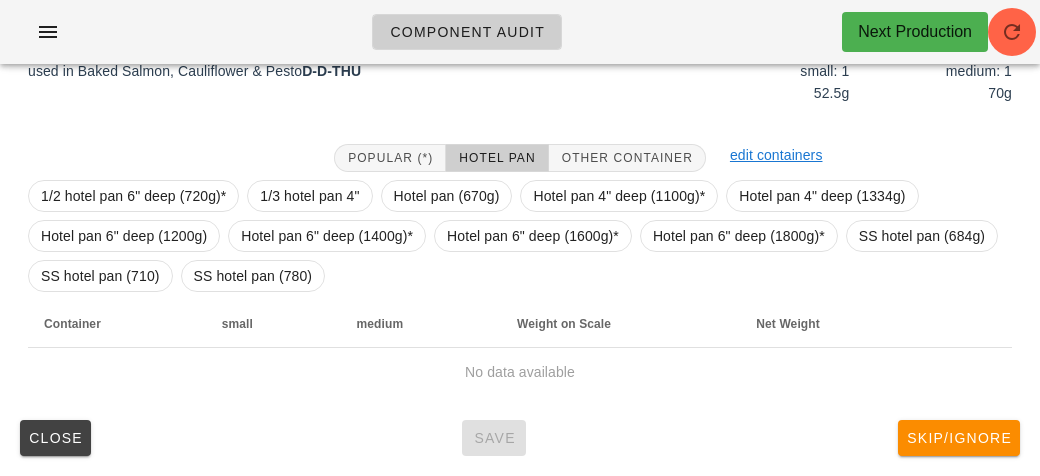 scroll, scrollTop: 290, scrollLeft: 0, axis: vertical 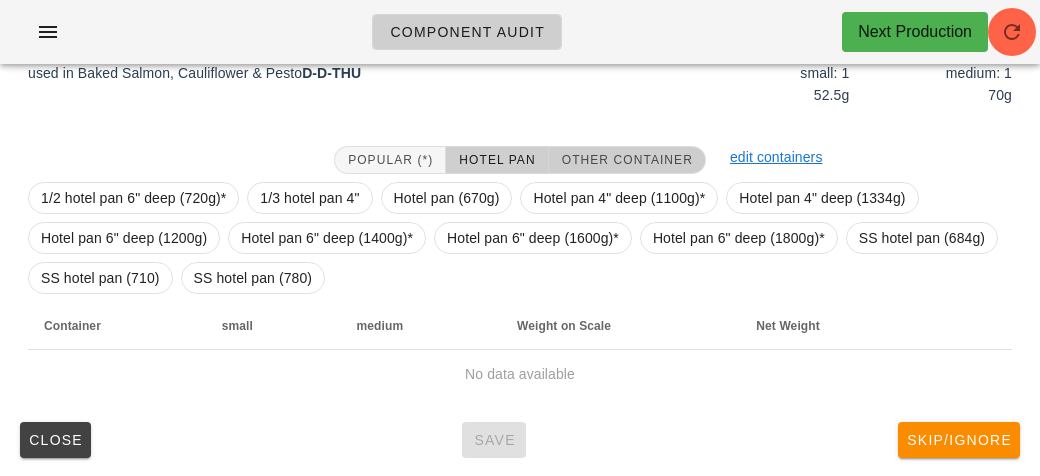 click on "Other Container" at bounding box center [627, 160] 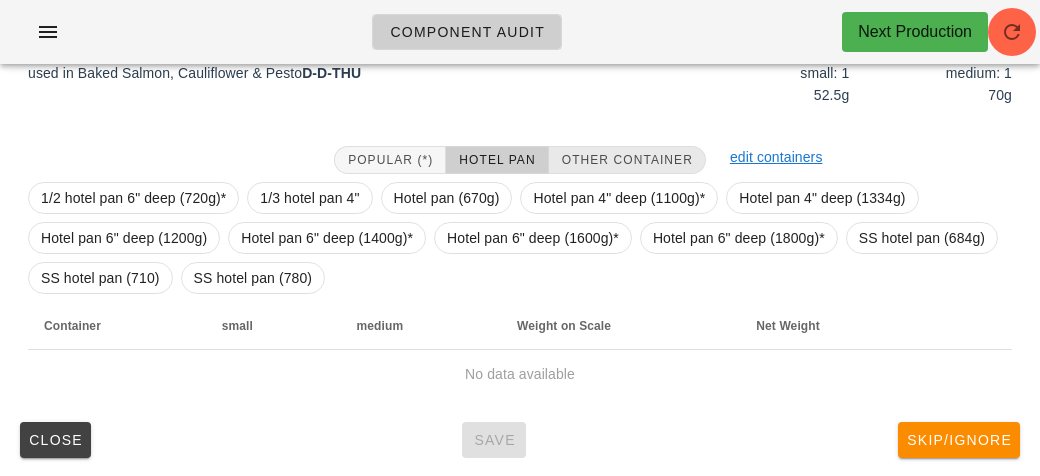 scroll, scrollTop: 250, scrollLeft: 0, axis: vertical 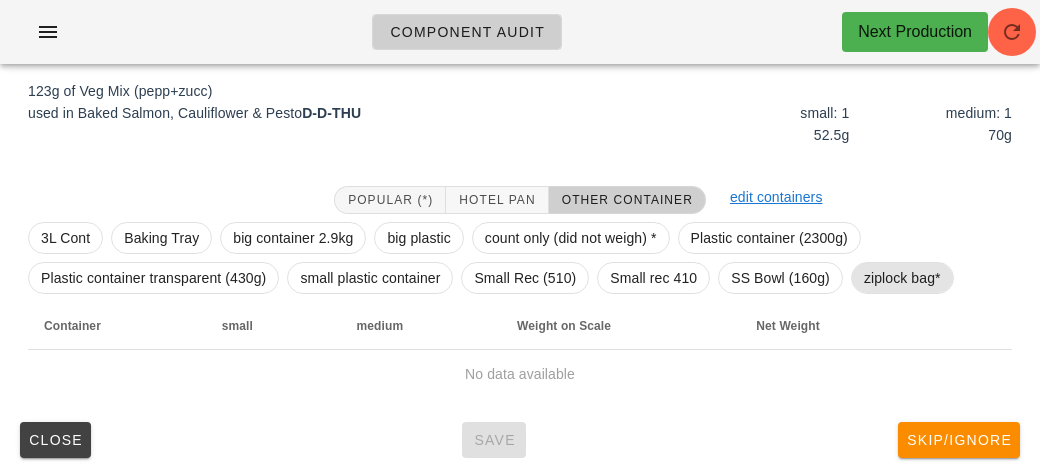 click on "ziplock bag*" at bounding box center [902, 278] 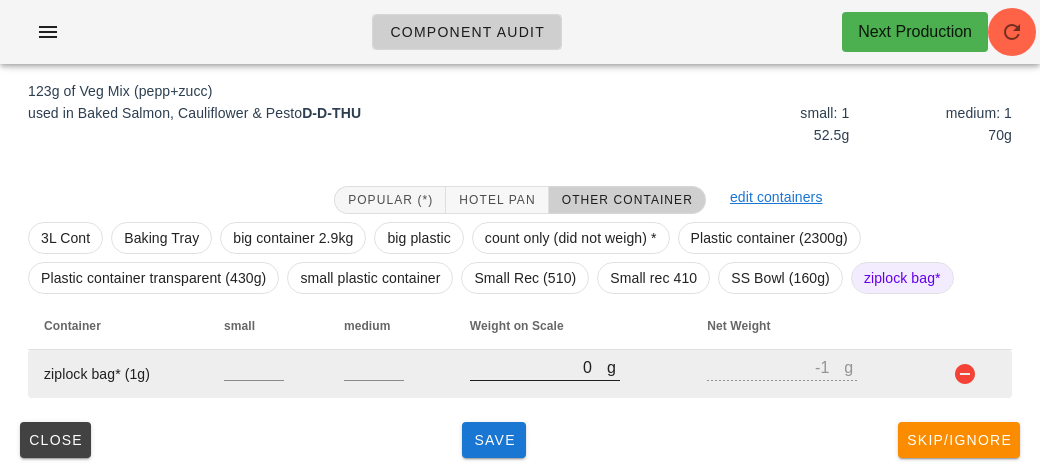 click on "0" at bounding box center [538, 367] 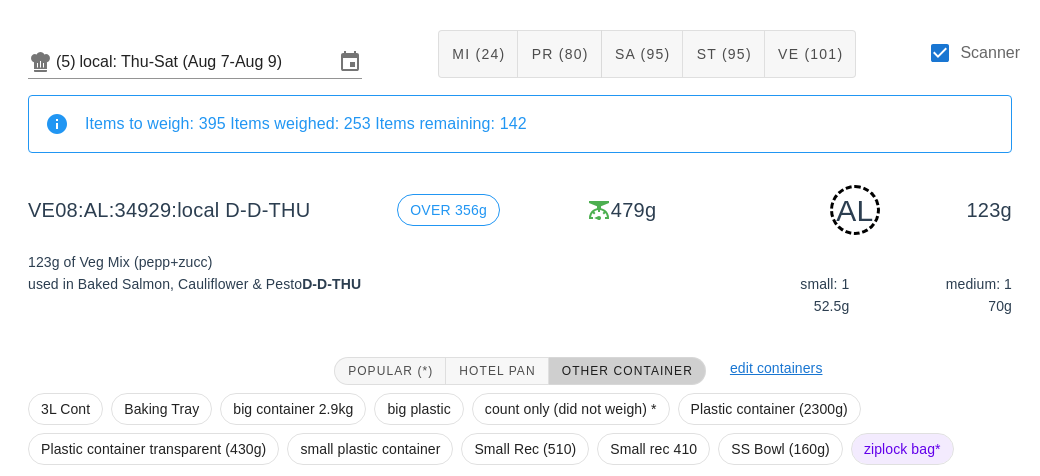 scroll, scrollTop: 250, scrollLeft: 0, axis: vertical 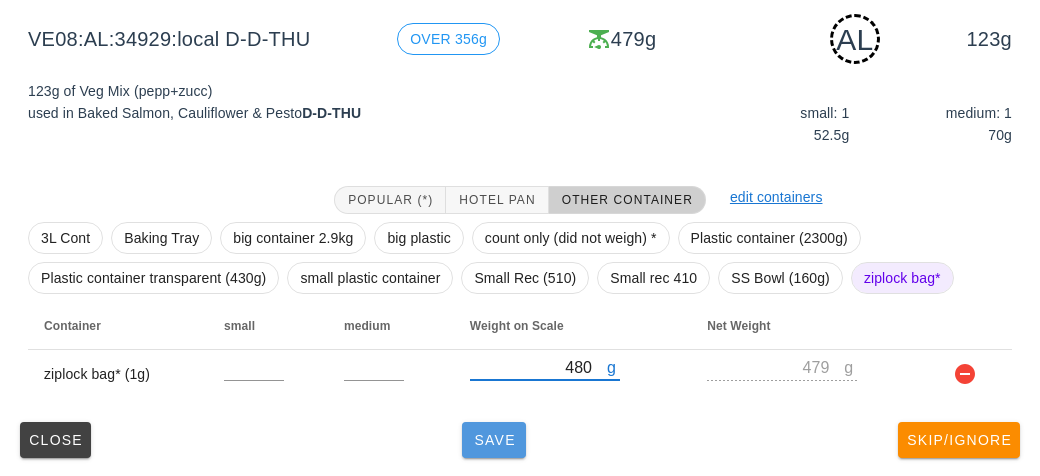 click on "Save" at bounding box center (494, 440) 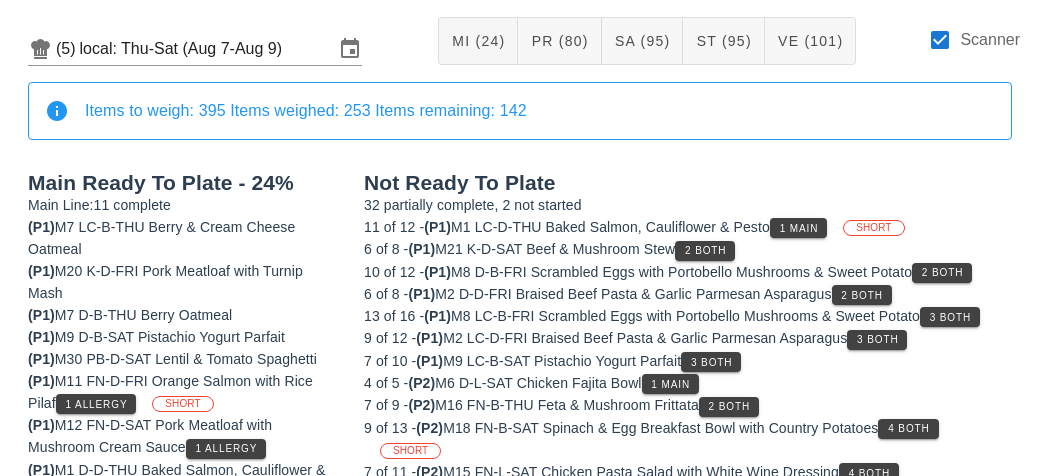 scroll, scrollTop: 0, scrollLeft: 0, axis: both 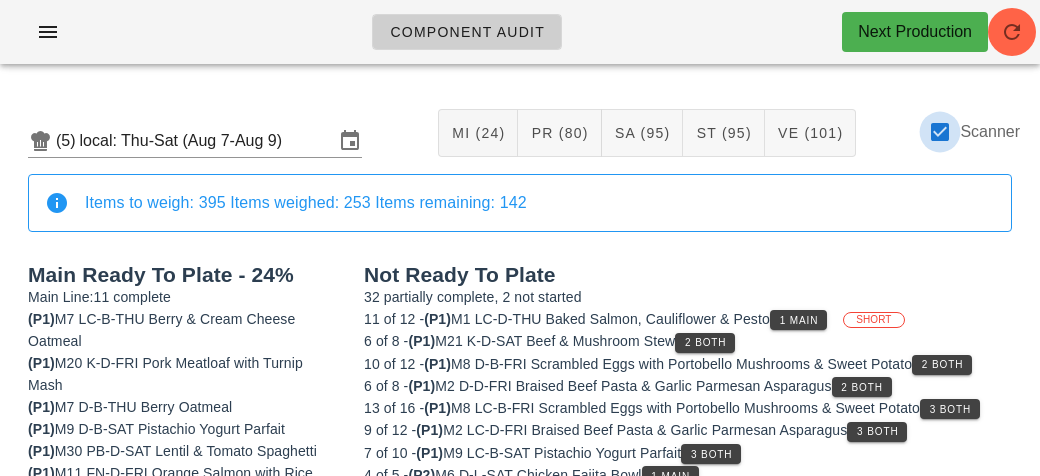 click at bounding box center (940, 132) 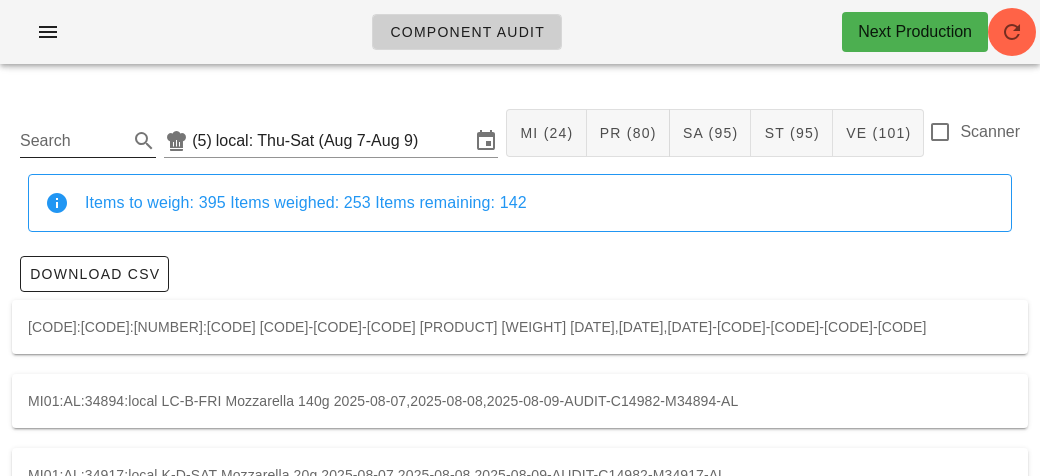 click on "Search" at bounding box center [72, 141] 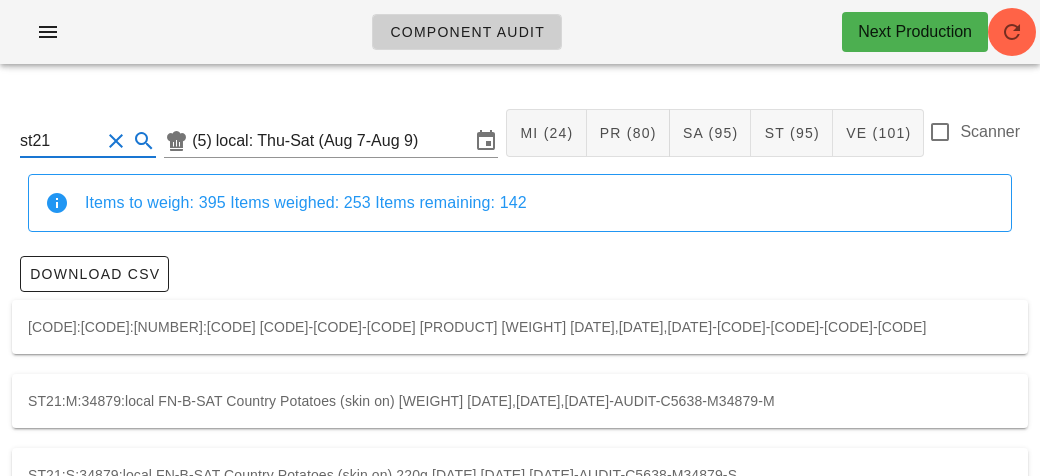 scroll, scrollTop: 56, scrollLeft: 0, axis: vertical 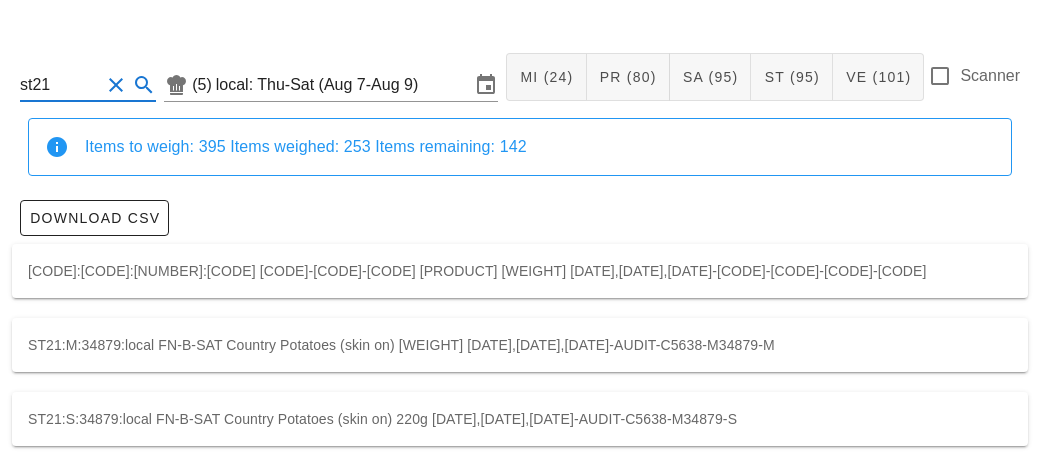 click on "ST21:M:34879:local FN-B-SAT Country Potatoes (skin on) [WEIGHT] [DATE],[DATE],[DATE]-AUDIT-C5638-M34879-M" at bounding box center (520, 345) 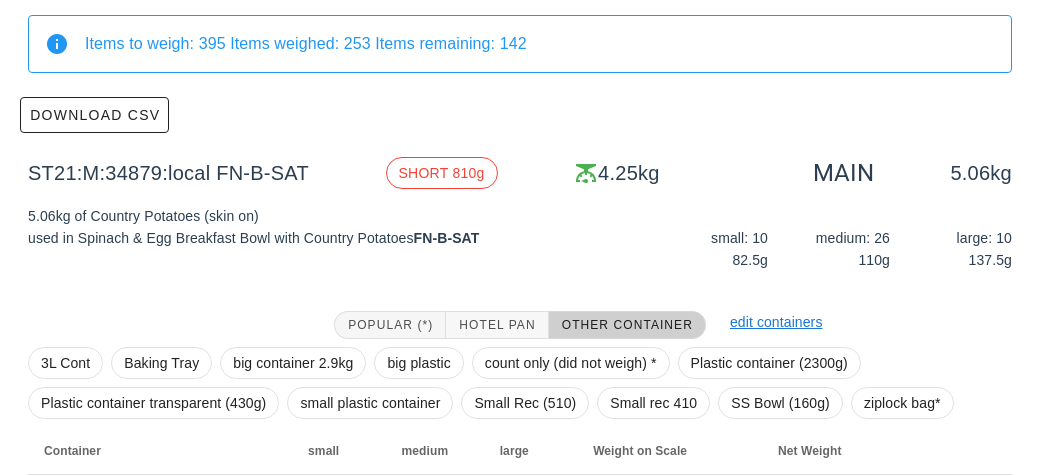scroll, scrollTop: 284, scrollLeft: 0, axis: vertical 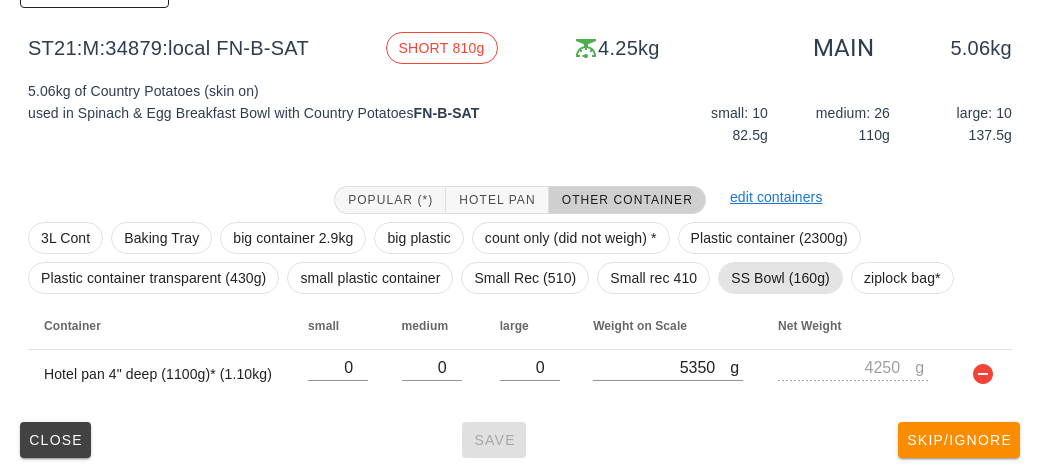 click on "SS Bowl (160g)" at bounding box center (780, 278) 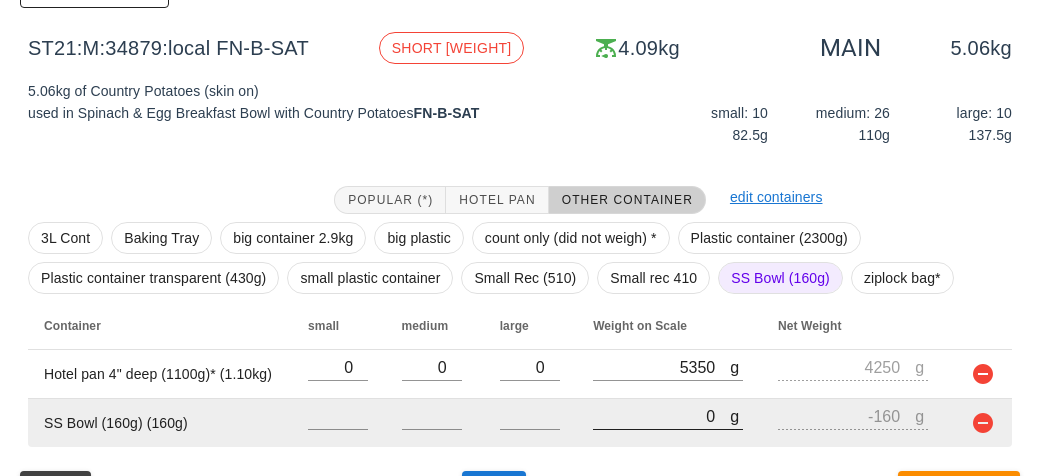 click on "0" at bounding box center [661, 416] 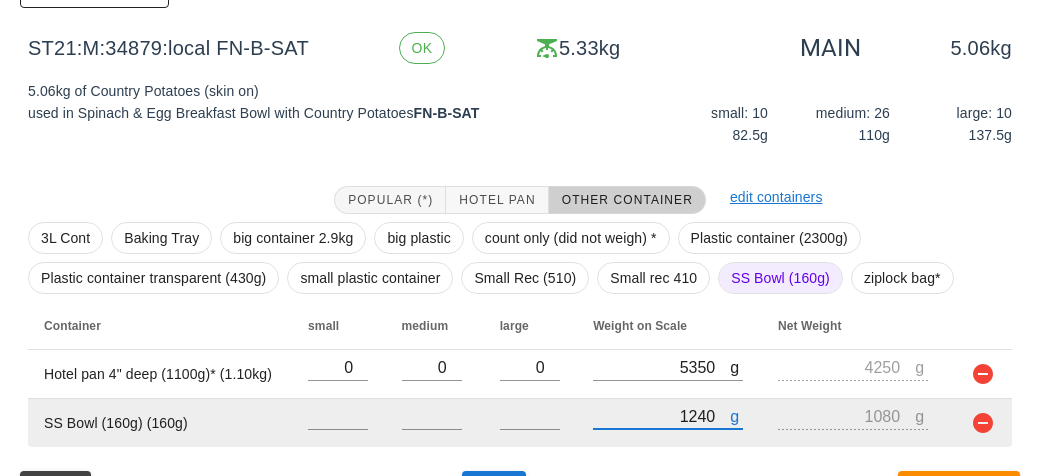 scroll, scrollTop: 333, scrollLeft: 0, axis: vertical 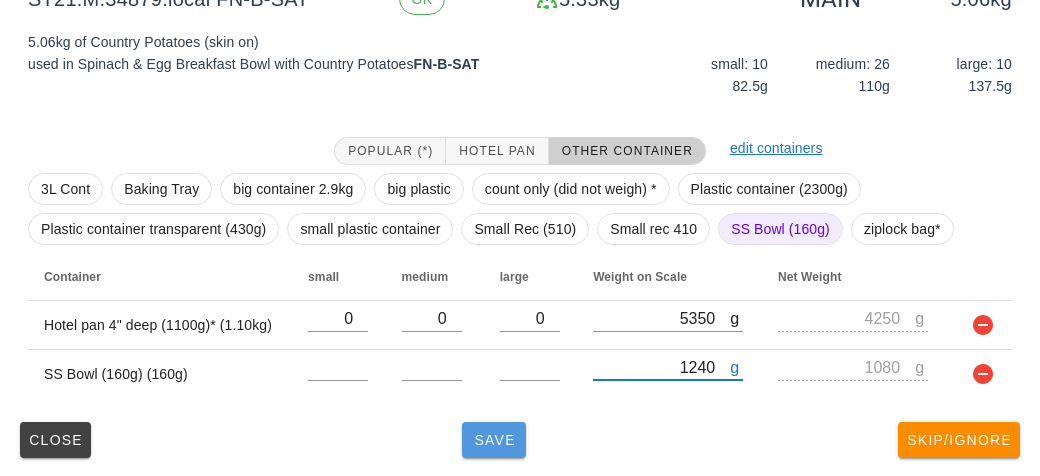 click on "Save" at bounding box center (494, 440) 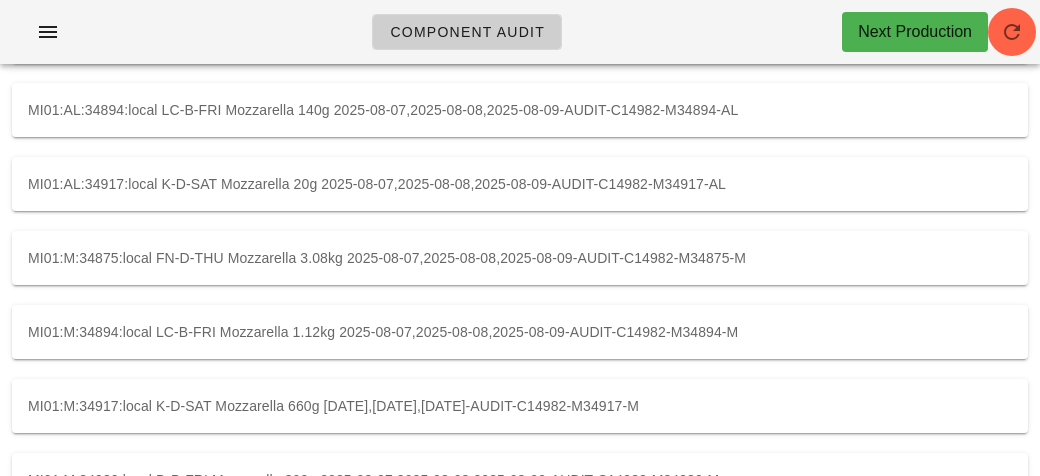 scroll, scrollTop: 0, scrollLeft: 0, axis: both 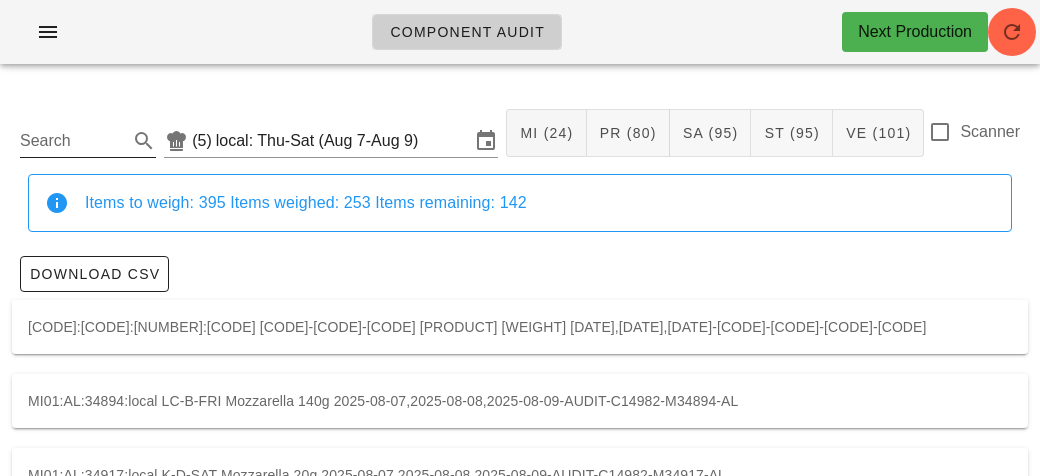 click on "Search" at bounding box center (72, 141) 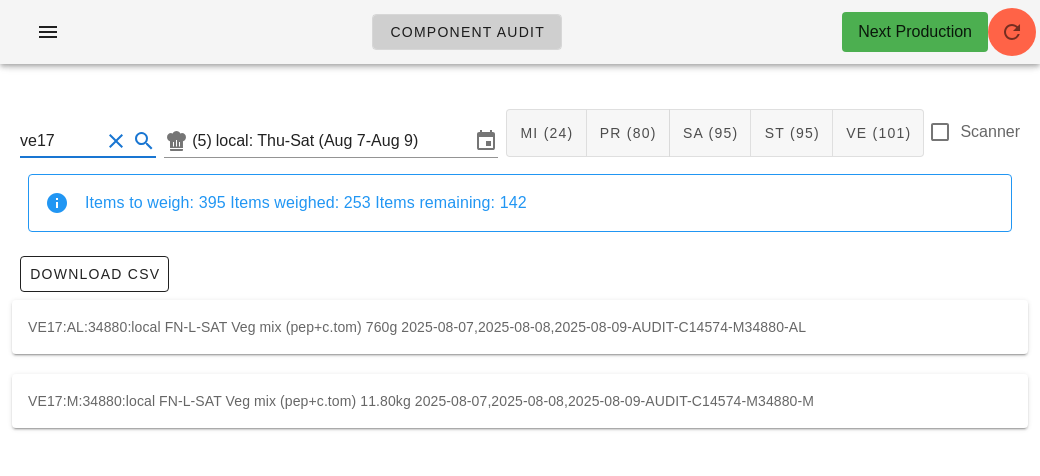 click on "VE17:AL:34880:local FN-L-SAT Veg mix (pep+c.tom) 760g 2025-08-07,2025-08-08,2025-08-09-AUDIT-C14574-M34880-AL" at bounding box center [520, 327] 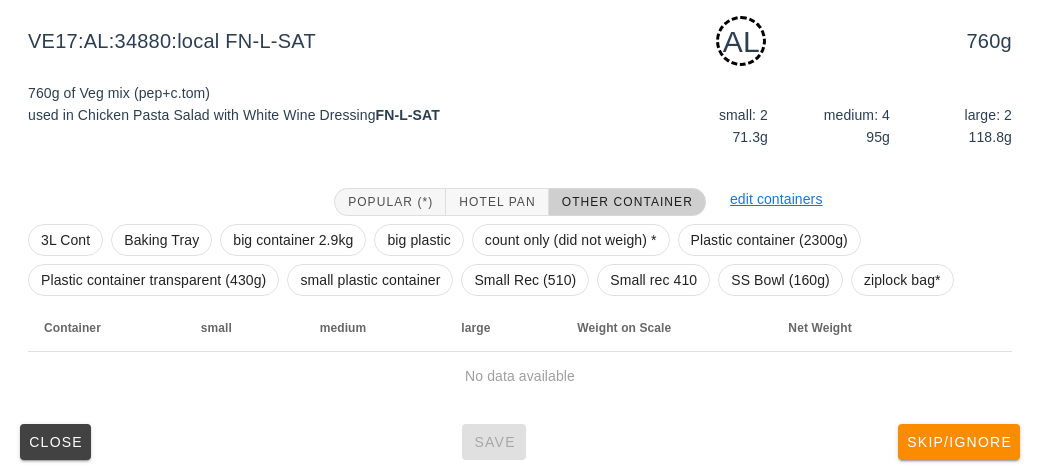 scroll, scrollTop: 302, scrollLeft: 0, axis: vertical 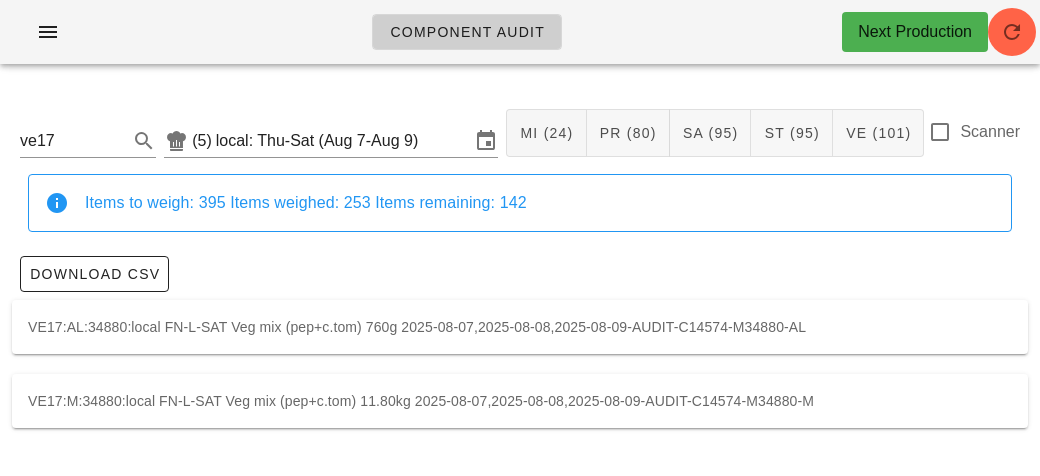 click on "VE17:M:34880:local FN-L-SAT Veg mix (pep+c.tom) 11.80kg 2025-08-07,2025-08-08,2025-08-09-AUDIT-C14574-M34880-M" at bounding box center [520, 401] 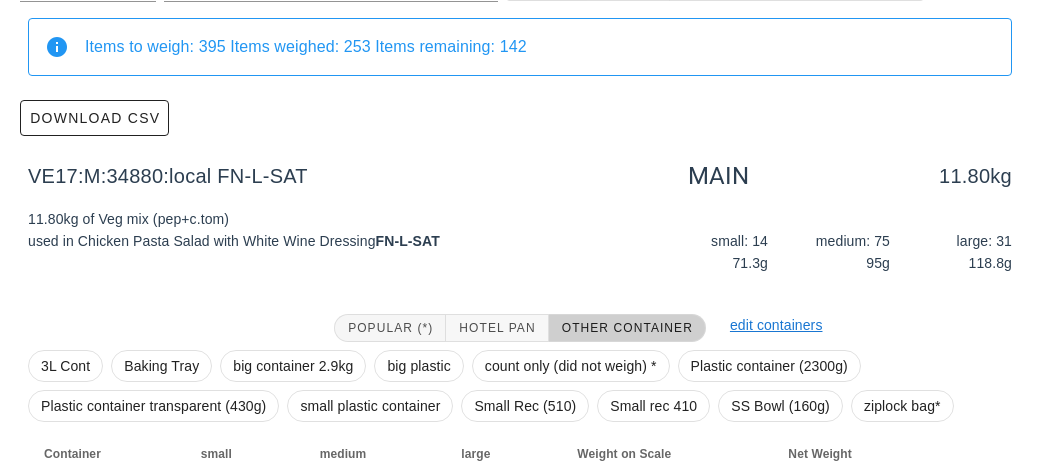 scroll, scrollTop: 284, scrollLeft: 0, axis: vertical 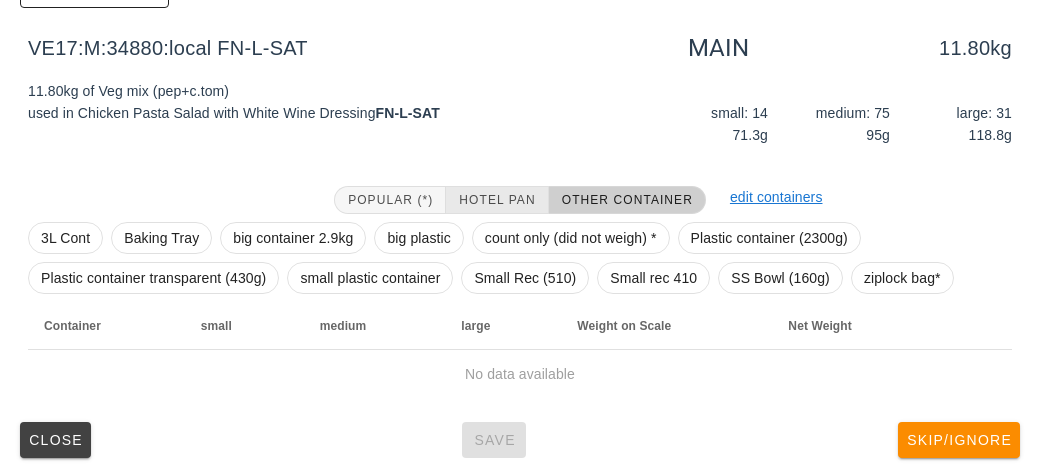 click on "Hotel Pan" at bounding box center [496, 200] 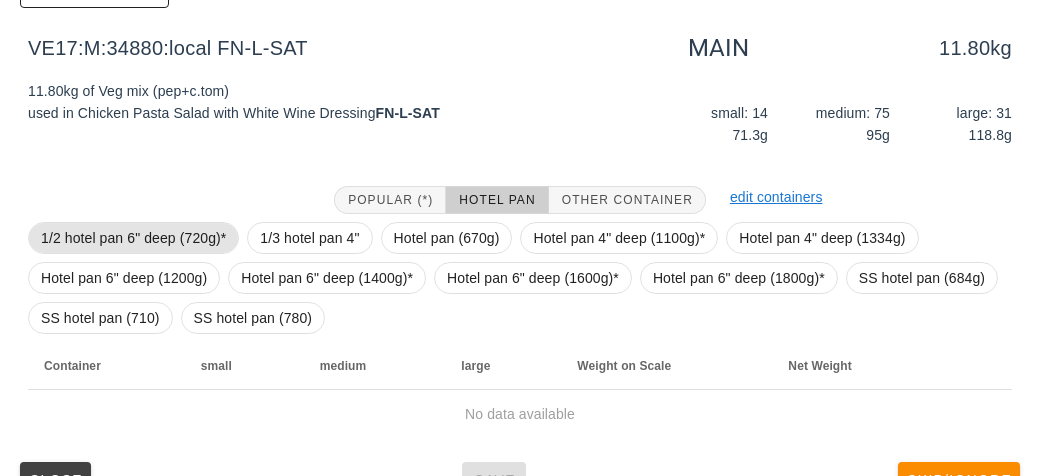 click on "1/2 hotel pan 6" deep (720g)*" at bounding box center [133, 238] 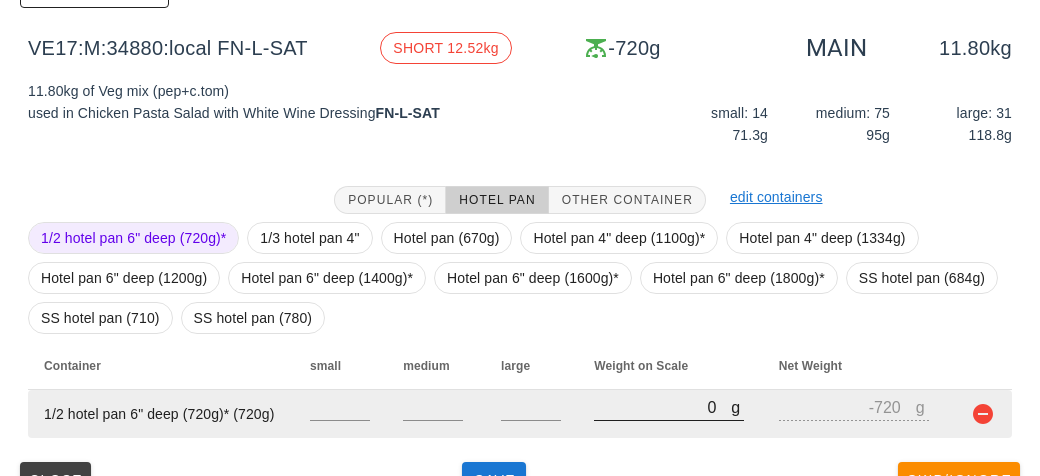 click on "0" at bounding box center (662, 407) 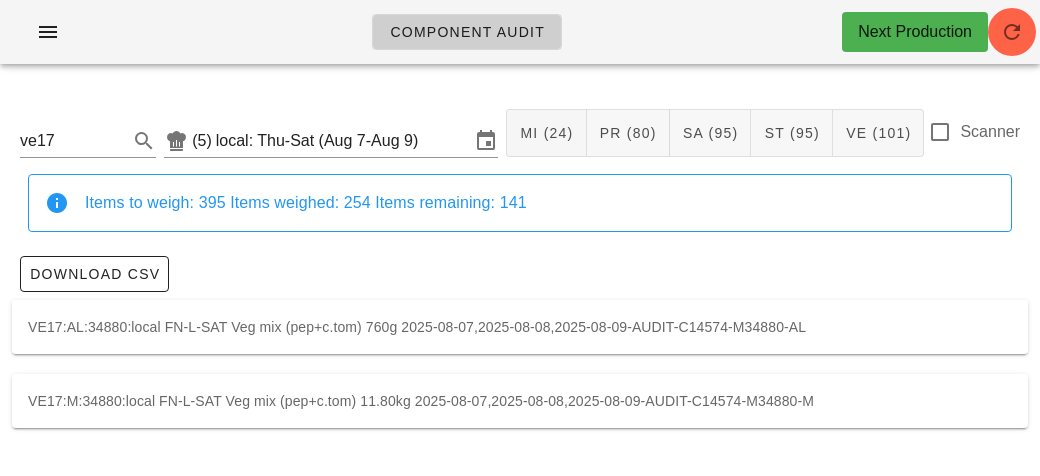 scroll, scrollTop: 0, scrollLeft: 0, axis: both 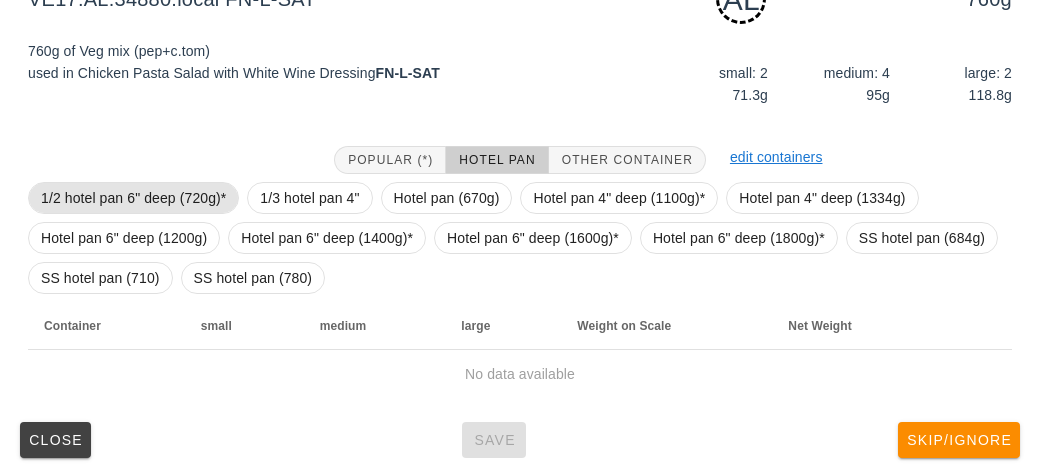 click on "1/2 hotel pan 6" deep (720g)*" at bounding box center [133, 198] 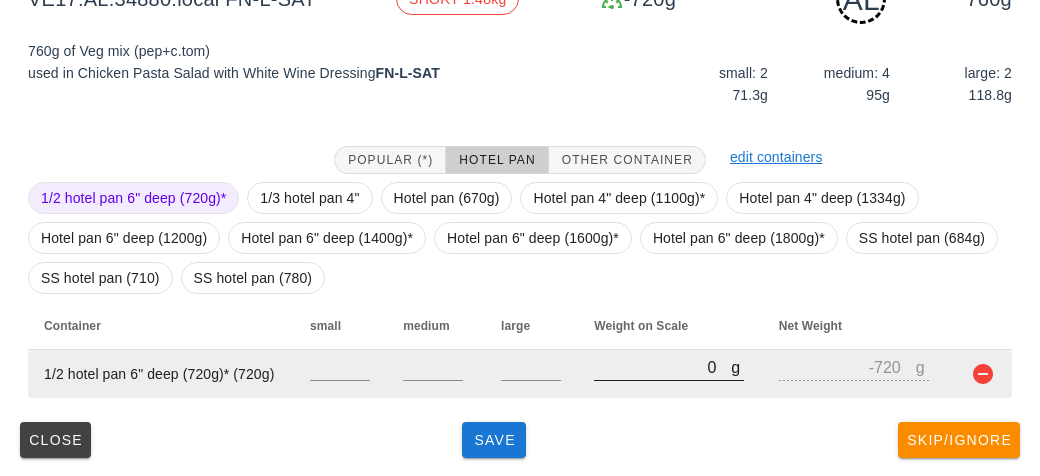click on "0" at bounding box center [662, 367] 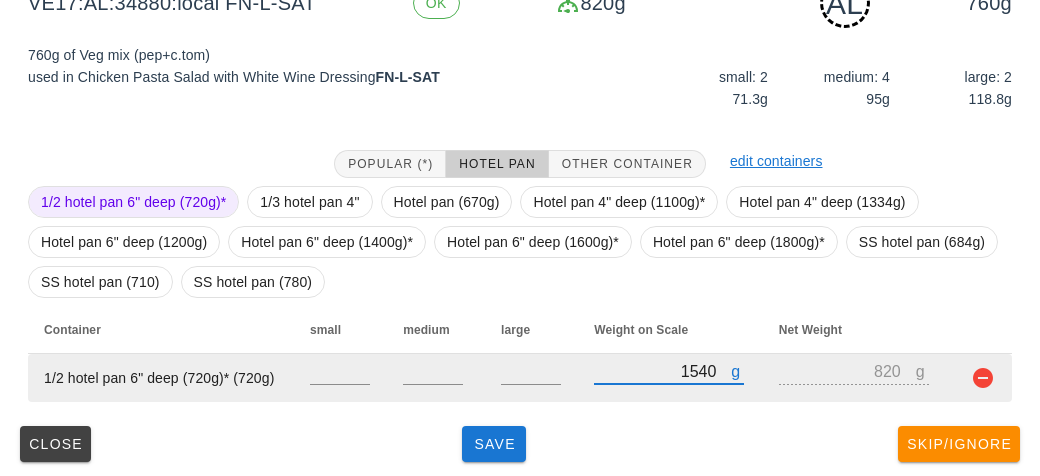 scroll, scrollTop: 342, scrollLeft: 0, axis: vertical 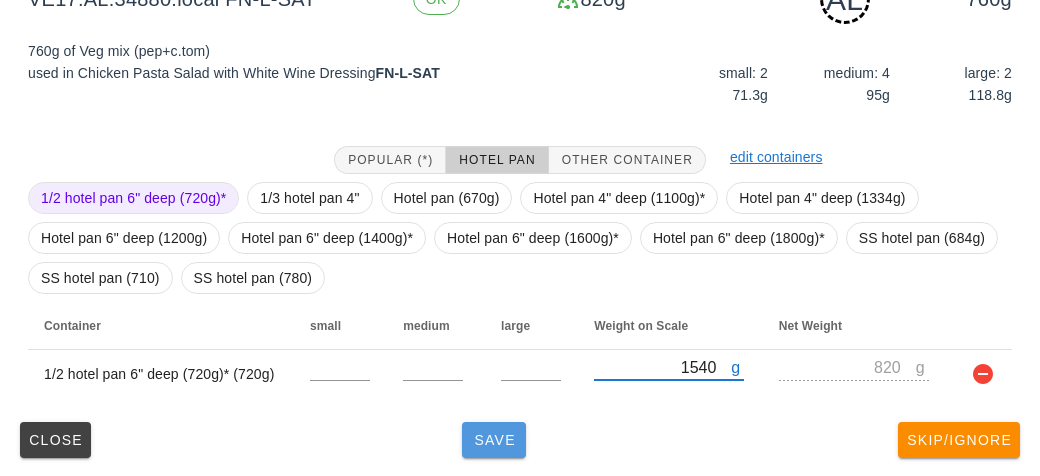 click on "Save" at bounding box center [494, 440] 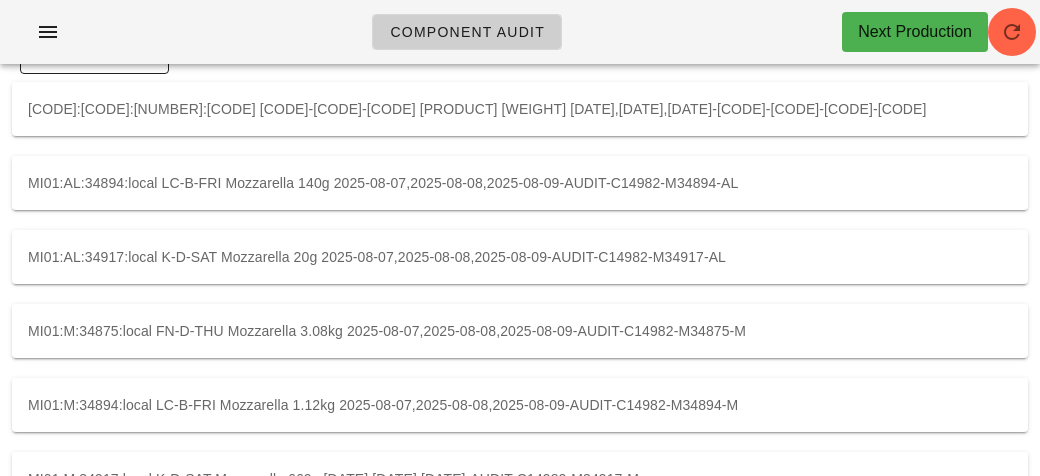 scroll, scrollTop: 0, scrollLeft: 0, axis: both 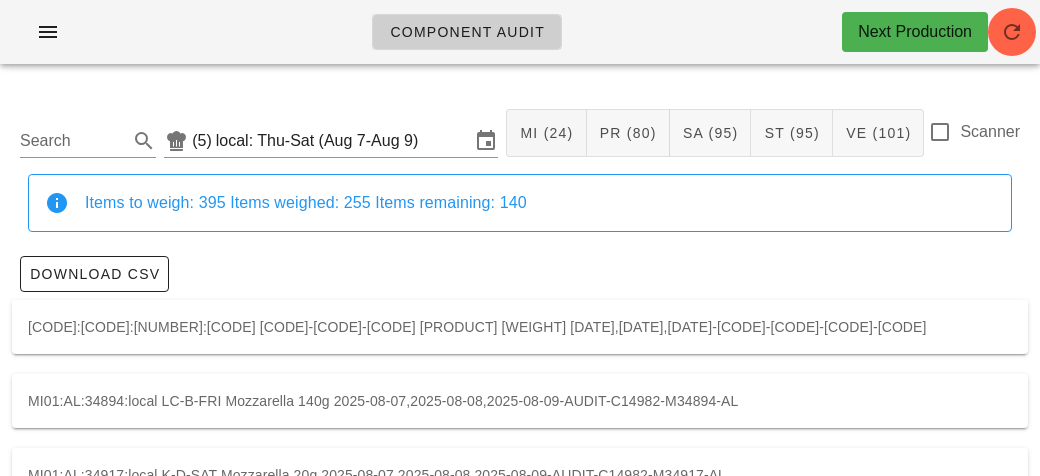 click on "Scanner" at bounding box center (974, 143) 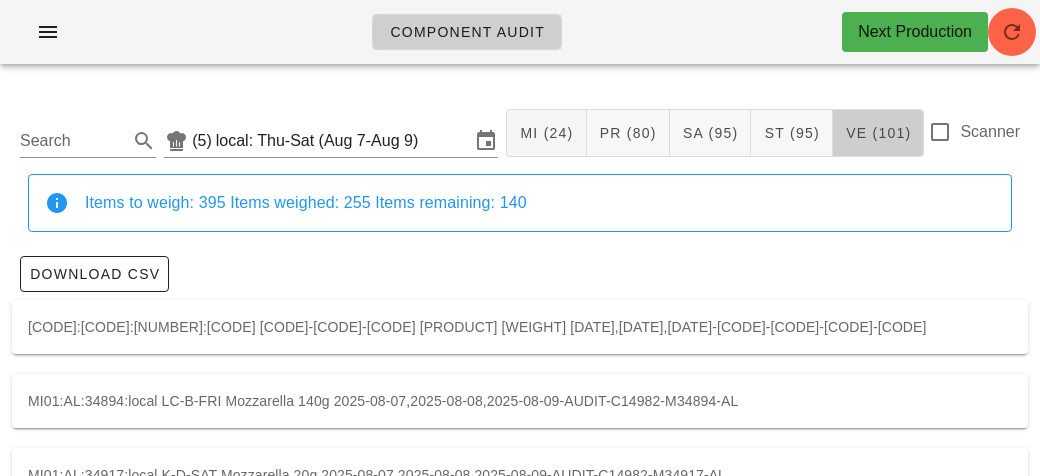 click on "VE (101)" at bounding box center [879, 133] 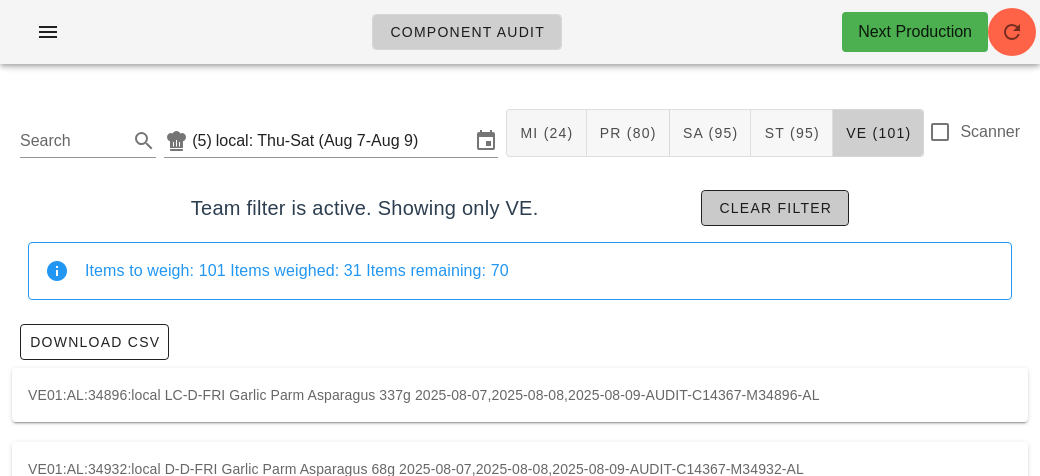 click on "Clear filter" at bounding box center (775, 208) 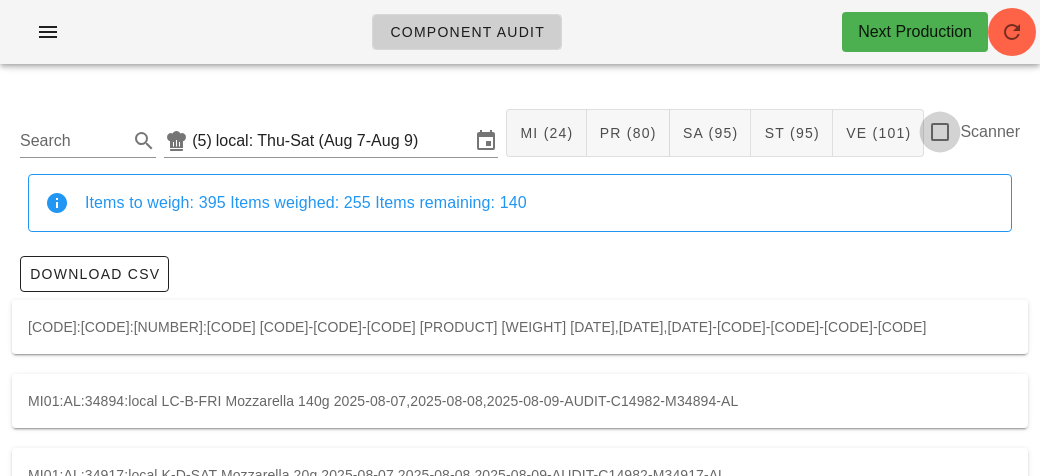 click at bounding box center (940, 132) 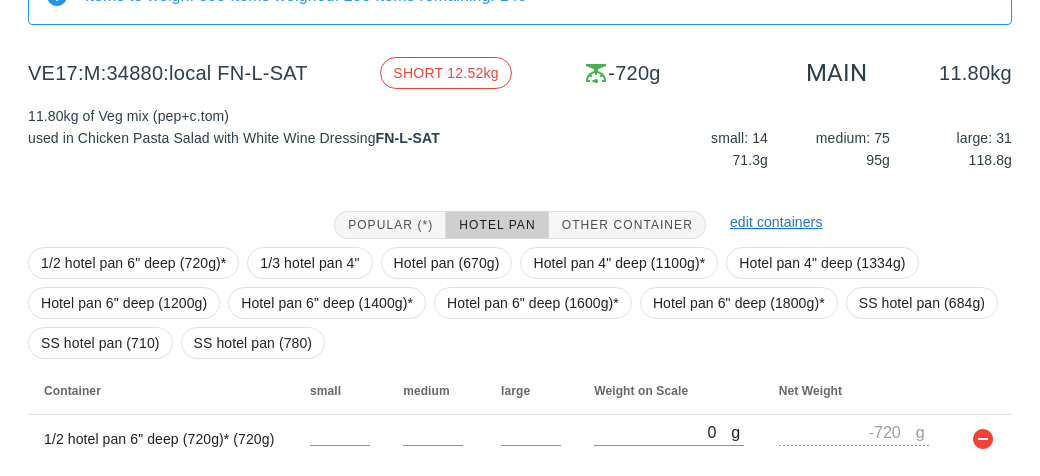 scroll, scrollTop: 272, scrollLeft: 0, axis: vertical 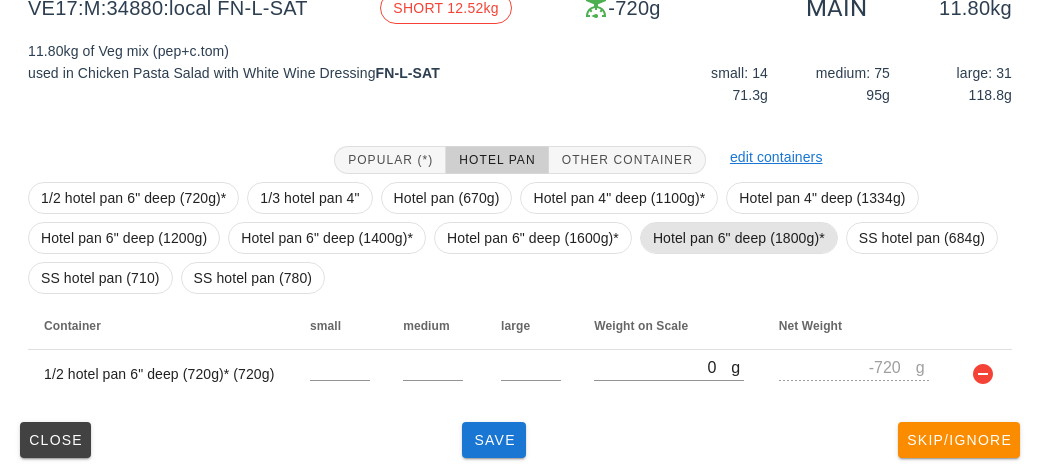 click on "Hotel pan 6" deep (1800g)*" at bounding box center (739, 238) 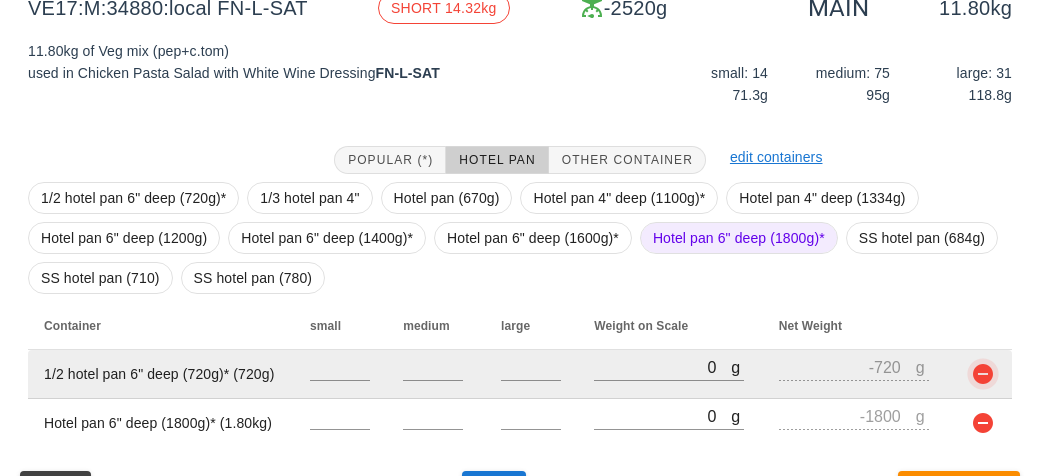 click at bounding box center (983, 374) 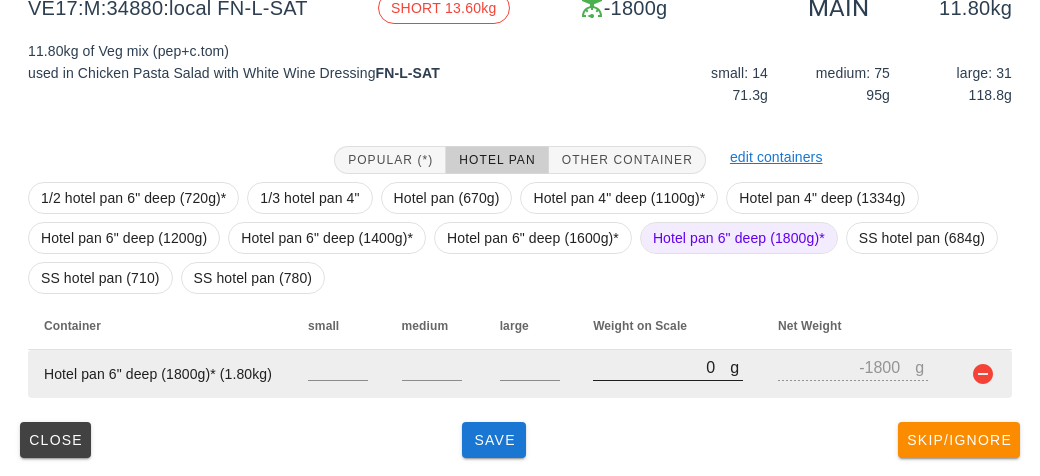 click on "0" at bounding box center (661, 367) 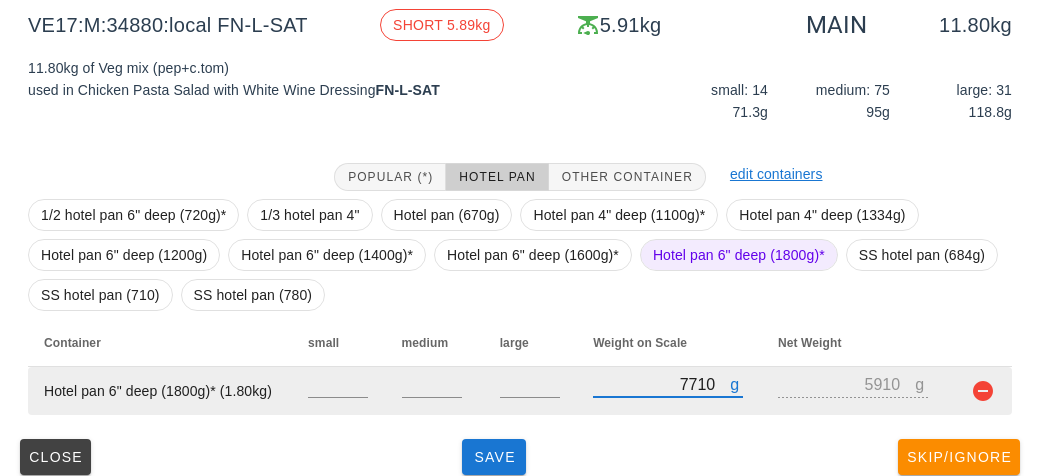 scroll, scrollTop: 272, scrollLeft: 0, axis: vertical 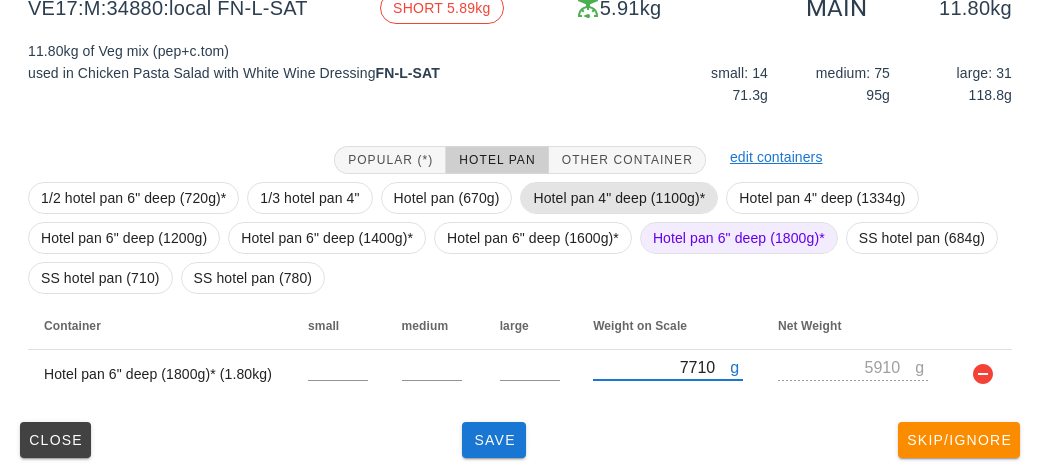 click on "Hotel pan 4" deep (1100g)*" at bounding box center [619, 198] 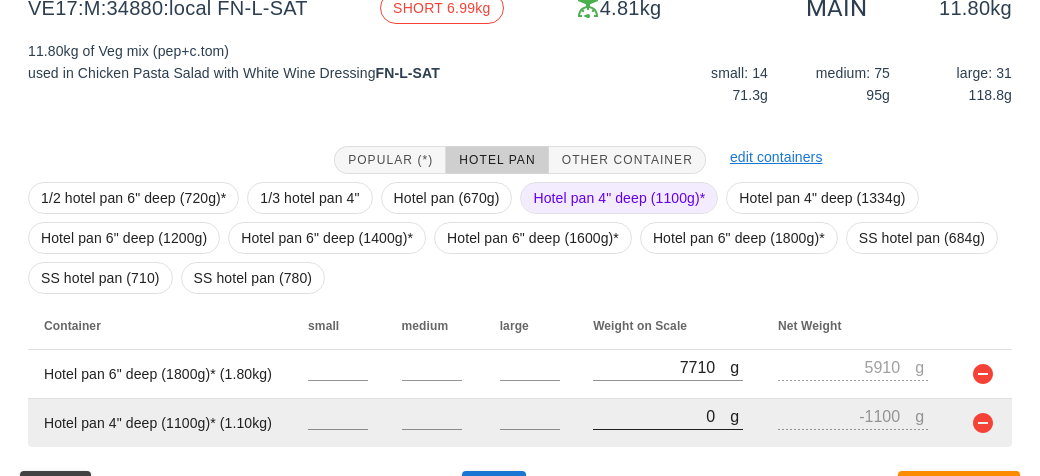 click on "0" at bounding box center (661, 416) 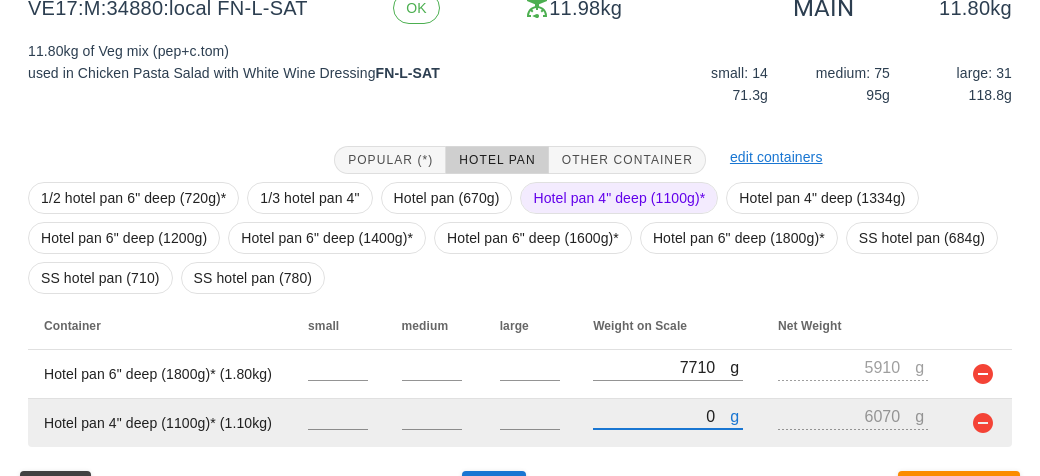 scroll, scrollTop: 321, scrollLeft: 0, axis: vertical 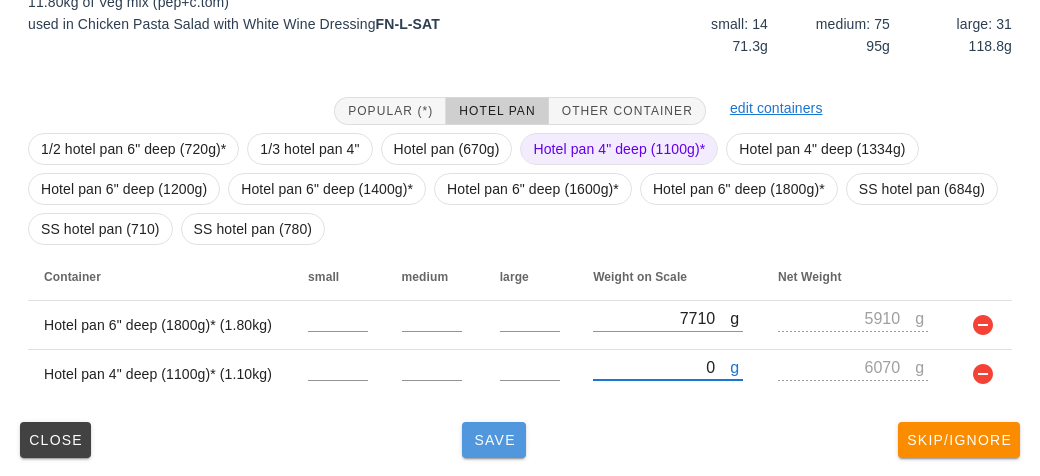 click on "Save" at bounding box center (494, 440) 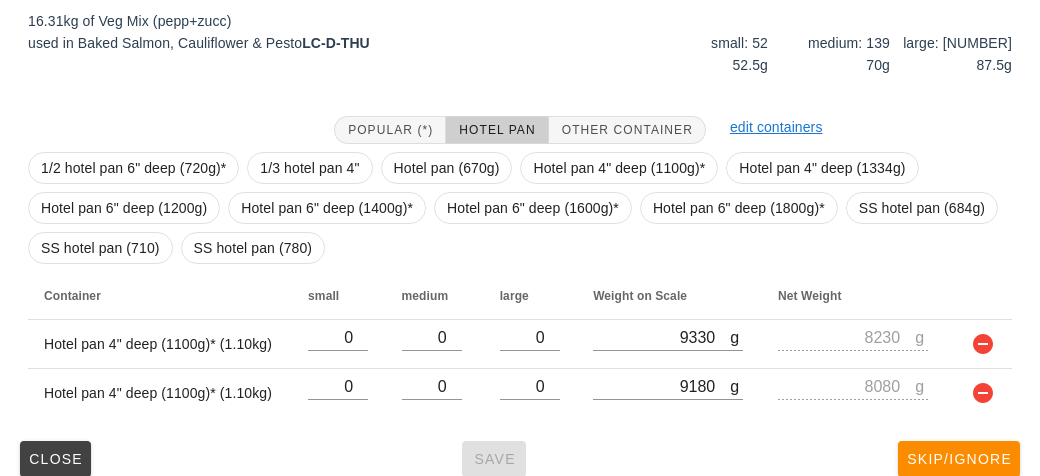 scroll, scrollTop: 321, scrollLeft: 0, axis: vertical 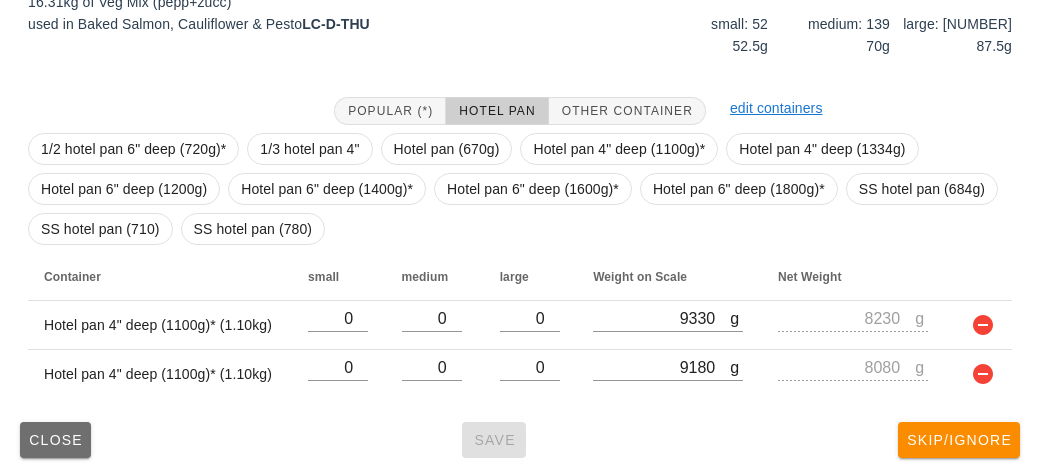 click on "Close" at bounding box center [55, 440] 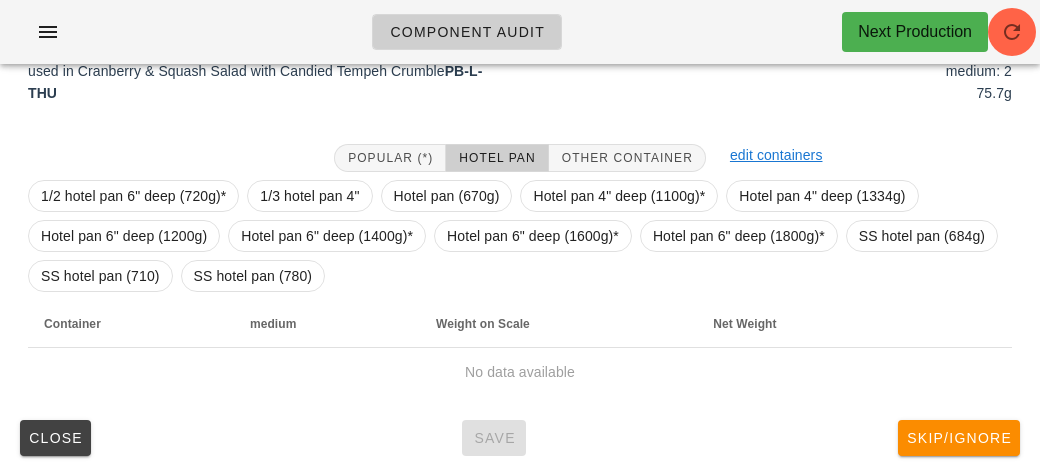 scroll, scrollTop: 290, scrollLeft: 0, axis: vertical 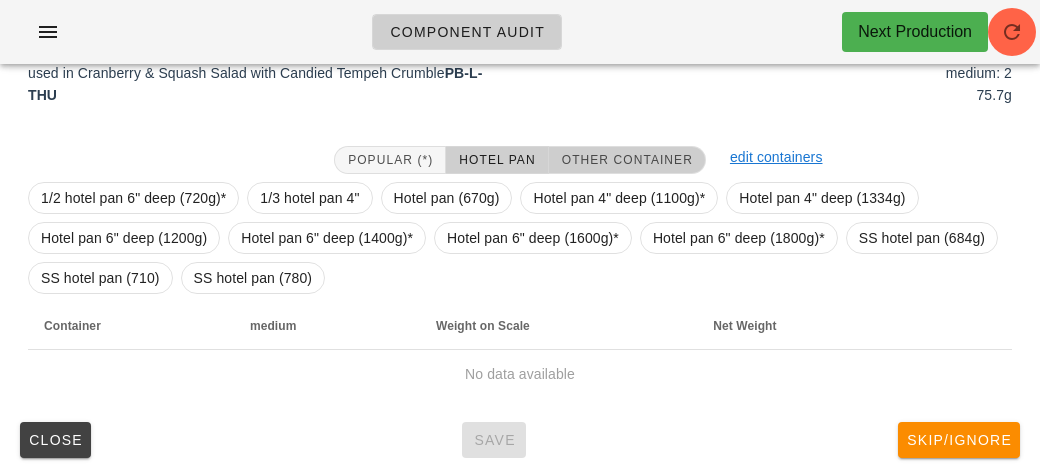 click on "Other Container" at bounding box center [627, 160] 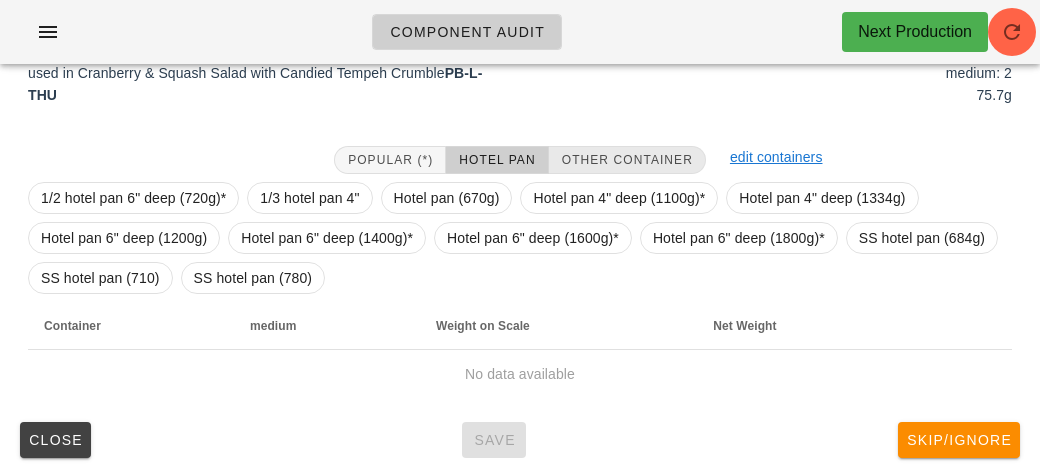 scroll, scrollTop: 250, scrollLeft: 0, axis: vertical 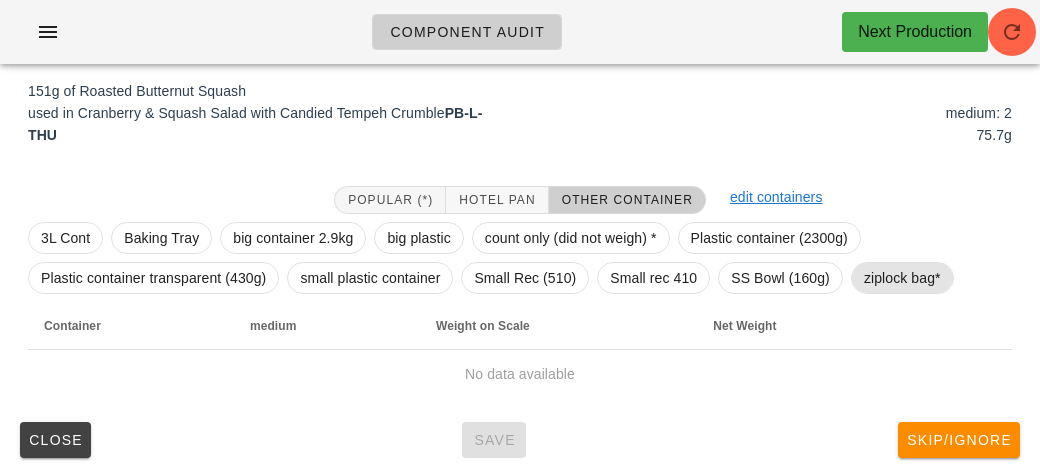 click on "ziplock bag*" at bounding box center (902, 278) 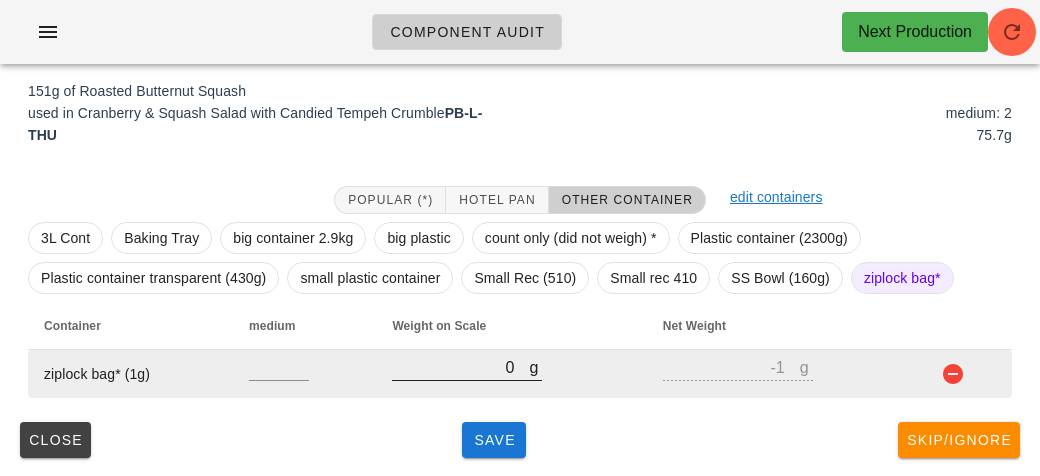 click on "0" at bounding box center [460, 367] 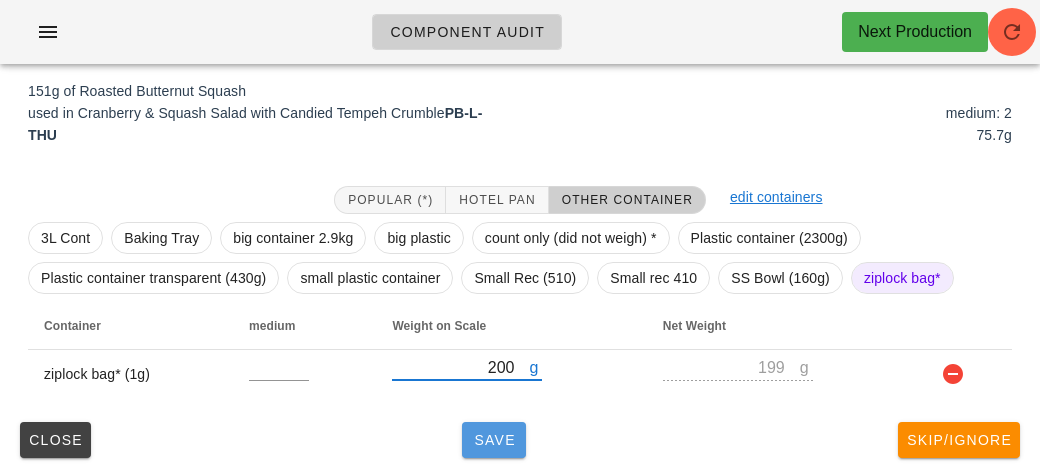 click on "Save" at bounding box center (494, 440) 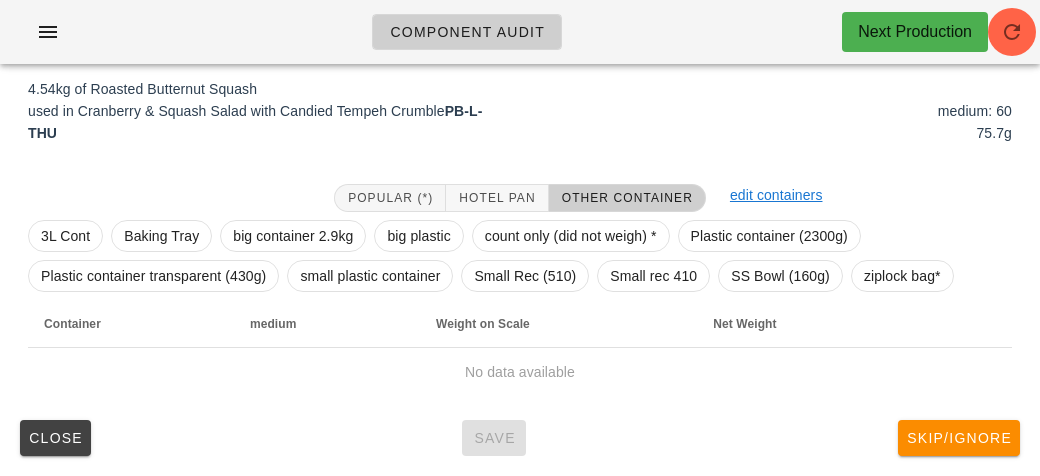 scroll, scrollTop: 232, scrollLeft: 0, axis: vertical 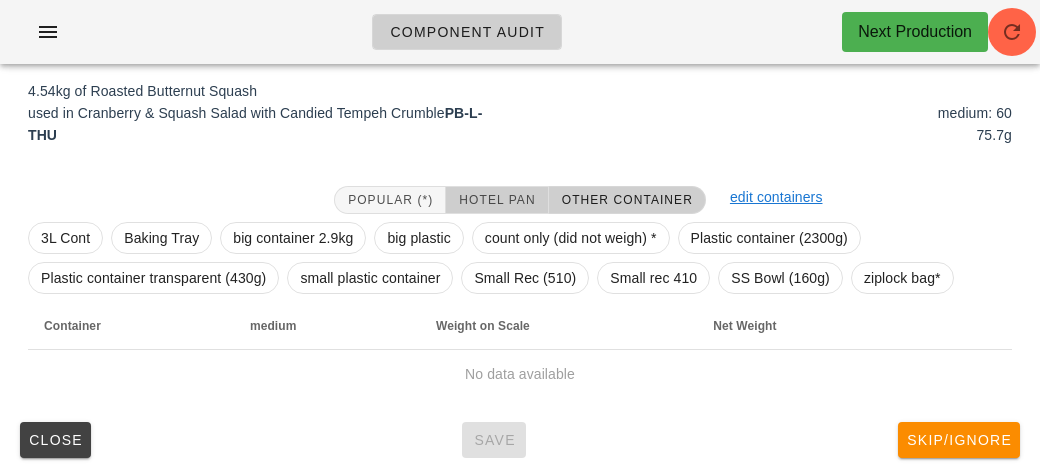 click on "Hotel Pan" at bounding box center (496, 200) 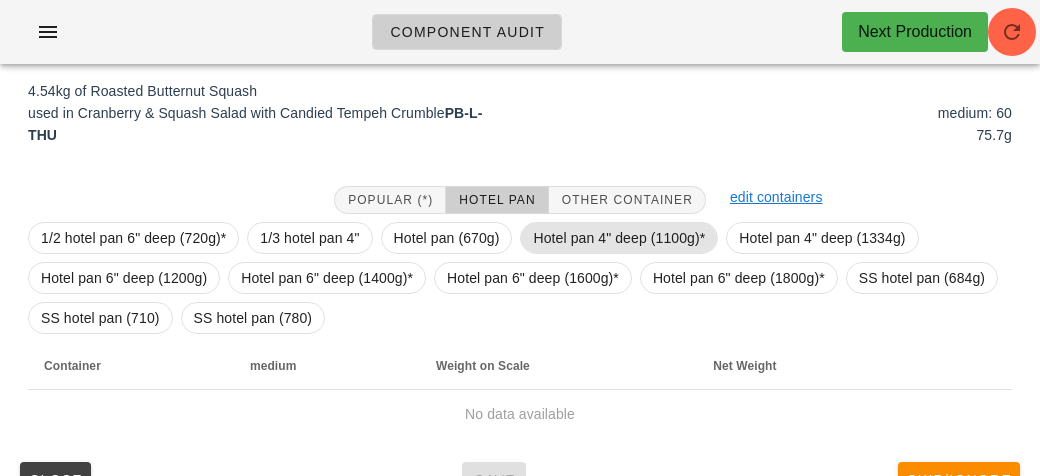 click on "Hotel pan 4" deep (1100g)*" at bounding box center [619, 238] 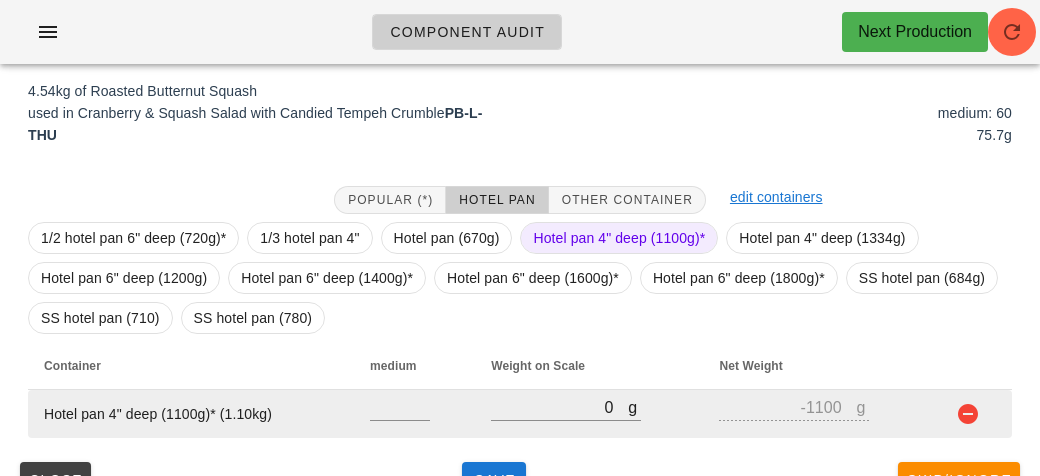 click on "g -1100" at bounding box center (817, 414) 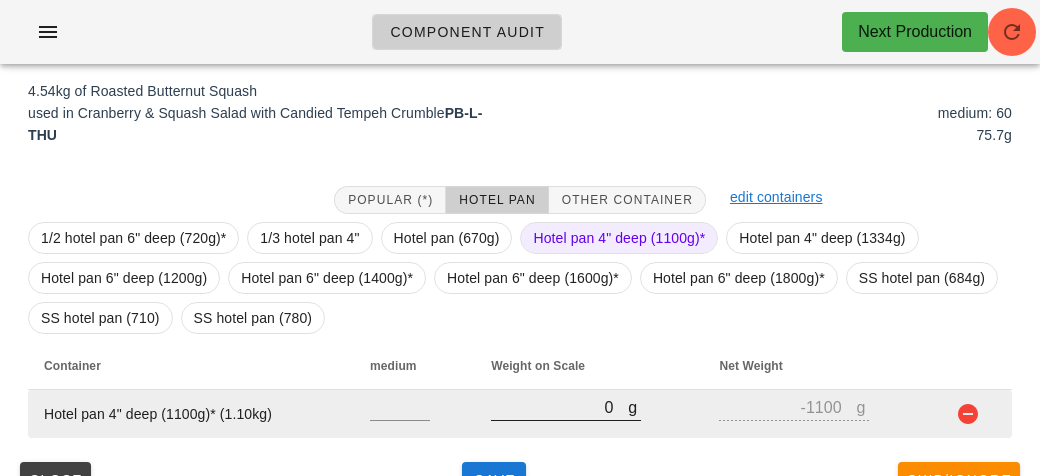 click on "0" at bounding box center (559, 407) 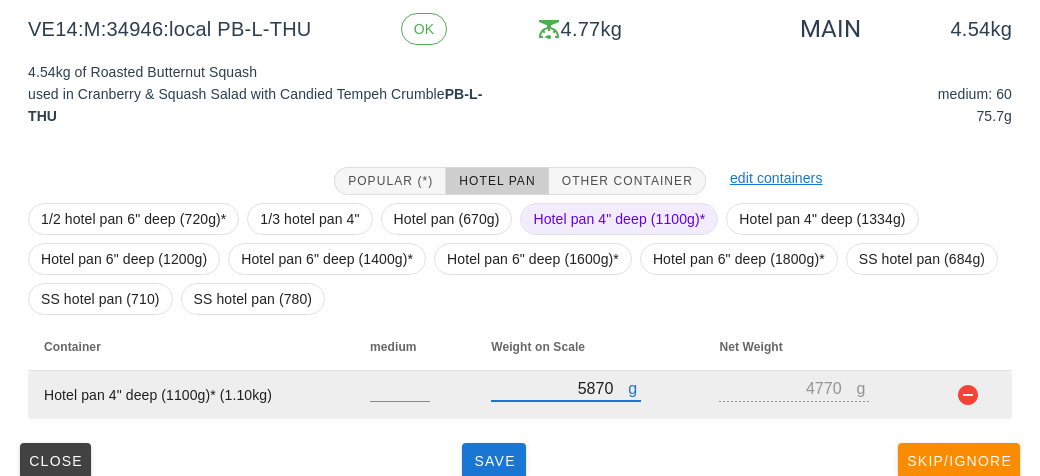 scroll, scrollTop: 272, scrollLeft: 0, axis: vertical 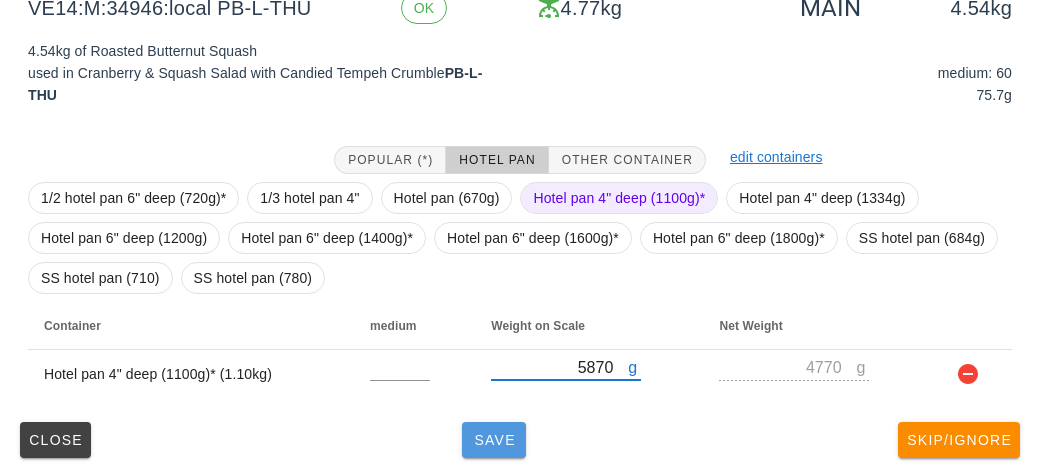 click on "Save" at bounding box center [494, 440] 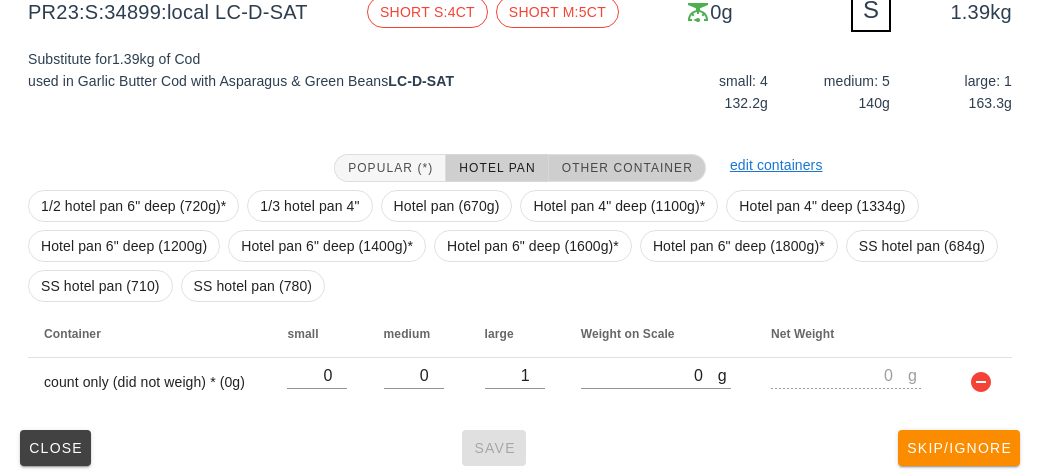 click on "Other Container" at bounding box center (627, 168) 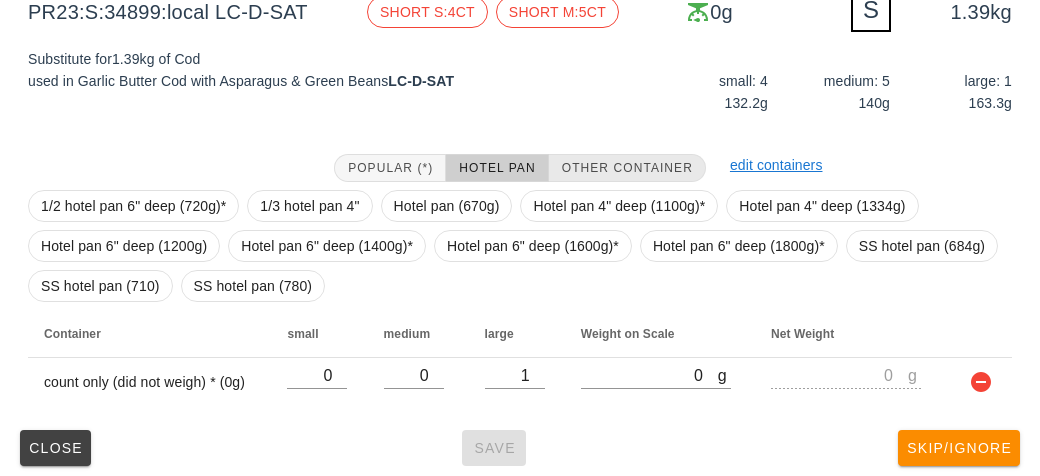 scroll, scrollTop: 240, scrollLeft: 0, axis: vertical 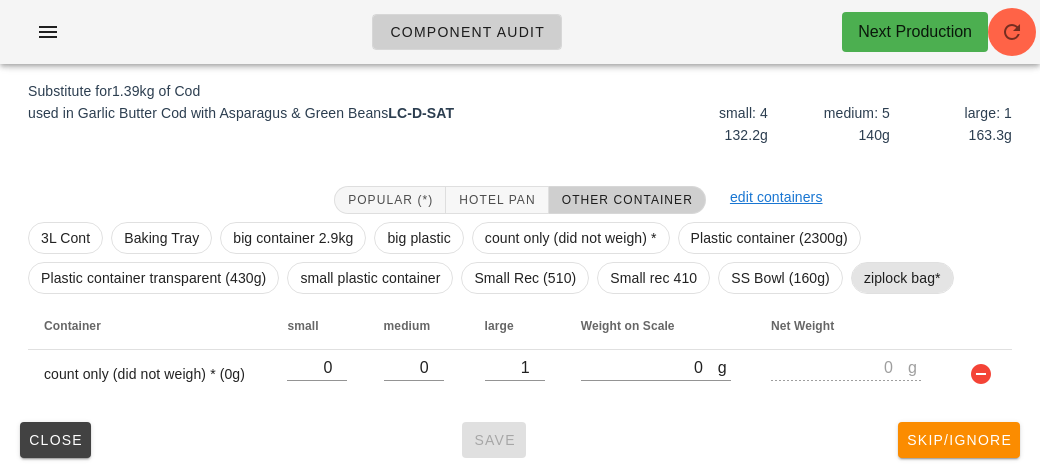 click on "ziplock bag*" at bounding box center (902, 278) 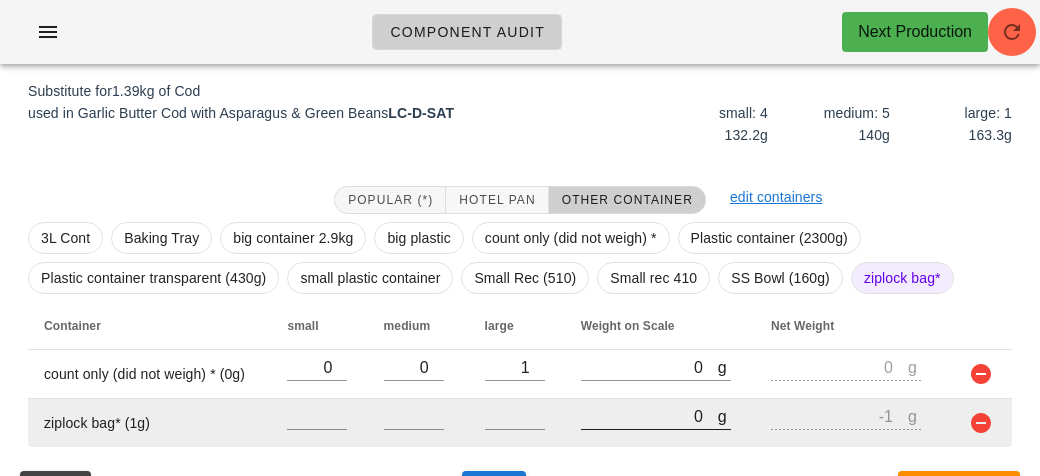 click on "0" at bounding box center [649, 416] 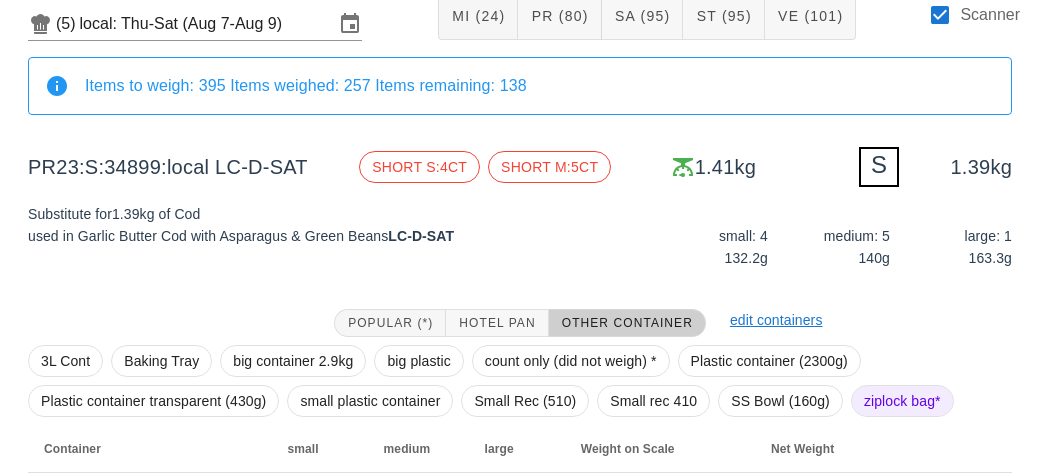 scroll, scrollTop: 289, scrollLeft: 0, axis: vertical 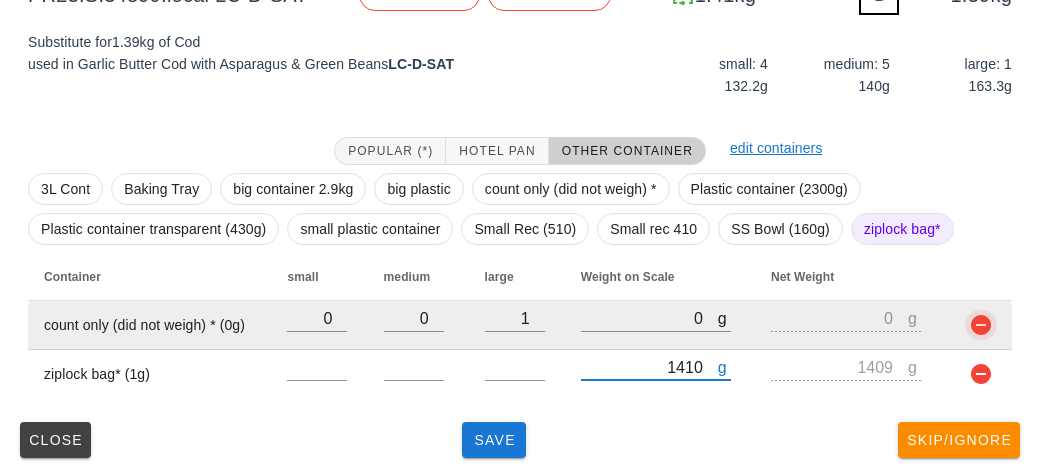 click at bounding box center [981, 325] 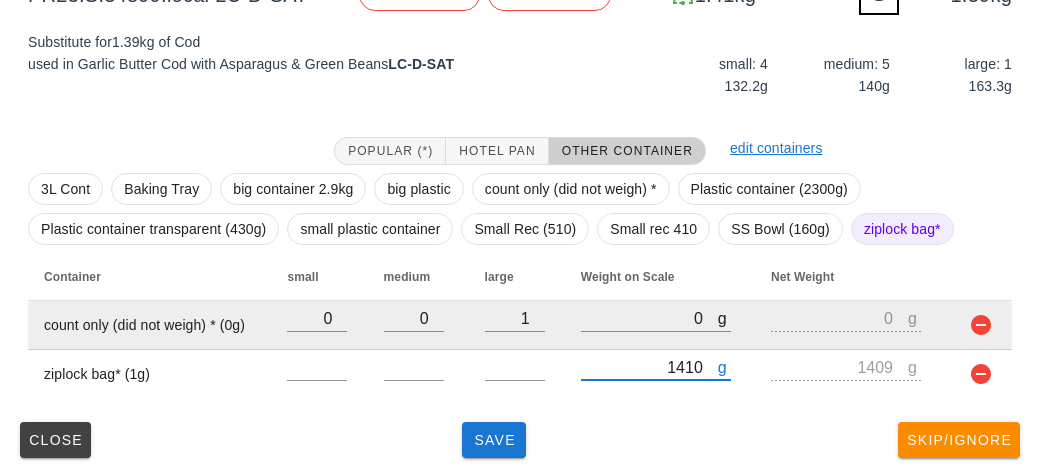scroll, scrollTop: 240, scrollLeft: 0, axis: vertical 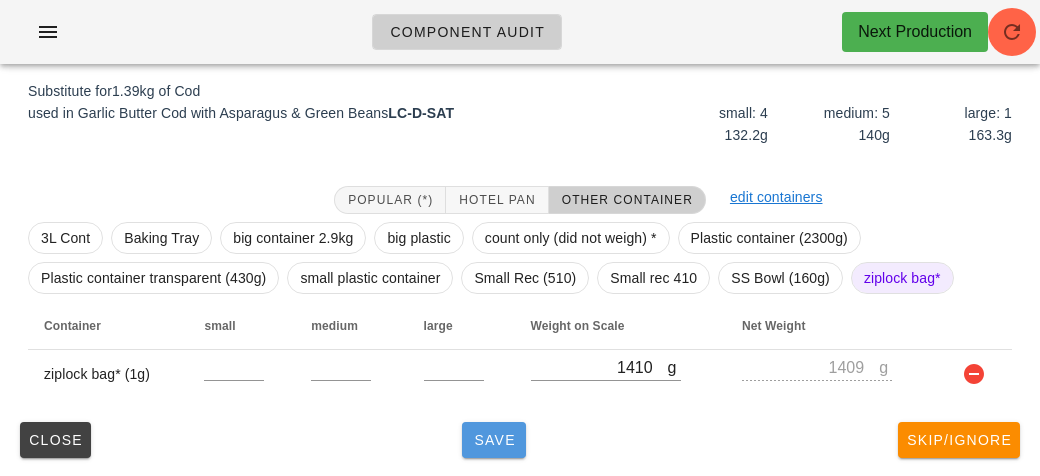 click on "Save" at bounding box center (494, 440) 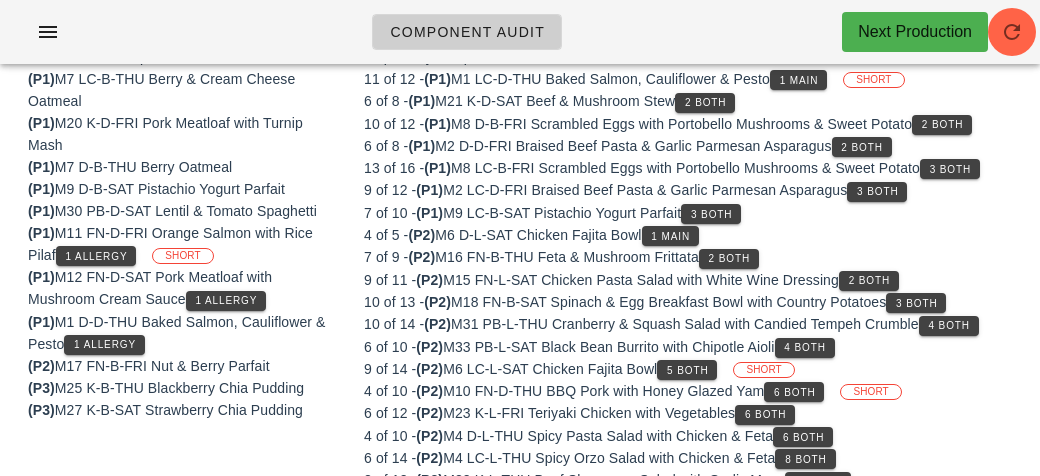 scroll, scrollTop: 232, scrollLeft: 0, axis: vertical 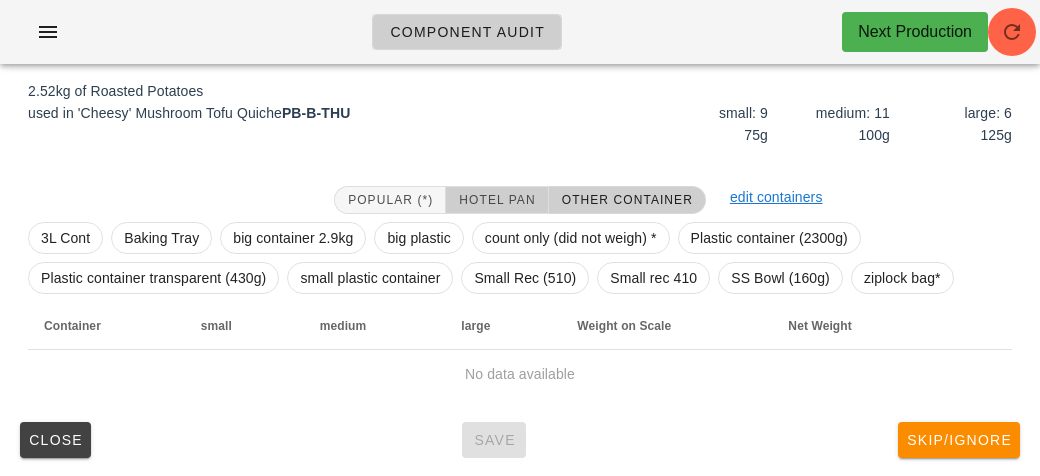 click on "Hotel Pan" at bounding box center (496, 200) 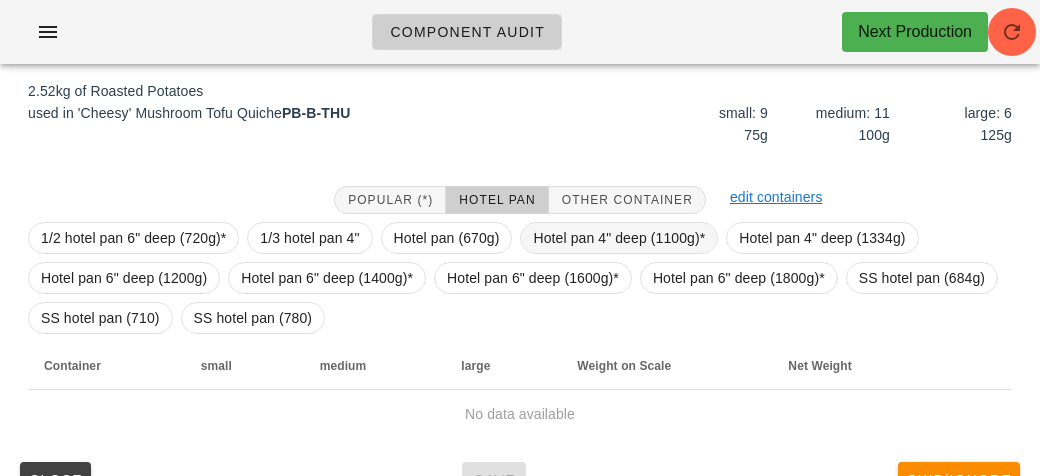 click on "Hotel pan 4" deep (1100g)*" at bounding box center (619, 238) 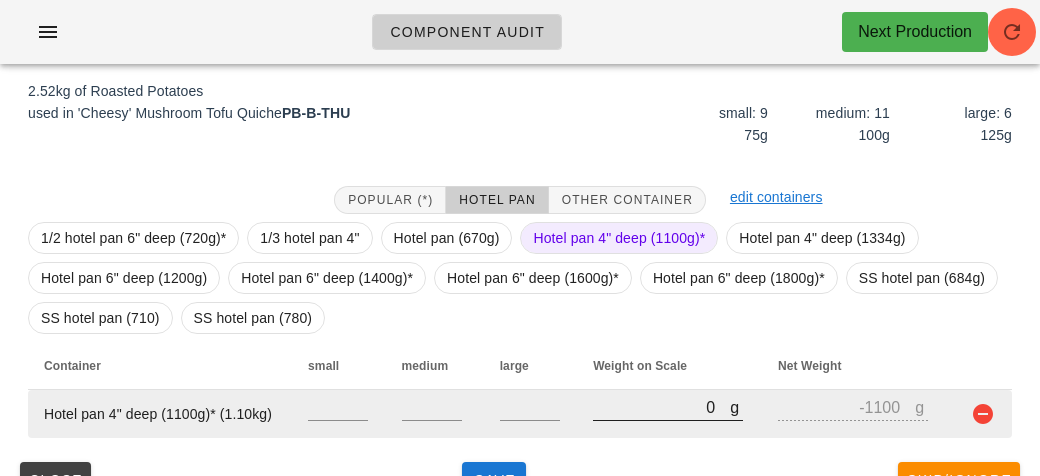 click on "0" at bounding box center [661, 407] 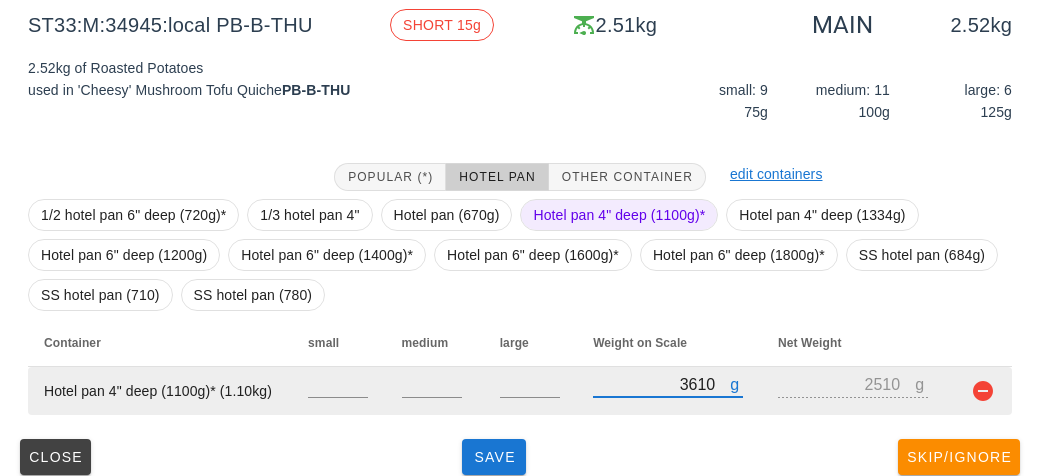 scroll, scrollTop: 272, scrollLeft: 0, axis: vertical 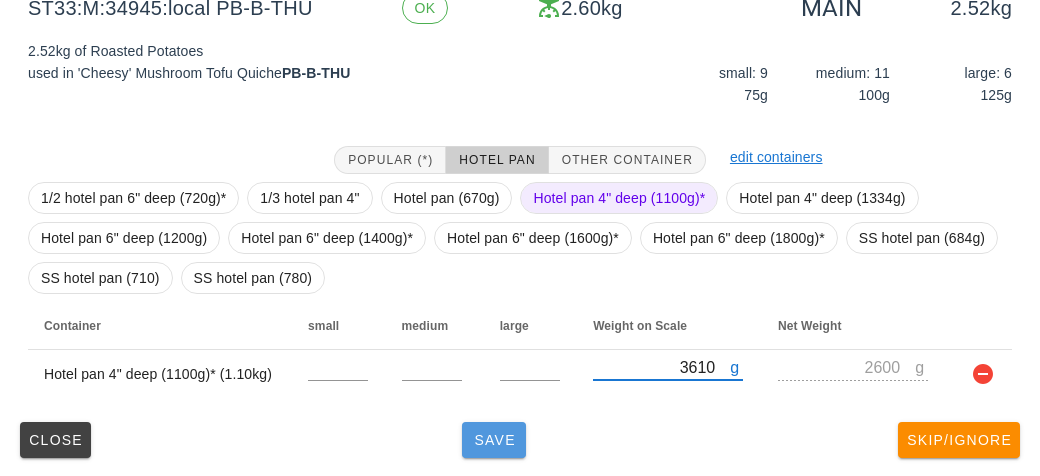 click on "Save" at bounding box center [494, 440] 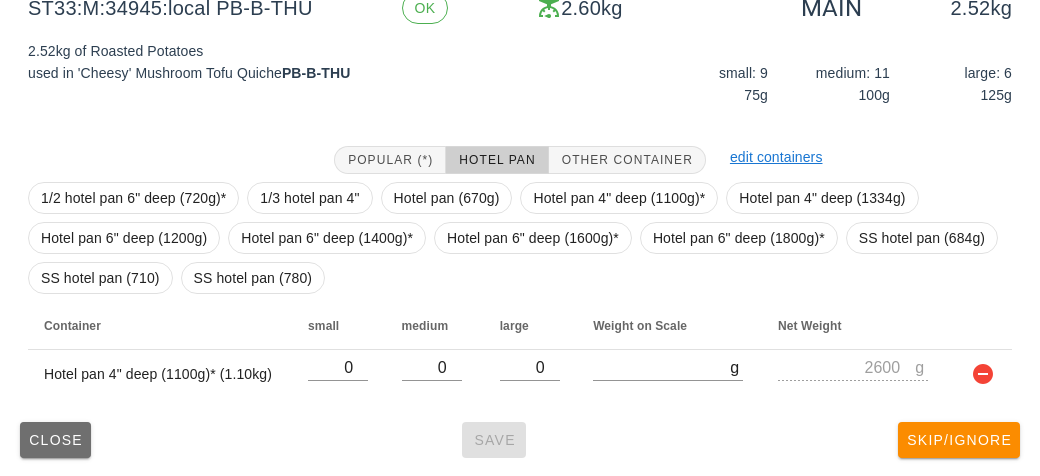 click on "Close" at bounding box center [55, 440] 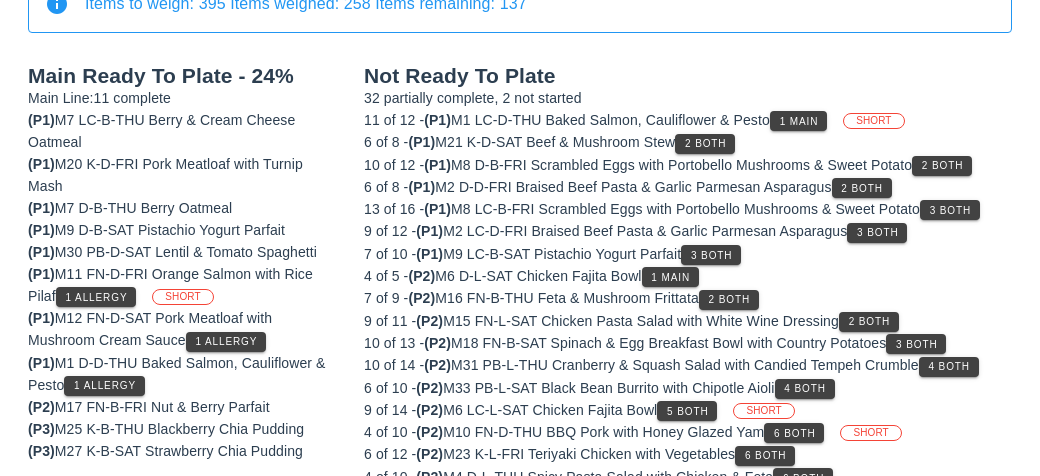 scroll, scrollTop: 0, scrollLeft: 0, axis: both 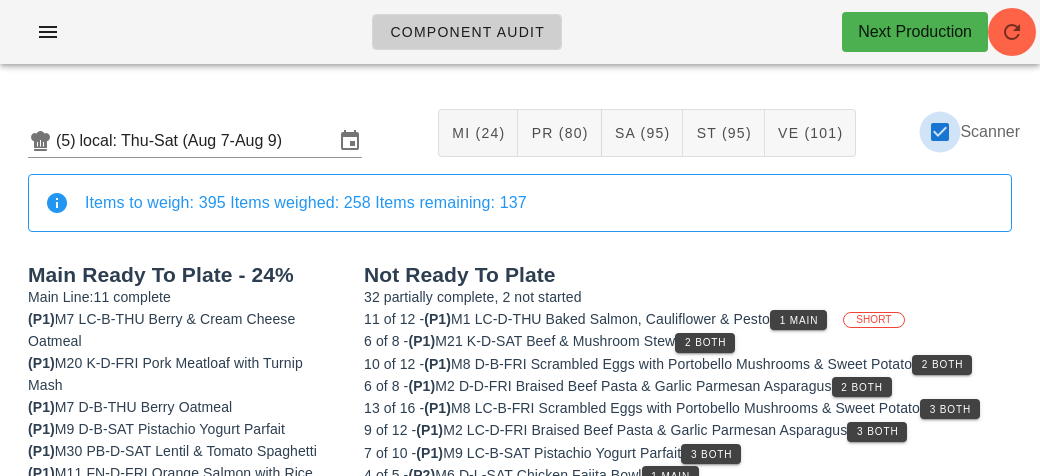click at bounding box center (940, 132) 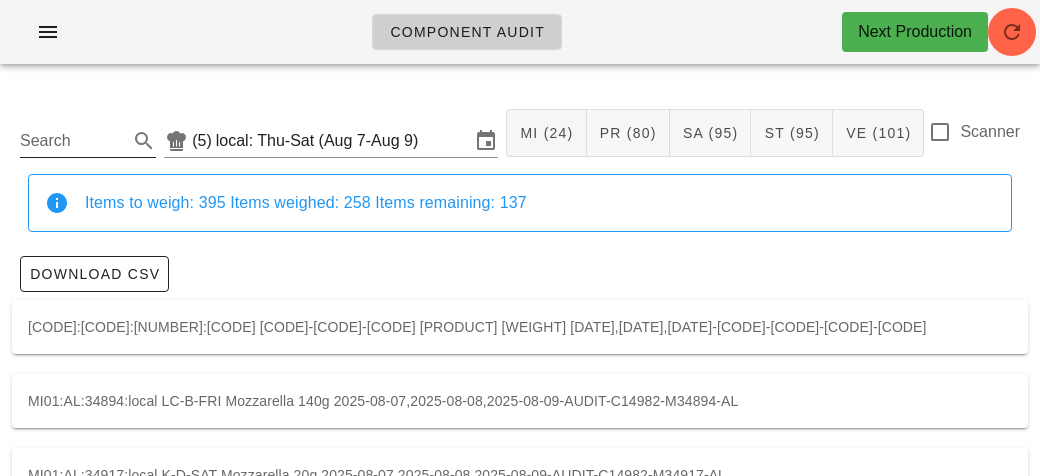 click on "Search" at bounding box center (72, 141) 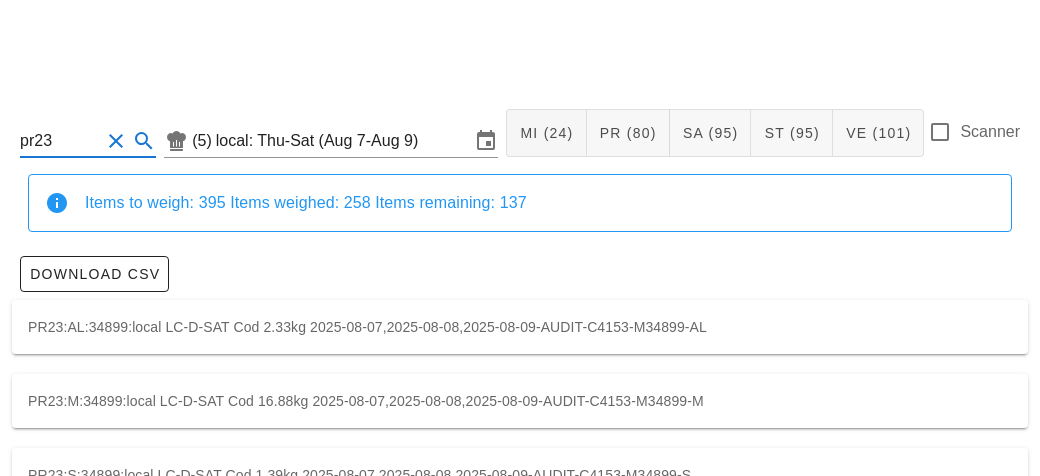 scroll, scrollTop: 56, scrollLeft: 0, axis: vertical 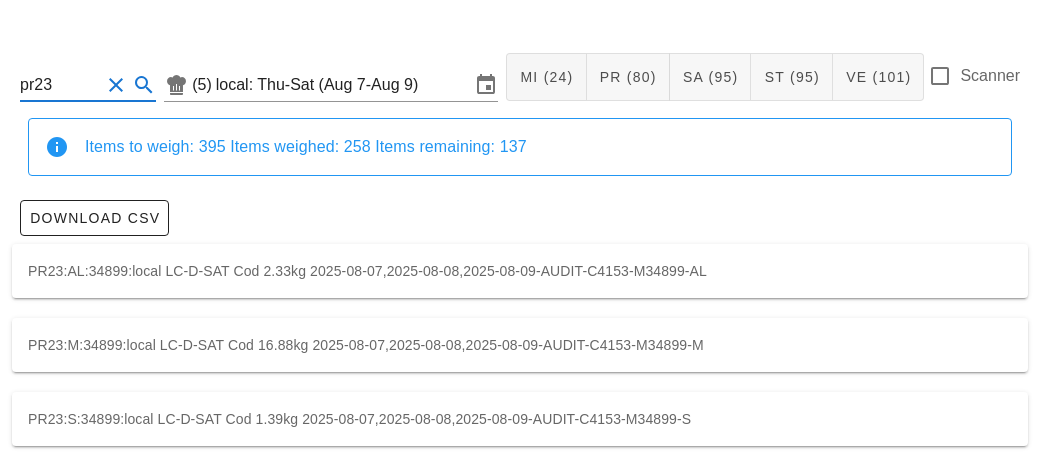 click on "PR23:AL:34899:local LC-D-SAT Cod 2.33kg 2025-08-07,2025-08-08,2025-08-09-AUDIT-C4153-M34899-AL" at bounding box center [520, 271] 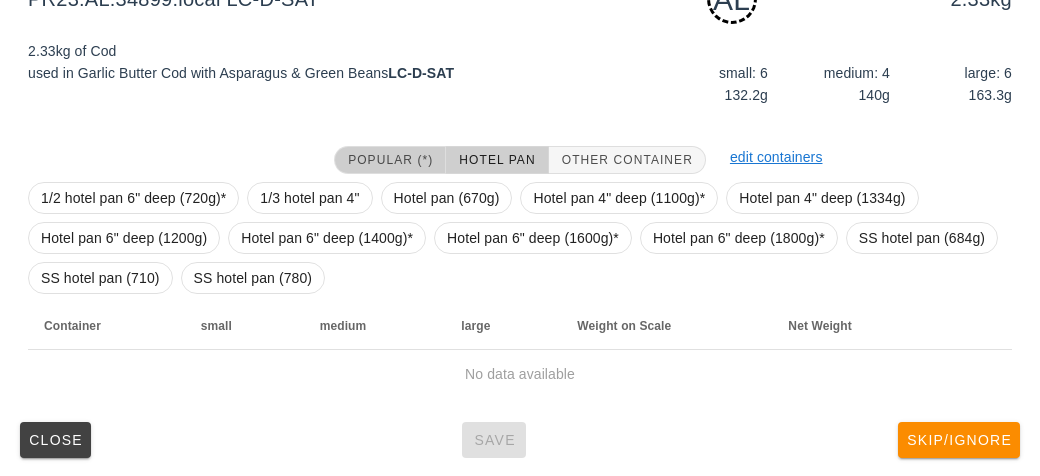 click on "Popular (*)" at bounding box center [390, 160] 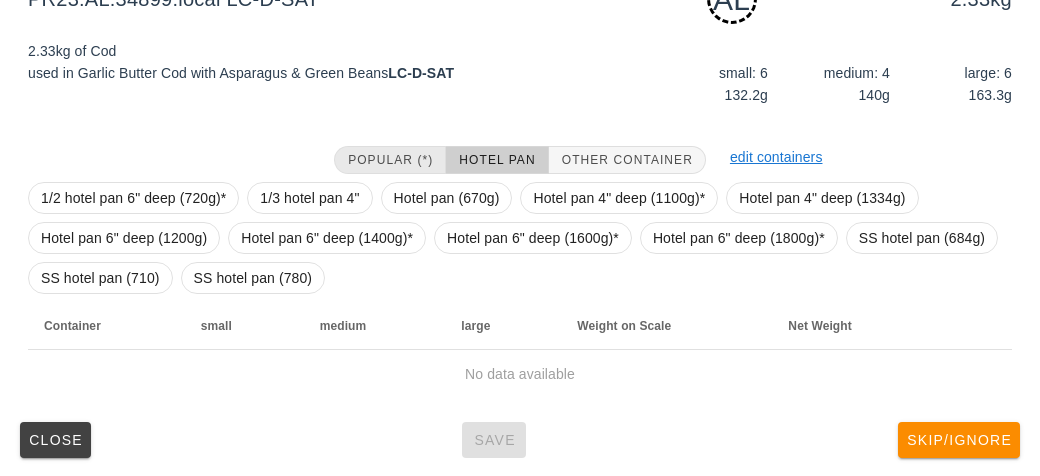 scroll, scrollTop: 302, scrollLeft: 0, axis: vertical 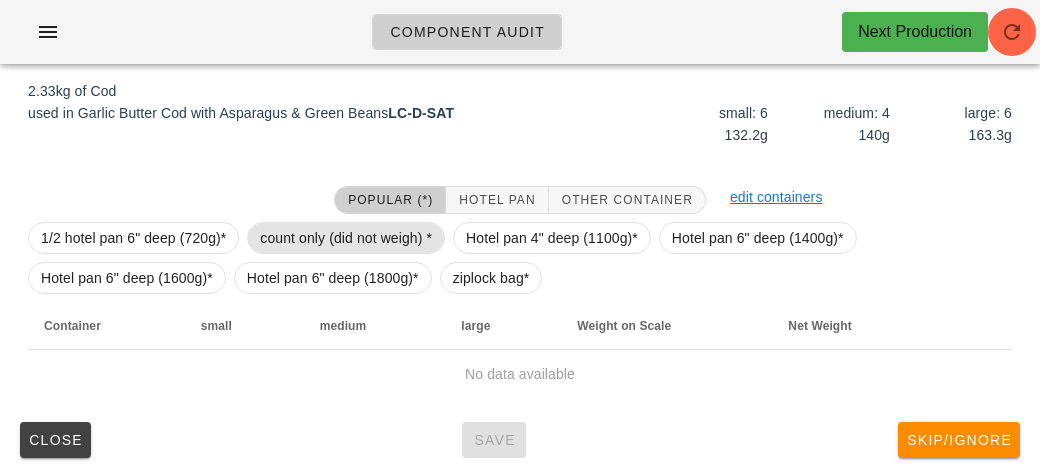 click on "count only (did not weigh) *" at bounding box center [346, 238] 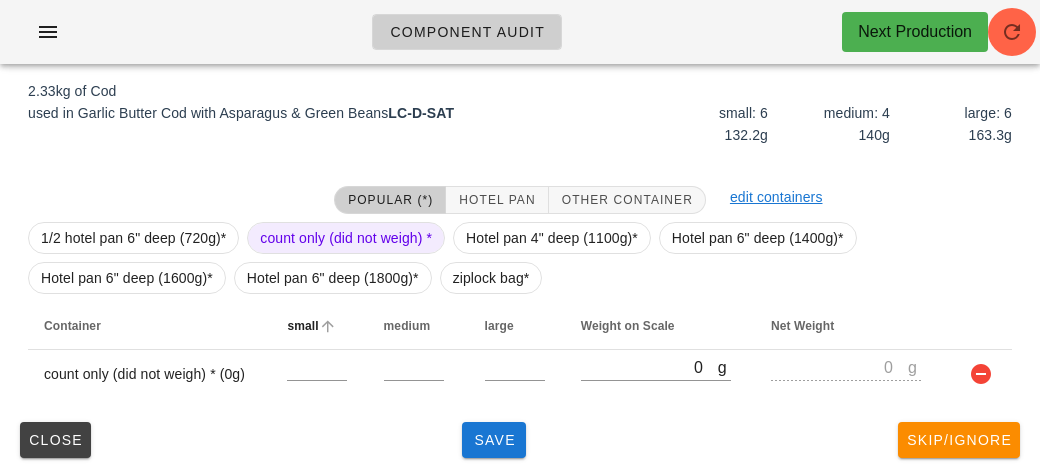 click on "small" at bounding box center (319, 326) 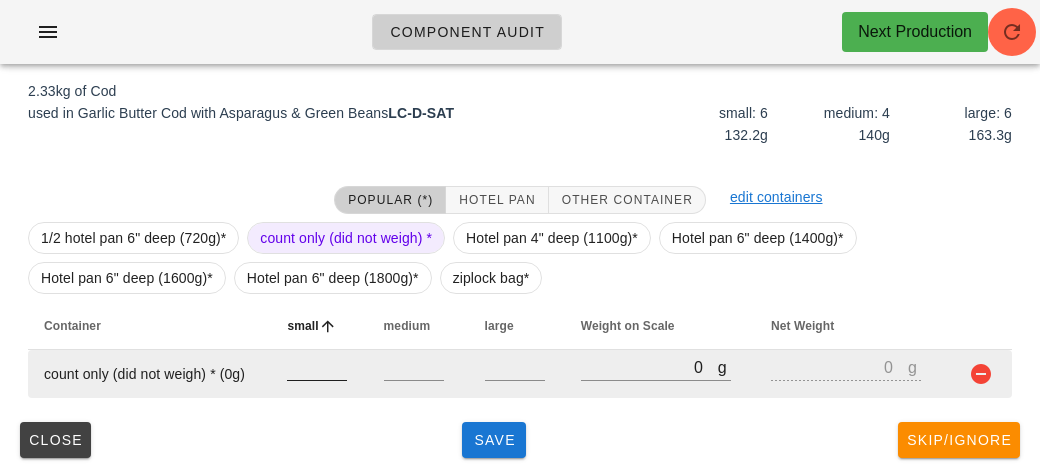 click at bounding box center (317, 367) 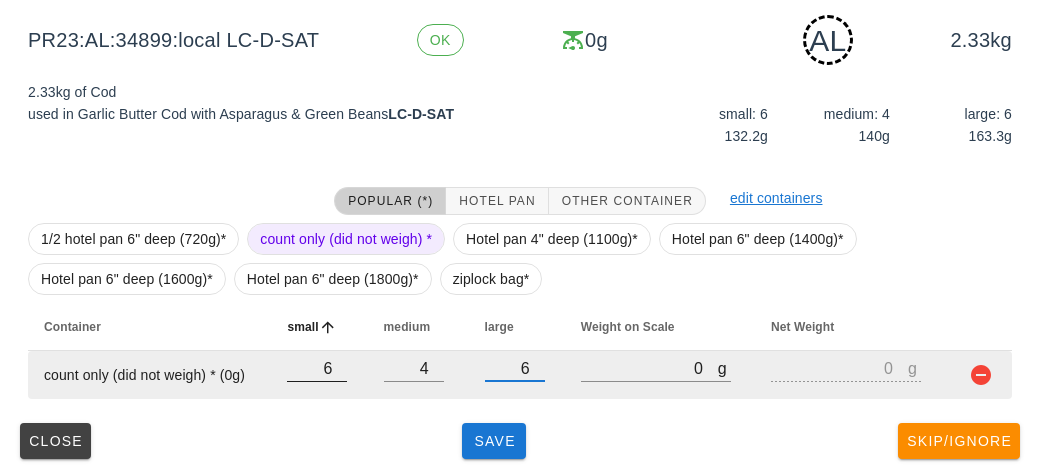 scroll, scrollTop: 302, scrollLeft: 0, axis: vertical 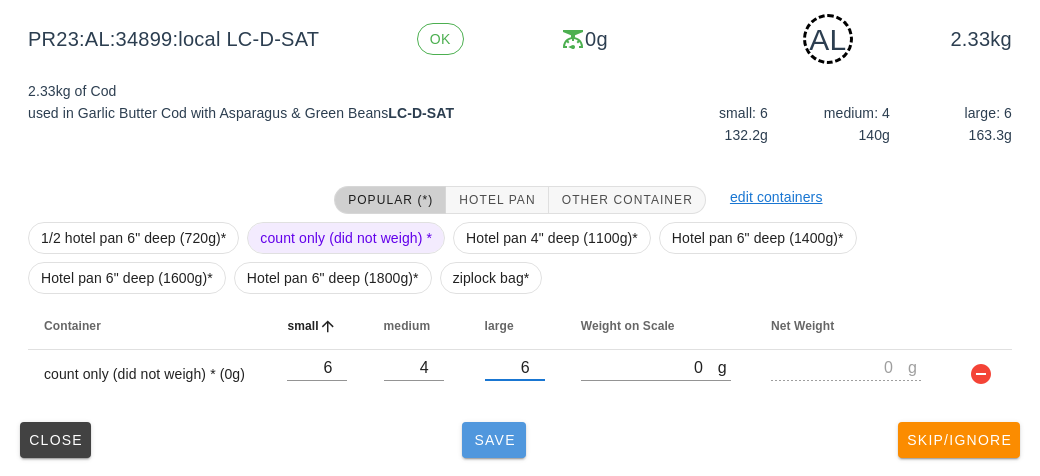 click on "Save" at bounding box center (494, 440) 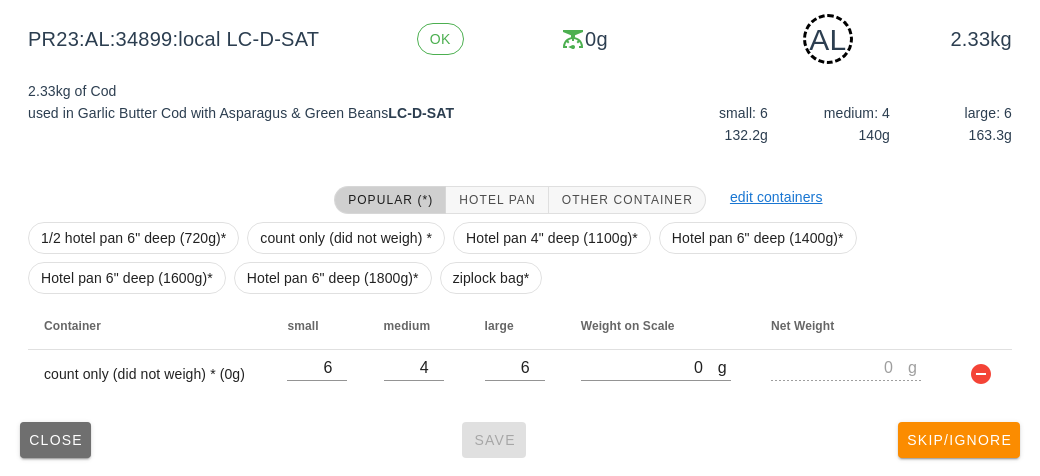 click on "Close" at bounding box center [55, 440] 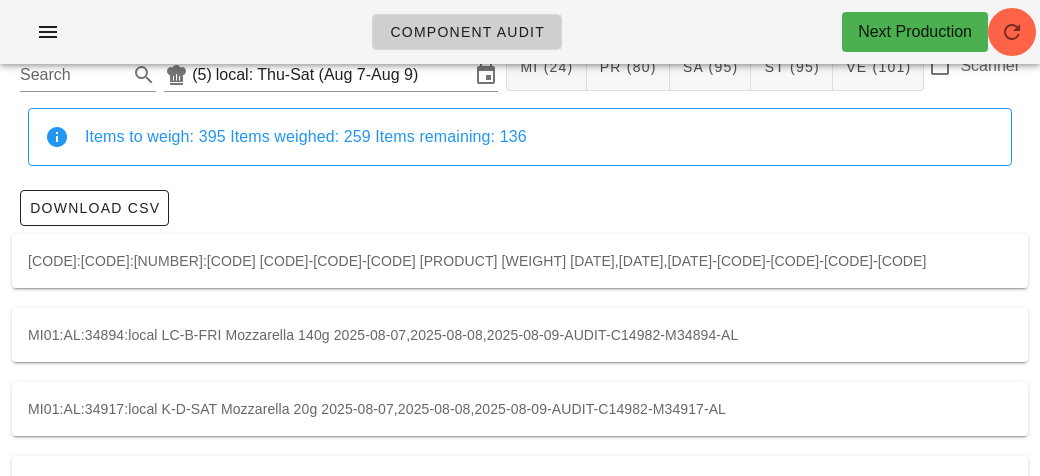 scroll, scrollTop: 0, scrollLeft: 0, axis: both 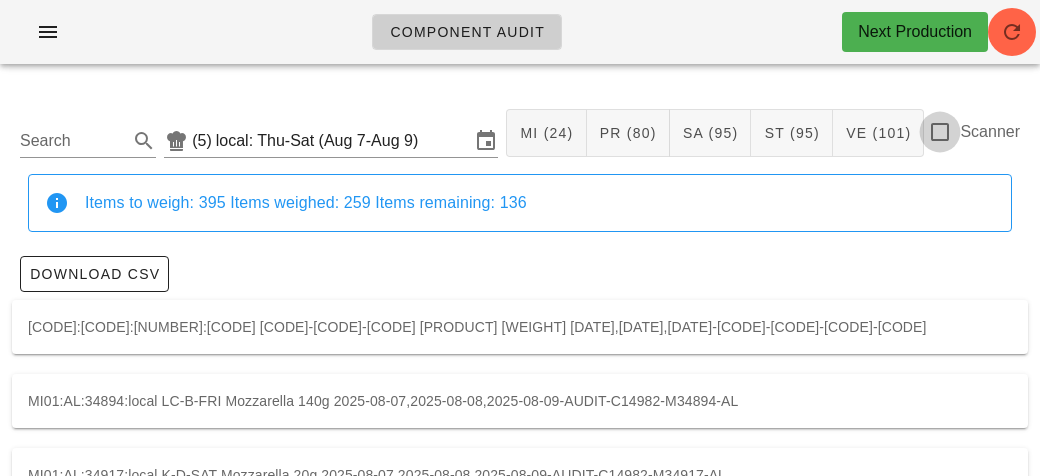 click at bounding box center [940, 132] 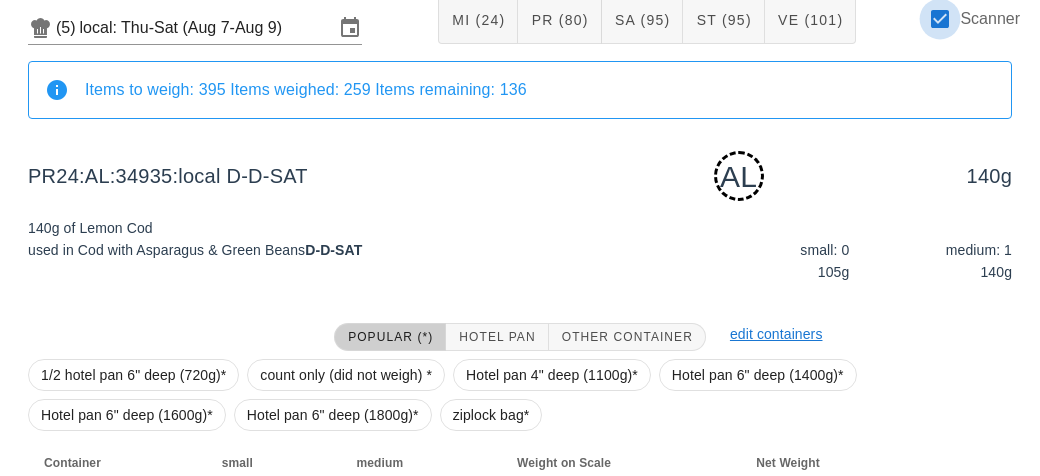 scroll, scrollTop: 250, scrollLeft: 0, axis: vertical 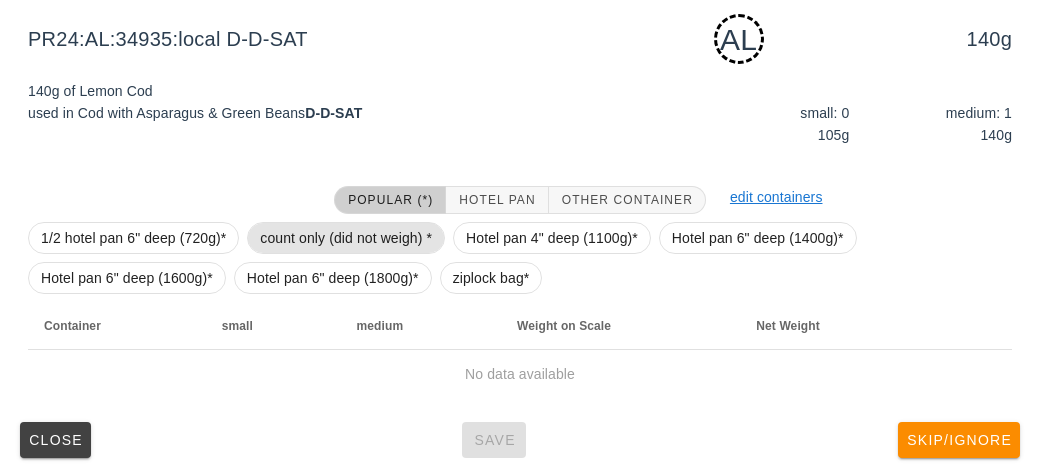 click on "count only (did not weigh) *" at bounding box center [346, 238] 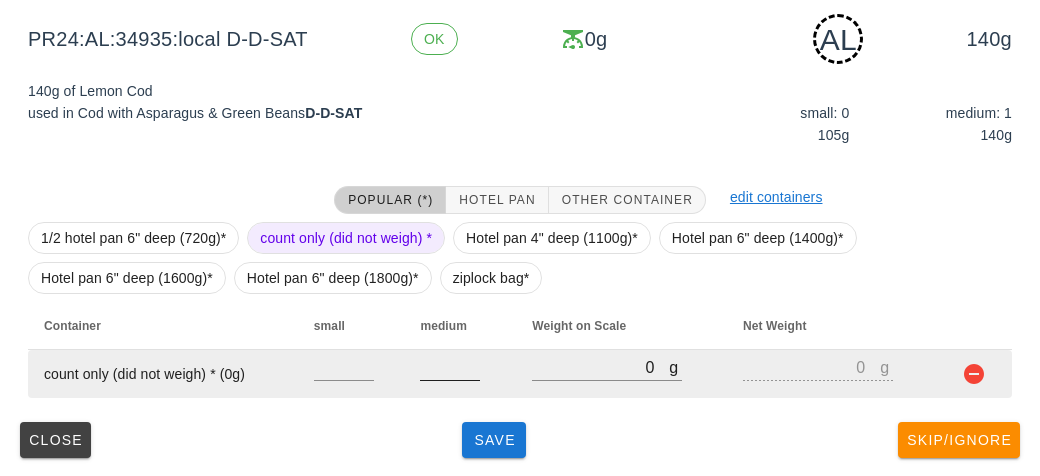 click at bounding box center (450, 367) 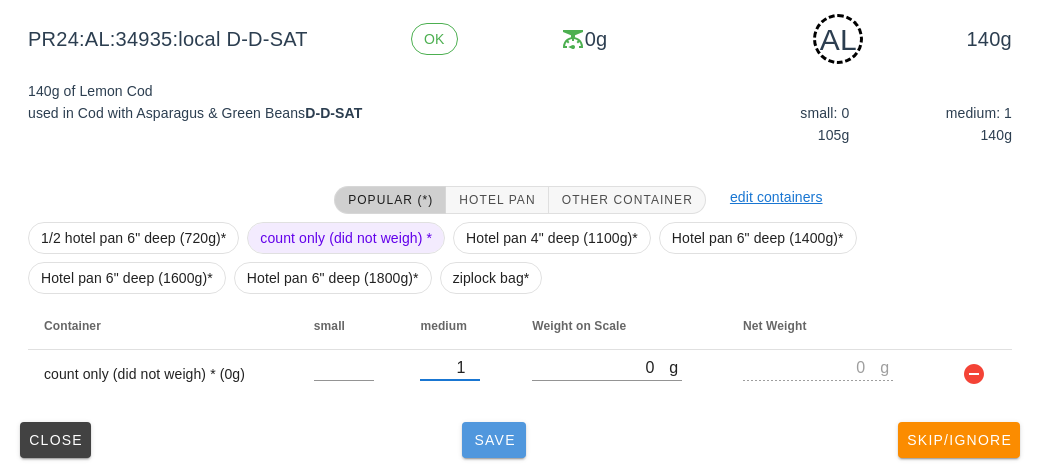 click on "Save" at bounding box center (494, 440) 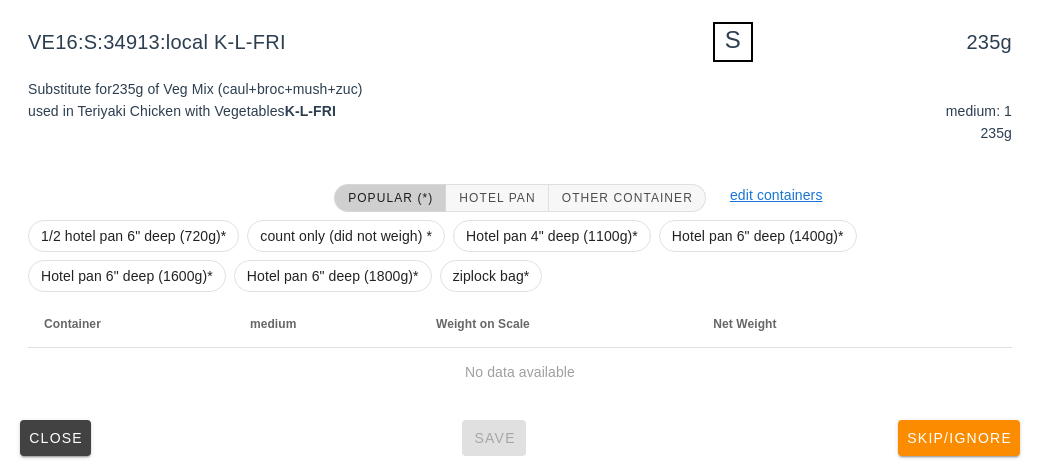 scroll, scrollTop: 240, scrollLeft: 0, axis: vertical 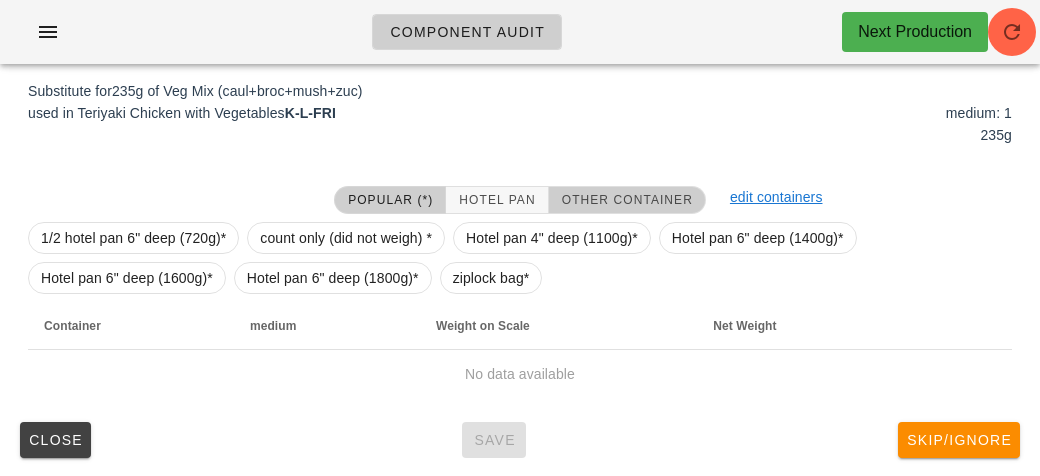click on "Other Container" at bounding box center [627, 200] 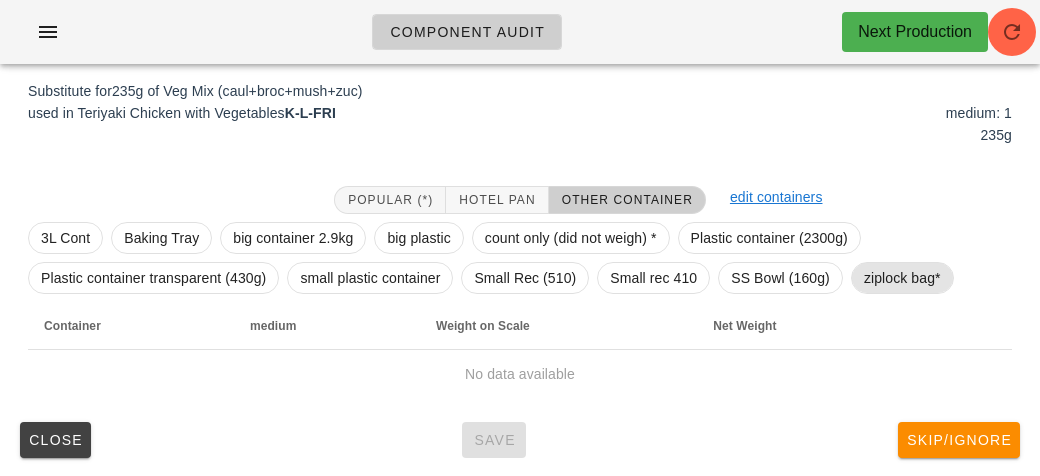 click on "ziplock bag*" at bounding box center (902, 278) 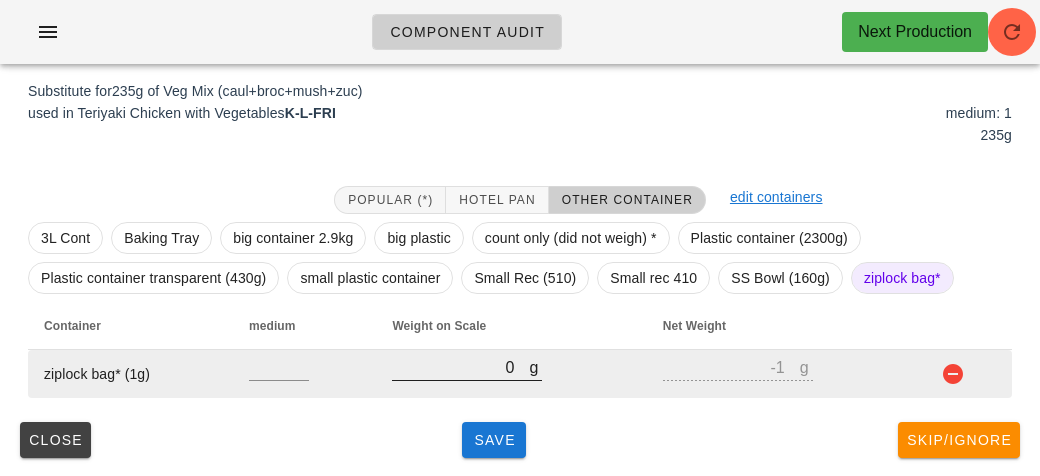 click on "0" at bounding box center (460, 367) 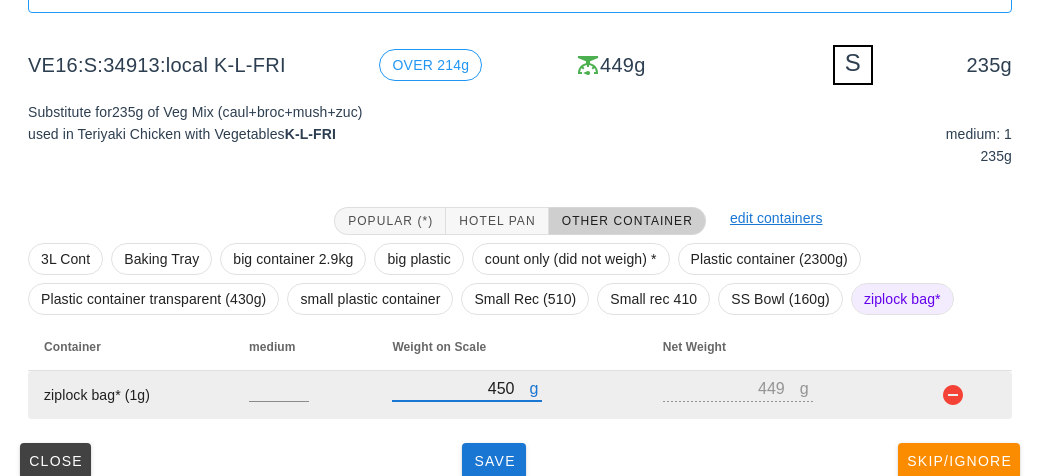 scroll, scrollTop: 240, scrollLeft: 0, axis: vertical 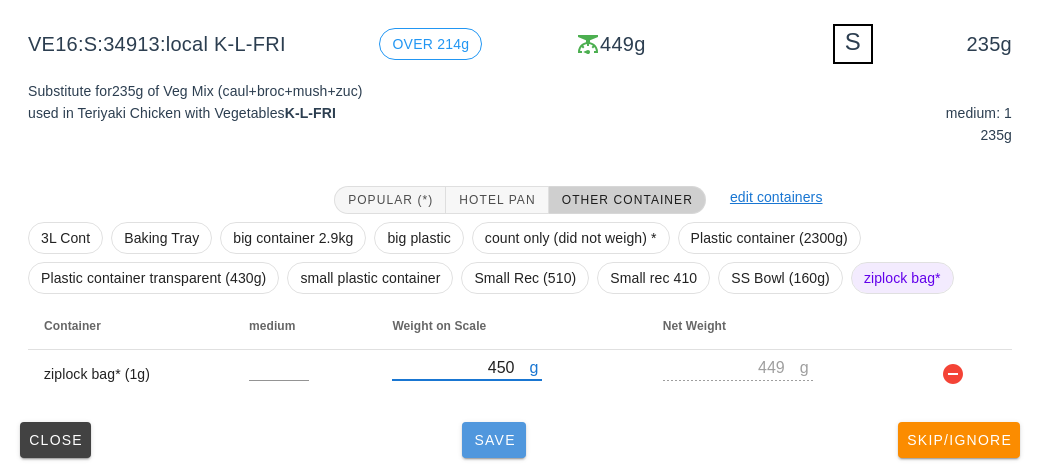 click on "Save" at bounding box center (494, 440) 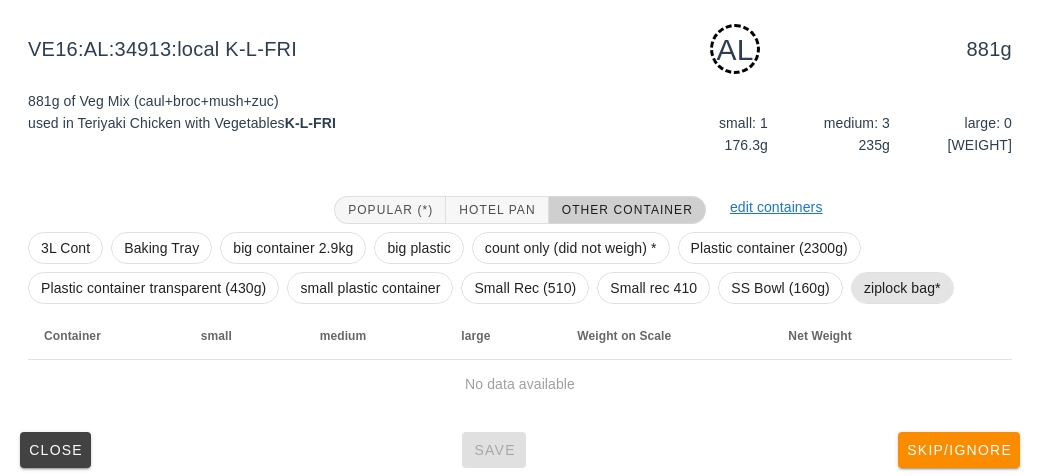 click on "ziplock bag*" at bounding box center (902, 288) 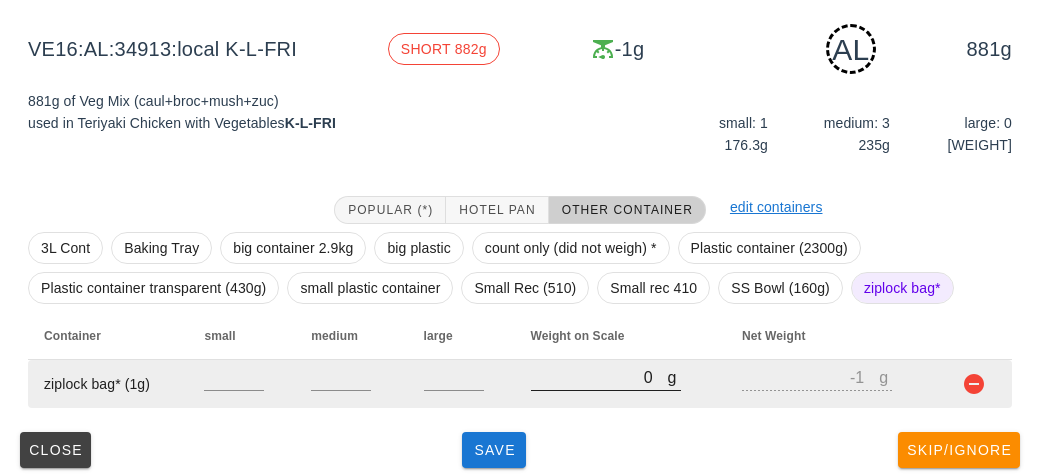 click on "0" at bounding box center (599, 377) 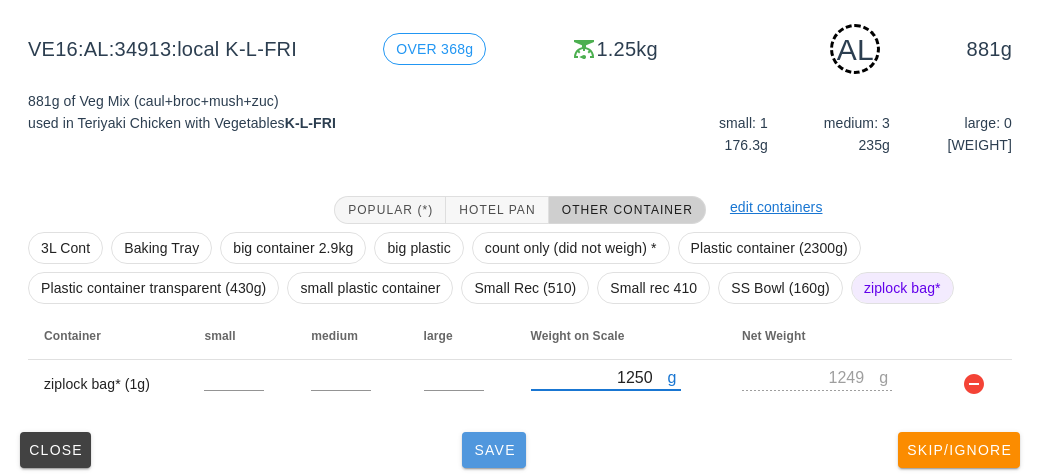 click on "Save" at bounding box center (494, 450) 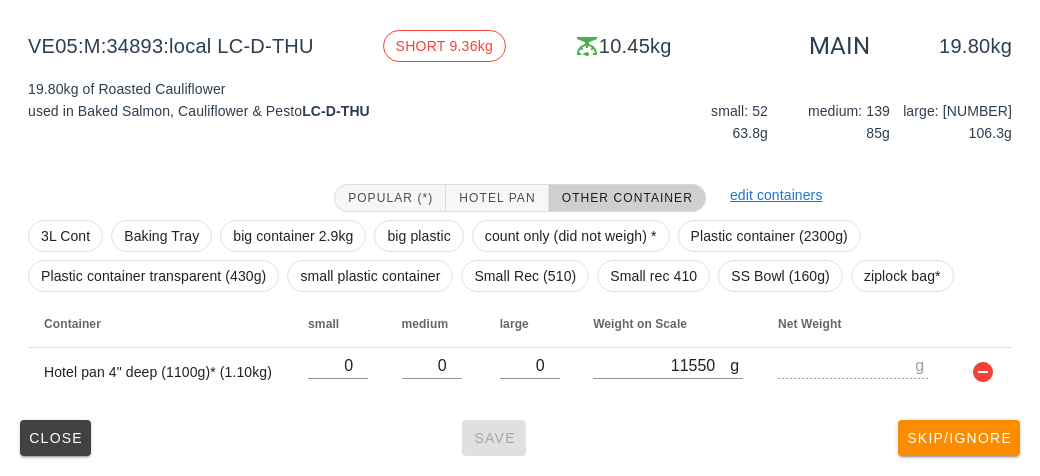 scroll, scrollTop: 232, scrollLeft: 0, axis: vertical 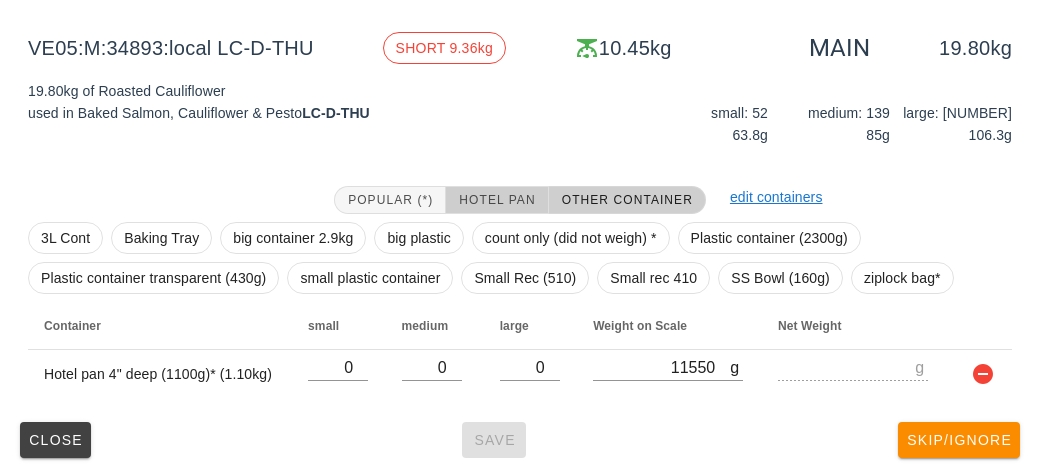 click on "Hotel Pan" at bounding box center (496, 200) 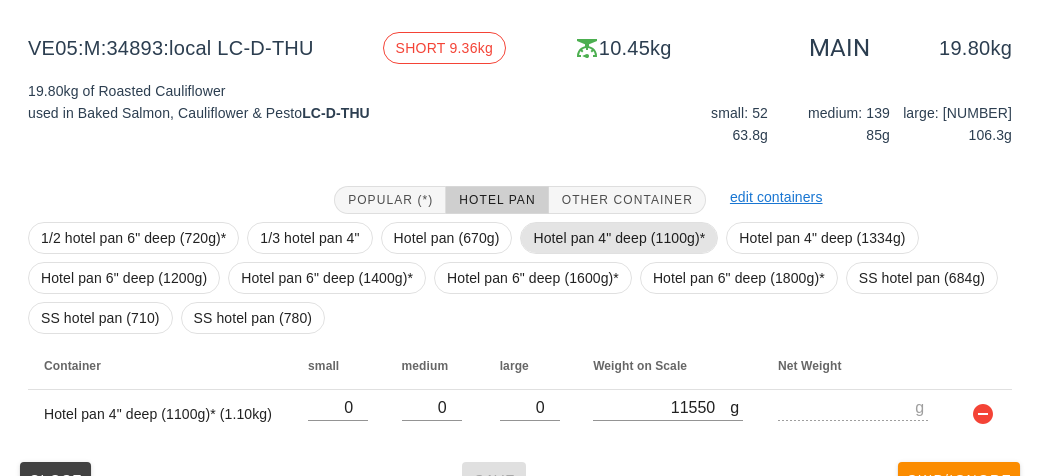 click on "Hotel pan 4" deep (1100g)*" at bounding box center [619, 238] 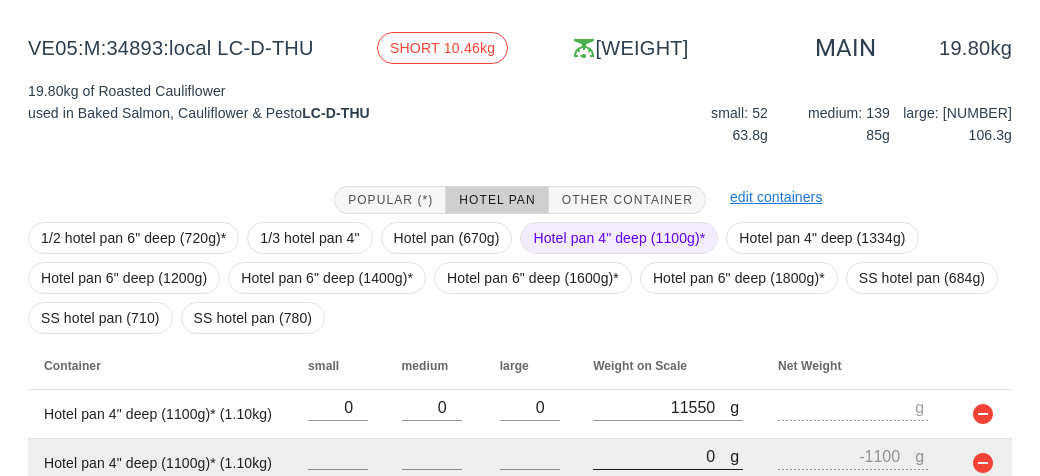 click on "0" at bounding box center (661, 456) 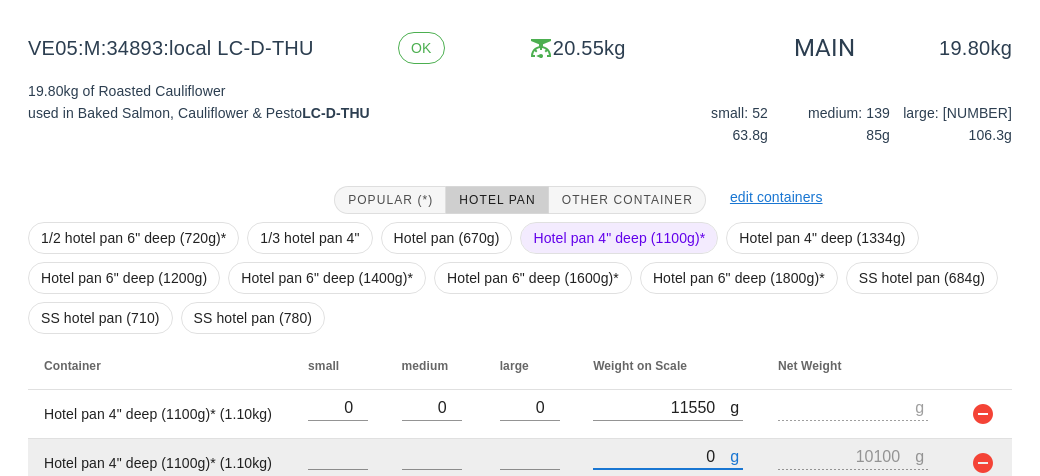 scroll, scrollTop: 306, scrollLeft: 0, axis: vertical 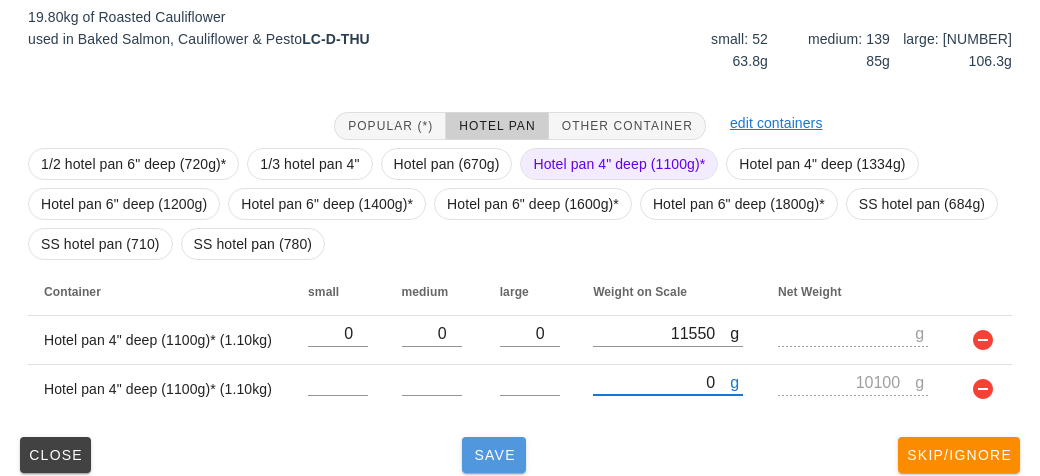 click on "Save" at bounding box center [494, 455] 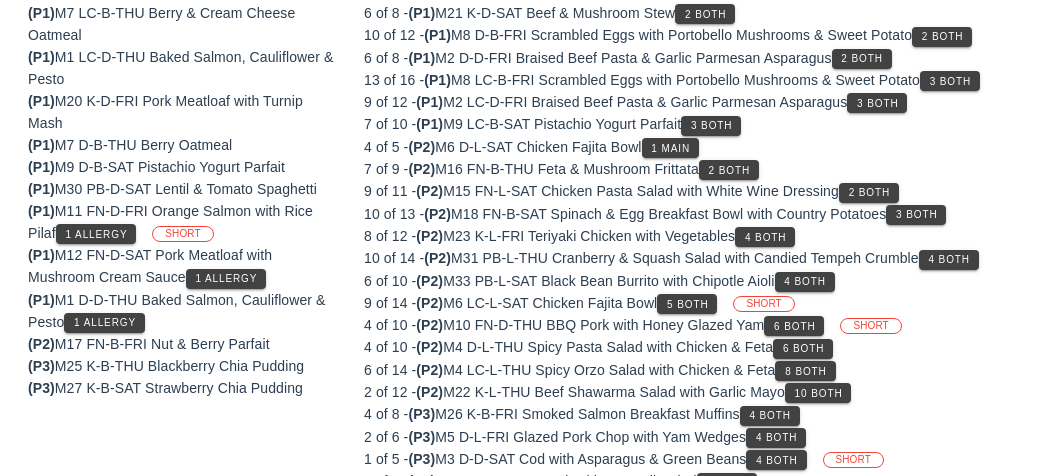scroll, scrollTop: 272, scrollLeft: 0, axis: vertical 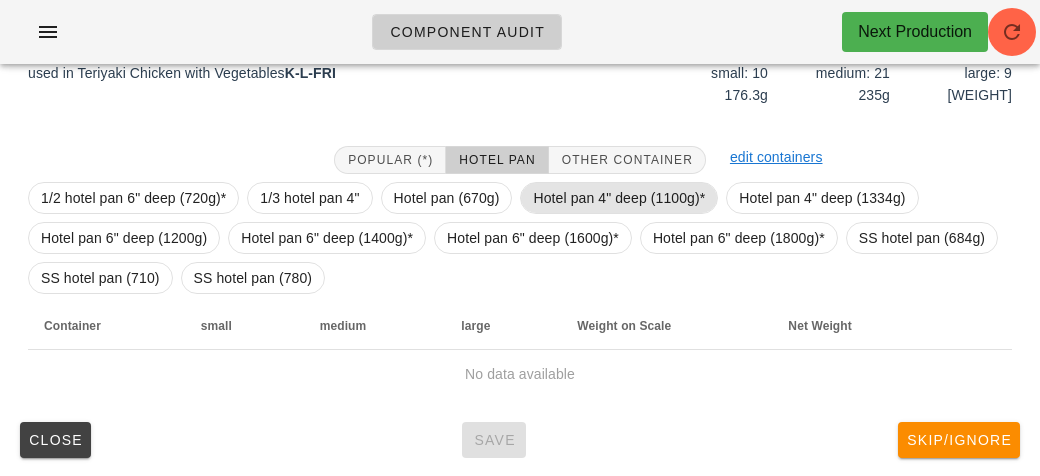 click on "Hotel pan 4" deep (1100g)*" at bounding box center [619, 198] 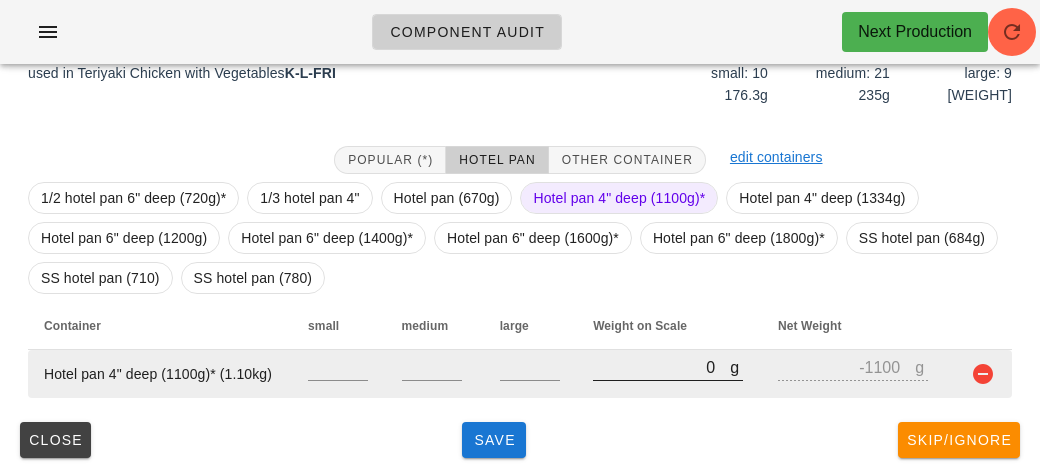 click on "0" at bounding box center [661, 367] 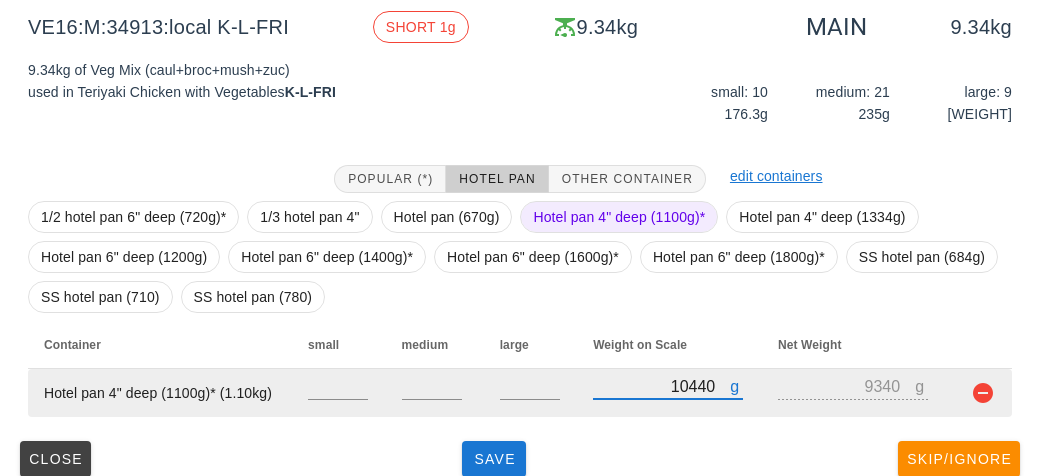 scroll, scrollTop: 272, scrollLeft: 0, axis: vertical 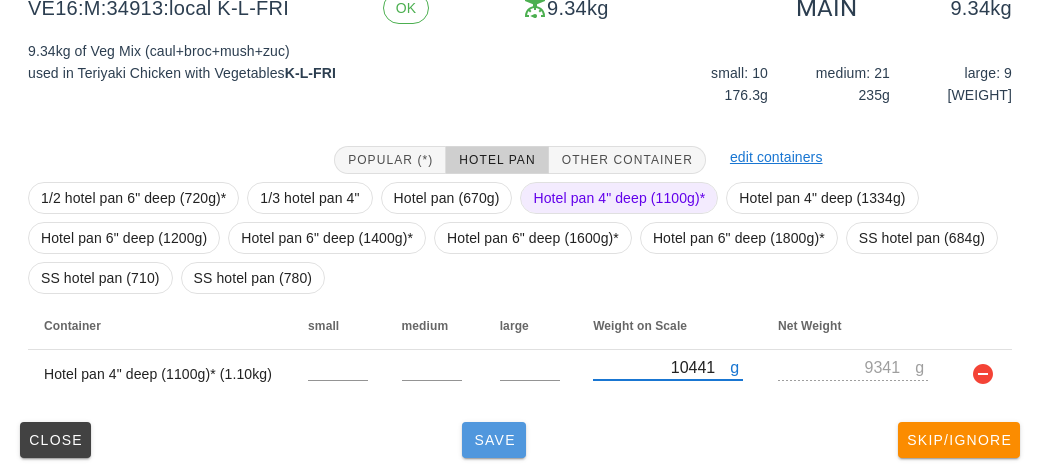 click on "Save" at bounding box center (494, 440) 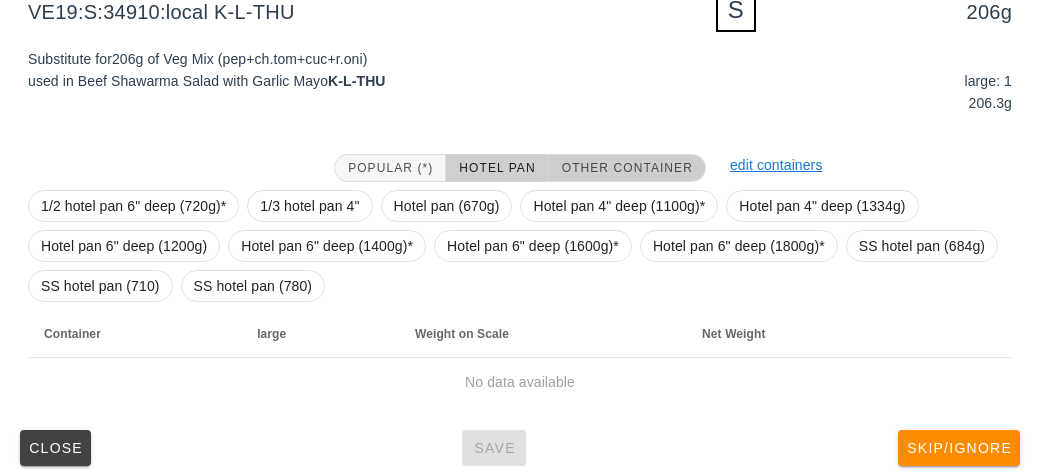 click on "Other Container" at bounding box center (627, 168) 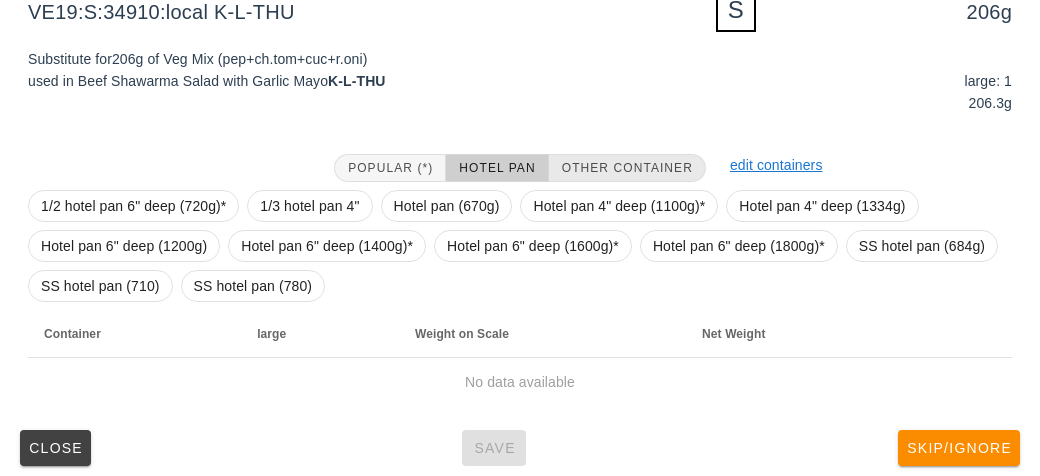 scroll, scrollTop: 240, scrollLeft: 0, axis: vertical 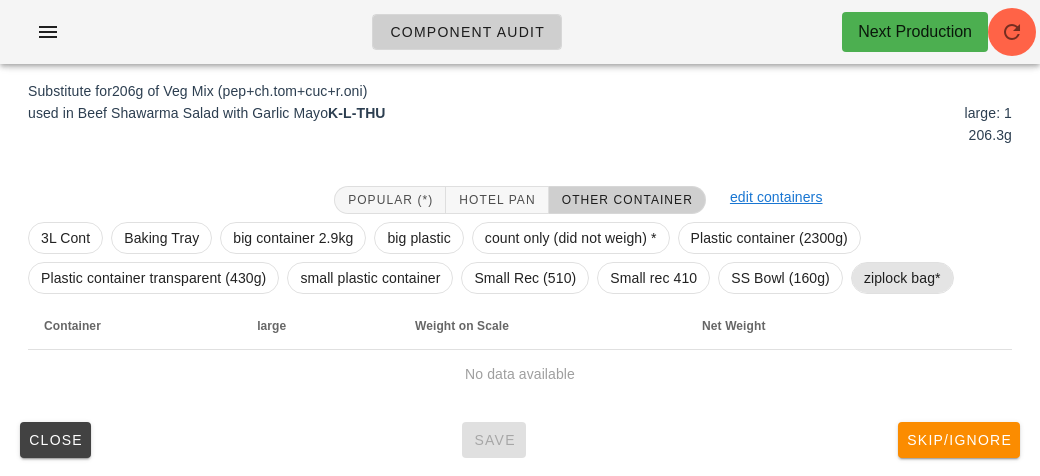 click on "ziplock bag*" at bounding box center (902, 278) 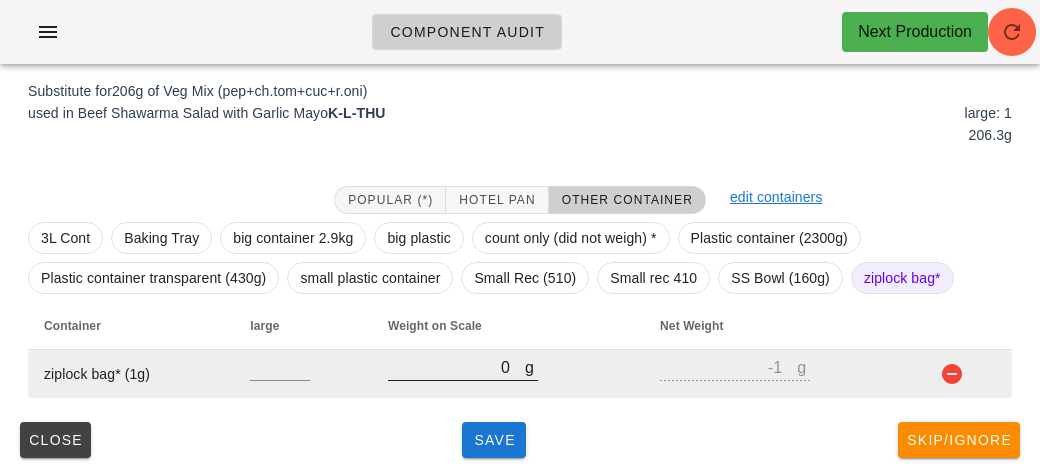 click on "0" at bounding box center (456, 367) 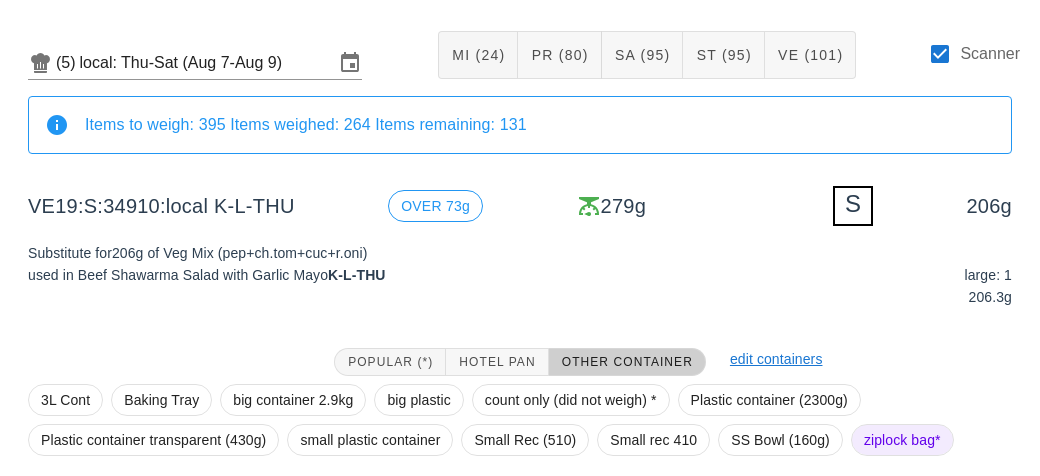scroll, scrollTop: 240, scrollLeft: 0, axis: vertical 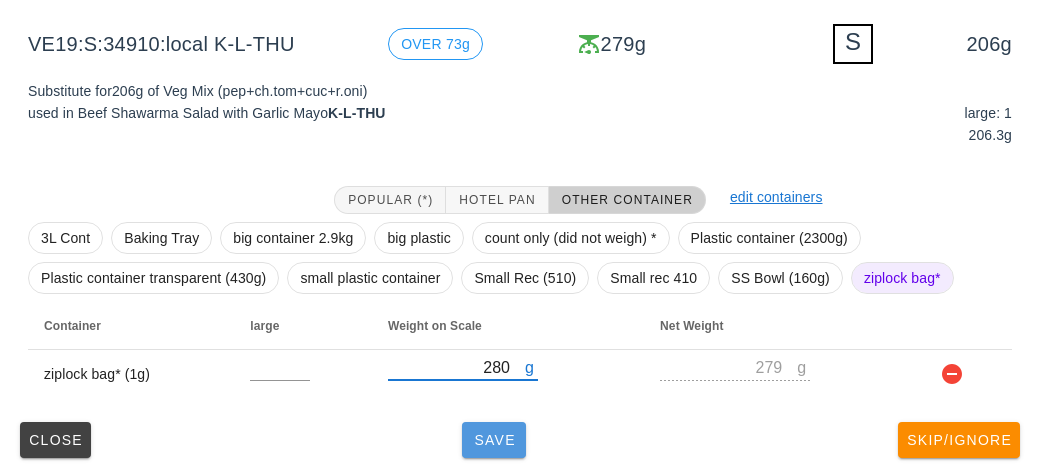 click on "Save" at bounding box center (494, 440) 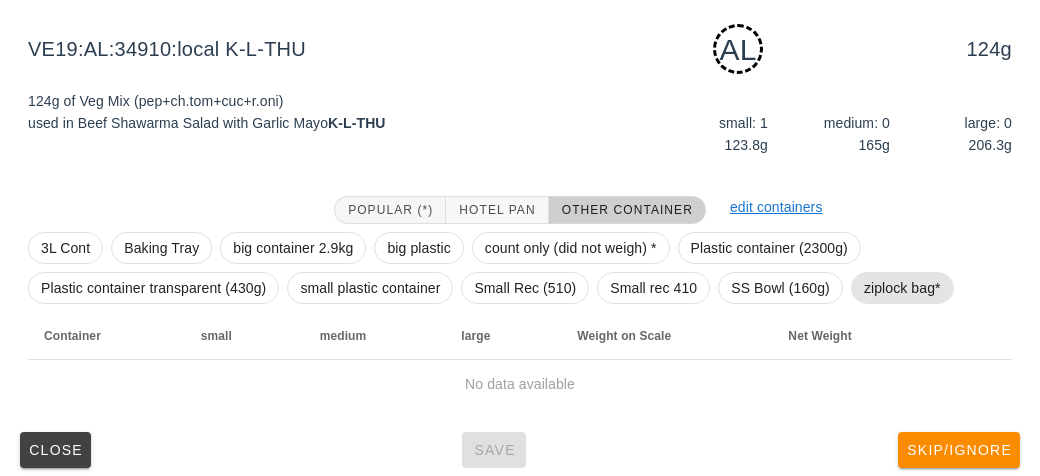 click on "ziplock bag*" at bounding box center (902, 288) 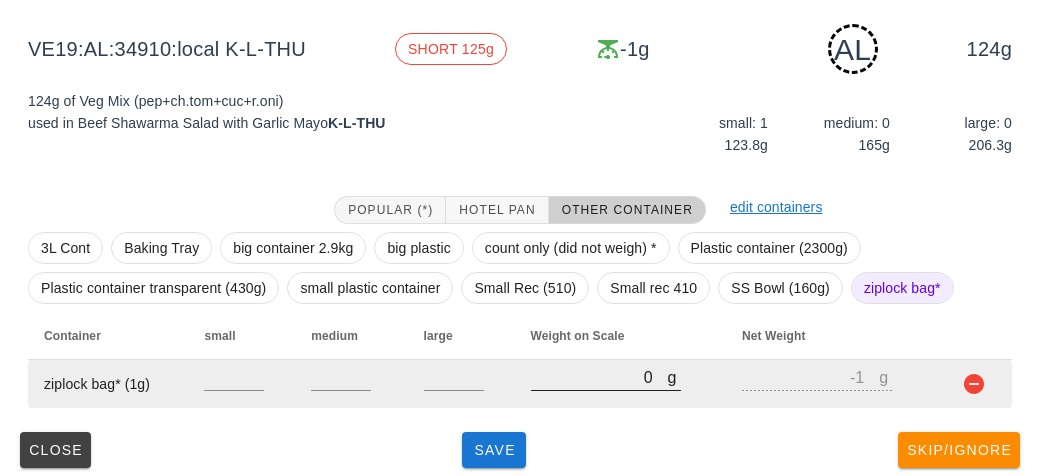 click on "0" at bounding box center (599, 377) 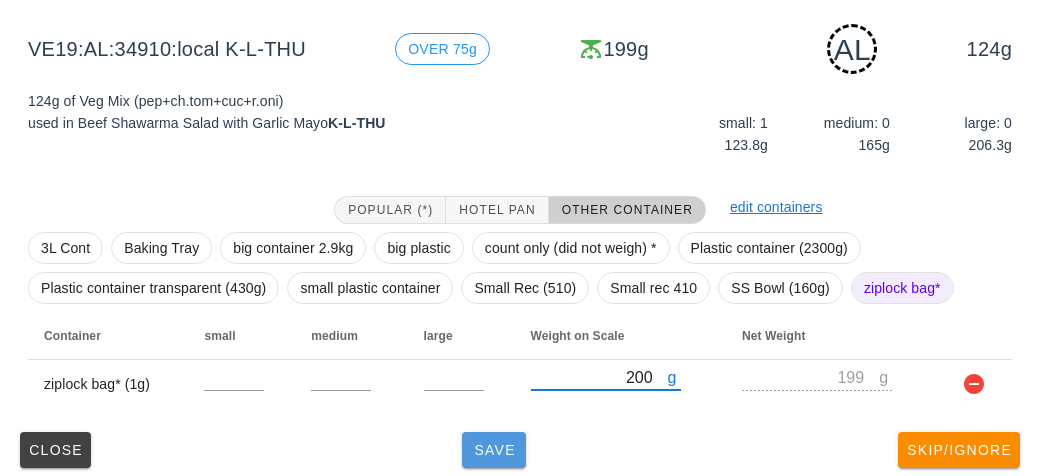 click on "Save" at bounding box center [494, 450] 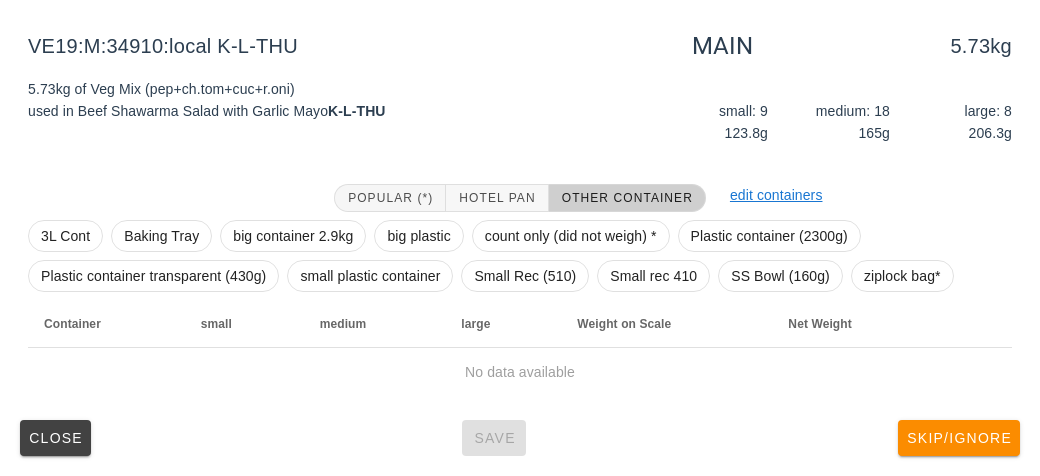 scroll, scrollTop: 232, scrollLeft: 0, axis: vertical 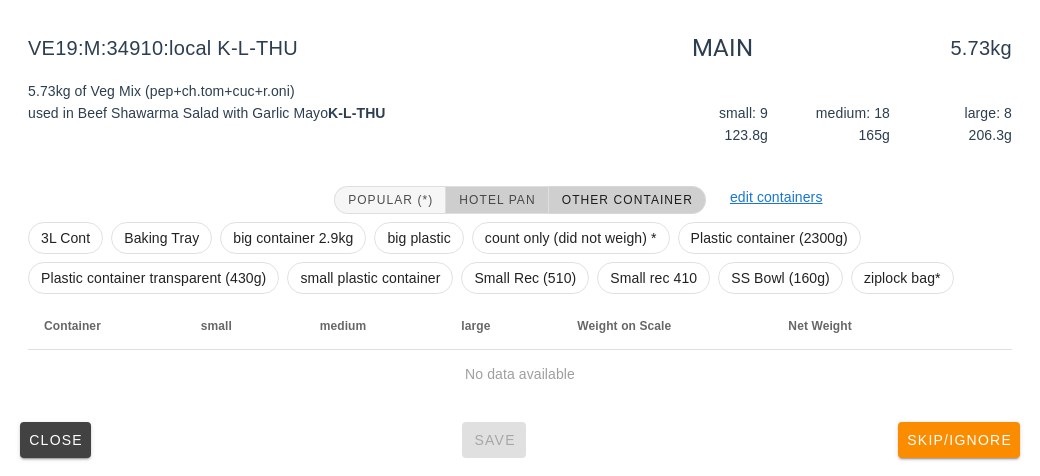 click on "Hotel Pan" at bounding box center [497, 200] 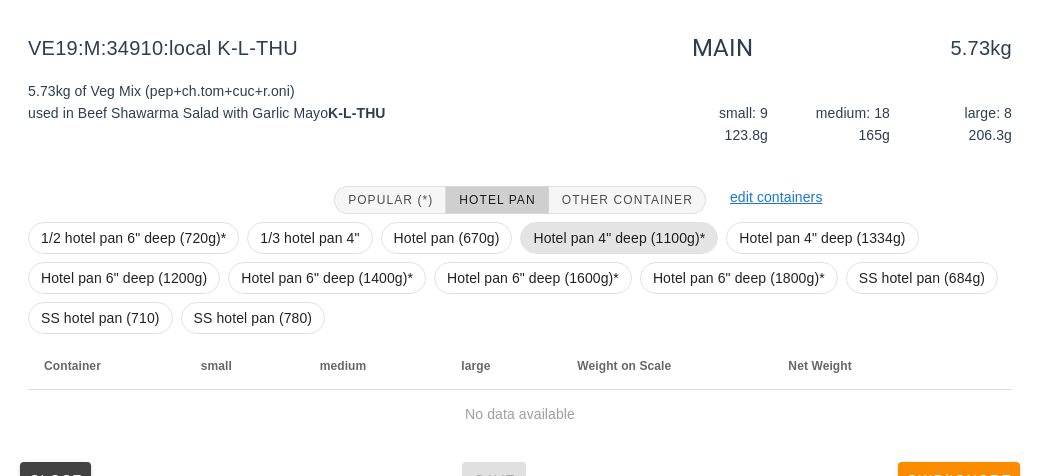 click on "Hotel pan 4" deep (1100g)*" at bounding box center (619, 238) 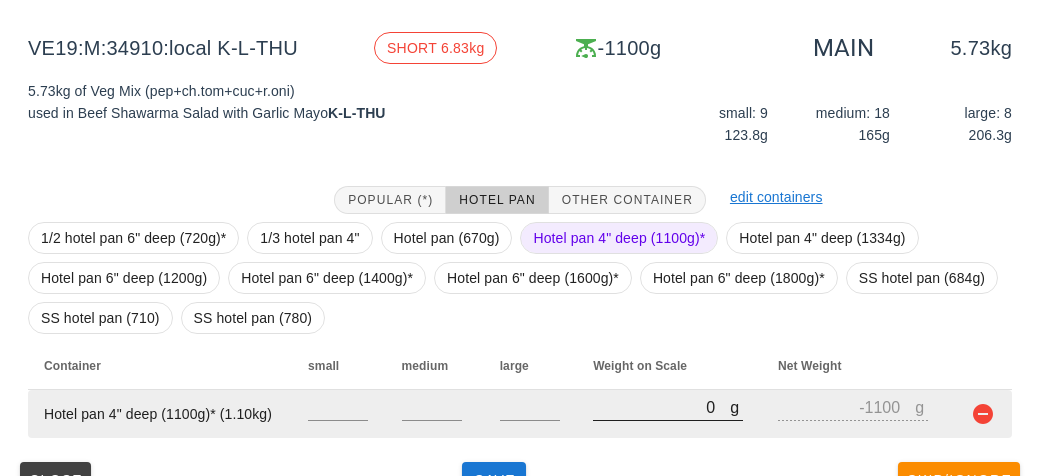 click on "0" at bounding box center [661, 407] 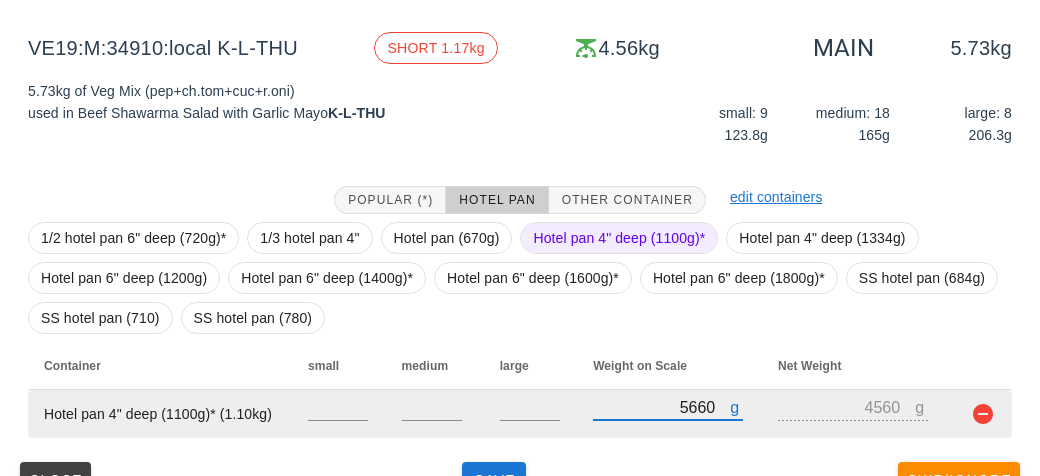 scroll, scrollTop: 272, scrollLeft: 0, axis: vertical 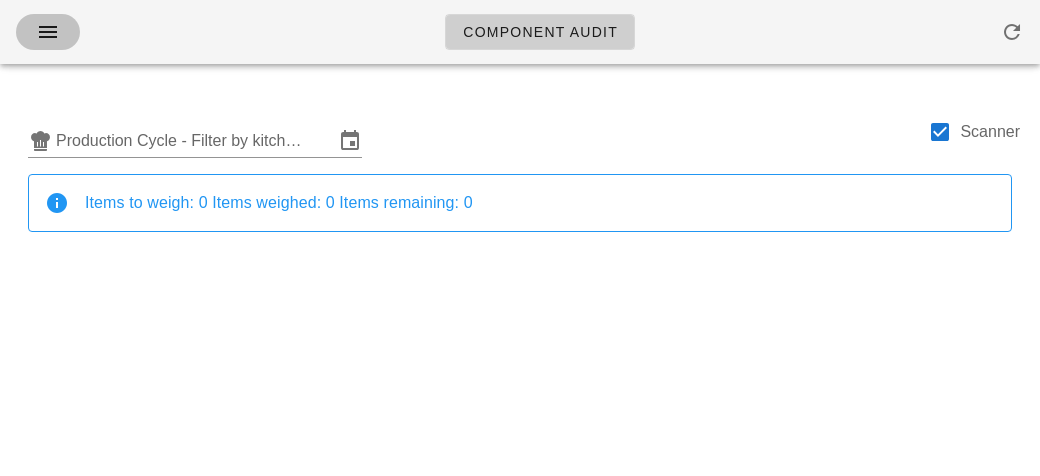 click at bounding box center [48, 32] 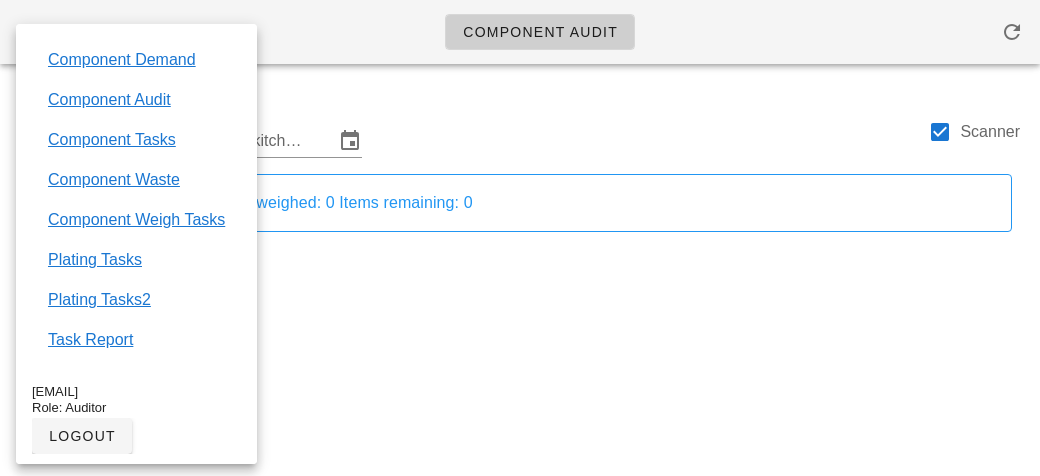 click on "Production Cycle - Filter by kitchen production schedules Scanner" at bounding box center [520, 133] 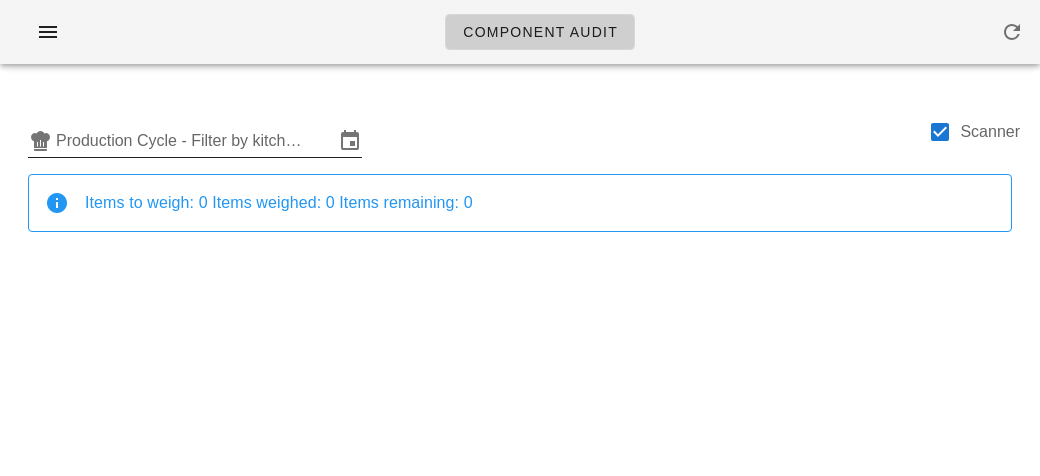 click on "Production Cycle - Filter by kitchen production schedules" at bounding box center (195, 141) 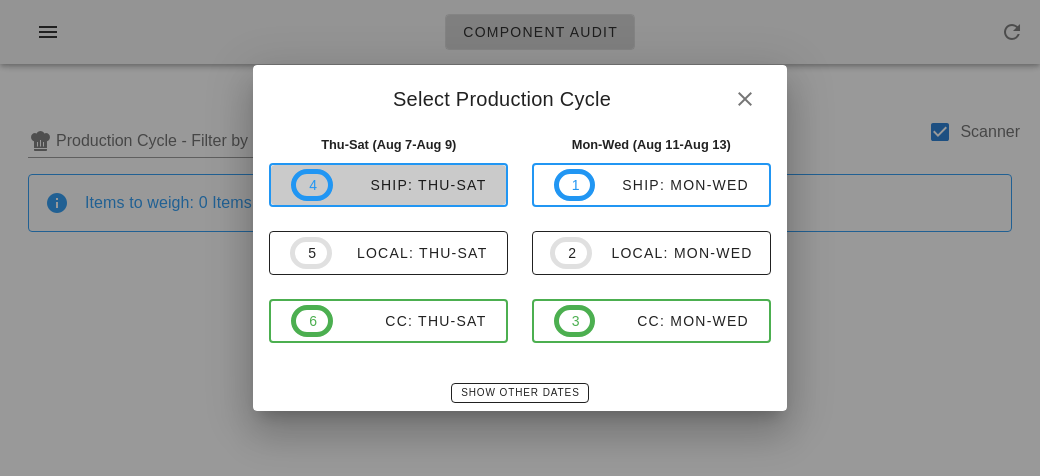 click on "4   ship: Thu-Sat" at bounding box center (388, 185) 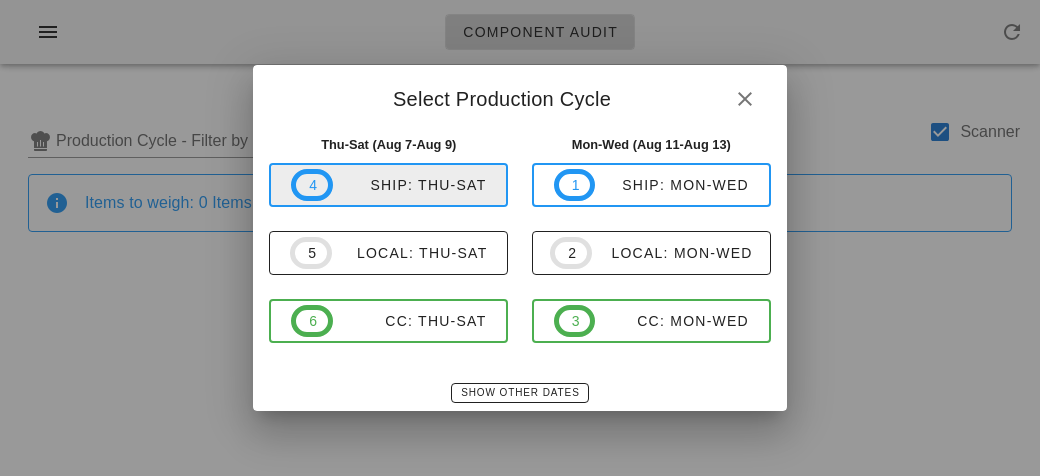 type on "ship: Thu-Sat (Aug 7-Aug 9)" 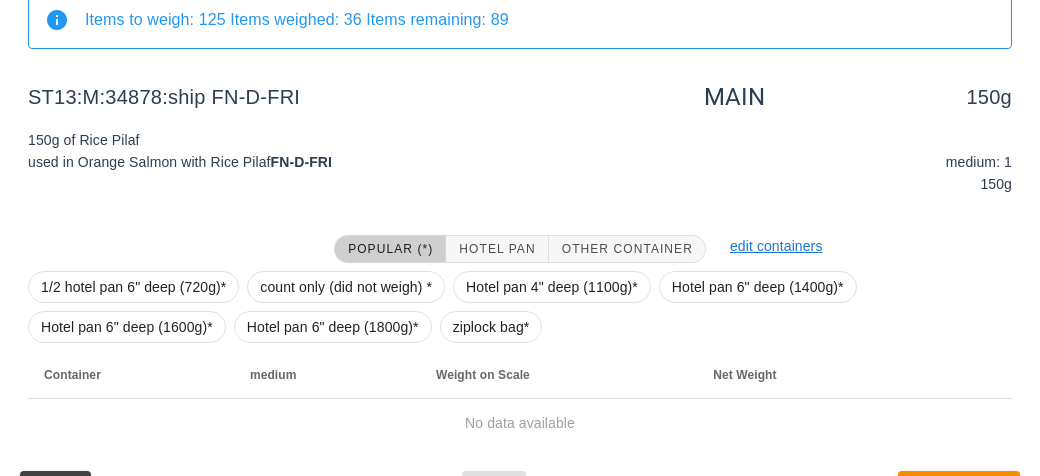 scroll, scrollTop: 232, scrollLeft: 0, axis: vertical 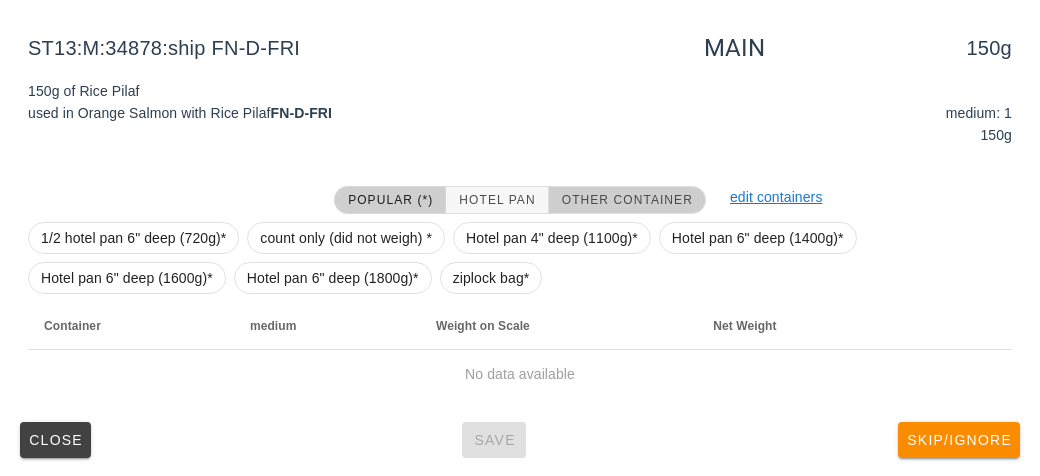 click on "Other Container" at bounding box center (627, 200) 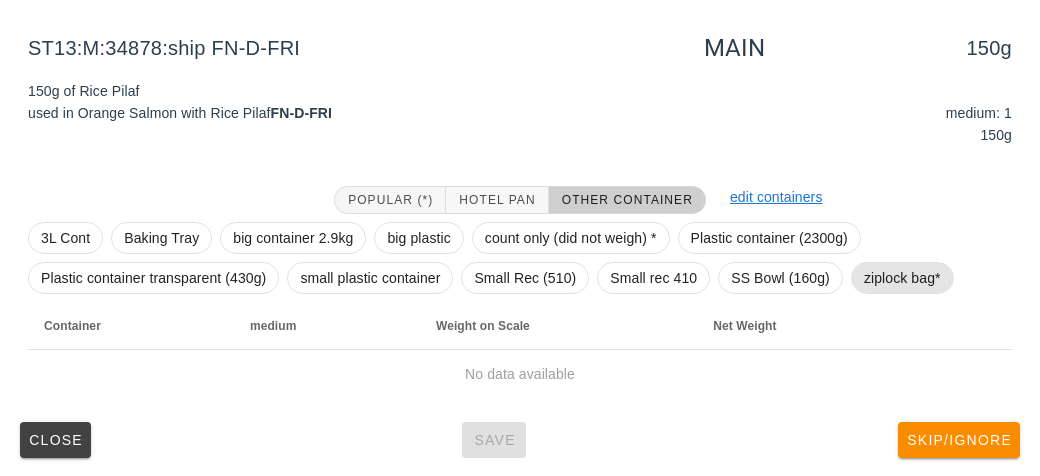 click on "ziplock bag*" at bounding box center [902, 278] 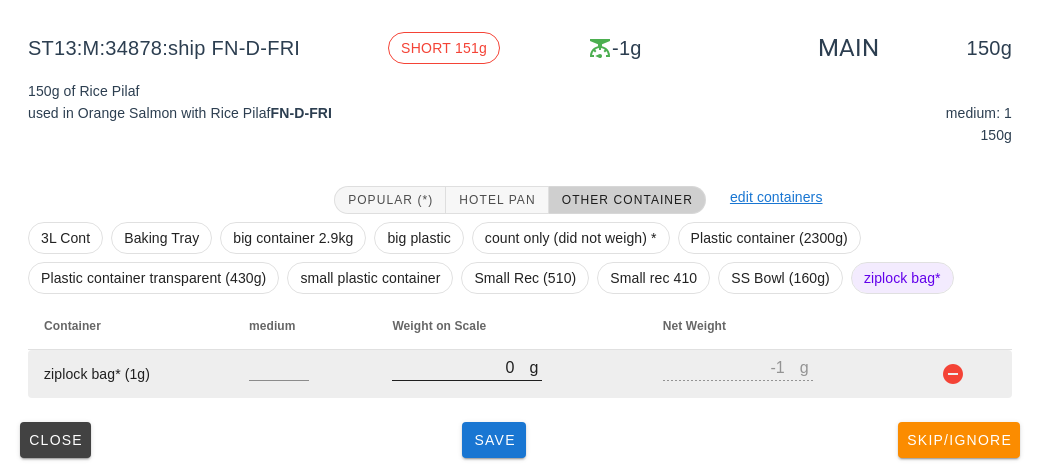 click on "0" at bounding box center (460, 367) 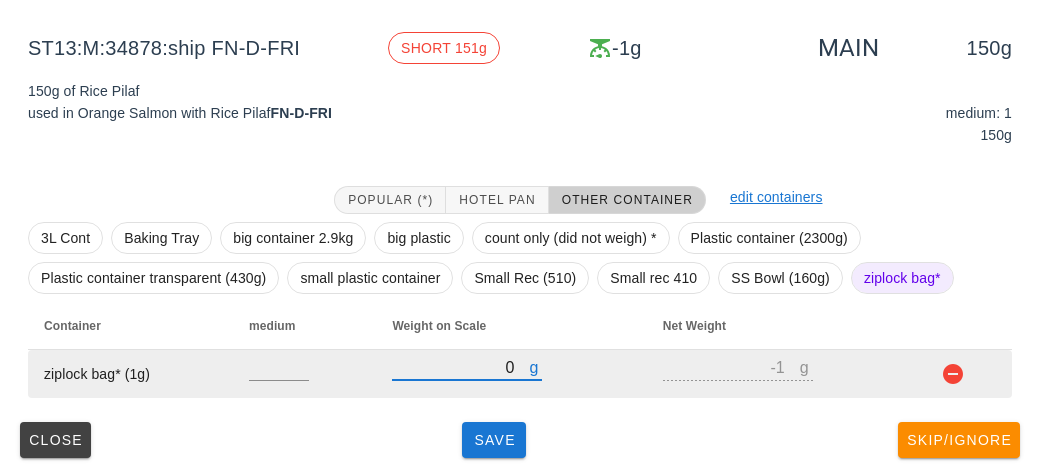 type on "40" 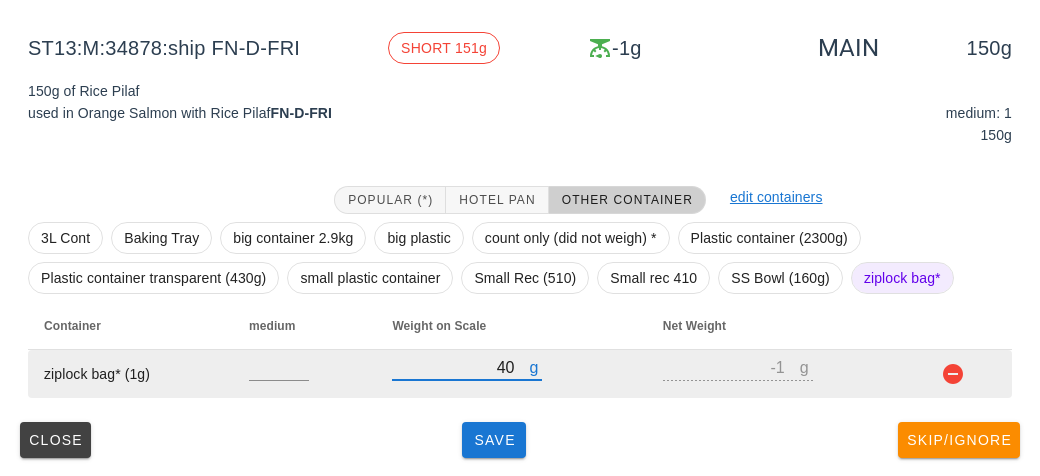 type on "39" 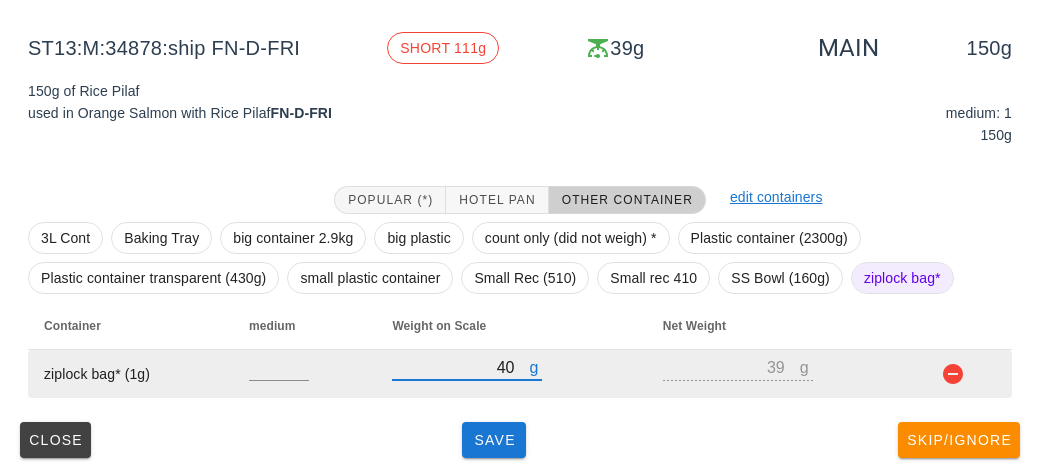 type on "460" 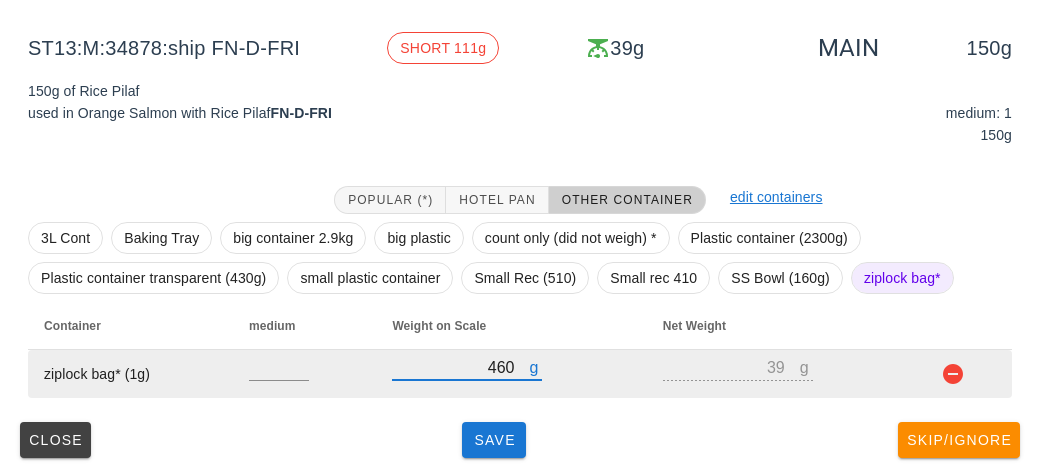 type on "459" 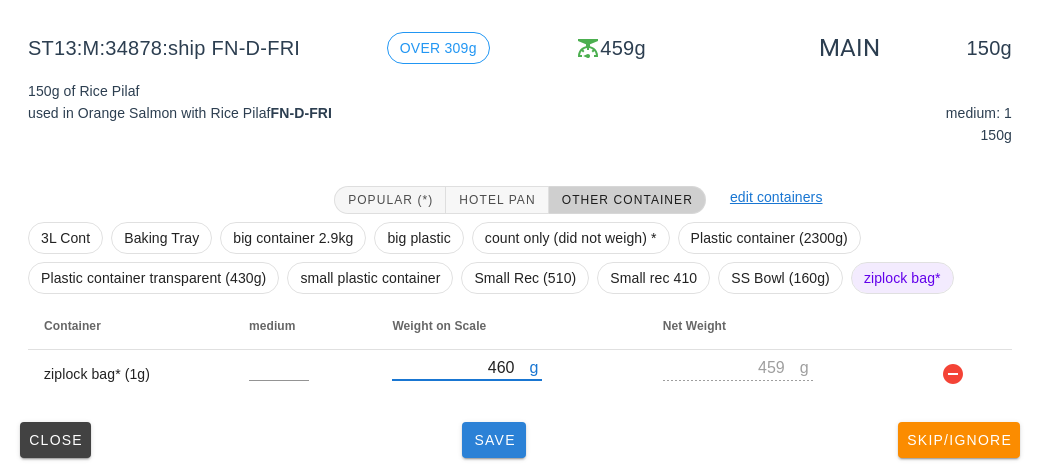 type on "460" 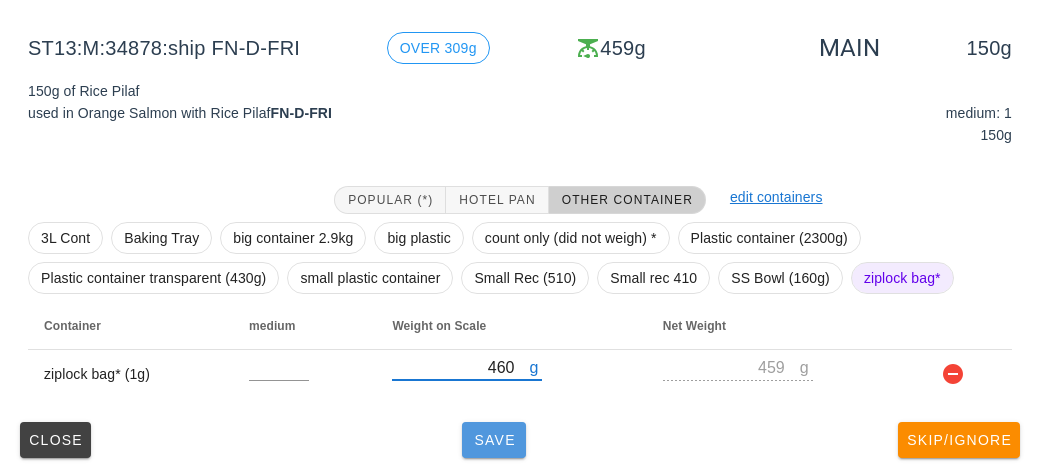 click on "Save" at bounding box center (494, 440) 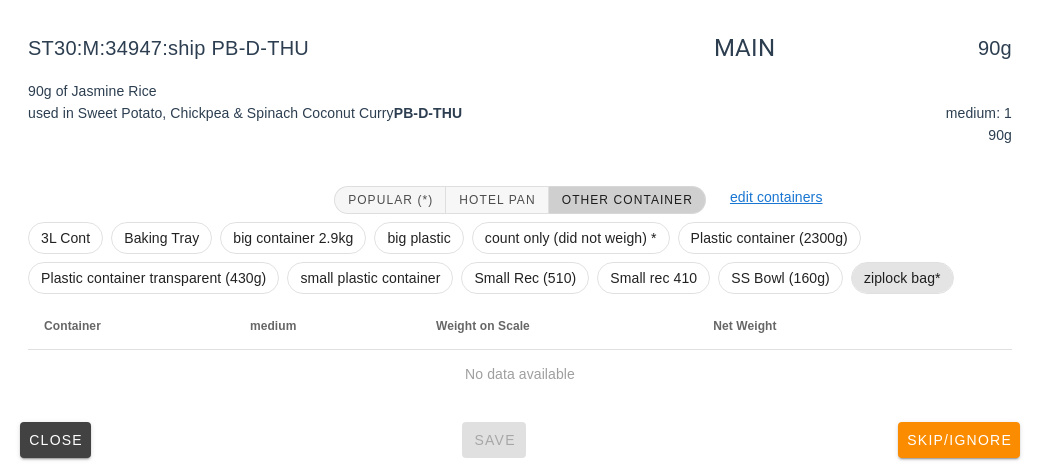 click on "ziplock bag*" at bounding box center (902, 278) 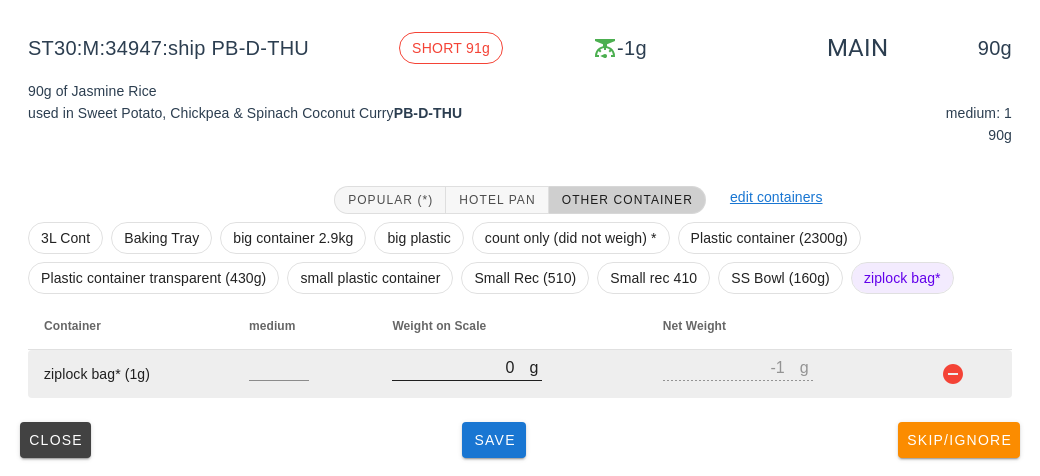 click at bounding box center (467, 391) 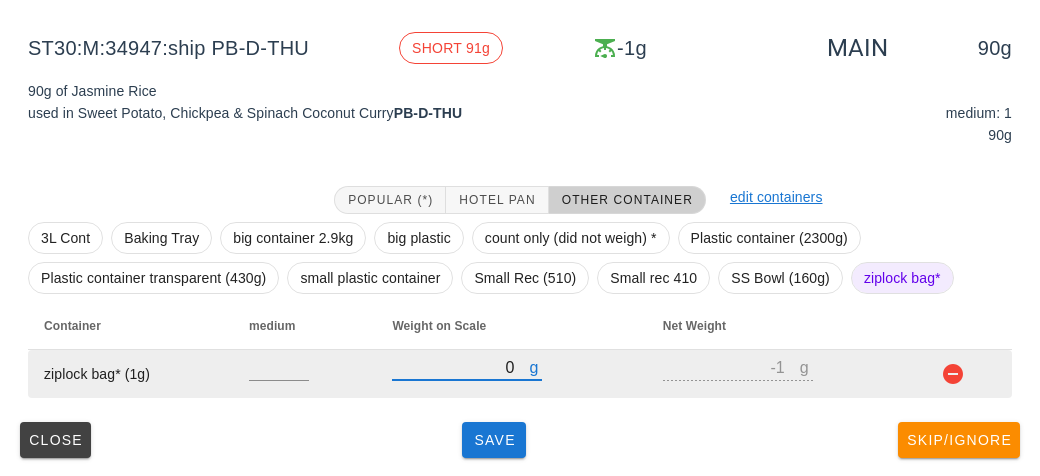 type on "10" 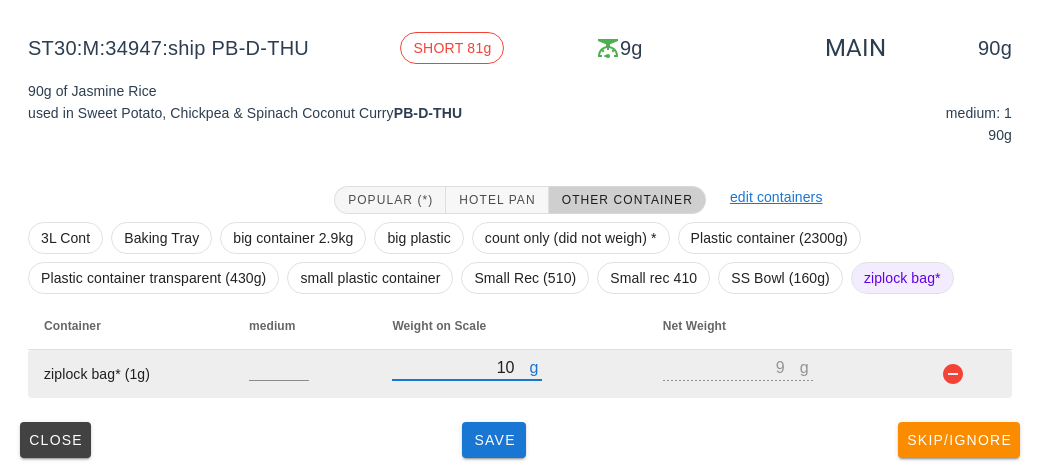 type on "140" 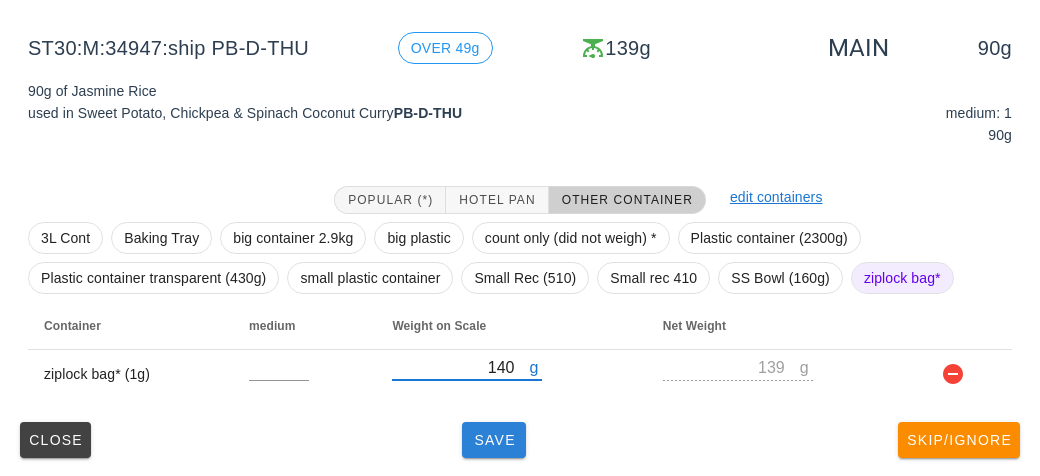 type on "140" 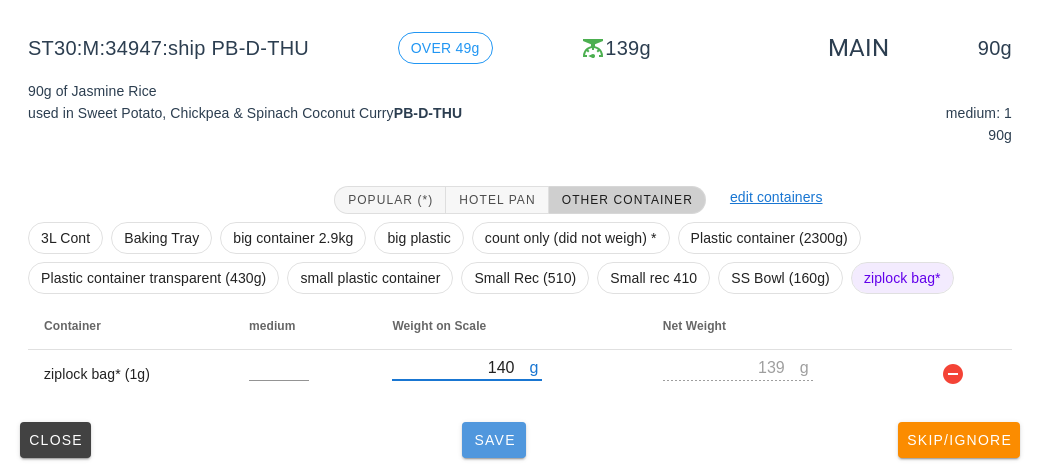 click on "Save" at bounding box center (494, 440) 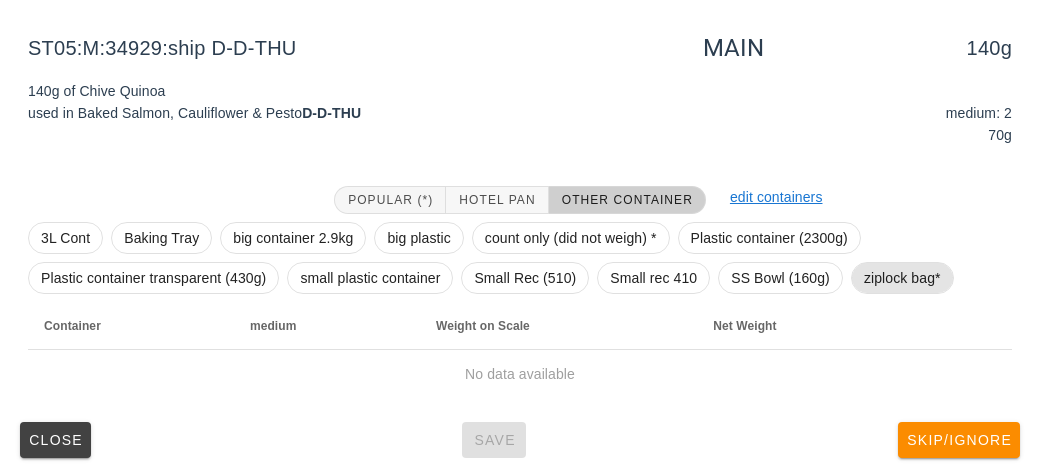 click on "ziplock bag*" at bounding box center (902, 278) 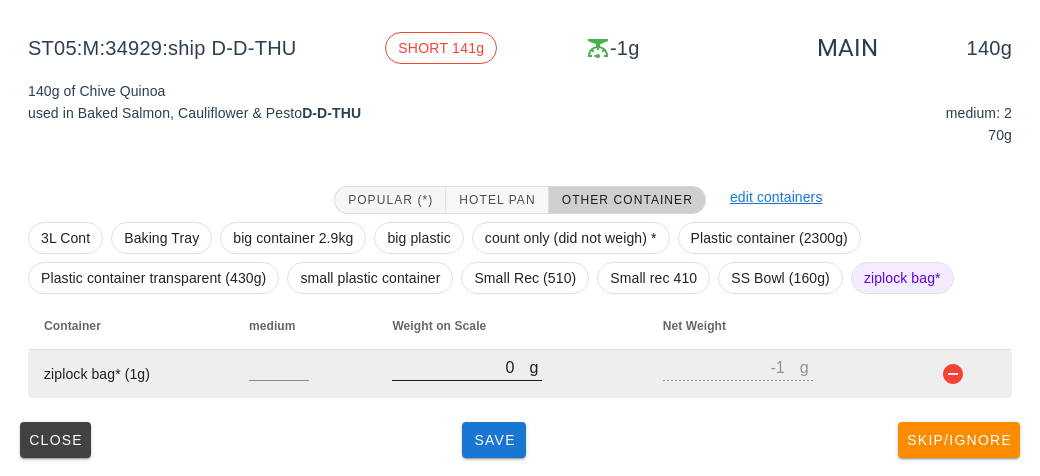 click on "0" at bounding box center [460, 367] 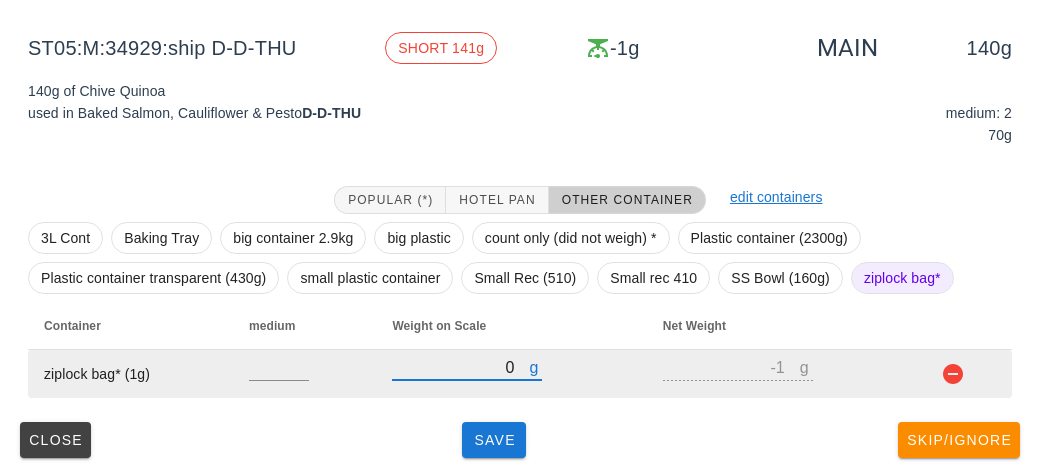 type on "20" 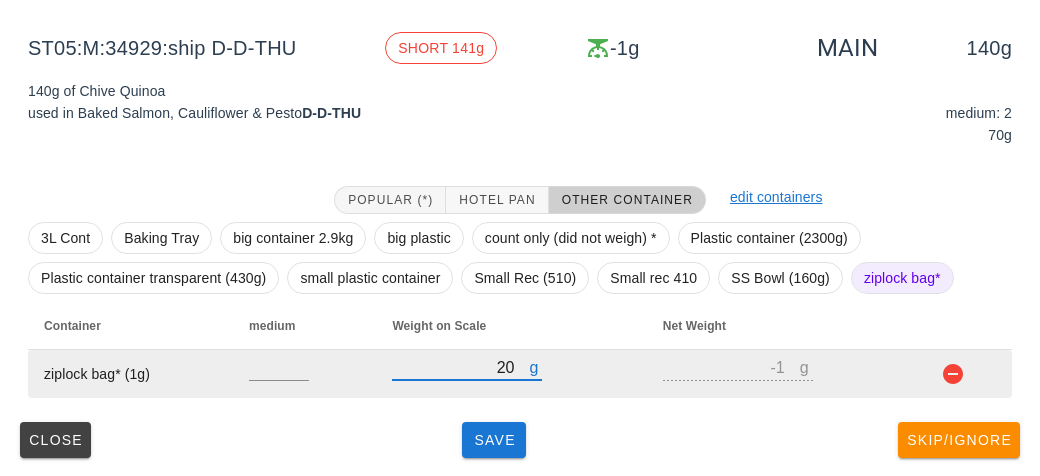 type on "19" 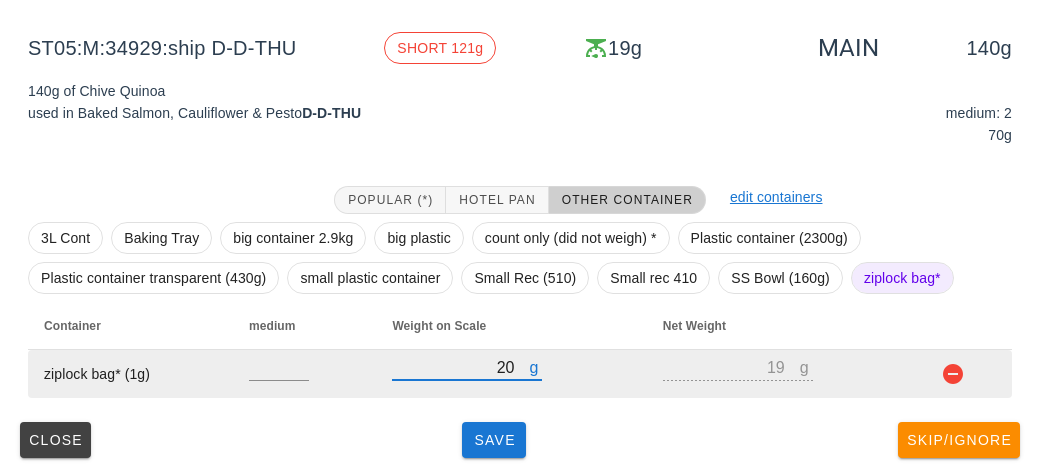 type on "200" 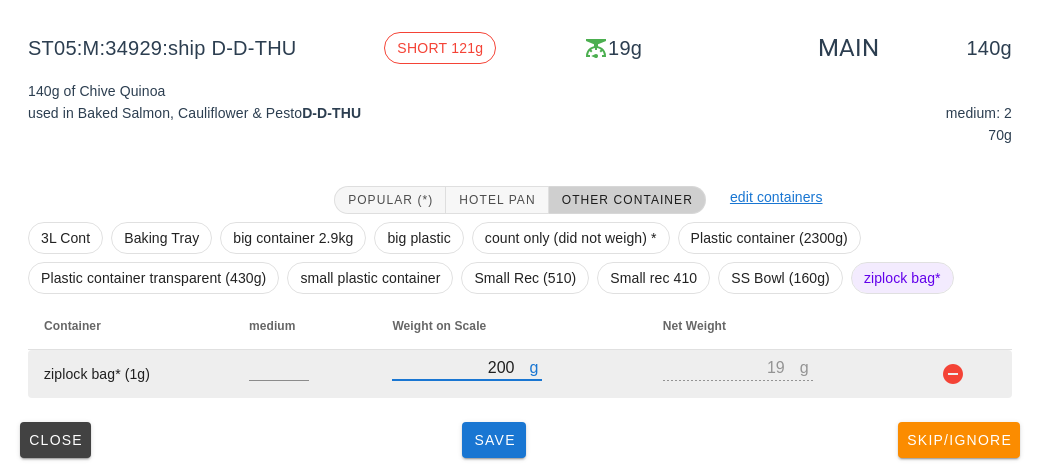 type on "199" 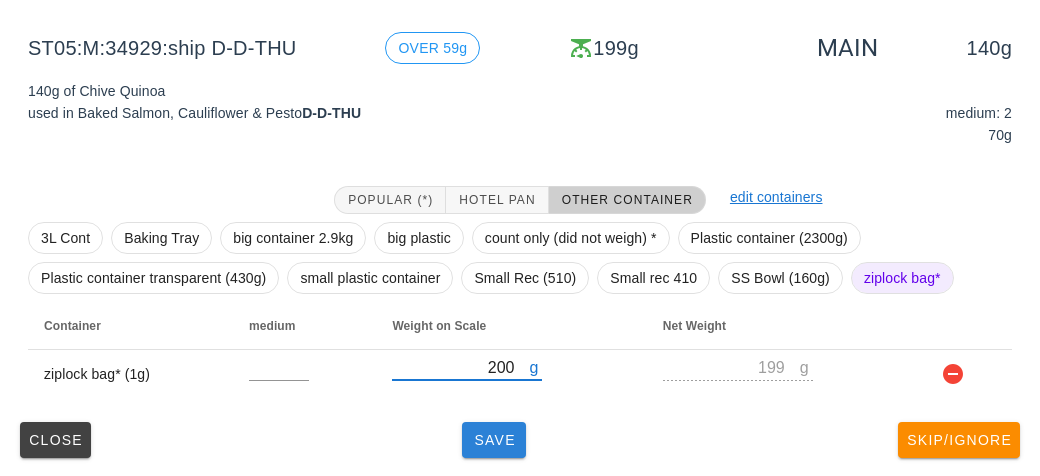 type on "200" 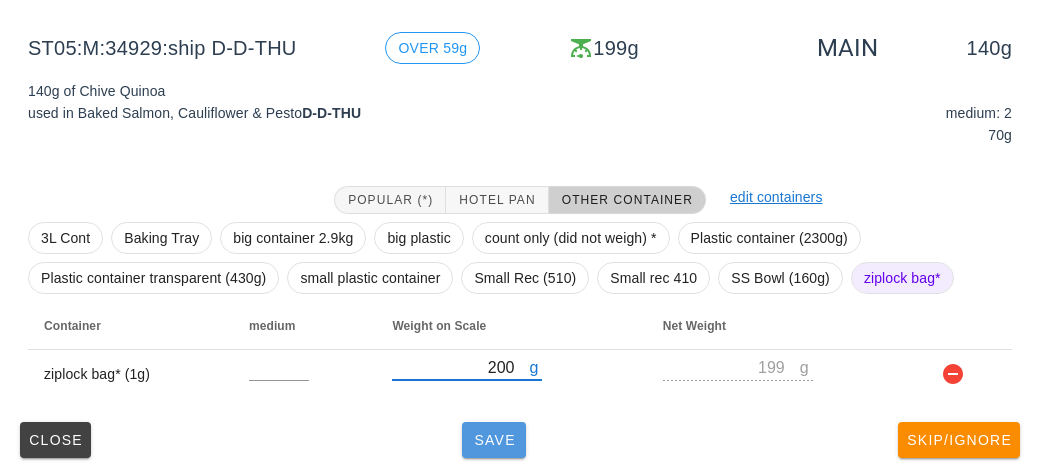 click on "Save" at bounding box center [494, 440] 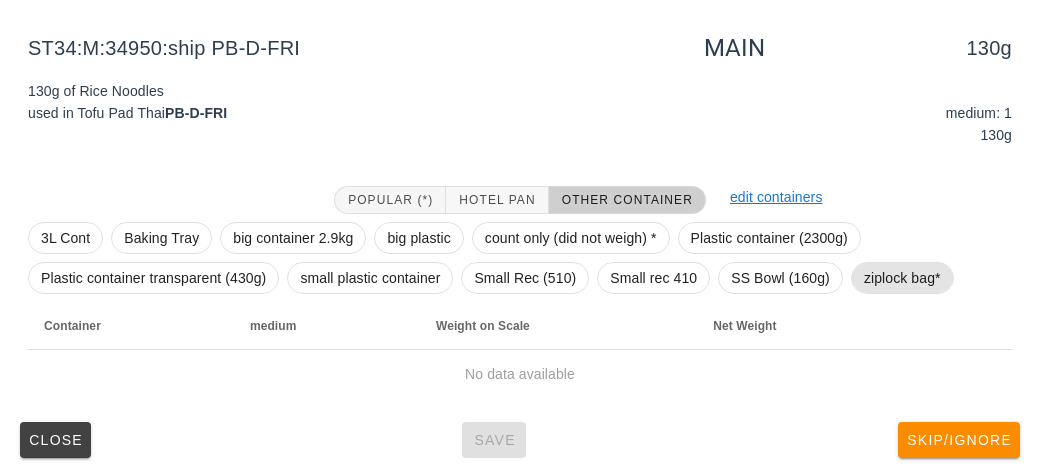 click on "ziplock bag*" at bounding box center (902, 278) 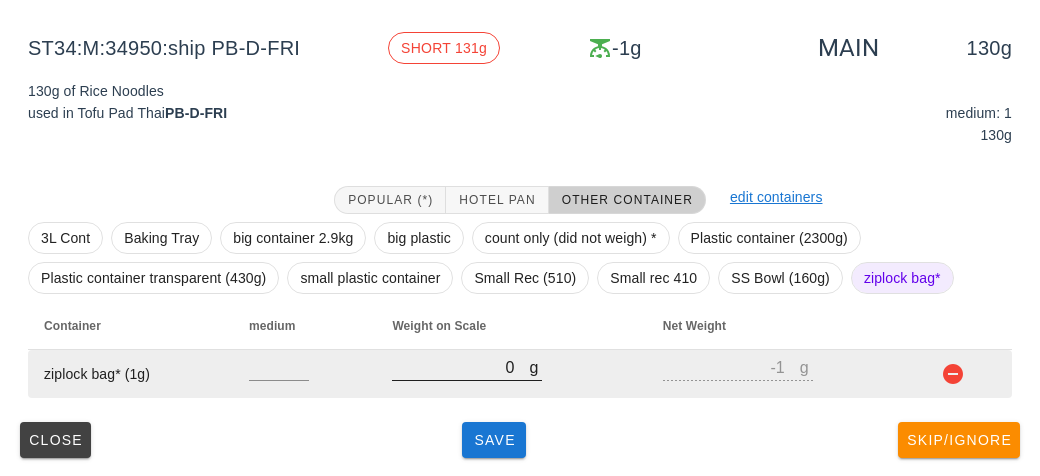 click on "0" at bounding box center (460, 367) 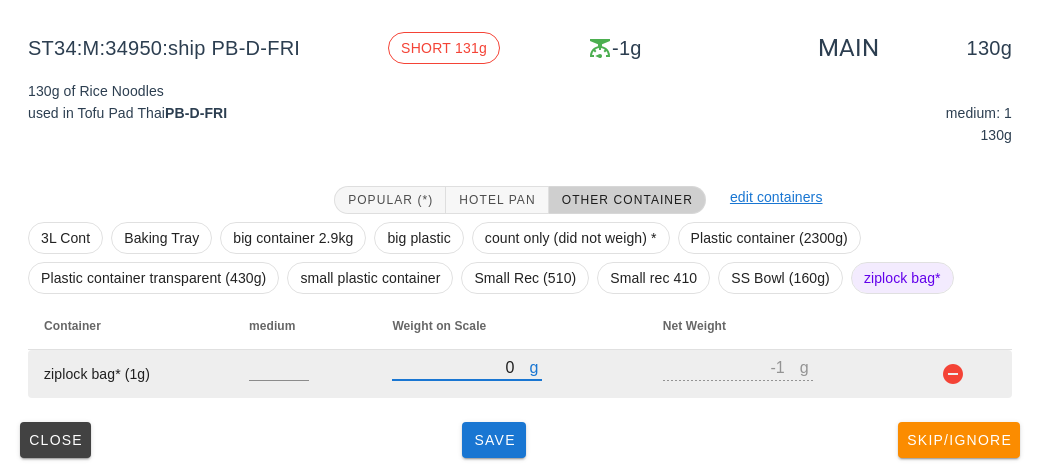 type on "10" 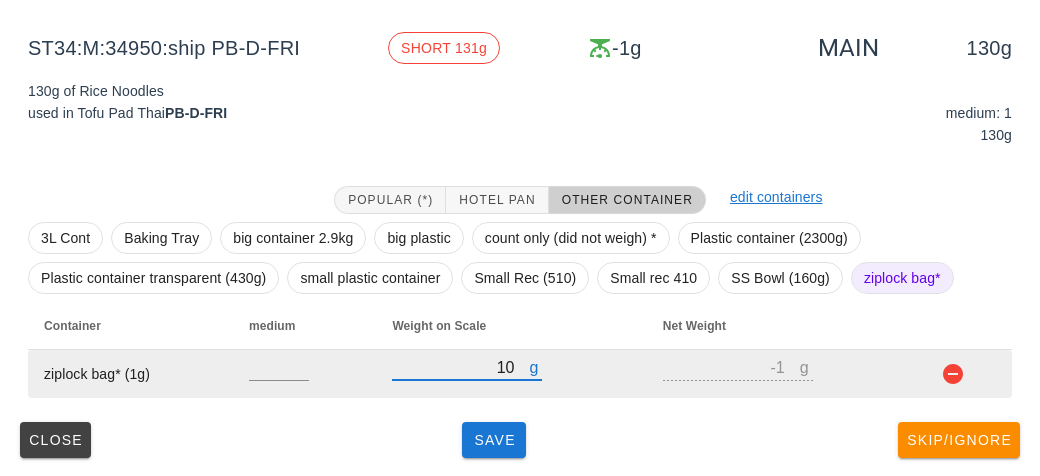 type on "9" 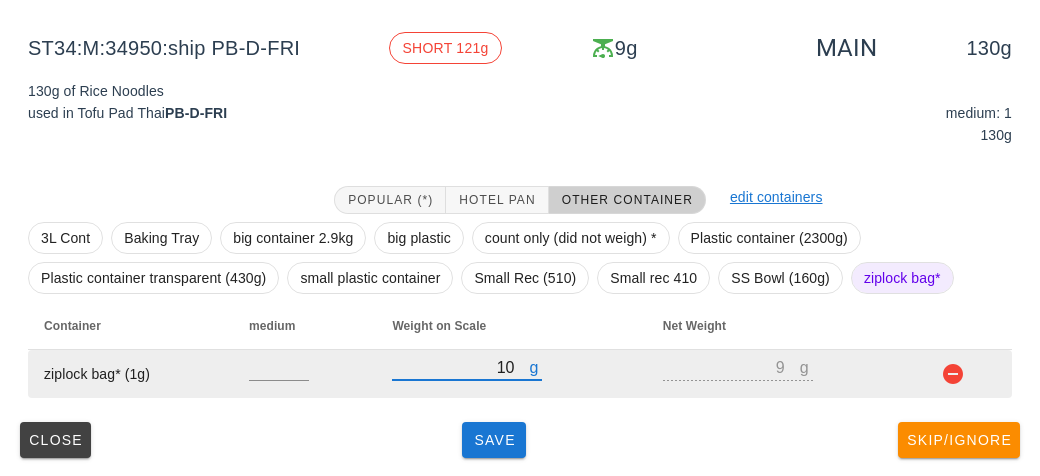 type on "170" 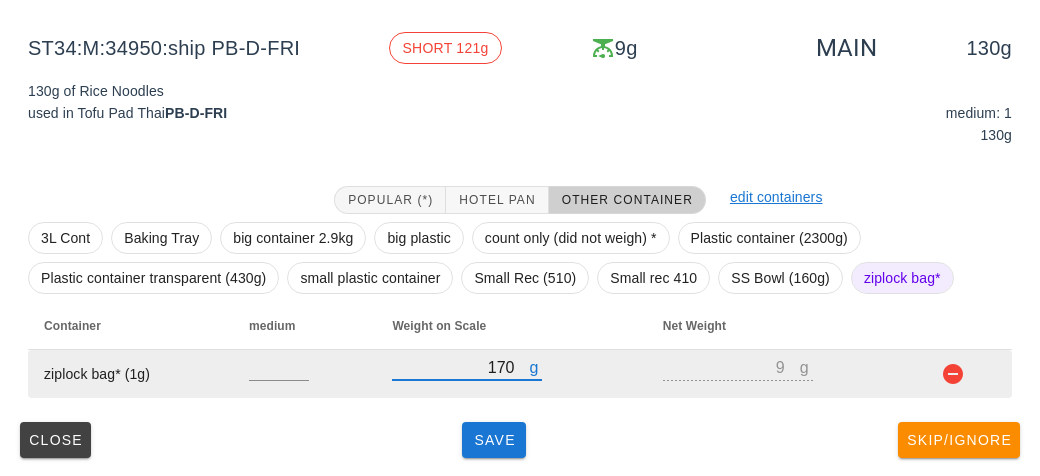 type on "169" 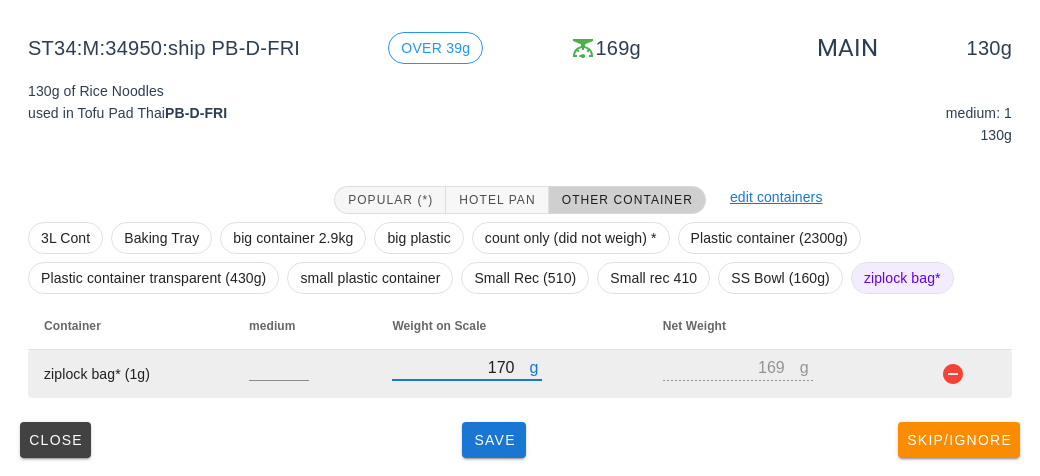 type on "170" 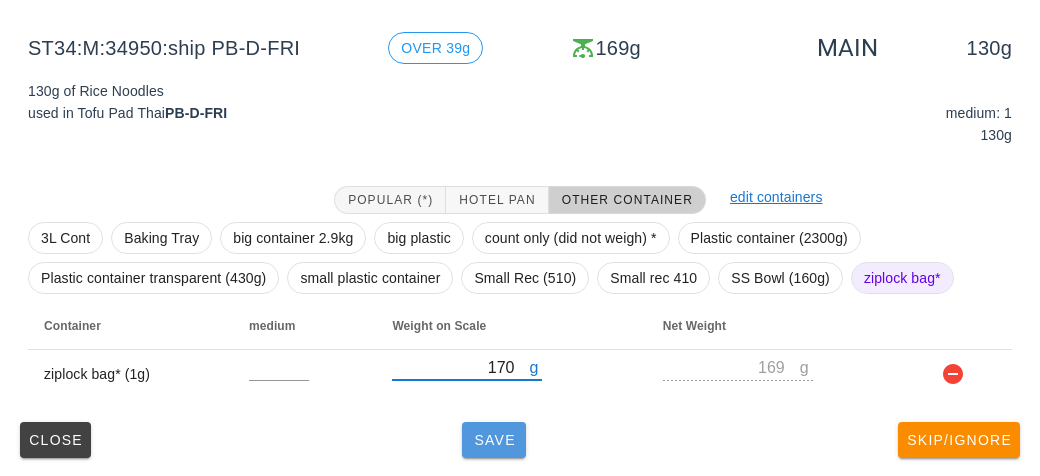 click on "Save" at bounding box center [494, 440] 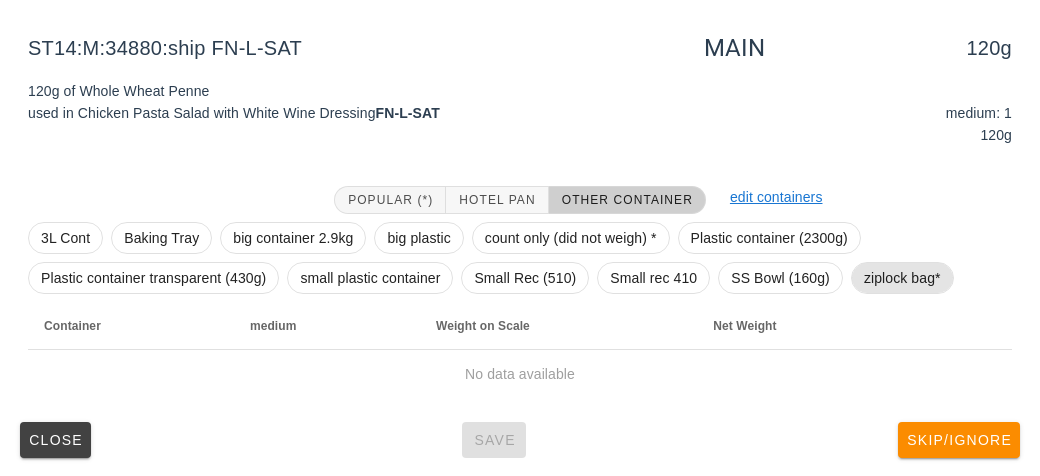 click on "ziplock bag*" at bounding box center (902, 278) 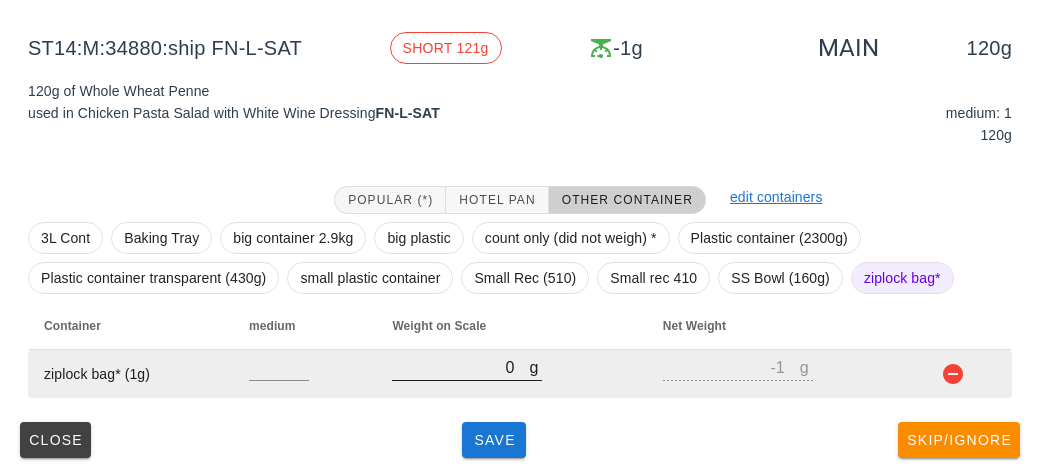 click on "0" at bounding box center (460, 367) 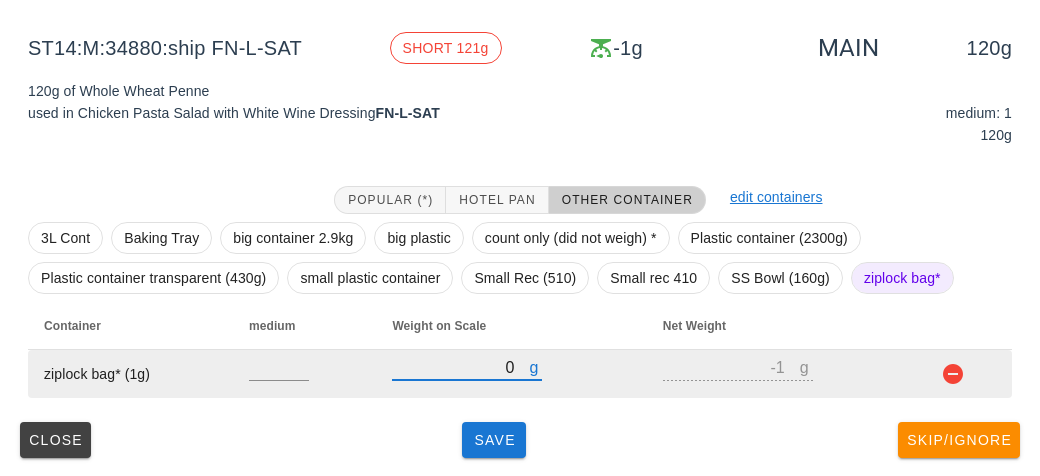 type on "10" 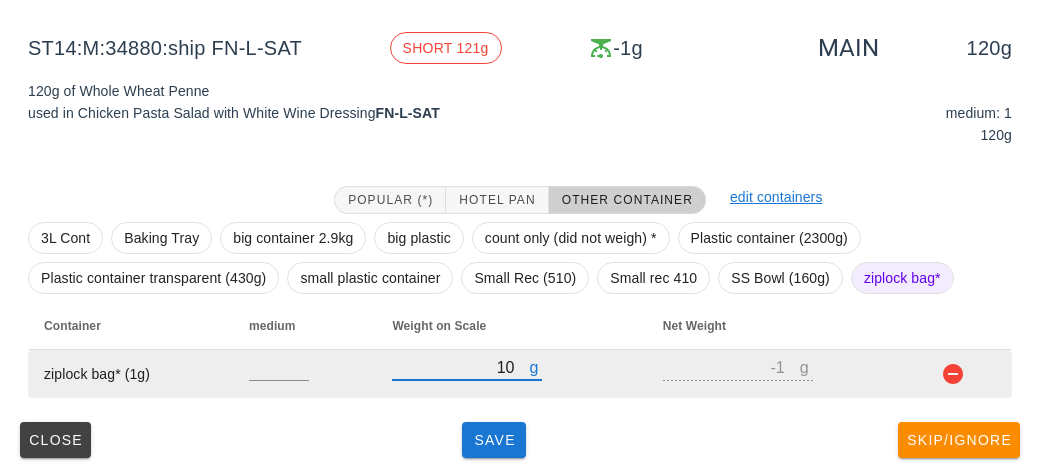 type on "9" 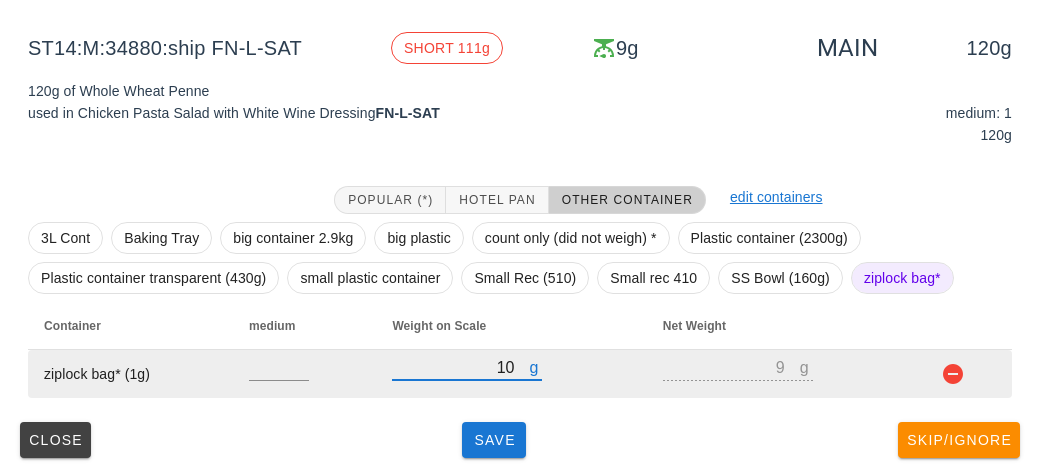 type on "130" 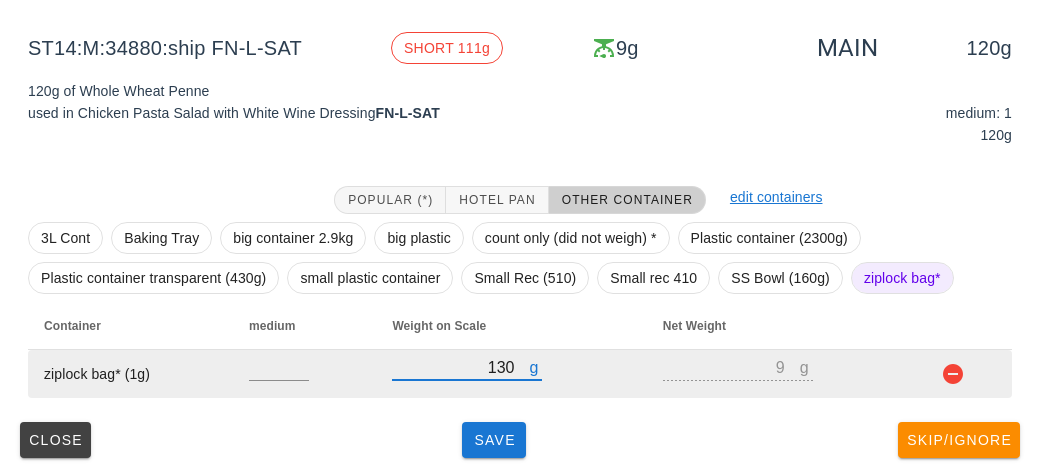 type on "129" 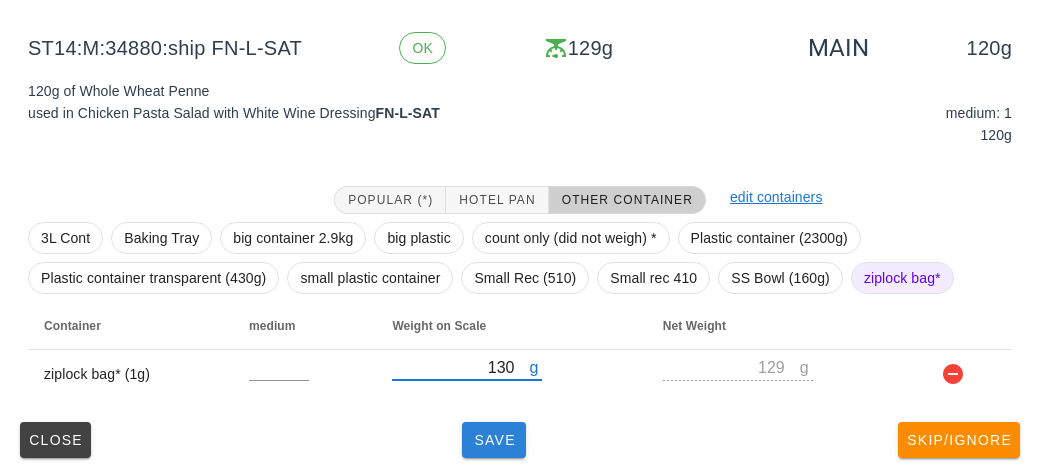 type on "130" 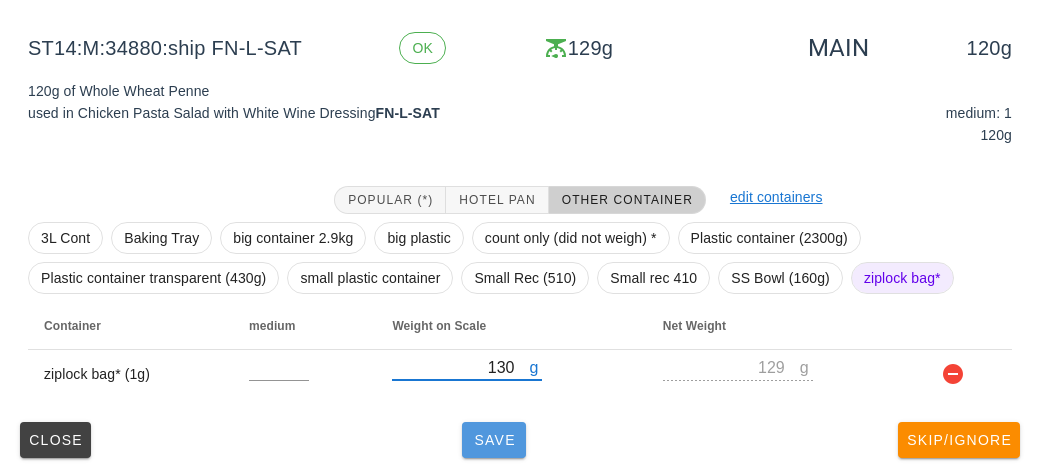 click on "Save" at bounding box center [494, 440] 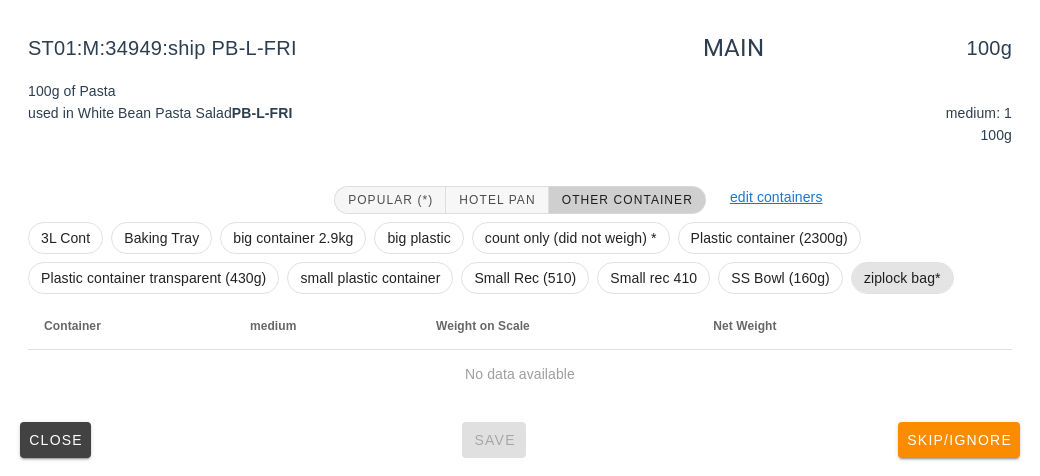 click on "ziplock bag*" at bounding box center [902, 278] 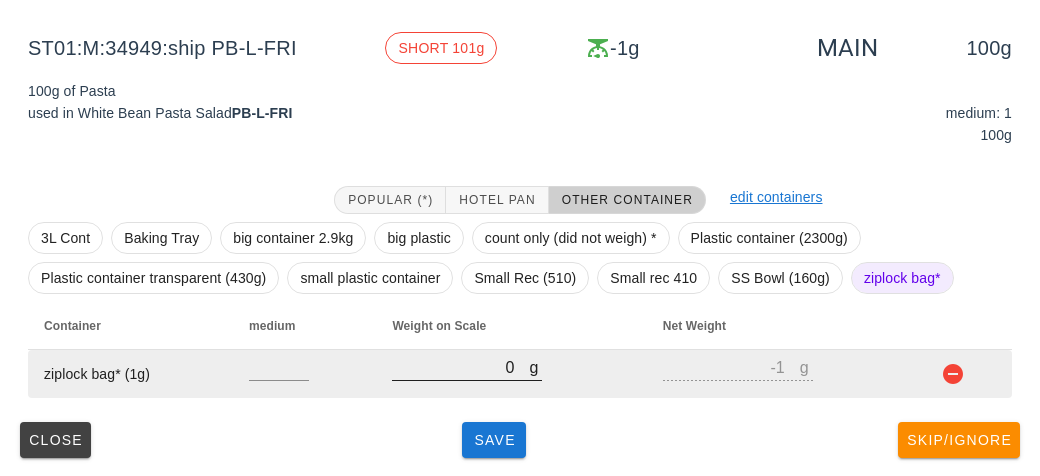 click on "0" at bounding box center [460, 367] 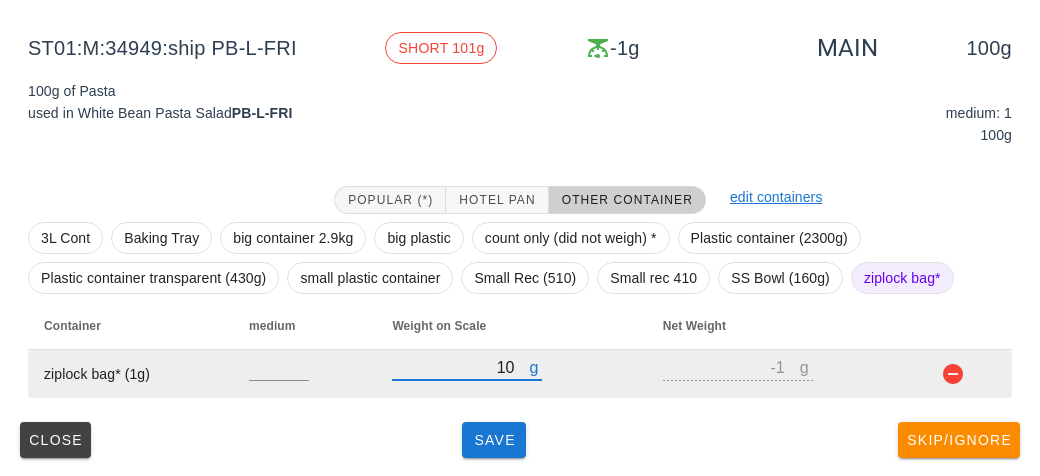 type on "130" 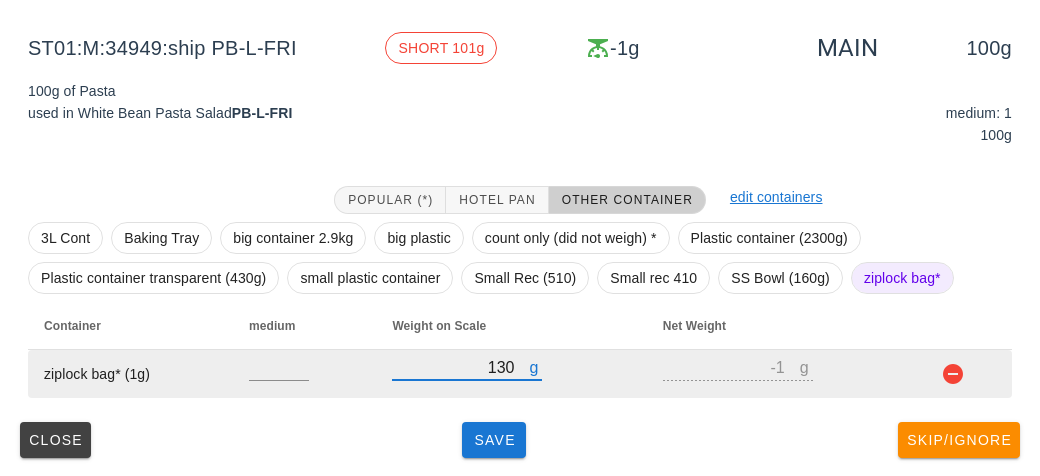 type on "129" 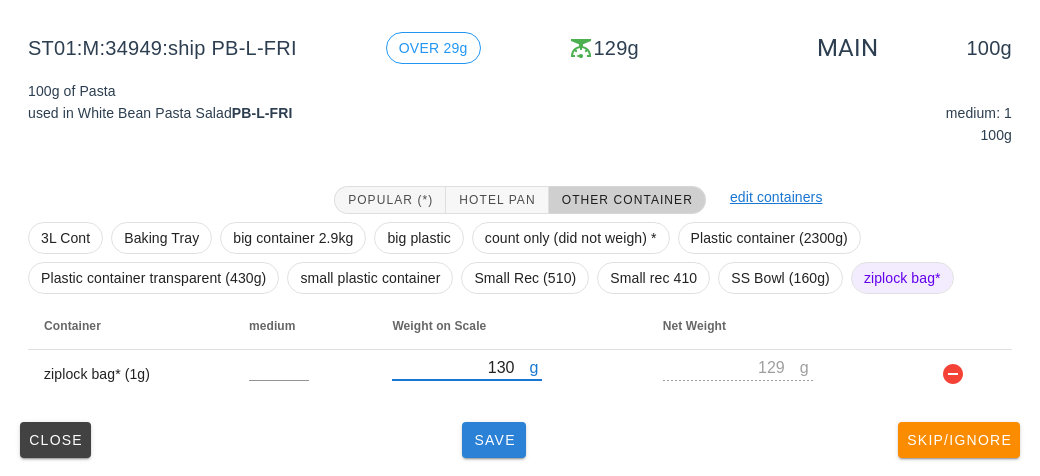 type on "130" 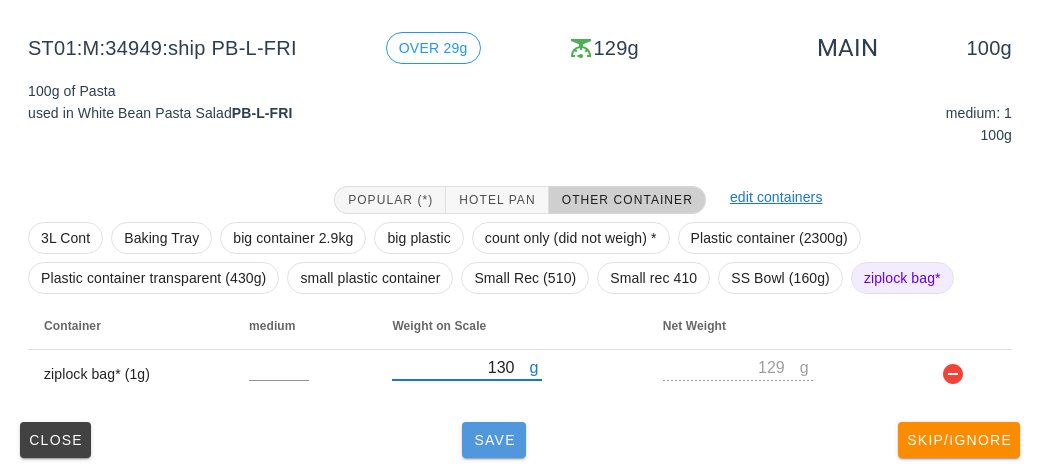 click on "Save" at bounding box center (494, 440) 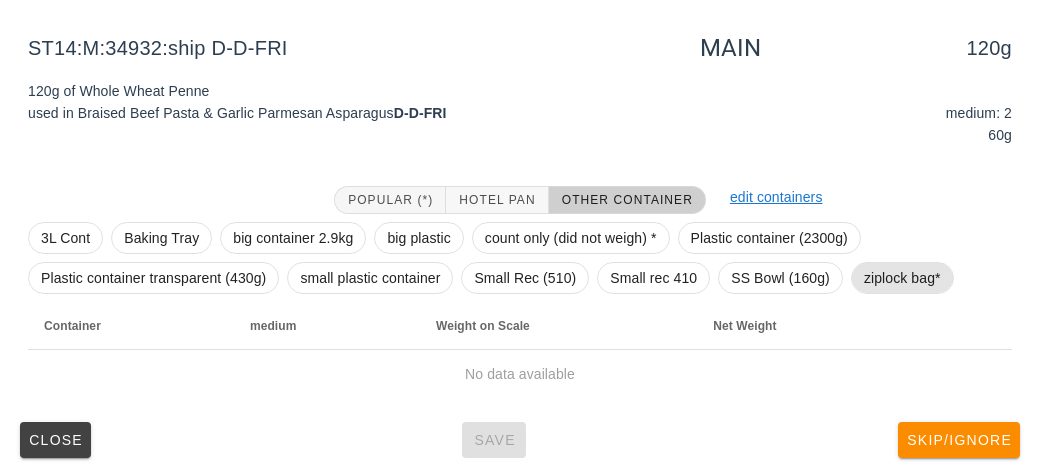 click on "ziplock bag*" at bounding box center [902, 278] 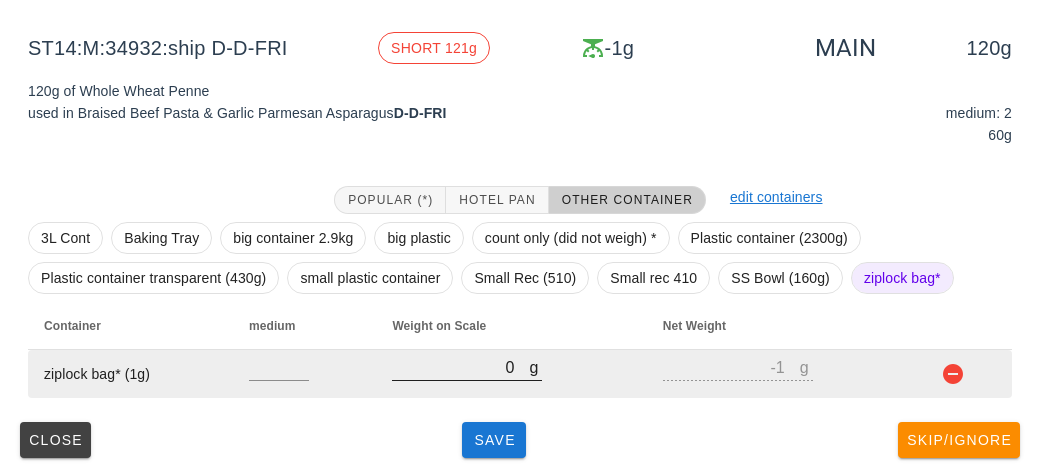 click on "0" at bounding box center [460, 367] 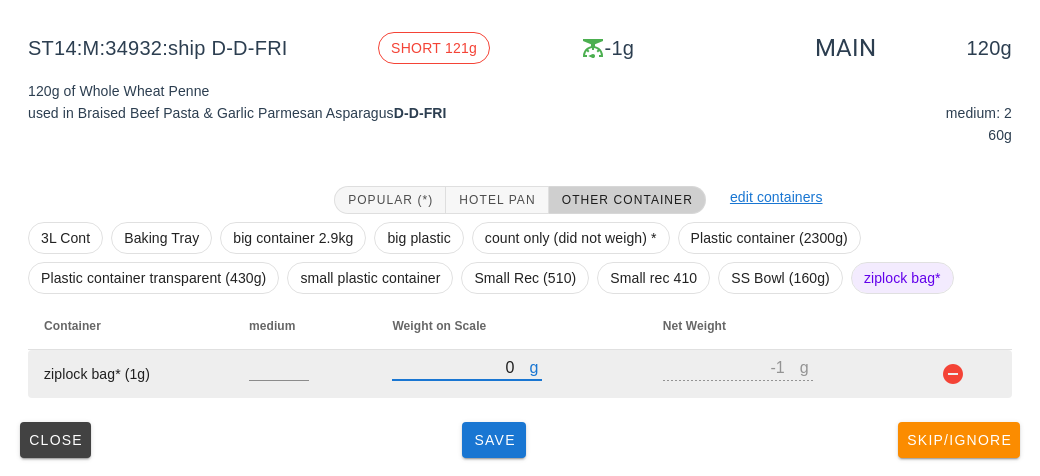 type on "10" 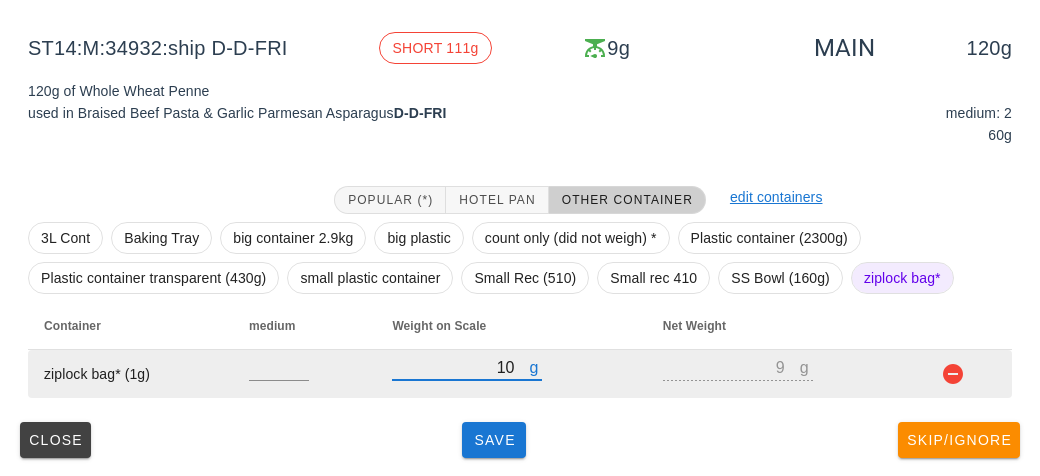 type on "140" 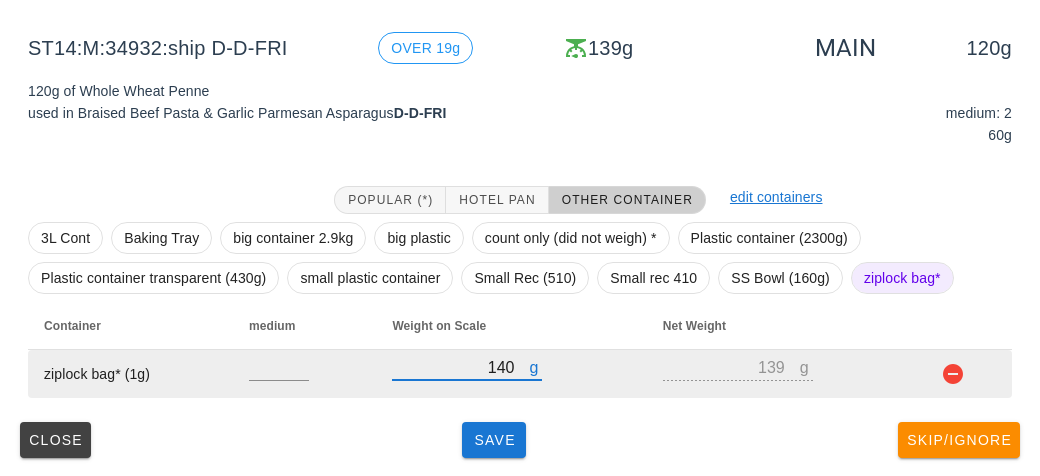 type on "140" 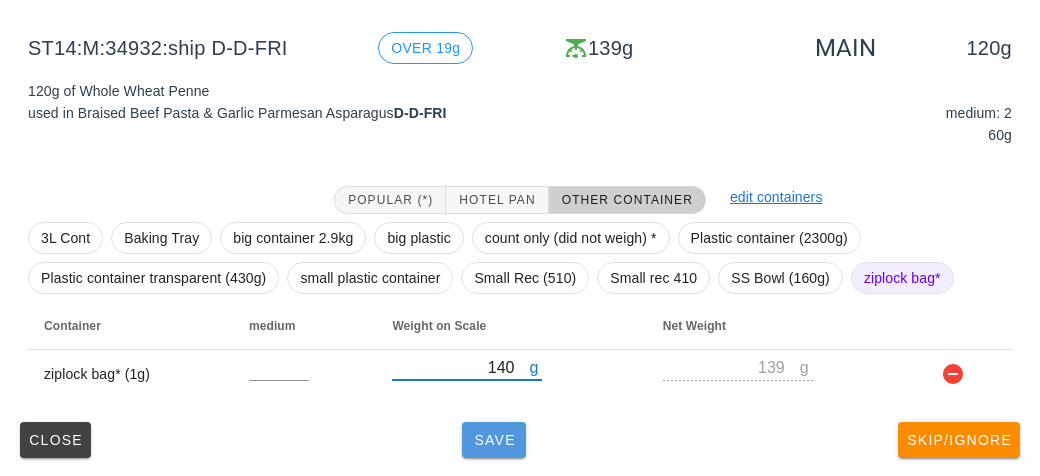 click on "Save" at bounding box center (494, 440) 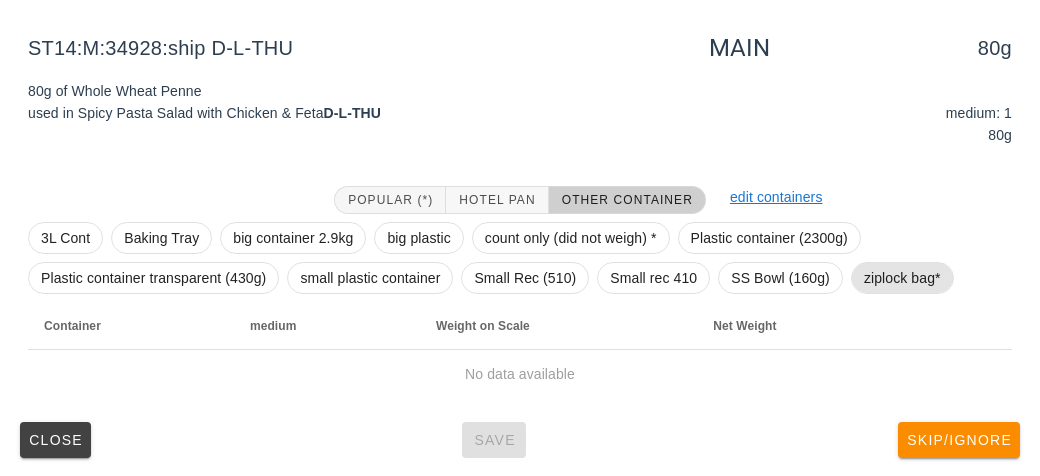 click on "ziplock bag*" at bounding box center [902, 278] 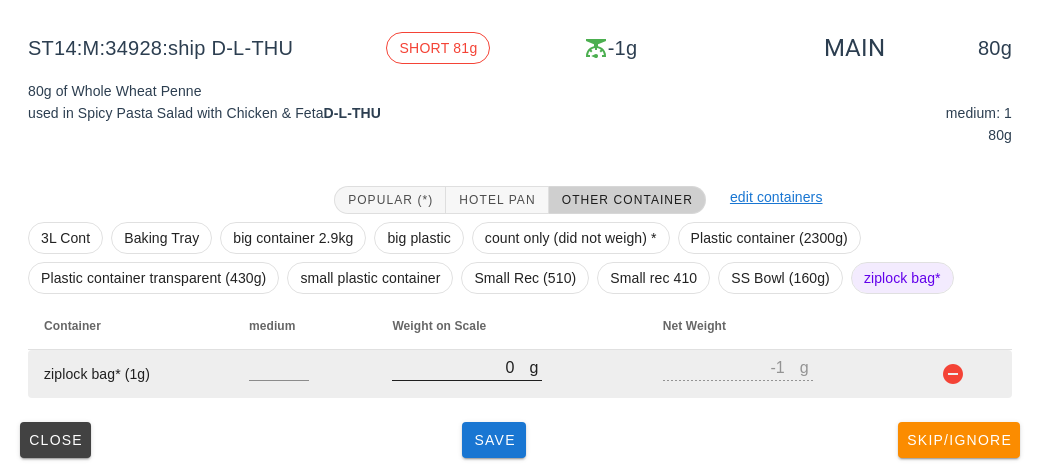 click on "0" at bounding box center [460, 367] 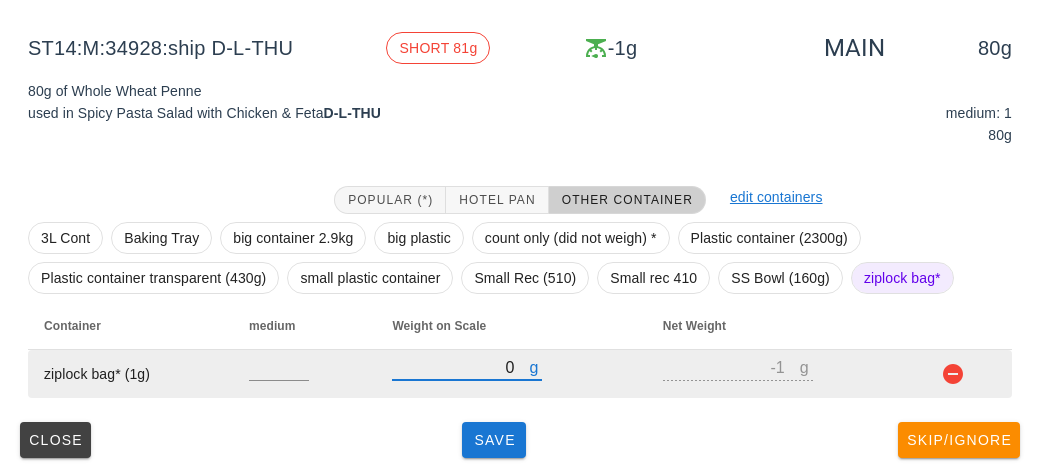 type on "10" 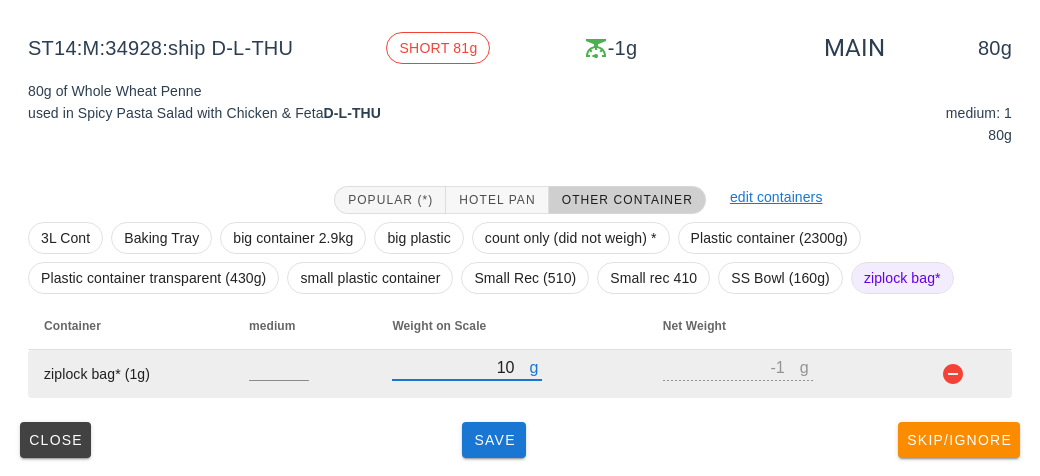 type on "9" 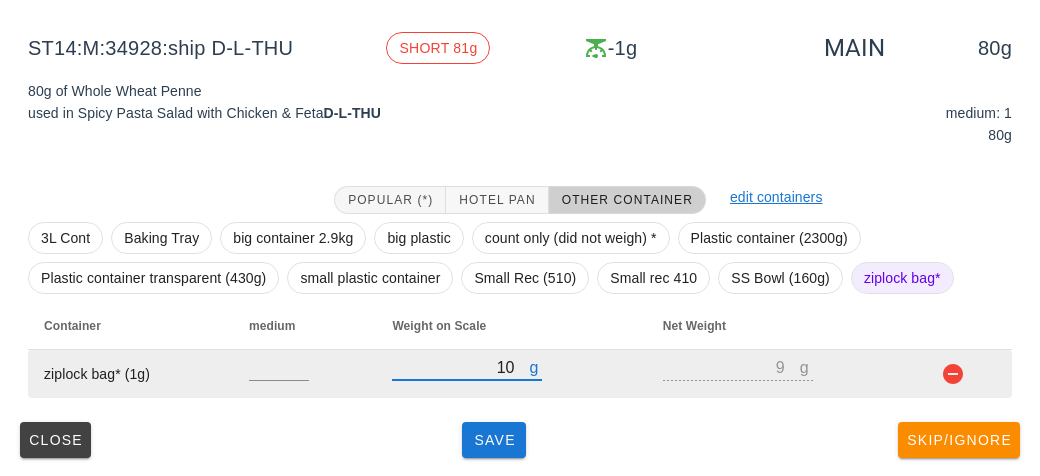 type on "110" 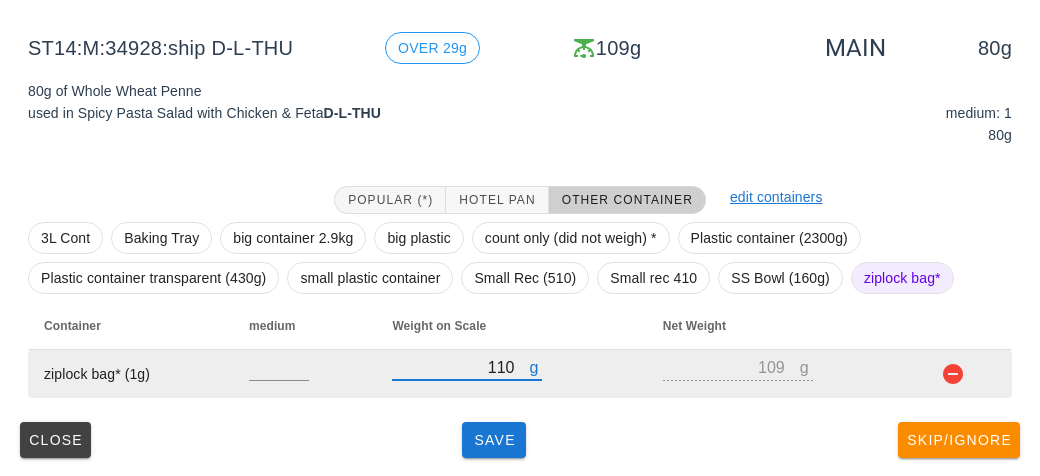 type on "110" 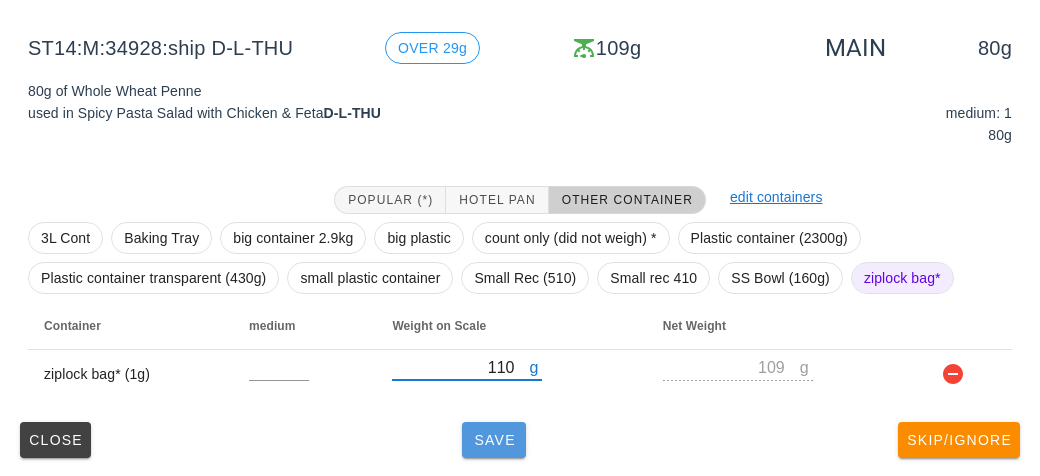 click on "Save" at bounding box center (494, 440) 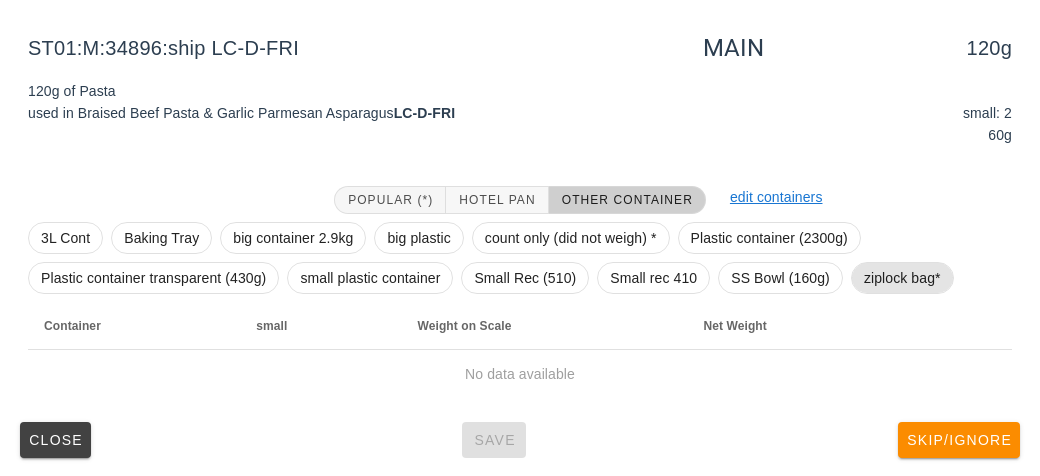 click on "ziplock bag*" at bounding box center [902, 278] 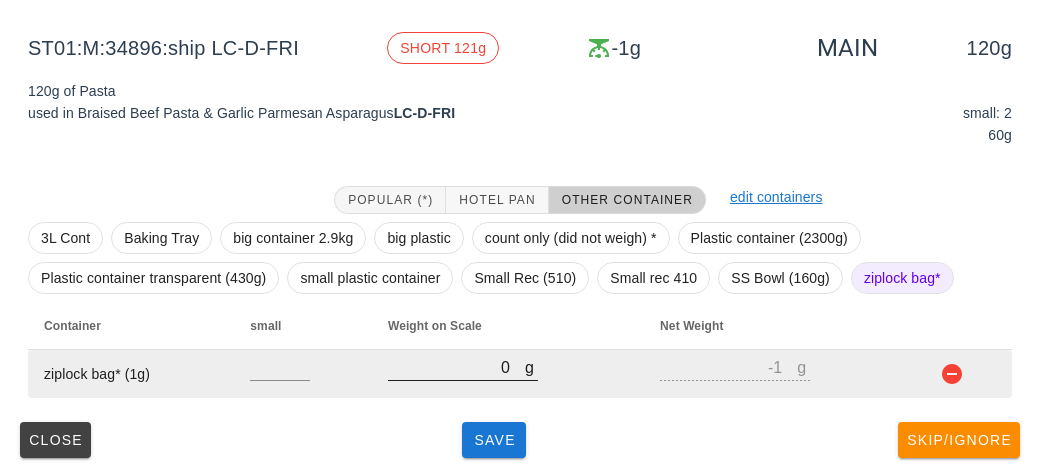 click on "0" at bounding box center (456, 367) 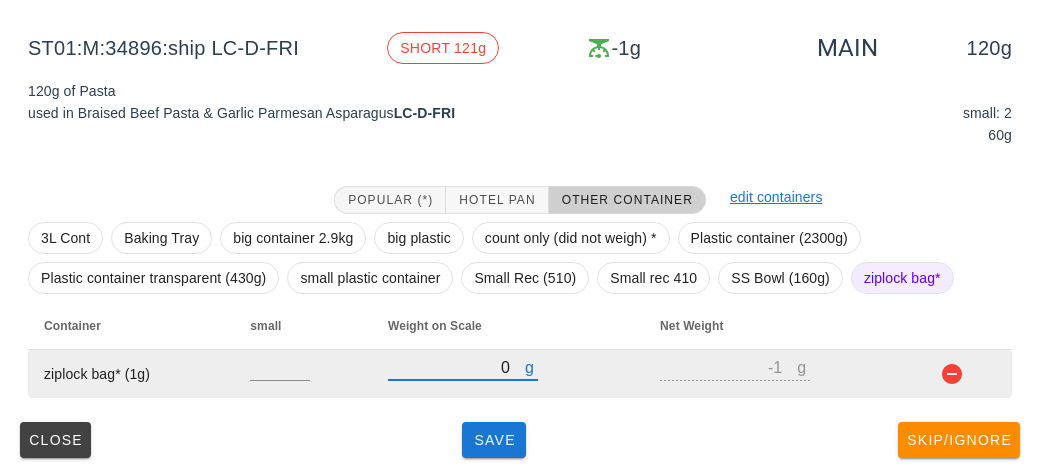 type on "10" 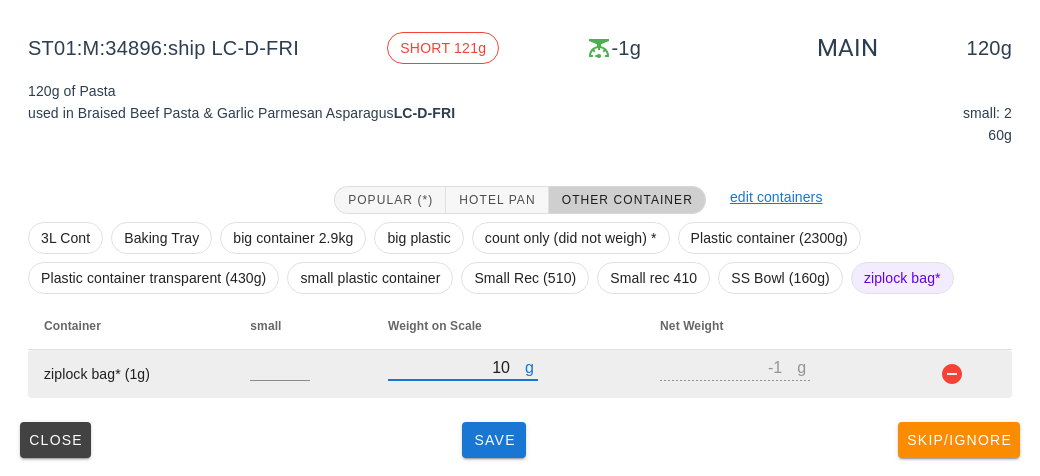 type on "9" 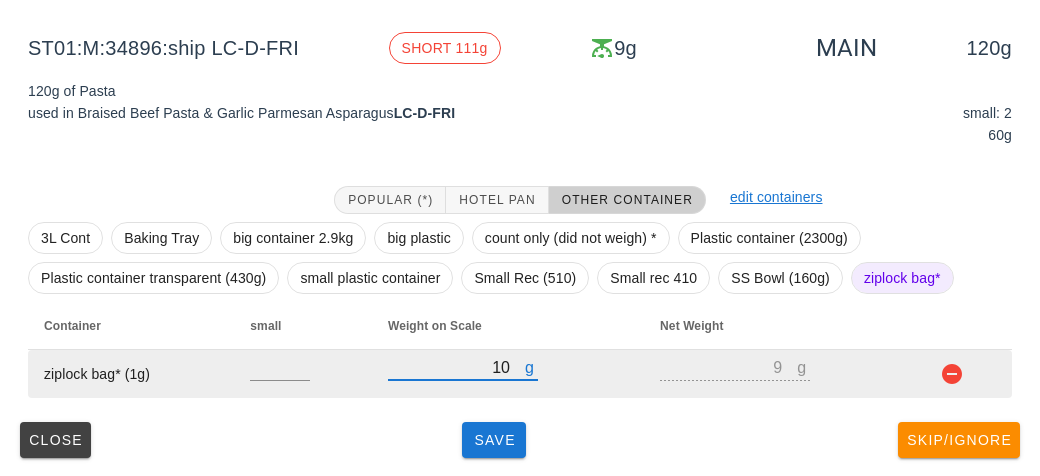 type on "140" 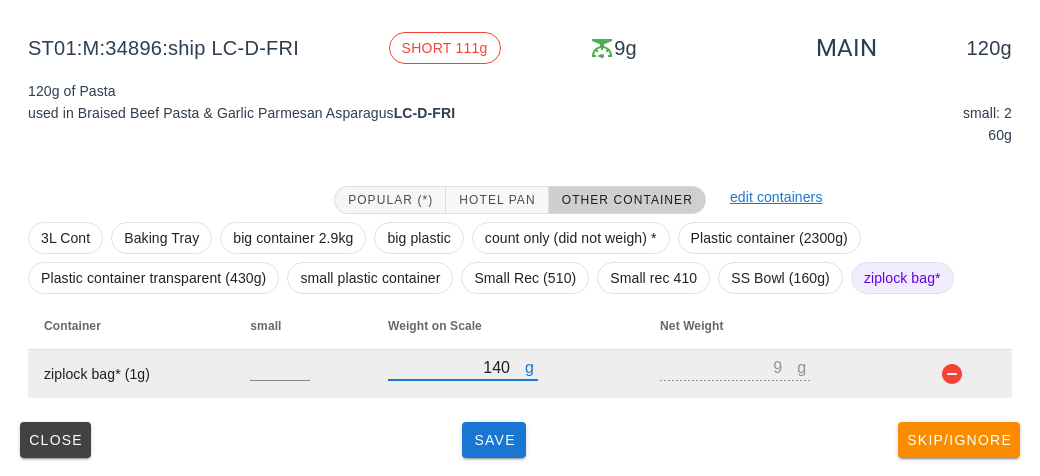 type on "139" 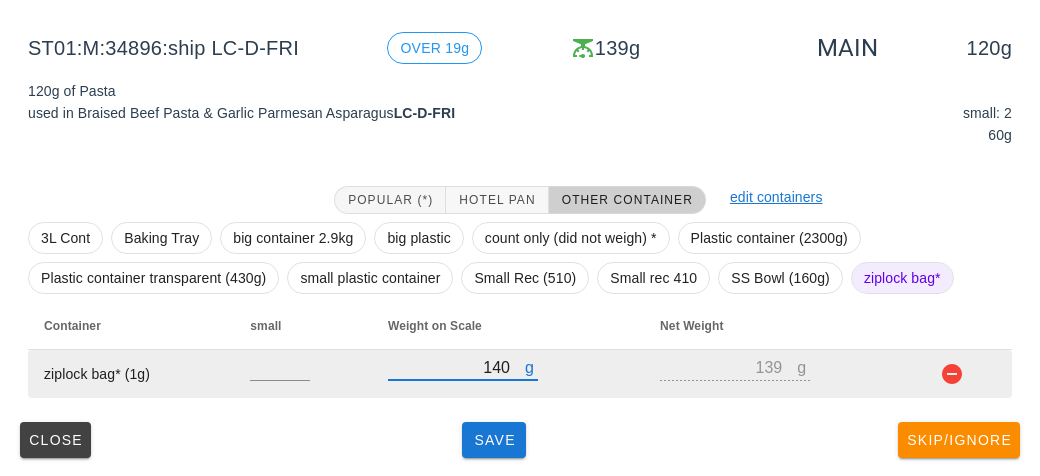 type on "140" 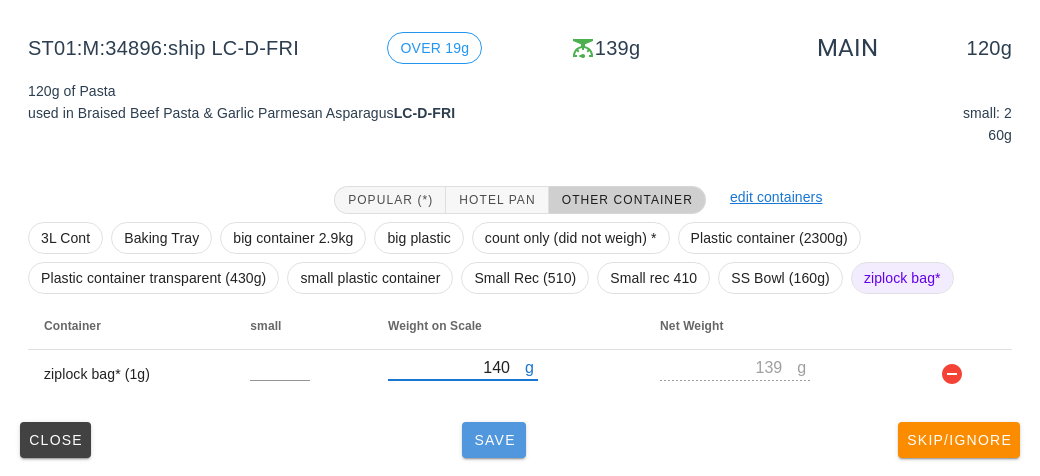 click on "Save" at bounding box center (494, 440) 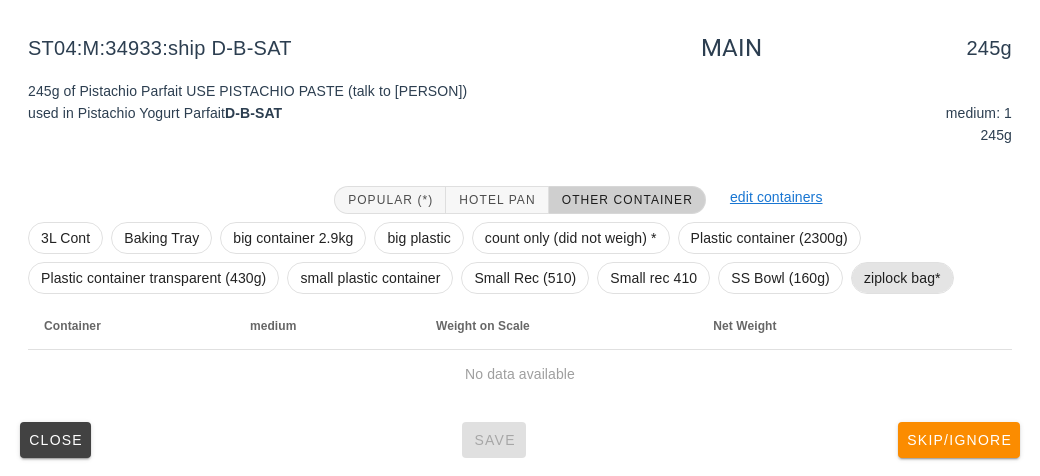 click on "ziplock bag*" at bounding box center [902, 278] 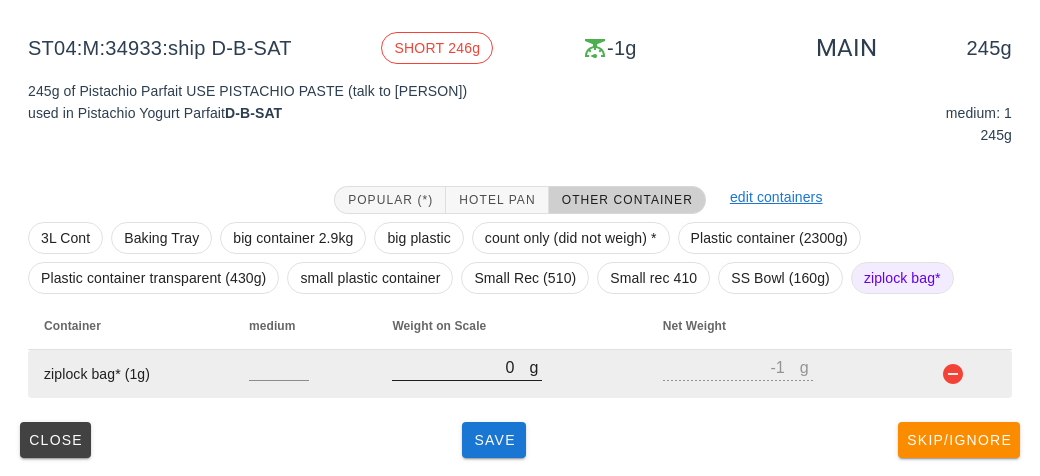 click on "g 0" at bounding box center [467, 367] 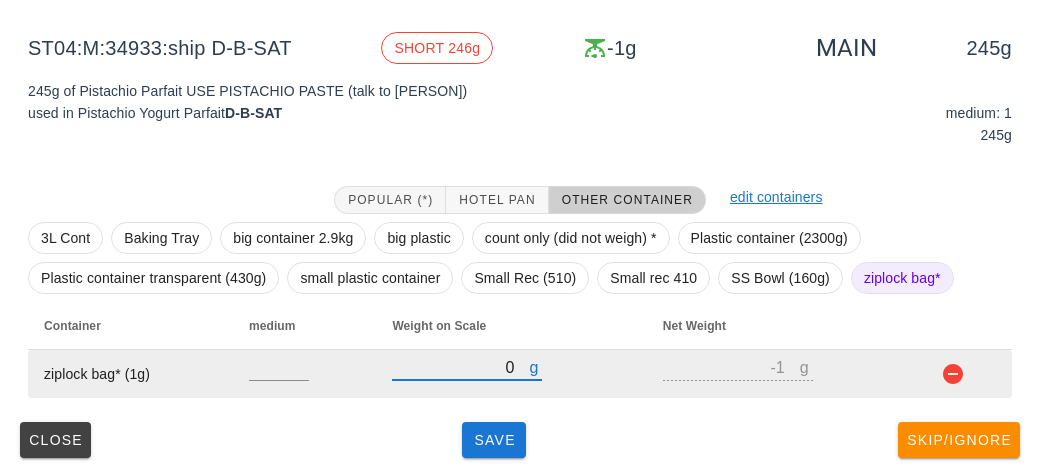 click at bounding box center [467, 391] 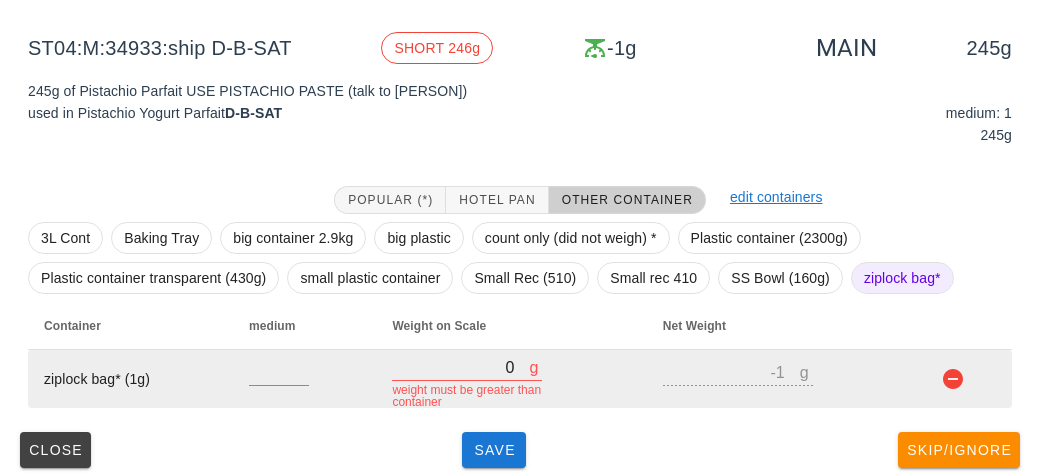click on "0" at bounding box center (460, 367) 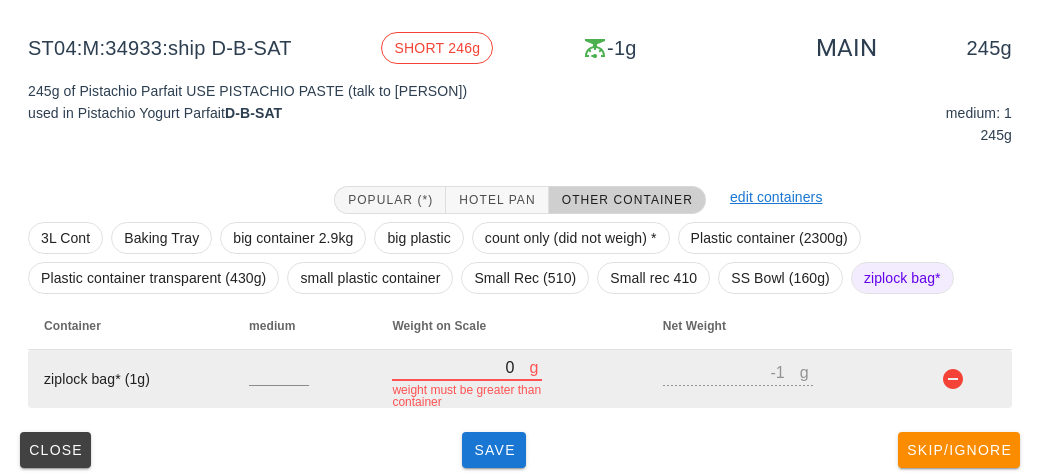 type on "40" 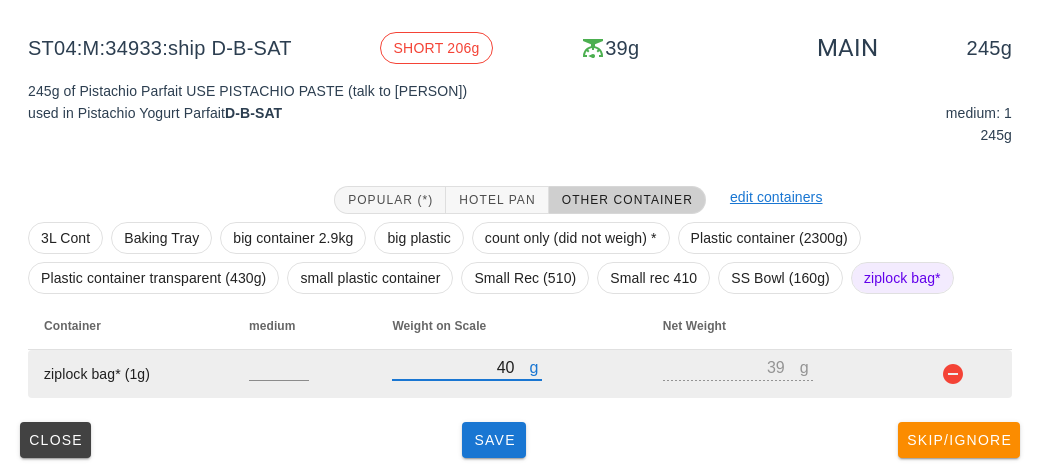 type on "400" 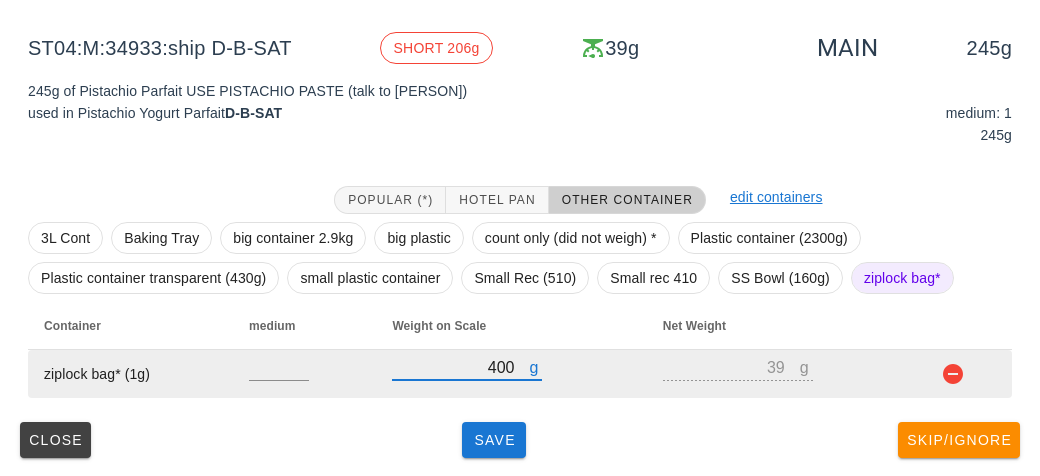 type on "399" 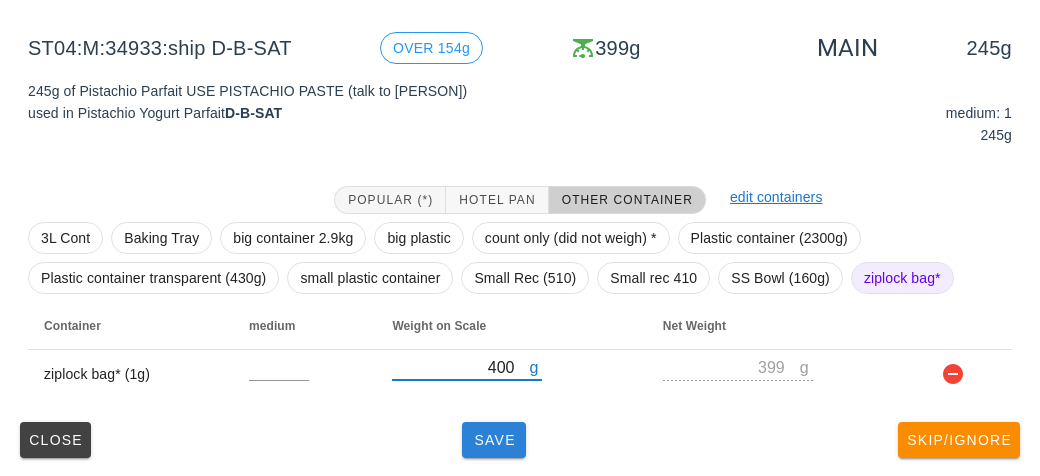 type on "400" 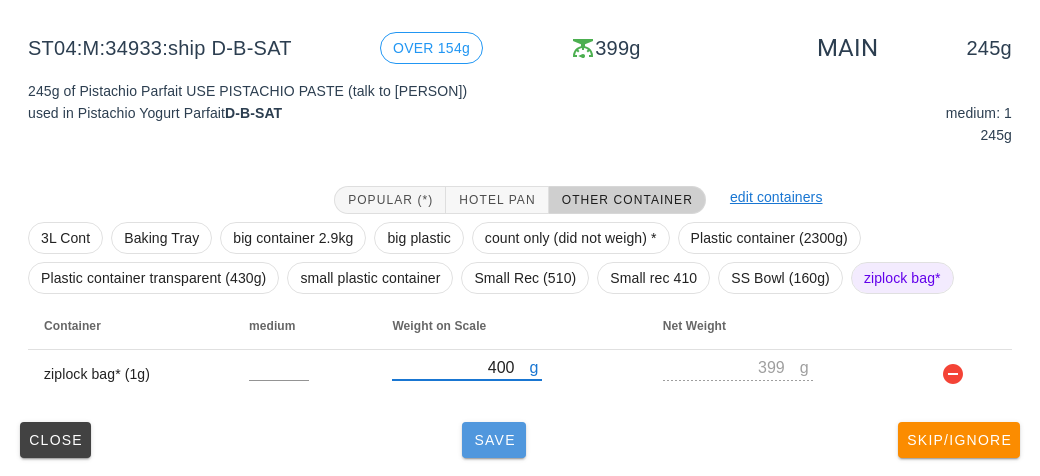click on "Save" at bounding box center (494, 440) 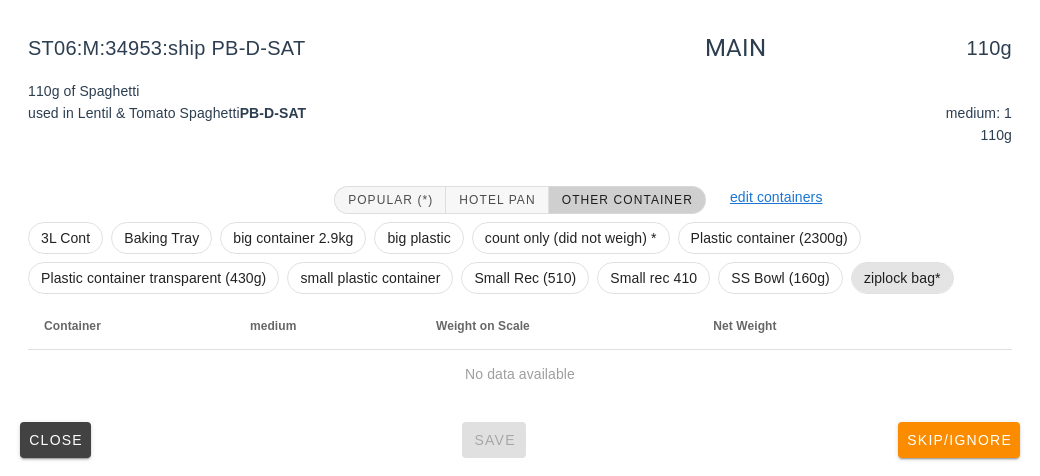 click on "ziplock bag*" at bounding box center [902, 278] 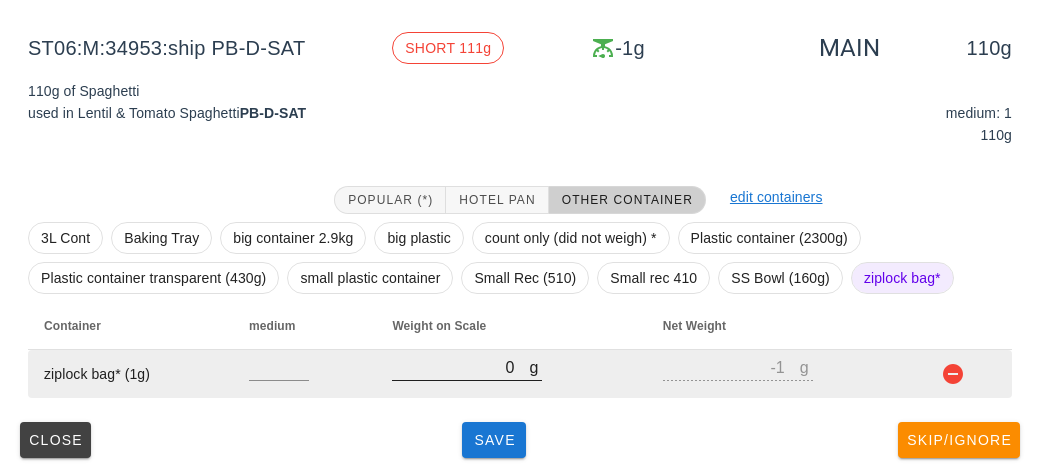 click on "0" at bounding box center [460, 367] 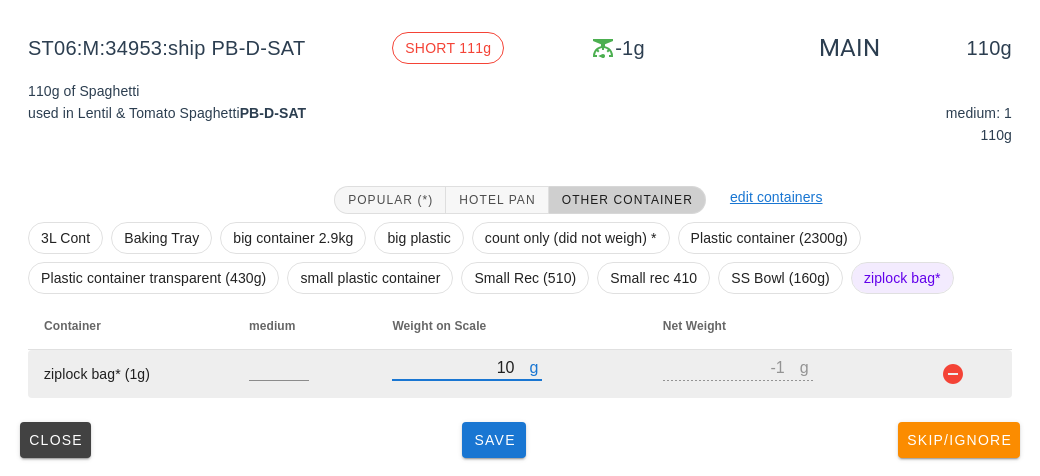 type on "130" 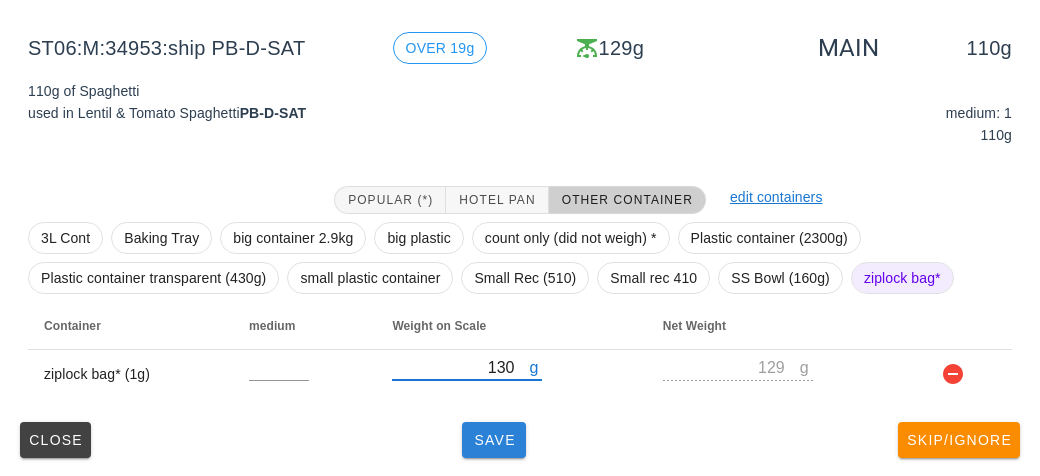type on "130" 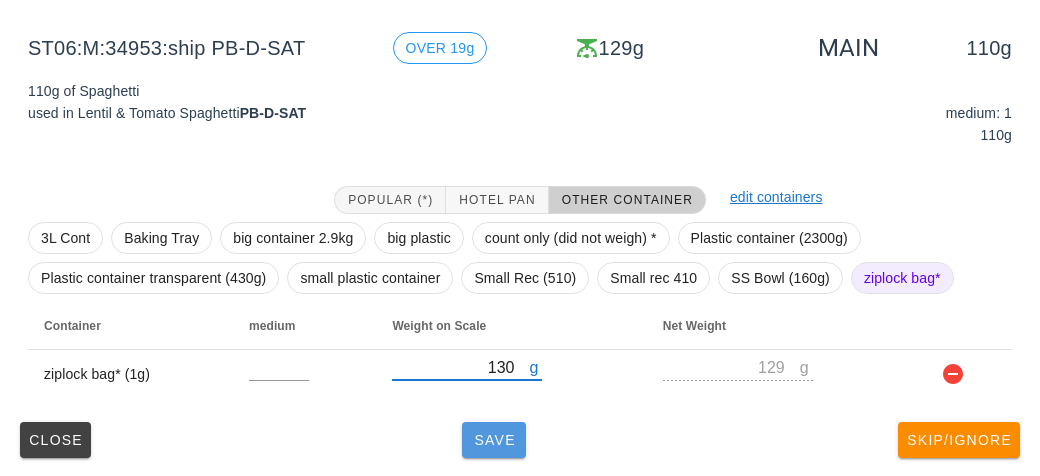 click on "Save" at bounding box center (494, 440) 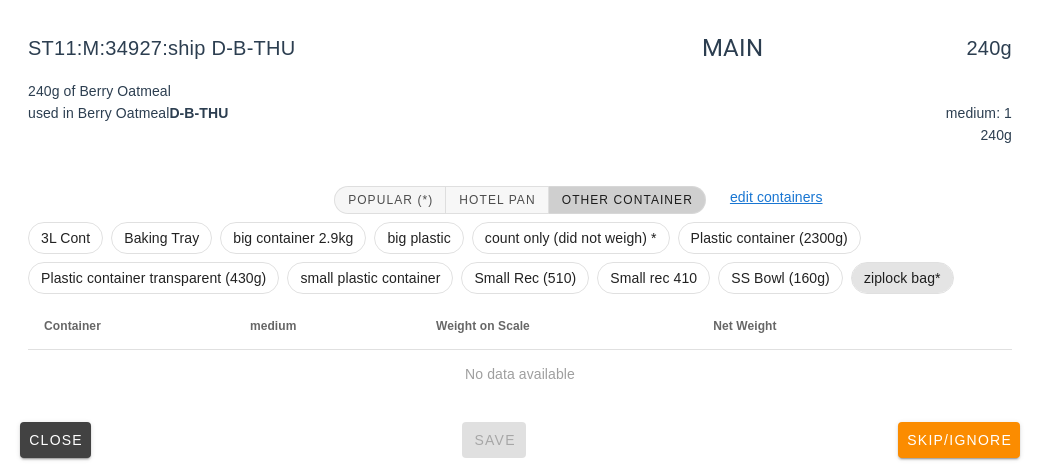 click on "ziplock bag*" at bounding box center (902, 278) 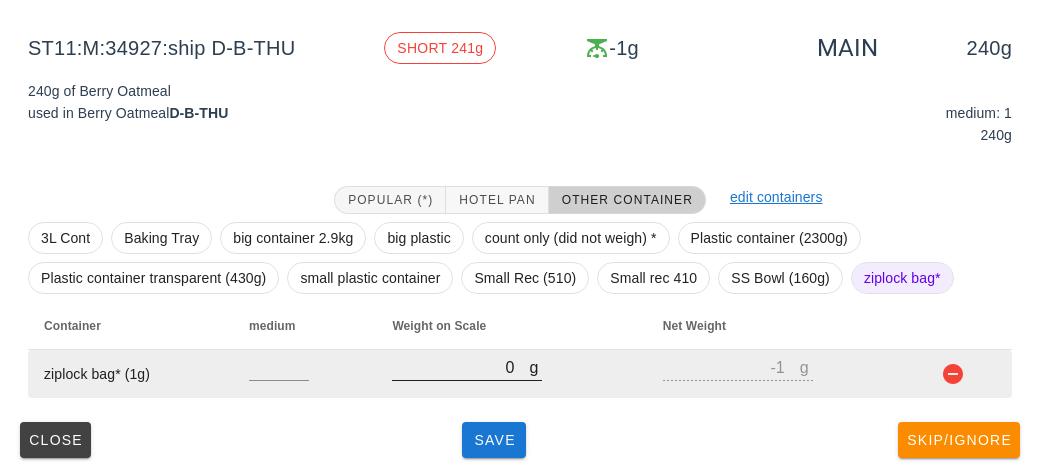 click on "0" at bounding box center [460, 367] 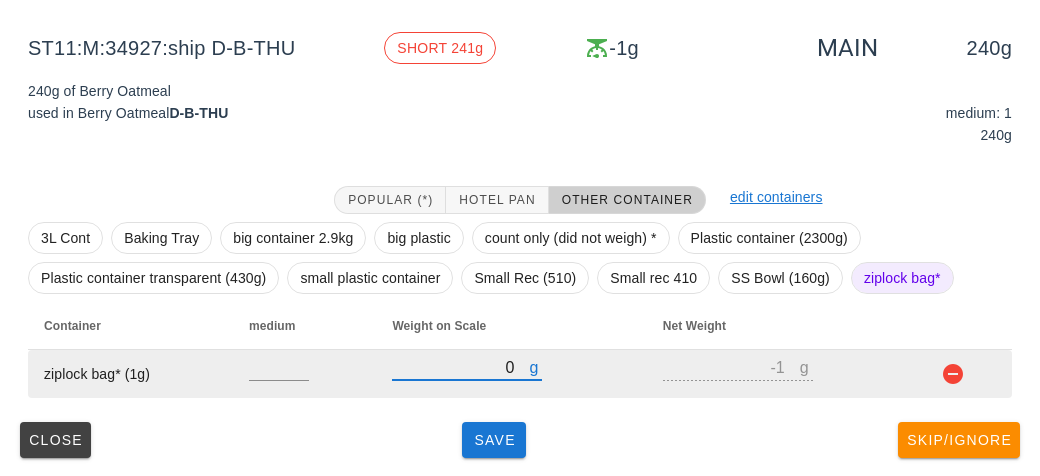 type on "40" 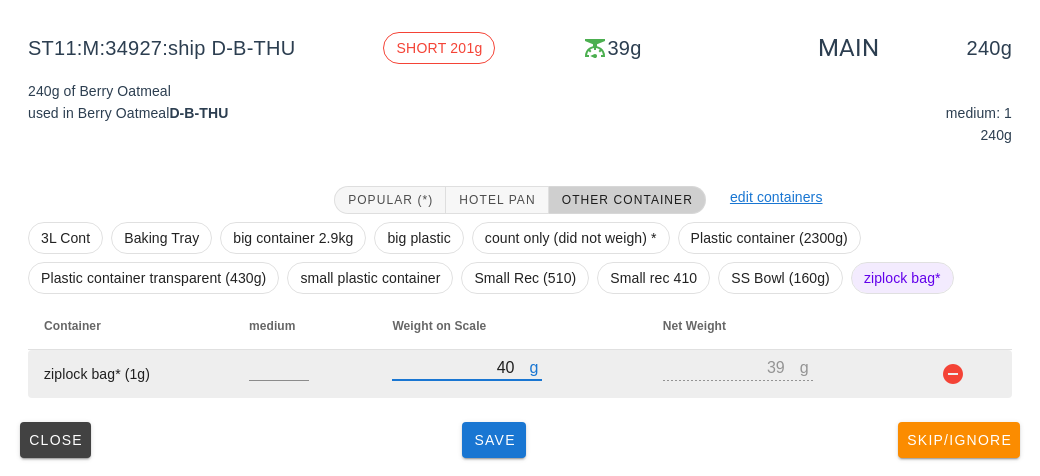 type on "420" 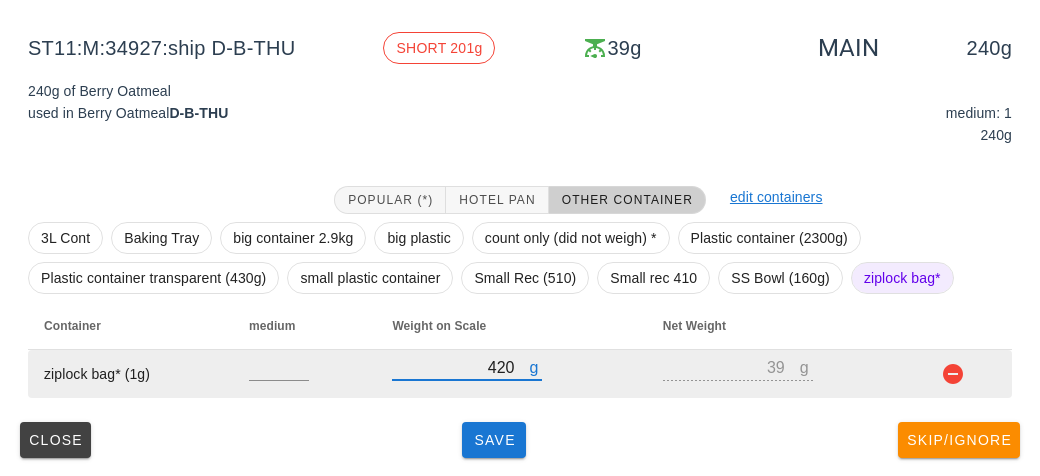 type on "419" 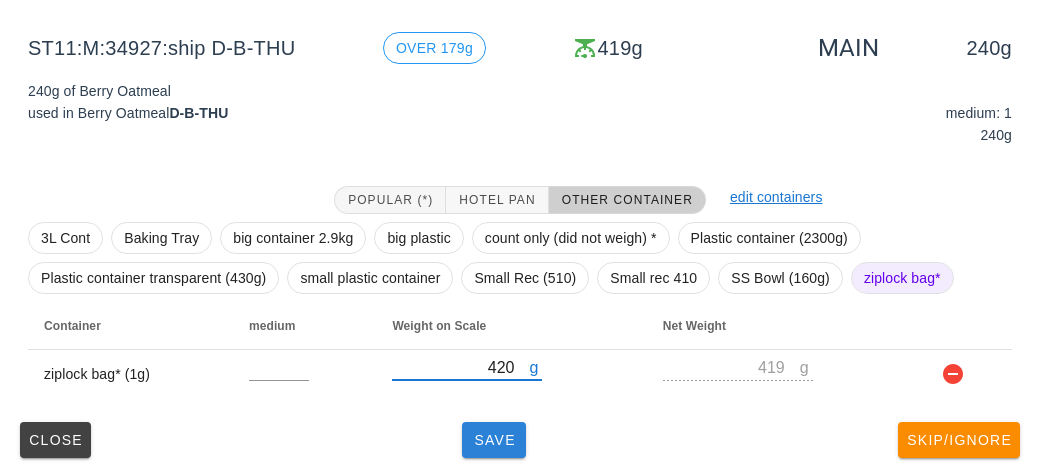 type on "420" 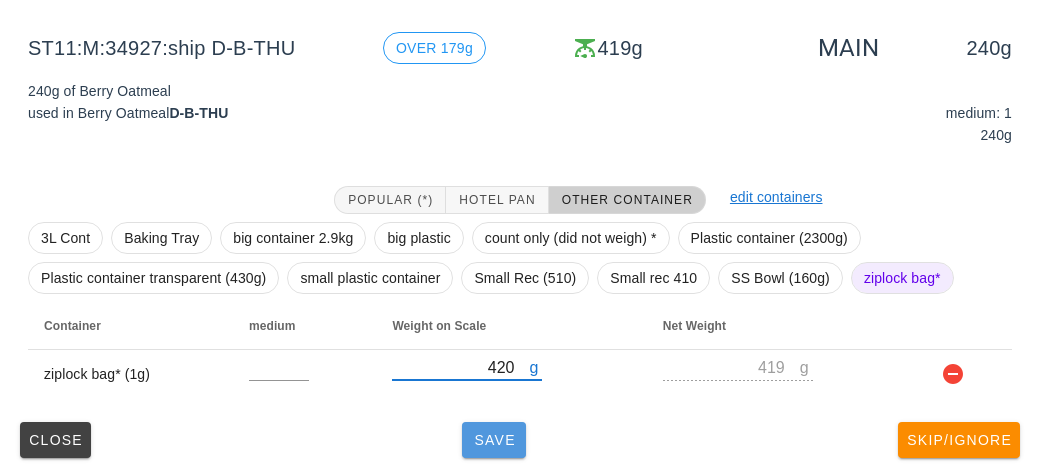 click on "Save" at bounding box center (494, 440) 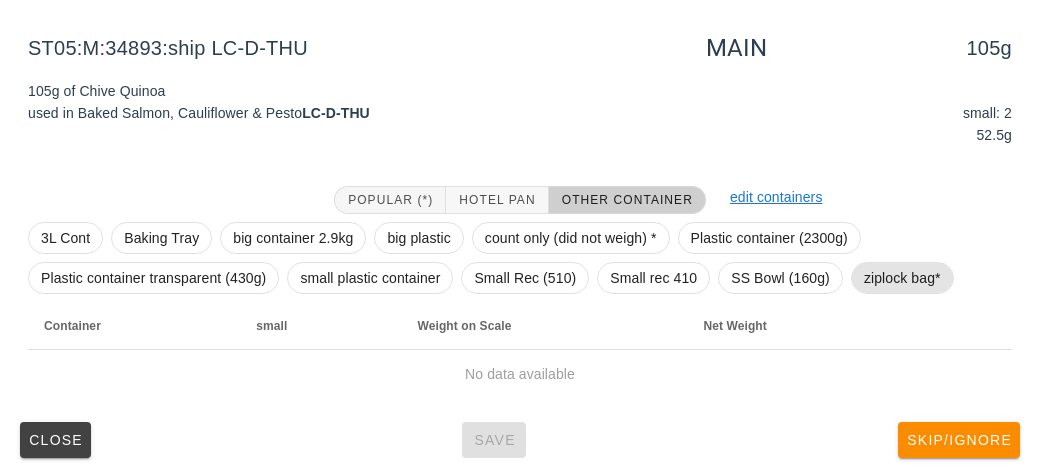 click on "ziplock bag*" at bounding box center [902, 278] 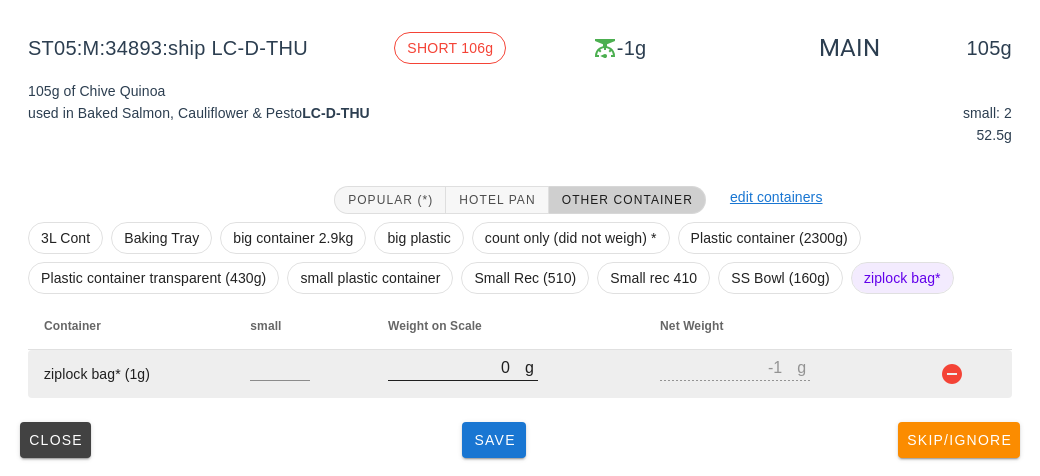 click on "0" at bounding box center [456, 367] 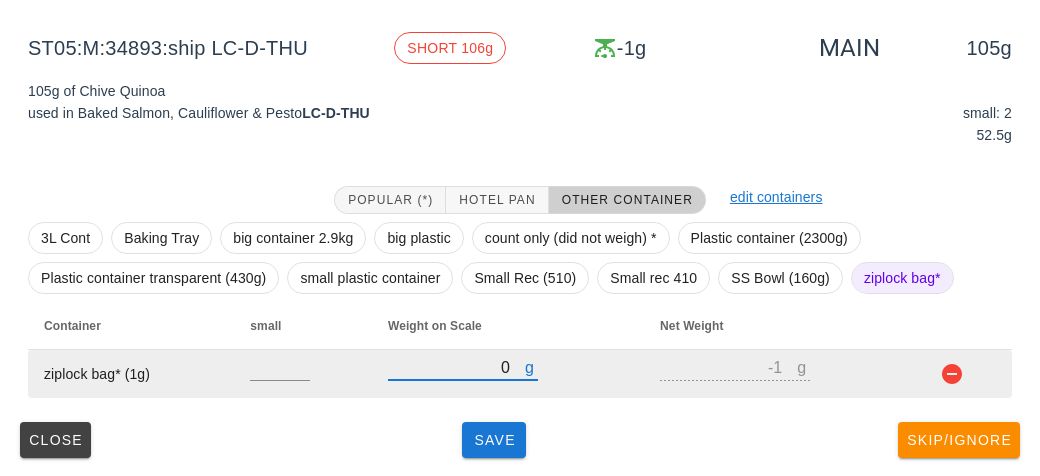 type on "10" 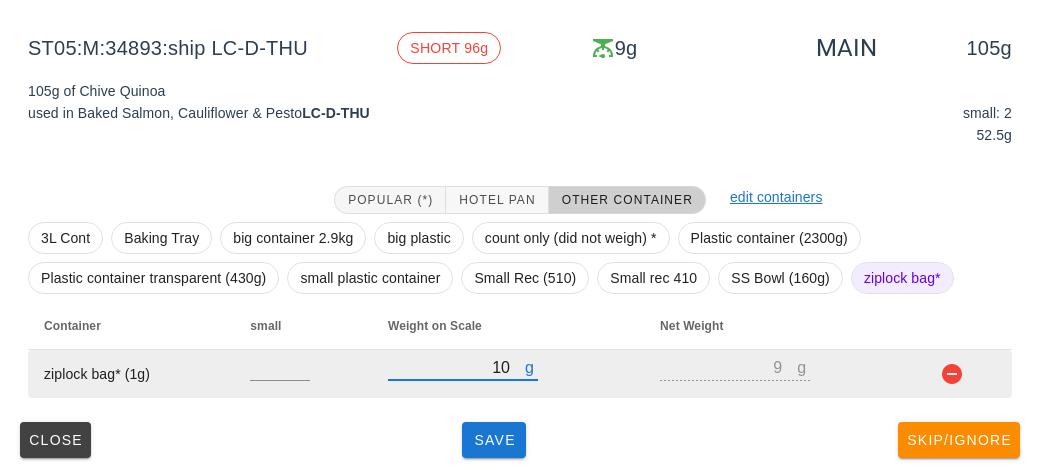 type on "140" 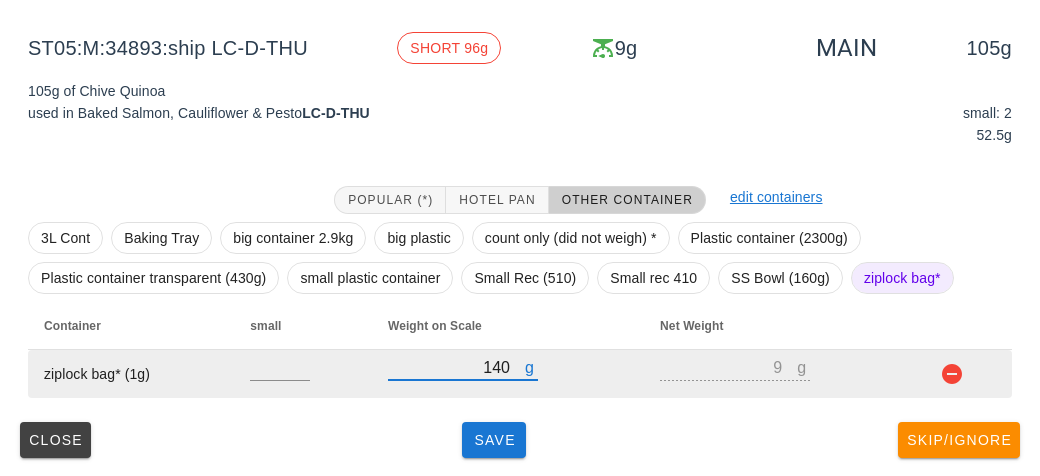 type on "139" 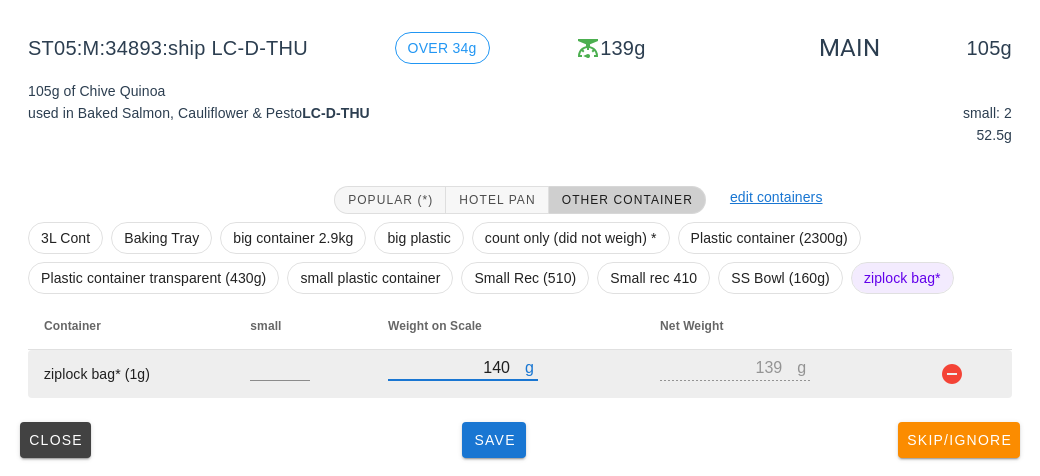 type on "140" 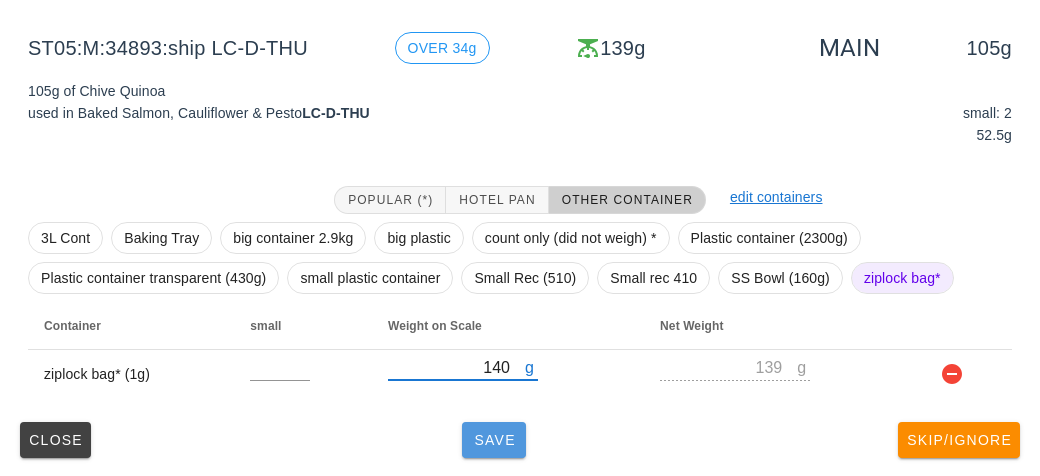 click on "Save" at bounding box center [494, 440] 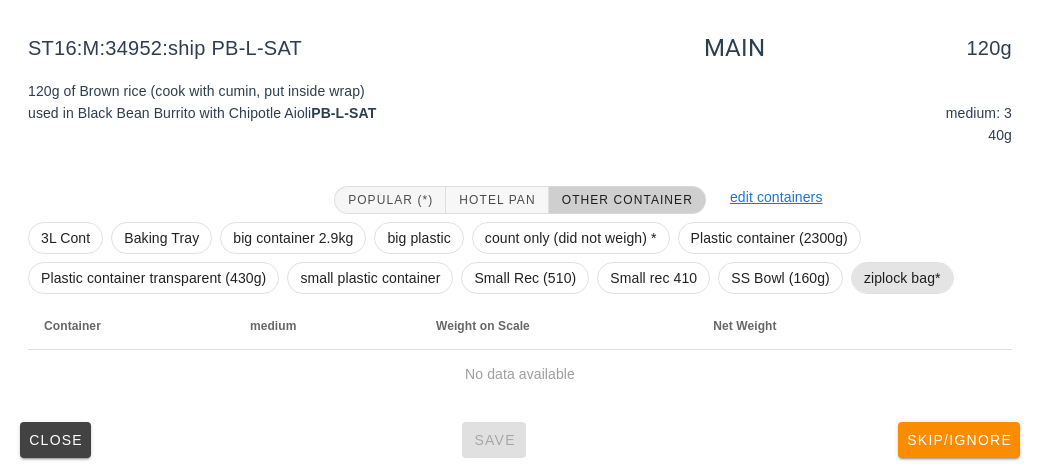 click on "ziplock bag*" at bounding box center (902, 278) 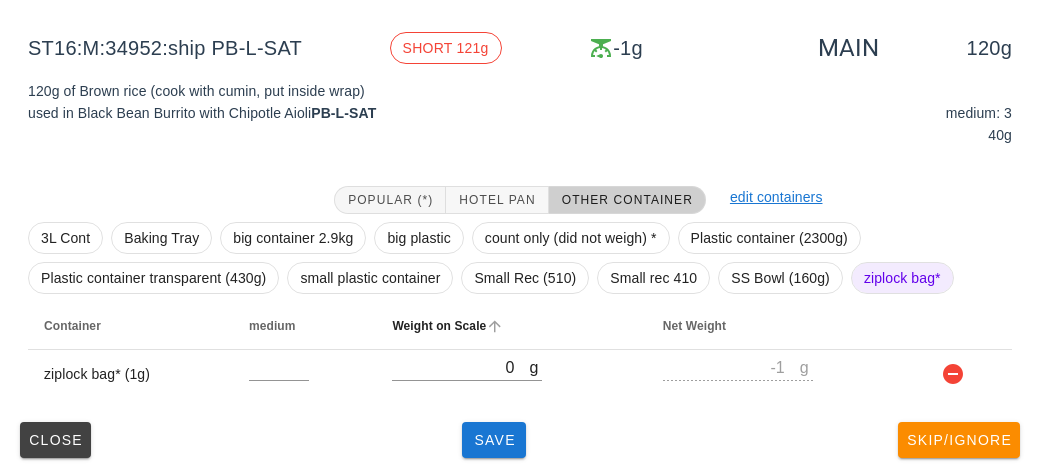 click on "Weight on Scale" at bounding box center (511, 326) 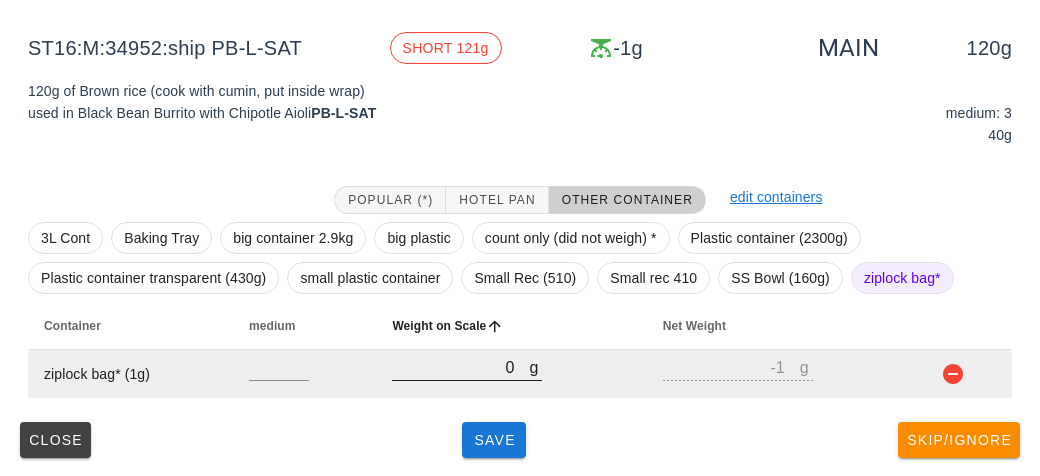 click on "0" at bounding box center [460, 367] 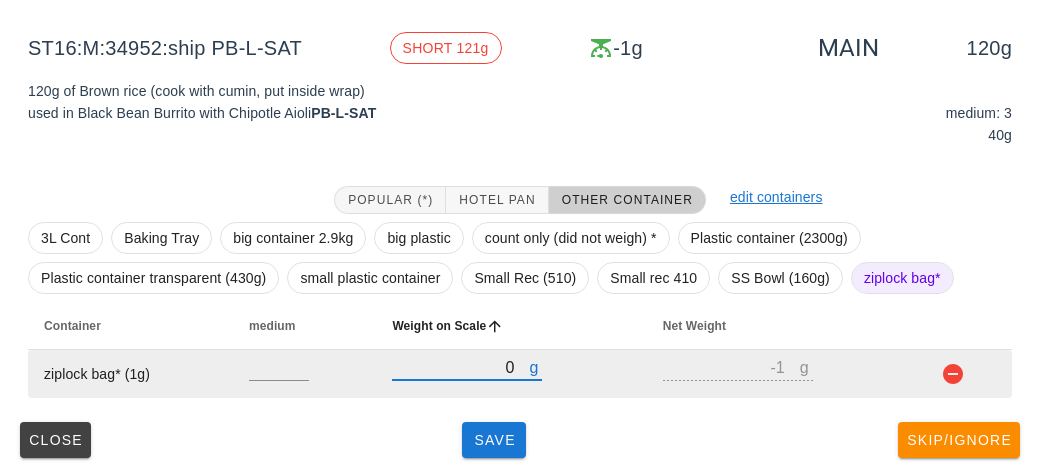 type on "20" 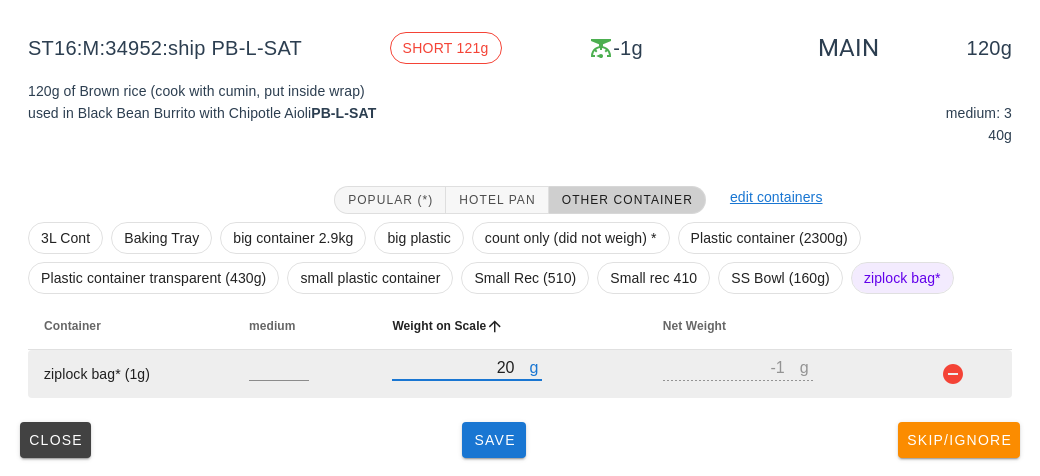 type on "19" 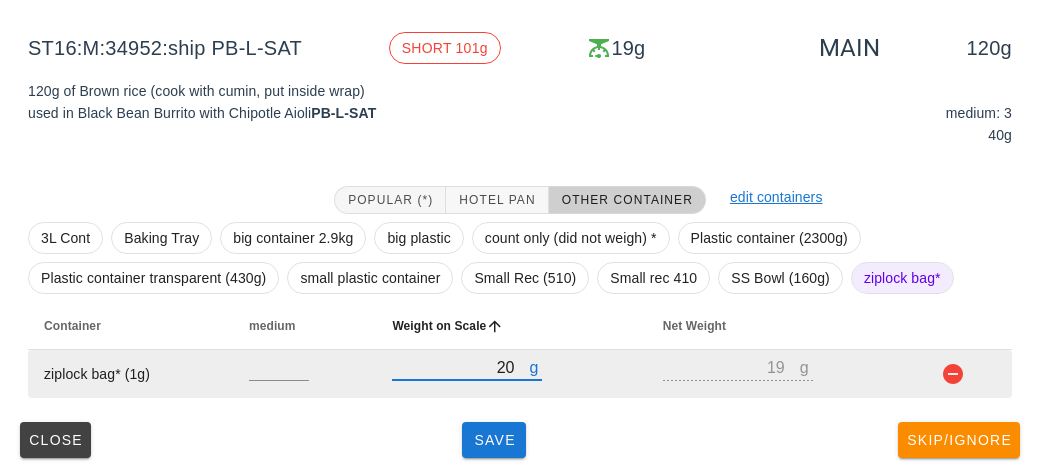 type on "200" 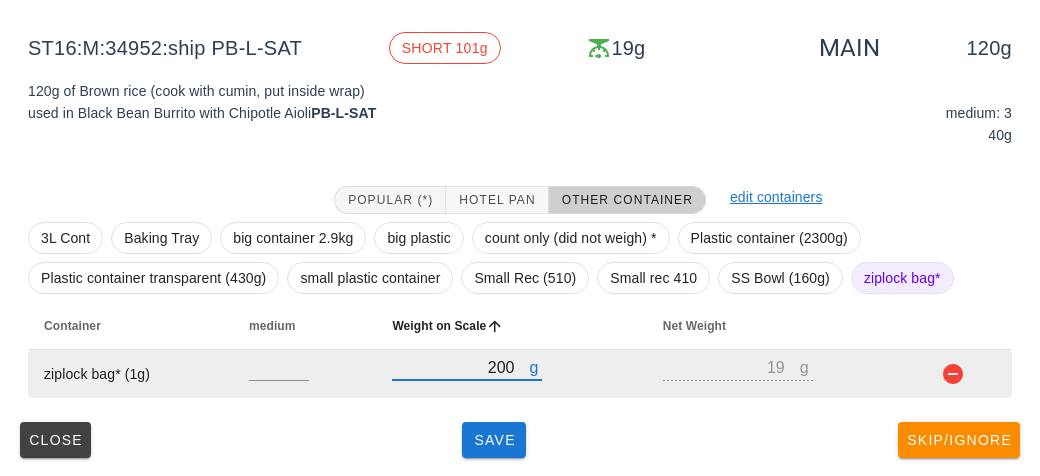 type on "199" 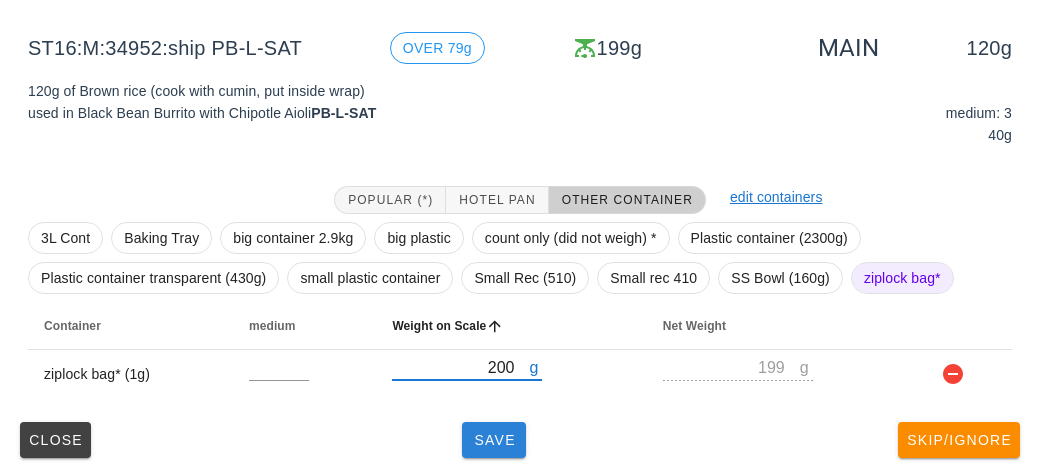 type on "200" 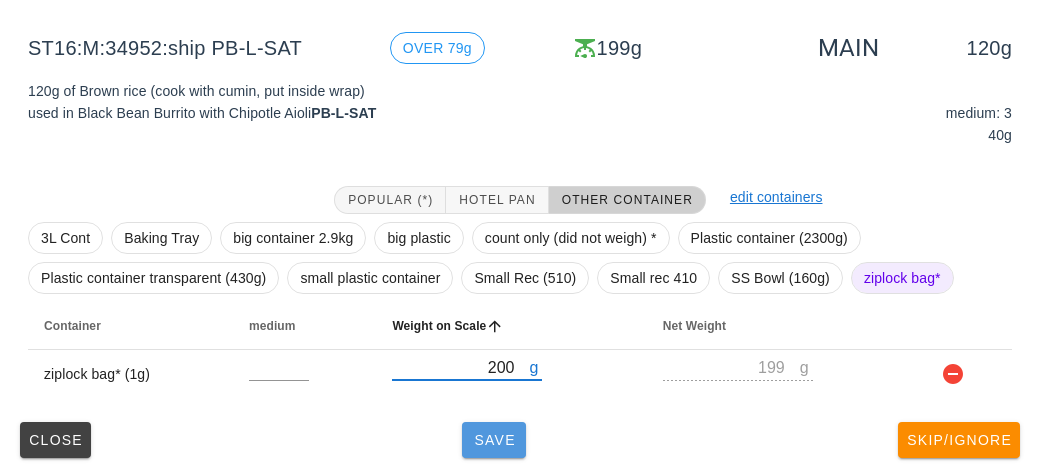 click on "Save" at bounding box center [494, 440] 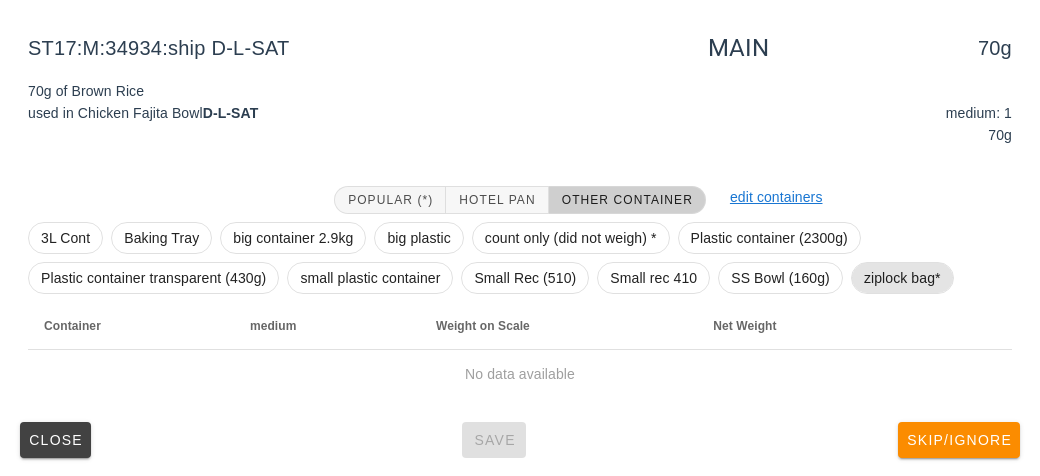 click on "ziplock bag*" at bounding box center [902, 278] 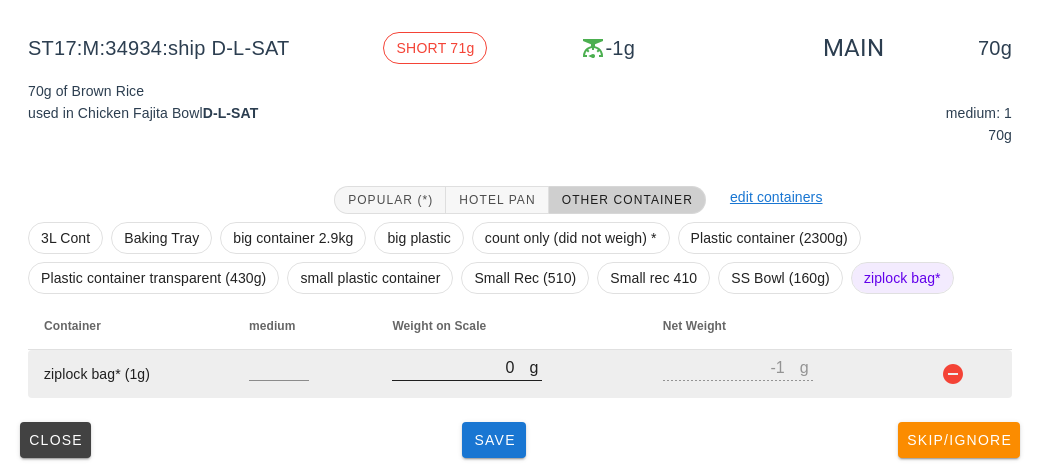 click on "0" at bounding box center (460, 367) 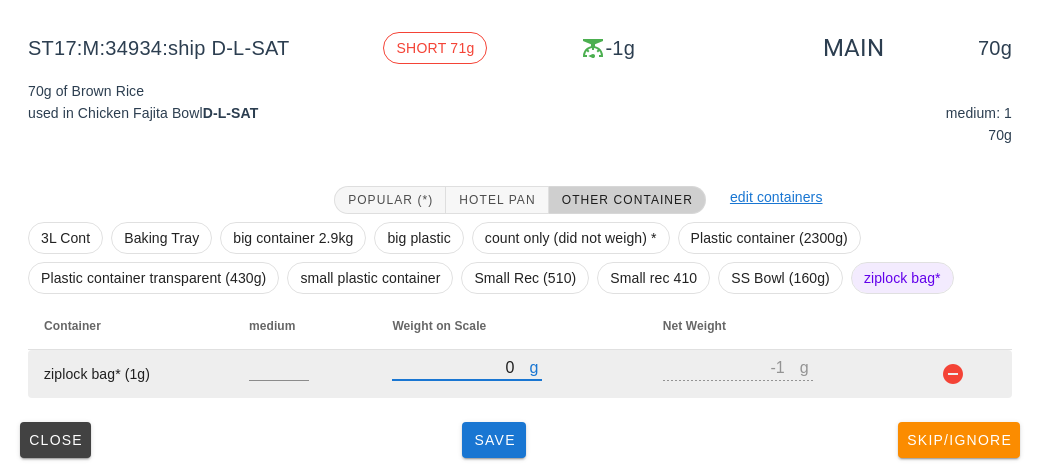 type on "10" 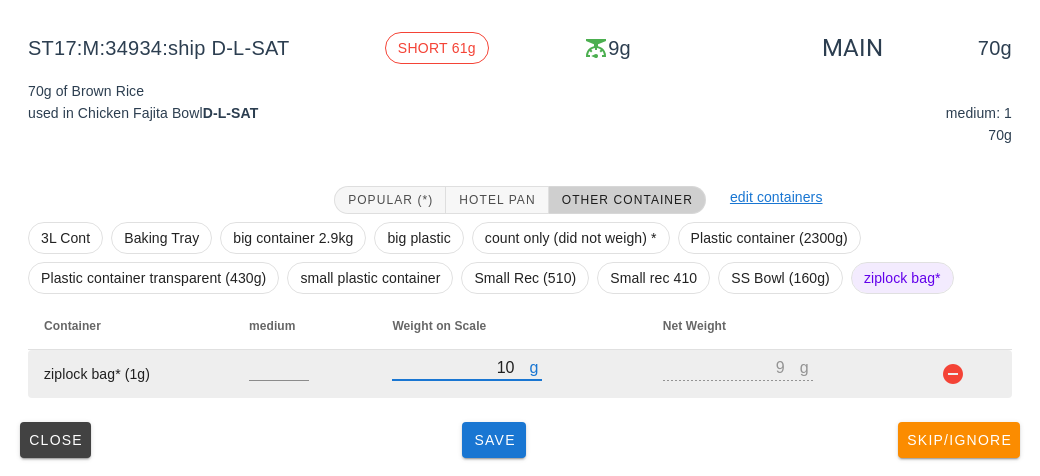 type on "140" 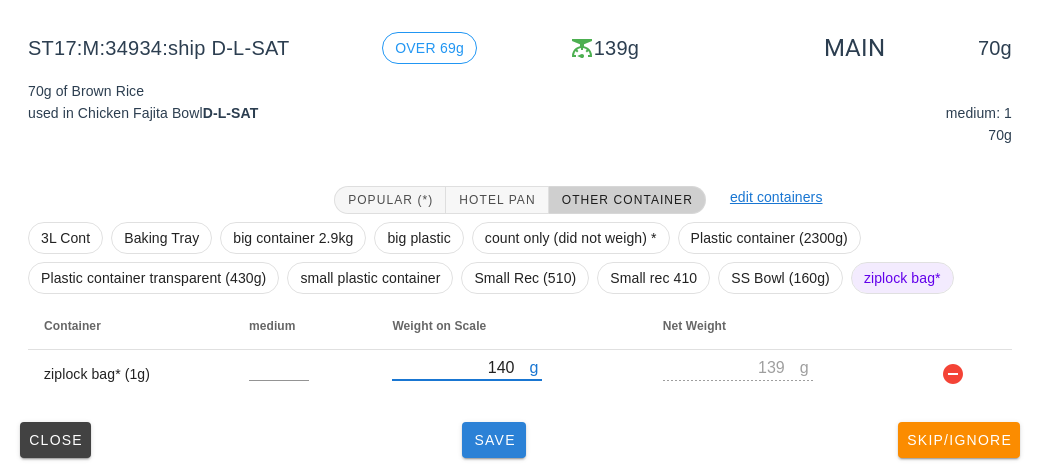 type on "140" 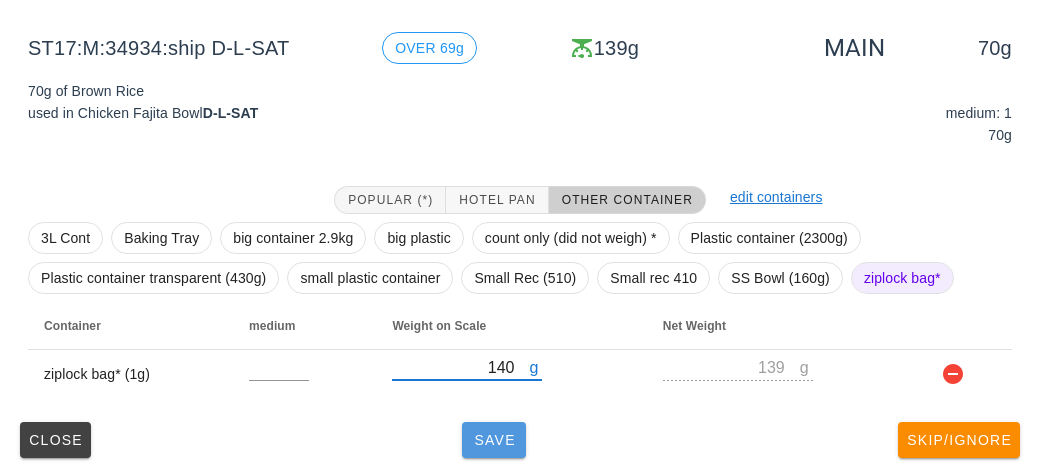 click on "Save" at bounding box center [494, 440] 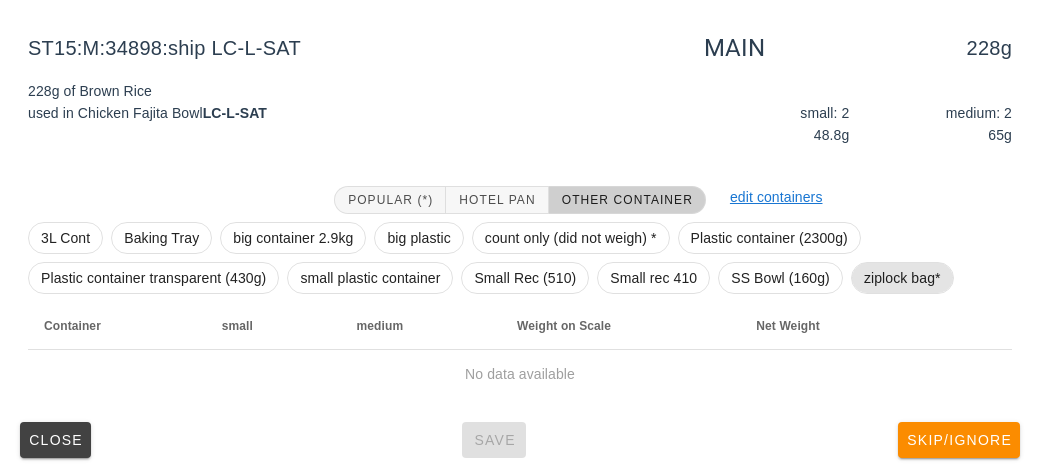 click on "ziplock bag*" at bounding box center (902, 278) 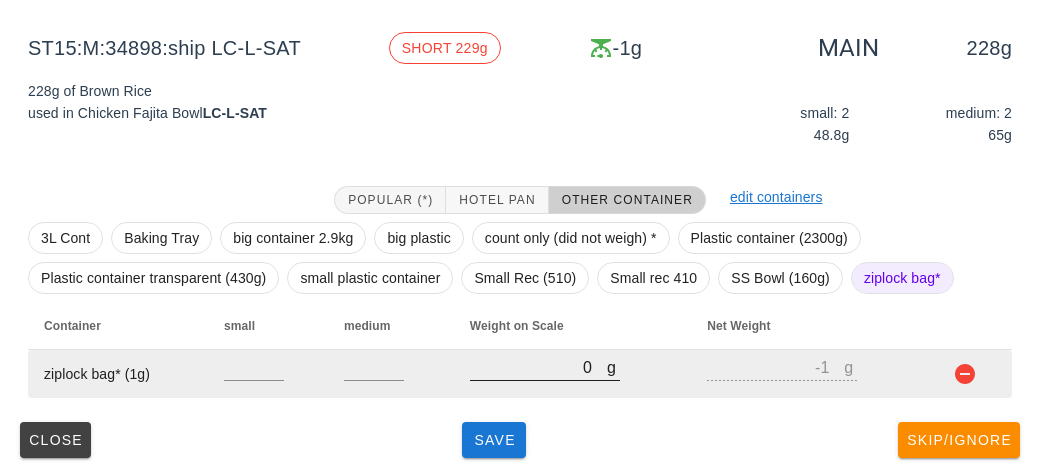 click on "0" at bounding box center [538, 367] 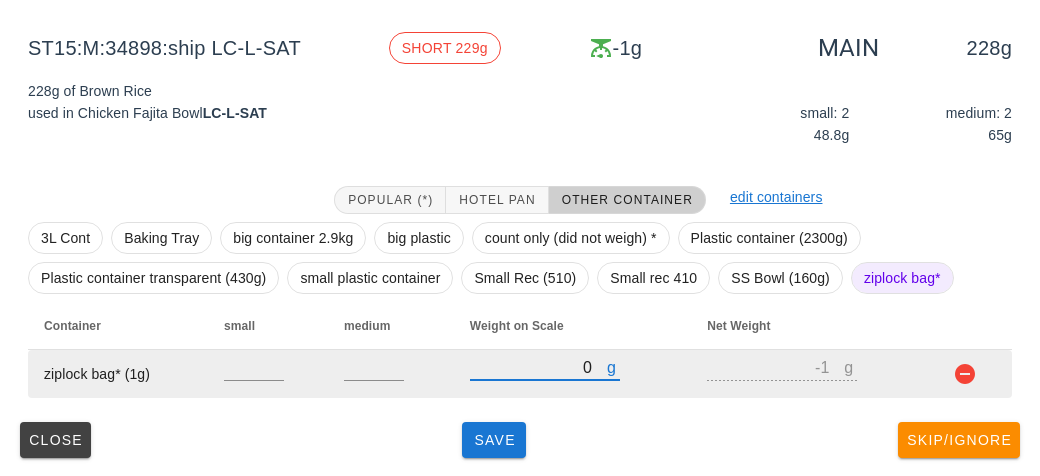 type on "20" 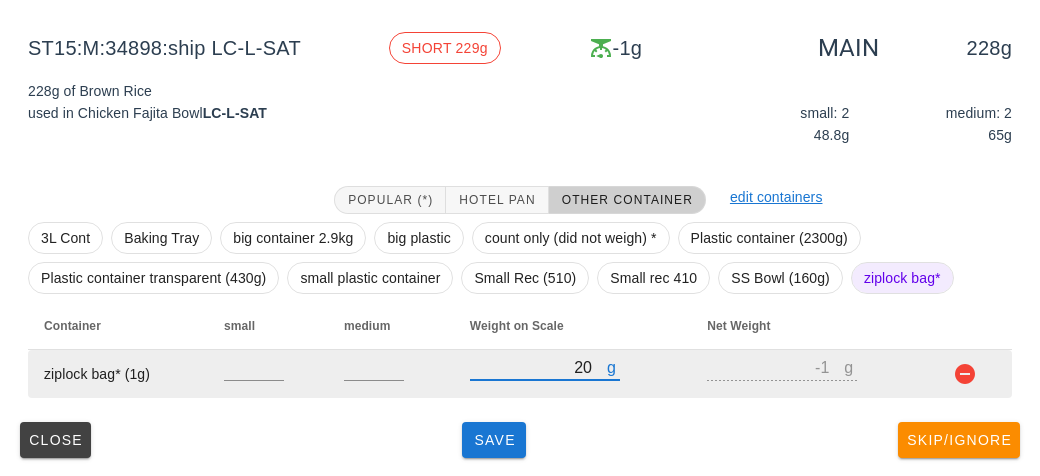 type on "19" 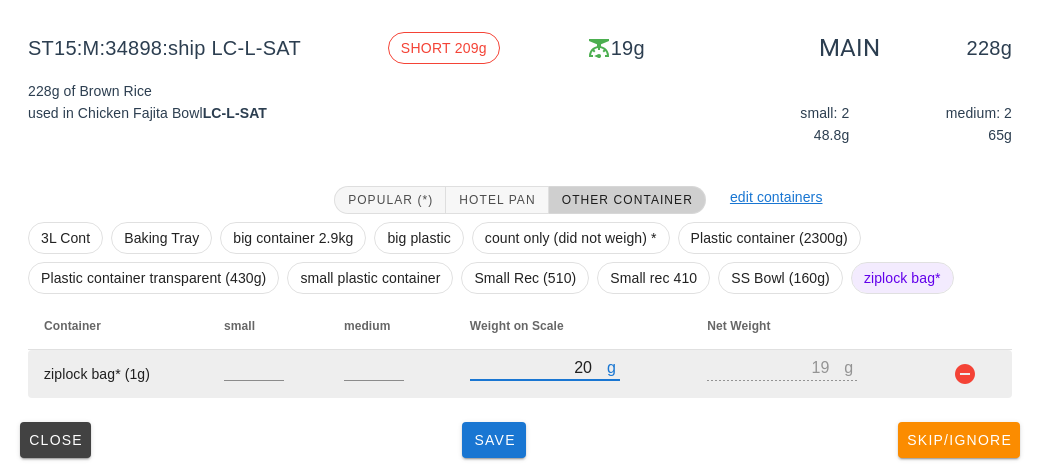 type on "290" 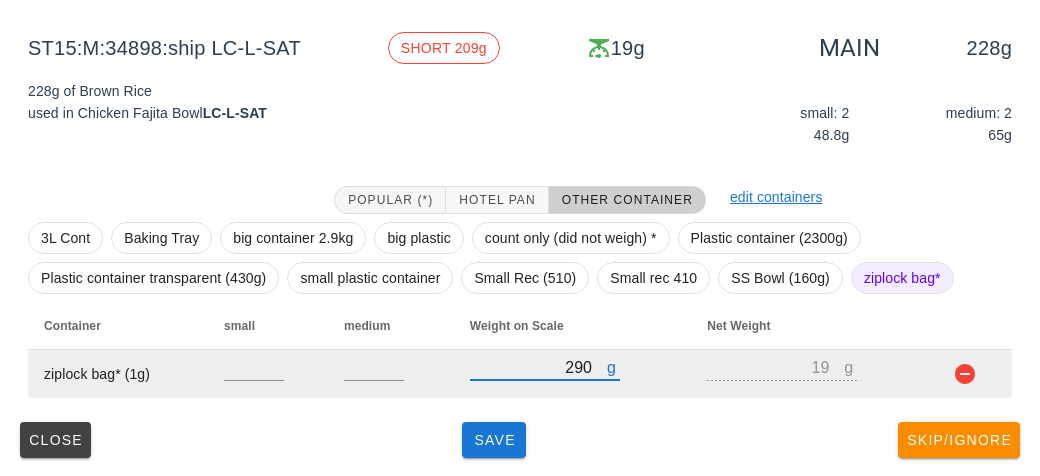 type on "289" 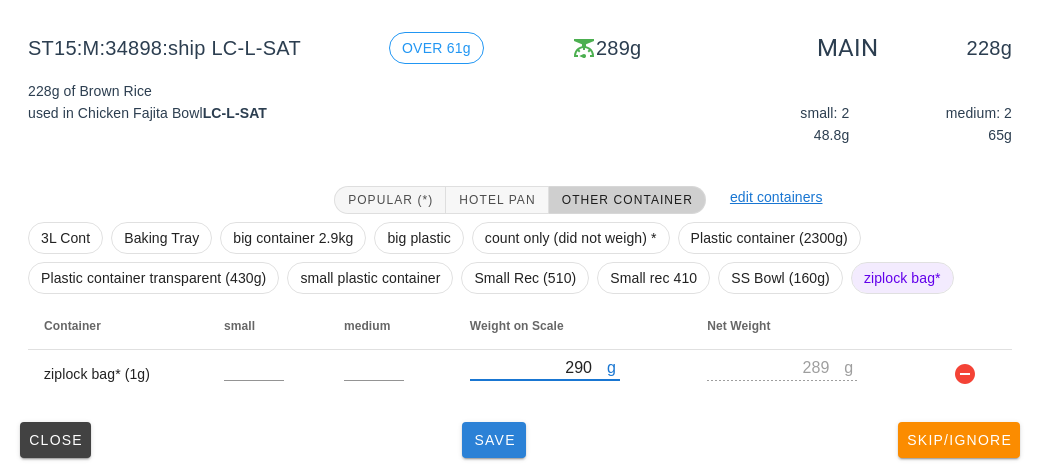 type on "290" 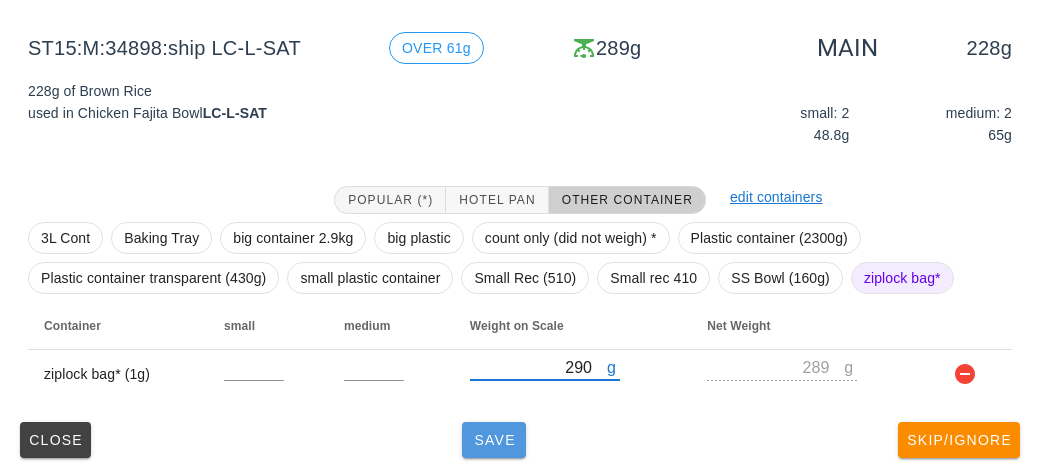click on "Save" at bounding box center [494, 440] 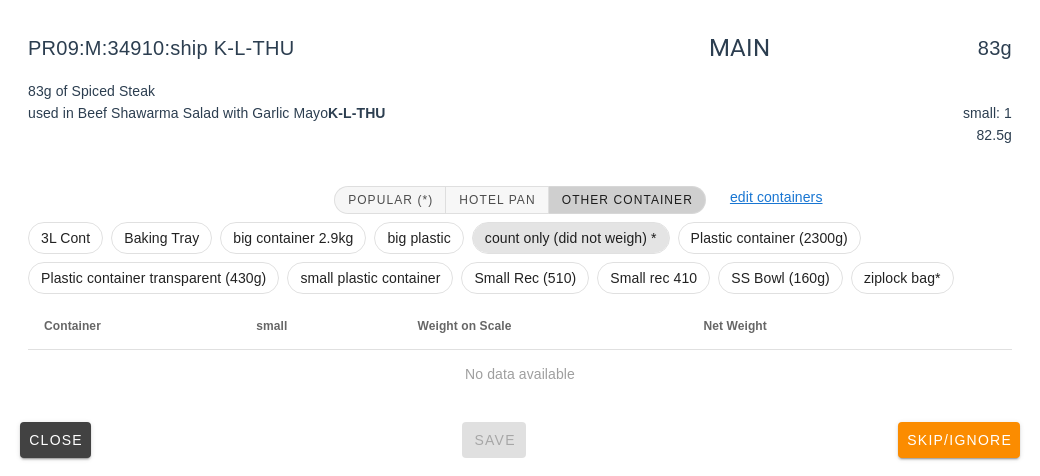 click on "count only (did not weigh) *" at bounding box center (571, 238) 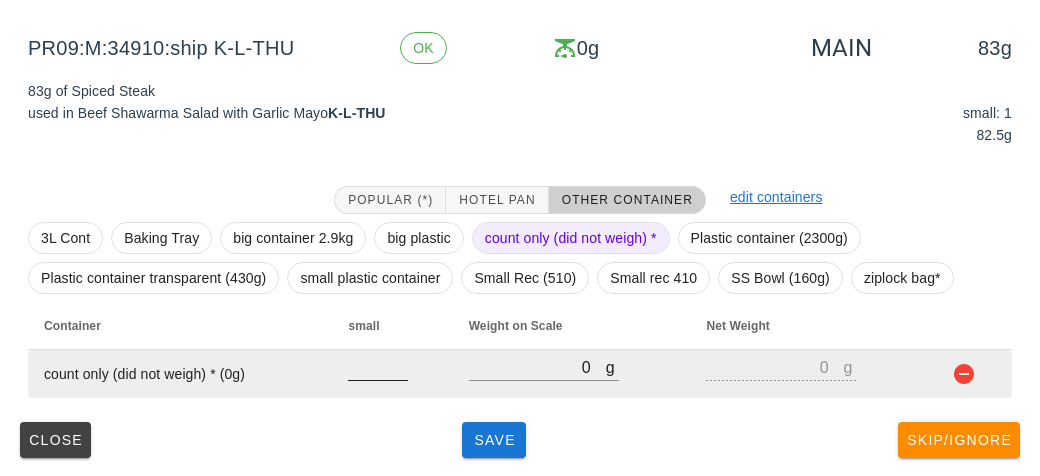 click at bounding box center [378, 367] 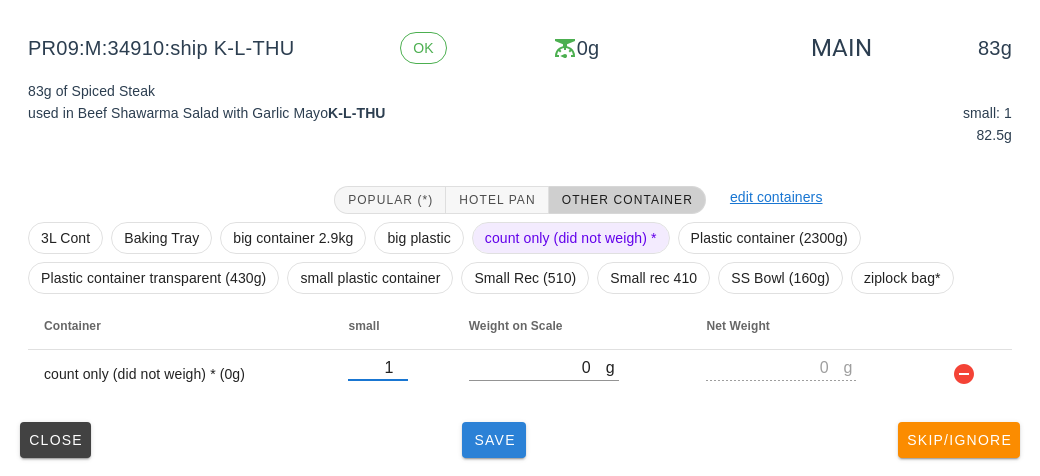 type on "1" 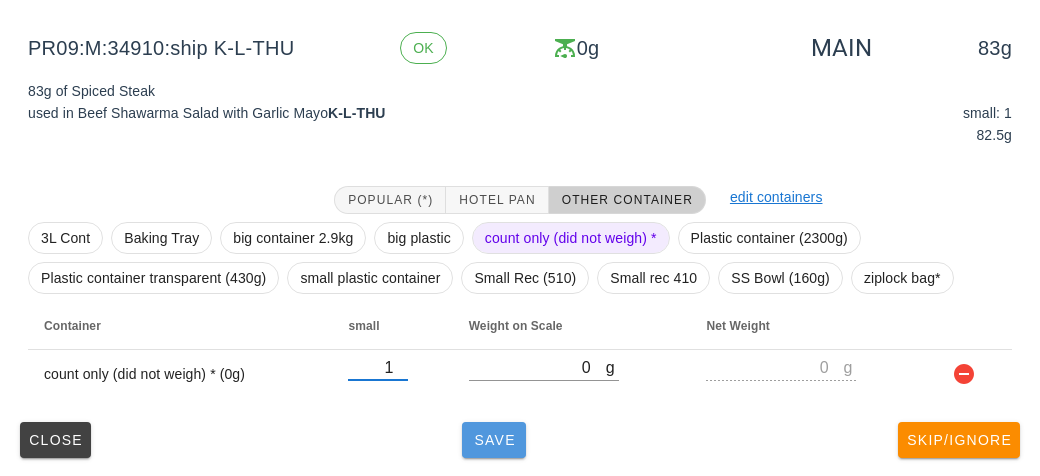 click on "Save" at bounding box center [494, 440] 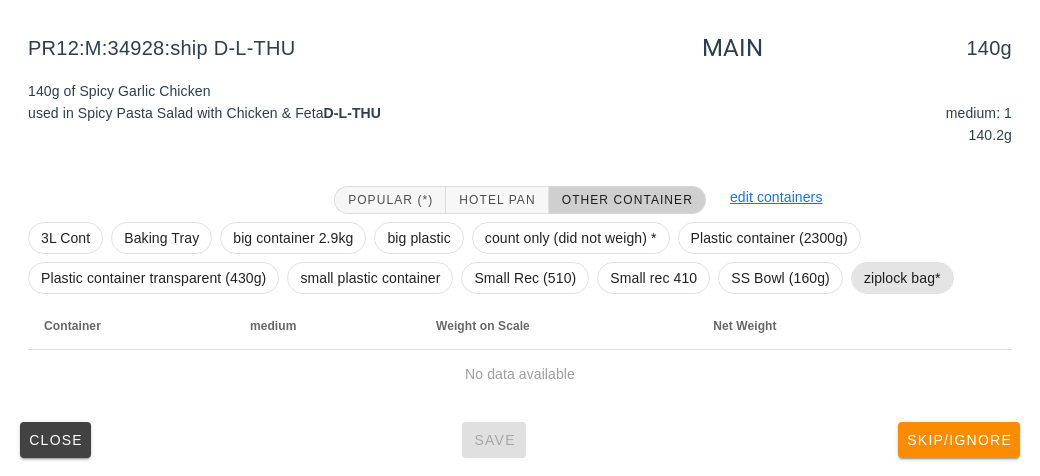 click on "ziplock bag*" at bounding box center (902, 278) 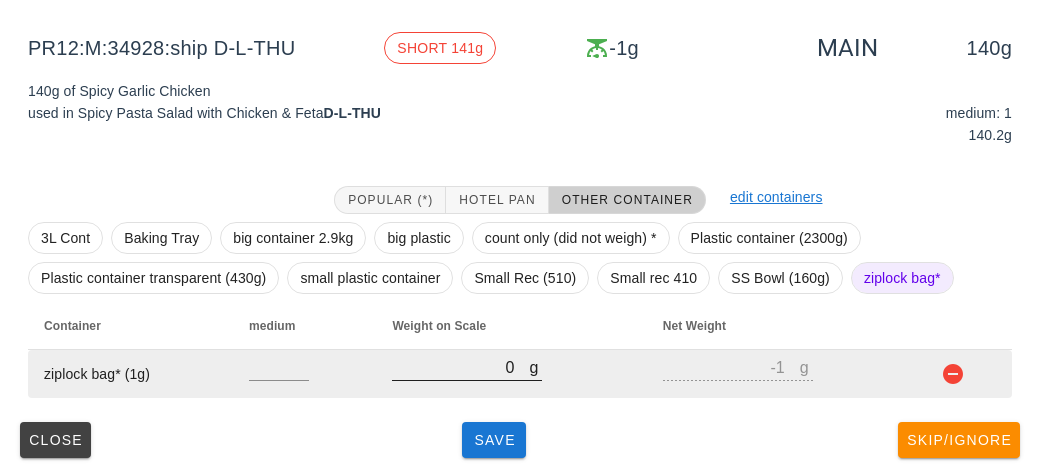 click on "0" at bounding box center [460, 367] 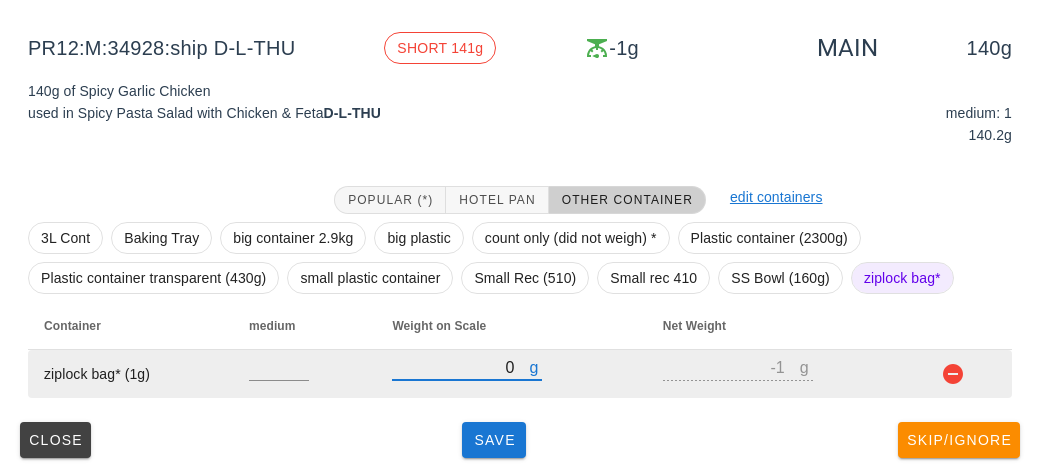 type on "10" 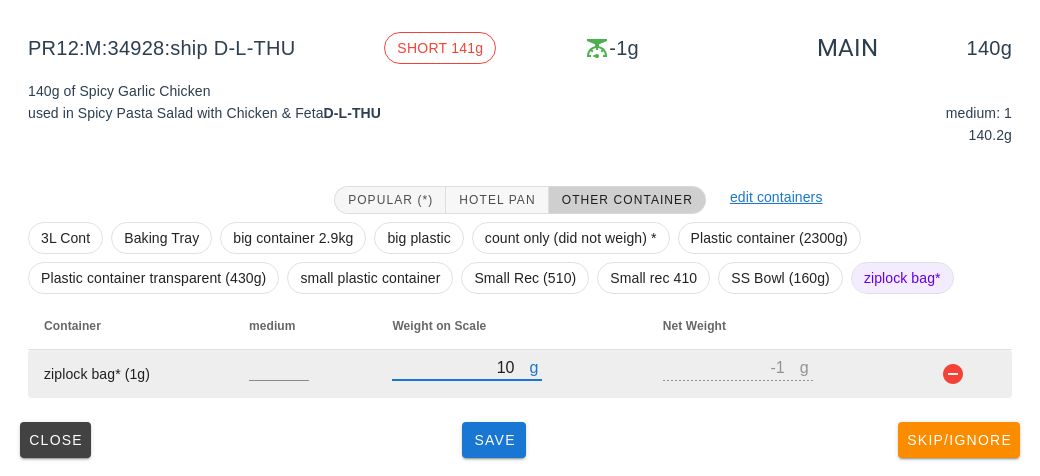 type on "9" 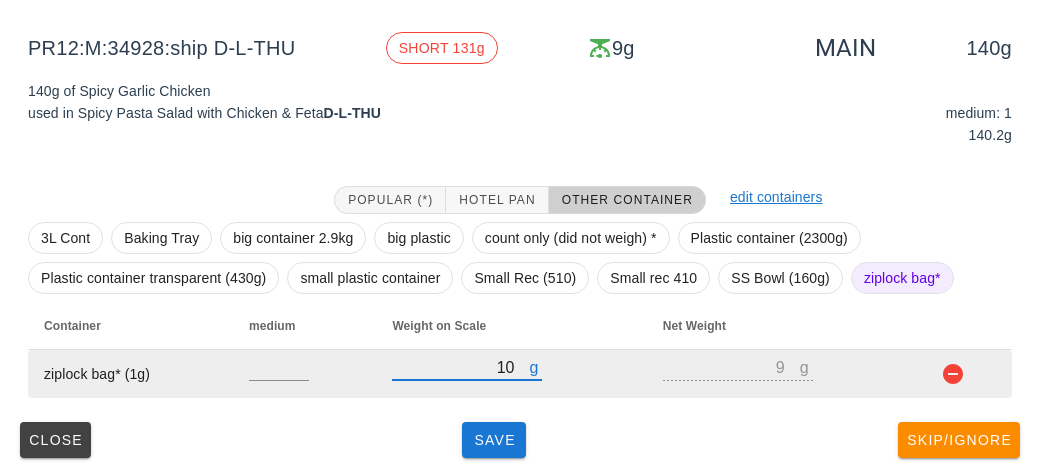 type on "160" 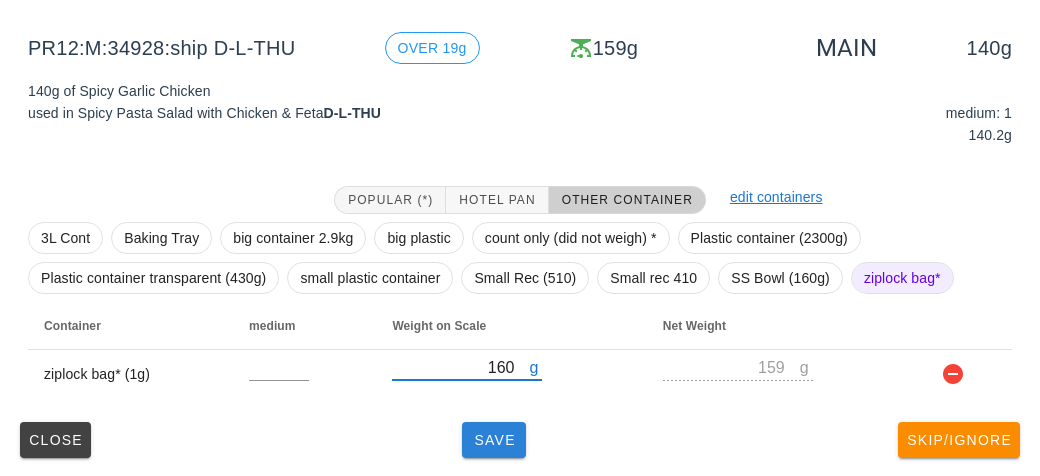 type on "160" 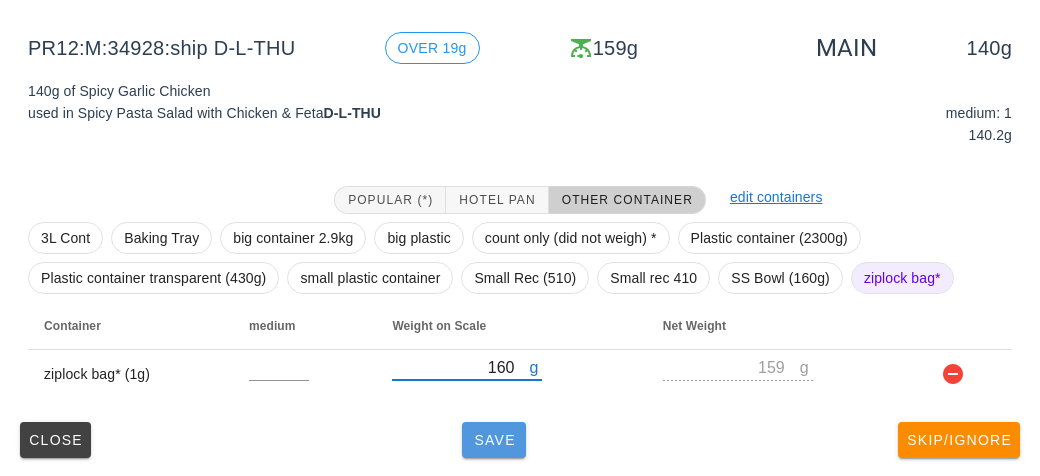 click on "Save" at bounding box center (494, 440) 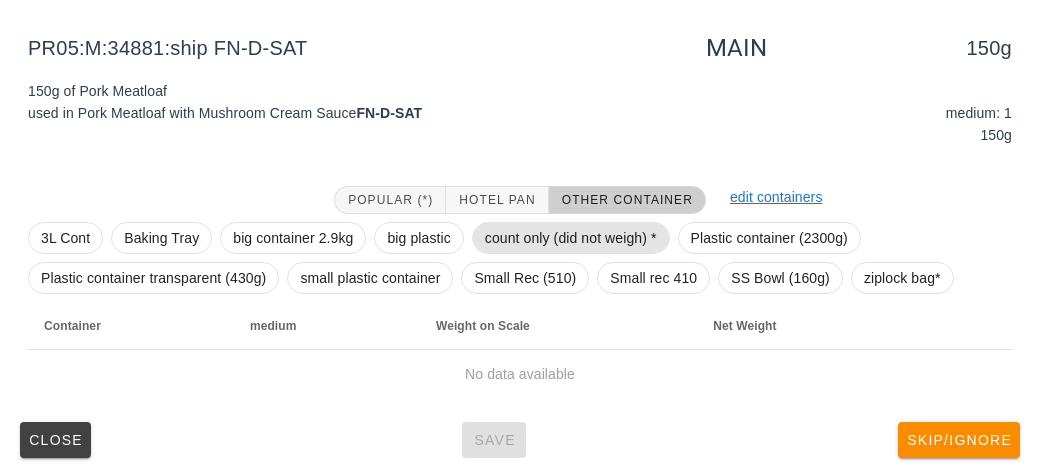 click on "count only (did not weigh) *" at bounding box center (571, 238) 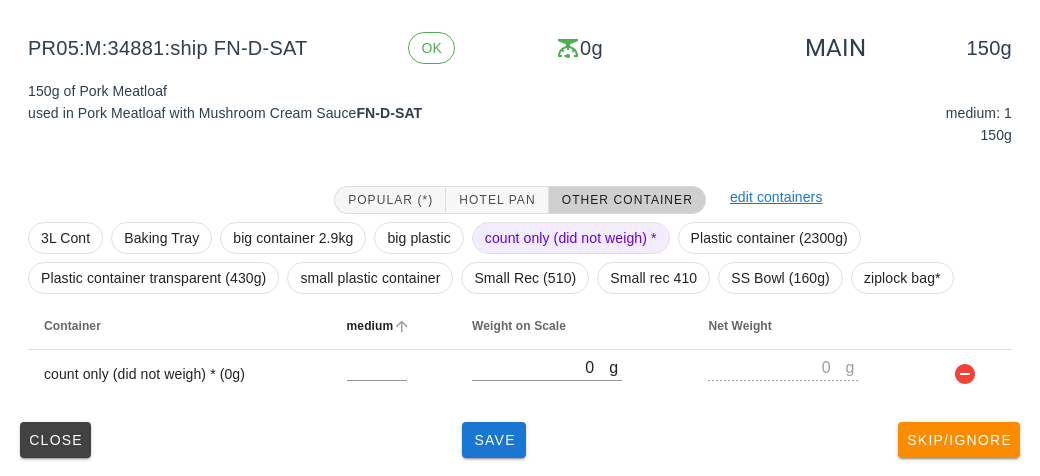 click on "medium" at bounding box center (393, 326) 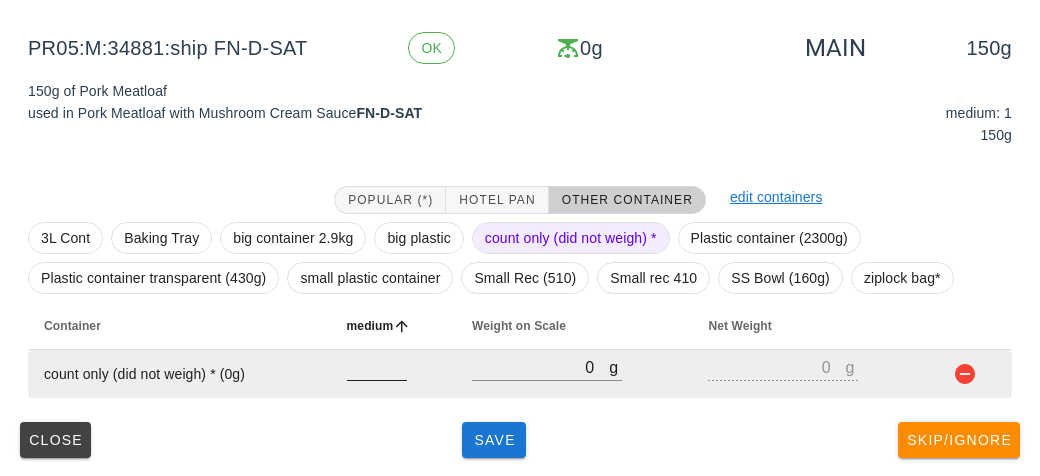 click at bounding box center (377, 367) 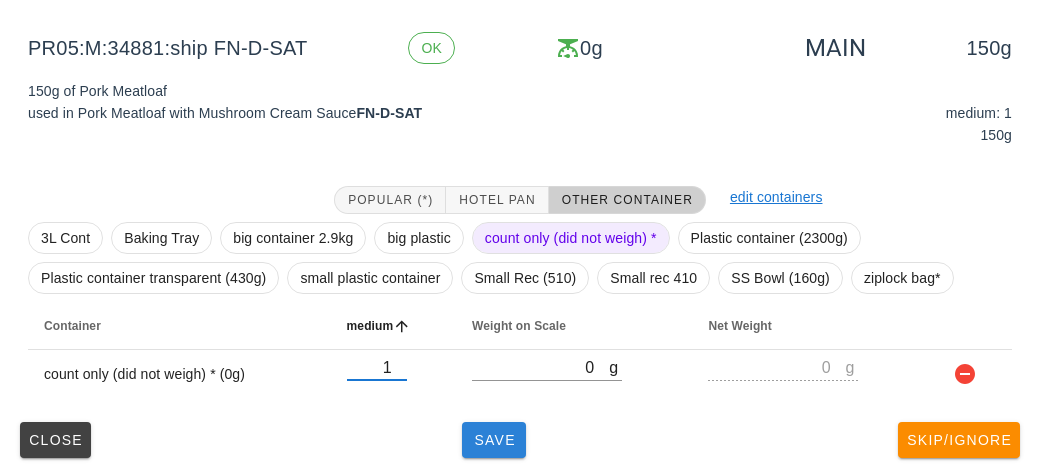 type on "1" 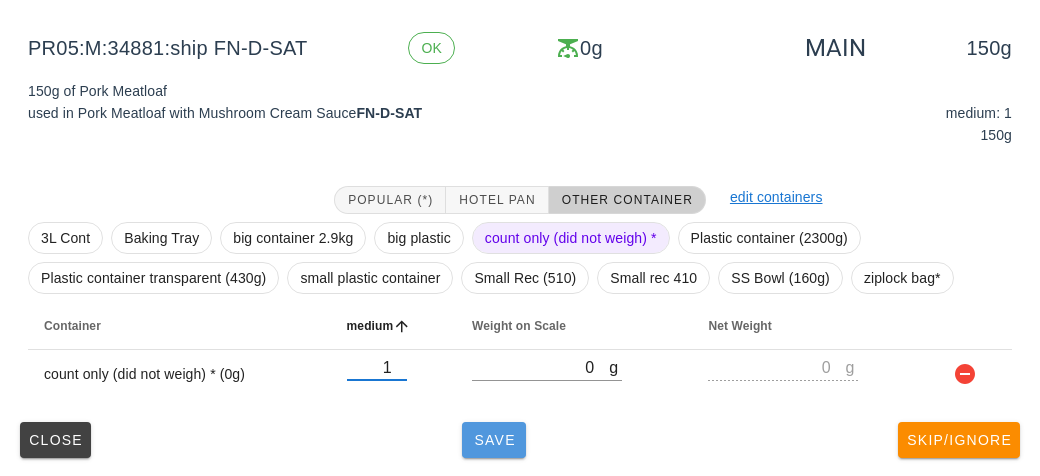 click on "Save" at bounding box center [494, 440] 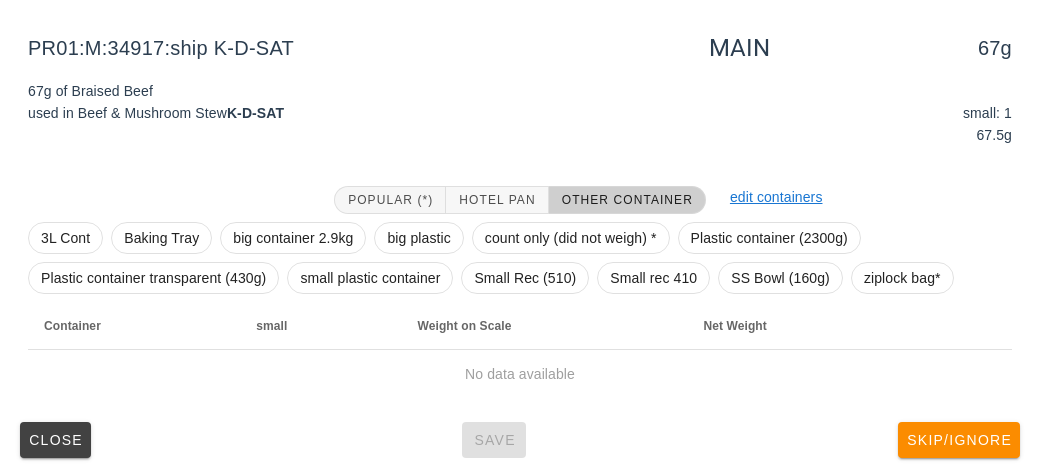 click on "3L Cont   Baking Tray   big container 2.9kg   big plastic   count only (did not weigh) *   Plastic container (2300g)   Plastic container transparent (430g)   small plastic container   Small Rec (510)   Small rec 410   SS Bowl (160g)   ziplock bag*" at bounding box center [520, 258] 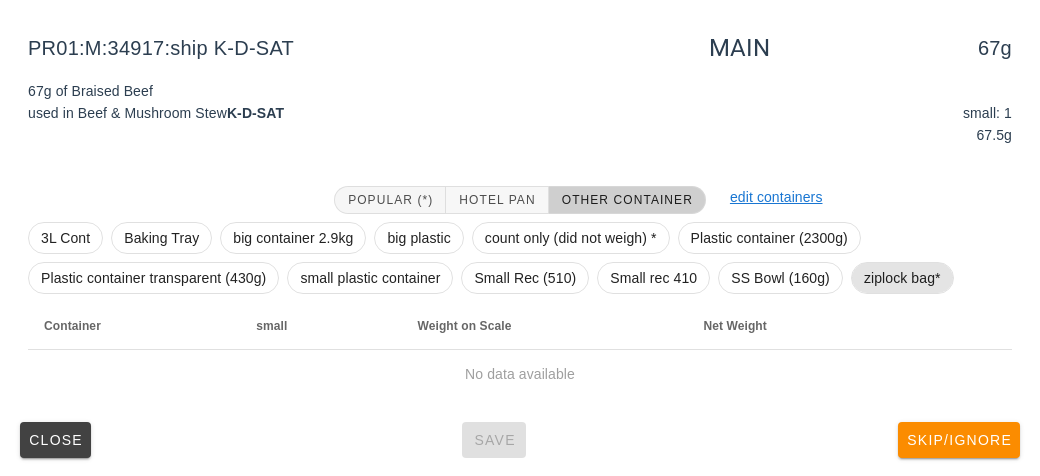 click on "ziplock bag*" at bounding box center (902, 278) 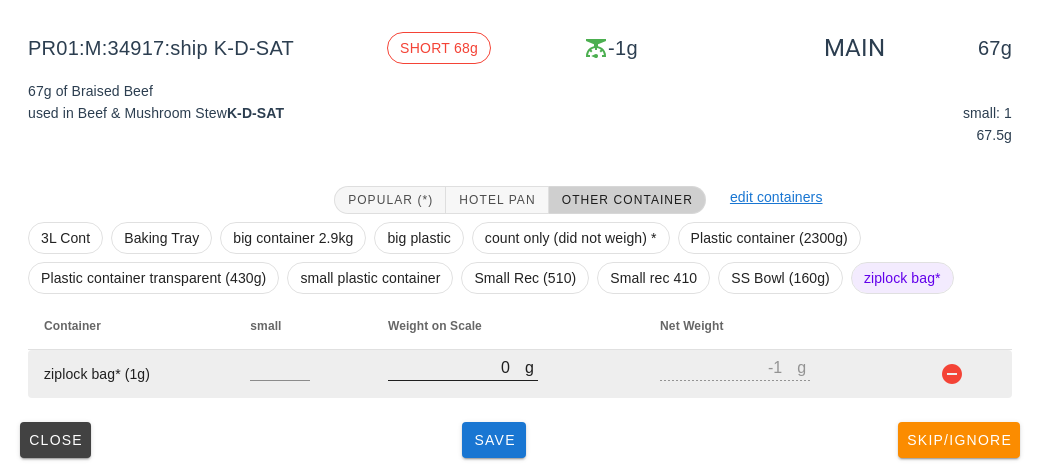 click on "0" at bounding box center (456, 367) 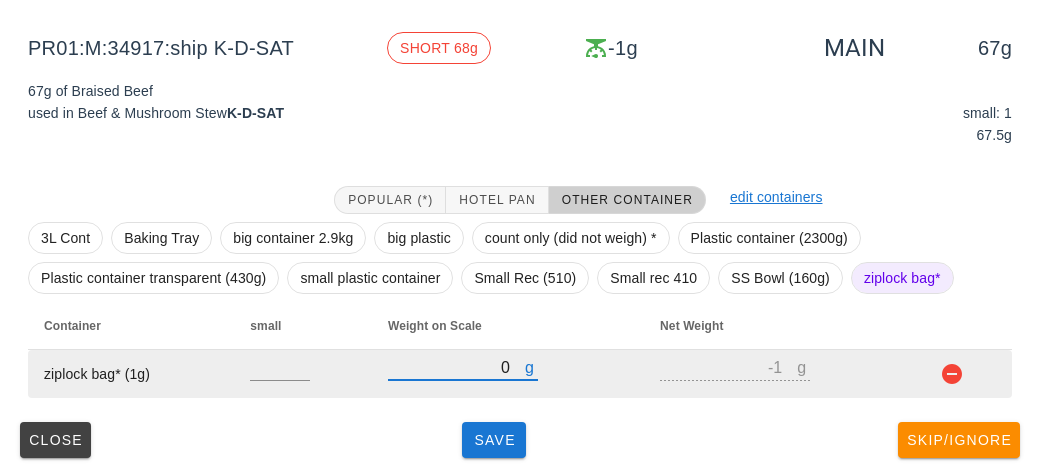 type on "10" 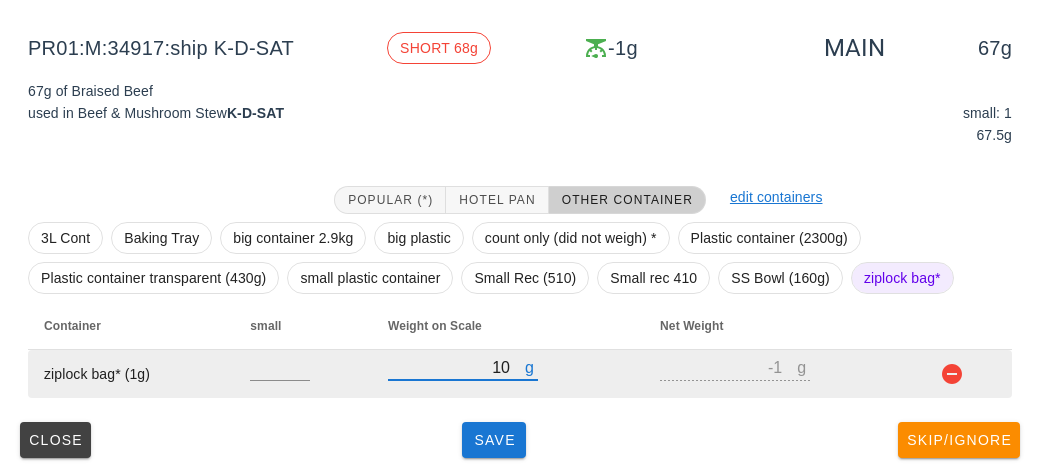 type on "9" 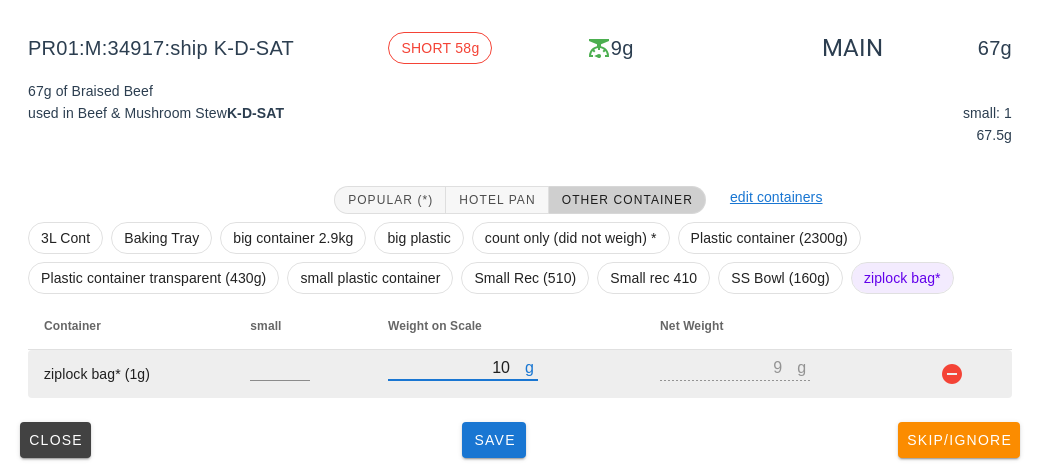 type on "100" 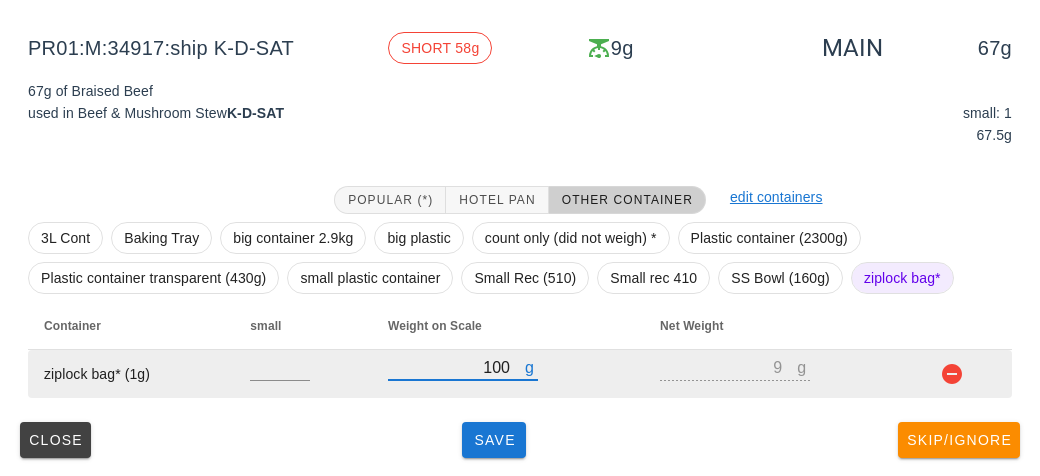 type on "99" 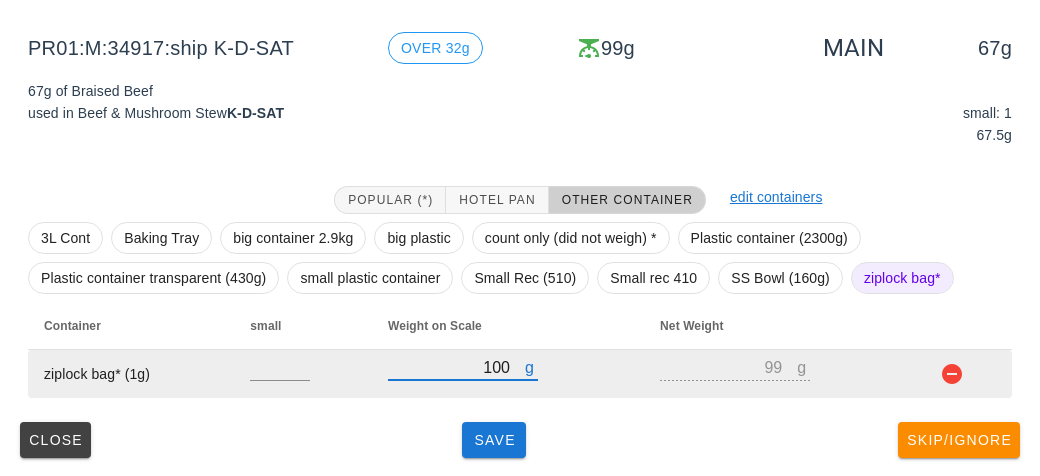 type on "100" 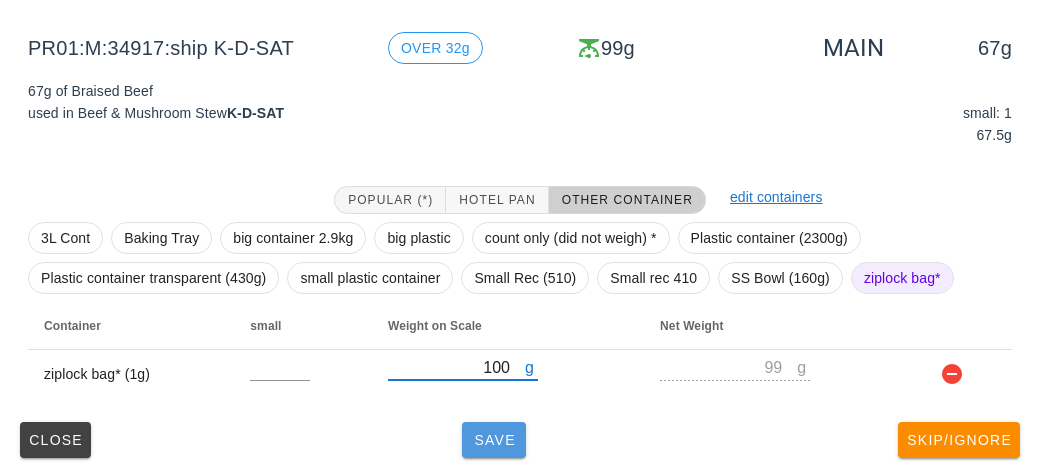 click on "Save" at bounding box center (494, 440) 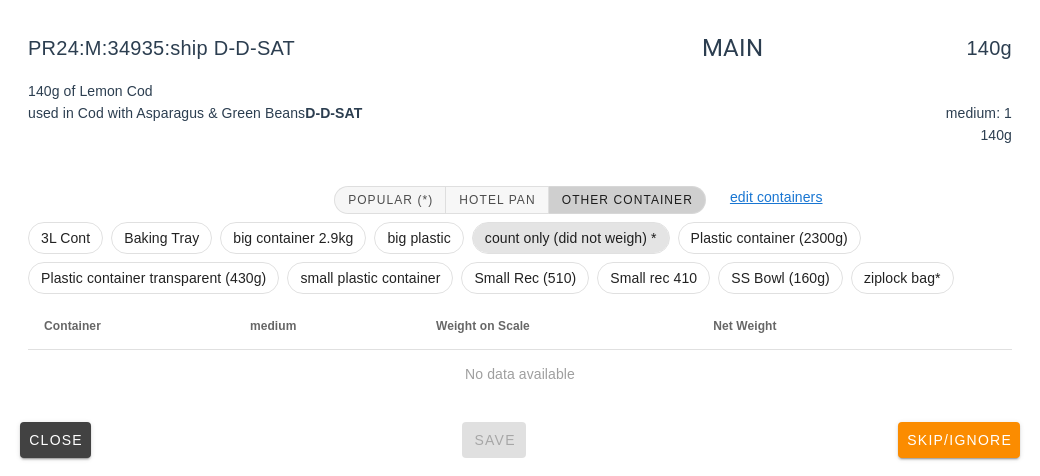 click on "count only (did not weigh) *" at bounding box center (571, 238) 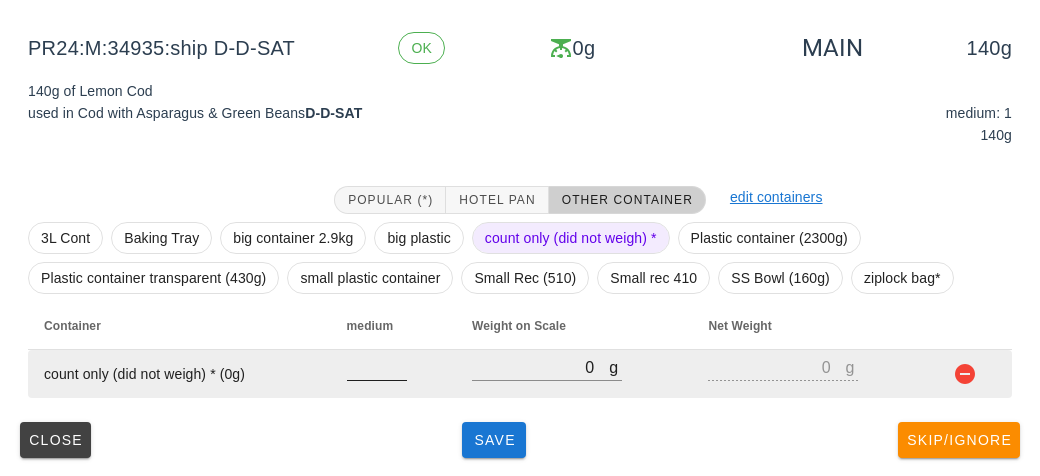 click at bounding box center [377, 367] 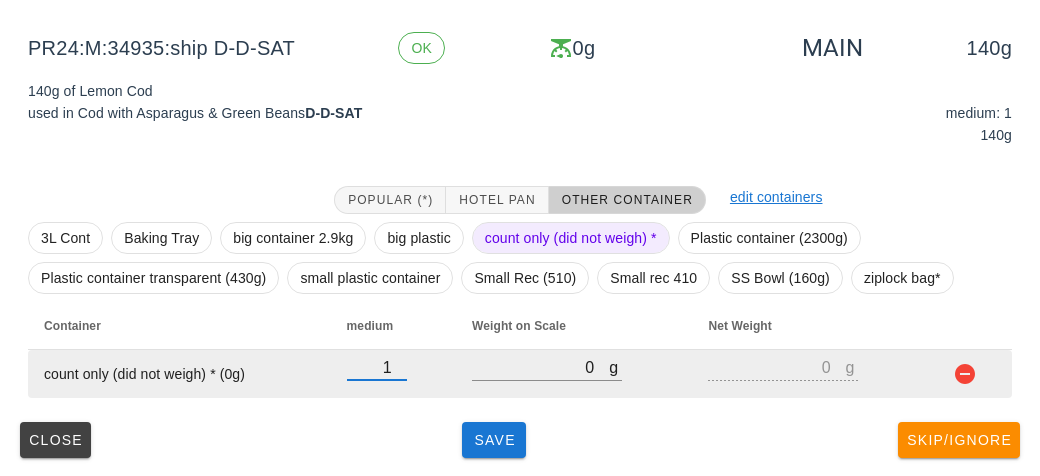 type on "1" 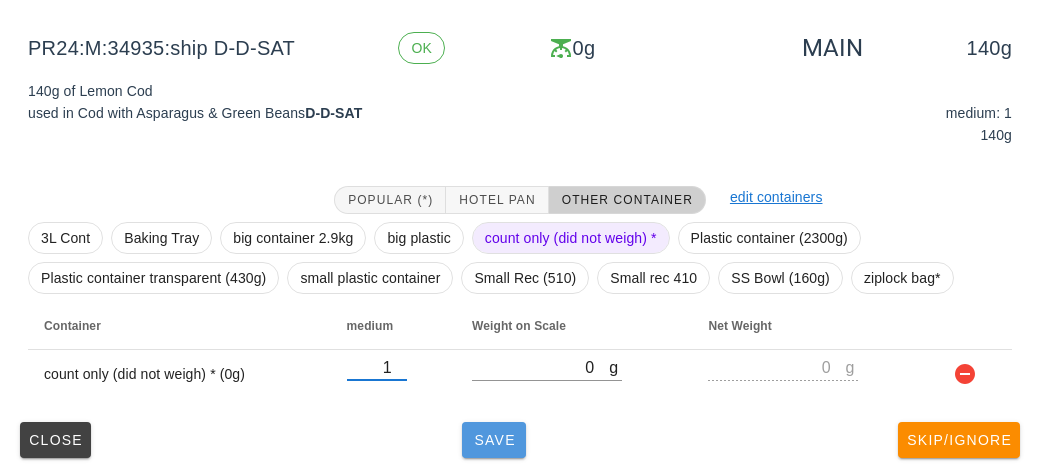 click on "Save" at bounding box center (494, 440) 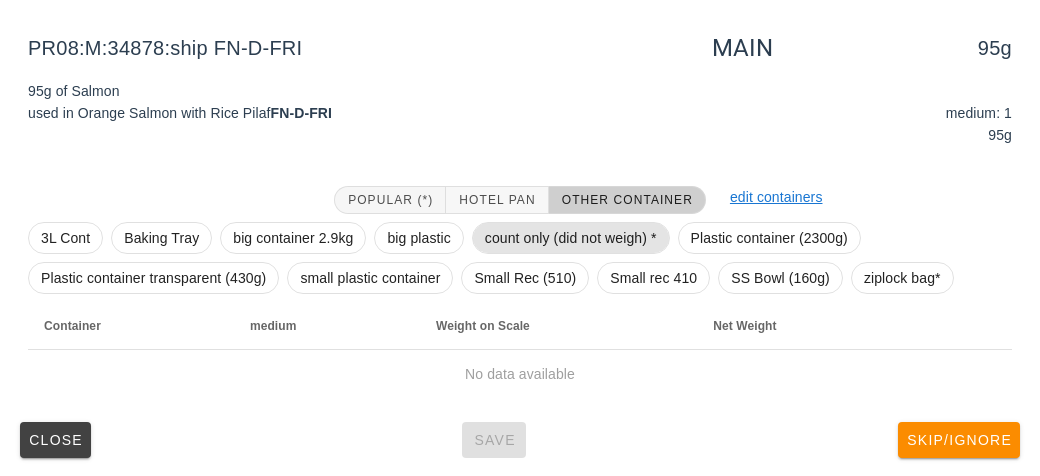 click on "count only (did not weigh) *" at bounding box center (571, 238) 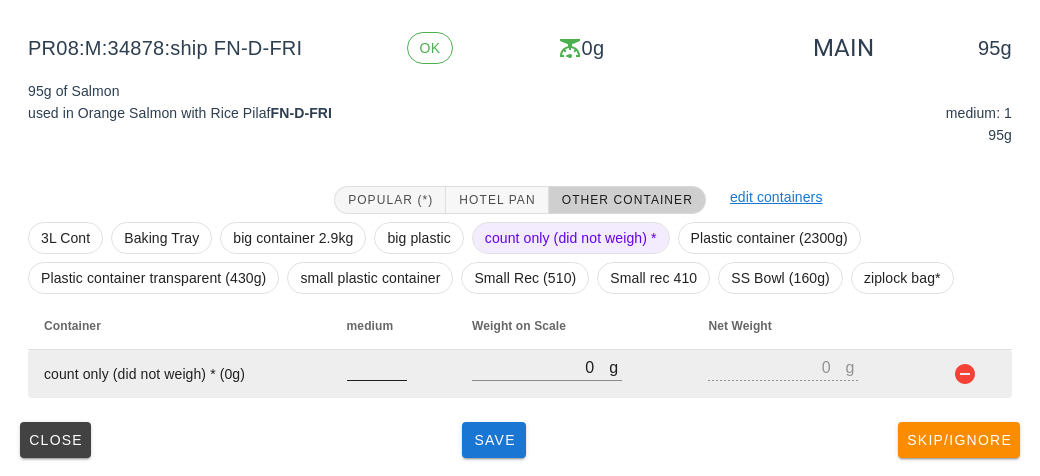 click at bounding box center (377, 367) 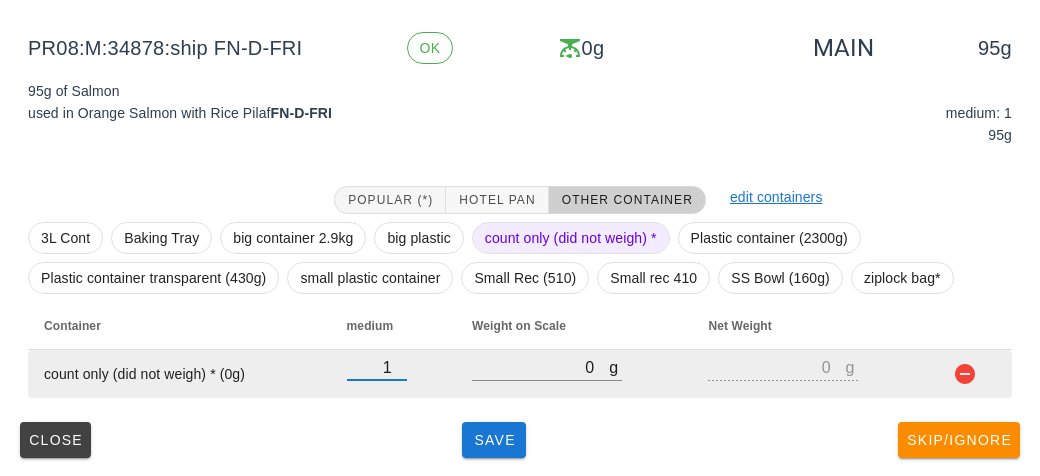 type on "1" 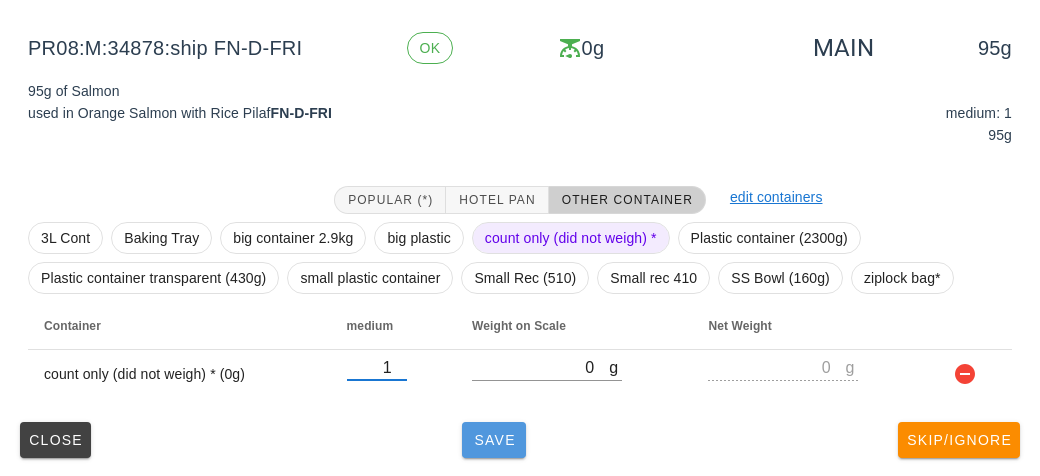 click on "Save" at bounding box center (494, 440) 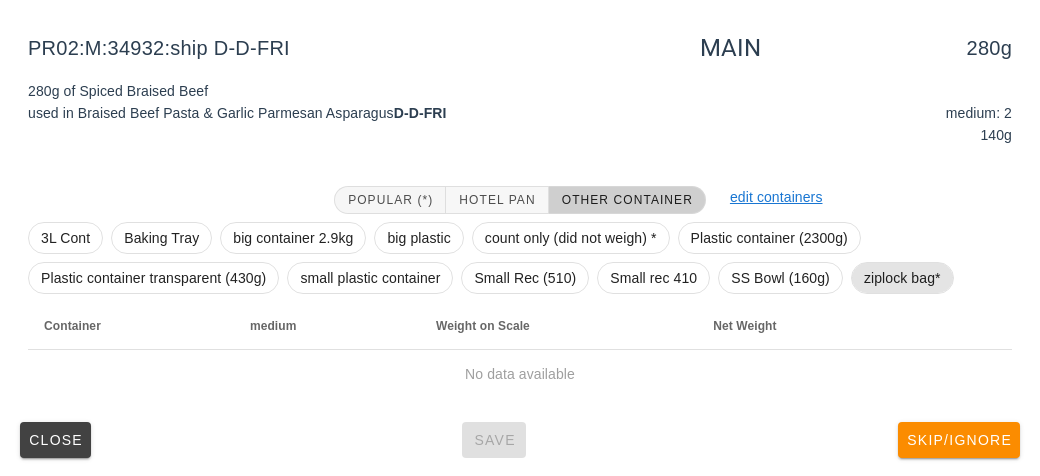 click on "ziplock bag*" at bounding box center (902, 278) 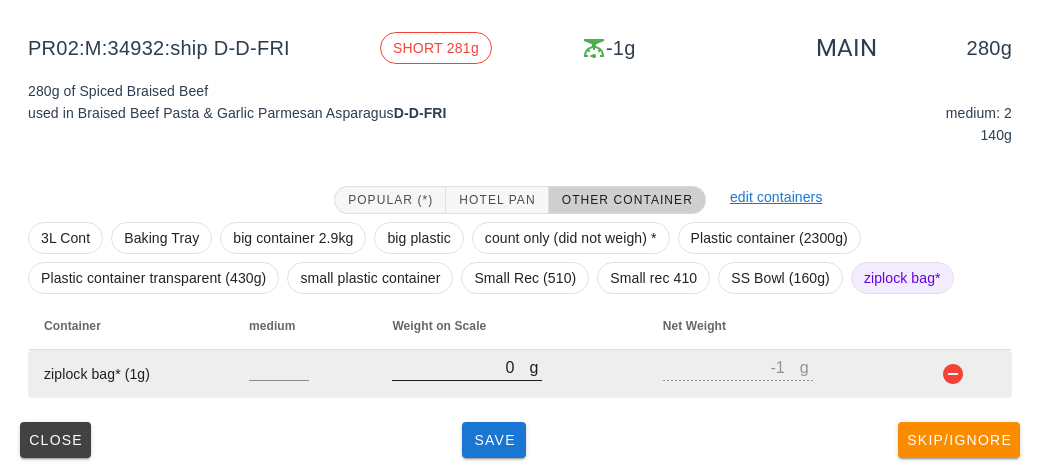 click on "0" at bounding box center [460, 367] 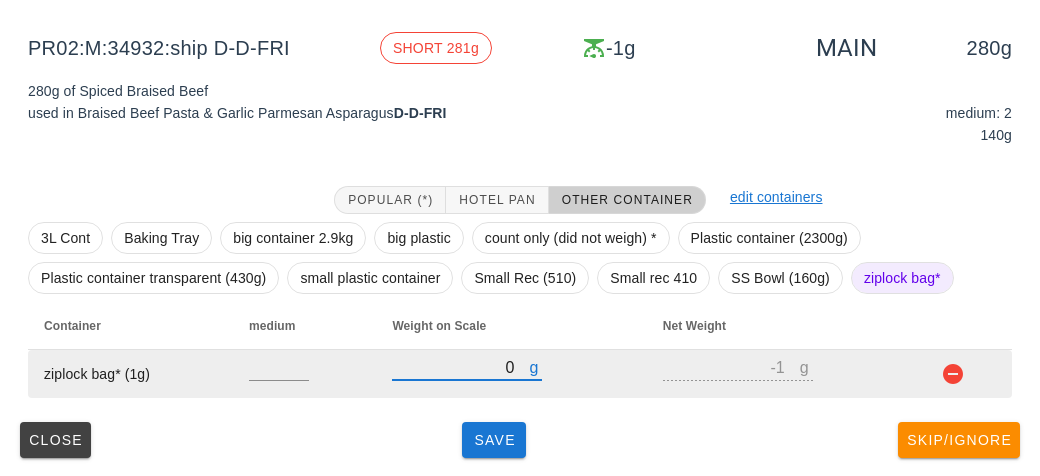 type on "30" 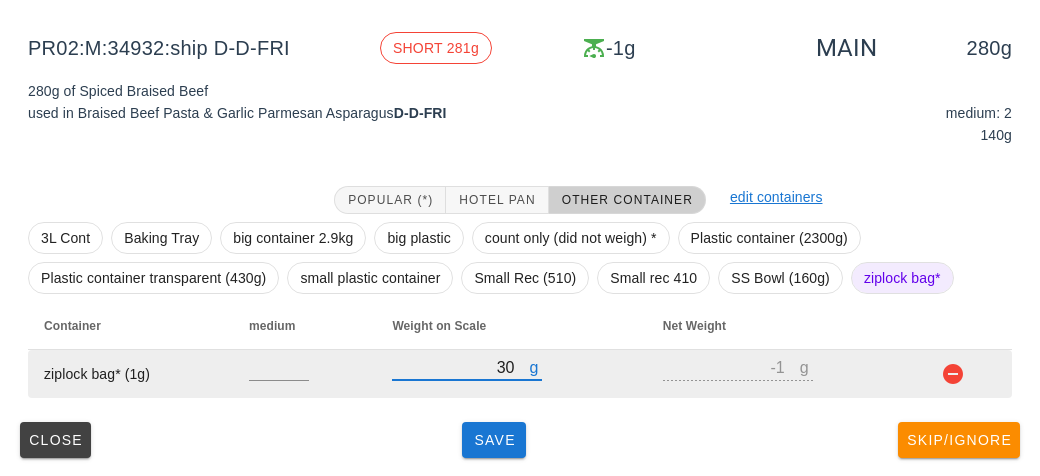 type on "29" 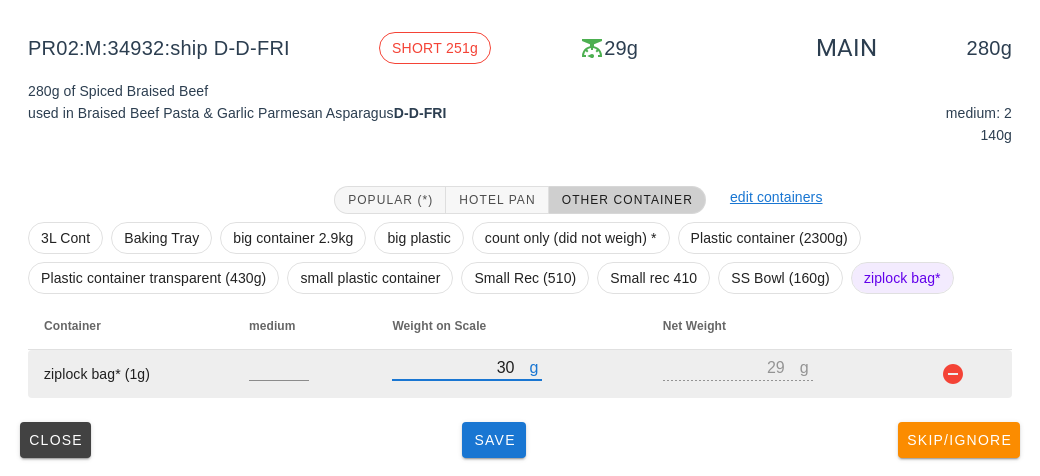 type on "330" 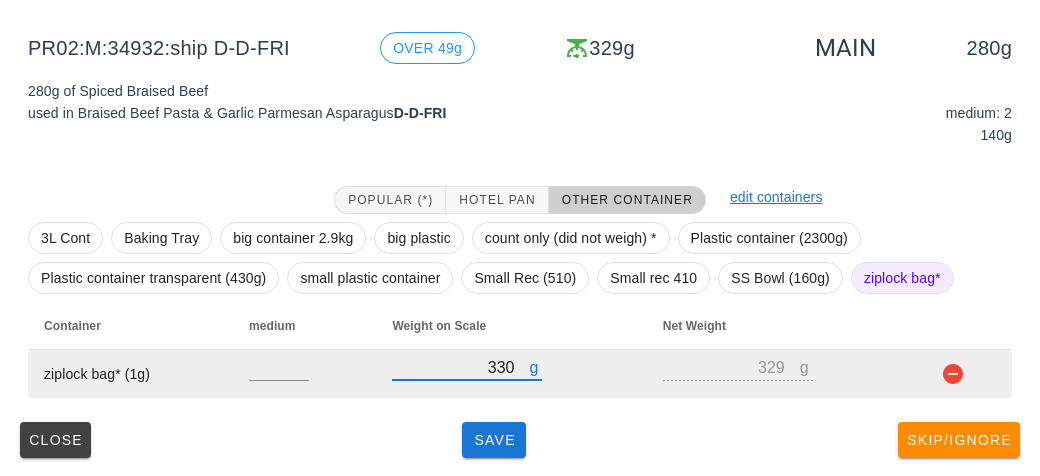 type on "330" 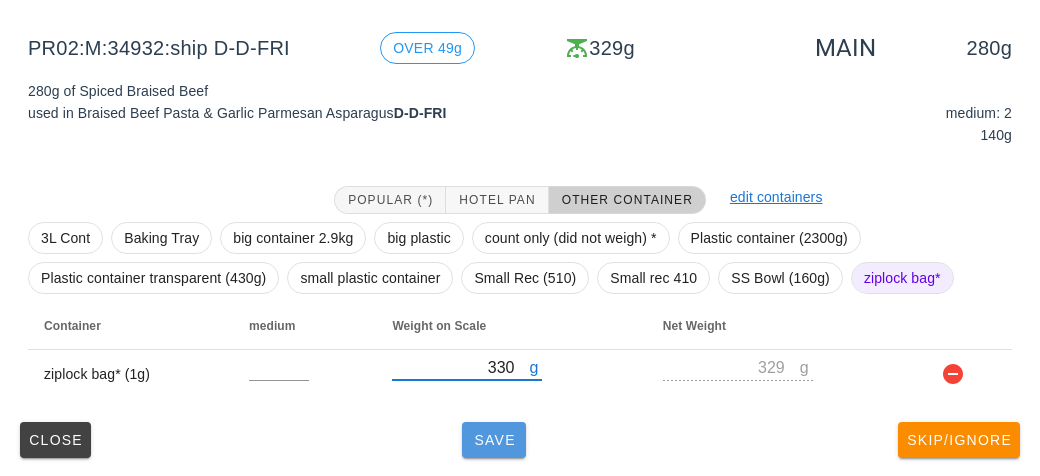 click on "Save" at bounding box center [494, 440] 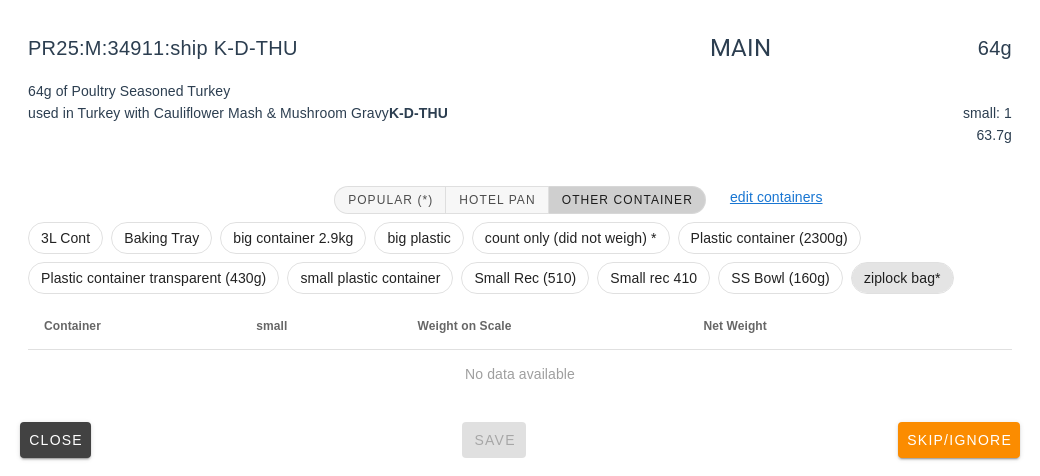 click on "ziplock bag*" at bounding box center [902, 278] 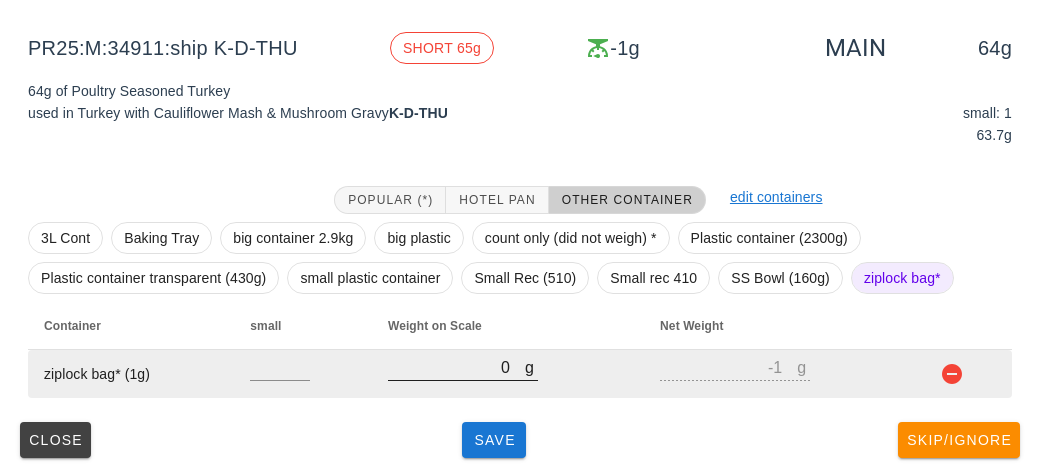 click on "0" at bounding box center [456, 367] 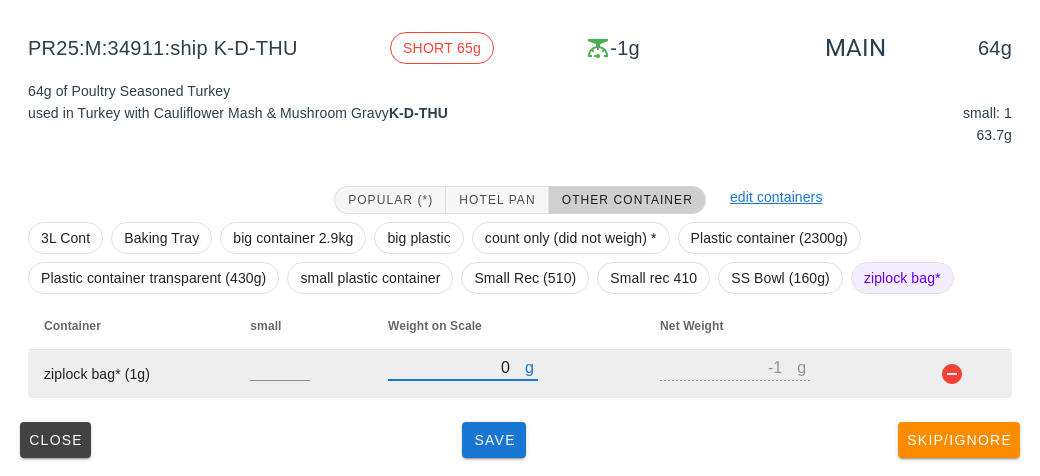type on "80" 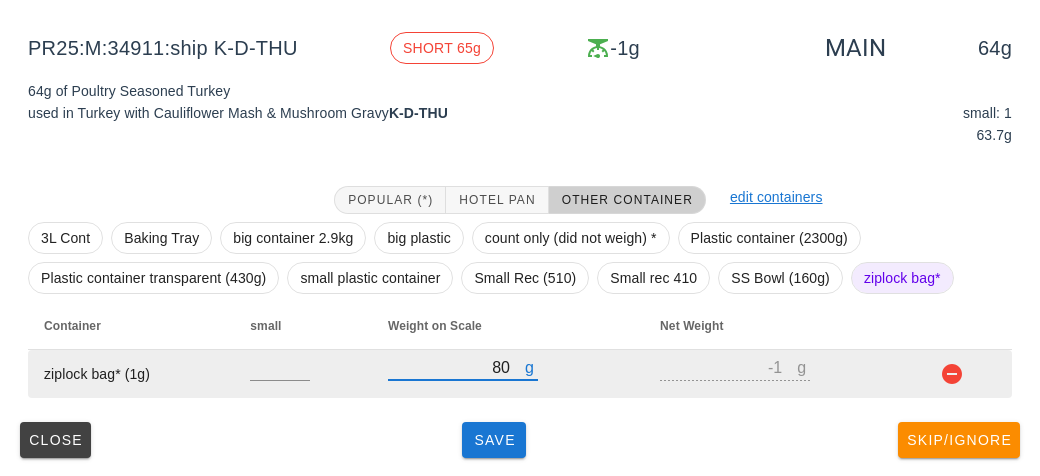 type on "79" 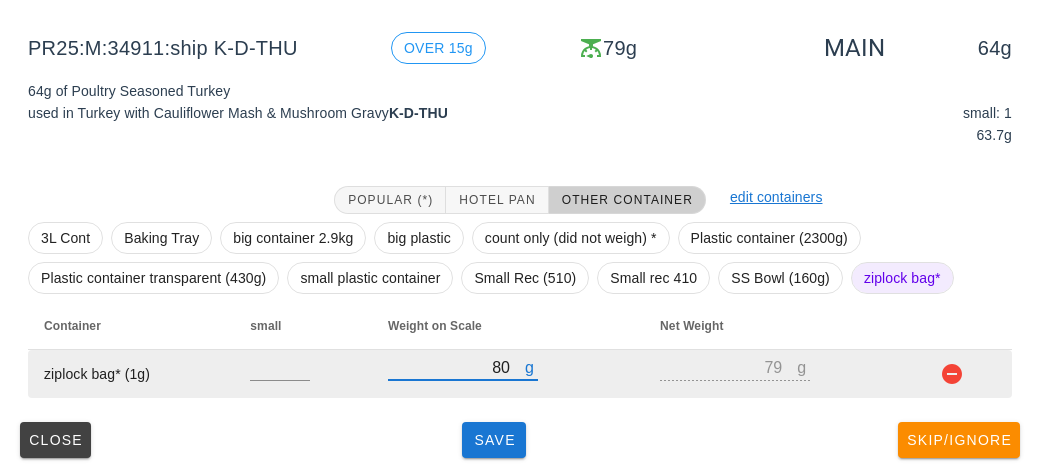 type on "80" 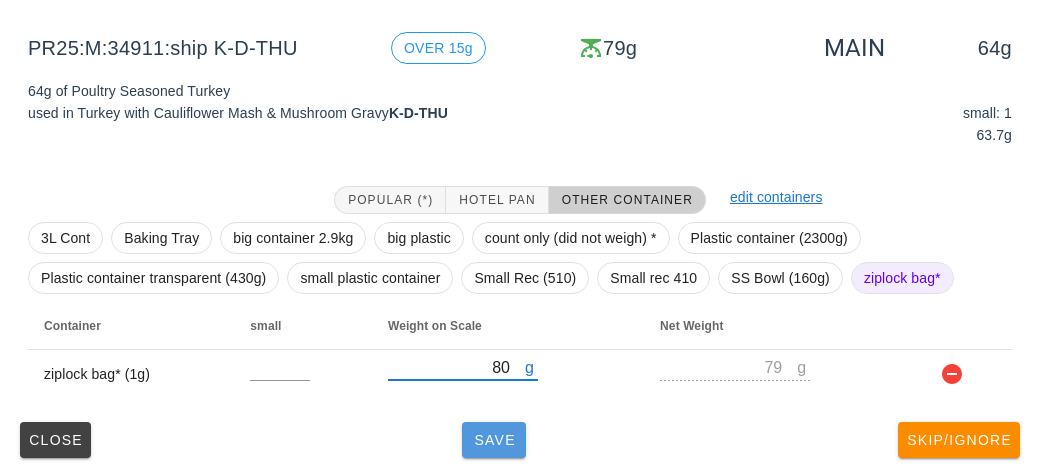 click on "Save" at bounding box center [494, 440] 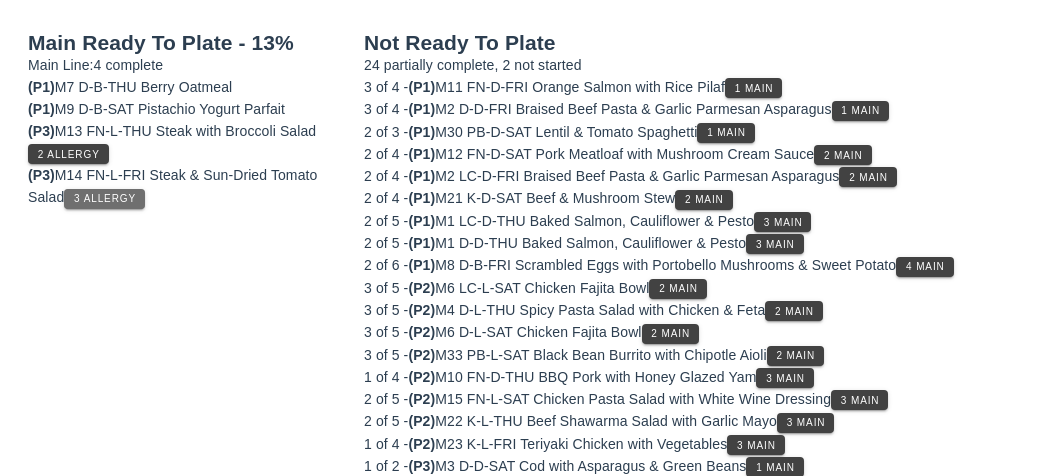 click on "3 Allergy" at bounding box center (104, 199) 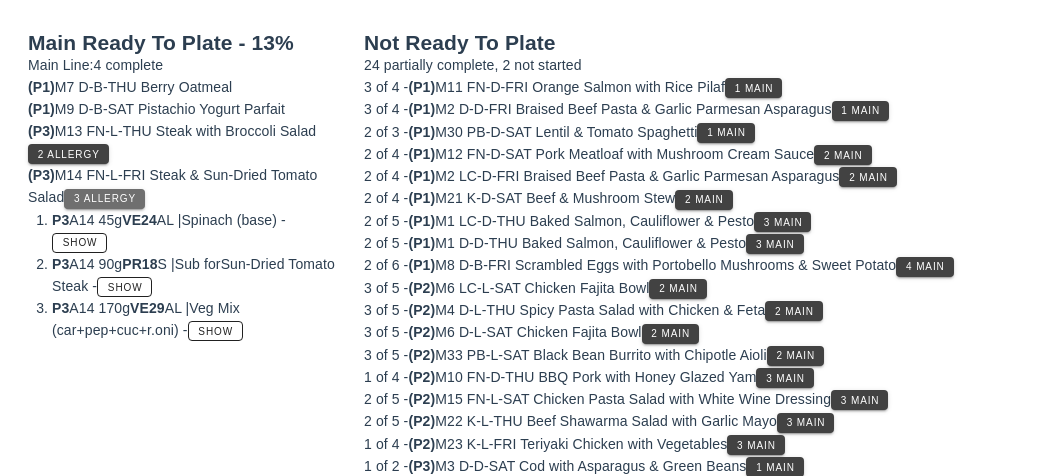 click on "3 Allergy" at bounding box center [104, 198] 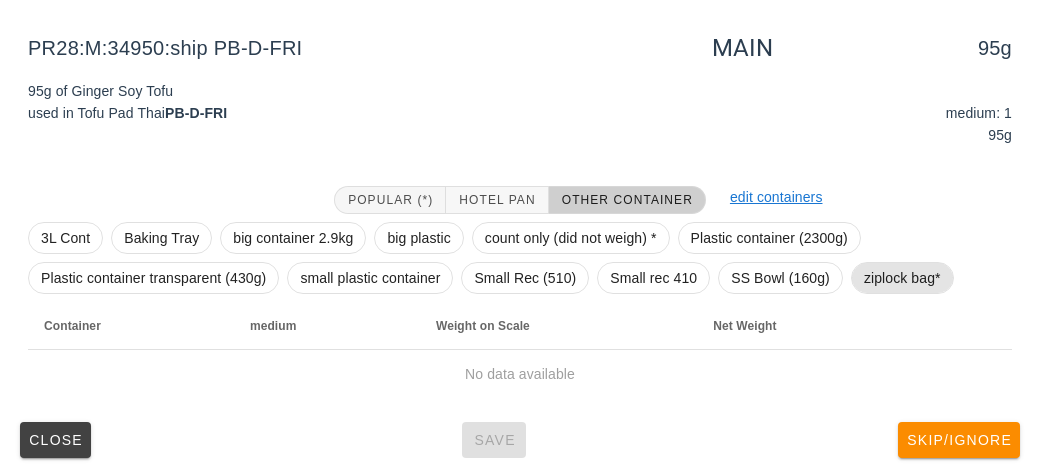 click on "ziplock bag*" at bounding box center [902, 278] 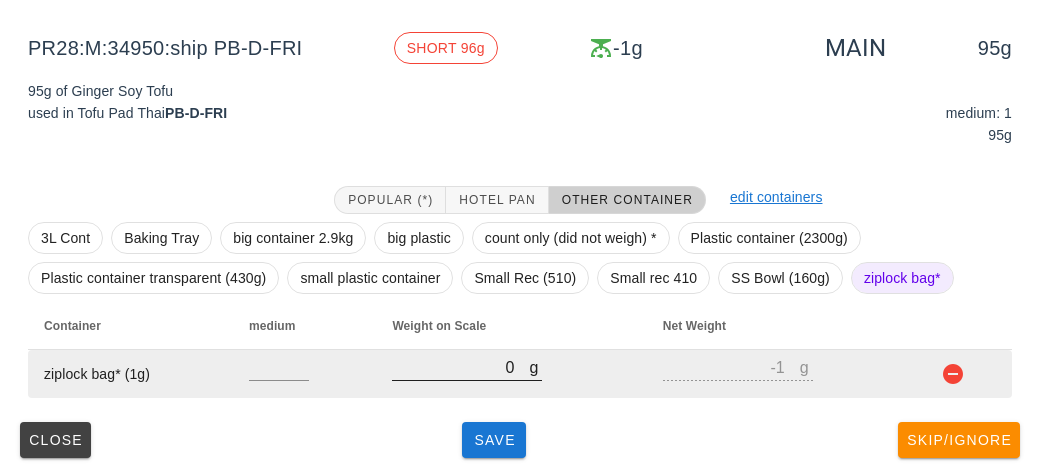 click on "0" at bounding box center (460, 367) 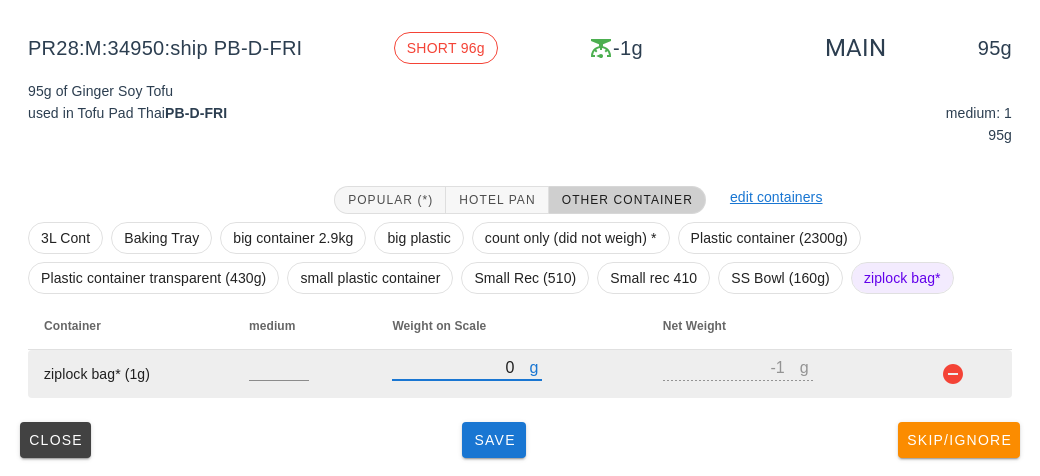 type on "10" 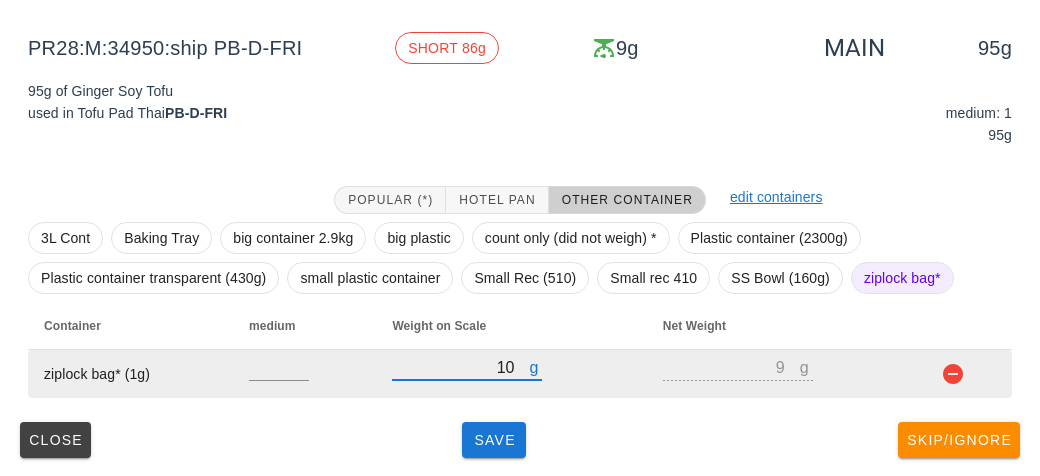 type on "150" 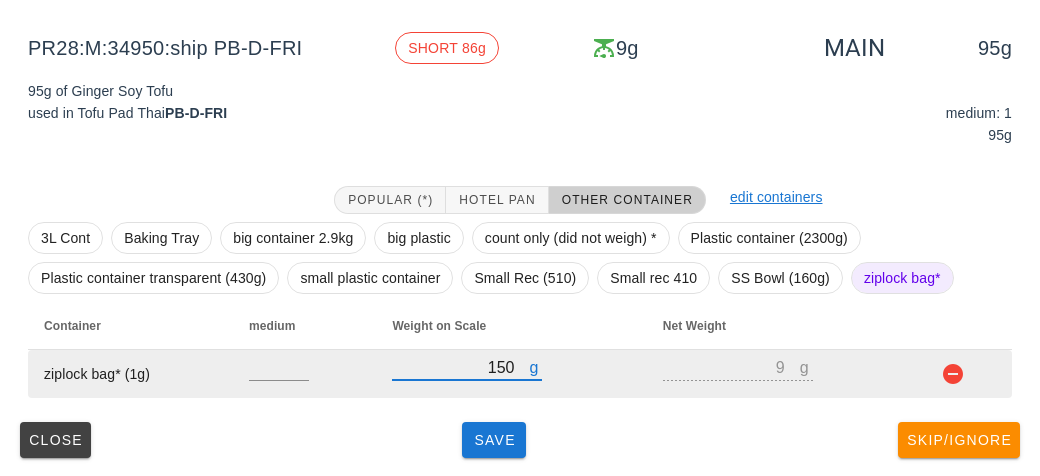 type on "149" 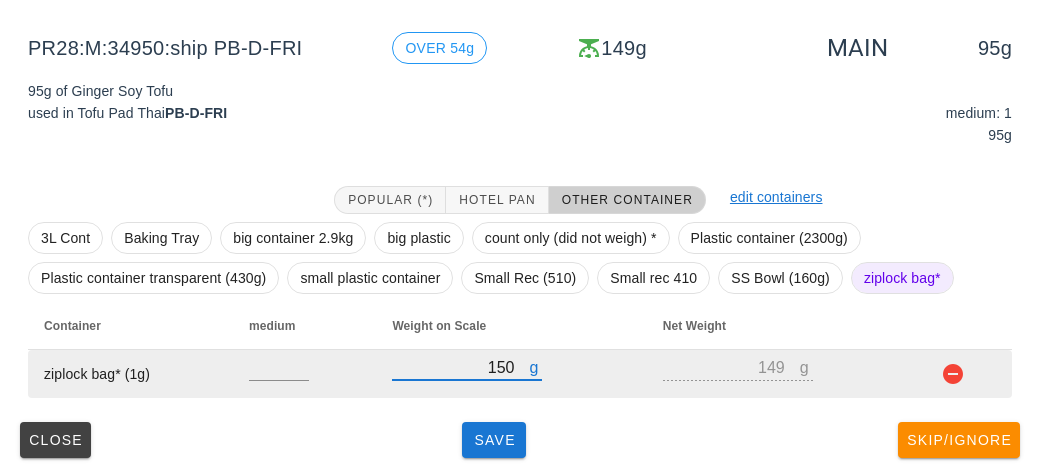 type on "150" 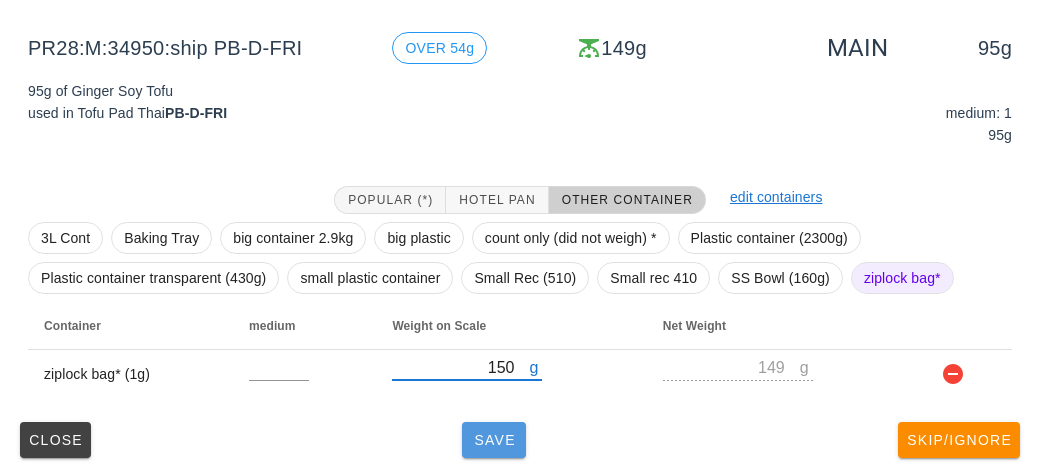 click on "Save" at bounding box center [494, 440] 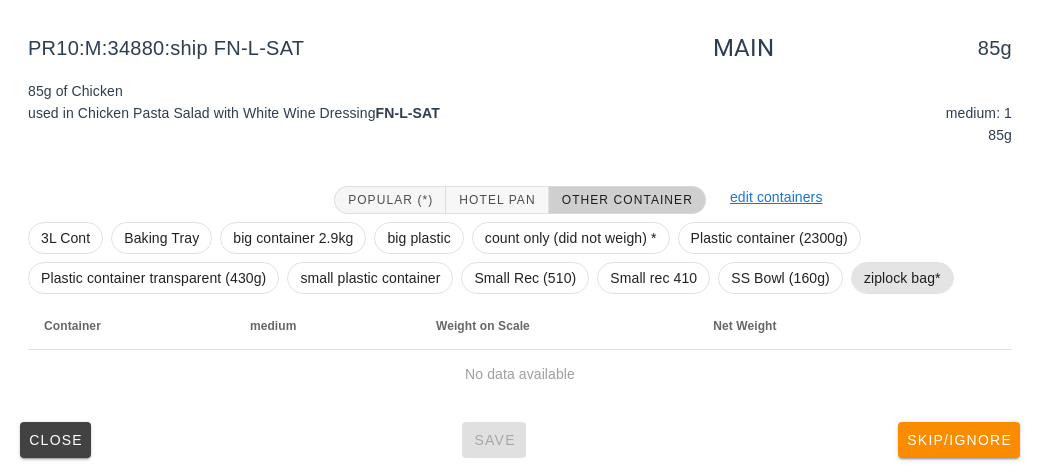 click on "ziplock bag*" at bounding box center [902, 278] 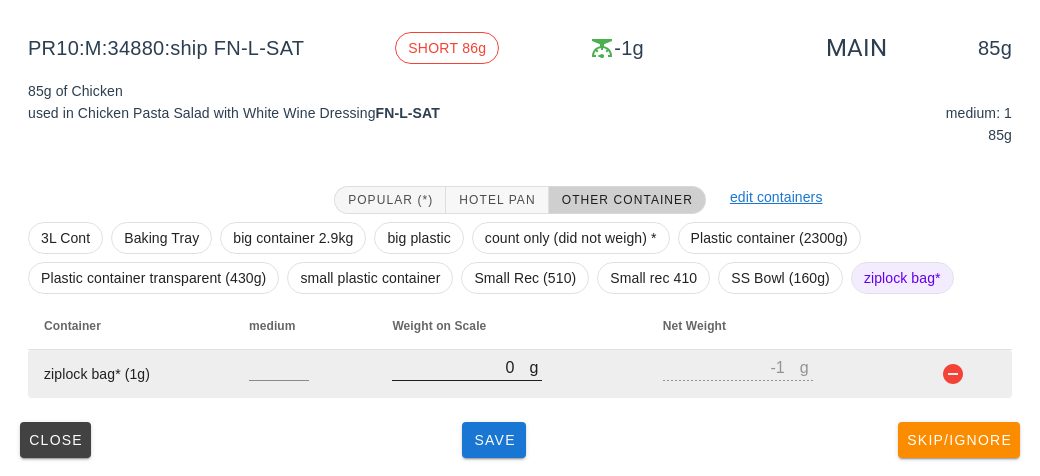 click on "0" at bounding box center [460, 367] 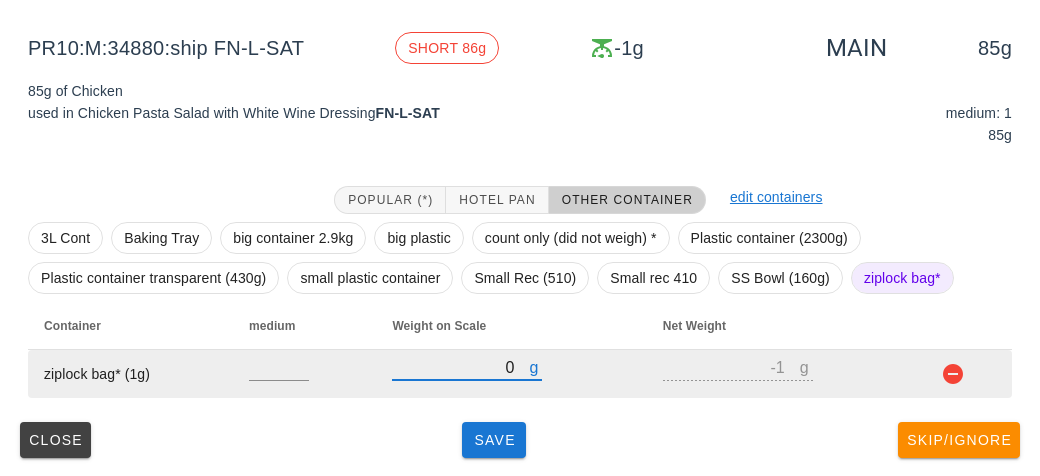 type on "10" 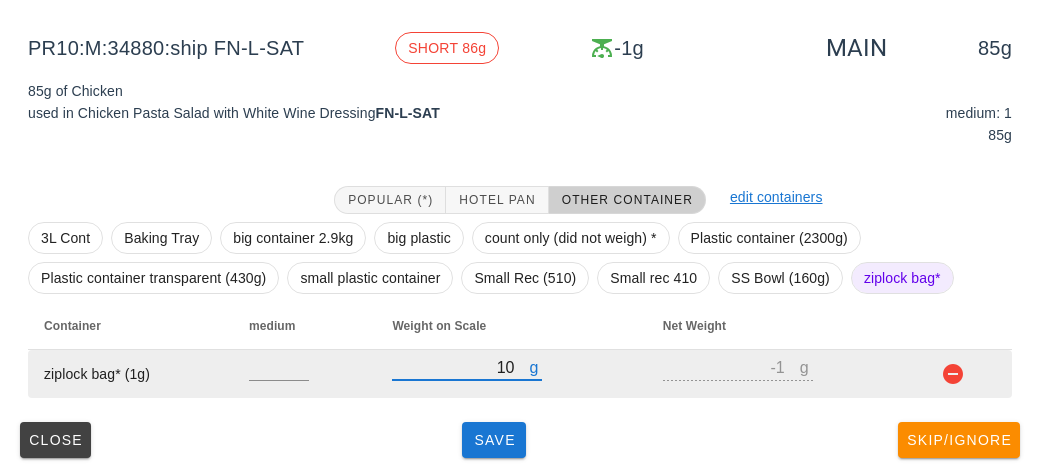 type on "9" 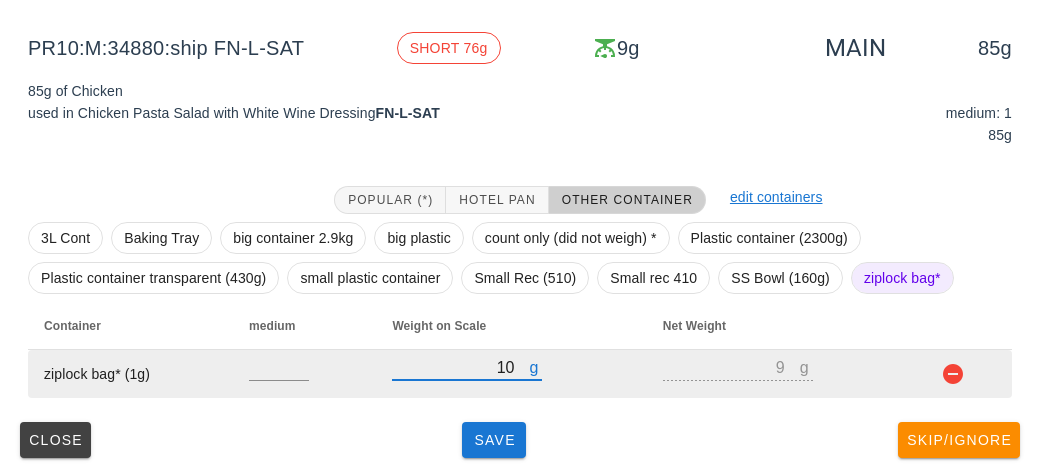 type on "110" 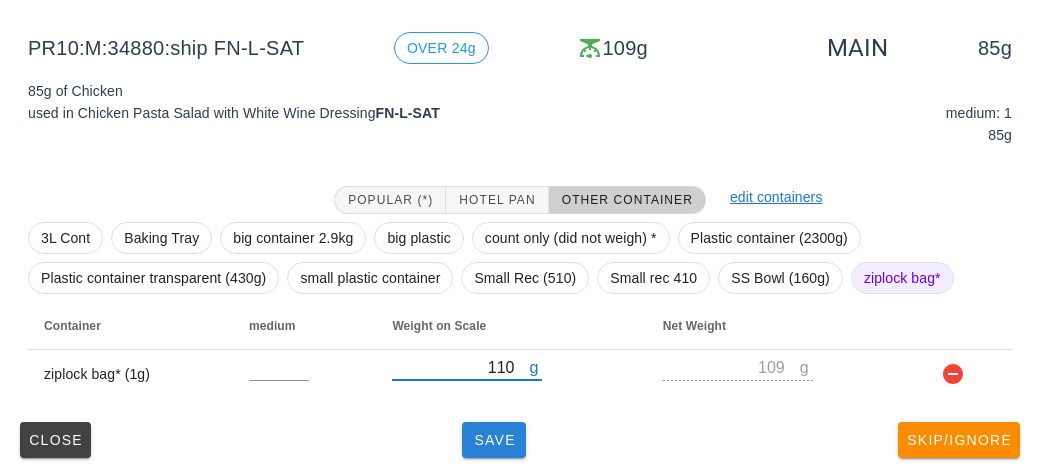 type on "110" 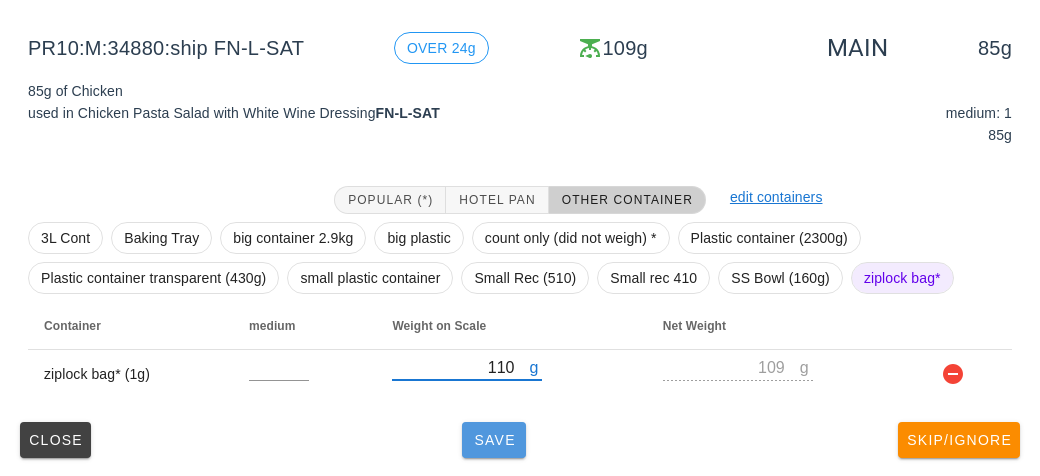 click on "Save" at bounding box center [494, 440] 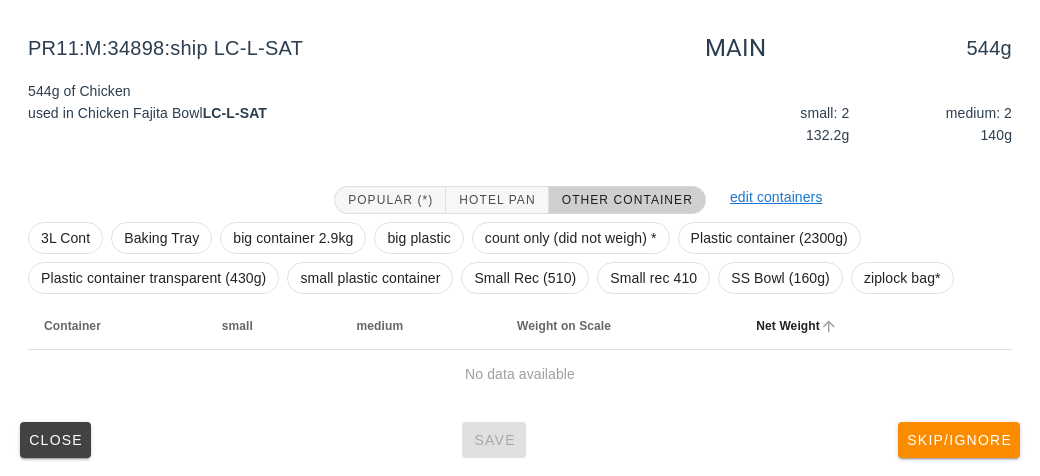 click on "Net Weight" at bounding box center (834, 326) 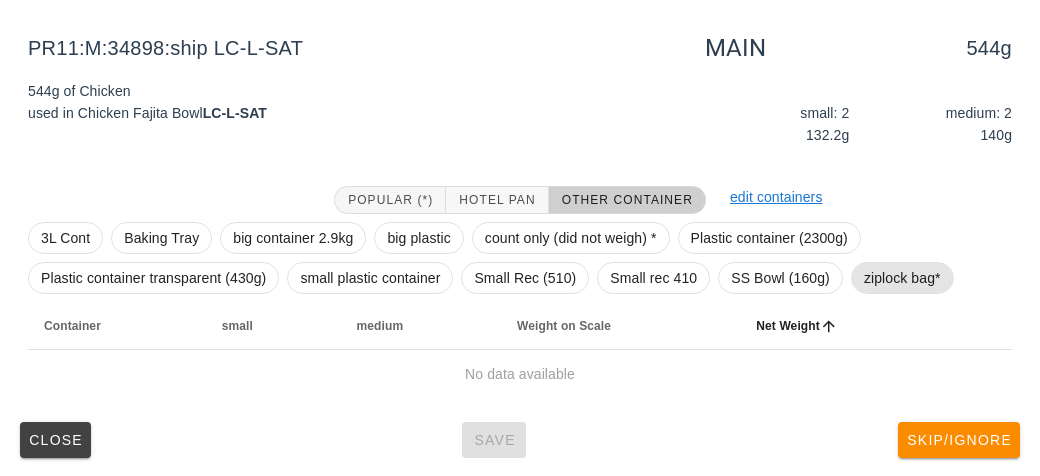 click on "ziplock bag*" at bounding box center [902, 278] 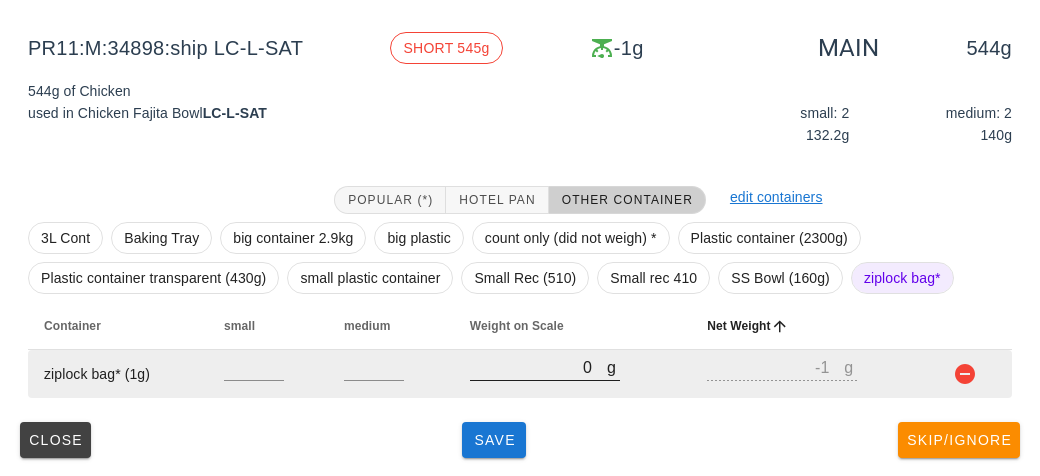 click on "0" at bounding box center (538, 367) 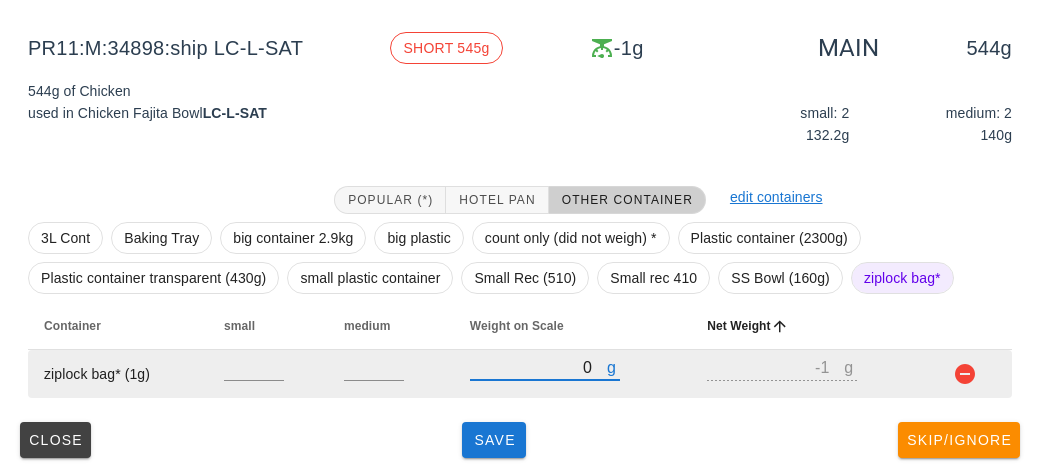 type on "70" 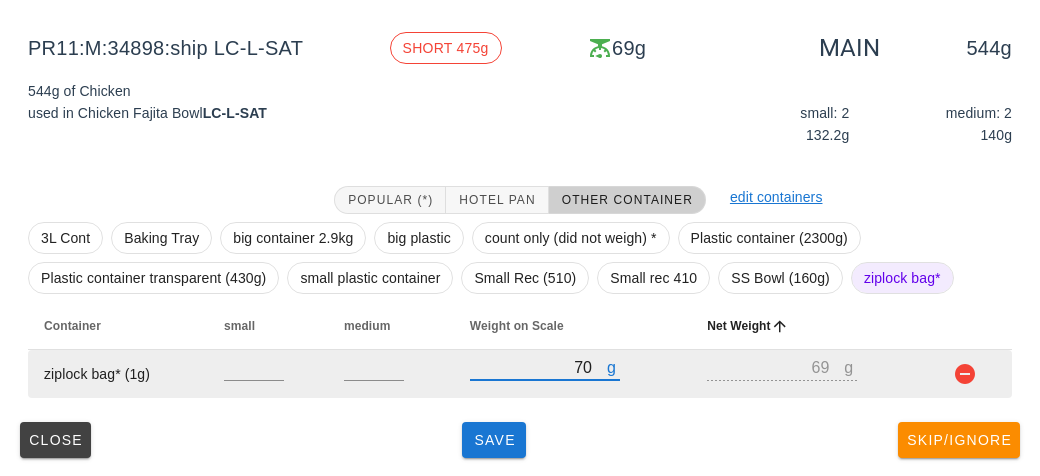 type on "720" 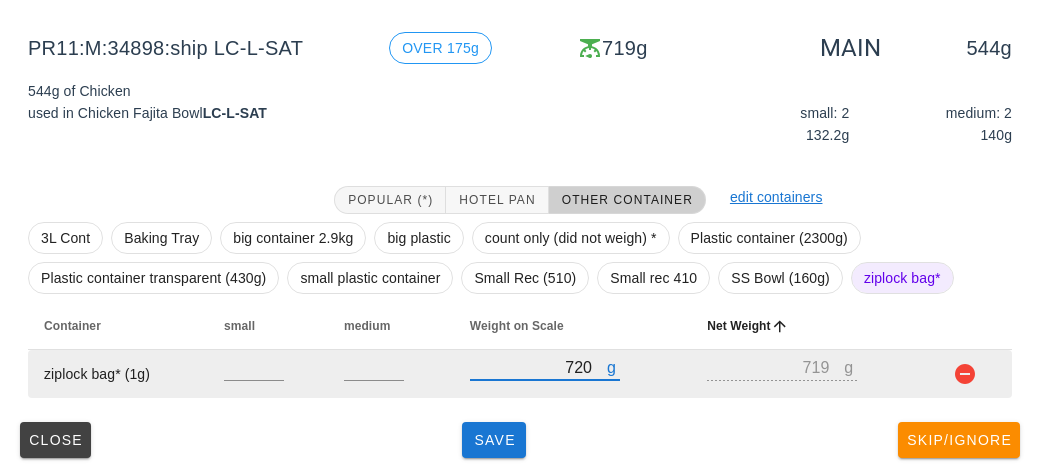 type on "720" 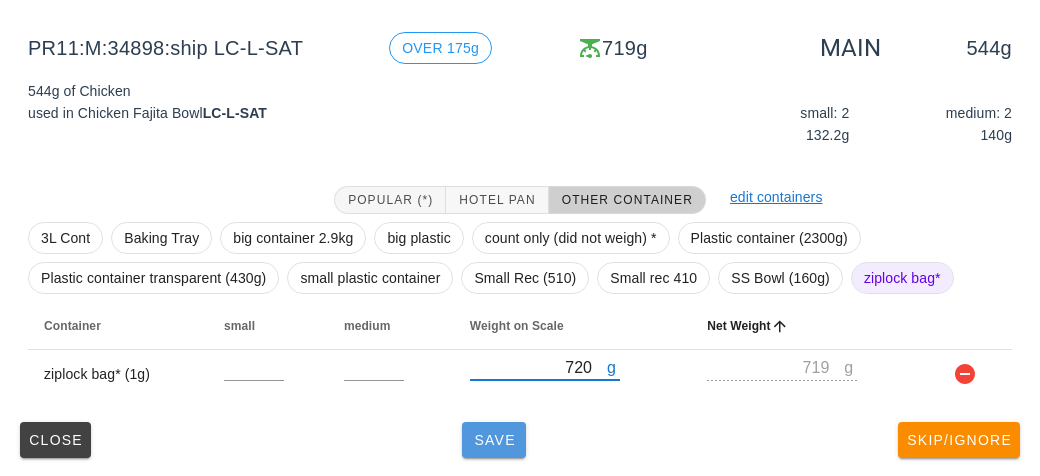 click on "Save" at bounding box center [494, 440] 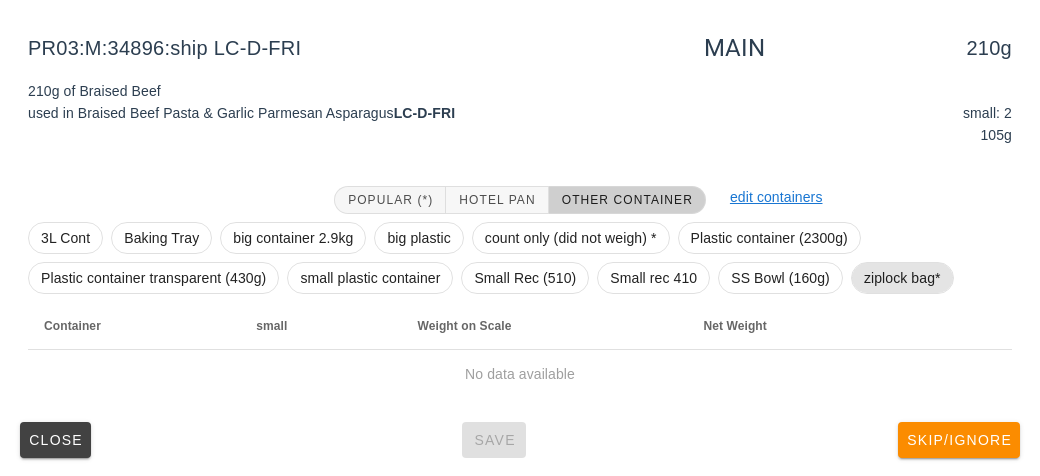 click on "ziplock bag*" at bounding box center [902, 278] 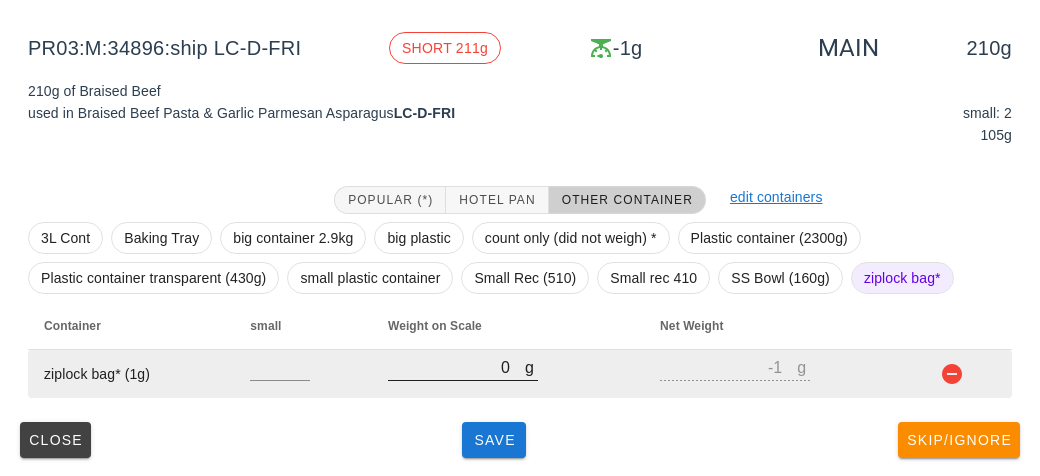 click on "0" at bounding box center [456, 367] 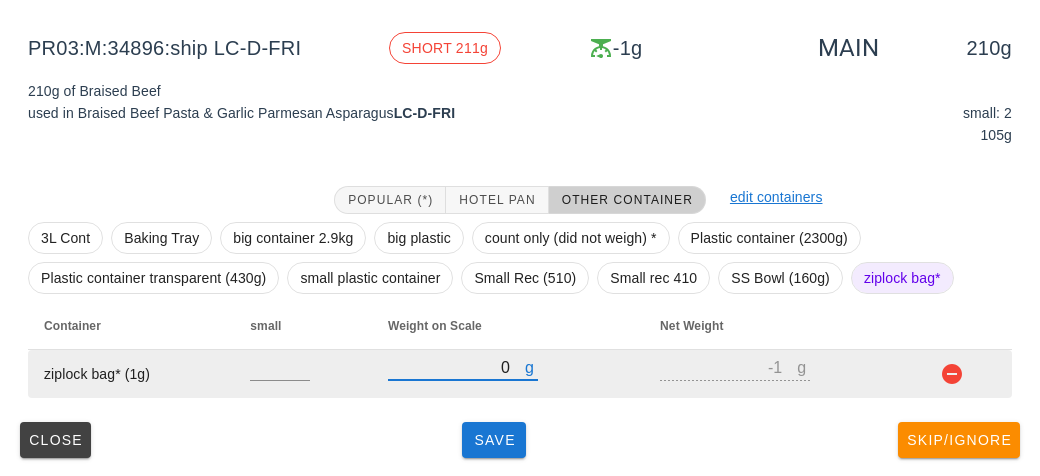 type on "20" 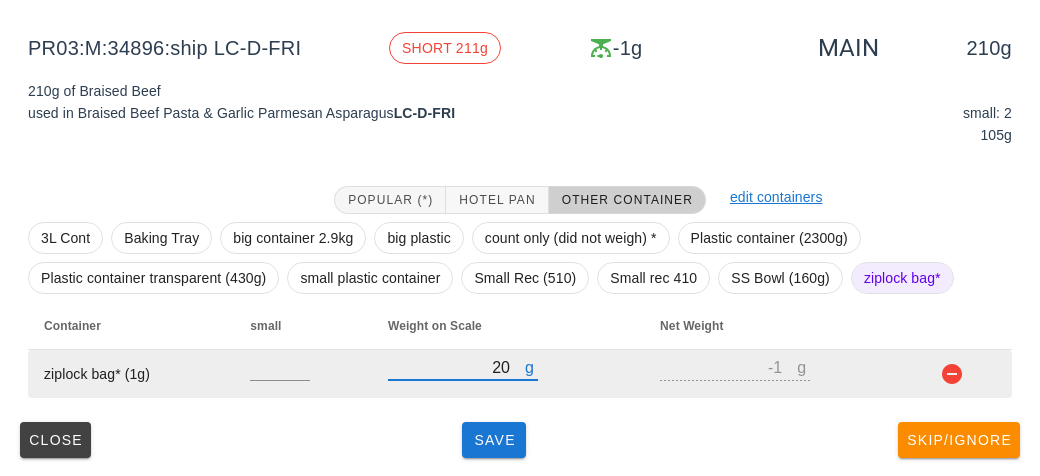 type on "19" 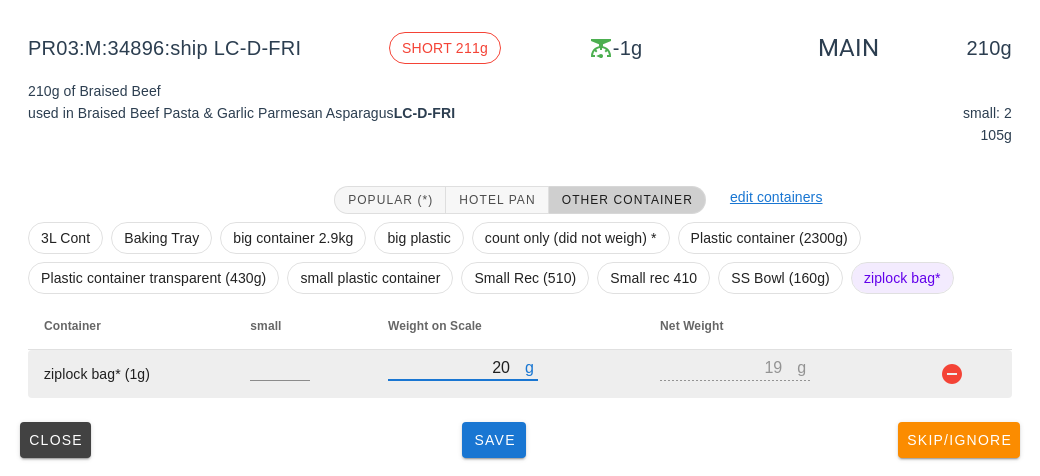 type on "250" 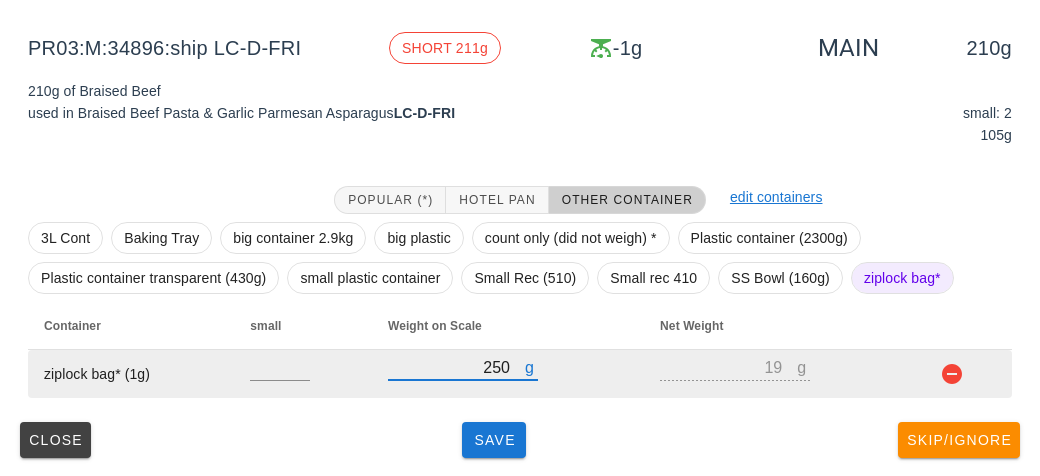 type on "249" 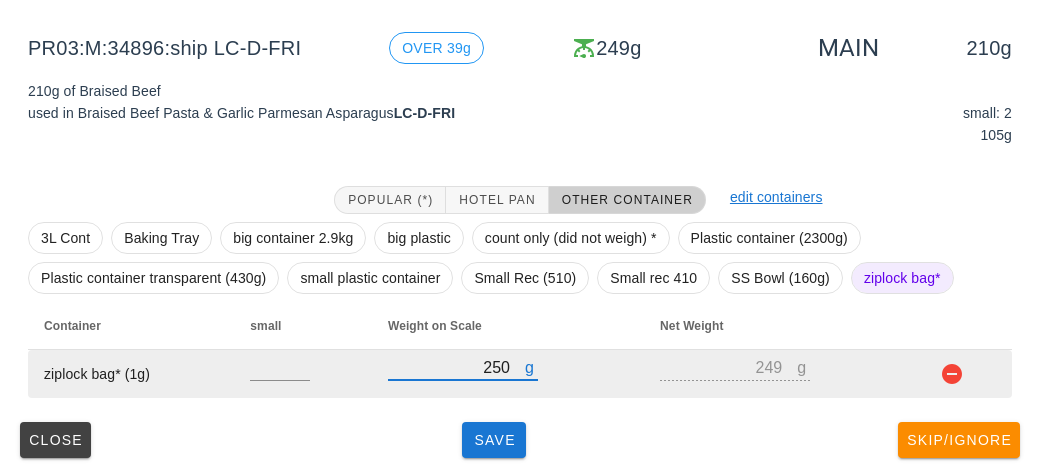 type on "250" 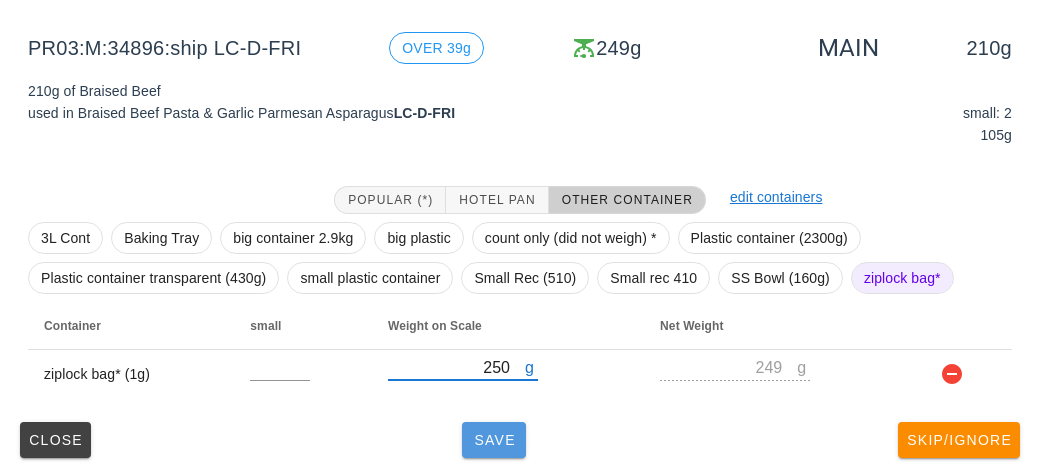 click on "Save" at bounding box center (494, 440) 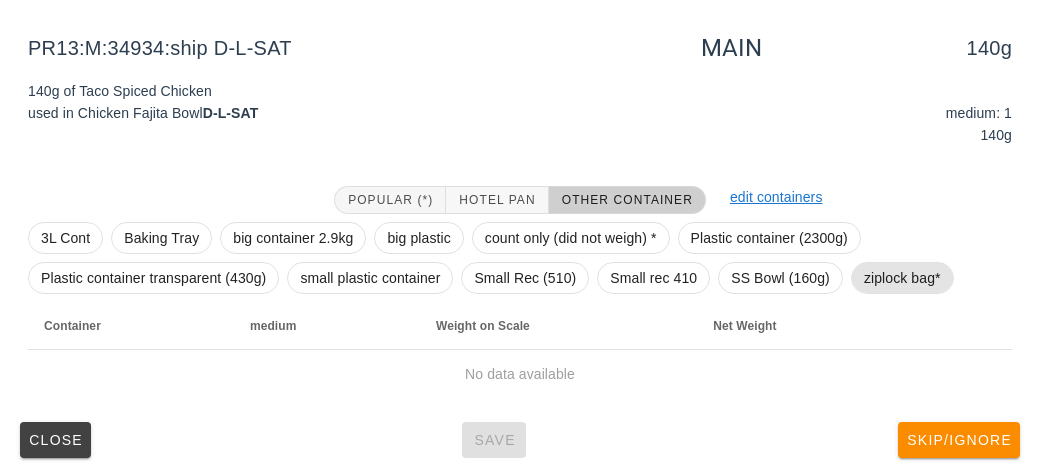 click on "ziplock bag*" at bounding box center (902, 278) 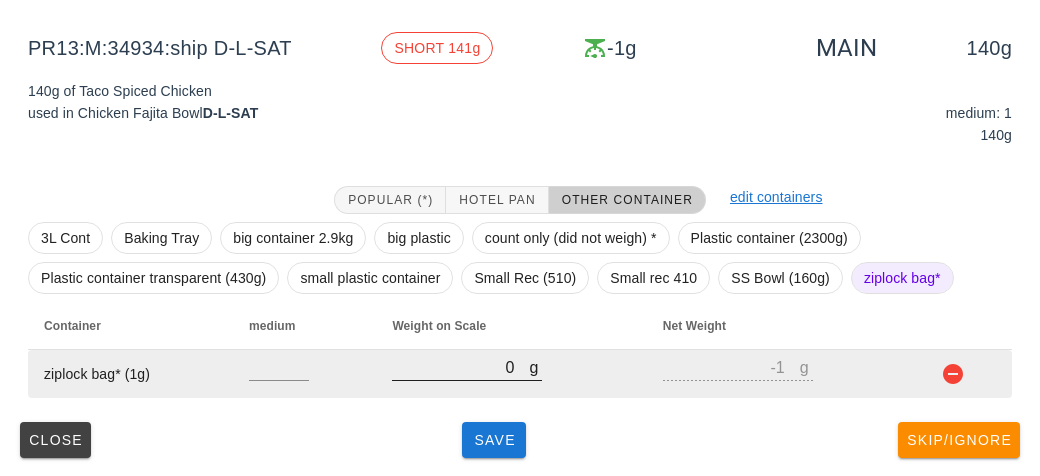 click on "0" at bounding box center (460, 367) 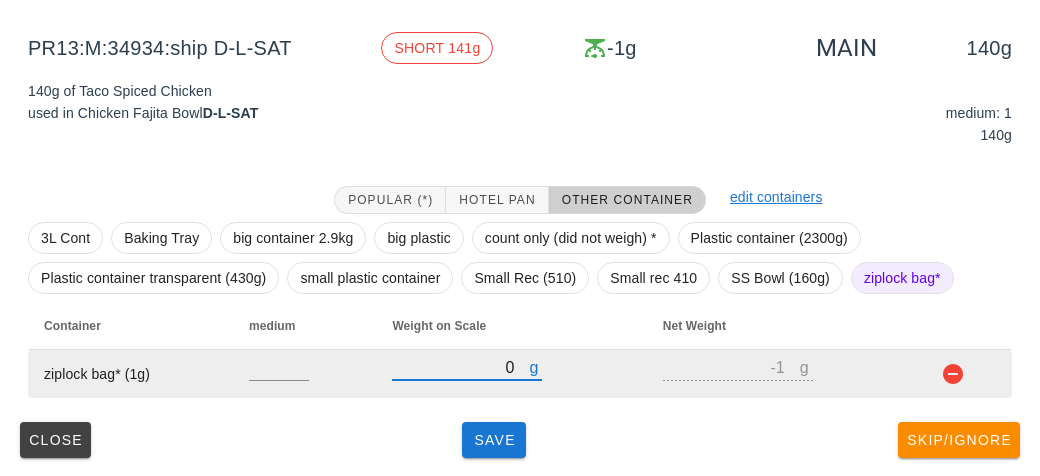 type on "10" 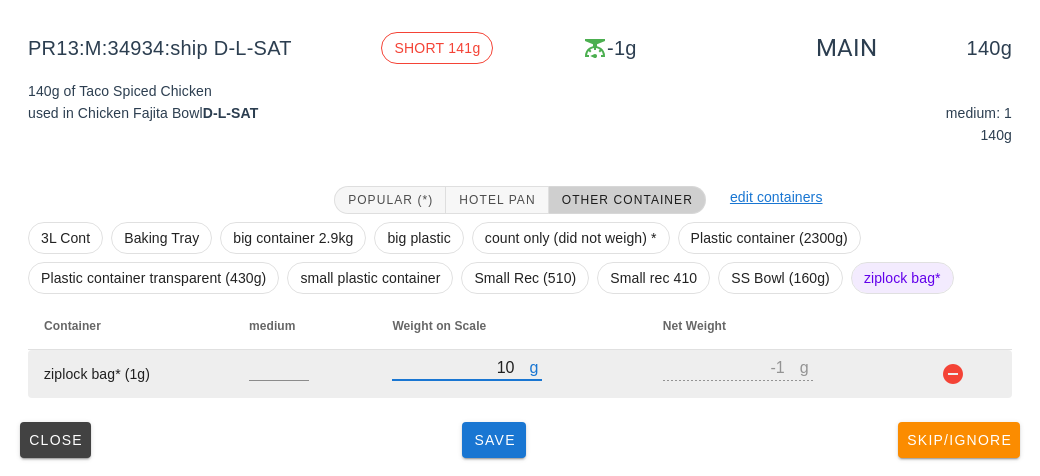 type on "9" 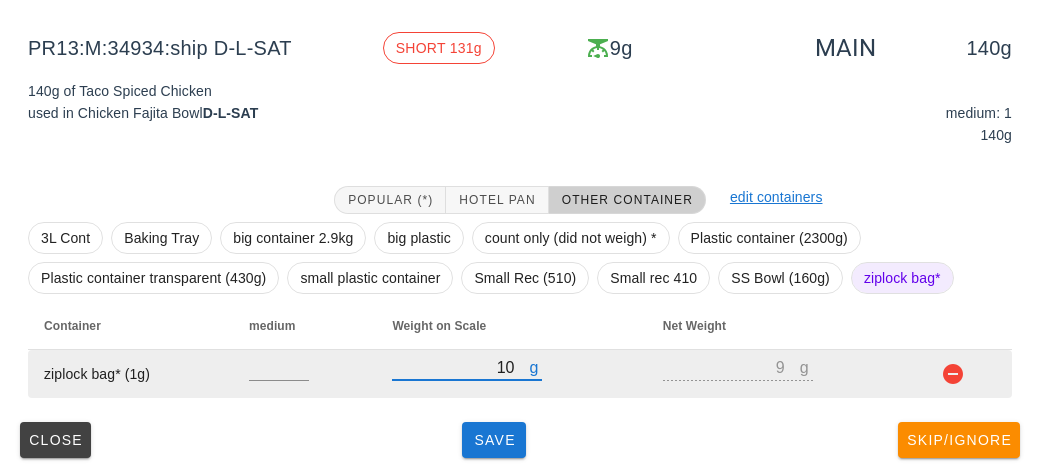 type on "170" 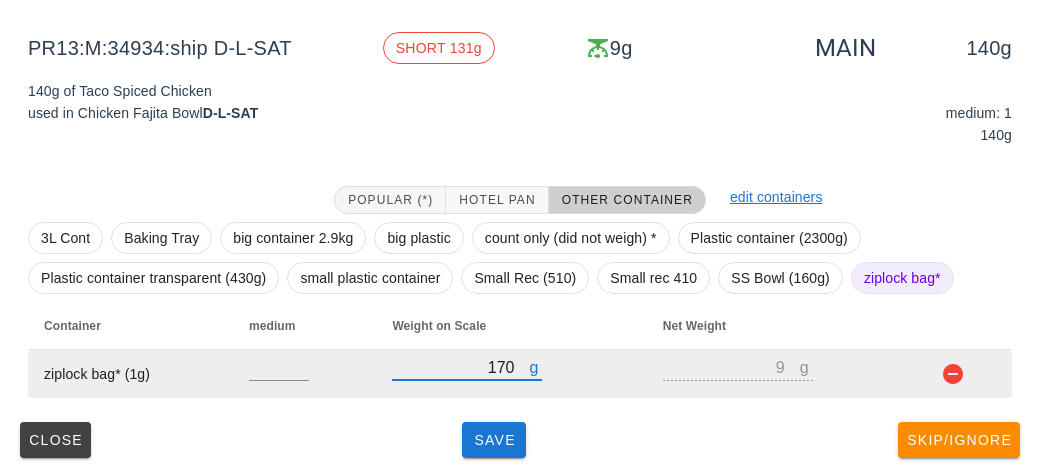 type on "169" 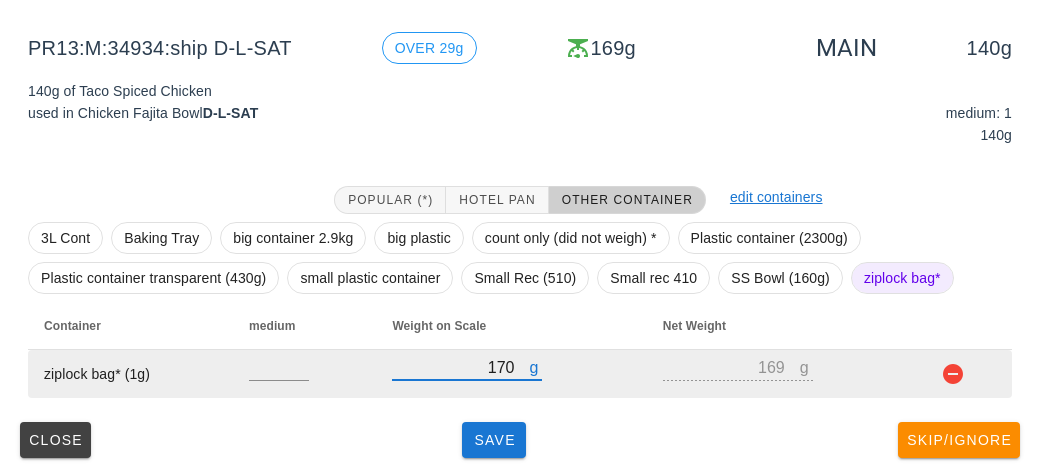 type on "170" 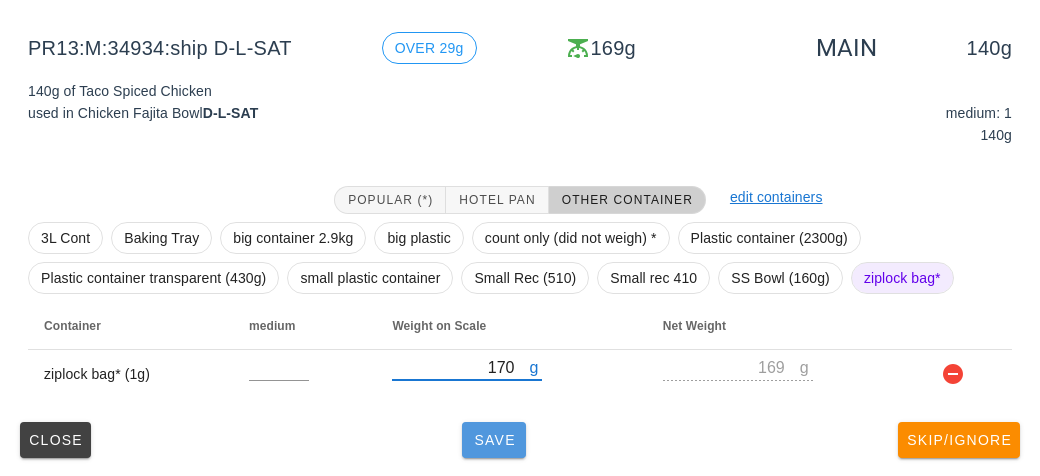 click on "Save" at bounding box center (494, 440) 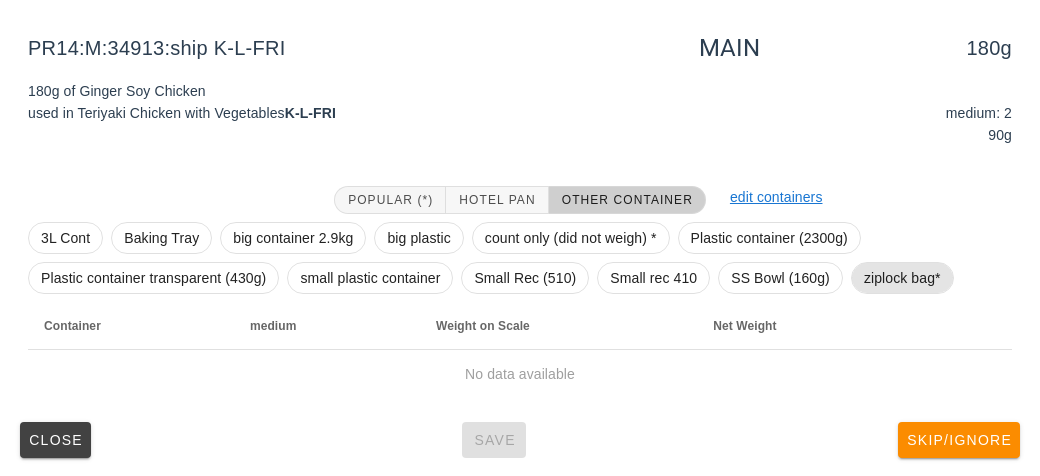 click on "ziplock bag*" at bounding box center (902, 278) 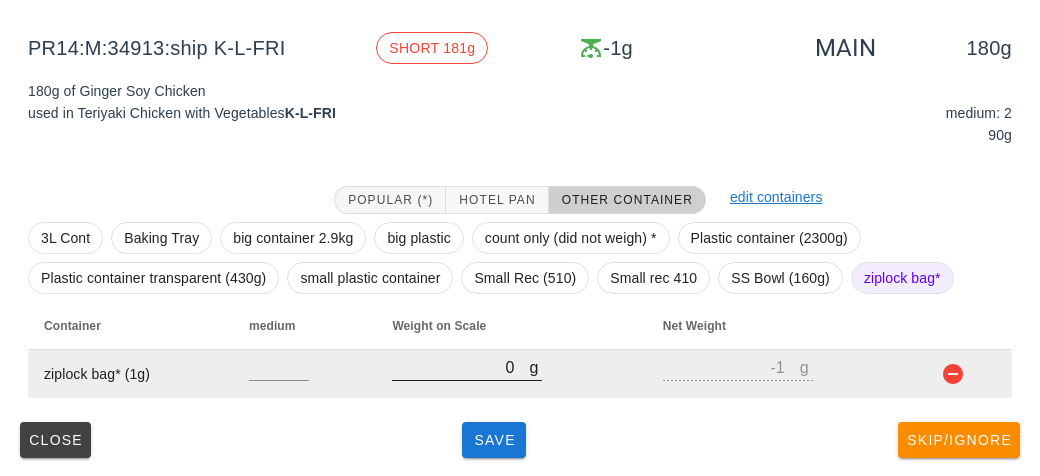 click on "0" at bounding box center [460, 367] 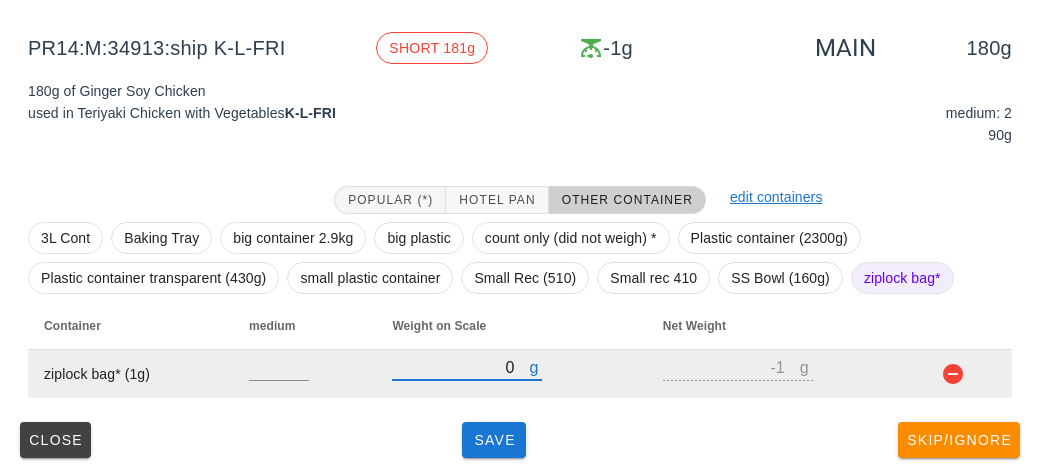 type on "20" 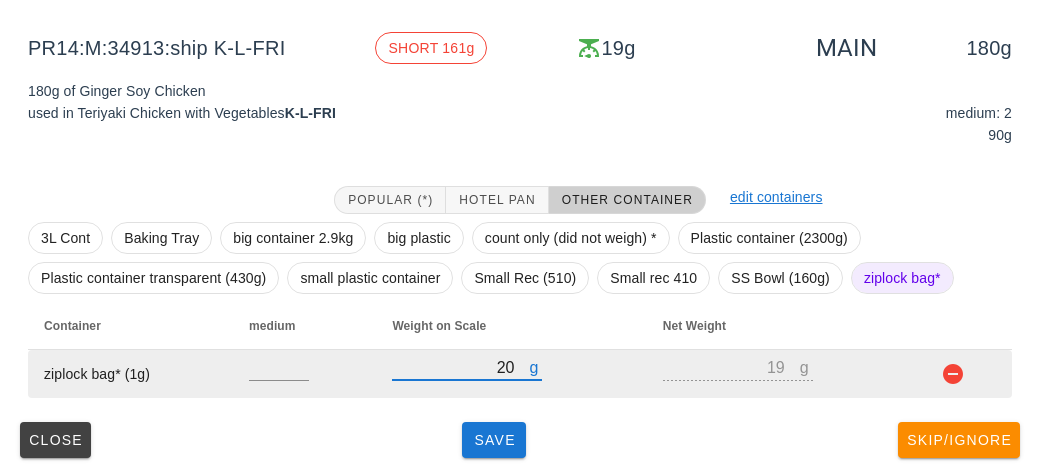 type on "230" 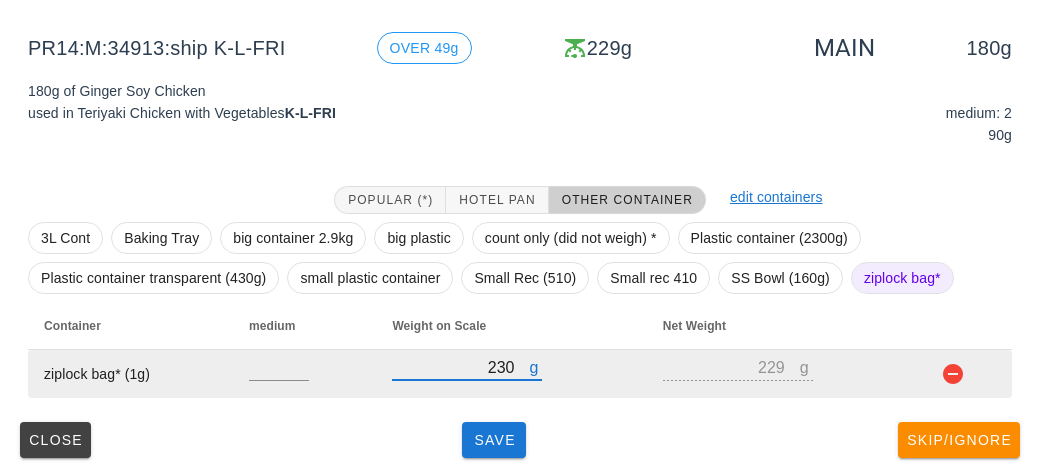 type on "230" 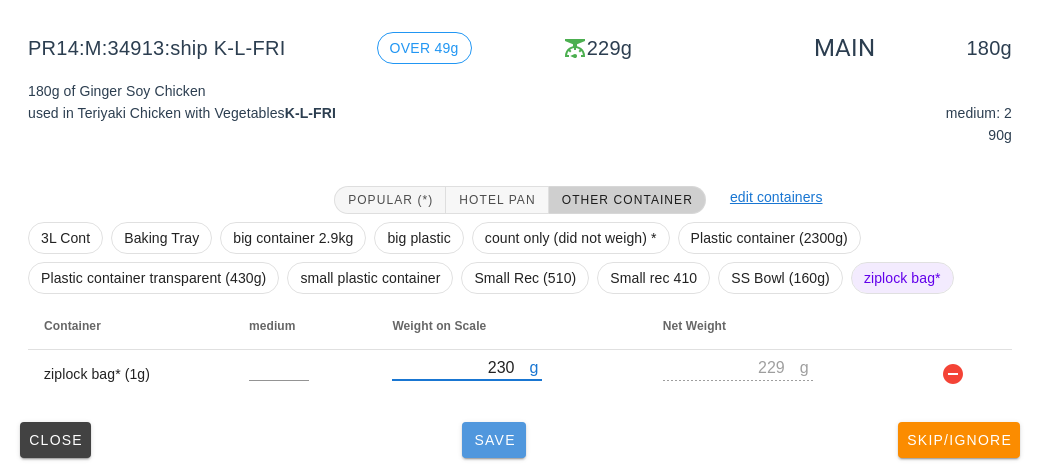 click on "Save" at bounding box center [494, 440] 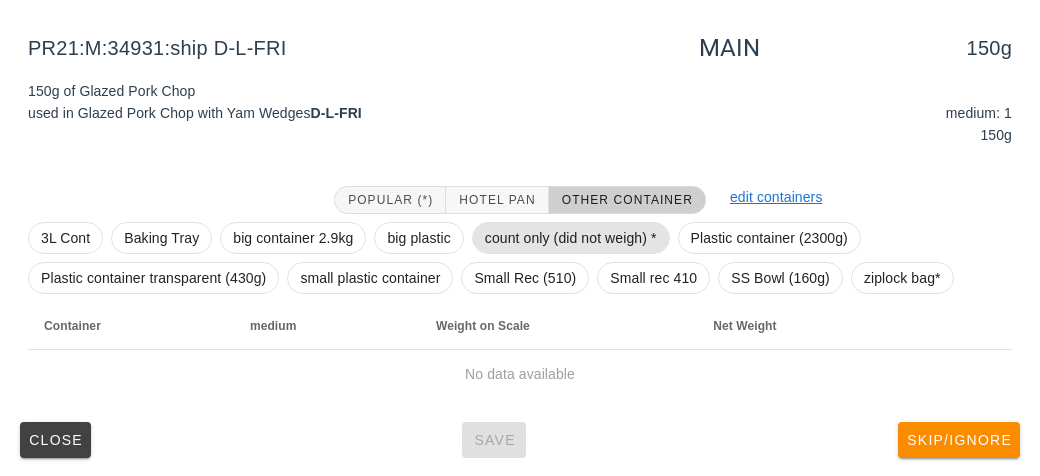click on "count only (did not weigh) *" at bounding box center [571, 238] 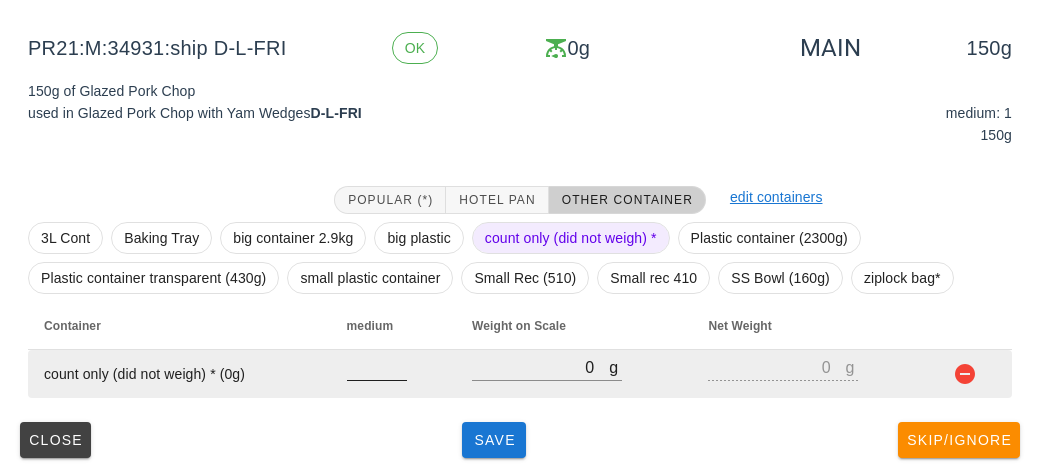 click at bounding box center (377, 367) 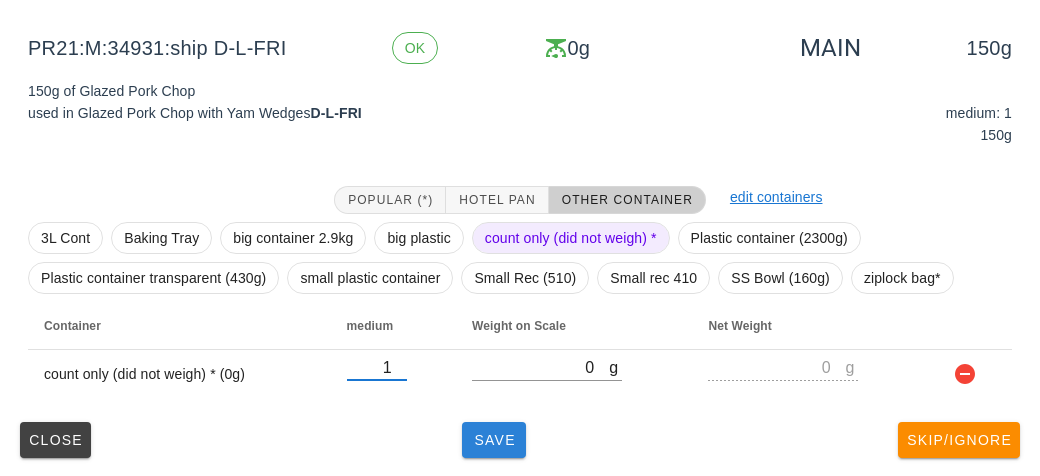 type on "1" 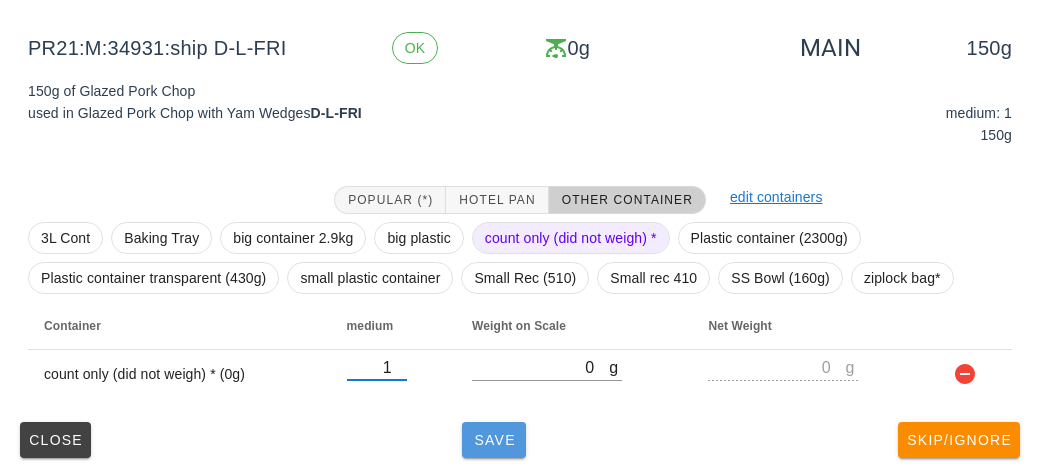 click on "Save" at bounding box center (494, 440) 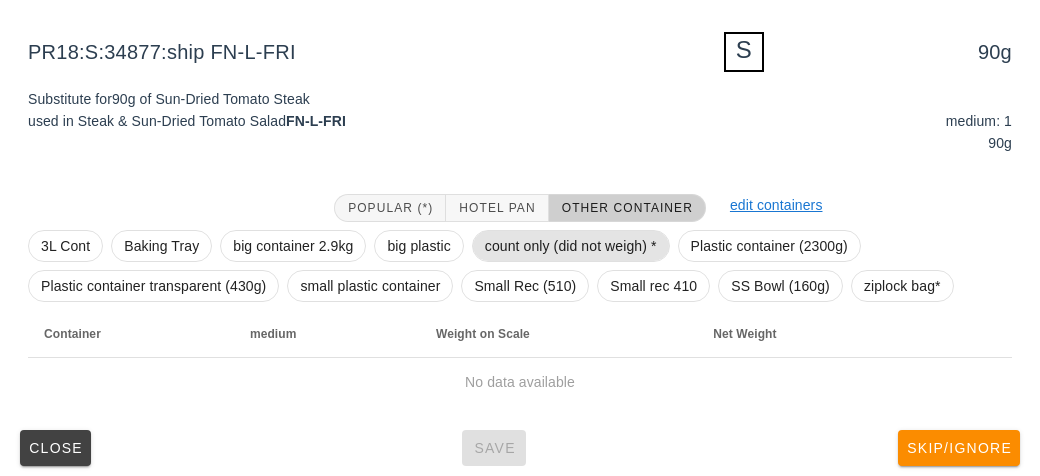 click on "count only (did not weigh) *" at bounding box center (571, 246) 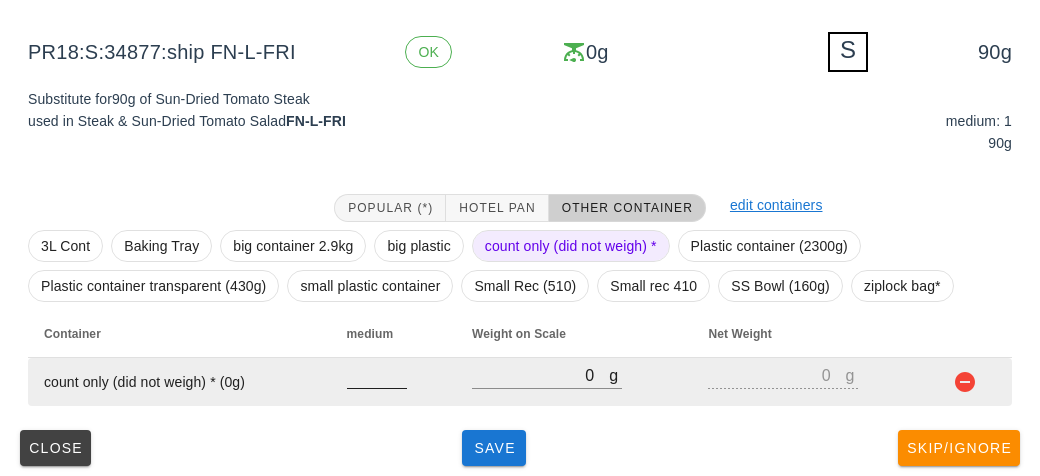click at bounding box center (377, 375) 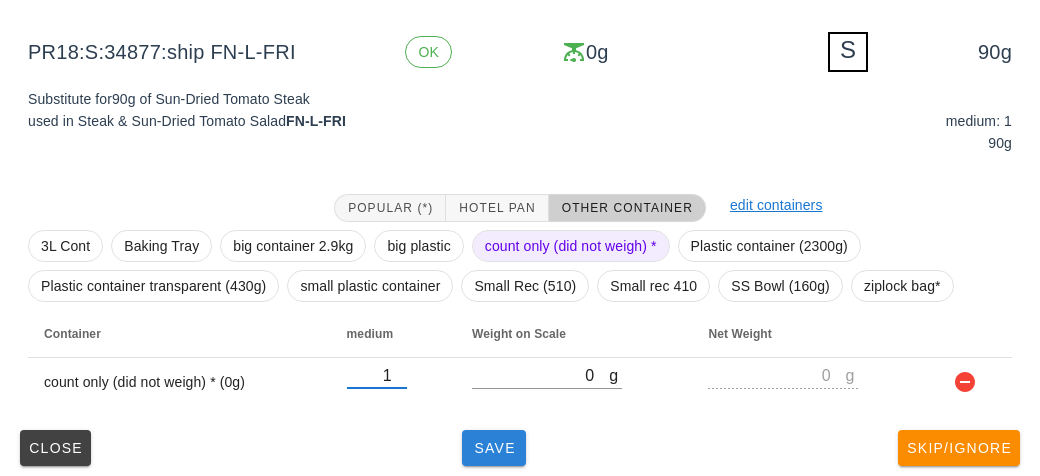 type on "1" 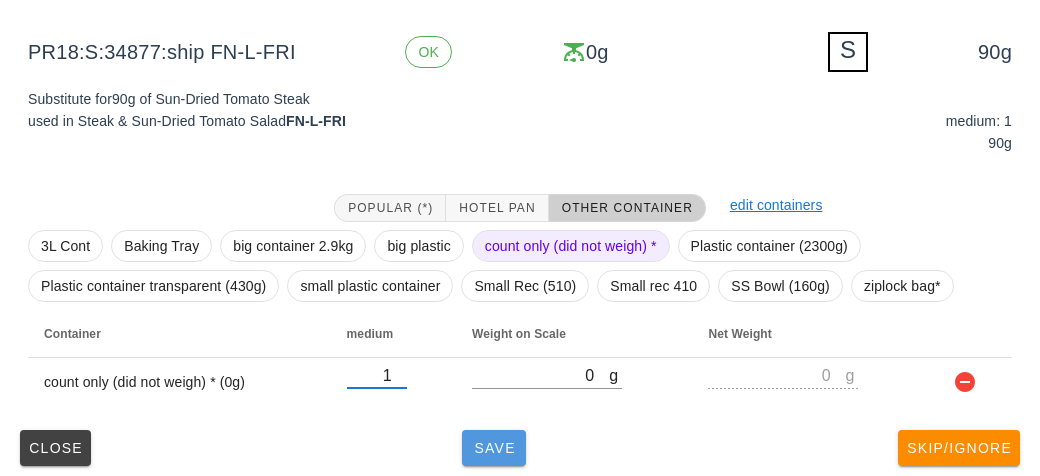 click on "Save" at bounding box center (494, 448) 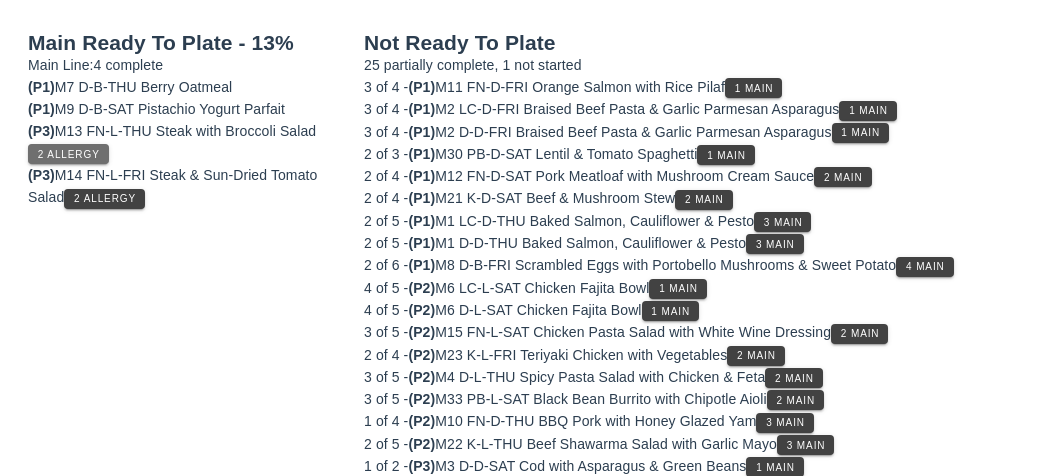 click on "2 Allergy" at bounding box center [68, 154] 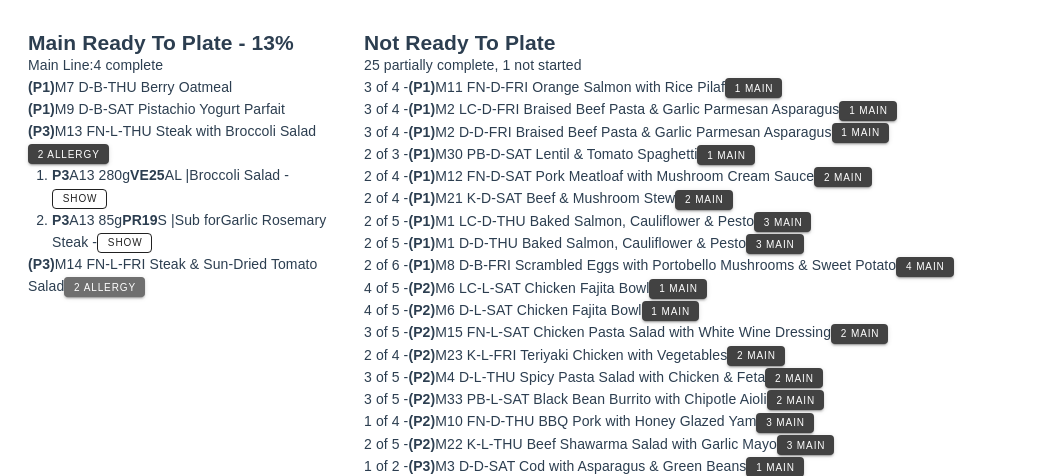 click on "2 Allergy" at bounding box center (104, 287) 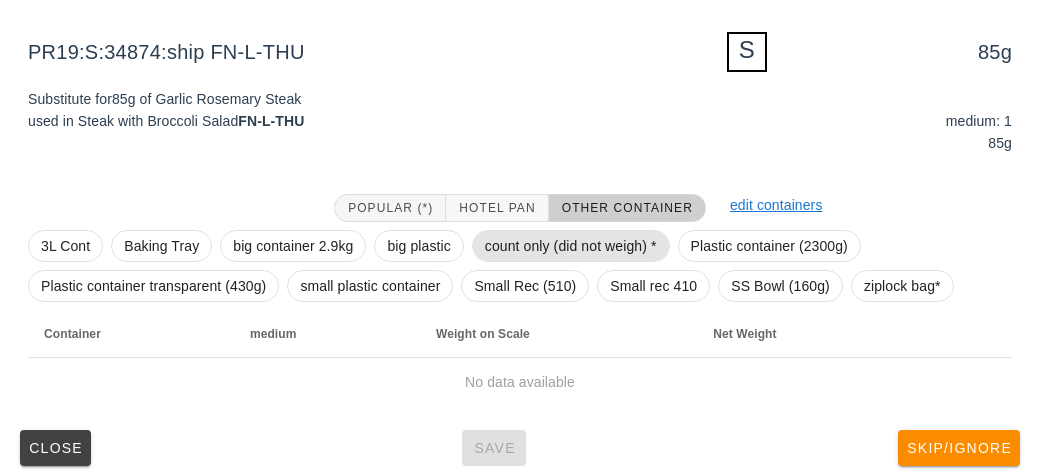 click on "count only (did not weigh) *" at bounding box center [571, 246] 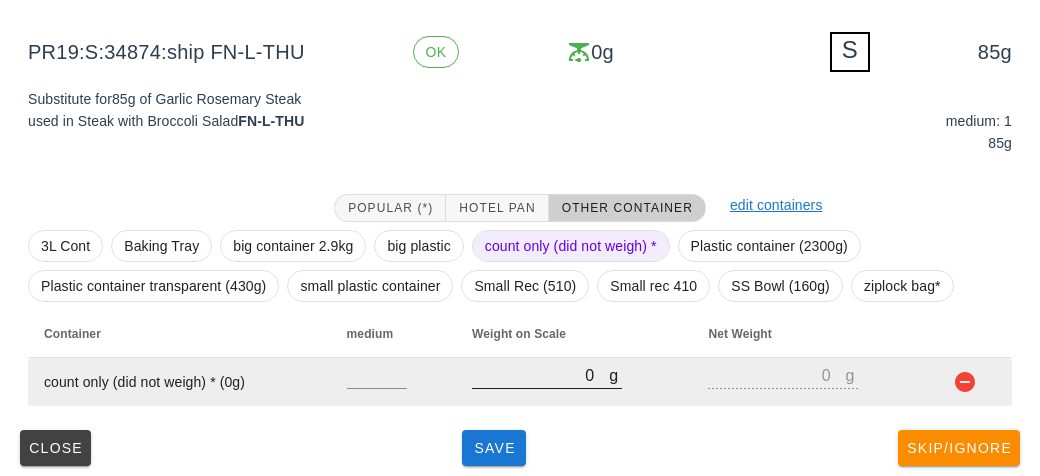 click on "0" at bounding box center (540, 375) 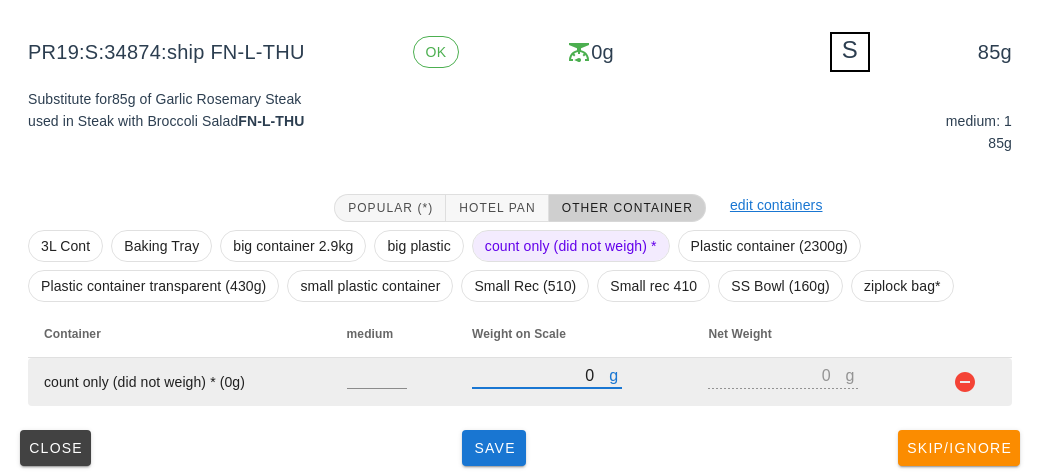 type on "10" 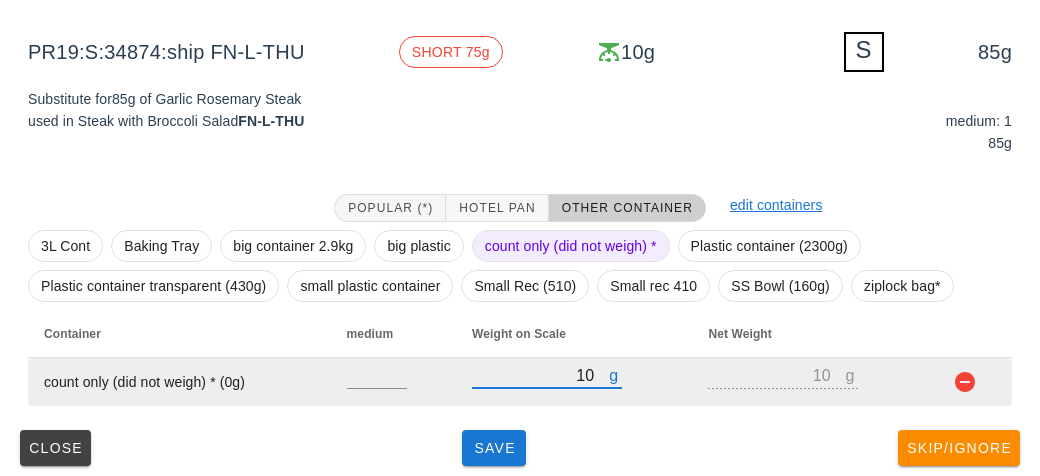 type on "160" 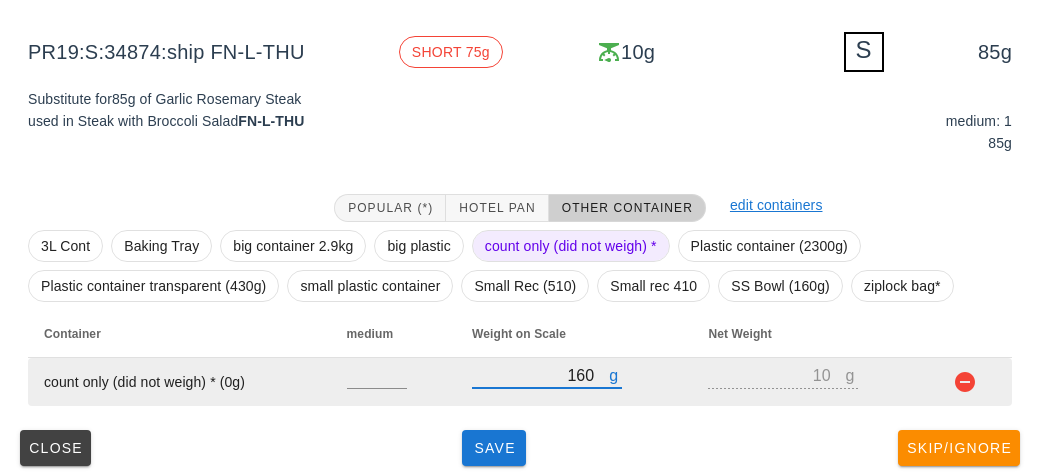 type on "160" 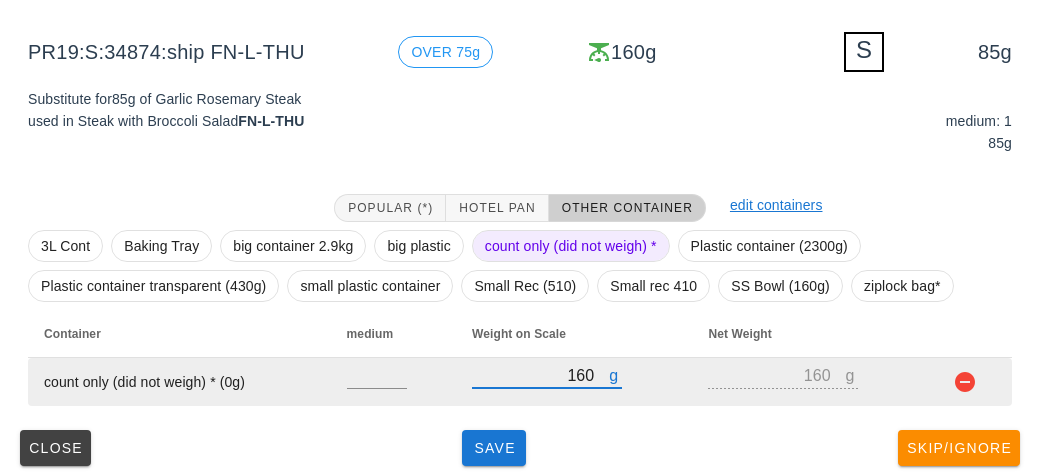 type on "160" 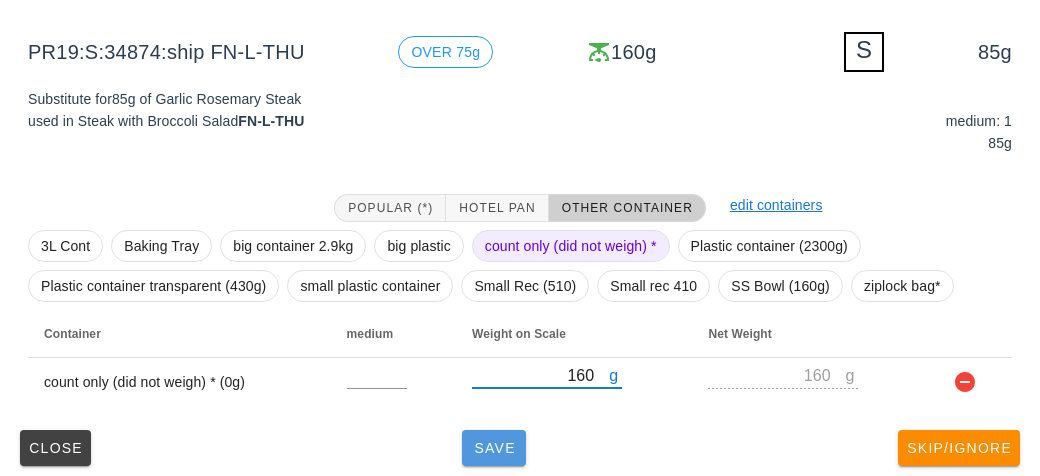 click on "Save" at bounding box center [494, 448] 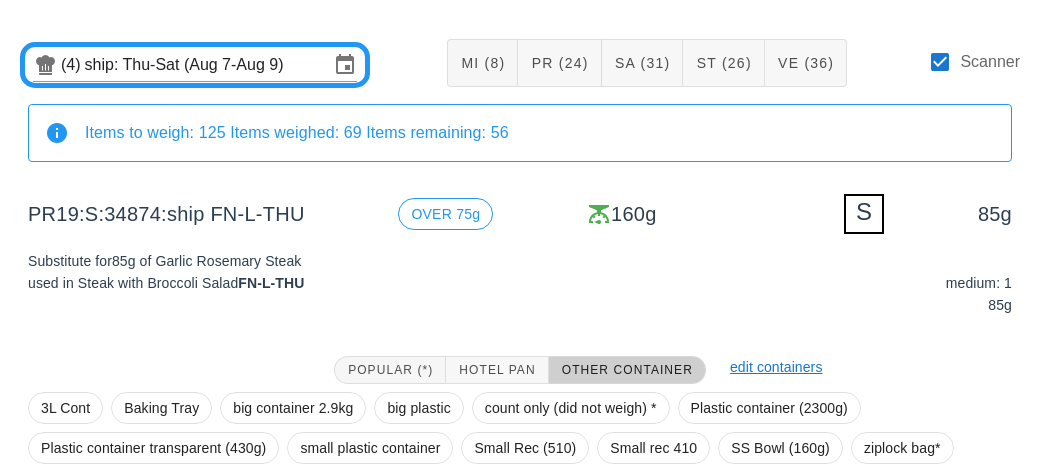 scroll, scrollTop: 232, scrollLeft: 0, axis: vertical 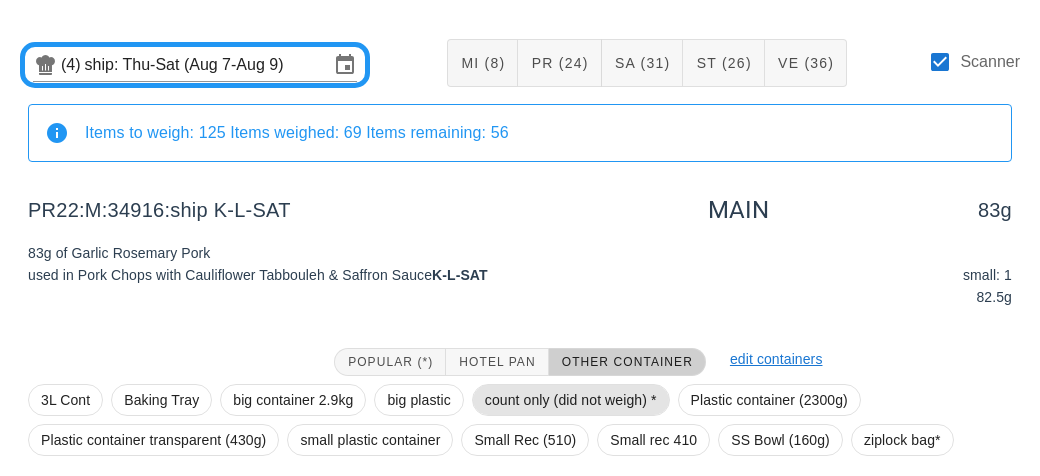 click on "count only (did not weigh) *" at bounding box center [571, 400] 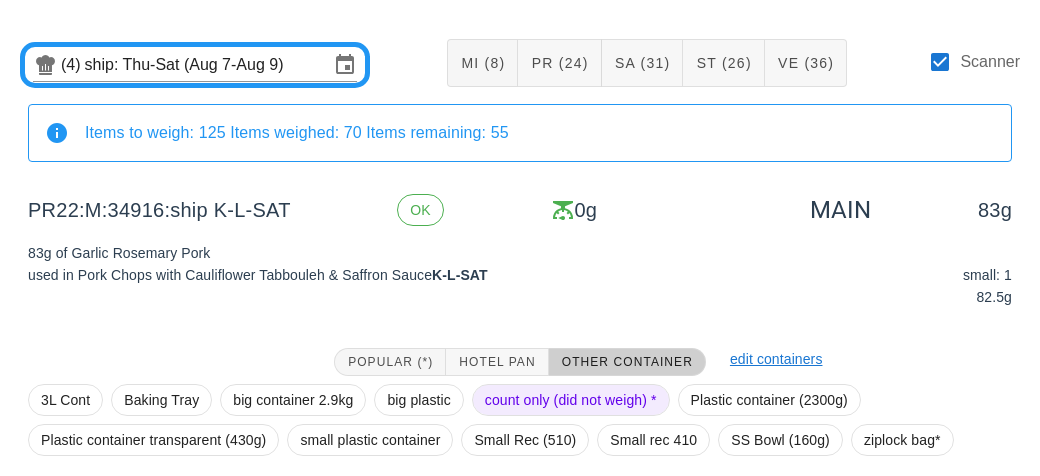 scroll, scrollTop: 232, scrollLeft: 0, axis: vertical 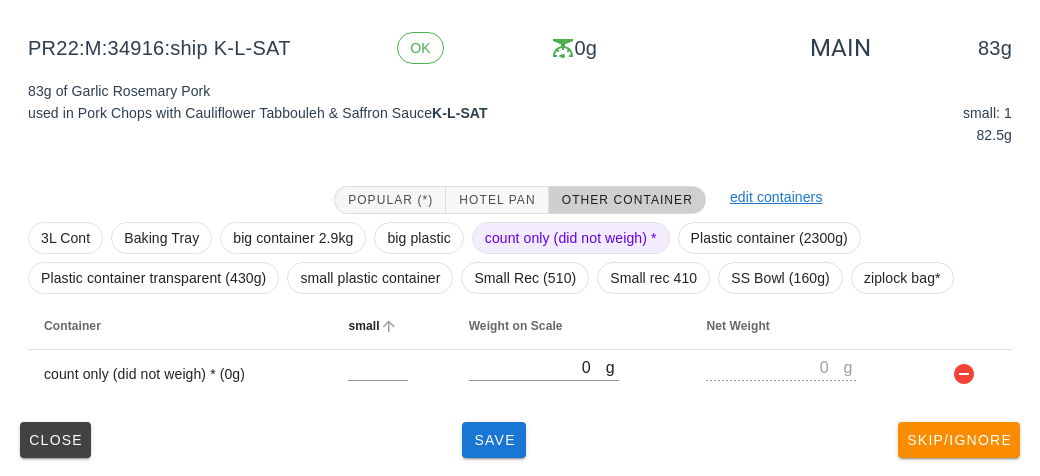 click on "small" at bounding box center (392, 326) 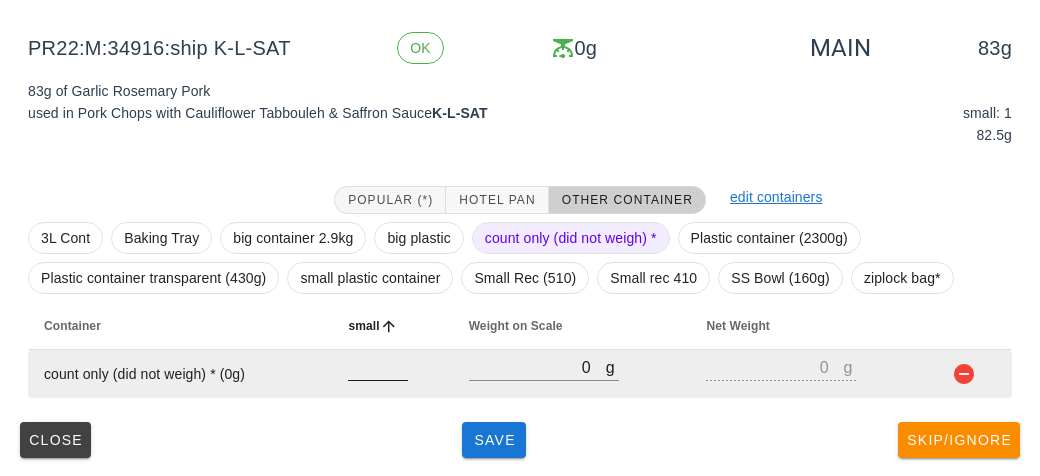 click at bounding box center (378, 367) 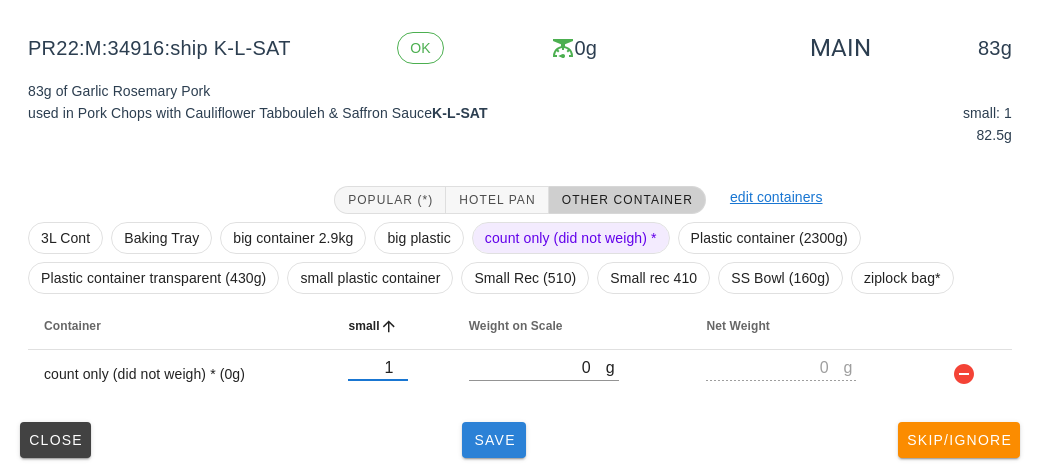 type on "1" 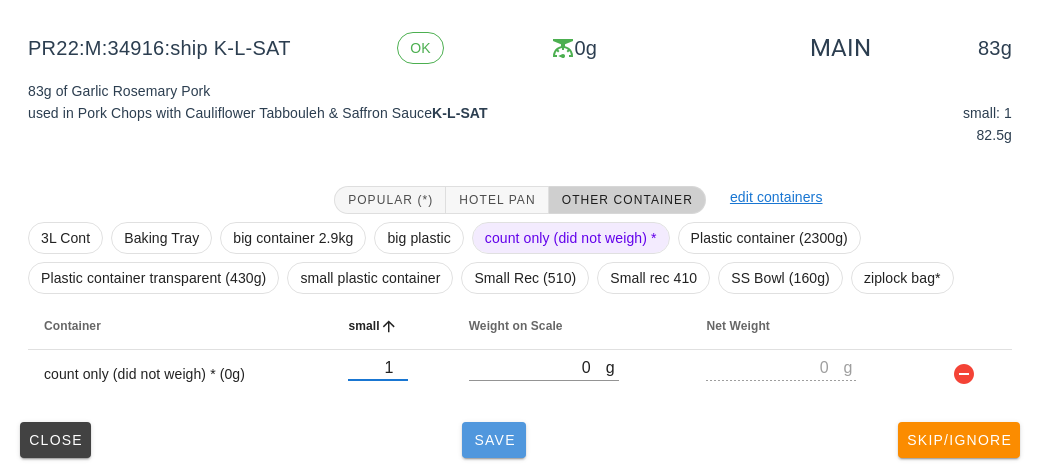 click on "Save" at bounding box center (494, 440) 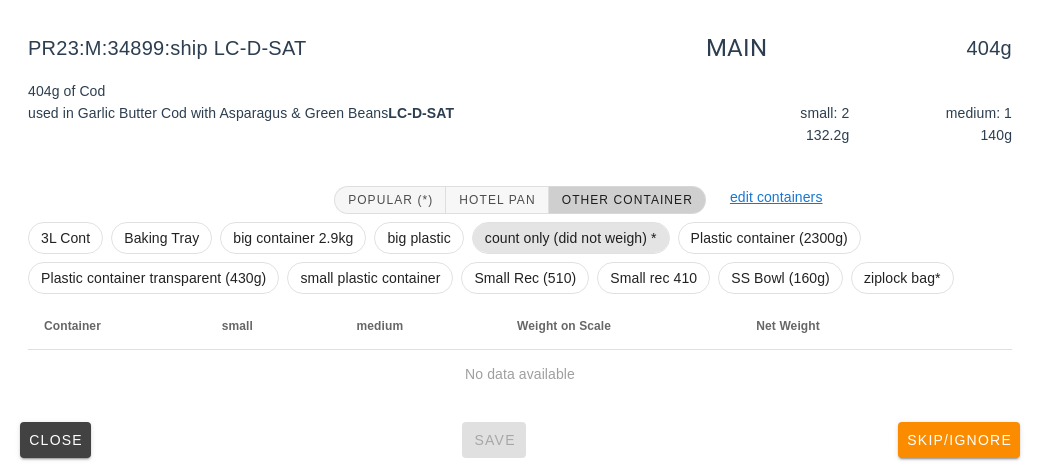 click on "count only (did not weigh) *" at bounding box center [571, 238] 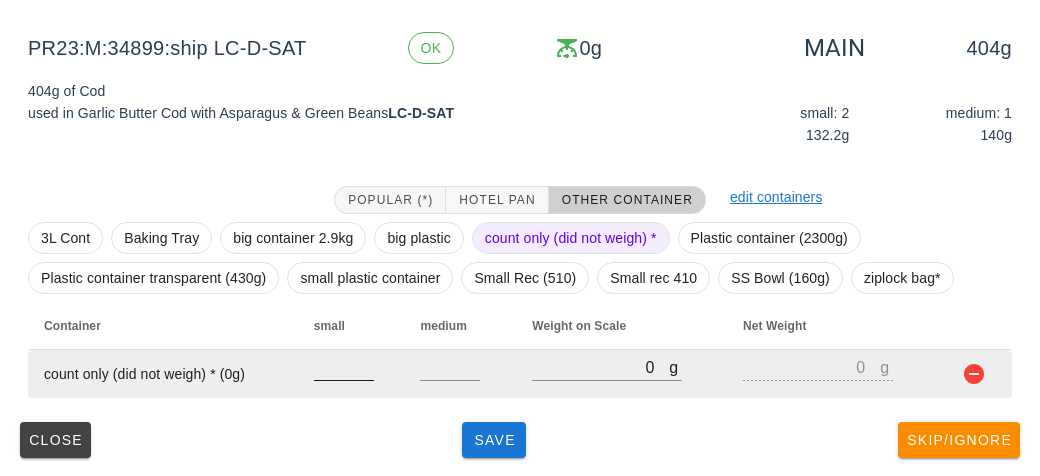 click at bounding box center [344, 367] 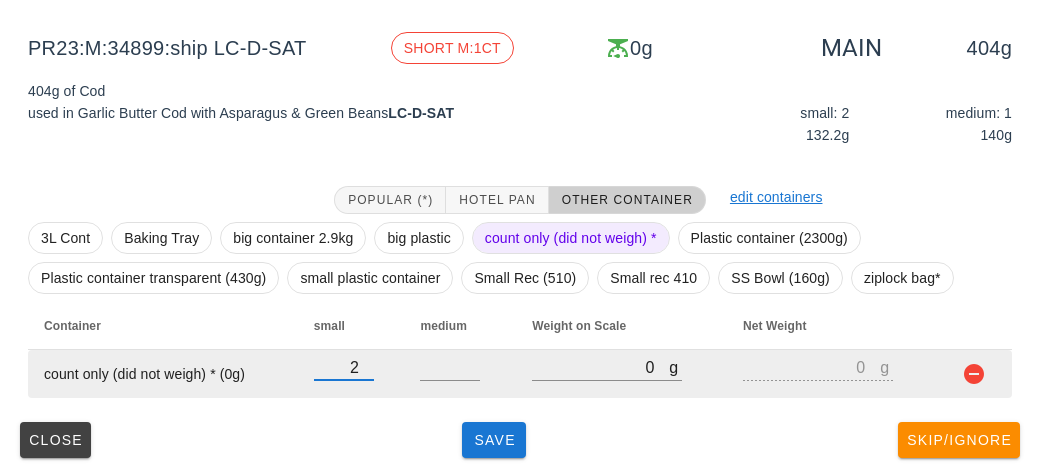 type on "2" 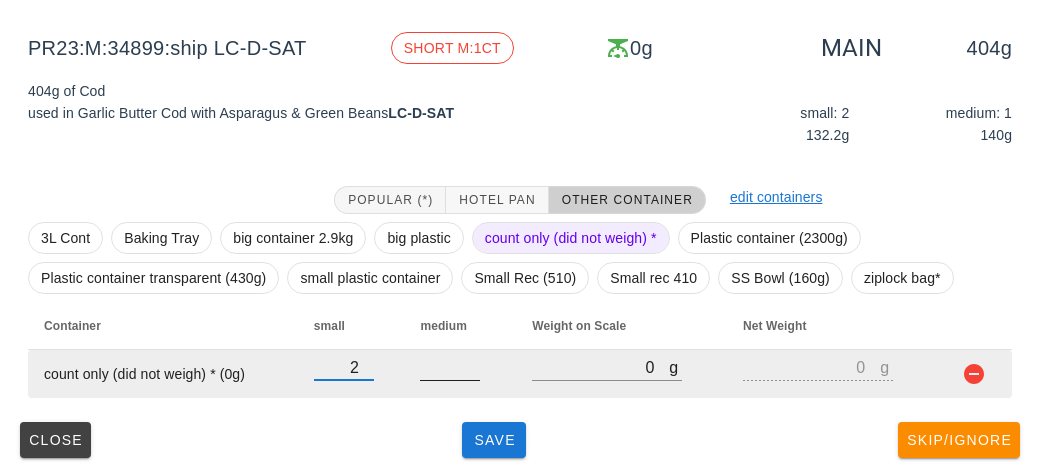 click at bounding box center [450, 367] 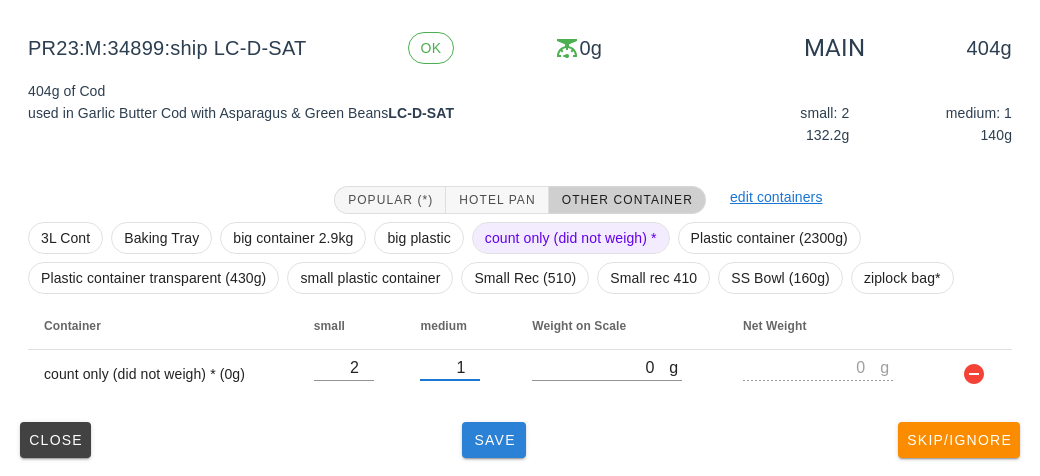 type on "1" 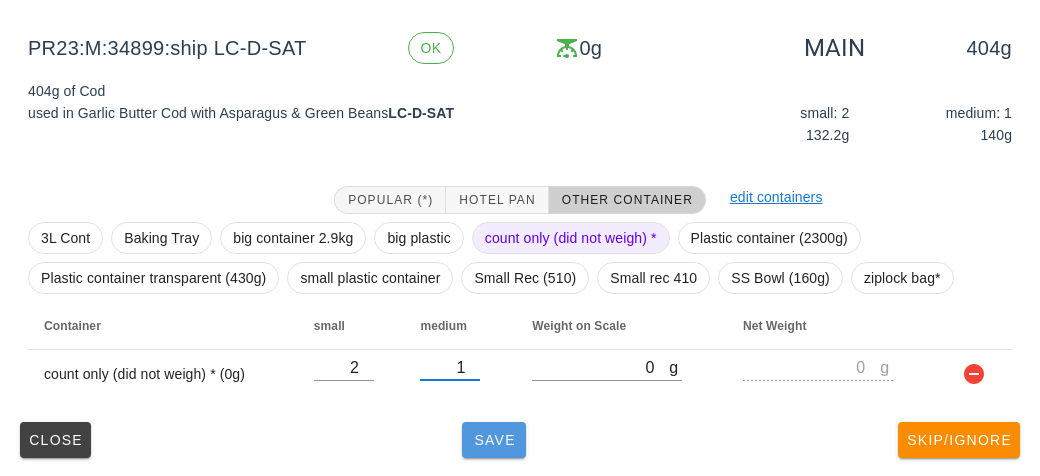 click on "Save" at bounding box center (494, 440) 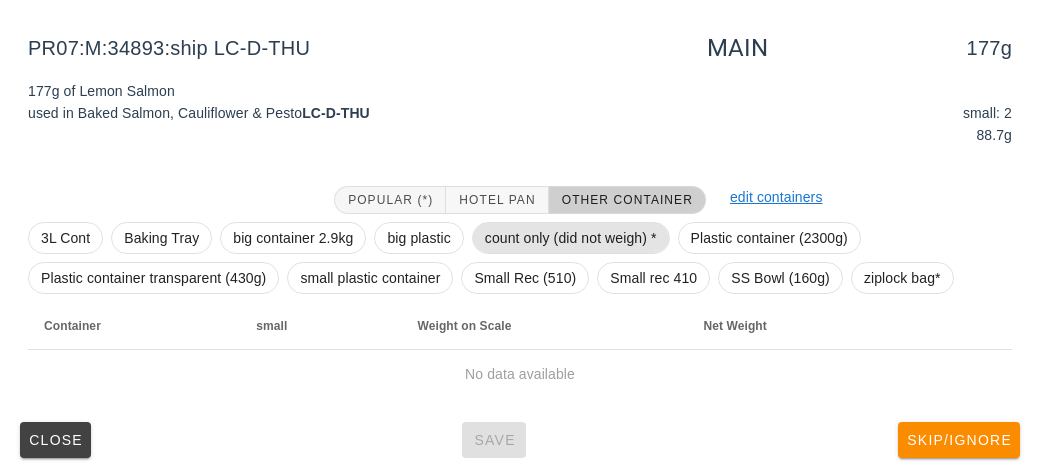 click on "count only (did not weigh) *" at bounding box center (571, 238) 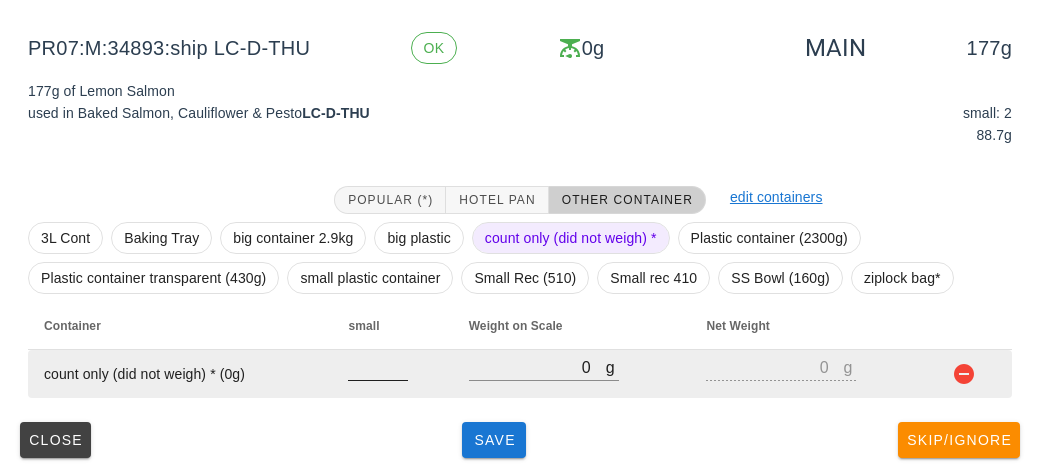 click at bounding box center (378, 367) 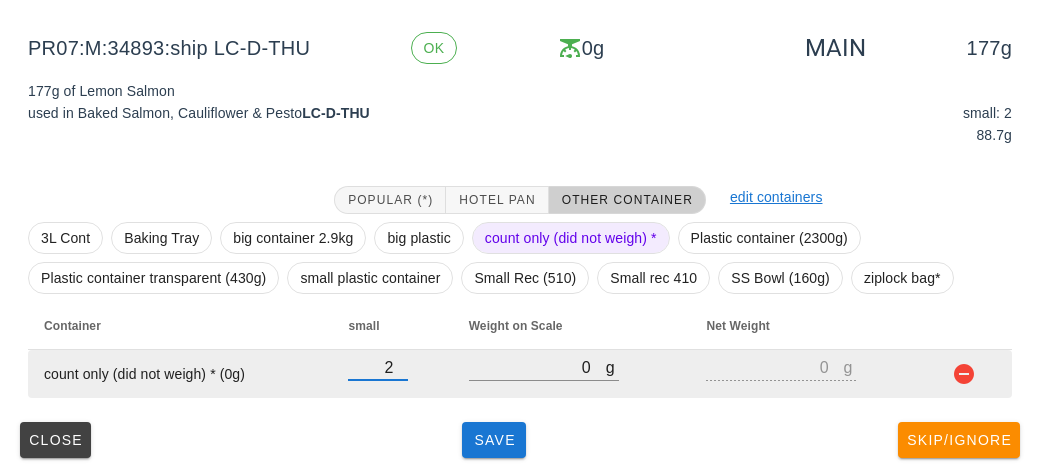 type on "2" 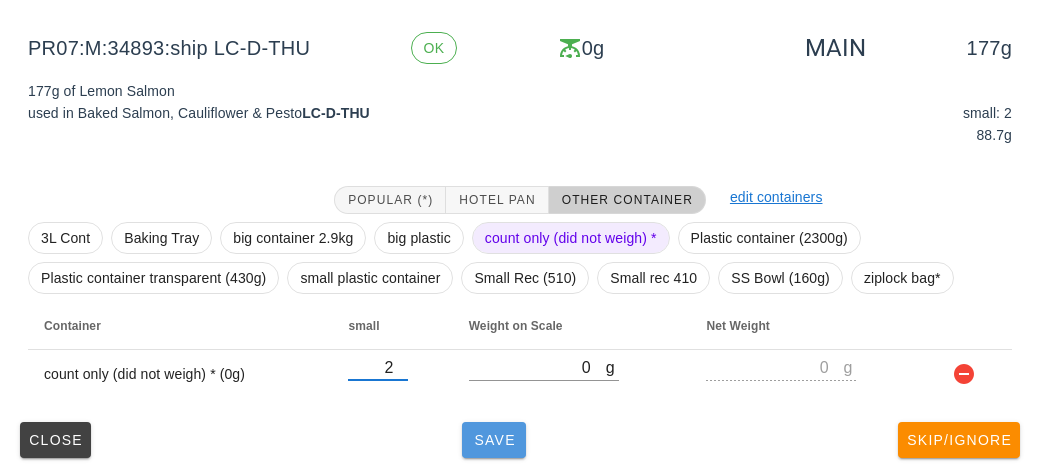 click on "Save" at bounding box center (494, 440) 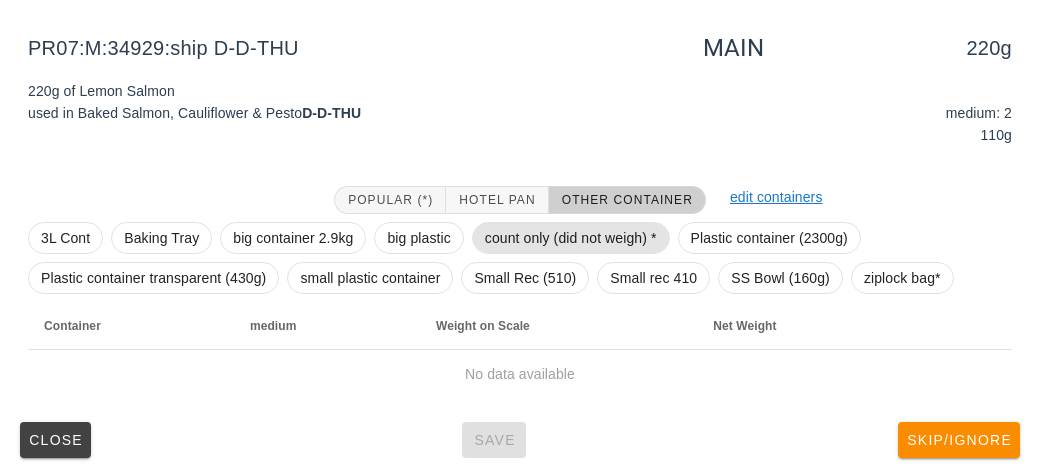 click on "count only (did not weigh) *" at bounding box center [571, 238] 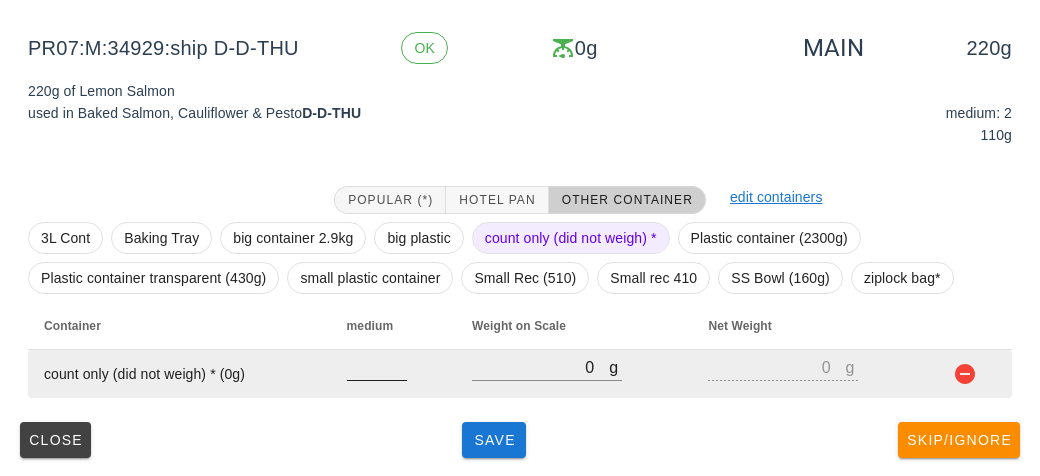 click at bounding box center (377, 367) 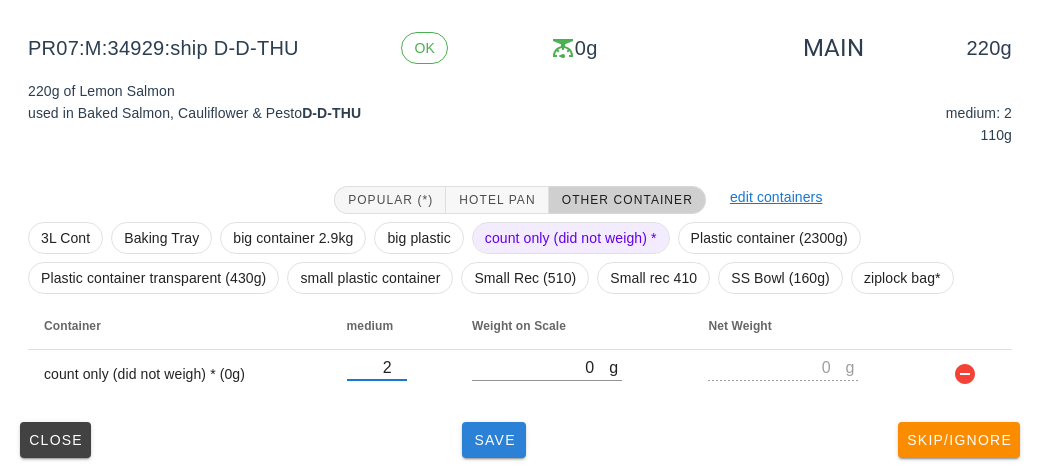 type on "2" 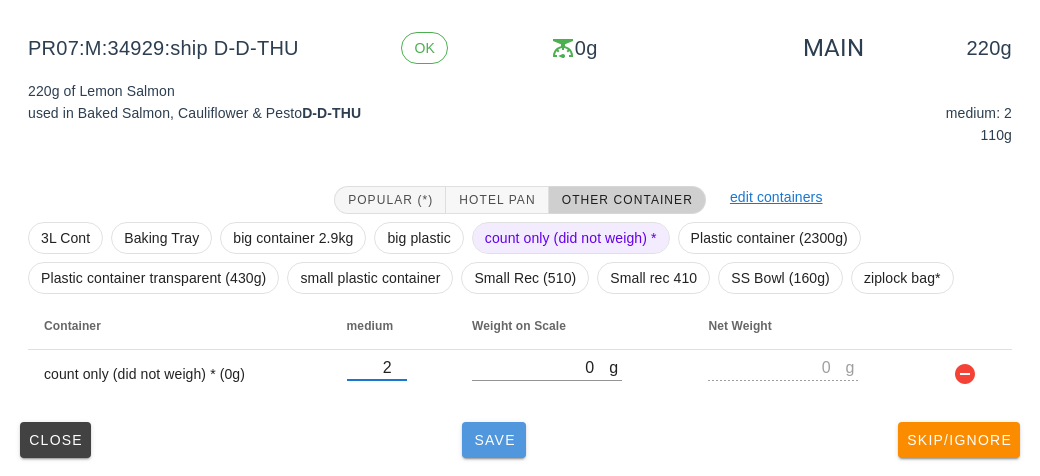 click on "Save" at bounding box center (494, 440) 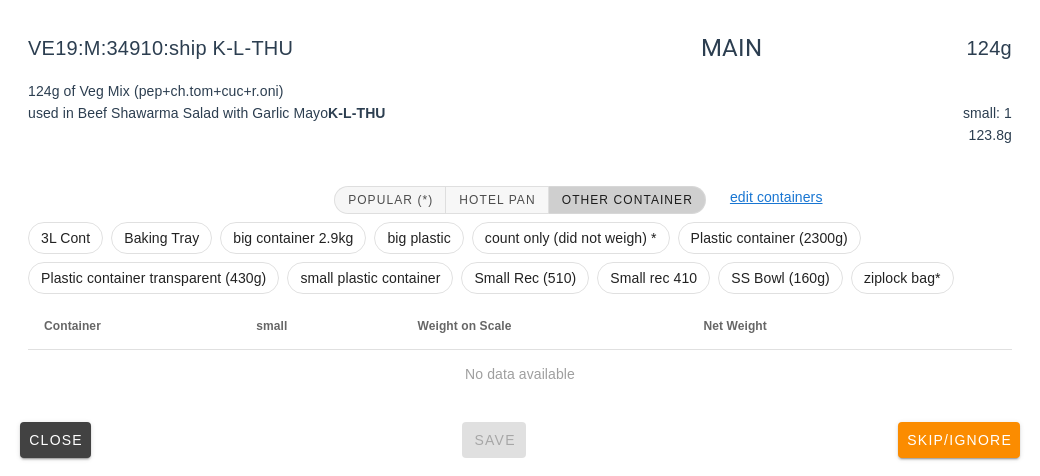click on "3L Cont   Baking Tray   big container 2.9kg   big plastic   count only (did not weigh) *   Plastic container (2300g)   Plastic container transparent (430g)   small plastic container   Small Rec (510)   Small rec 410   SS Bowl (160g)   ziplock bag*" at bounding box center (520, 258) 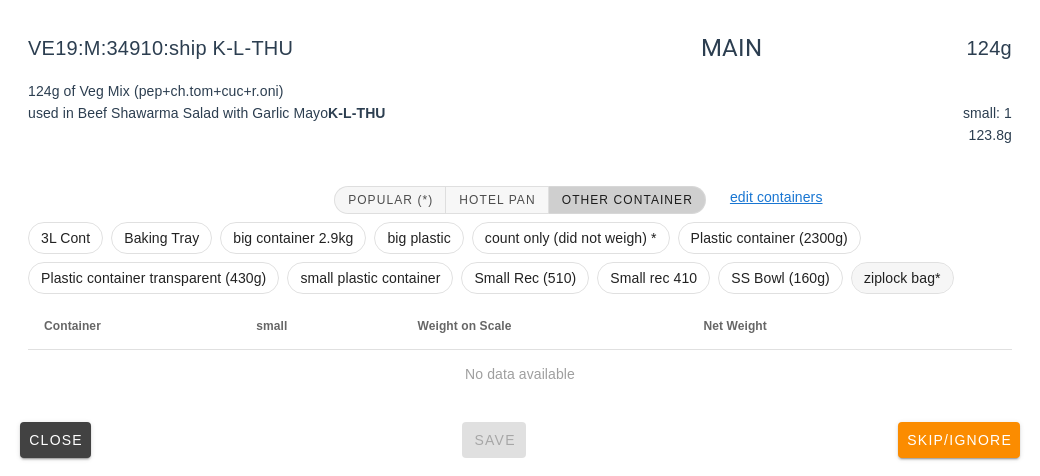 click on "ziplock bag*" at bounding box center (902, 278) 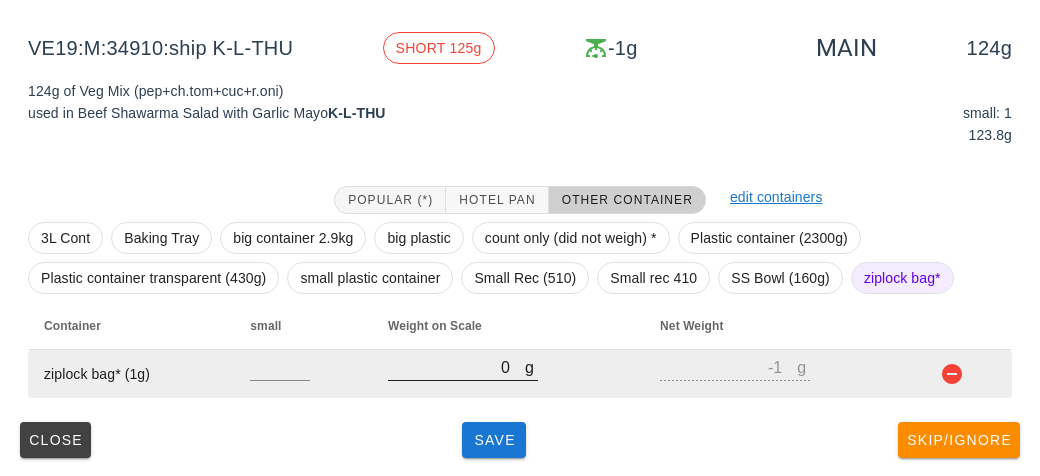 click on "0" at bounding box center [456, 367] 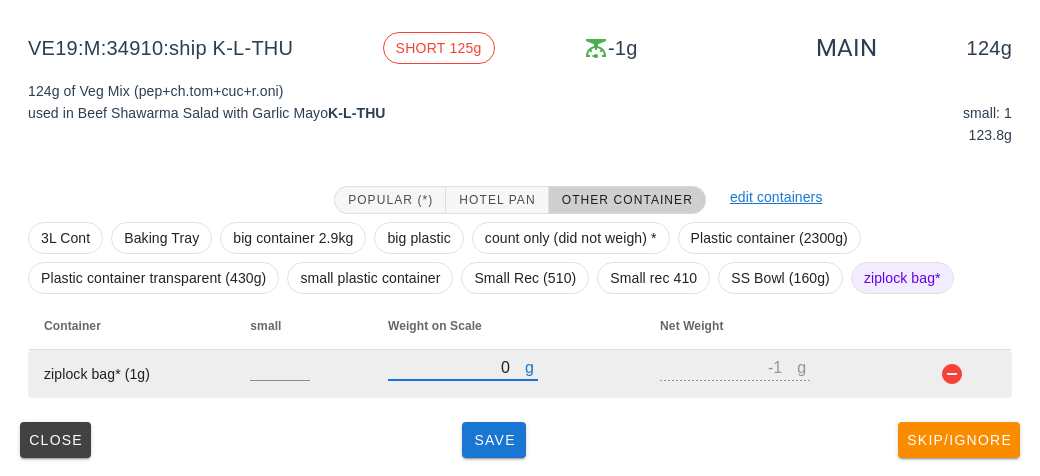 type on "10" 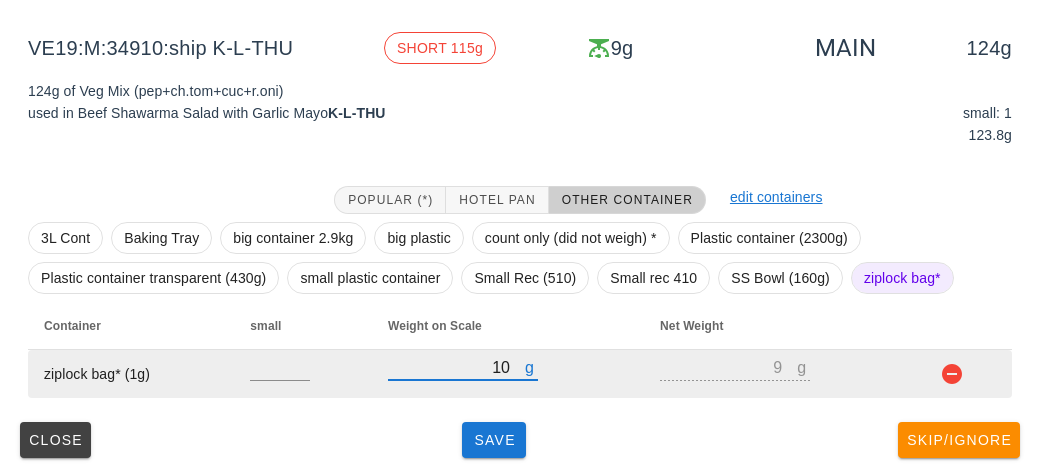 type on "190" 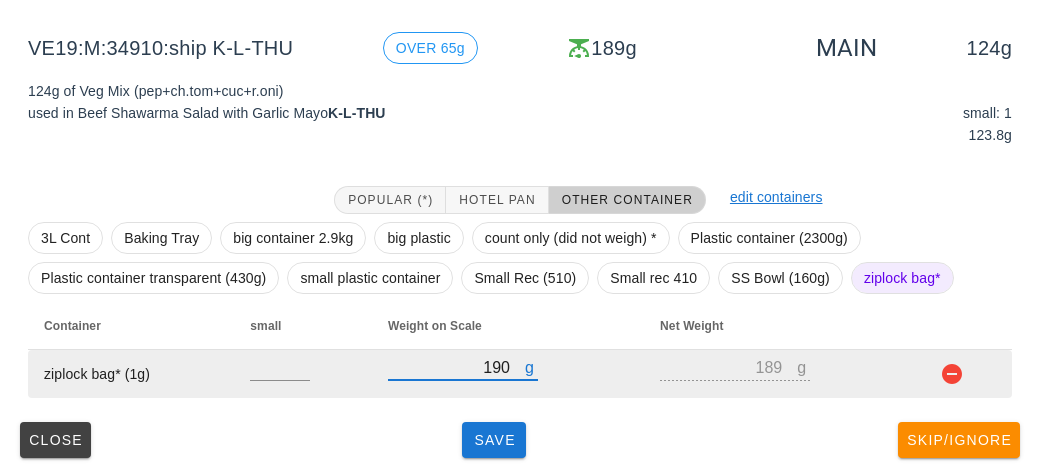 type on "190" 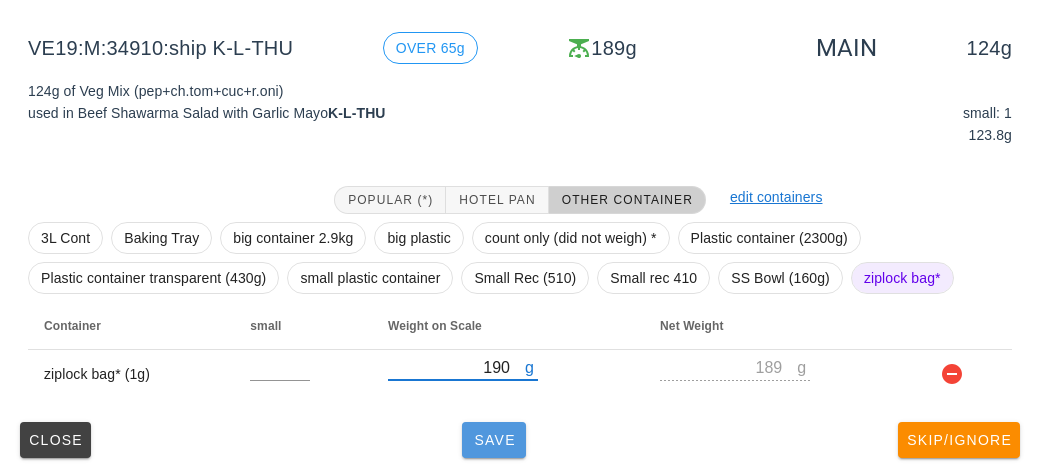click on "Save" at bounding box center (494, 440) 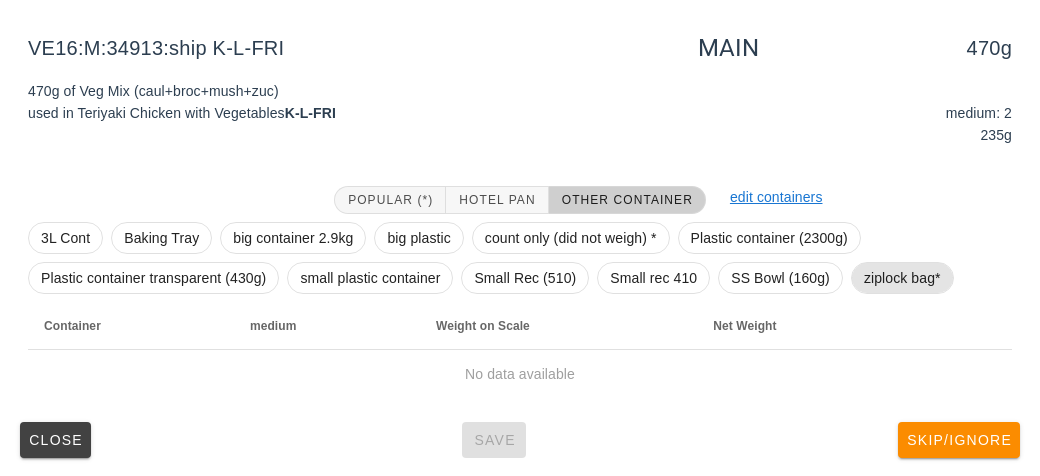 click on "ziplock bag*" at bounding box center (902, 278) 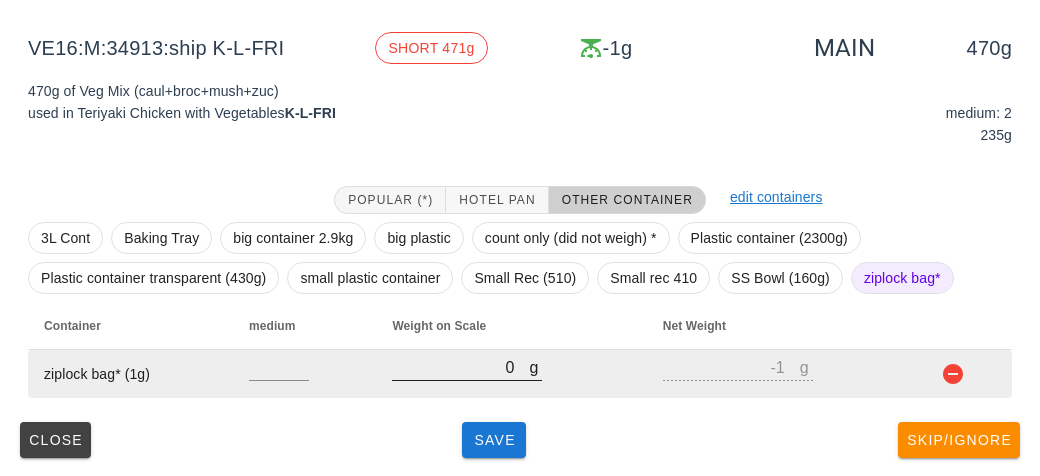 click on "0" at bounding box center (460, 367) 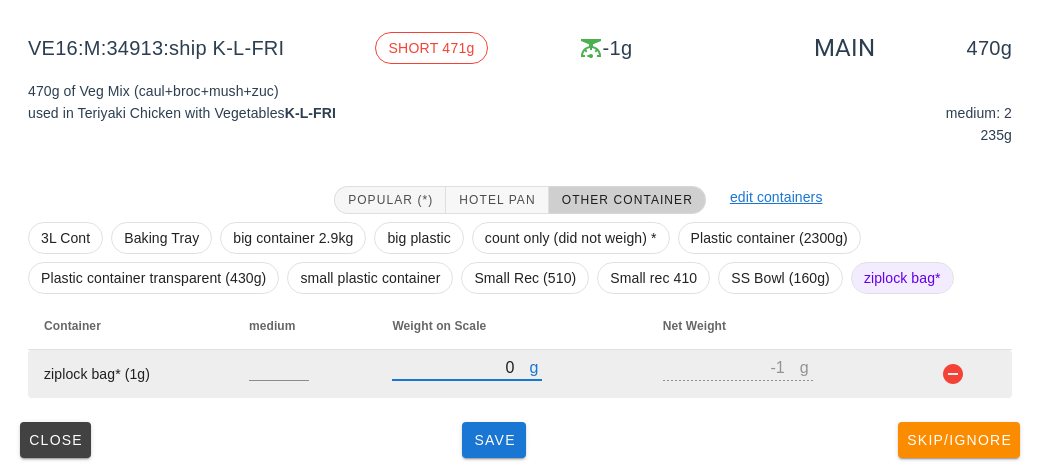 type on "80" 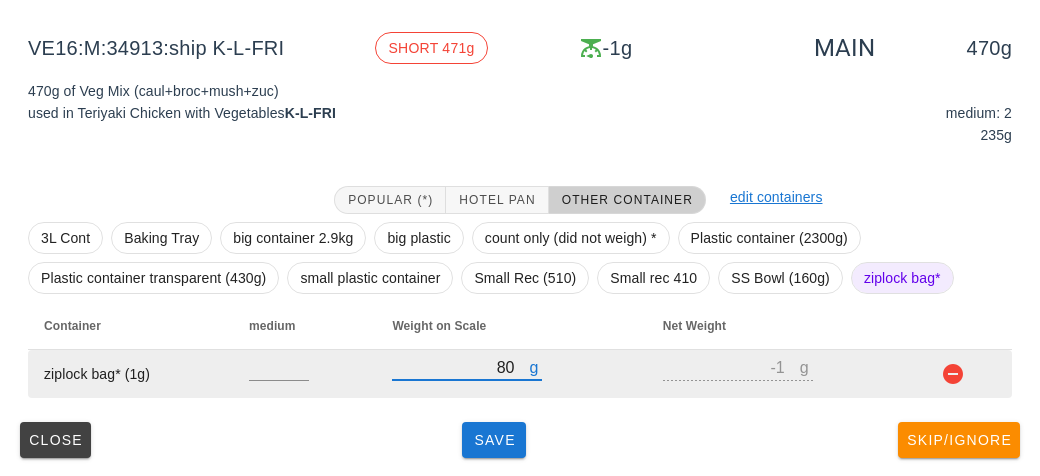 type on "79" 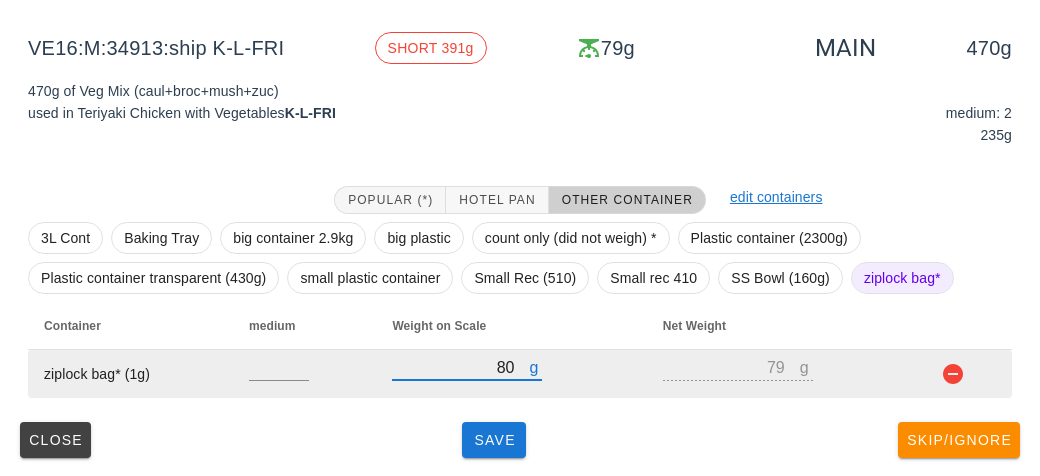 type on "860" 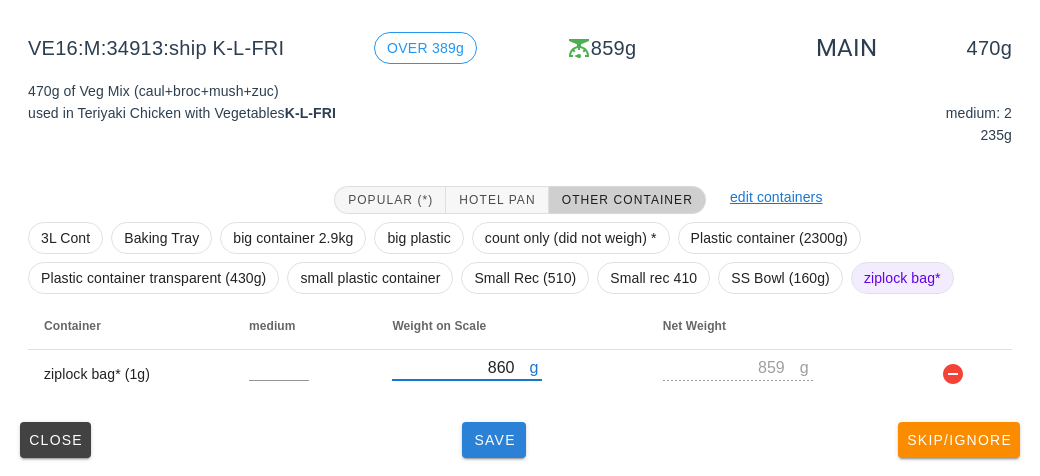 type on "860" 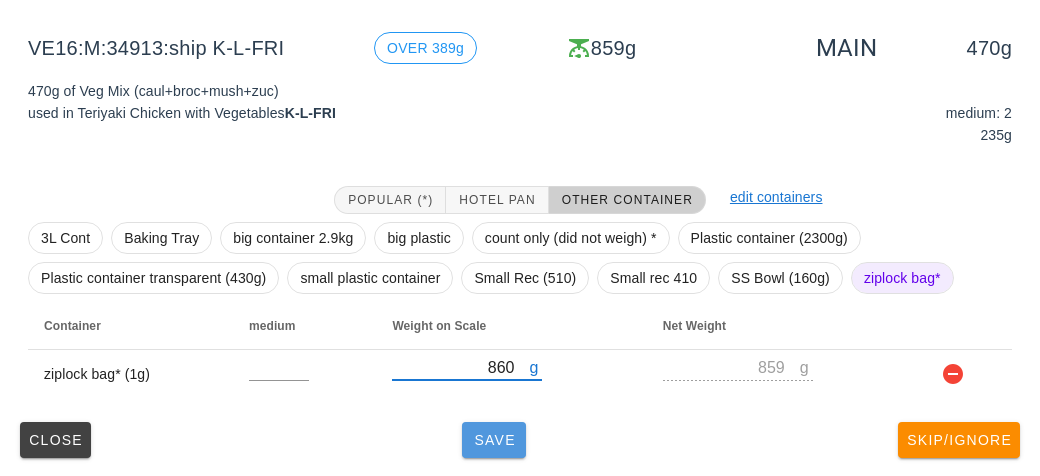 click on "Save" at bounding box center [494, 440] 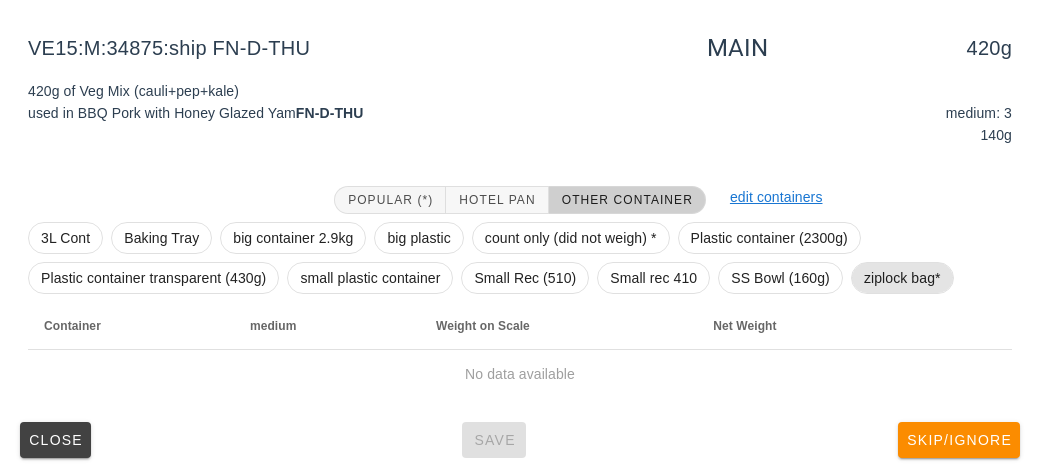 click on "ziplock bag*" at bounding box center [902, 278] 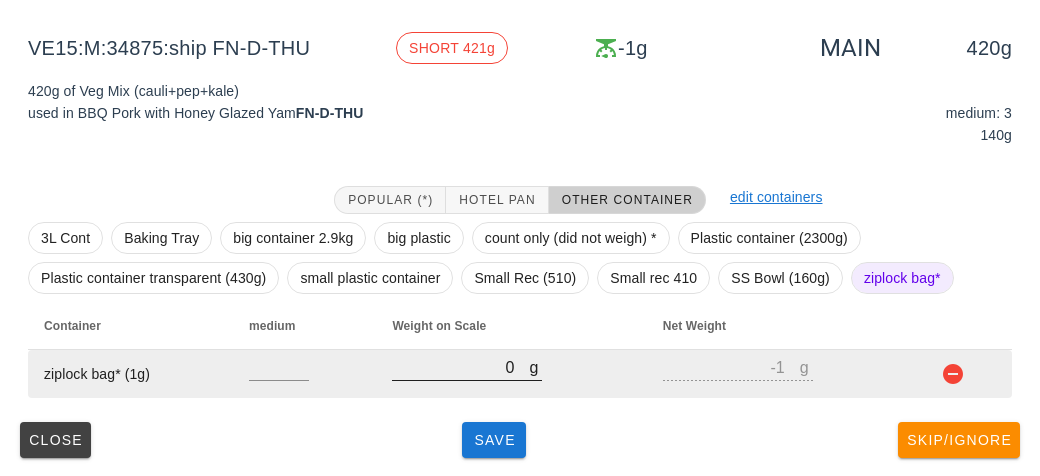 click on "0" at bounding box center [460, 367] 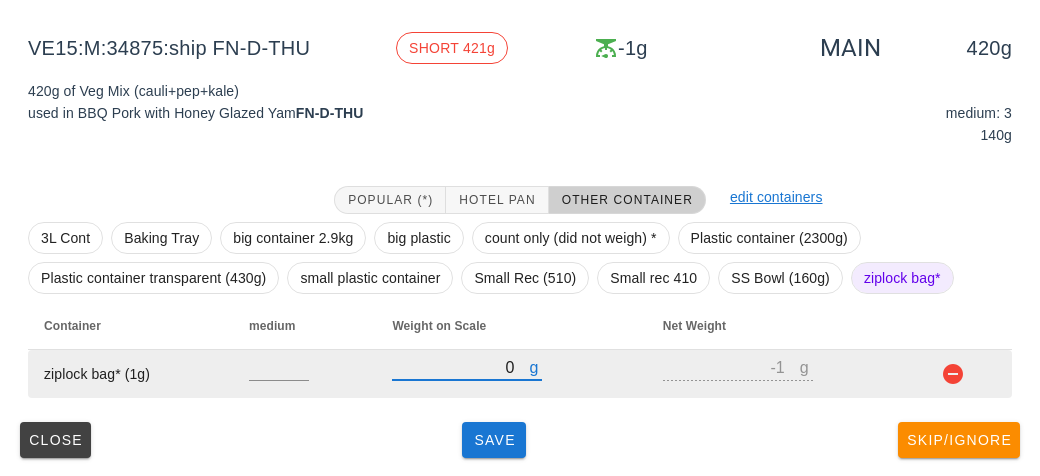 type on "60" 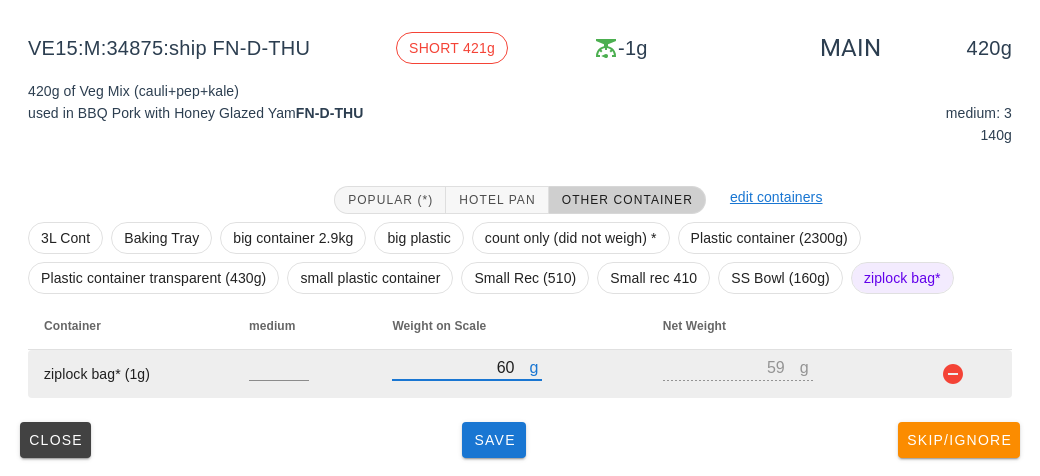 type on "660" 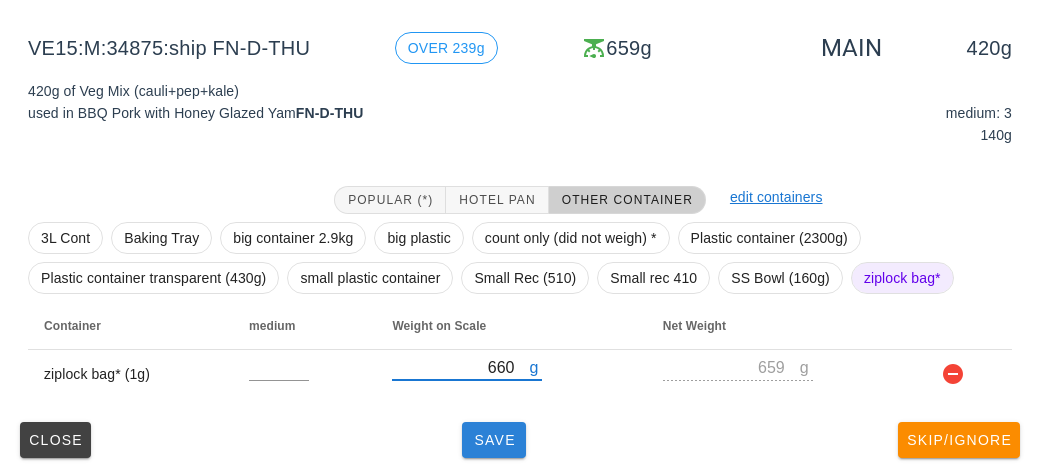 type on "660" 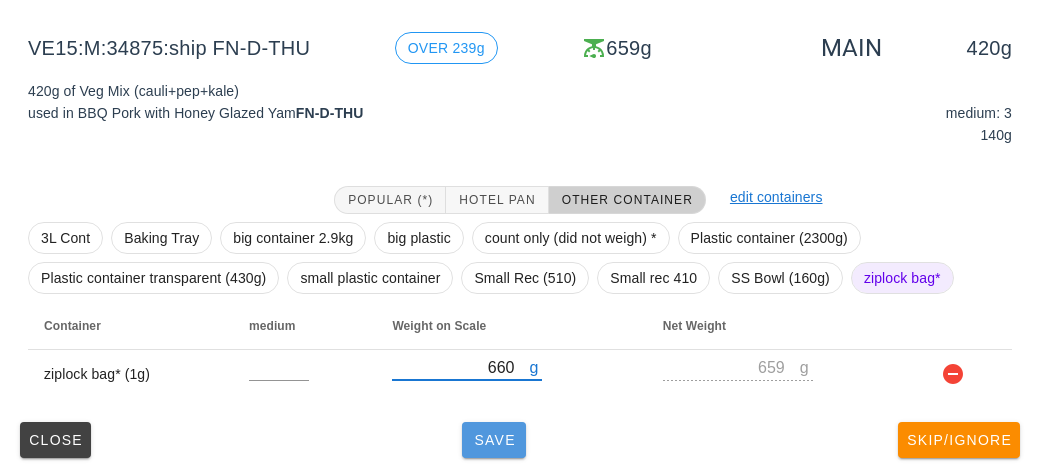 click on "Save" at bounding box center (494, 440) 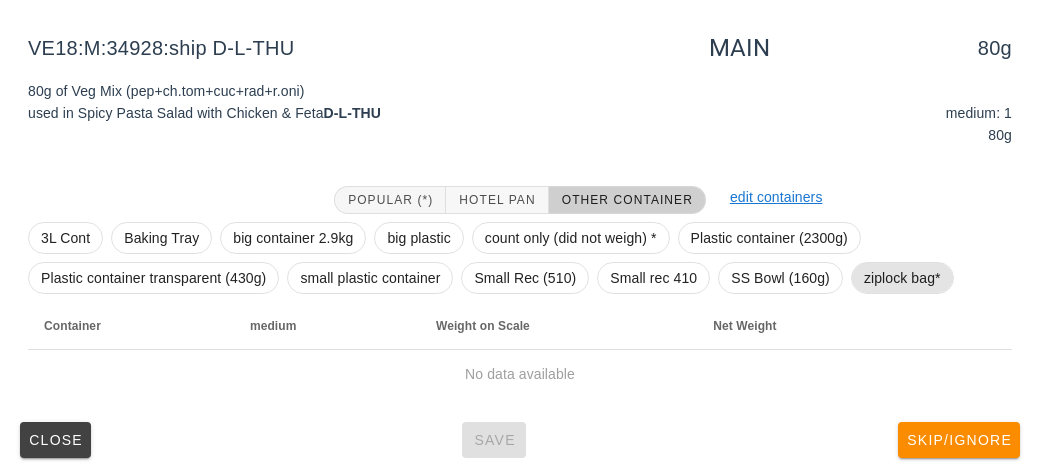 click on "ziplock bag*" at bounding box center (902, 278) 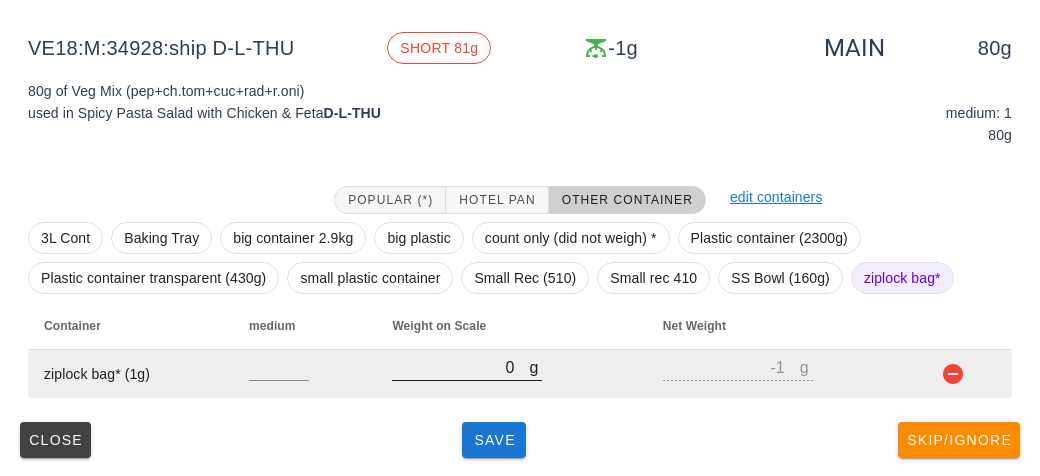 click on "0" at bounding box center [460, 367] 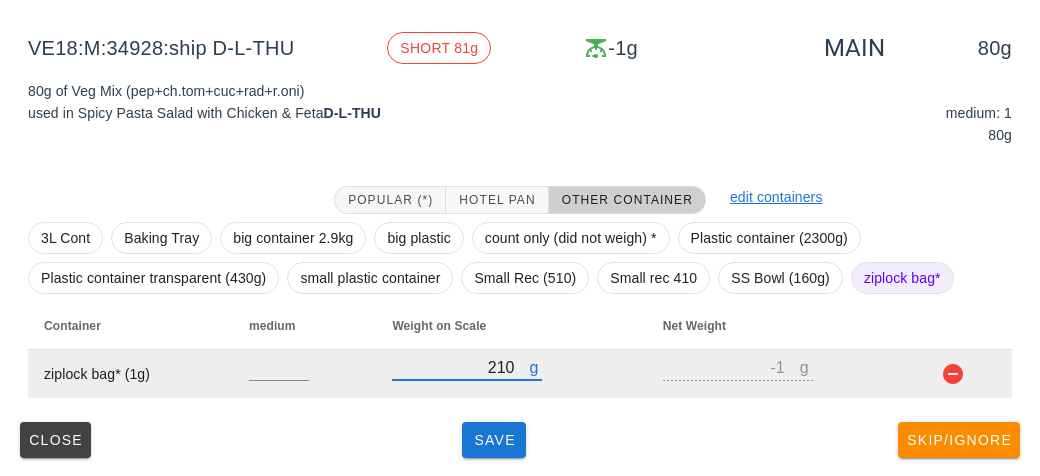 type on "2140" 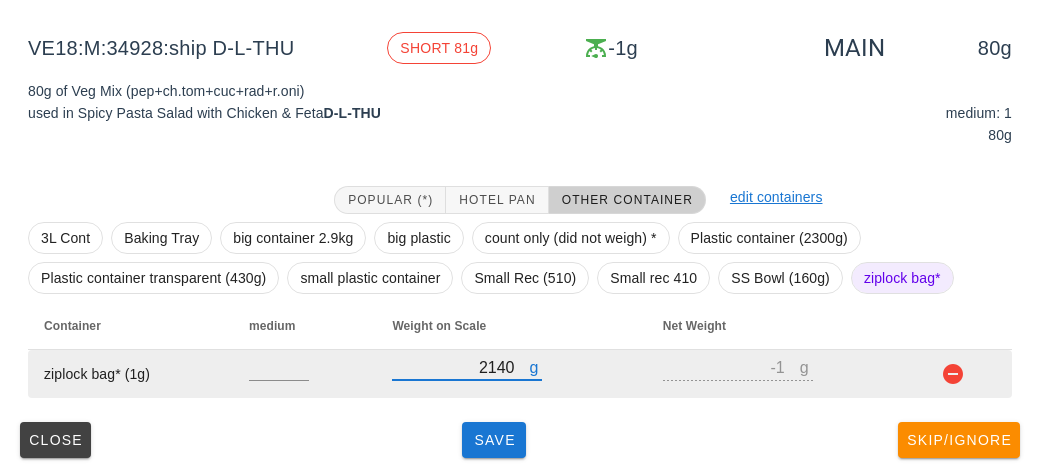type on "2139" 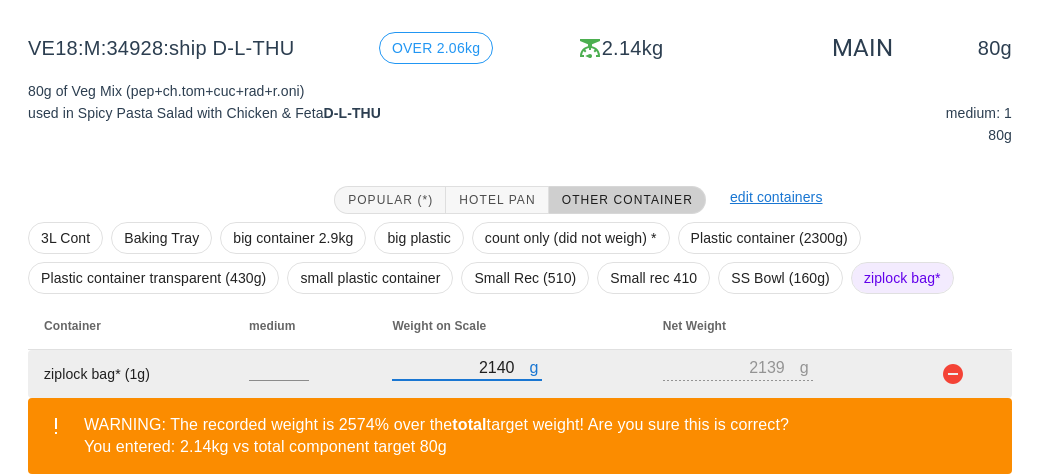 type on "210" 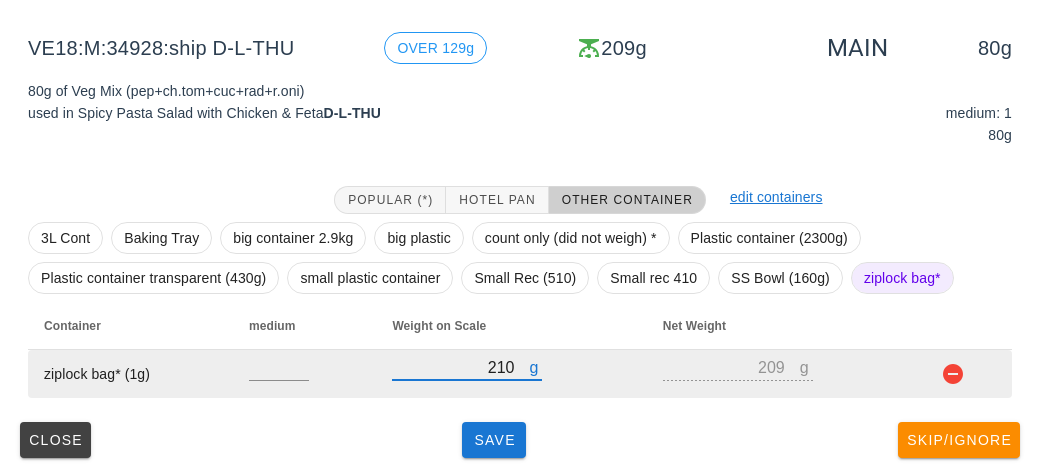 type on "20" 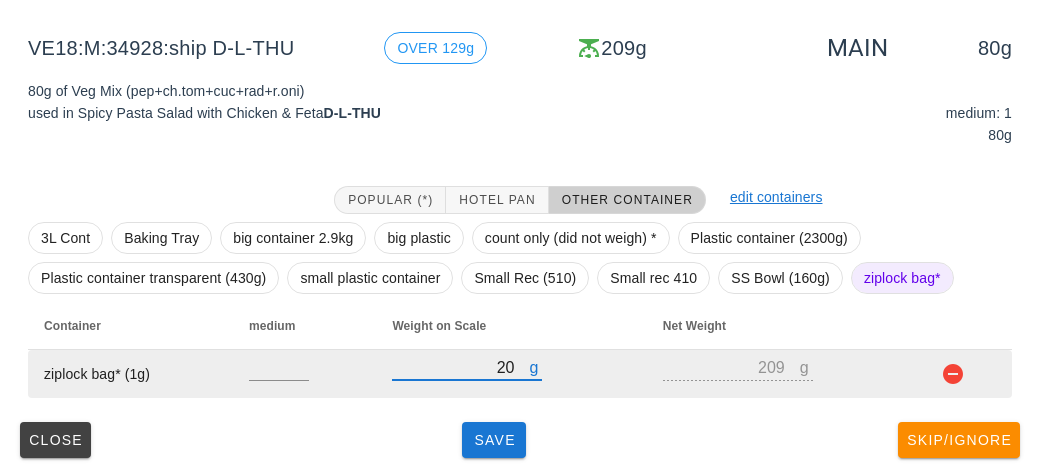 type on "19" 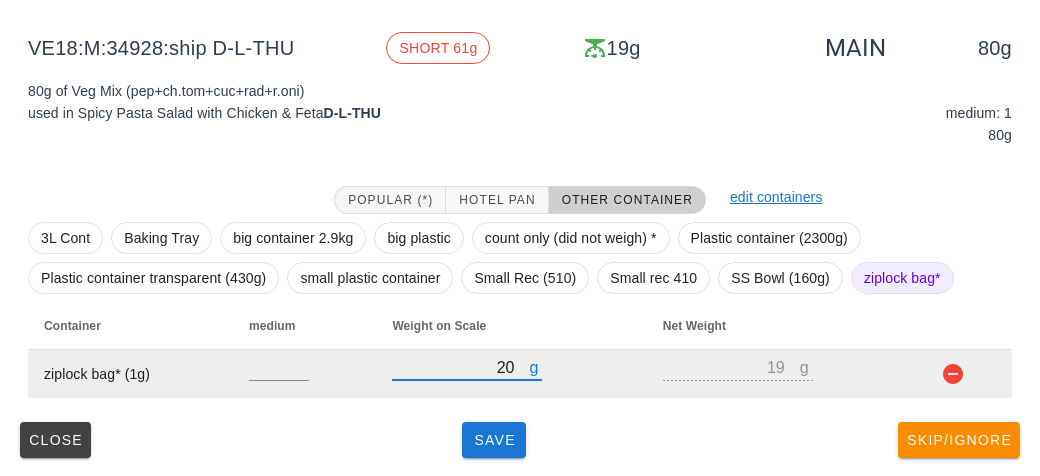 type on "0" 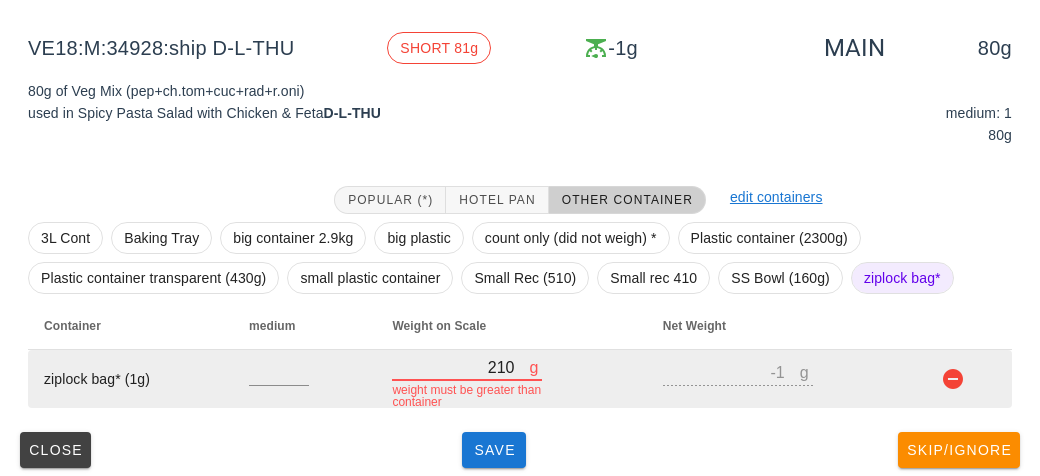 type on "2140" 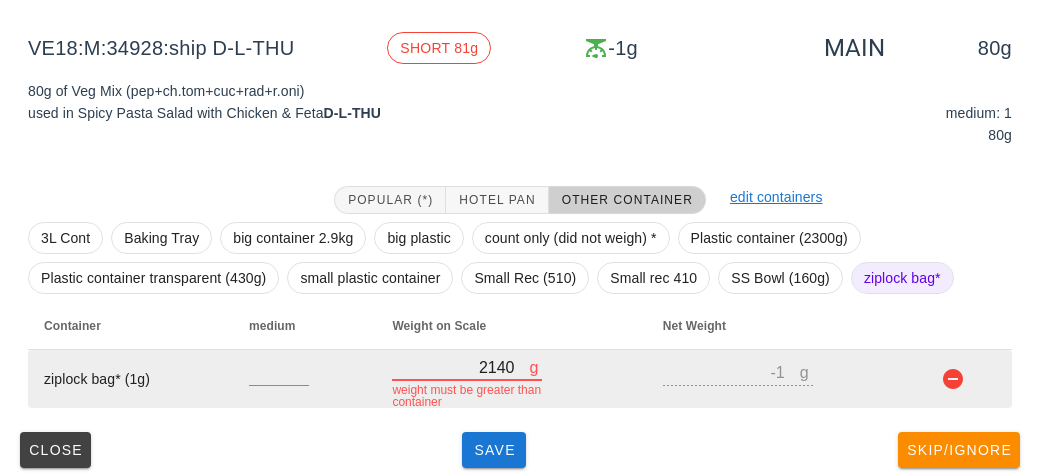 type on "2139" 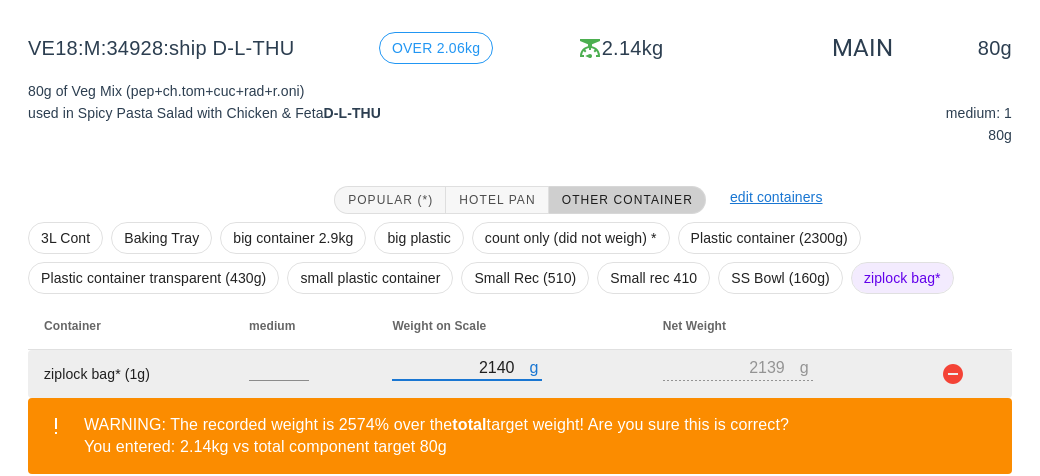 type on "210" 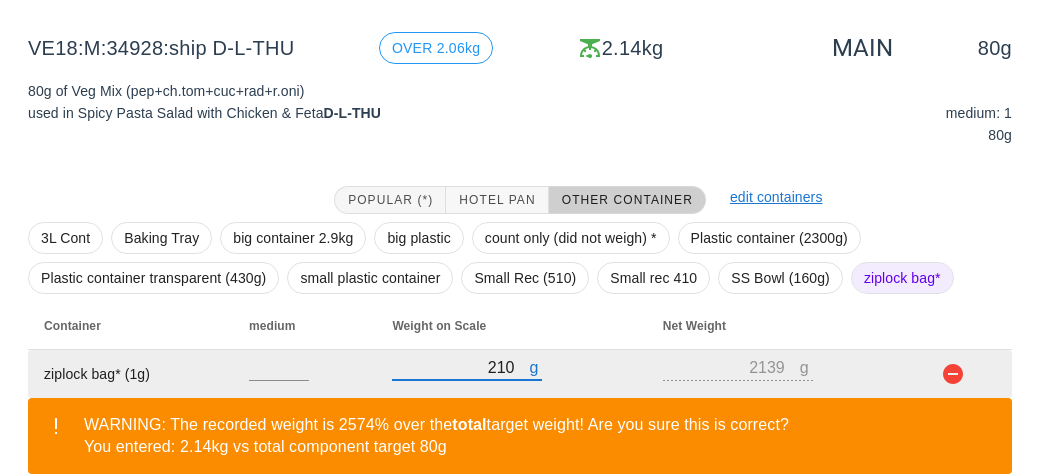 type on "209" 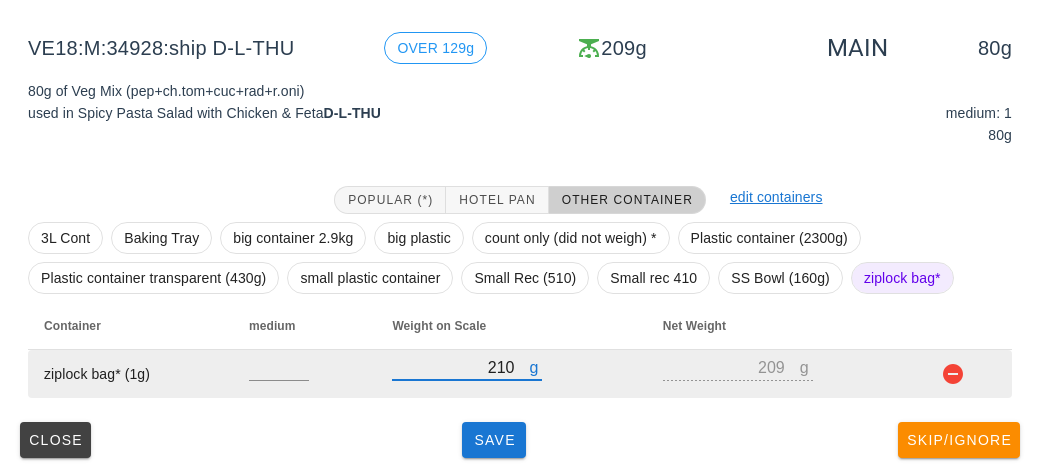 type on "20" 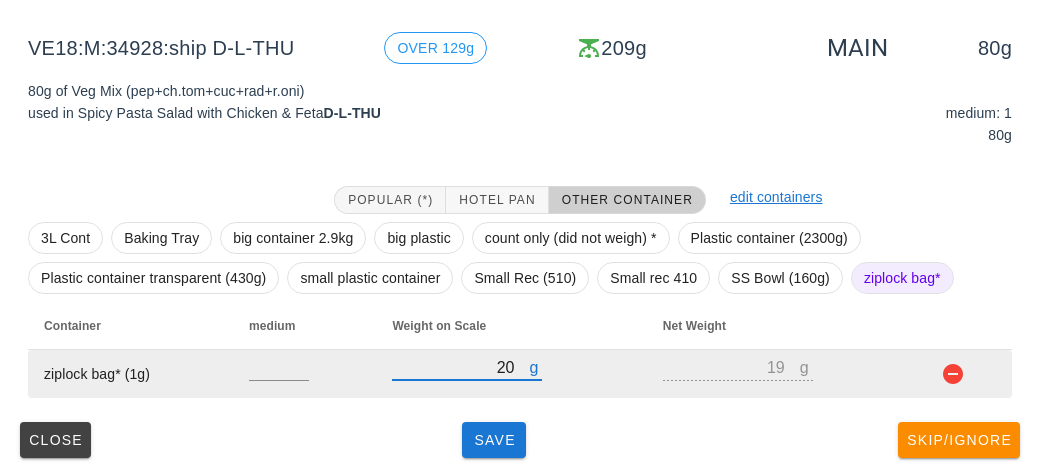 type on "0" 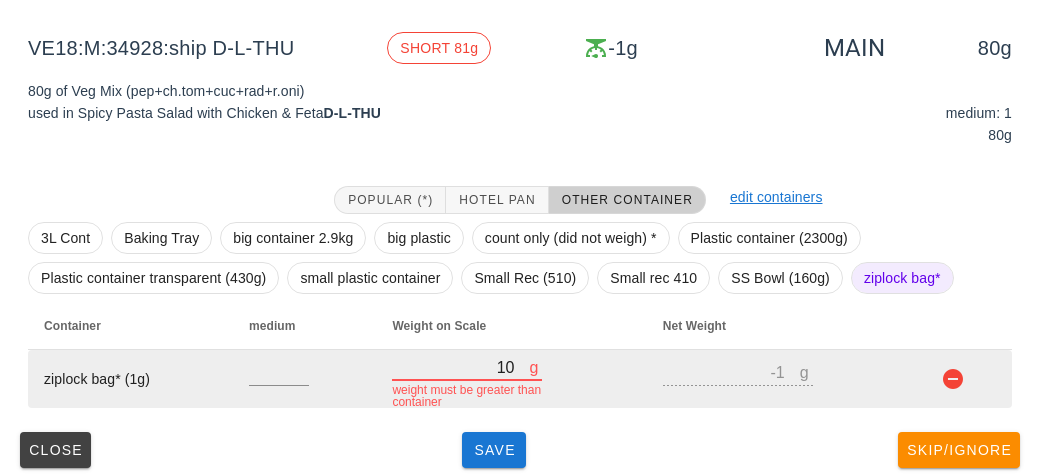 type on "140" 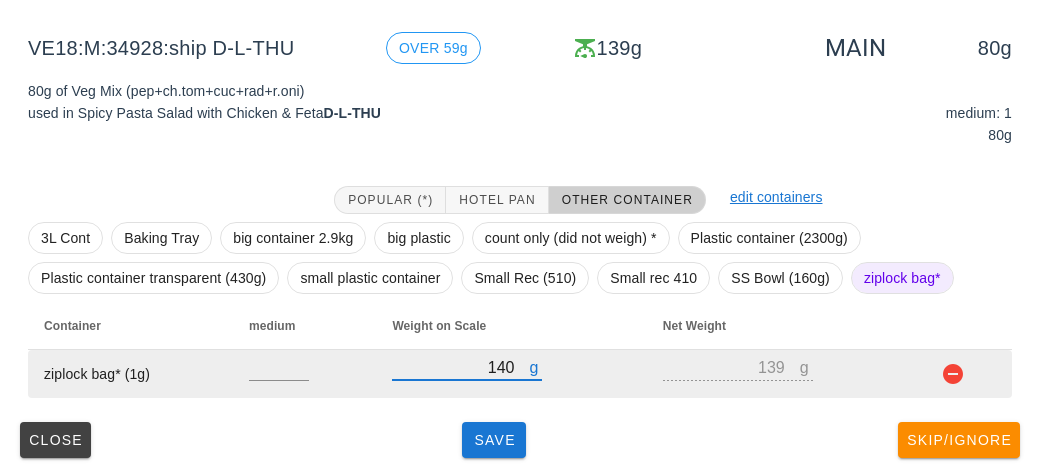 type on "140" 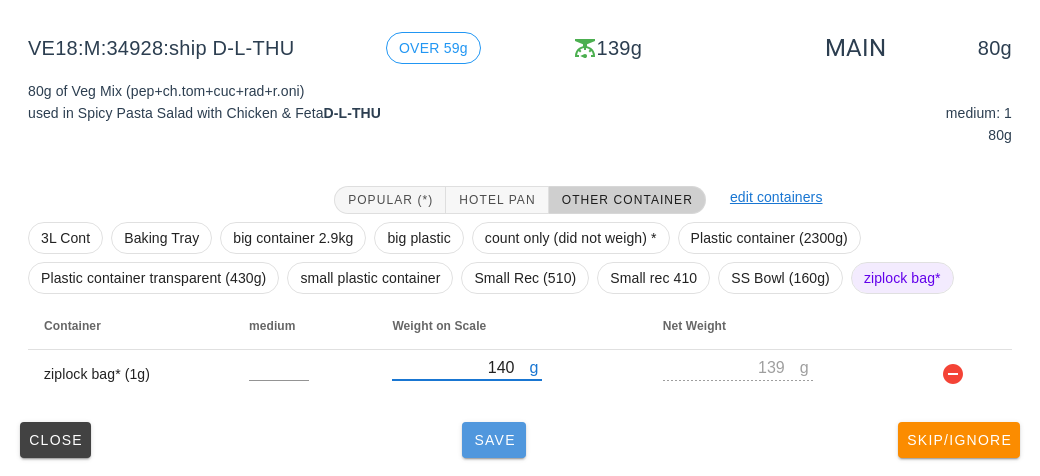 click on "Save" at bounding box center (494, 440) 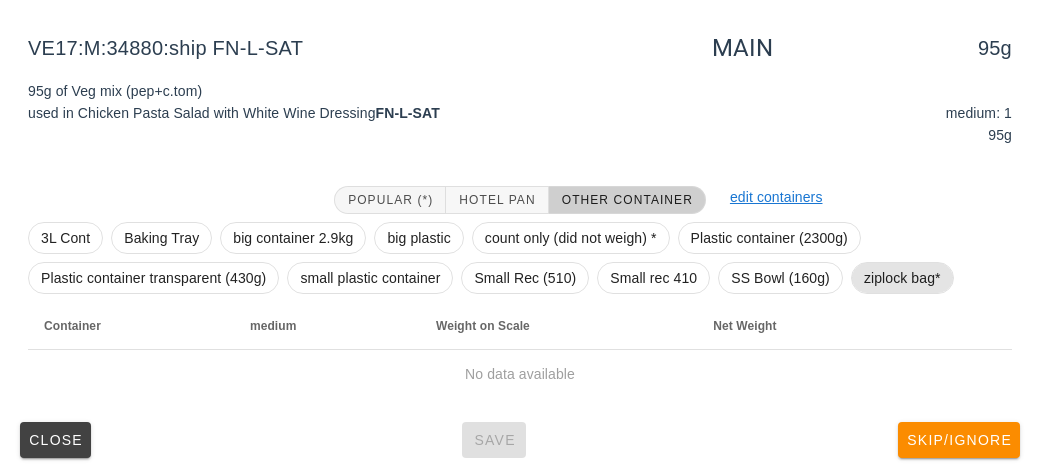 click on "ziplock bag*" at bounding box center (902, 278) 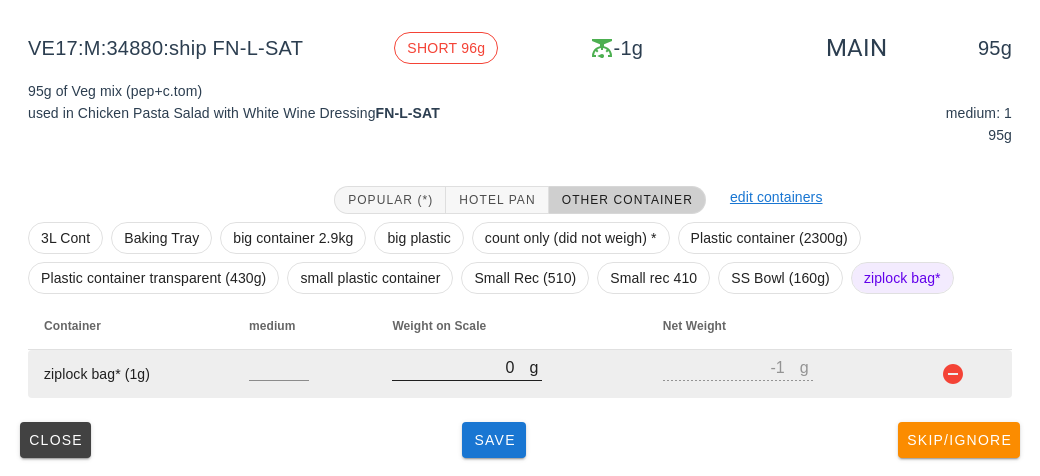 click on "0" at bounding box center (460, 367) 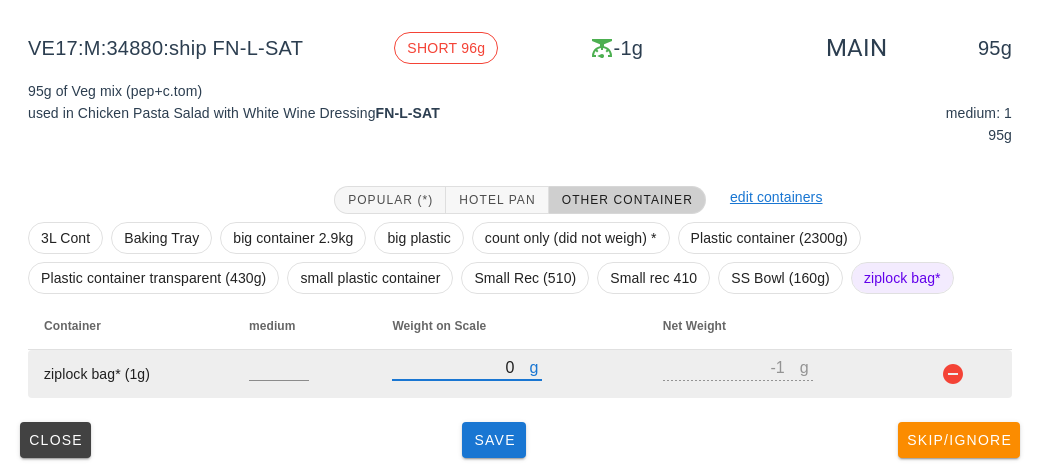 type on "10" 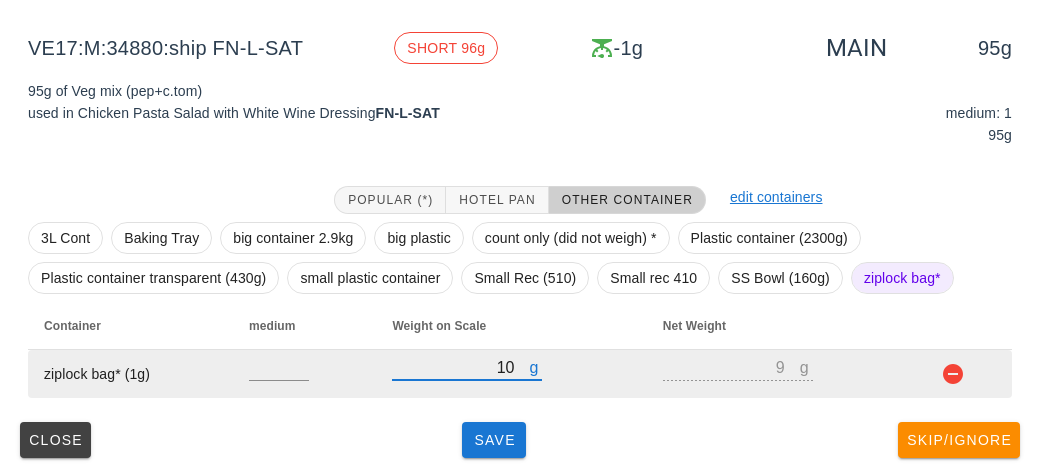 type on "130" 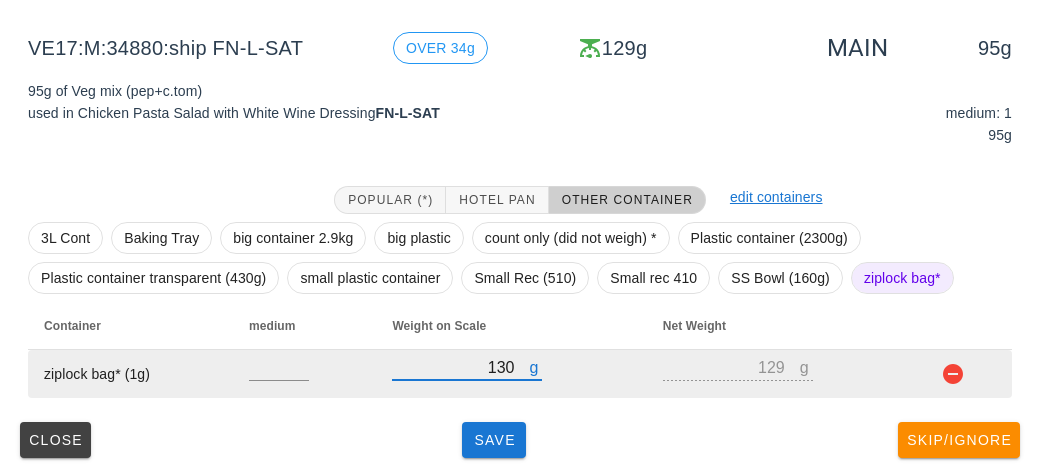 type on "130" 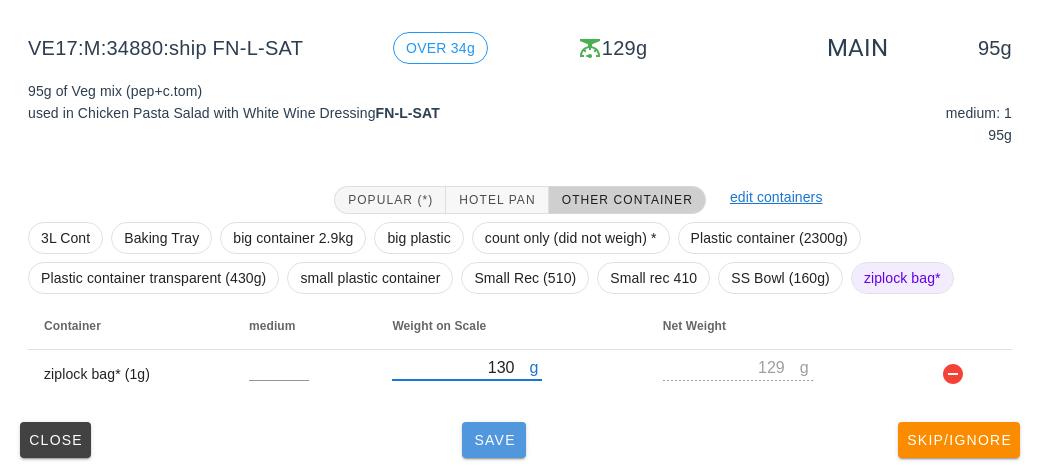 click on "Save" at bounding box center [494, 440] 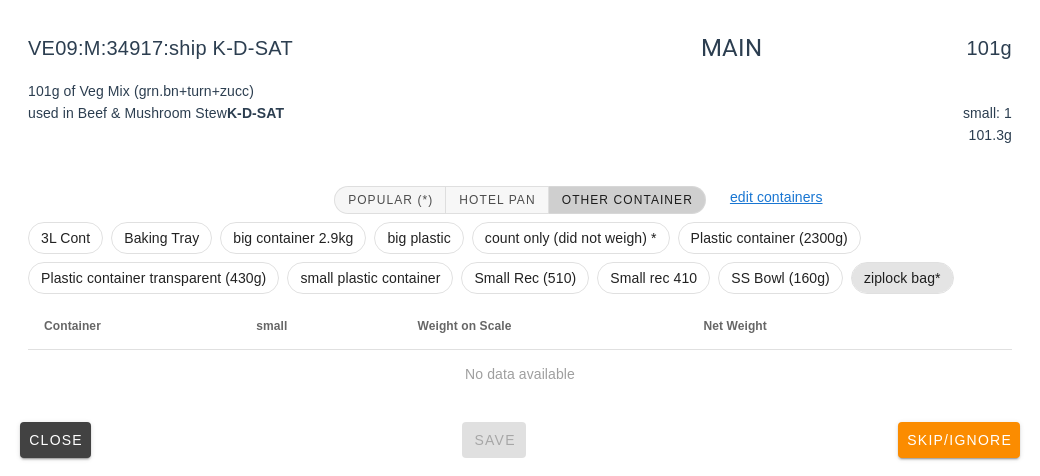 click on "ziplock bag*" at bounding box center [902, 278] 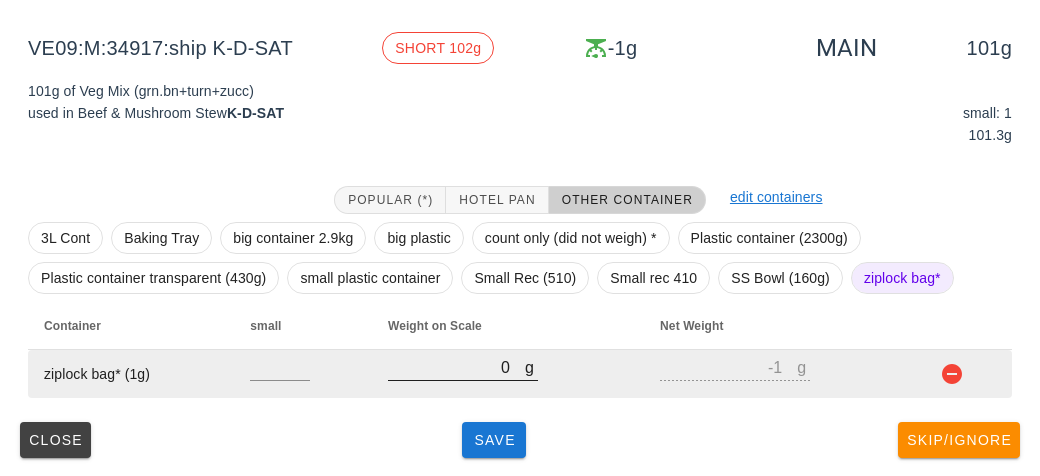 click on "0" at bounding box center [456, 367] 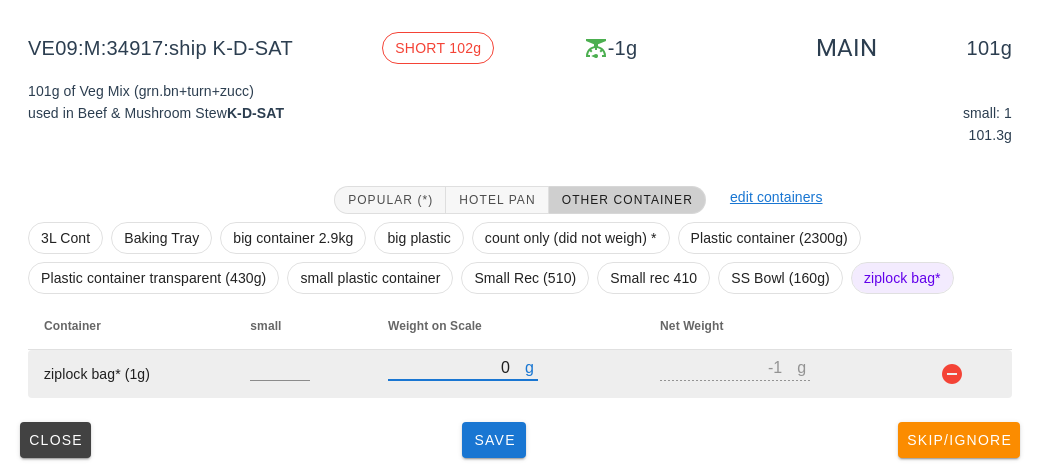 type on "10" 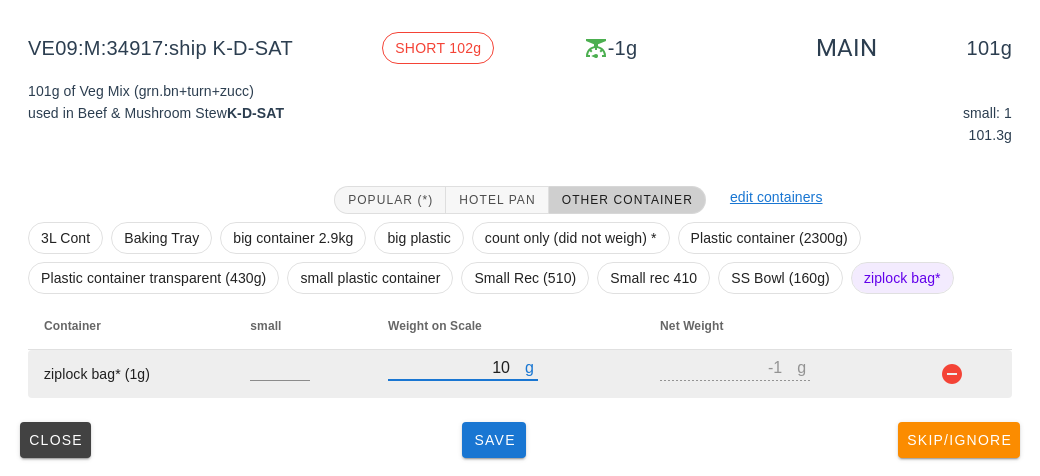 type on "9" 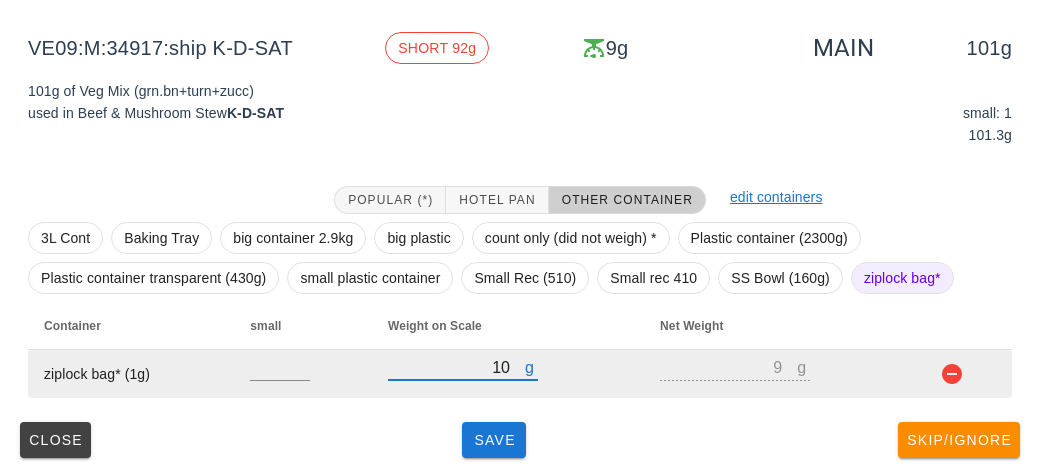 type on "160" 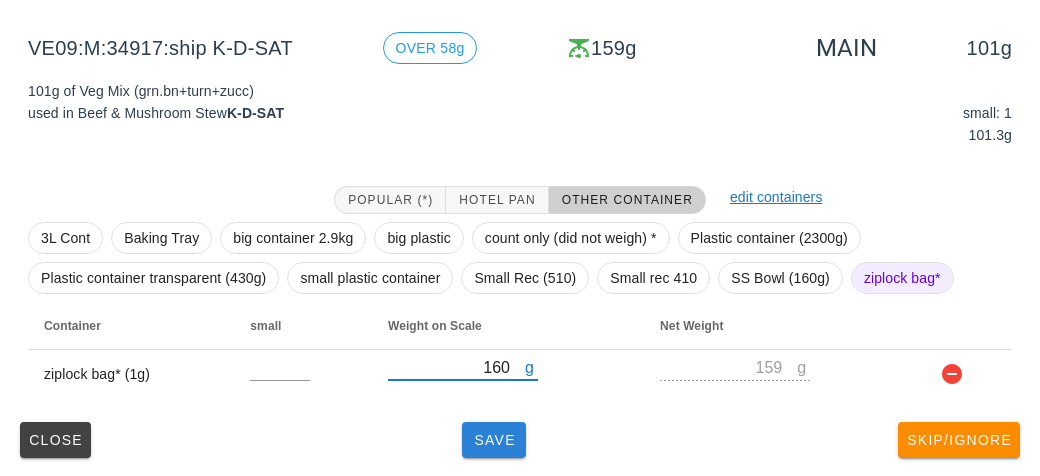 type on "160" 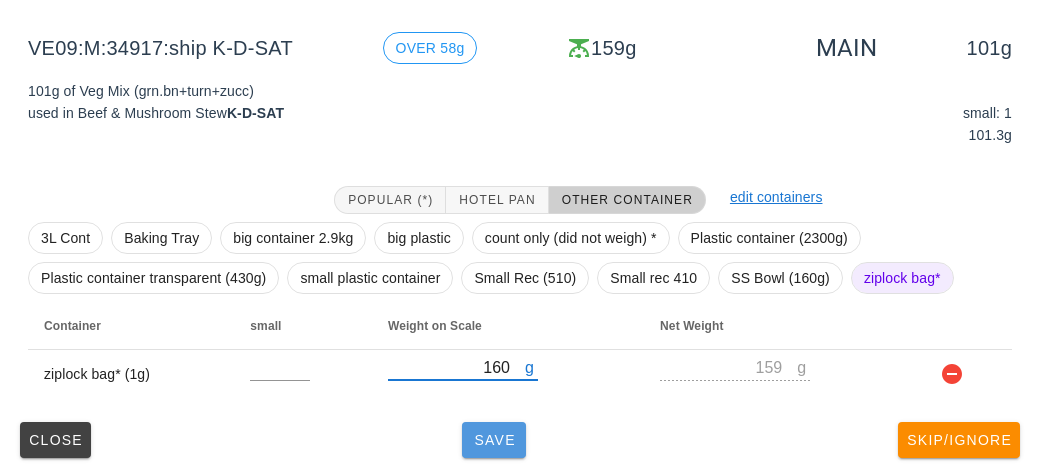 click on "Save" at bounding box center [494, 440] 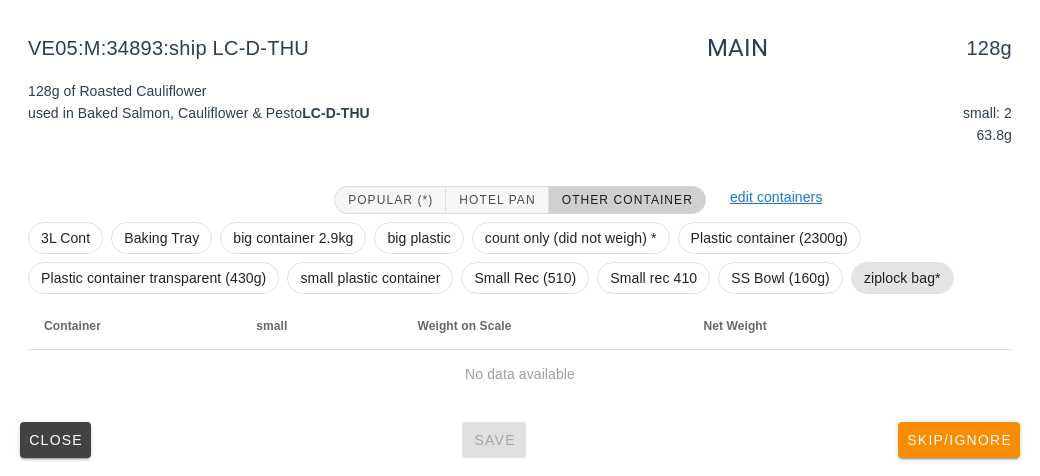 click on "ziplock bag*" at bounding box center [902, 278] 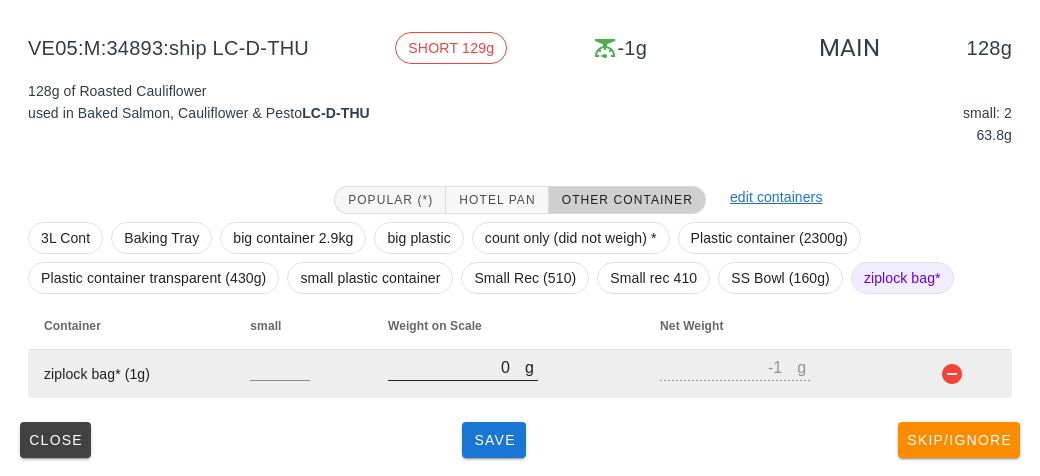 click on "0" at bounding box center (456, 367) 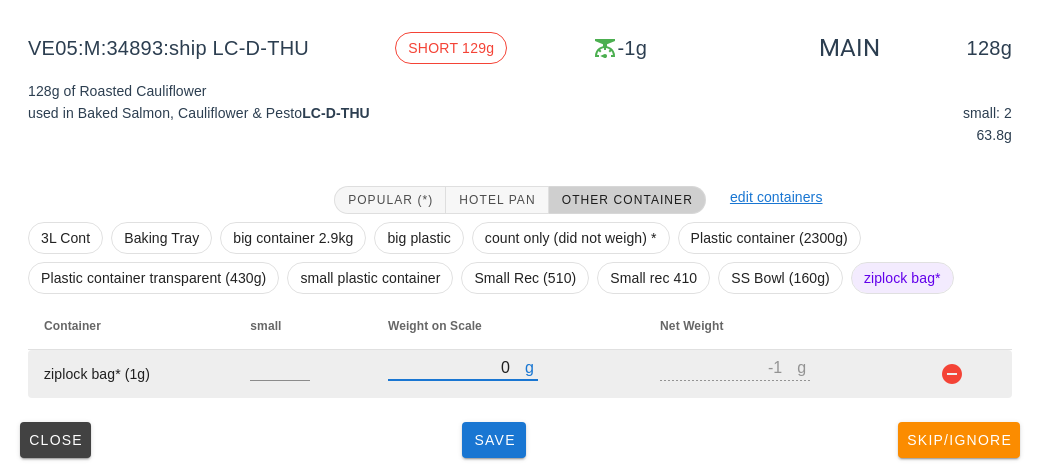 type on "10" 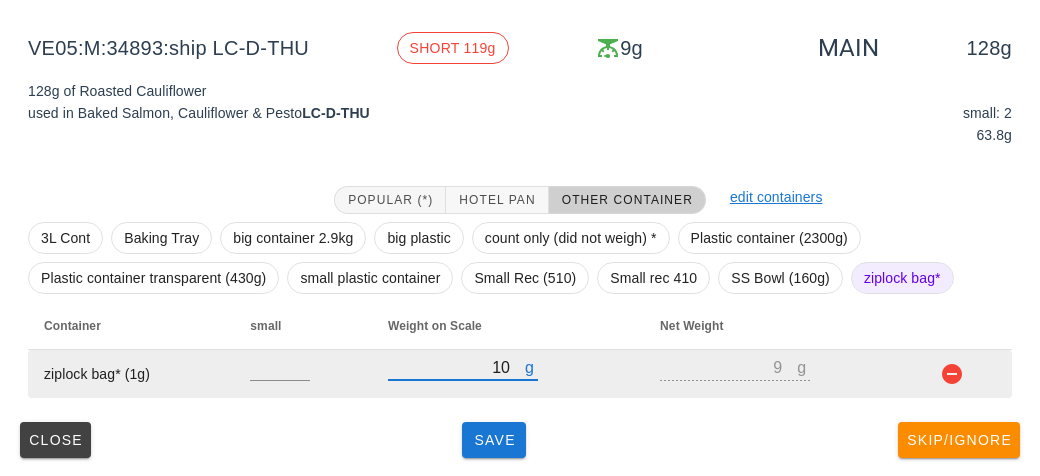 type on "160" 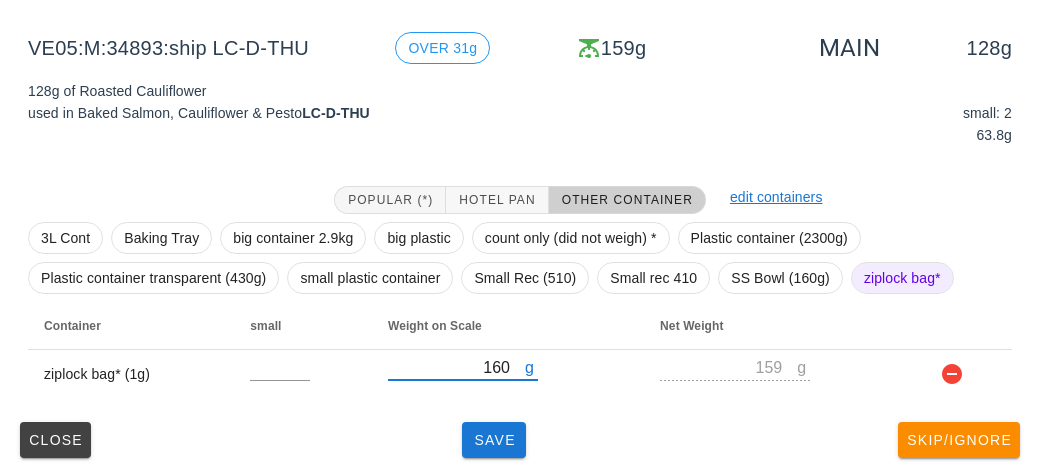 type on "160" 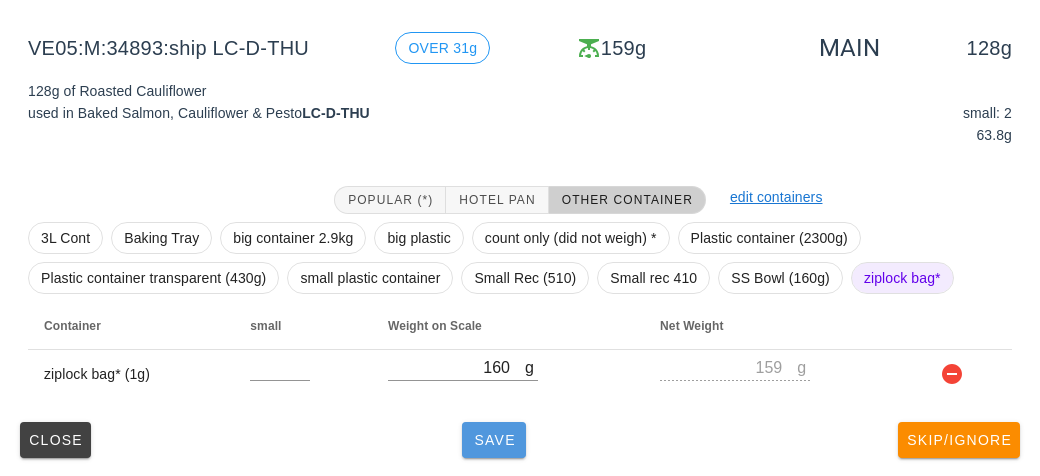 click on "Save" at bounding box center [494, 440] 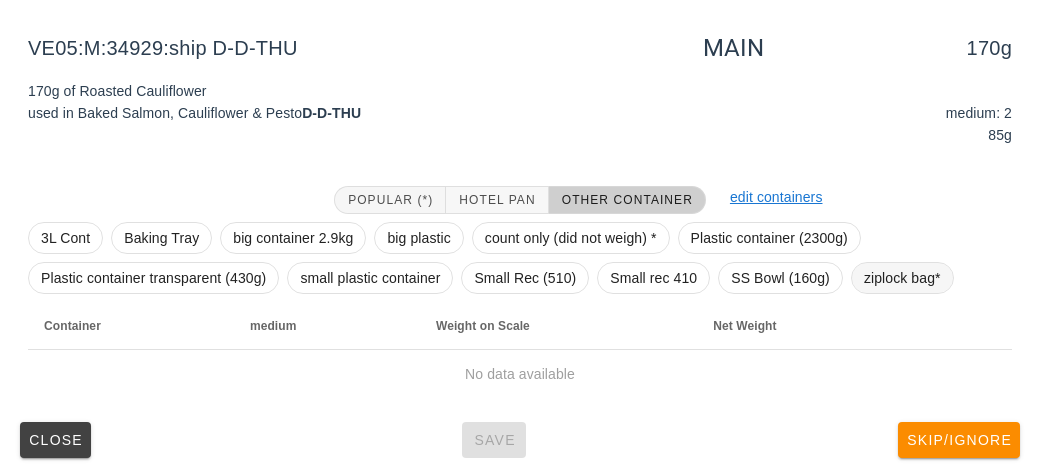 click on "ziplock bag*" at bounding box center [902, 278] 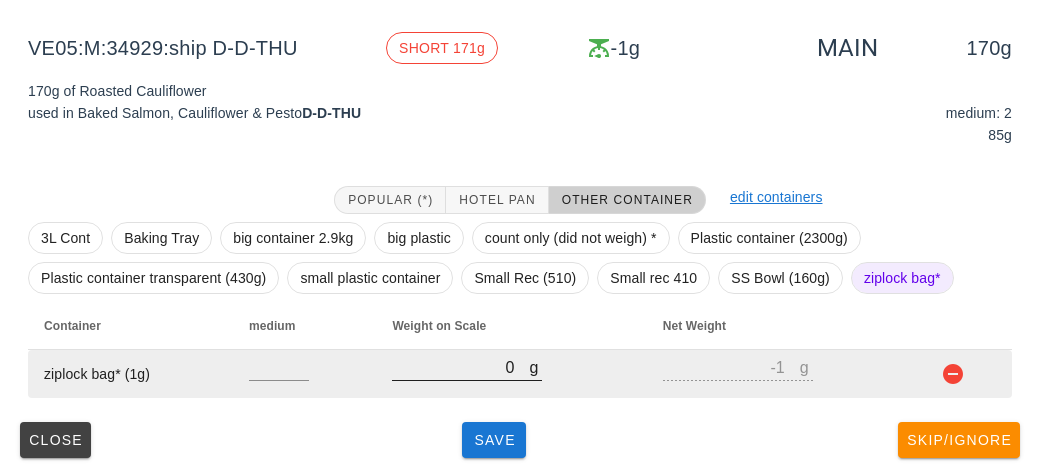 click on "0" at bounding box center [460, 367] 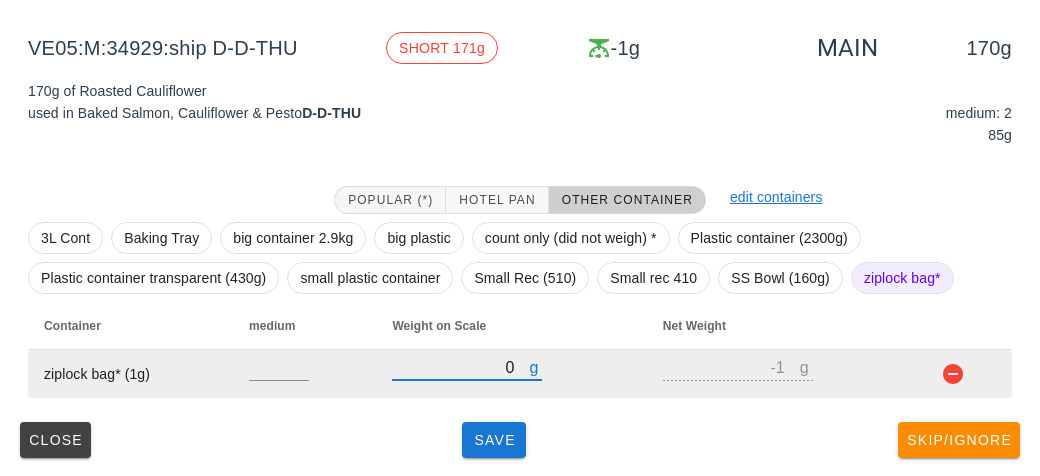 type on "20" 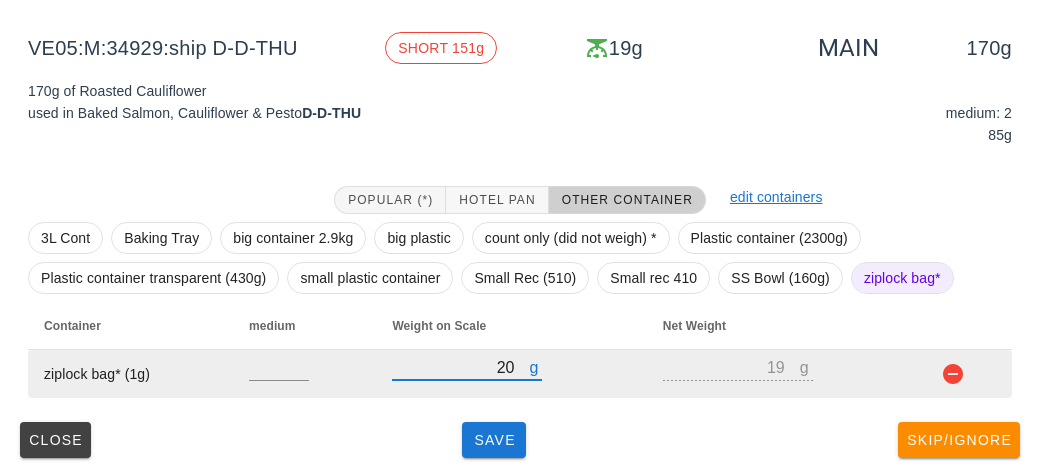 type on "200" 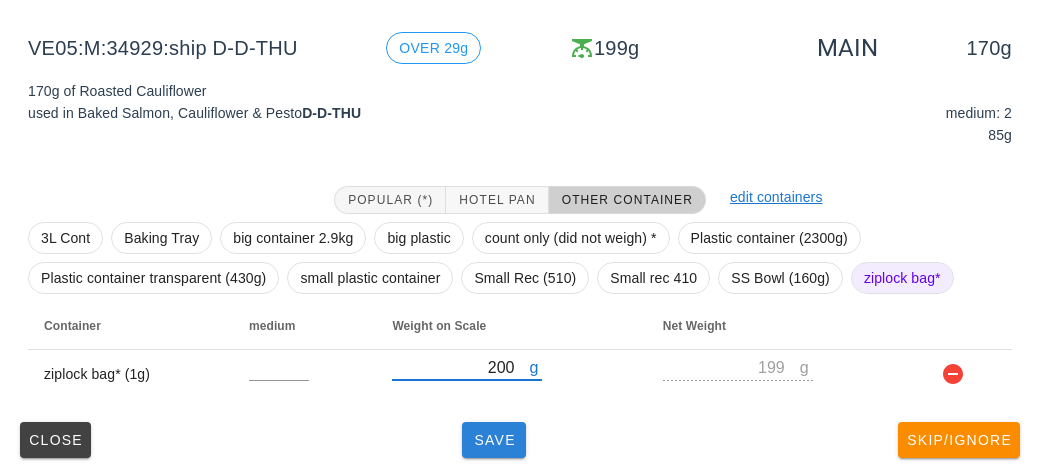 type on "200" 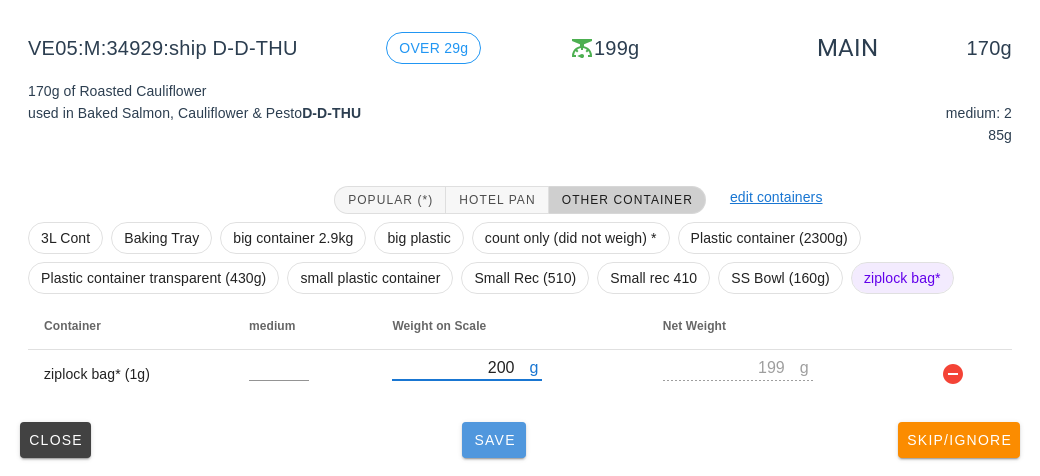 click on "Save" at bounding box center [494, 440] 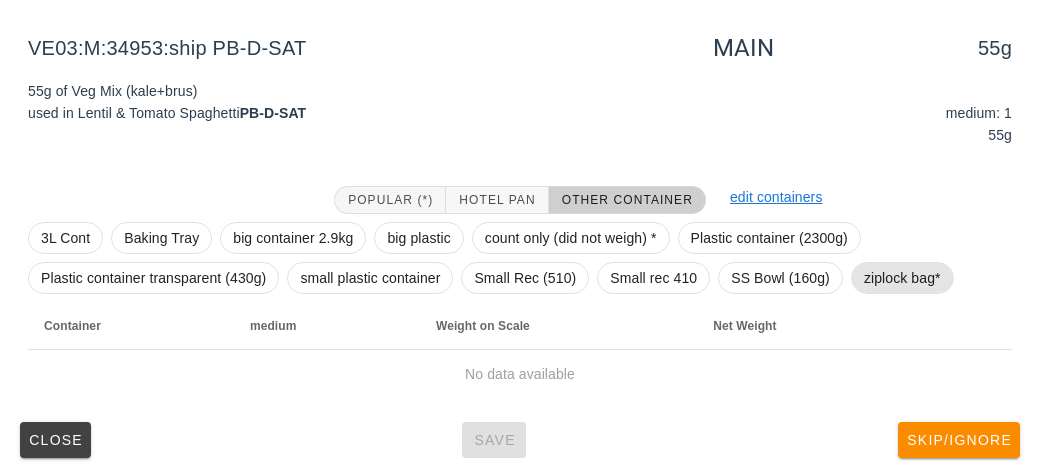 click on "ziplock bag*" at bounding box center (902, 278) 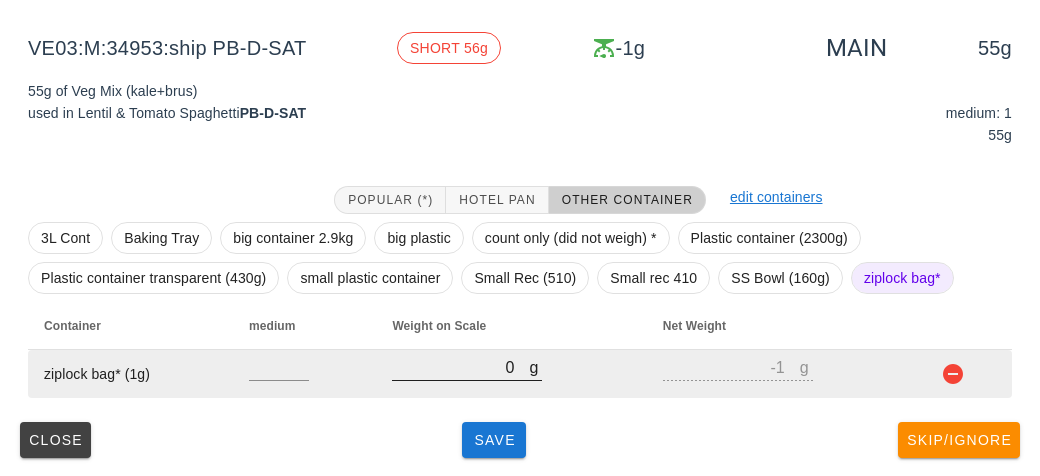 click on "0" at bounding box center [460, 367] 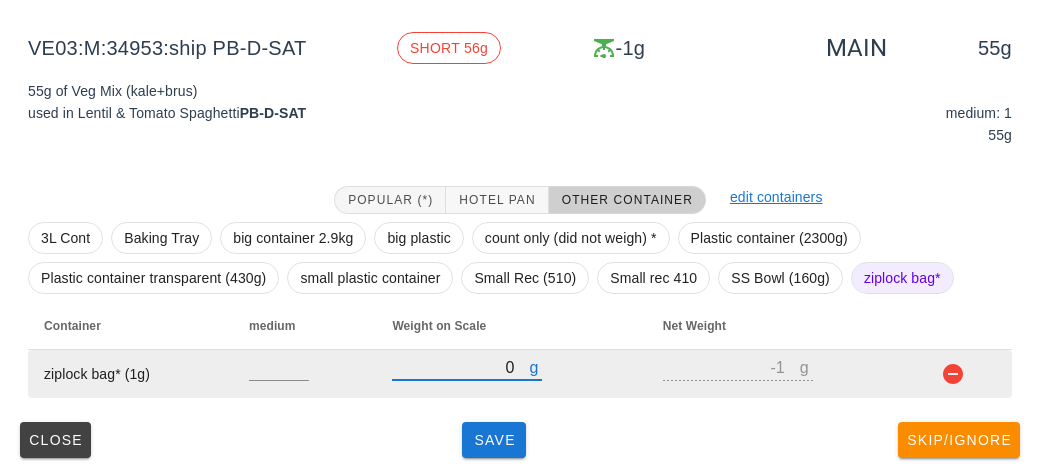 type on "10" 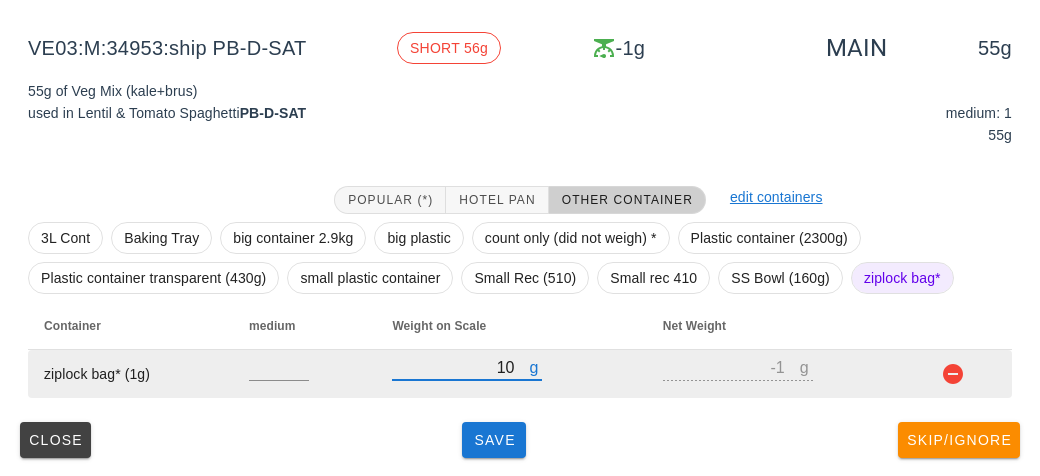 type on "9" 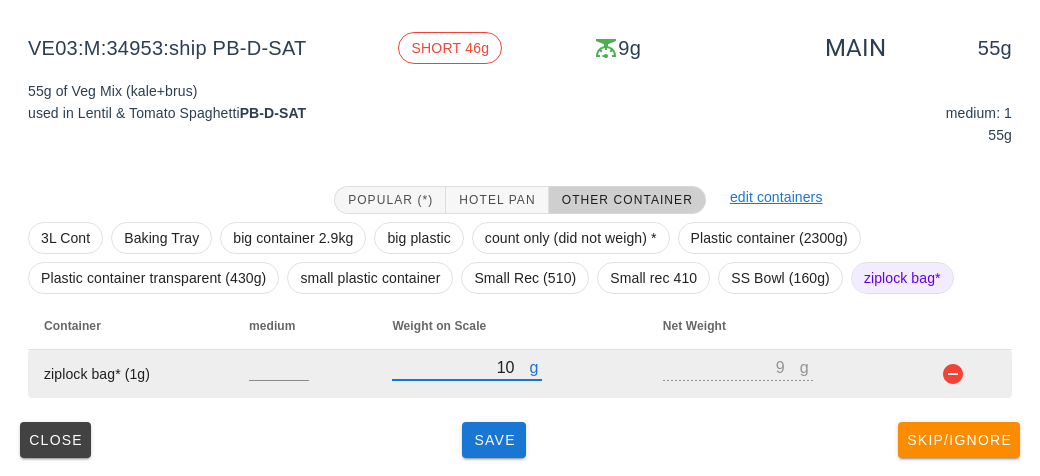 type on "100" 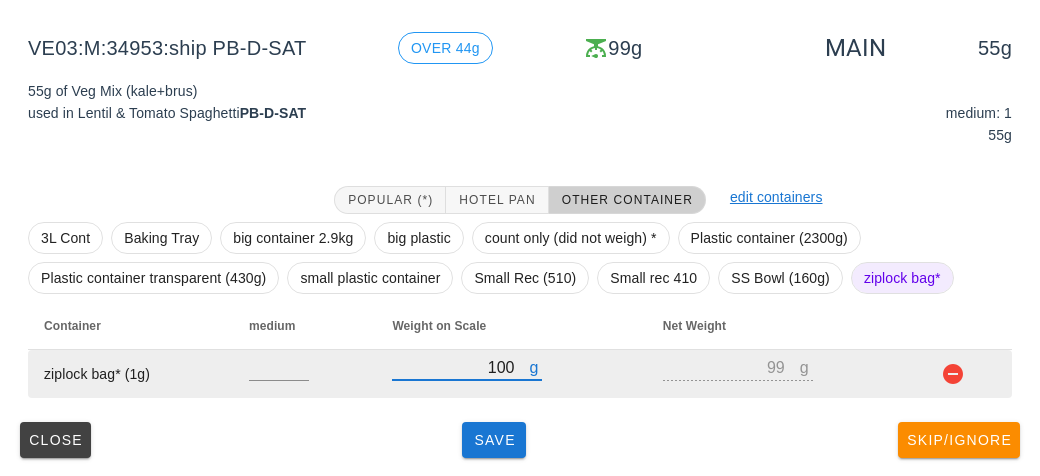 type on "100" 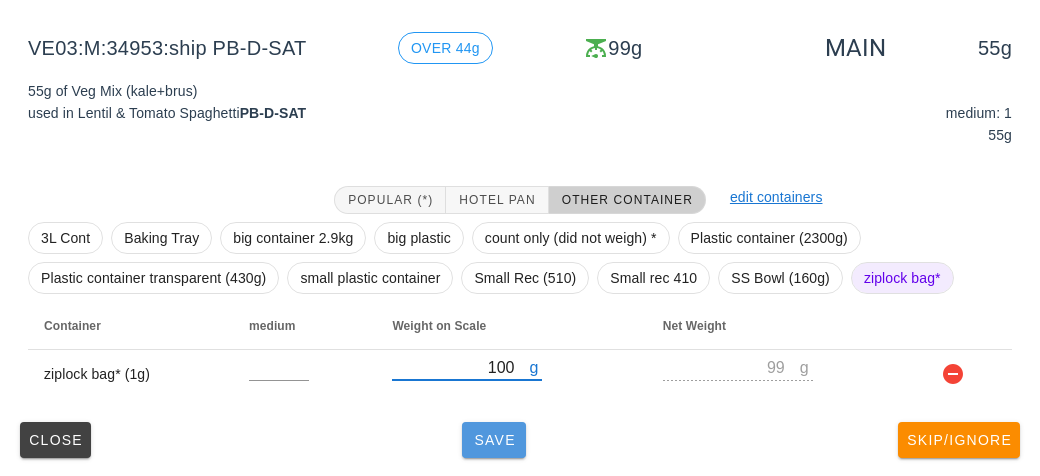 click on "Save" at bounding box center [494, 440] 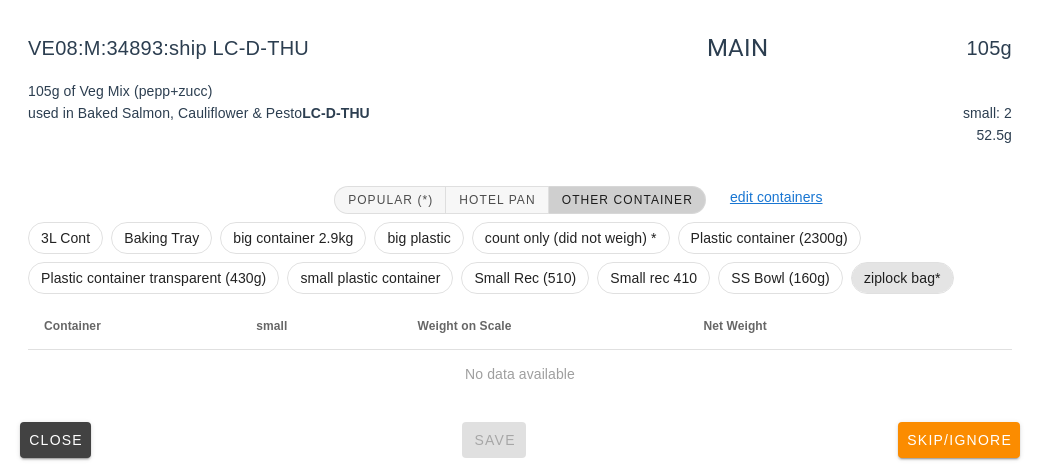 click on "ziplock bag*" at bounding box center (902, 278) 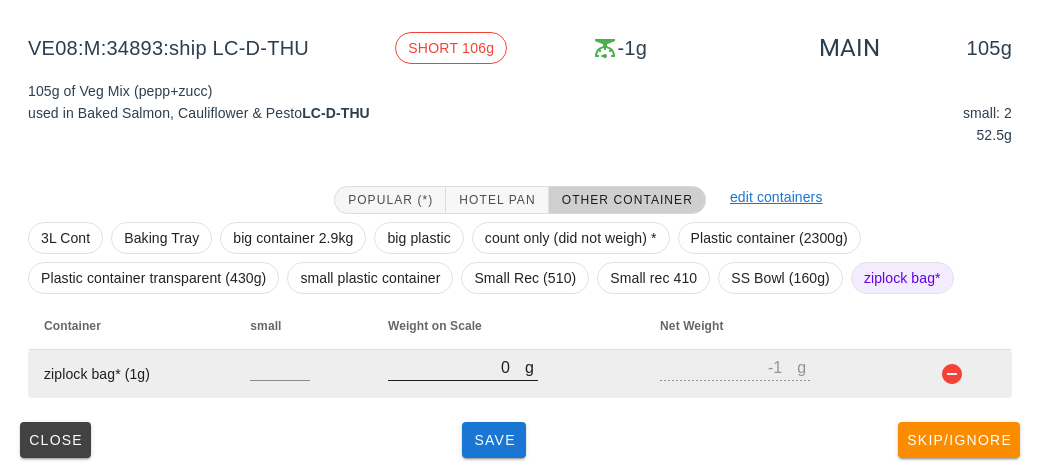 click on "0" at bounding box center (456, 367) 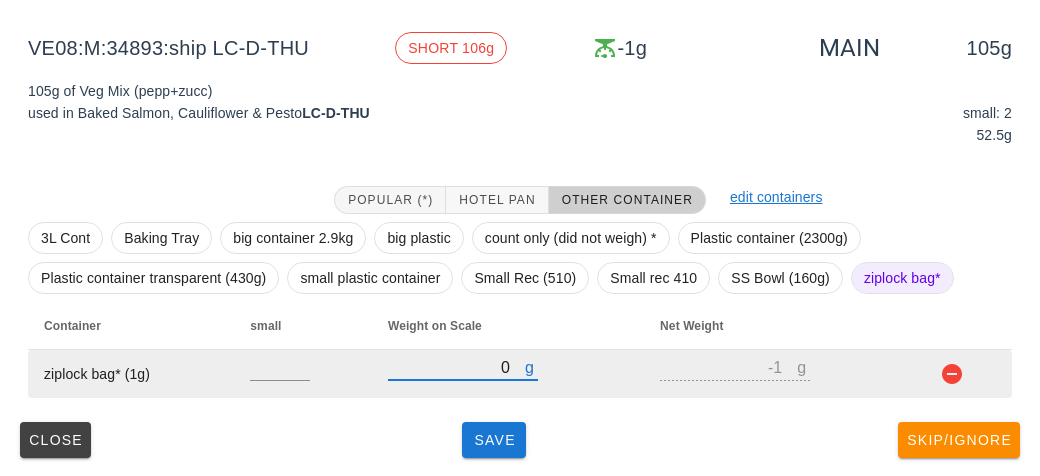 type 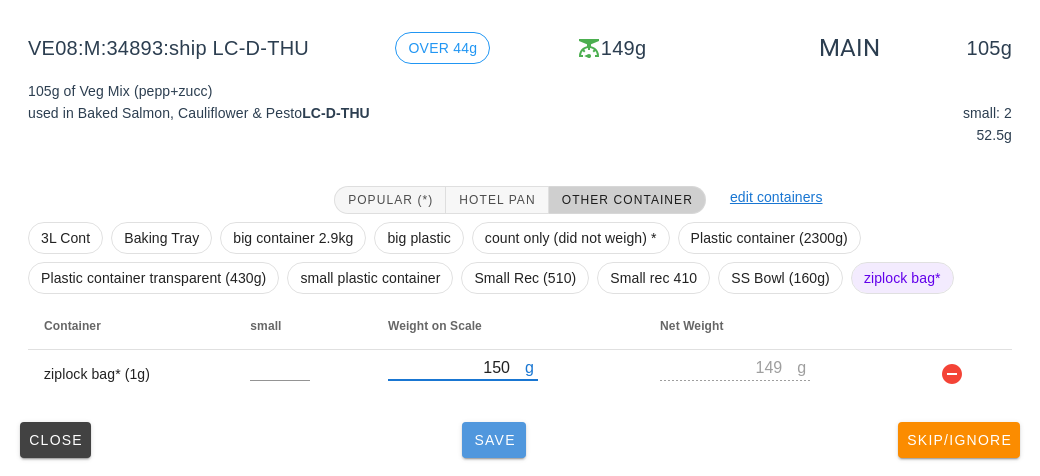 click on "Save" at bounding box center (494, 440) 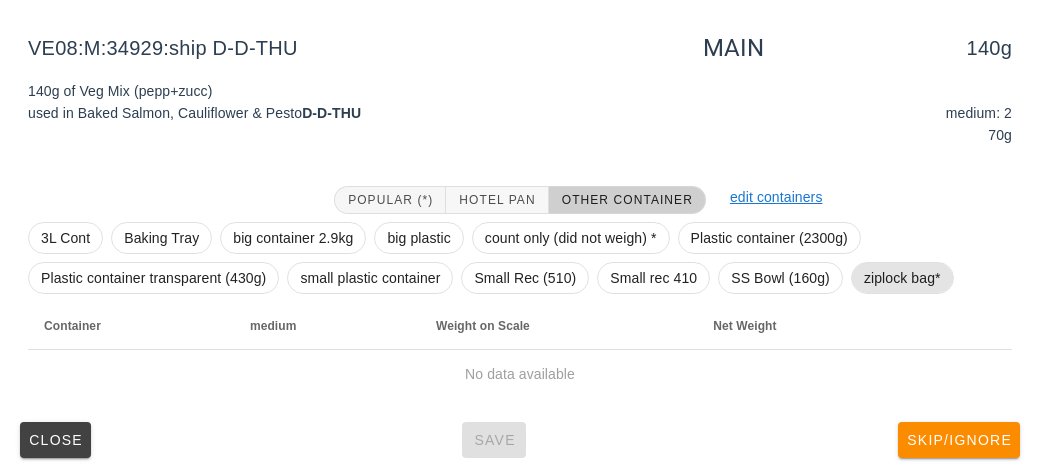 click on "ziplock bag*" at bounding box center (902, 278) 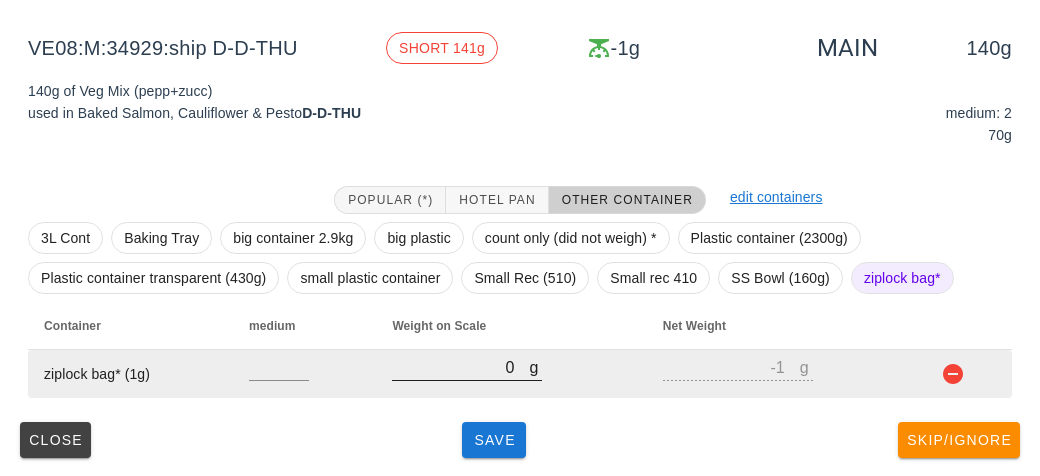 click on "0" at bounding box center (460, 367) 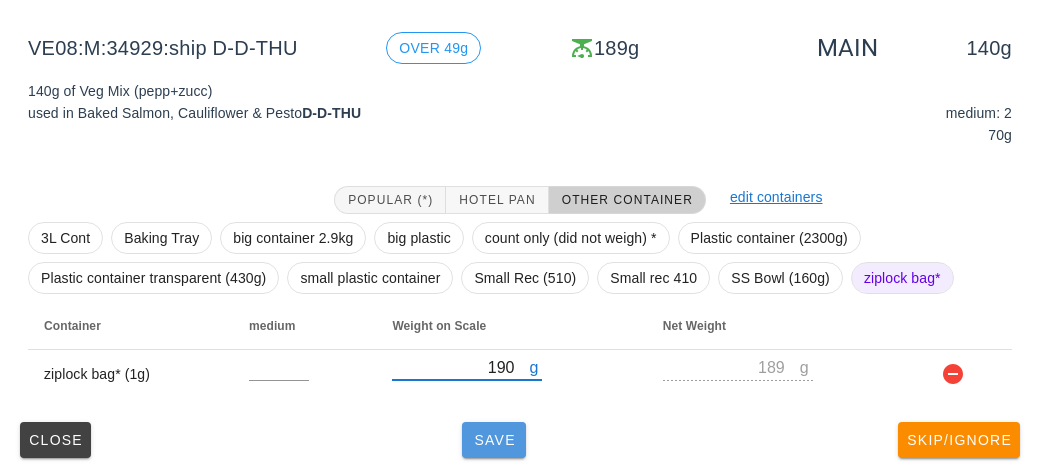 click on "Save" at bounding box center (494, 440) 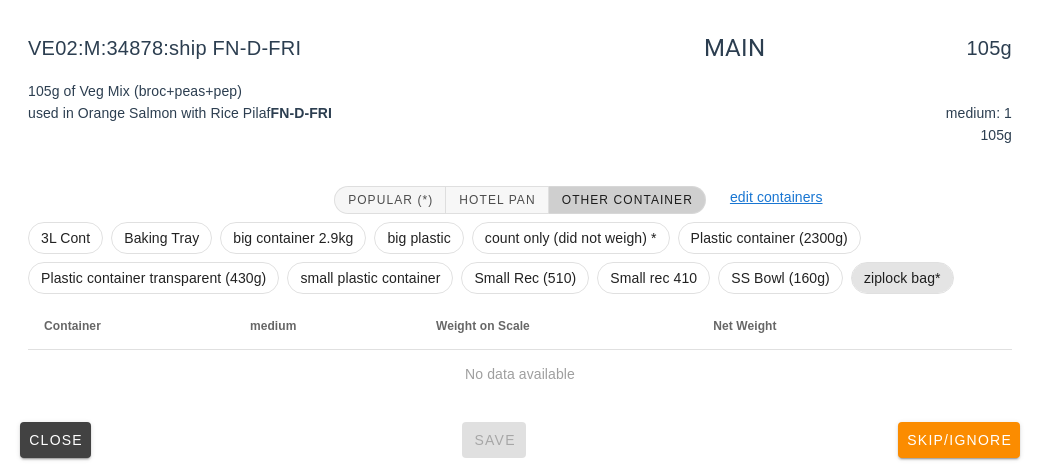 click on "ziplock bag*" at bounding box center (902, 278) 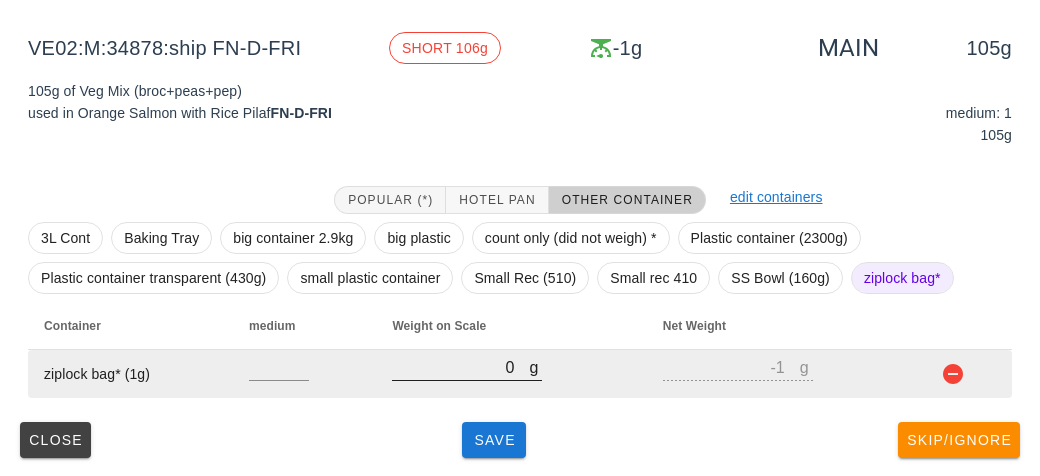click on "0" at bounding box center (460, 367) 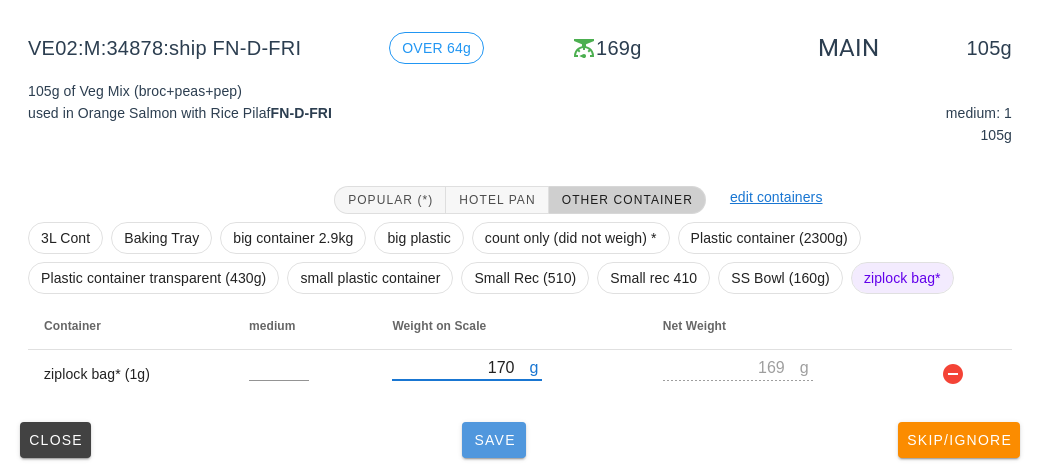 click on "Save" at bounding box center [494, 440] 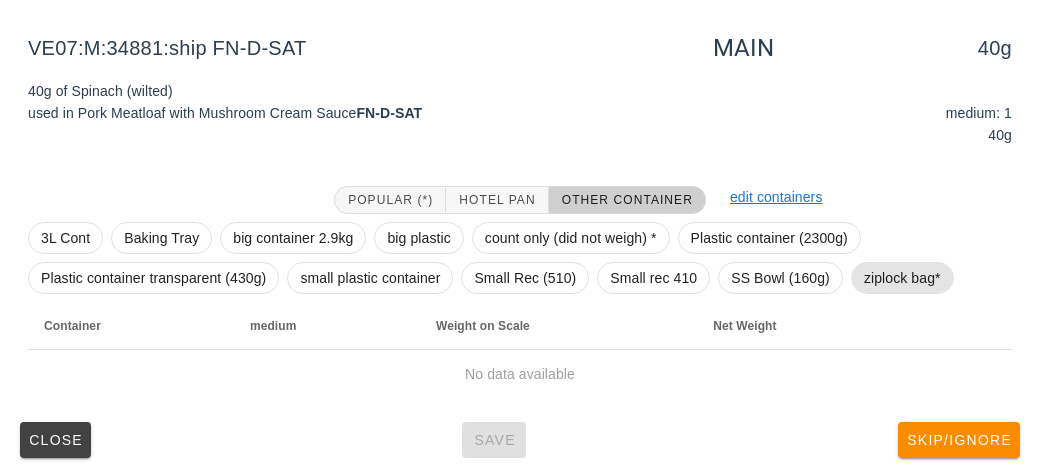 click on "ziplock bag*" at bounding box center [902, 278] 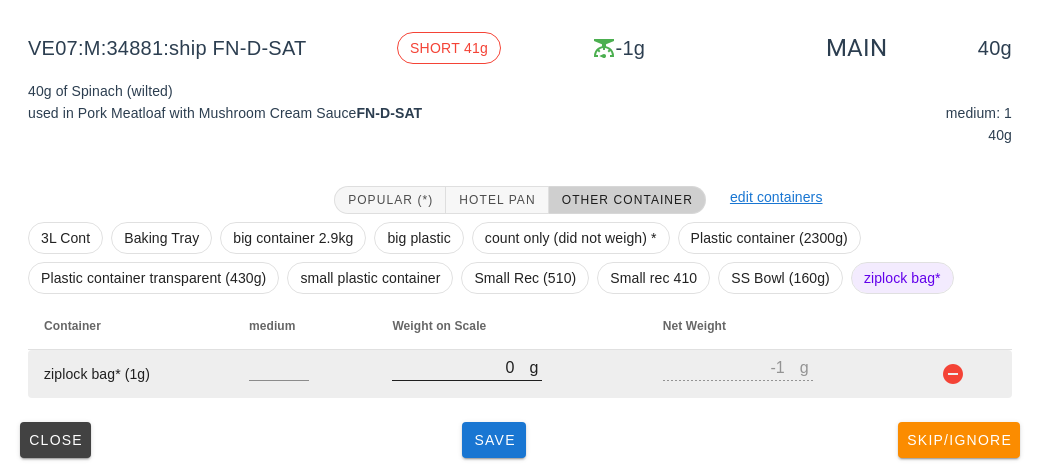 click on "0" at bounding box center (460, 367) 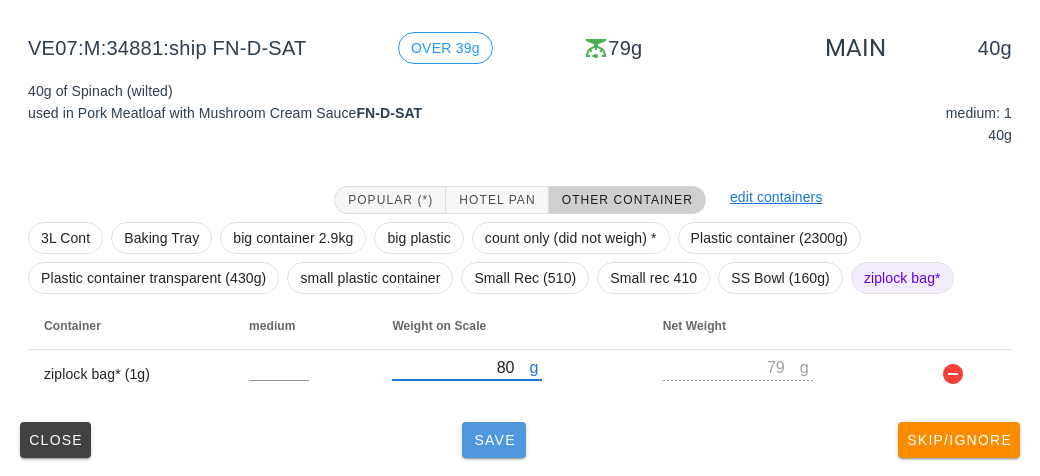 click on "Save" at bounding box center (494, 440) 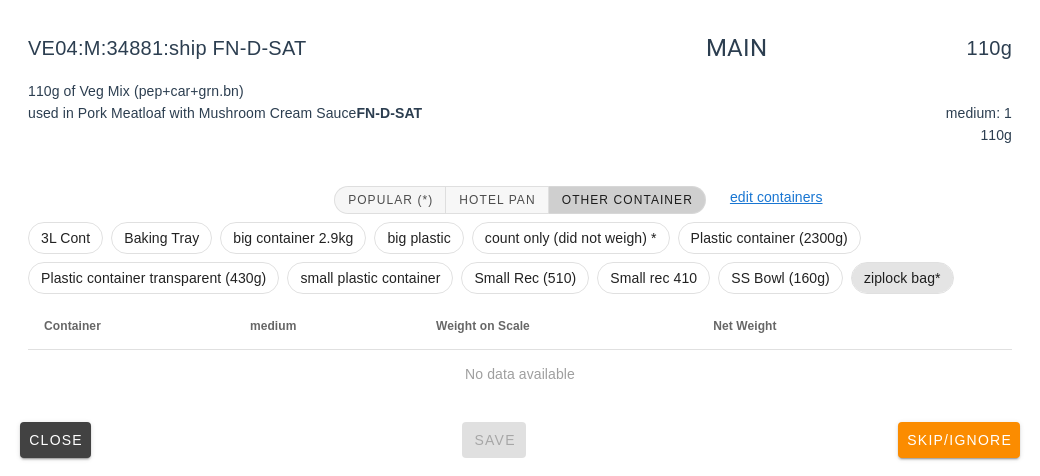 click on "ziplock bag*" at bounding box center [902, 278] 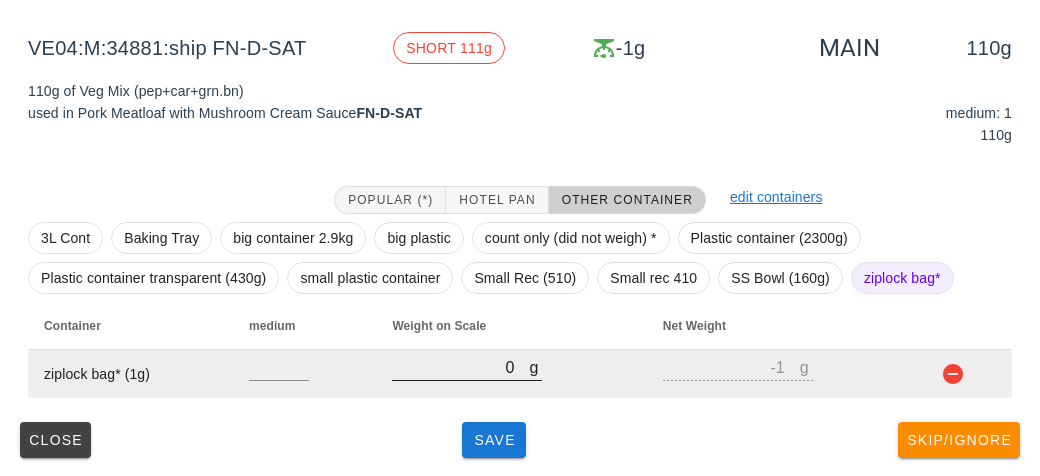 click on "0" at bounding box center [460, 367] 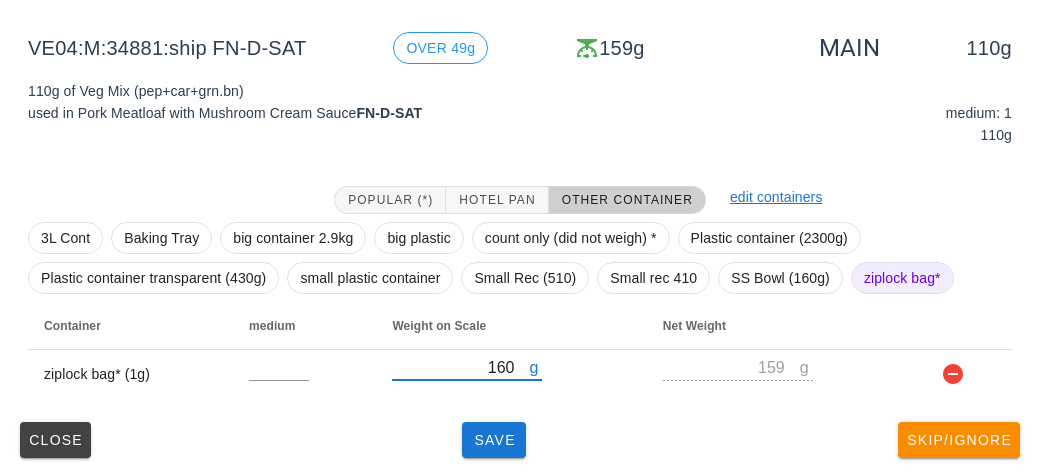 click on "(4) ship: Thu-Sat (Aug 7-Aug 9) MI (8)  PR (24)  SA (31)  ST (26)  VE (36)  Scanner  Items to weigh: 125 Items weighed: 87 Items remaining: 38   VE04:M:34881:ship FN-D-SAT   OVER 49g   159g  MAIN  110g   110g of Veg Mix (pep+car+grn.bn)   used in Pork Meatloaf with Mushroom Cream Sauce  FN-D-SAT   medium: 1 110g  Popular (*) Hotel Pan Other Container edit containers  3L Cont   Baking Tray   big container 2.9kg   big plastic   count only (did not weigh) *   Plastic container (2300g)   Plastic container transparent (430g)   small plastic container   Small Rec (510)   Small rec 410   SS Bowl (160g)   ziplock bag*  Container medium Weight on Scale Net Weight  ziplock bag* (1g)  g 160 g 159 Close Save Skip/Ignore" at bounding box center (520, 163) 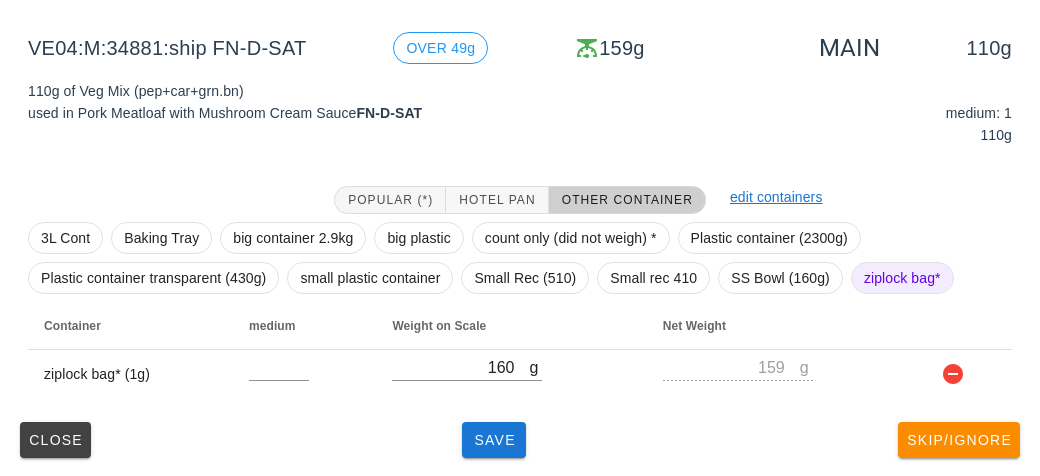 click on "(4) ship: Thu-Sat (Aug 7-Aug 9) MI (8)  PR (24)  SA (31)  ST (26)  VE (36)  Scanner  Items to weigh: 125 Items weighed: 87 Items remaining: 38   VE04:M:34881:ship FN-D-SAT   OVER 49g   159g  MAIN  110g   110g of Veg Mix (pep+car+grn.bn)   used in Pork Meatloaf with Mushroom Cream Sauce  FN-D-SAT   medium: 1 110g  Popular (*) Hotel Pan Other Container edit containers  3L Cont   Baking Tray   big container 2.9kg   big plastic   count only (did not weigh) *   Plastic container (2300g)   Plastic container transparent (430g)   small plastic container   Small Rec (510)   Small rec 410   SS Bowl (160g)   ziplock bag*  Container medium Weight on Scale Net Weight  ziplock bag* (1g)  g 160 g 159 Close Save Skip/Ignore" at bounding box center (520, 163) 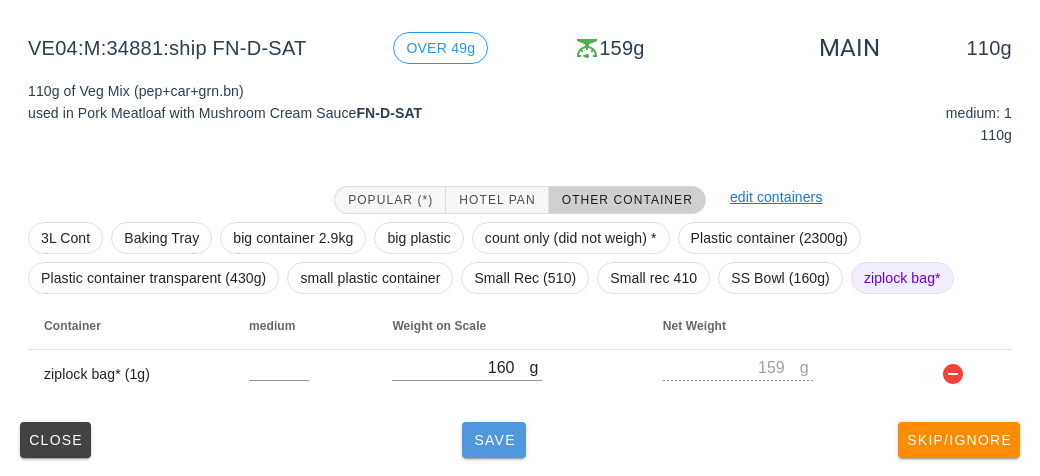 click on "Save" at bounding box center [494, 440] 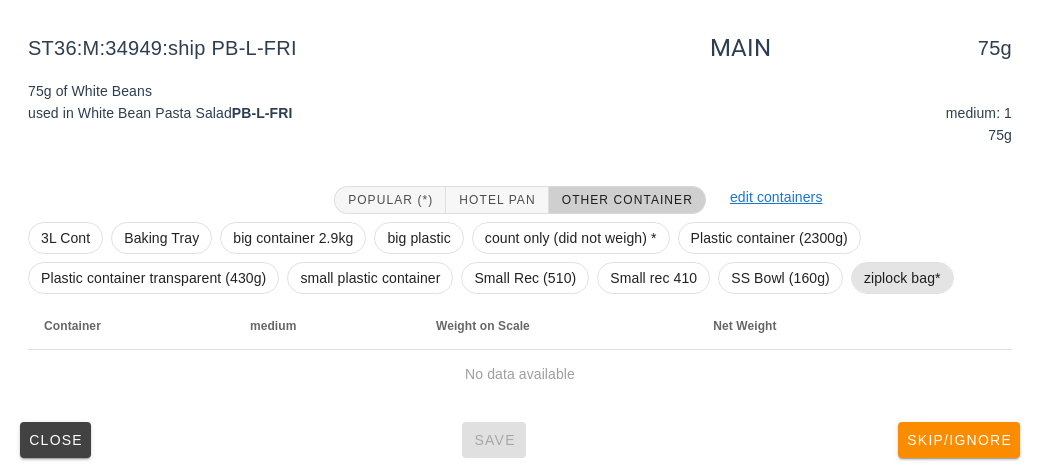 click on "ziplock bag*" at bounding box center (902, 278) 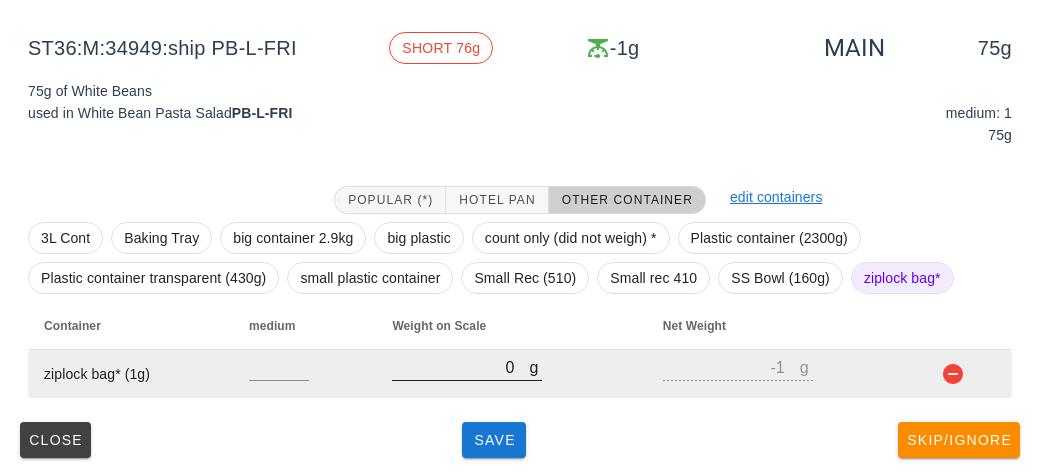click on "0" at bounding box center (460, 367) 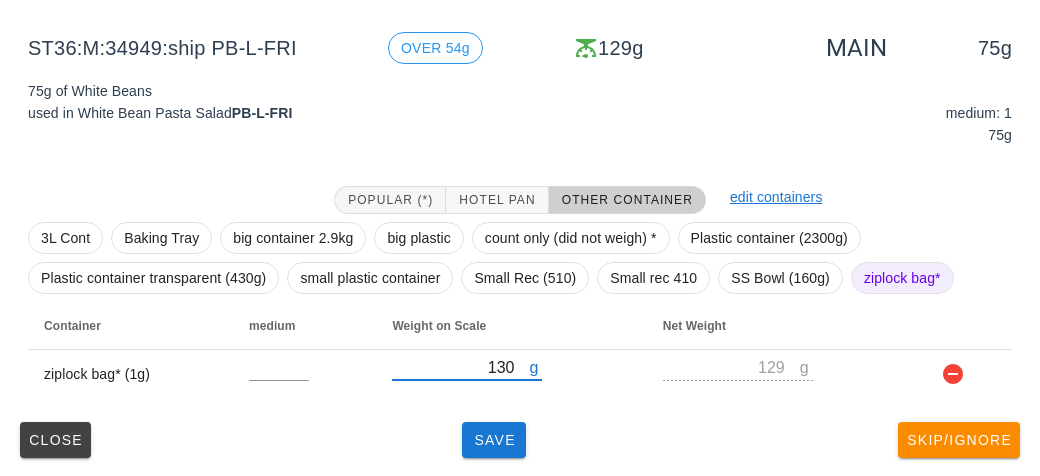 click on "(4) ship: Thu-Sat (Aug 7-Aug 9) MI (8)  PR (24)  SA (31)  ST (26)  VE (36)  Scanner  Items to weigh: 125 Items weighed: 88 Items remaining: 37   ST36:M:34949:ship PB-L-FRI   OVER 54g   129g  MAIN  75g   75g of White Beans   used in White Bean Pasta Salad  PB-L-FRI   medium: 1 75g  Popular (*) Hotel Pan Other Container edit containers  3L Cont   Baking Tray   big container 2.9kg   big plastic   count only (did not weigh) *   Plastic container (2300g)   Plastic container transparent (430g)   small plastic container   Small Rec (510)   Small rec 410   SS Bowl (160g)   ziplock bag*  Container medium Weight on Scale Net Weight  ziplock bag* (1g)  g 130 g 129 Close Save Skip/Ignore" at bounding box center [520, 163] 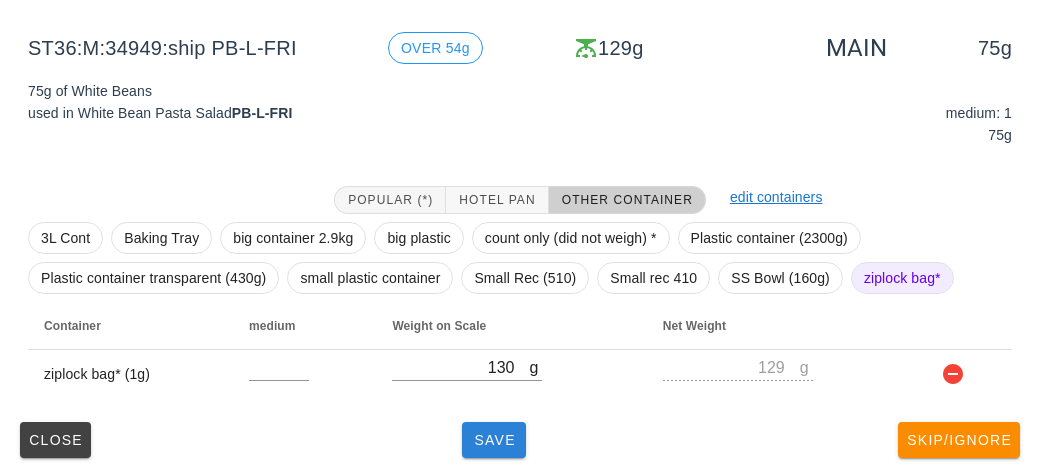 click on "Save" at bounding box center [494, 440] 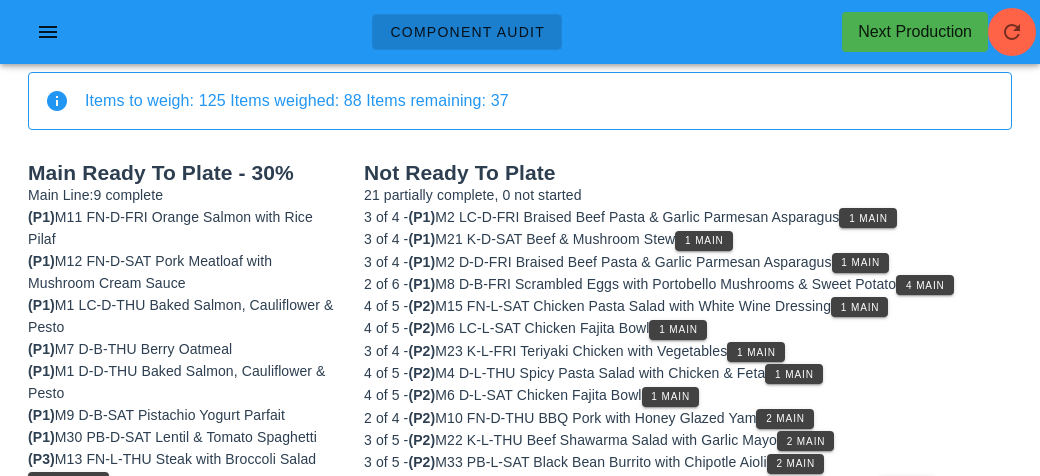 scroll, scrollTop: 0, scrollLeft: 0, axis: both 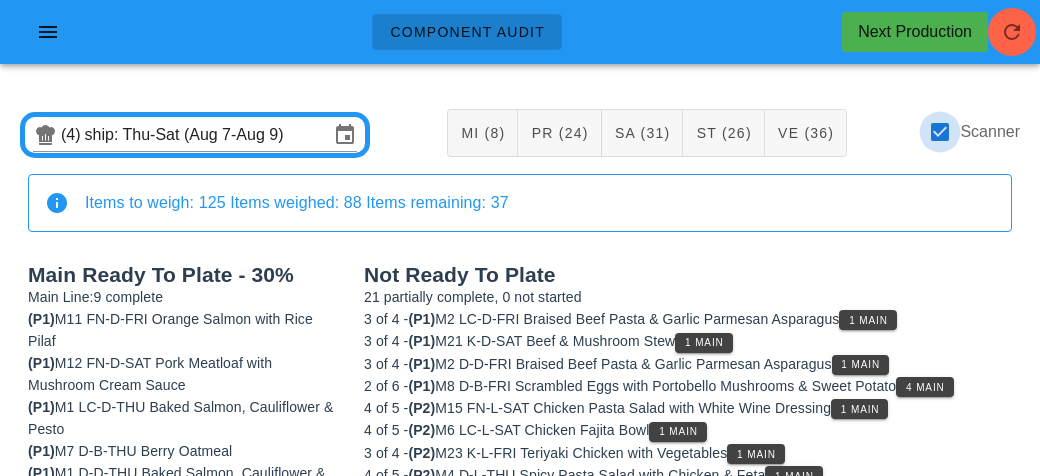 click at bounding box center [940, 132] 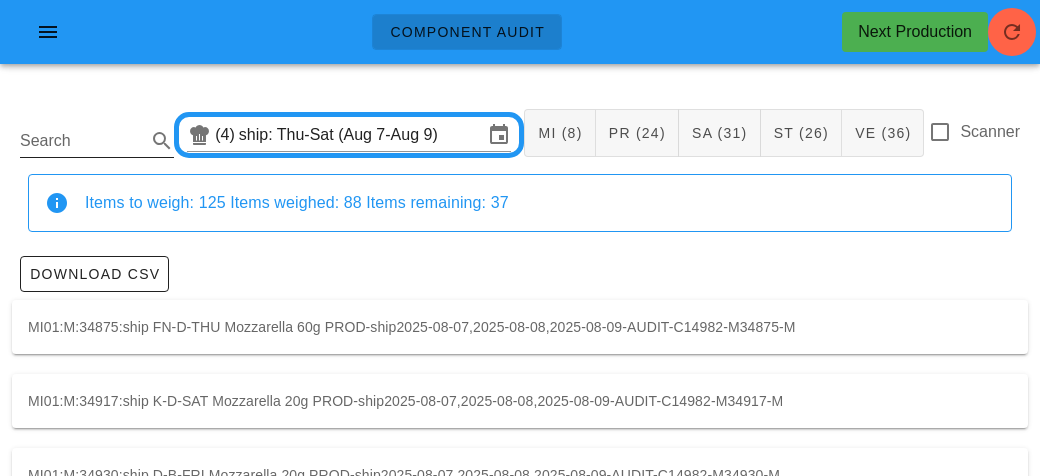 click on "Search" at bounding box center (81, 141) 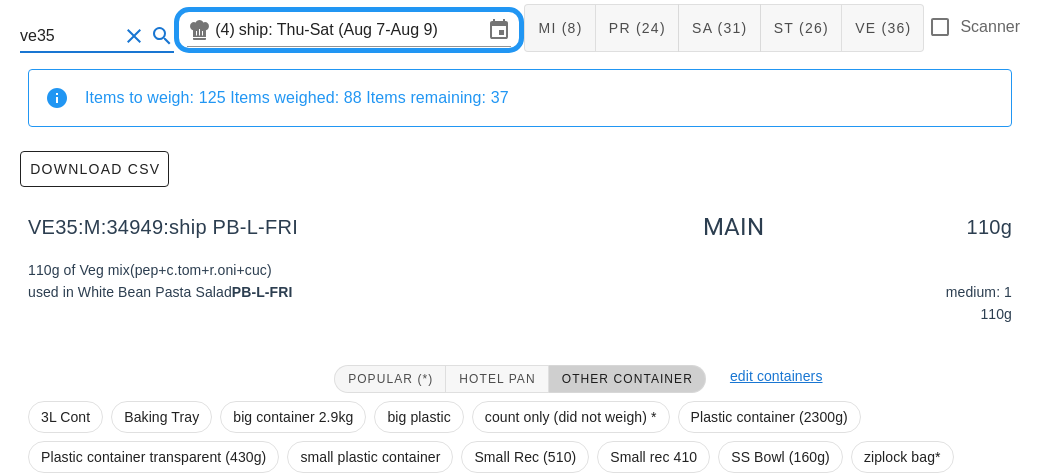 scroll, scrollTop: 284, scrollLeft: 0, axis: vertical 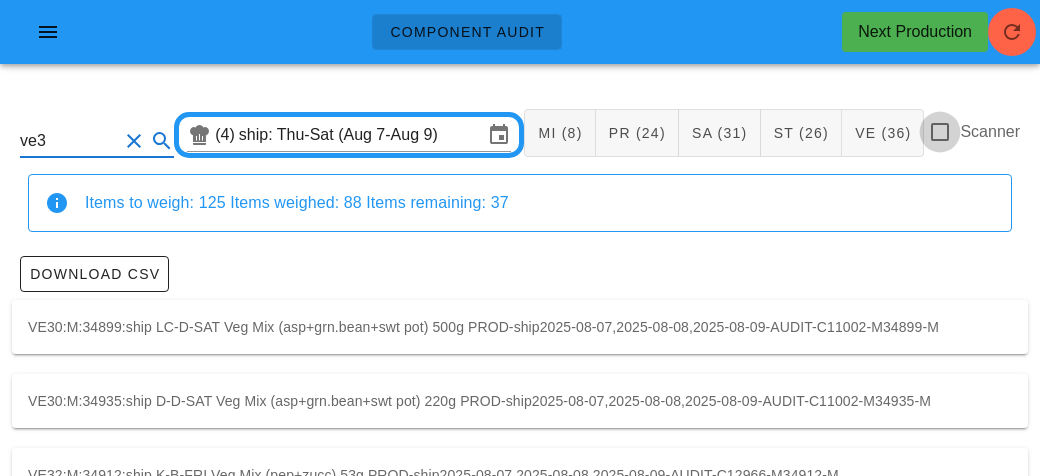 click at bounding box center [940, 132] 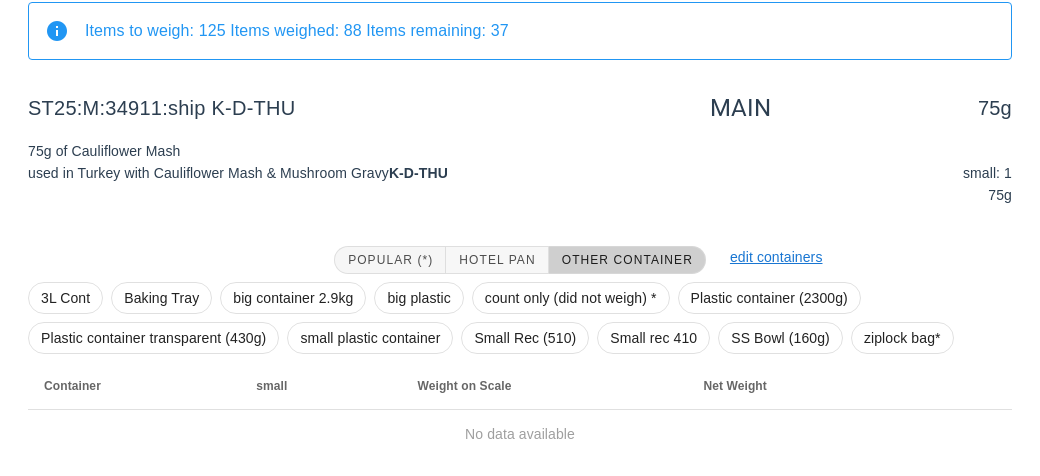 scroll, scrollTop: 232, scrollLeft: 0, axis: vertical 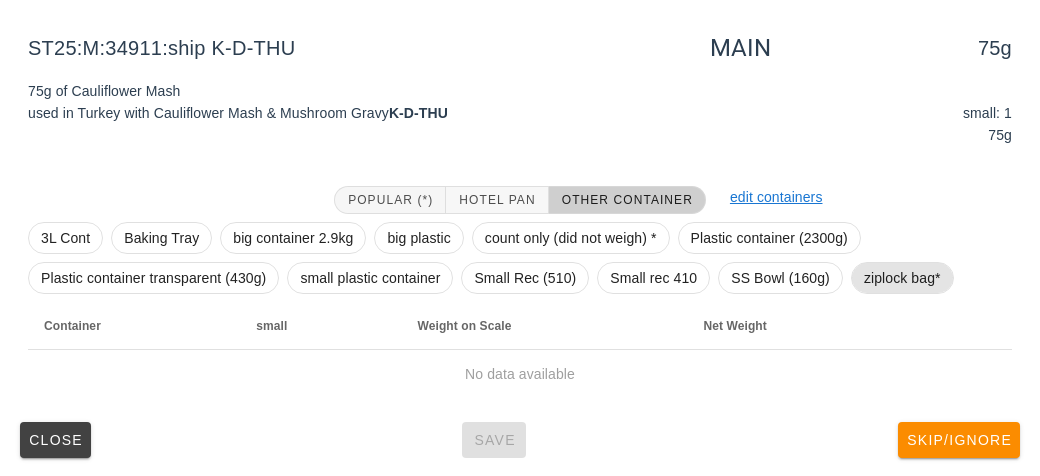 click on "ziplock bag*" at bounding box center [902, 278] 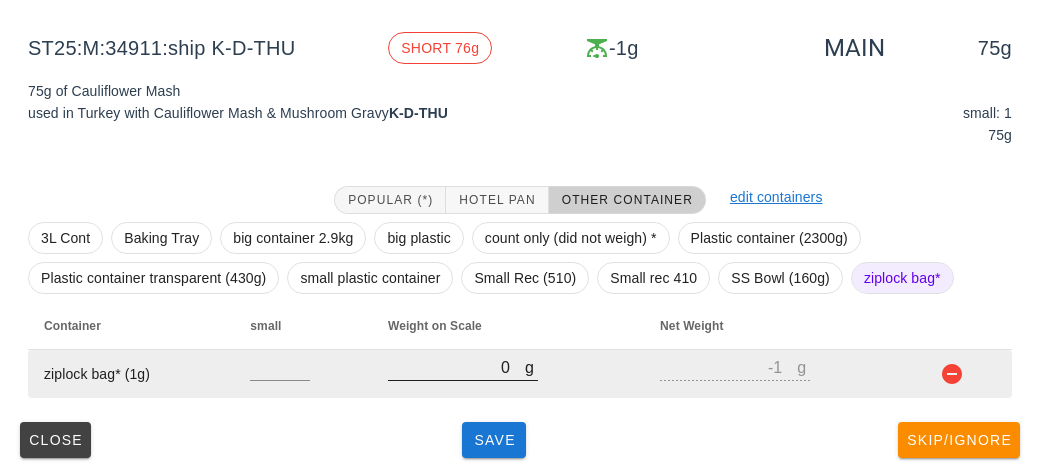 click on "0" at bounding box center (456, 367) 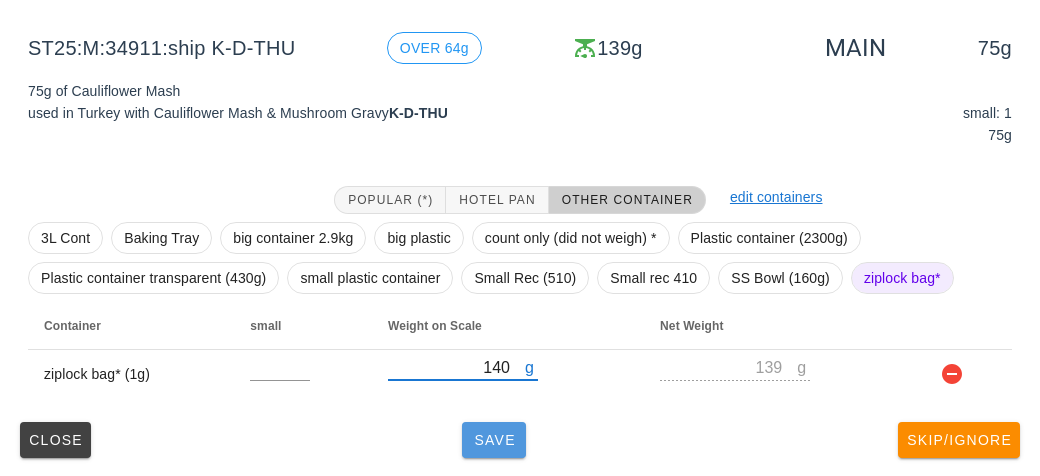 click on "Save" at bounding box center [494, 440] 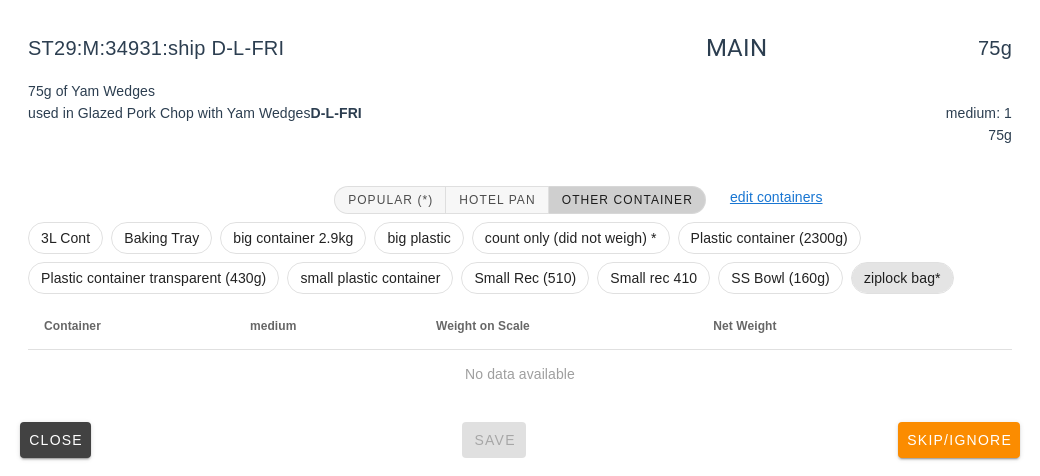 click on "ziplock bag*" at bounding box center (902, 278) 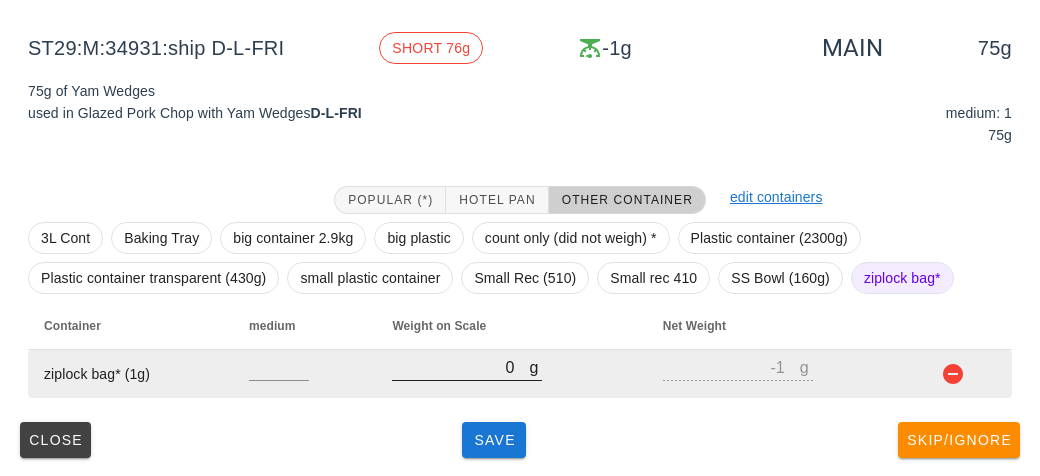 click on "0" at bounding box center (460, 367) 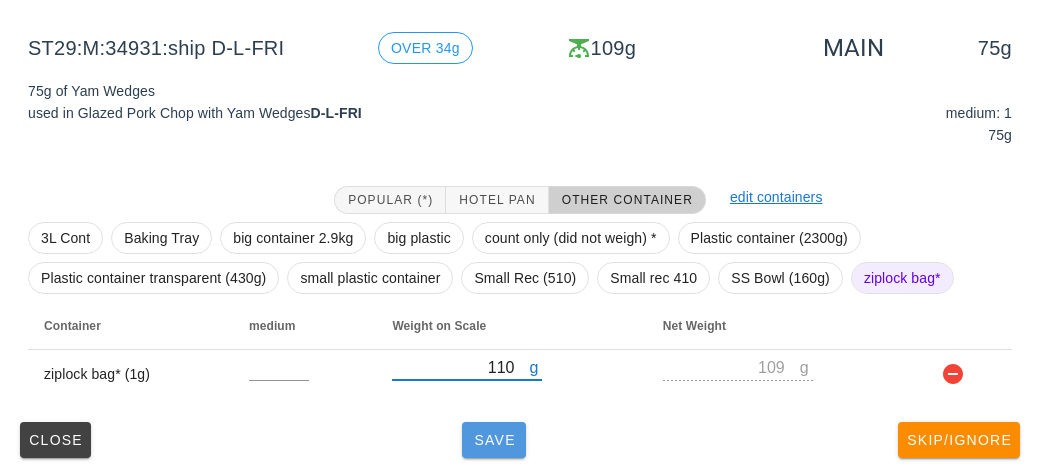 click on "Save" at bounding box center [494, 440] 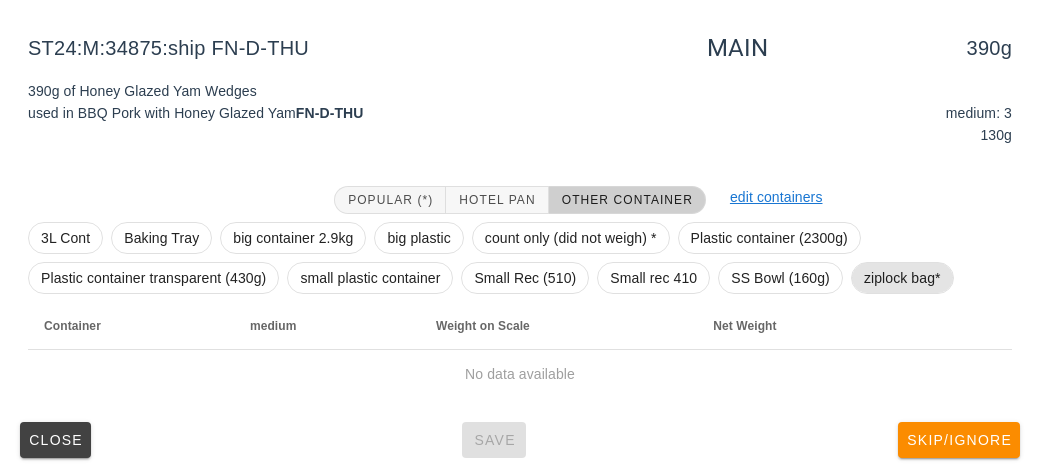 click on "ziplock bag*" at bounding box center [902, 278] 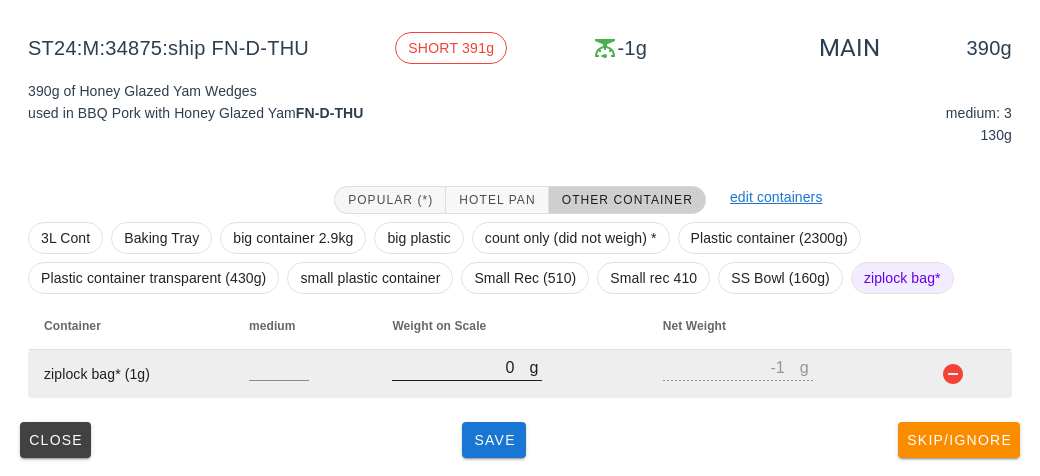 click on "0" at bounding box center [460, 367] 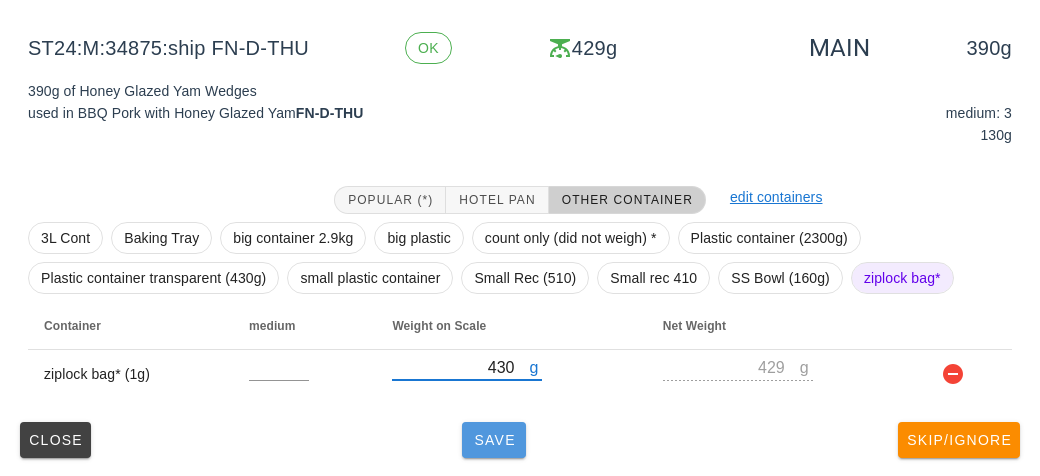 click on "Save" at bounding box center (494, 440) 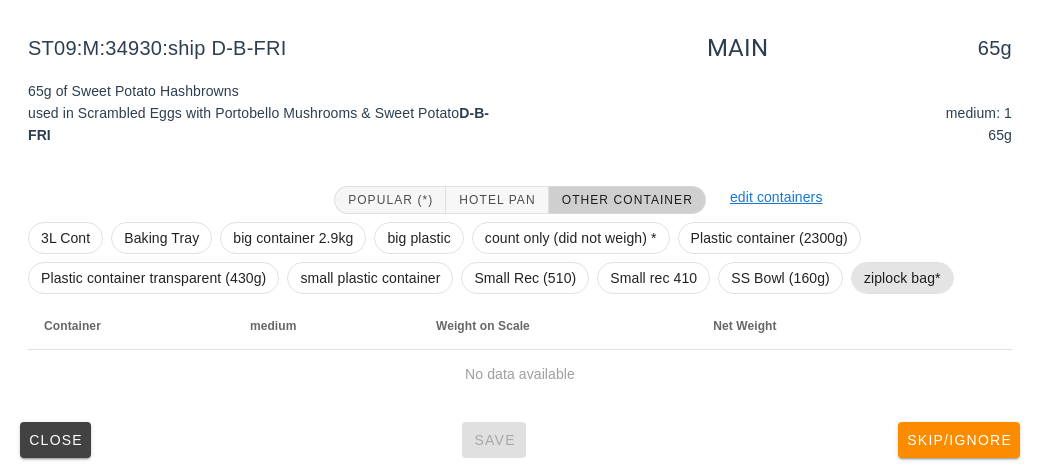click on "ziplock bag*" at bounding box center (902, 278) 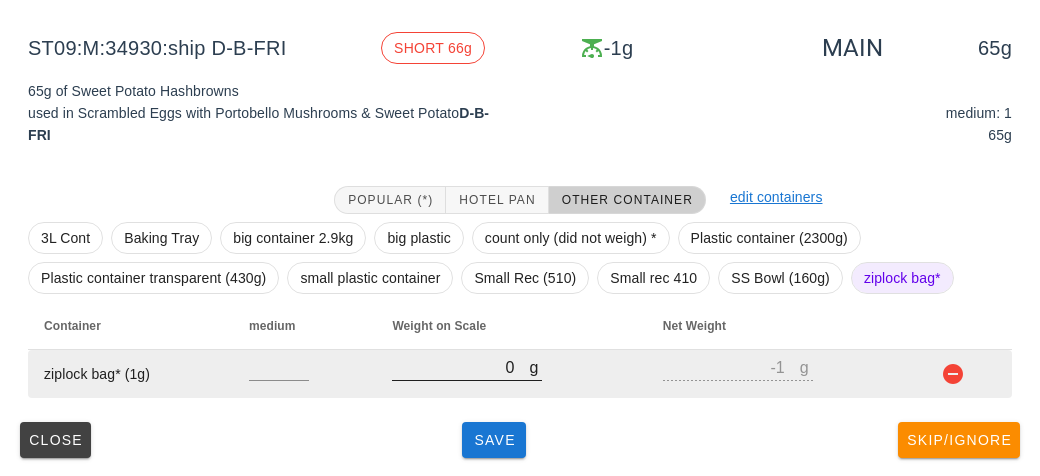 click on "0" at bounding box center [460, 367] 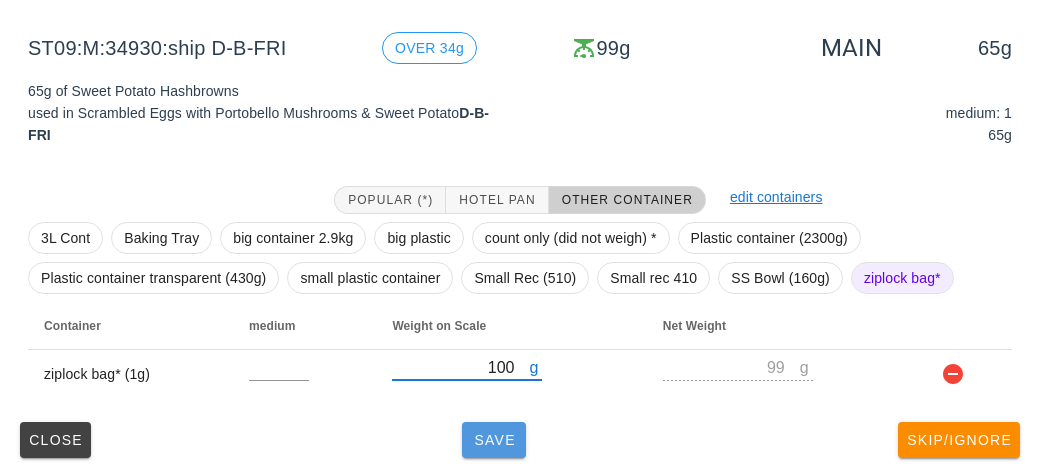click on "Save" at bounding box center [494, 440] 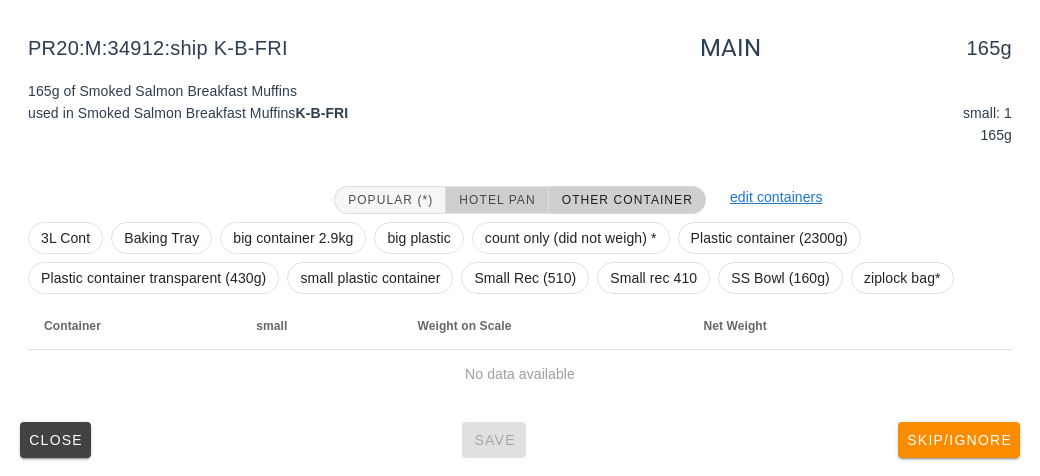 click on "Hotel Pan" at bounding box center [496, 200] 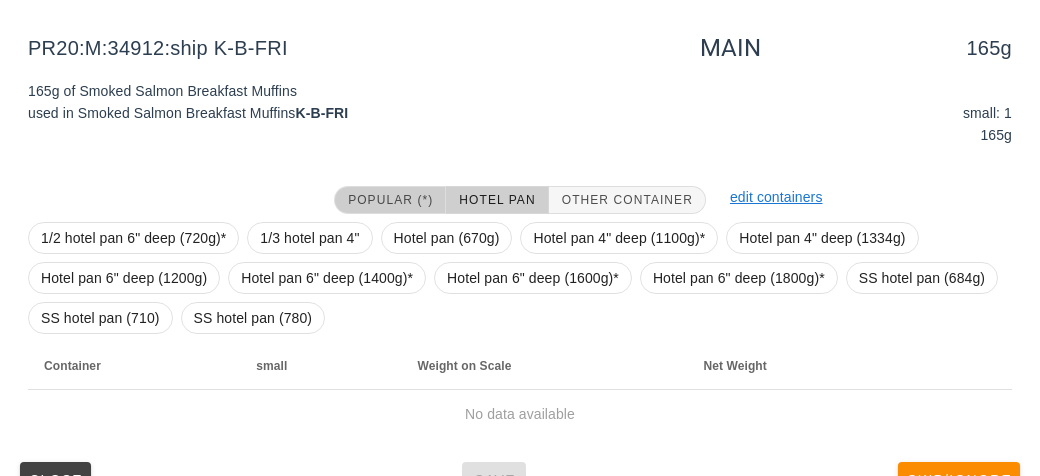 click on "Popular (*)" at bounding box center [390, 200] 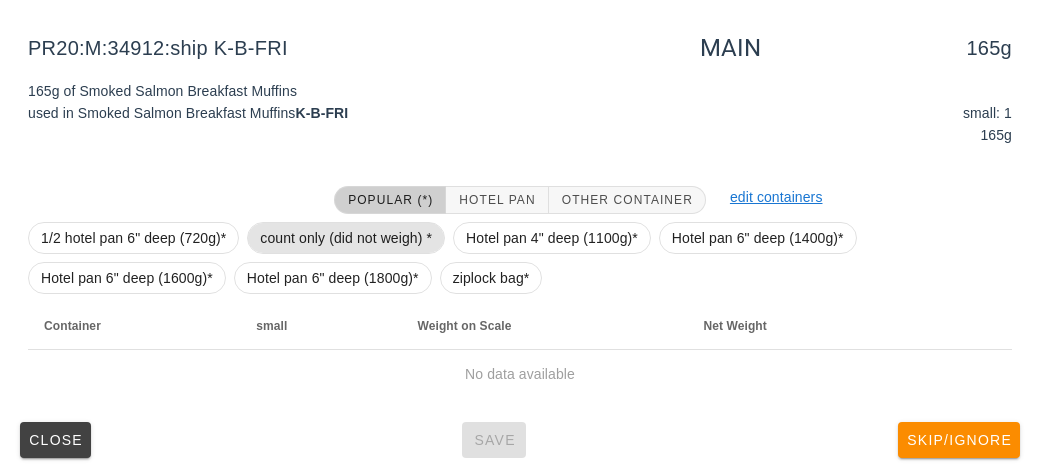 click on "count only (did not weigh) *" at bounding box center [346, 238] 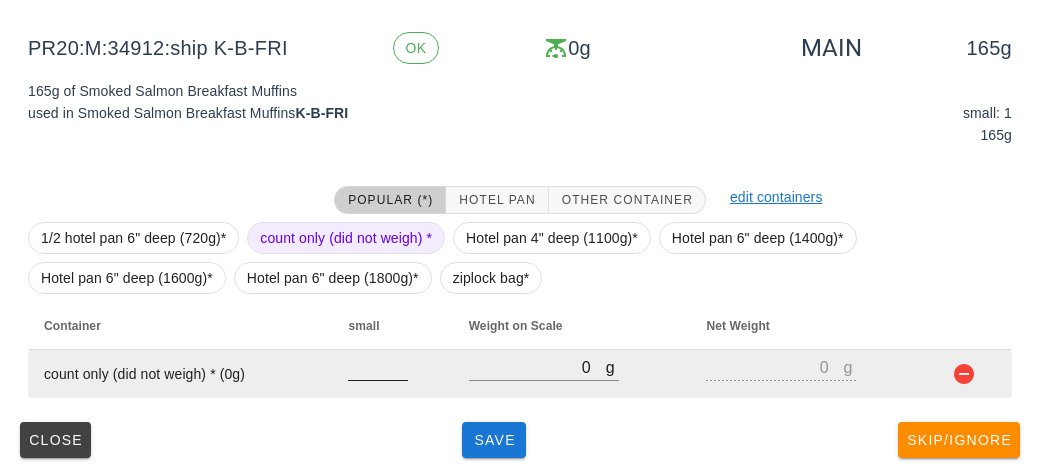 click at bounding box center (378, 367) 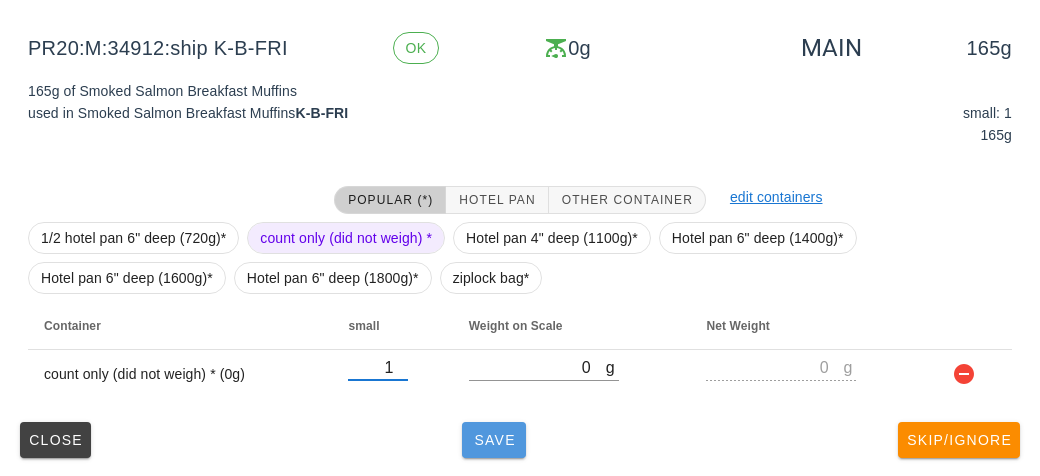 click on "Save" at bounding box center [494, 440] 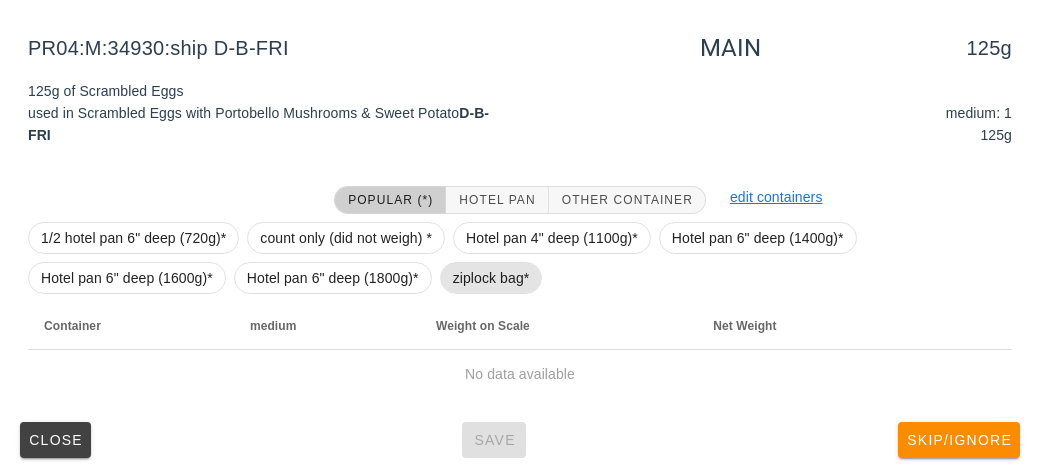 click on "ziplock bag*" at bounding box center [491, 278] 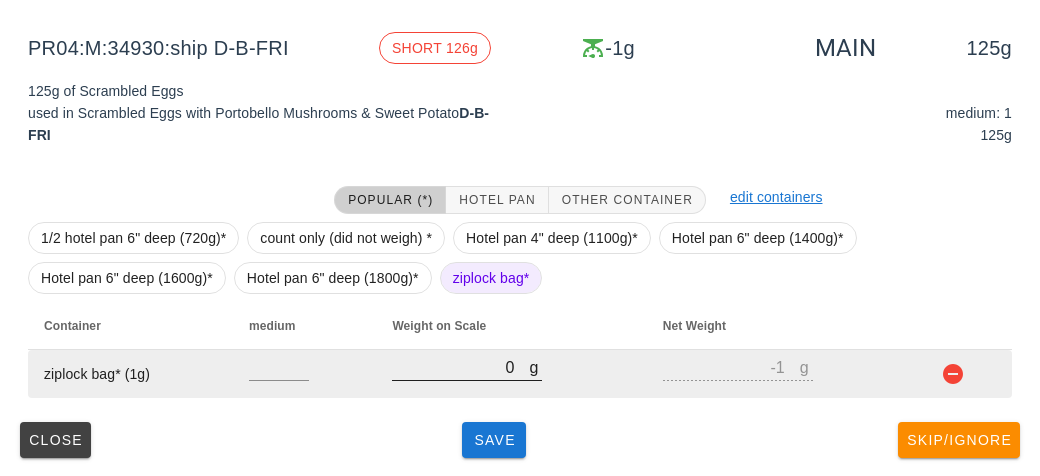 click on "0" at bounding box center (460, 367) 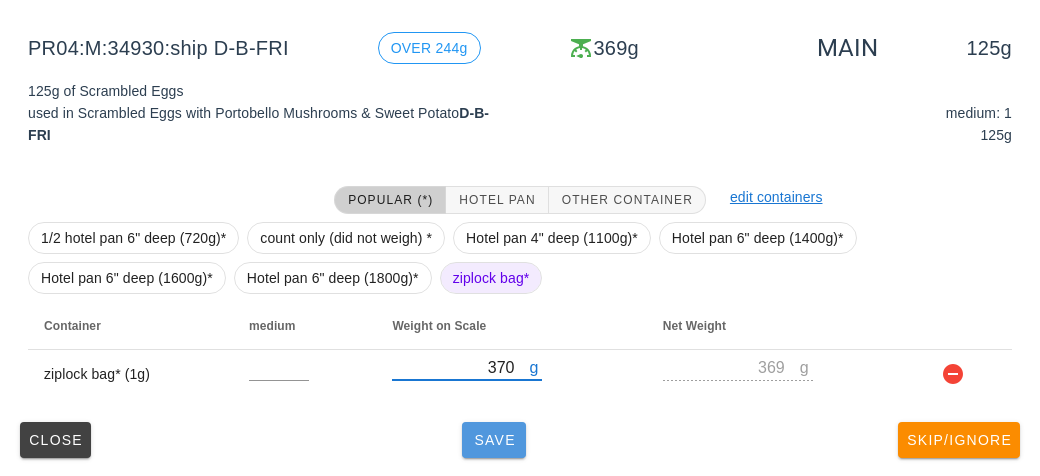 click on "Save" at bounding box center [494, 440] 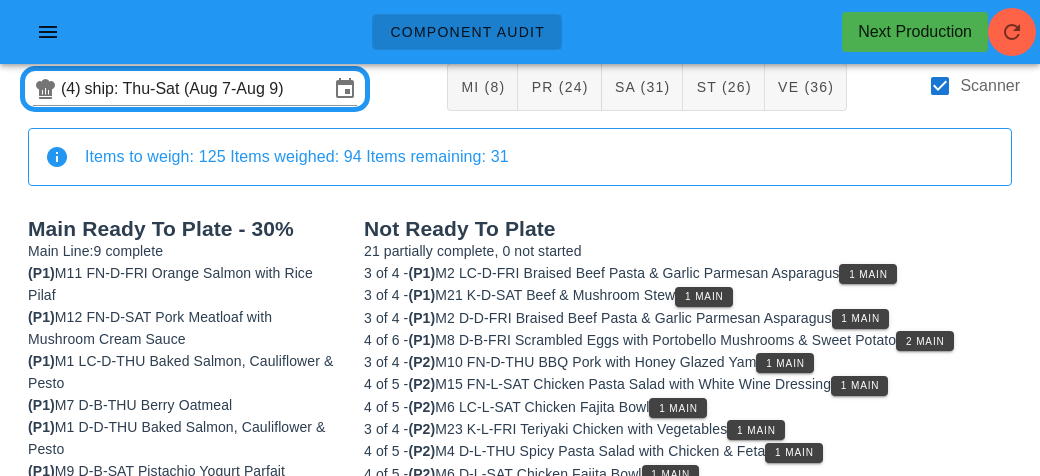 scroll, scrollTop: 0, scrollLeft: 0, axis: both 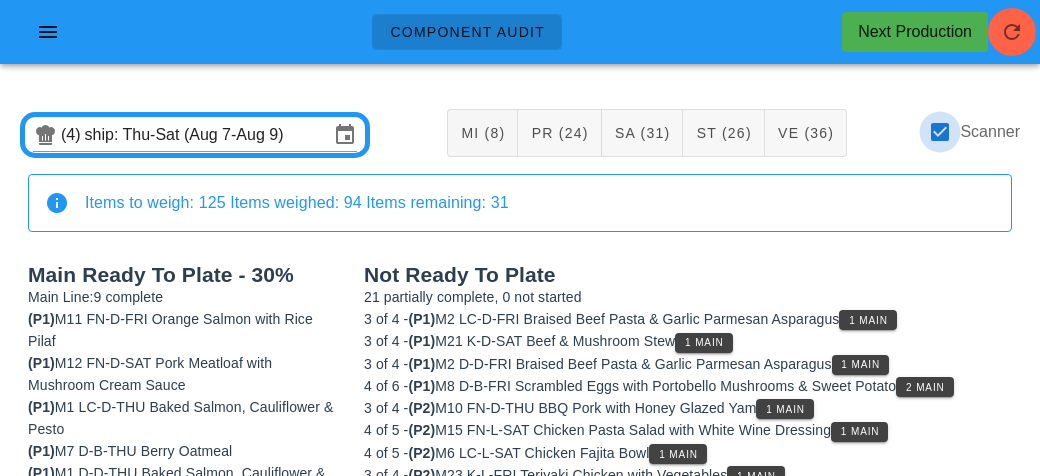 click at bounding box center [940, 132] 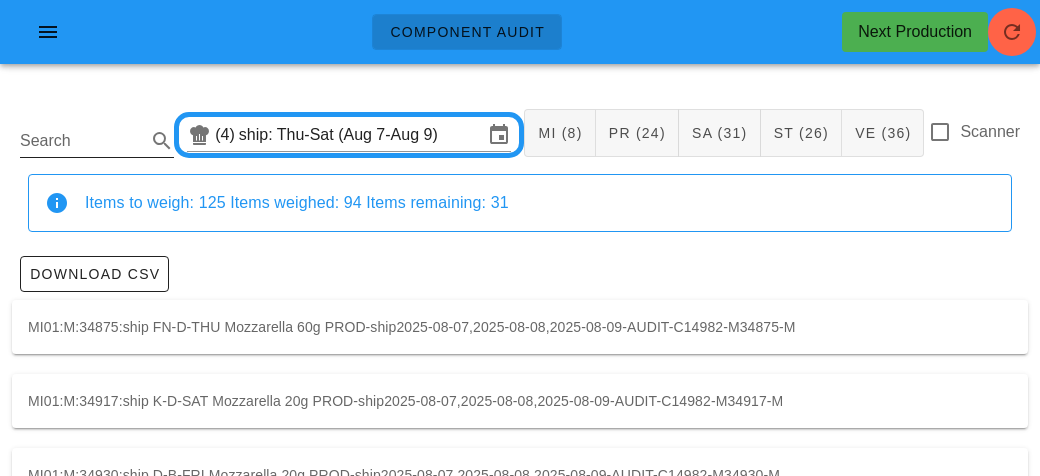 click on "Search" at bounding box center [81, 141] 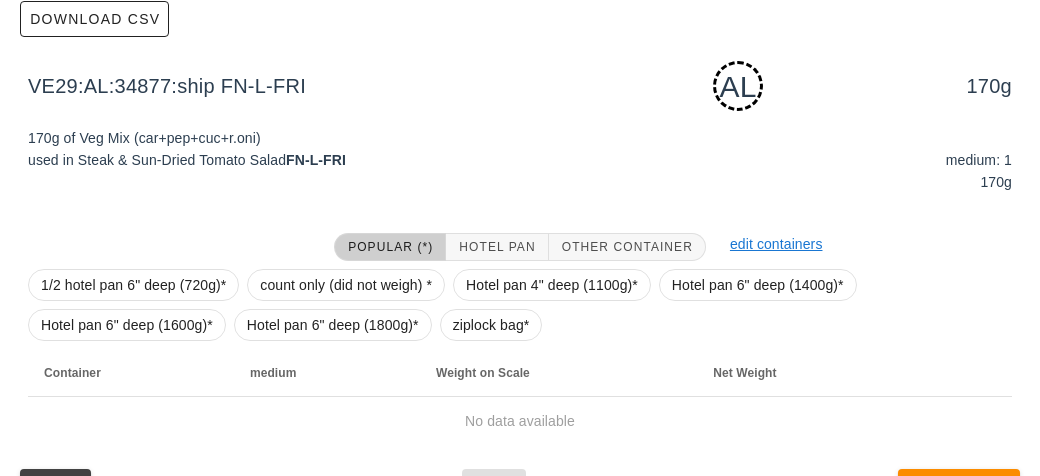 scroll, scrollTop: 302, scrollLeft: 0, axis: vertical 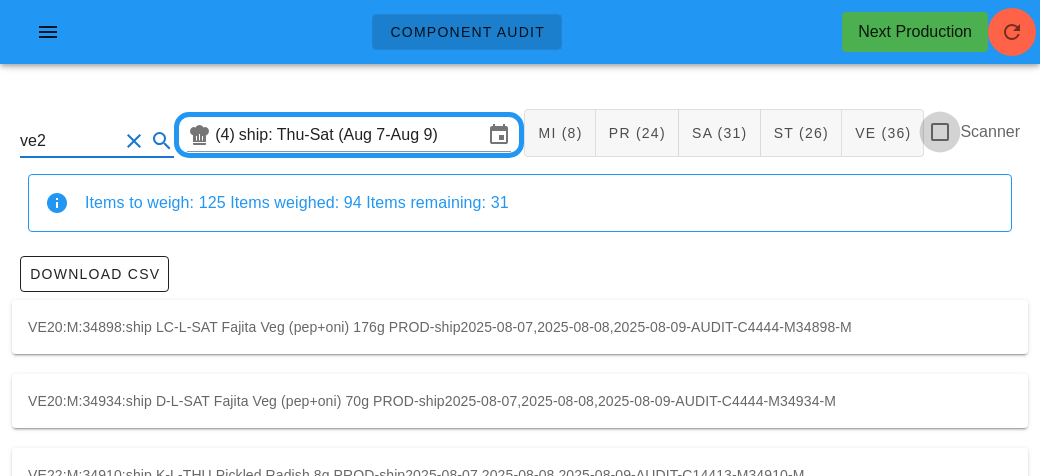 click at bounding box center (940, 132) 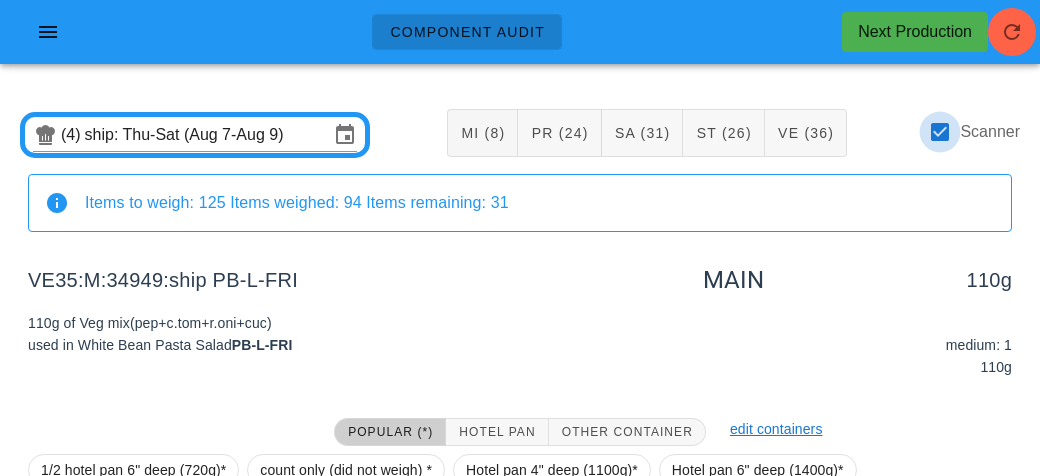 scroll, scrollTop: 232, scrollLeft: 0, axis: vertical 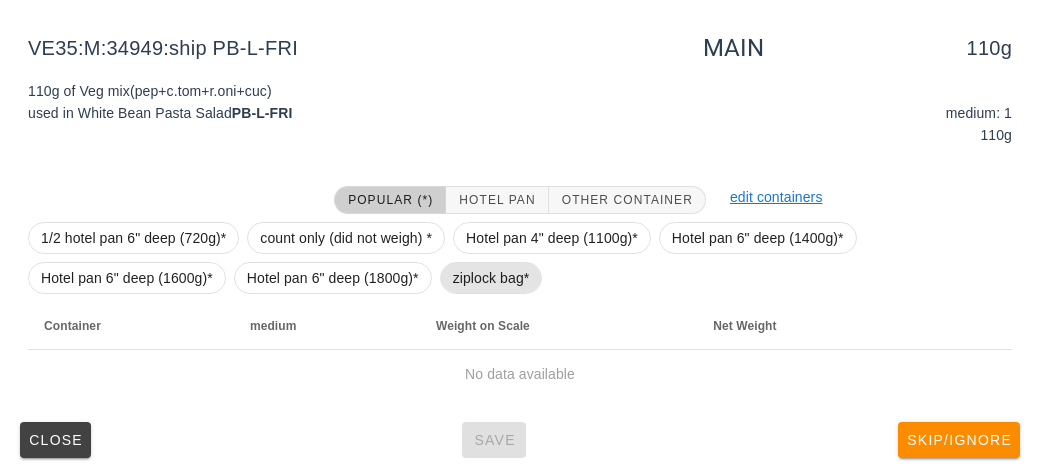 click on "ziplock bag*" at bounding box center [491, 278] 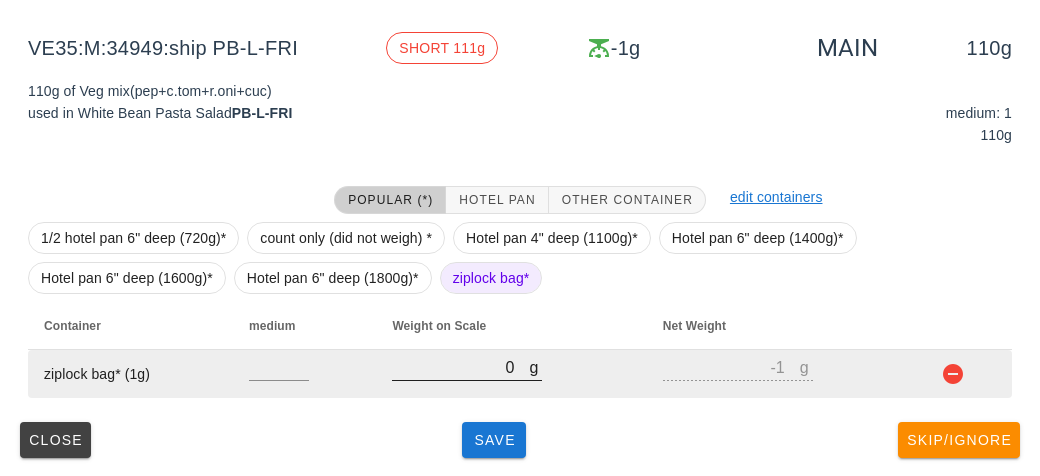 click on "0" at bounding box center [460, 367] 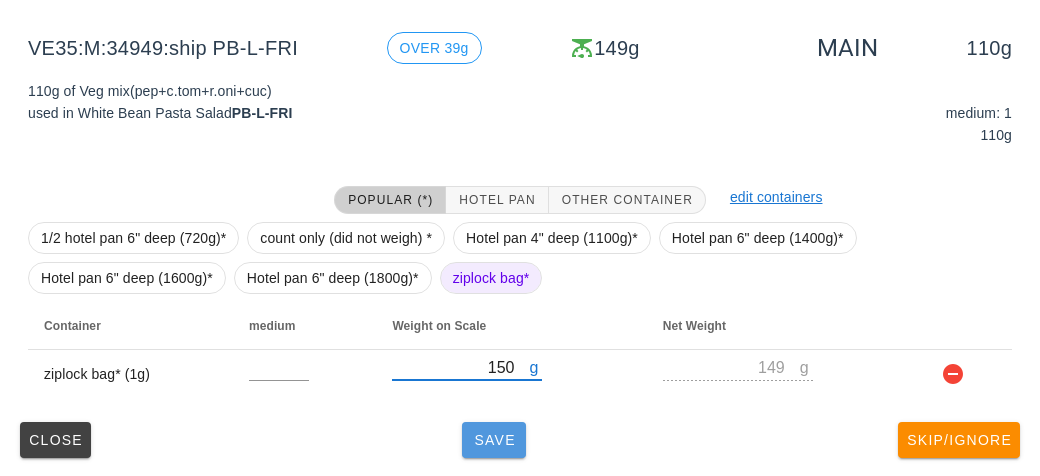 click on "Save" at bounding box center [494, 440] 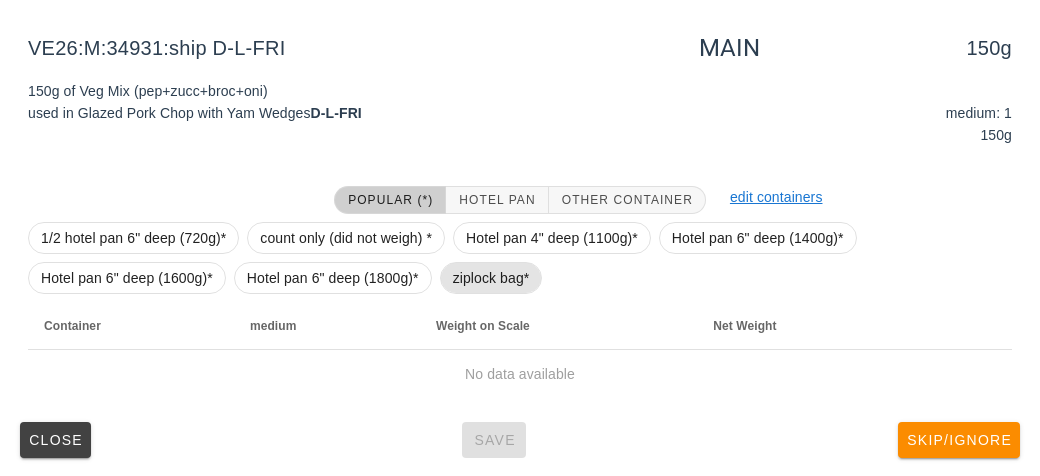 click on "ziplock bag*" at bounding box center [491, 278] 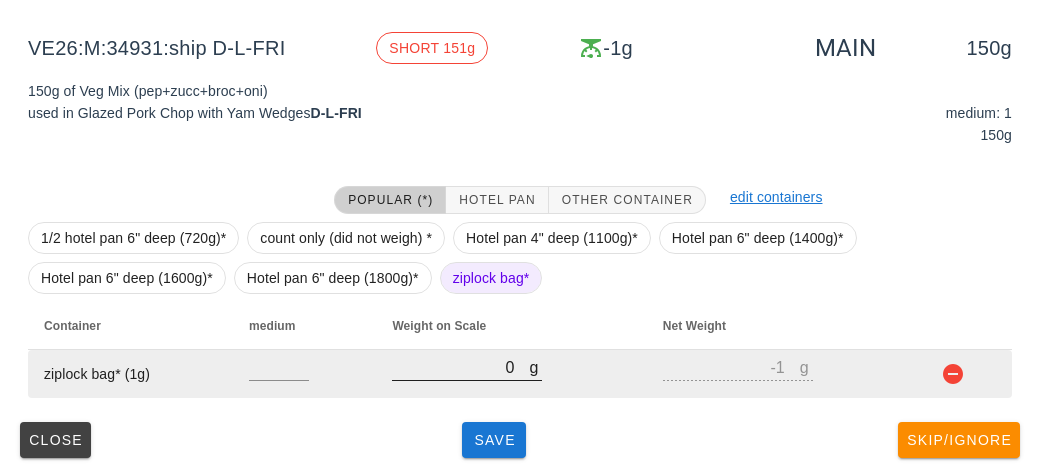 click on "0" at bounding box center [460, 367] 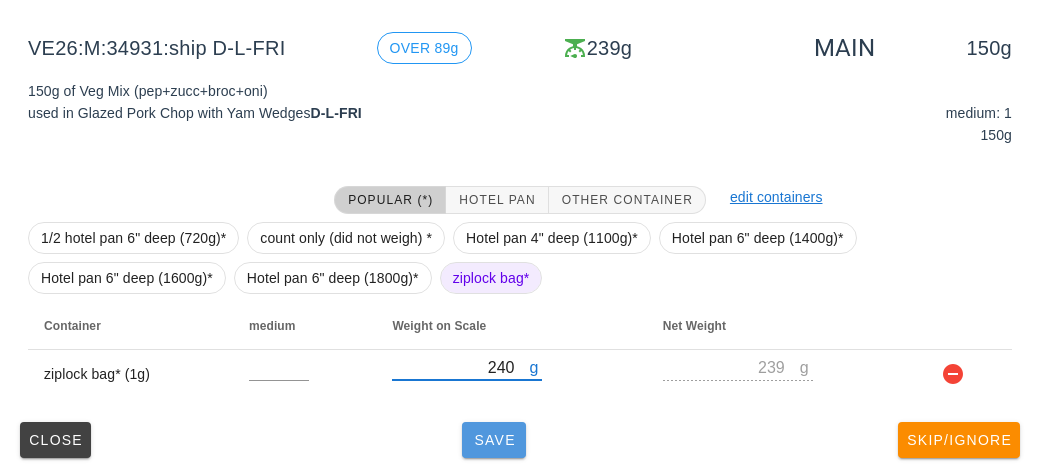 click on "Save" at bounding box center [494, 440] 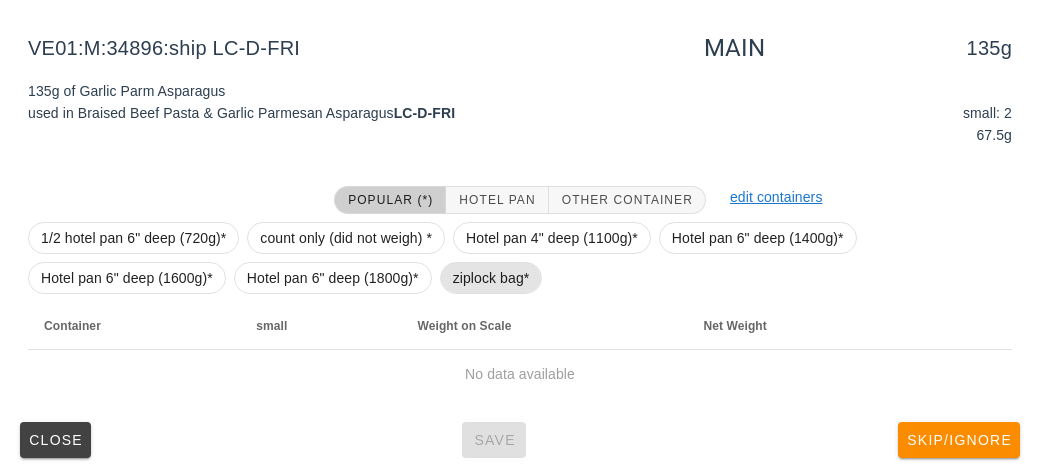 click on "ziplock bag*" at bounding box center [491, 278] 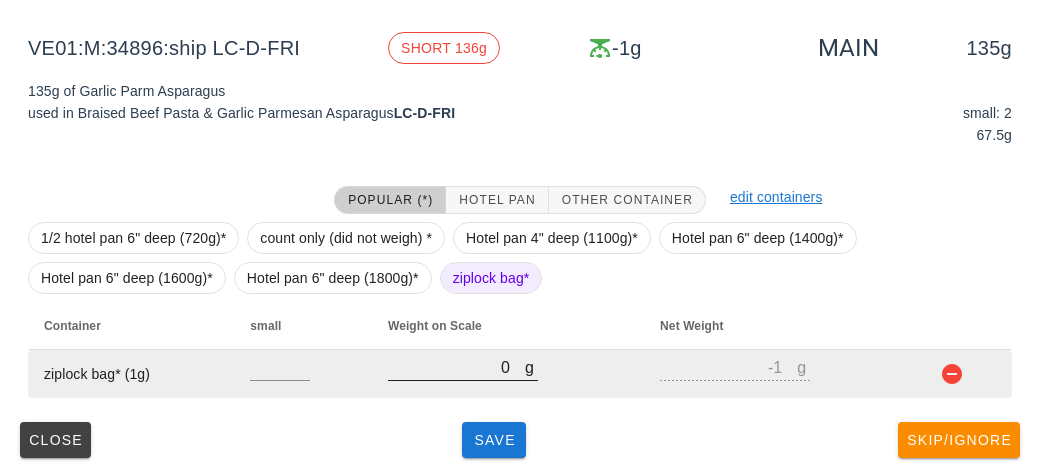 click on "0" at bounding box center (456, 367) 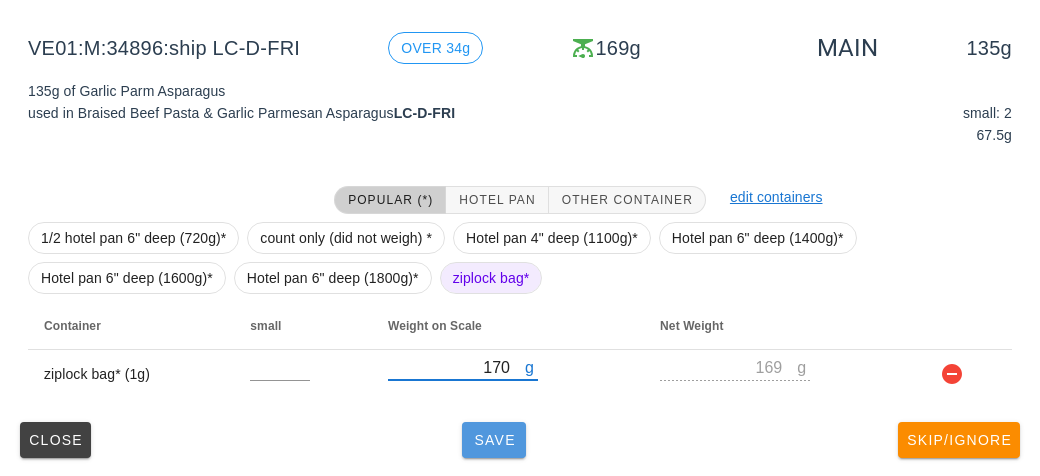 click on "Save" at bounding box center (494, 440) 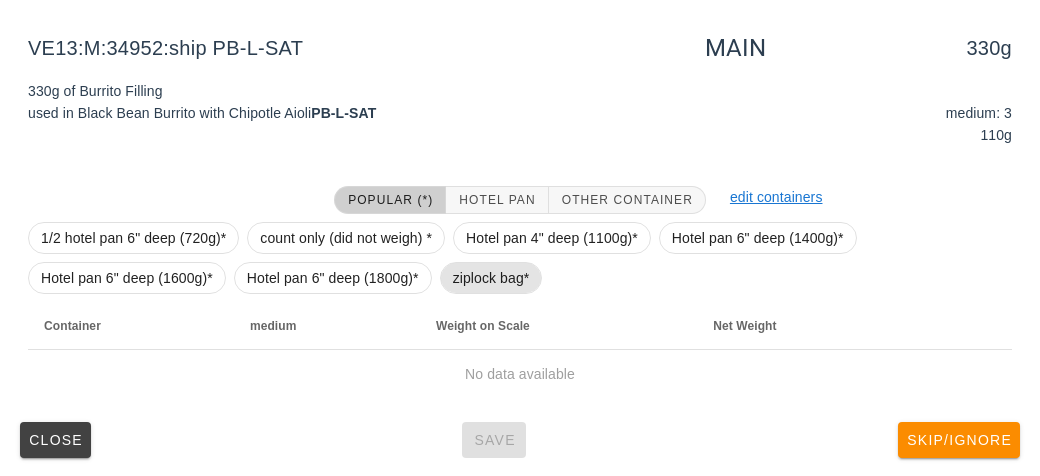 click on "ziplock bag*" at bounding box center [491, 278] 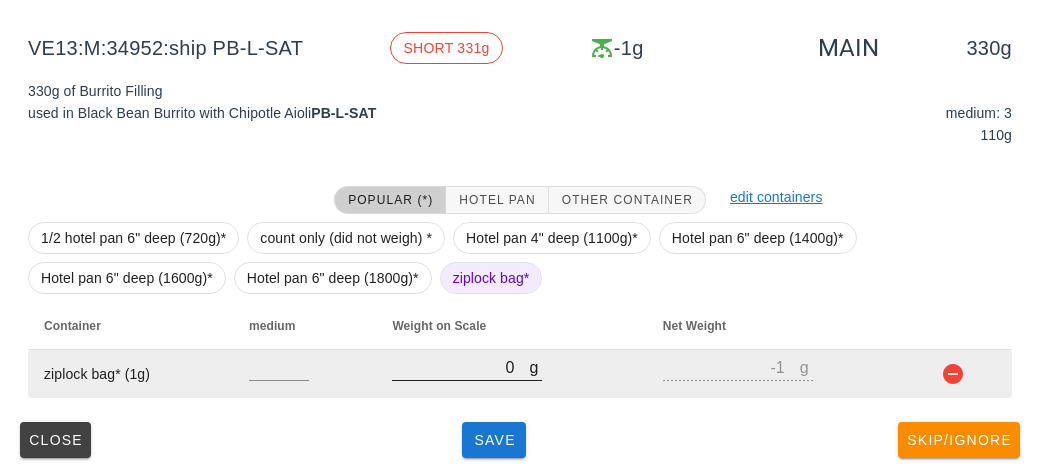 click on "0" at bounding box center (460, 367) 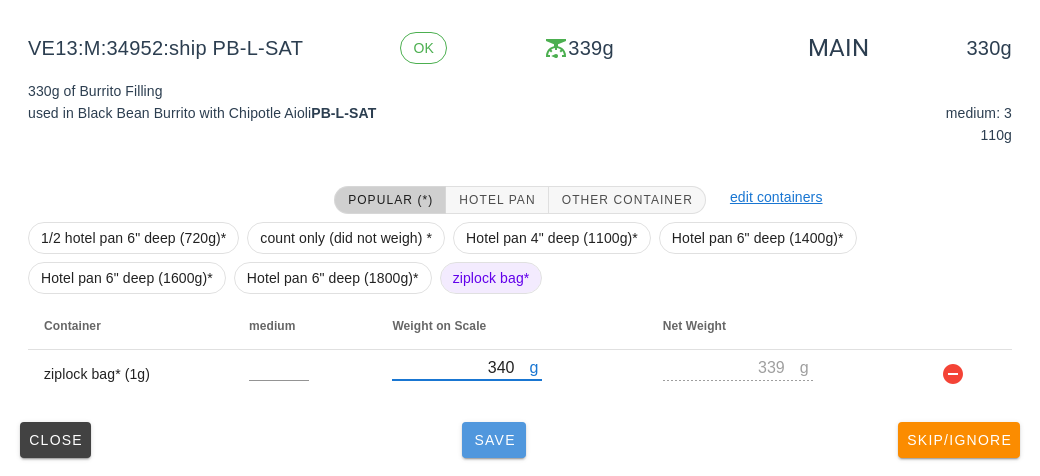 click on "Save" at bounding box center [494, 440] 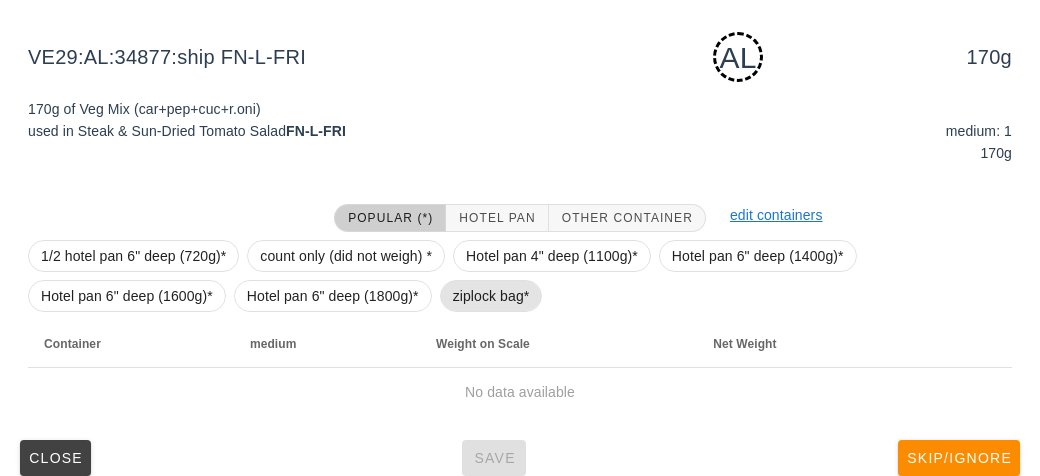click on "ziplock bag*" at bounding box center [491, 296] 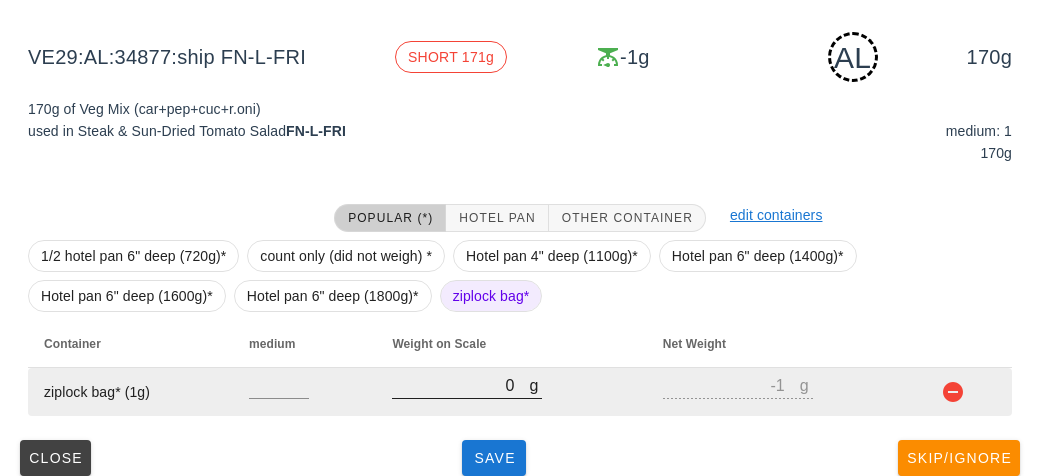 click on "0" at bounding box center (460, 385) 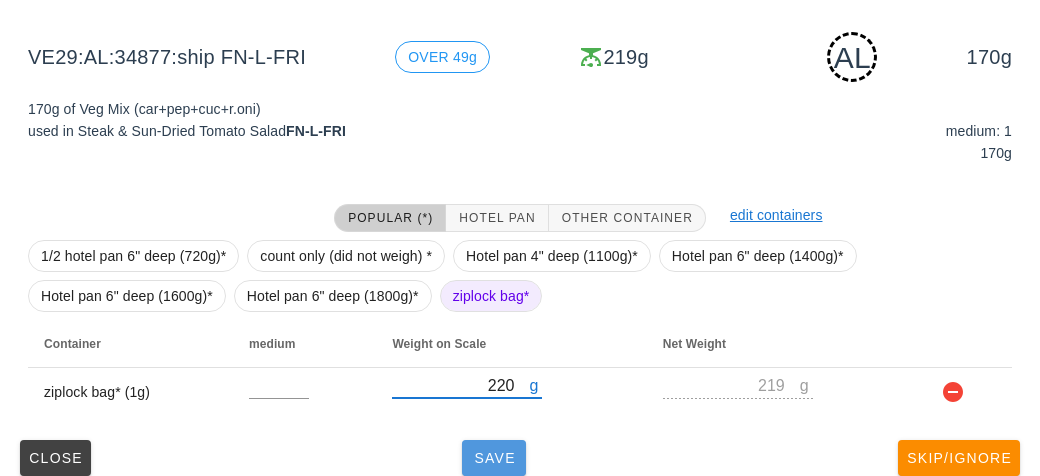 click on "Save" at bounding box center (494, 458) 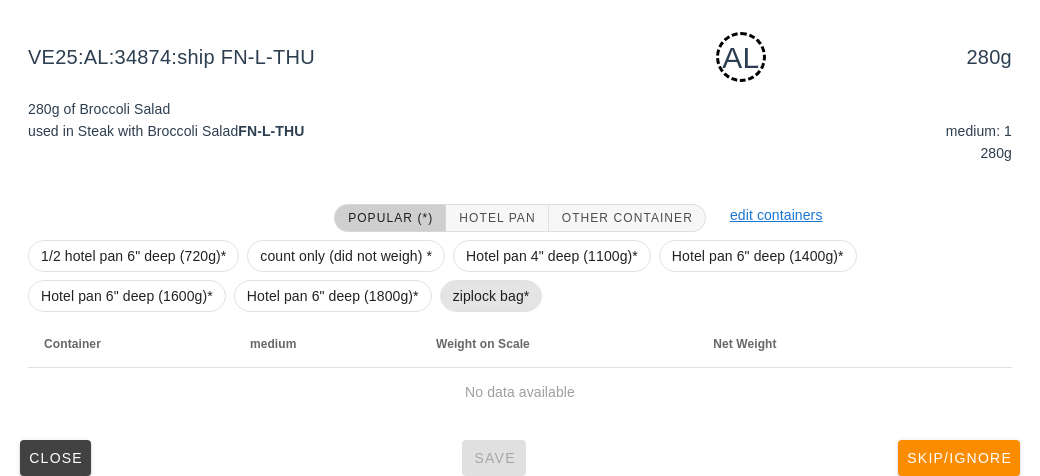 click on "ziplock bag*" at bounding box center (491, 296) 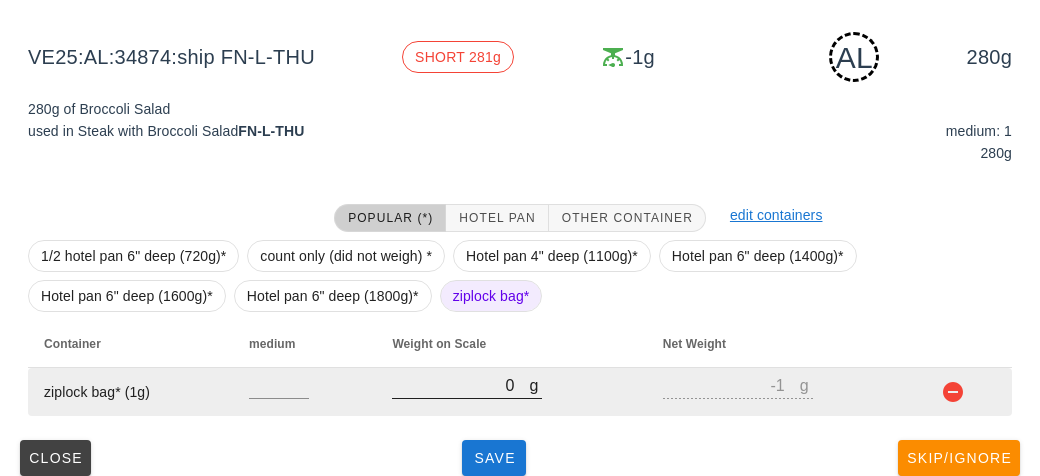 click on "0" at bounding box center (460, 385) 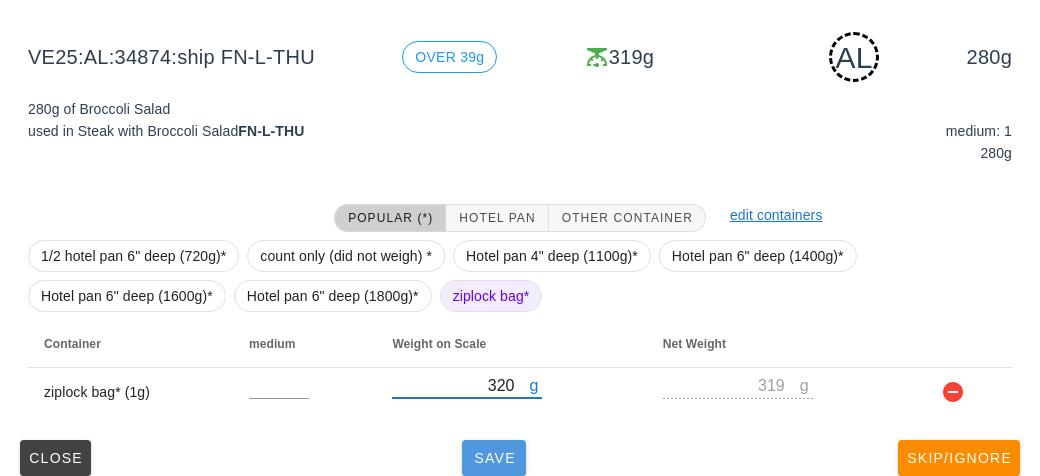 click on "Save" at bounding box center [494, 458] 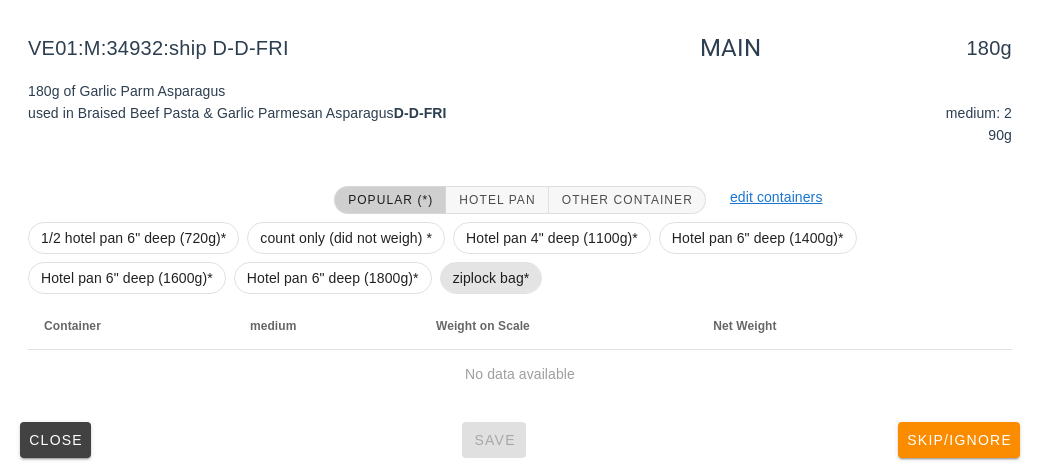 click on "ziplock bag*" at bounding box center (491, 278) 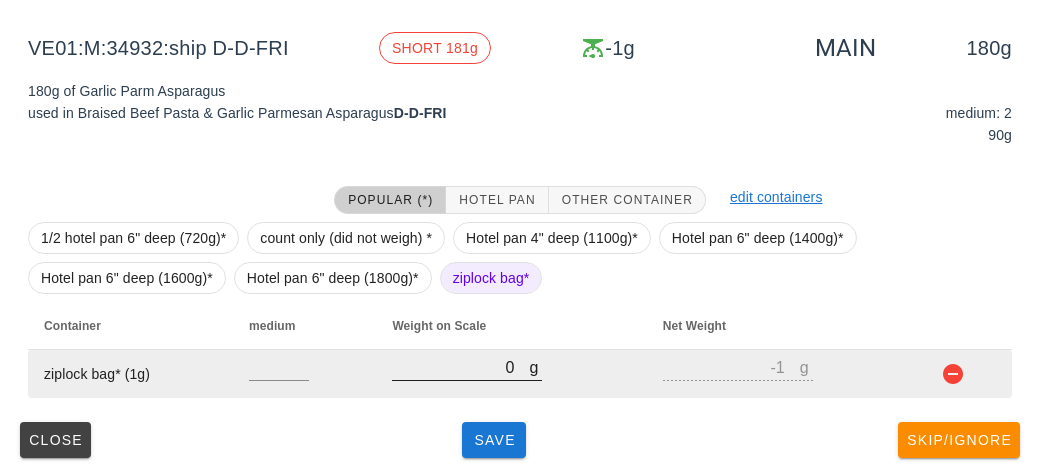 click on "0" at bounding box center [460, 367] 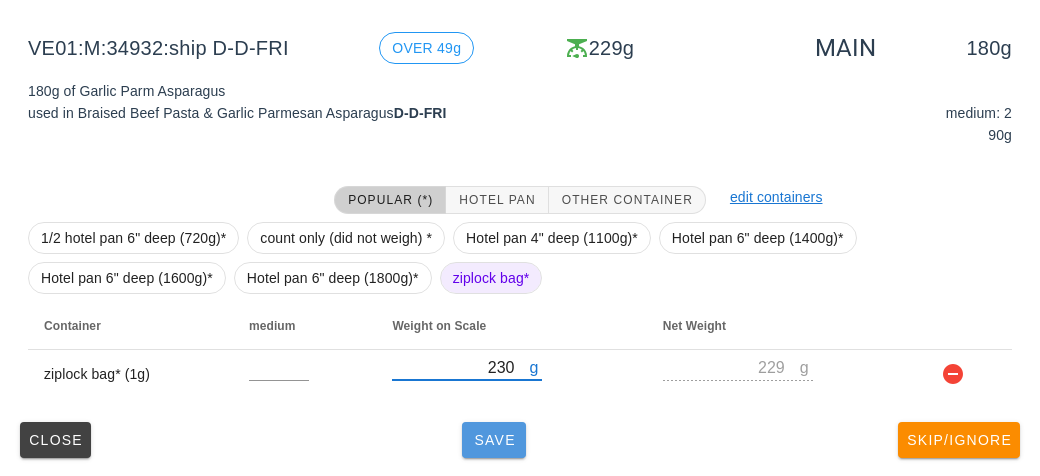 click on "Save" at bounding box center (494, 440) 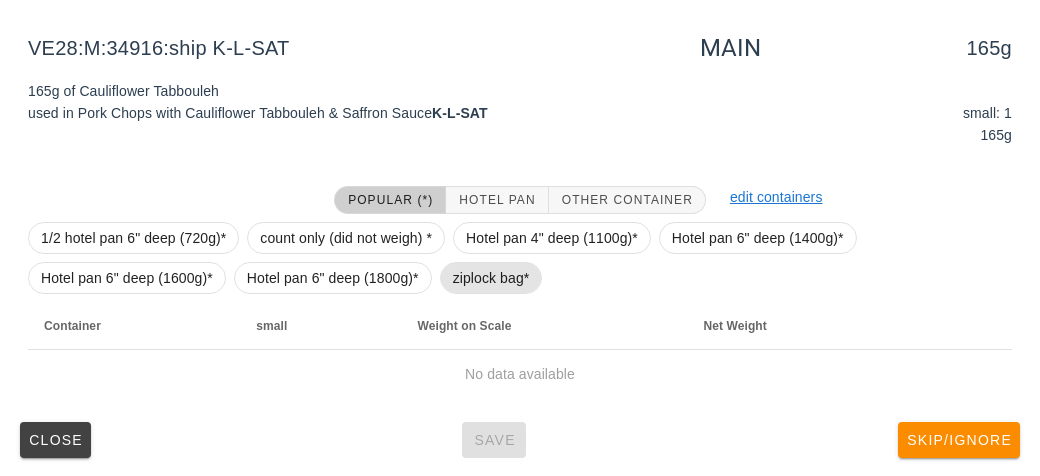 click on "ziplock bag*" at bounding box center (491, 278) 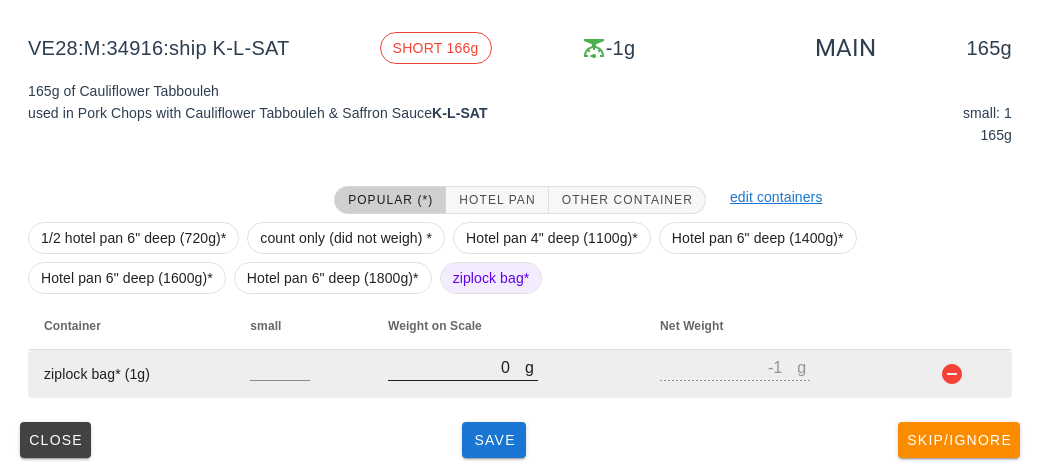 click on "0" at bounding box center (456, 367) 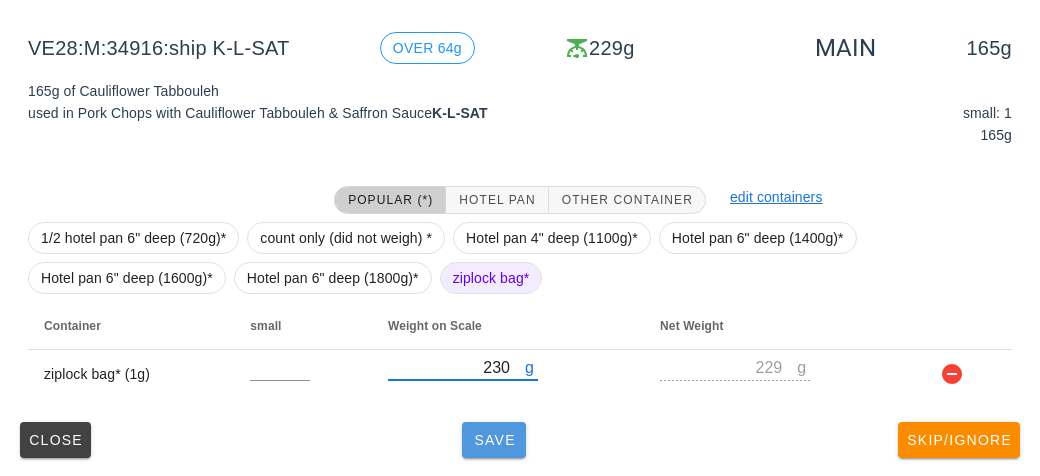 click on "Save" at bounding box center (494, 440) 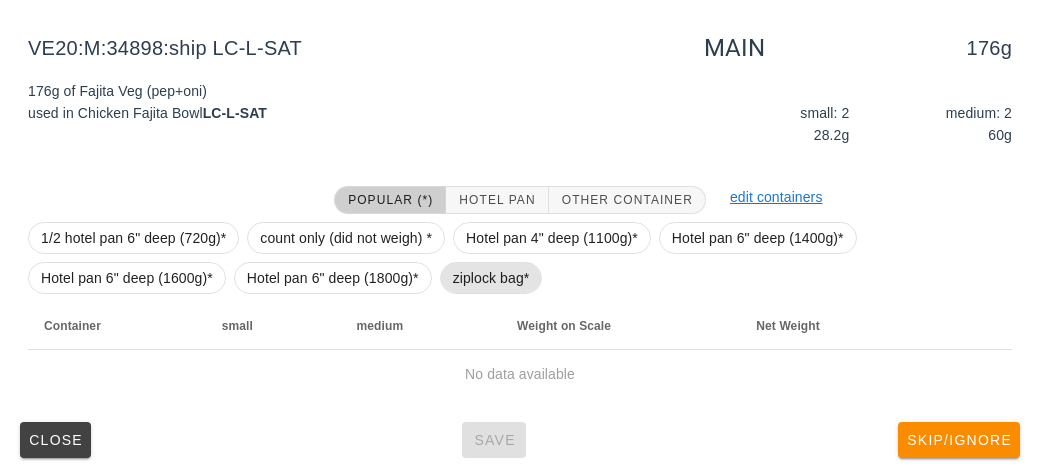 click on "ziplock bag*" at bounding box center (491, 278) 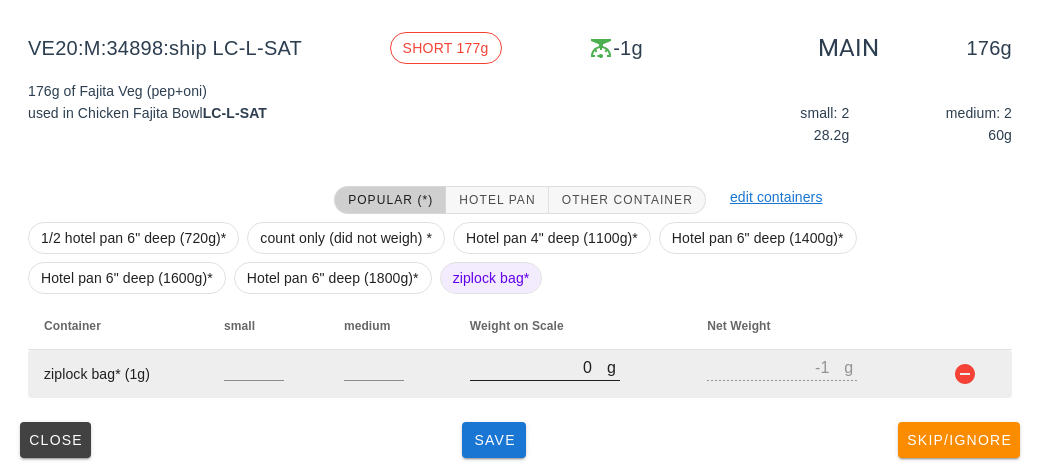 click on "0" at bounding box center [538, 367] 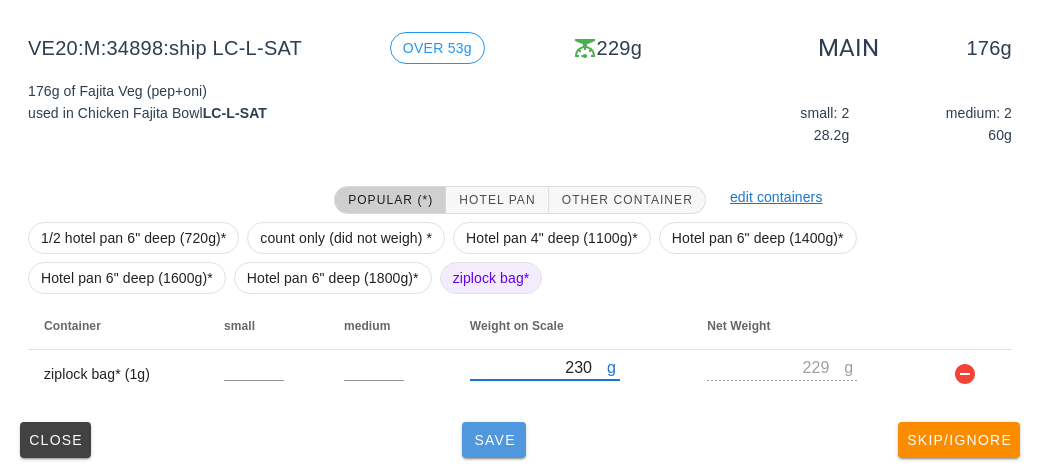 click on "Save" at bounding box center [494, 440] 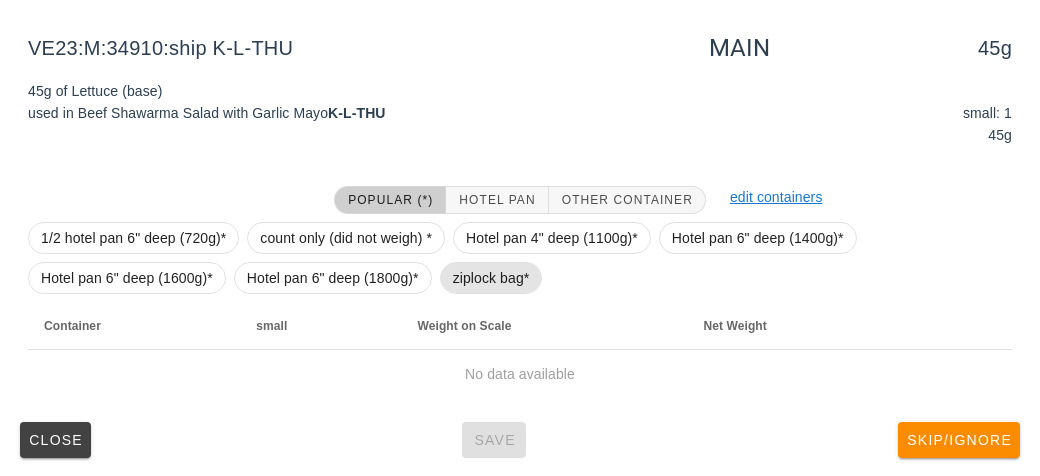click on "ziplock bag*" at bounding box center (491, 278) 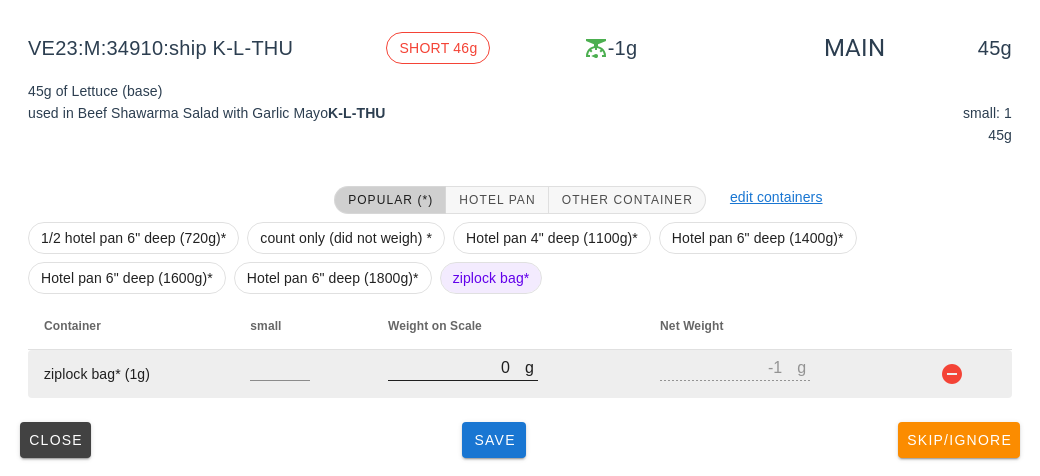 click on "0" at bounding box center (456, 367) 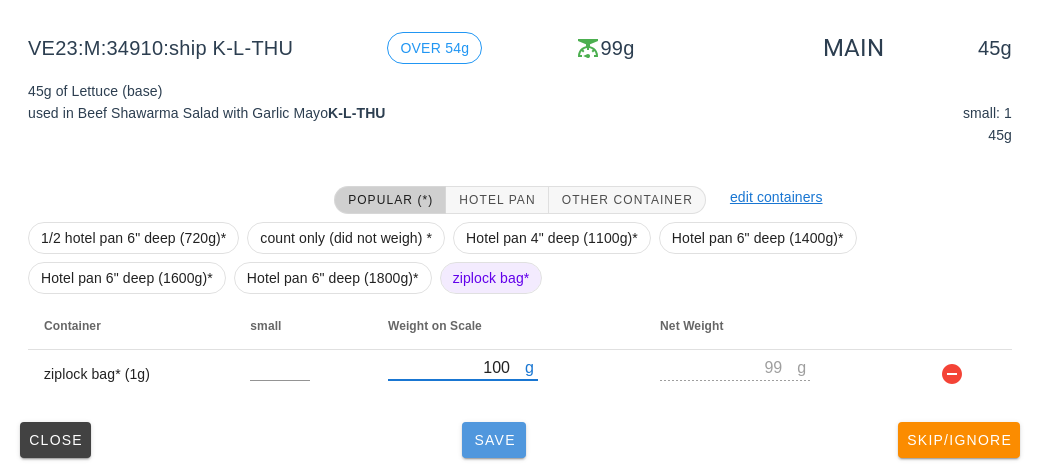 click on "Save" at bounding box center (494, 440) 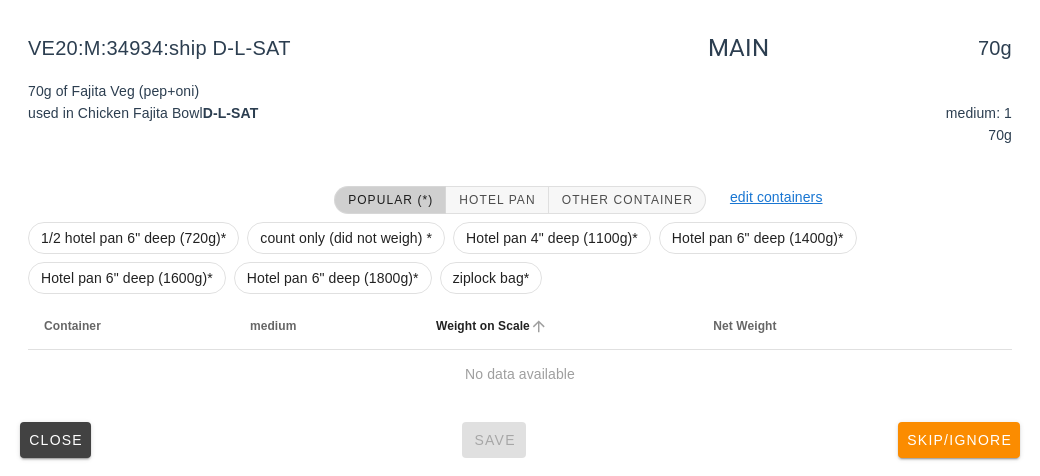 click on "Weight on Scale" at bounding box center [558, 326] 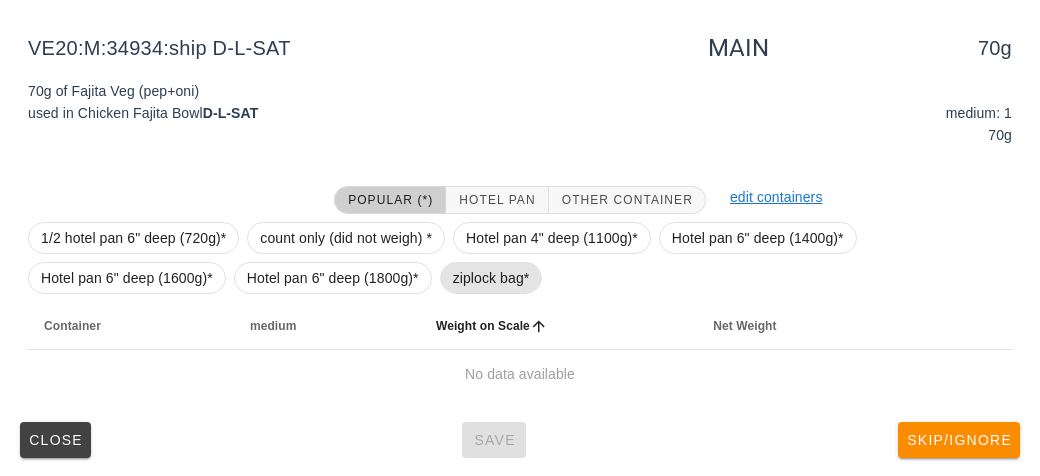 click on "ziplock bag*" at bounding box center [491, 278] 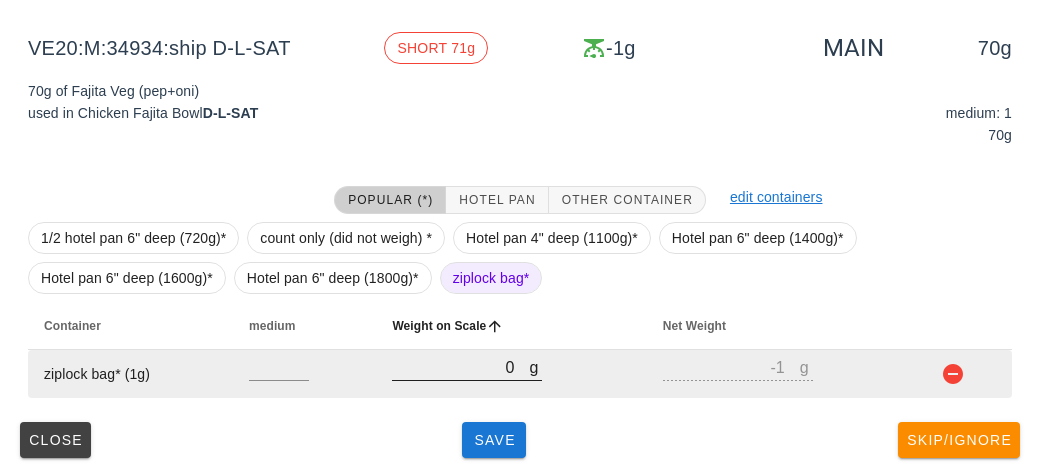 click on "0" at bounding box center (460, 367) 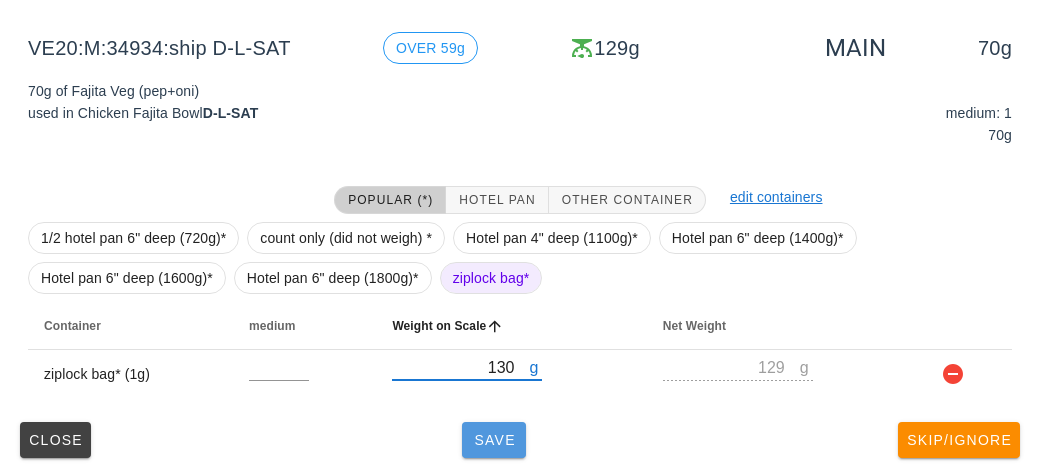 click on "Save" at bounding box center (494, 440) 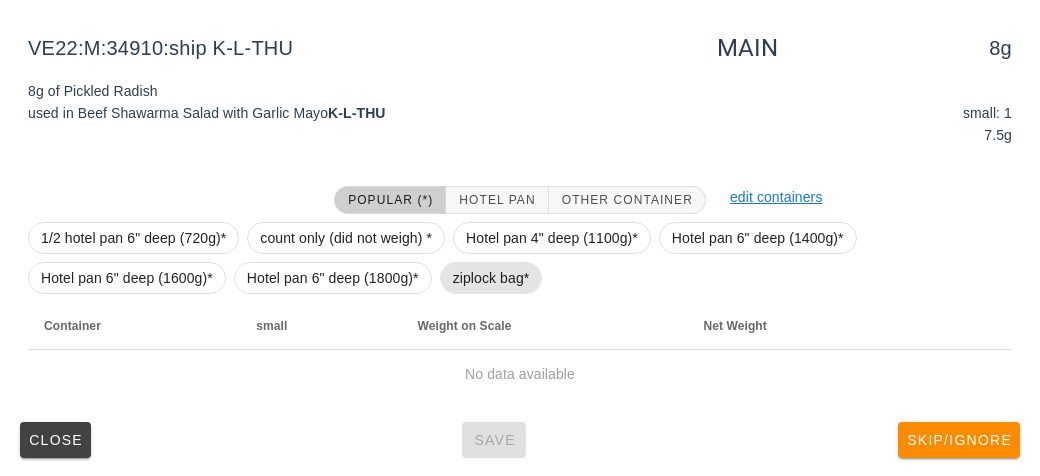 click on "ziplock bag*" at bounding box center (491, 278) 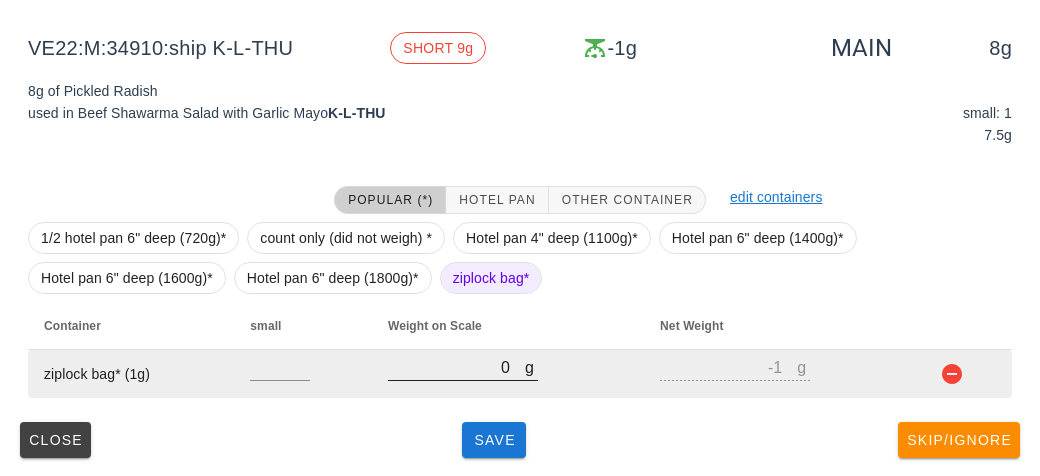 click on "0" at bounding box center (456, 367) 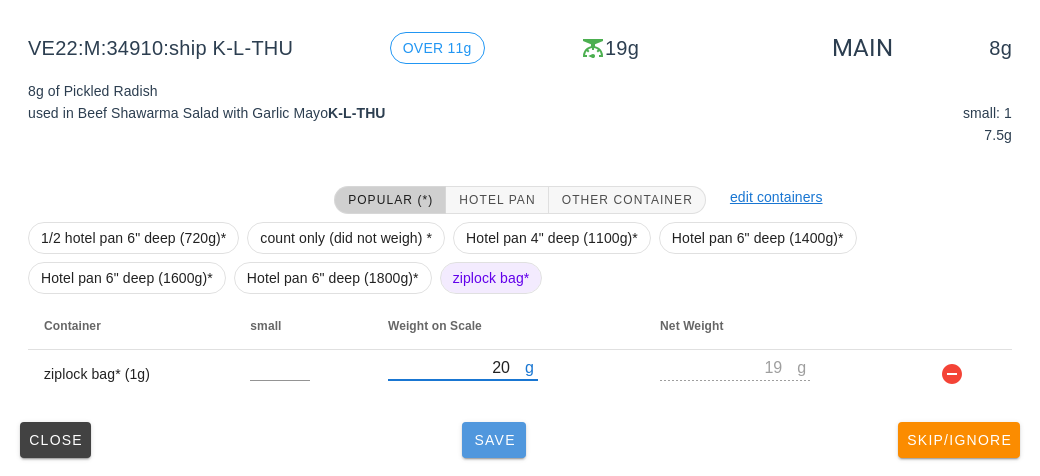 click on "Save" at bounding box center (494, 440) 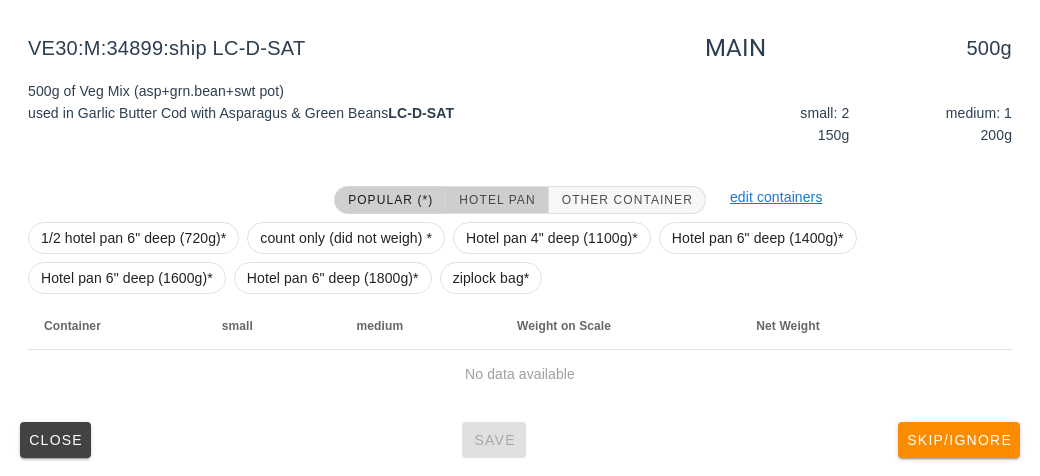 click on "Hotel Pan" at bounding box center [496, 200] 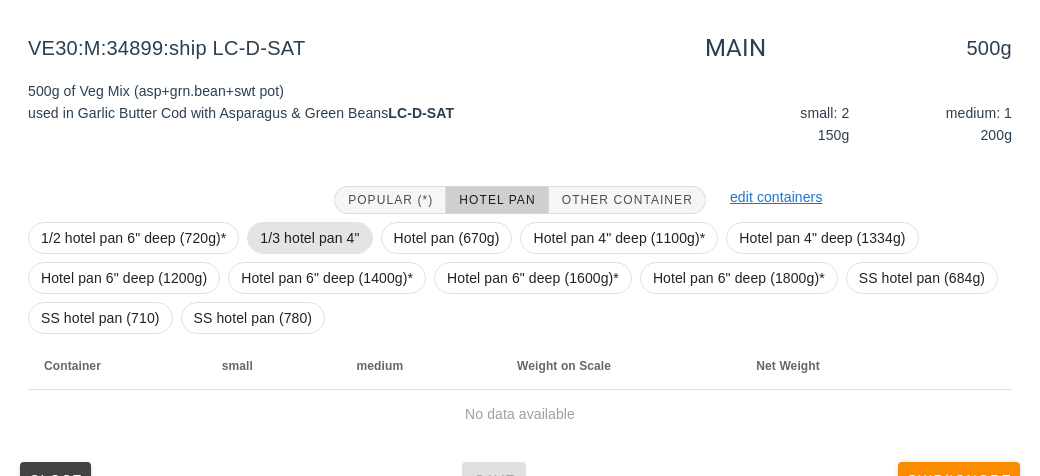 click on "1/3 hotel pan 4"" at bounding box center (309, 238) 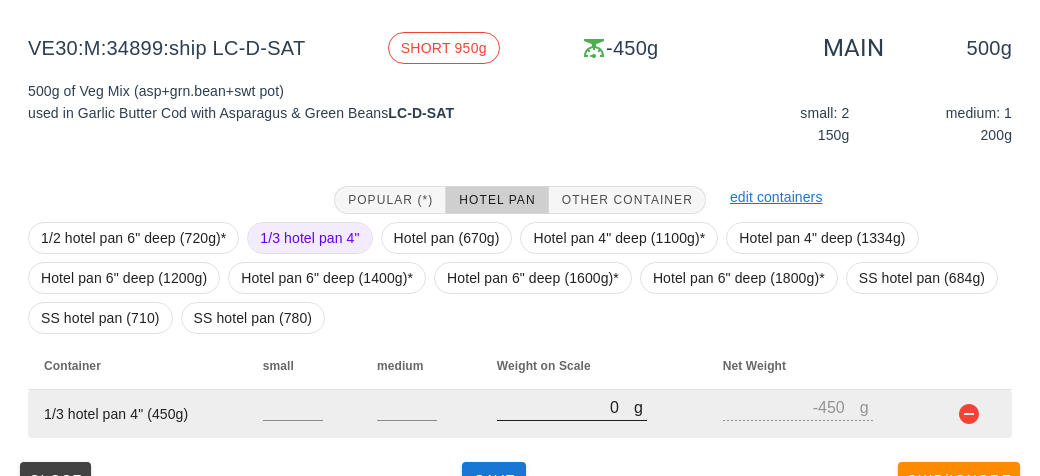 click on "0" at bounding box center (565, 407) 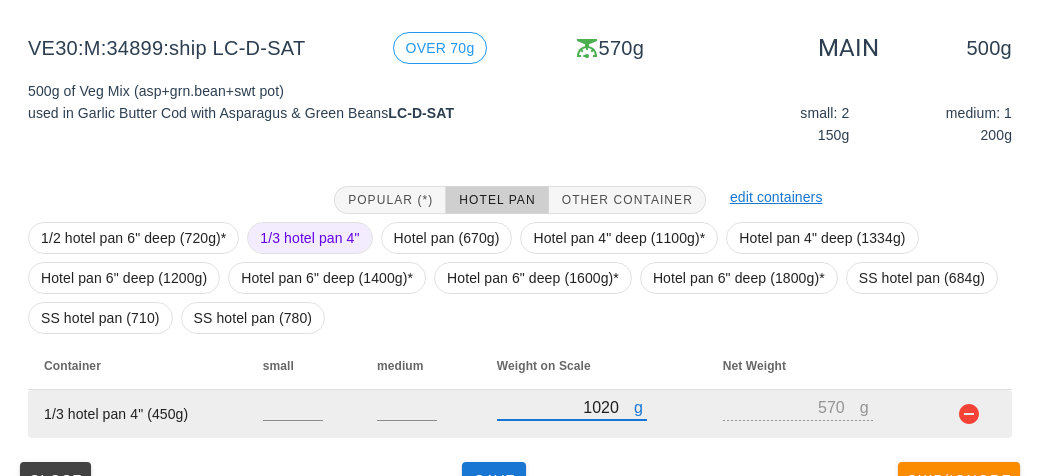 scroll, scrollTop: 272, scrollLeft: 0, axis: vertical 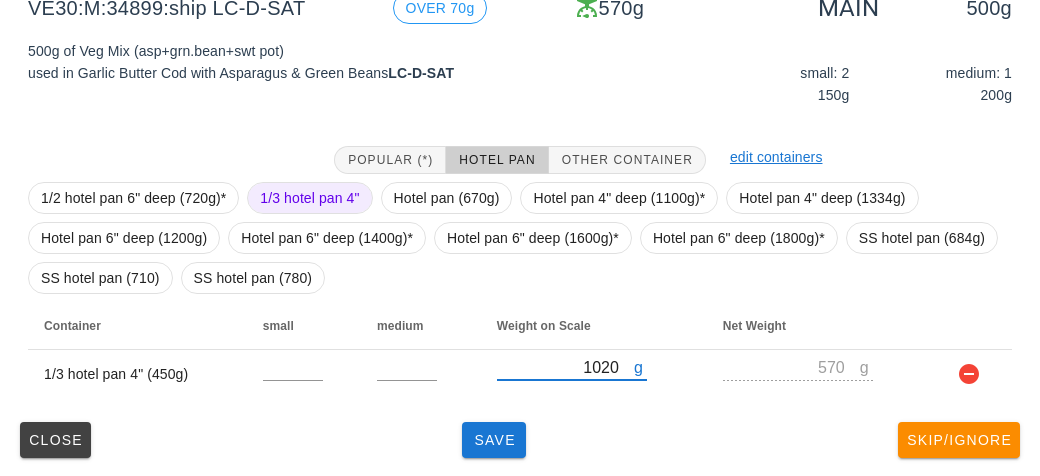 click on "Close Save Skip/Ignore" at bounding box center [520, 440] 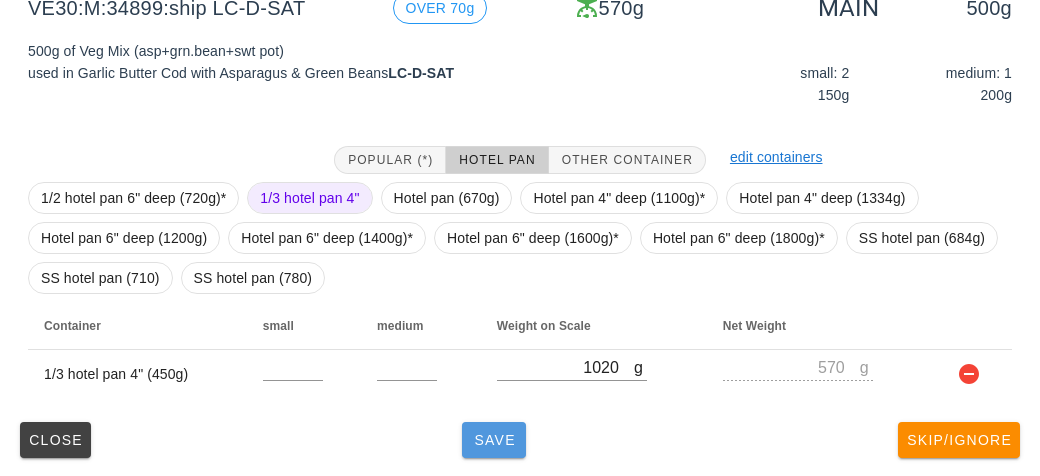 click on "Save" at bounding box center [494, 440] 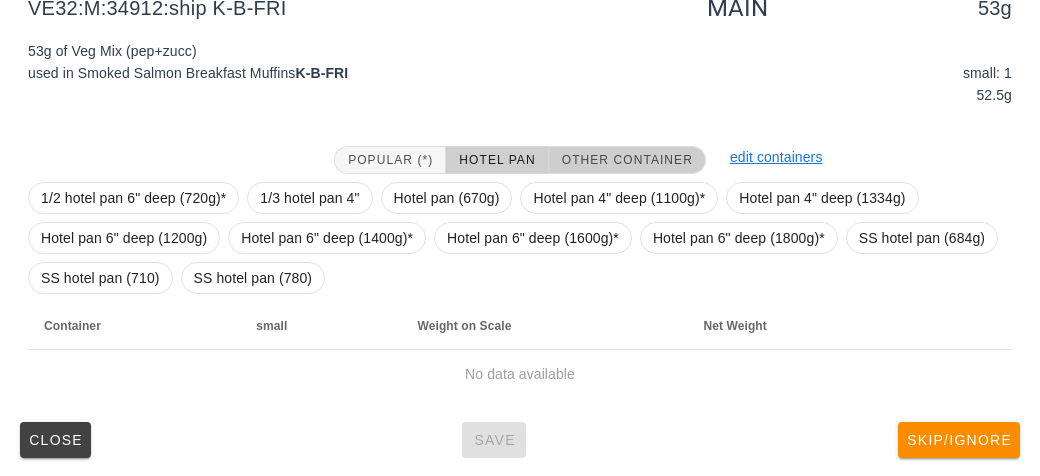 click on "Other Container" at bounding box center [627, 160] 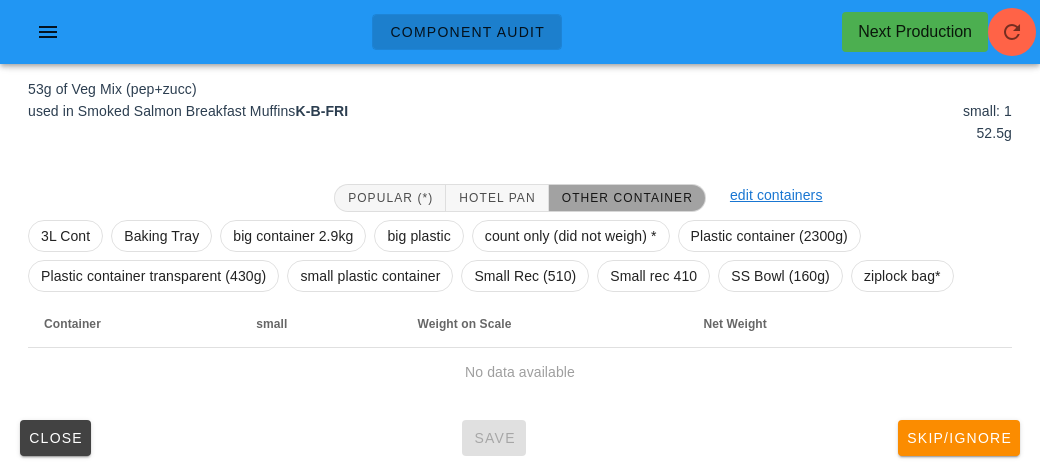 scroll, scrollTop: 232, scrollLeft: 0, axis: vertical 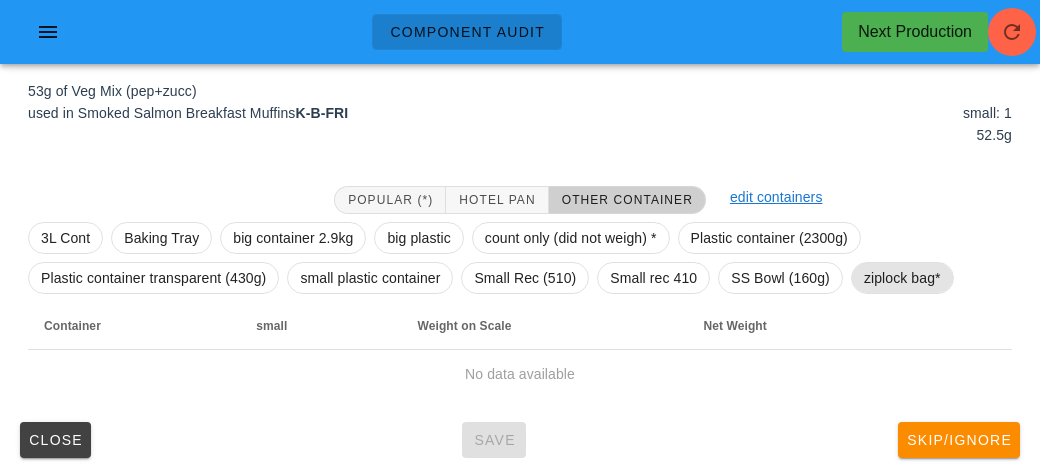 click on "ziplock bag*" at bounding box center (902, 278) 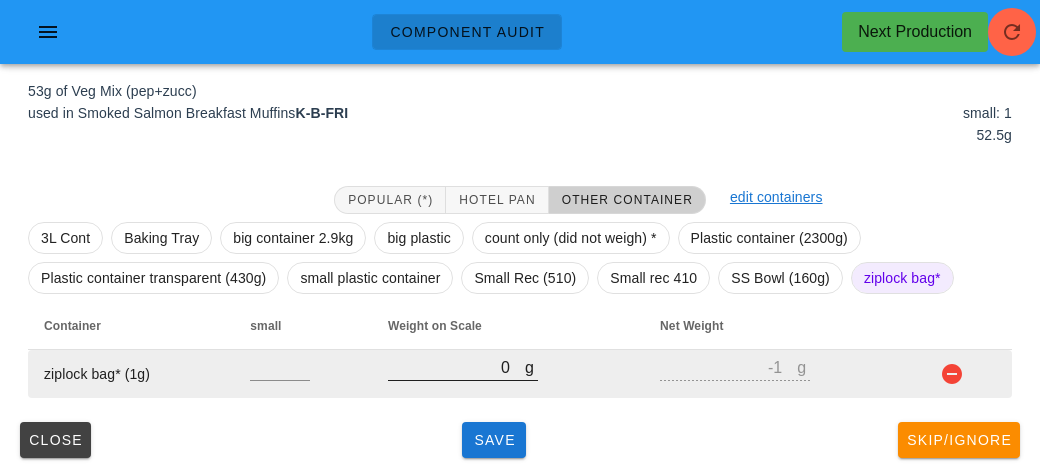 click on "0" at bounding box center [456, 367] 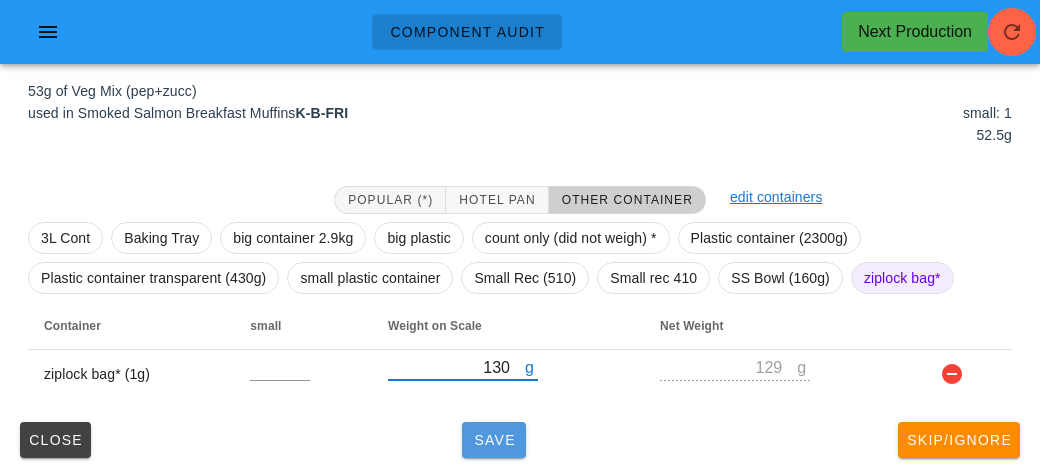 click on "Save" at bounding box center [494, 440] 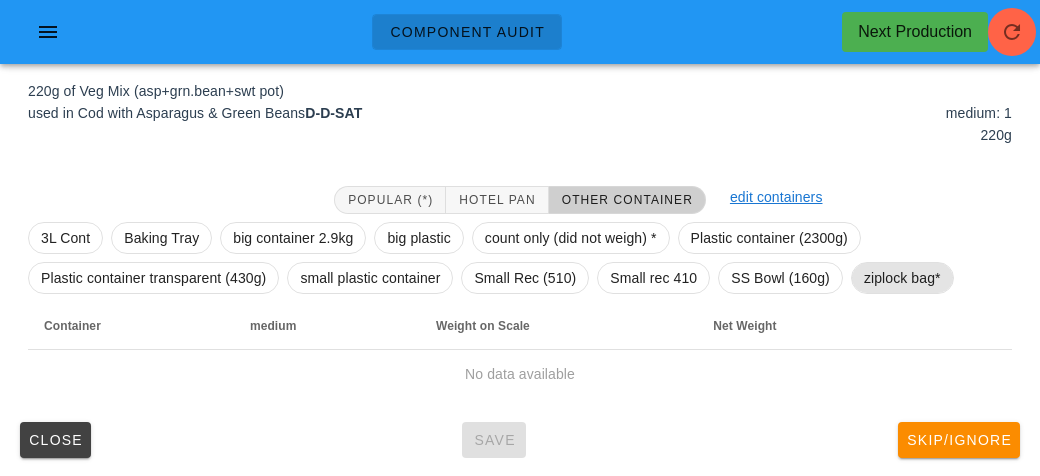 click on "ziplock bag*" at bounding box center (902, 278) 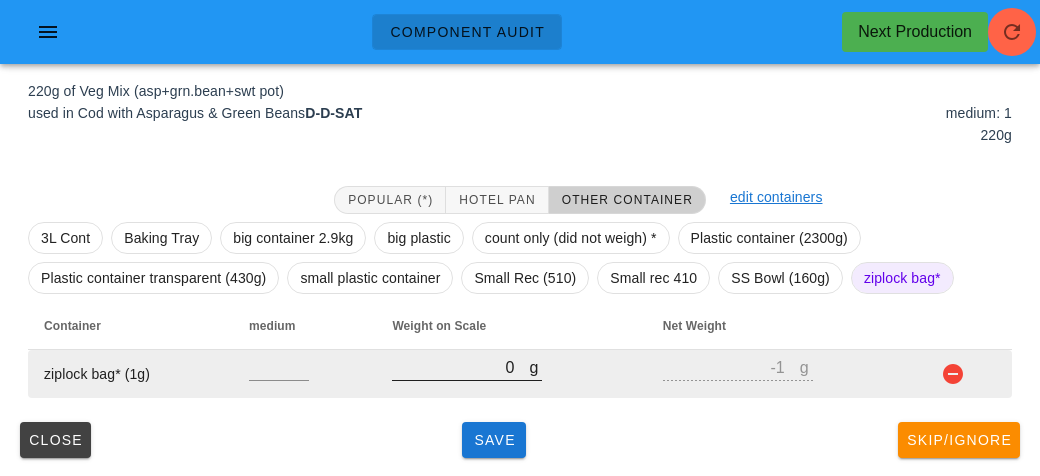 click on "0" at bounding box center (460, 367) 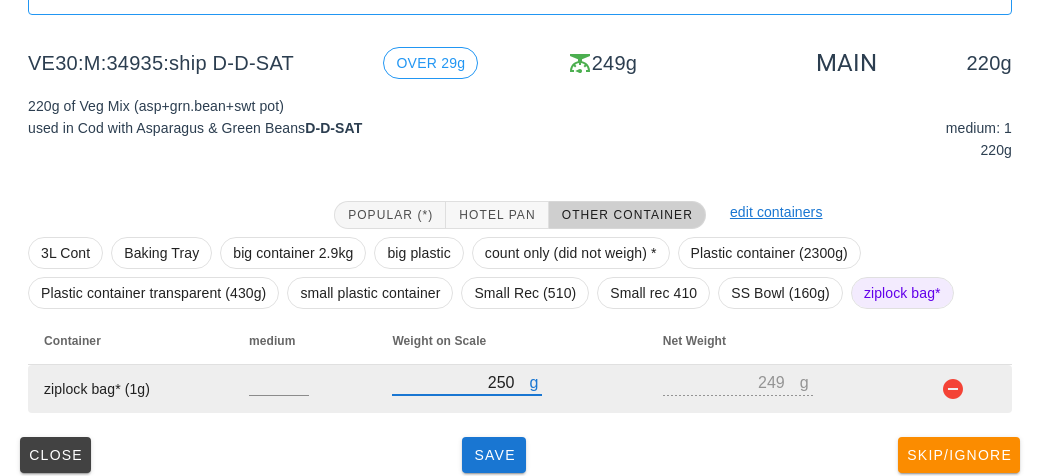 scroll, scrollTop: 221, scrollLeft: 0, axis: vertical 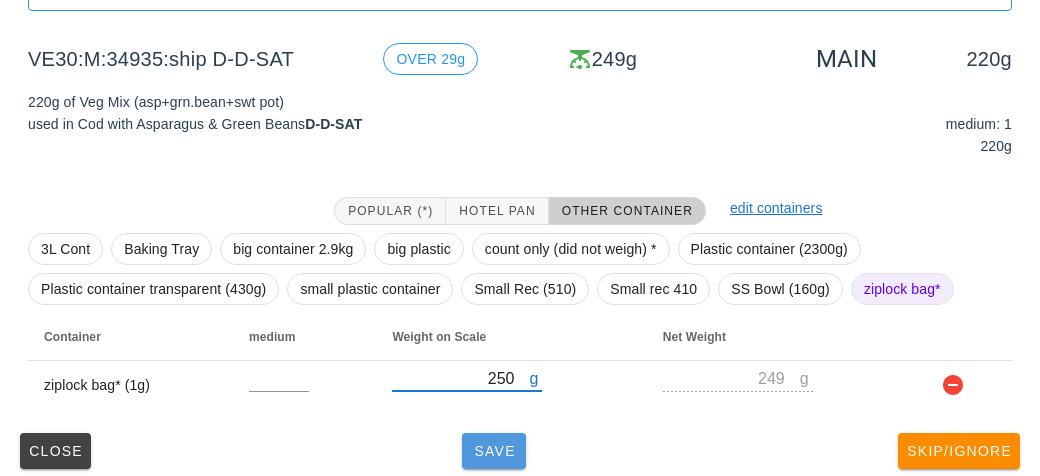 click on "Save" at bounding box center (494, 451) 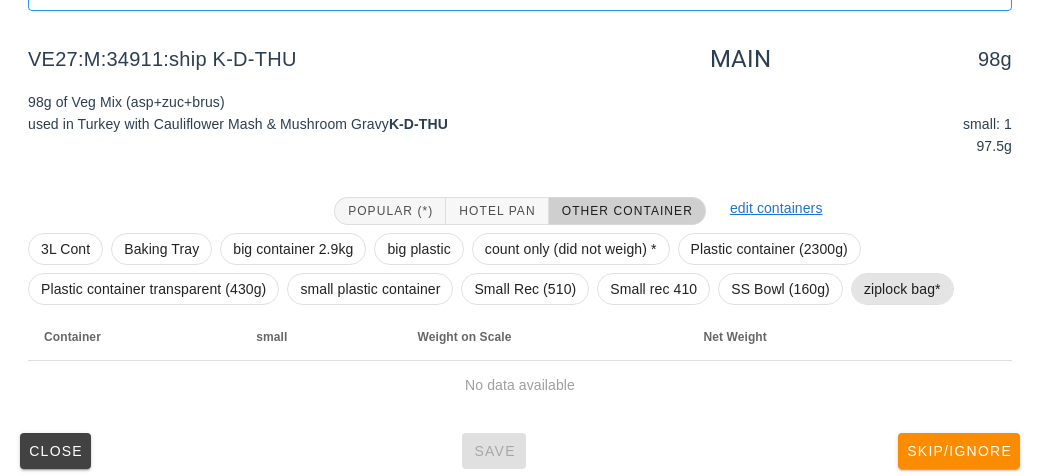click on "ziplock bag*" at bounding box center [902, 289] 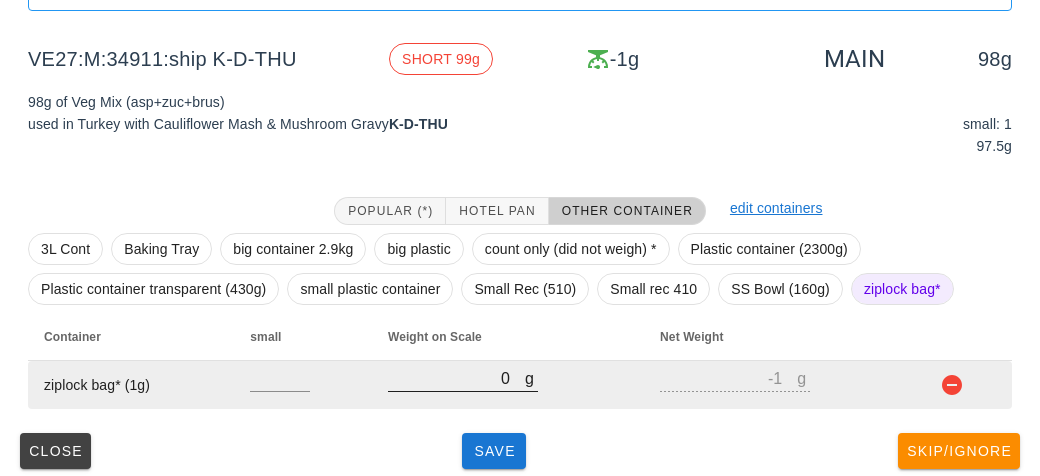 click on "0" at bounding box center [456, 378] 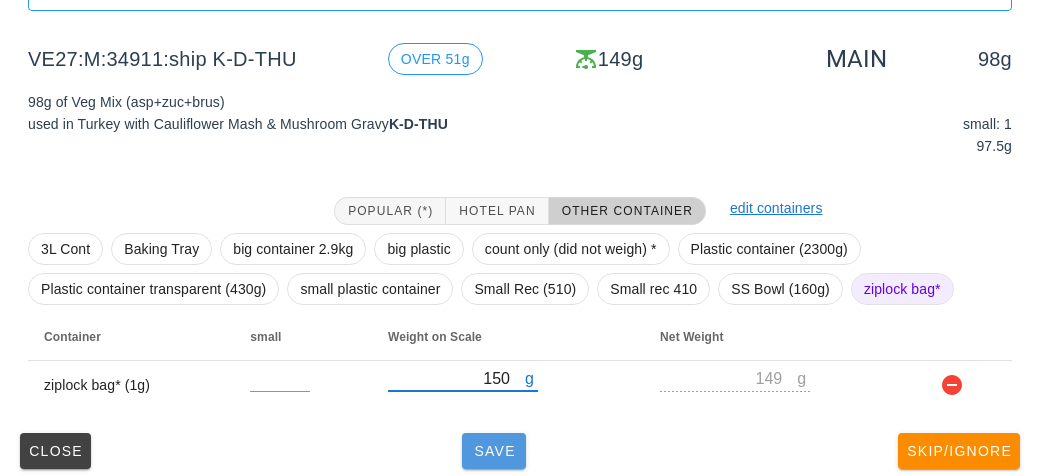 click on "Save" at bounding box center [494, 451] 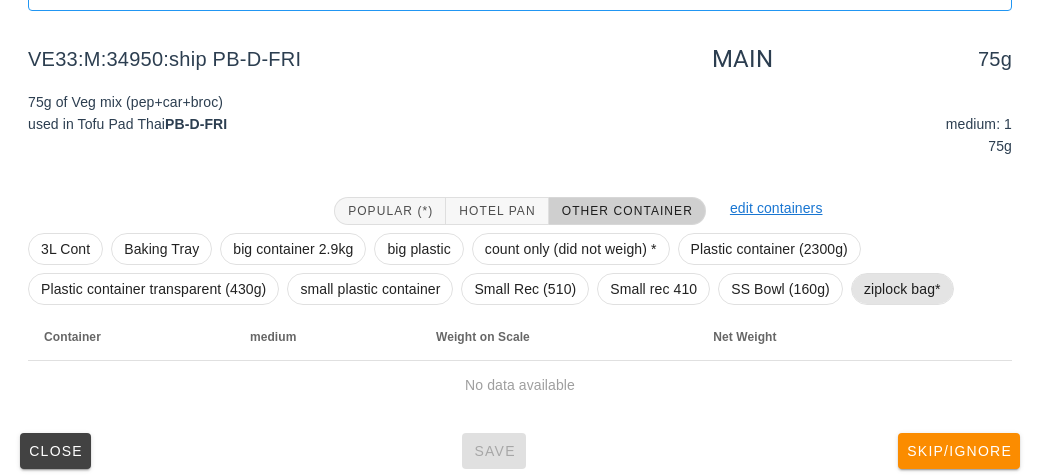 click on "ziplock bag*" at bounding box center [902, 289] 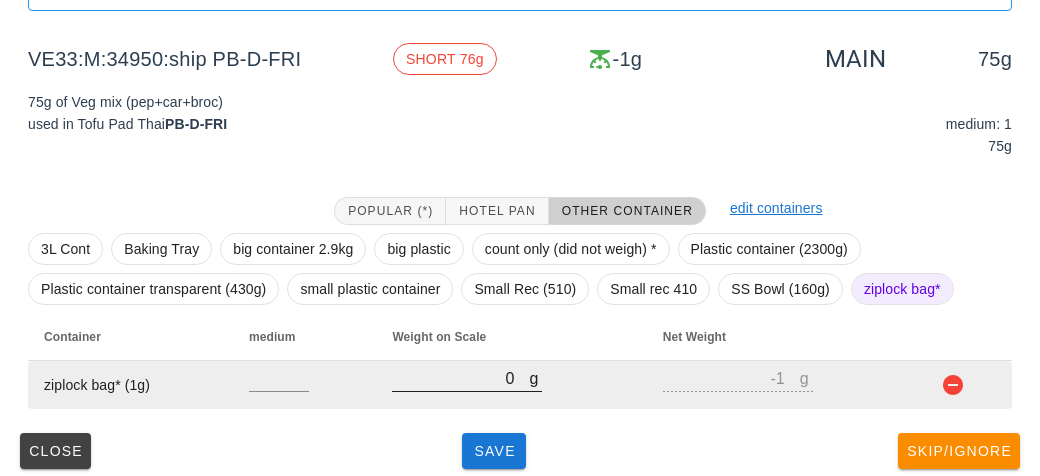 click on "0" at bounding box center [460, 378] 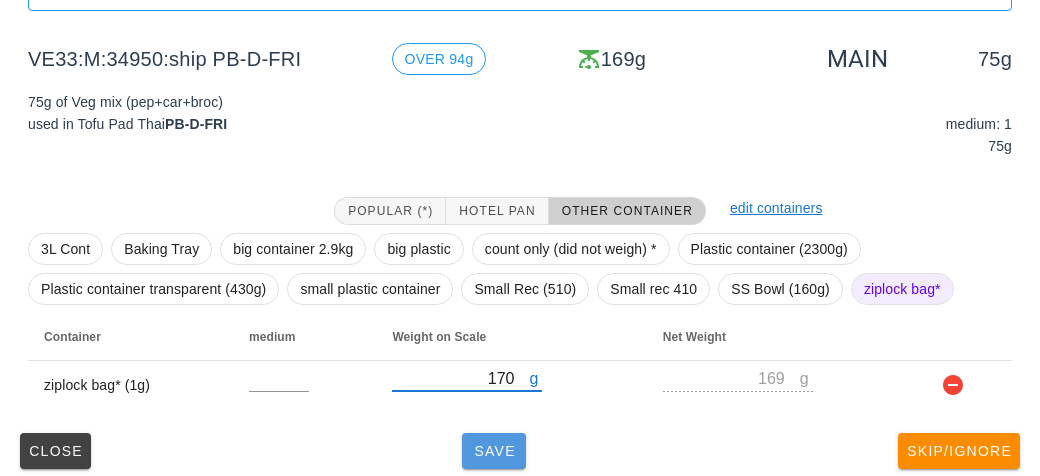 click on "Save" at bounding box center (494, 451) 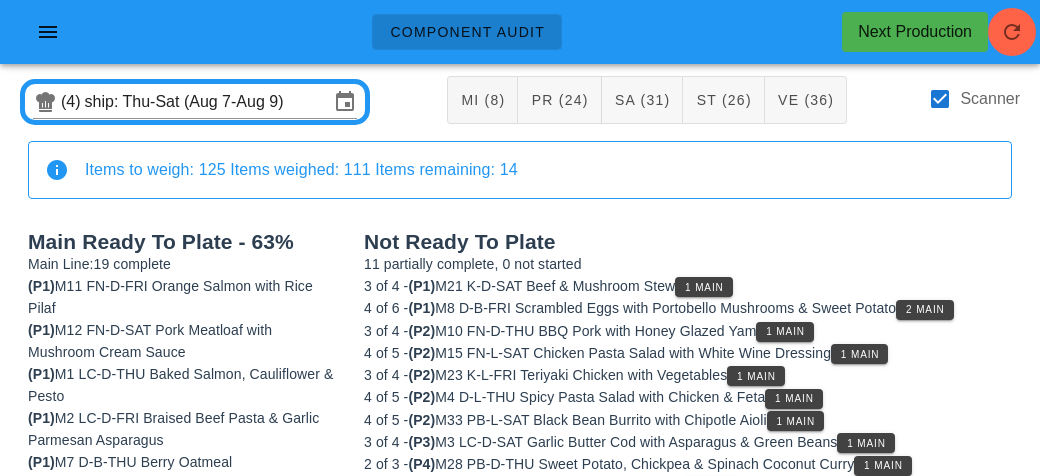 scroll, scrollTop: 0, scrollLeft: 0, axis: both 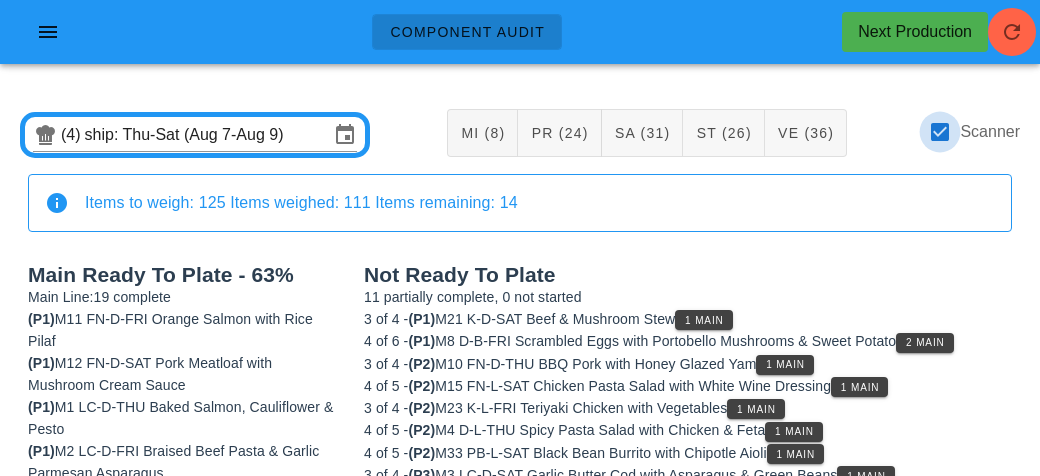 click at bounding box center [940, 132] 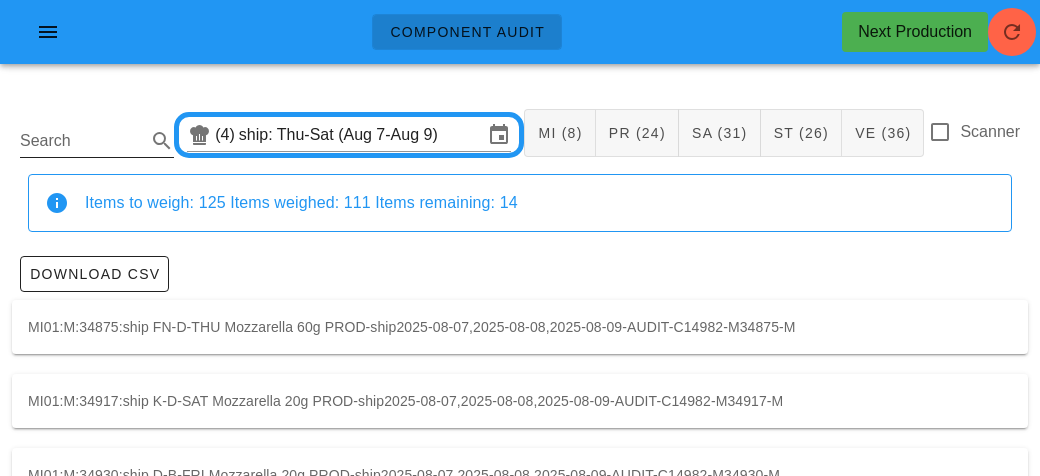 click on "Search" at bounding box center [81, 141] 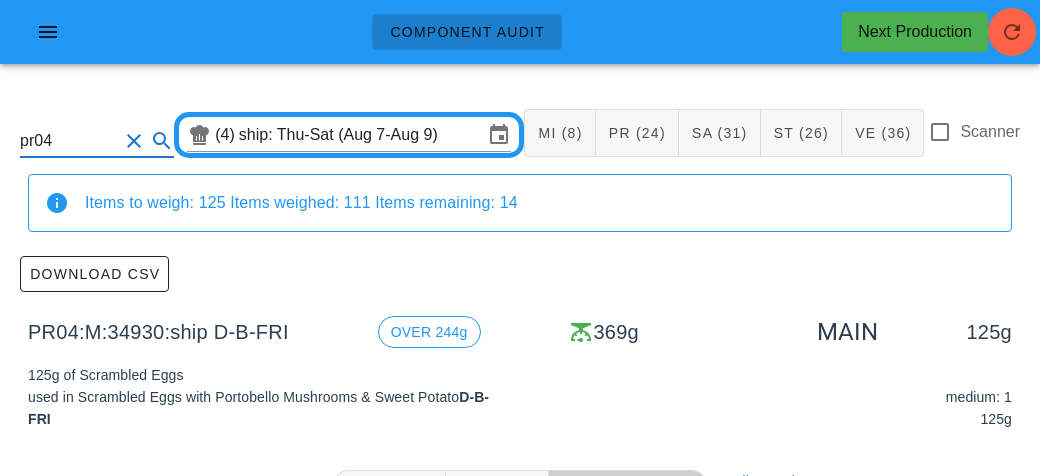 click on "medium: 1 125g" at bounding box center [772, 401] 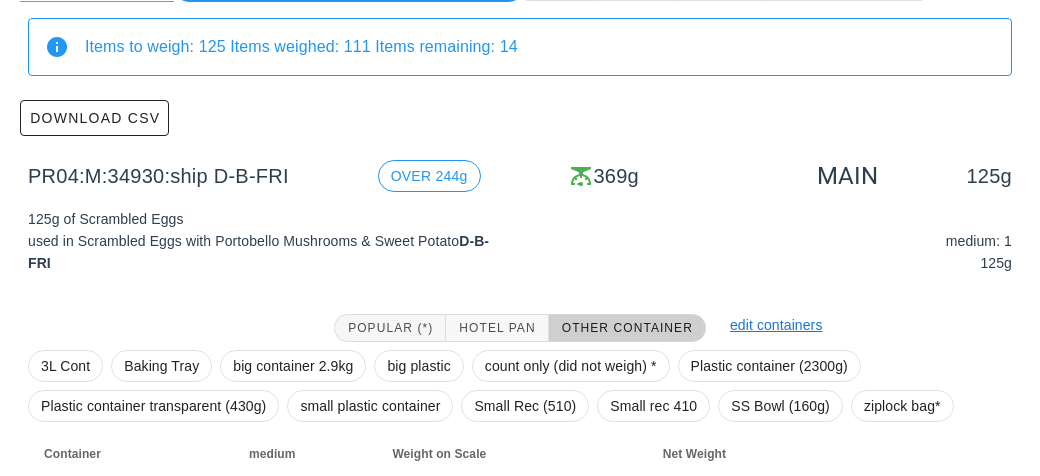 scroll, scrollTop: 284, scrollLeft: 0, axis: vertical 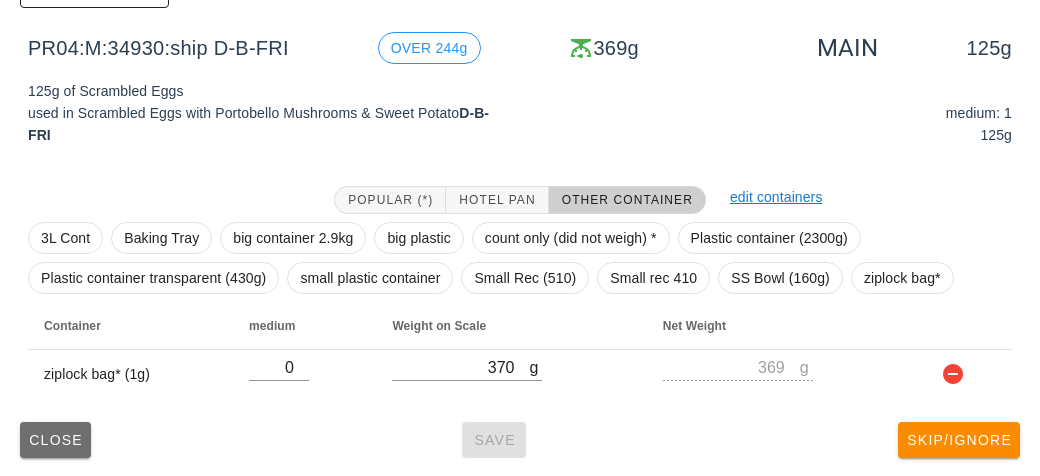 click on "Close" at bounding box center [55, 440] 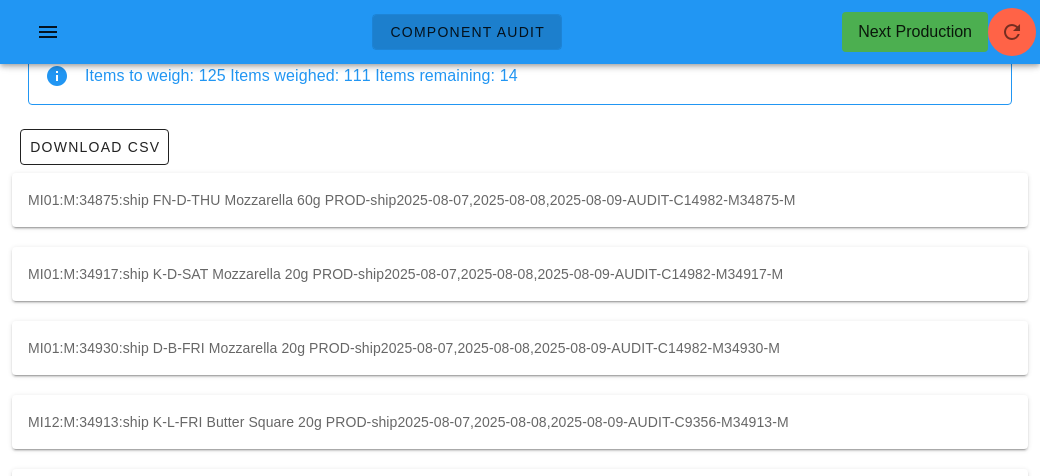 scroll, scrollTop: 0, scrollLeft: 0, axis: both 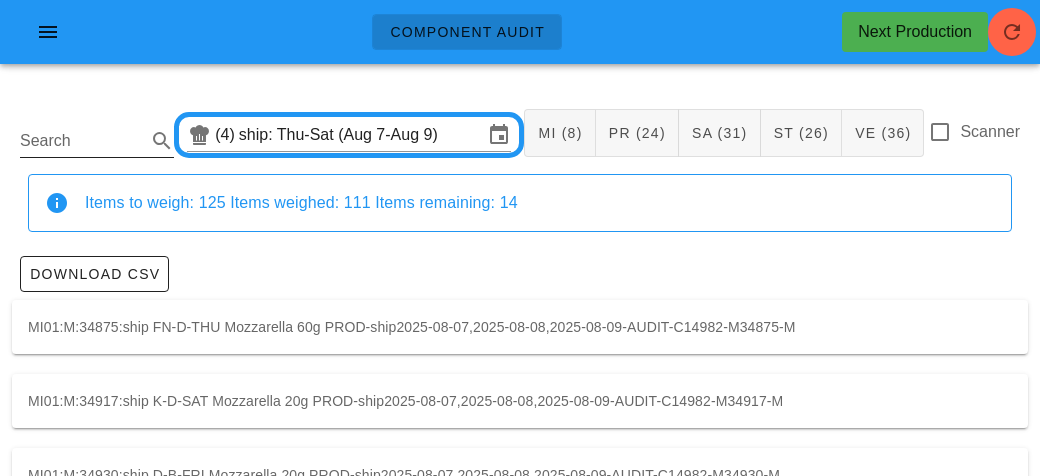 click on "Search" at bounding box center [81, 141] 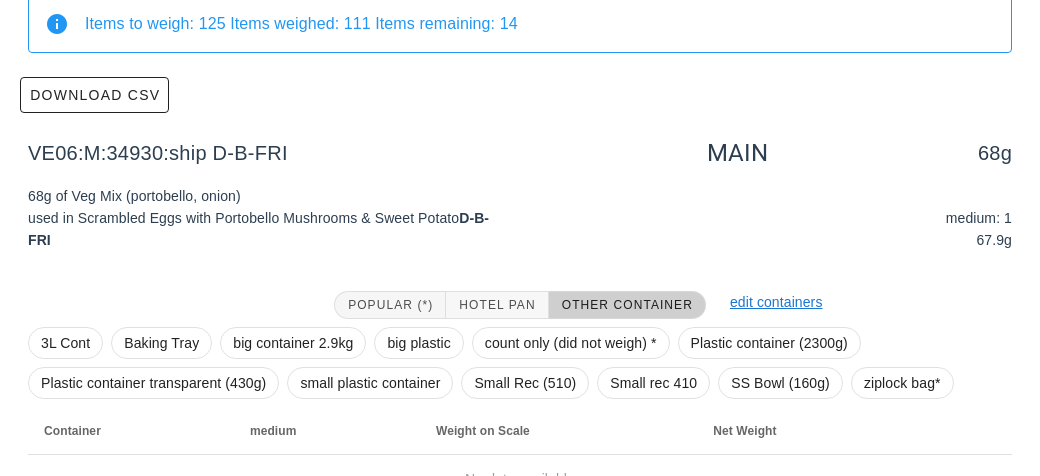 scroll, scrollTop: 284, scrollLeft: 0, axis: vertical 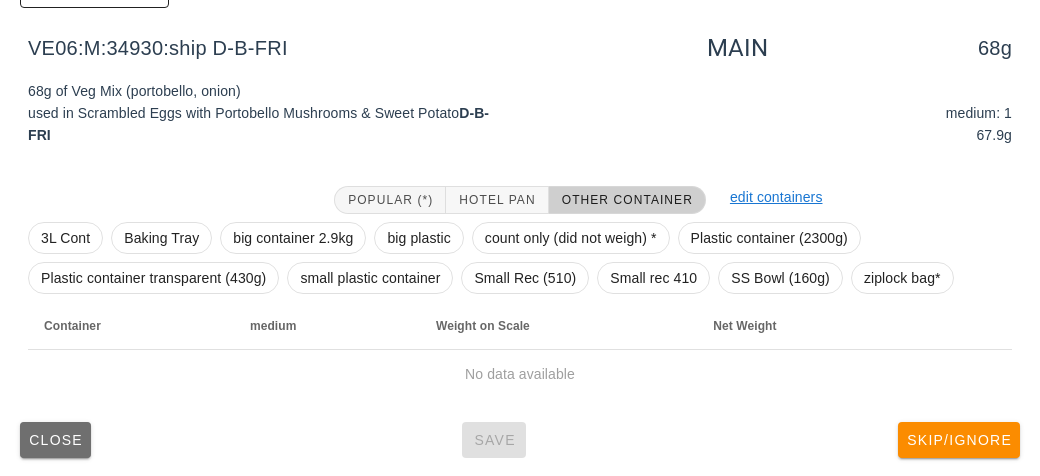 click on "Close" at bounding box center [55, 440] 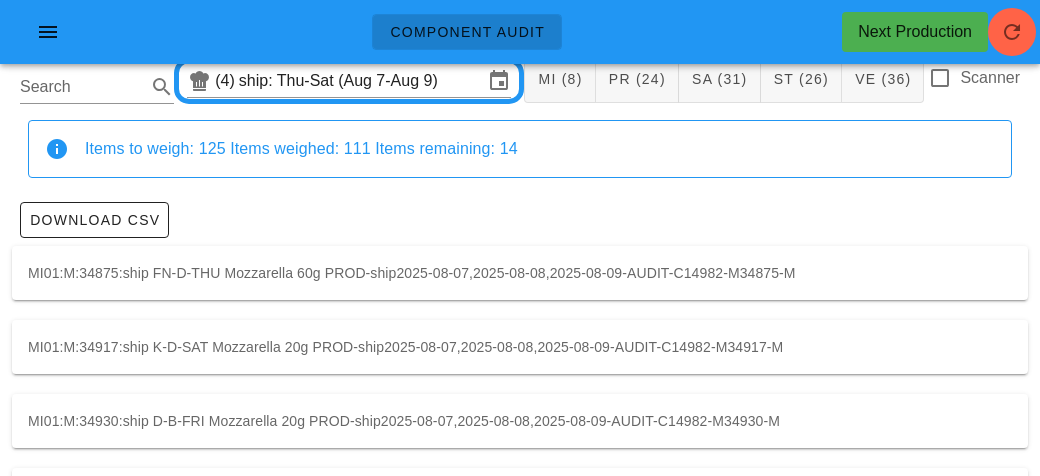 scroll, scrollTop: 0, scrollLeft: 0, axis: both 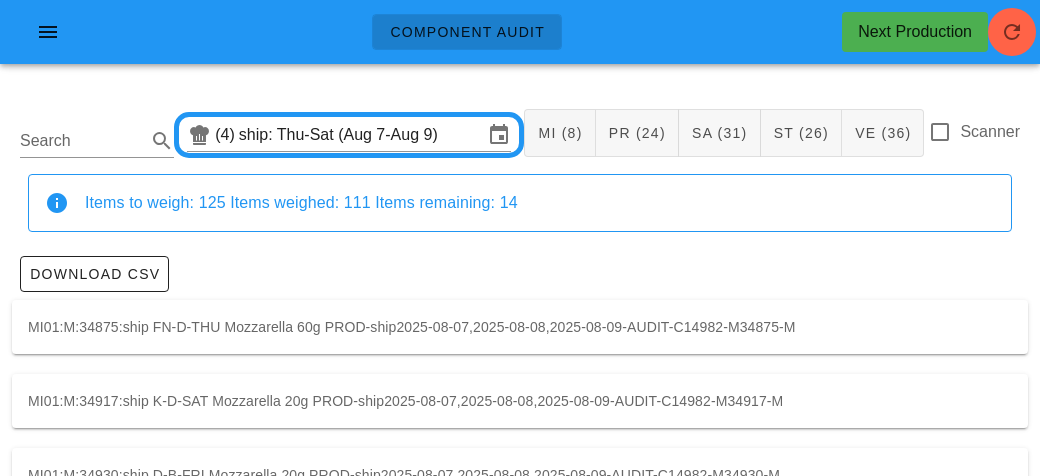 click on "Scanner" at bounding box center [974, 143] 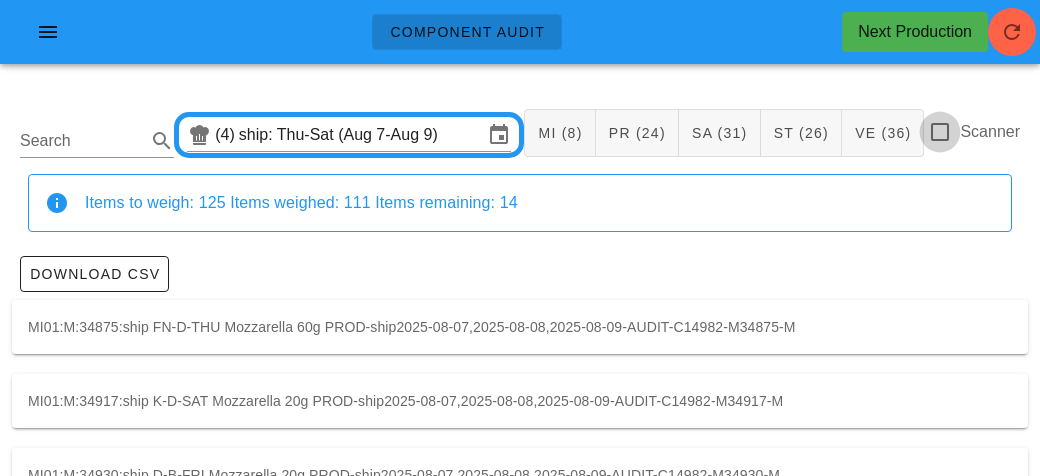click at bounding box center (940, 132) 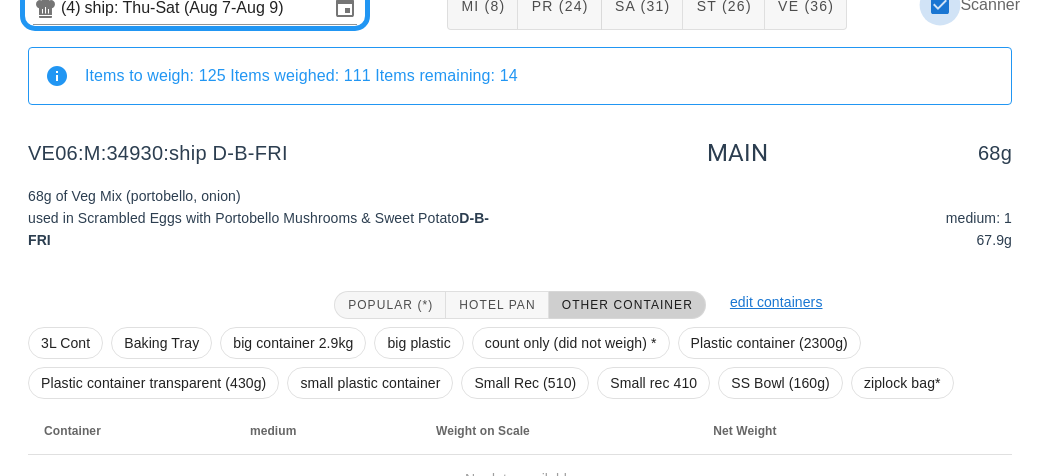 scroll, scrollTop: 232, scrollLeft: 0, axis: vertical 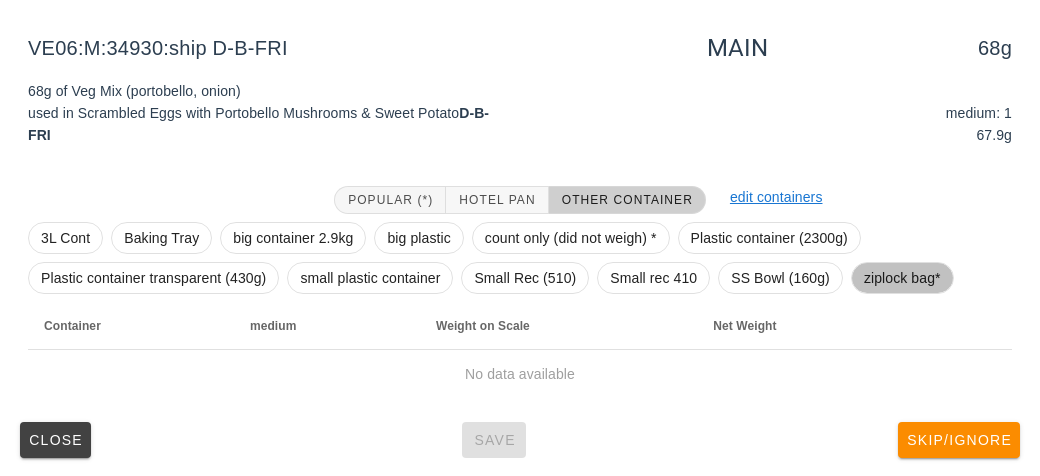 click on "ziplock bag*" at bounding box center (902, 278) 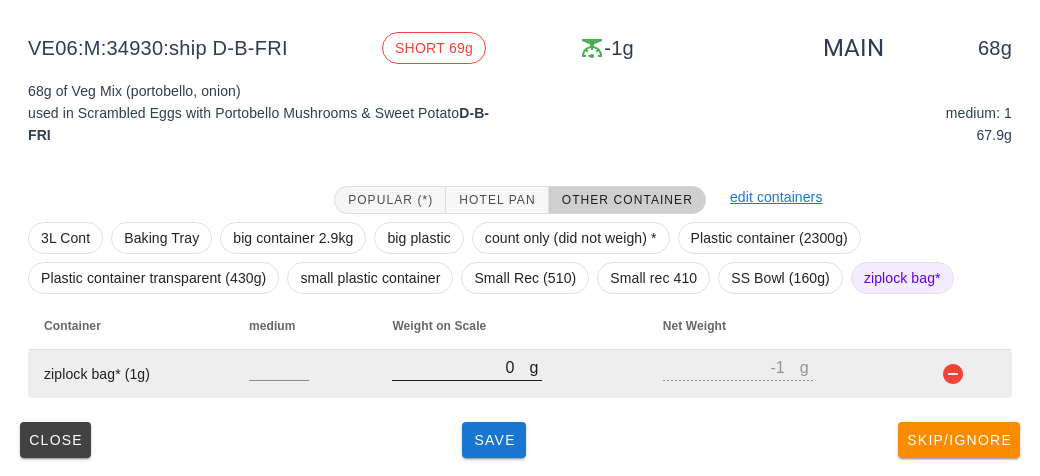 click on "0" at bounding box center [460, 367] 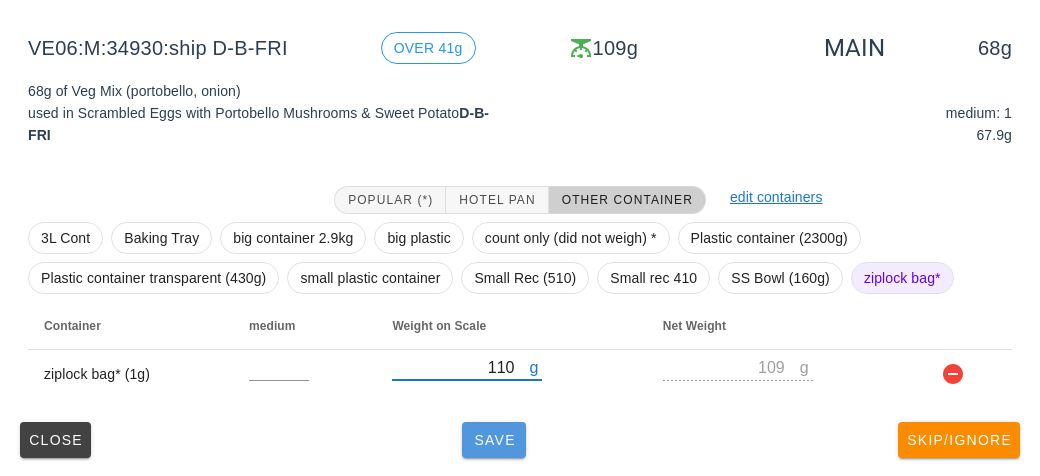 click on "Save" at bounding box center (494, 440) 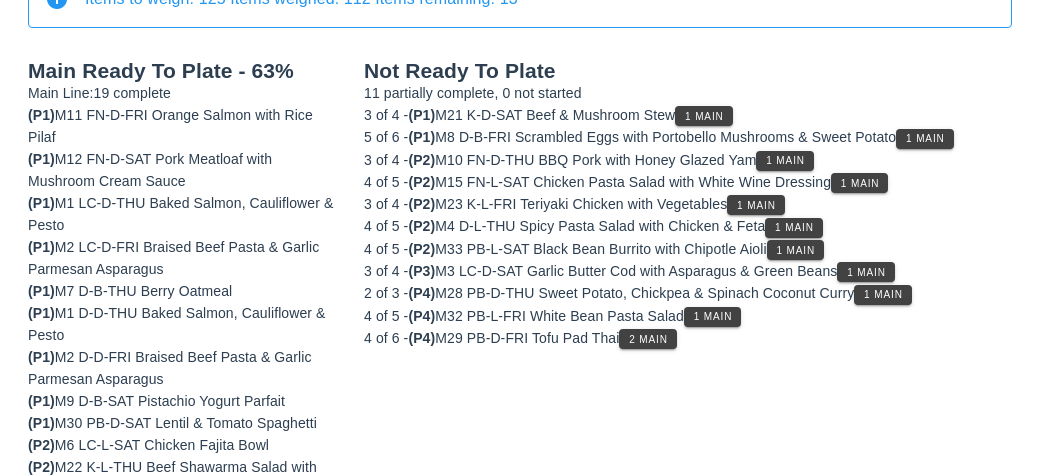 scroll, scrollTop: 202, scrollLeft: 0, axis: vertical 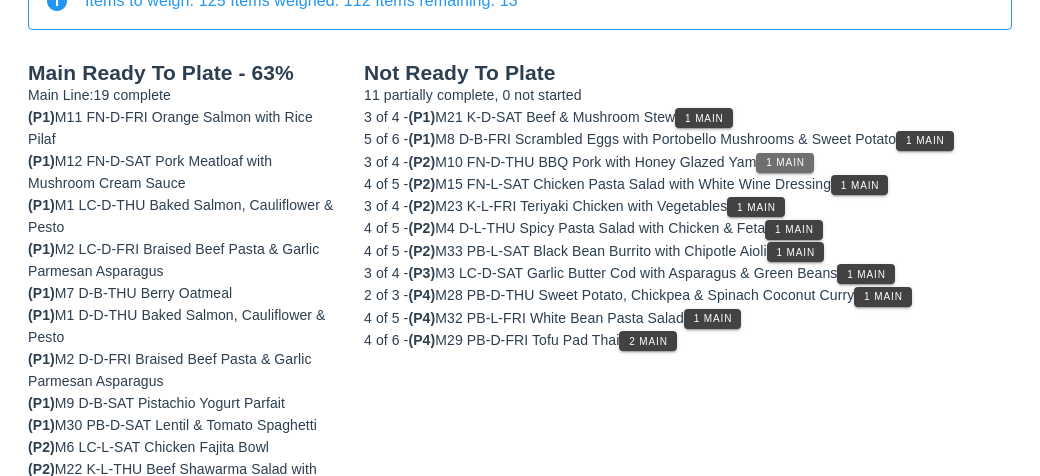 click on "1 Main" at bounding box center (785, 162) 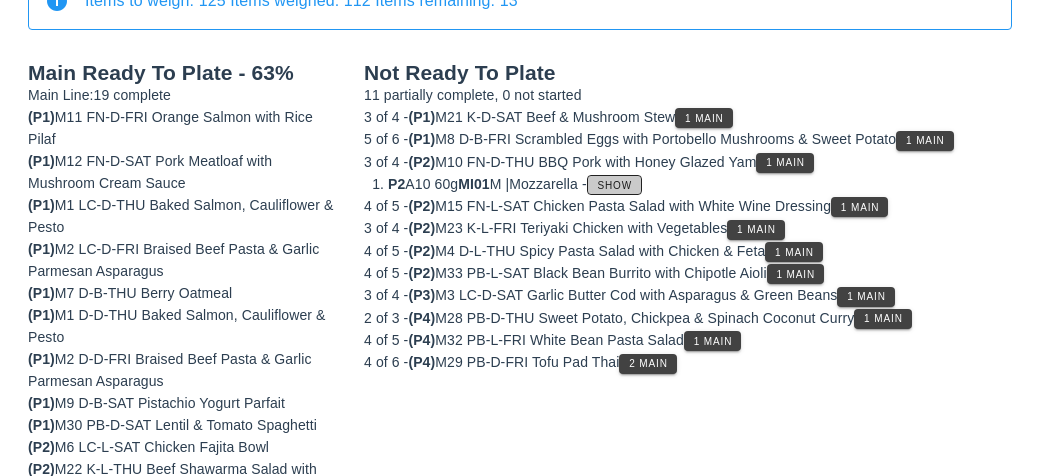 click on "Show" at bounding box center (615, 185) 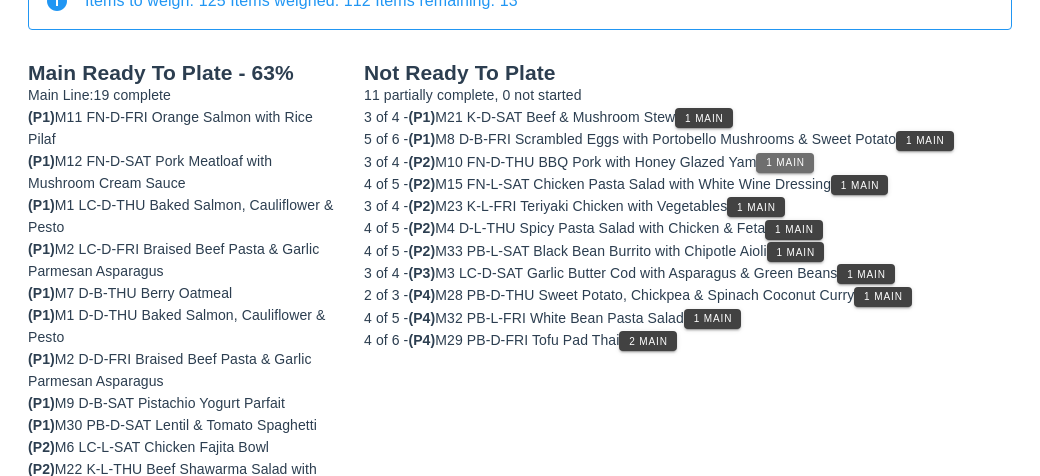 click on "1 Main" at bounding box center [784, 163] 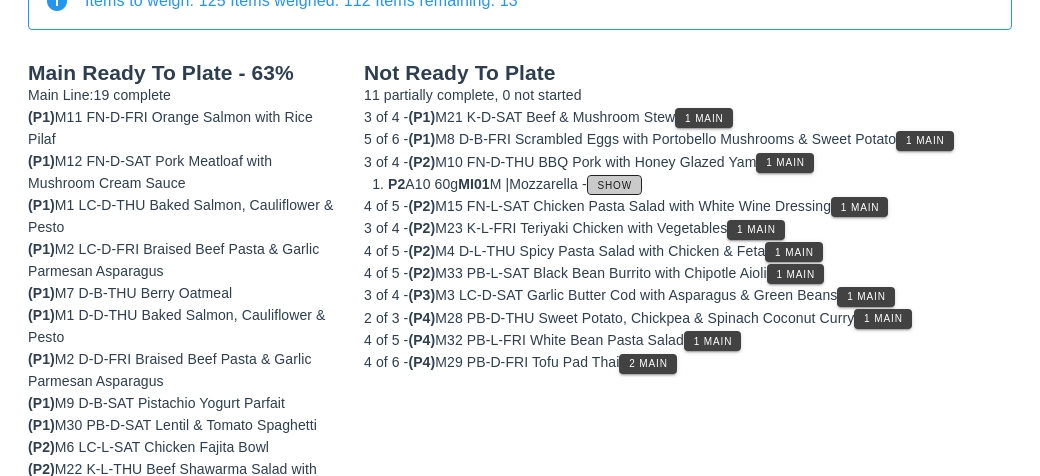 click on "Show" at bounding box center [614, 185] 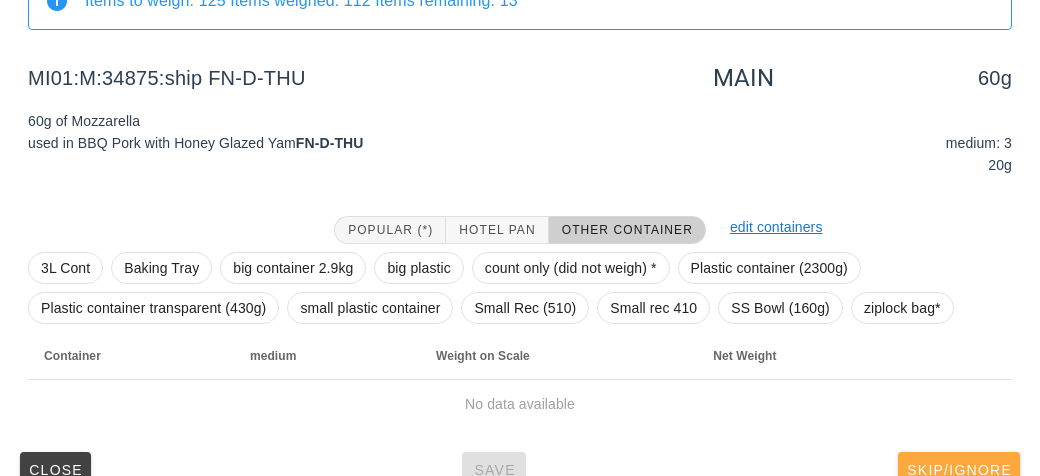 click on "Skip/Ignore" at bounding box center (959, 470) 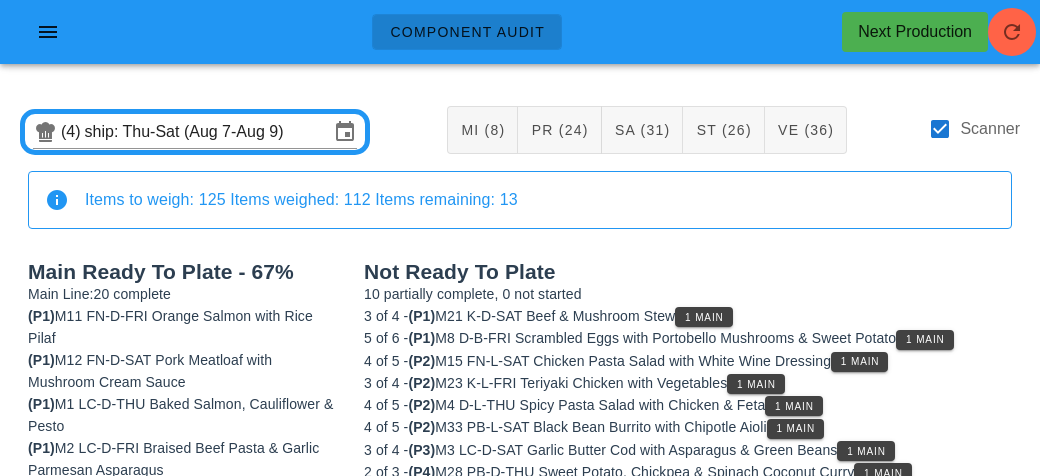 scroll, scrollTop: 0, scrollLeft: 0, axis: both 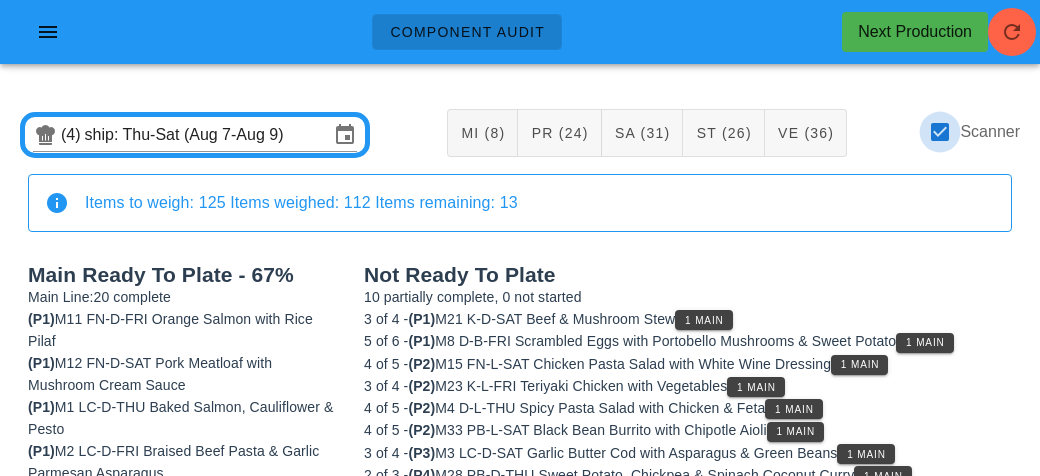 click at bounding box center (940, 132) 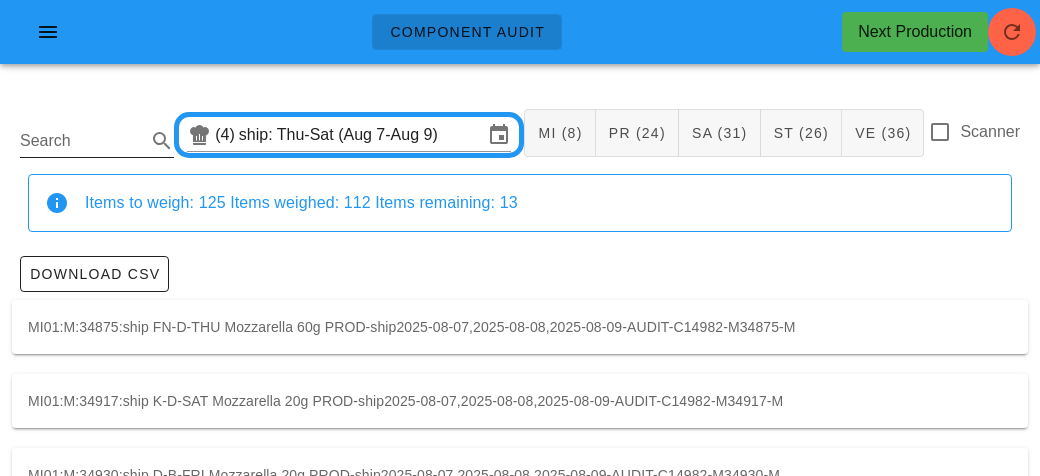 click on "Search" at bounding box center [81, 141] 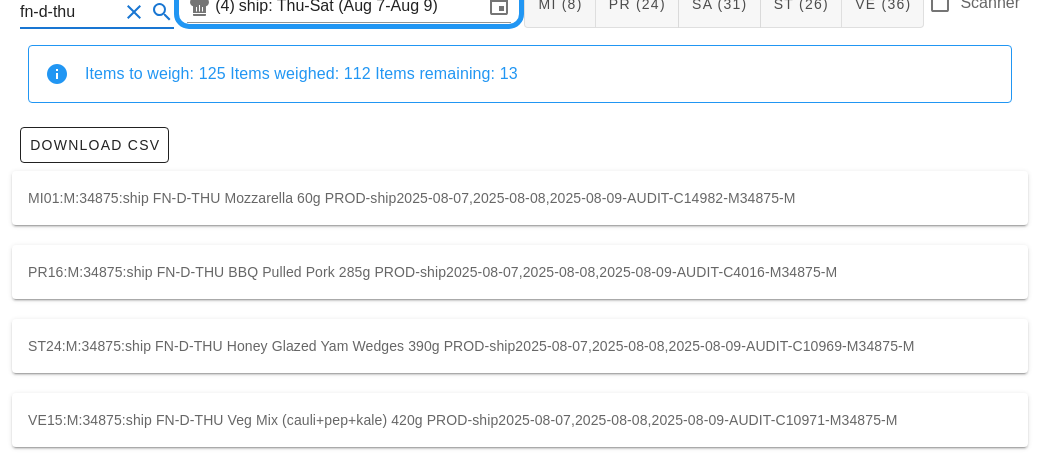 scroll, scrollTop: 130, scrollLeft: 0, axis: vertical 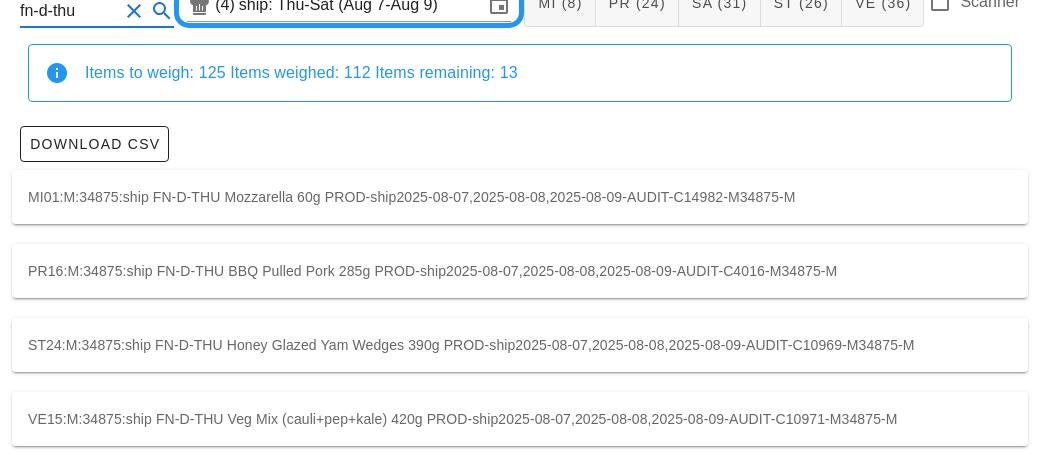 click on "ST24:M:34875:ship FN-D-THU Honey Glazed Yam Wedges 390g PROD-ship2025-08-07,2025-08-08,2025-08-09-AUDIT-C10969-M34875-M" at bounding box center [520, 345] 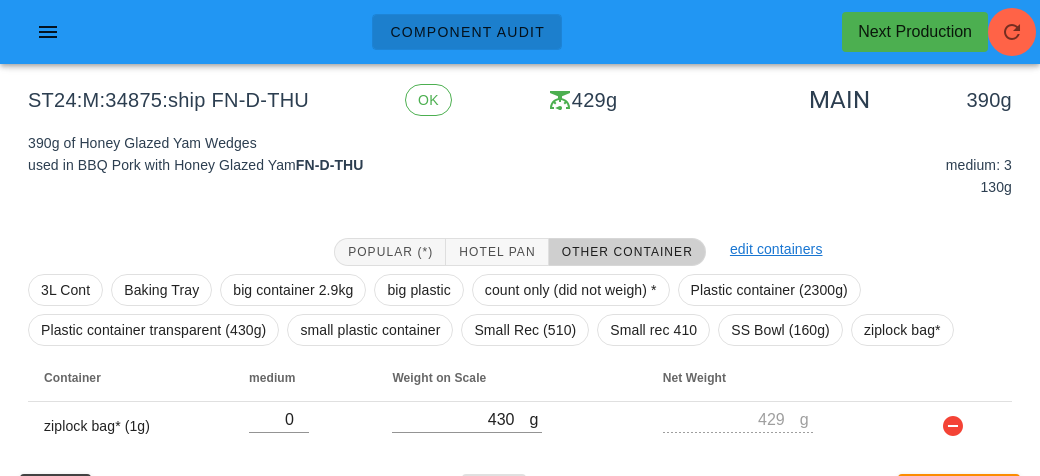 scroll, scrollTop: 284, scrollLeft: 0, axis: vertical 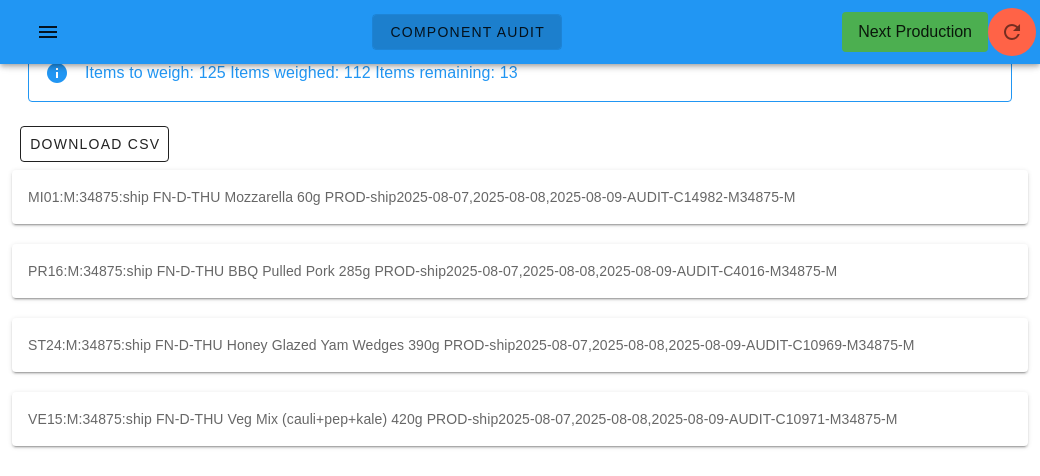 click on "VE15:M:34875:ship FN-D-THU Veg Mix (cauli+pep+kale) 420g PROD-ship2025-08-07,2025-08-08,2025-08-09-AUDIT-C10971-M34875-M" at bounding box center [520, 419] 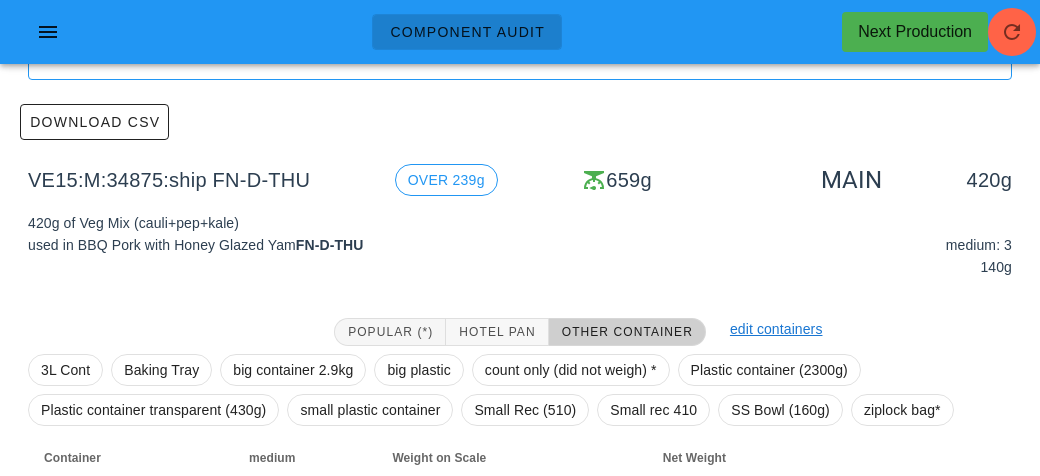 scroll, scrollTop: 145, scrollLeft: 0, axis: vertical 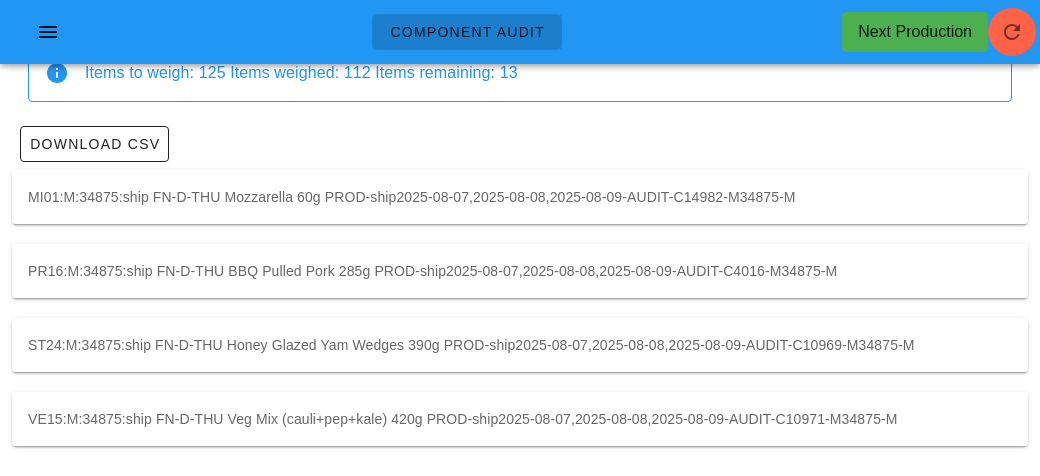 click on "PR16:M:34875:ship FN-D-THU BBQ Pulled Pork 285g PROD-ship2025-08-07,2025-08-08,2025-08-09-AUDIT-C4016-M34875-M" at bounding box center [520, 271] 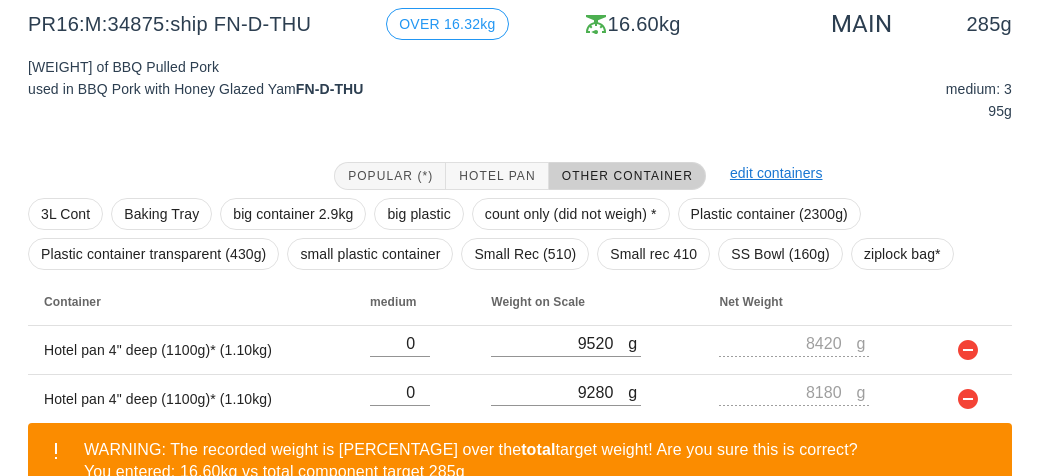 scroll, scrollTop: 312, scrollLeft: 0, axis: vertical 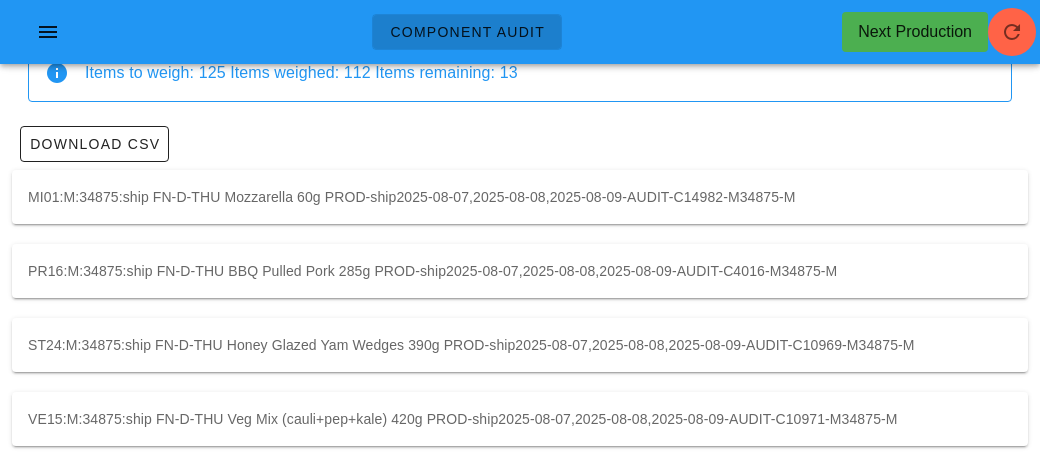 click on "ST24:M:34875:ship FN-D-THU Honey Glazed Yam Wedges 390g PROD-ship2025-08-07,2025-08-08,2025-08-09-AUDIT-C10969-M34875-M" at bounding box center (520, 345) 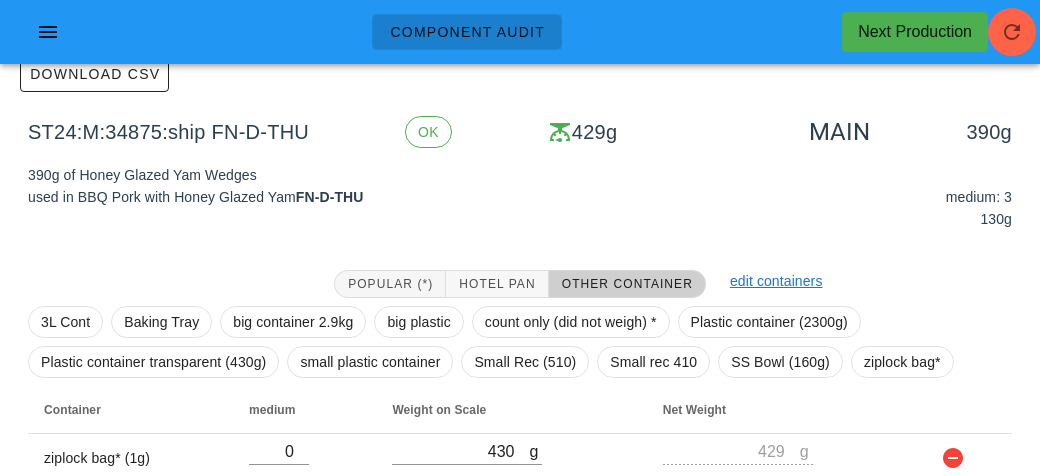 scroll, scrollTop: 200, scrollLeft: 0, axis: vertical 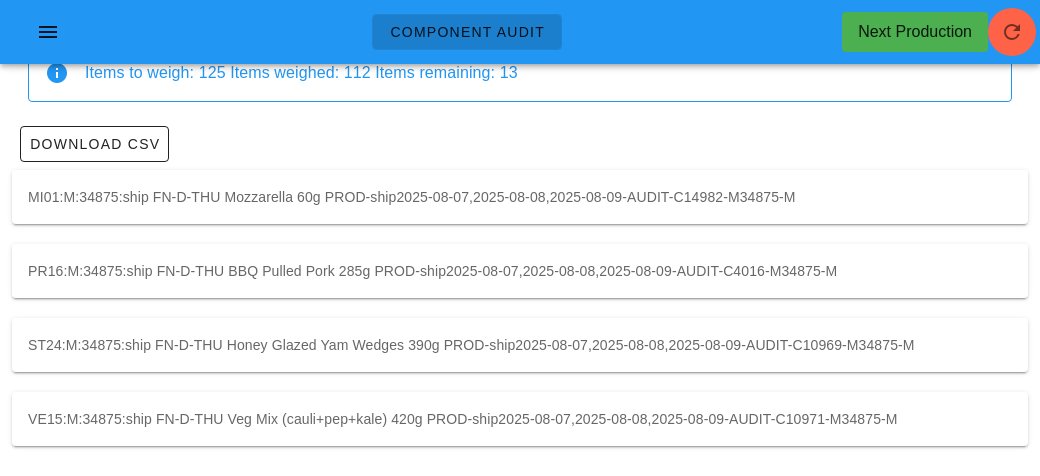 click on "VE15:M:34875:ship FN-D-THU Veg Mix (cauli+pep+kale) 420g PROD-ship2025-08-07,2025-08-08,2025-08-09-AUDIT-C10971-M34875-M" at bounding box center [520, 419] 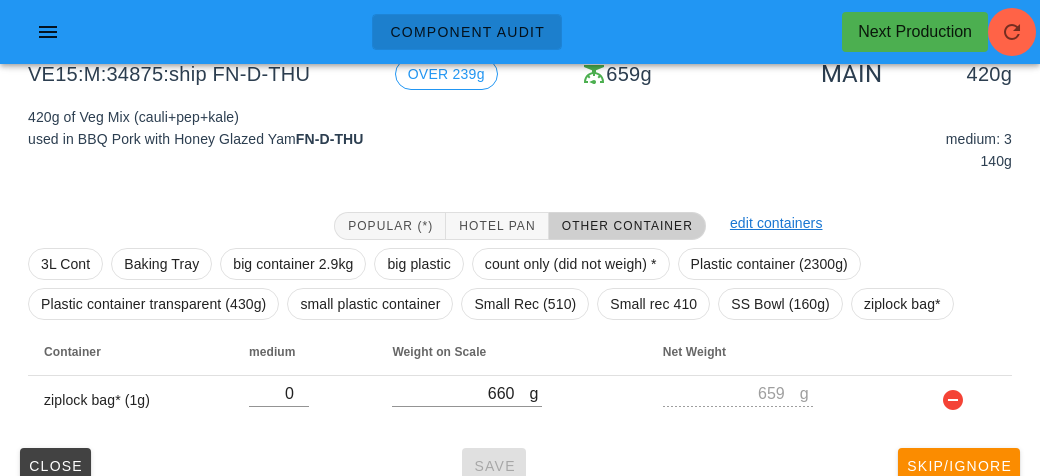 scroll, scrollTop: 246, scrollLeft: 0, axis: vertical 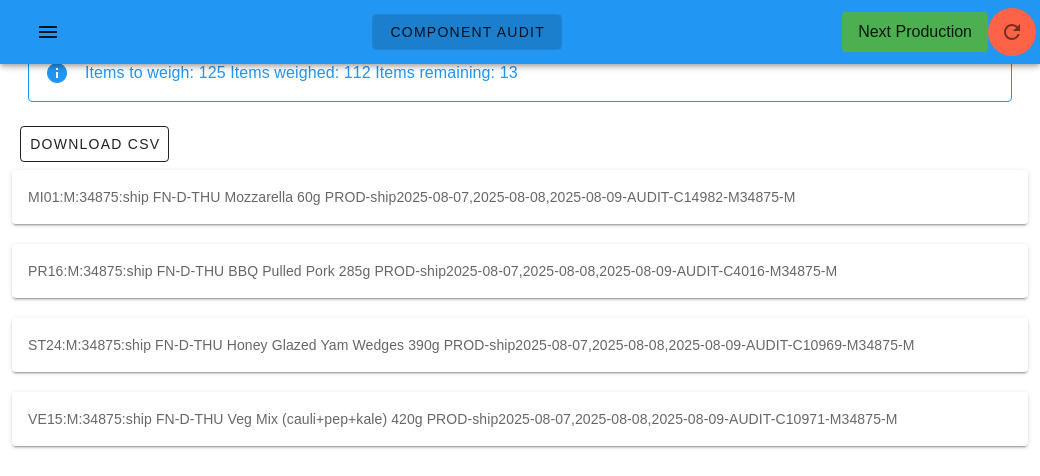 click on "PR16:M:34875:ship FN-D-THU BBQ Pulled Pork 285g PROD-ship2025-08-07,2025-08-08,2025-08-09-AUDIT-C4016-M34875-M" at bounding box center (520, 271) 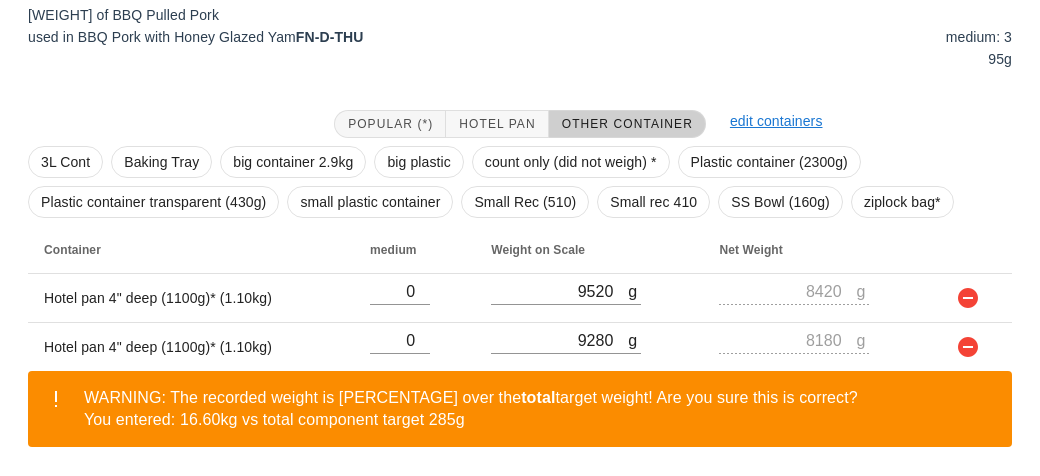 scroll, scrollTop: 361, scrollLeft: 0, axis: vertical 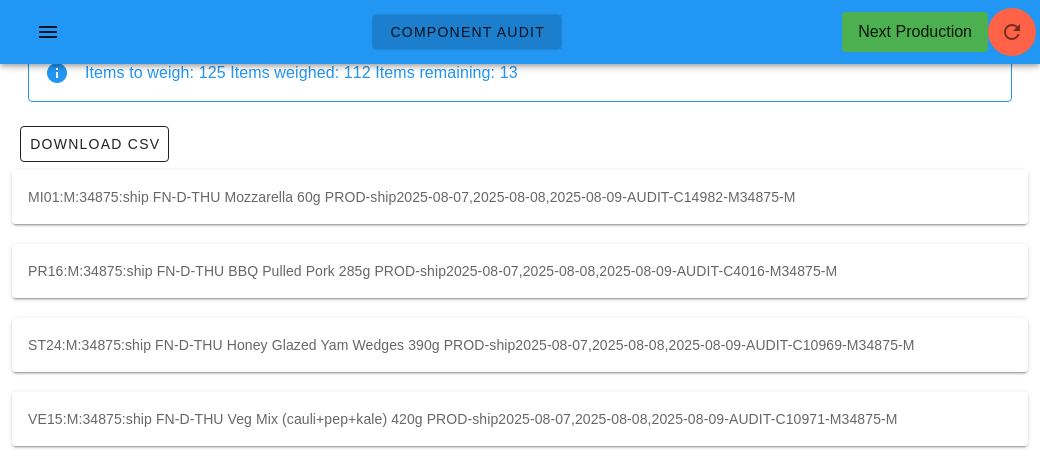 click on "VE15:M:34875:ship FN-D-THU Veg Mix (cauli+pep+kale) 420g PROD-ship2025-08-07,2025-08-08,2025-08-09-AUDIT-C10971-M34875-M" at bounding box center [520, 419] 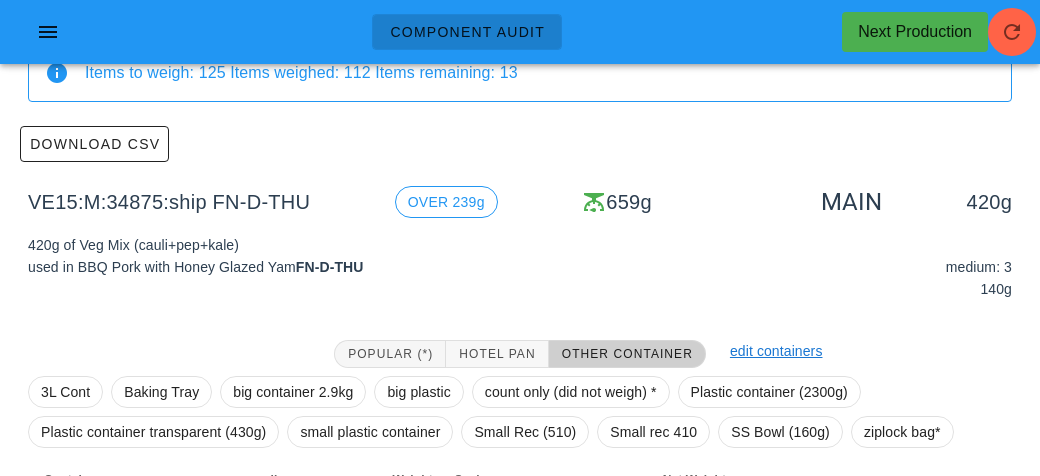 scroll, scrollTop: 284, scrollLeft: 0, axis: vertical 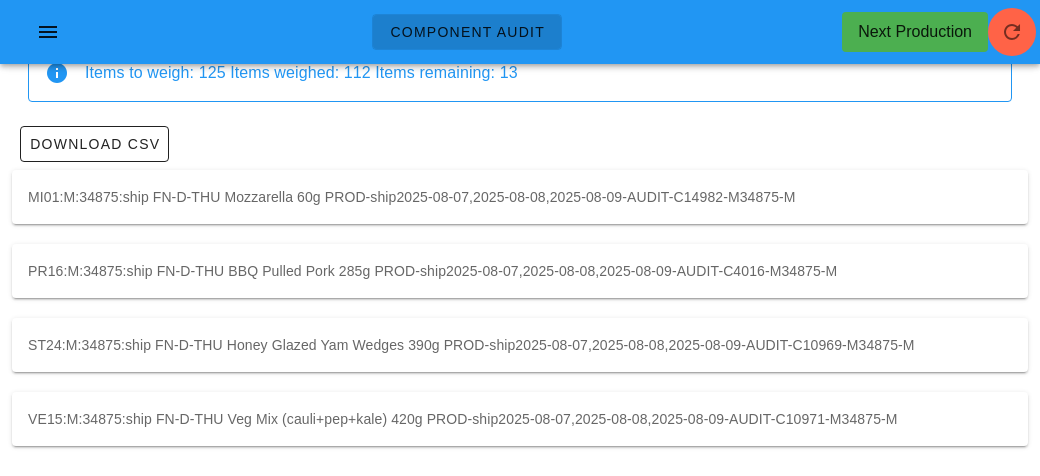 click on "ST24:M:34875:ship FN-D-THU Honey Glazed Yam Wedges 390g PROD-ship2025-08-07,2025-08-08,2025-08-09-AUDIT-C10969-M34875-M" at bounding box center [520, 345] 